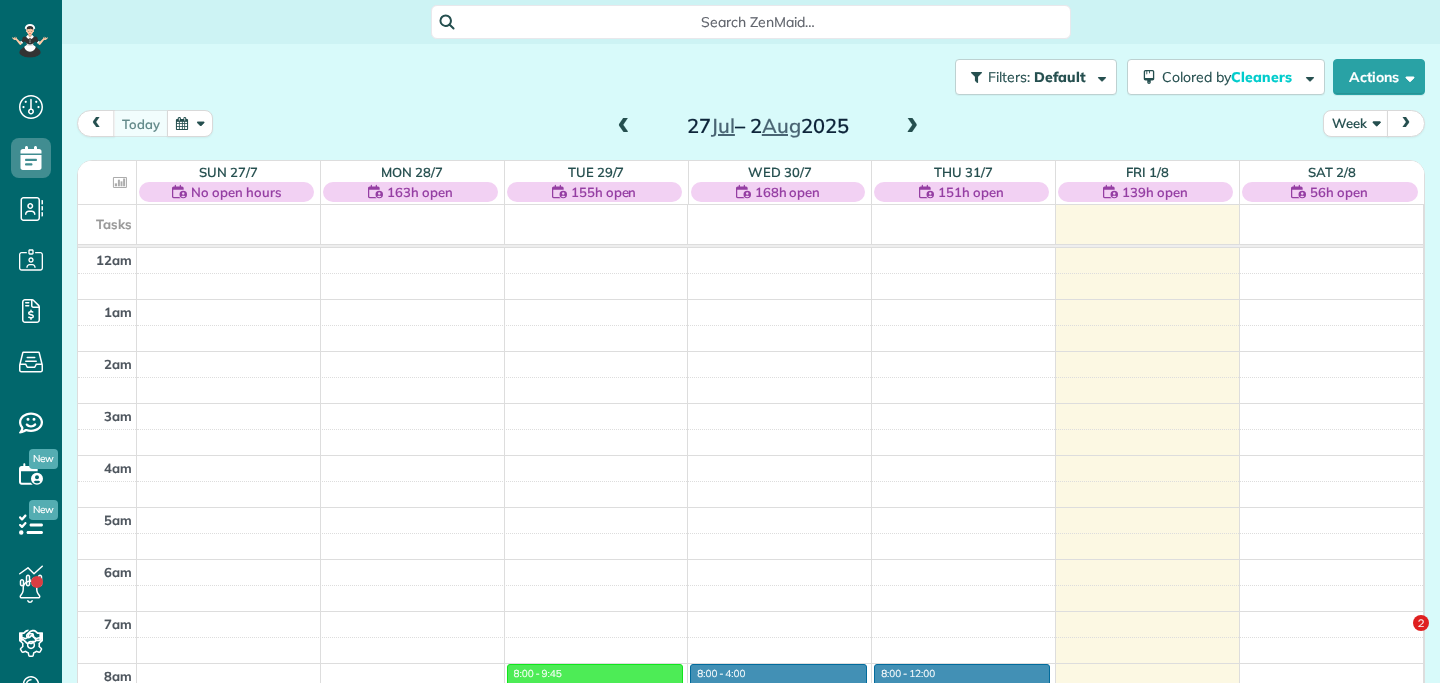 scroll, scrollTop: 0, scrollLeft: 0, axis: both 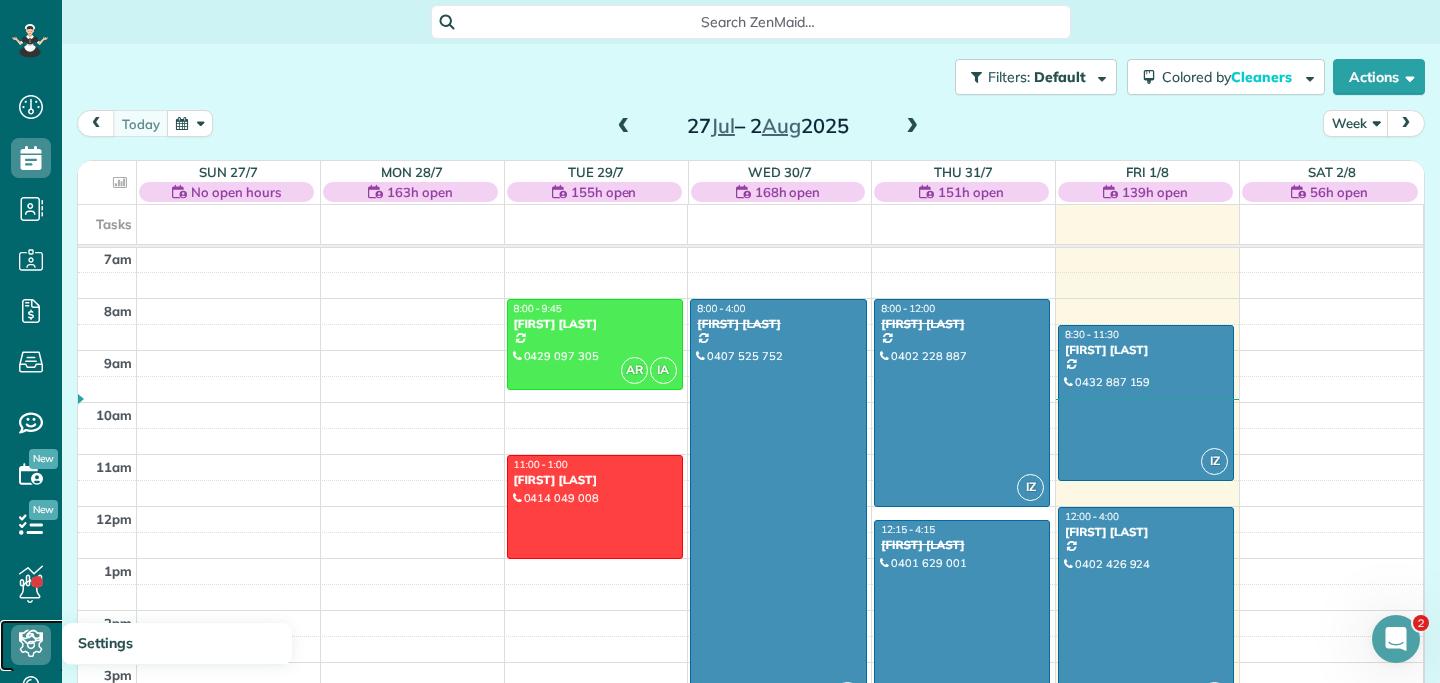 click 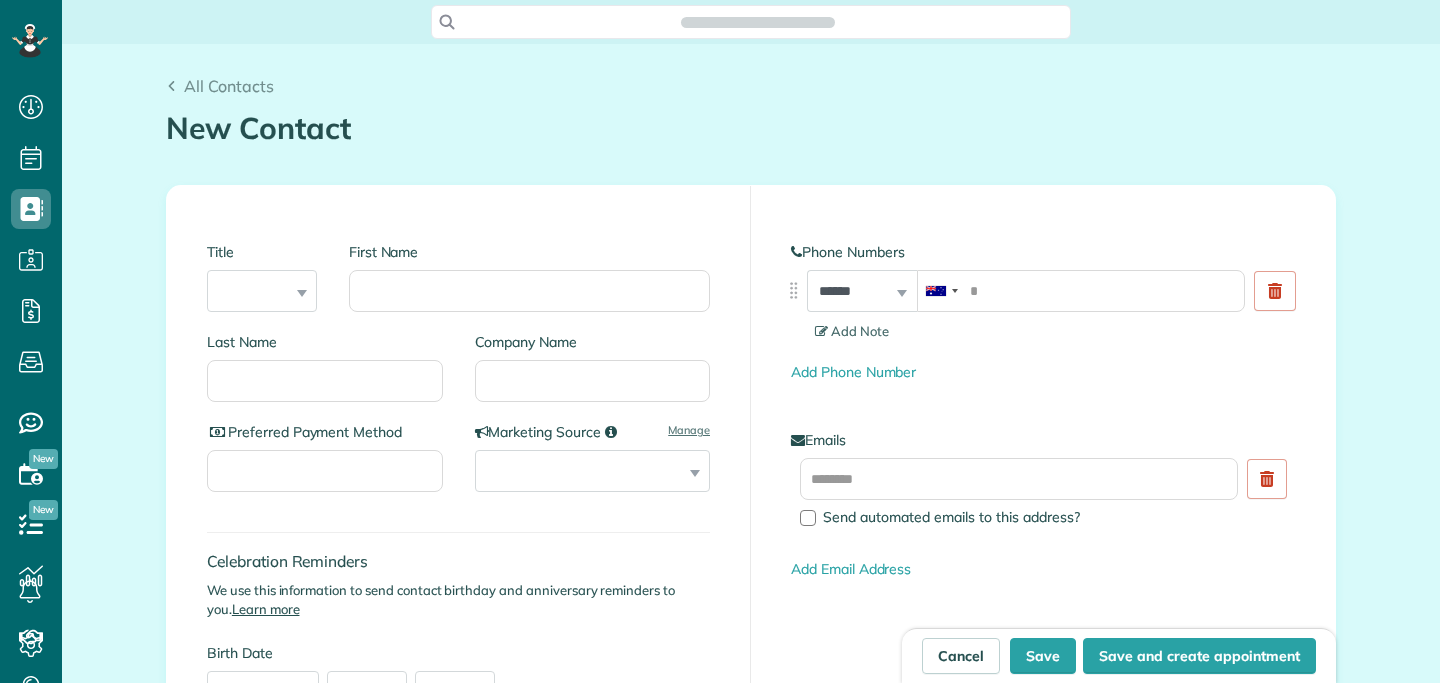 scroll, scrollTop: 0, scrollLeft: 0, axis: both 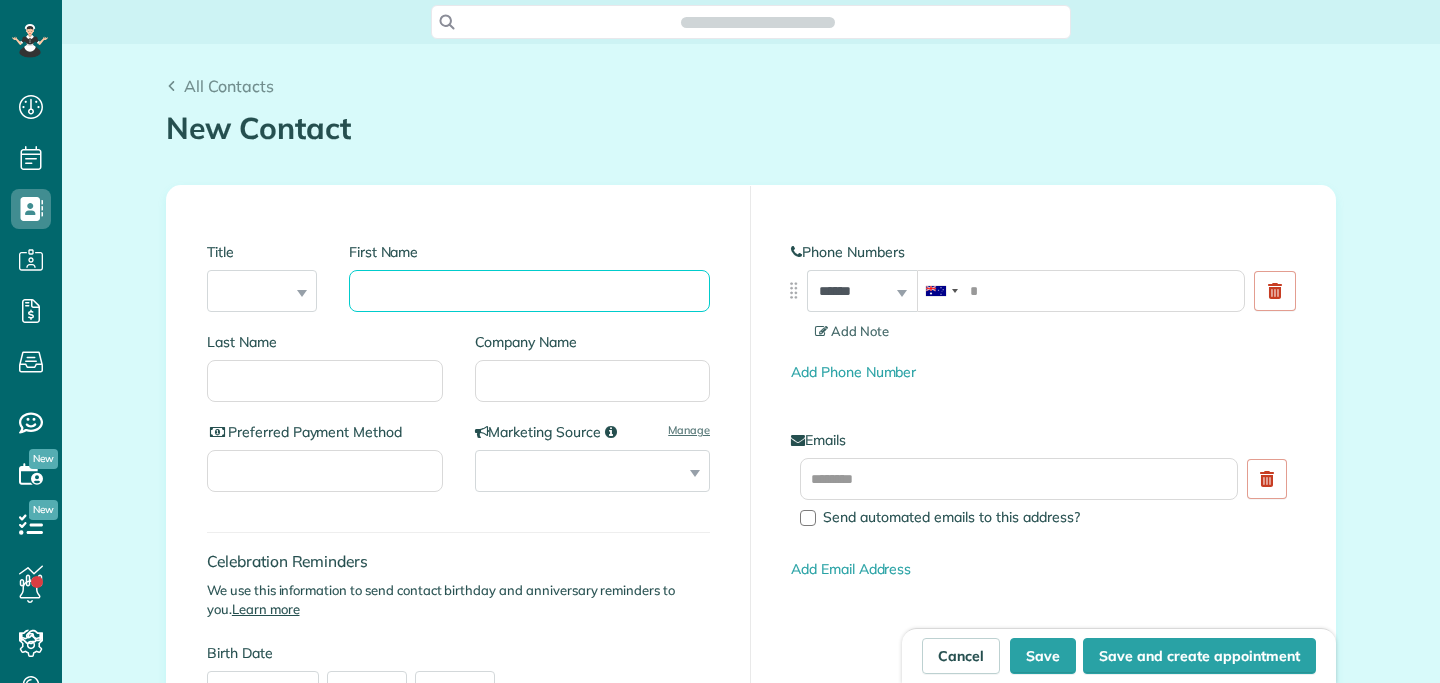 click on "First Name" at bounding box center [529, 291] 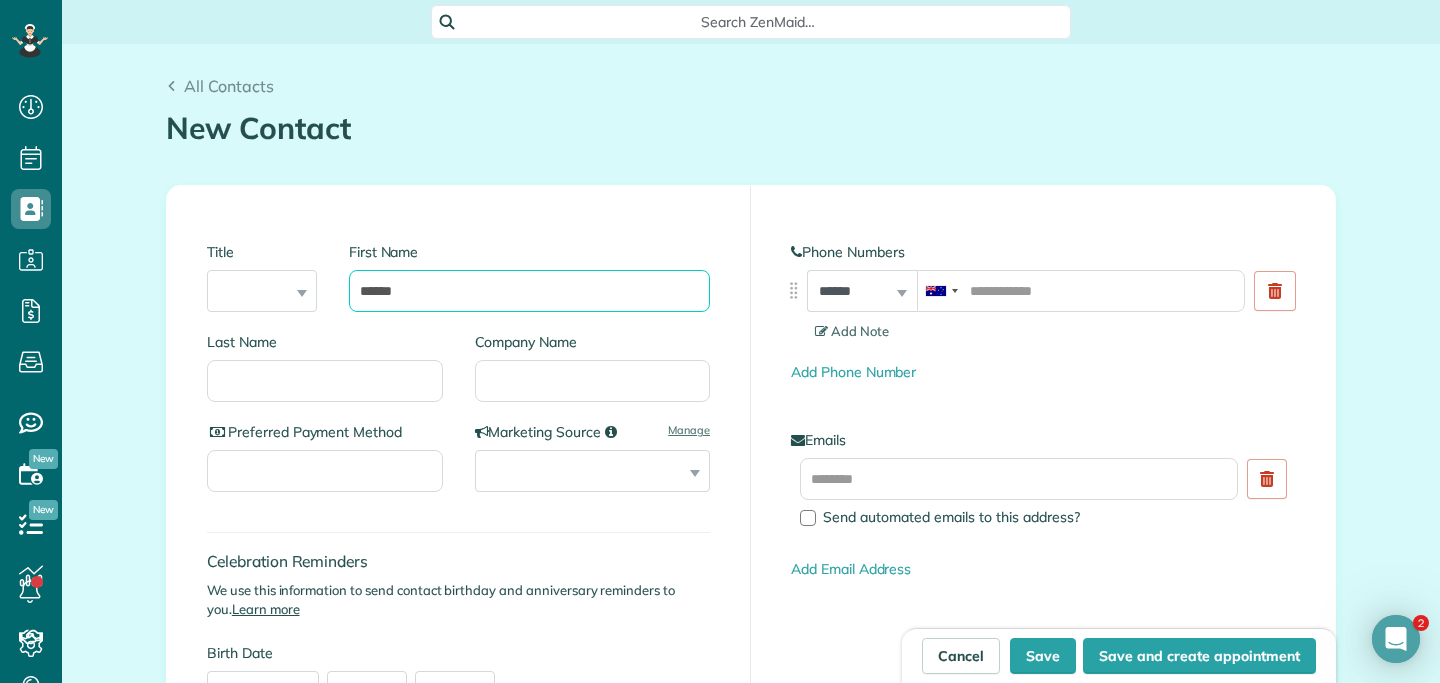scroll, scrollTop: 0, scrollLeft: 0, axis: both 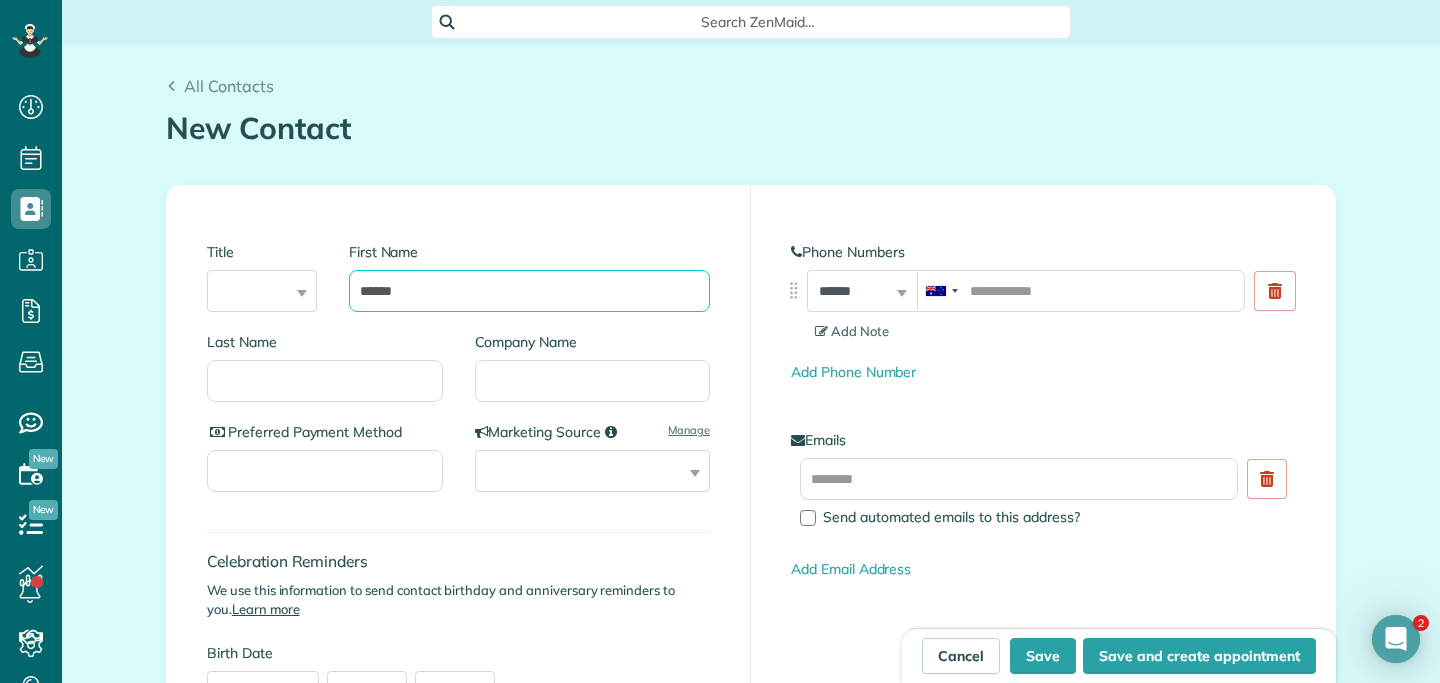 type on "******" 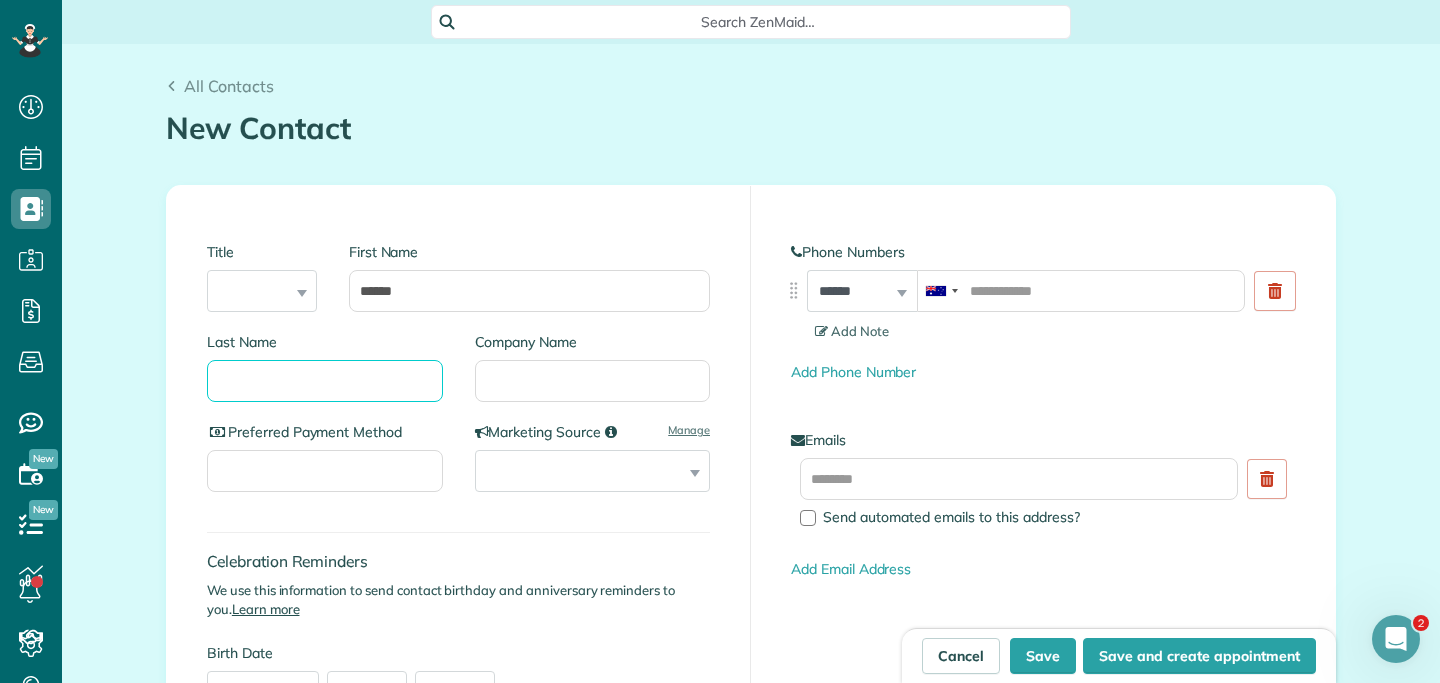 click on "Last Name" at bounding box center (325, 381) 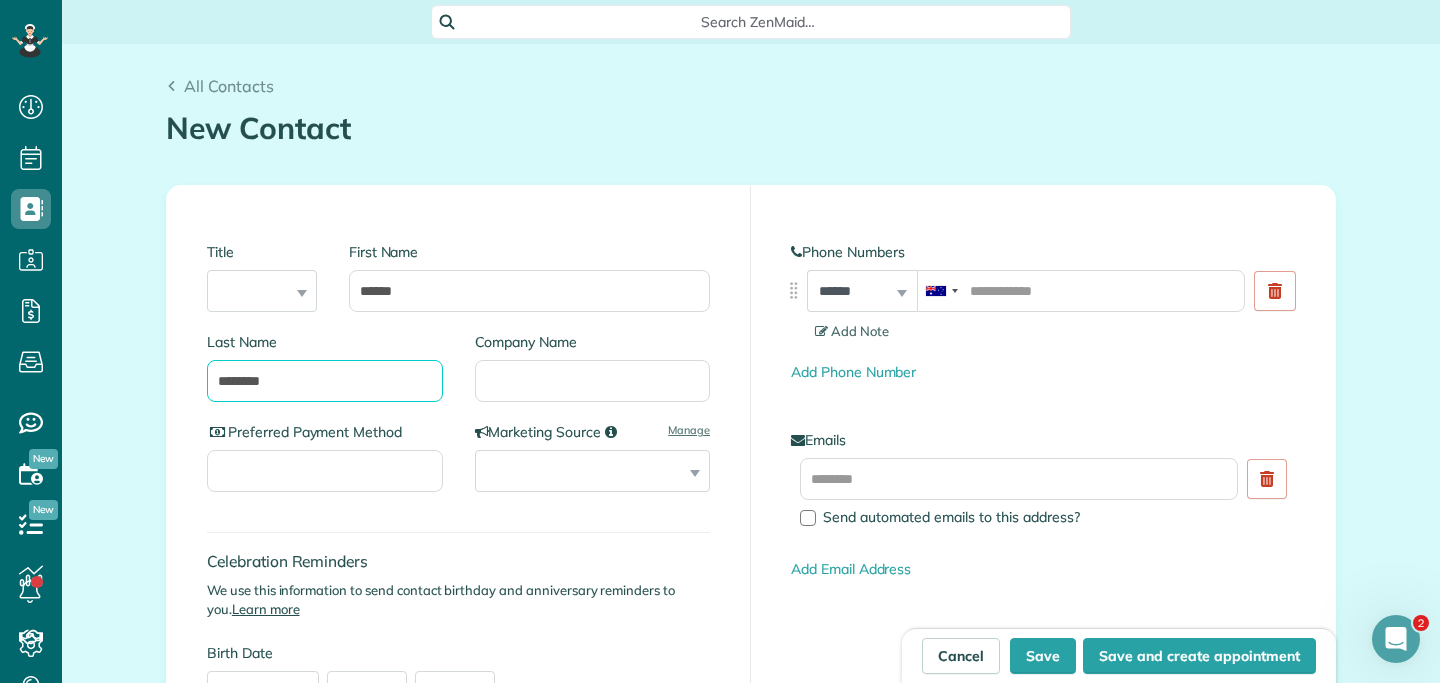 type on "********" 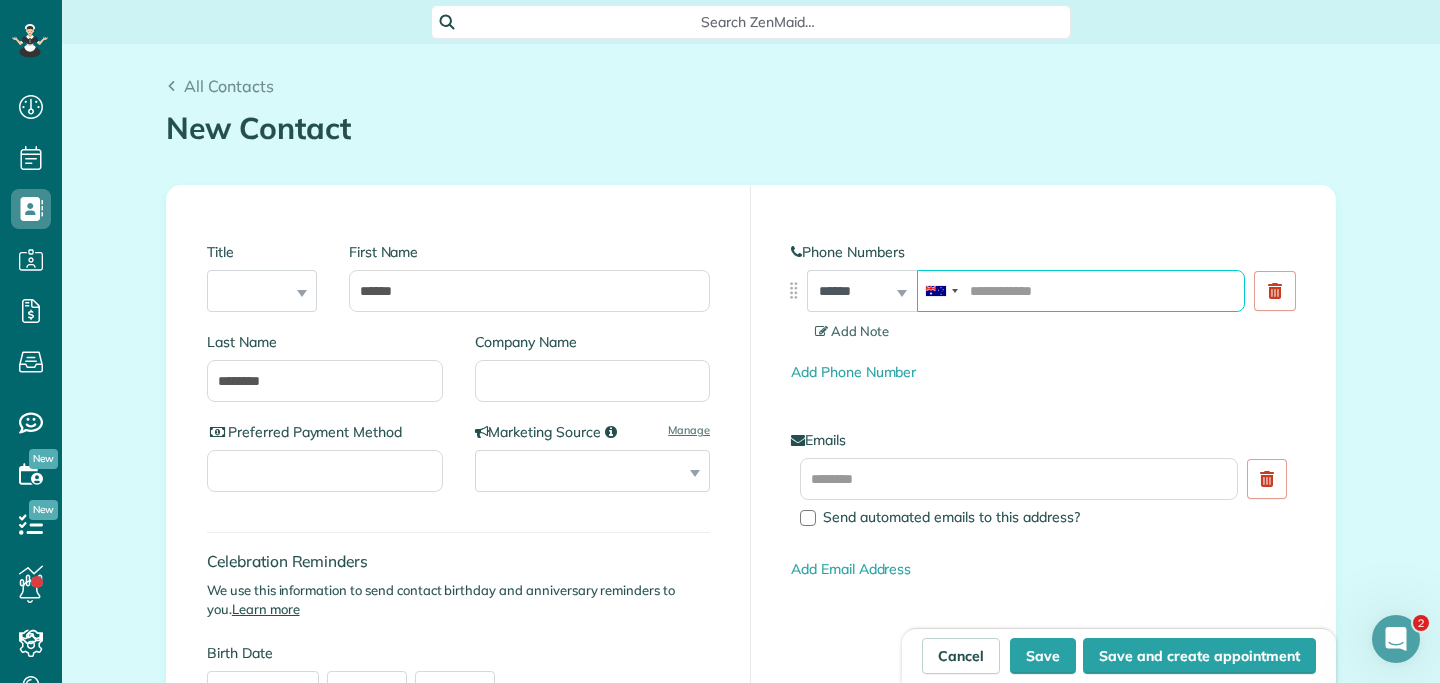 click at bounding box center [1081, 291] 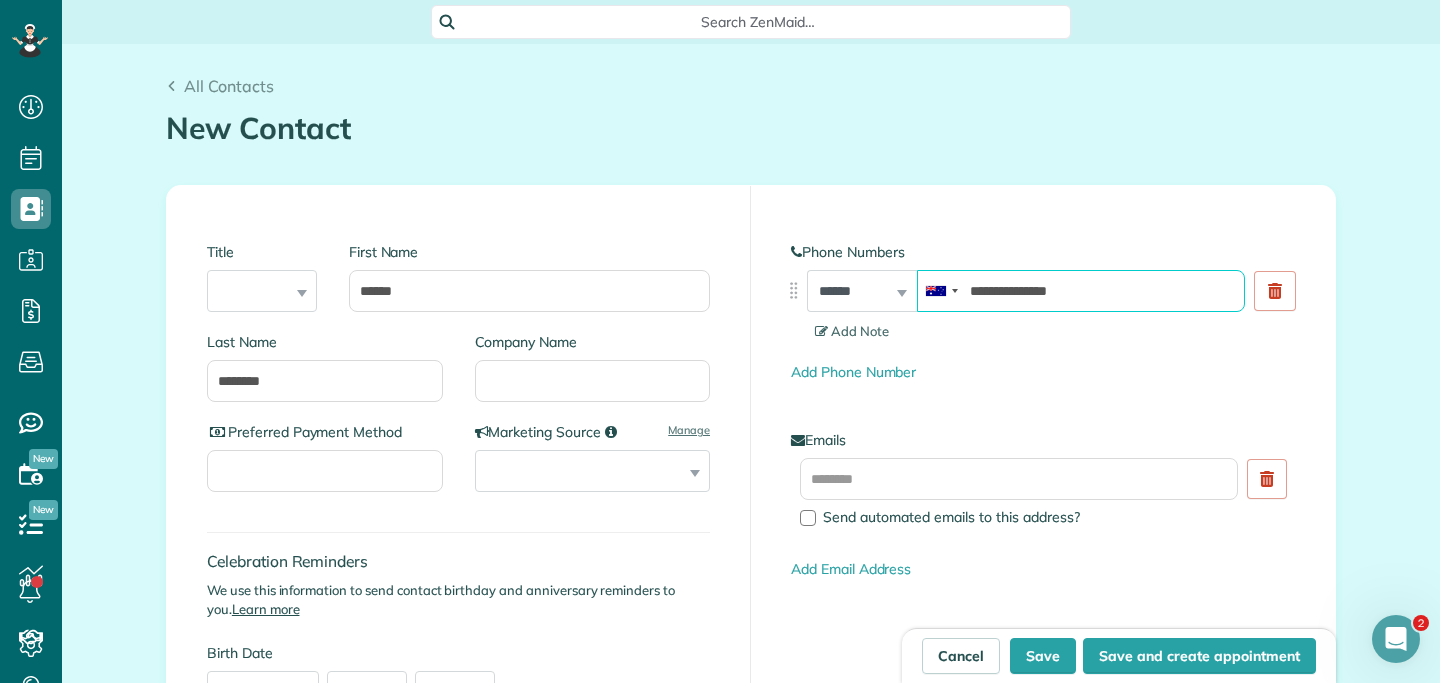 type on "**********" 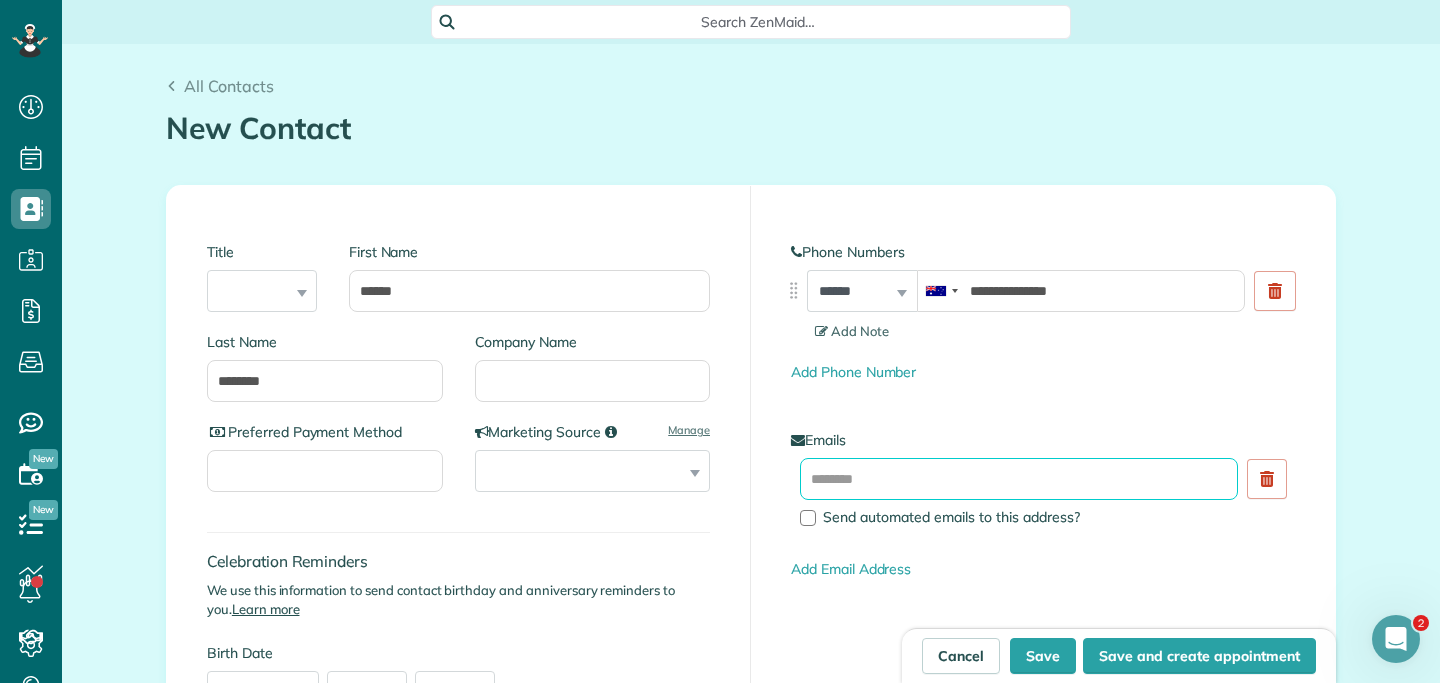 click at bounding box center [1019, 479] 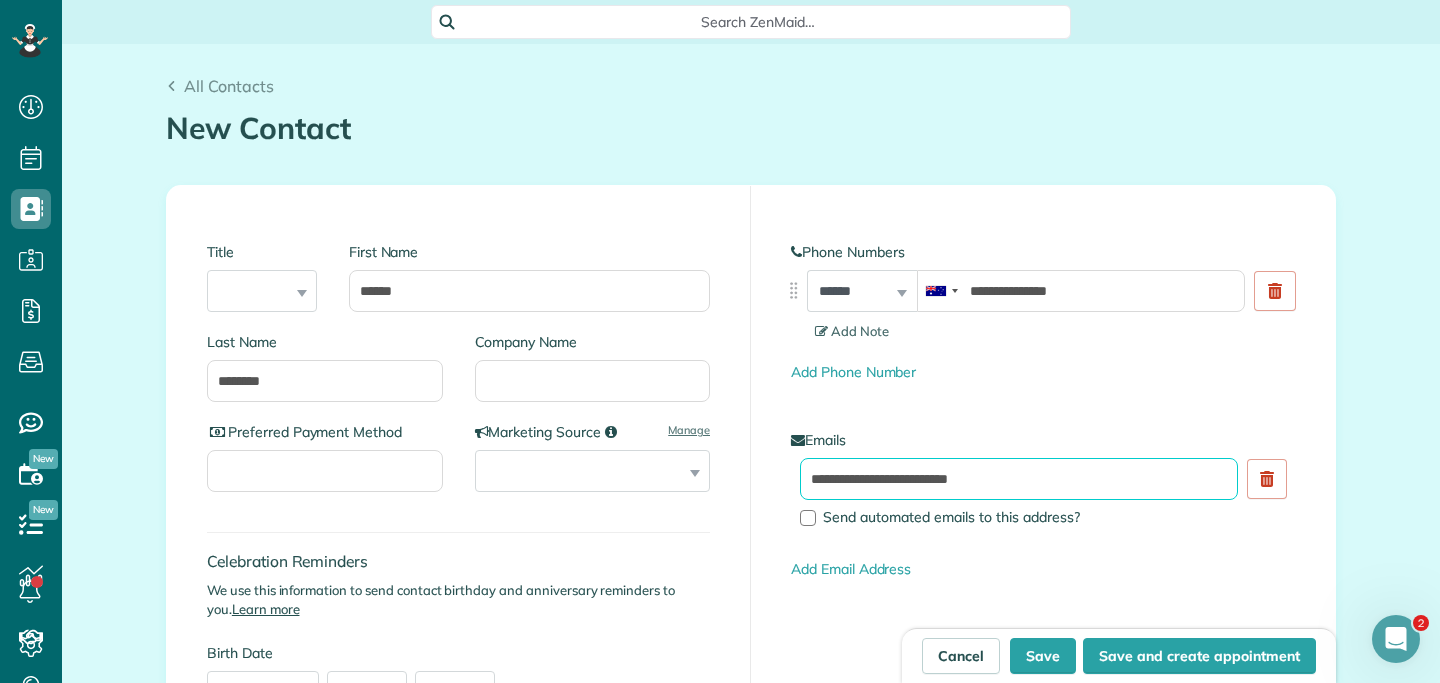 type on "**********" 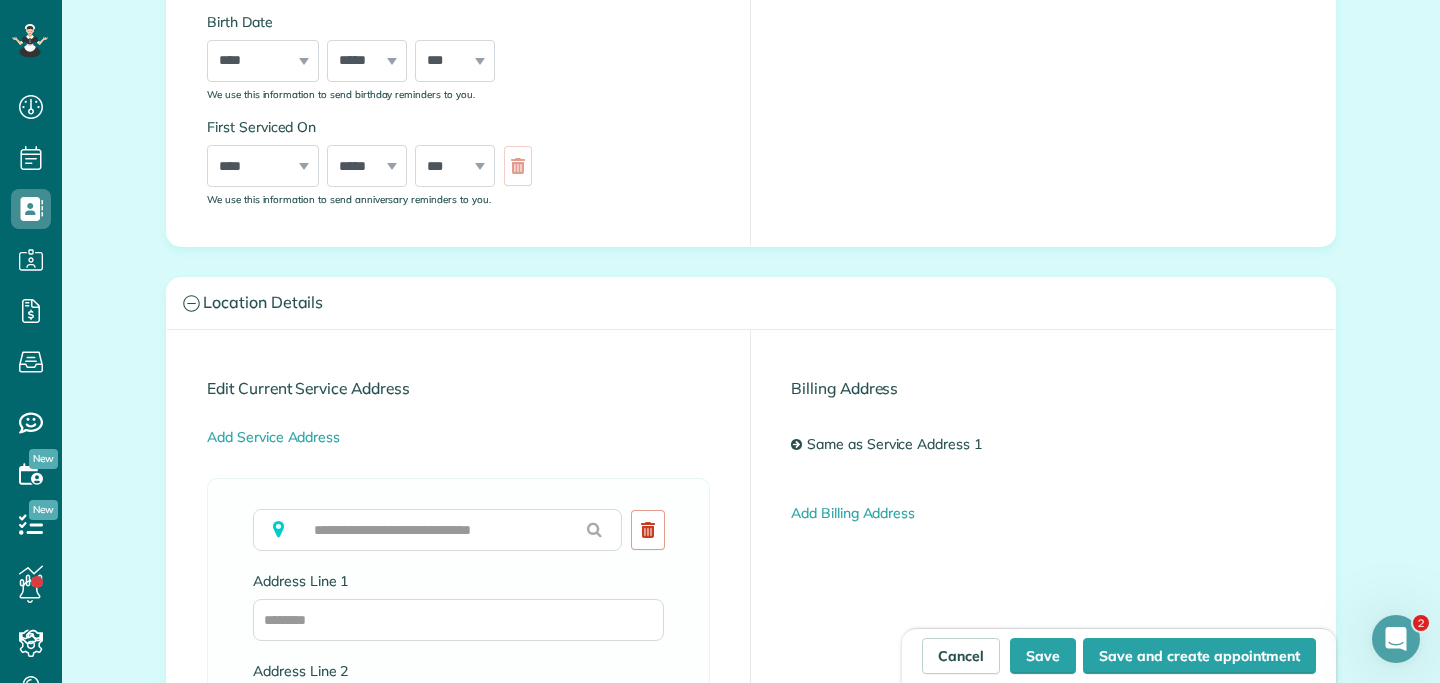 scroll, scrollTop: 649, scrollLeft: 0, axis: vertical 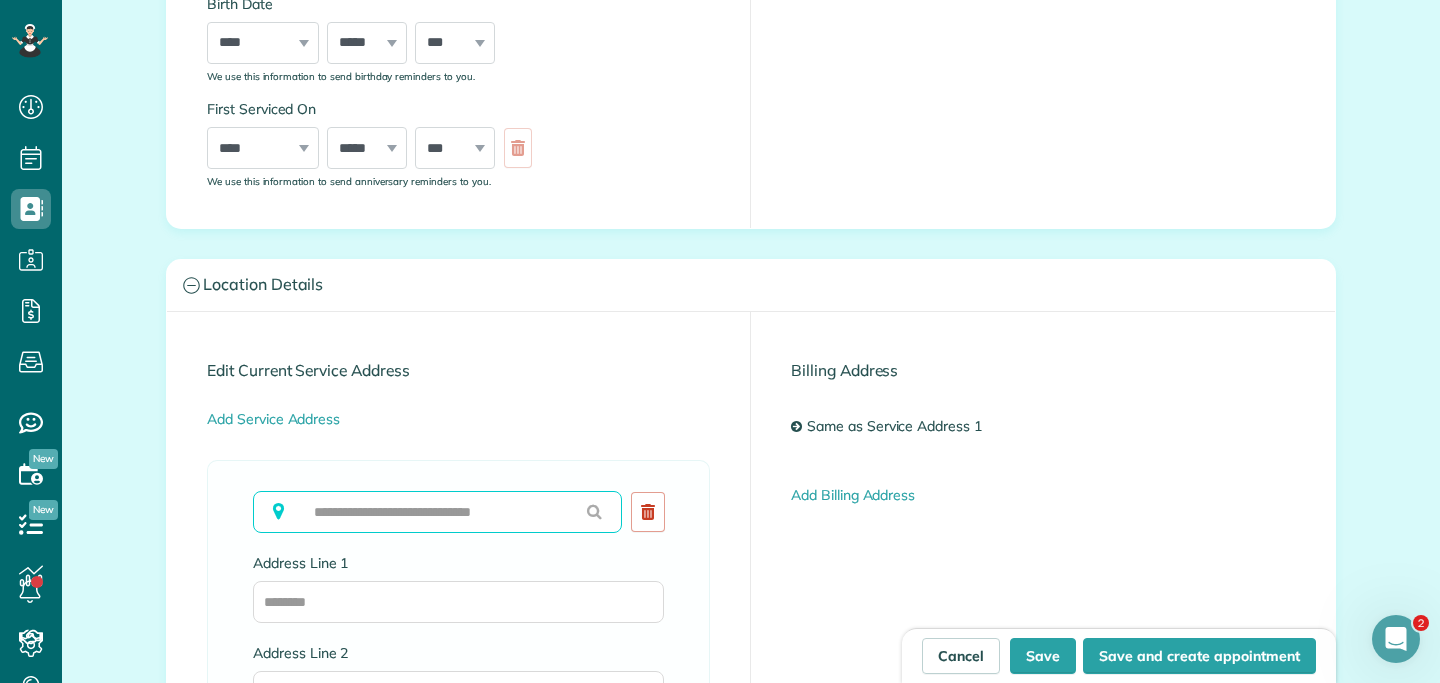 click at bounding box center (437, 512) 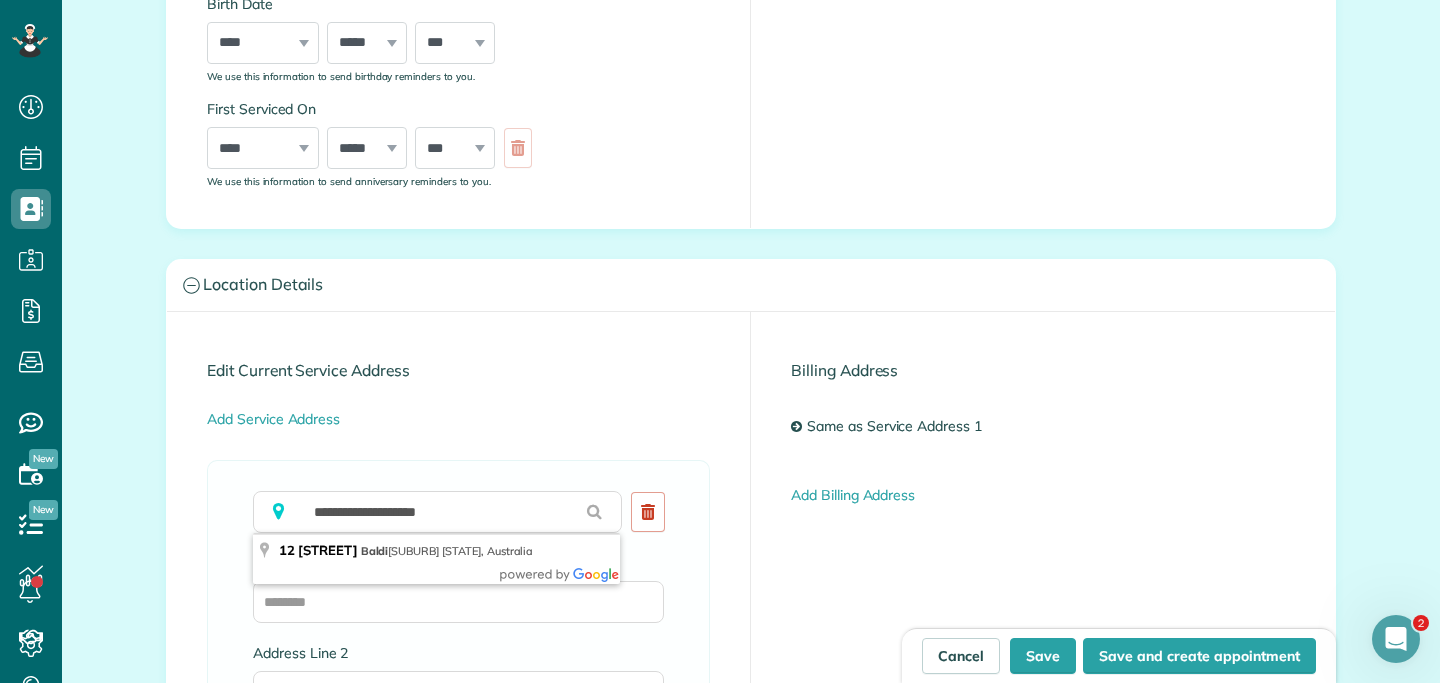 type on "**********" 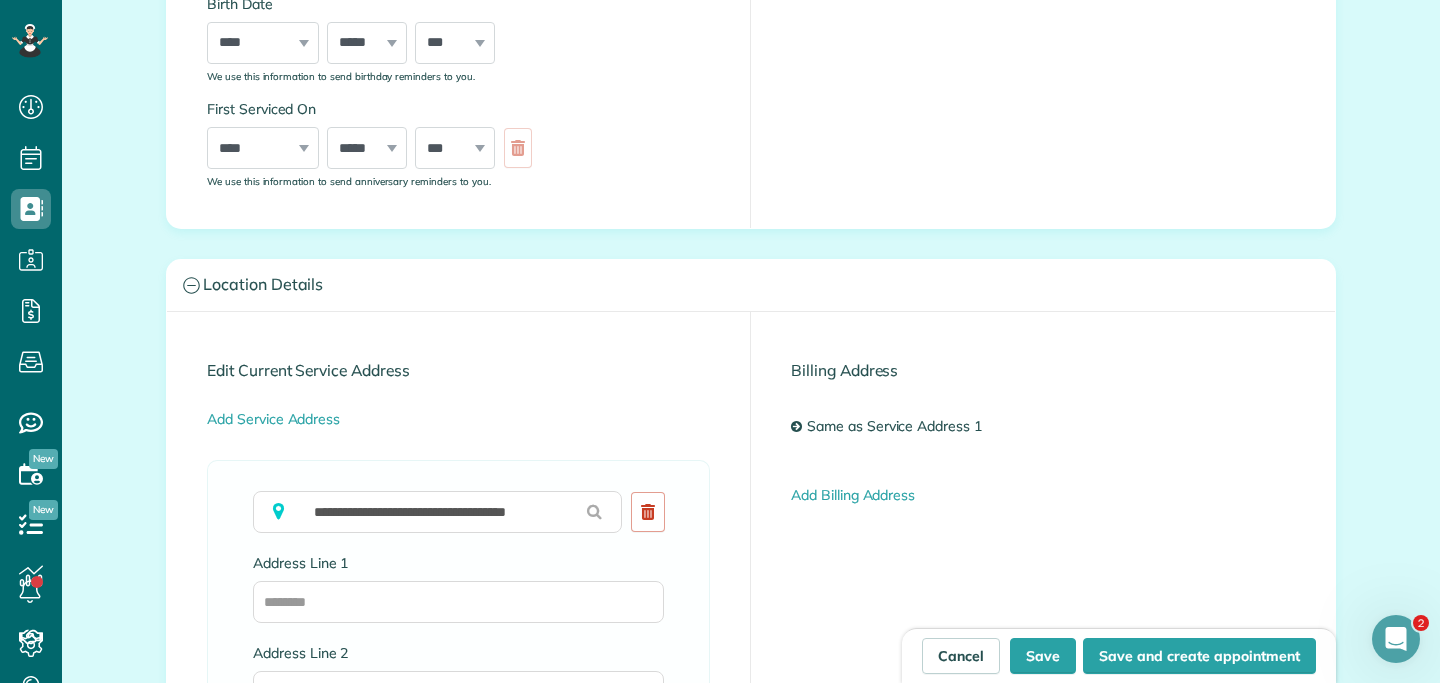 type on "**********" 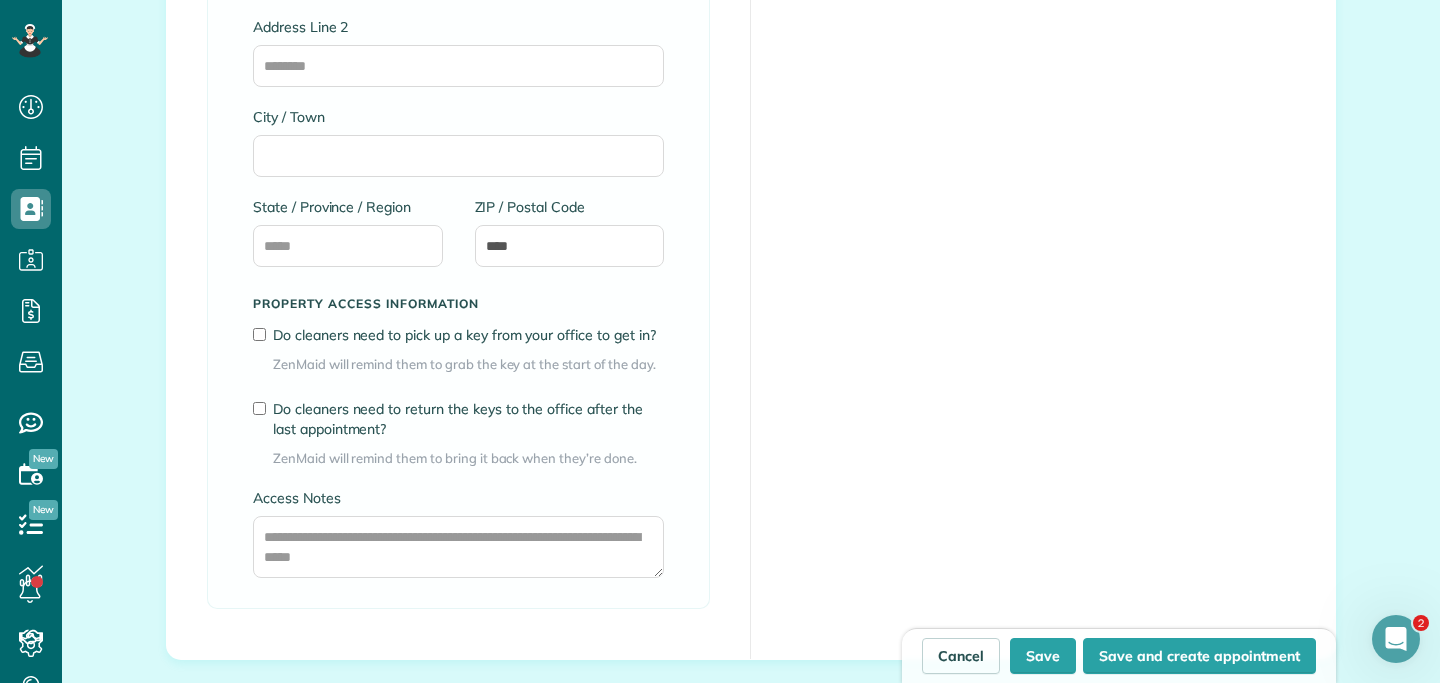 scroll, scrollTop: 1281, scrollLeft: 0, axis: vertical 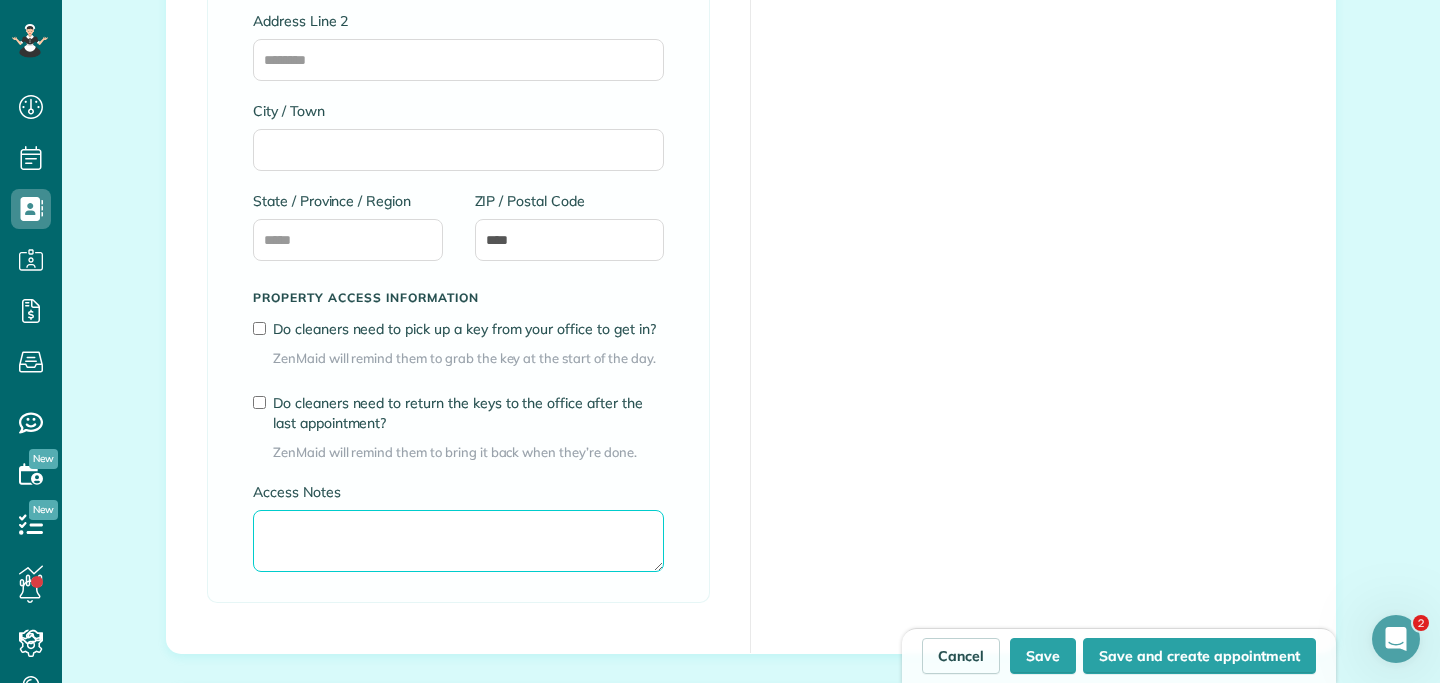 click on "Access Notes" at bounding box center (458, 541) 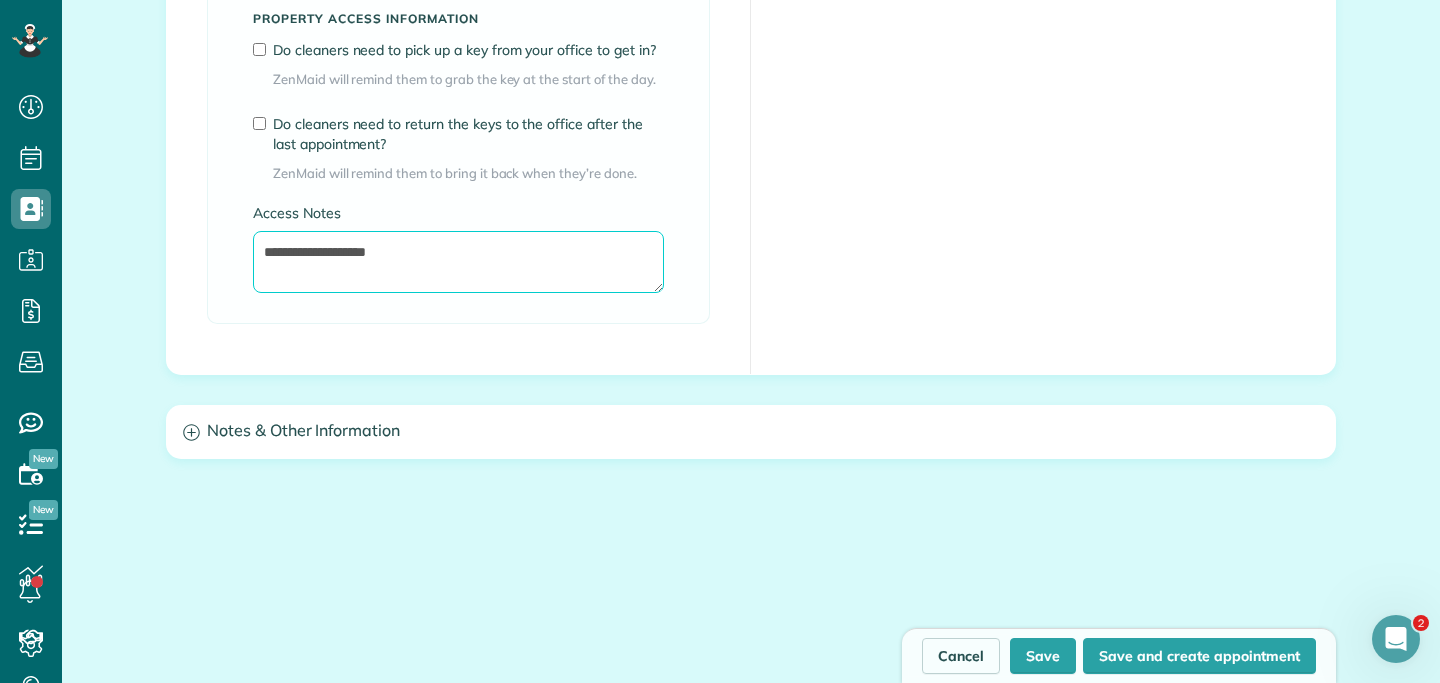 scroll, scrollTop: 1726, scrollLeft: 0, axis: vertical 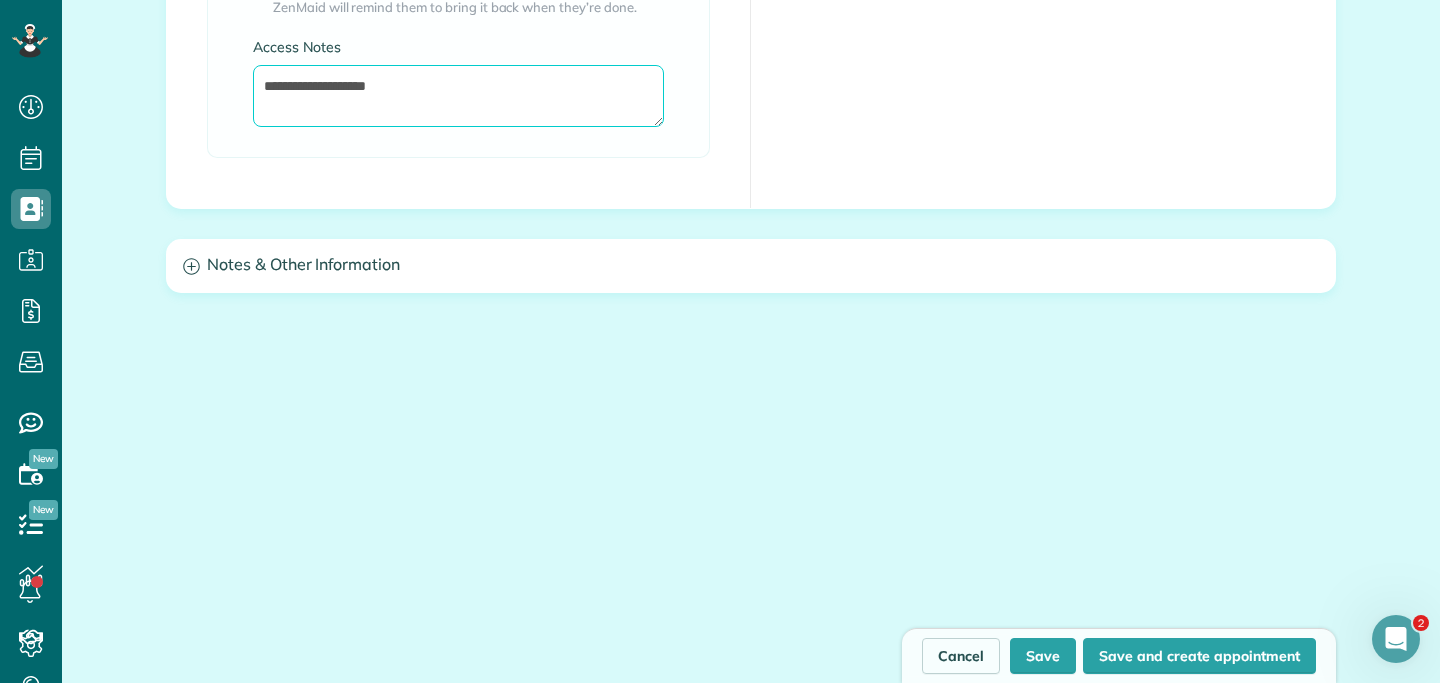 type on "**********" 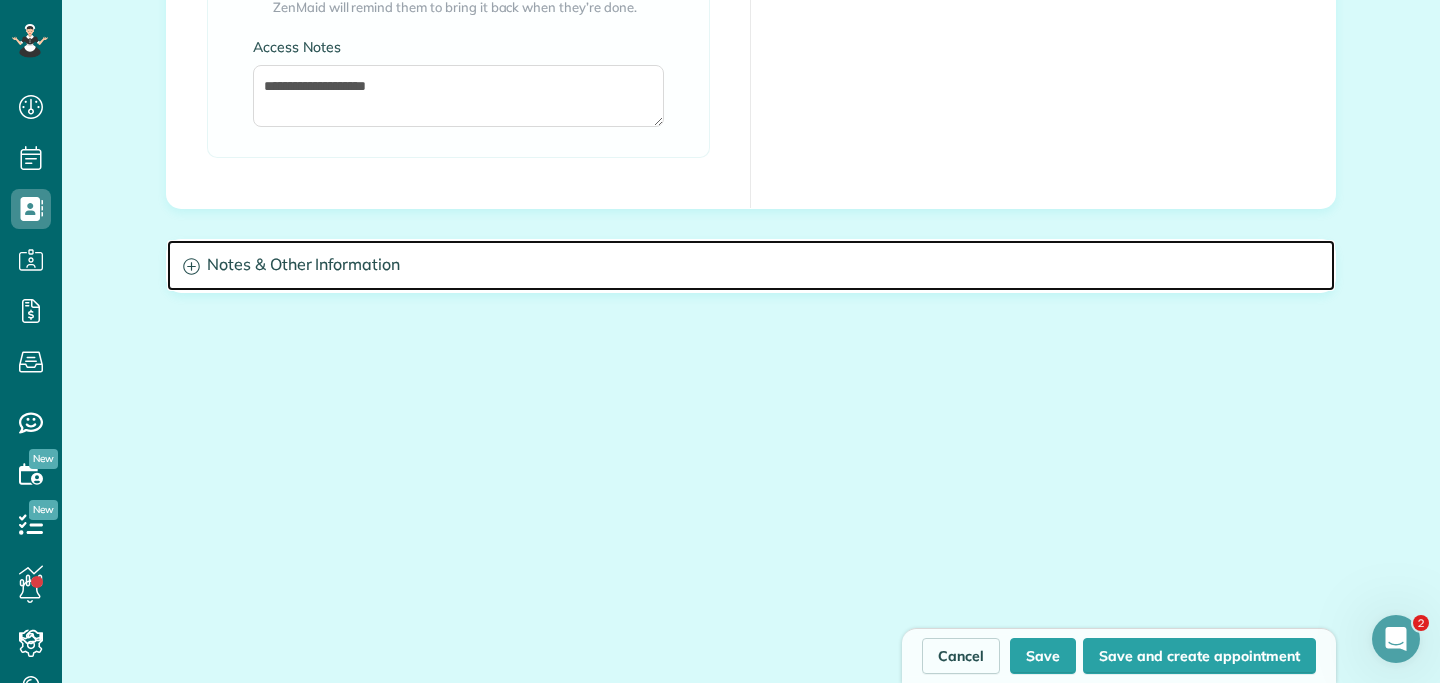 click on "Notes & Other Information" at bounding box center [751, 265] 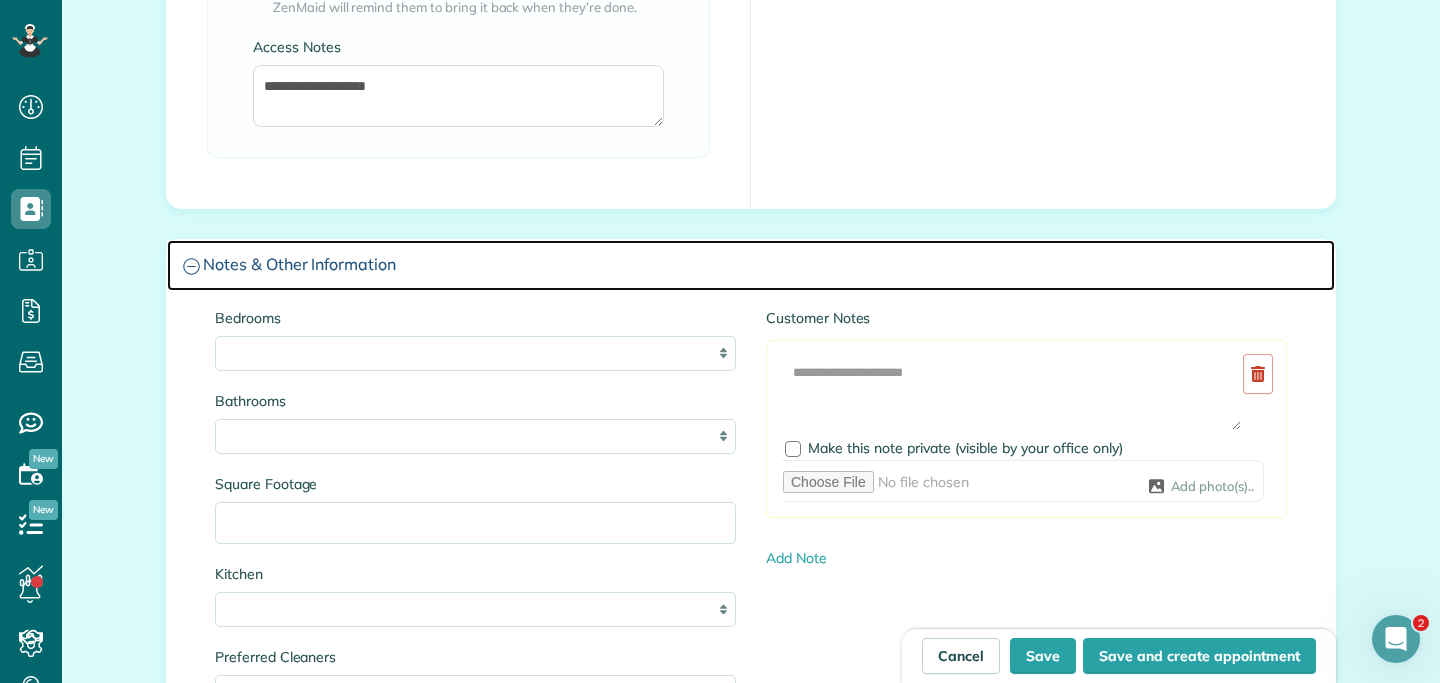 scroll, scrollTop: 1865, scrollLeft: 0, axis: vertical 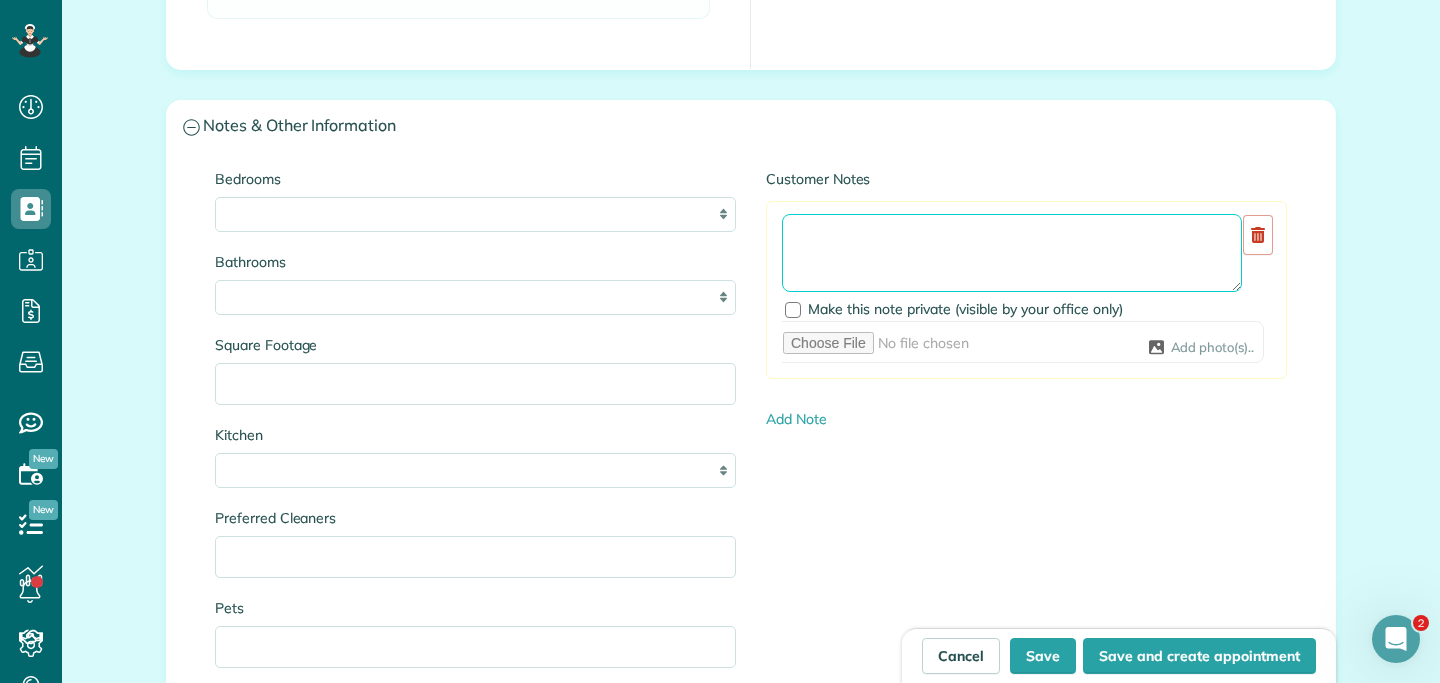 click at bounding box center [1012, 253] 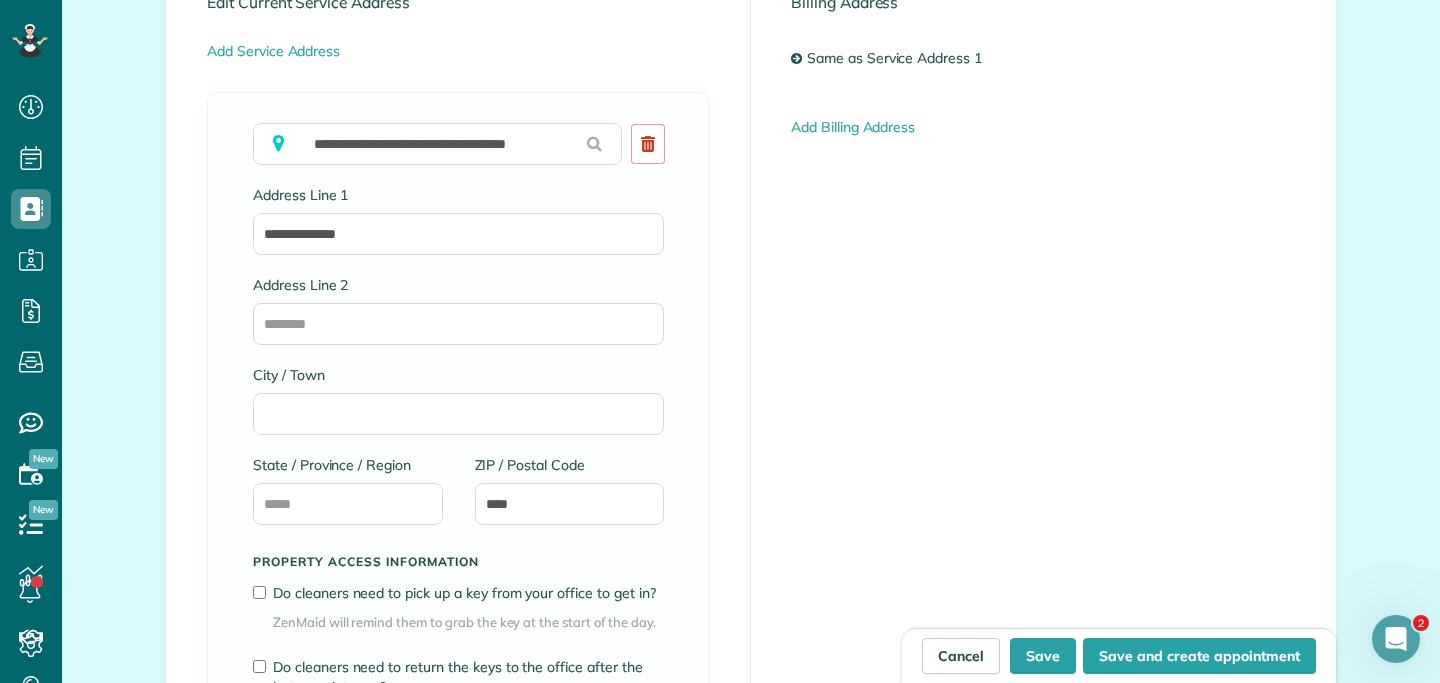 scroll, scrollTop: 0, scrollLeft: 0, axis: both 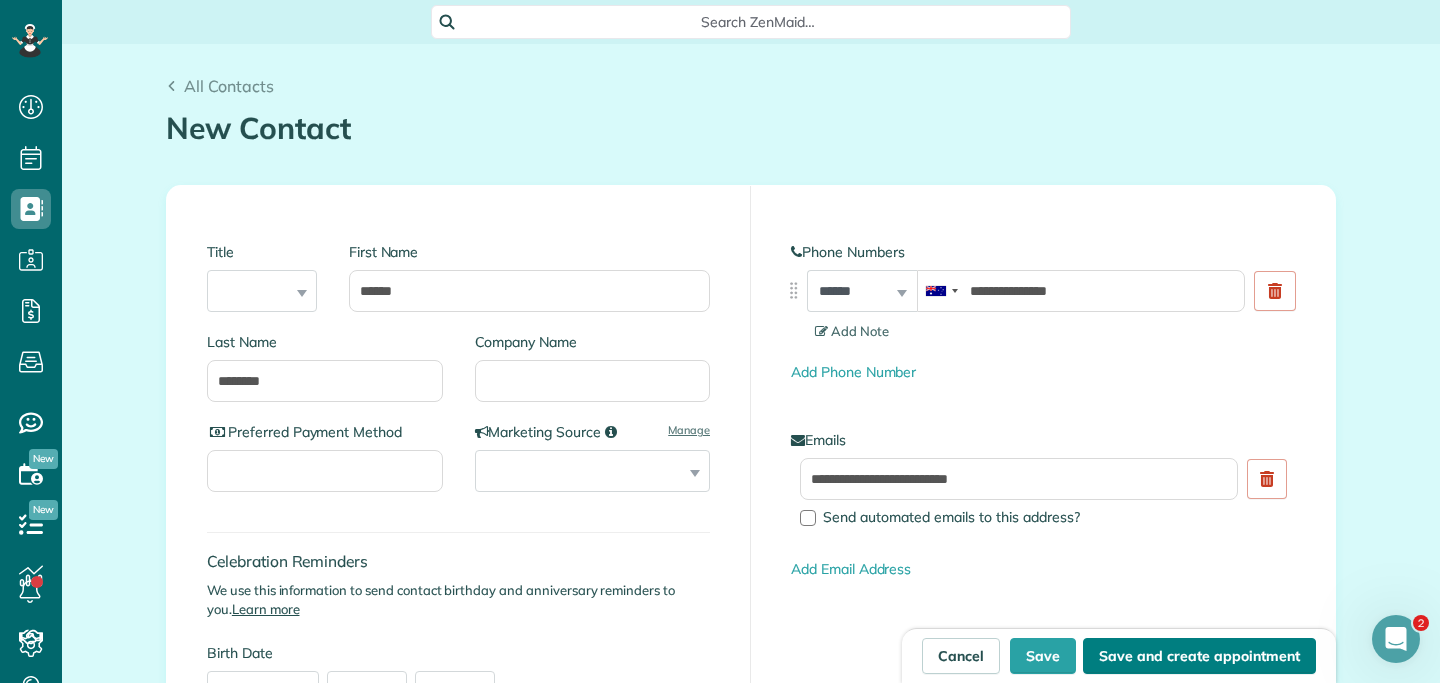 type on "*******" 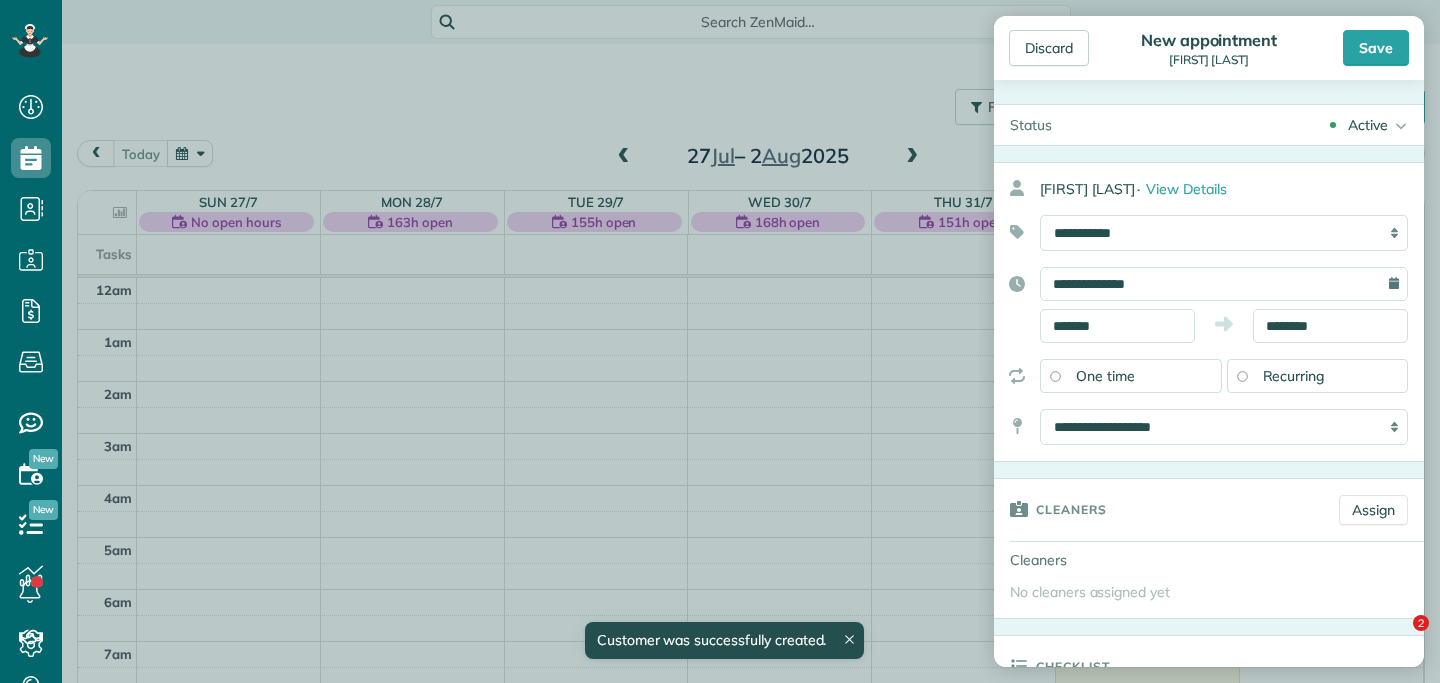 scroll, scrollTop: 0, scrollLeft: 0, axis: both 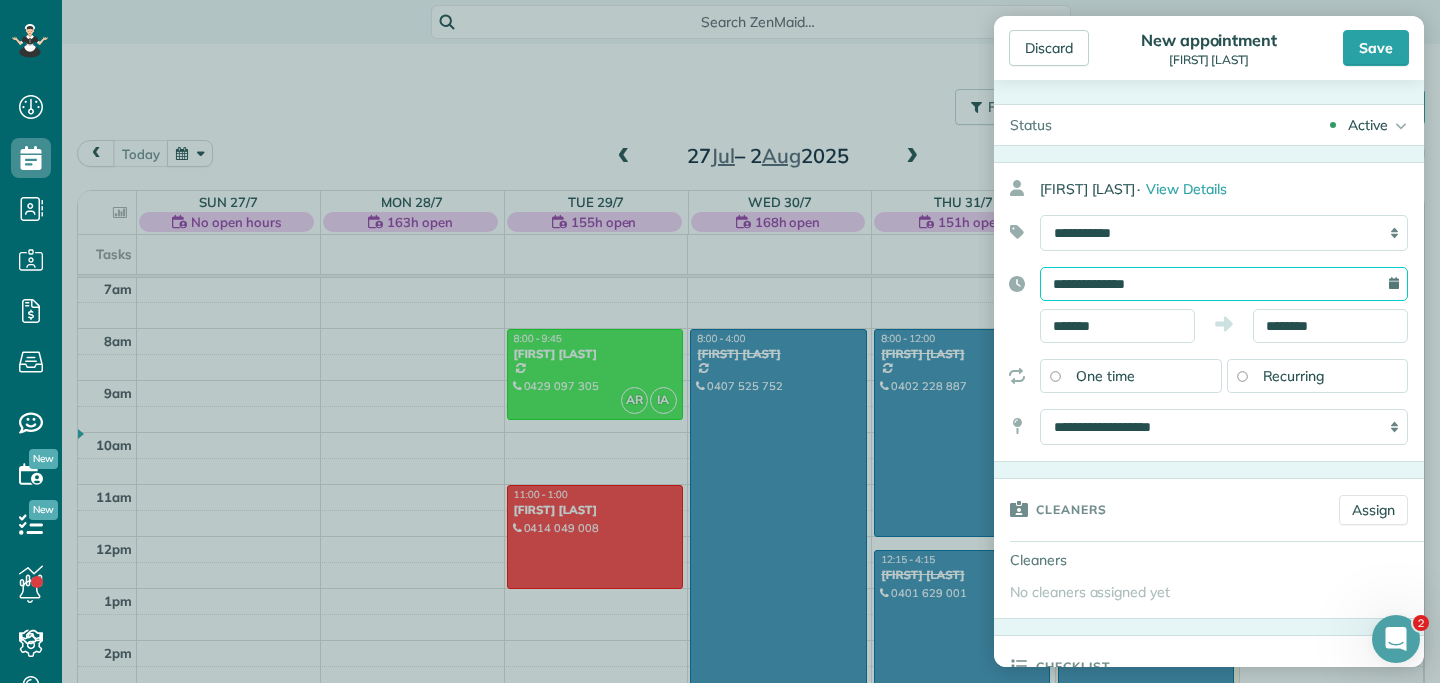 click on "**********" at bounding box center (1224, 284) 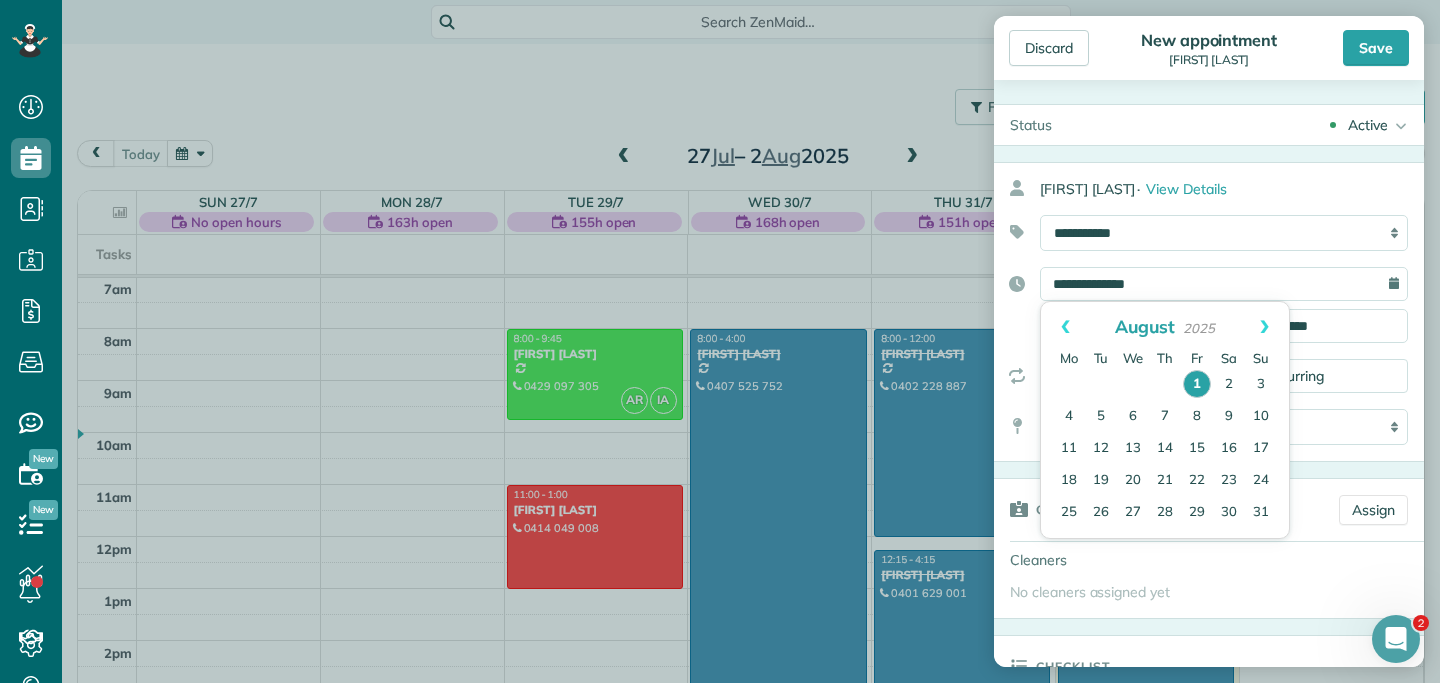 click at bounding box center (1069, 384) 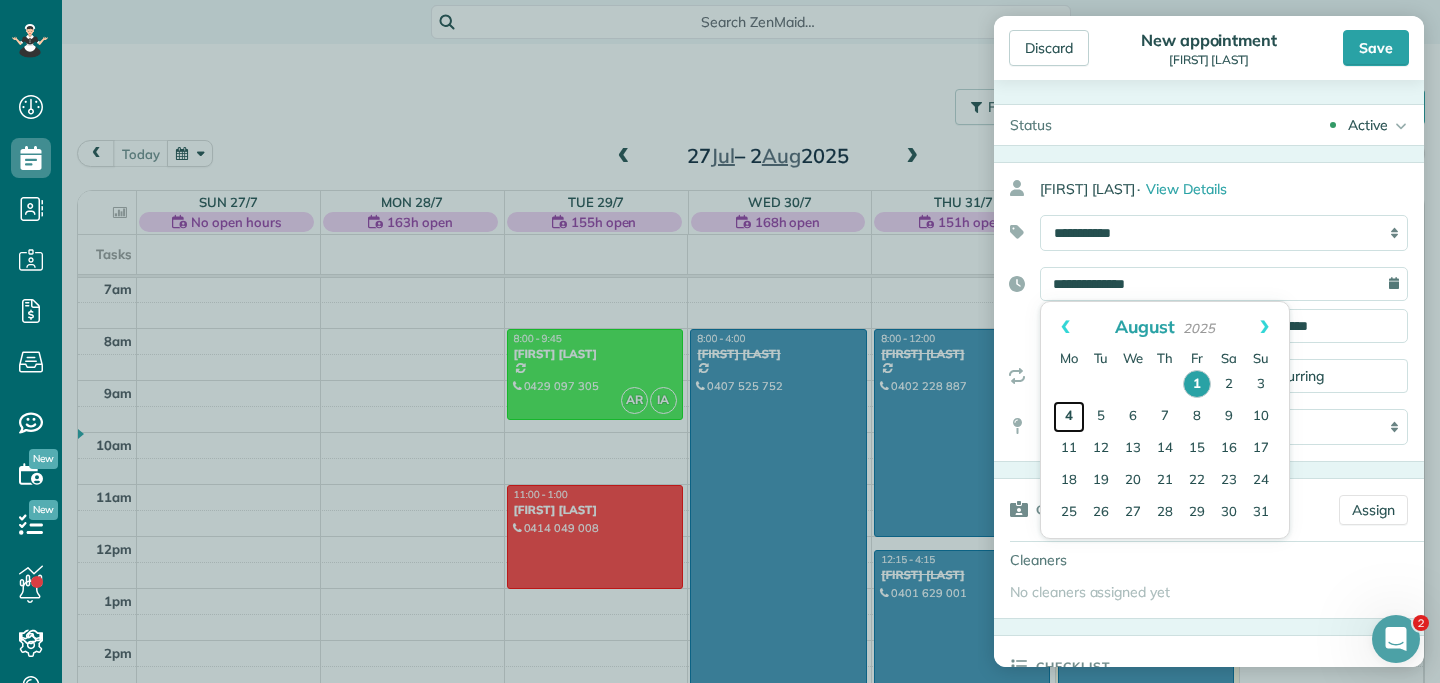 click on "4" at bounding box center (1069, 417) 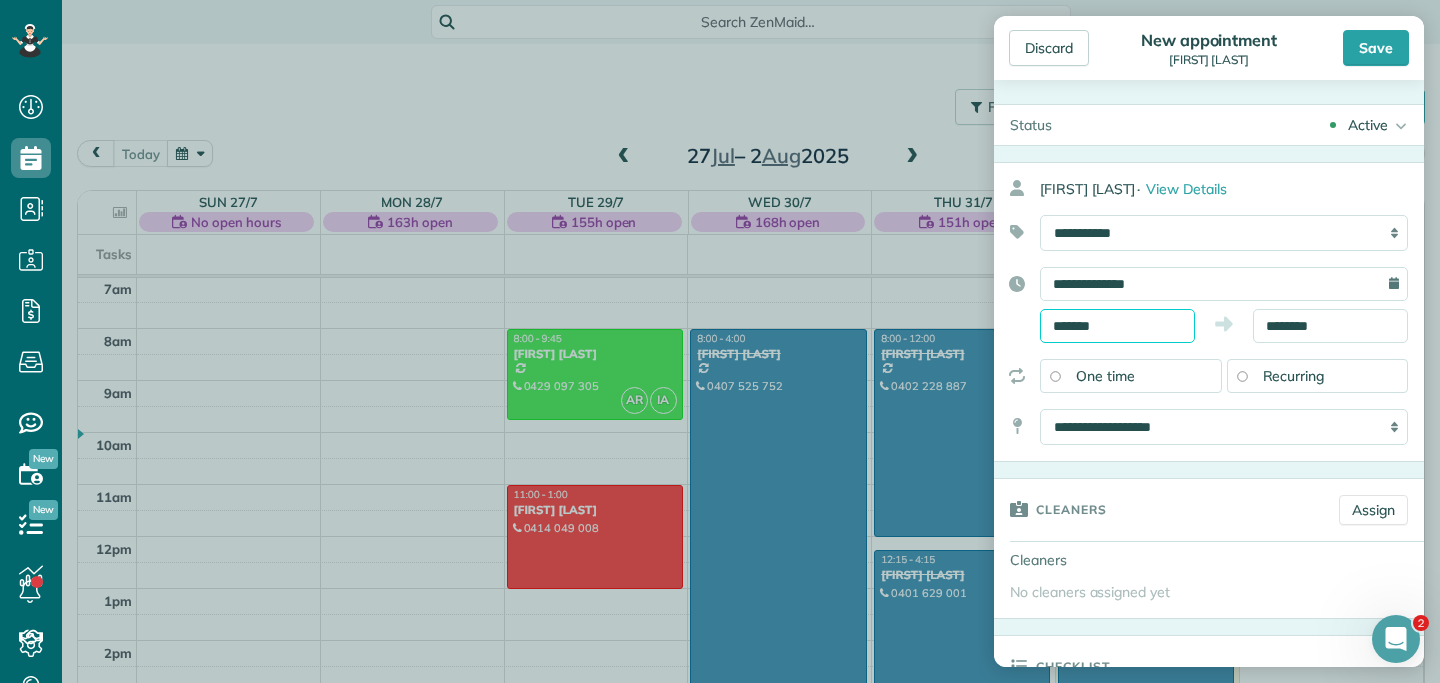 click on "Dashboard
Scheduling
Calendar View
List View
Dispatch View - Weekly scheduling (Beta)" at bounding box center [720, 341] 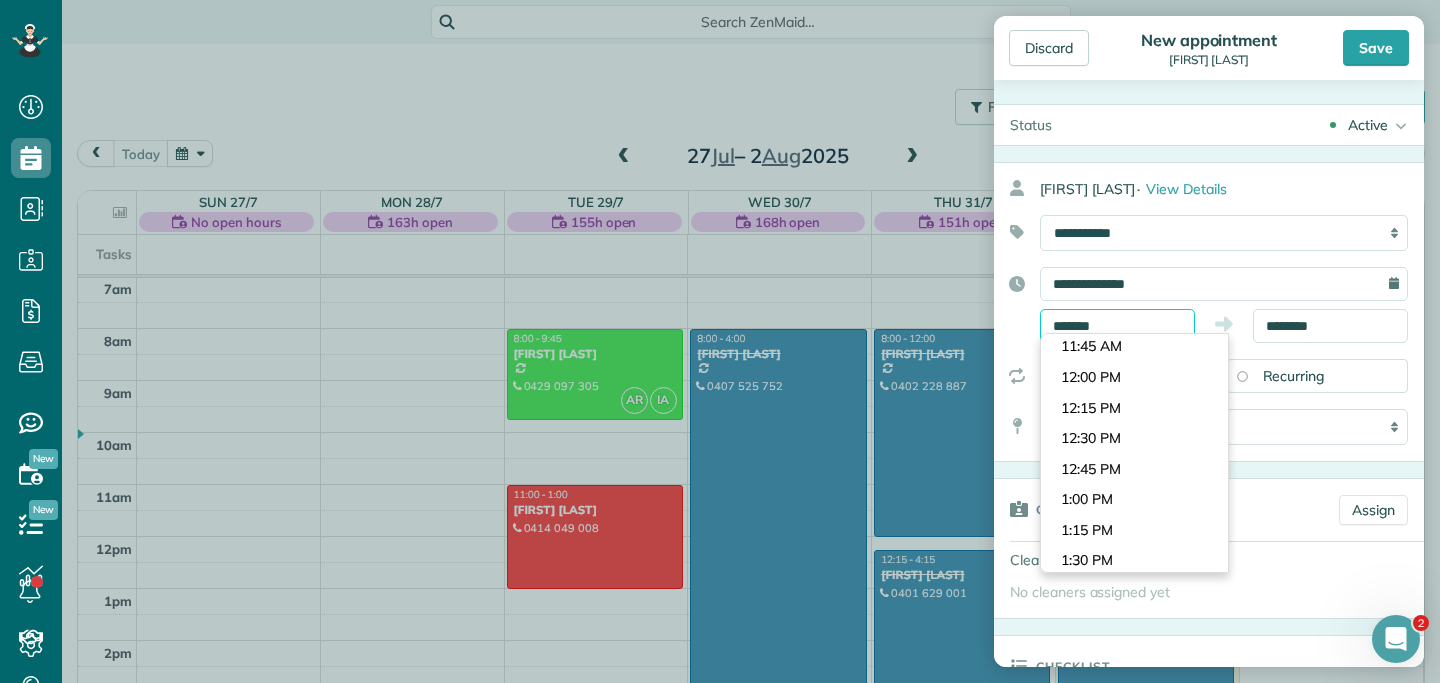 scroll, scrollTop: 1409, scrollLeft: 0, axis: vertical 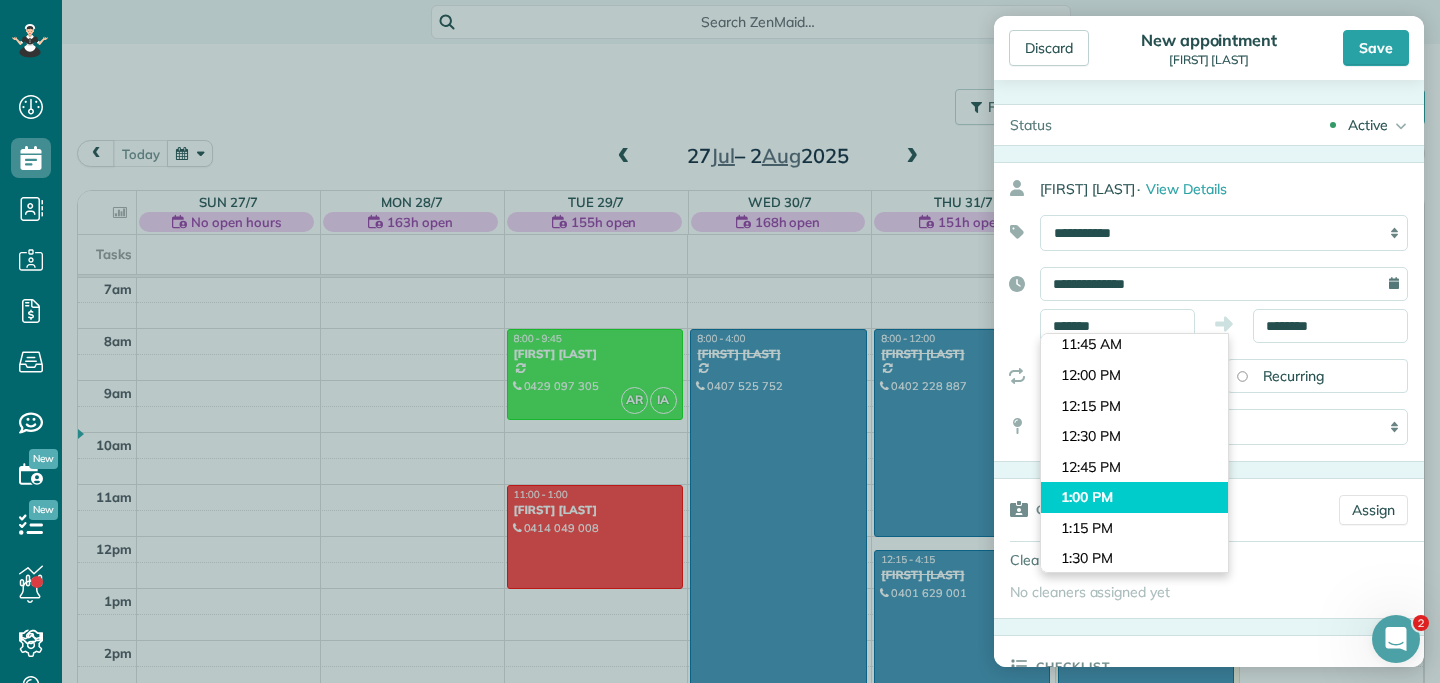 type on "*******" 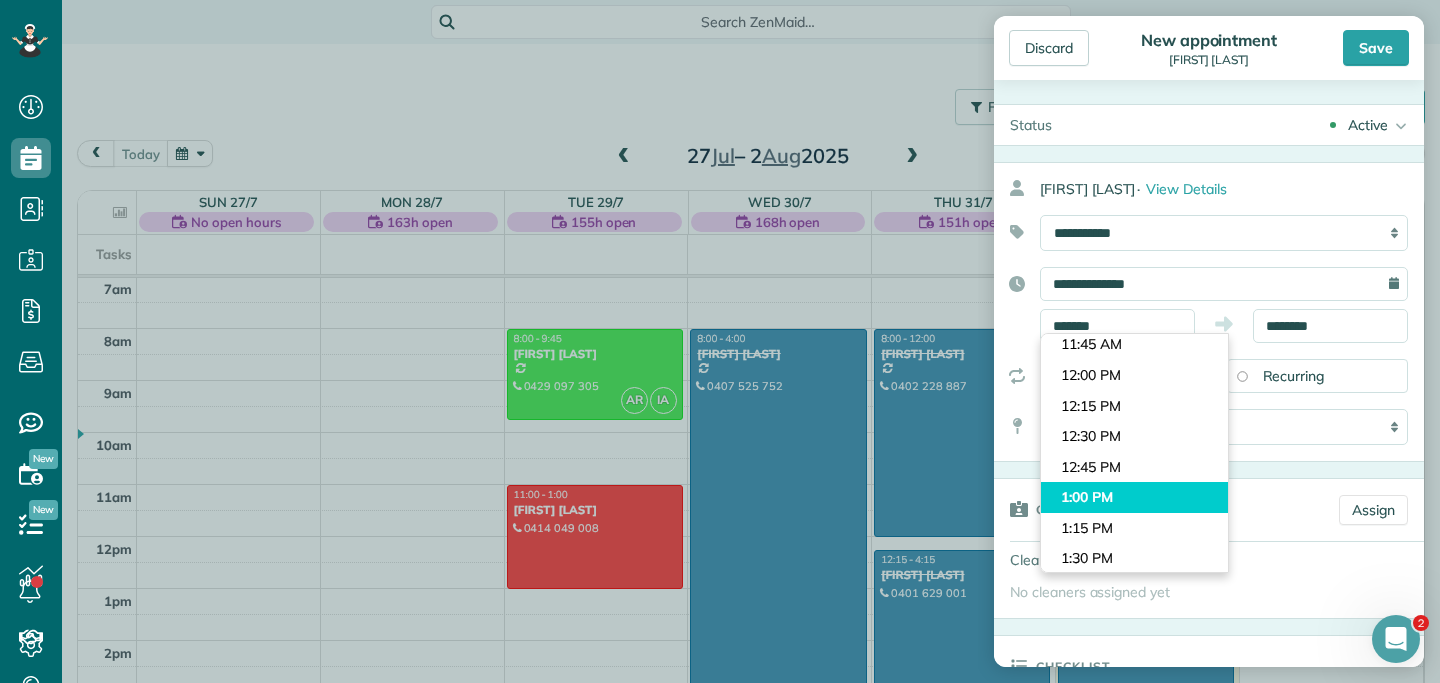 click on "Dashboard
Scheduling
Calendar View
List View
Dispatch View - Weekly scheduling (Beta)" at bounding box center [720, 341] 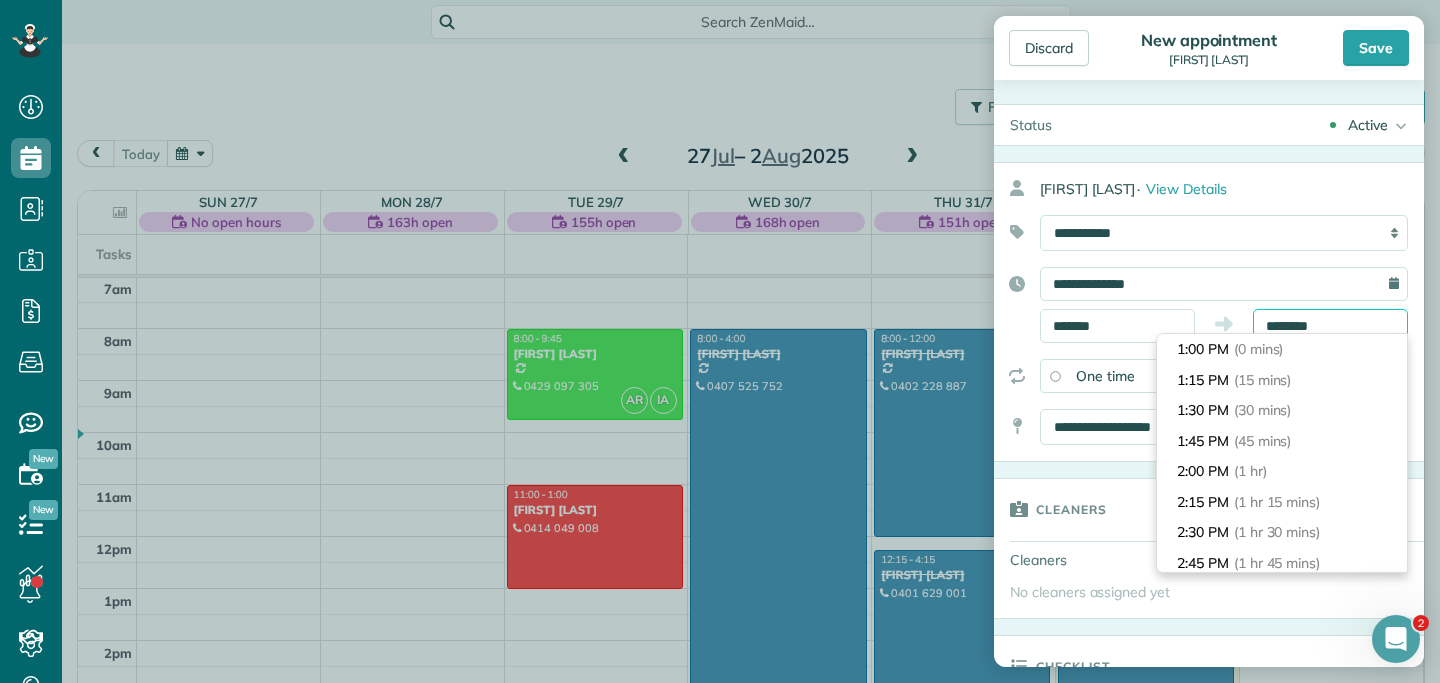 click on "********" at bounding box center [1330, 326] 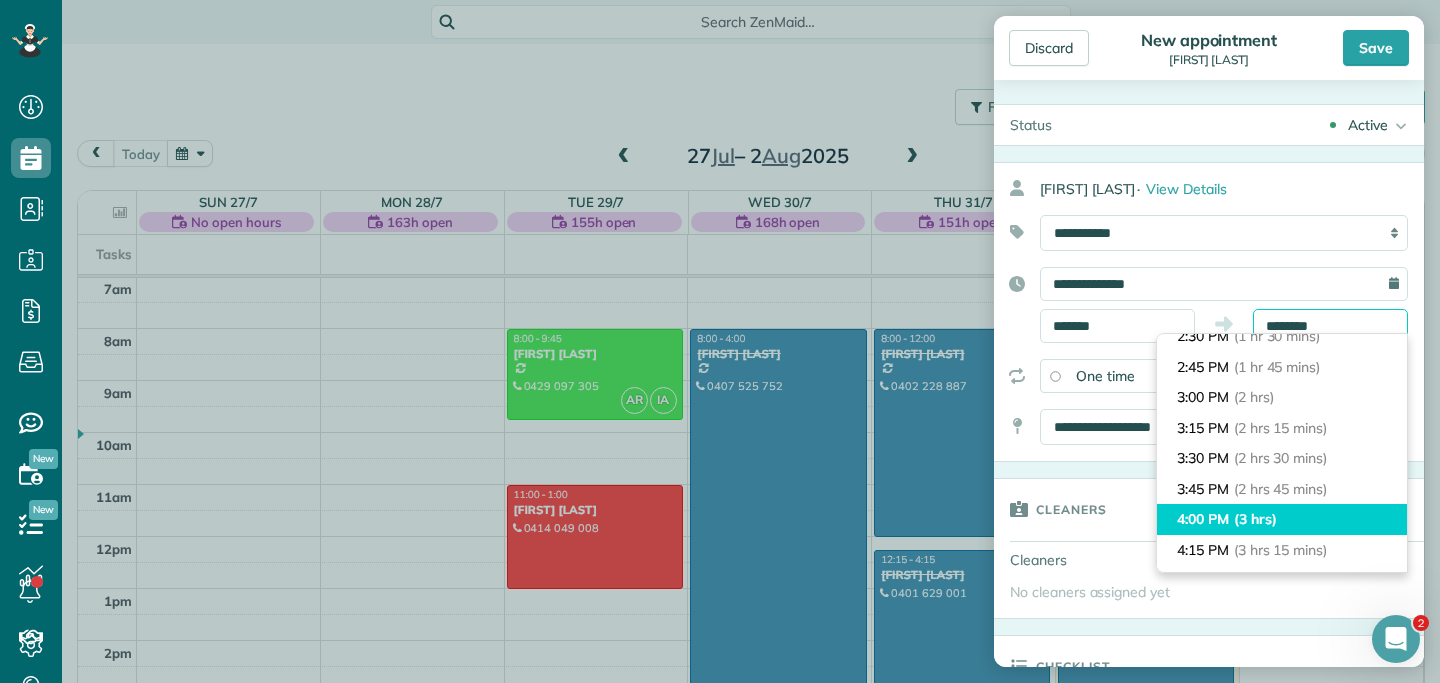 scroll, scrollTop: 197, scrollLeft: 0, axis: vertical 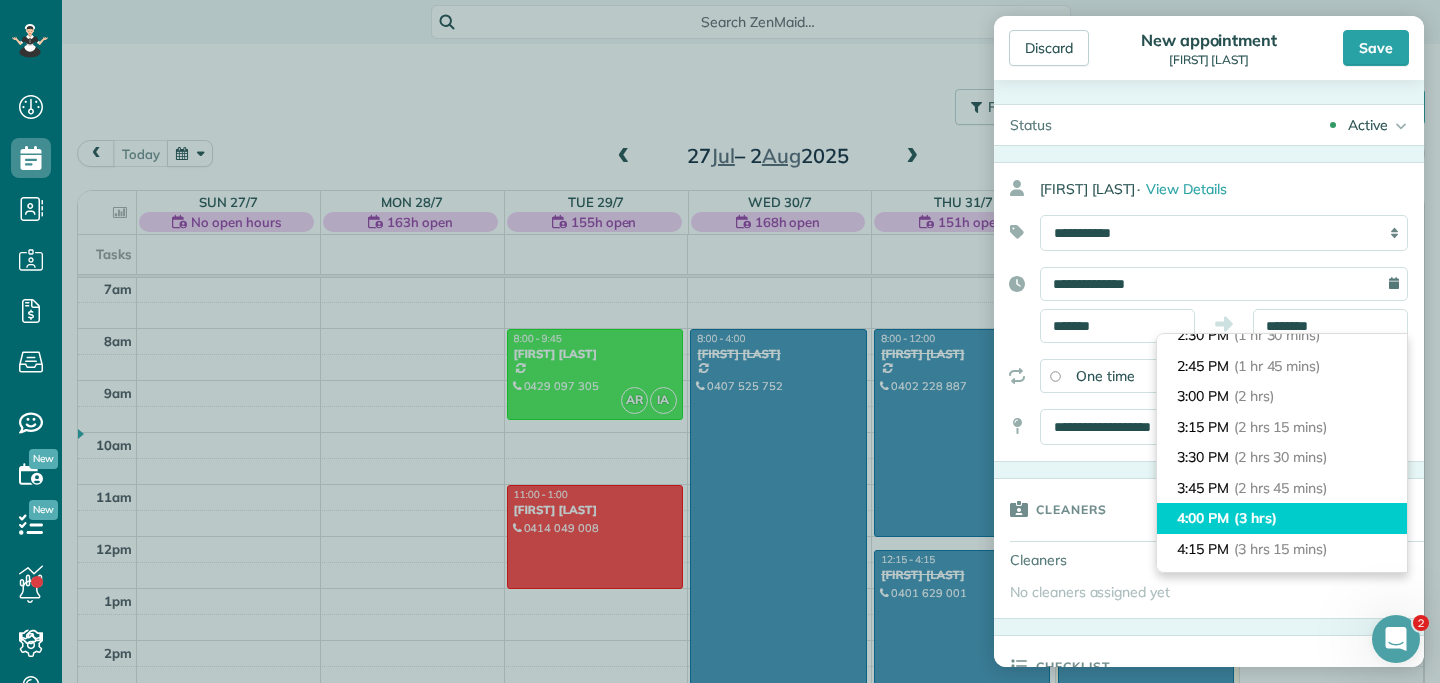 type on "*******" 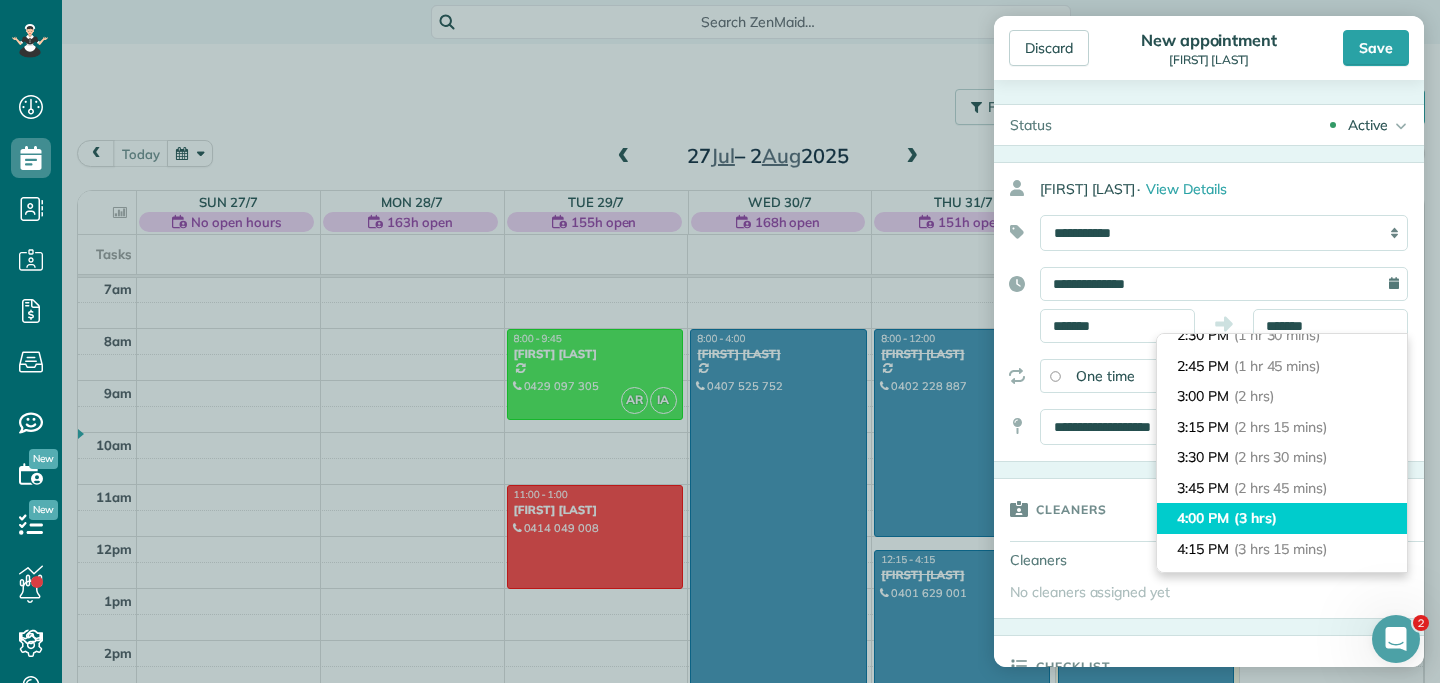 click on "4:00 PM  (3 hrs)" at bounding box center [1282, 518] 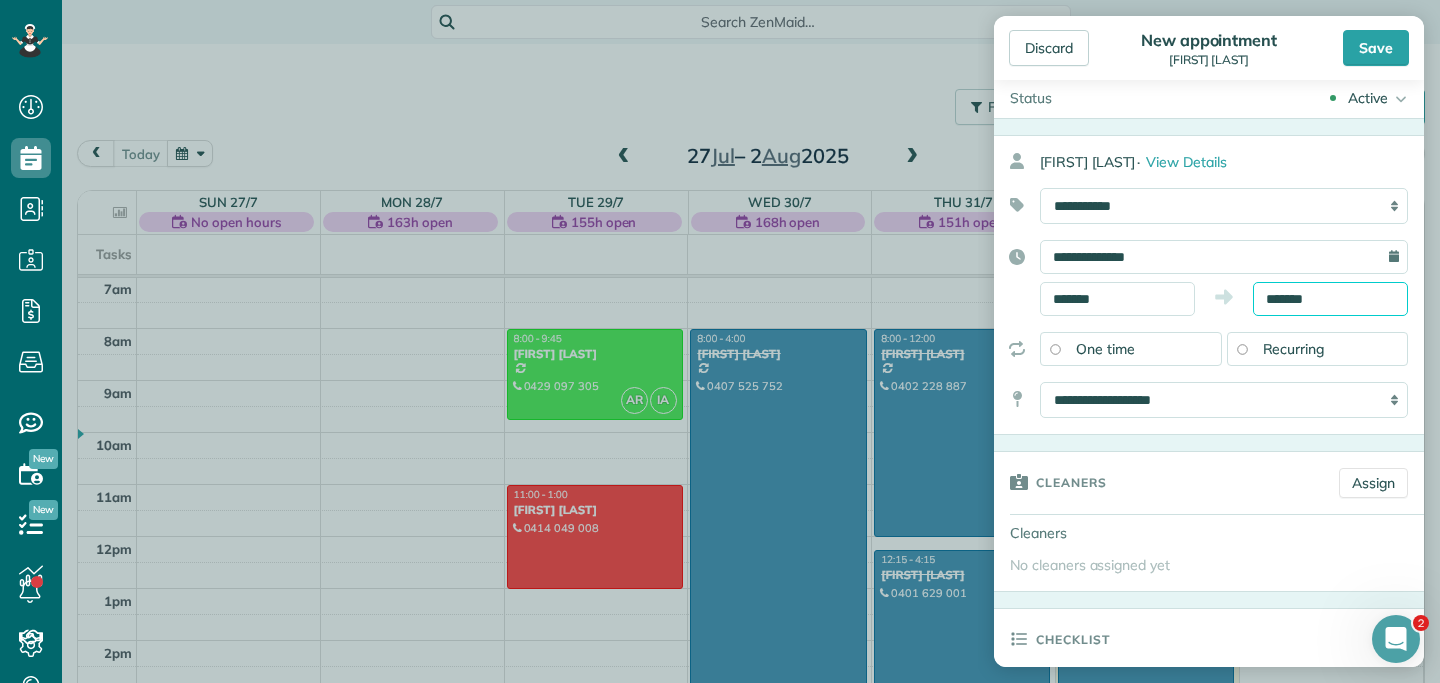 scroll, scrollTop: 30, scrollLeft: 0, axis: vertical 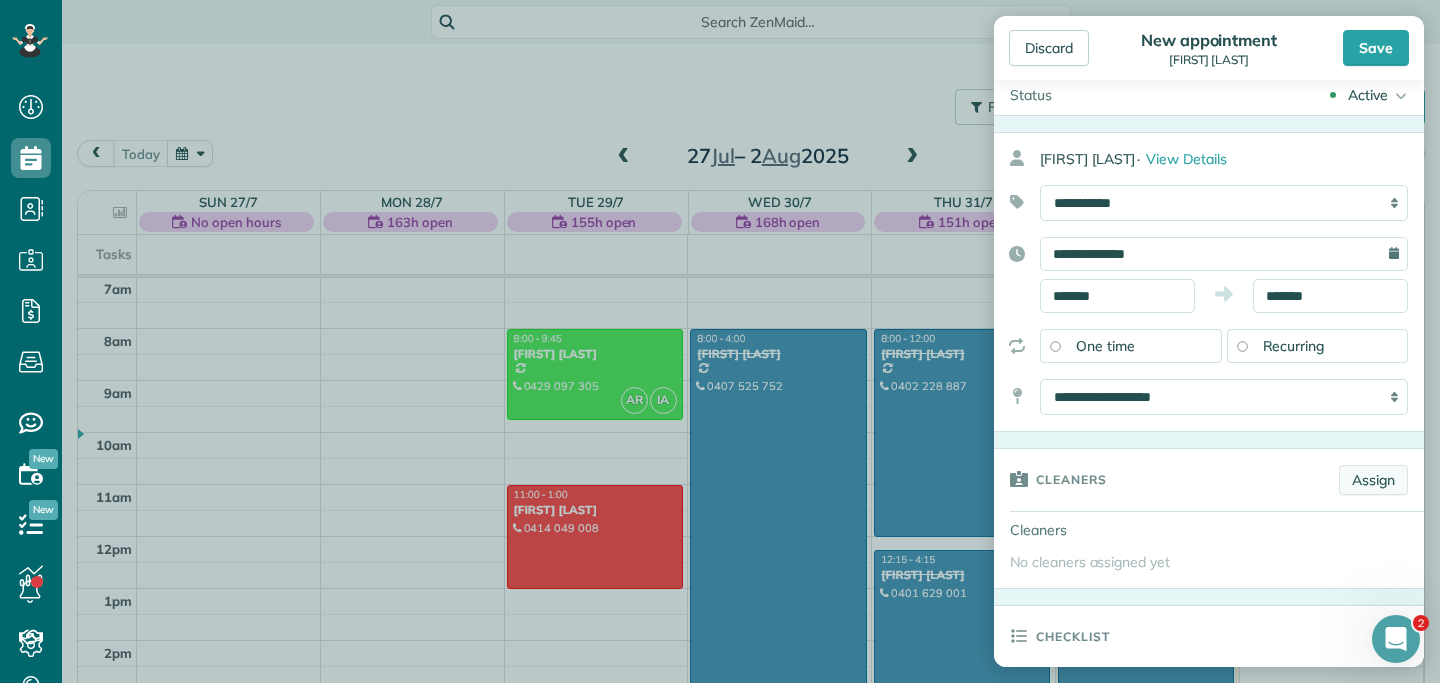 click on "Assign" at bounding box center (1373, 480) 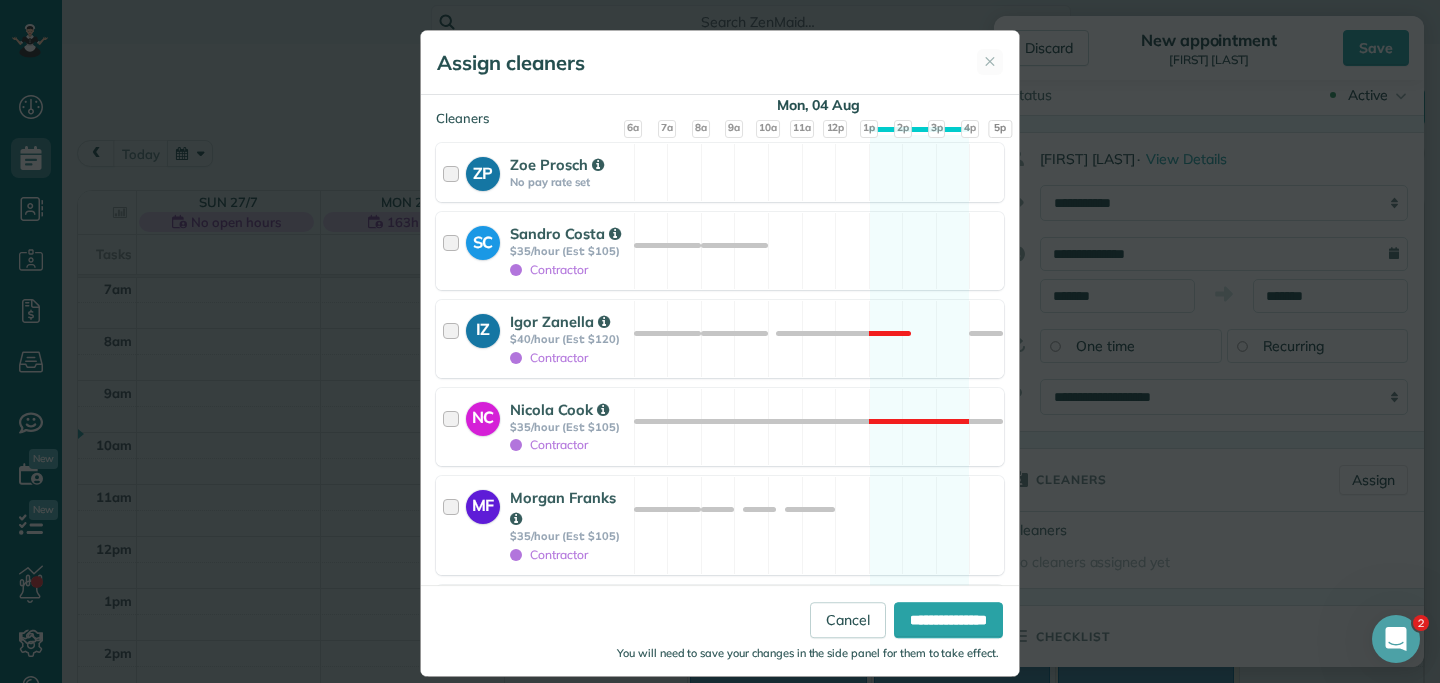 scroll, scrollTop: 115, scrollLeft: 0, axis: vertical 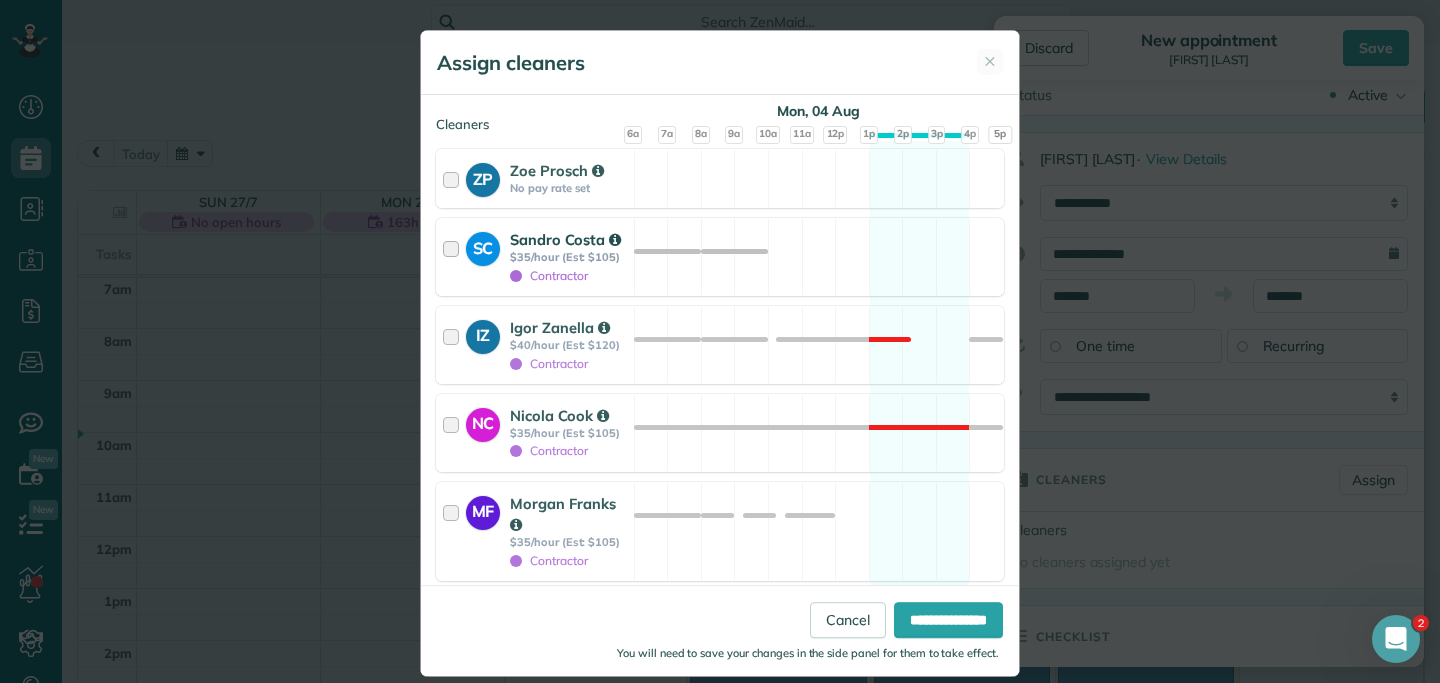 click at bounding box center [454, 257] 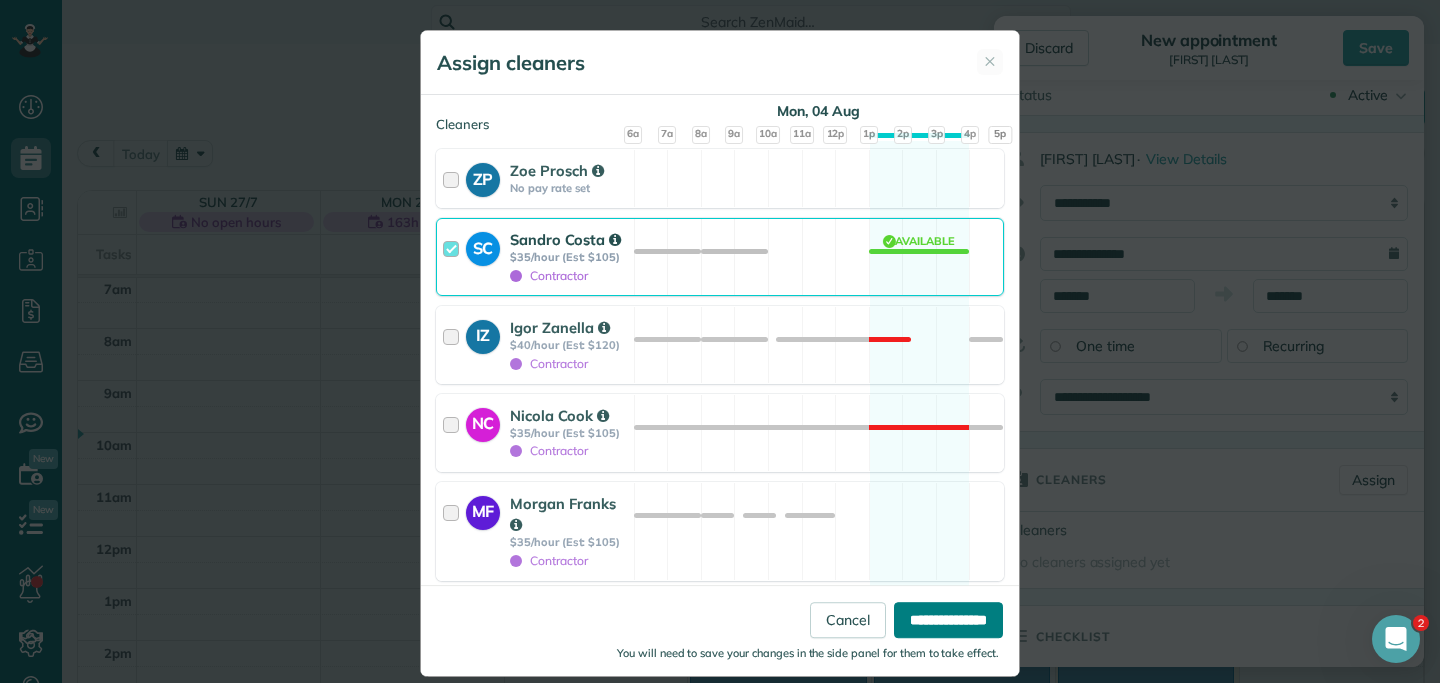 click on "**********" at bounding box center [948, 620] 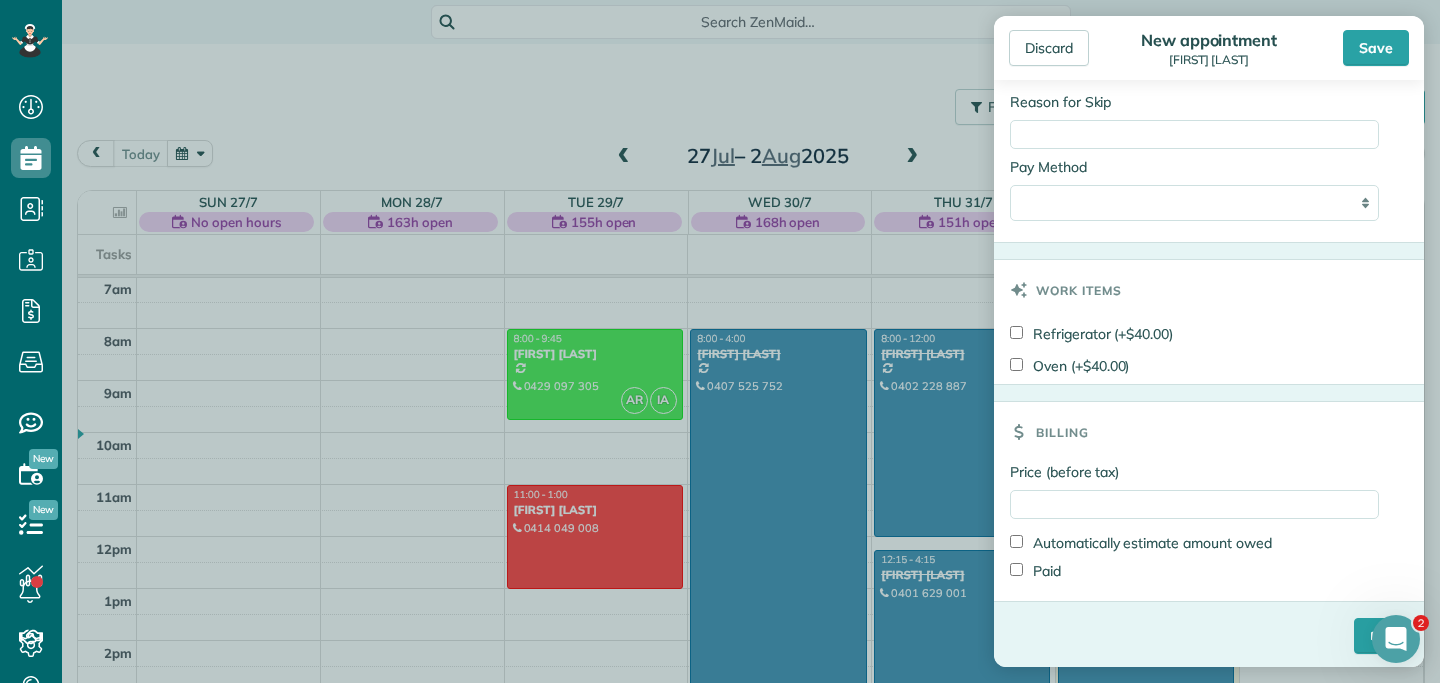 scroll, scrollTop: 1086, scrollLeft: 0, axis: vertical 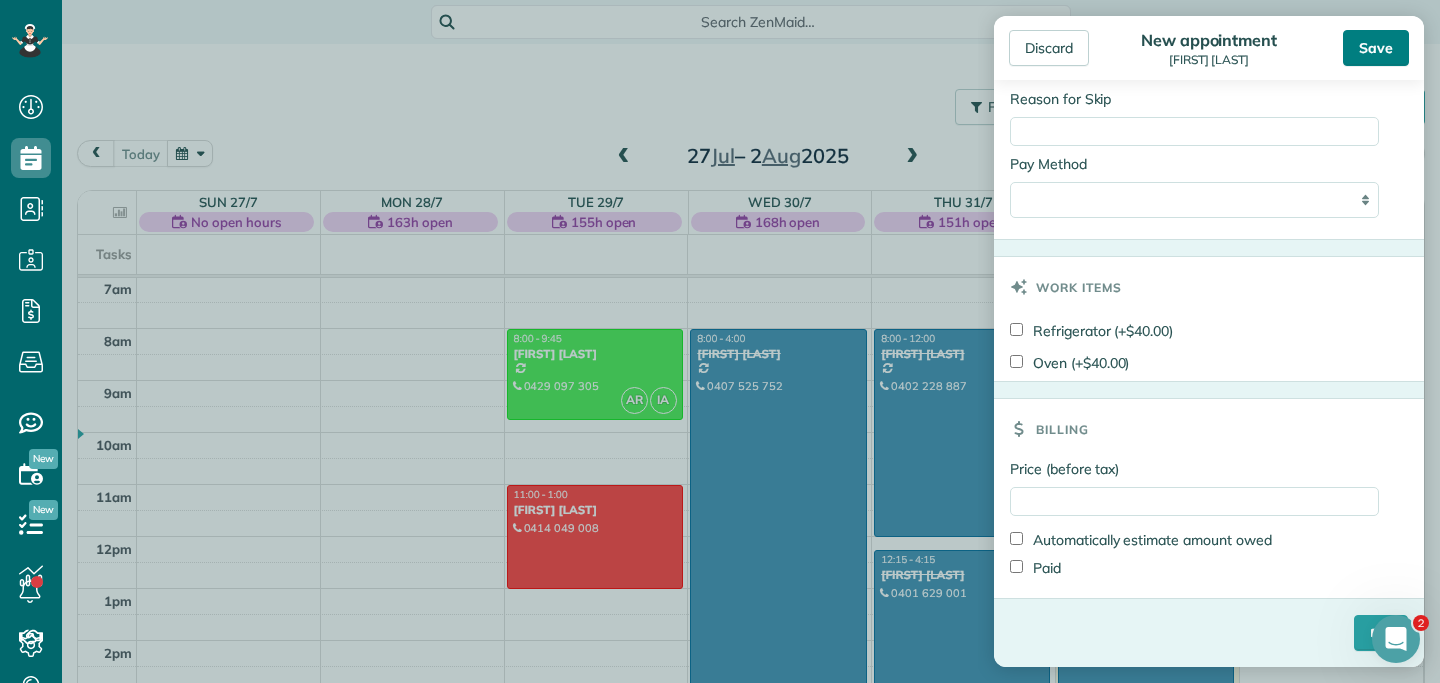 click on "Save" at bounding box center (1376, 48) 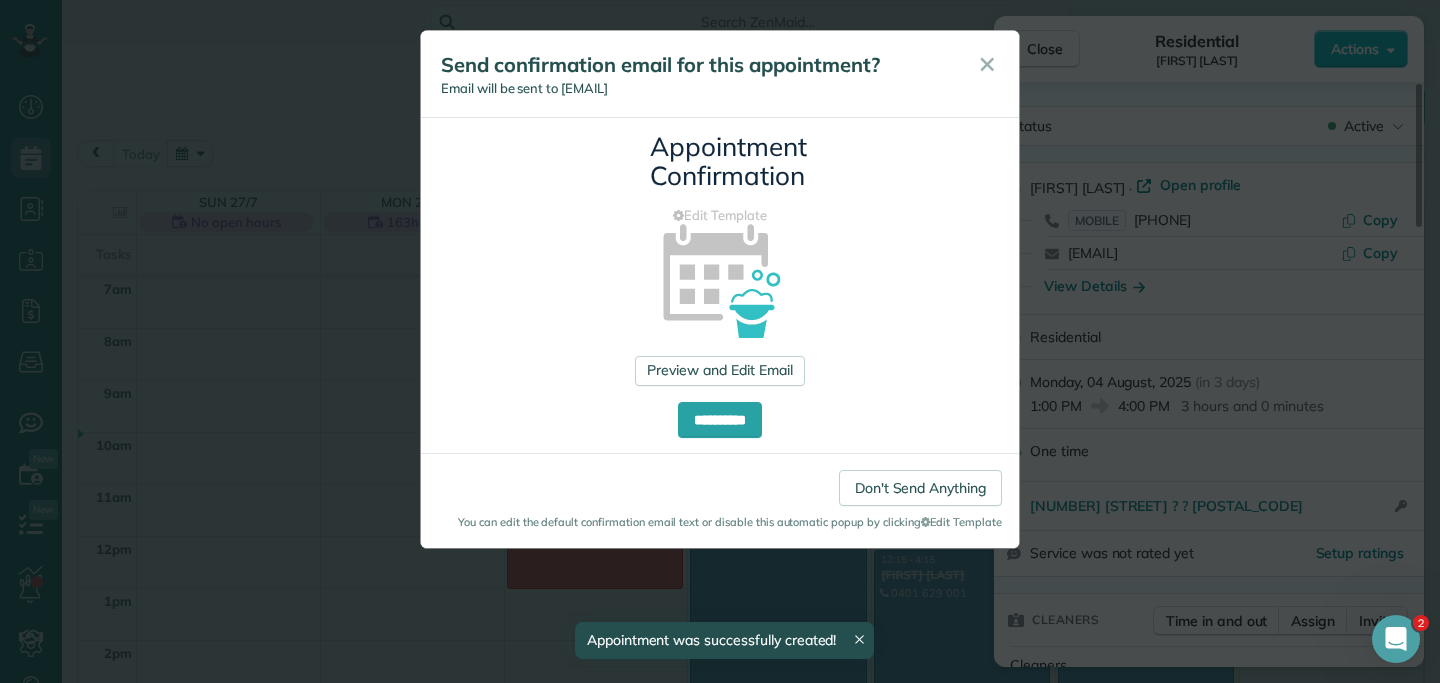 scroll, scrollTop: 0, scrollLeft: 0, axis: both 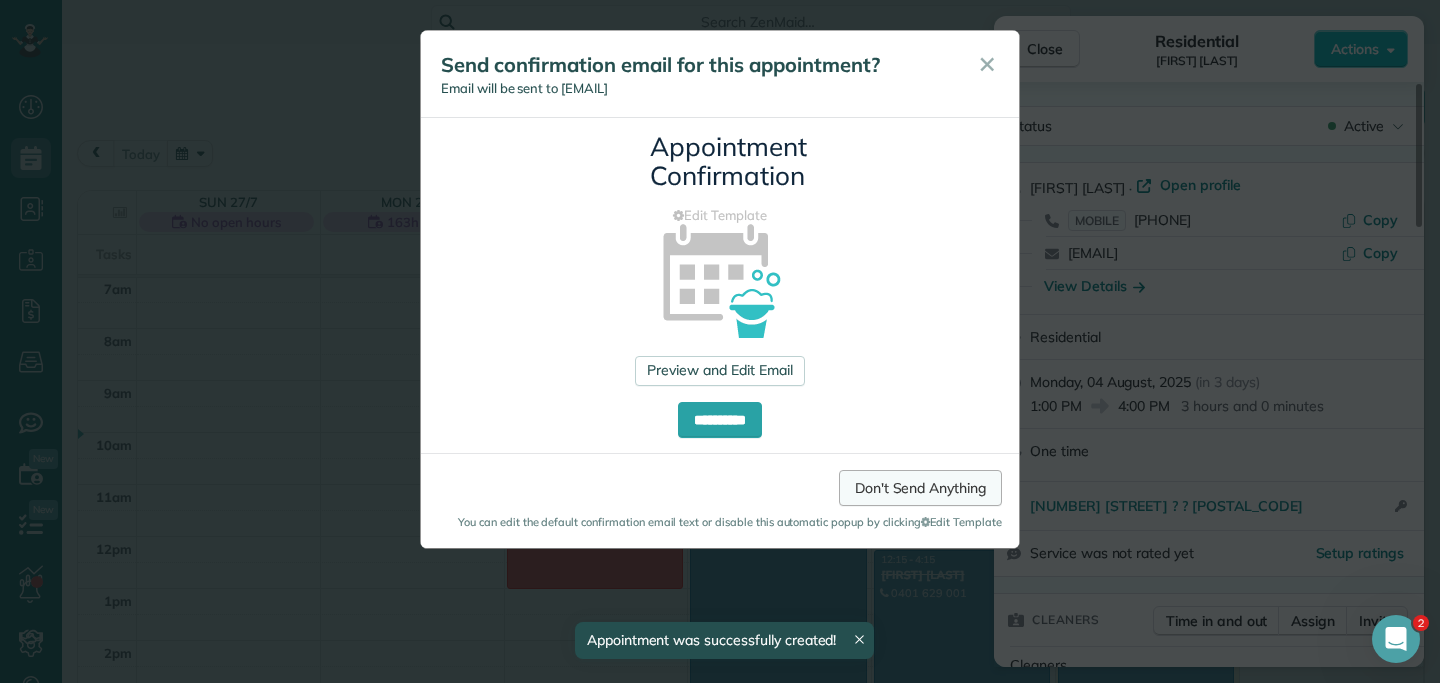 click on "Don't Send Anything" at bounding box center [920, 488] 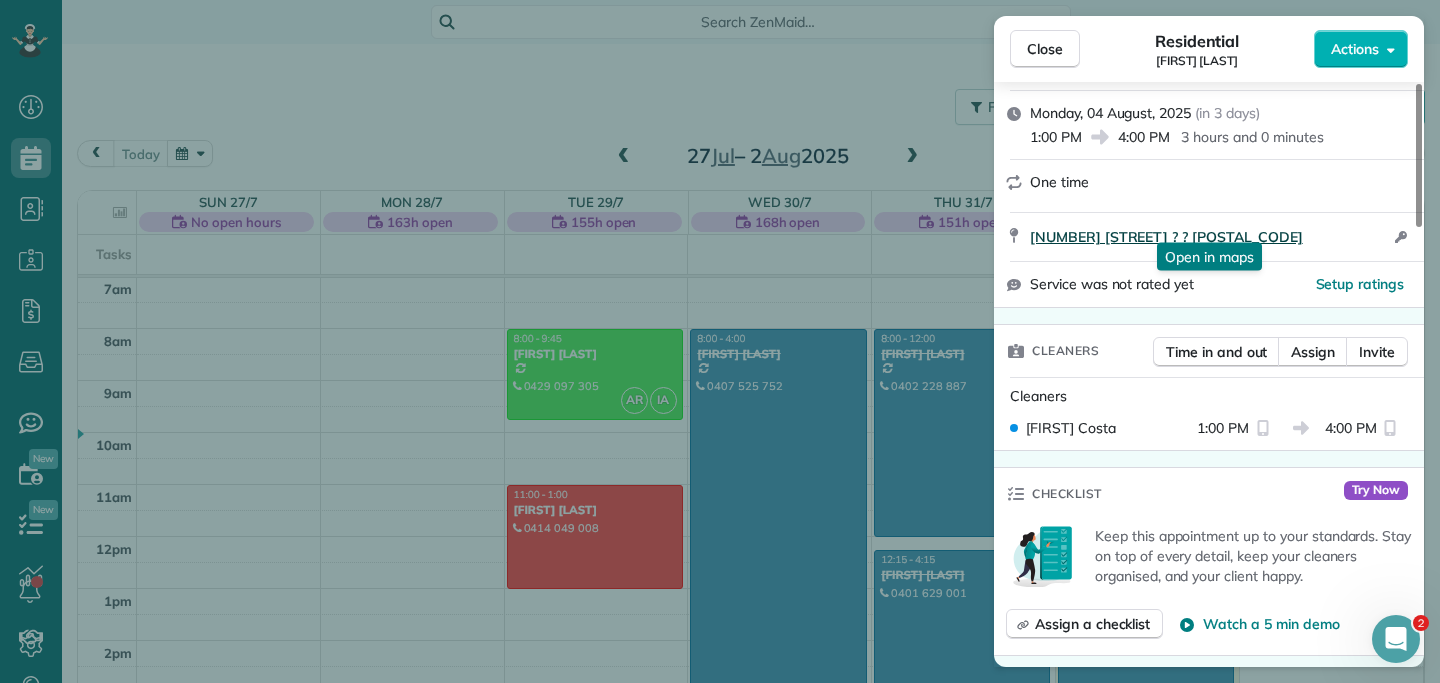 scroll, scrollTop: 287, scrollLeft: 0, axis: vertical 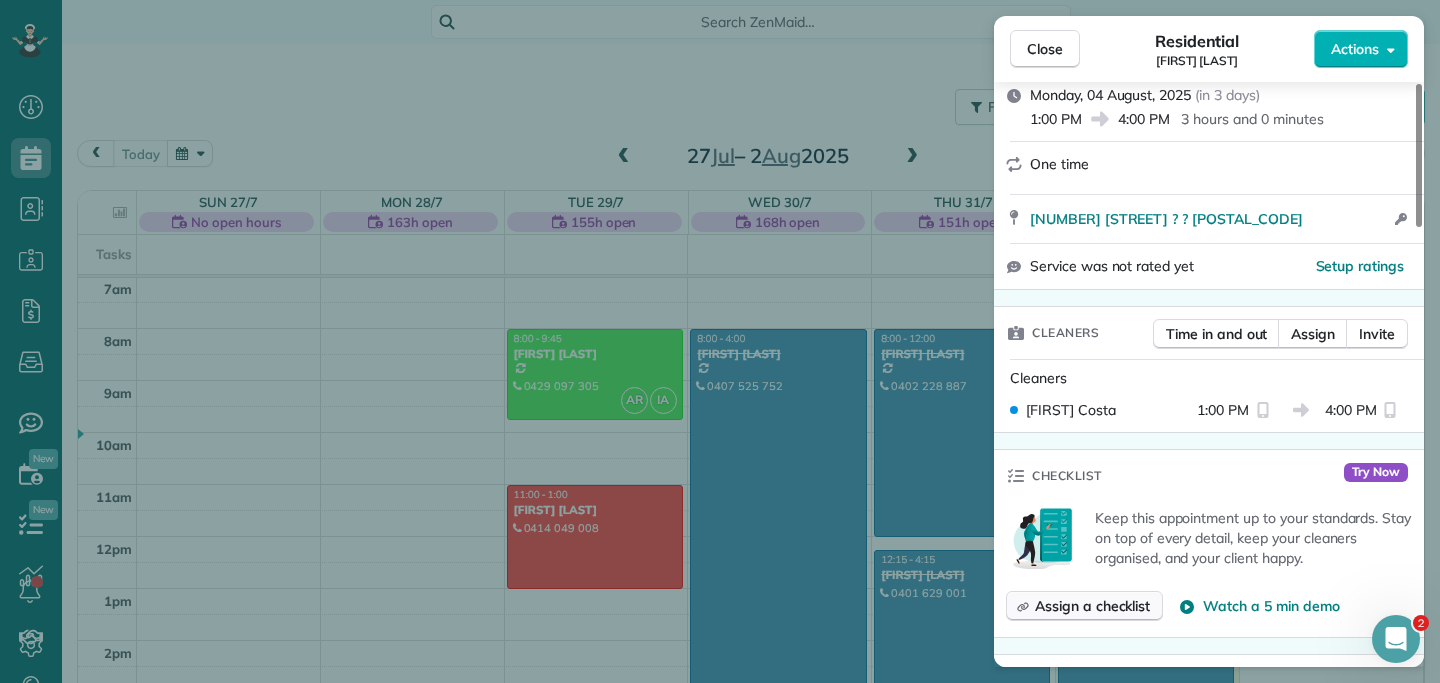 click on "Assign a checklist" at bounding box center [1092, 606] 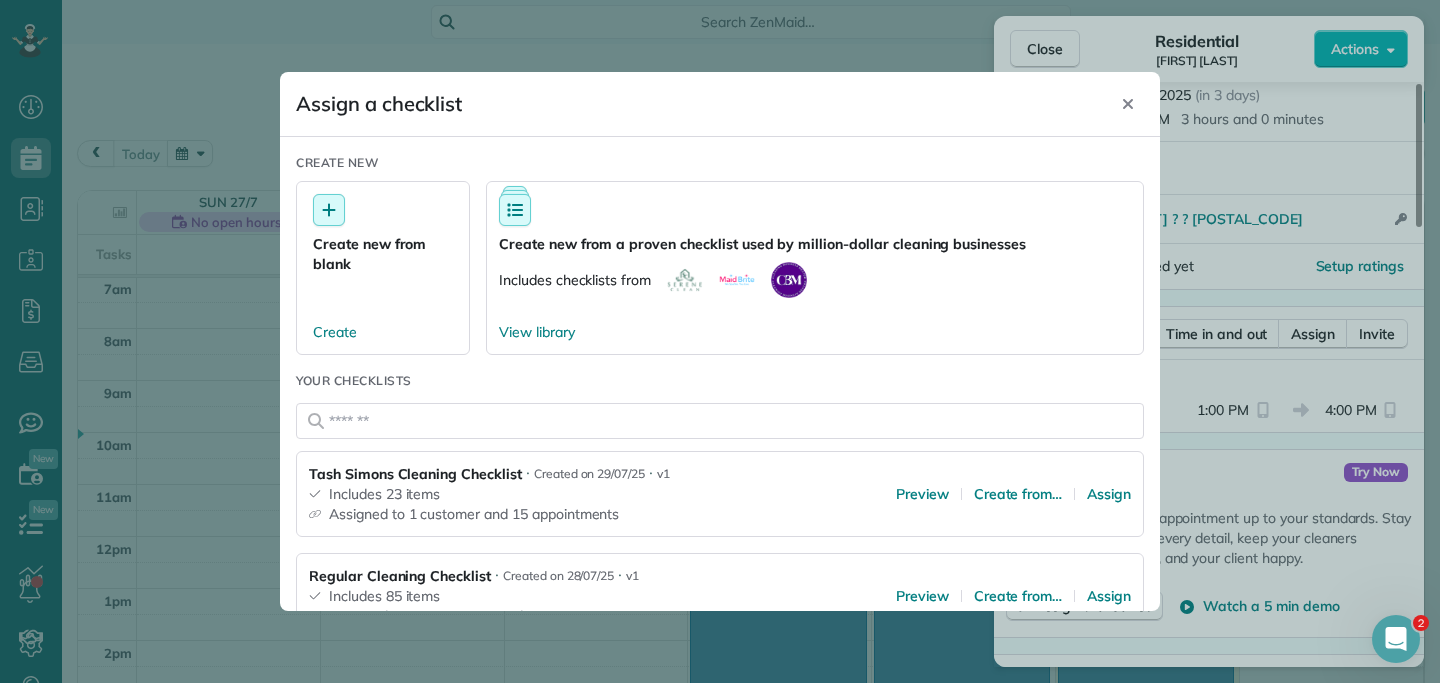 scroll, scrollTop: 79, scrollLeft: 0, axis: vertical 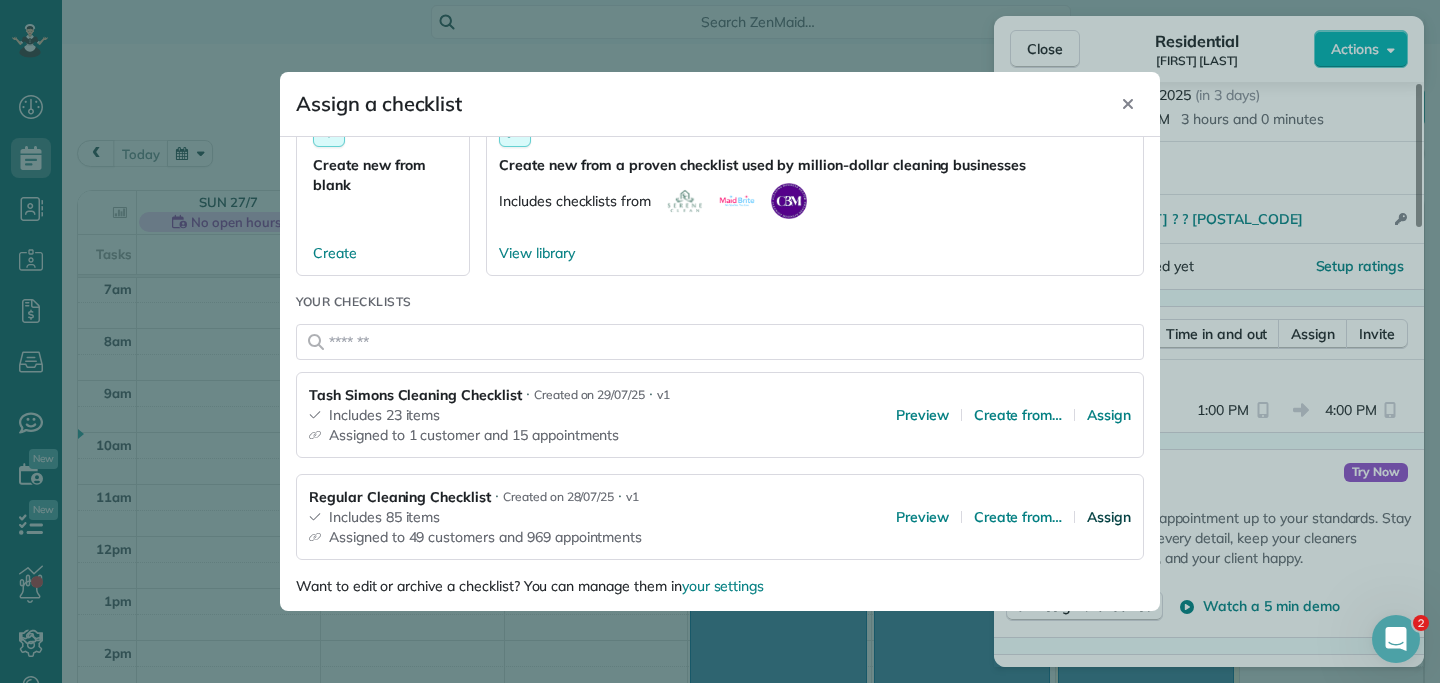 click on "Assign" at bounding box center [1109, 517] 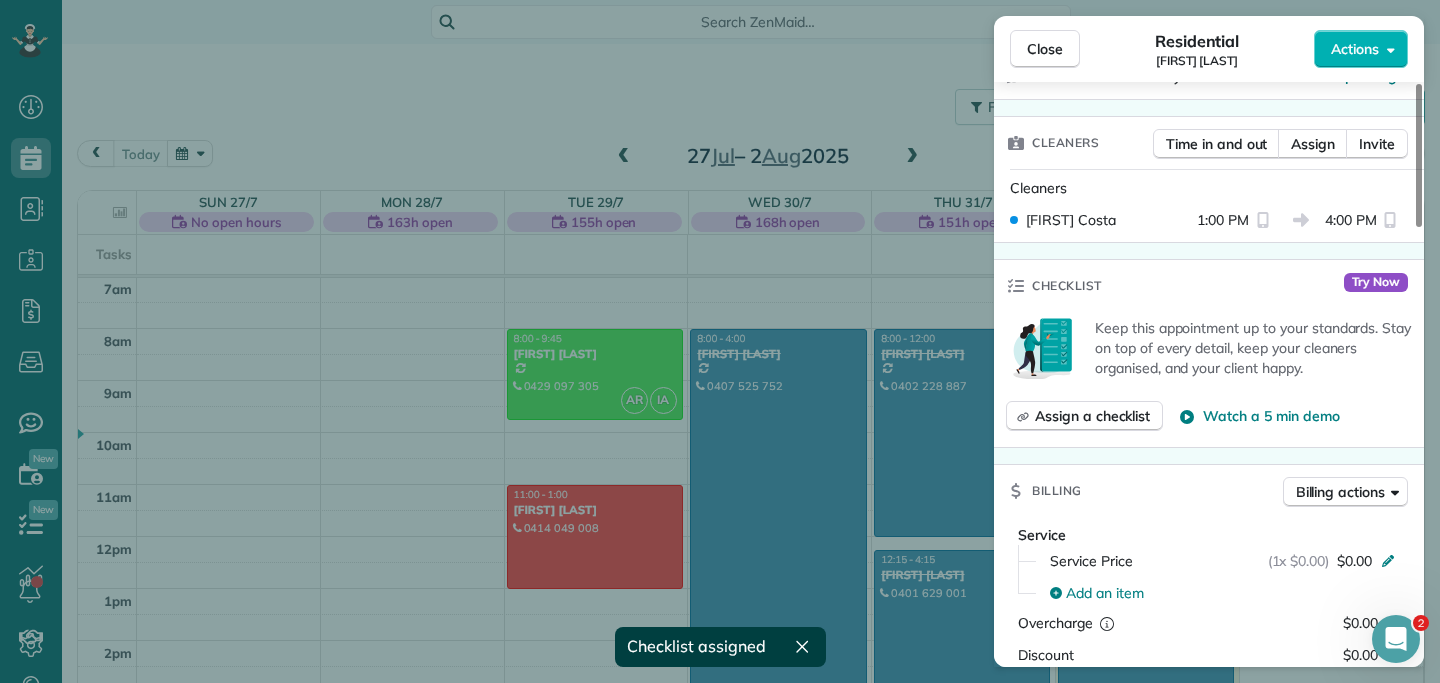 scroll, scrollTop: 638, scrollLeft: 0, axis: vertical 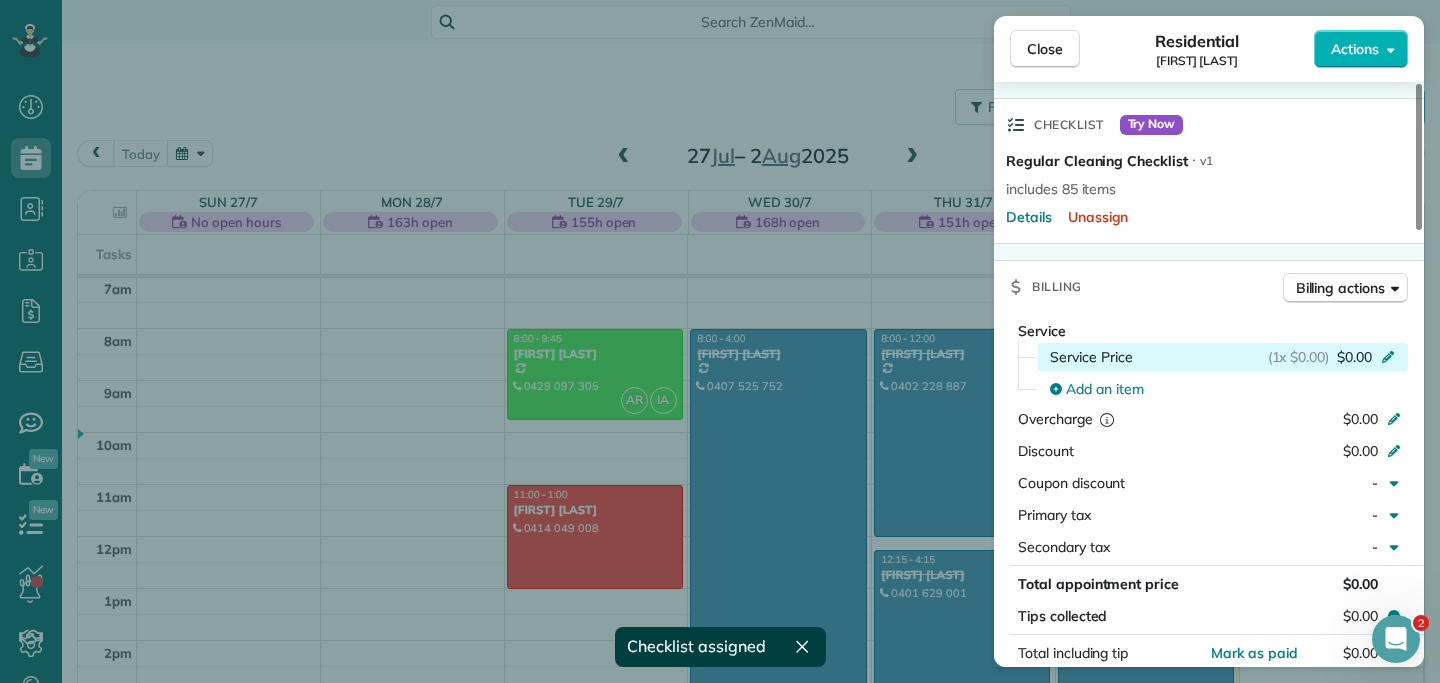 click 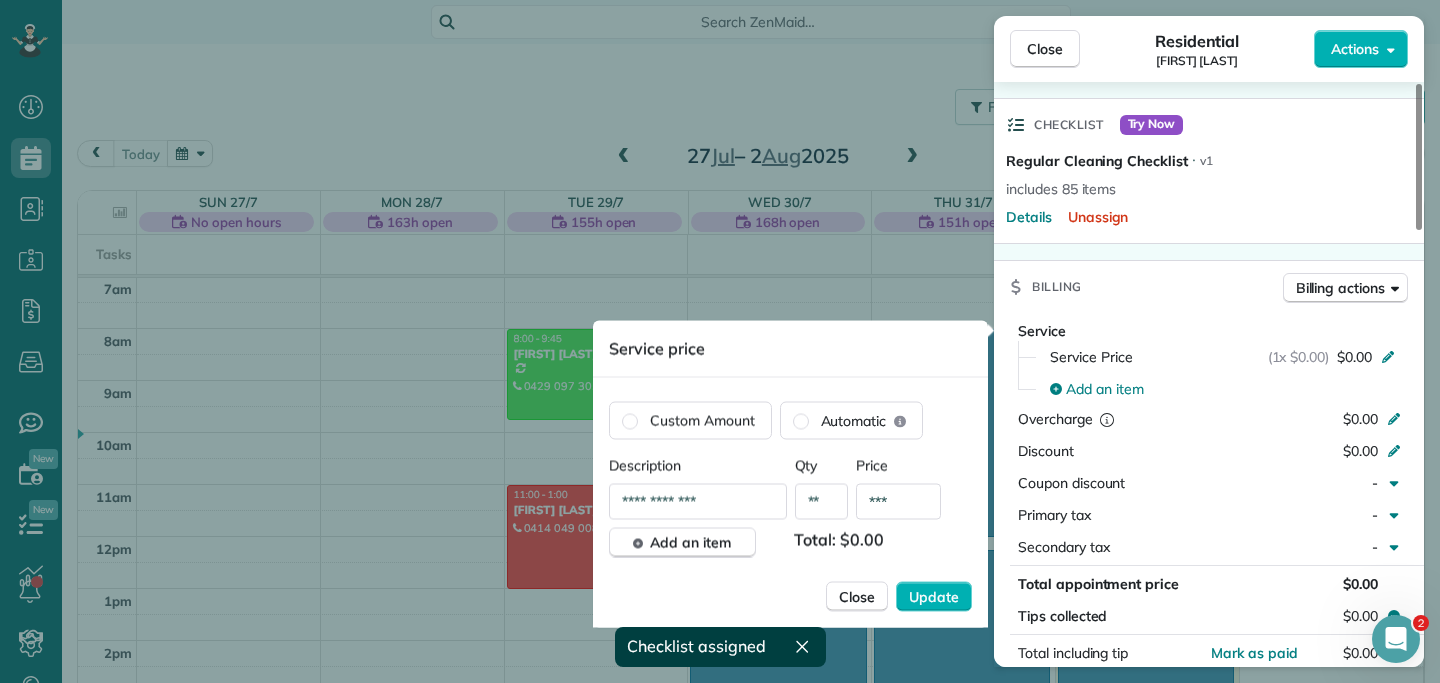 click on "**" at bounding box center [822, 502] 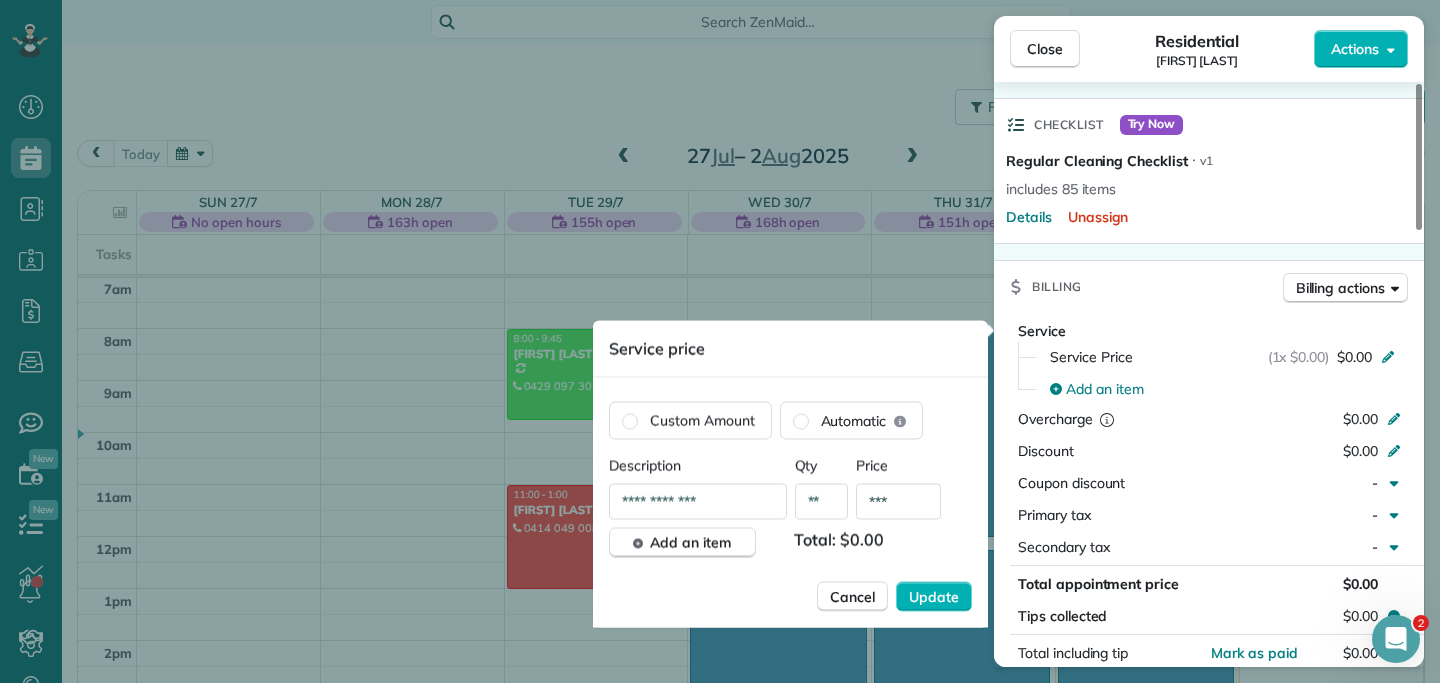 type on "**" 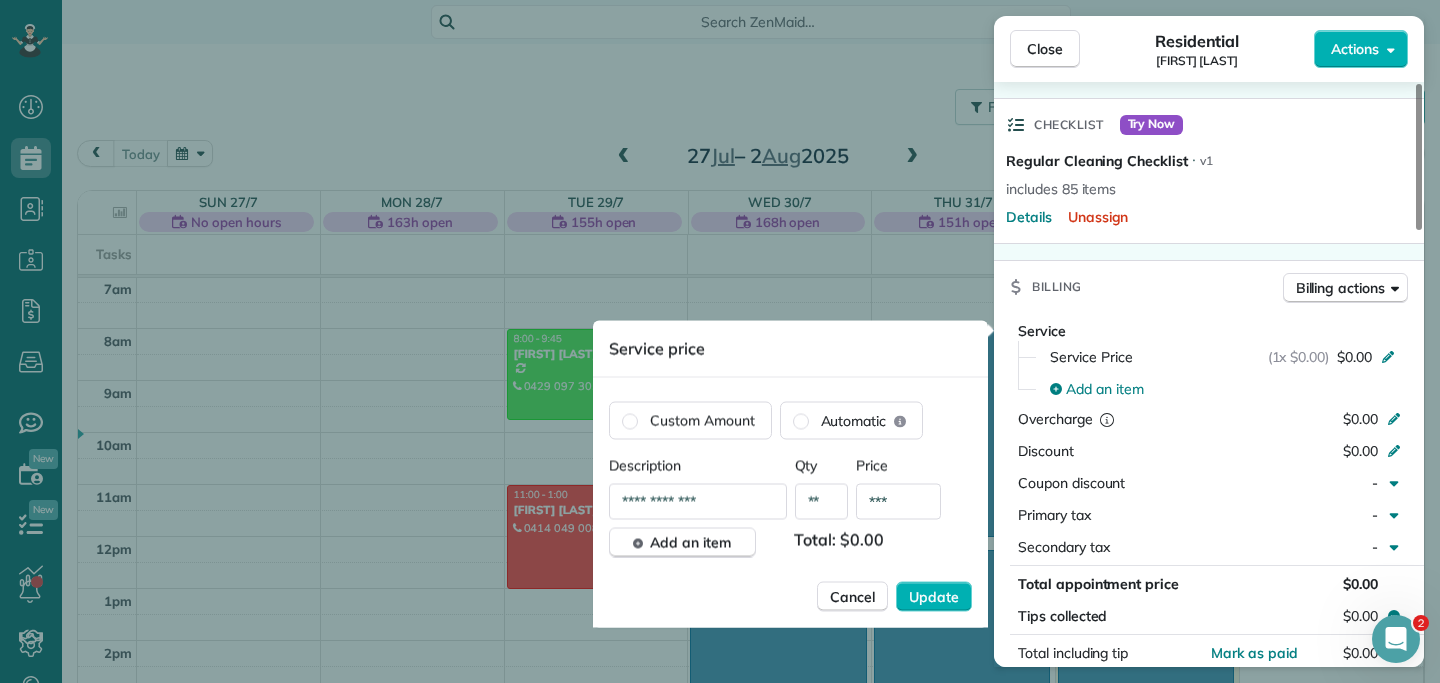 click on "***" at bounding box center (898, 502) 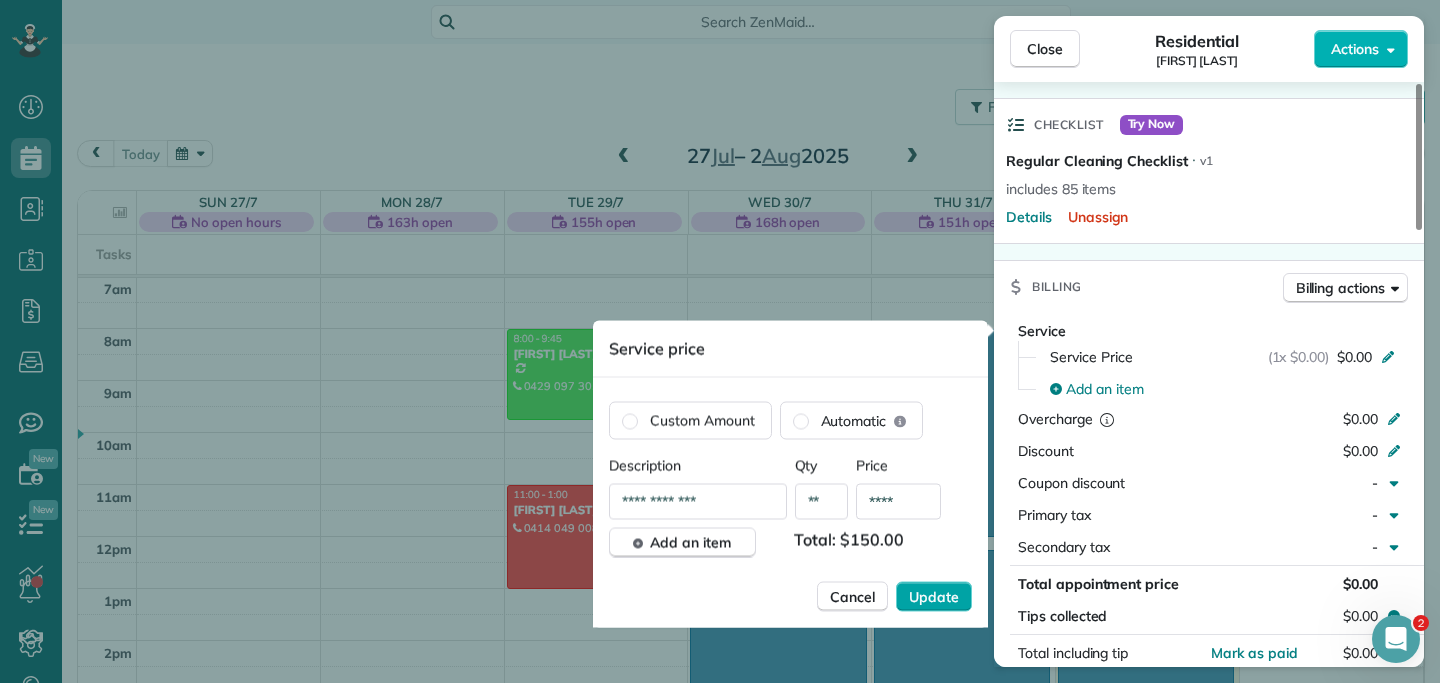 type on "****" 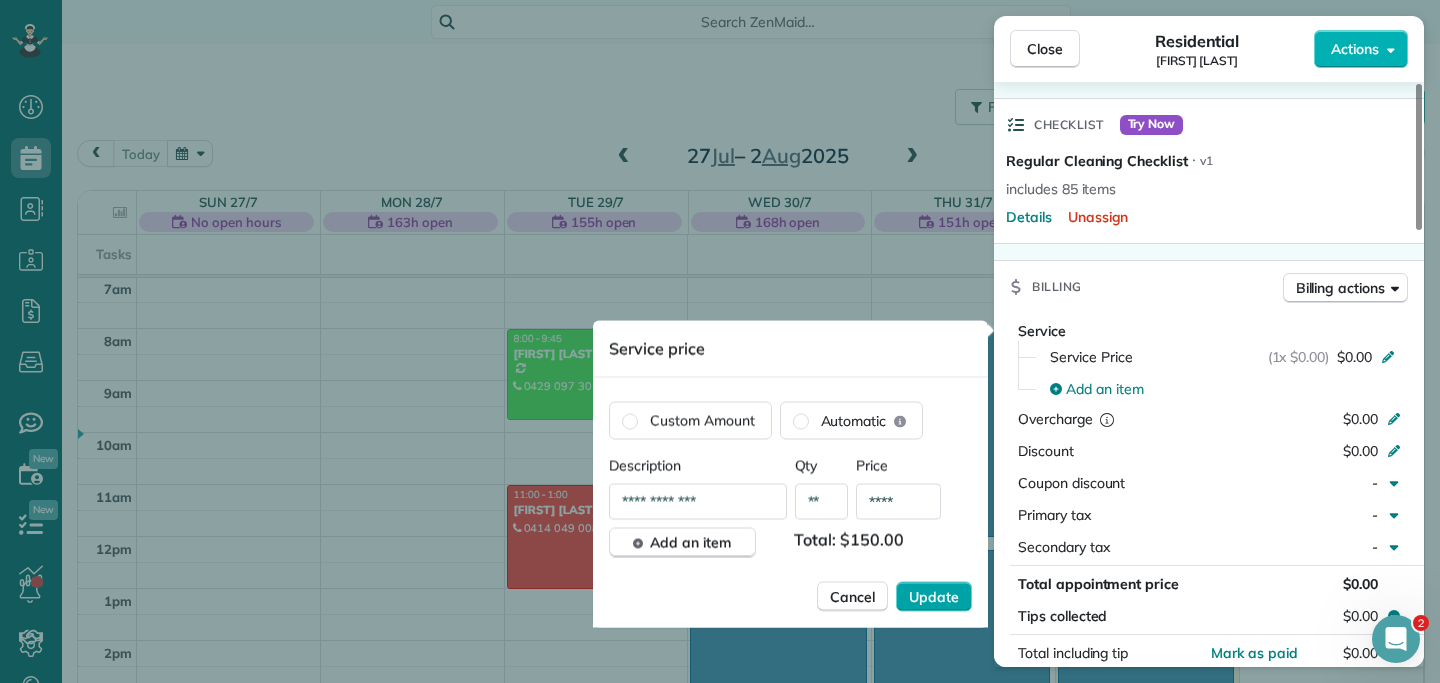 click on "Update" at bounding box center [934, 597] 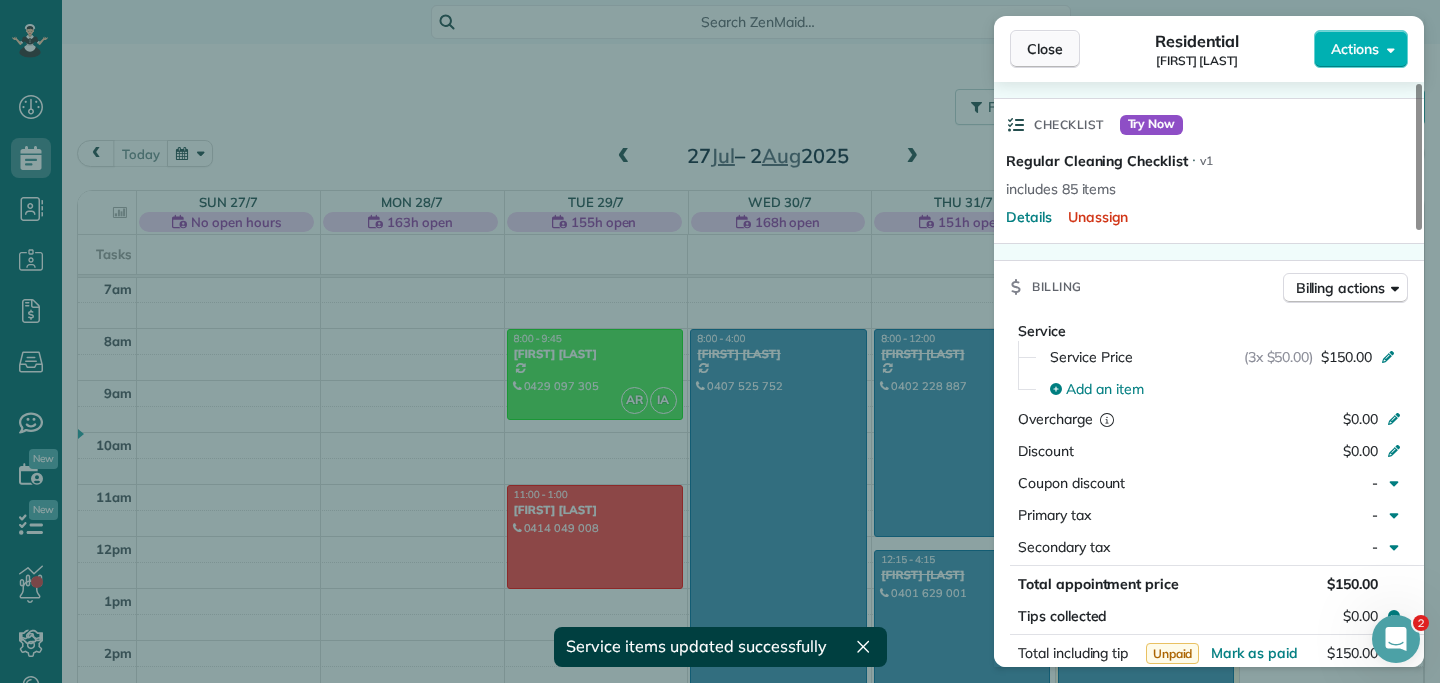 click on "Close" at bounding box center (1045, 49) 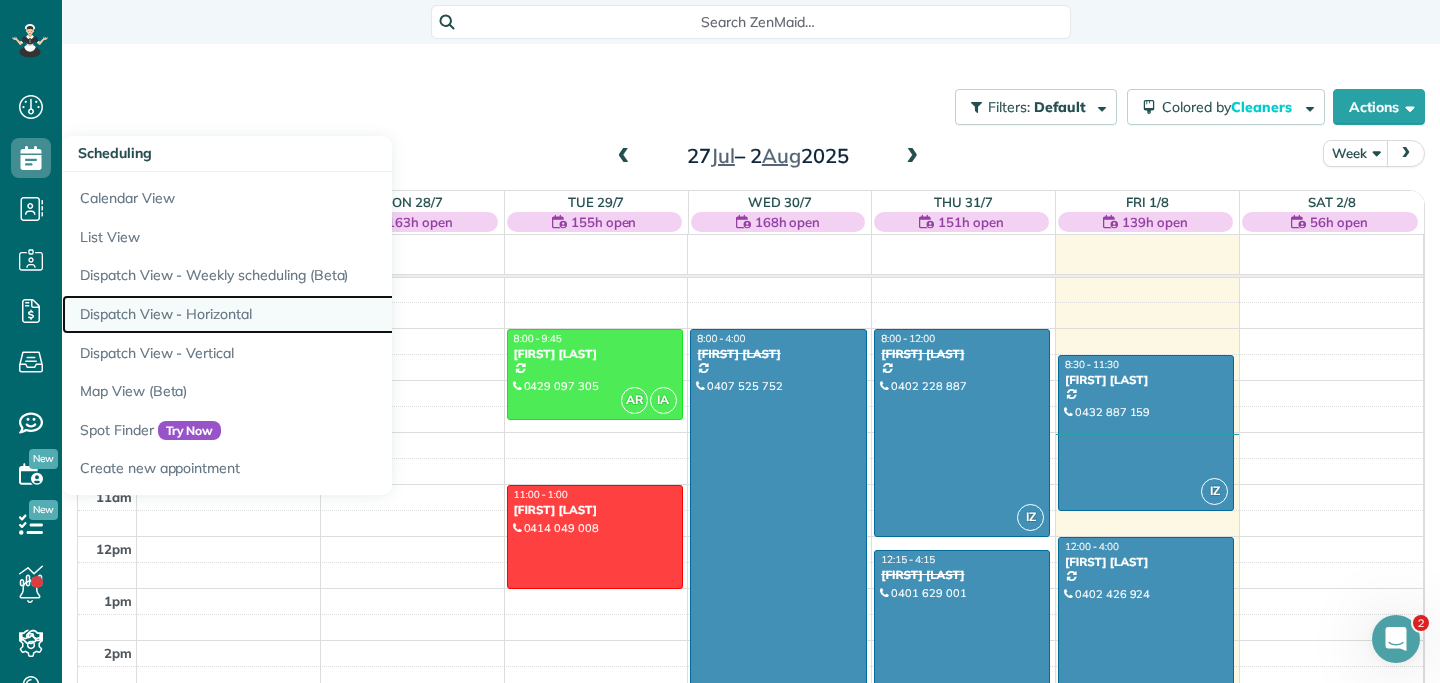 click on "Dispatch View - Horizontal" at bounding box center (312, 314) 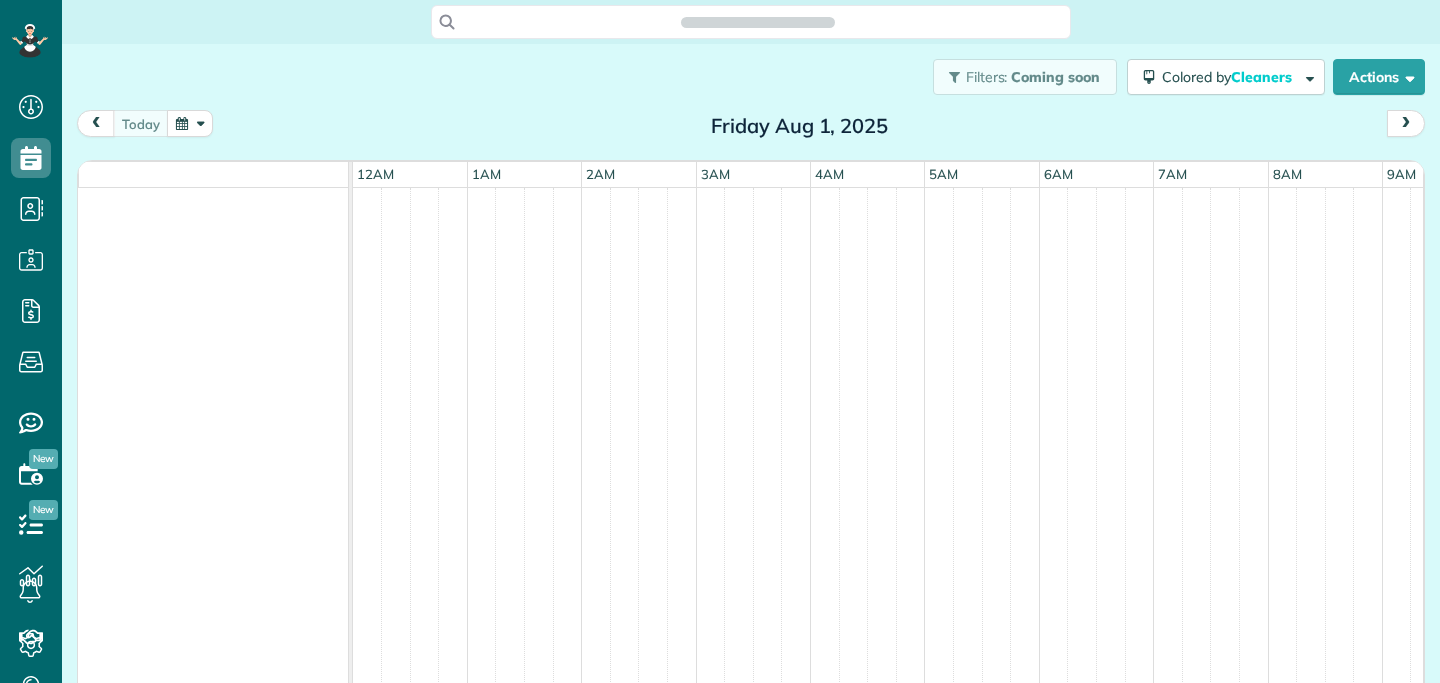 scroll, scrollTop: 0, scrollLeft: 0, axis: both 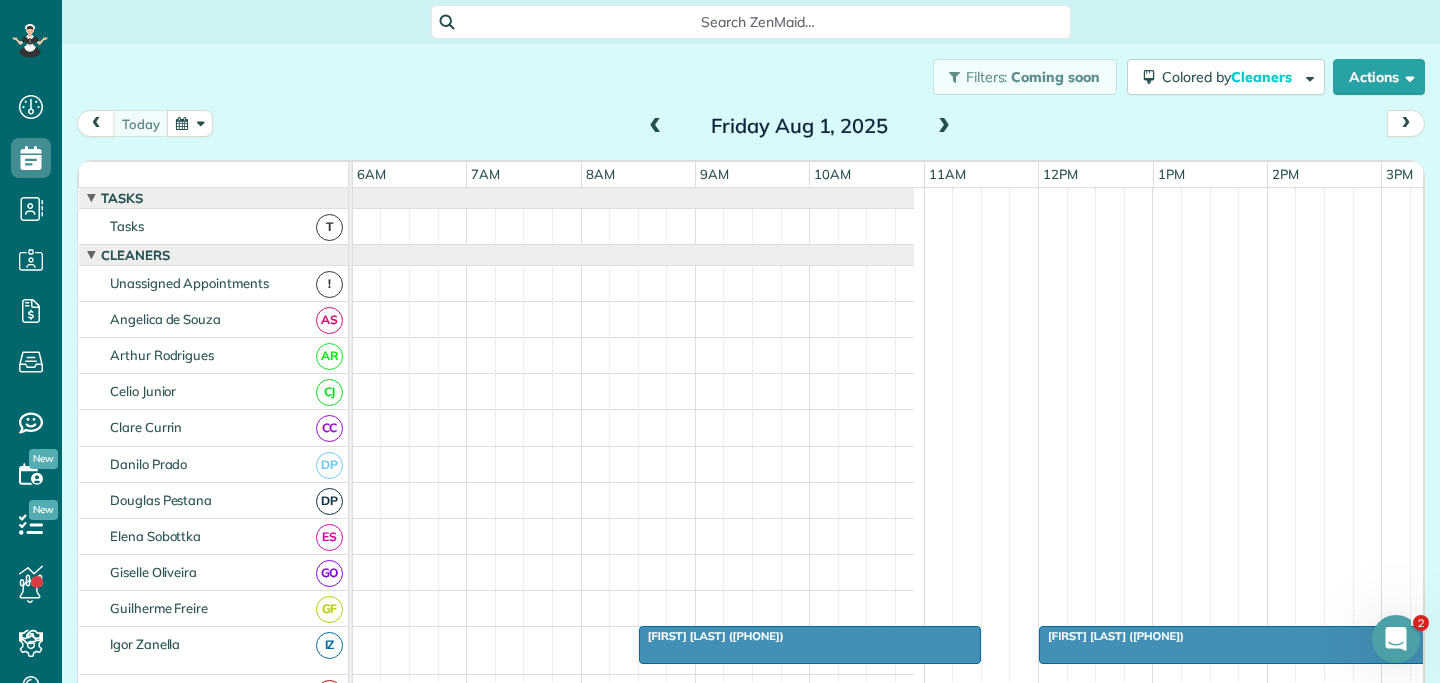 click at bounding box center [944, 127] 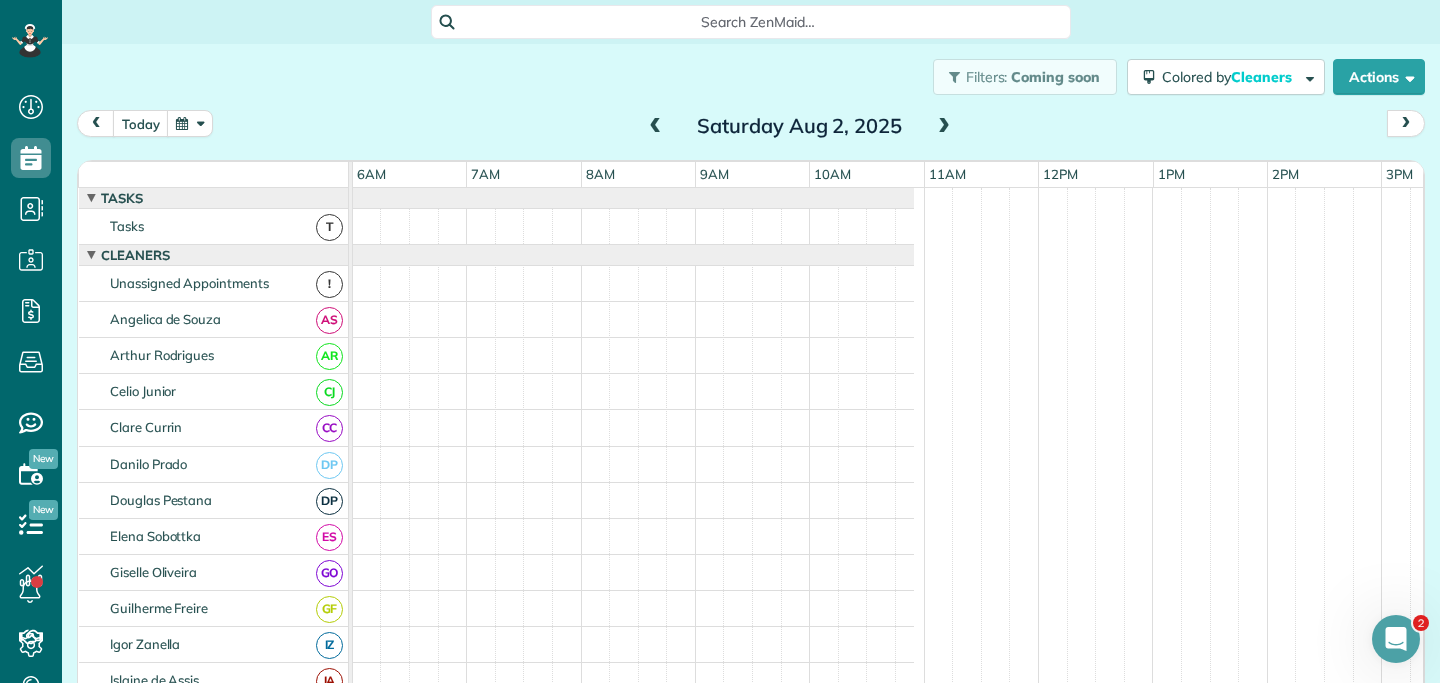 click at bounding box center (944, 127) 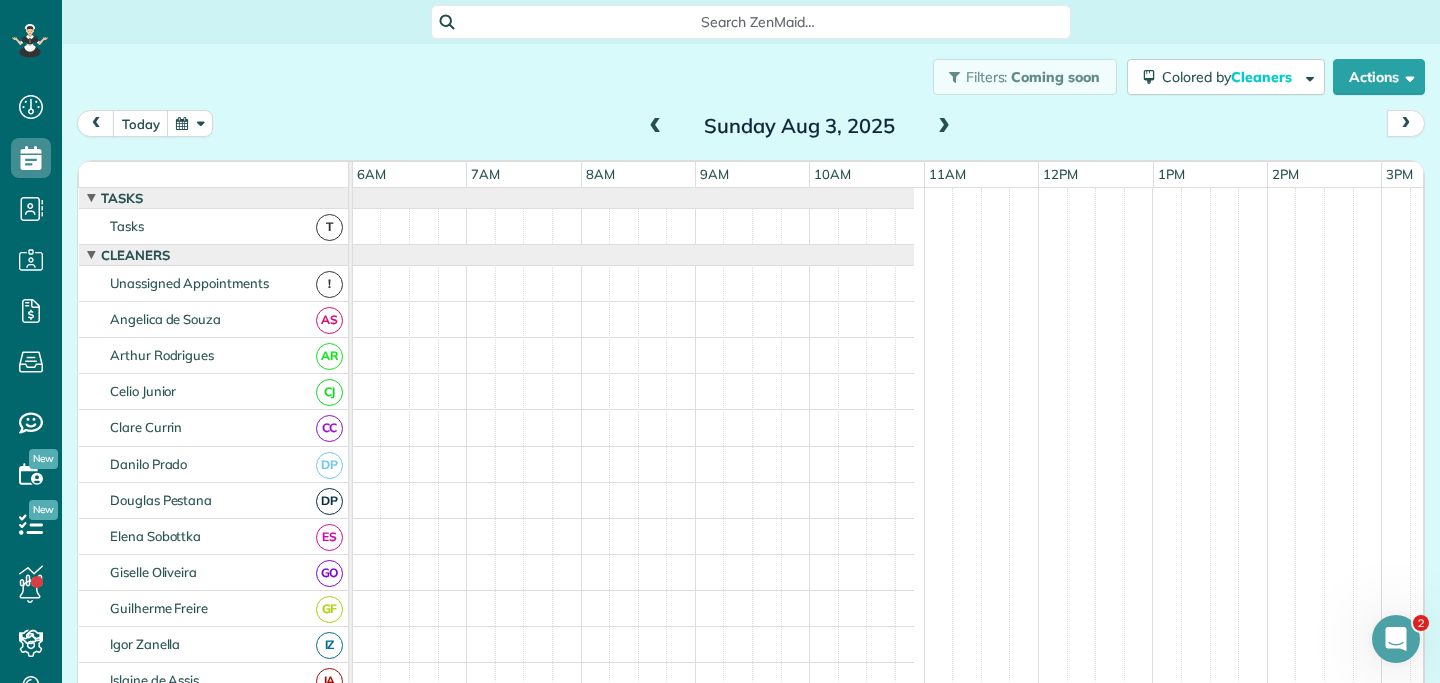 click at bounding box center (944, 127) 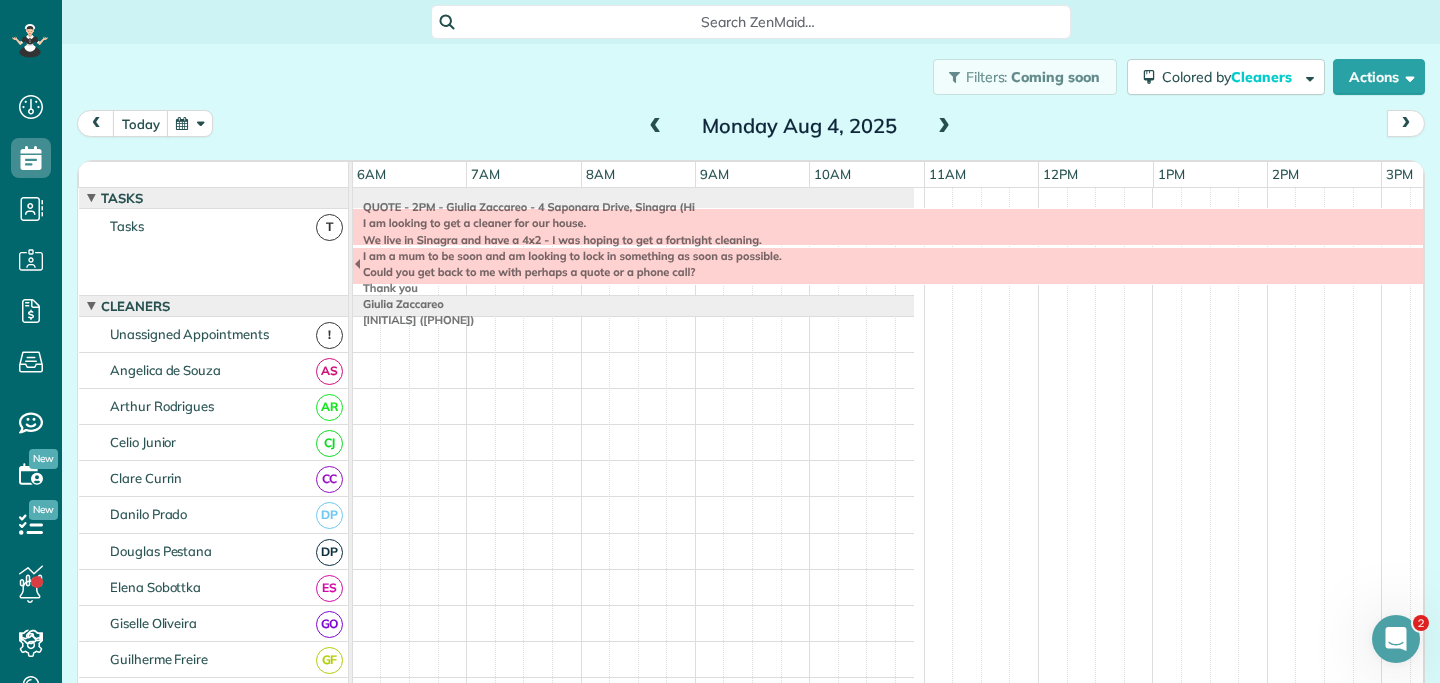scroll, scrollTop: 51, scrollLeft: 687, axis: both 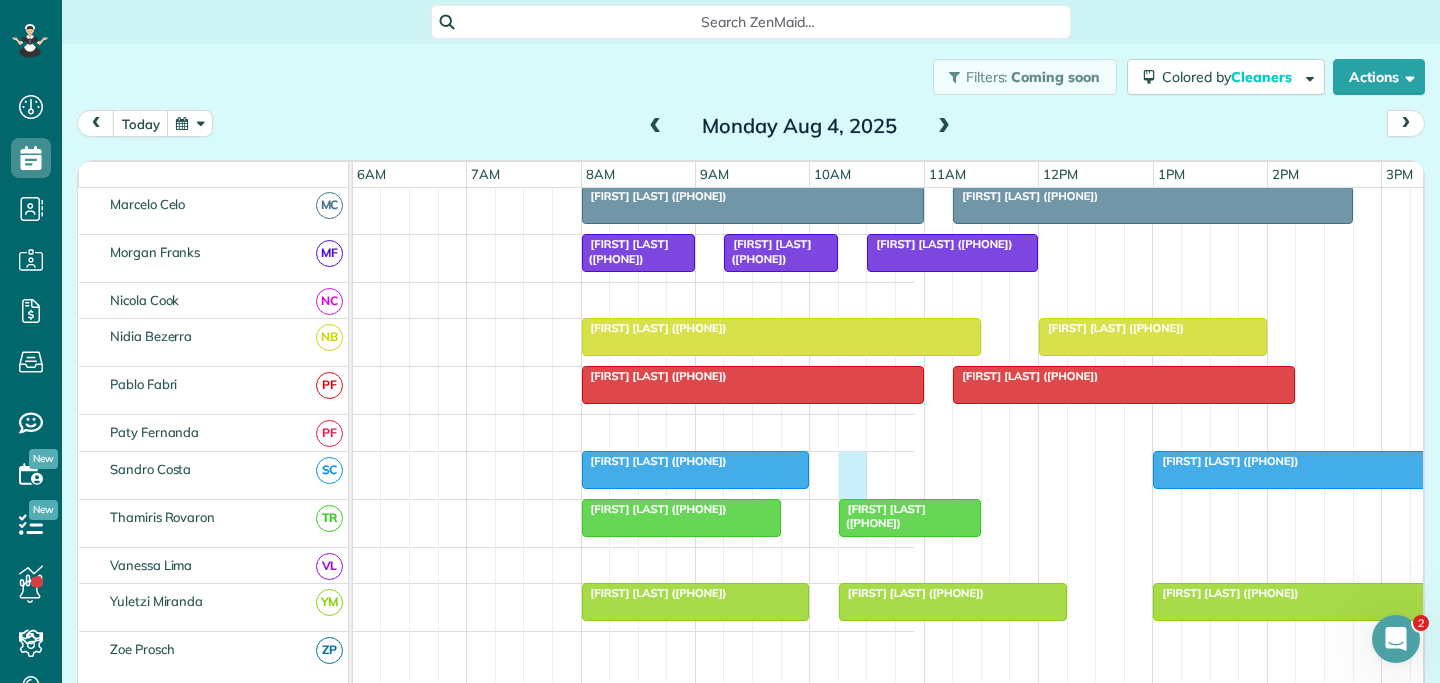 click on "Kim Cue (+61404535885) Raegan Ashplant (+61435959845)" at bounding box center [290, 475] 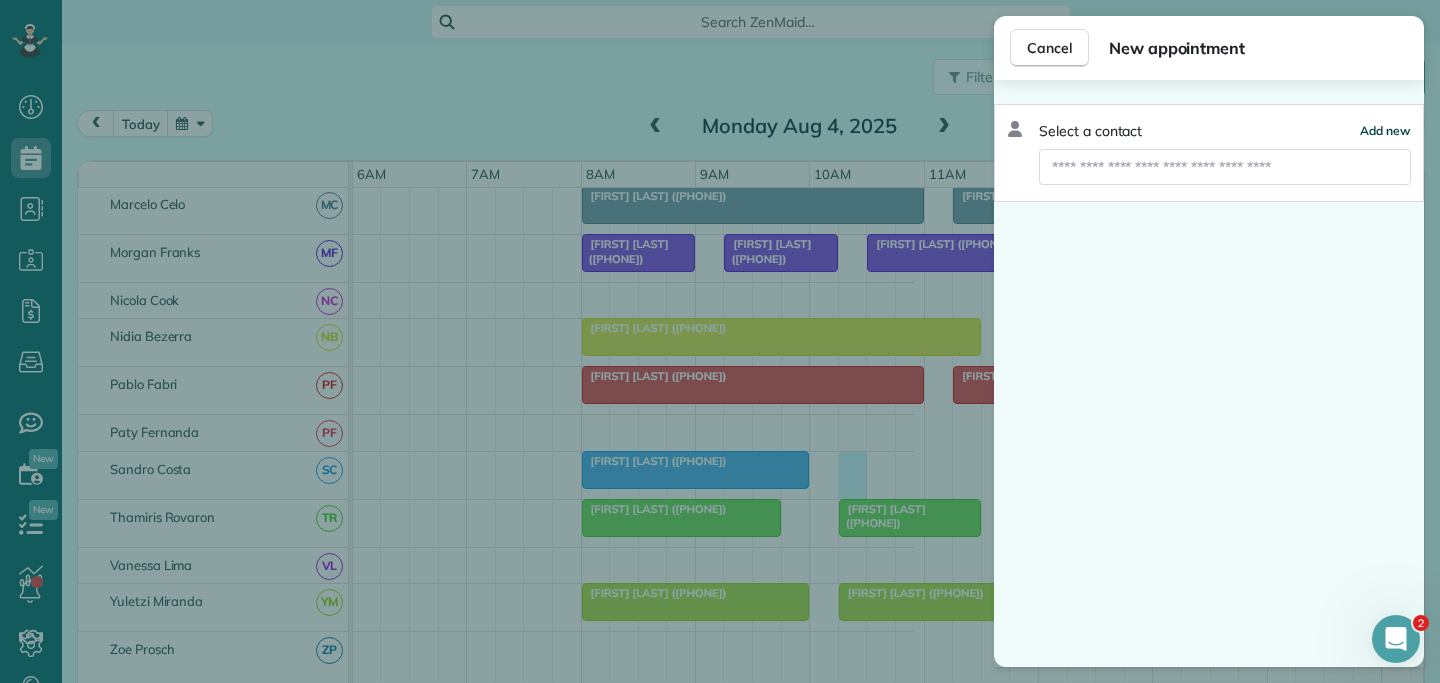 click on "Add new" at bounding box center (1385, 130) 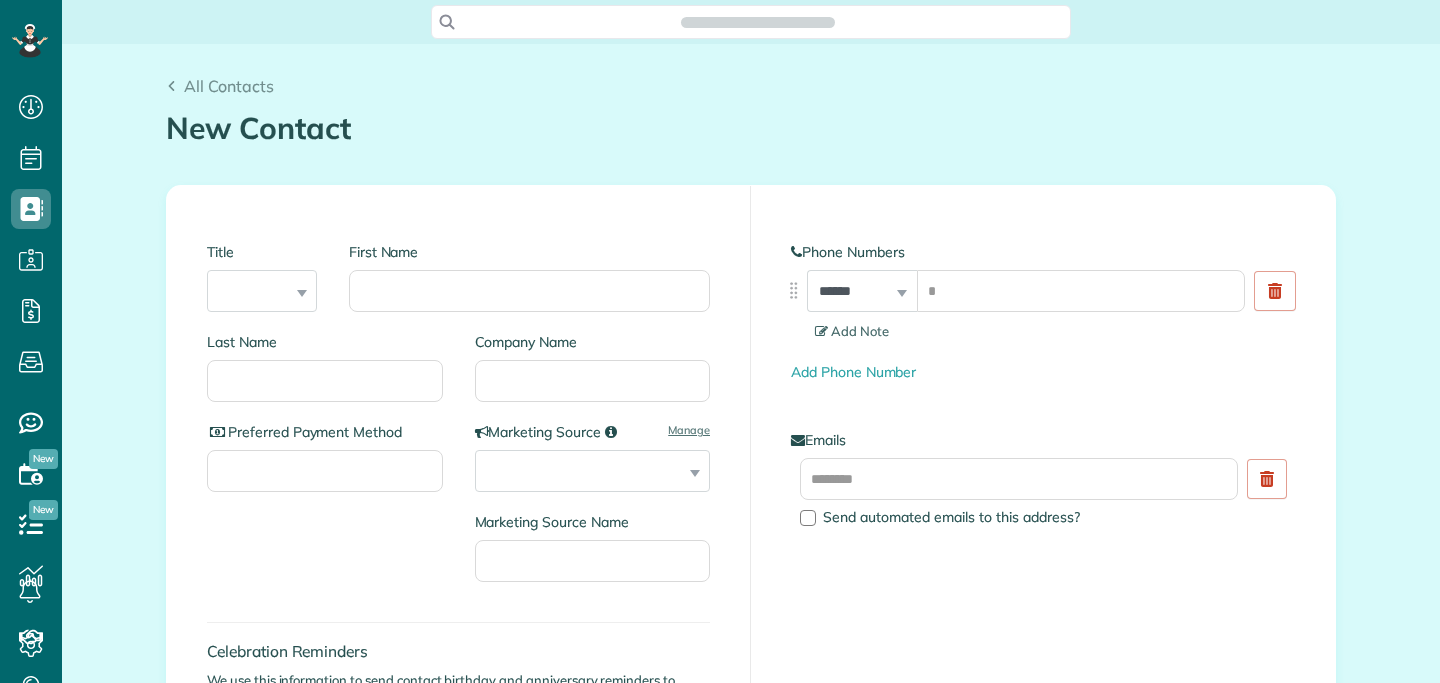scroll, scrollTop: 0, scrollLeft: 0, axis: both 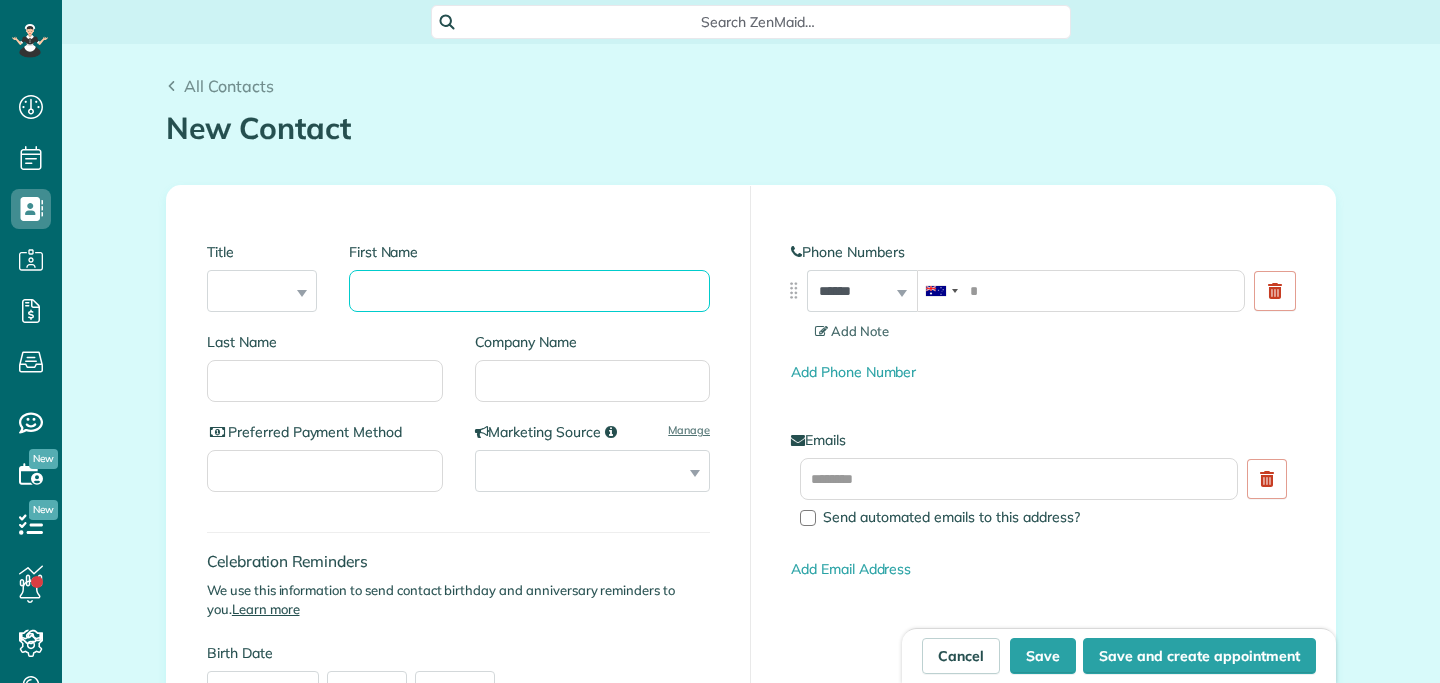 click on "First Name" at bounding box center [529, 291] 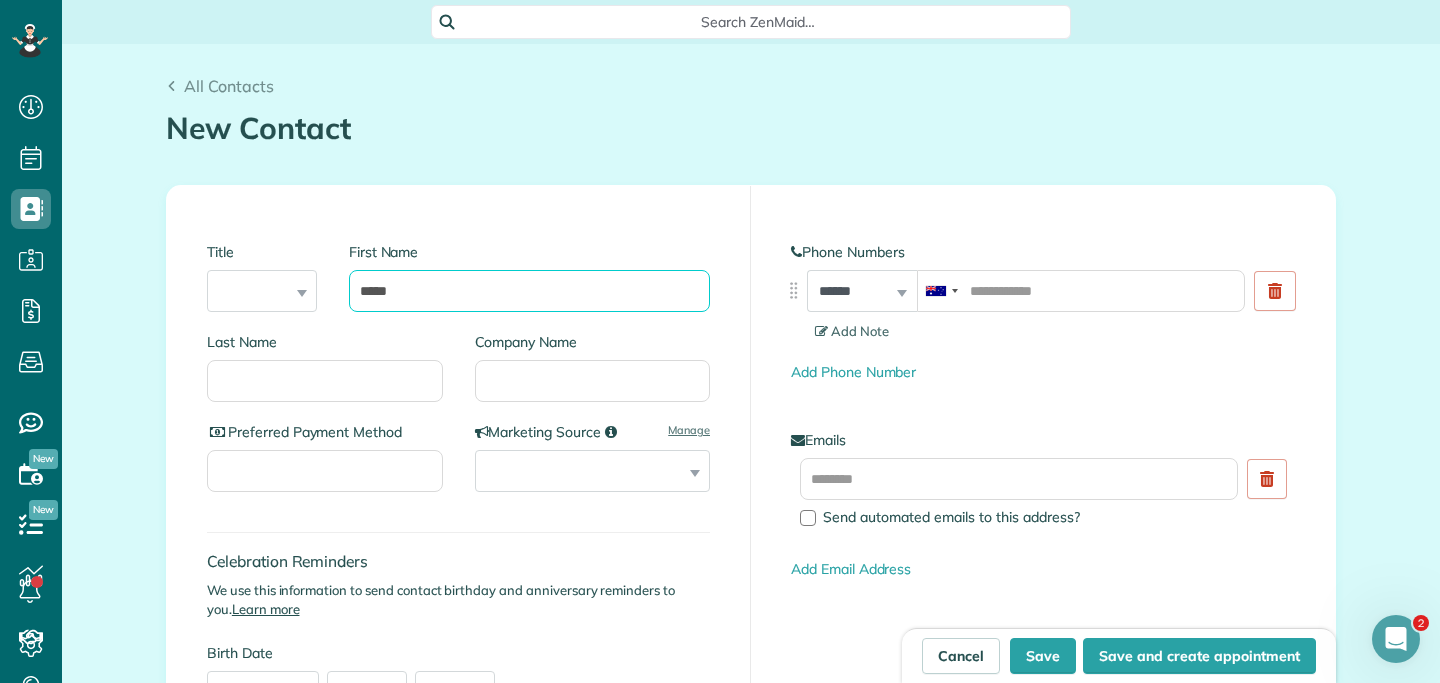 scroll, scrollTop: 0, scrollLeft: 0, axis: both 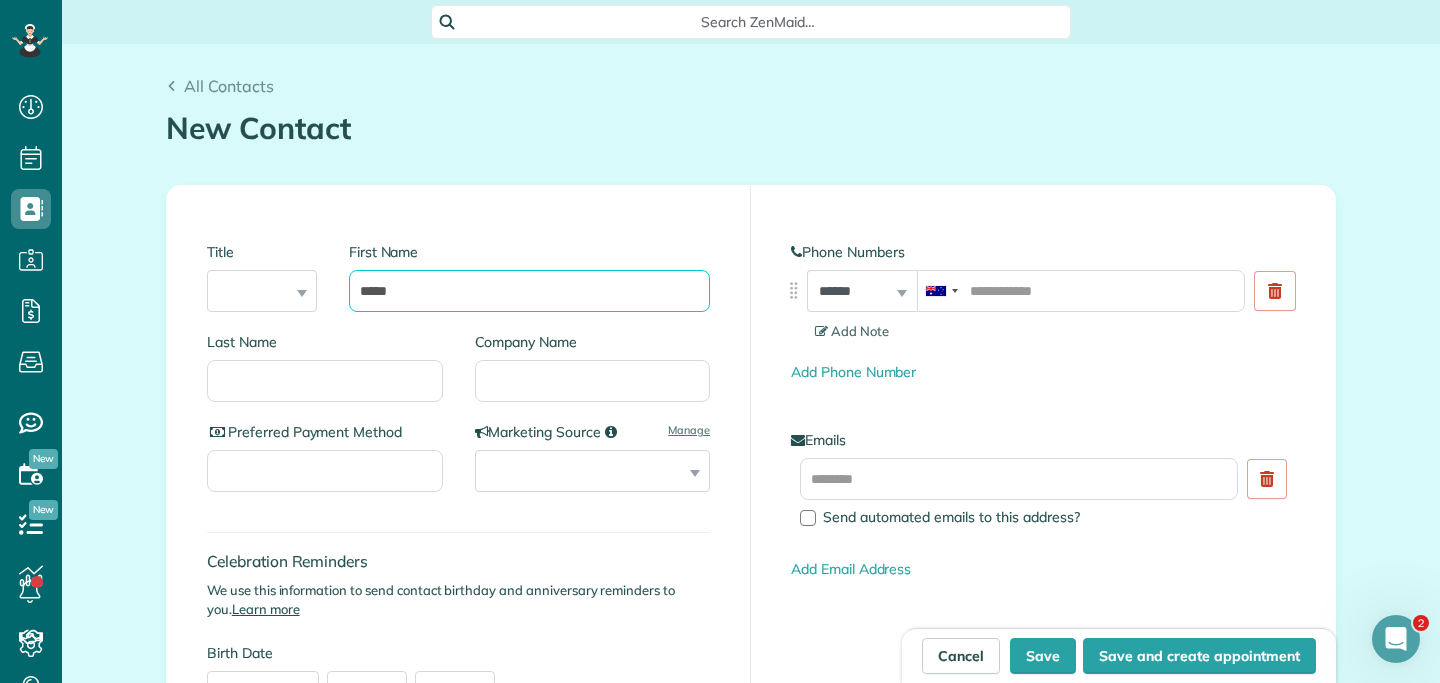 type on "*****" 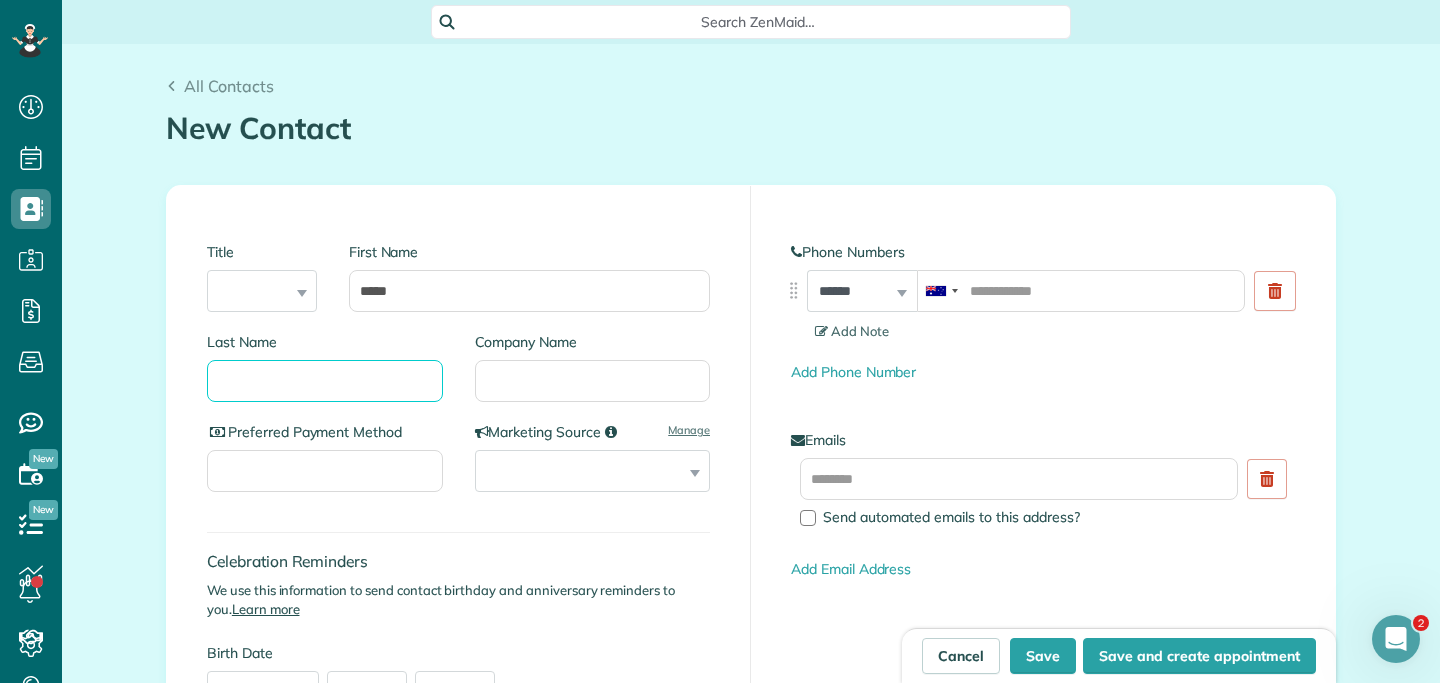 click on "Last Name" at bounding box center [325, 381] 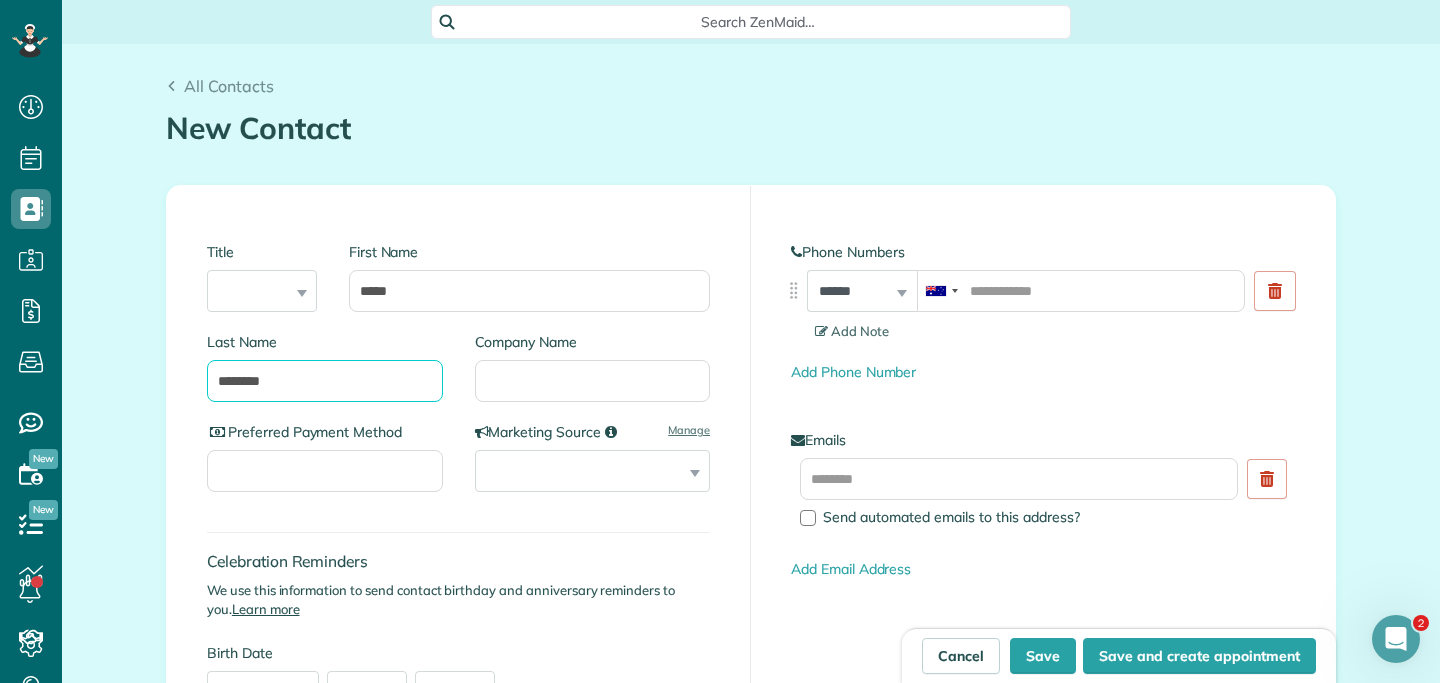type on "********" 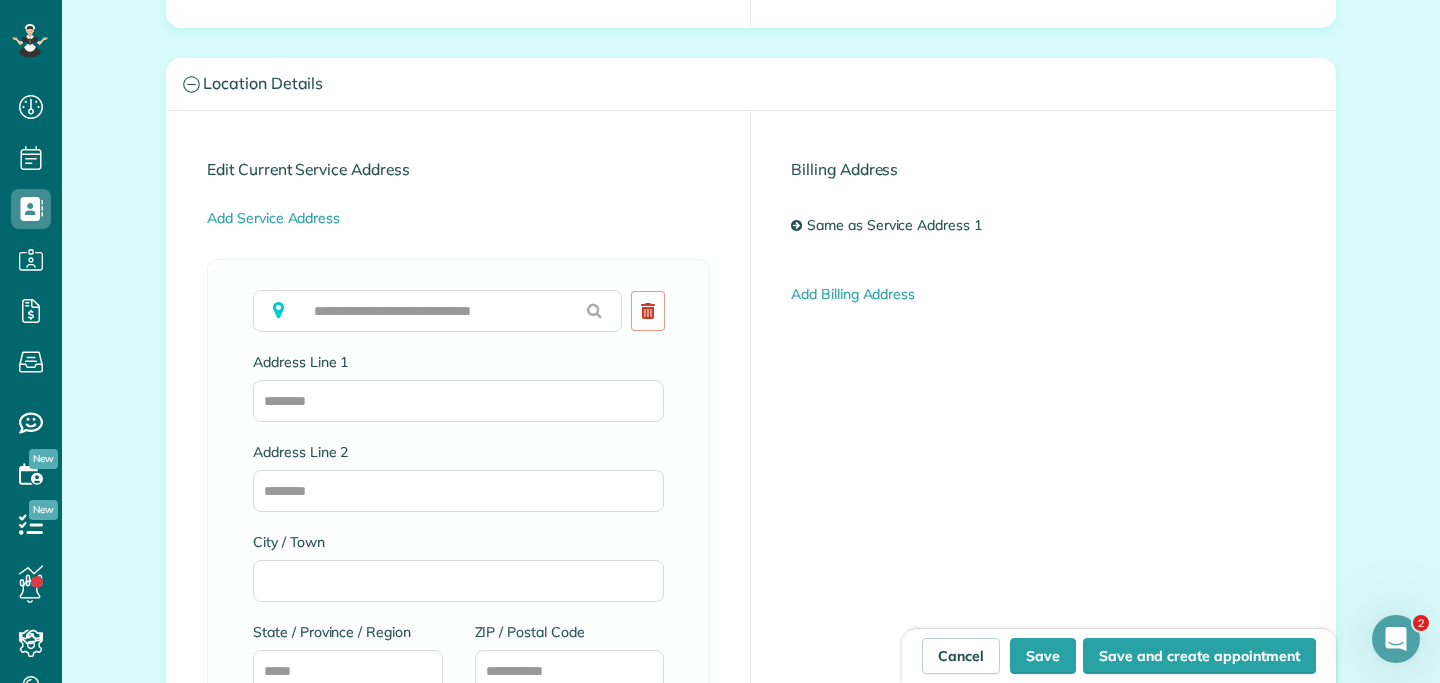 scroll, scrollTop: 1004, scrollLeft: 0, axis: vertical 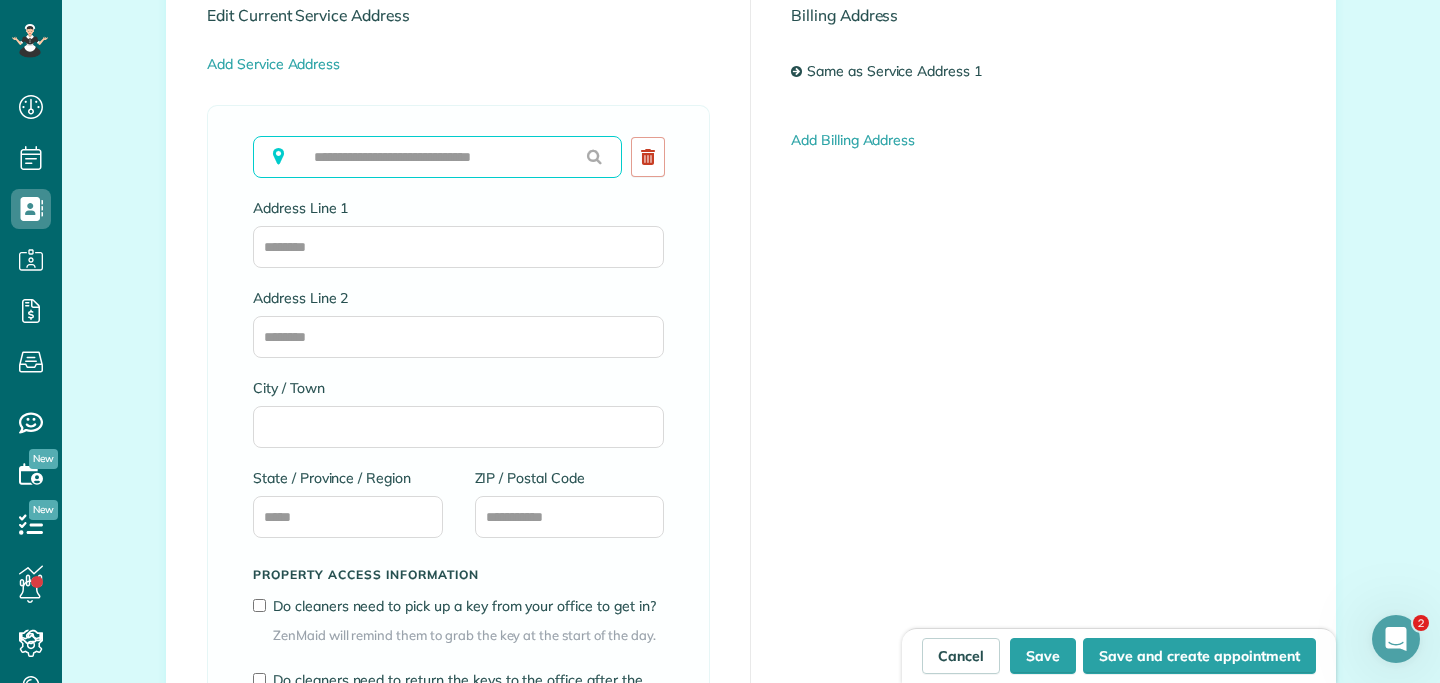 click at bounding box center [437, 157] 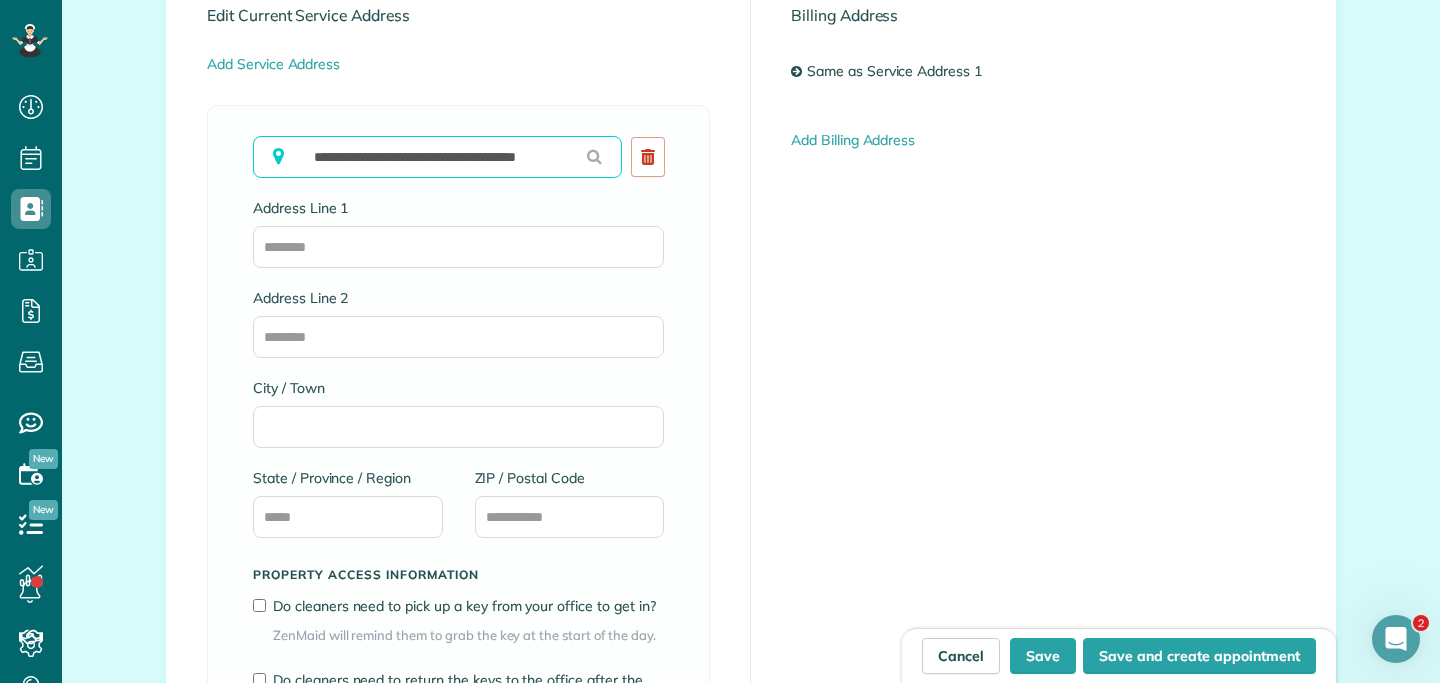 scroll, scrollTop: 0, scrollLeft: 13, axis: horizontal 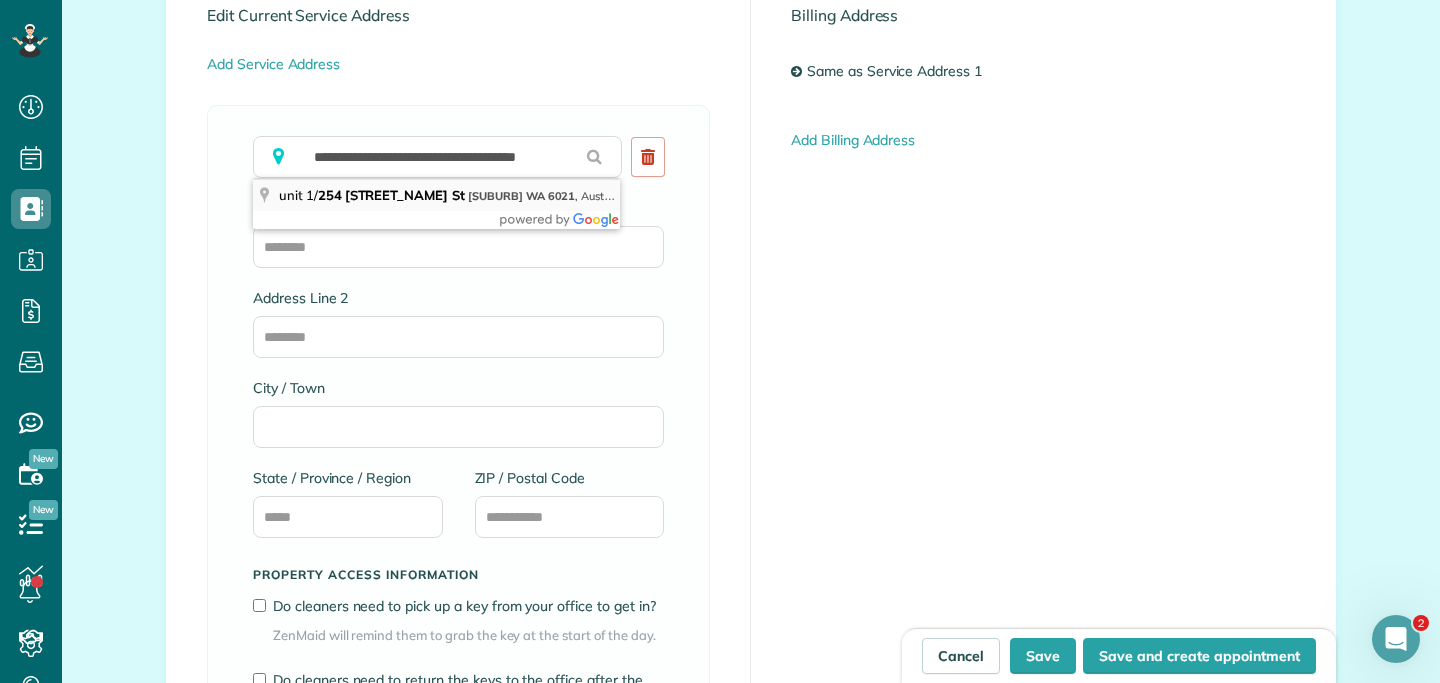 type on "**********" 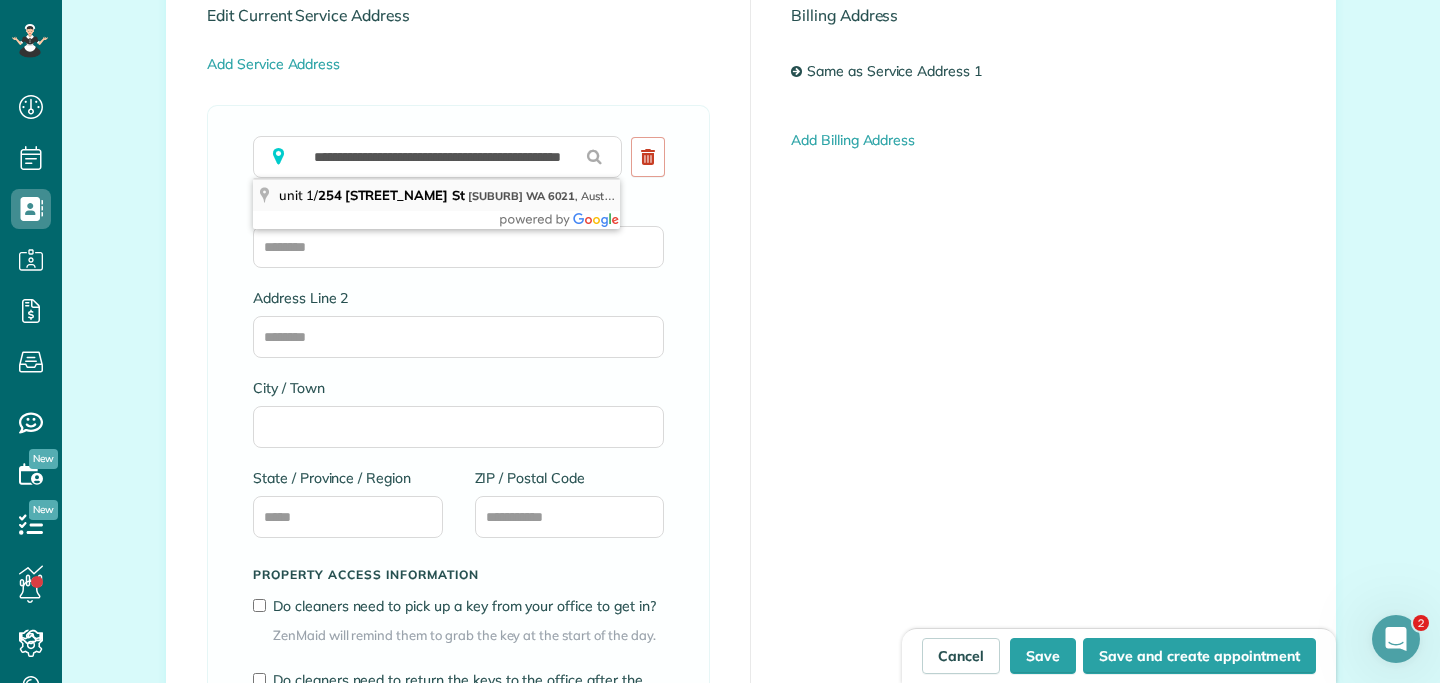 scroll, scrollTop: 0, scrollLeft: 0, axis: both 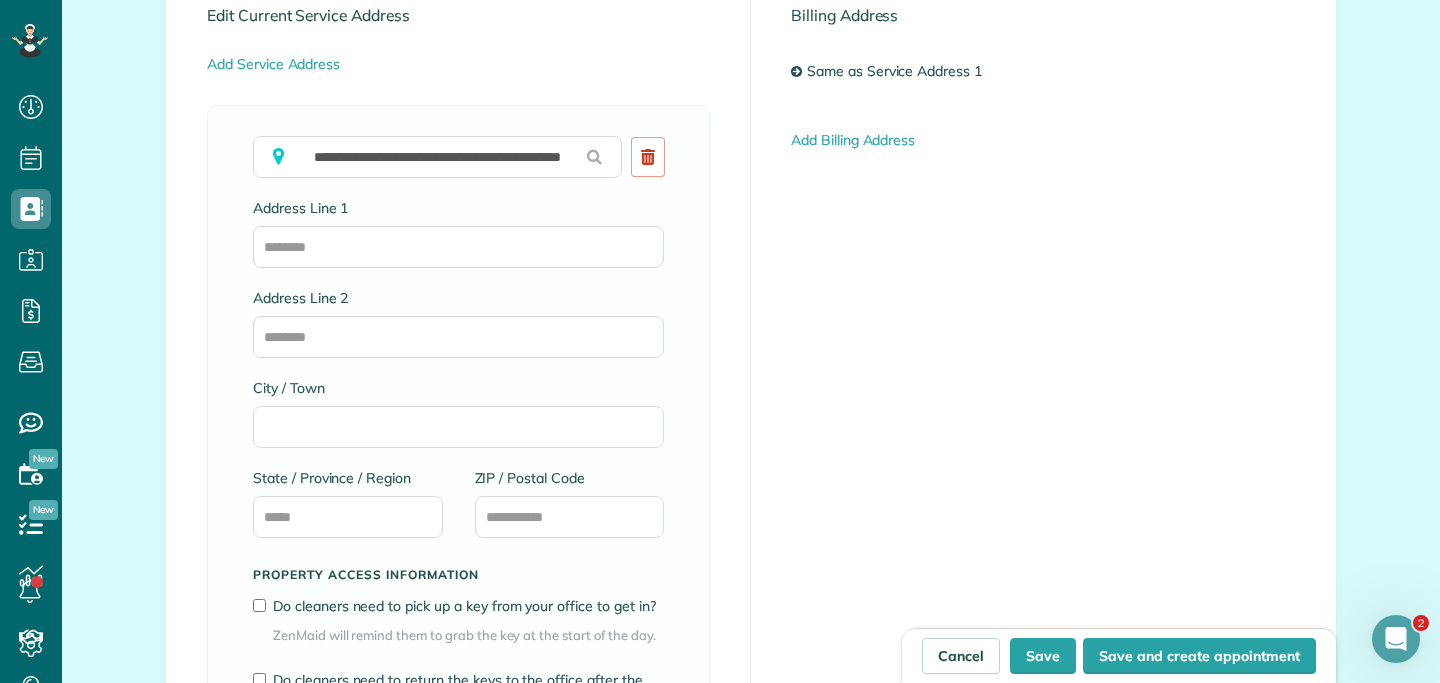 type on "**********" 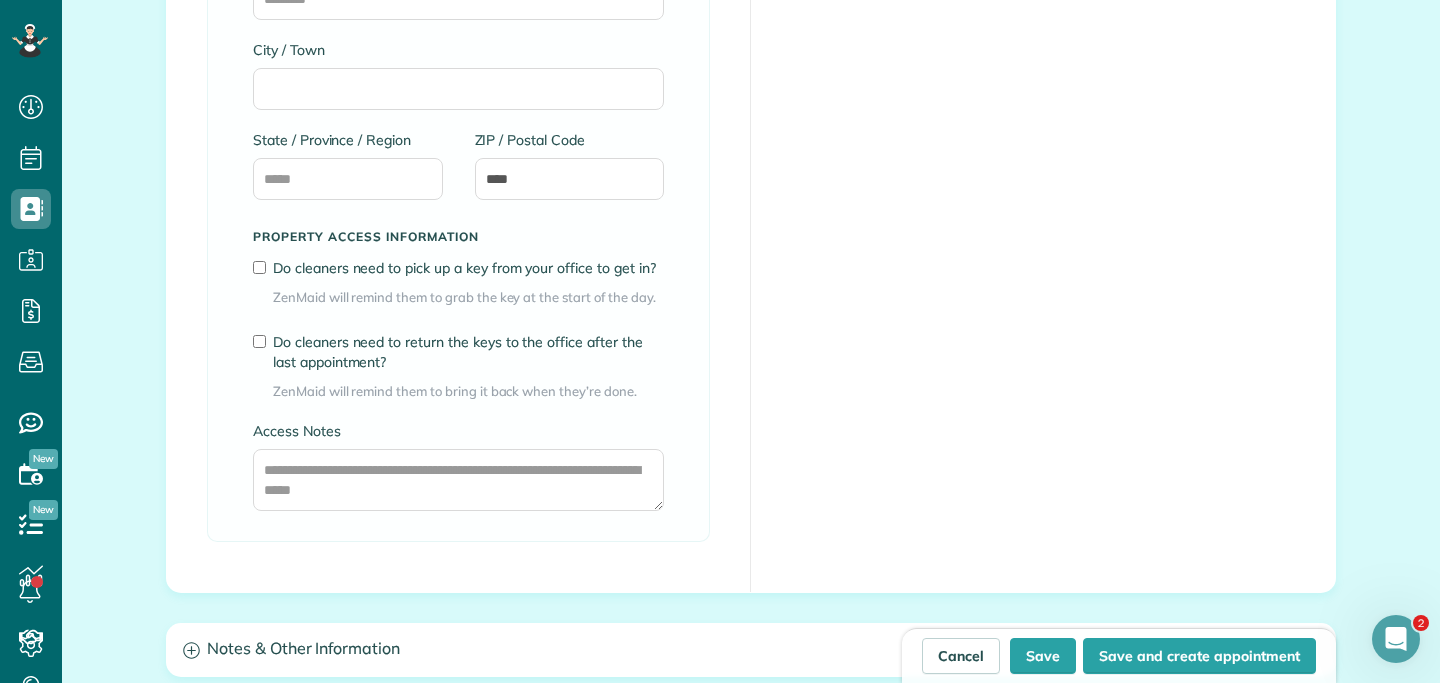 scroll, scrollTop: 1347, scrollLeft: 0, axis: vertical 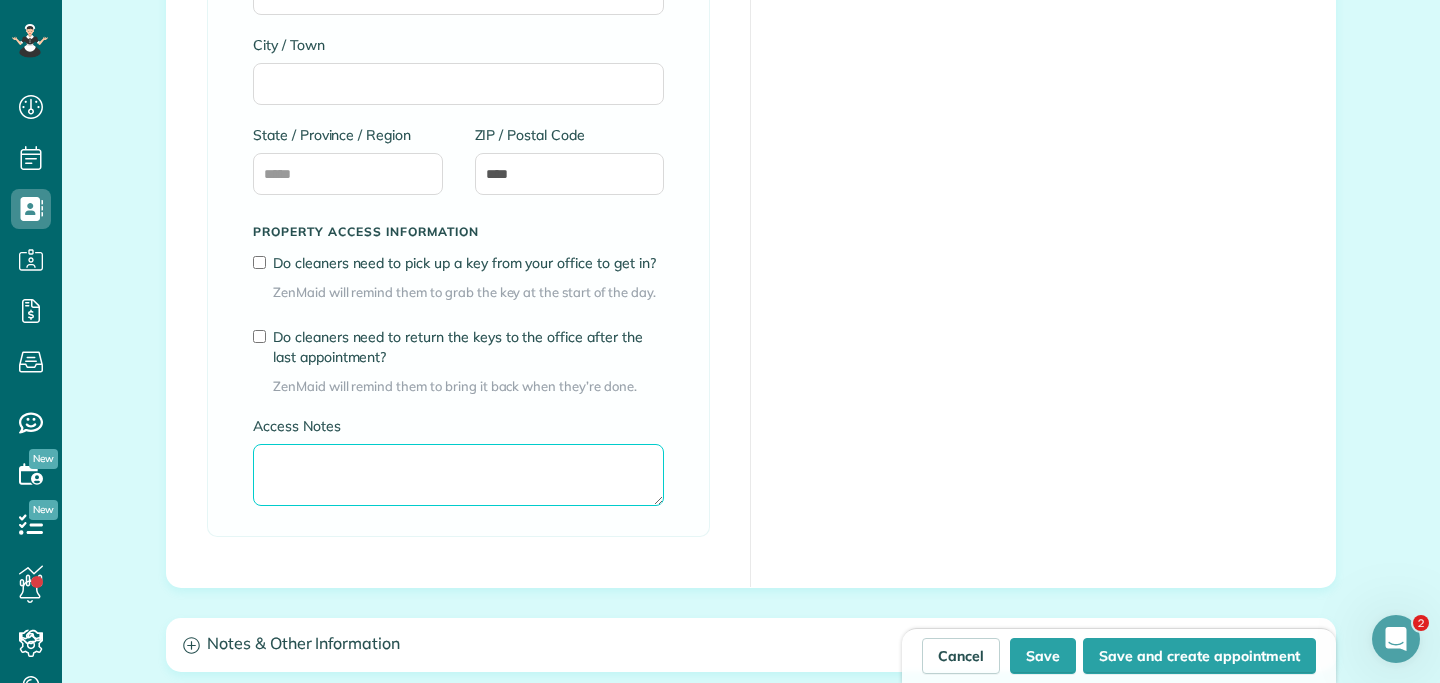 click on "Access Notes" at bounding box center [458, 475] 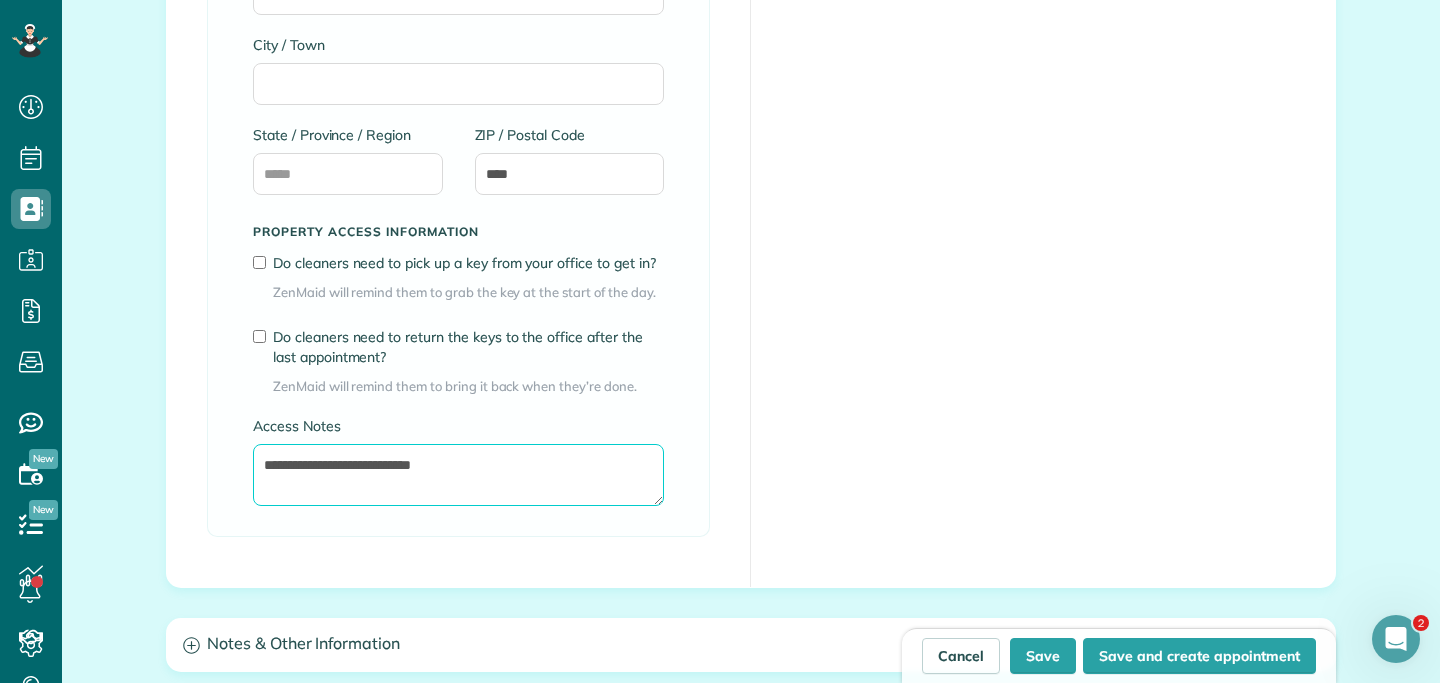 type on "**********" 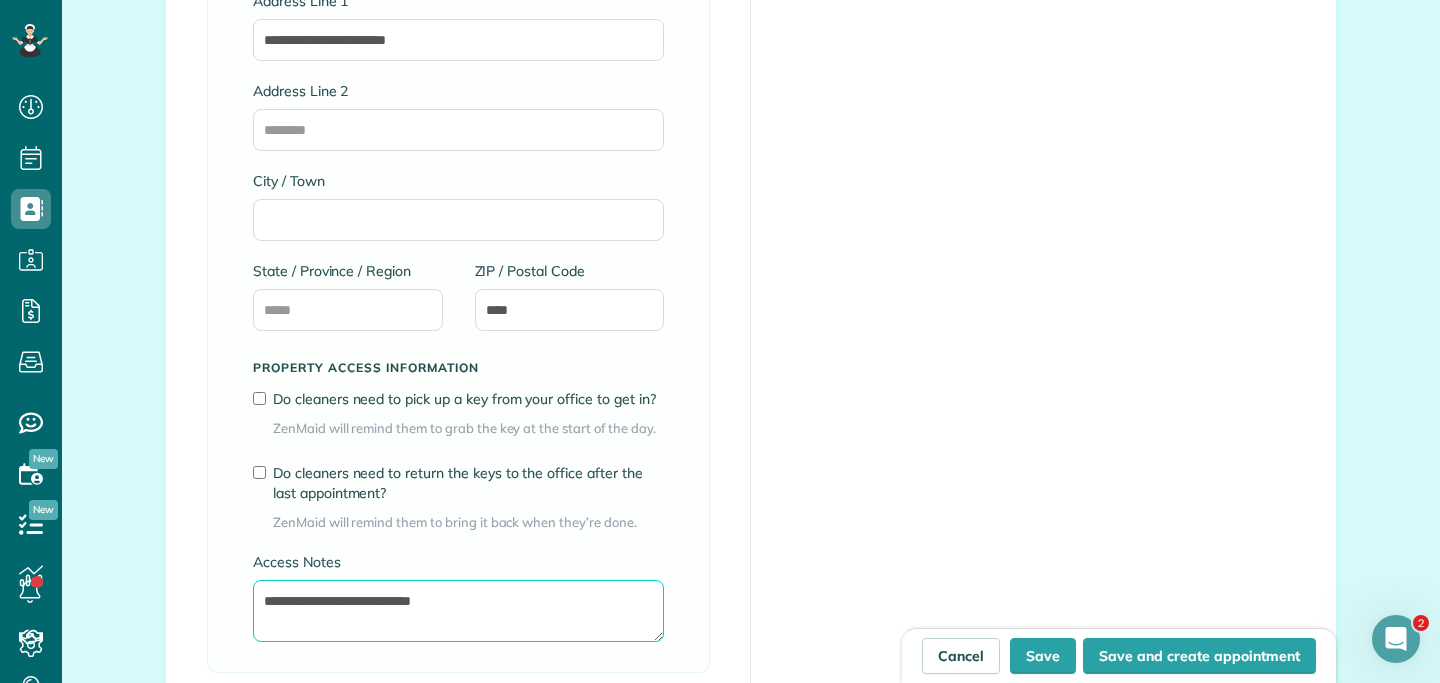 scroll, scrollTop: 1567, scrollLeft: 0, axis: vertical 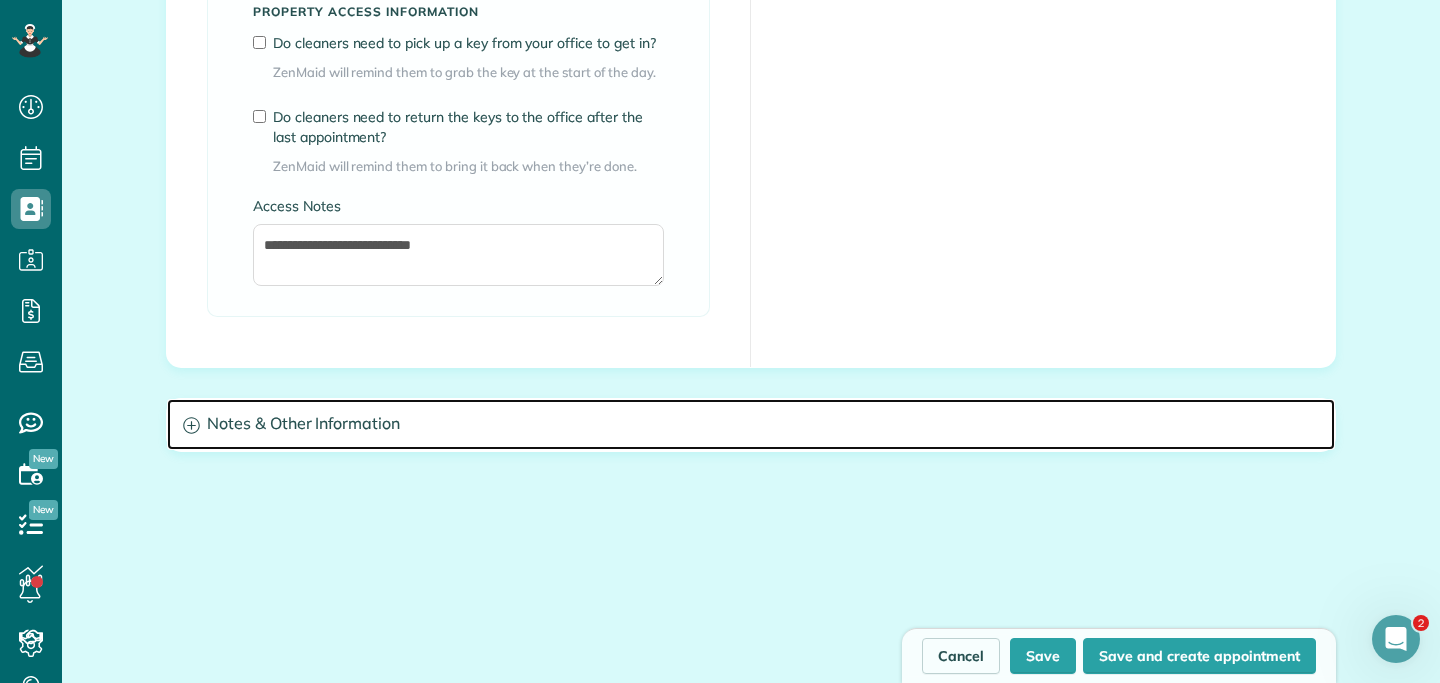 click on "Notes & Other Information" at bounding box center [751, 424] 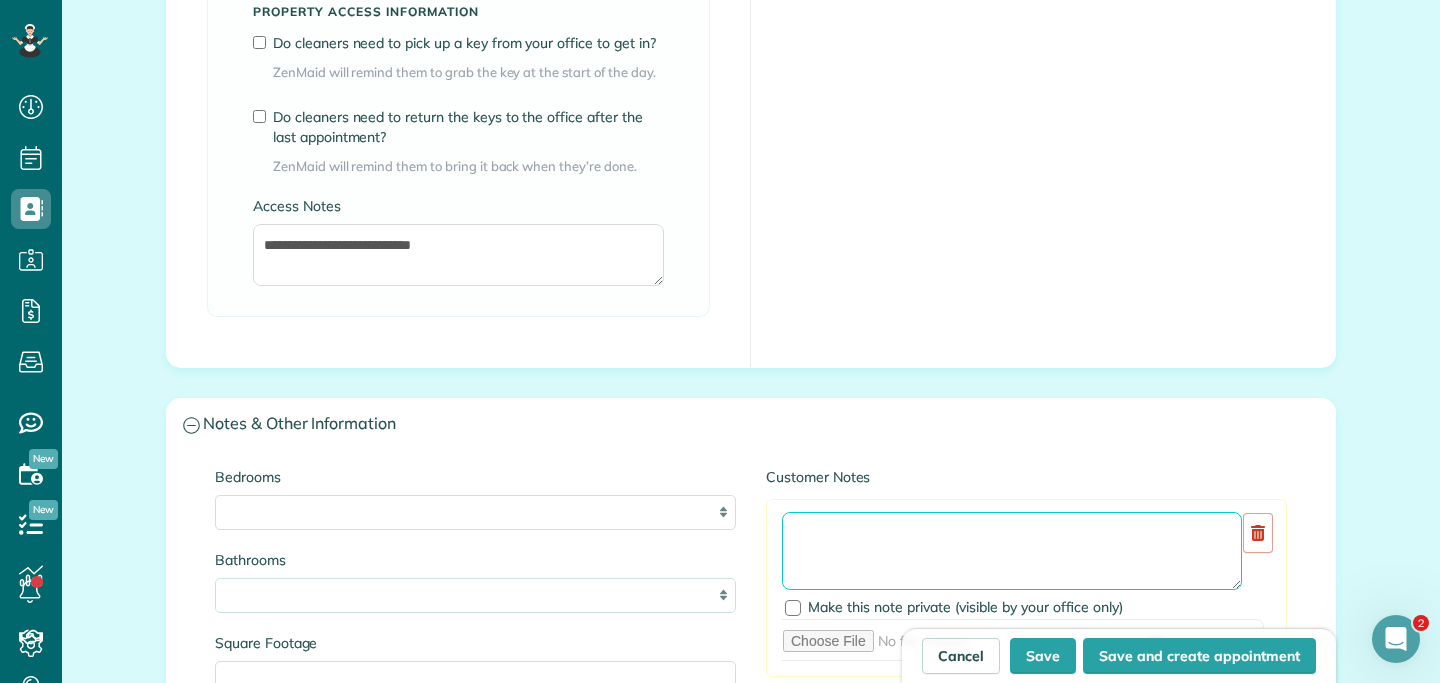 click at bounding box center [1012, 551] 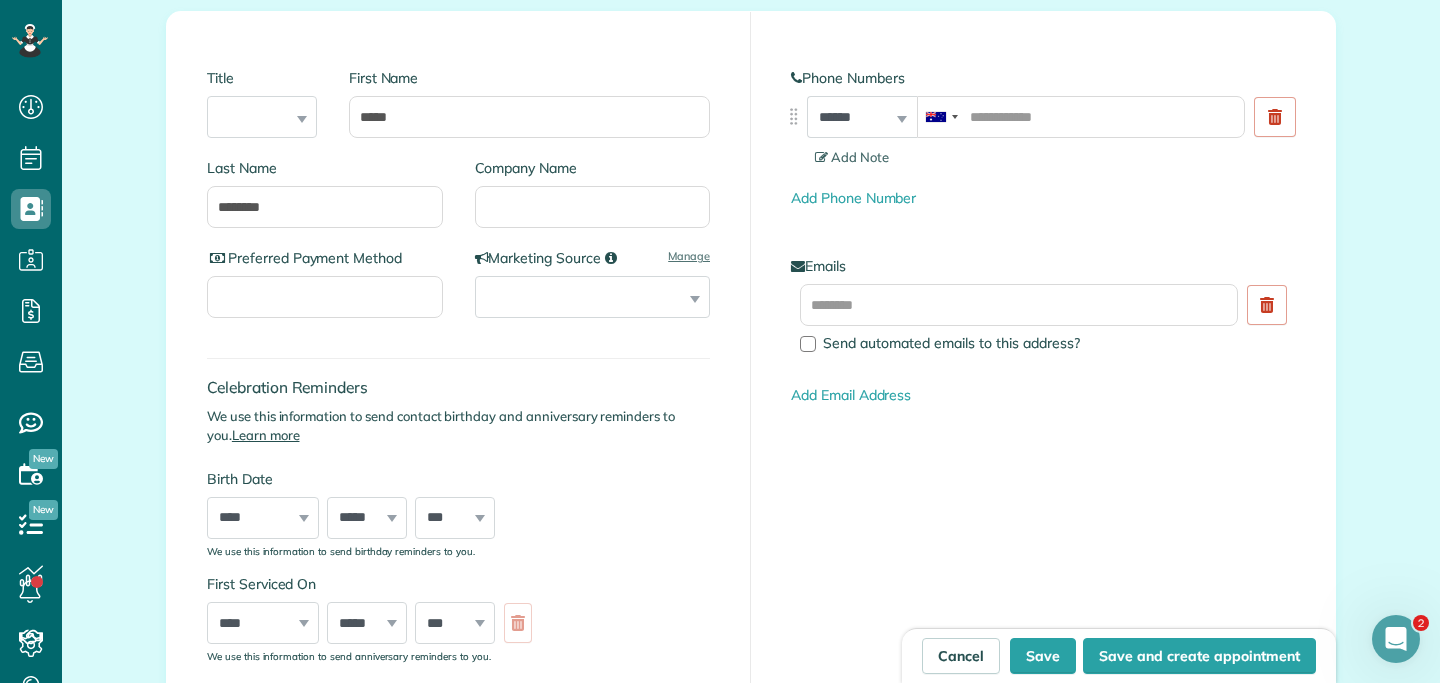 scroll, scrollTop: 0, scrollLeft: 0, axis: both 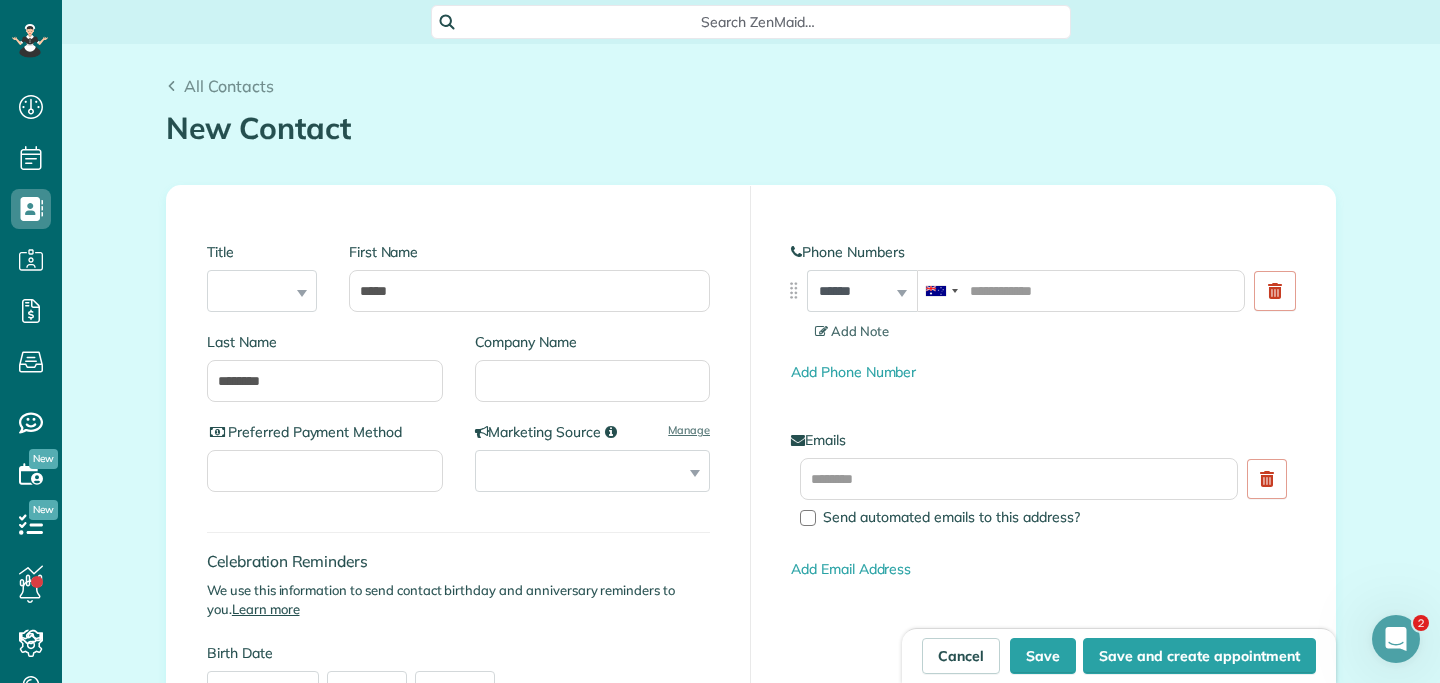 type on "*********" 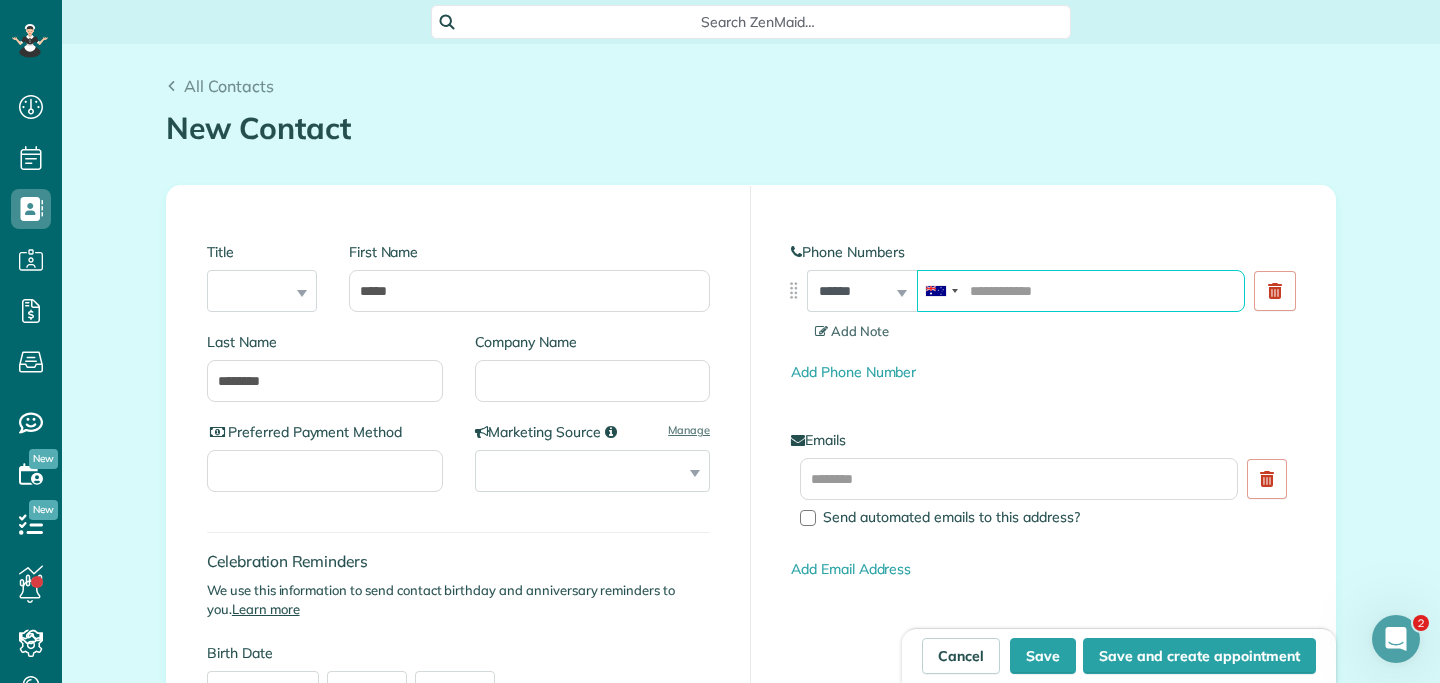 click at bounding box center [1081, 291] 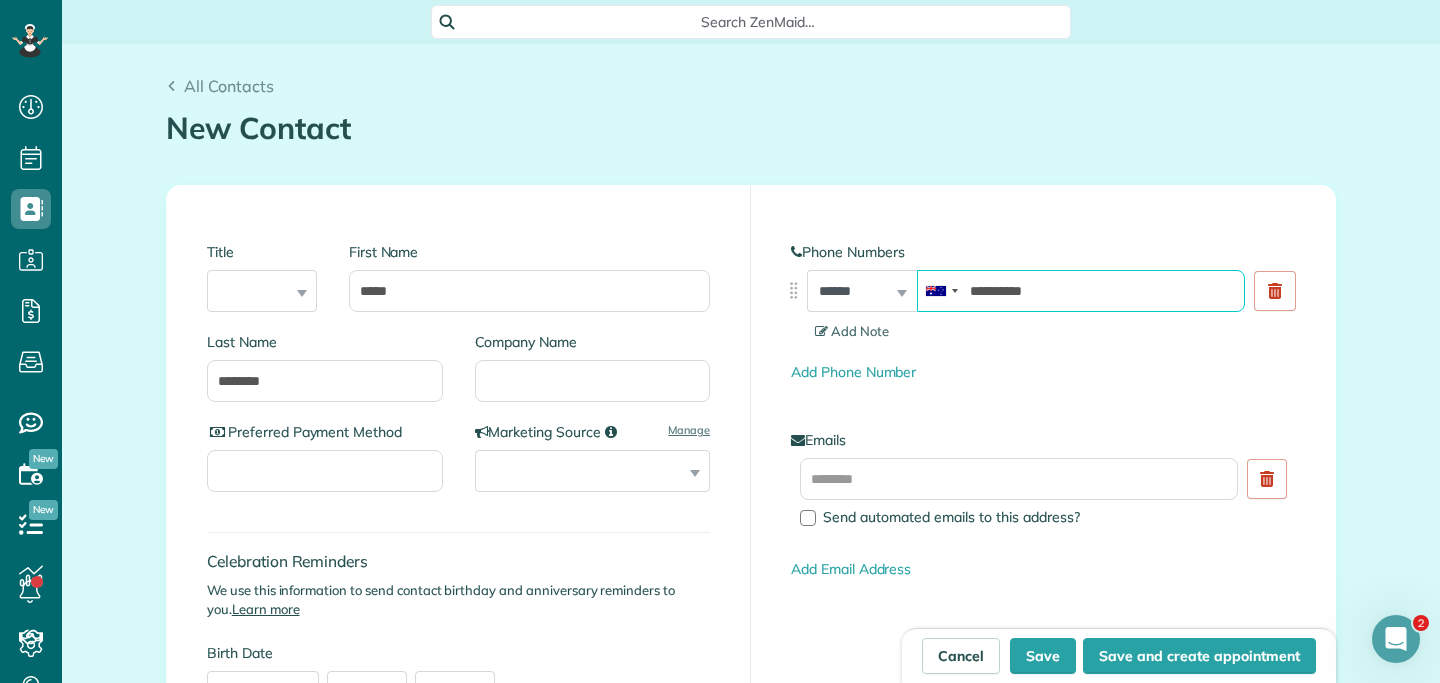 type on "**********" 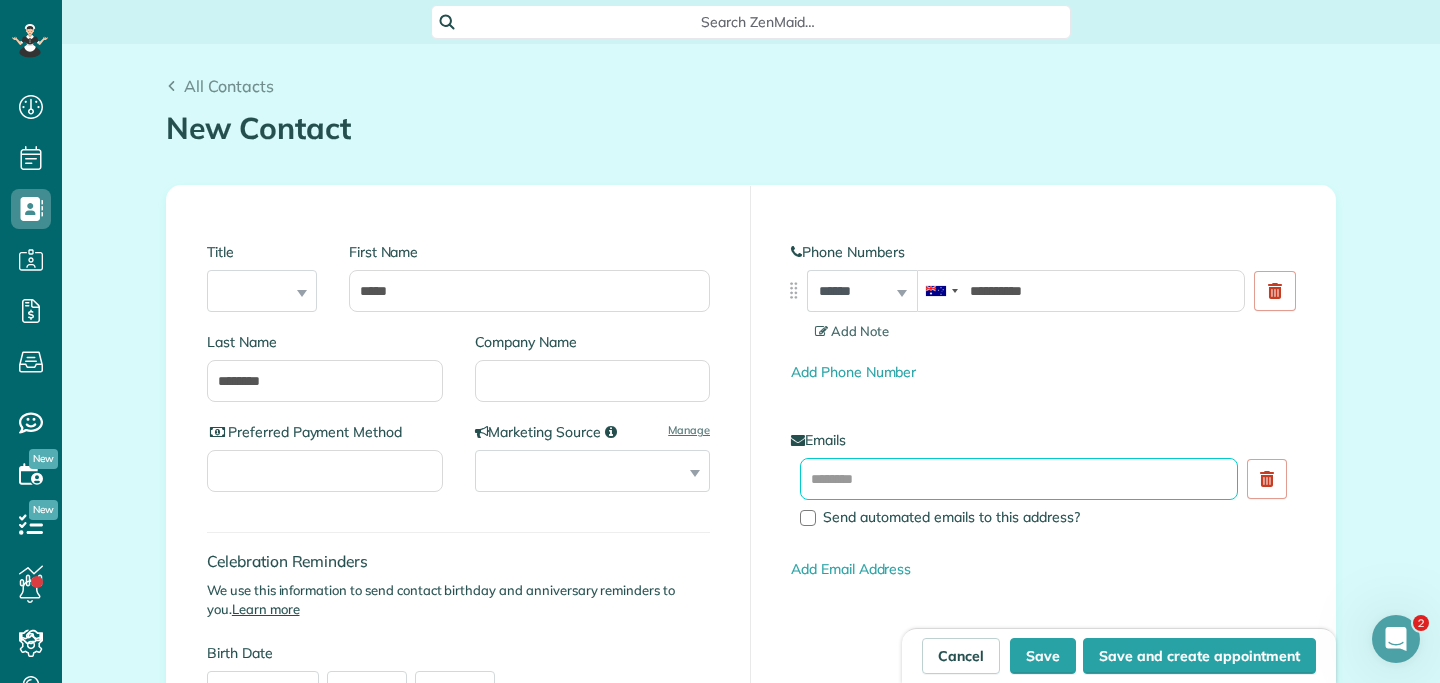 click at bounding box center [1019, 479] 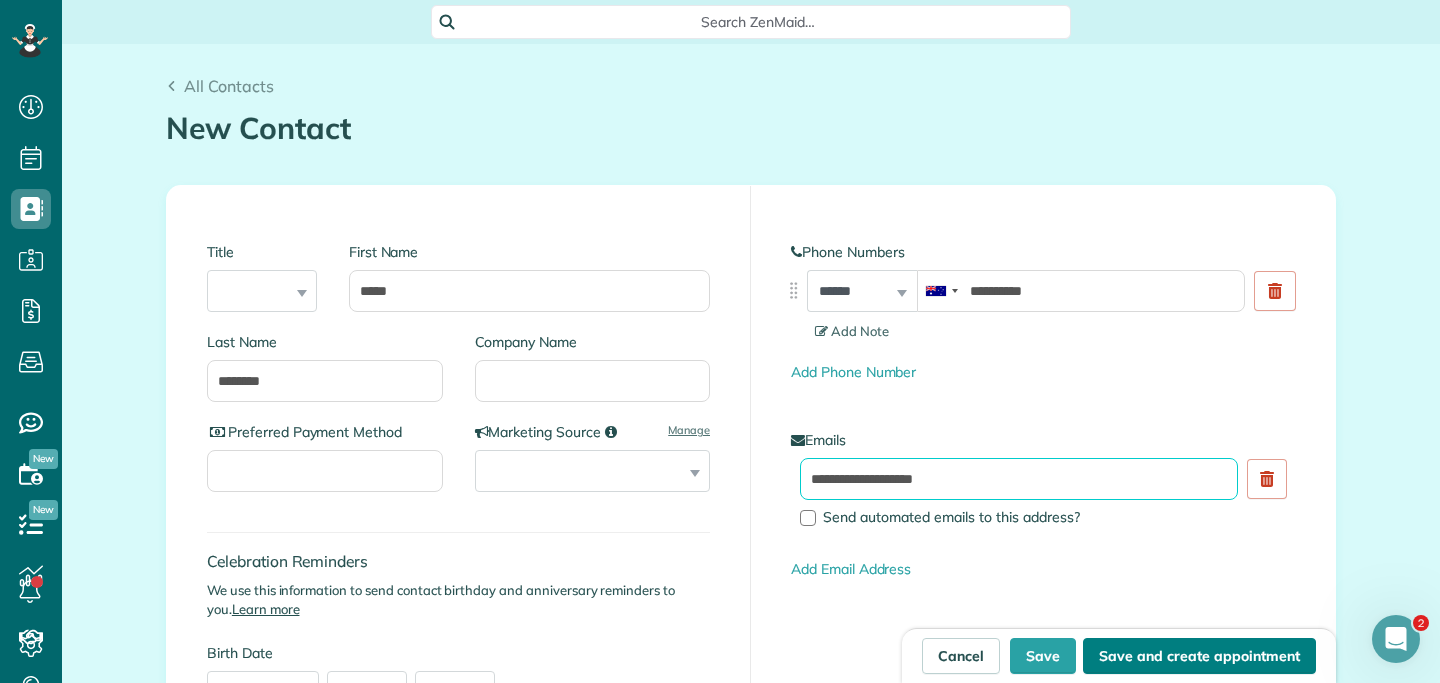 type on "**********" 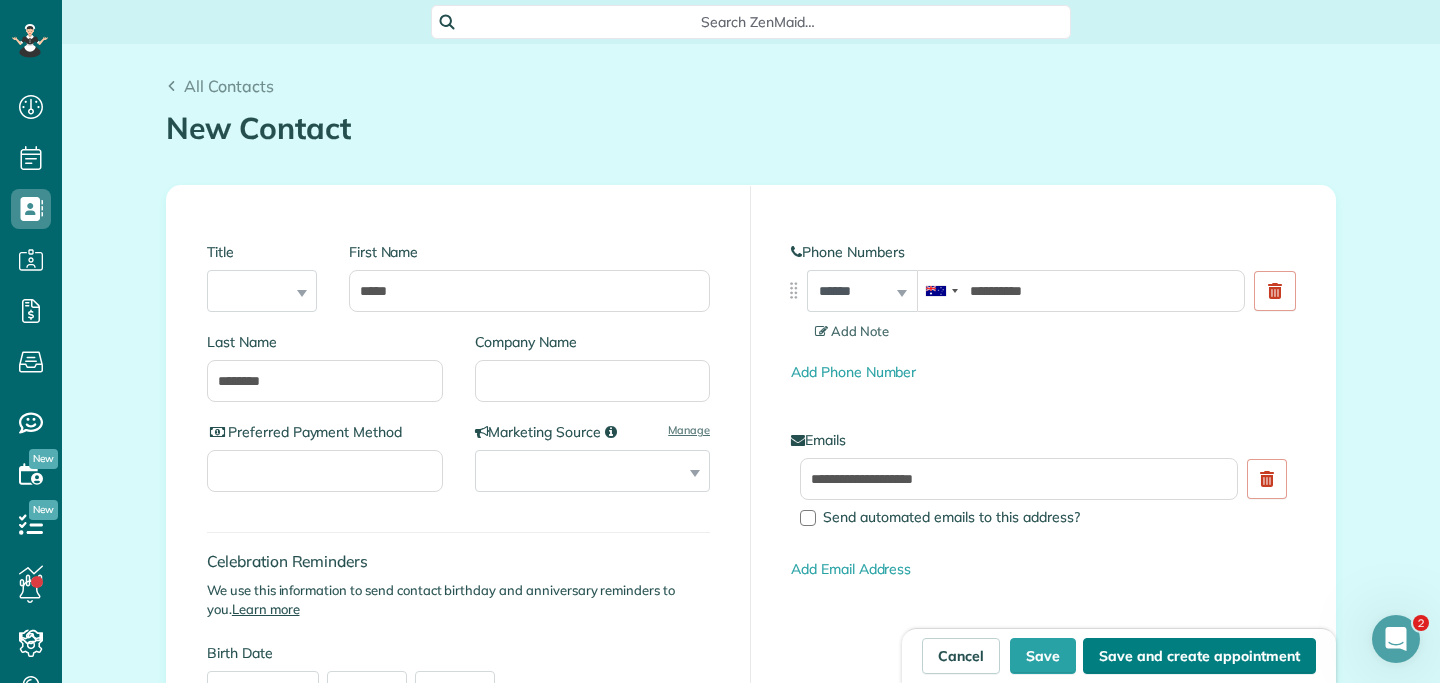 click on "Save and create appointment" at bounding box center (1199, 656) 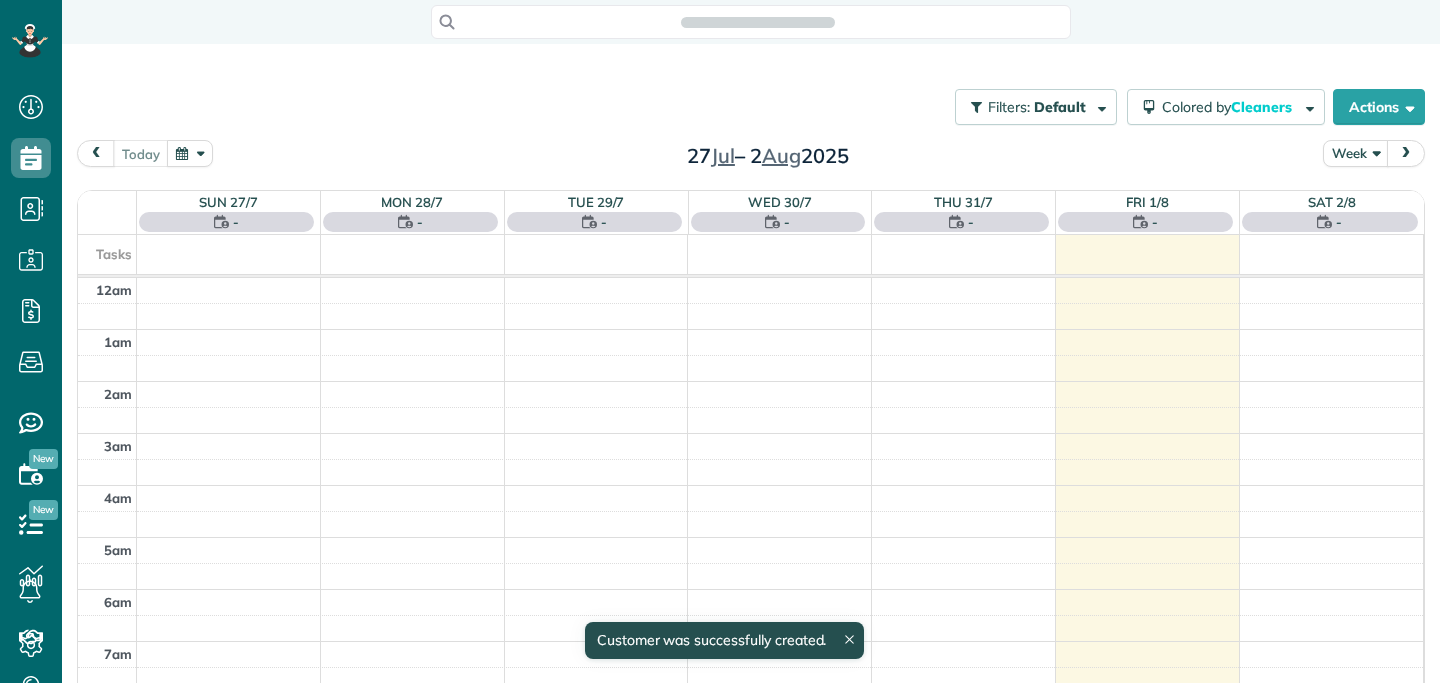 scroll, scrollTop: 0, scrollLeft: 0, axis: both 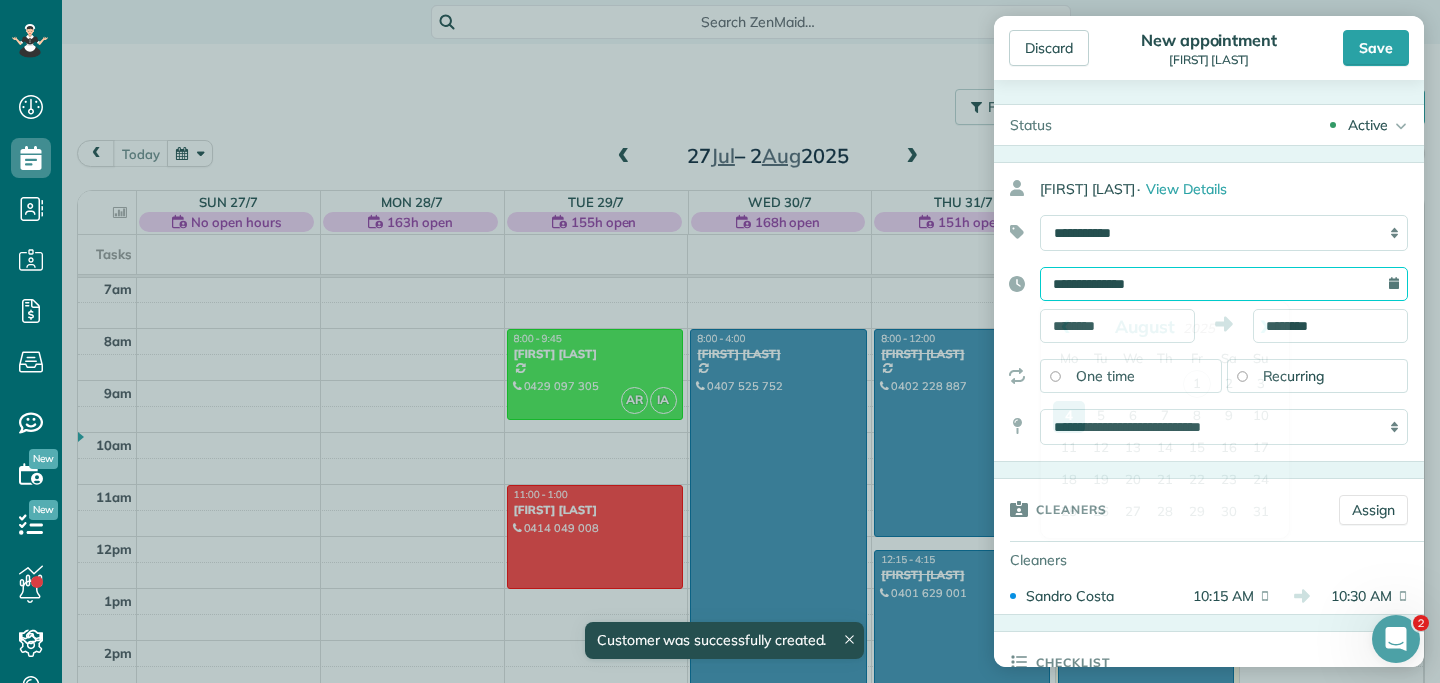 click on "**********" at bounding box center (1224, 284) 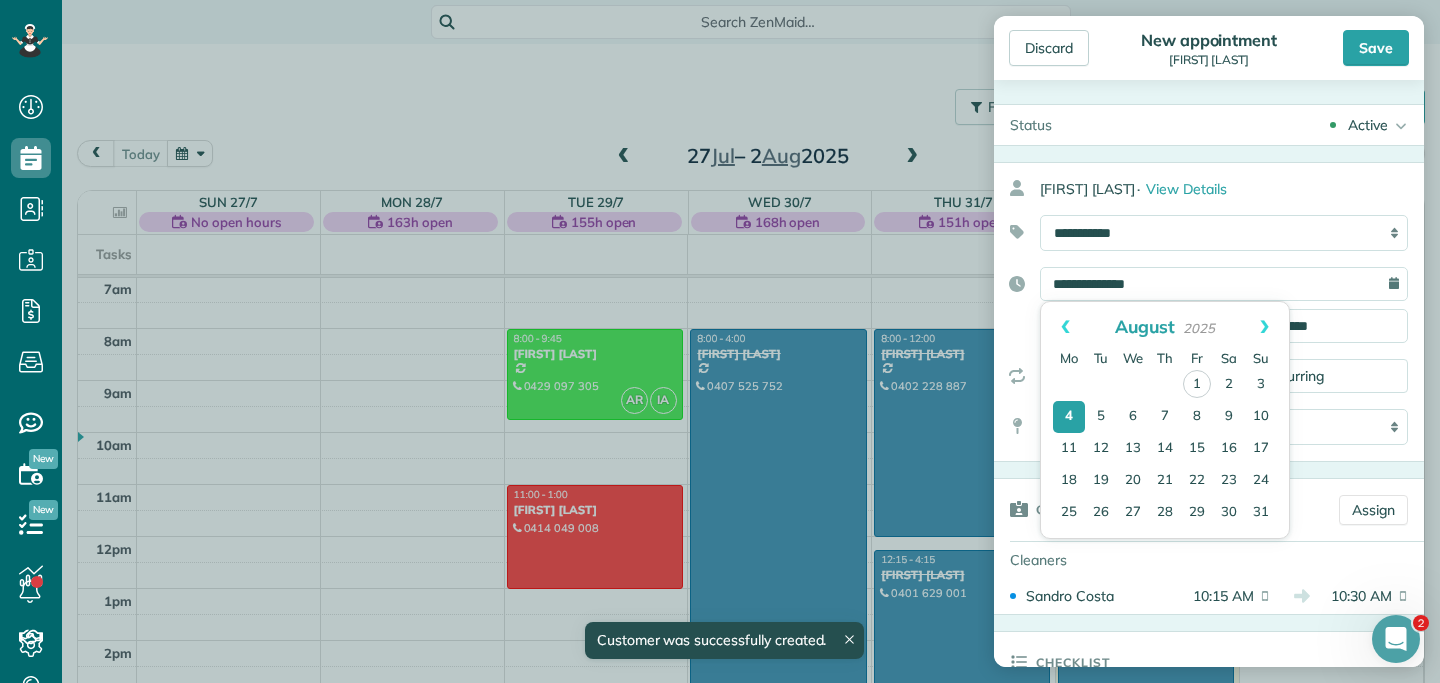 click on "**********" at bounding box center (1209, 312) 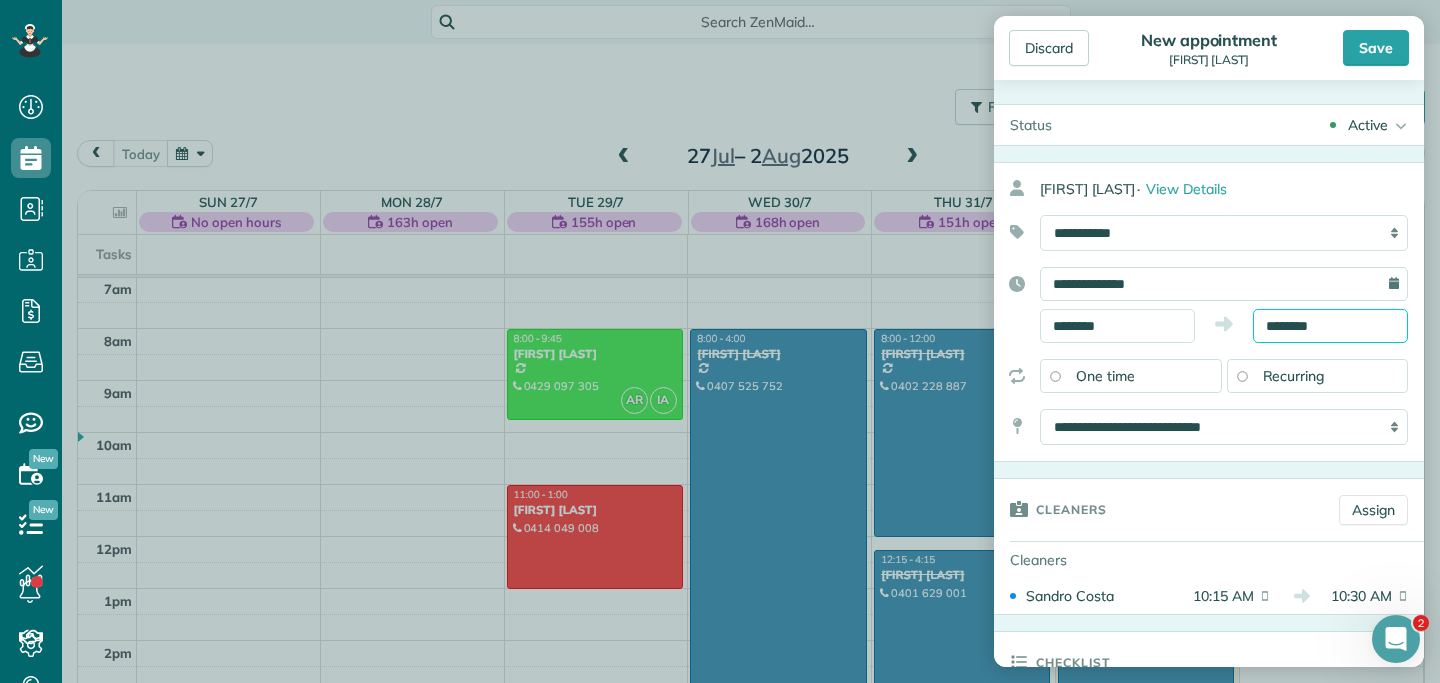click on "********" at bounding box center (1330, 326) 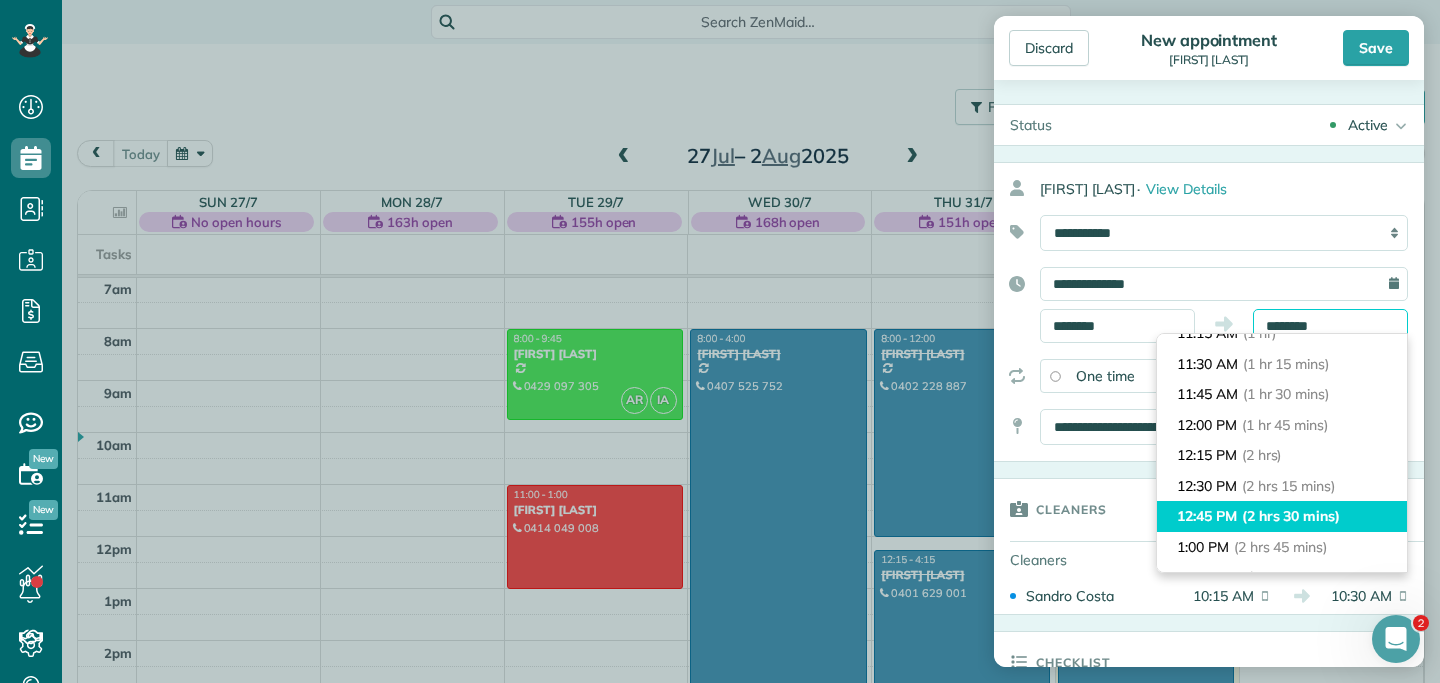 scroll, scrollTop: 139, scrollLeft: 0, axis: vertical 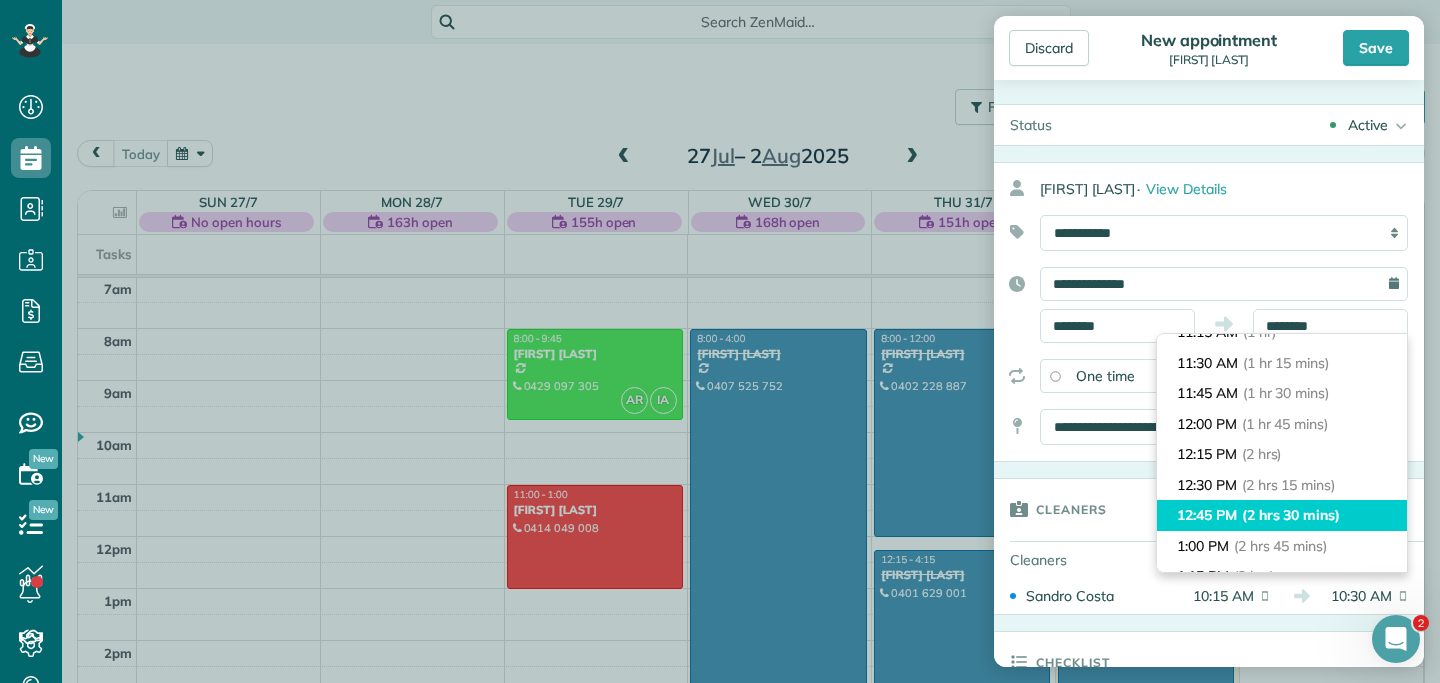 type on "********" 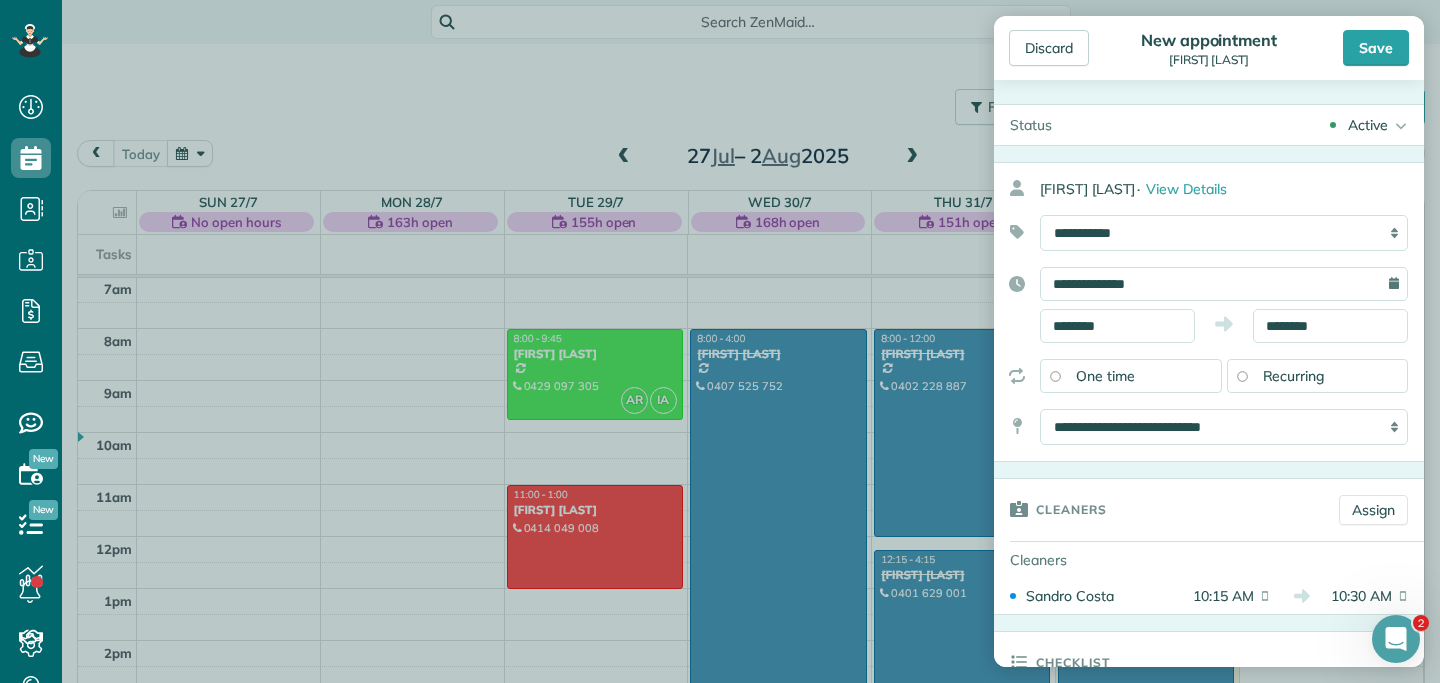 click on "Recurring" at bounding box center [1294, 376] 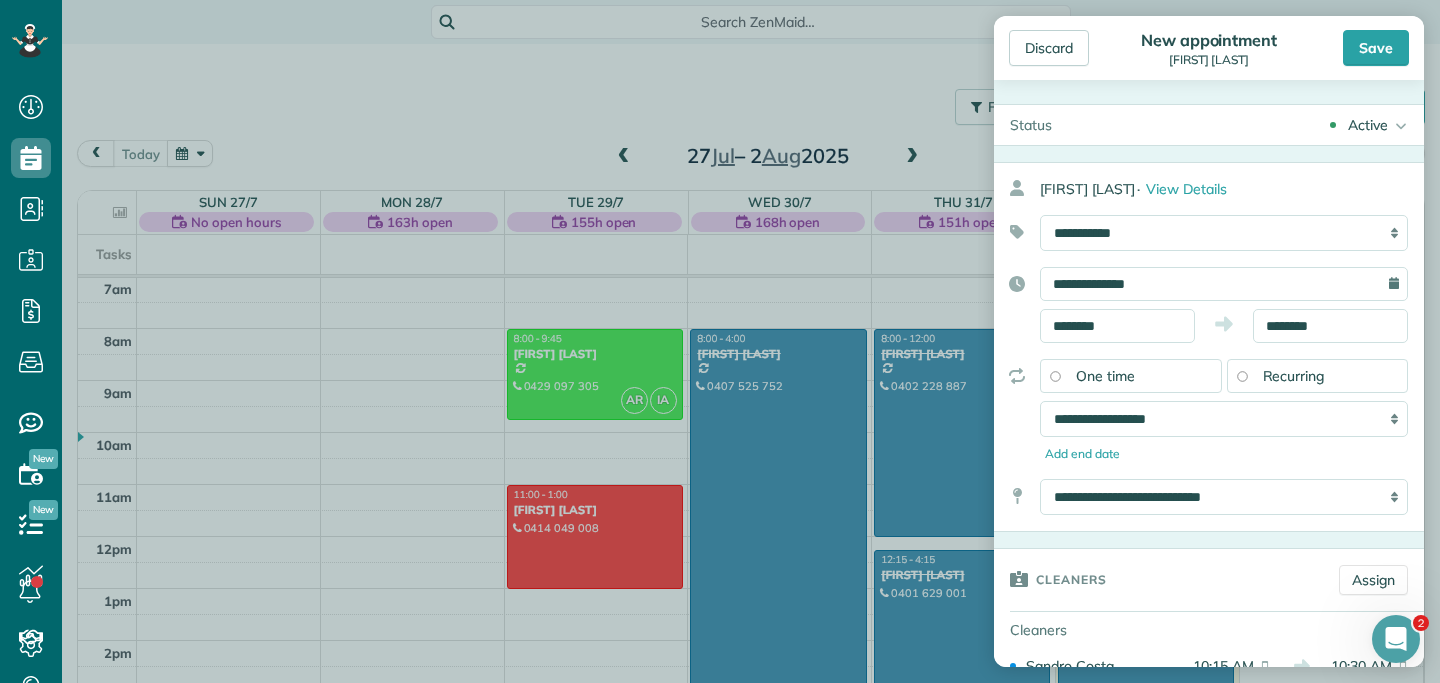 click on "**********" at bounding box center [1209, 411] 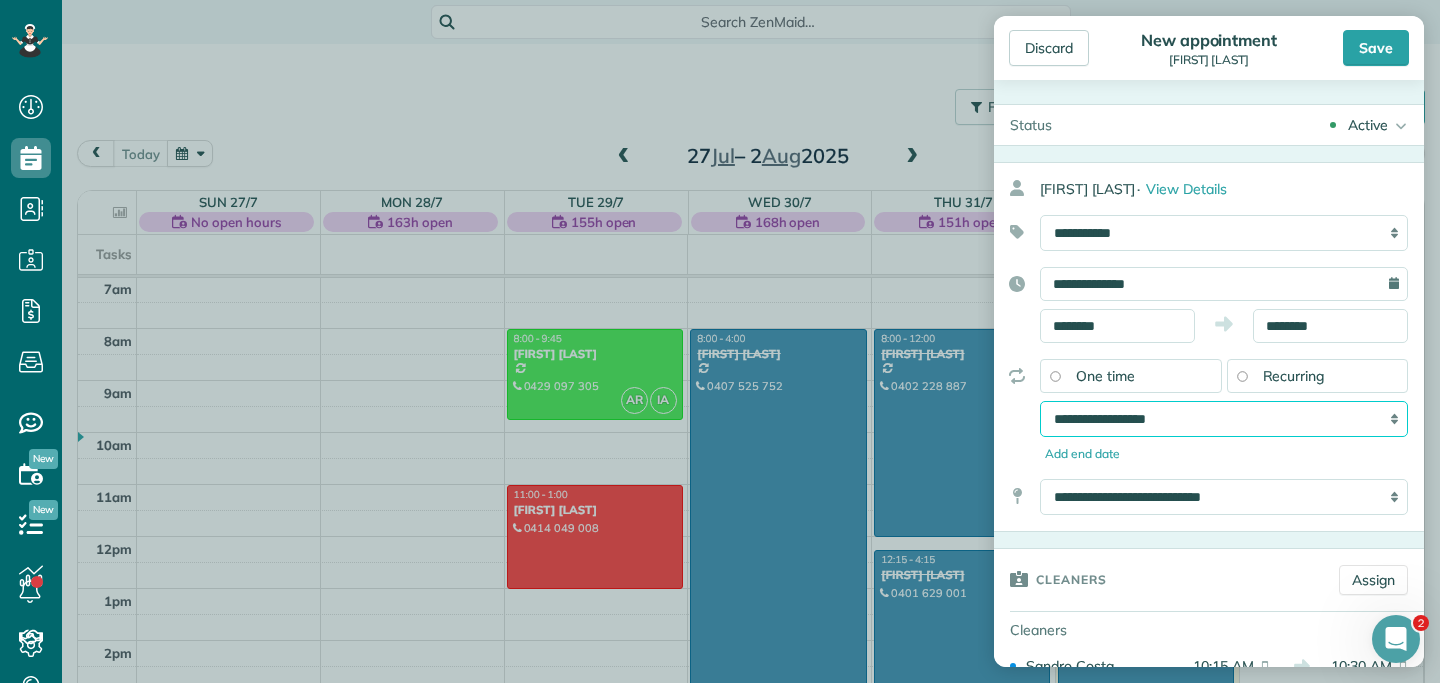 click on "**********" at bounding box center [1224, 419] 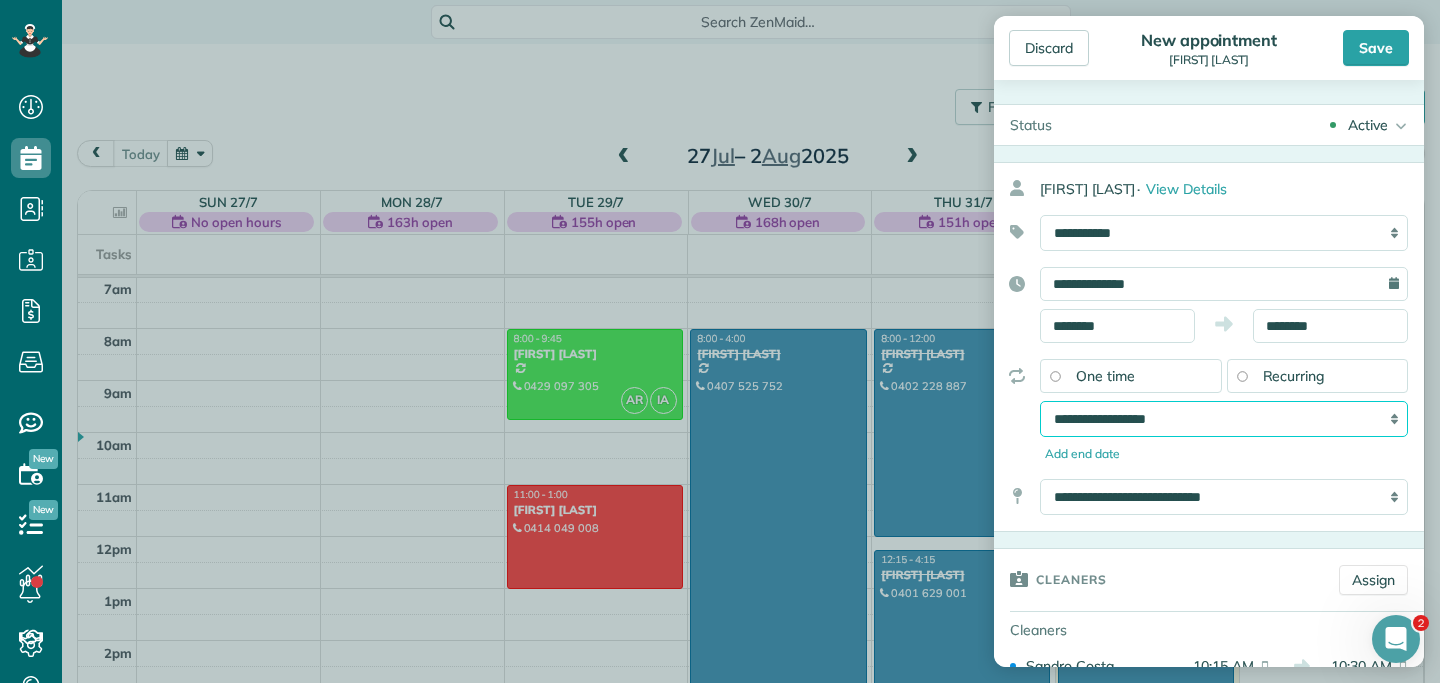 select on "**********" 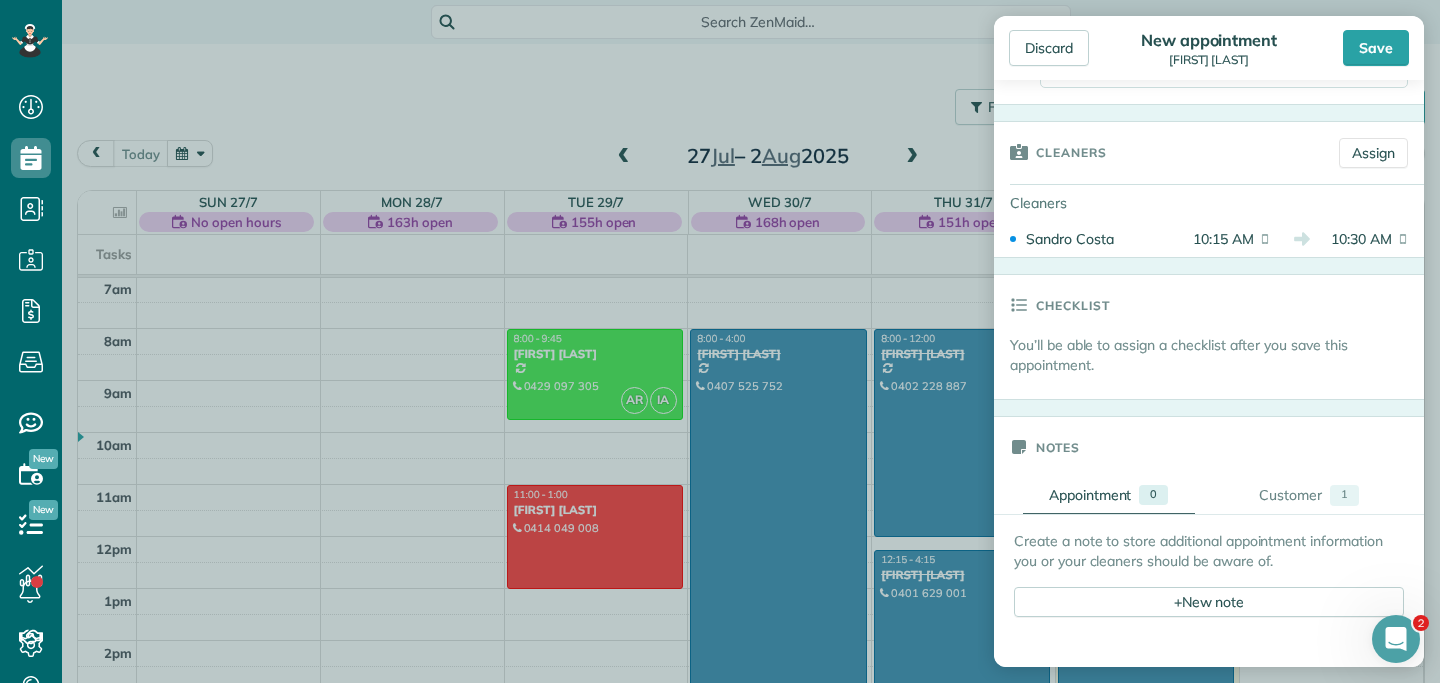 scroll, scrollTop: 620, scrollLeft: 0, axis: vertical 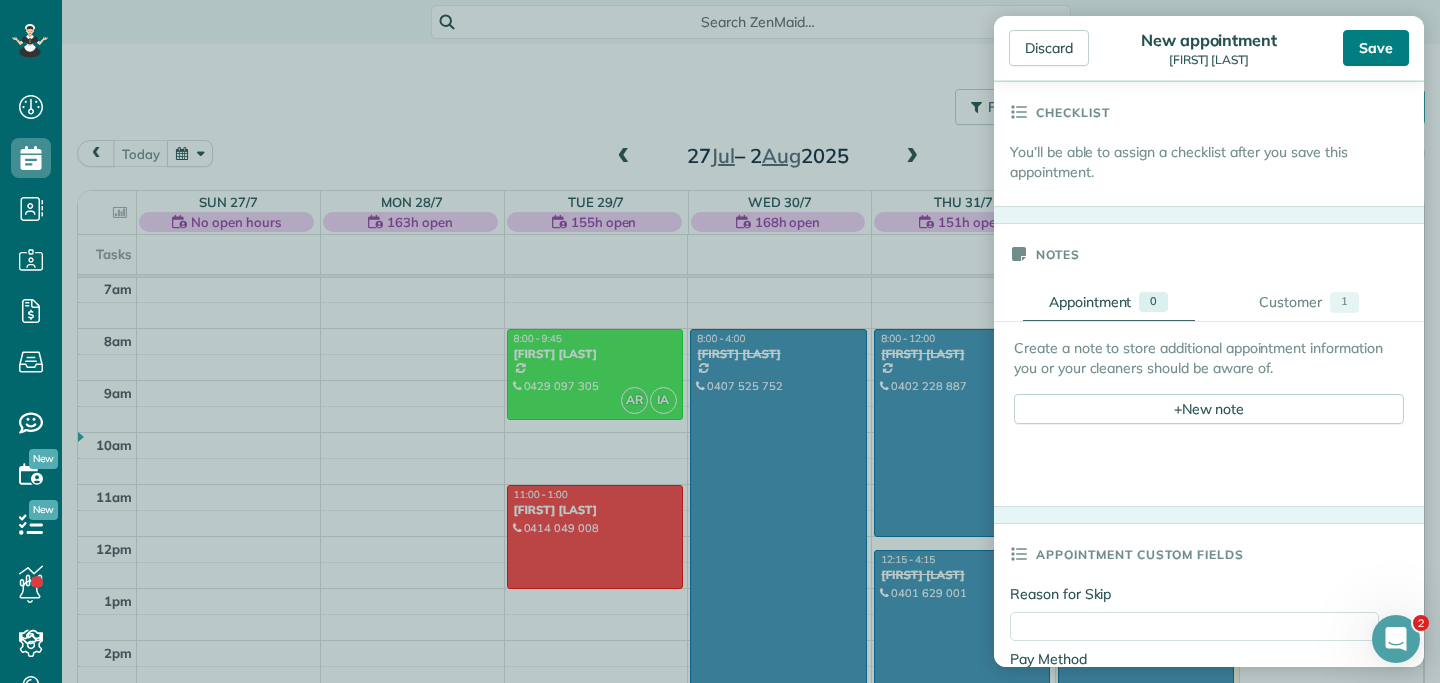 click on "Save" at bounding box center (1376, 48) 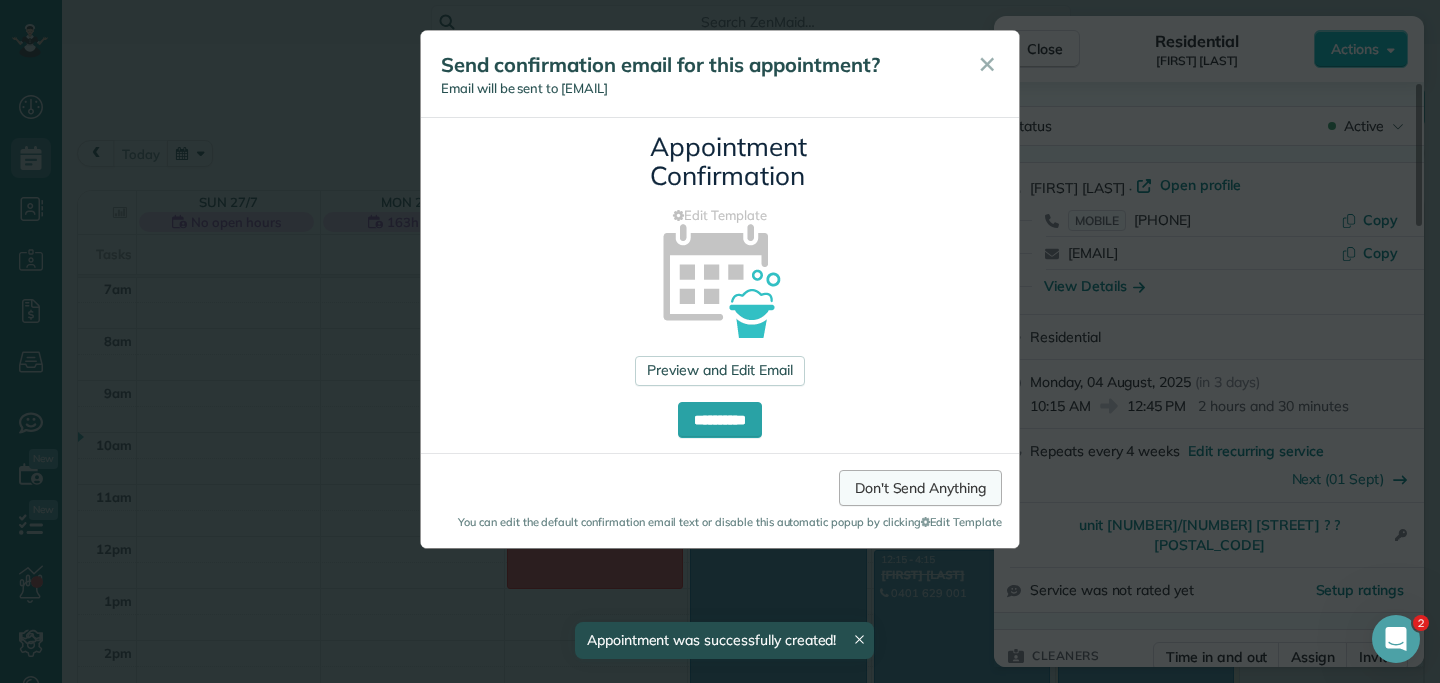 click on "Don't Send Anything" at bounding box center [920, 488] 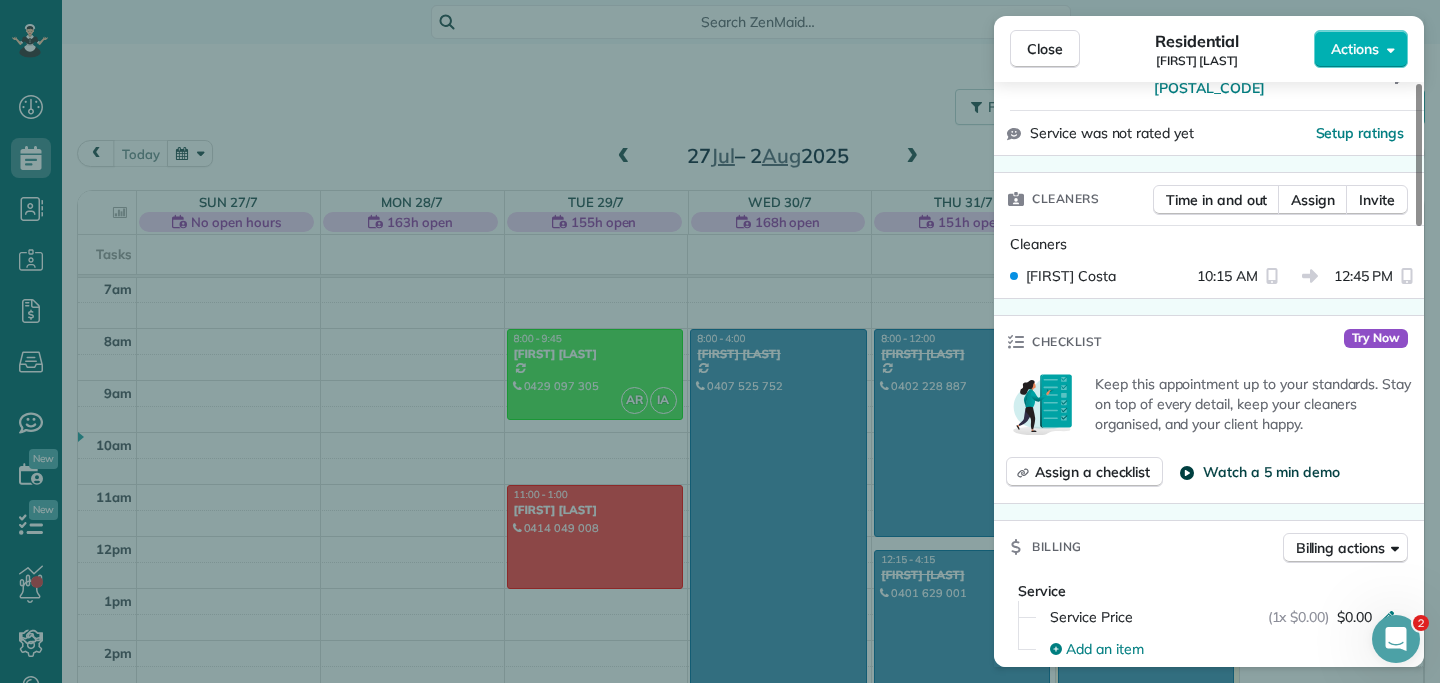 scroll, scrollTop: 482, scrollLeft: 0, axis: vertical 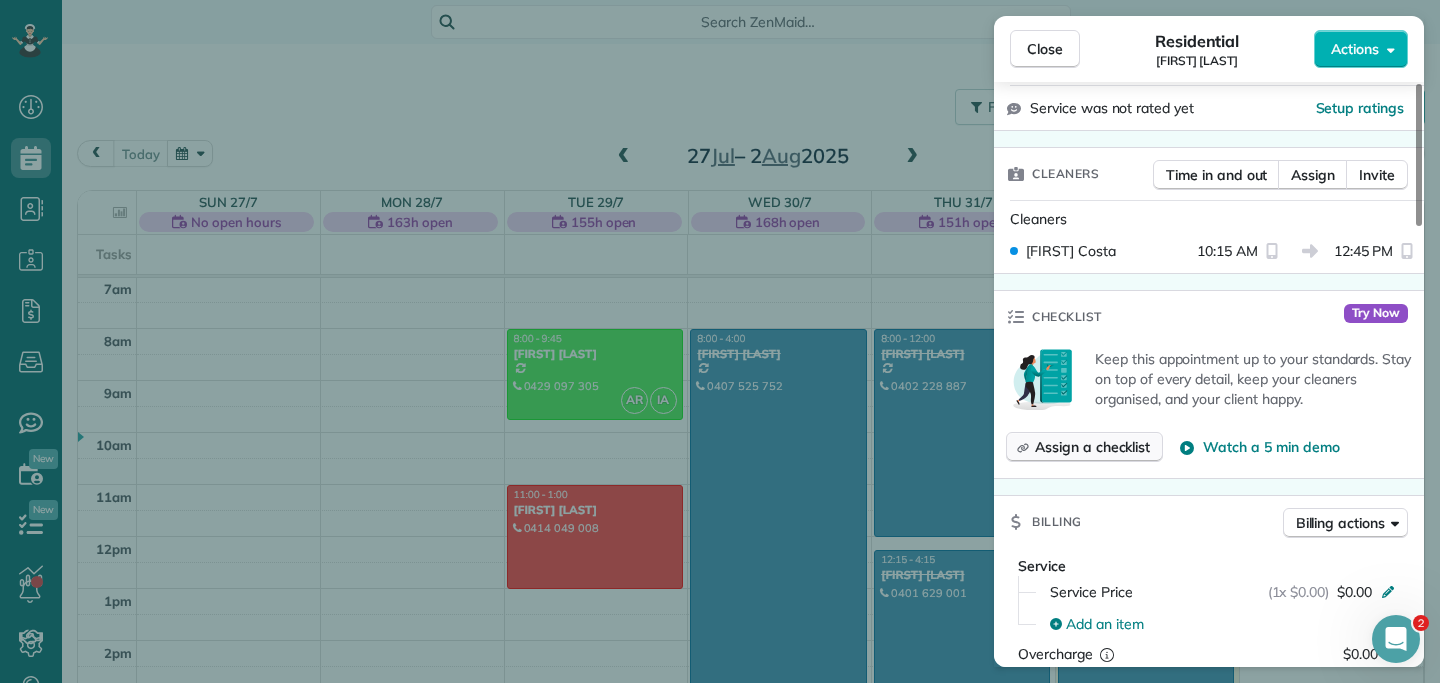 click on "Assign a checklist" at bounding box center [1092, 447] 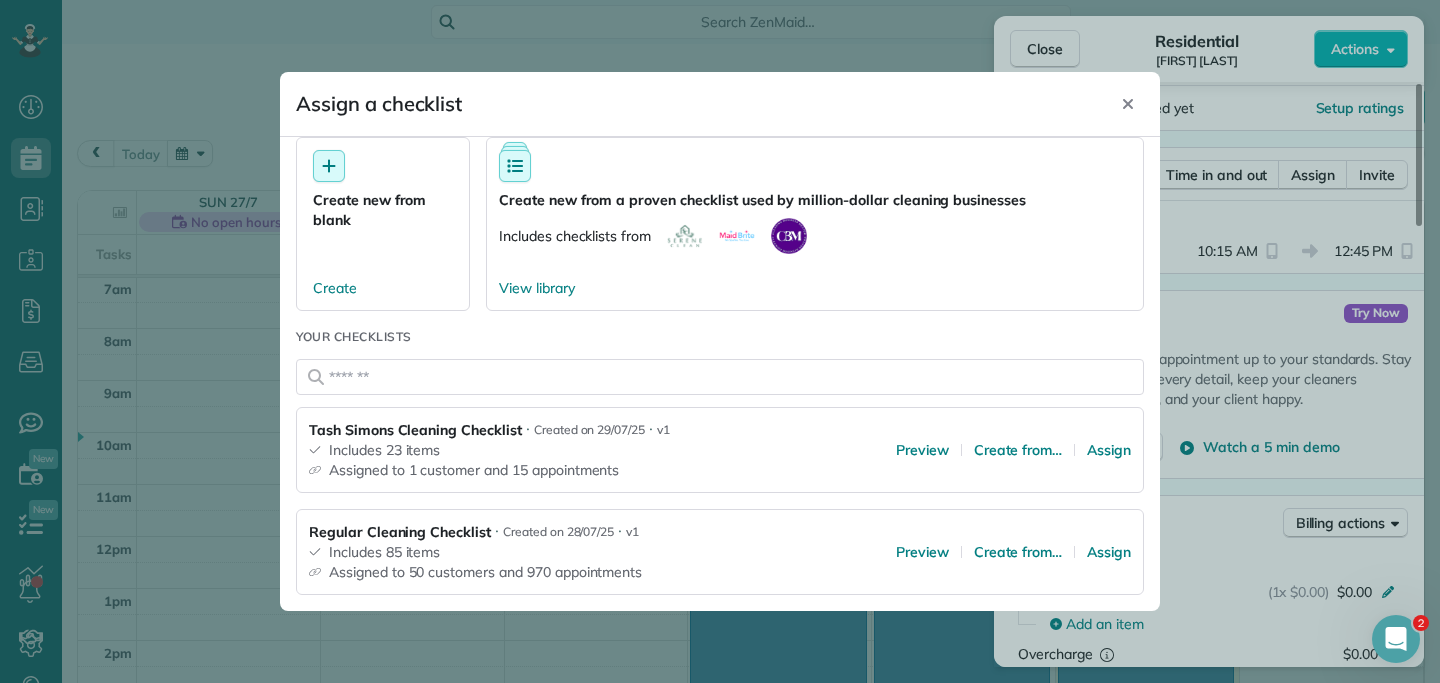 scroll, scrollTop: 79, scrollLeft: 0, axis: vertical 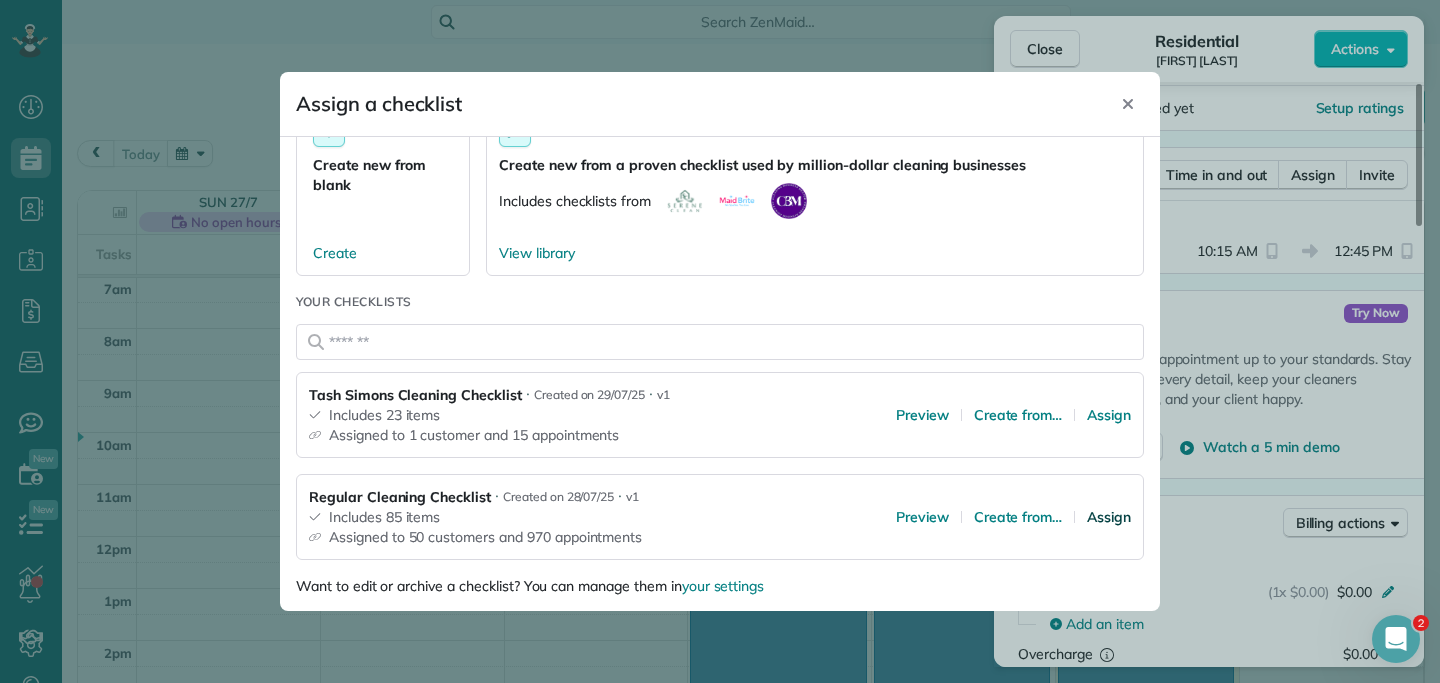 click on "Assign" at bounding box center [1109, 517] 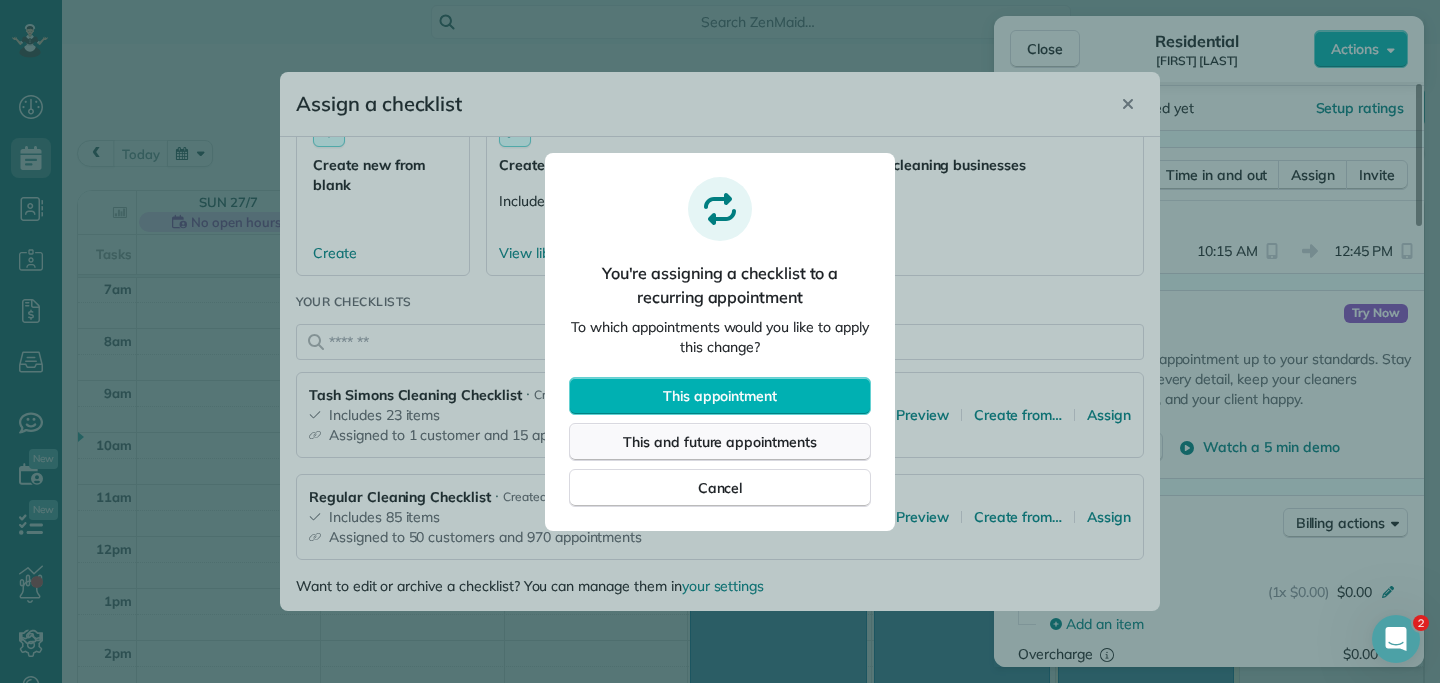 click on "This and future appointments" at bounding box center (720, 442) 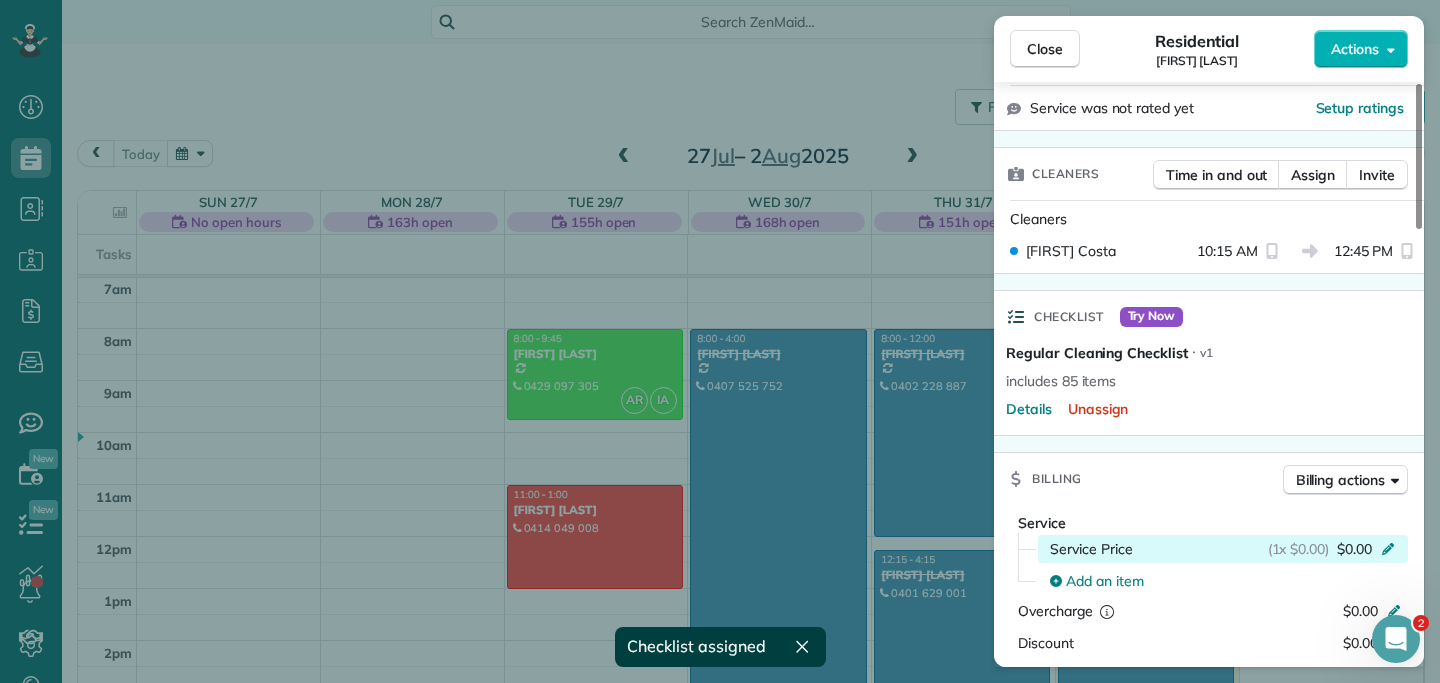click 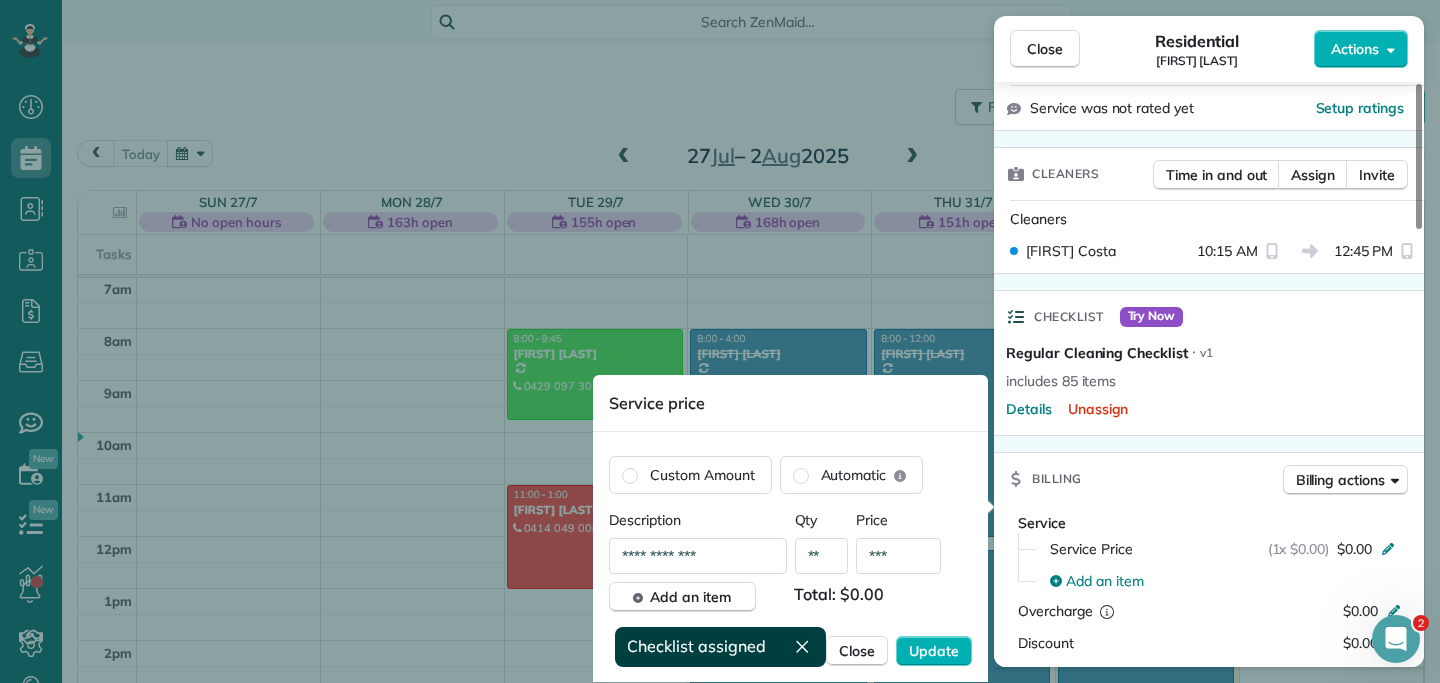 click on "**" at bounding box center [822, 556] 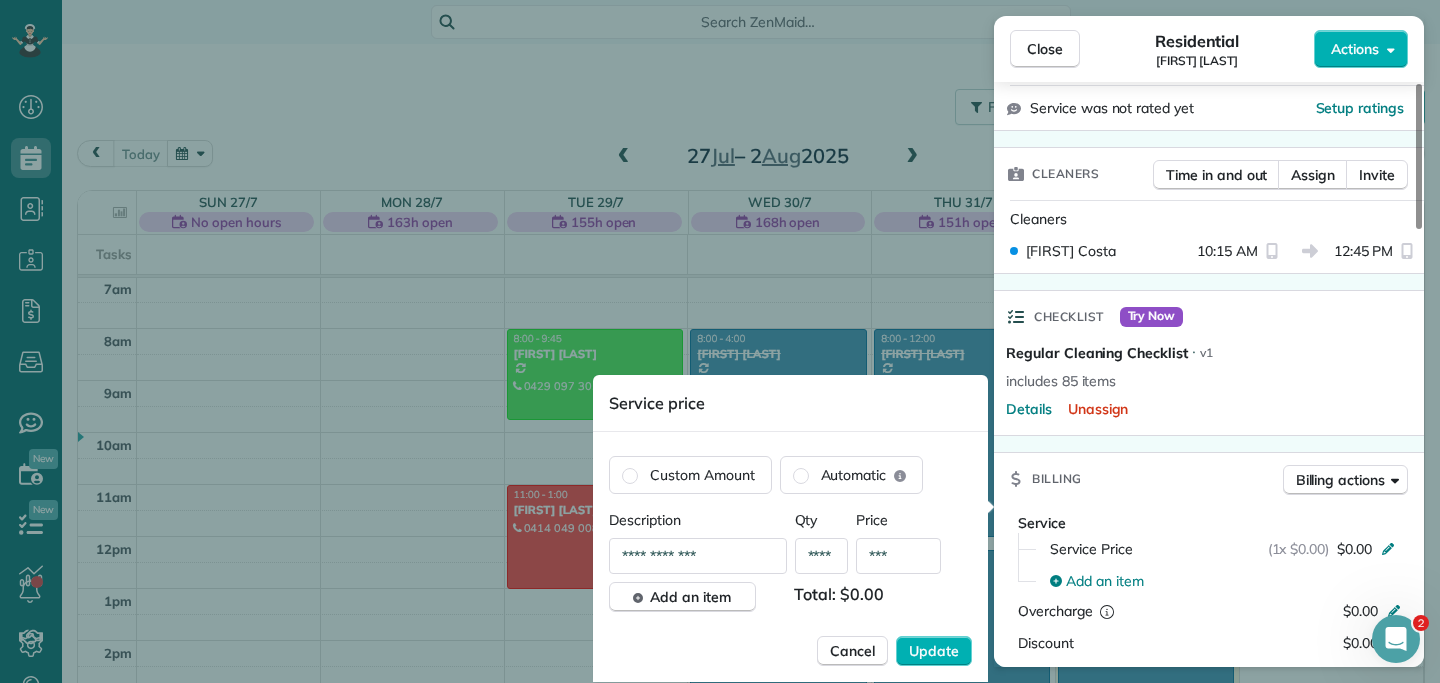 type on "****" 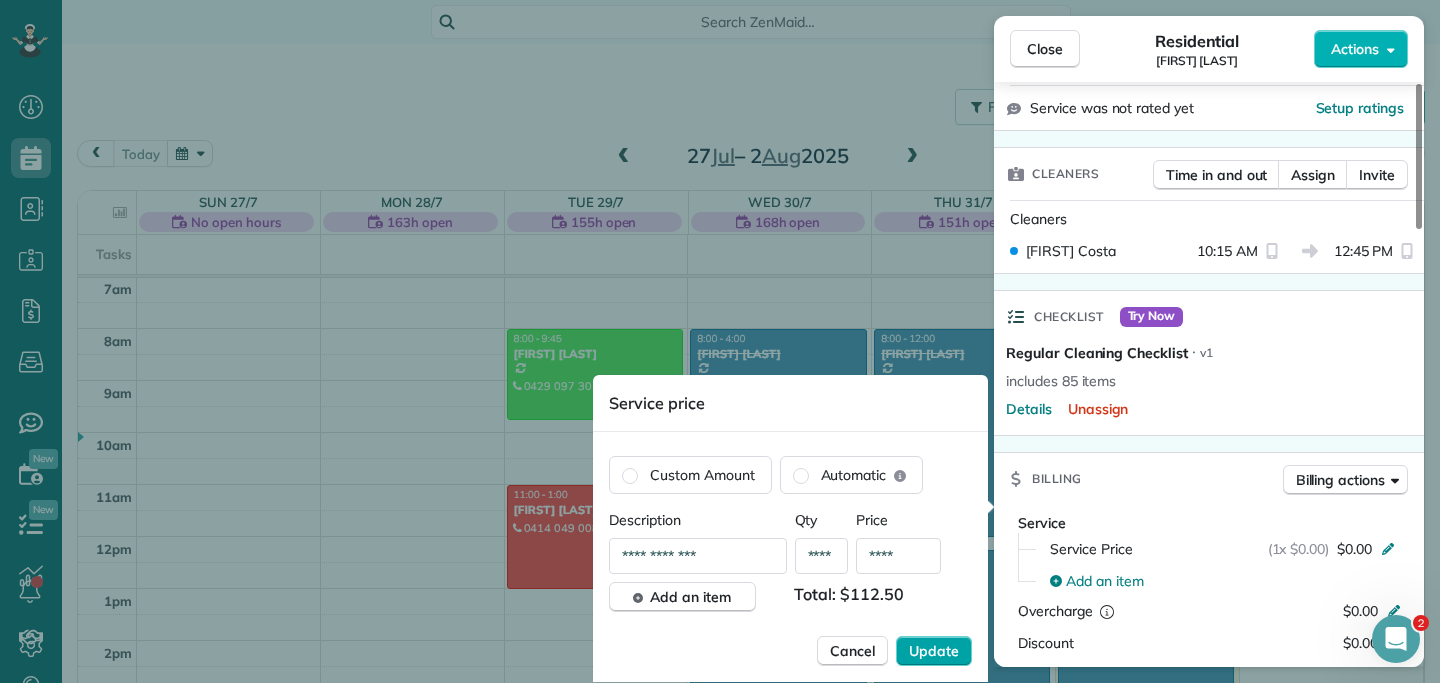 type on "****" 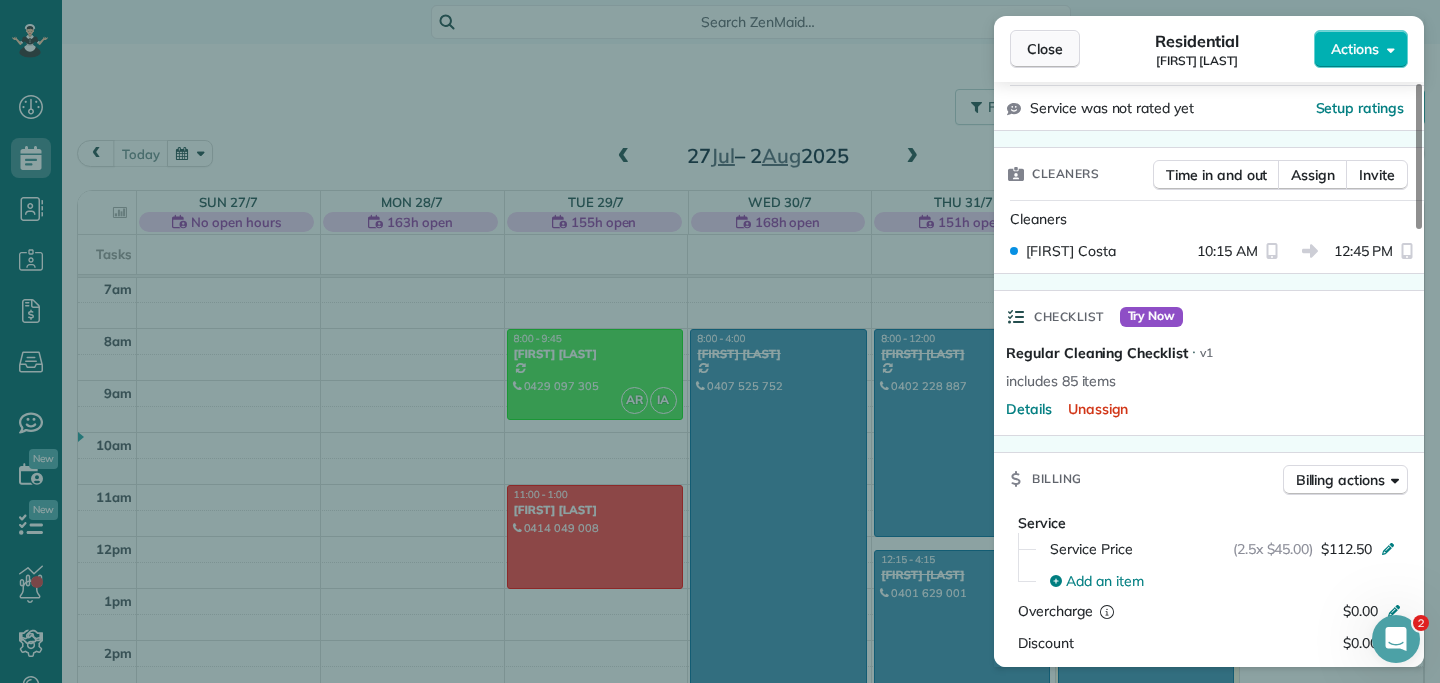 click on "Close" at bounding box center (1045, 49) 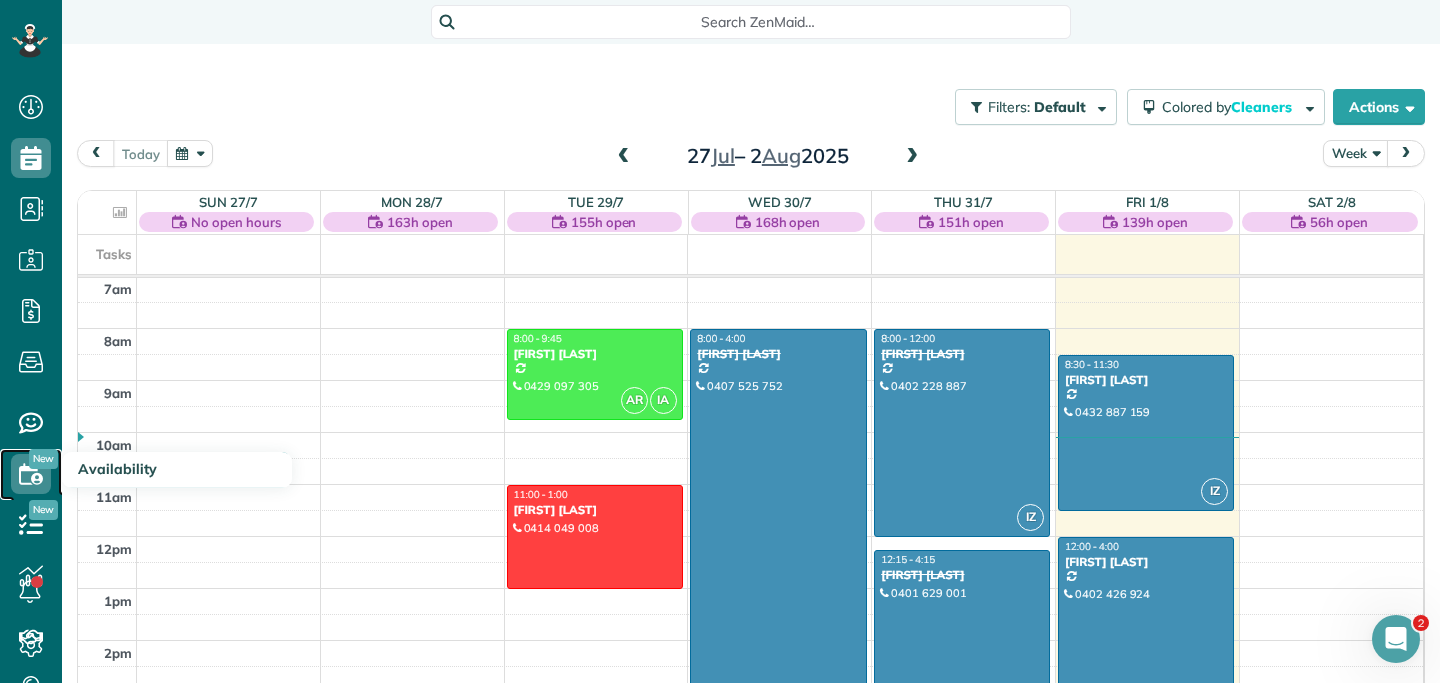 click 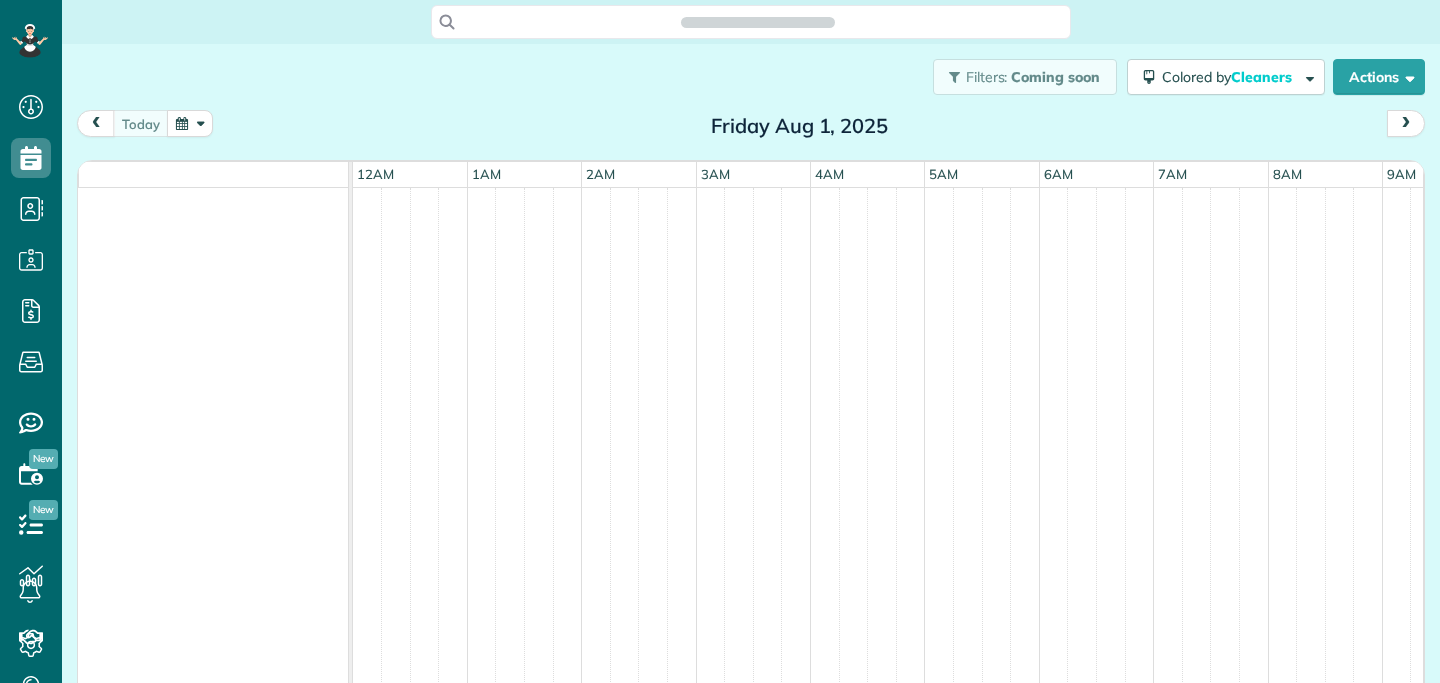 scroll, scrollTop: 0, scrollLeft: 0, axis: both 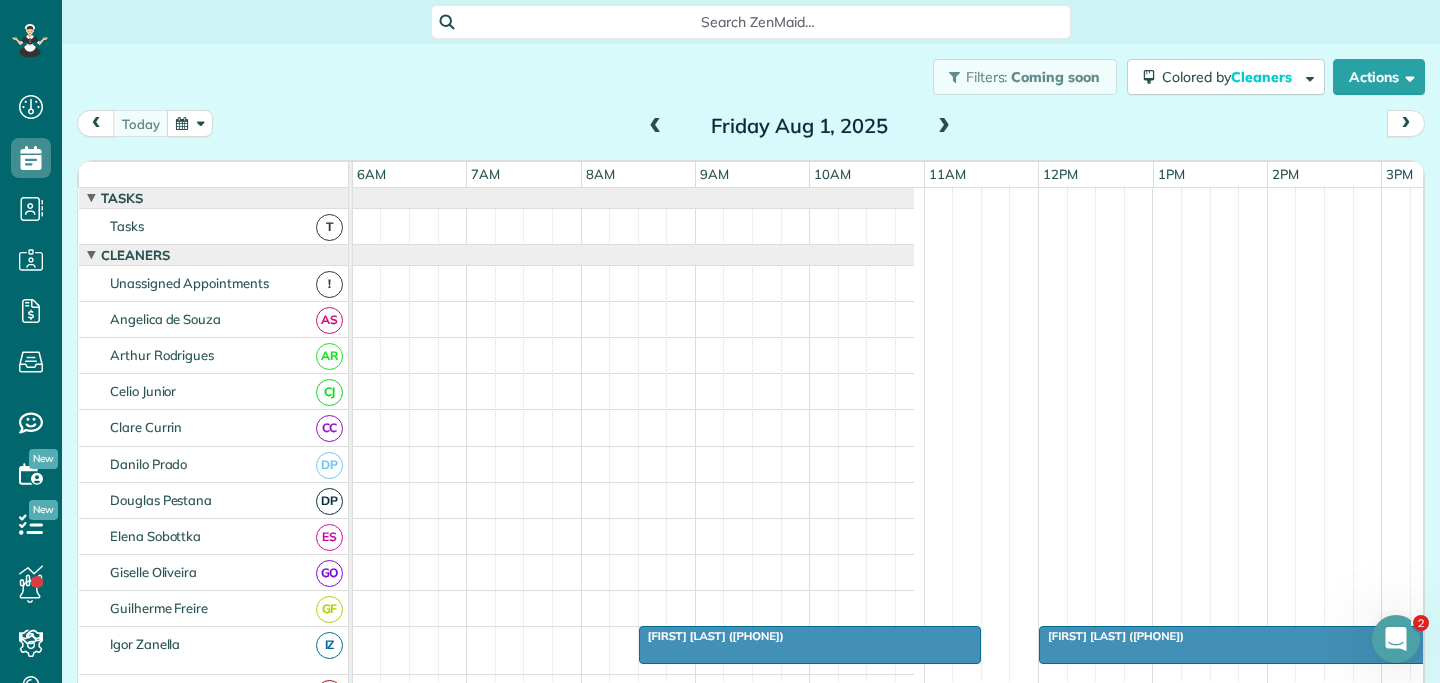 click at bounding box center (944, 127) 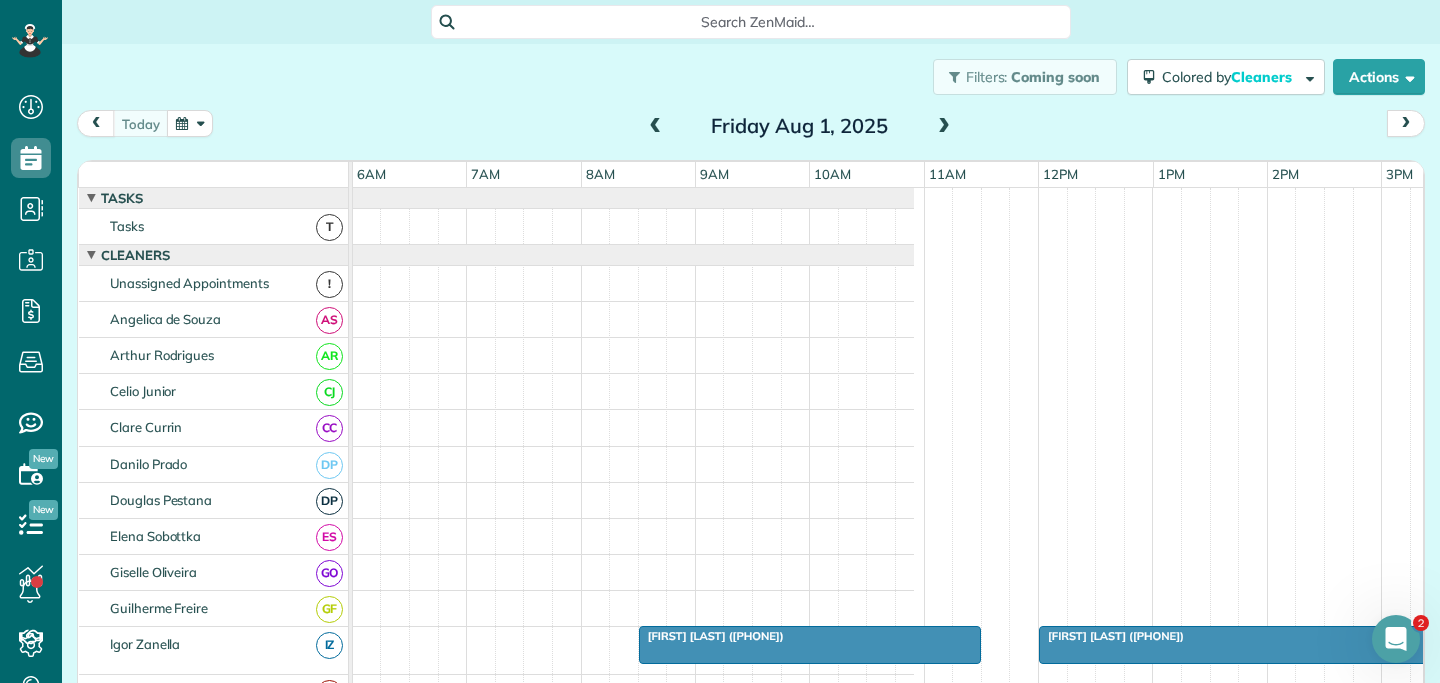 click at bounding box center [944, 127] 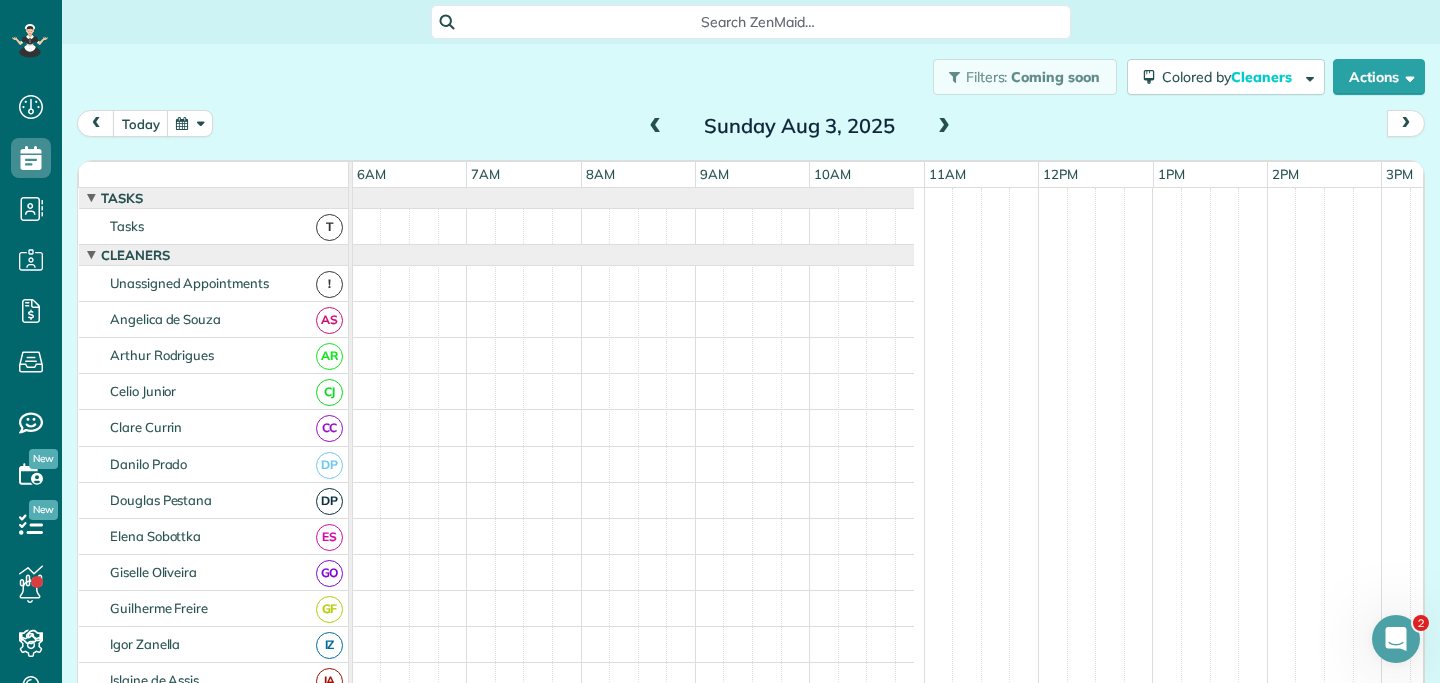 click at bounding box center [944, 127] 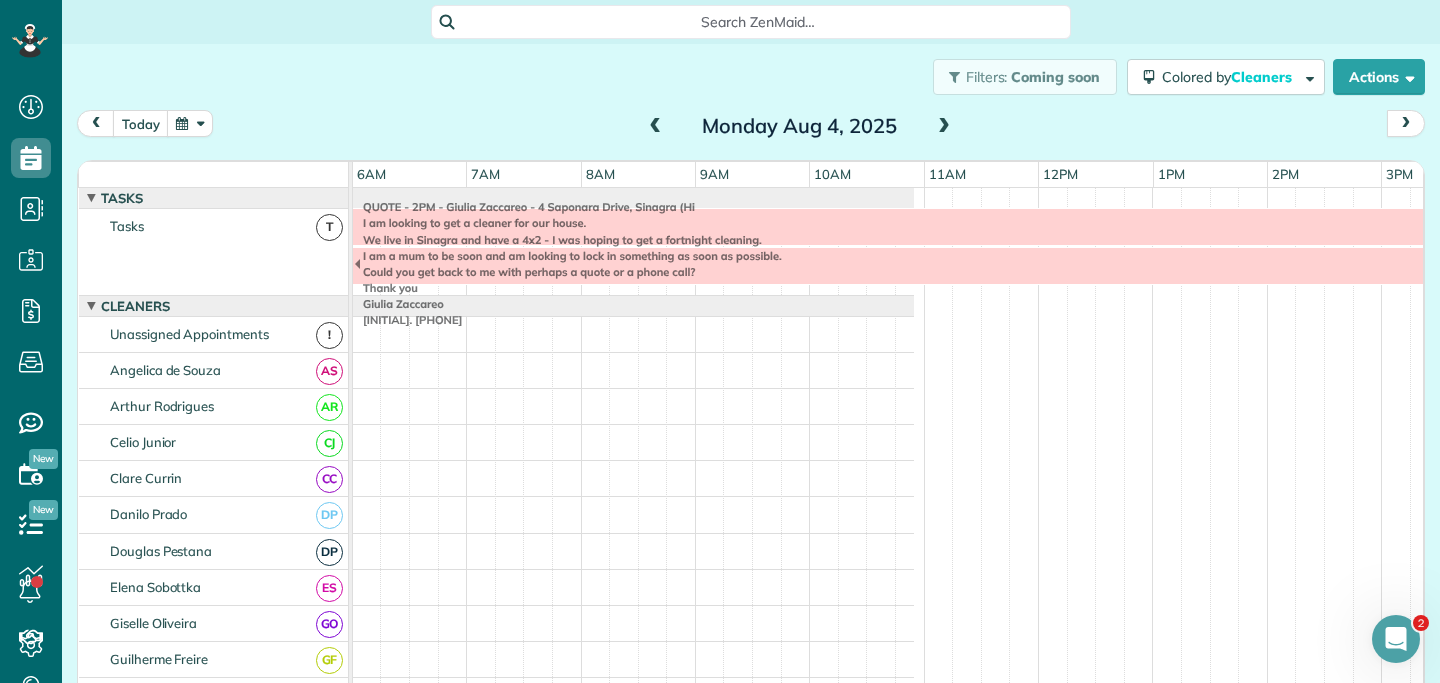 scroll, scrollTop: 51, scrollLeft: 687, axis: both 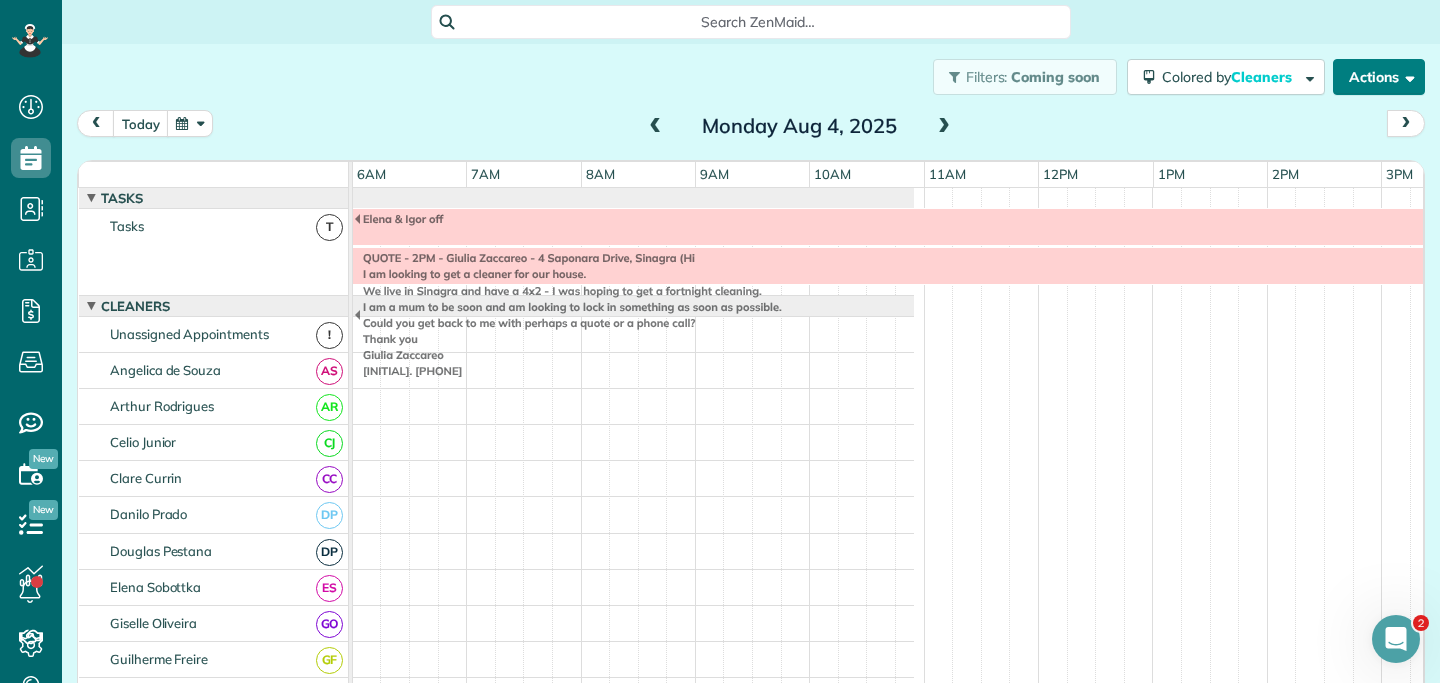 click on "Actions" at bounding box center [1379, 77] 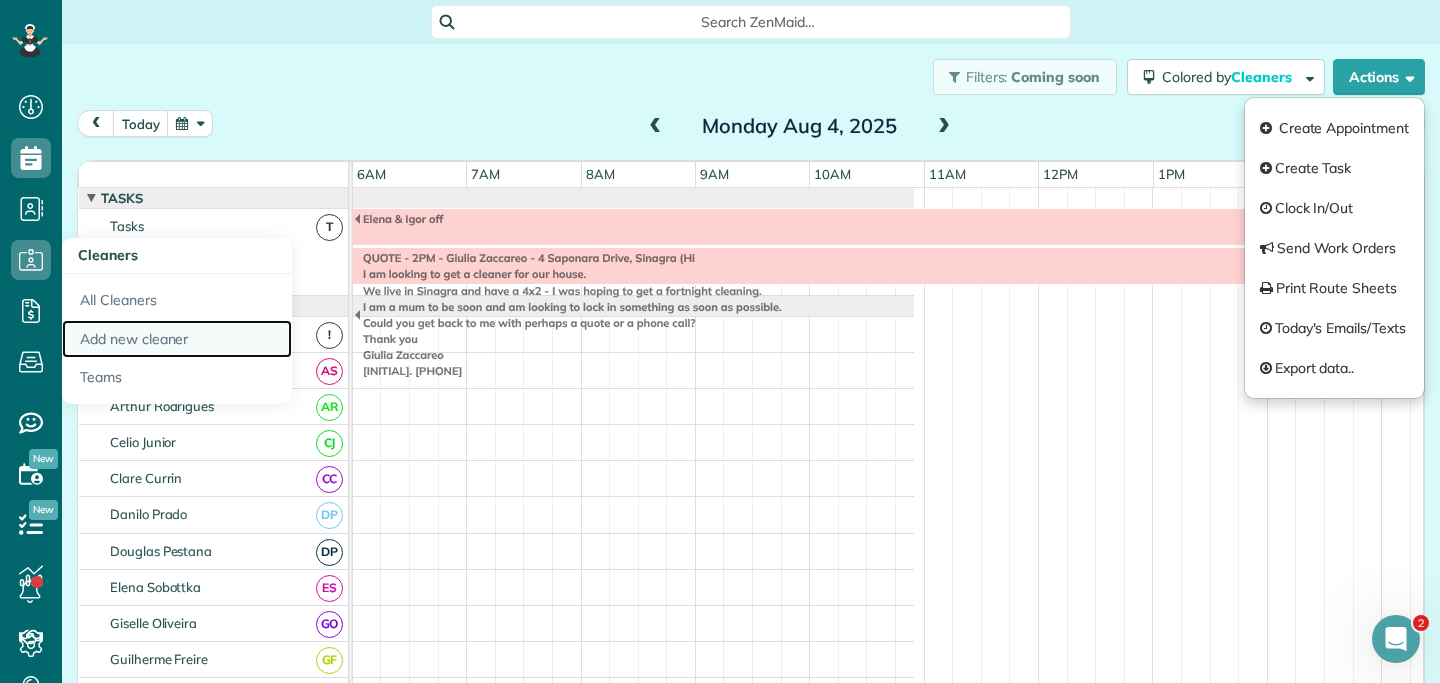 click on "Add new cleaner" at bounding box center (177, 339) 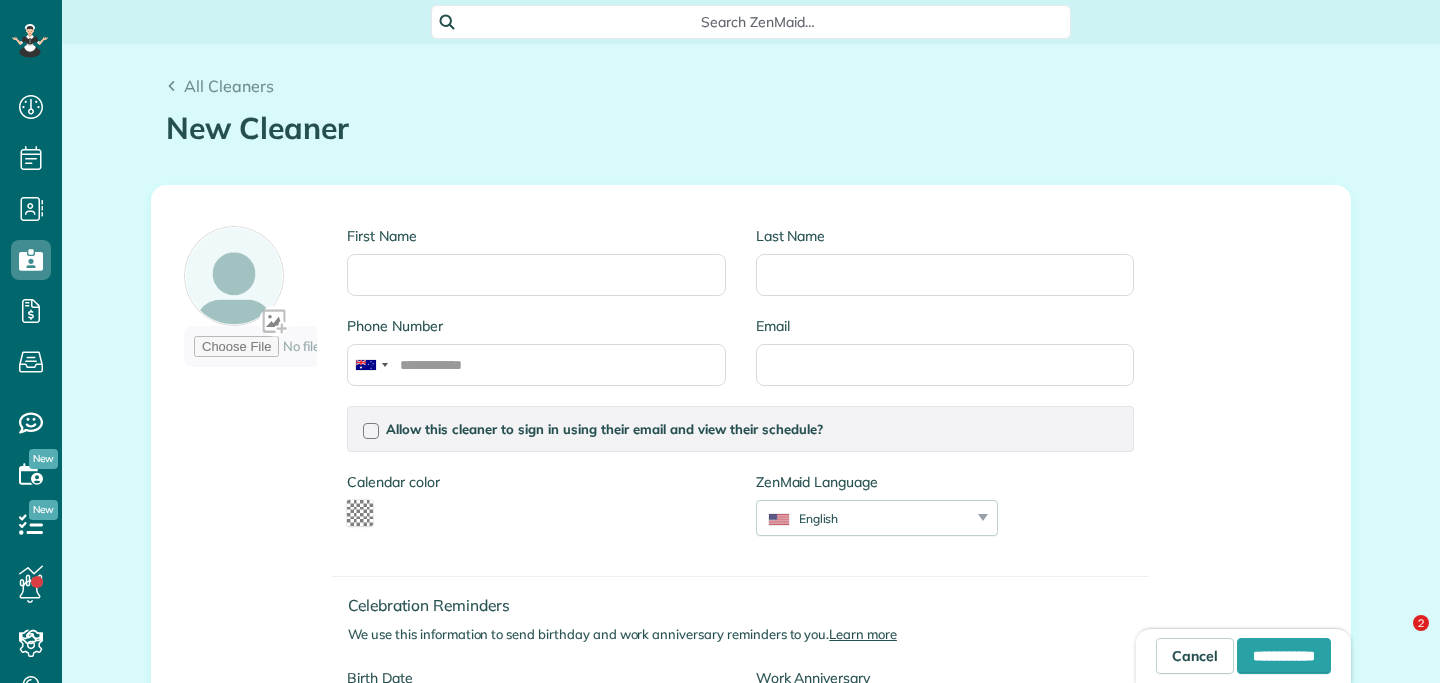 type on "*******" 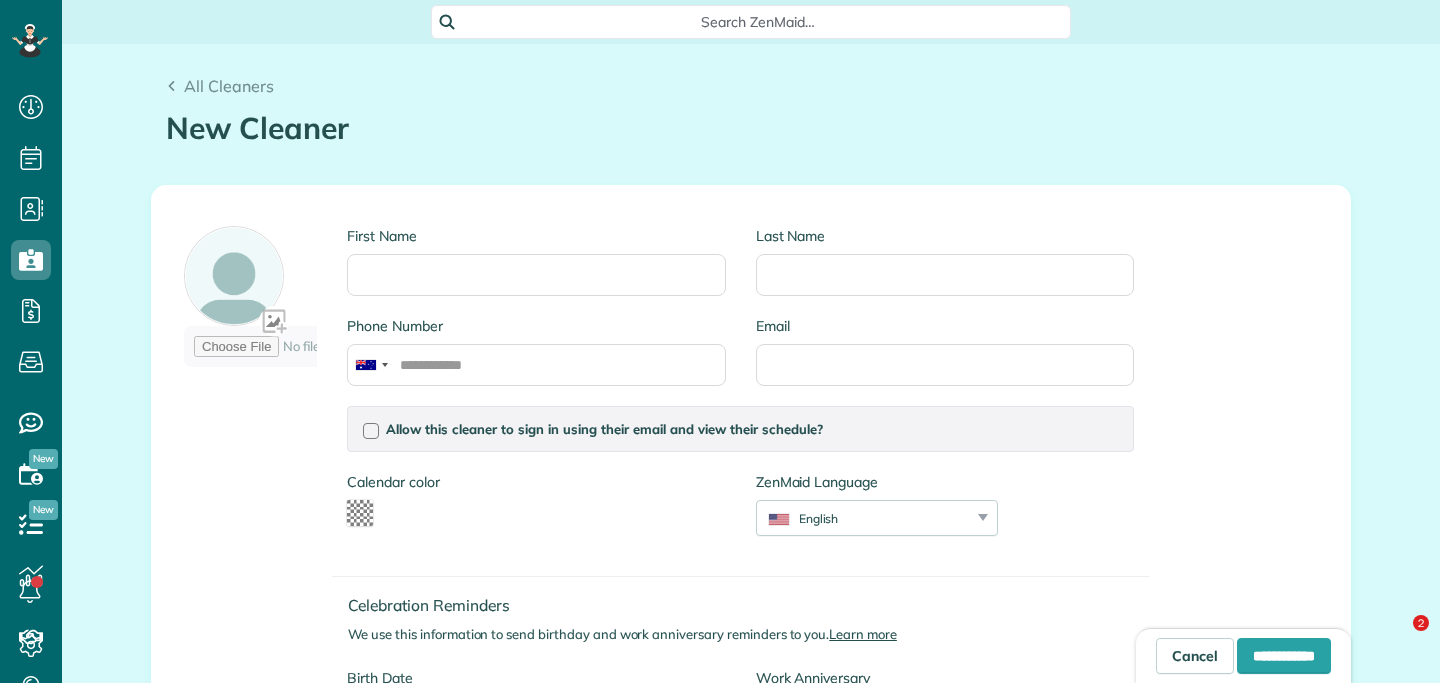scroll, scrollTop: 0, scrollLeft: 0, axis: both 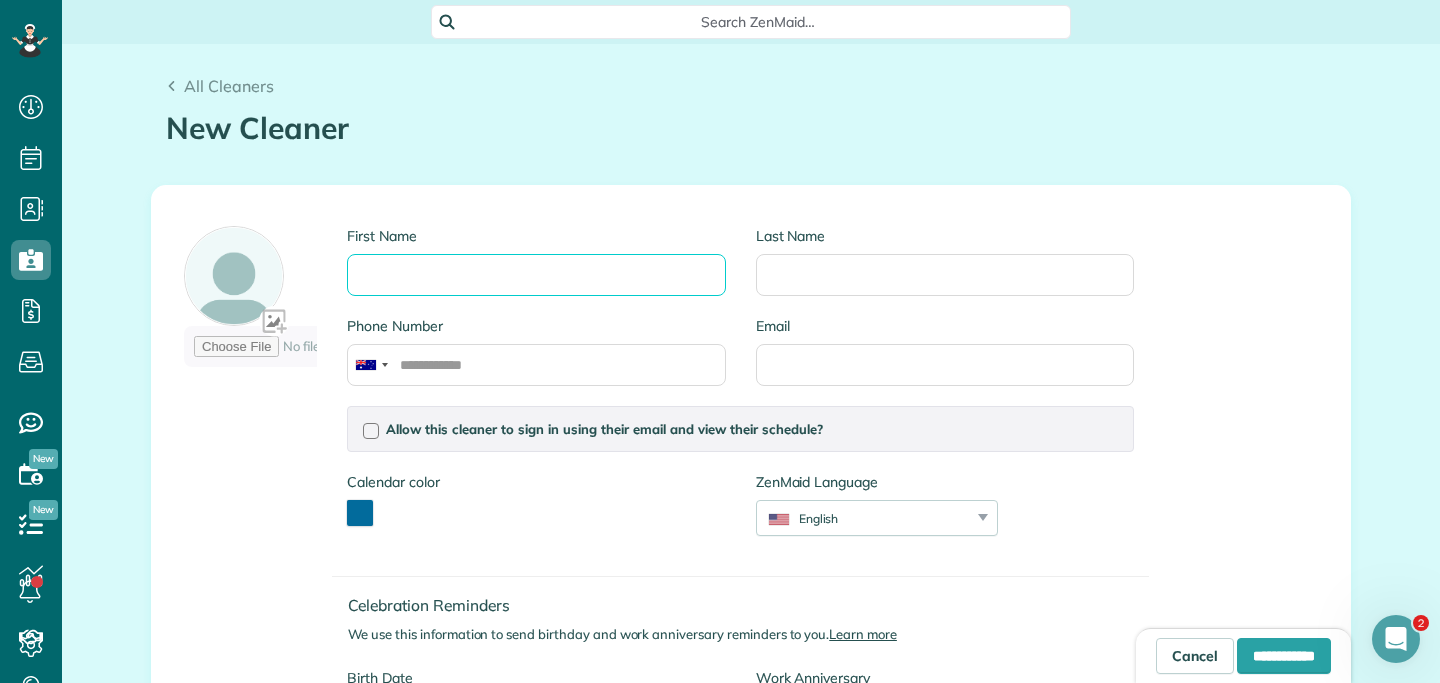 click on "First Name" at bounding box center (536, 275) 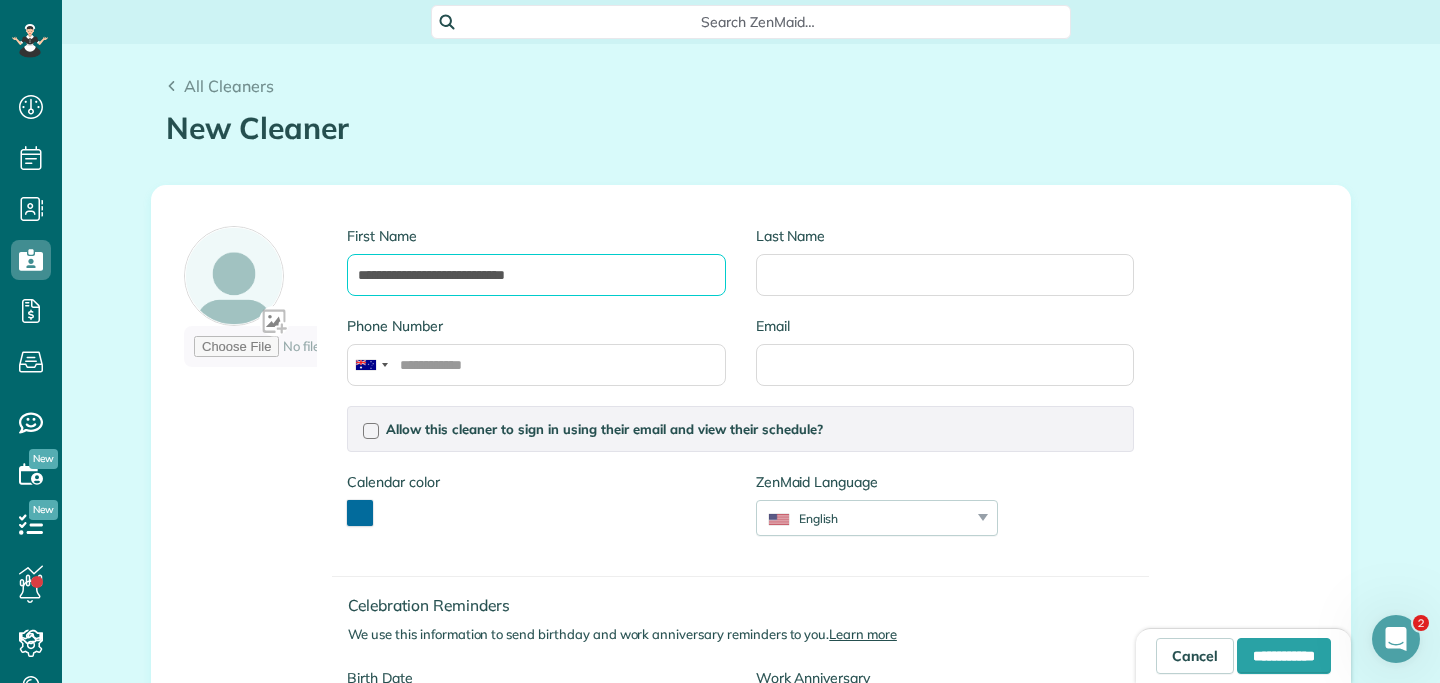 type 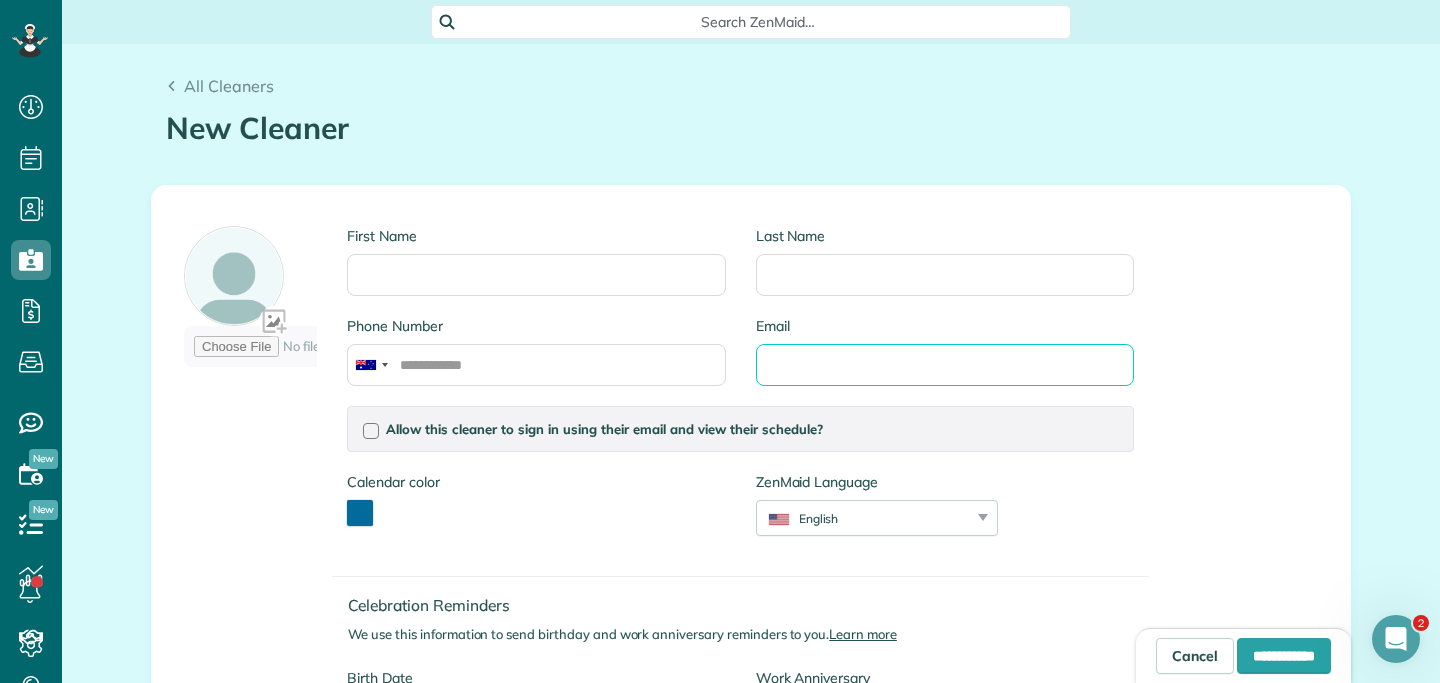 click on "Email" at bounding box center (945, 365) 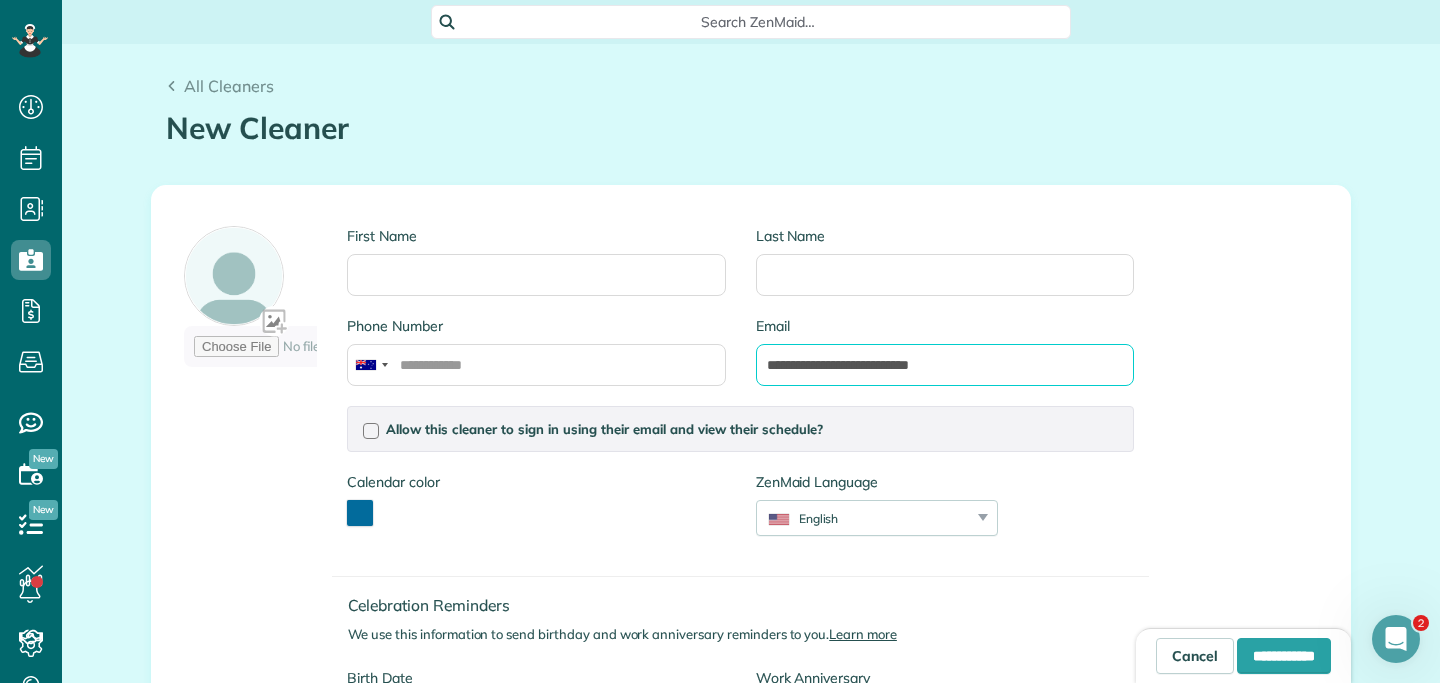 type on "**********" 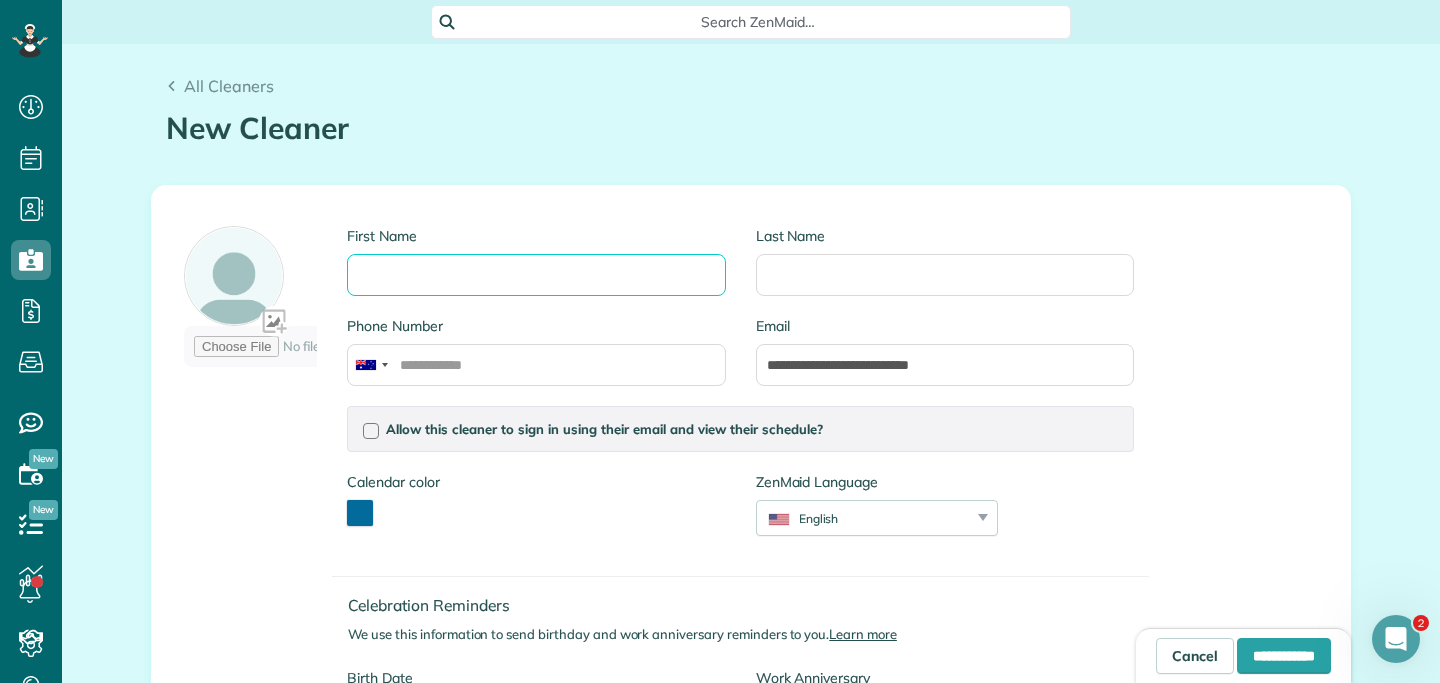 click on "First Name" at bounding box center (536, 275) 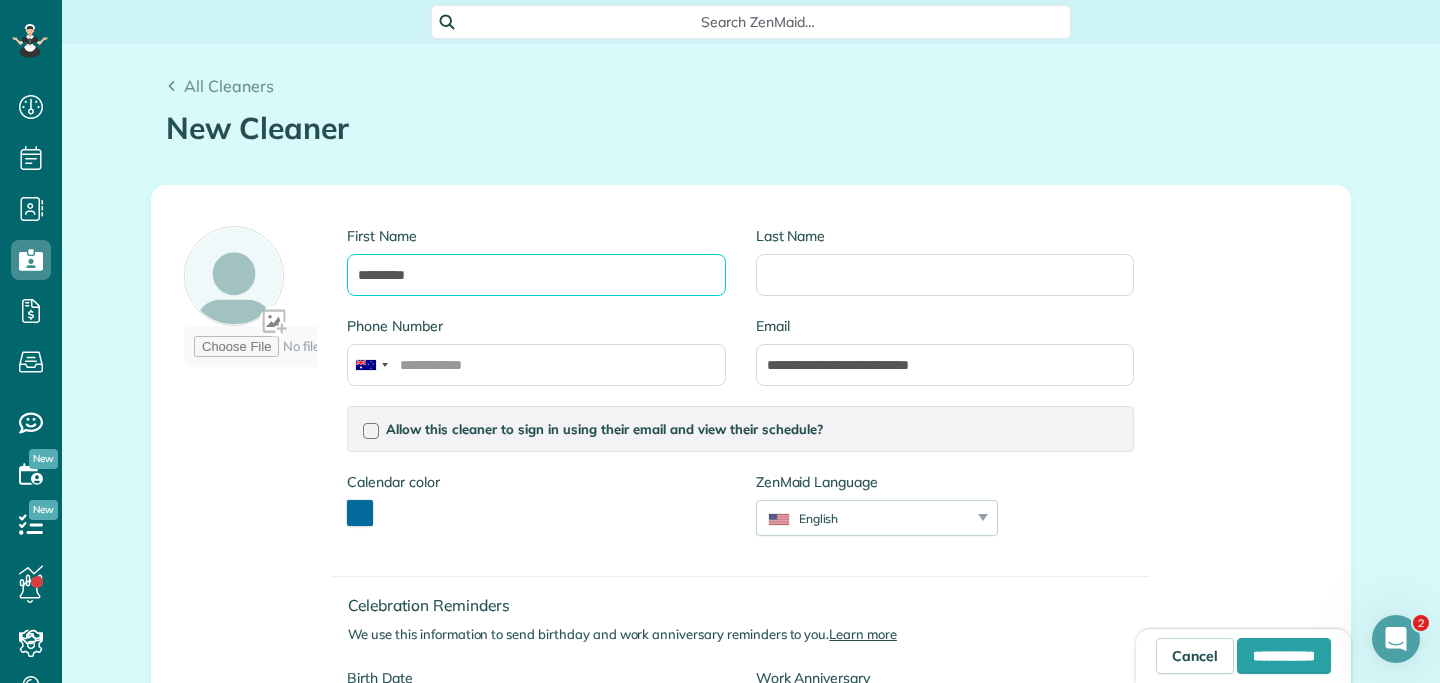type on "*********" 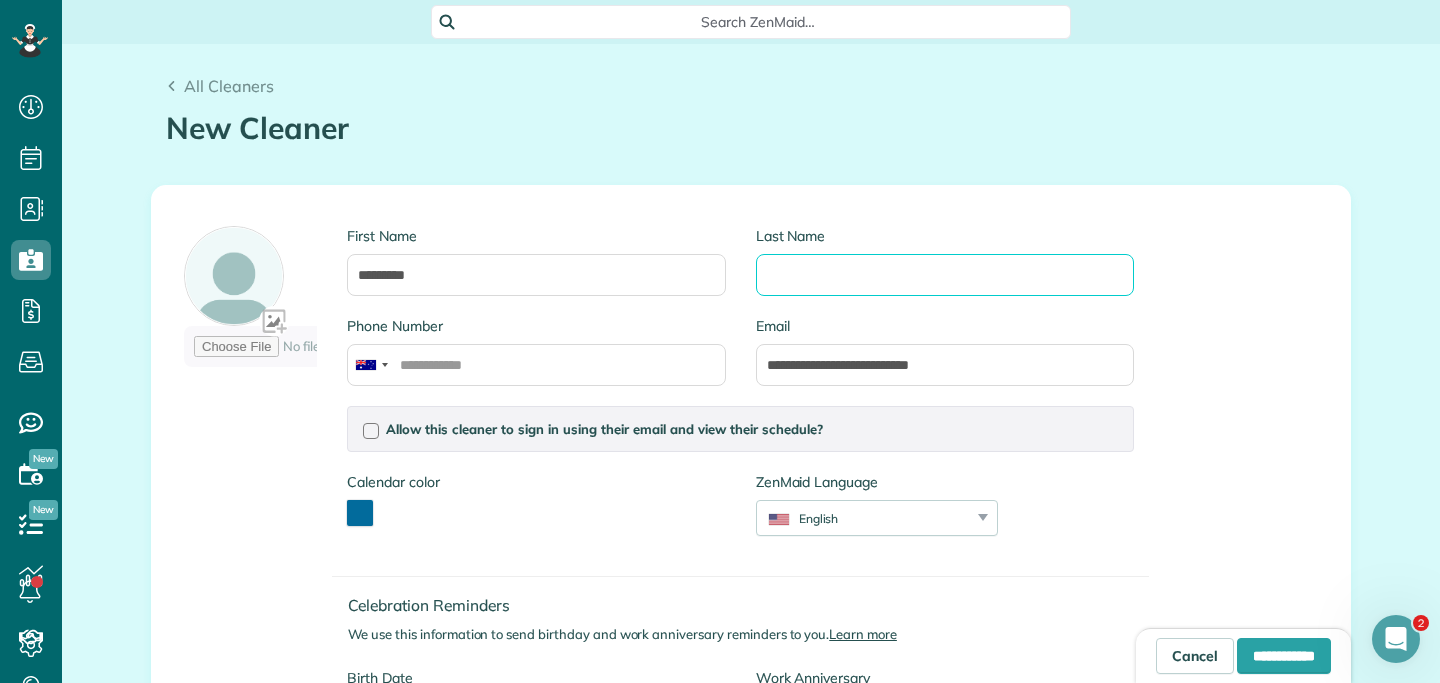 click on "Last Name" at bounding box center (945, 275) 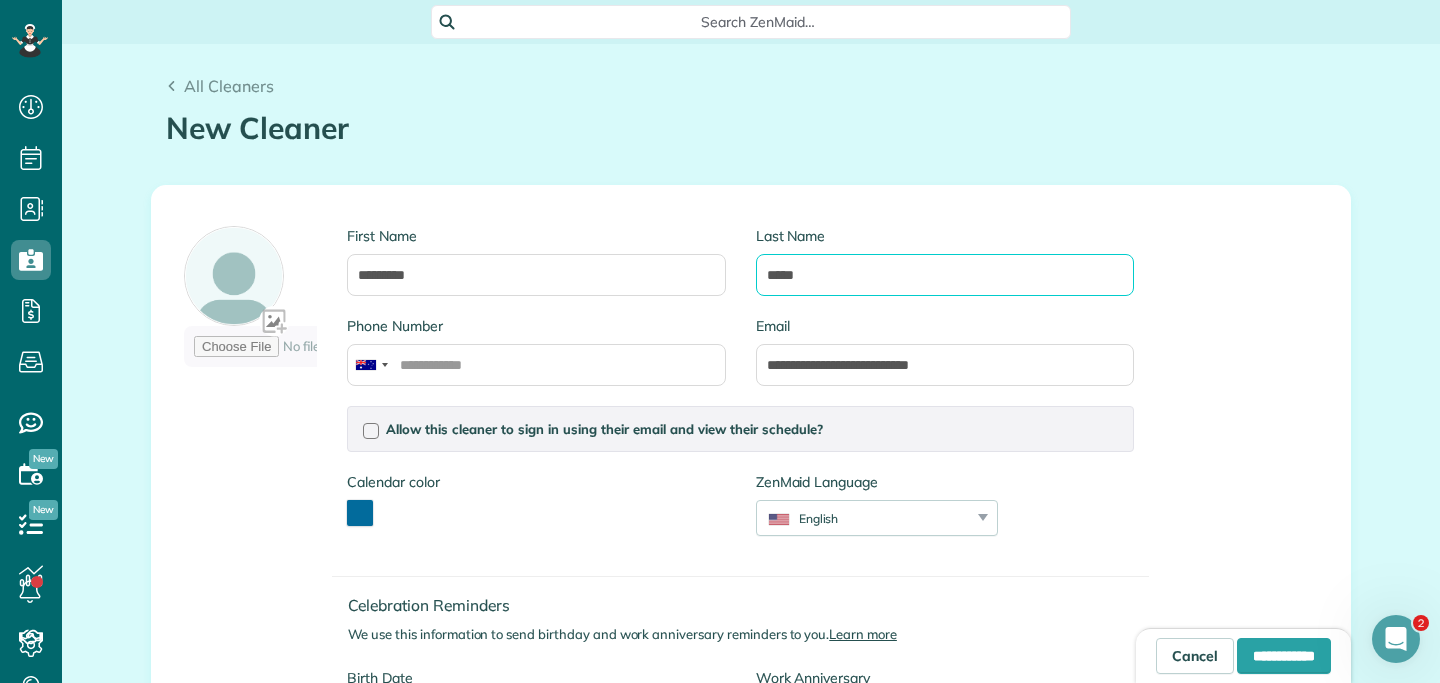 type on "*****" 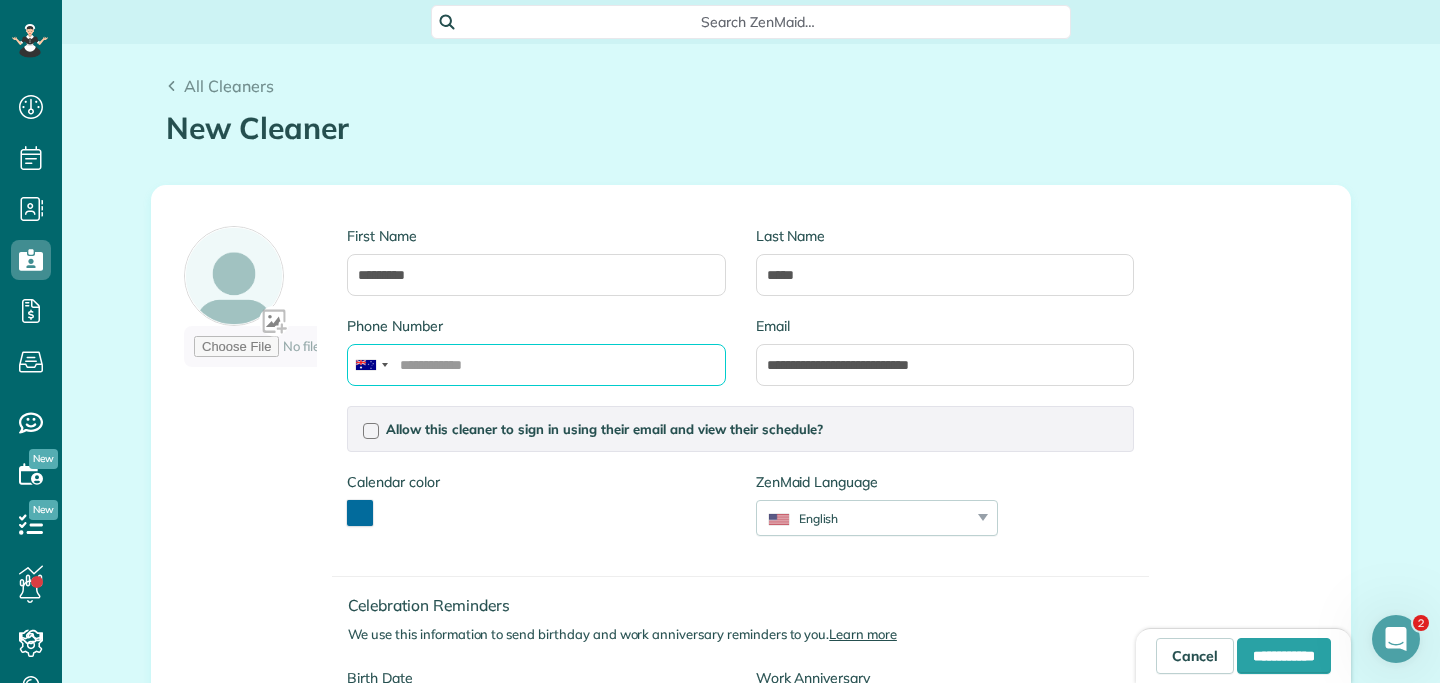 click on "Phone Number" at bounding box center (536, 365) 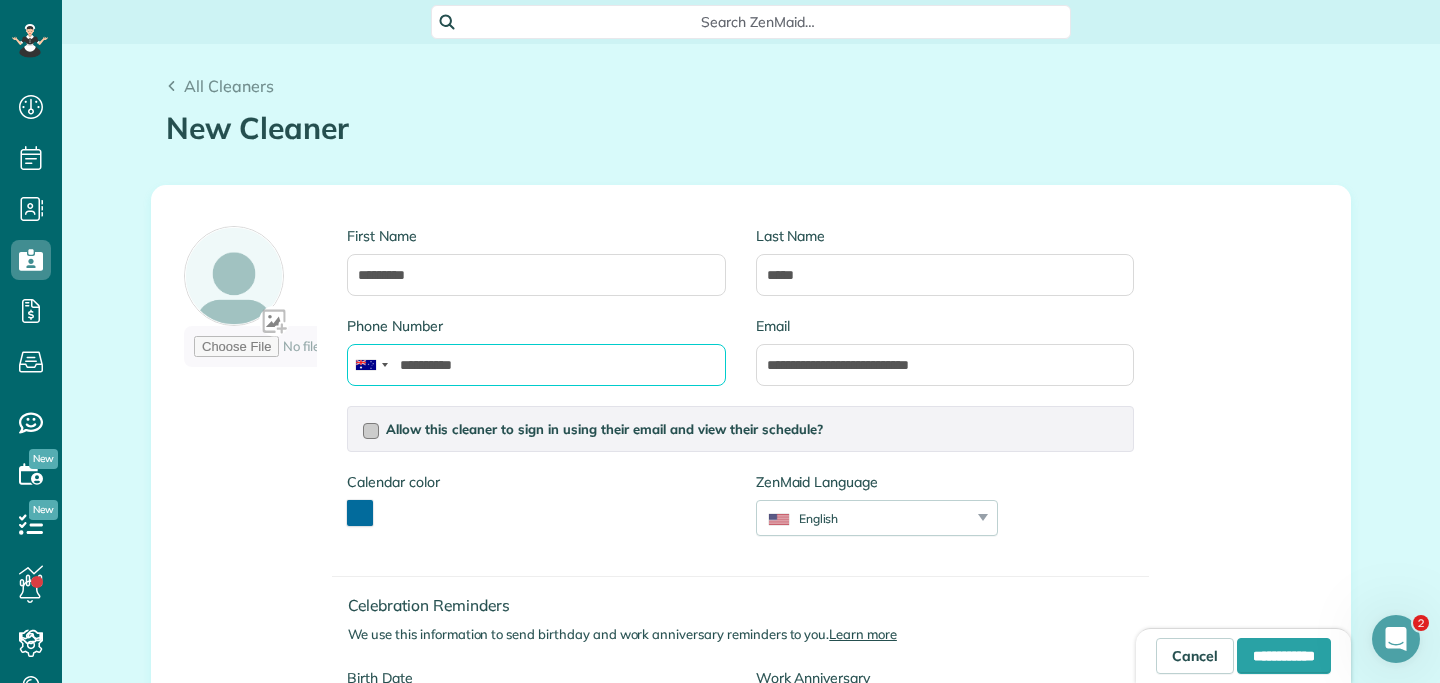 type on "**********" 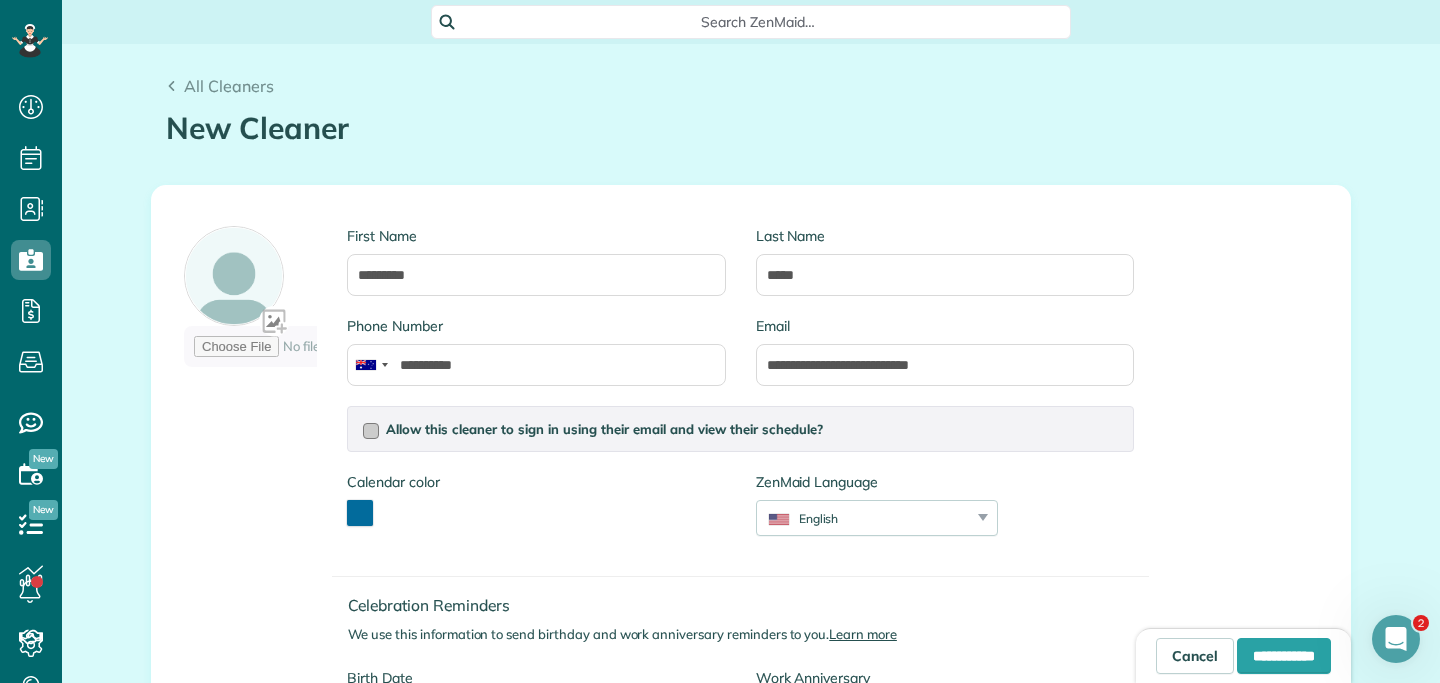 click at bounding box center [371, 431] 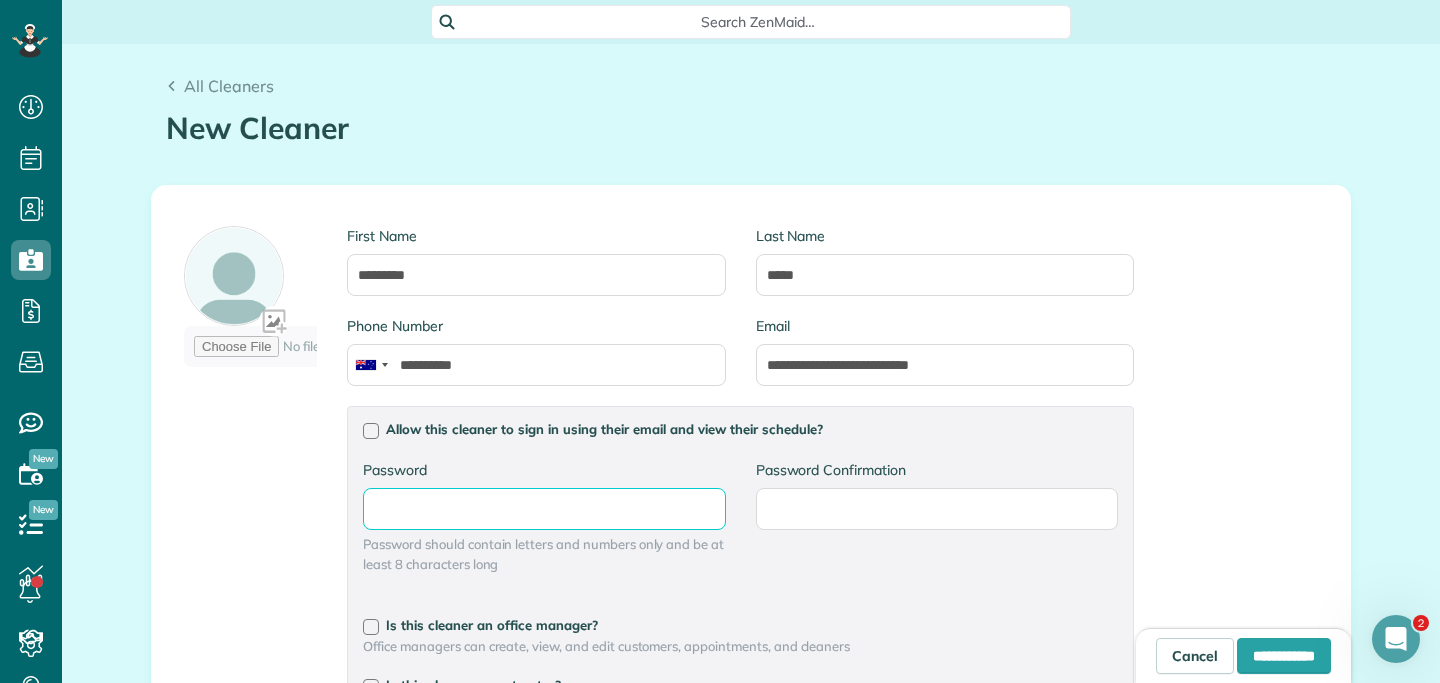 click on "Password" at bounding box center [0, 0] 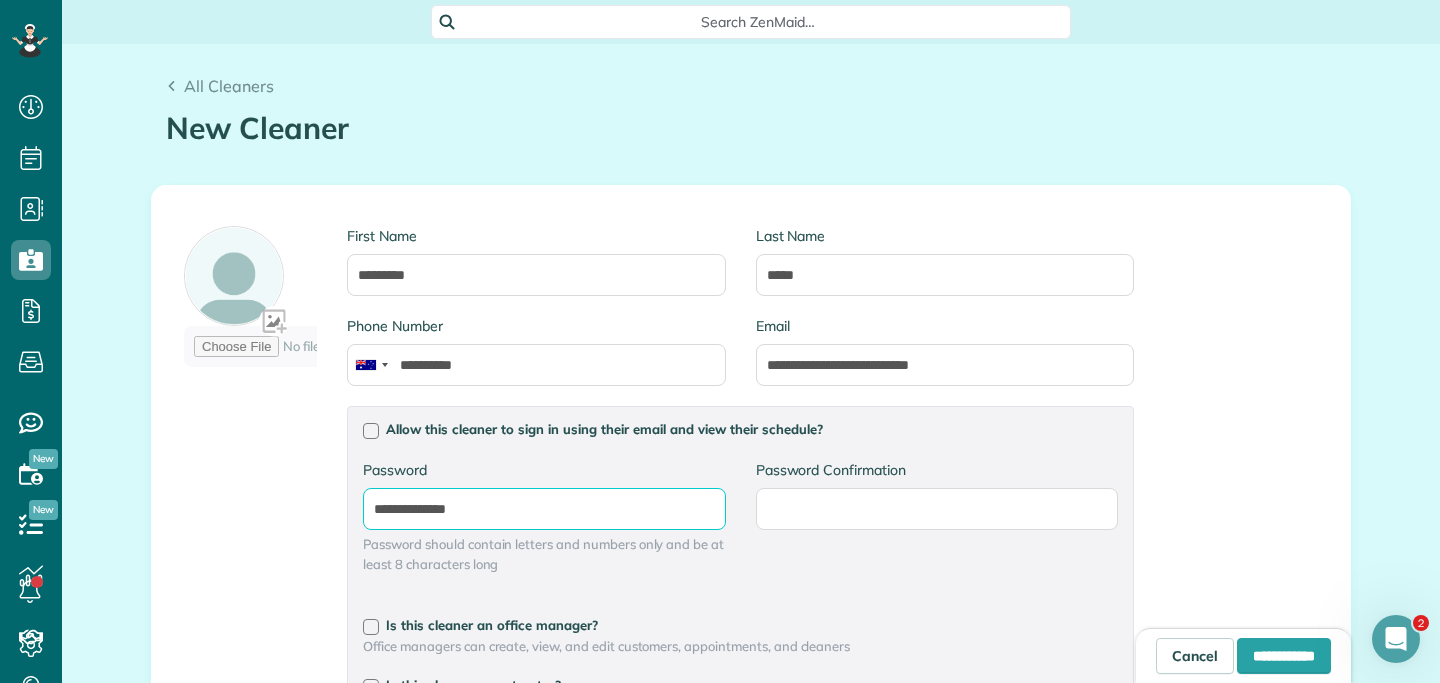 type on "**********" 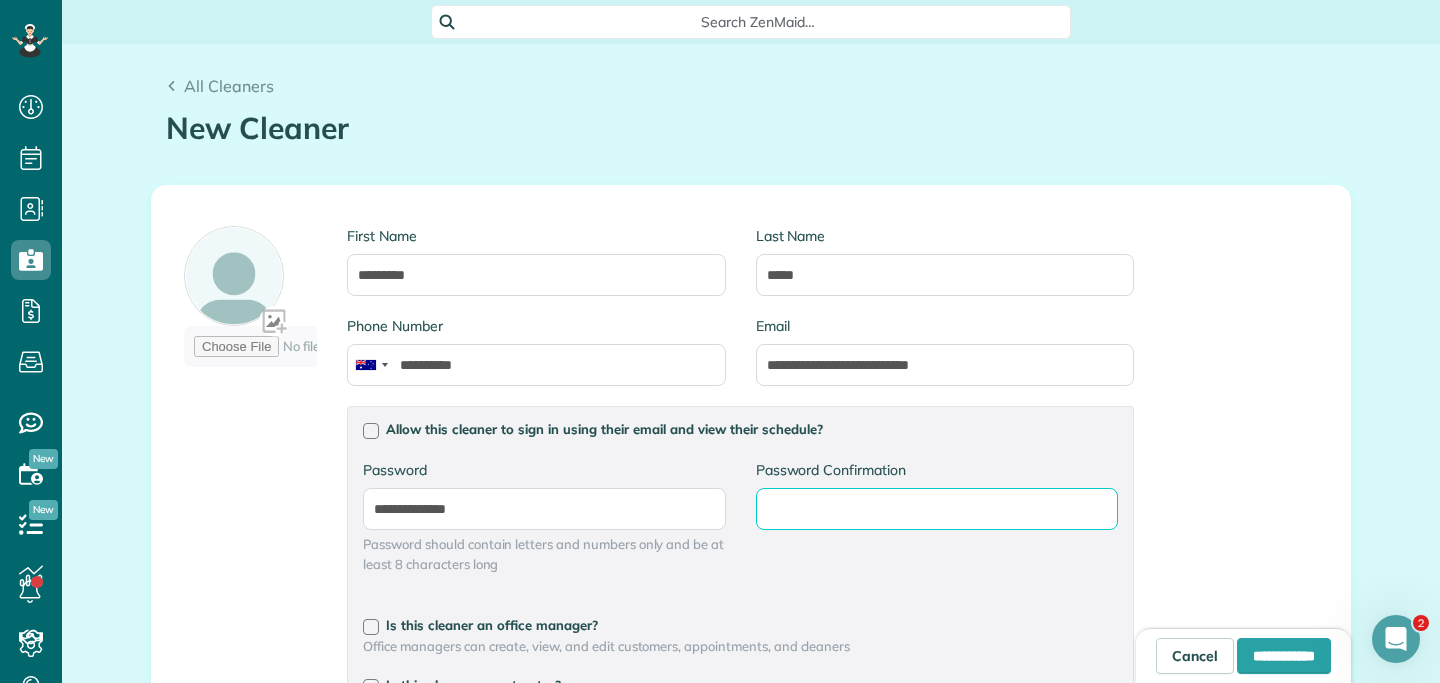 click on "Password Confirmation" at bounding box center [0, 0] 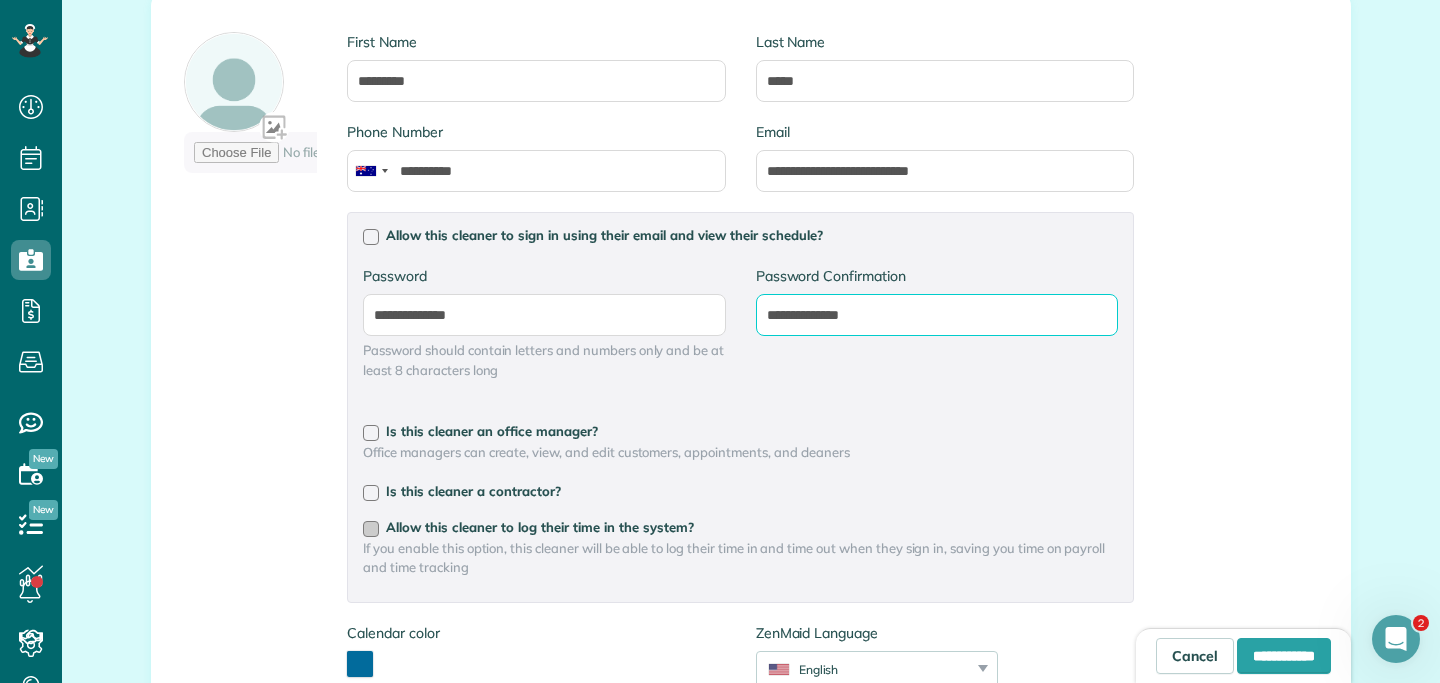 scroll, scrollTop: 198, scrollLeft: 0, axis: vertical 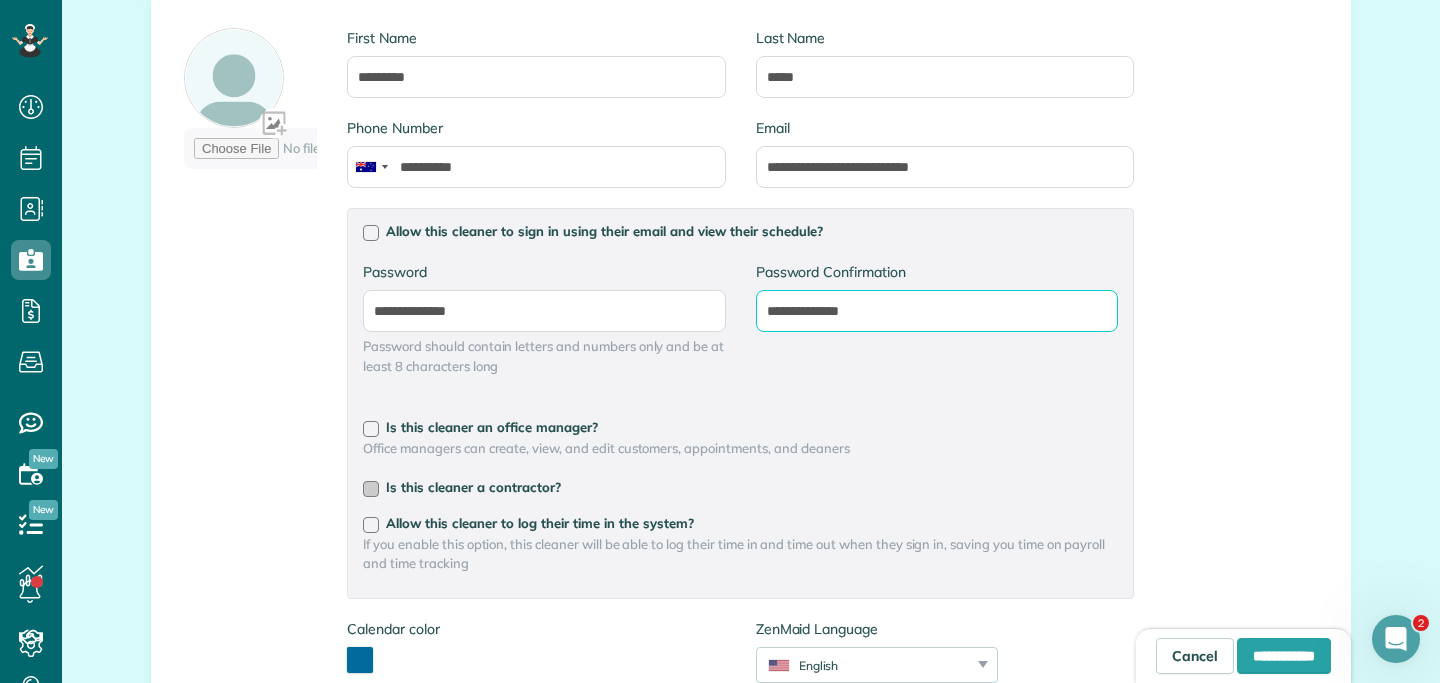type on "**********" 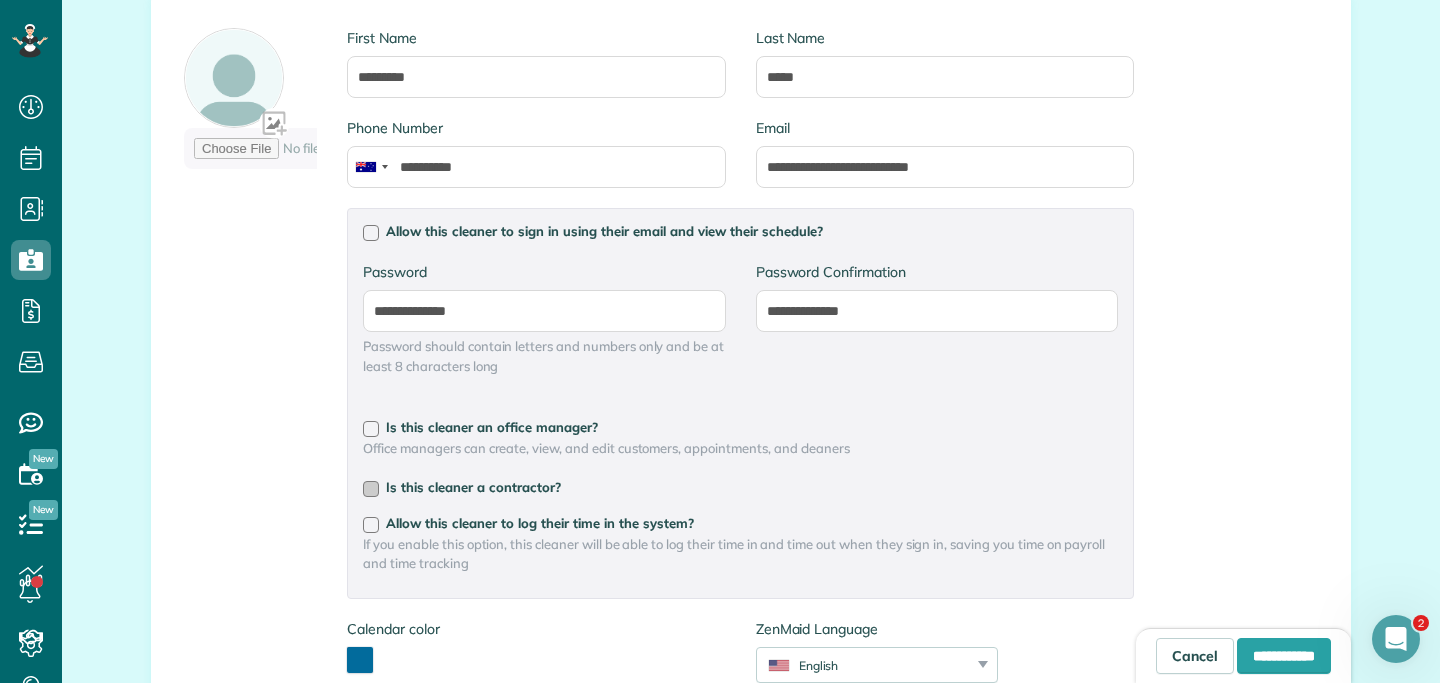 click at bounding box center [371, 489] 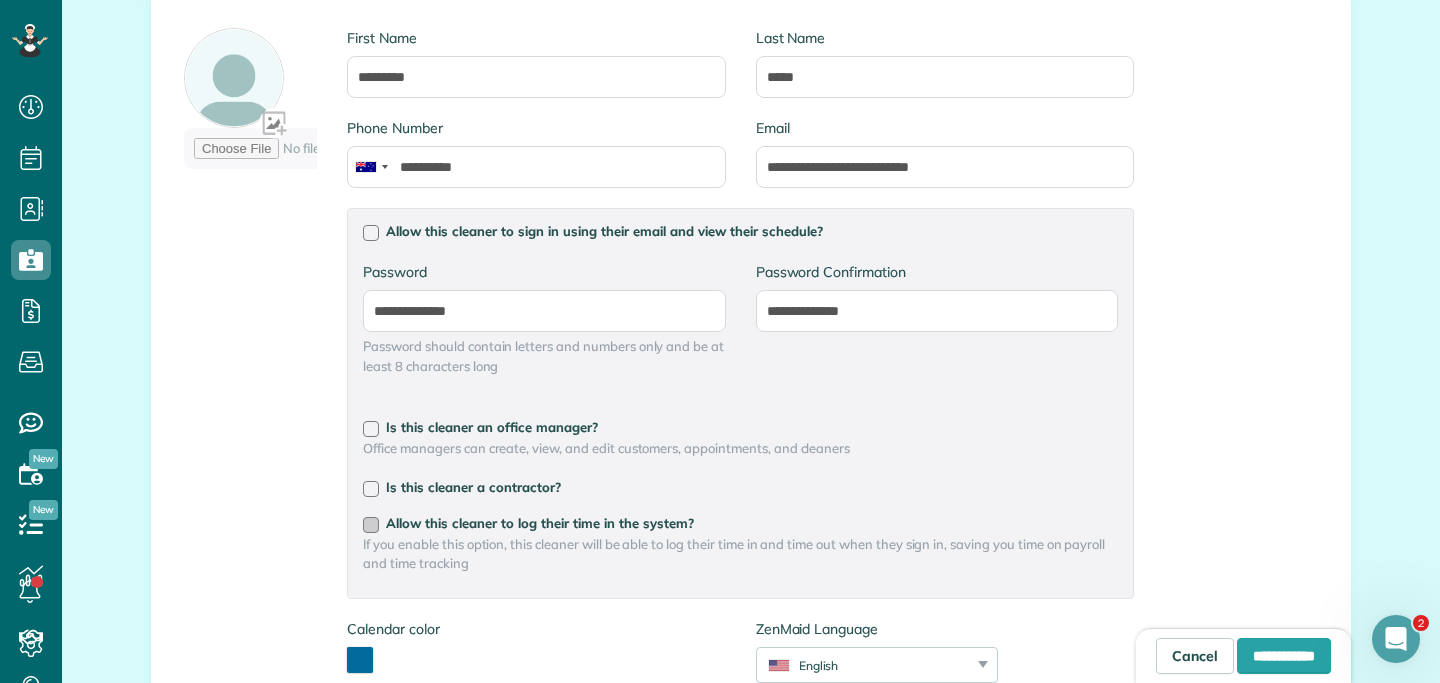 click at bounding box center (371, 525) 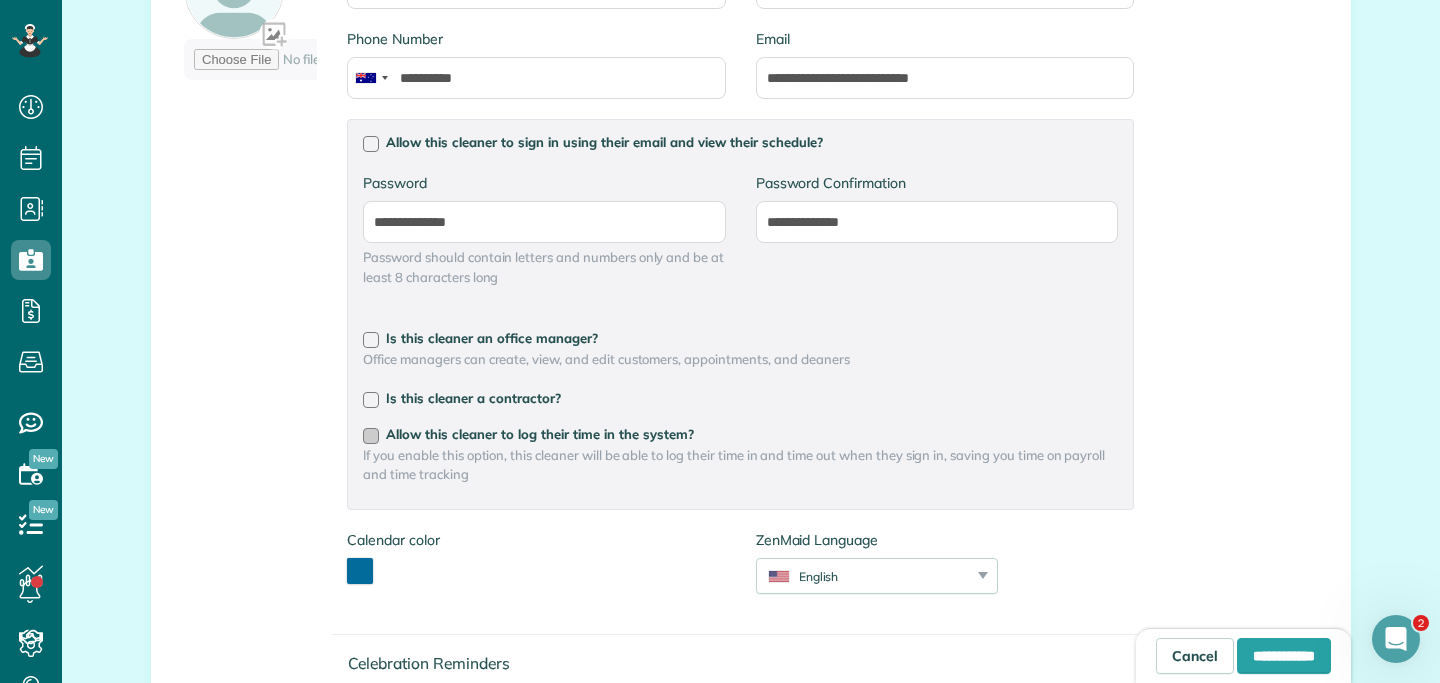 scroll, scrollTop: 297, scrollLeft: 0, axis: vertical 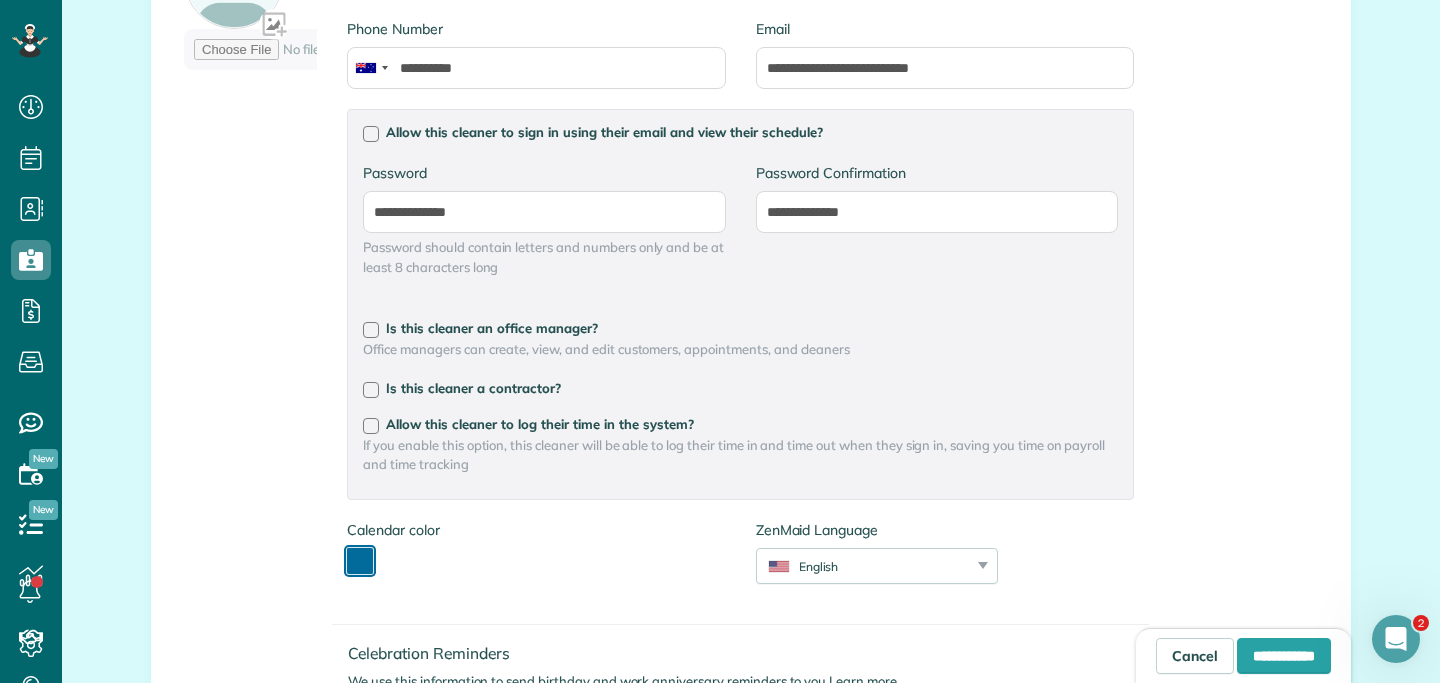 click at bounding box center (360, 561) 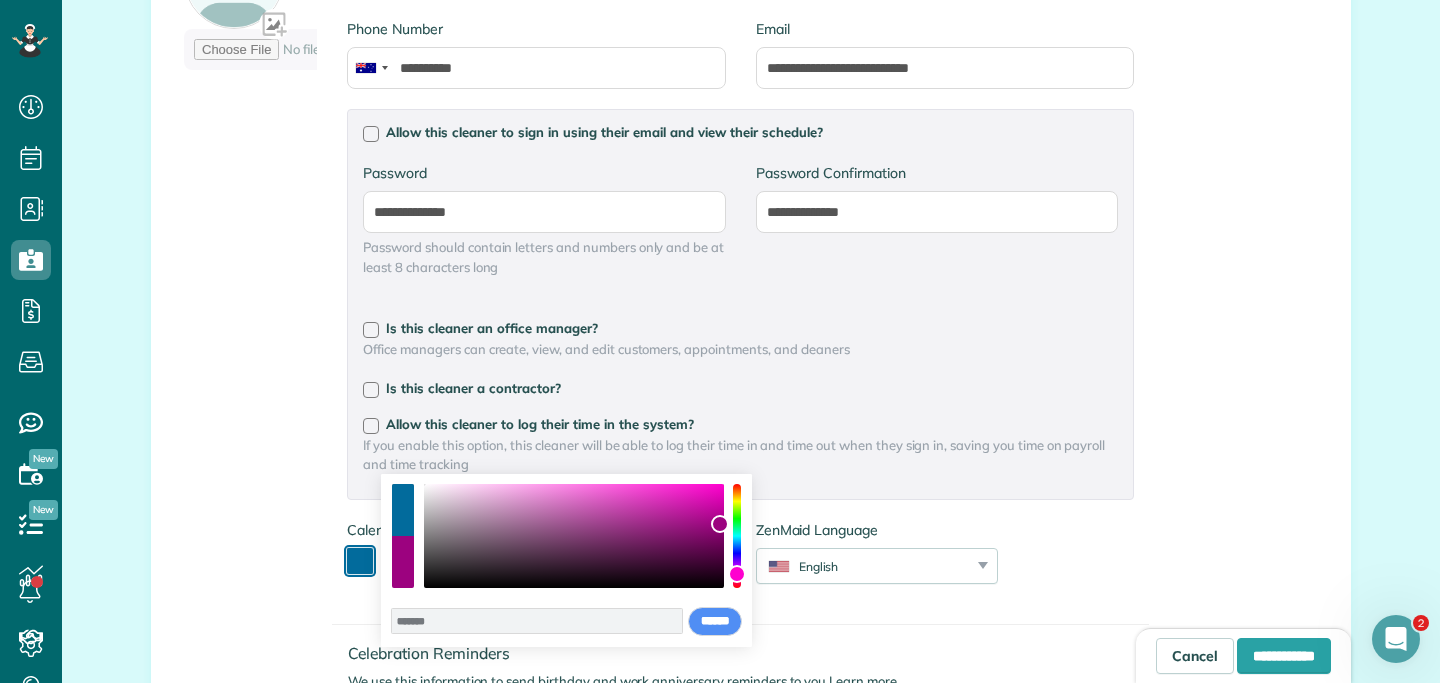 click at bounding box center [737, 536] 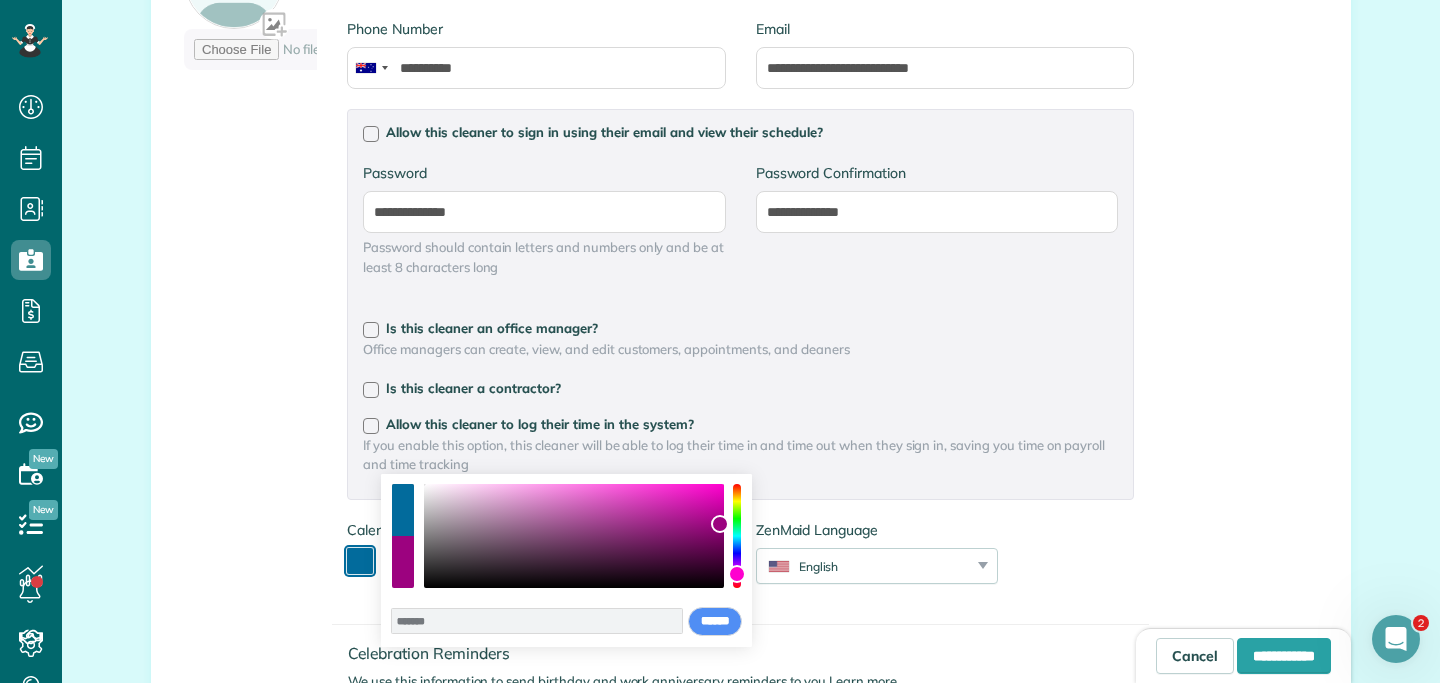 type on "*******" 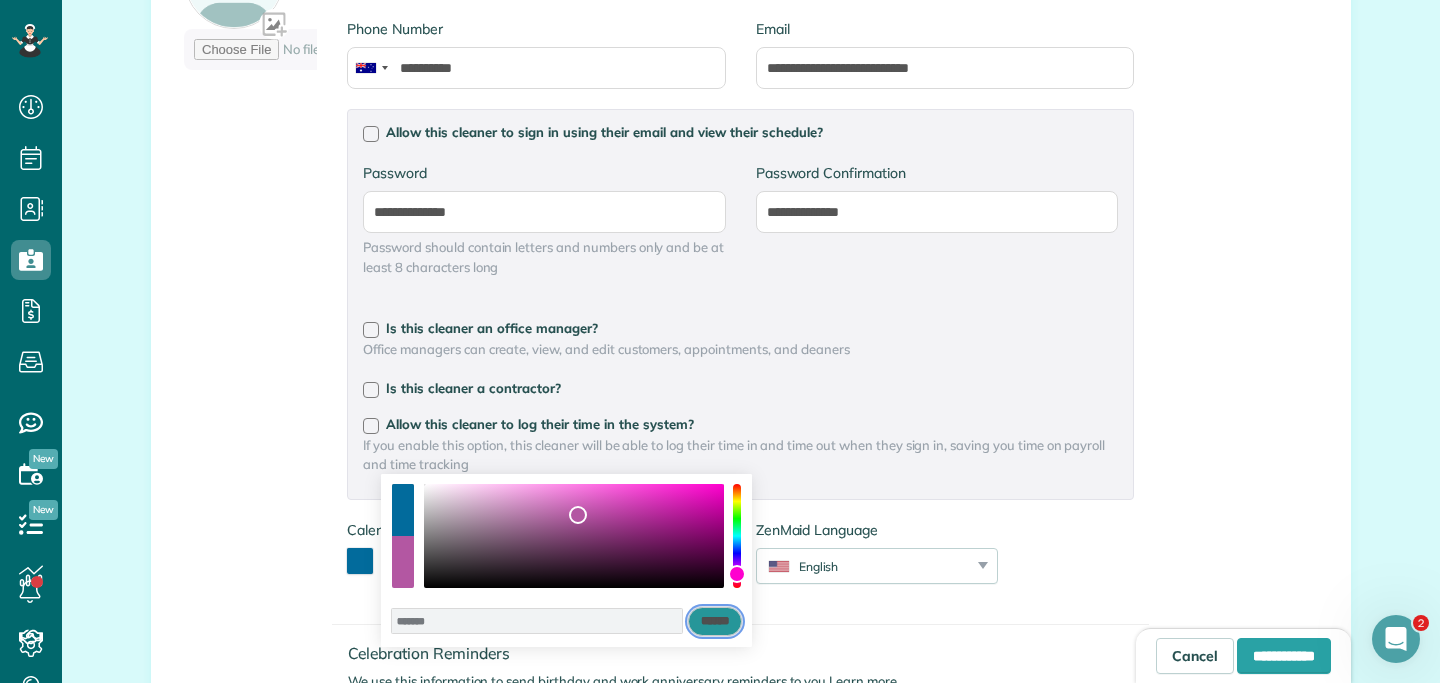 click on "******" at bounding box center (715, 622) 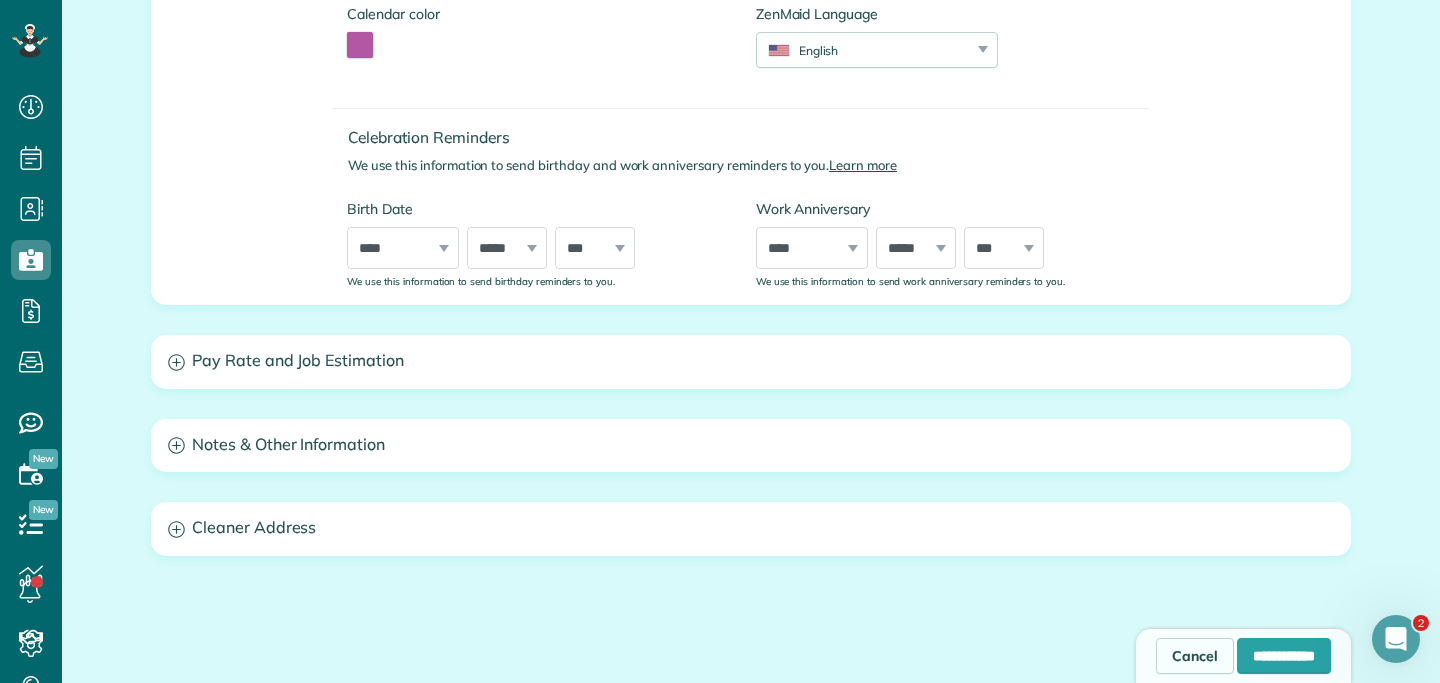 scroll, scrollTop: 814, scrollLeft: 0, axis: vertical 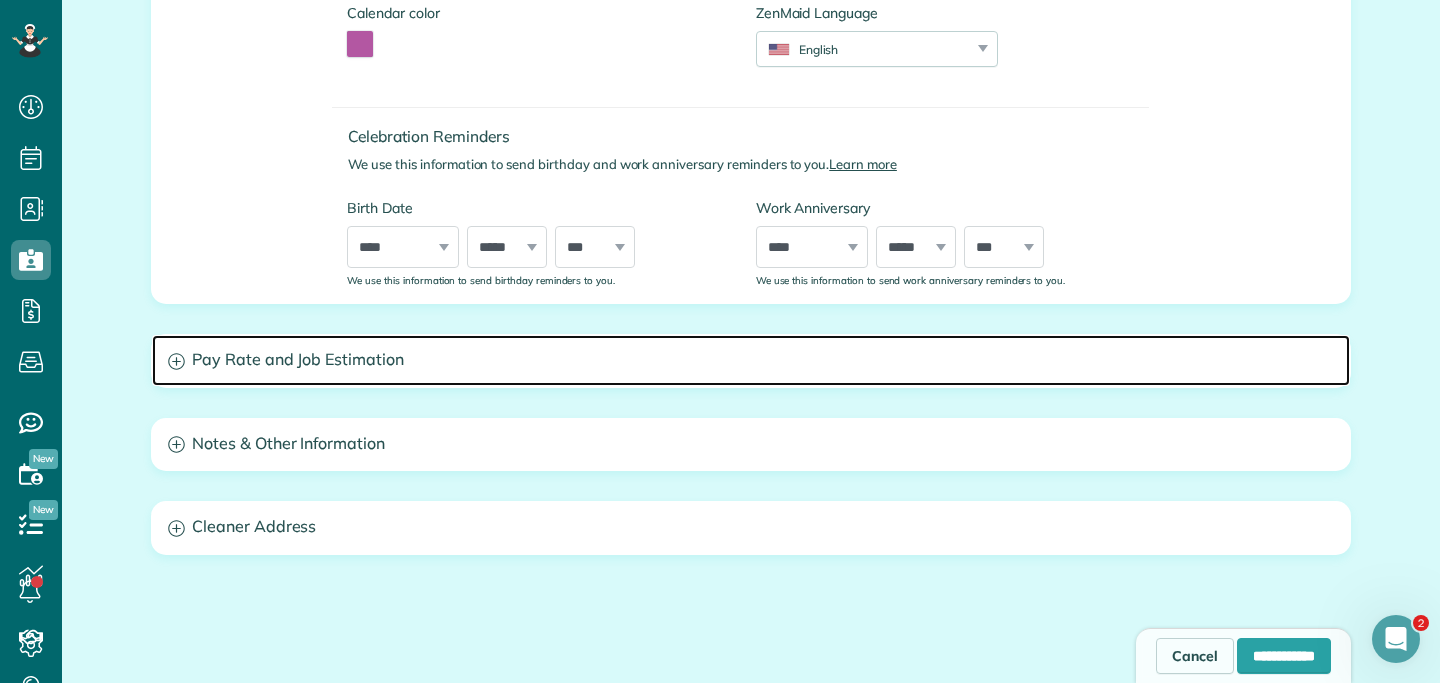 click on "Pay Rate and Job Estimation" at bounding box center (751, 360) 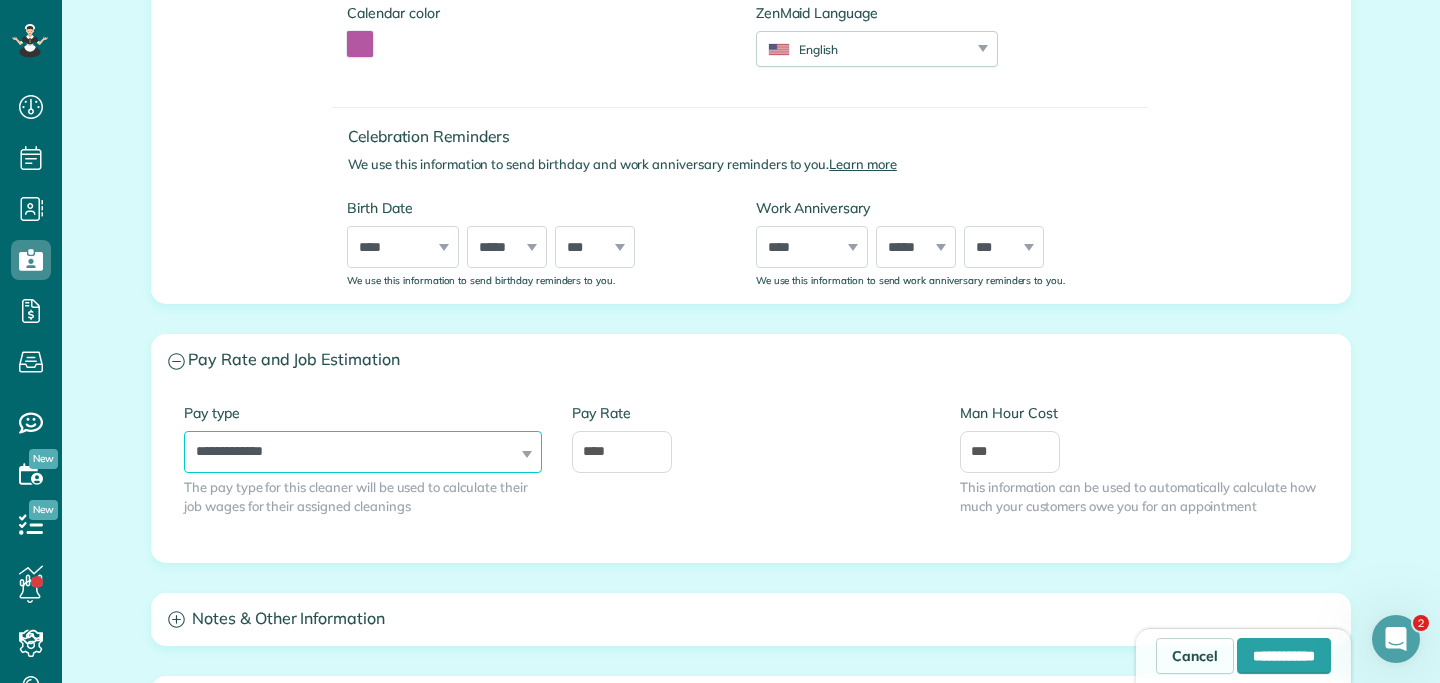 click on "**********" at bounding box center [363, 452] 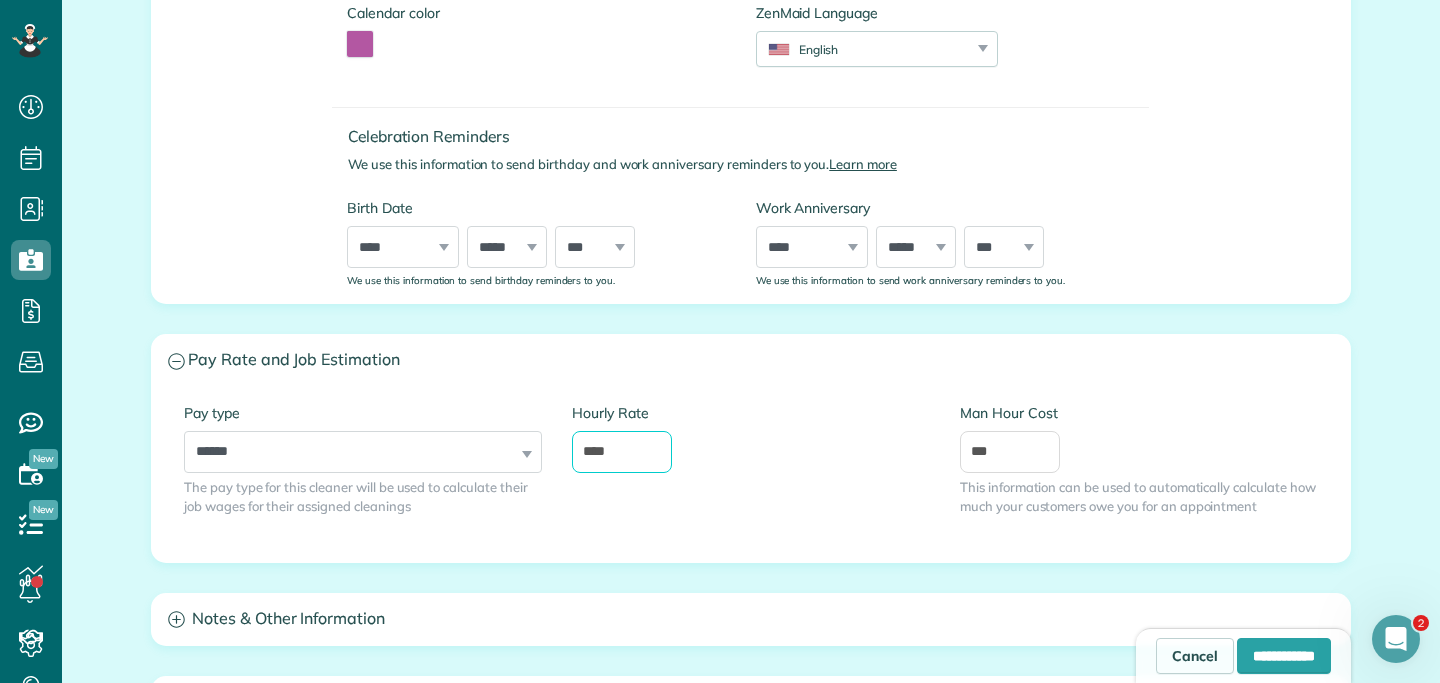 drag, startPoint x: 617, startPoint y: 451, endPoint x: 552, endPoint y: 451, distance: 65 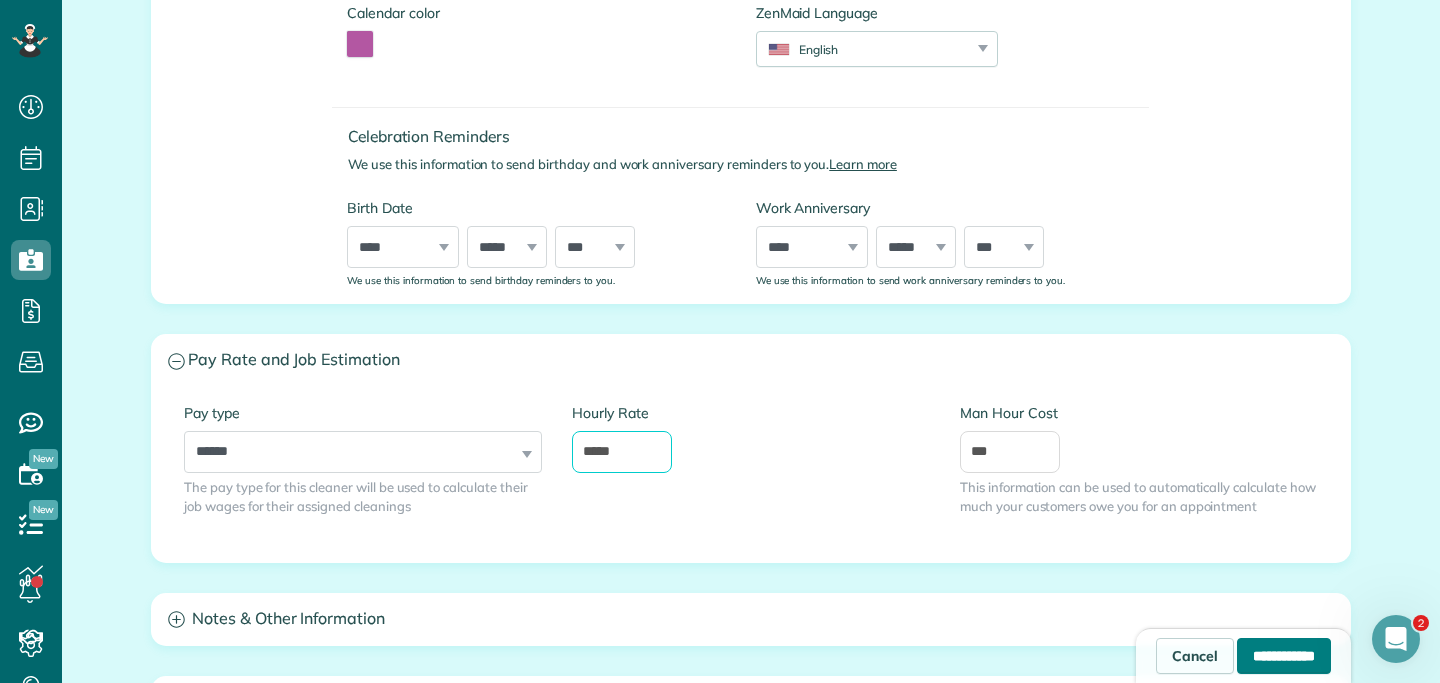 type on "*****" 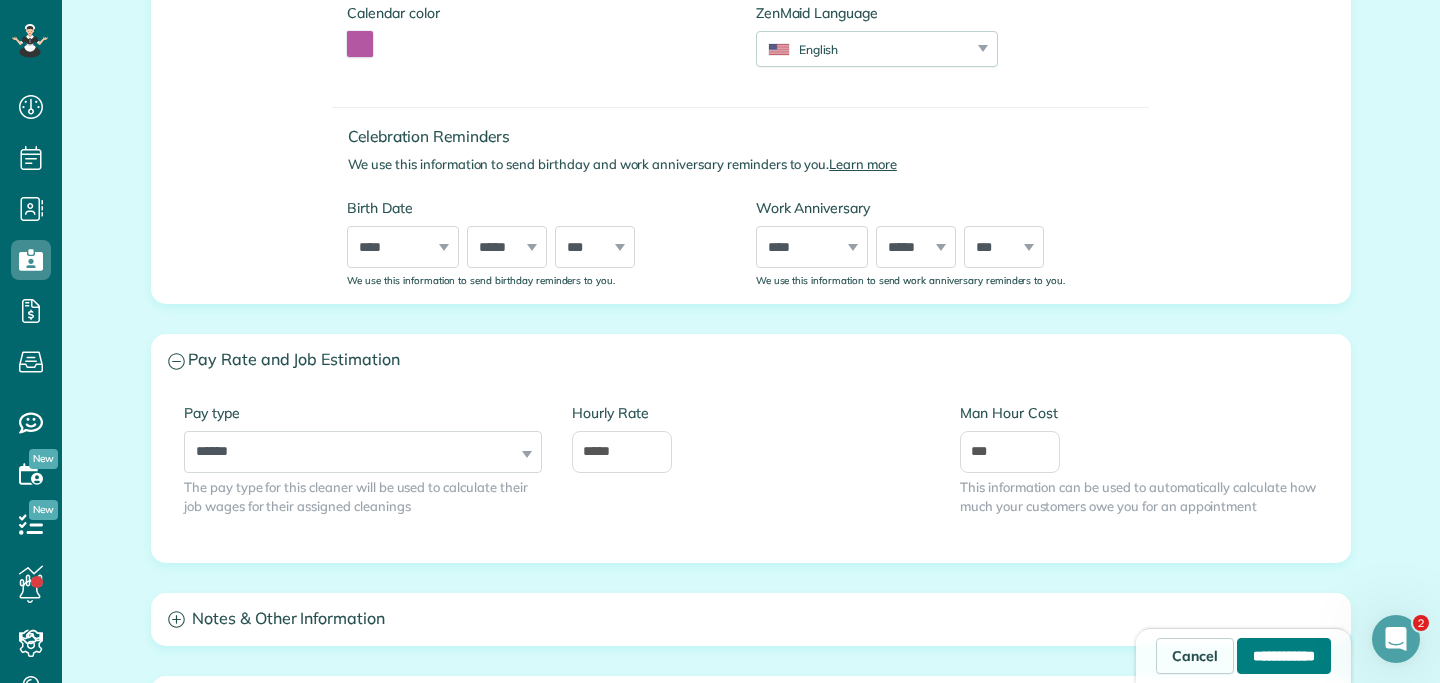 click on "**********" at bounding box center (1284, 656) 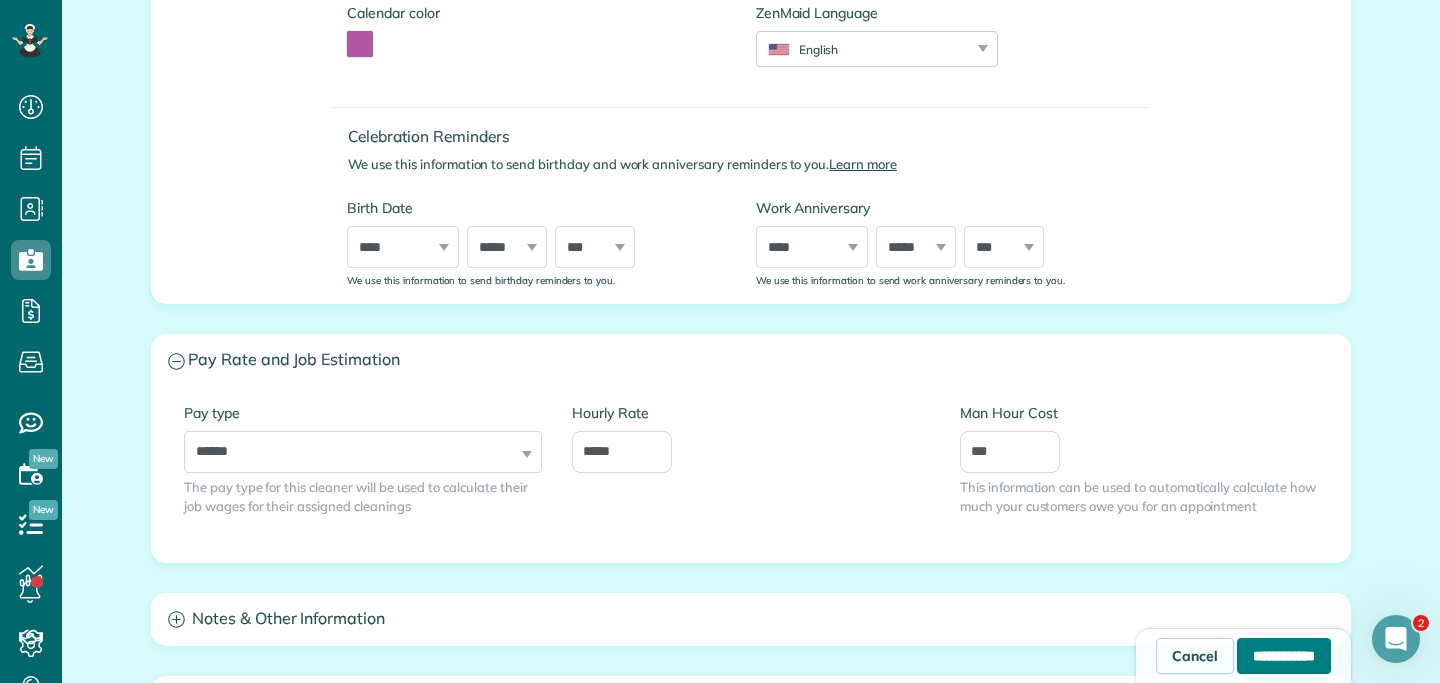type on "**********" 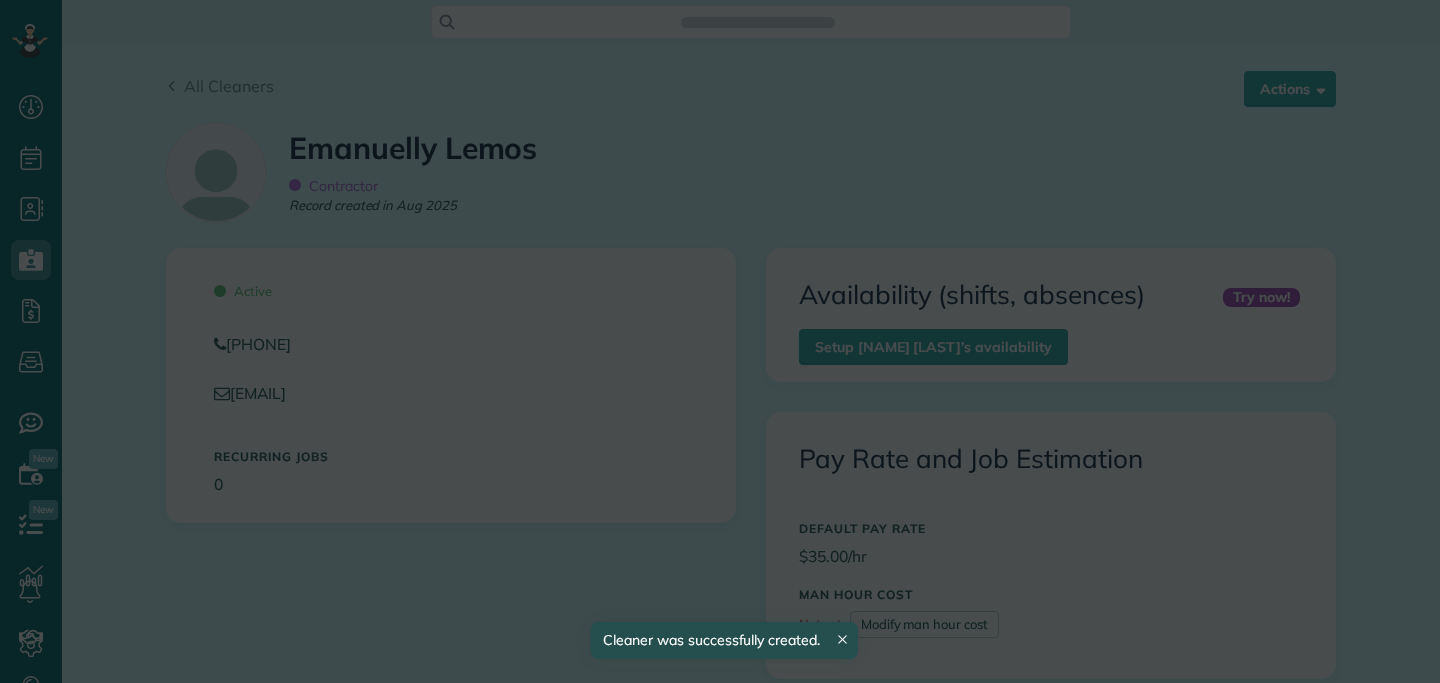 scroll, scrollTop: 0, scrollLeft: 0, axis: both 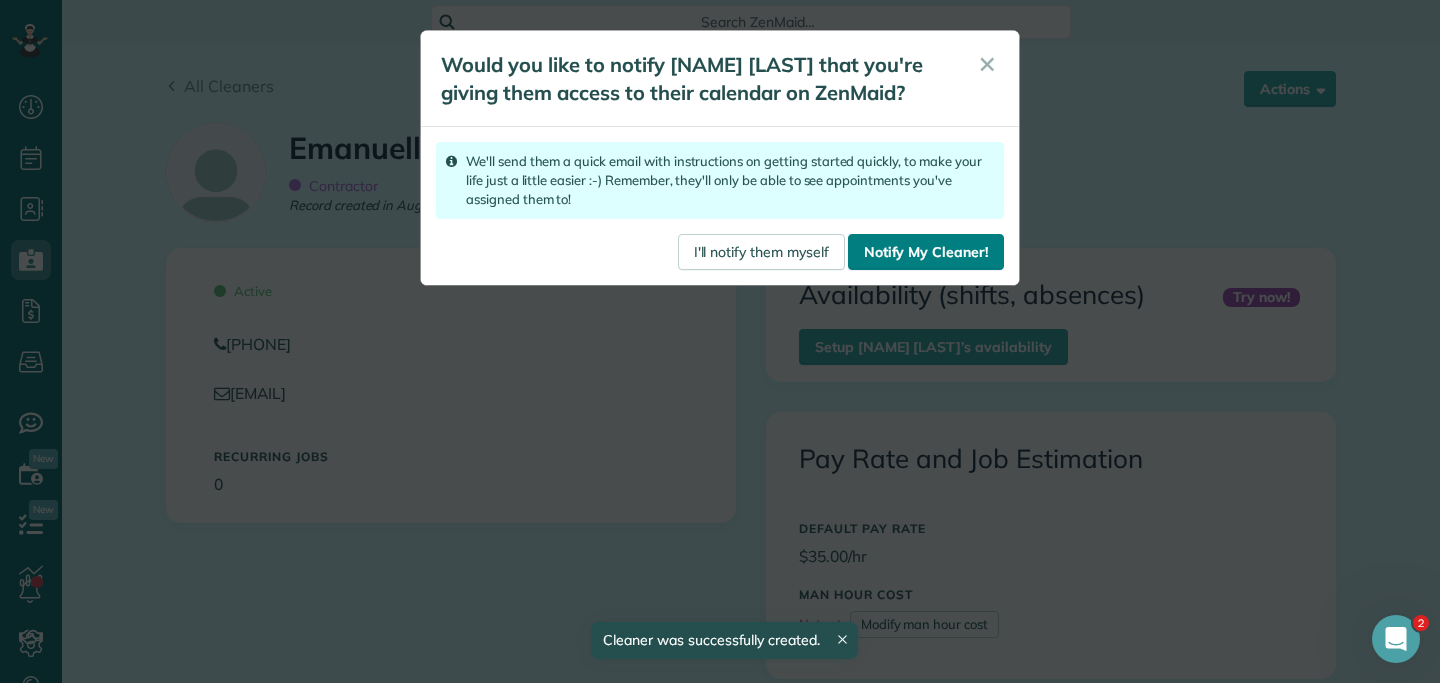 click on "Notify My Cleaner!" at bounding box center [926, 252] 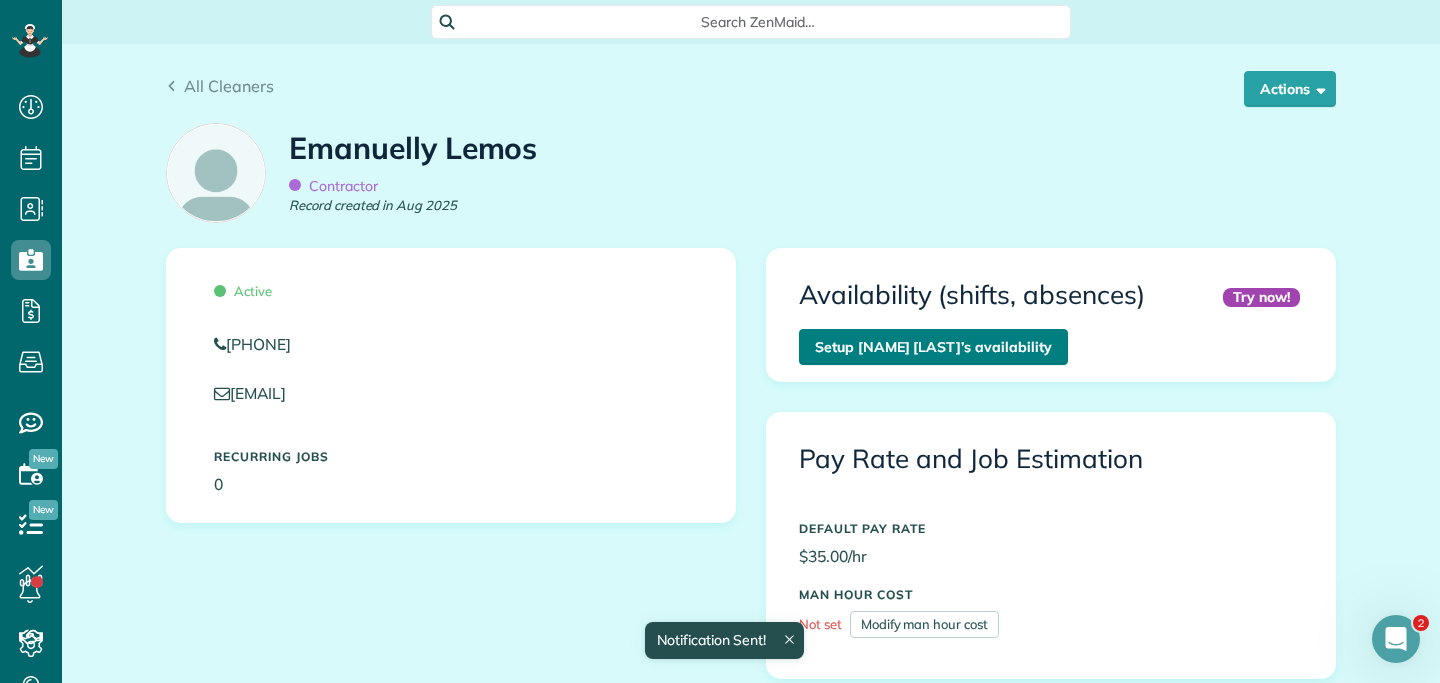 click on "Setup [NAME] [LAST]’s availability" at bounding box center [933, 347] 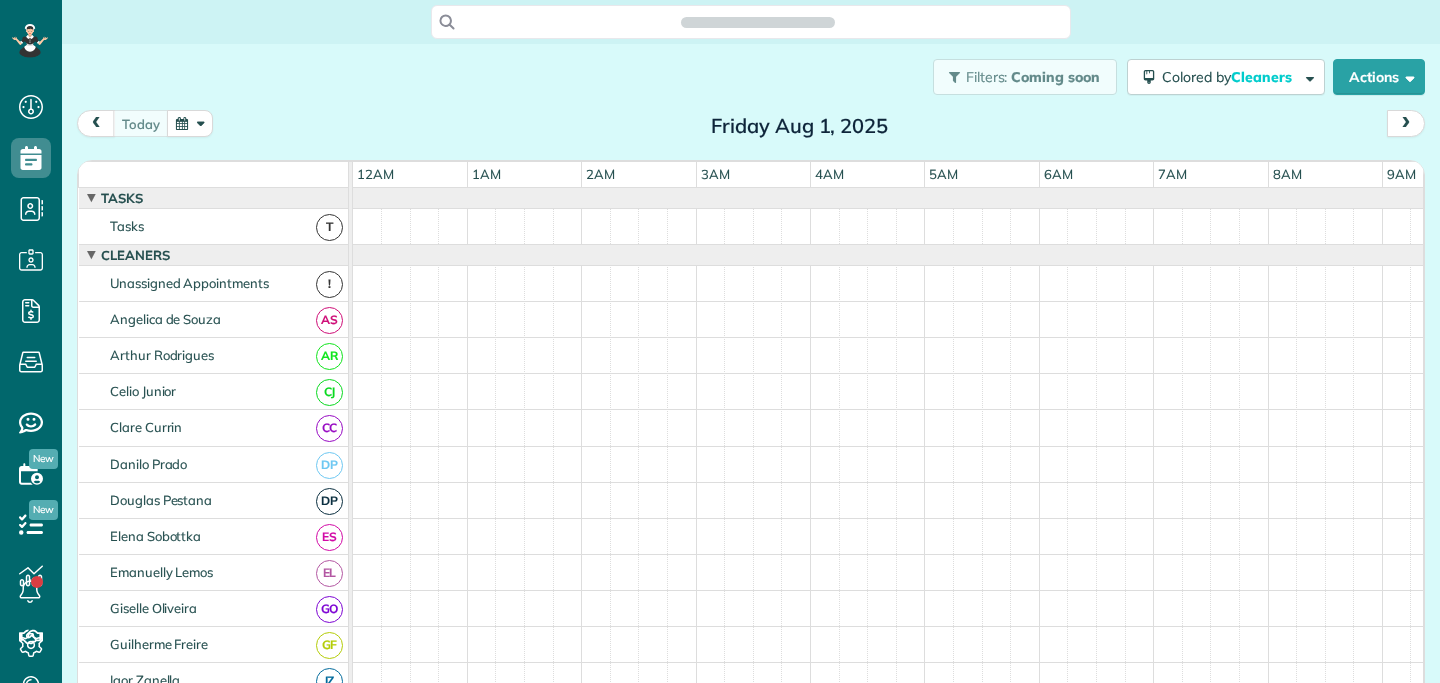 scroll, scrollTop: 0, scrollLeft: 0, axis: both 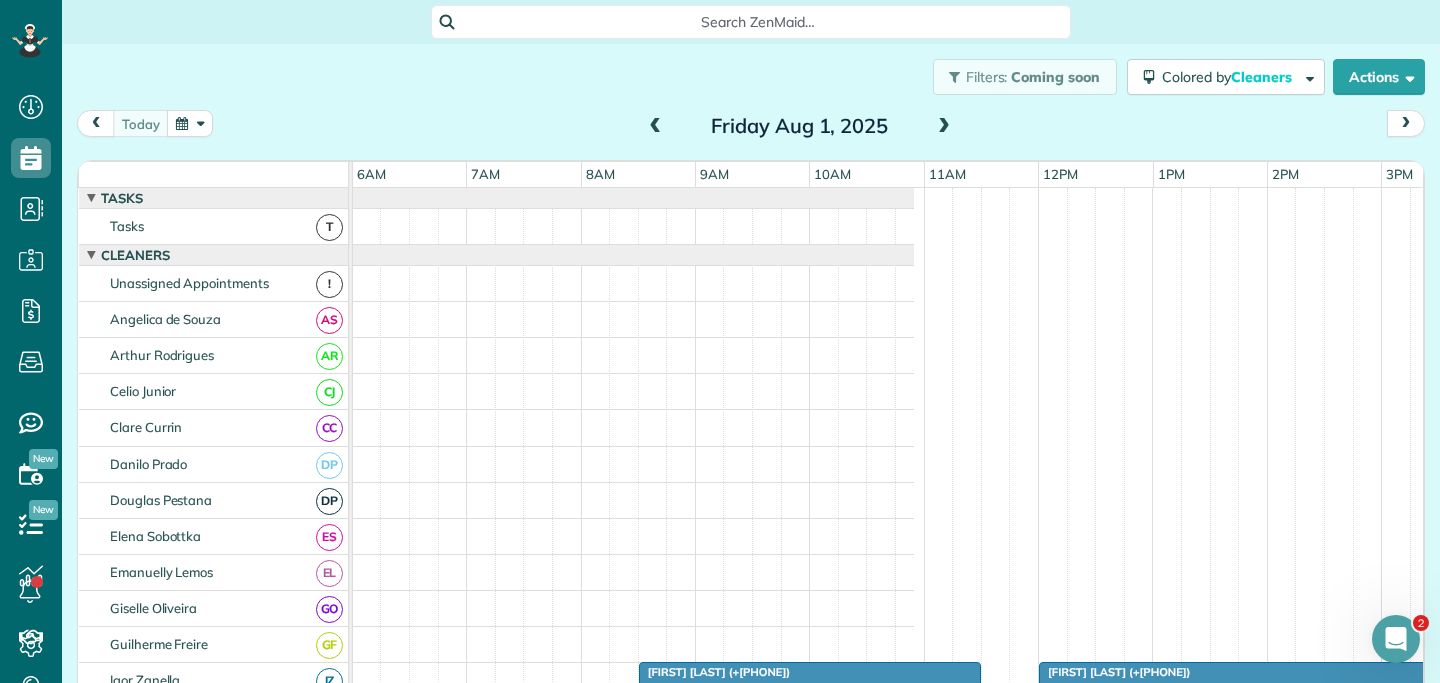 click on "Friday Aug 1, 2025" at bounding box center (800, 126) 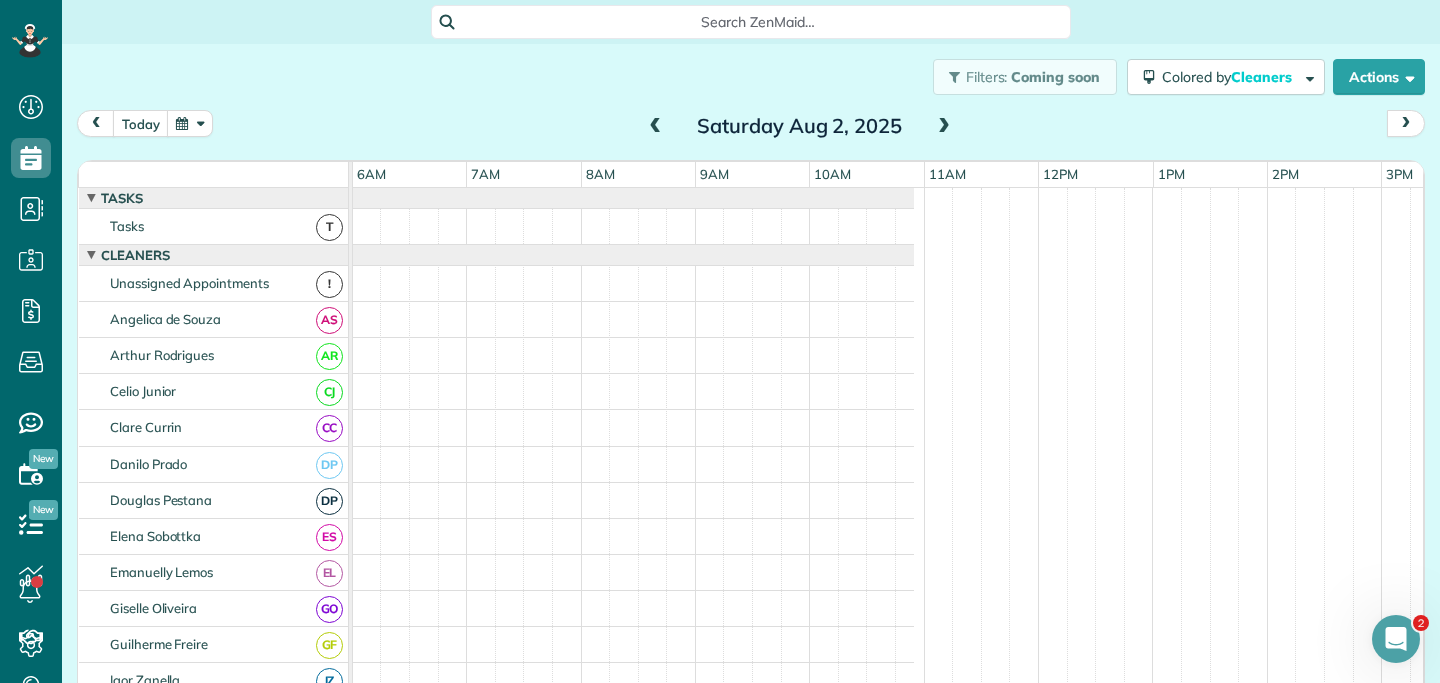 click at bounding box center (944, 127) 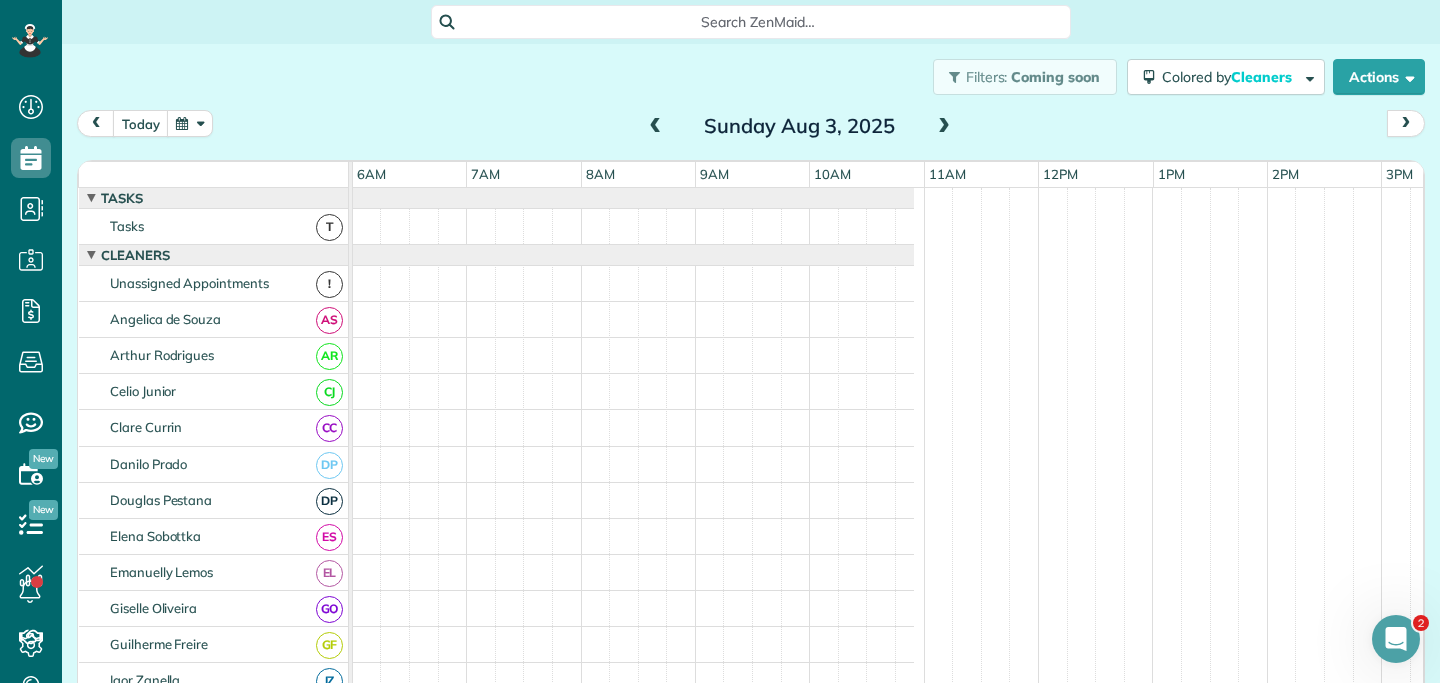 click at bounding box center [944, 127] 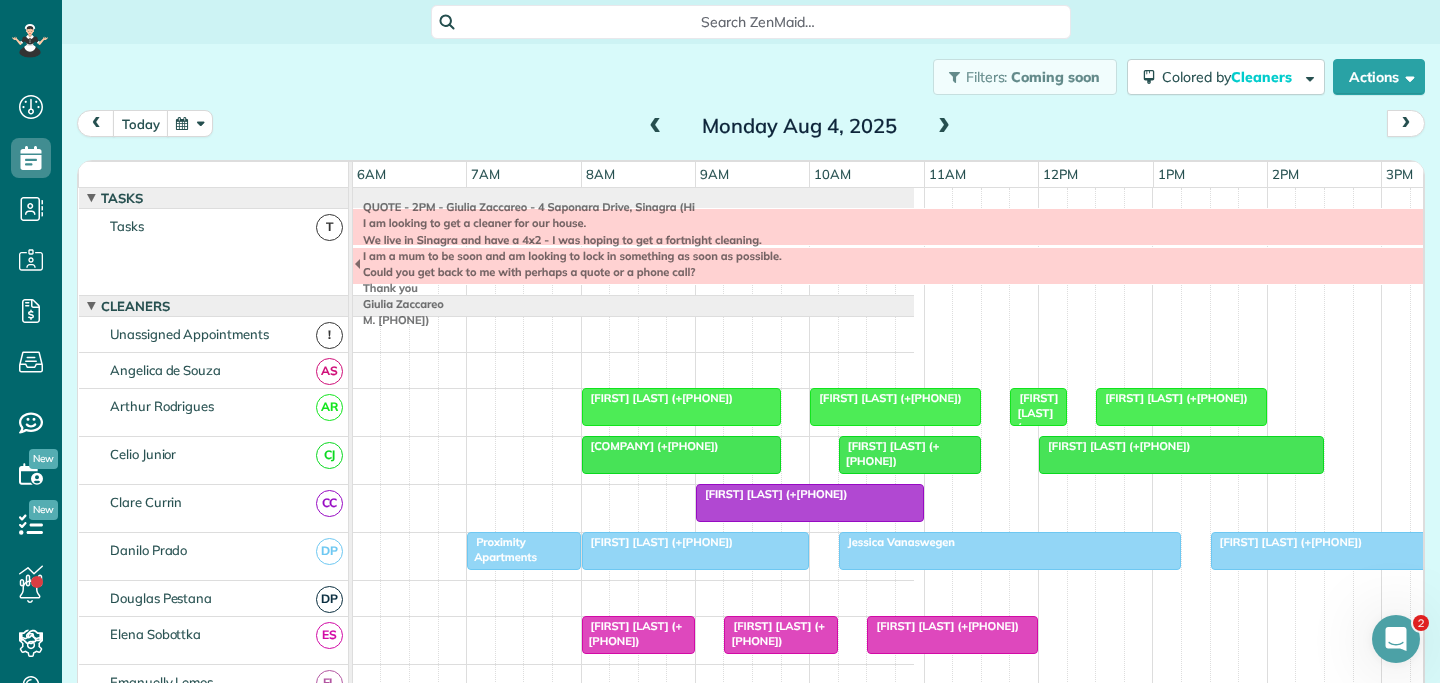 scroll, scrollTop: 51, scrollLeft: 687, axis: both 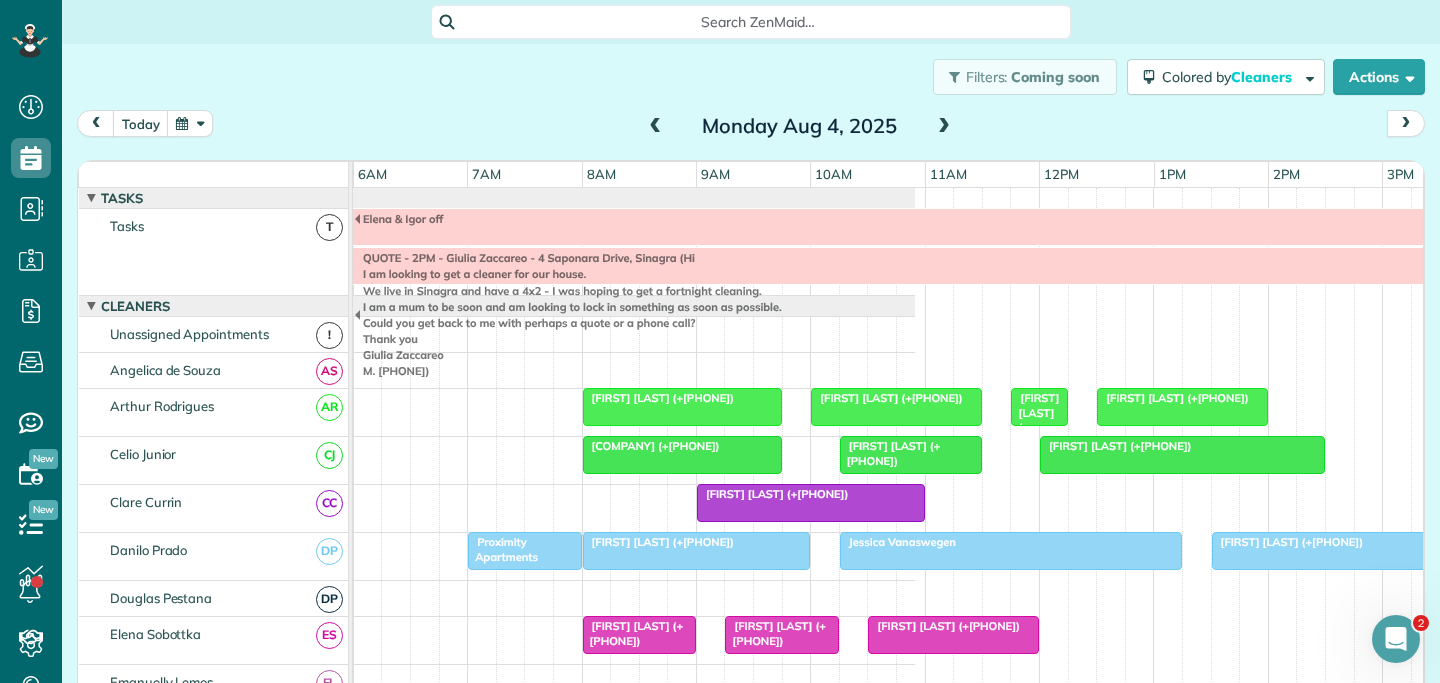 click at bounding box center [291, 334] 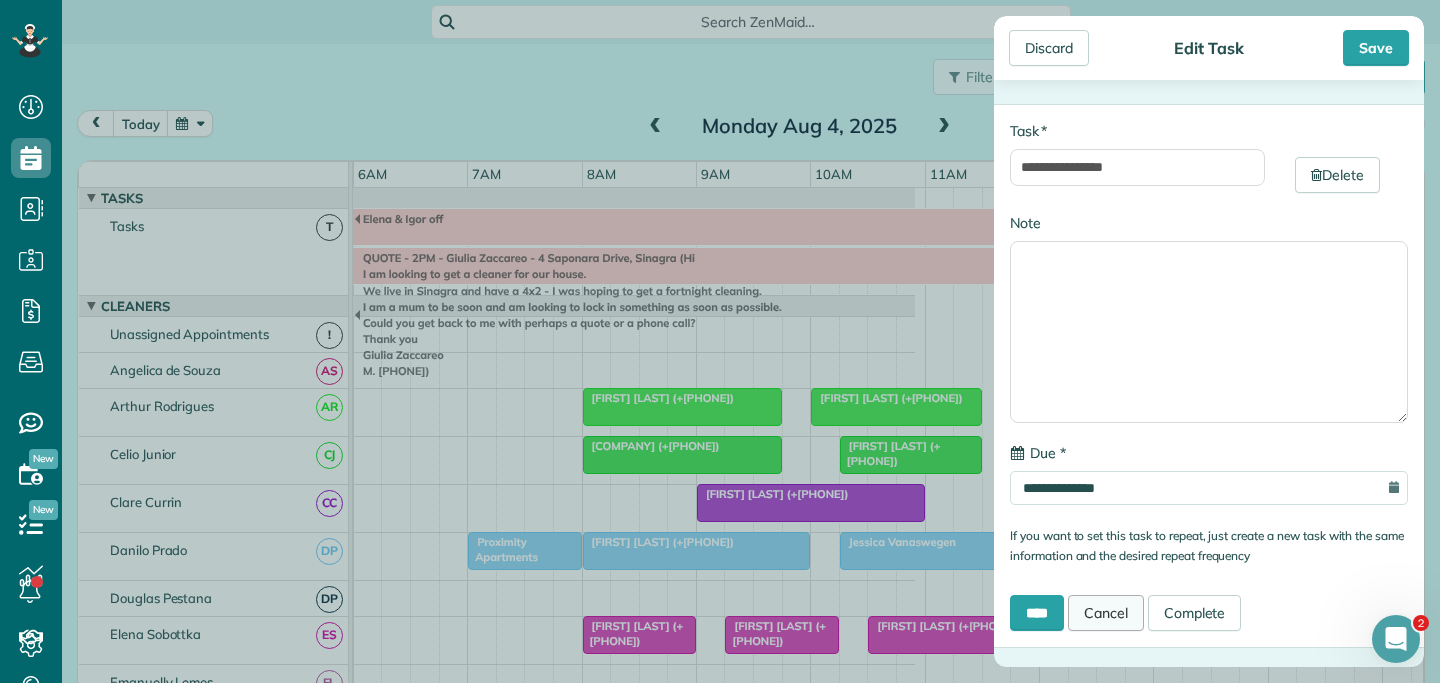 click on "Cancel" at bounding box center (1106, 613) 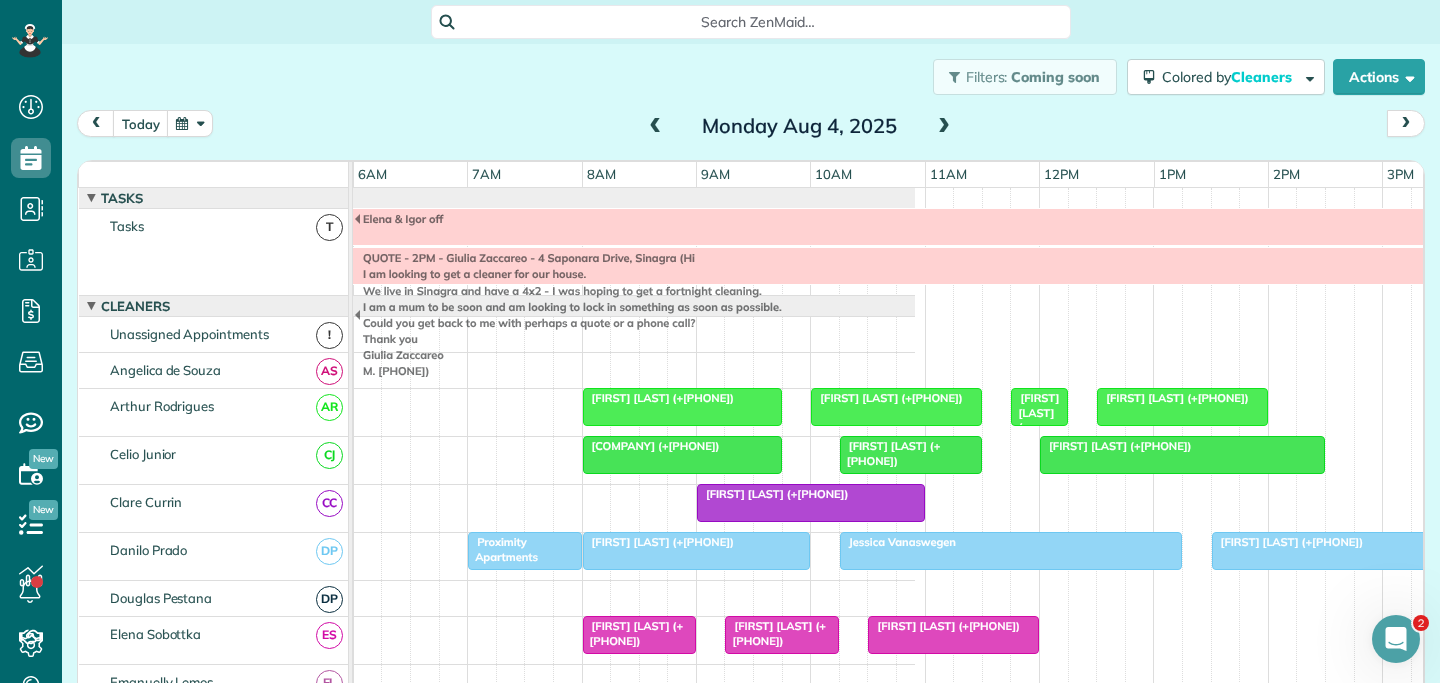 click on "QUOTE - 2PM - [FIRST] [LAST] - [NUMBER] [STREET], [CITY] (Hi
I am looking to get a cleaner for our house.
We live in [CITY] and have a 4x2 - I was hoping to get a fortnight cleaning.
I am a mum to be soon and am looking to lock in something as soon as possible.
Could you get back to me with perhaps a quote or a phone call?
Thank you
[FIRST] [LAST]
M. [PHONE])" at bounding box center (1039, 307) 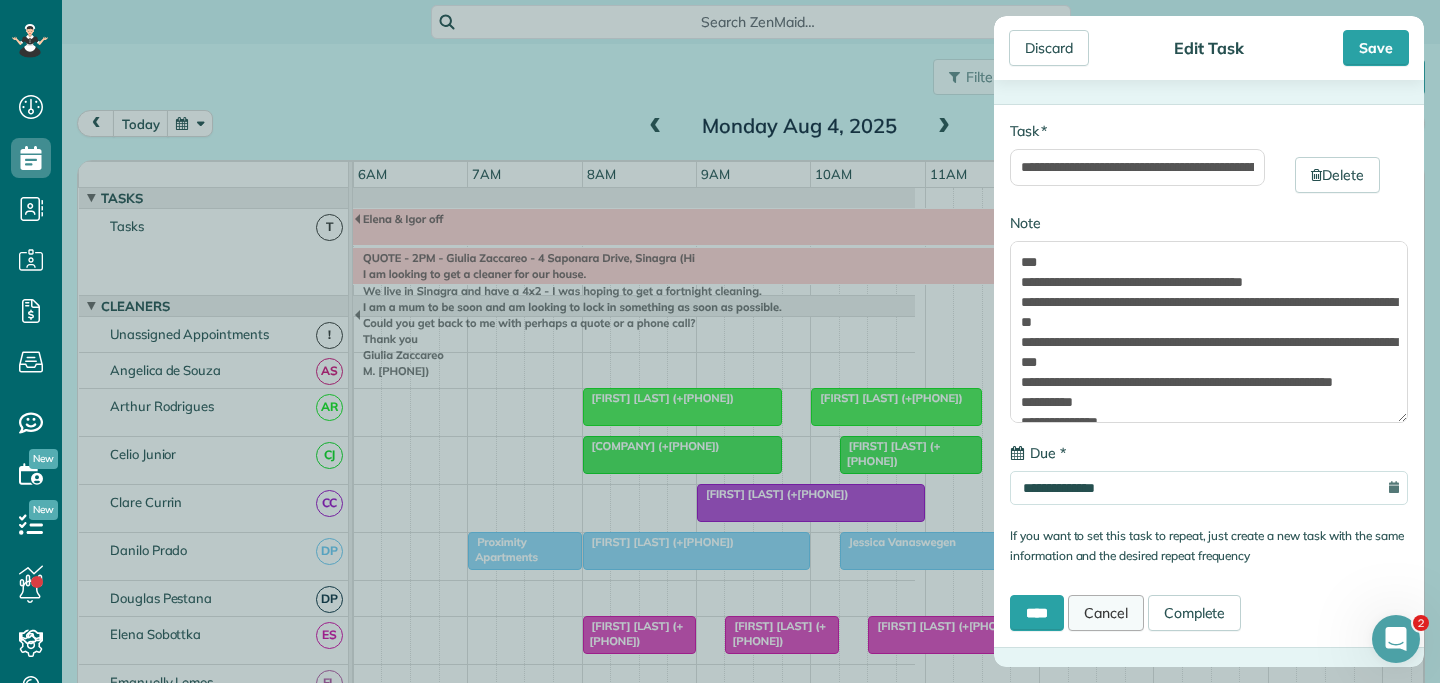 click on "Cancel" at bounding box center (1106, 613) 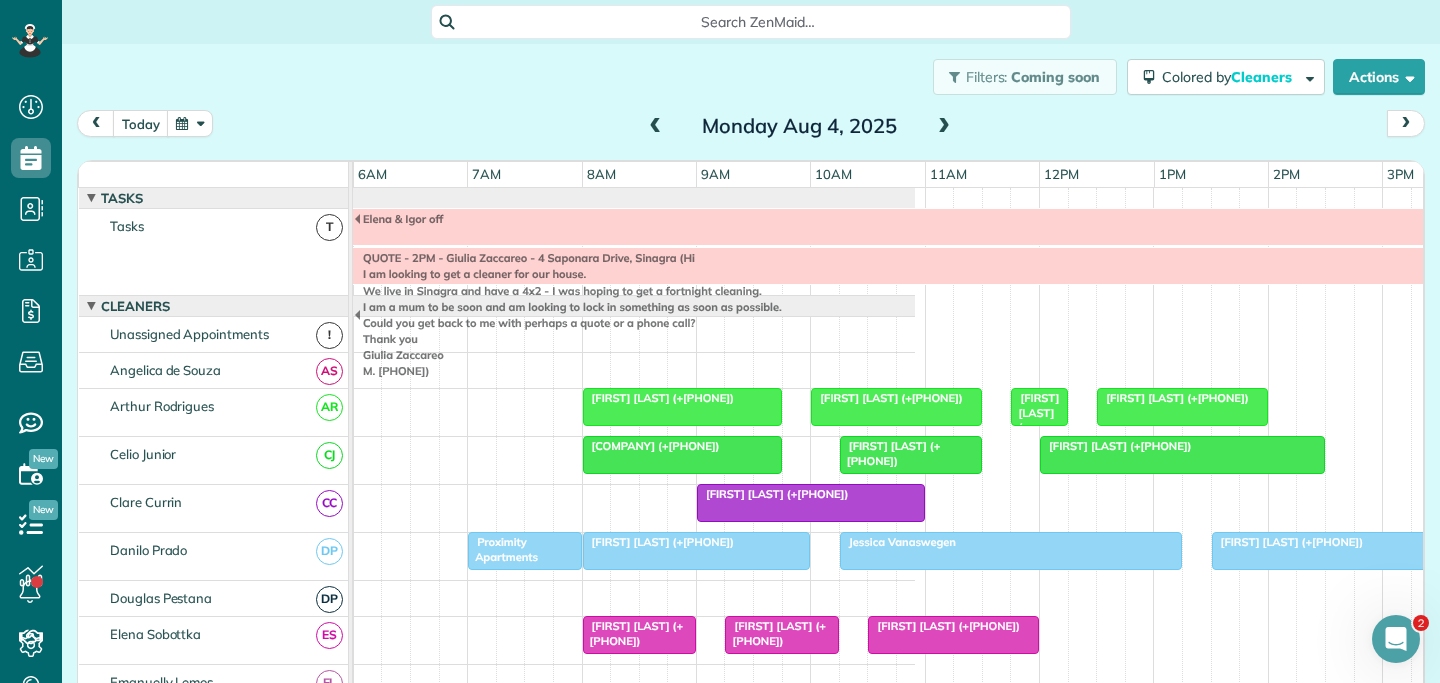 scroll, scrollTop: 213, scrollLeft: 686, axis: both 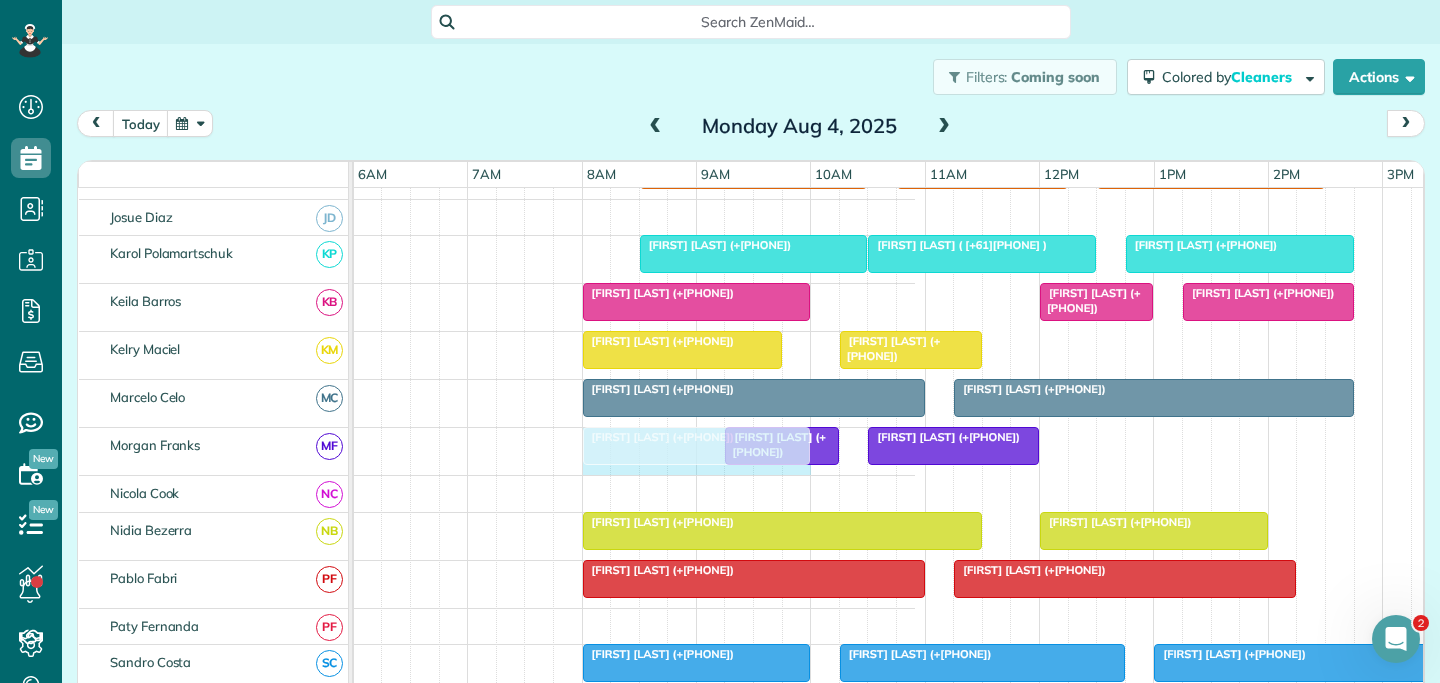 drag, startPoint x: 694, startPoint y: 451, endPoint x: 802, endPoint y: 459, distance: 108.29589 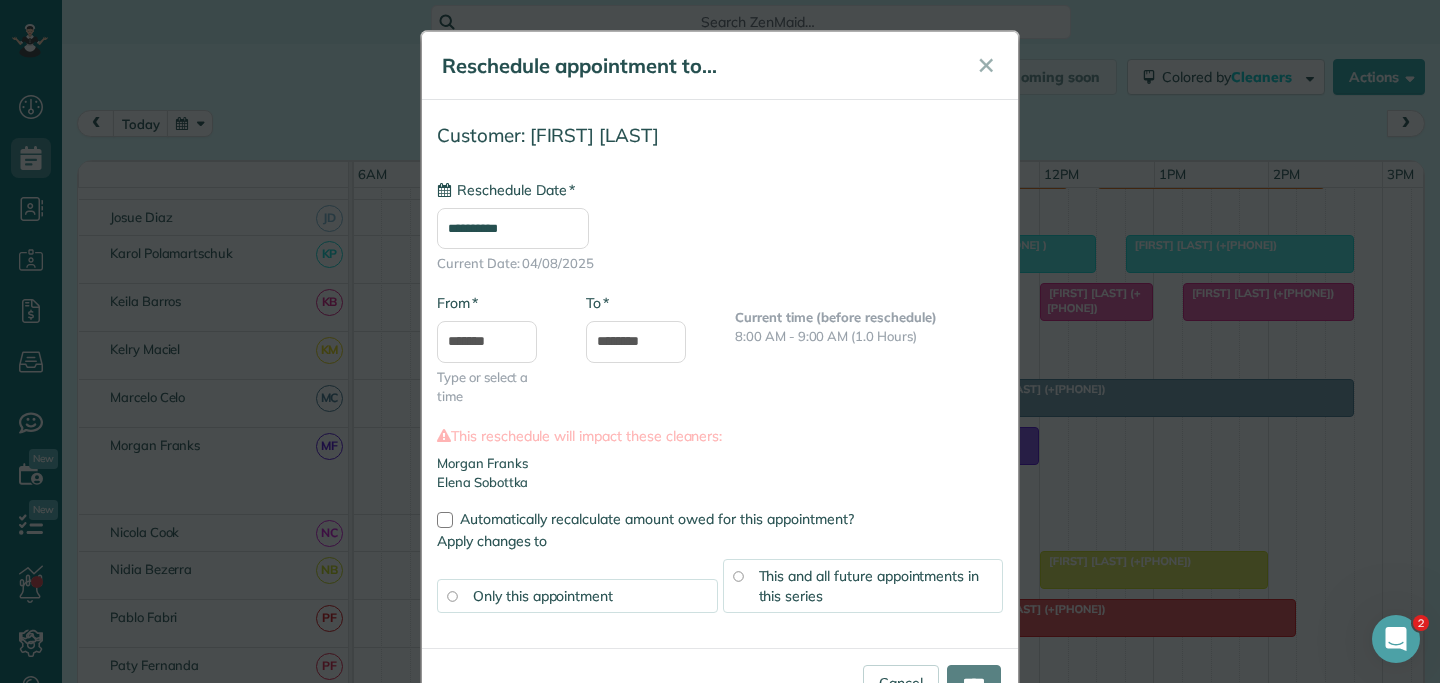 type on "**********" 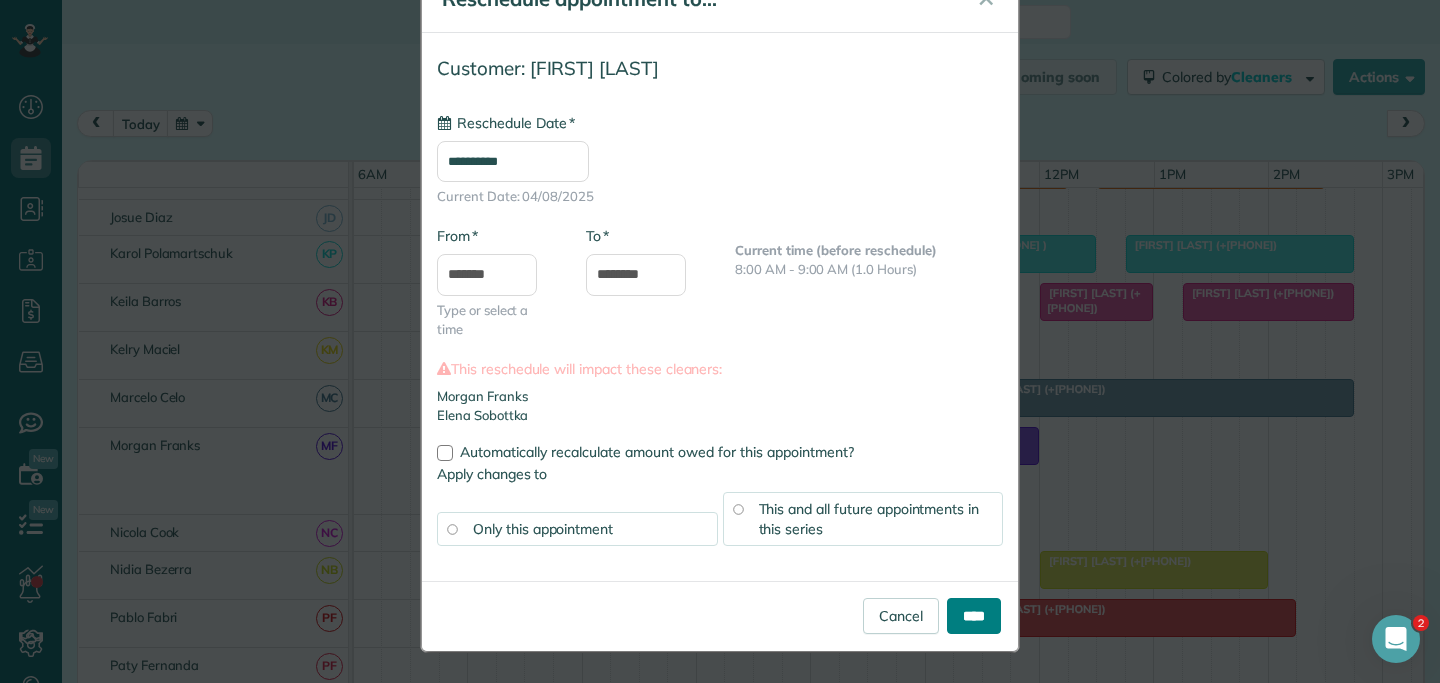 click on "****" at bounding box center (974, 616) 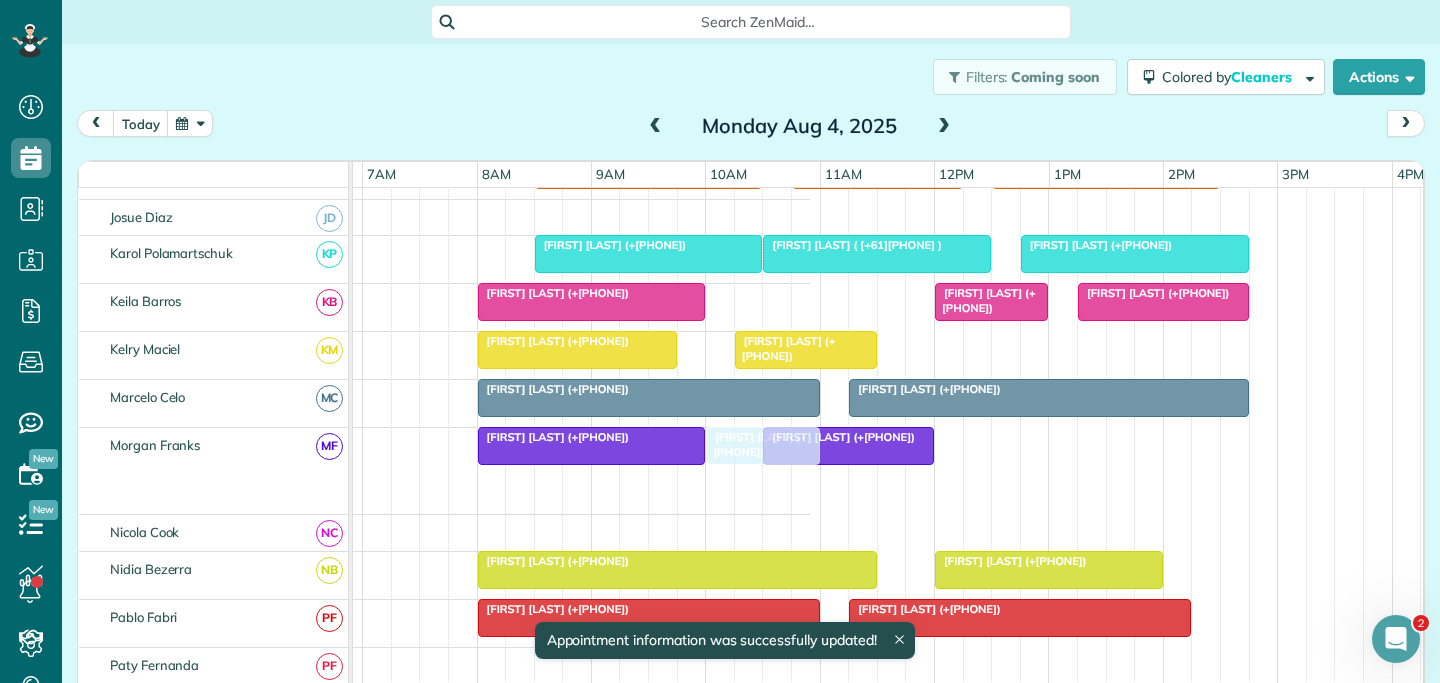 drag, startPoint x: 664, startPoint y: 483, endPoint x: 751, endPoint y: 484, distance: 87.005745 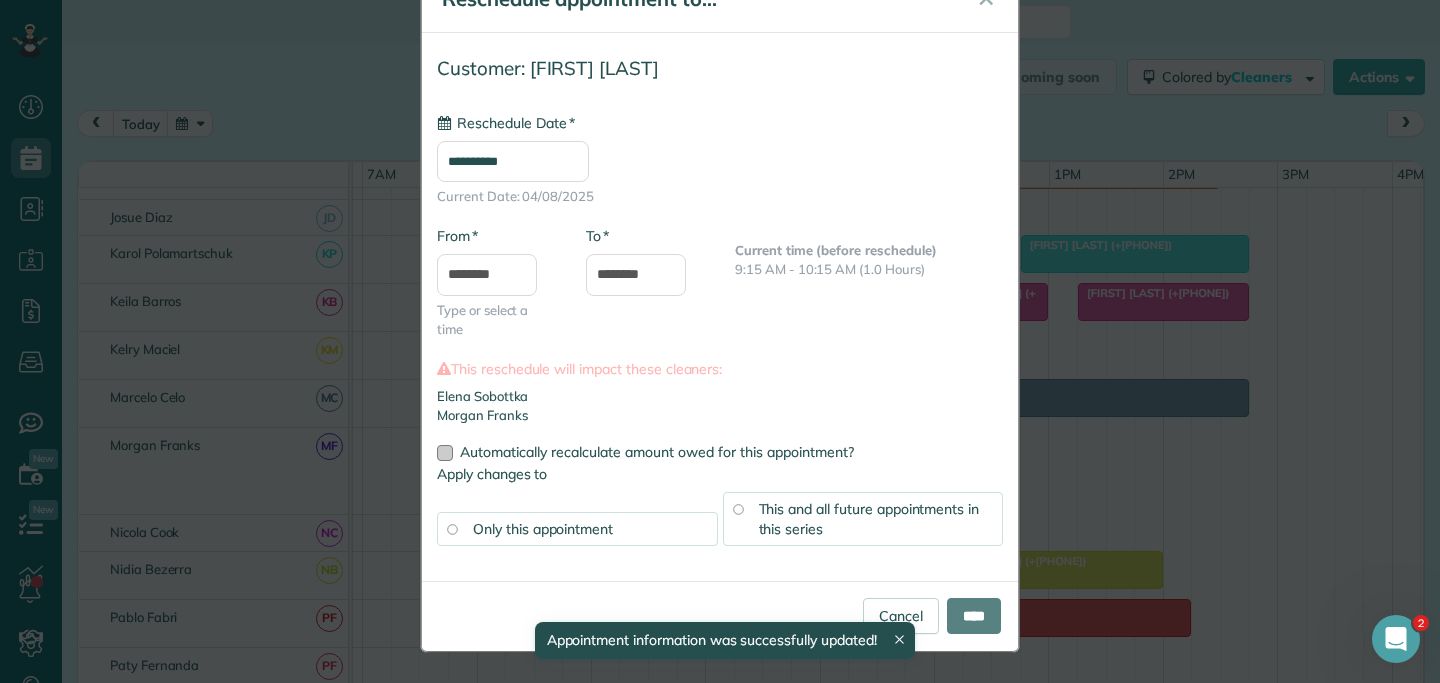 type on "**********" 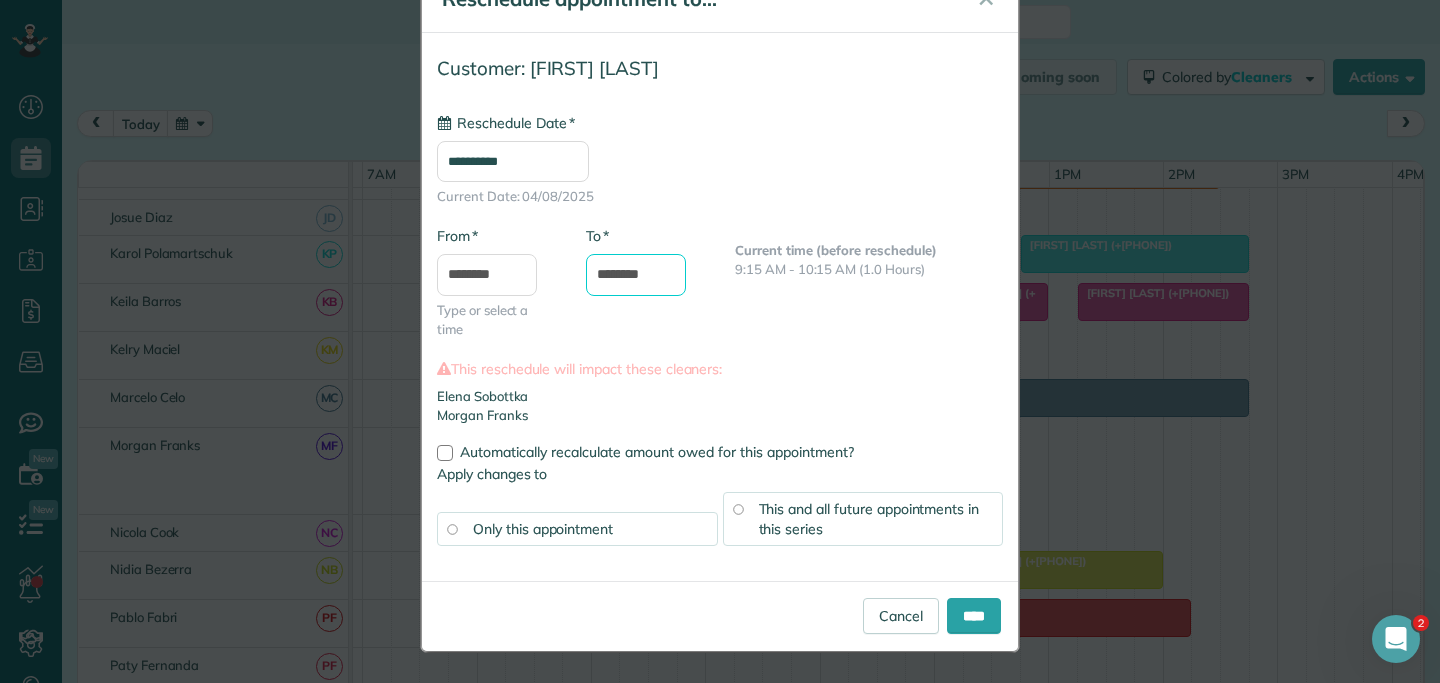 click on "********" at bounding box center [636, 275] 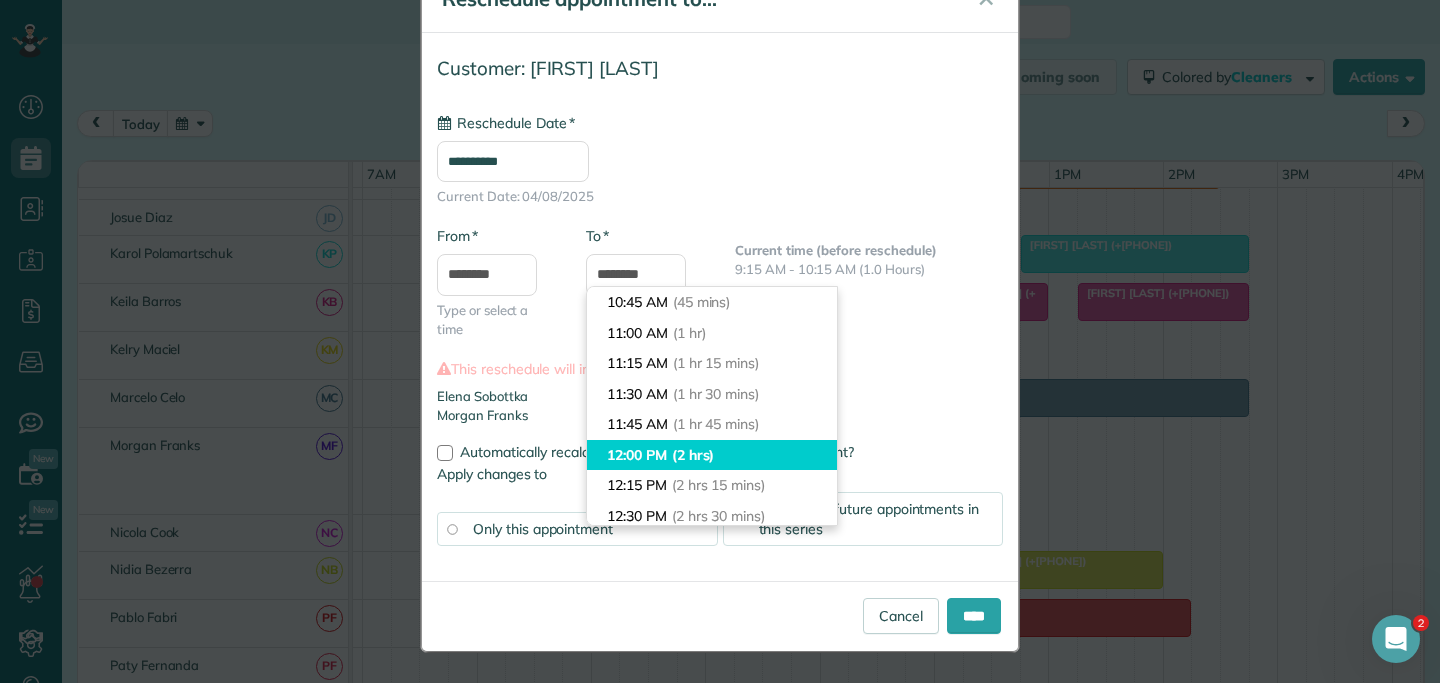 type on "********" 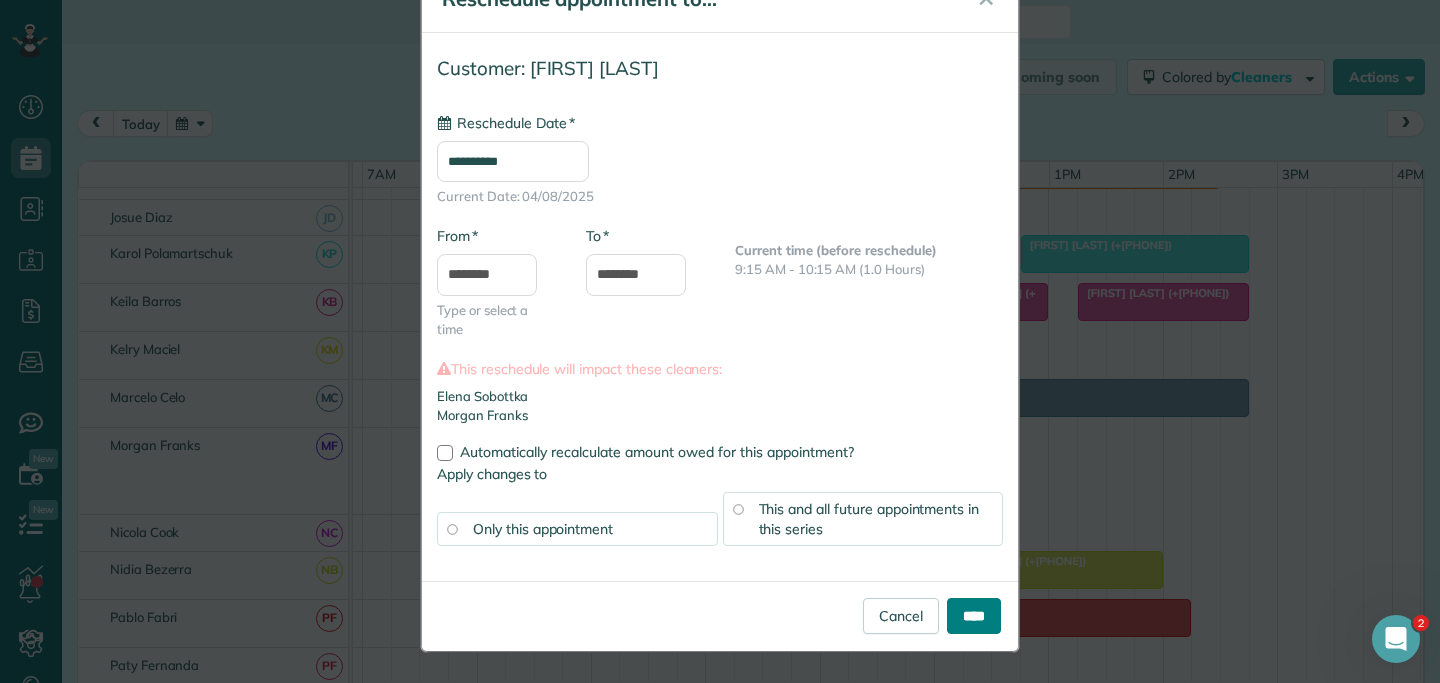 click on "****" at bounding box center (974, 616) 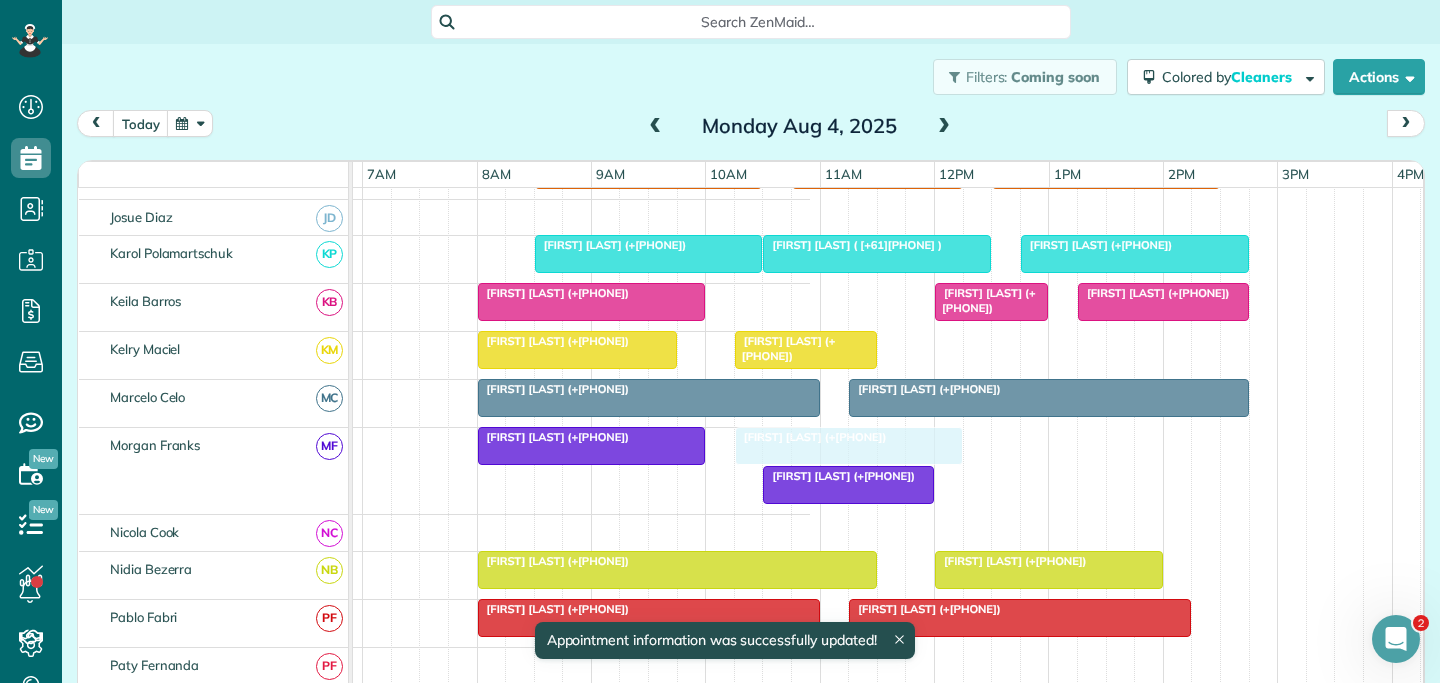 drag, startPoint x: 804, startPoint y: 443, endPoint x: 833, endPoint y: 441, distance: 29.068884 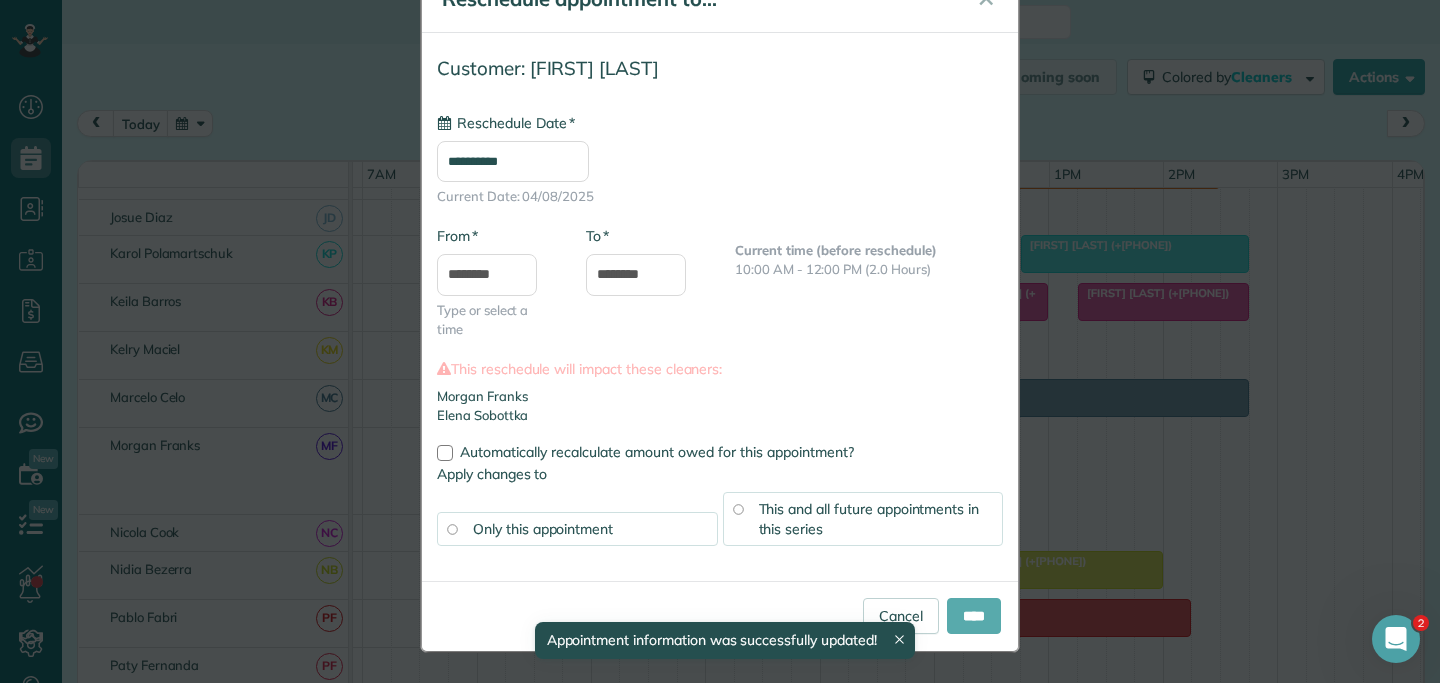 type on "**********" 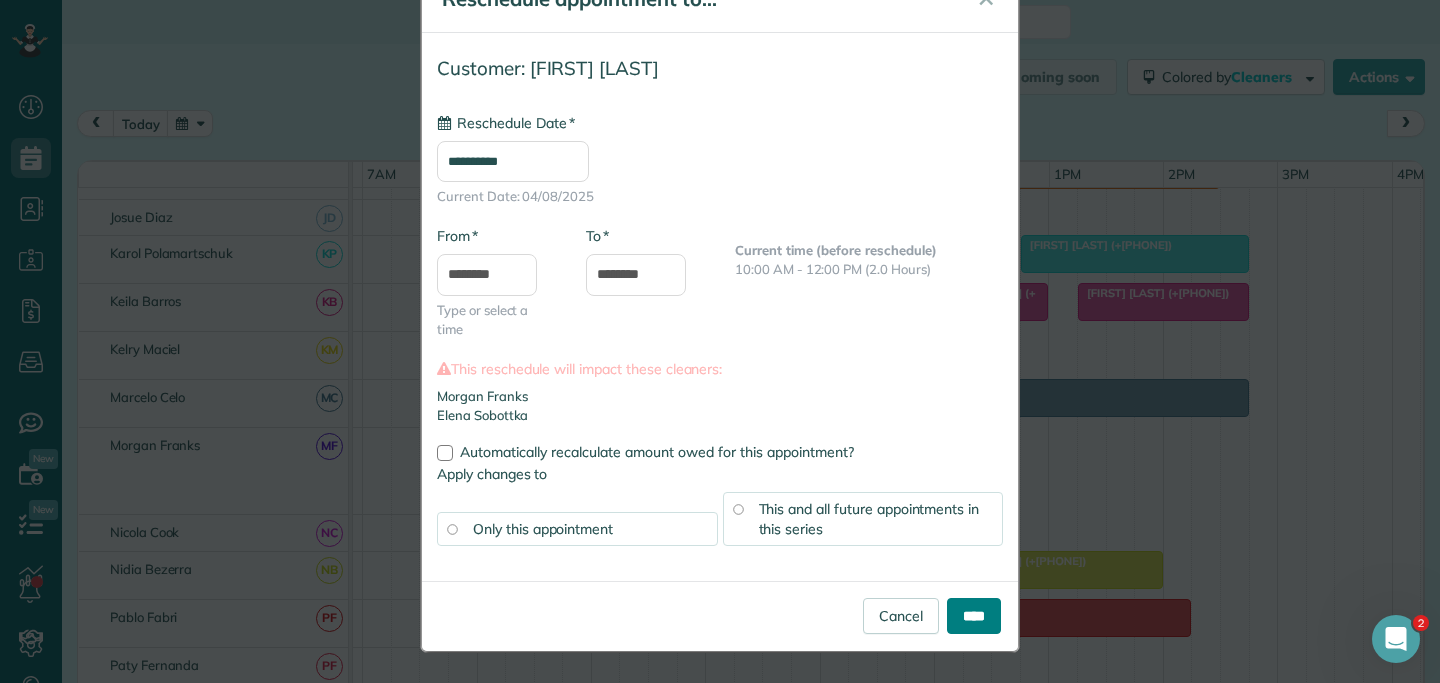 click on "****" at bounding box center (974, 616) 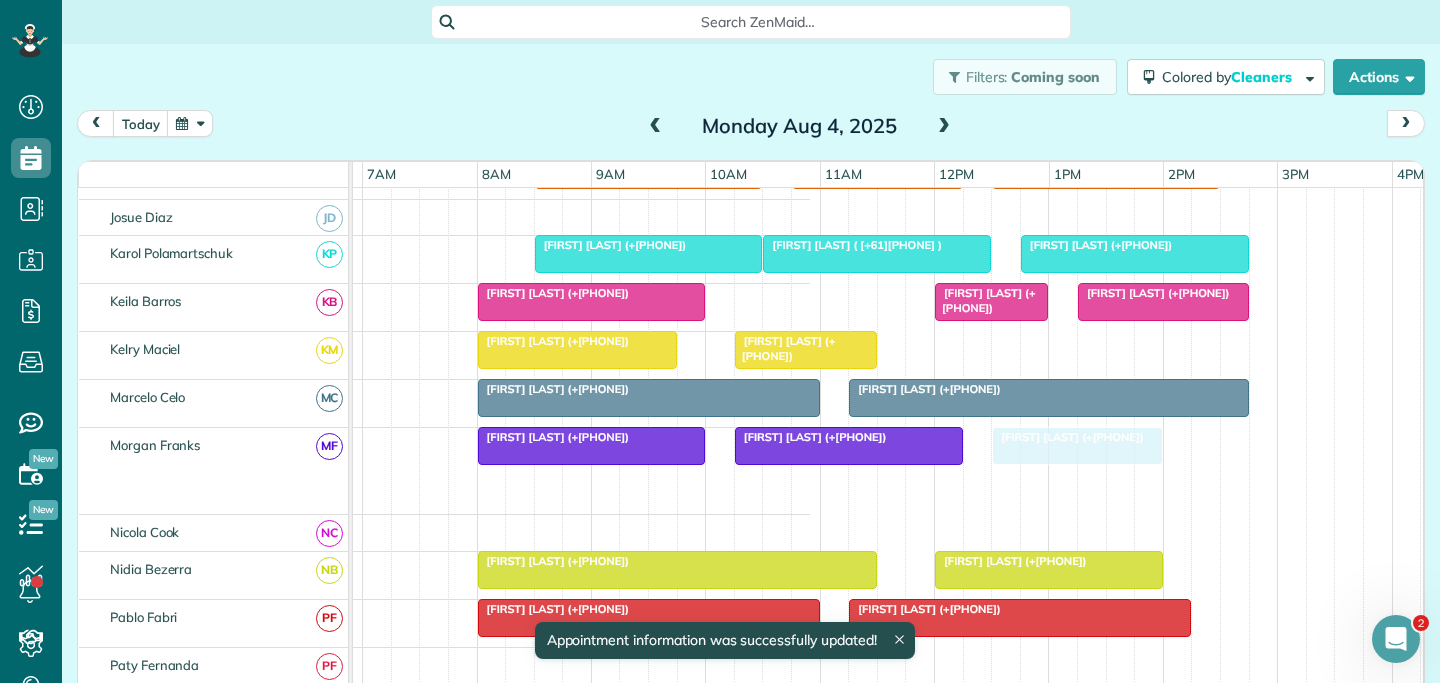 drag, startPoint x: 837, startPoint y: 487, endPoint x: 1062, endPoint y: 470, distance: 225.64131 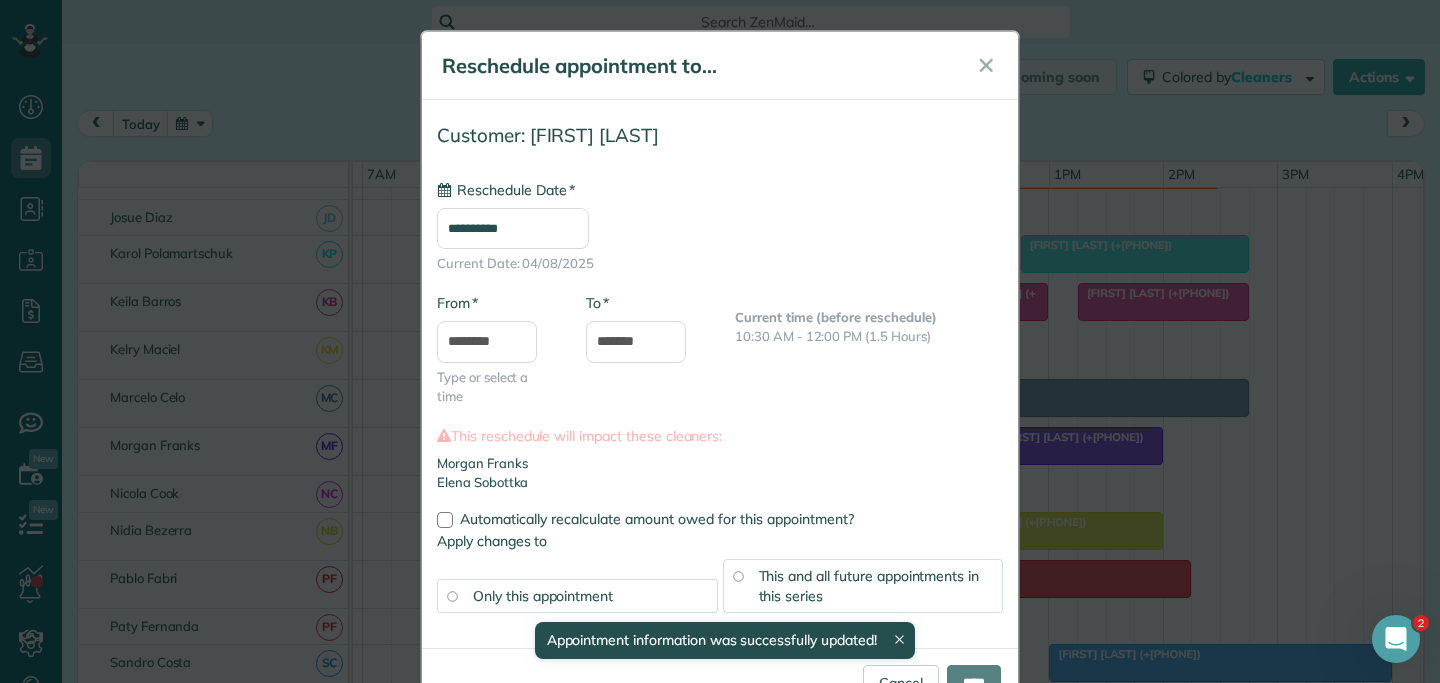 type on "**********" 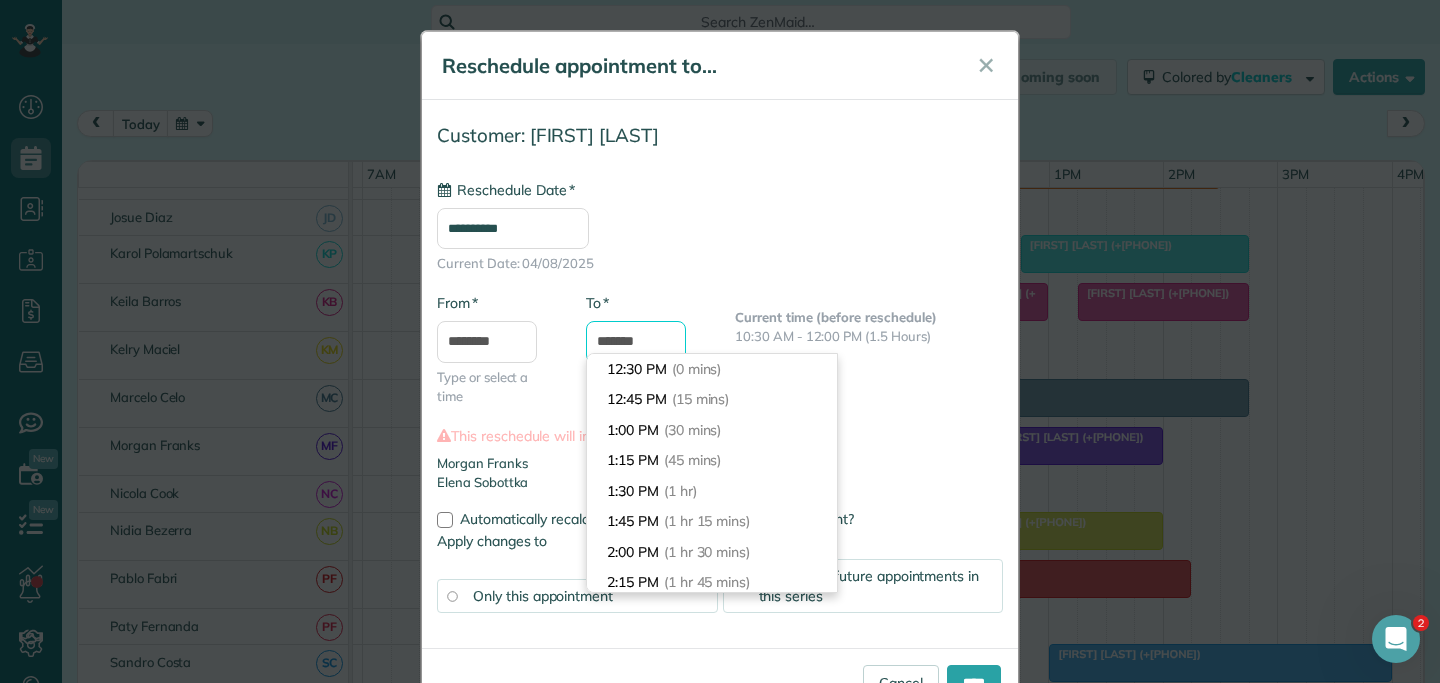 click on "*******" at bounding box center (636, 342) 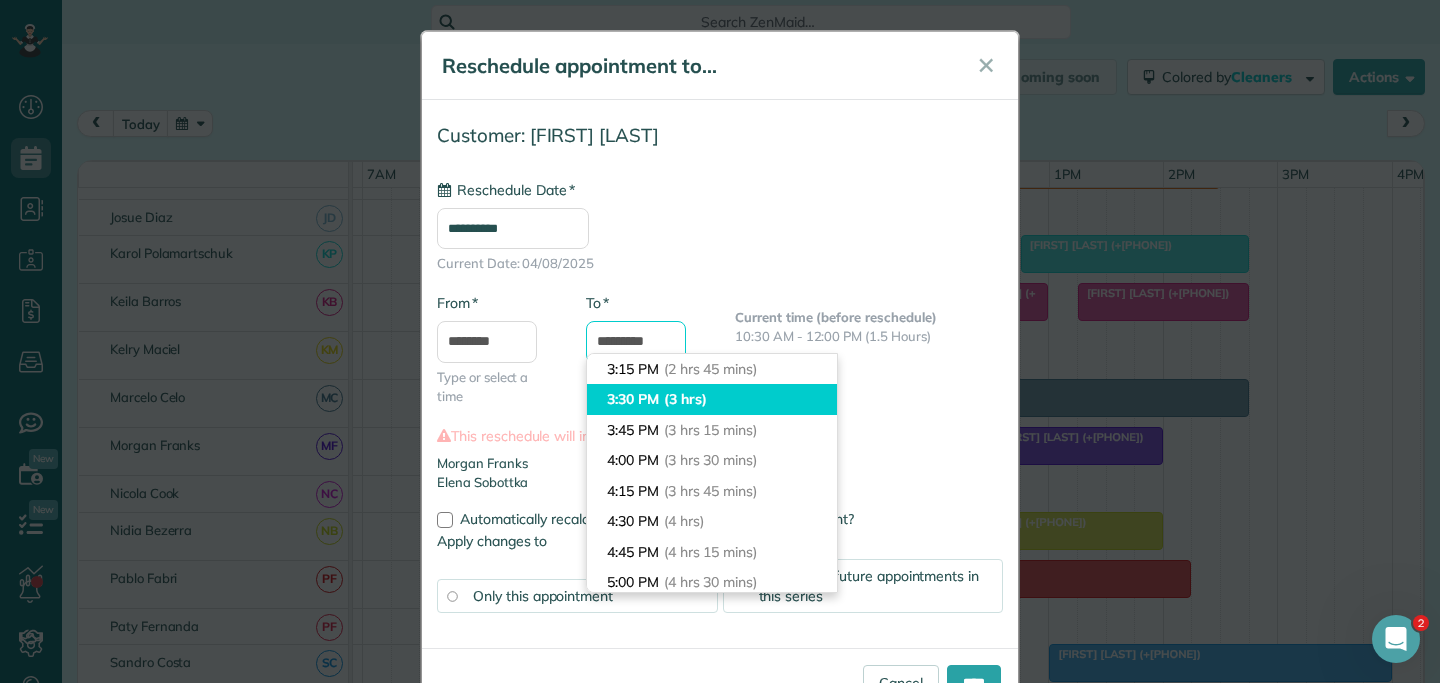 type on "*******" 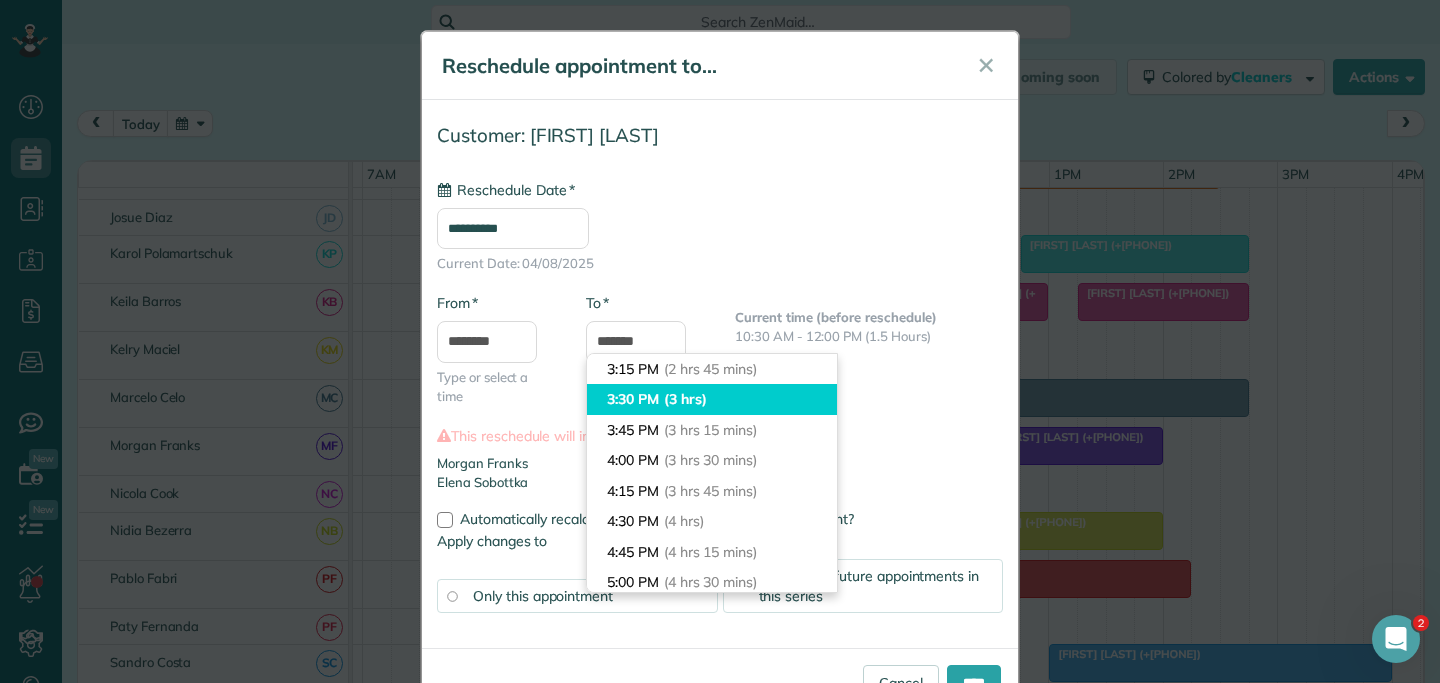 click on "3:30 PM  (3 hrs)" at bounding box center [712, 399] 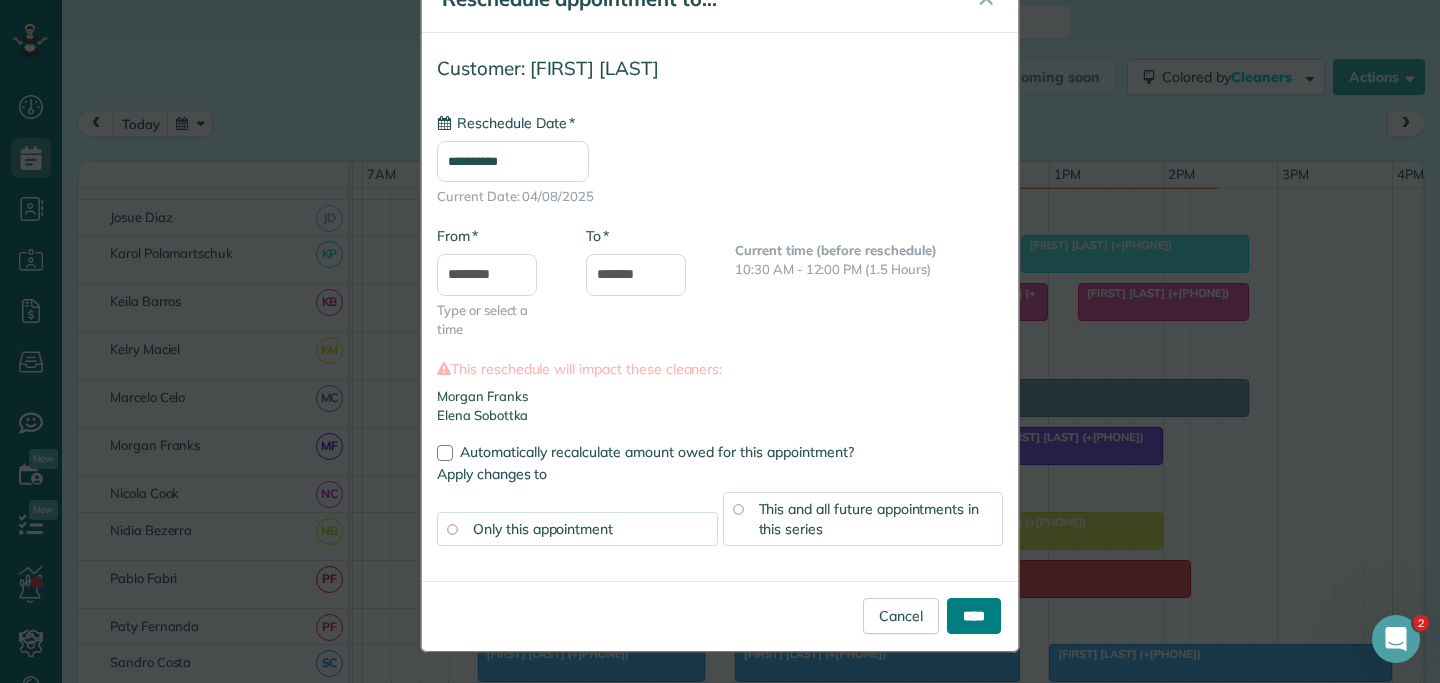 click on "****" at bounding box center (974, 616) 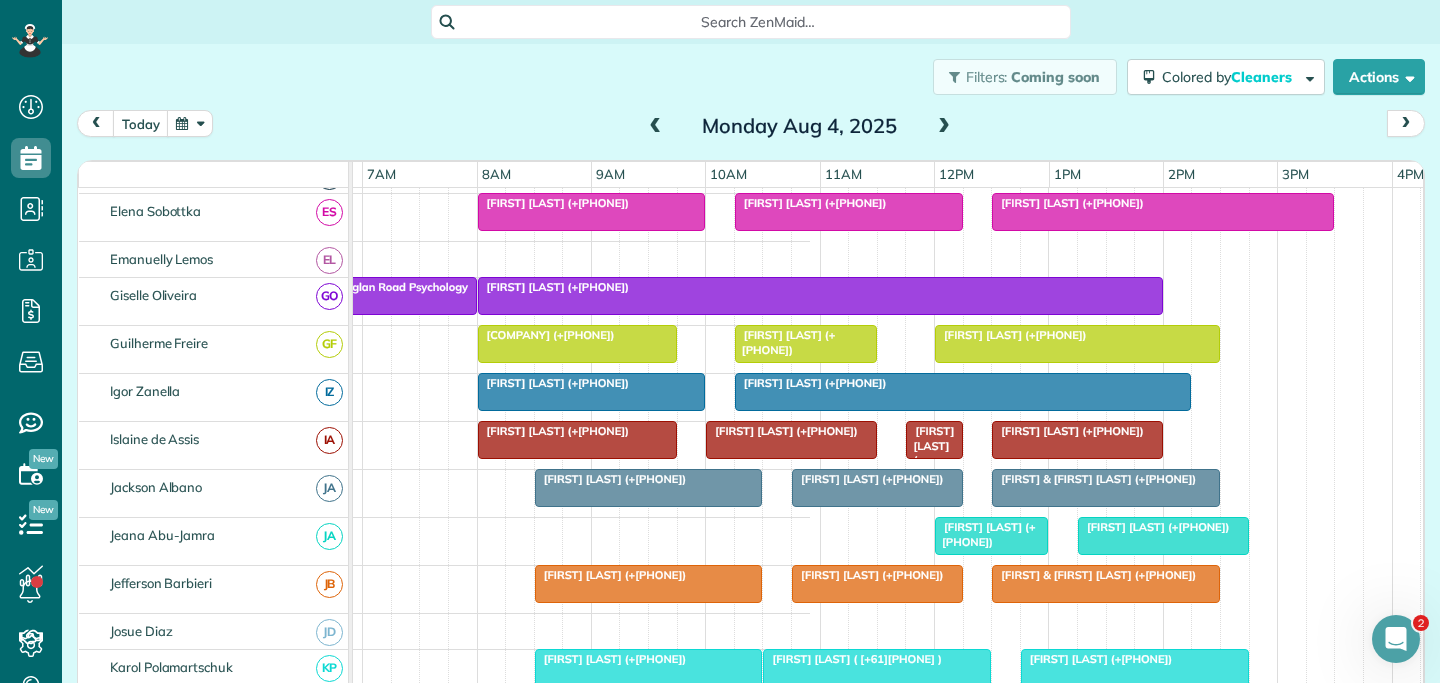 click on "Amarah Ingrilli (+61404885269)" at bounding box center [554, 383] 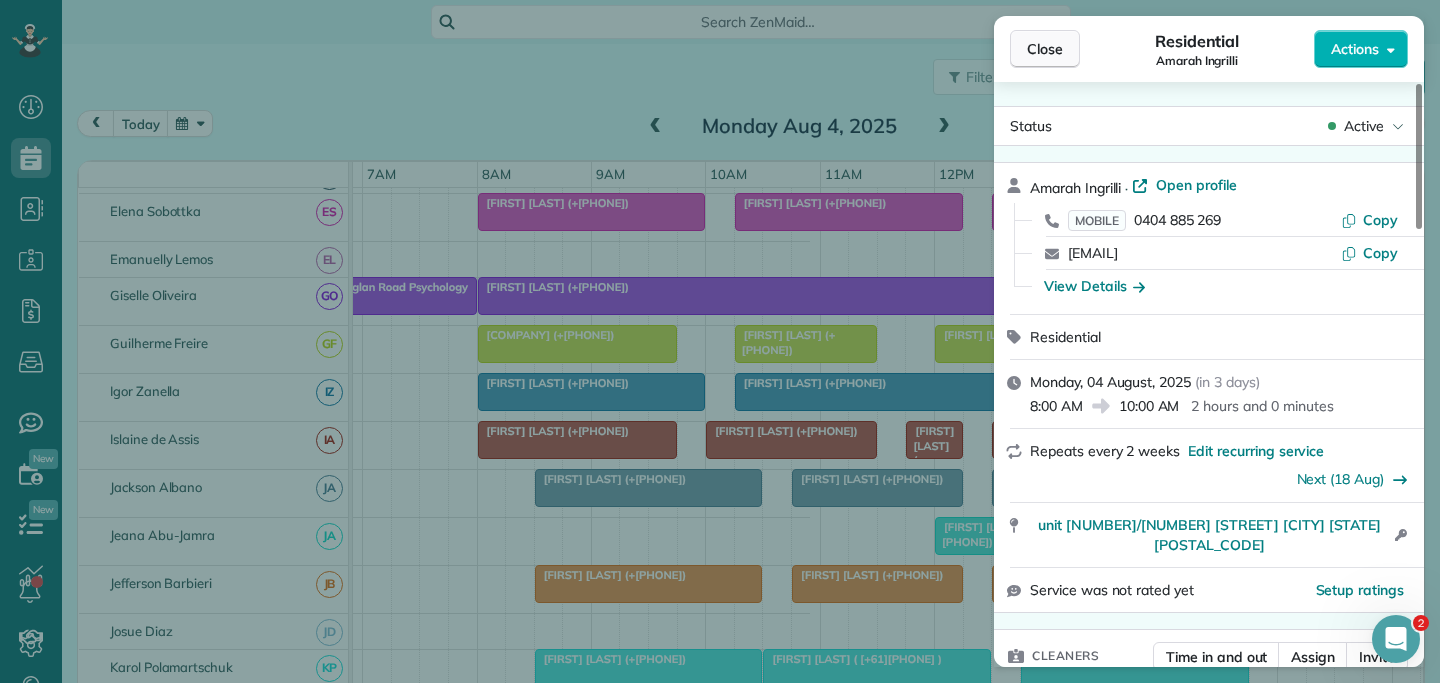 click on "Close" at bounding box center [1045, 49] 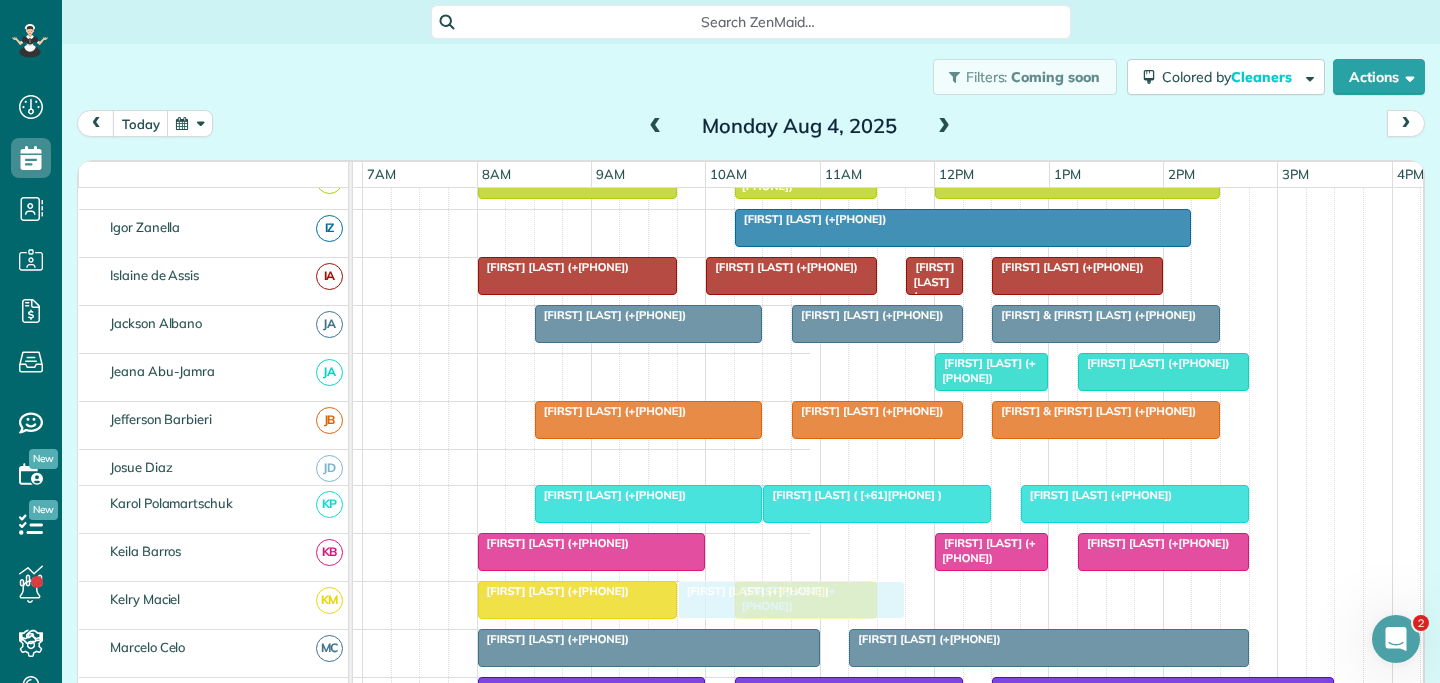 drag, startPoint x: 568, startPoint y: 220, endPoint x: 780, endPoint y: 596, distance: 431.648 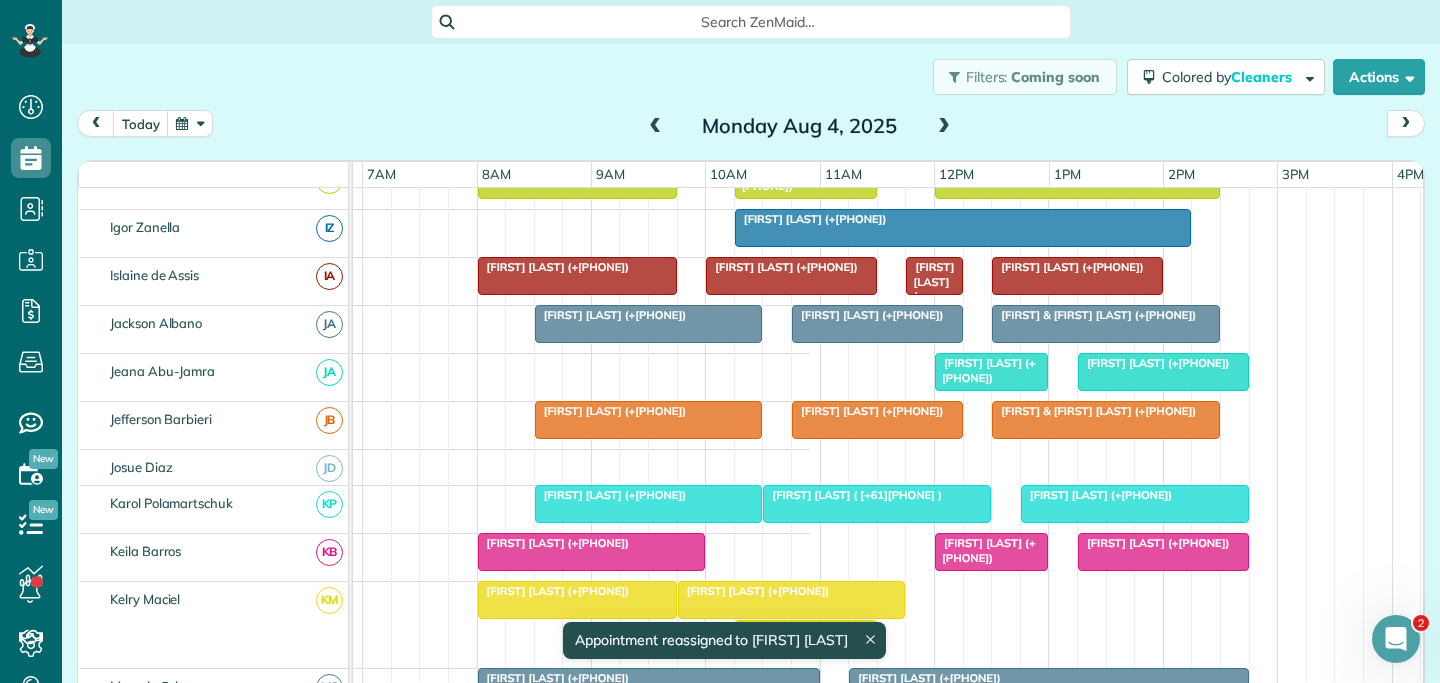 click on "Amarah Ingrilli (+61404885269)" at bounding box center [754, 591] 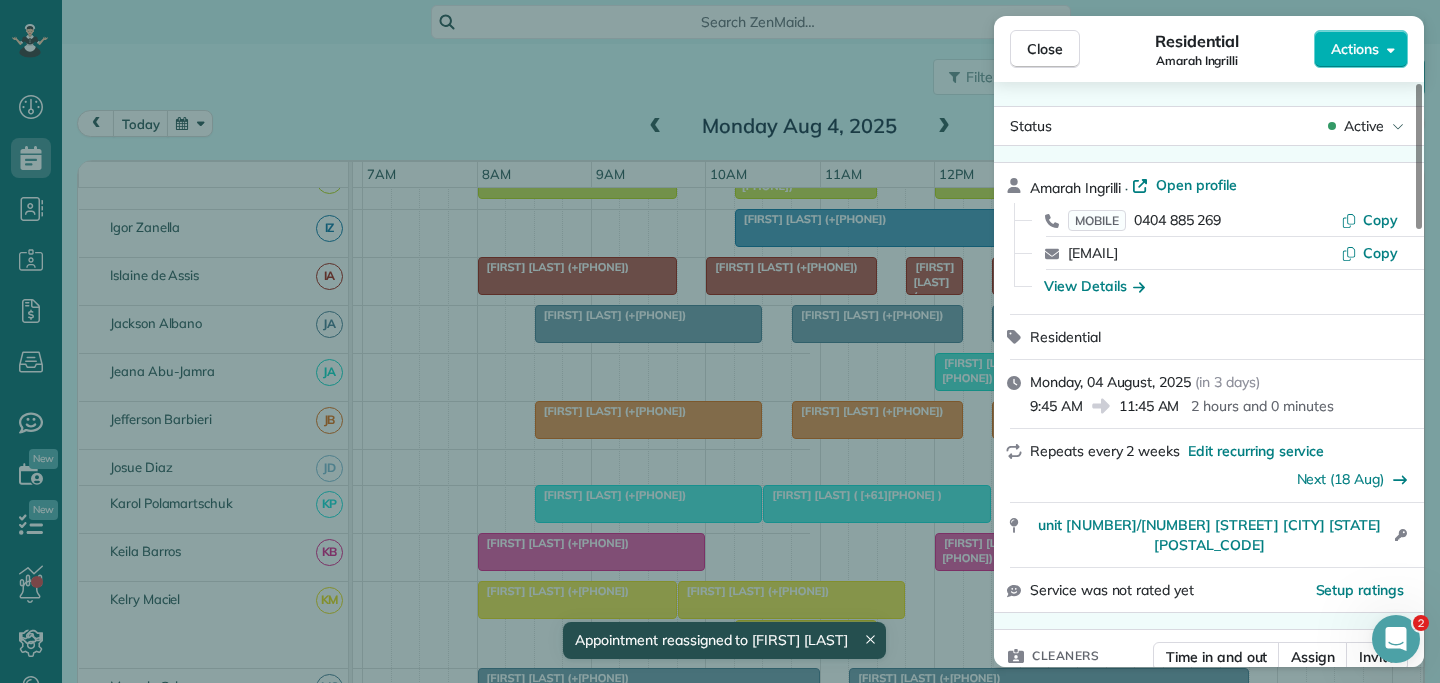 click on "11:45 AM" at bounding box center (1149, 406) 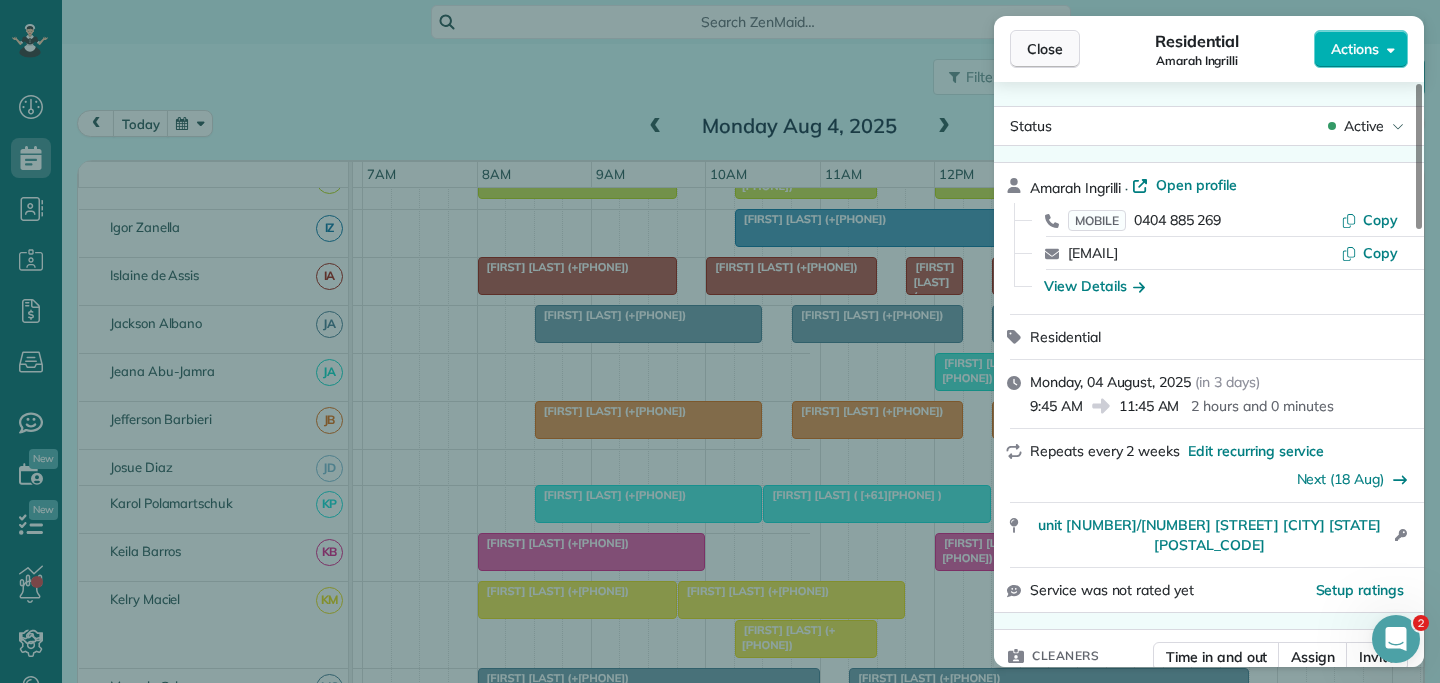 click on "Close" at bounding box center [1045, 49] 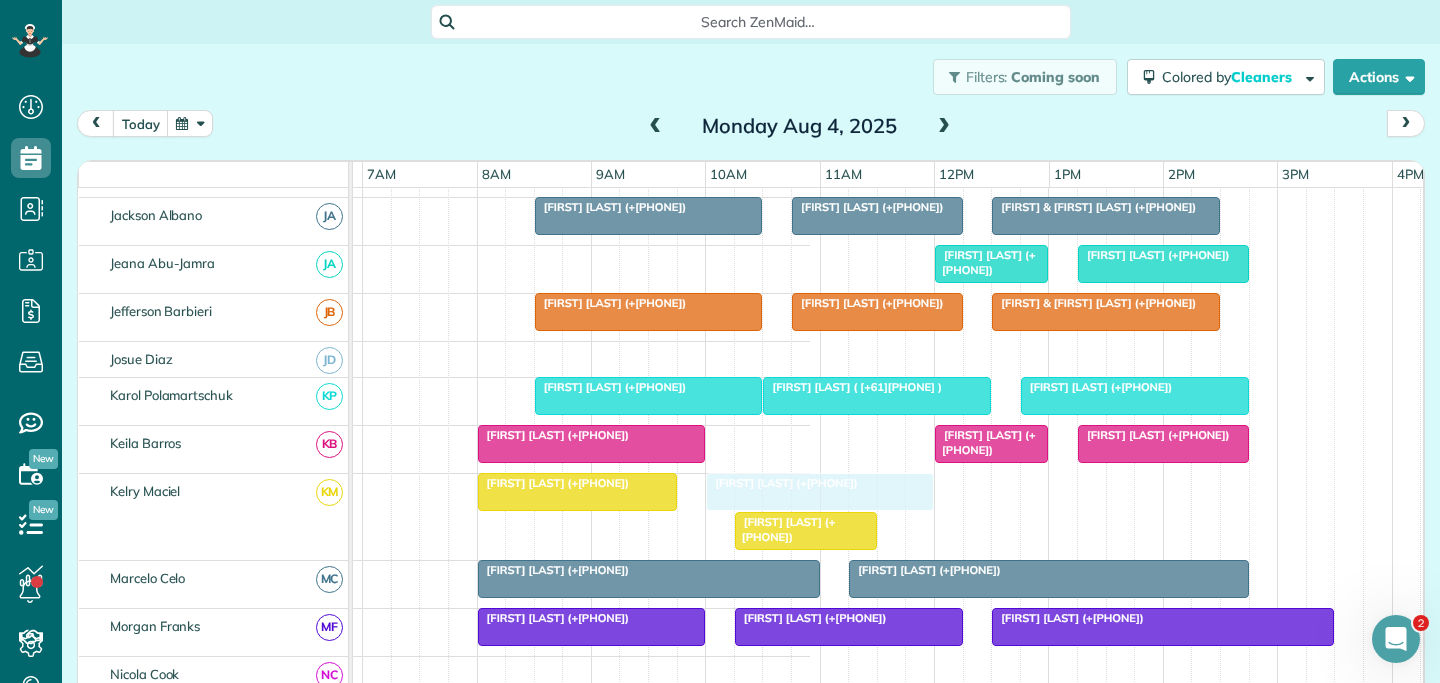 drag, startPoint x: 788, startPoint y: 480, endPoint x: 810, endPoint y: 477, distance: 22.203604 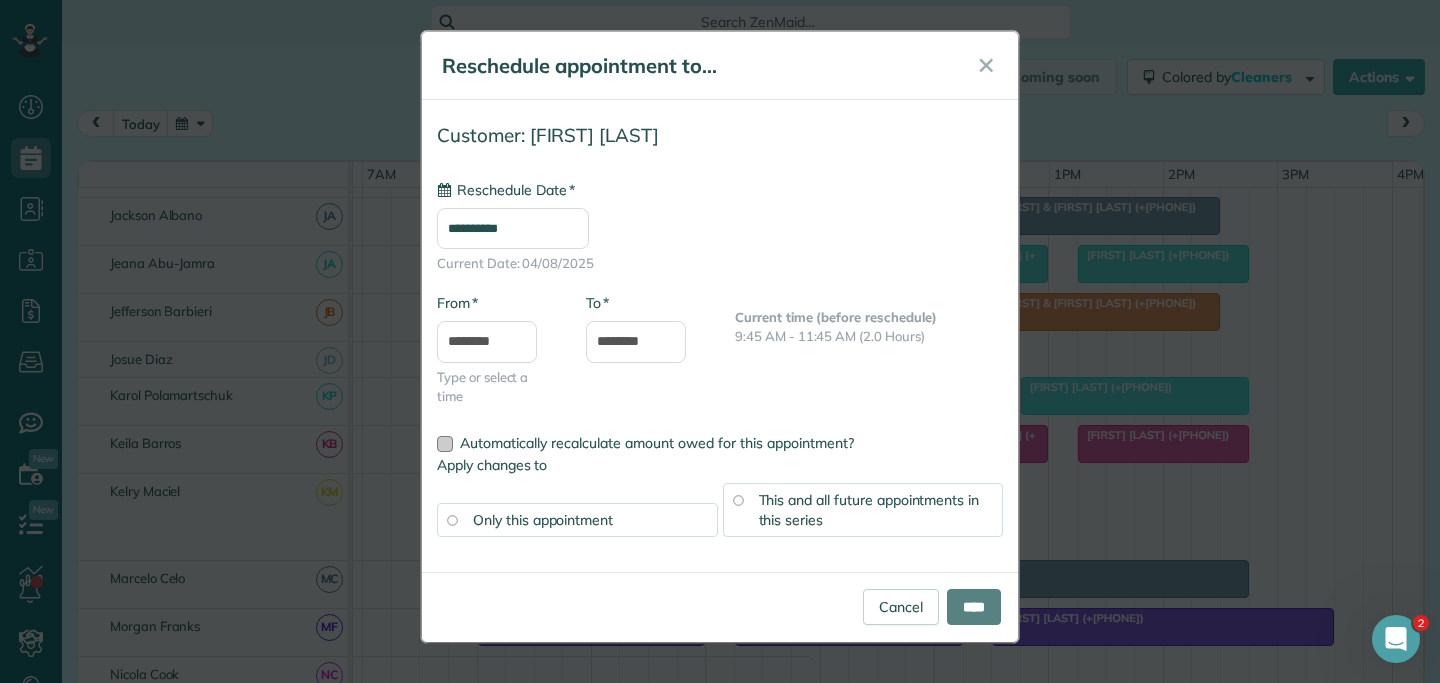 type on "**********" 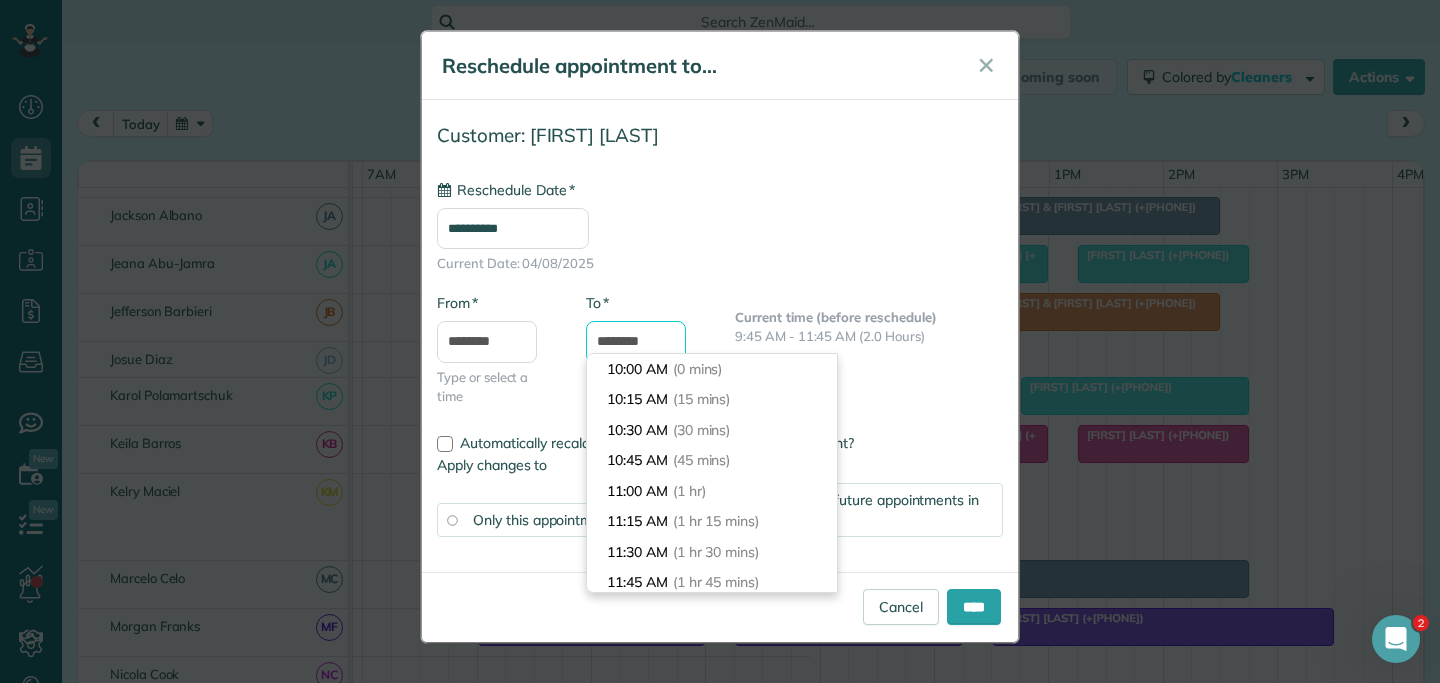 click on "********" at bounding box center (636, 342) 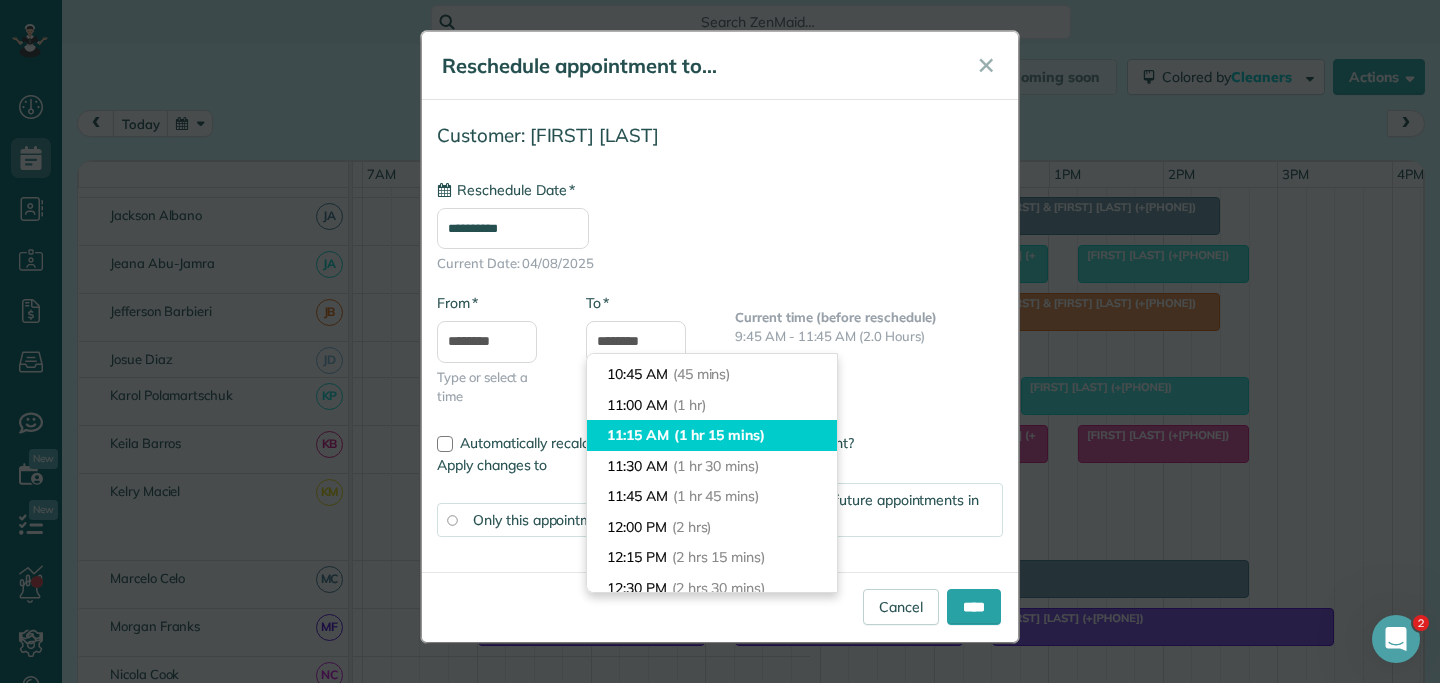 type on "********" 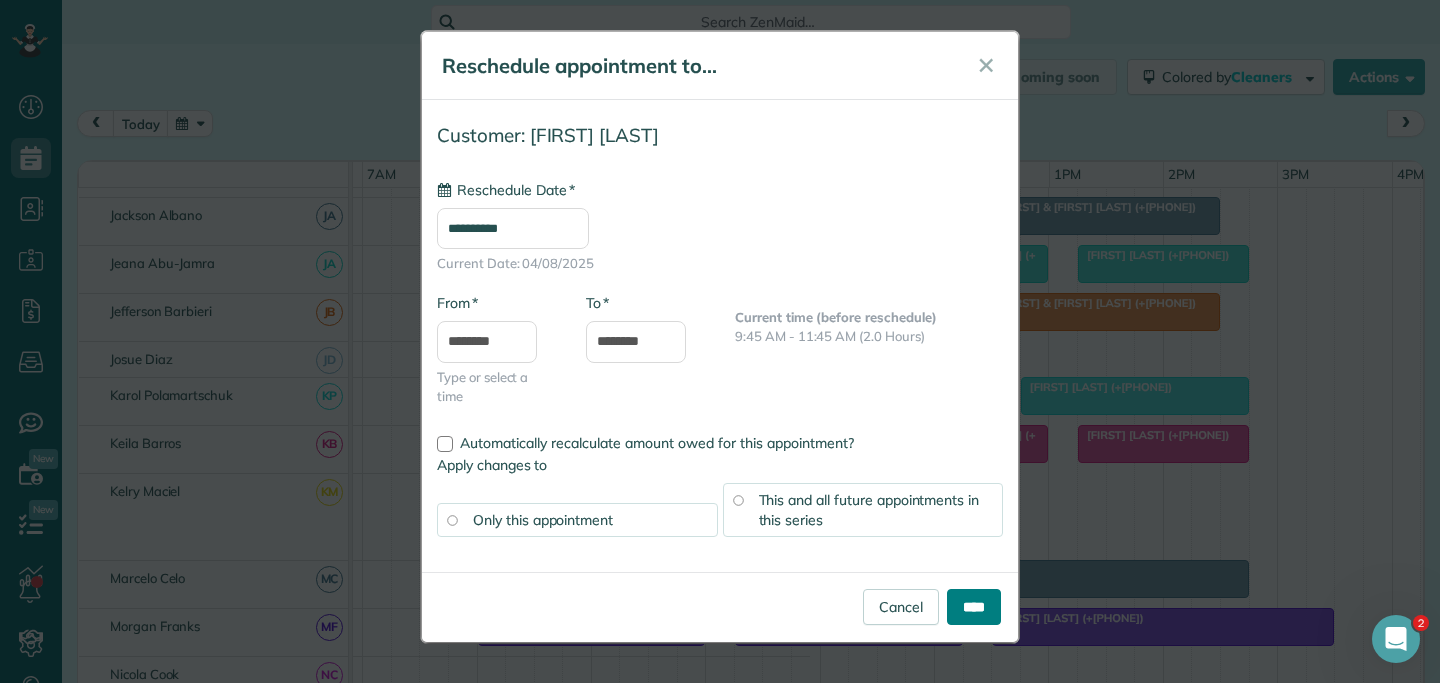 click on "****" at bounding box center [974, 607] 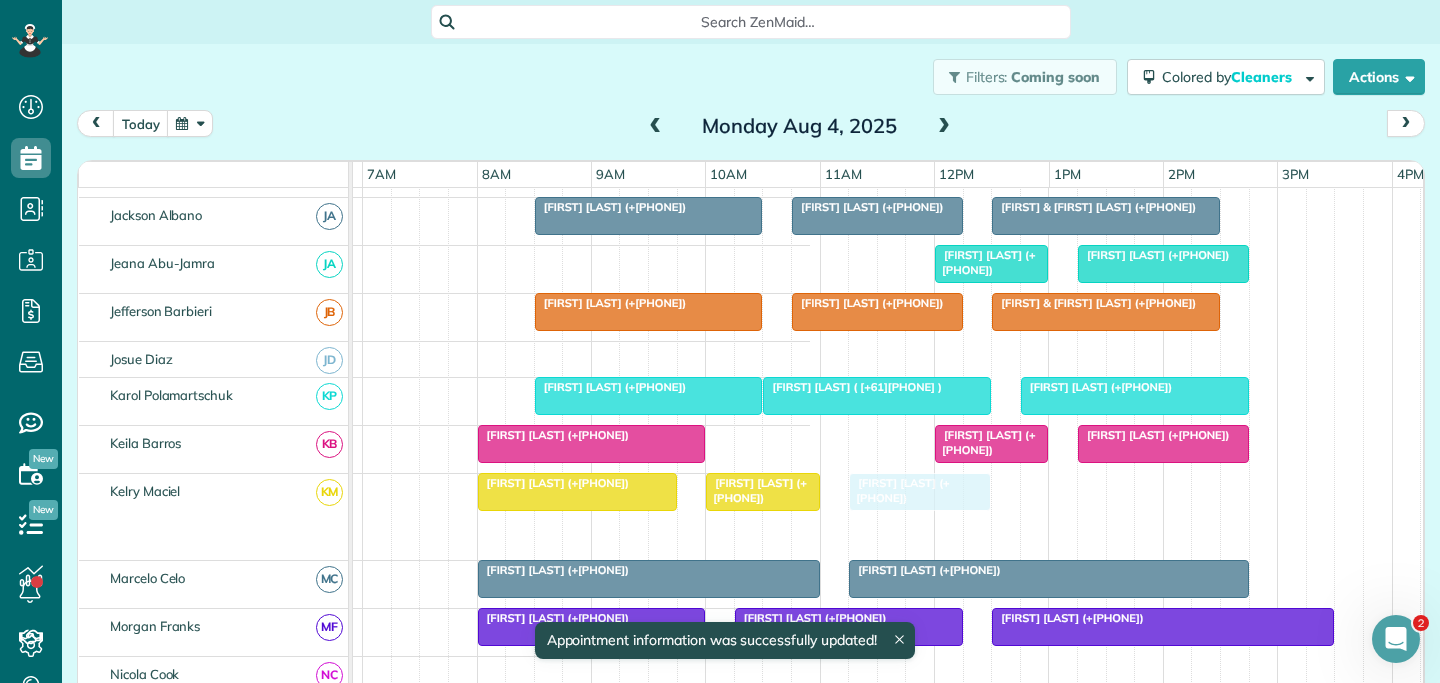 drag, startPoint x: 798, startPoint y: 526, endPoint x: 923, endPoint y: 523, distance: 125.035995 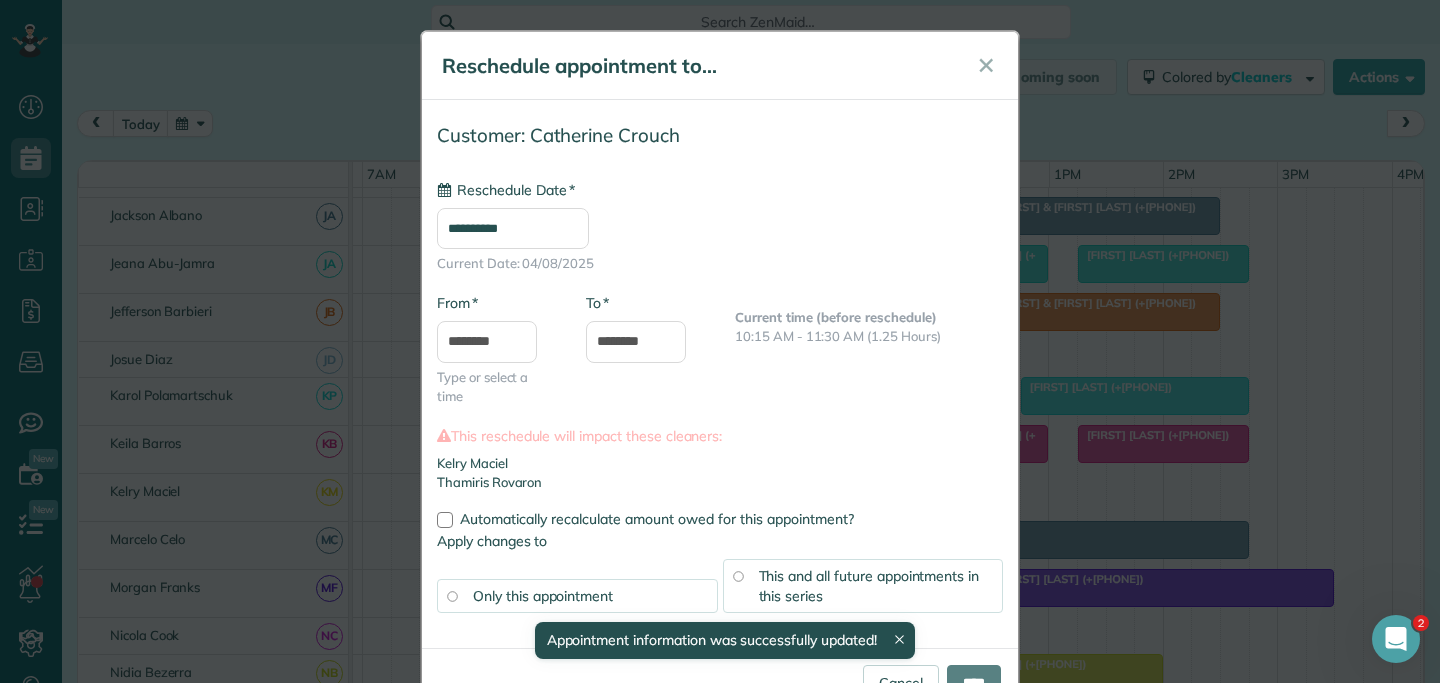 type on "**********" 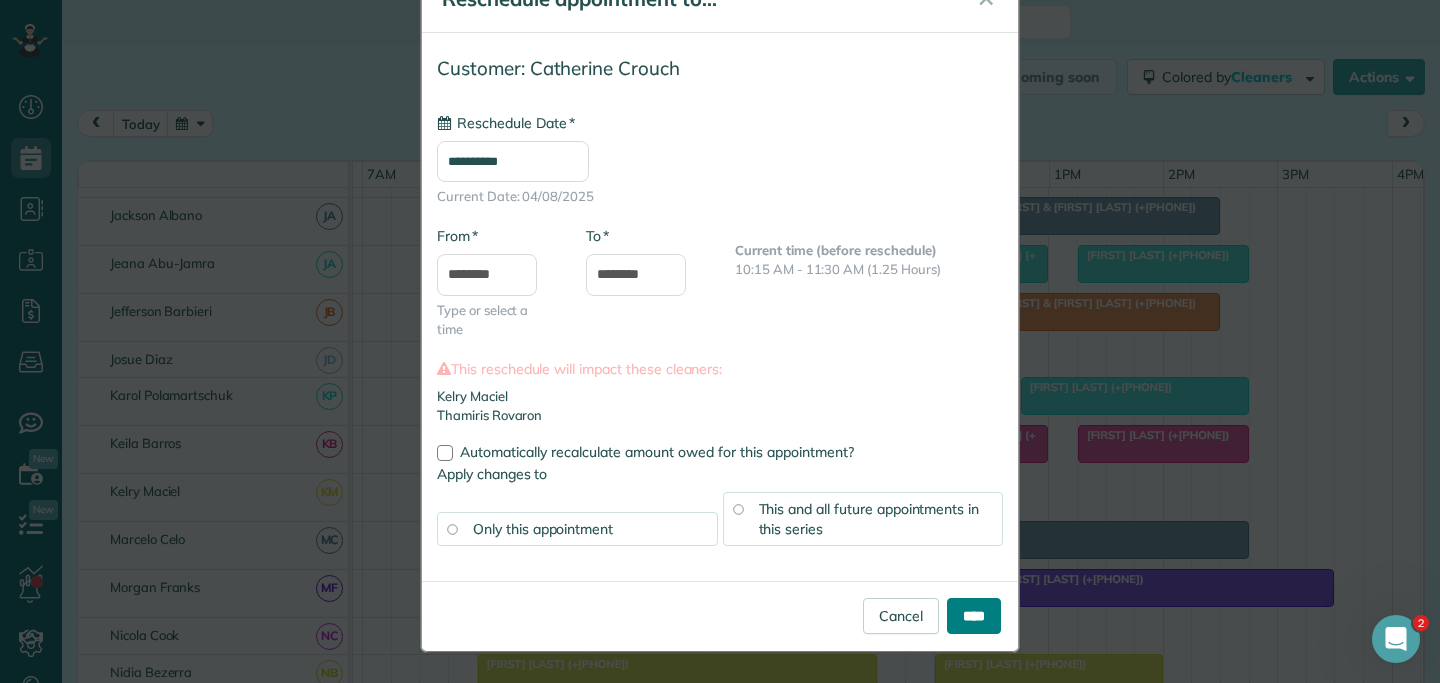 click on "****" at bounding box center (974, 616) 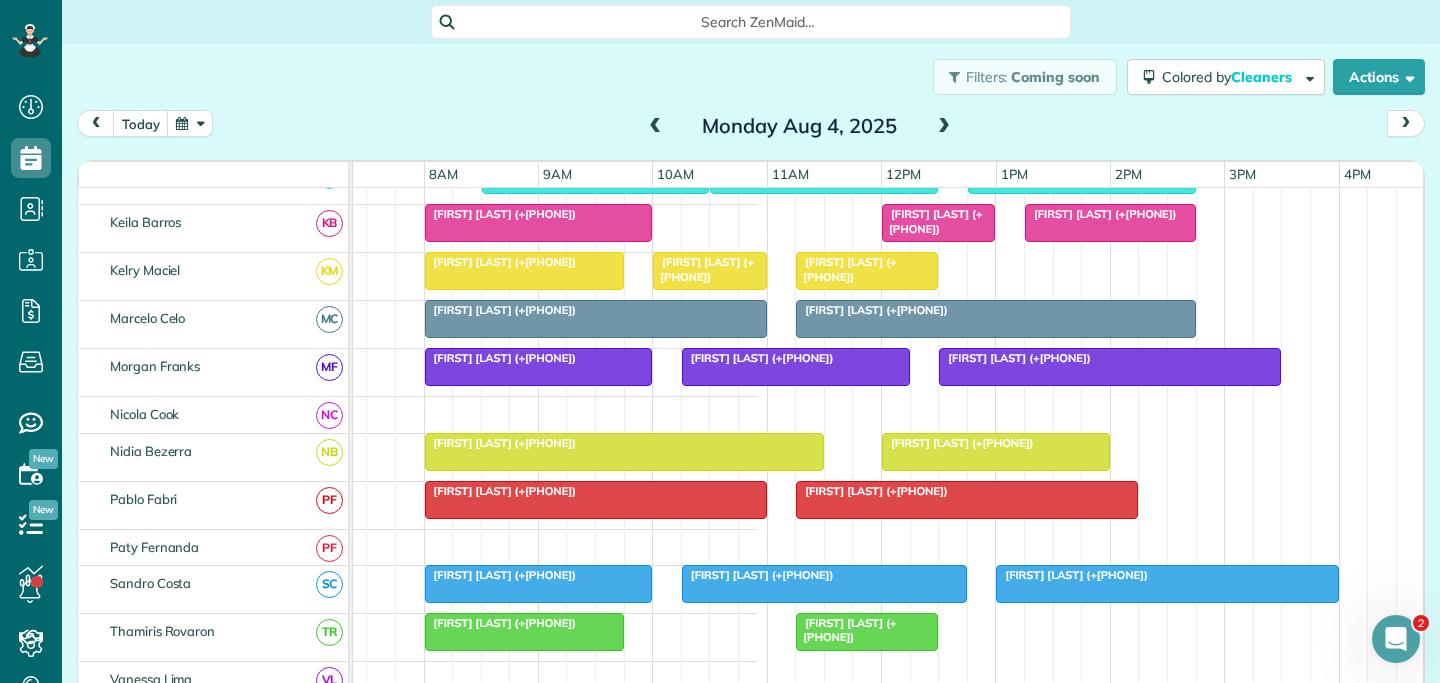 click on "Amarah Ingrilli (+61404885269)" at bounding box center [702, 269] 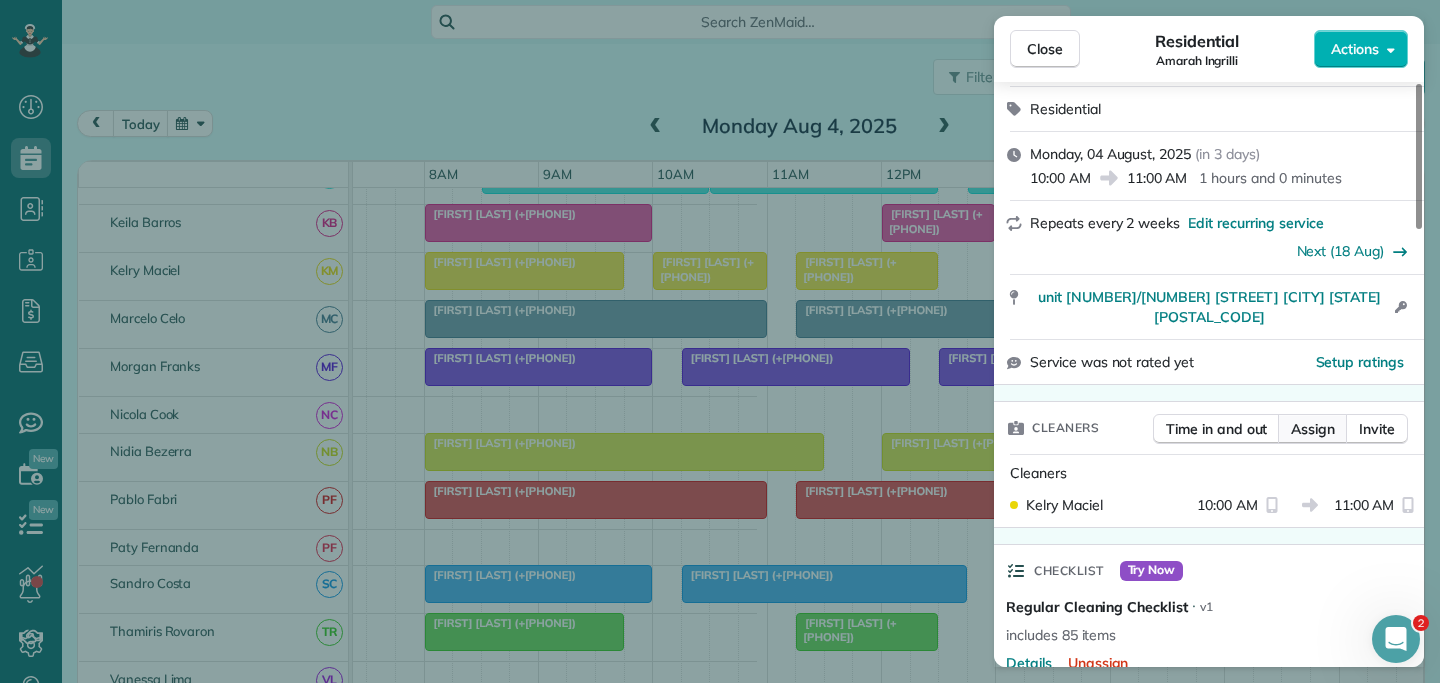 click on "Assign" at bounding box center (1313, 429) 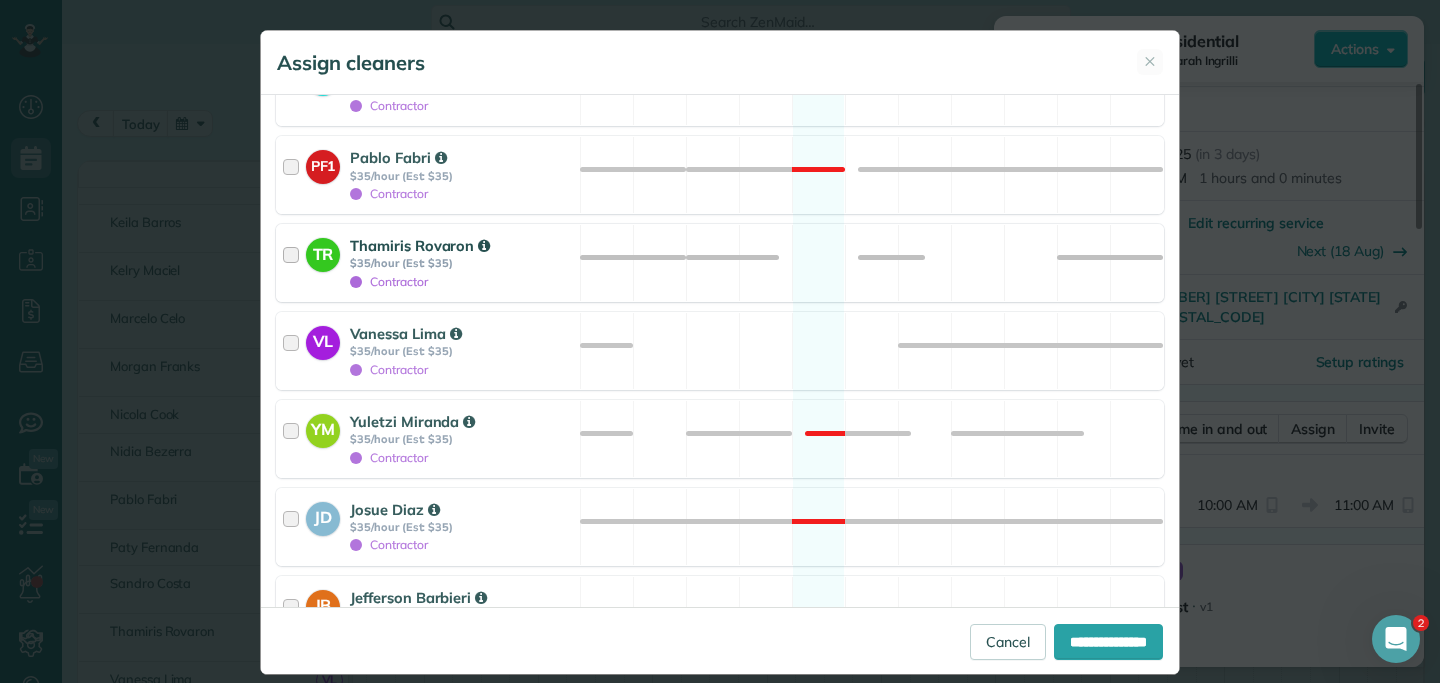 click at bounding box center [294, 263] 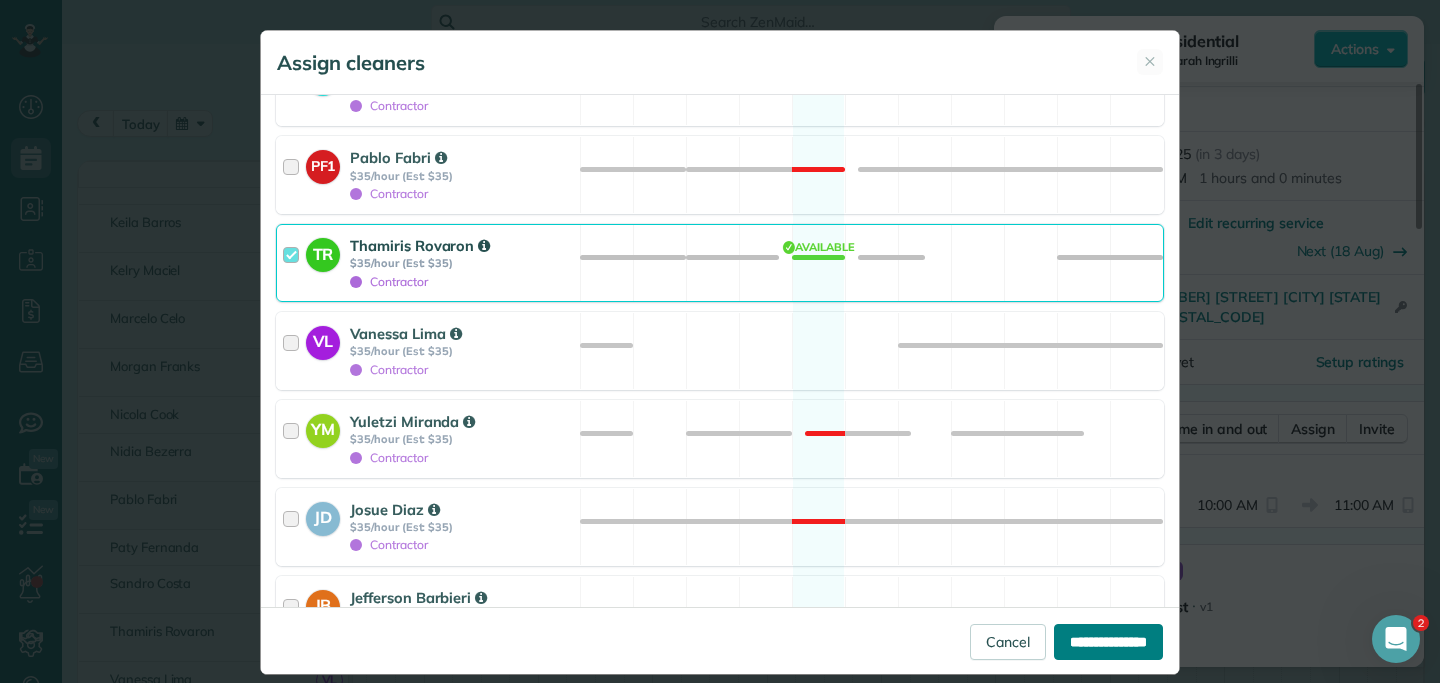 click on "**********" at bounding box center [1108, 642] 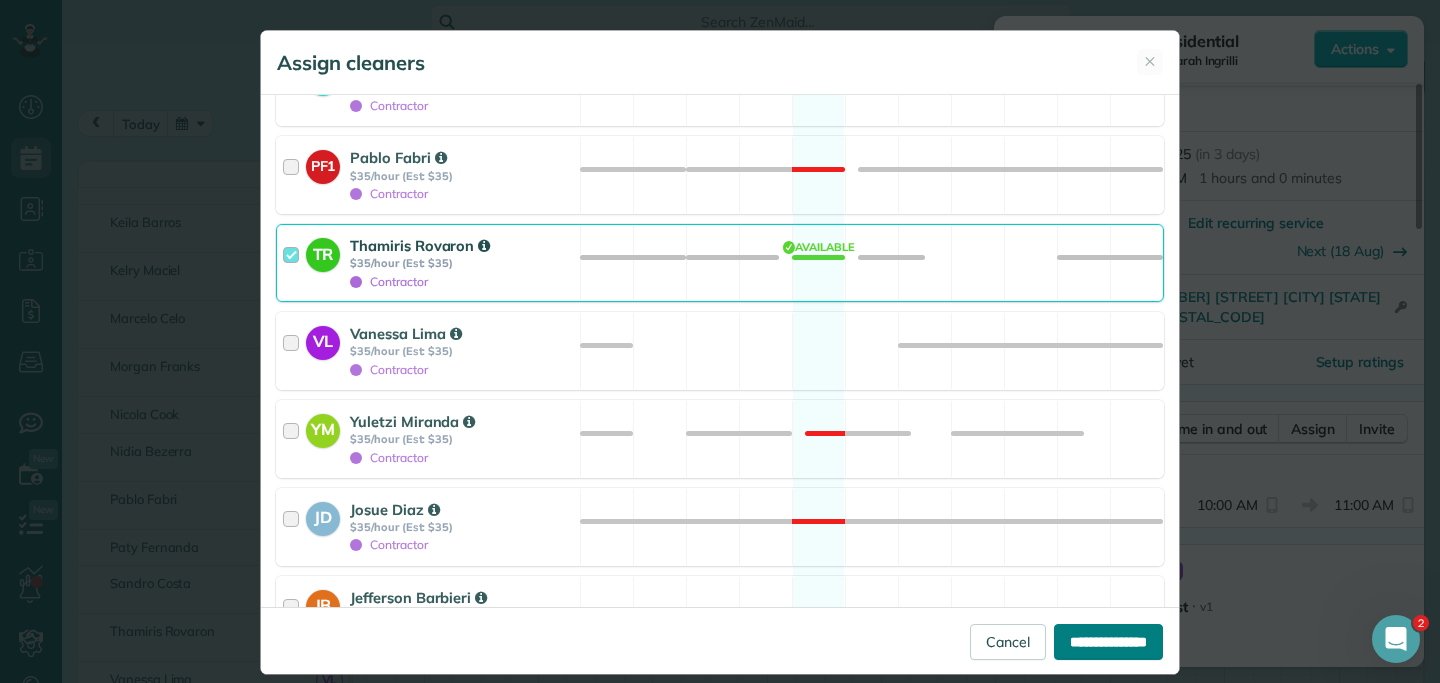 type on "**********" 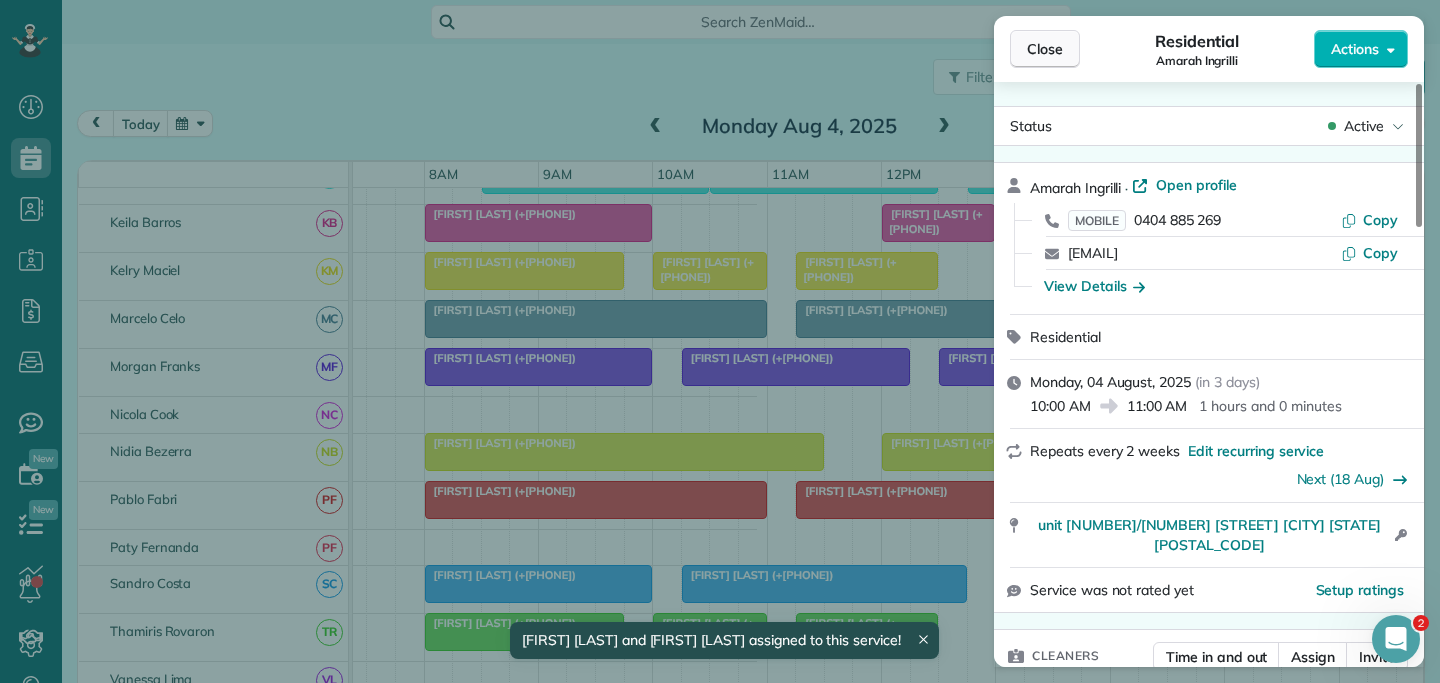 click on "Close" at bounding box center (1045, 49) 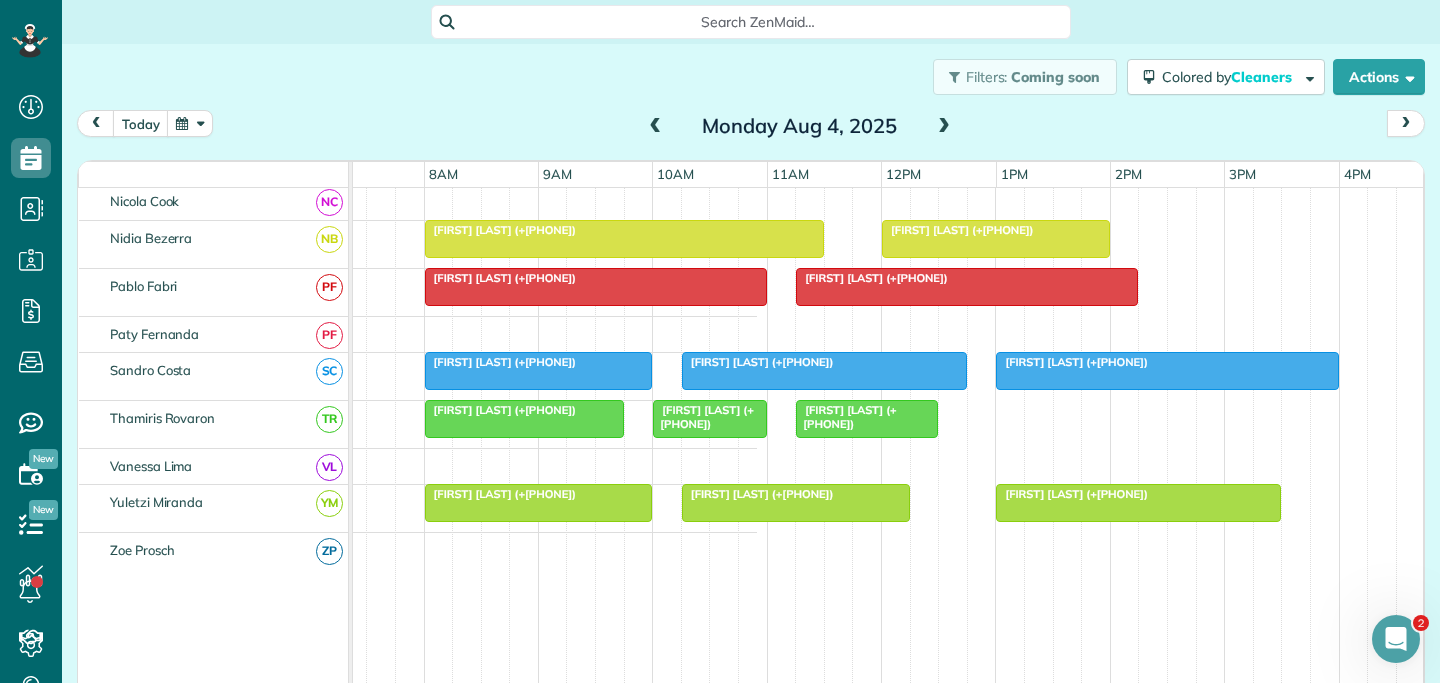click at bounding box center [133, 466] 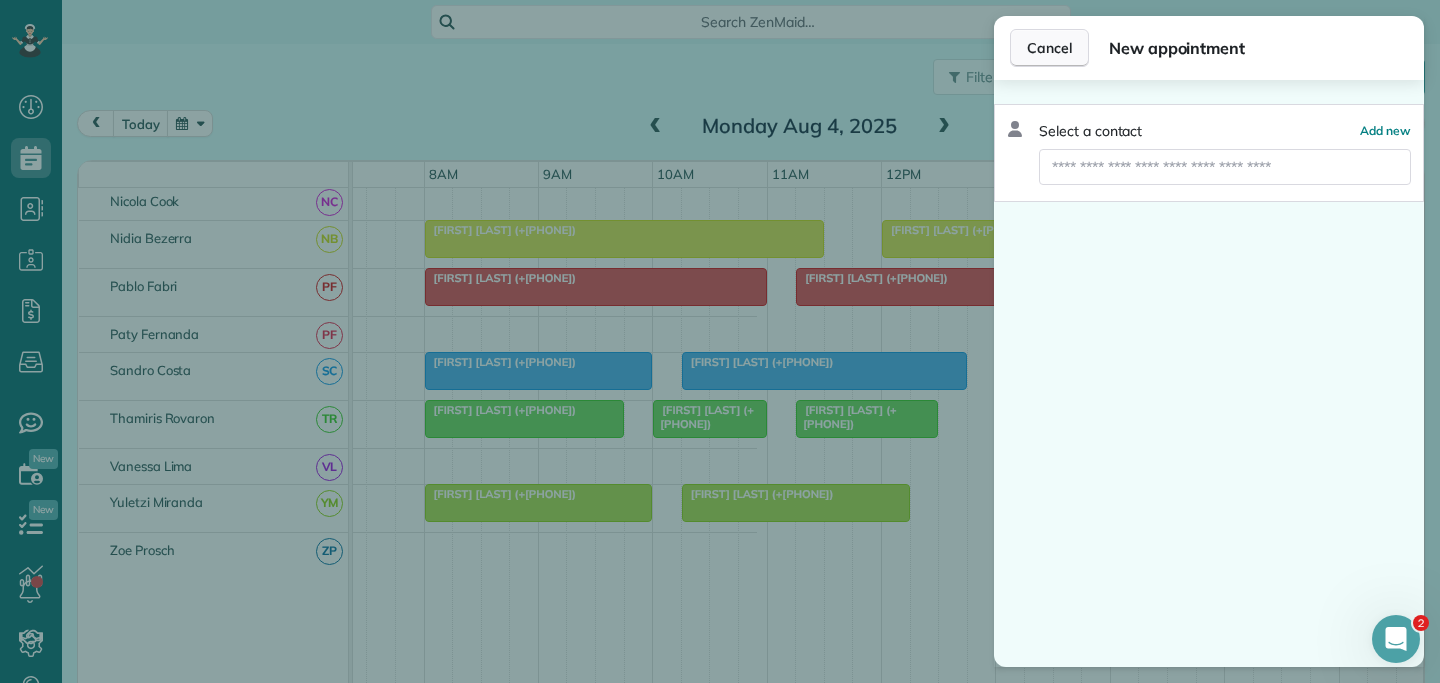 click on "Cancel" at bounding box center (1049, 48) 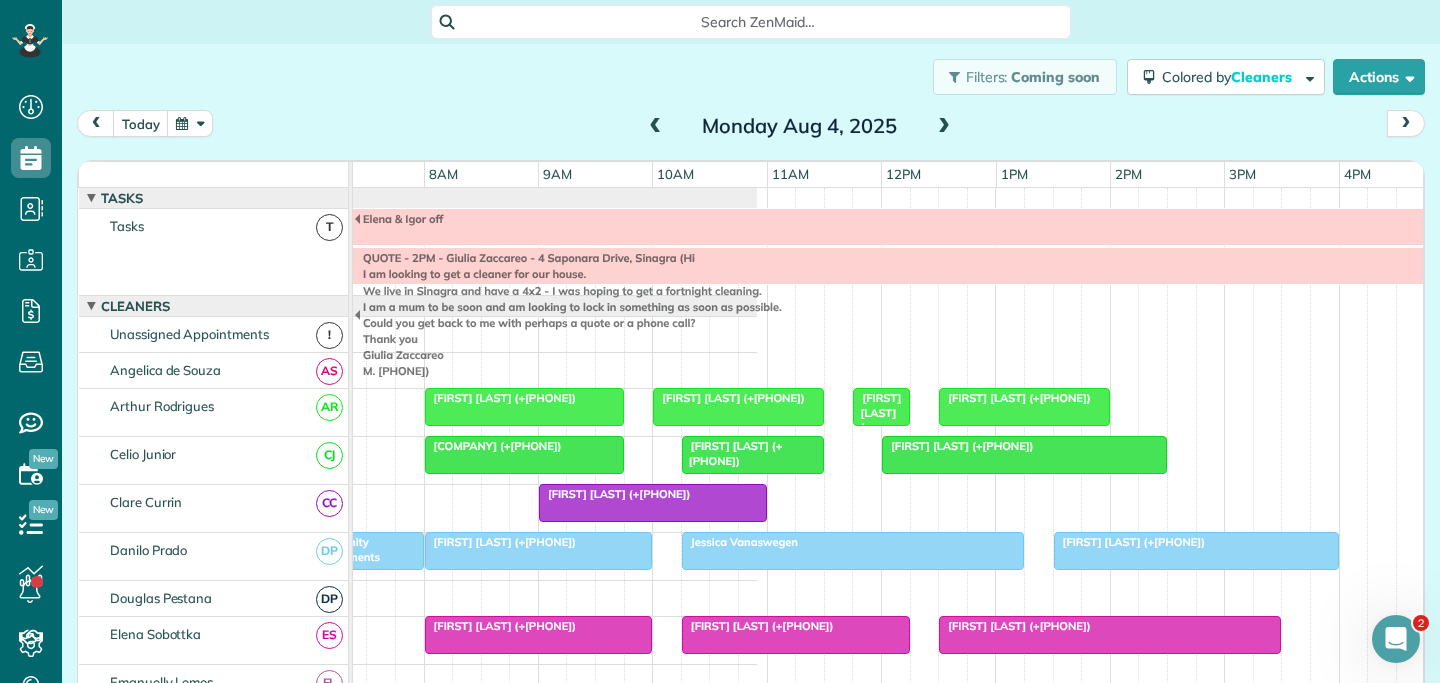 click on "Mario Georgiou (+61408911144)" at bounding box center [958, 446] 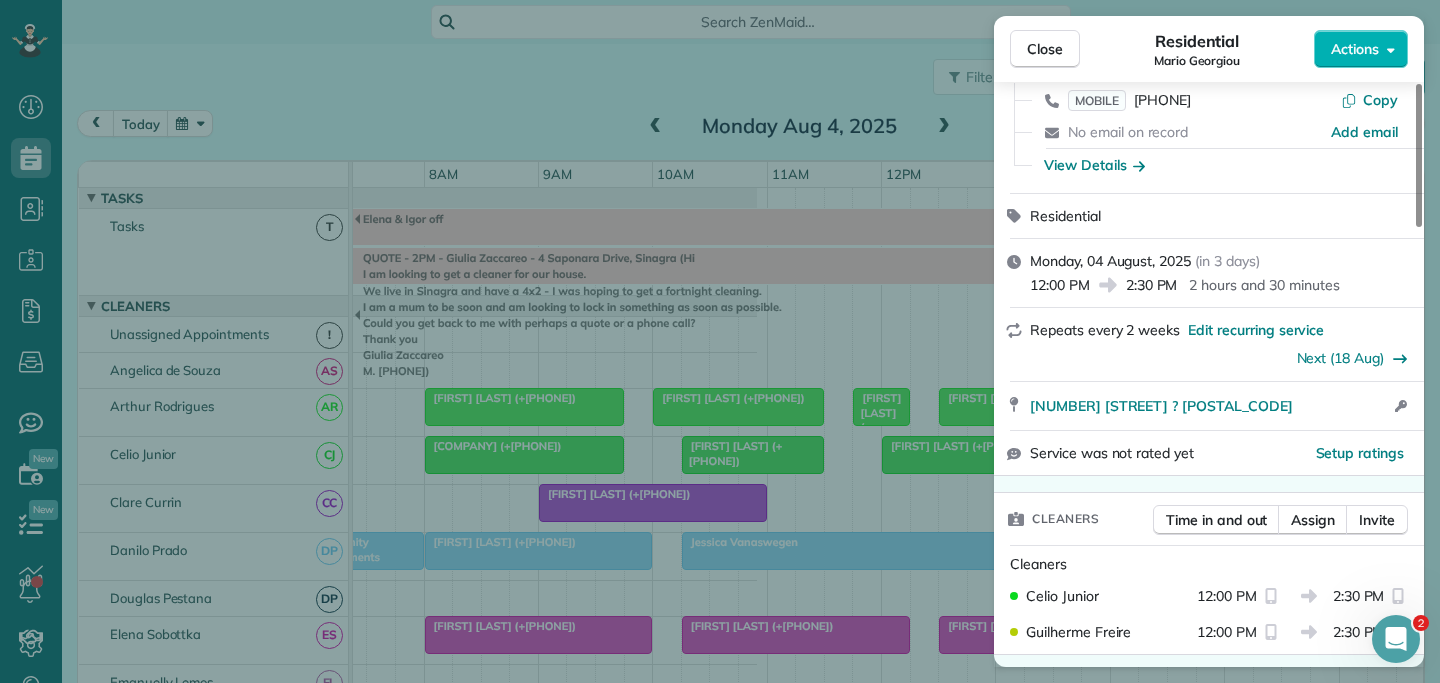 scroll, scrollTop: 125, scrollLeft: 0, axis: vertical 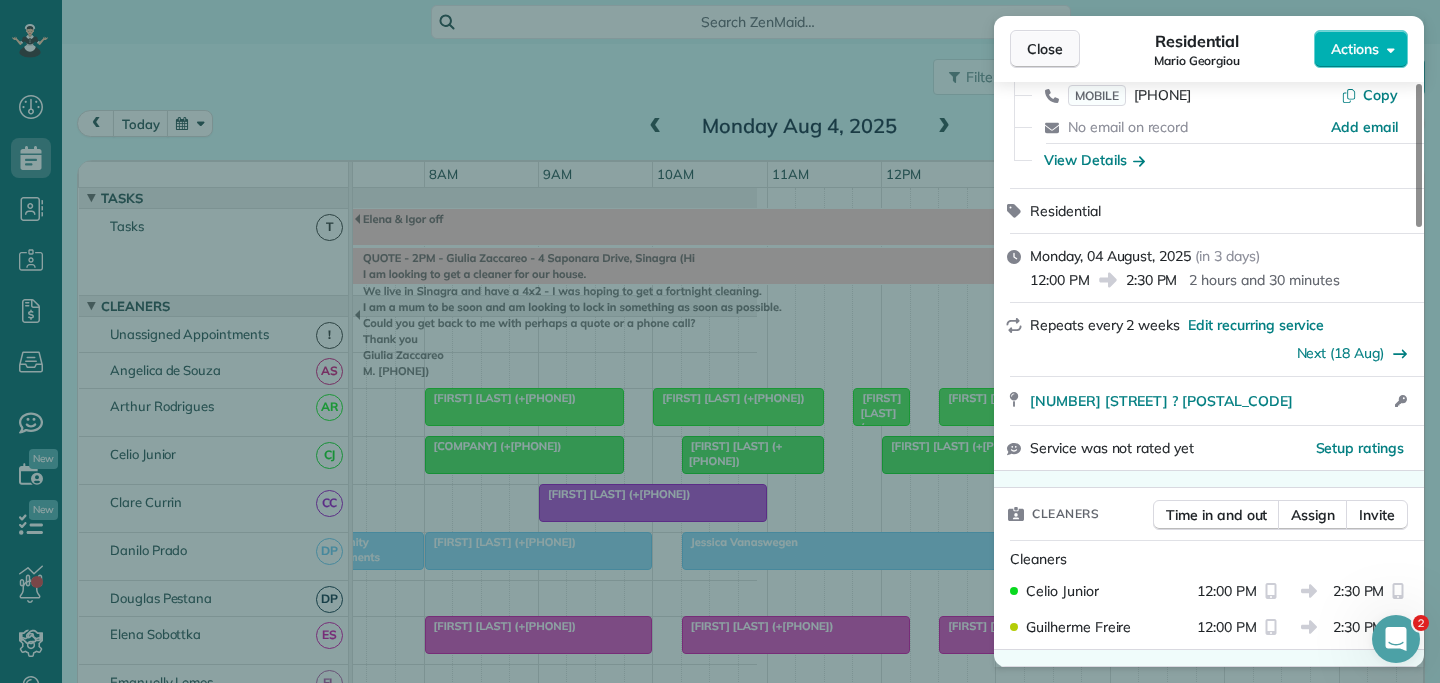 click on "Close" at bounding box center (1045, 49) 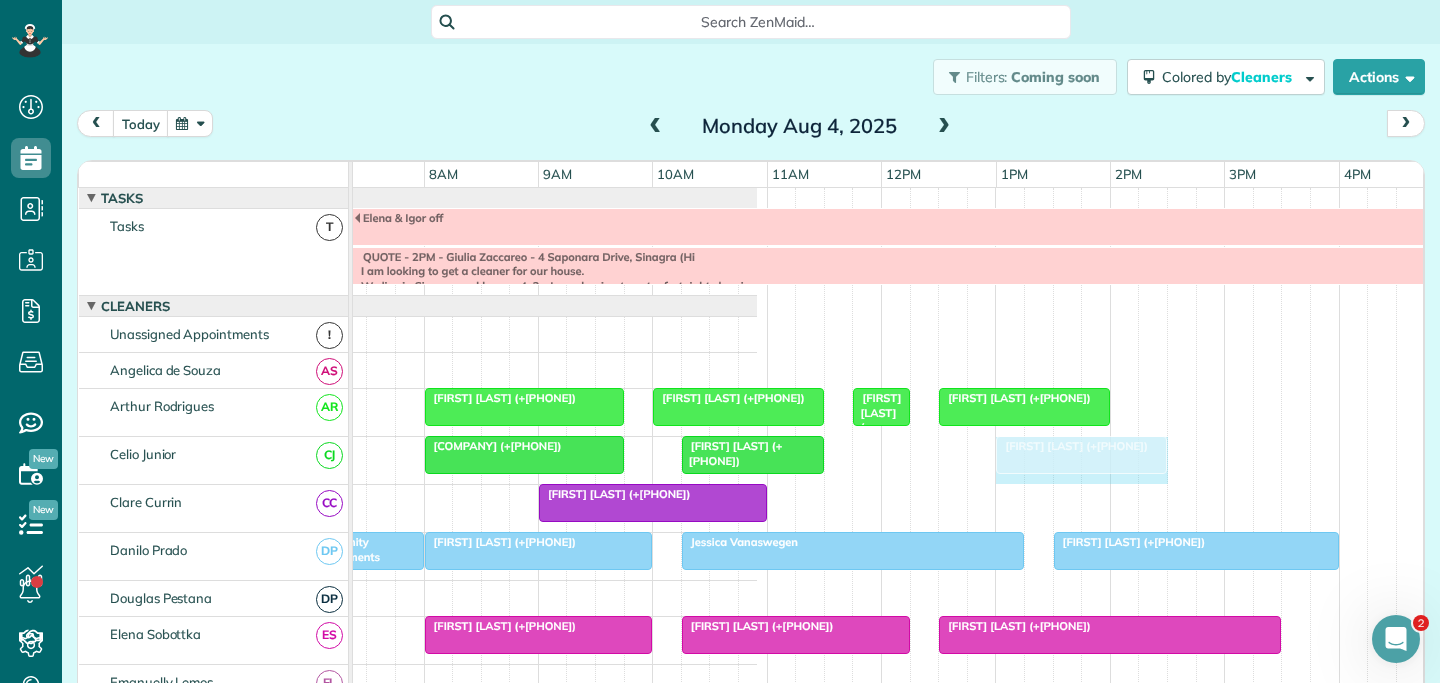 drag, startPoint x: 887, startPoint y: 455, endPoint x: 1016, endPoint y: 462, distance: 129.18979 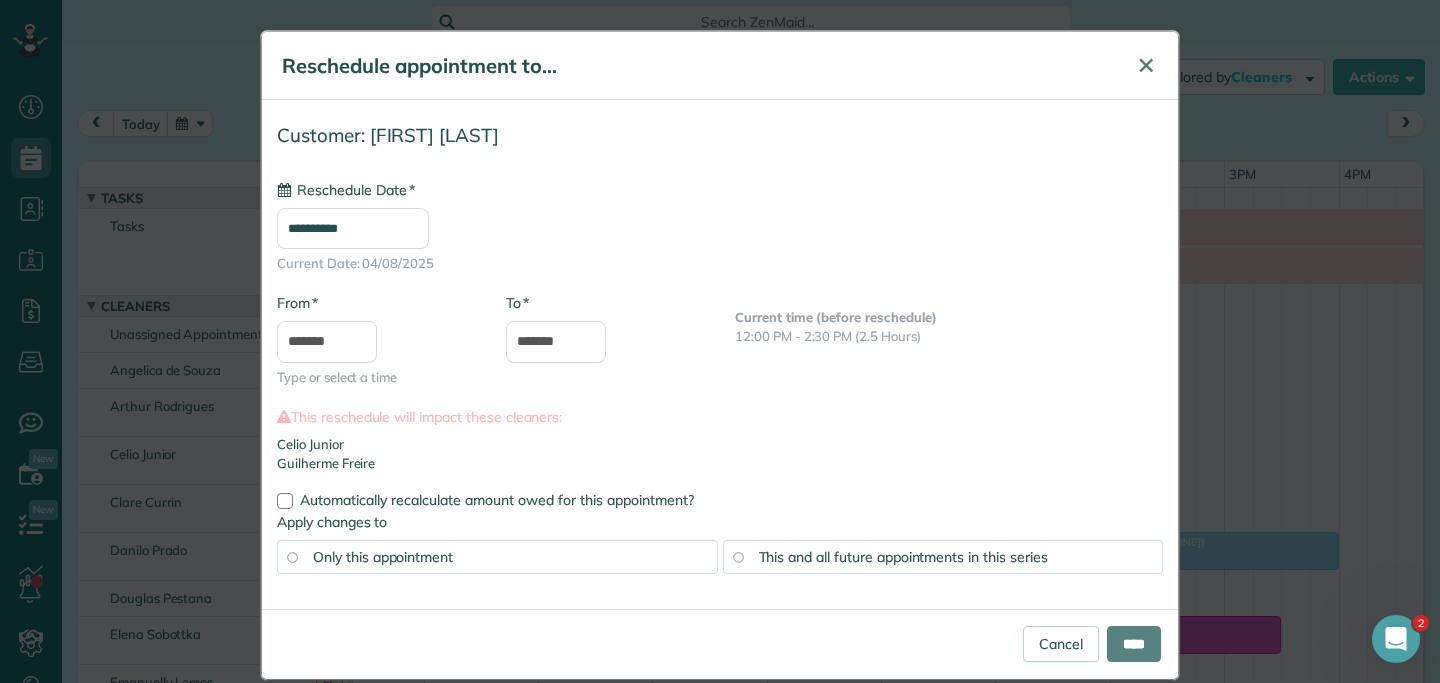 type on "**********" 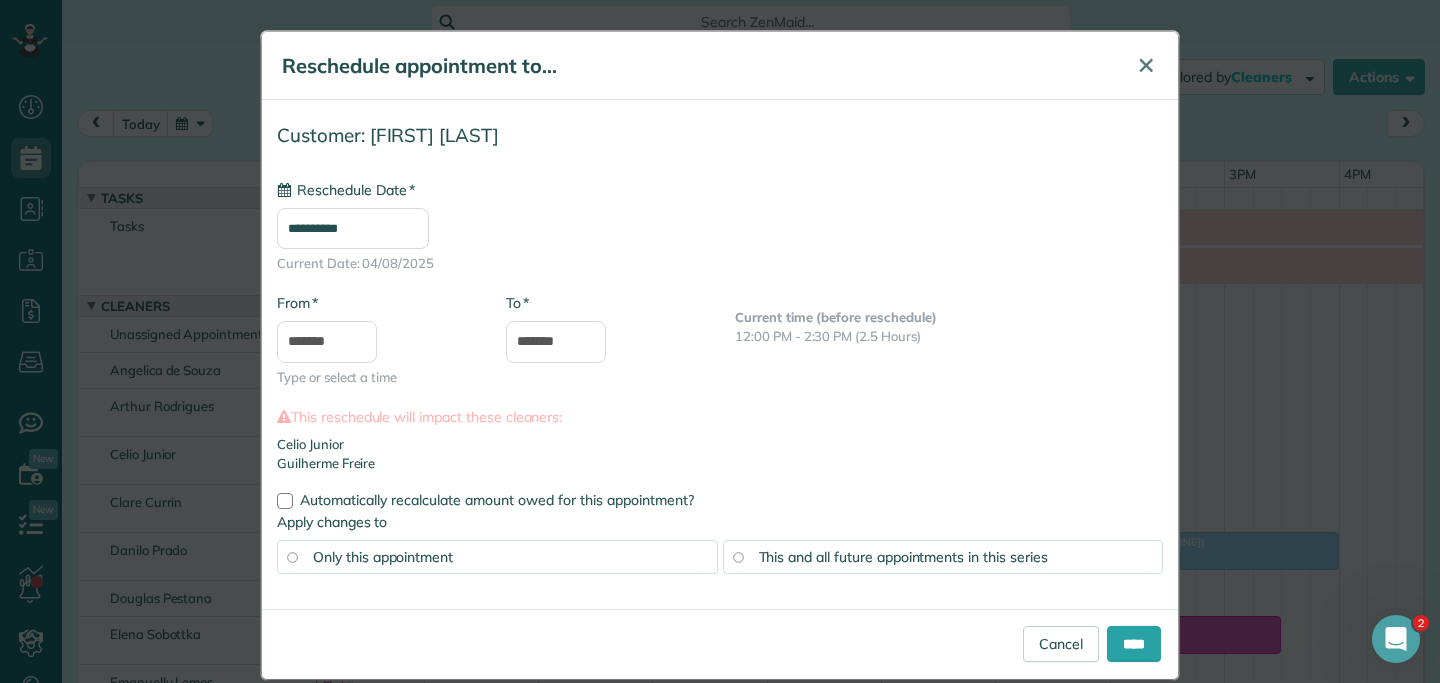 click on "✕" at bounding box center (1146, 65) 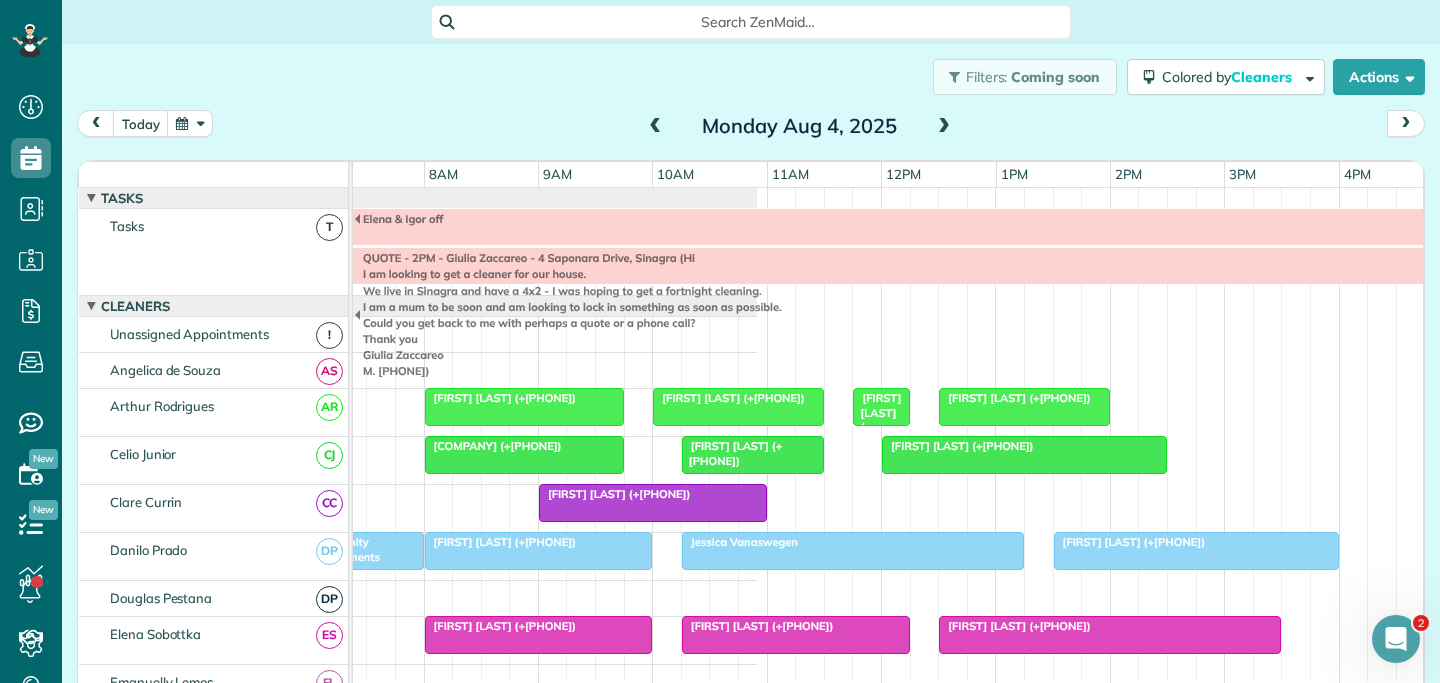 click at bounding box center (1024, 455) 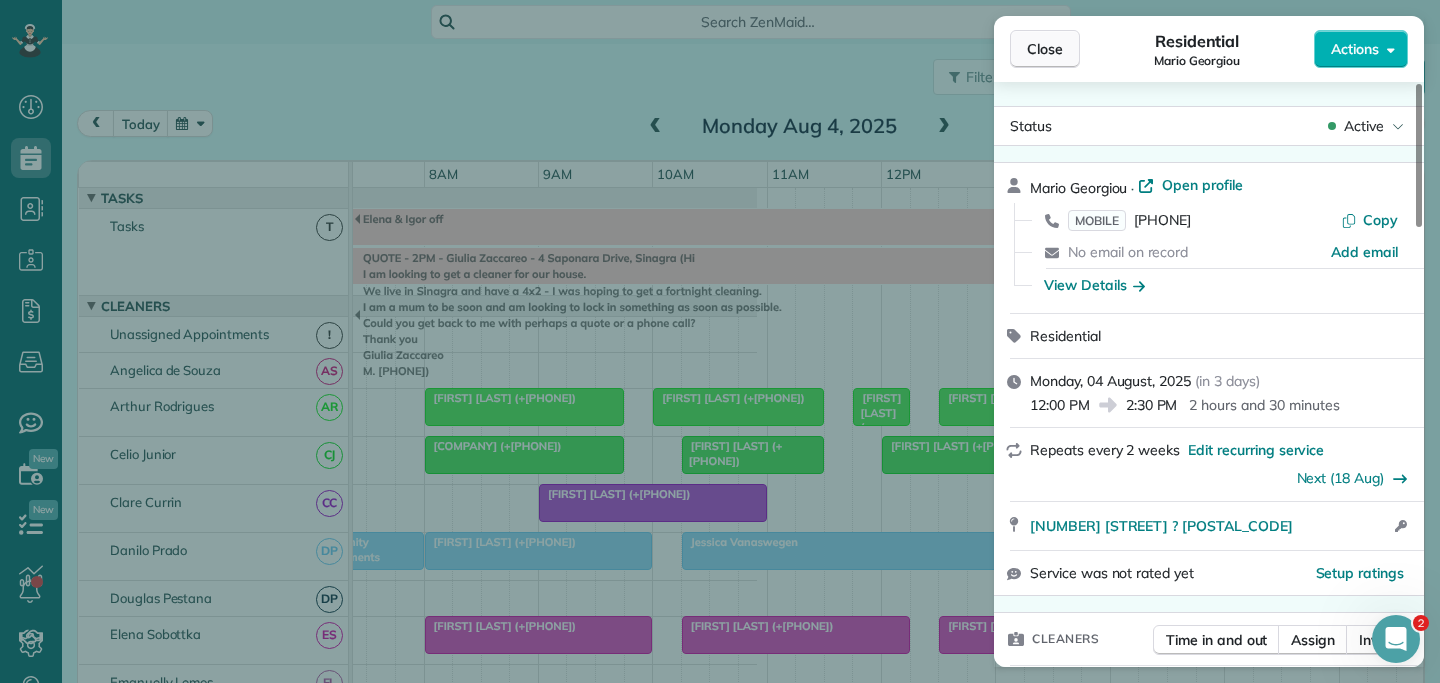click on "Close" at bounding box center (1045, 49) 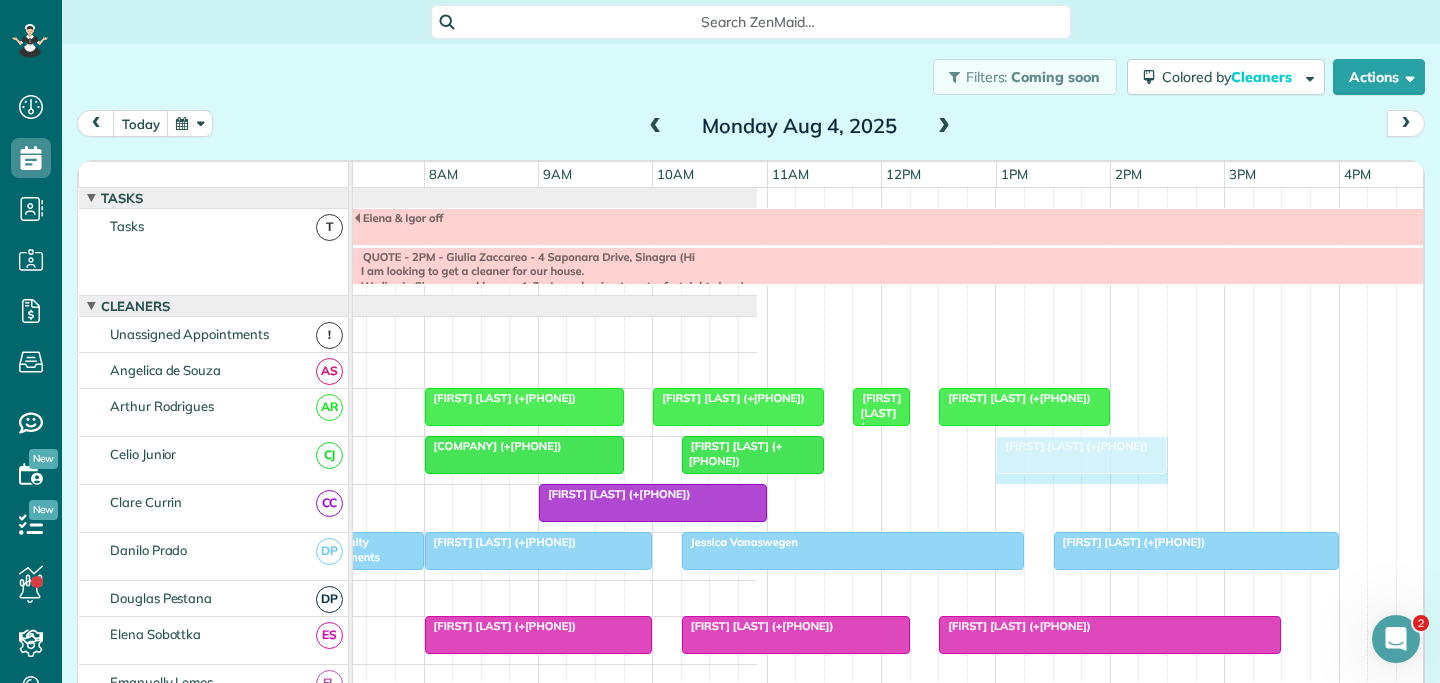 drag, startPoint x: 887, startPoint y: 459, endPoint x: 1012, endPoint y: 459, distance: 125 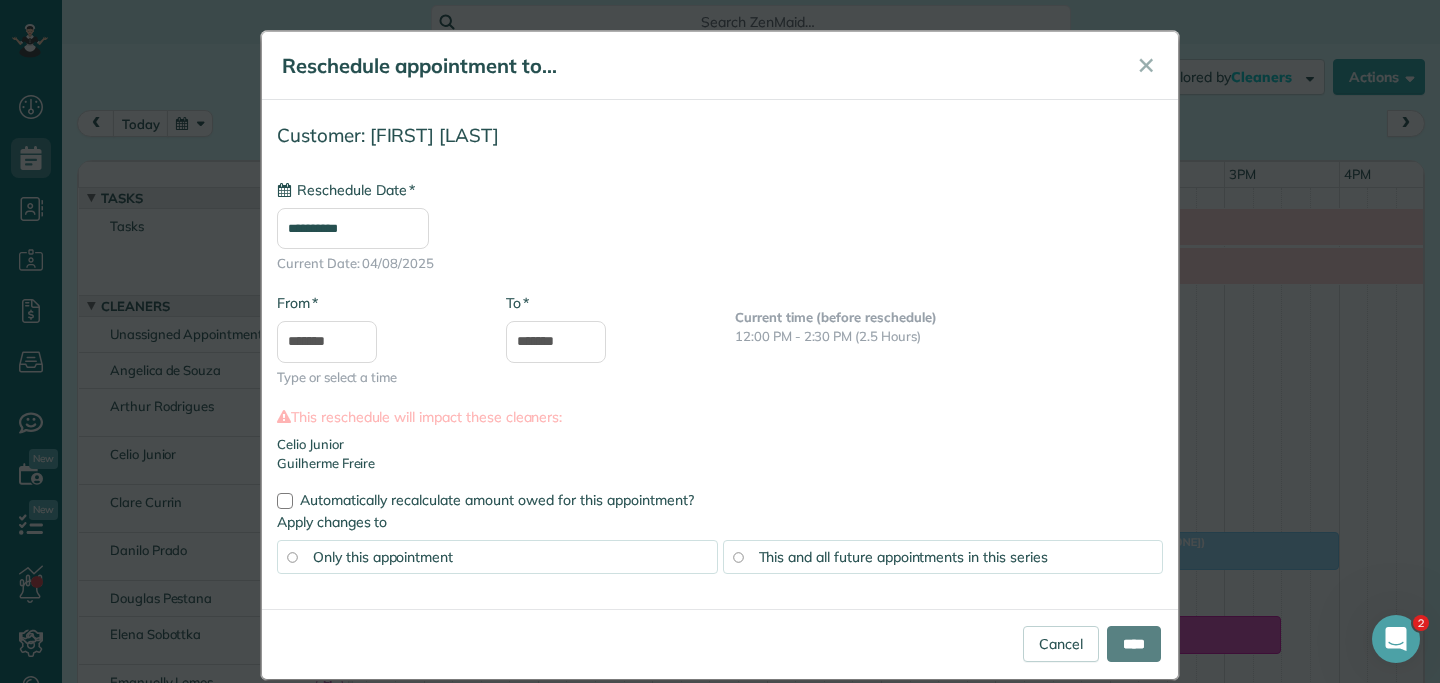 type on "**********" 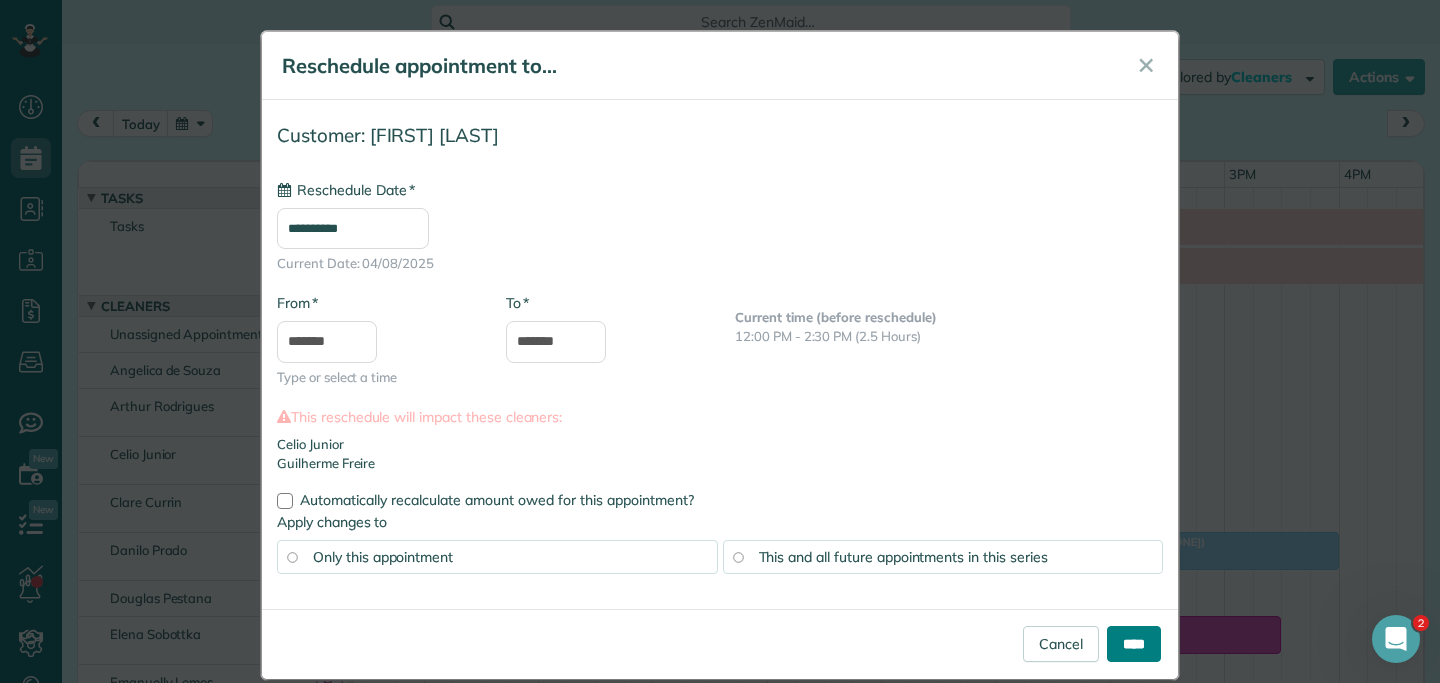 click on "****" at bounding box center [1134, 644] 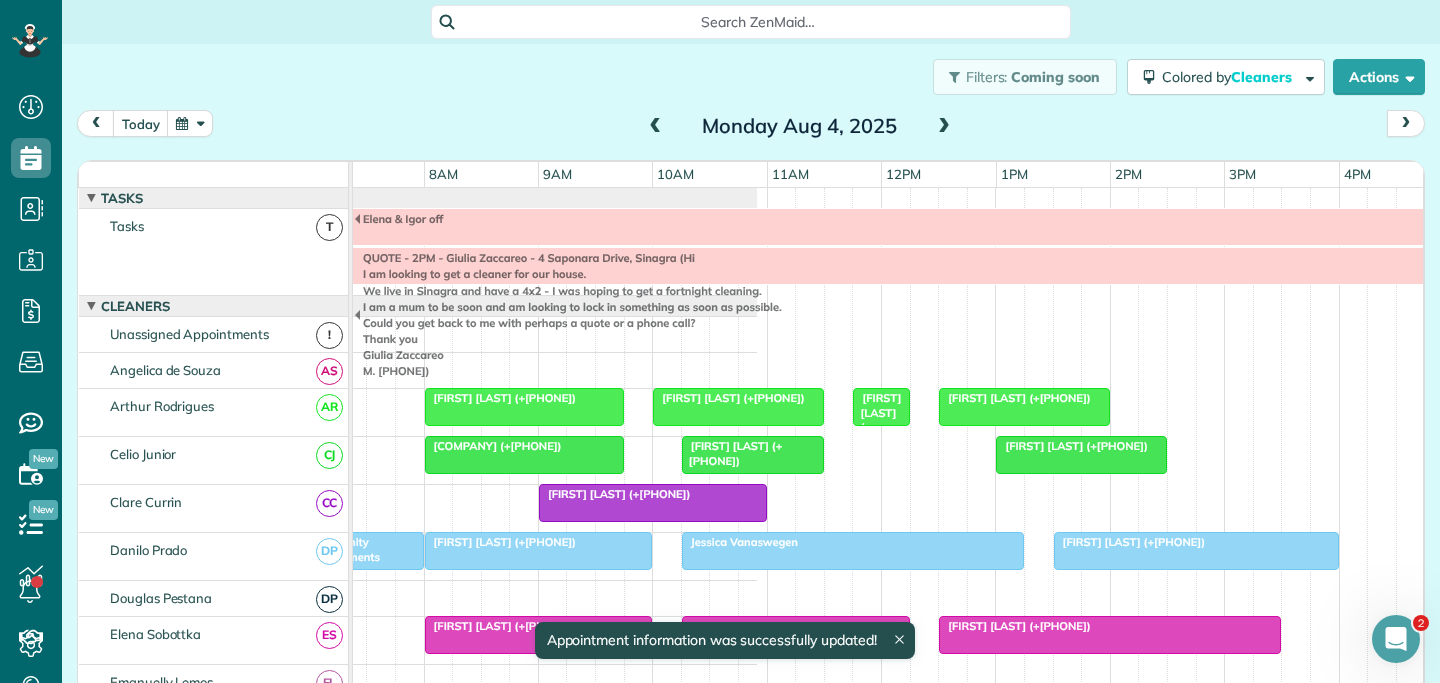 scroll, scrollTop: 0, scrollLeft: 868, axis: horizontal 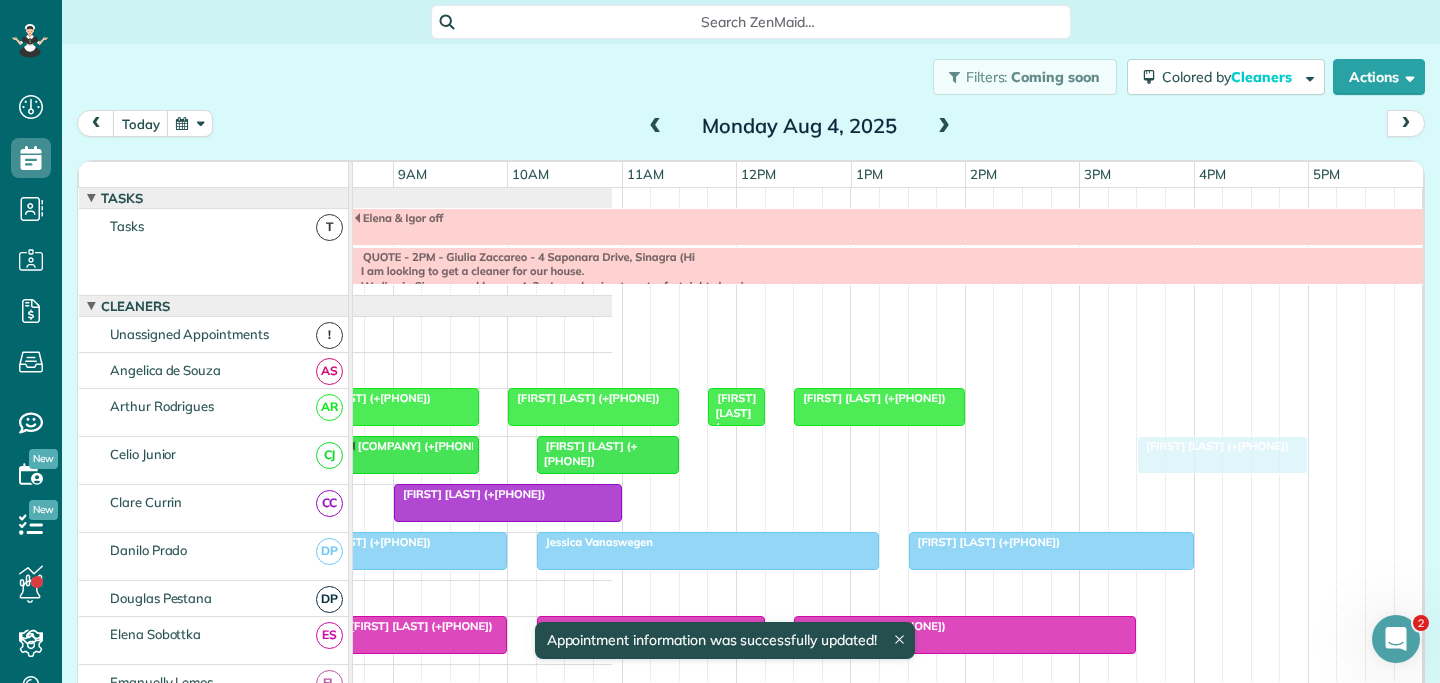 drag, startPoint x: 919, startPoint y: 458, endPoint x: 1206, endPoint y: 440, distance: 287.5639 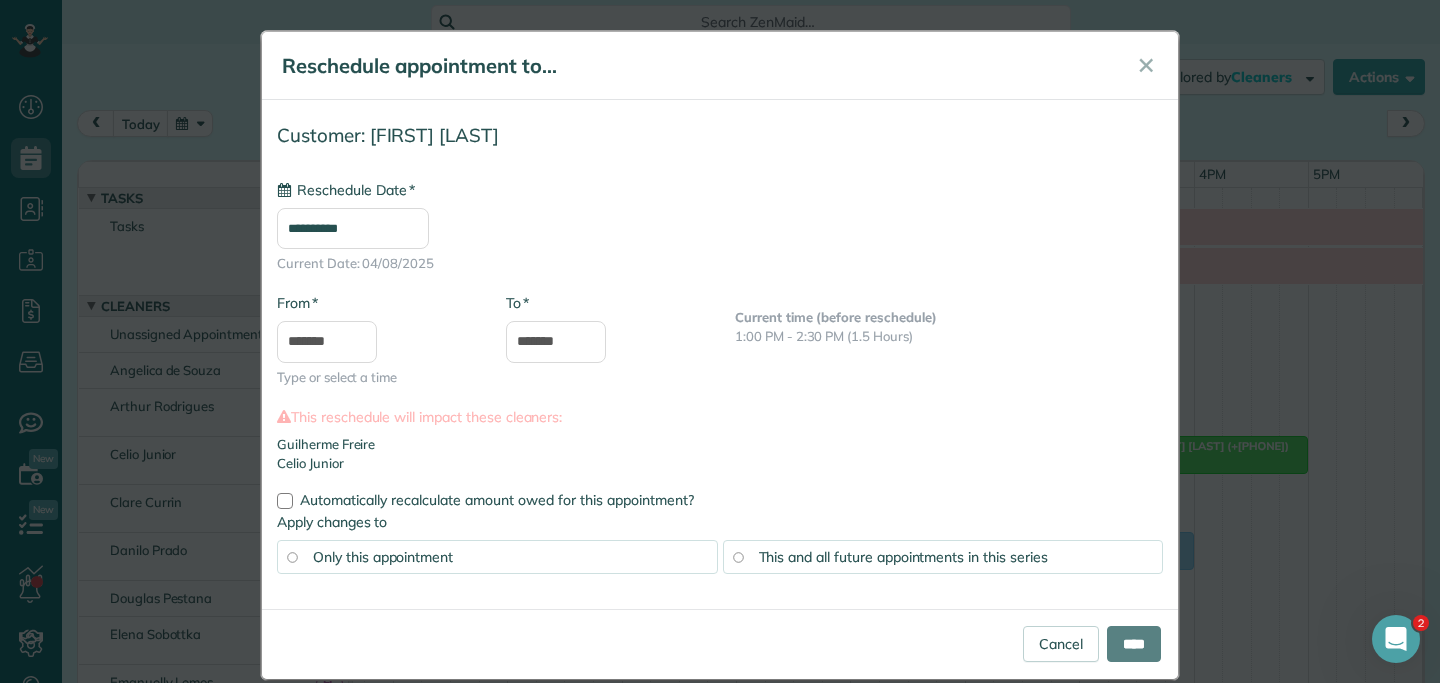 type on "**********" 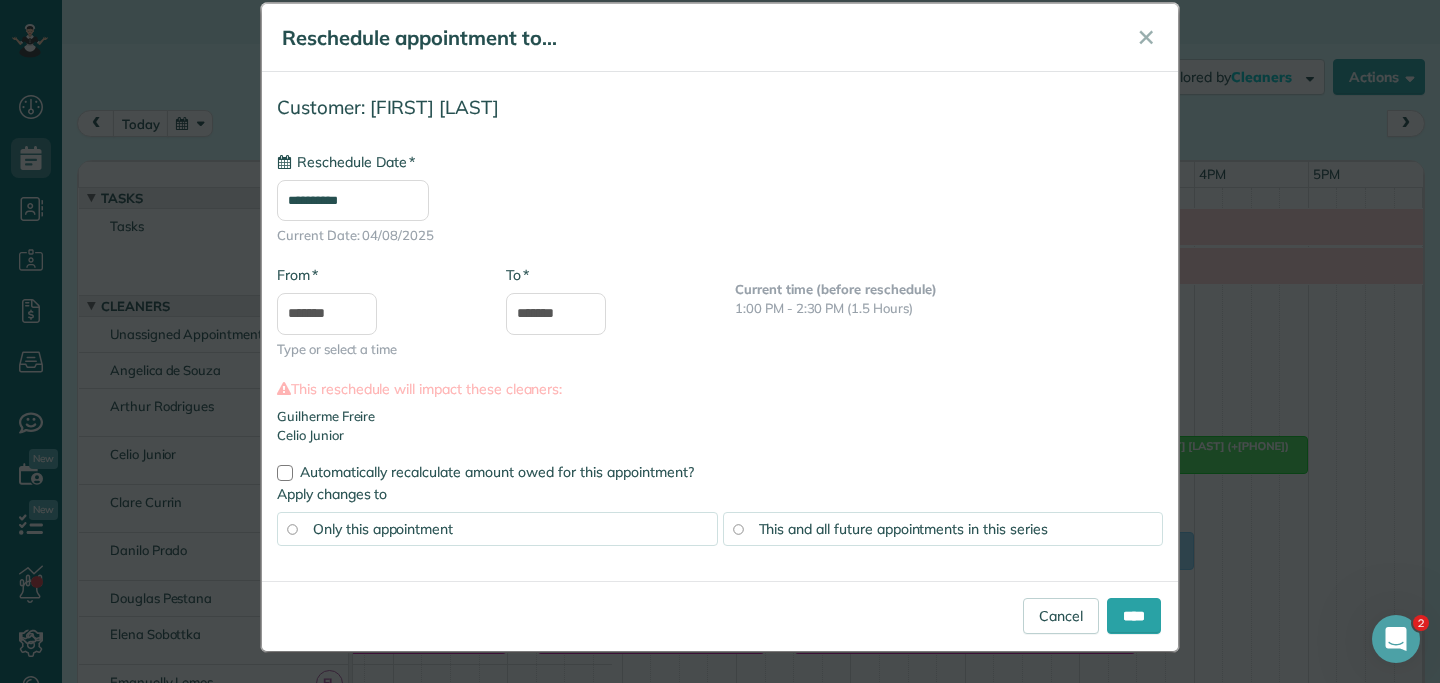 click on "Cancel
****" at bounding box center [720, 616] 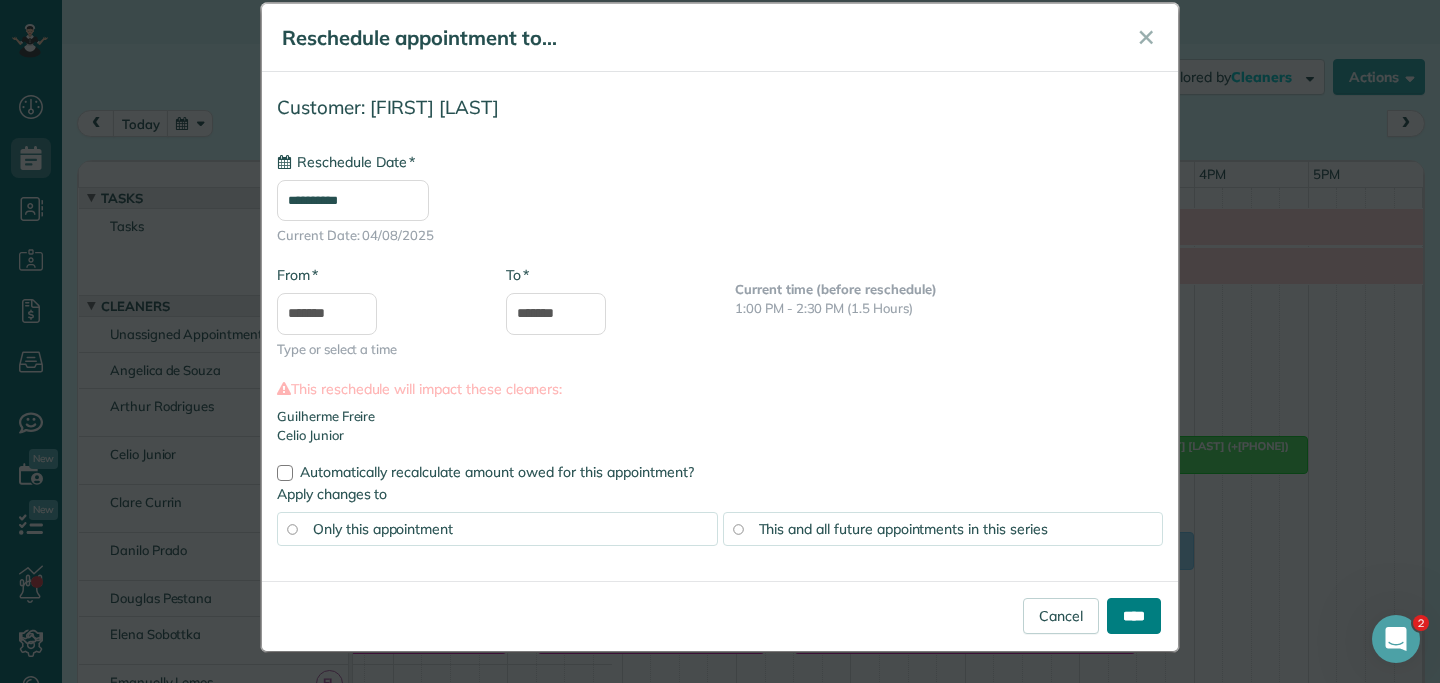 click on "****" at bounding box center (1134, 616) 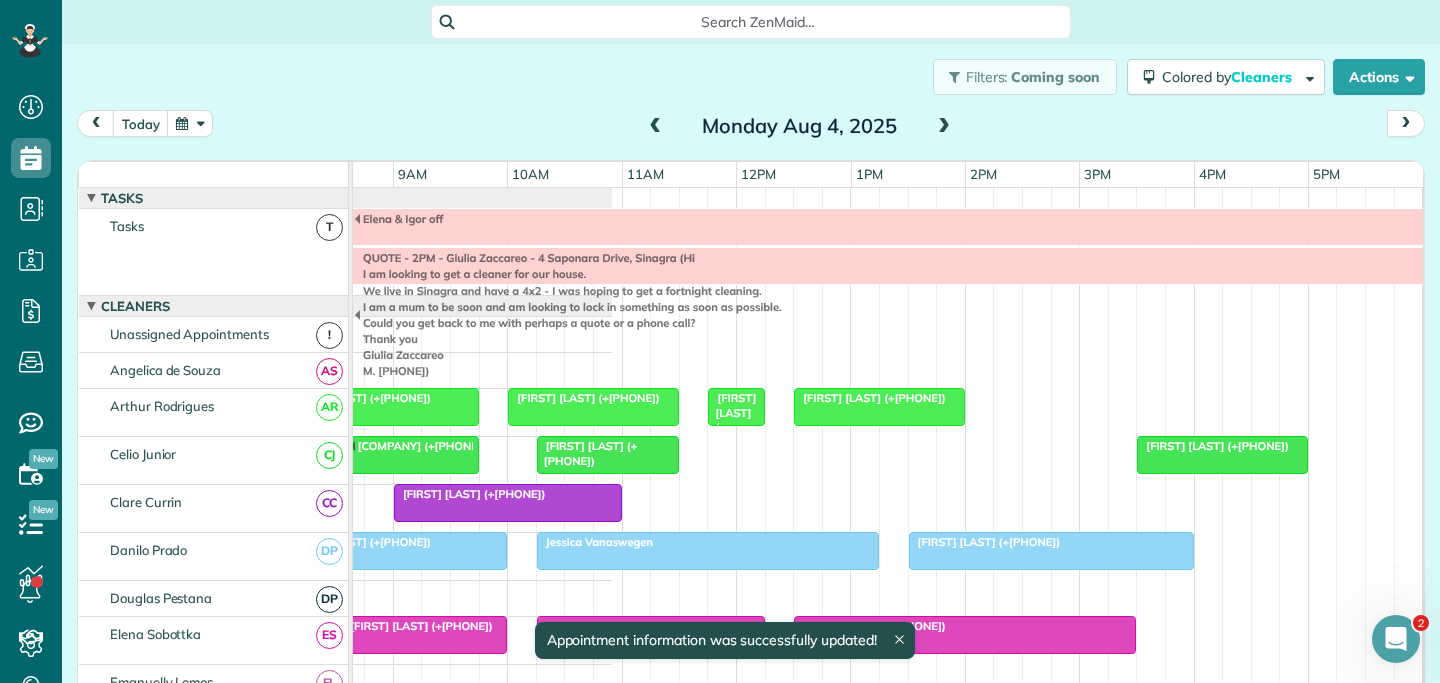 scroll, scrollTop: 0, scrollLeft: 807, axis: horizontal 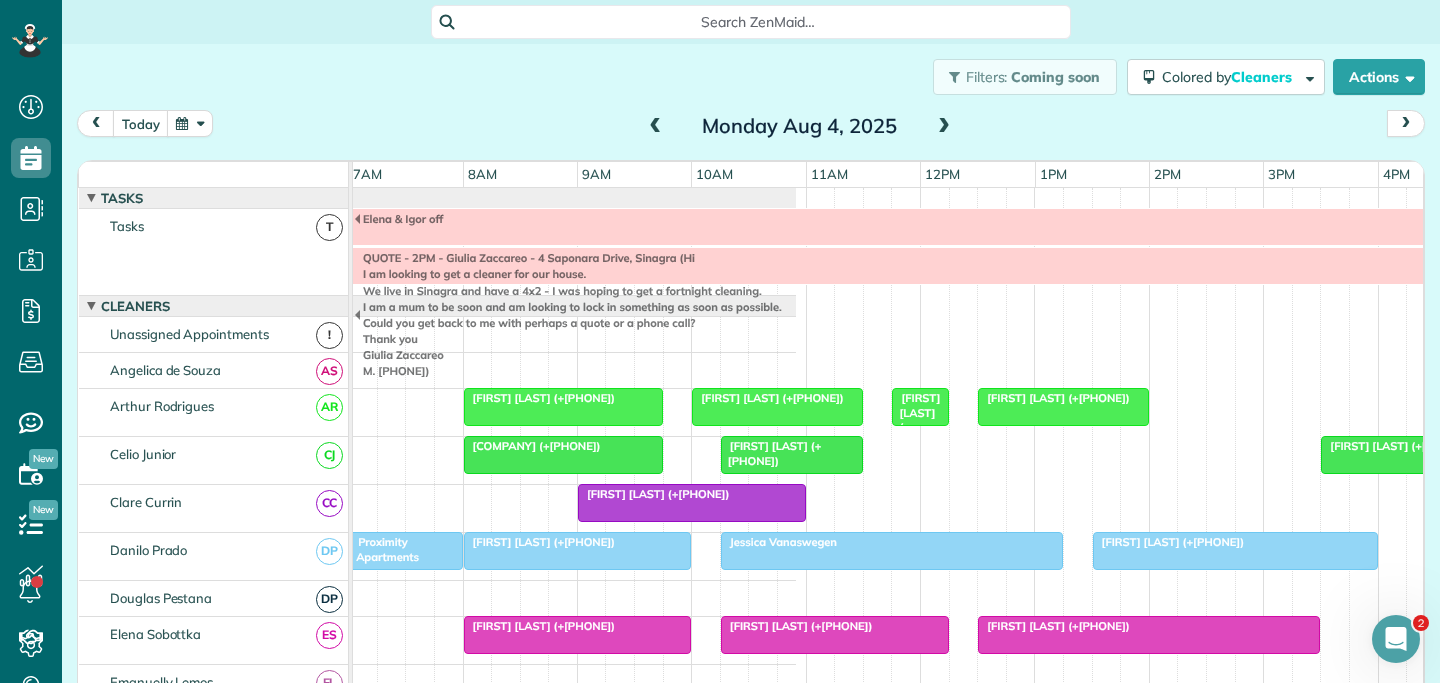 click on "Kenny Currin (+61414049008)" at bounding box center [654, 494] 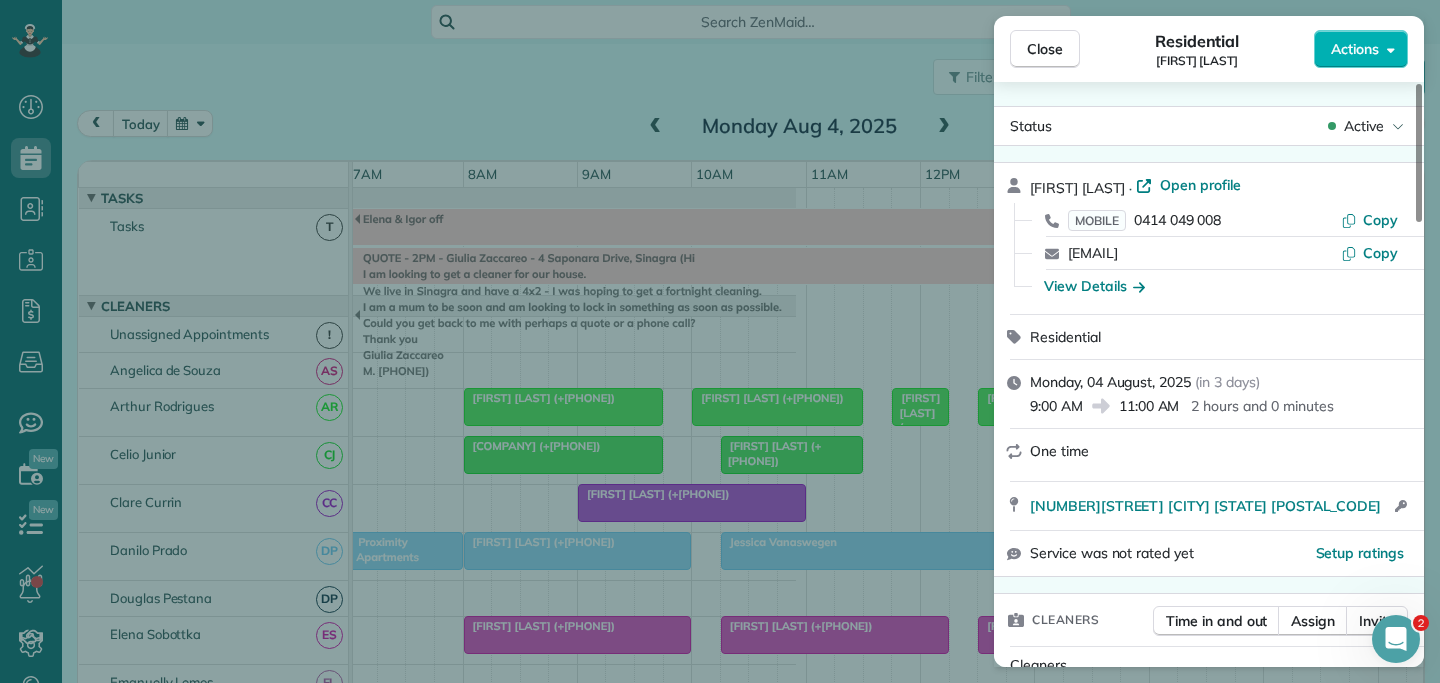 scroll, scrollTop: 190, scrollLeft: 0, axis: vertical 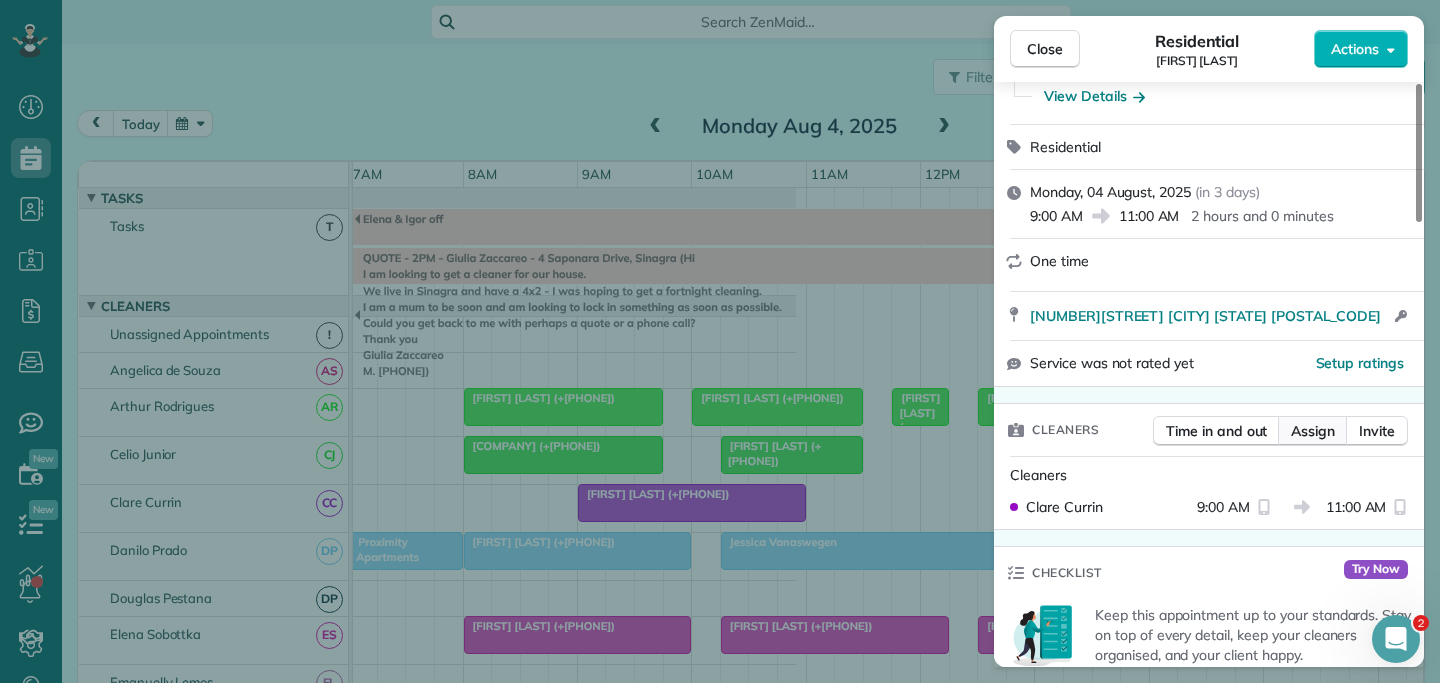 click on "Assign" at bounding box center [1313, 431] 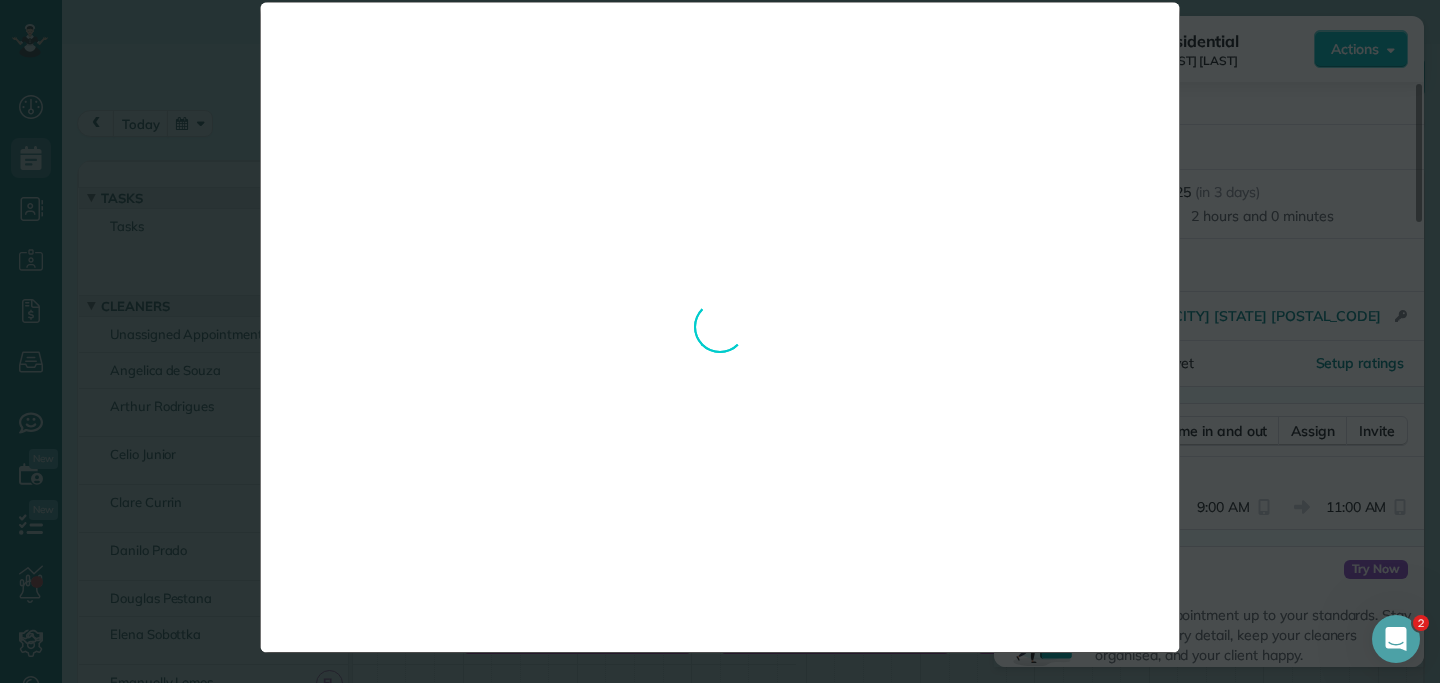 scroll, scrollTop: 0, scrollLeft: 0, axis: both 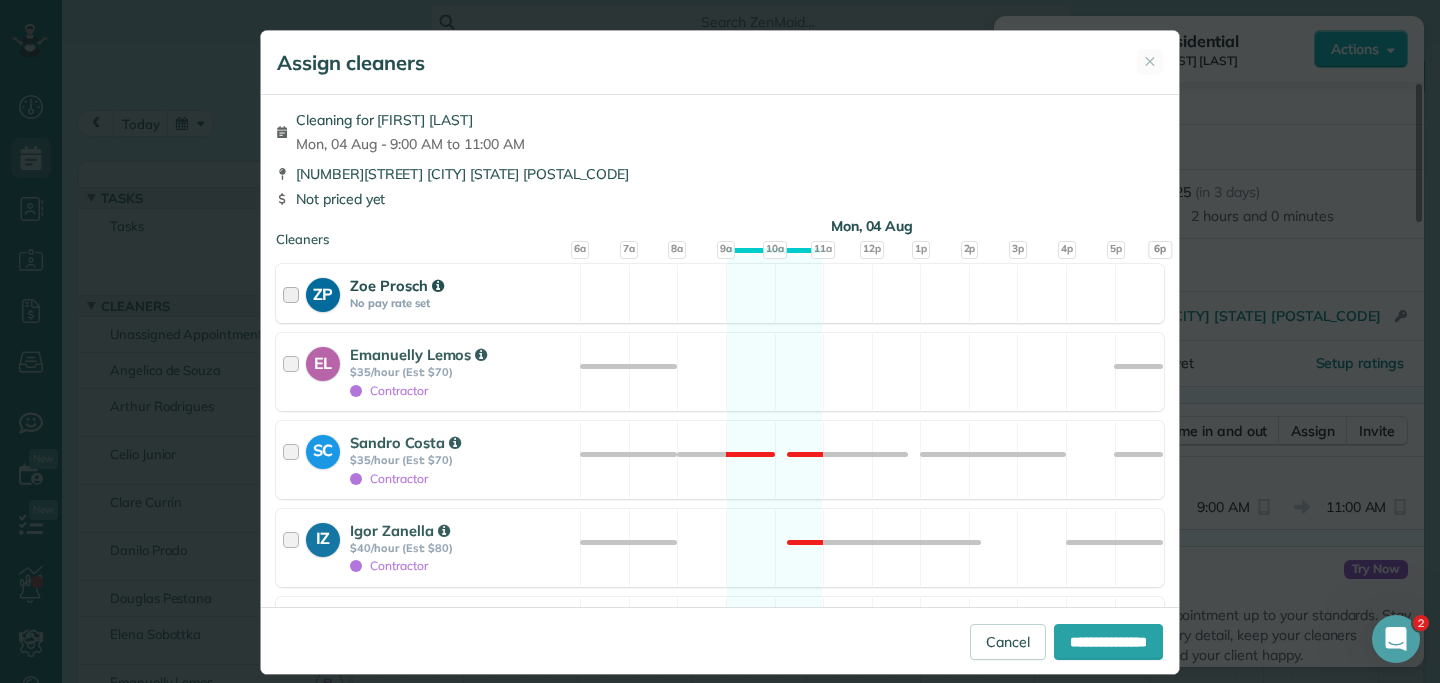click at bounding box center (294, 293) 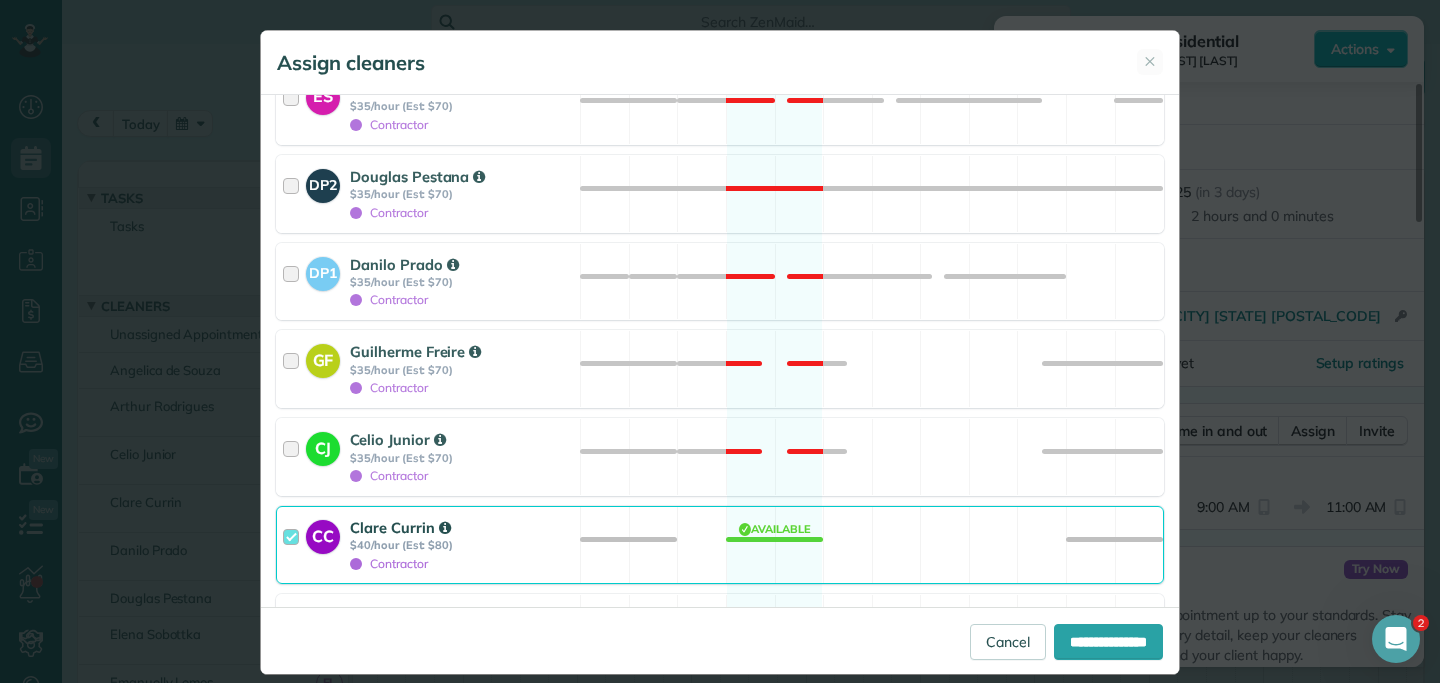 scroll, scrollTop: 2025, scrollLeft: 0, axis: vertical 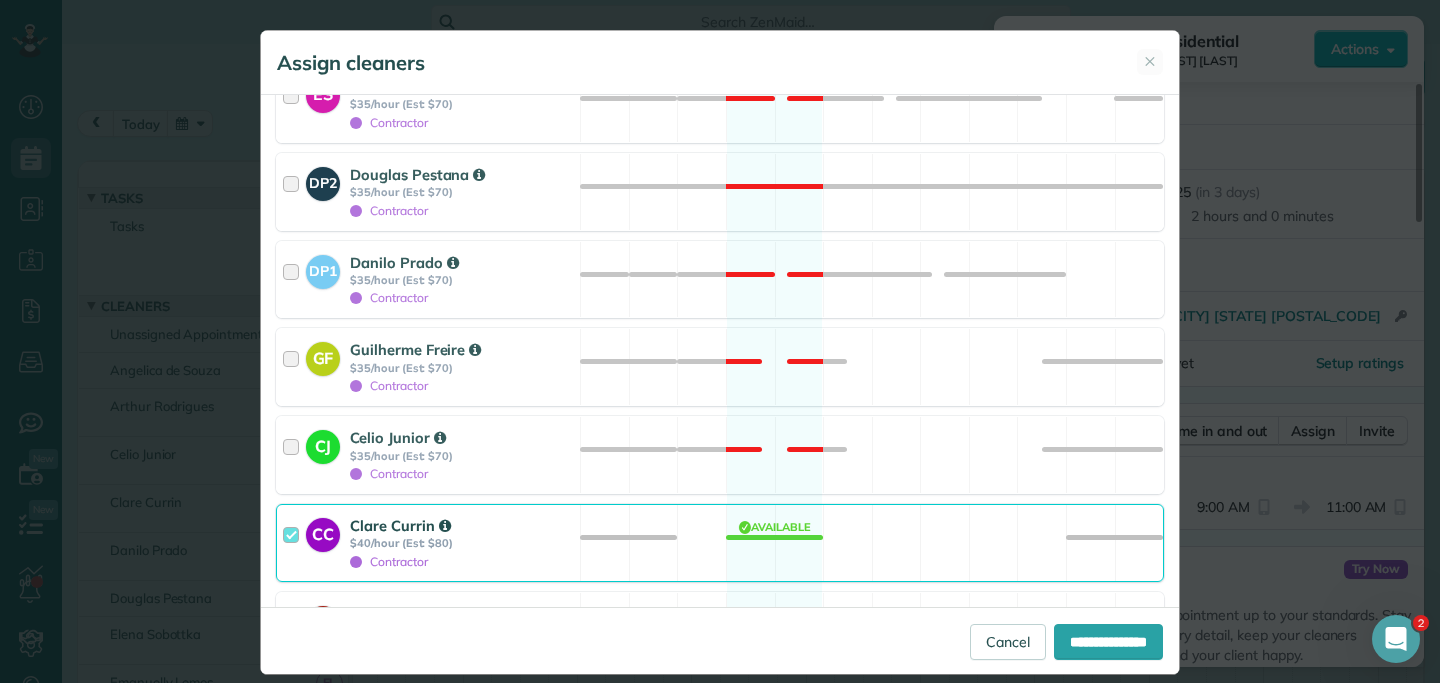 click at bounding box center [294, 543] 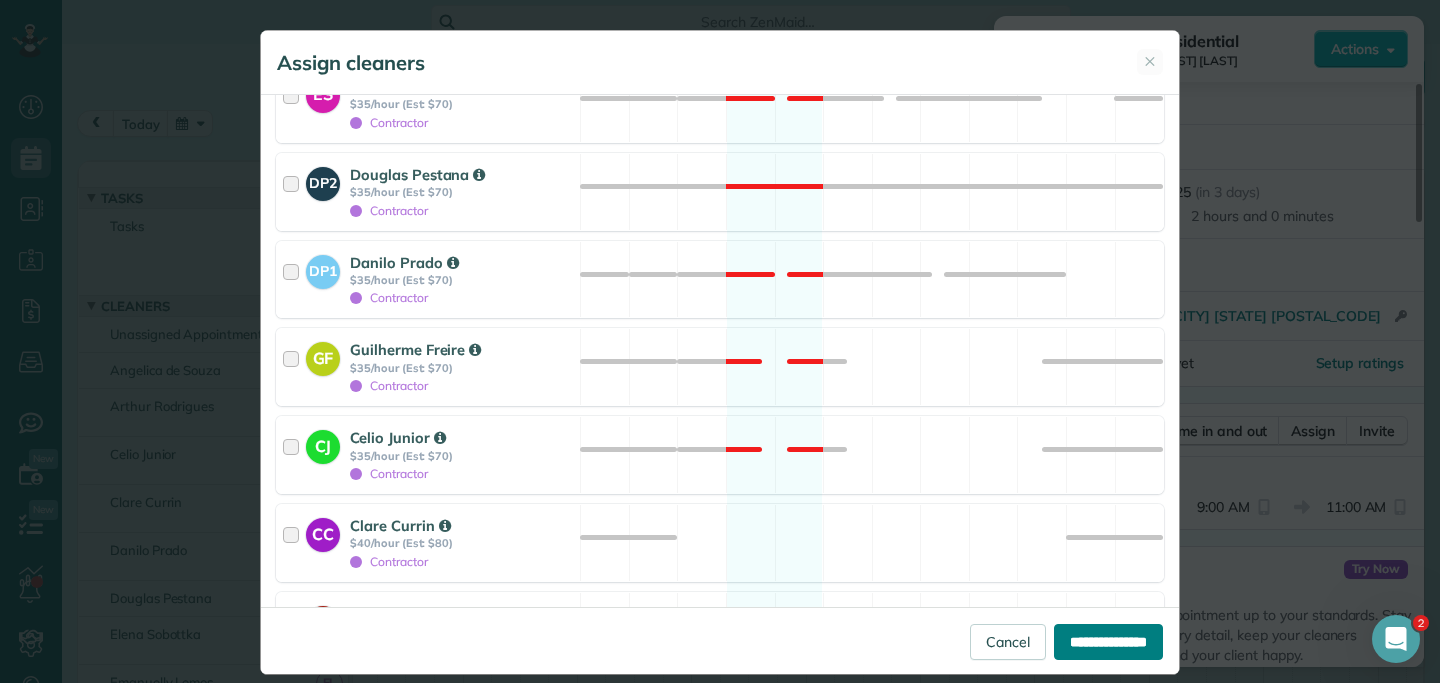 click on "**********" at bounding box center [1108, 642] 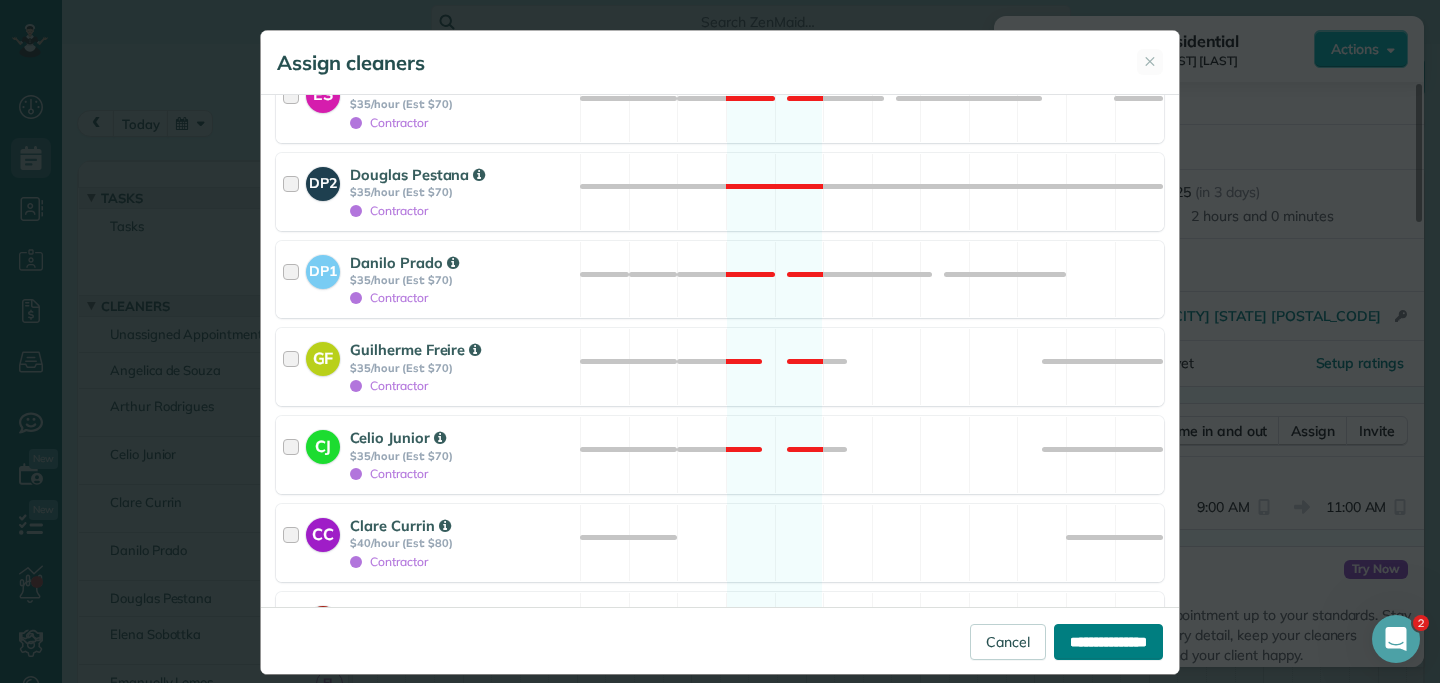 type on "**********" 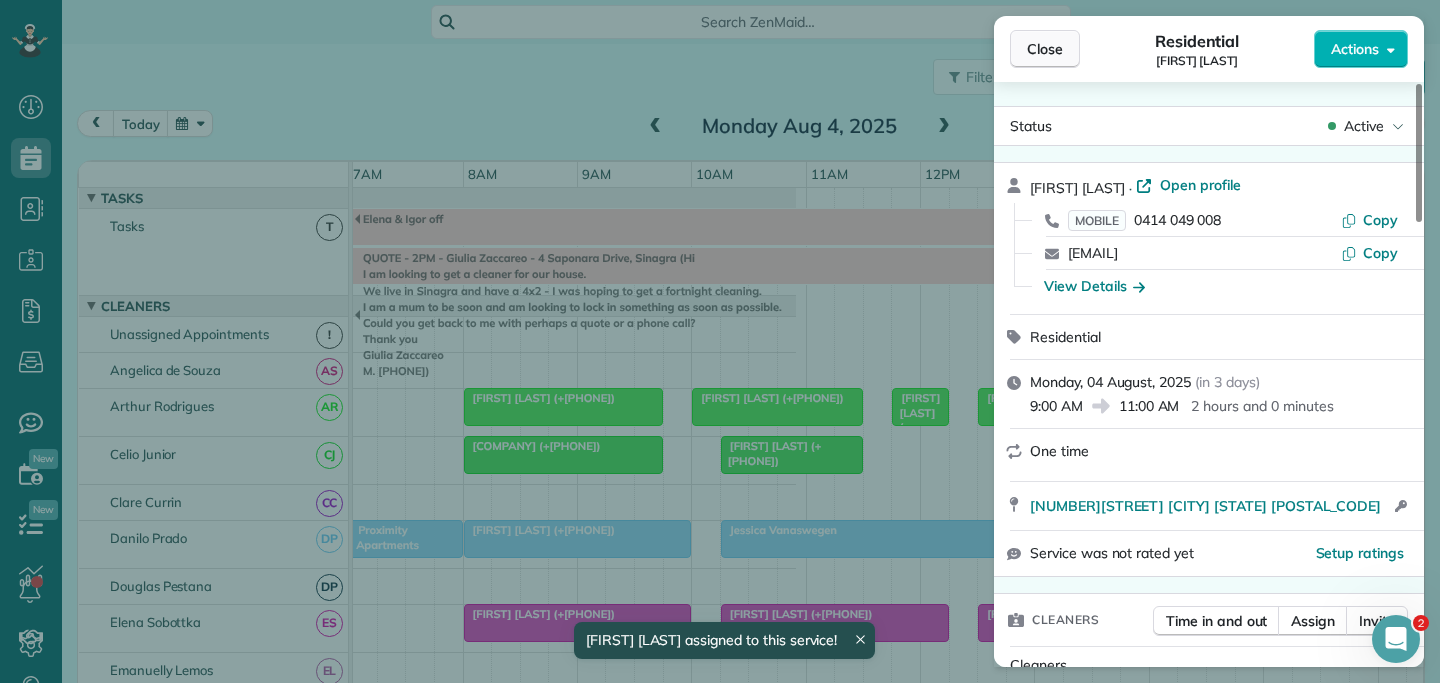 click on "Close" at bounding box center (1045, 49) 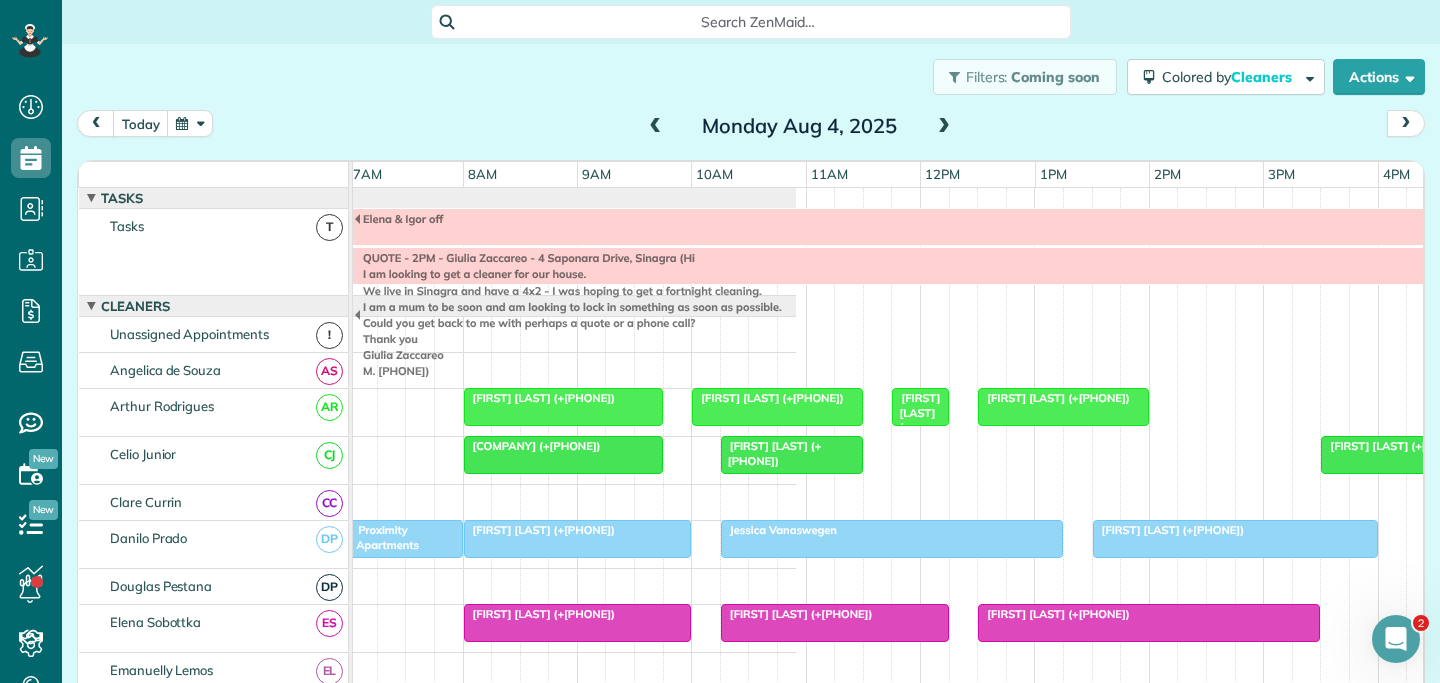 click on "QUOTE - 2PM - Giulia Zaccareo - 4 Saponara Drive, Sinagra (Hi
I am looking to get a cleaner for our house.
We live in Sinagra and have a 4x2 - I was hoping to get a fortnight cleaning.
I am a mum to be soon and am looking to lock in something as soon as possible.
Could you get back to me with perhaps a quote or a phone call?
Thank you
Giulia Zaccareo
M. 0421154355) Elena & Igor off                             Amber Knight (+61429190636) Anastacia Baleuva (+61457218912) Beth Hardingham (+61428784637) Rosalyn Richards (+61403926472)         Sheet Metal Solutions (+61418916551) Mario Georgiou (+61408911144) Glen Lavrick (+61403226128)                 Perry McKerlie (+61402881248) Proximity Apartments Jessica Vanaswegen Jeni Butler (+61402215208)                 Kristy Herd (+61481128088) Peter Eastwood (+61402486629) Laura Whyte (+61474723140)                 Alison Hollier (+61409296140) Coglan Road Psychology         Sheet Metal Solutions (+61418916551) Mario Georgiou (+61408911144)" at bounding box center [172, 1089] 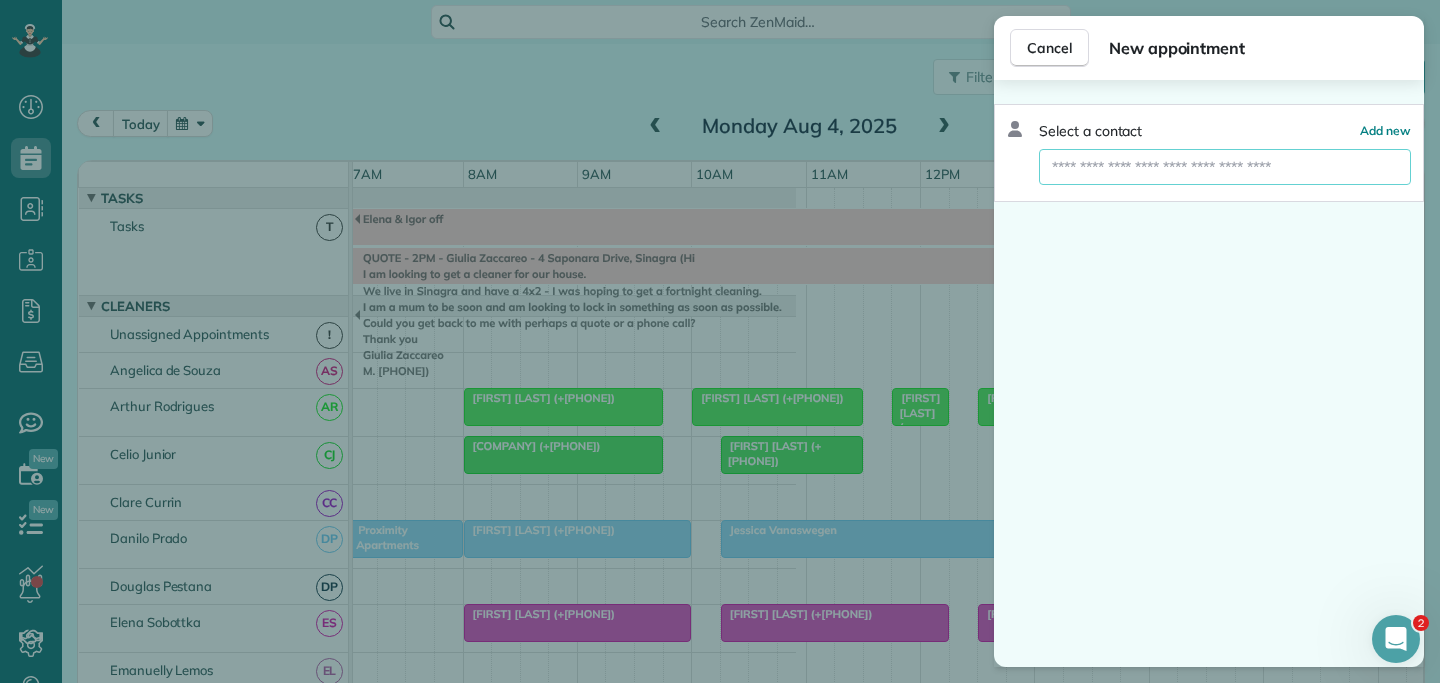 click at bounding box center [1225, 167] 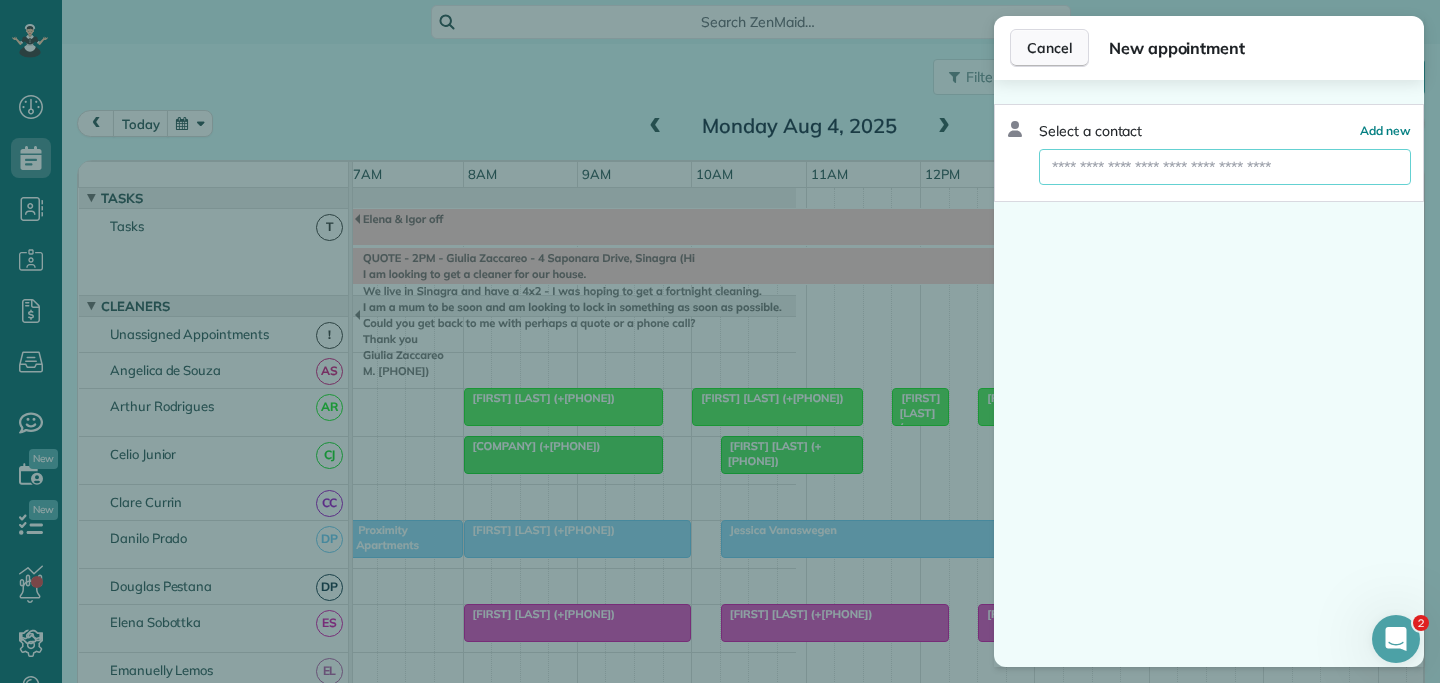 click on "Cancel" at bounding box center (1049, 48) 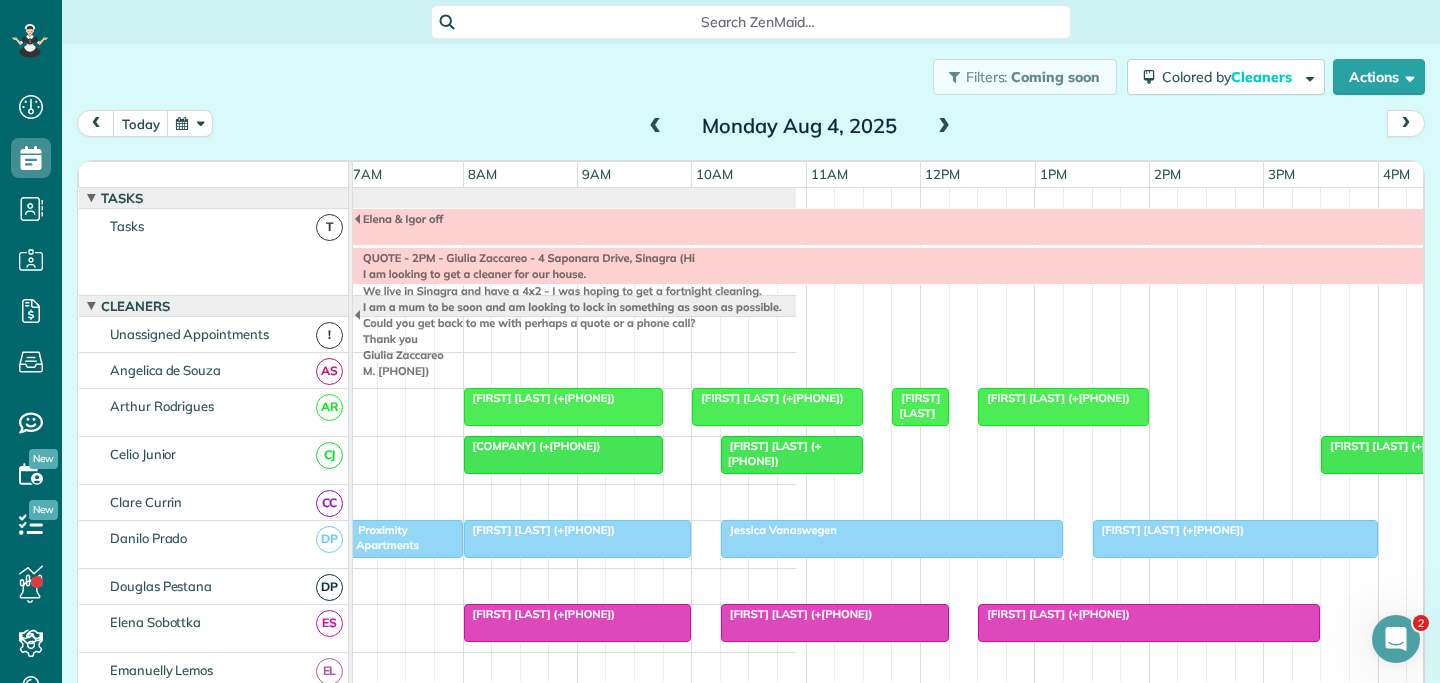click on "Beth Hardingham (+61428784637)" at bounding box center (915, 426) 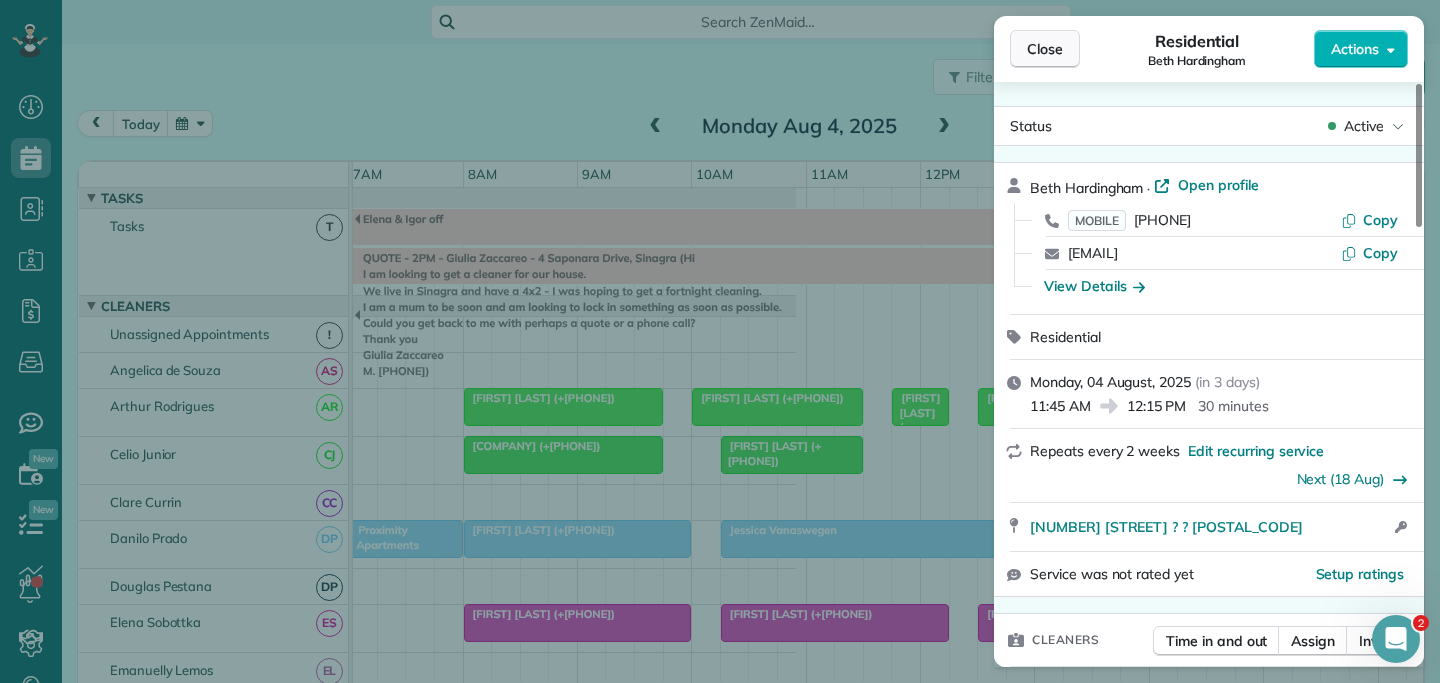 click on "Close" at bounding box center (1045, 49) 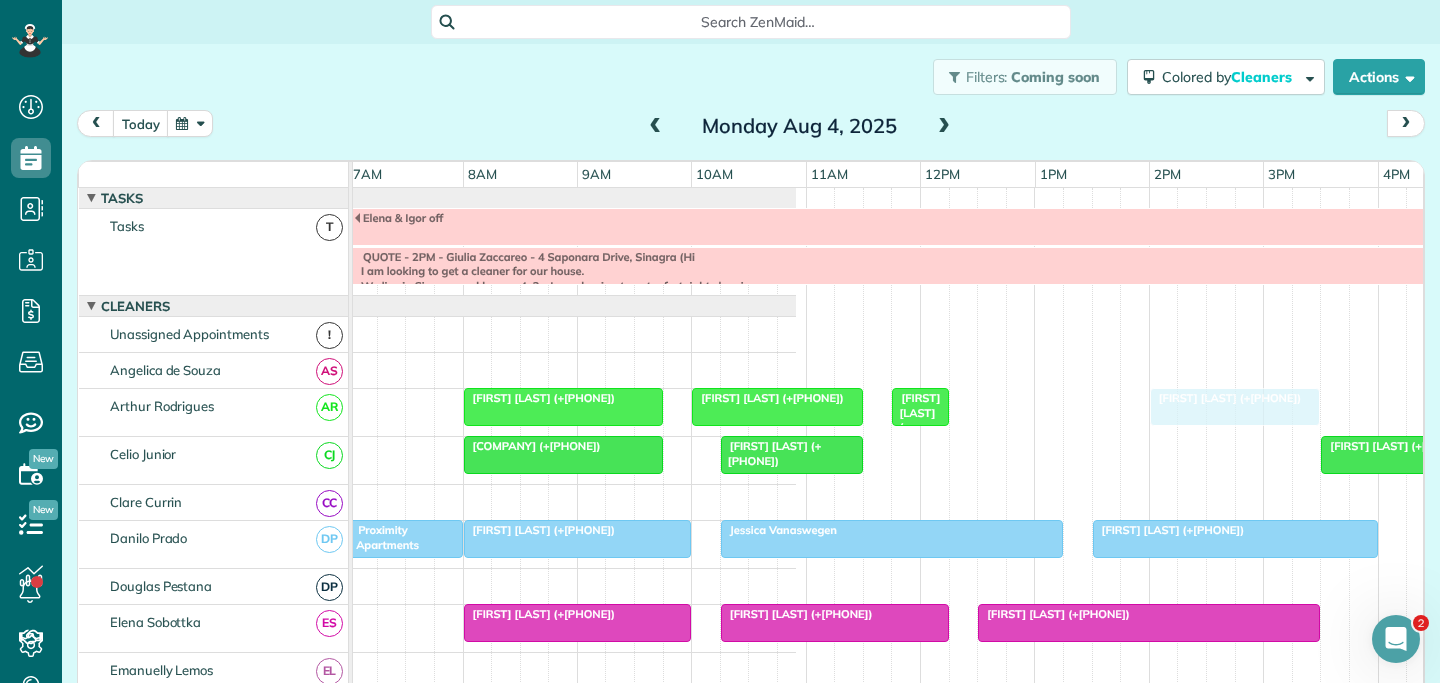 drag, startPoint x: 1046, startPoint y: 396, endPoint x: 1204, endPoint y: 400, distance: 158.05063 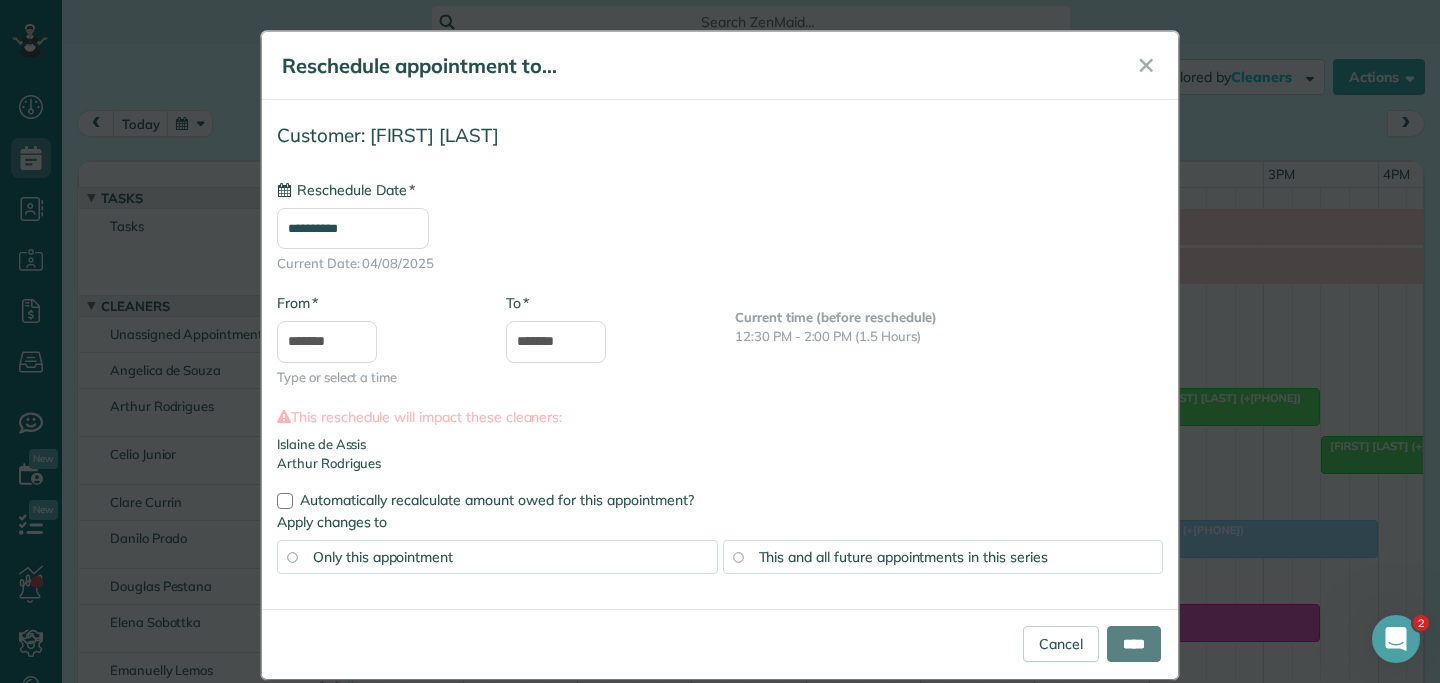 type on "**********" 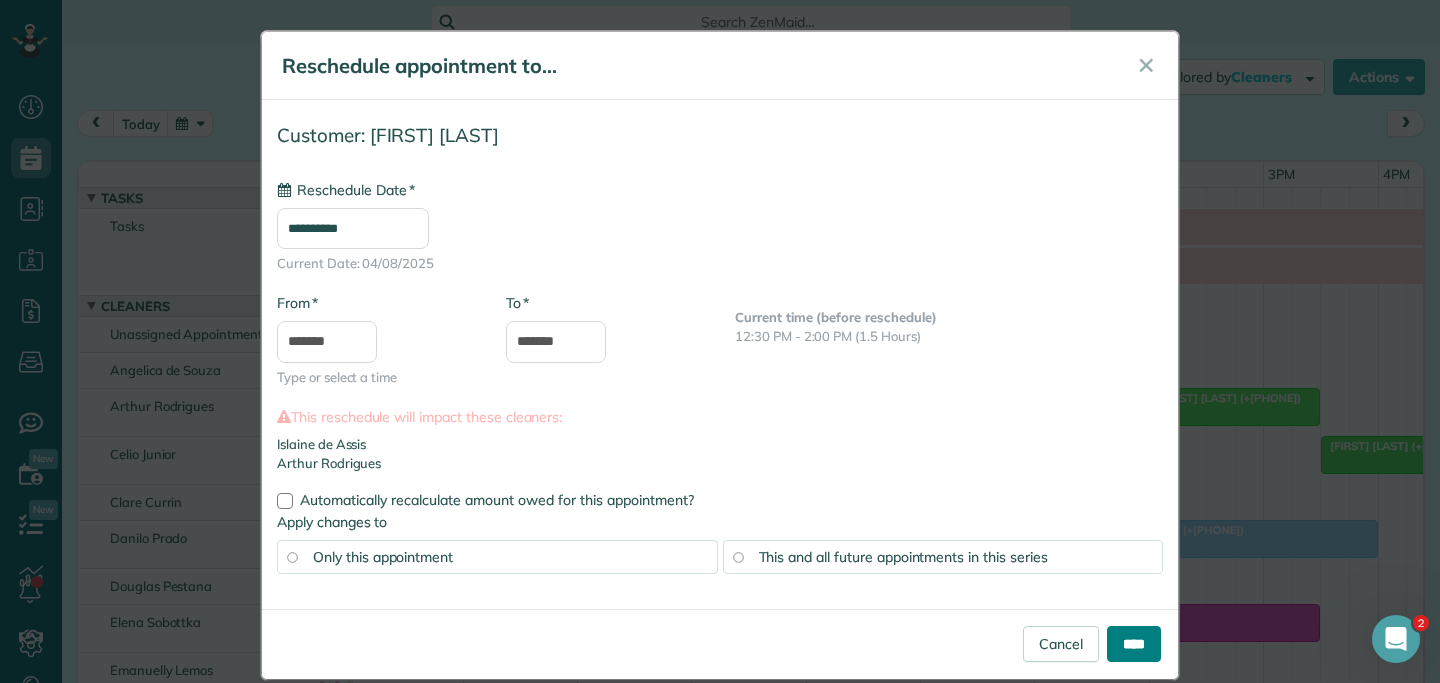 click on "****" at bounding box center [1134, 644] 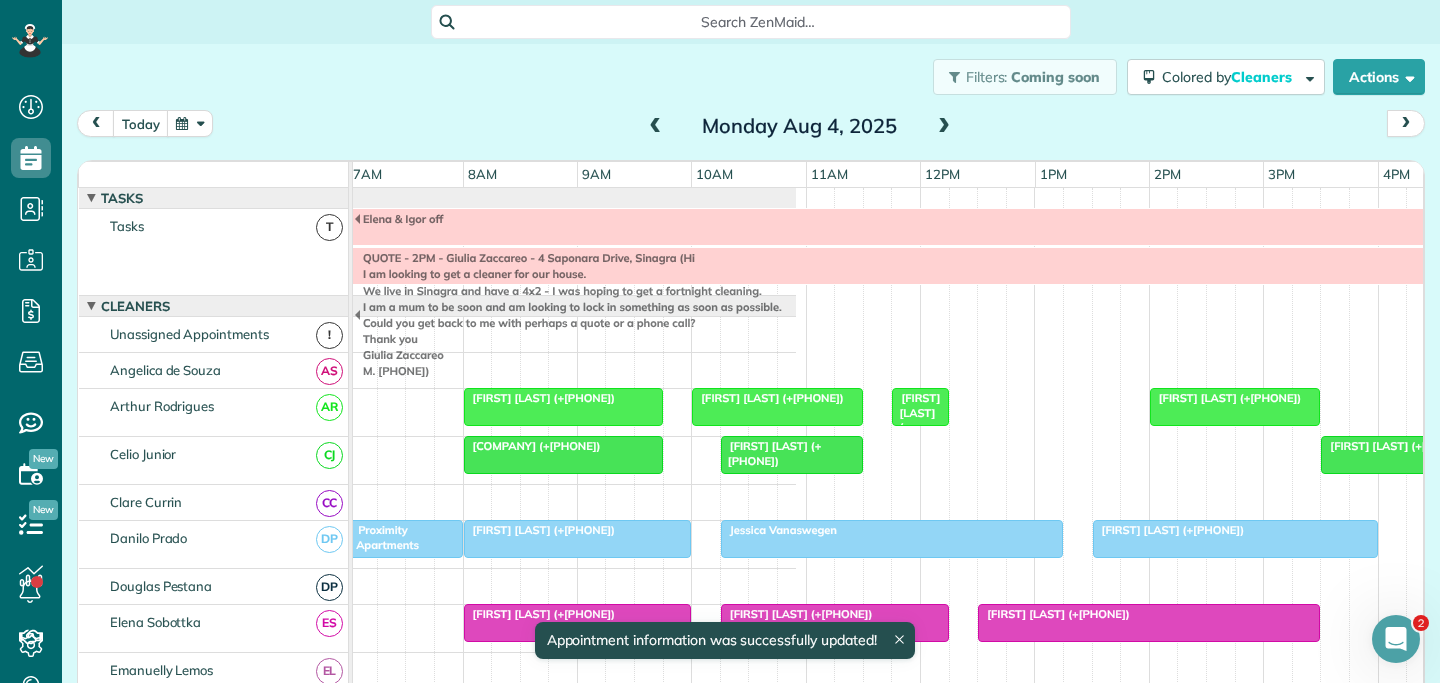 click on "Beth Hardingham (+61428784637)" at bounding box center (915, 426) 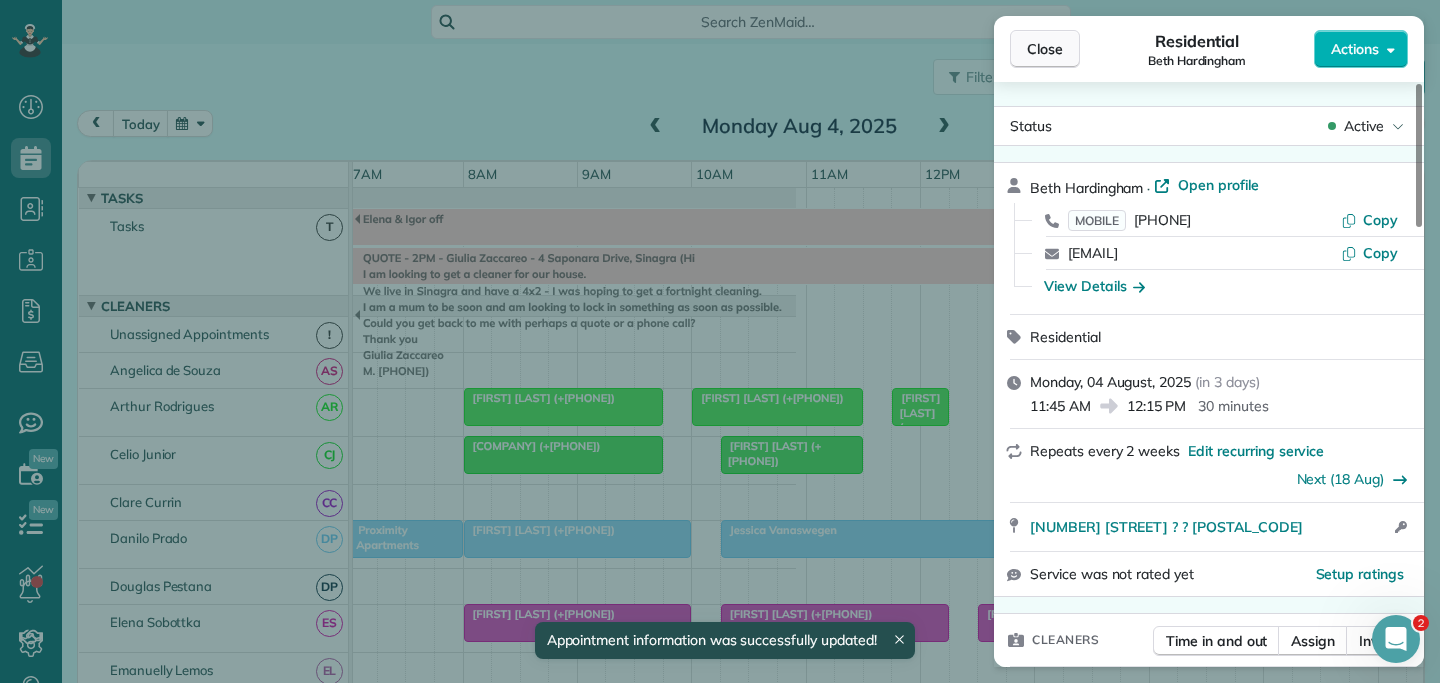 click on "Close" at bounding box center (1045, 49) 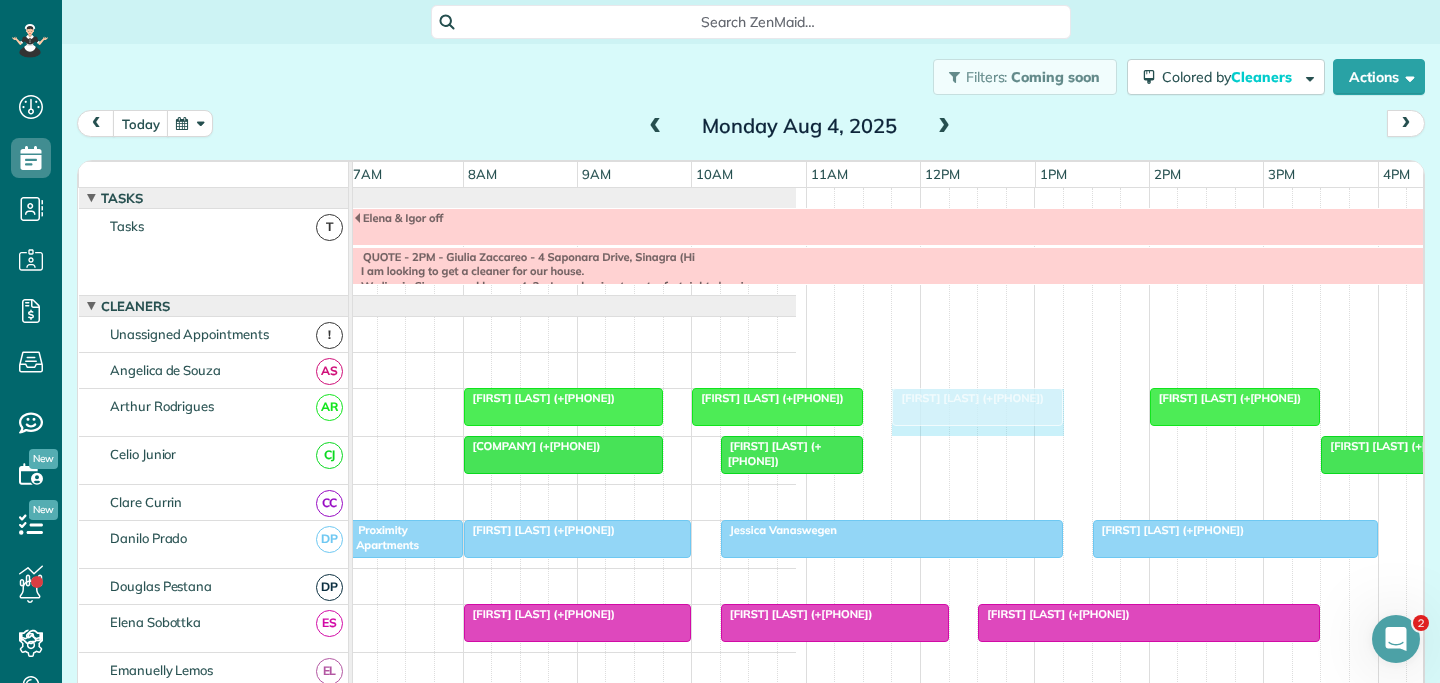 drag, startPoint x: 943, startPoint y: 398, endPoint x: 1063, endPoint y: 395, distance: 120.03749 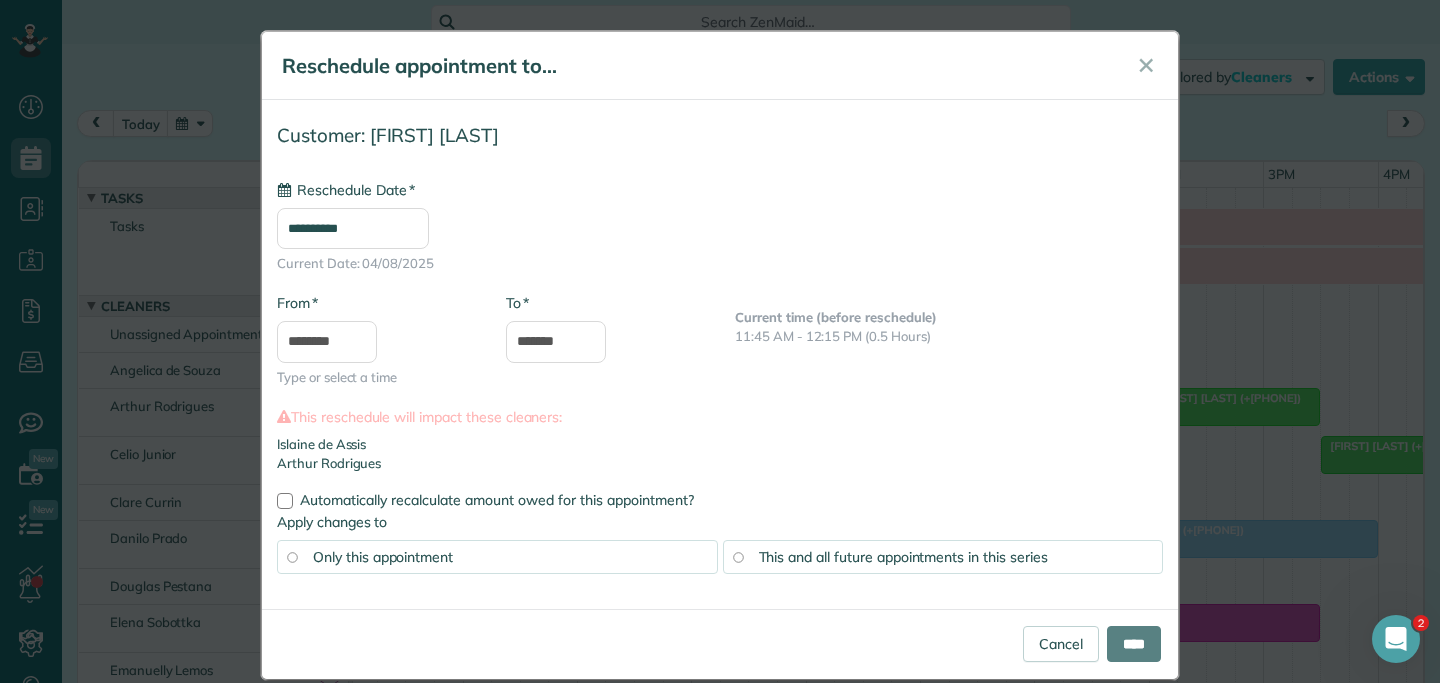 type on "**********" 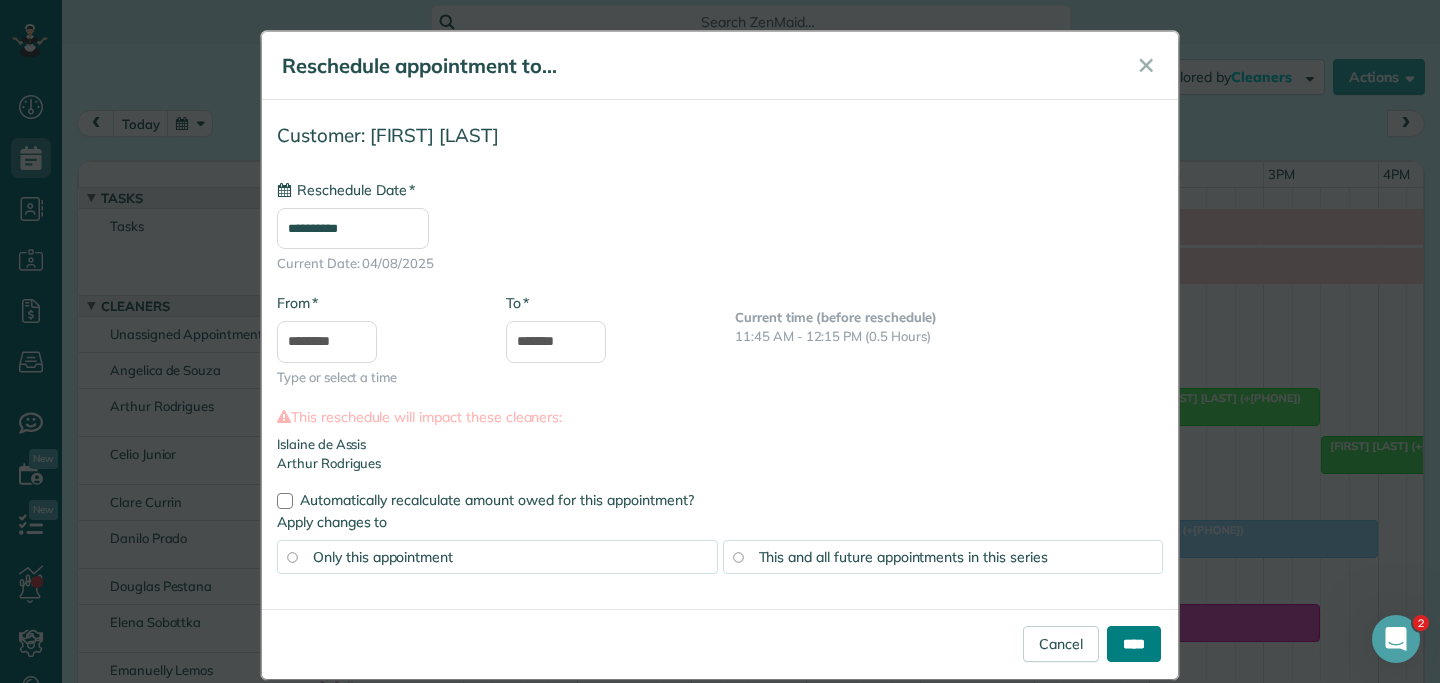 click on "****" at bounding box center (1134, 644) 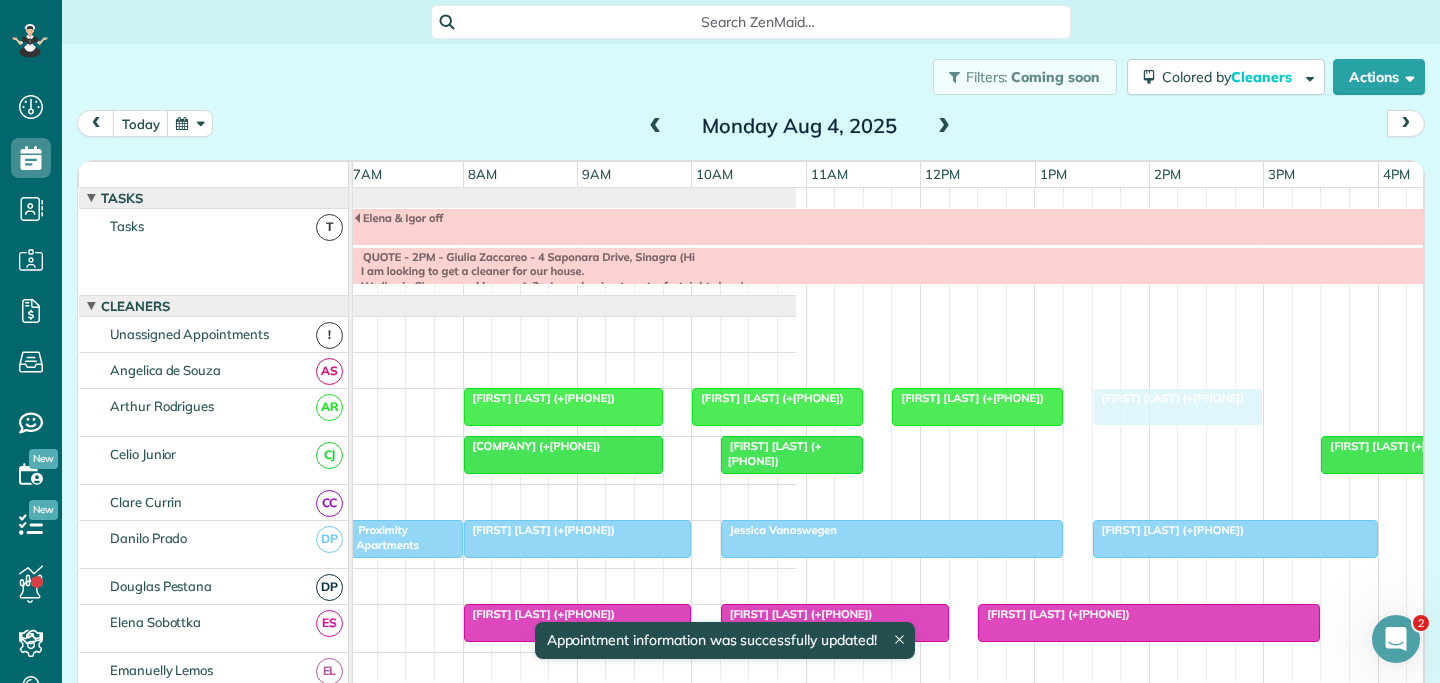 drag, startPoint x: 1196, startPoint y: 398, endPoint x: 1142, endPoint y: 407, distance: 54.74486 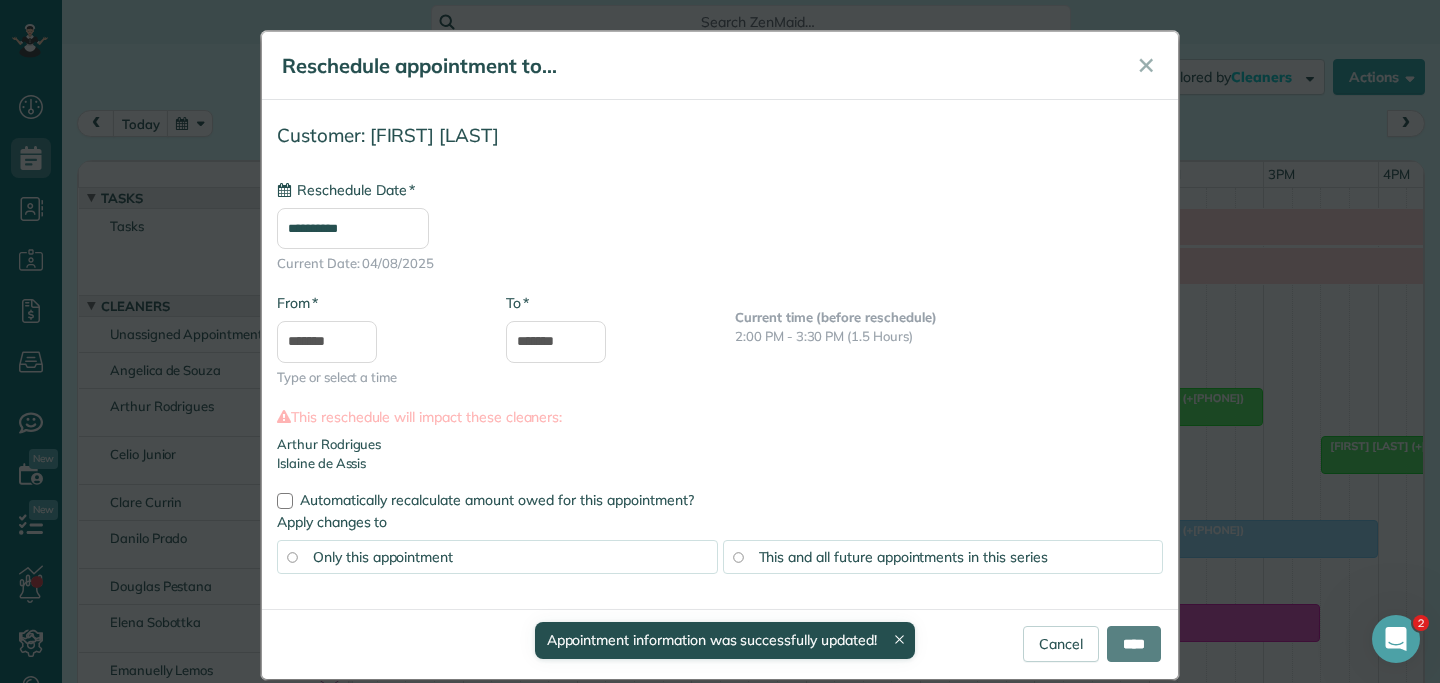 type on "**********" 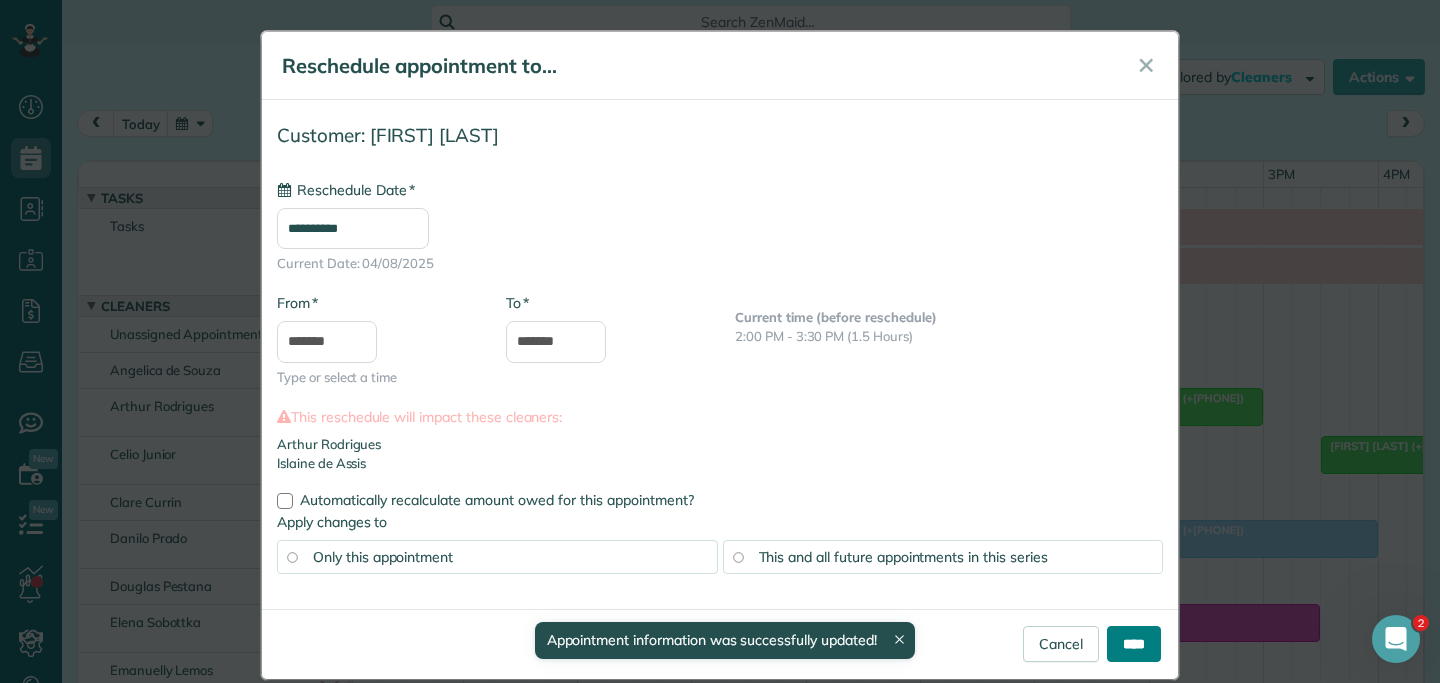 click on "****" at bounding box center [1134, 644] 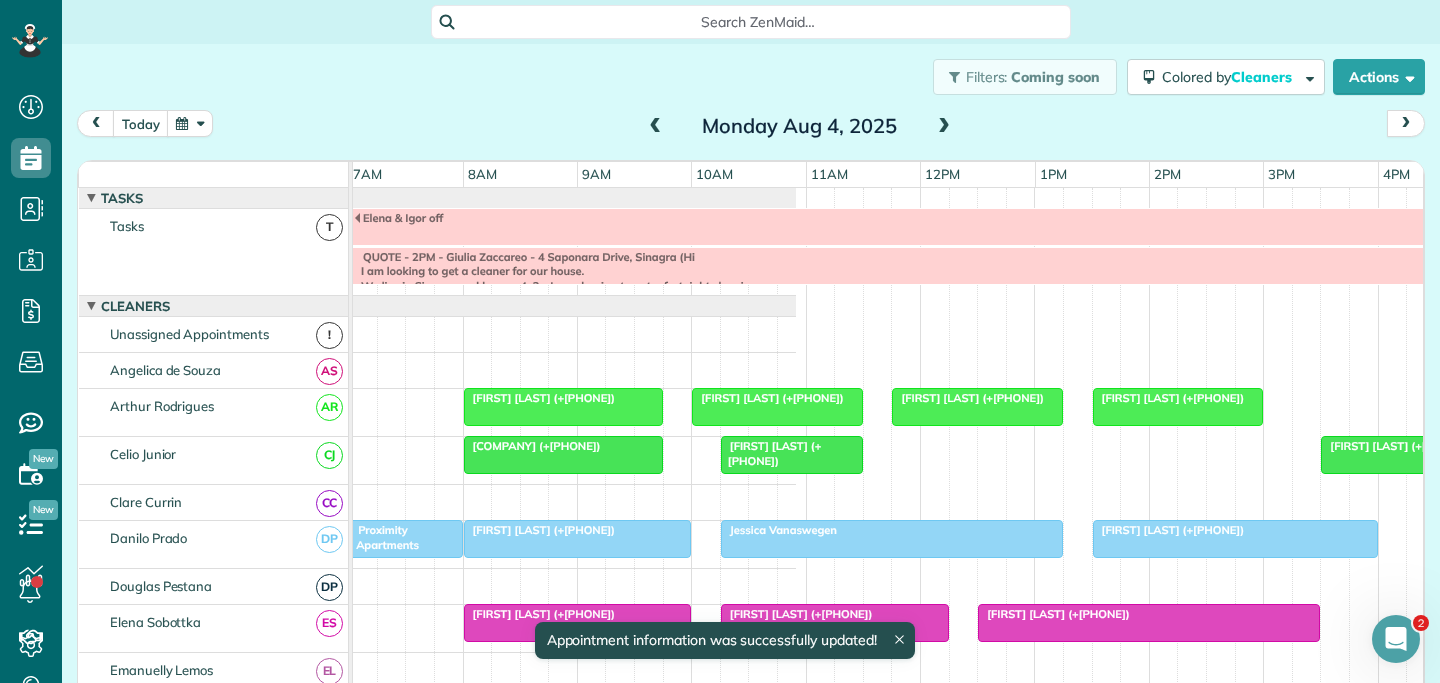 scroll, scrollTop: 176, scrollLeft: 805, axis: both 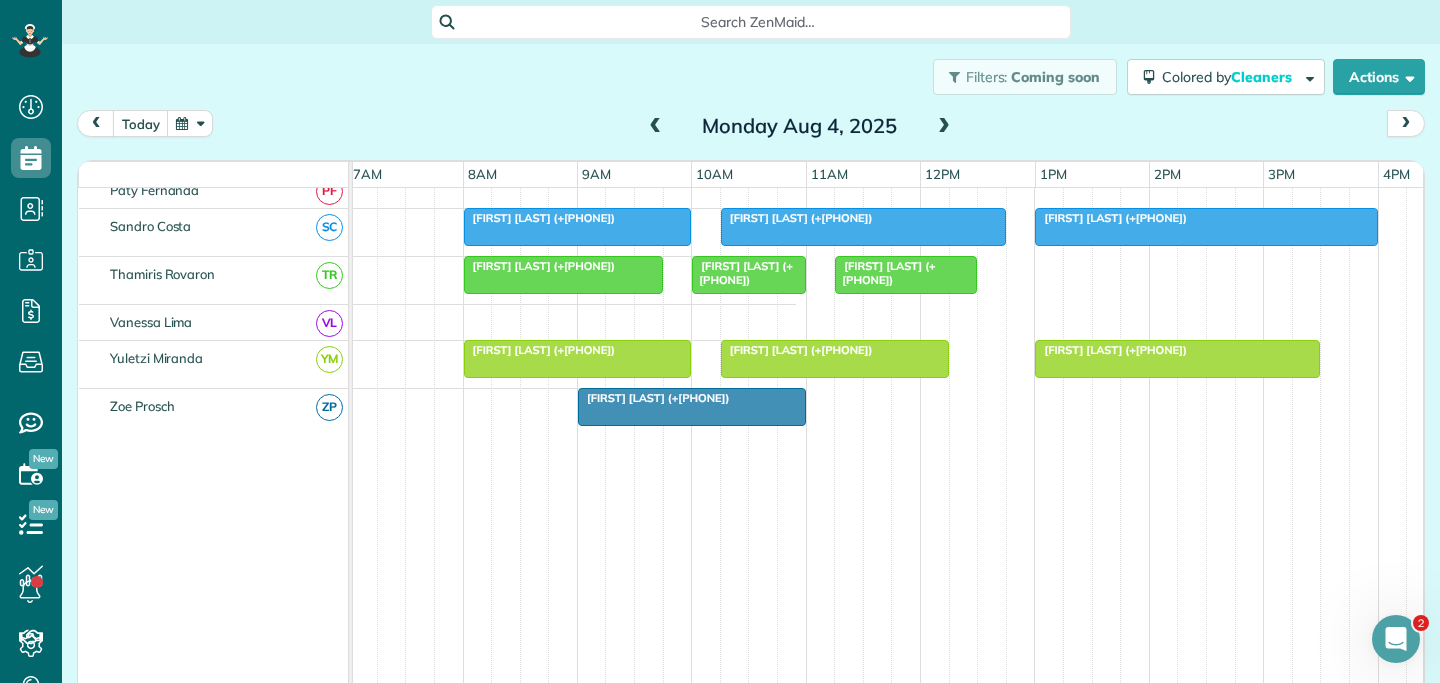 click at bounding box center (172, 322) 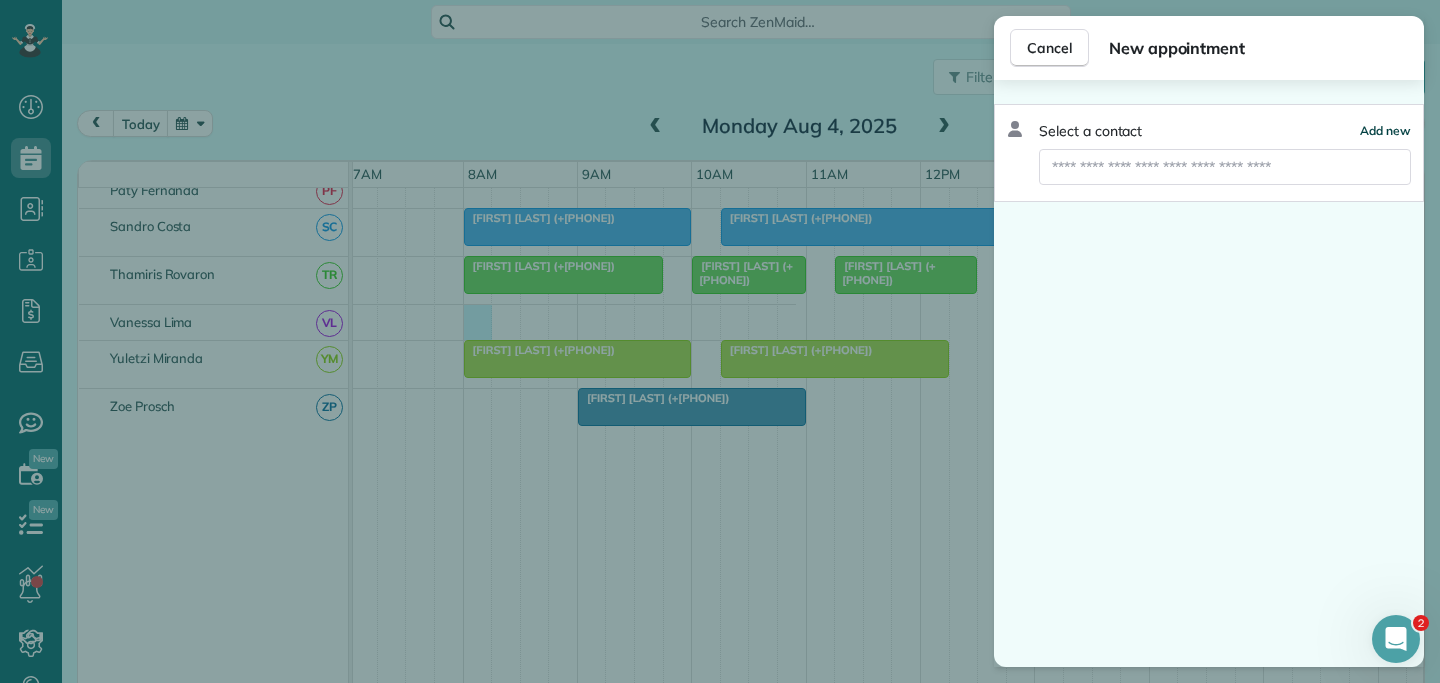 click on "Add new" at bounding box center [1385, 130] 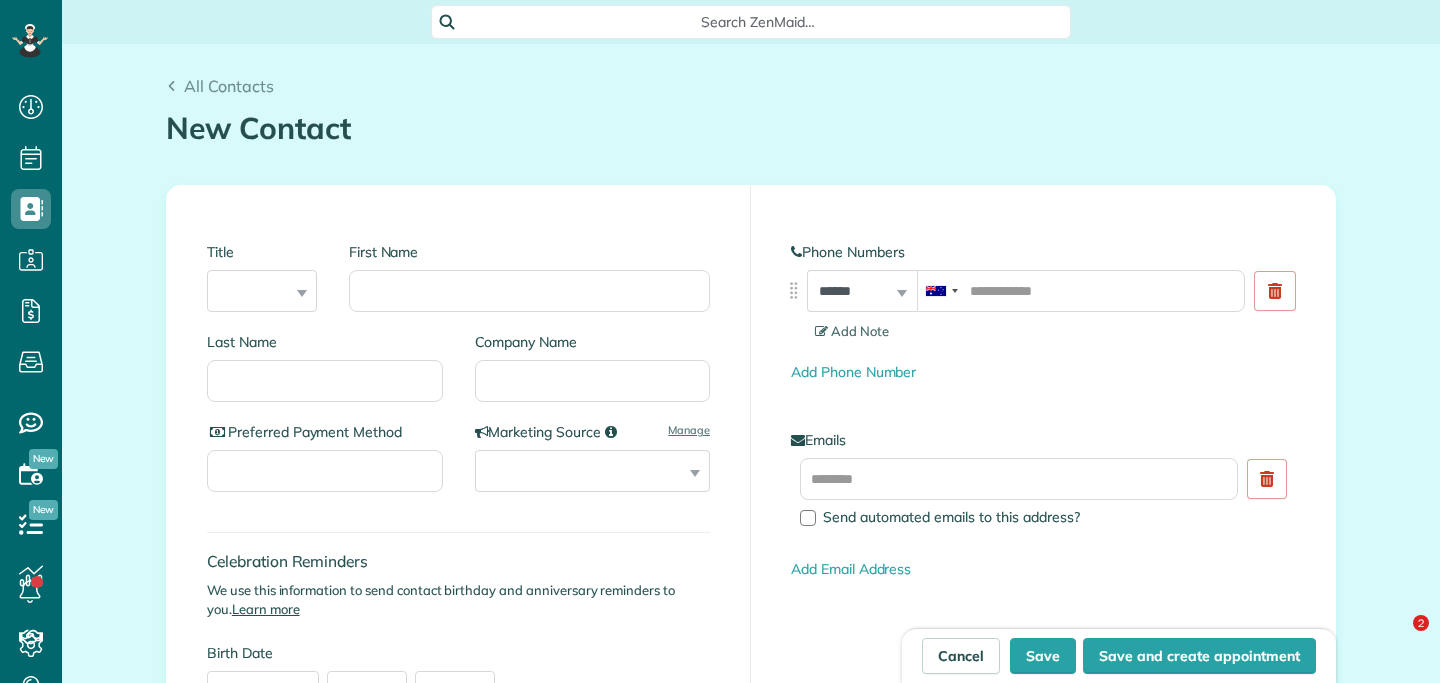 scroll, scrollTop: 0, scrollLeft: 0, axis: both 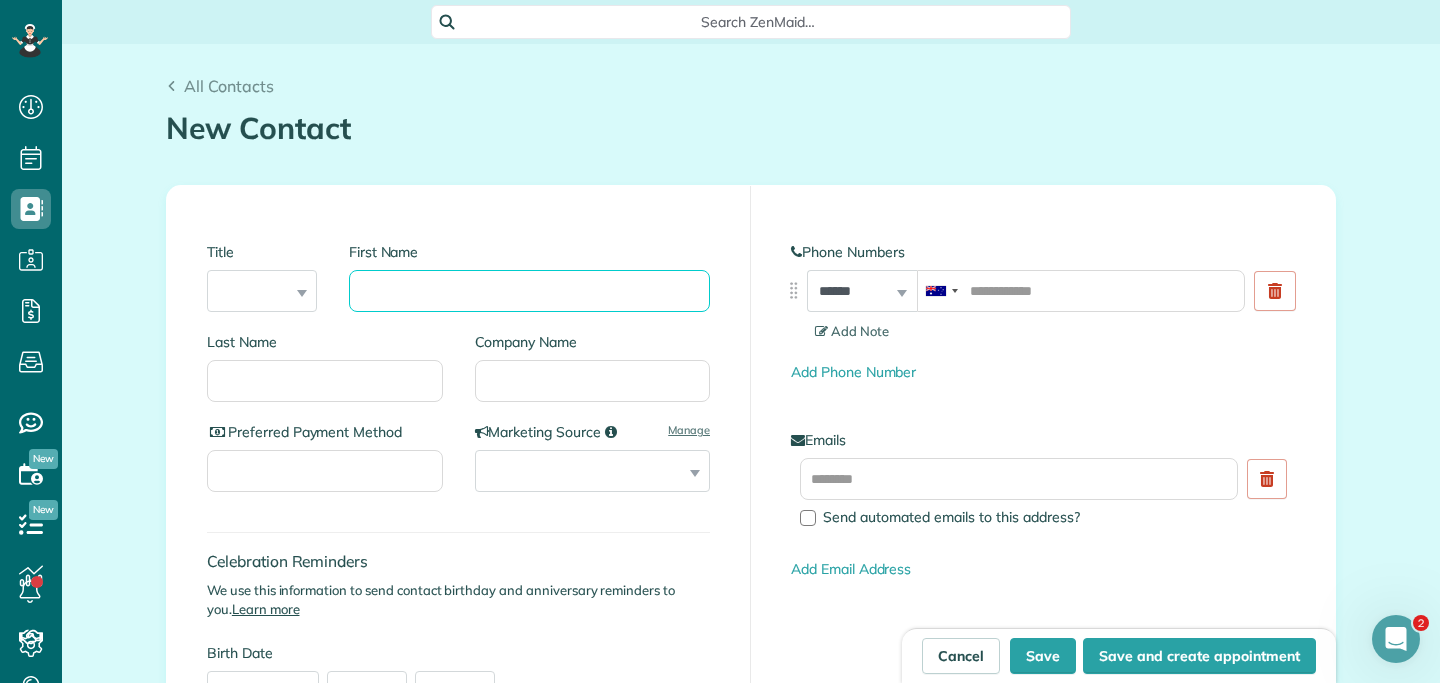 click on "First Name" at bounding box center [529, 291] 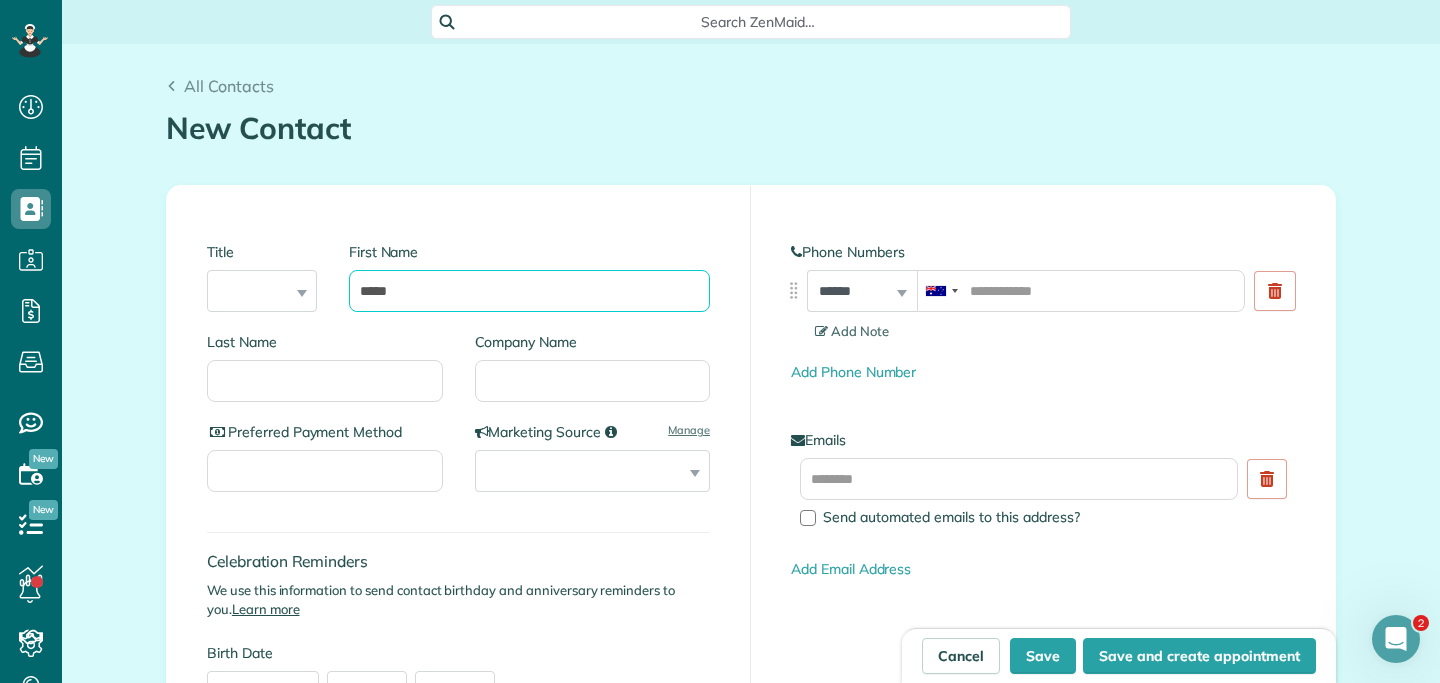 type on "*****" 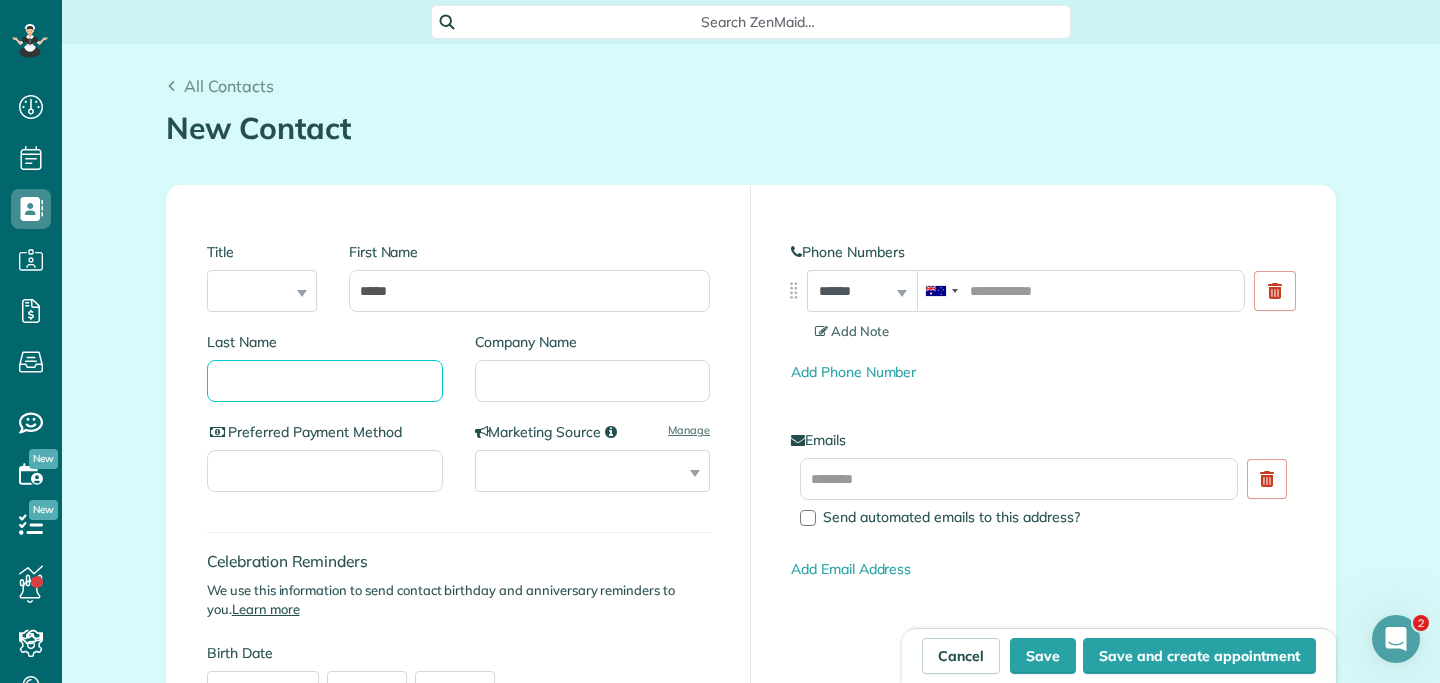 click on "Last Name" at bounding box center (325, 381) 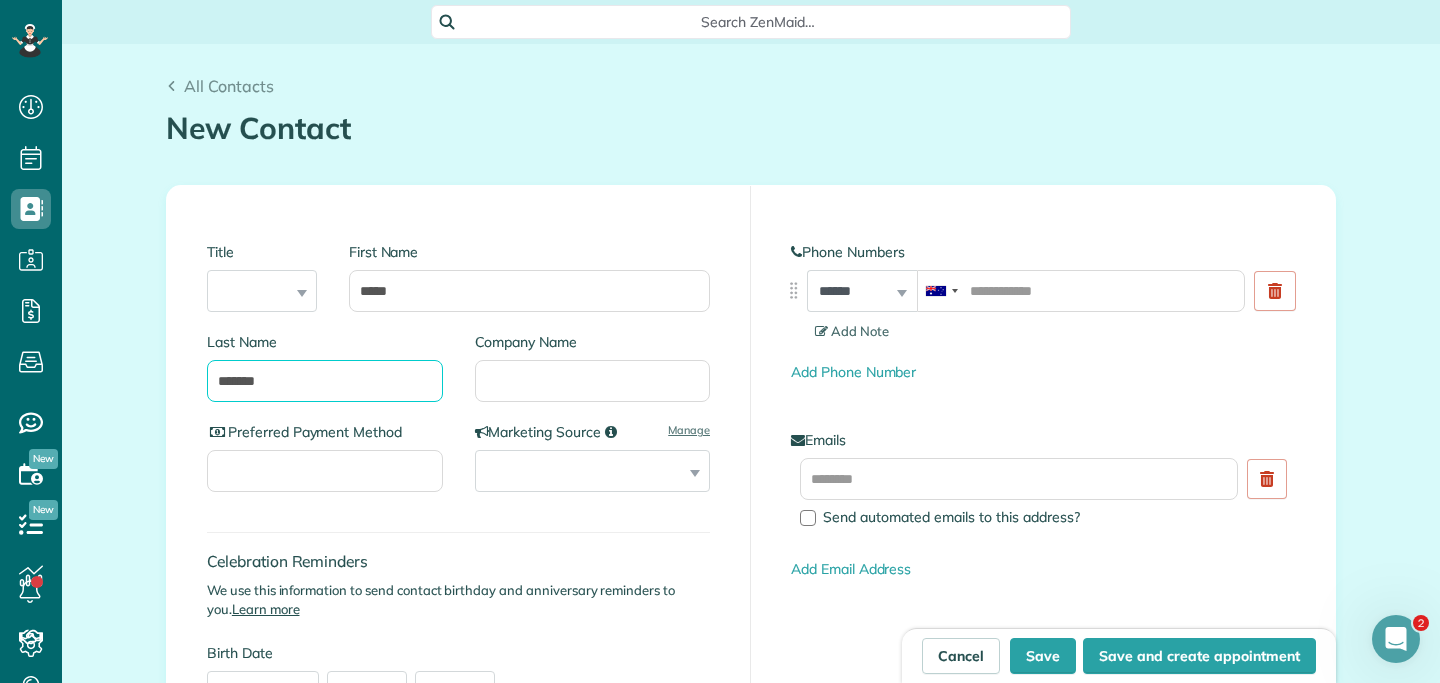 type on "*******" 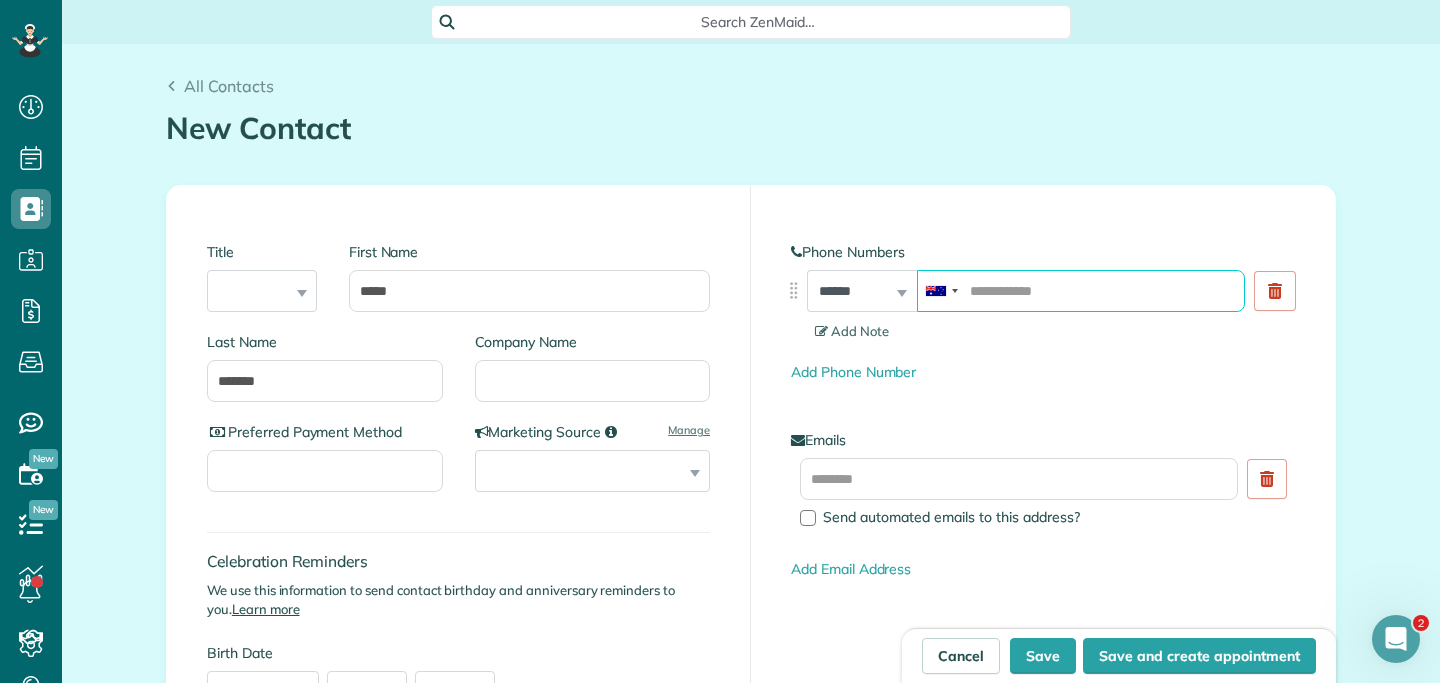 click at bounding box center (1081, 291) 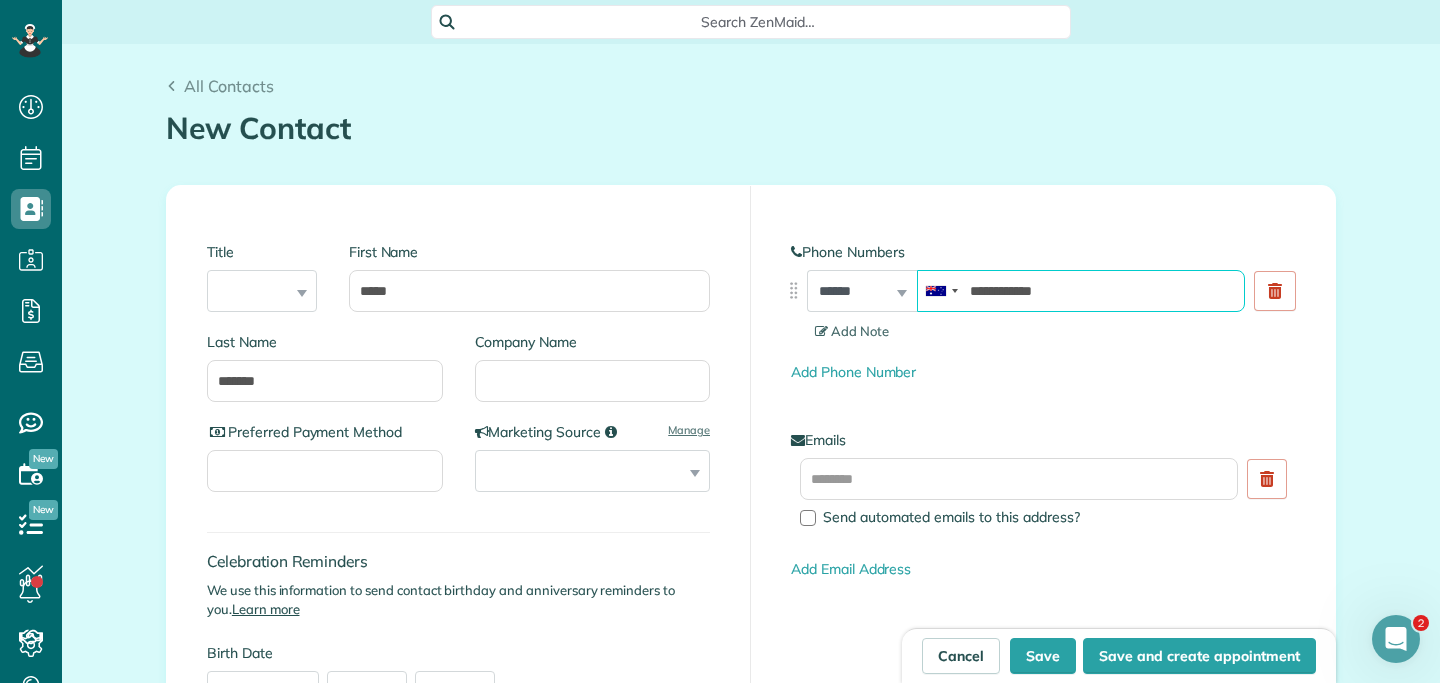 type on "**********" 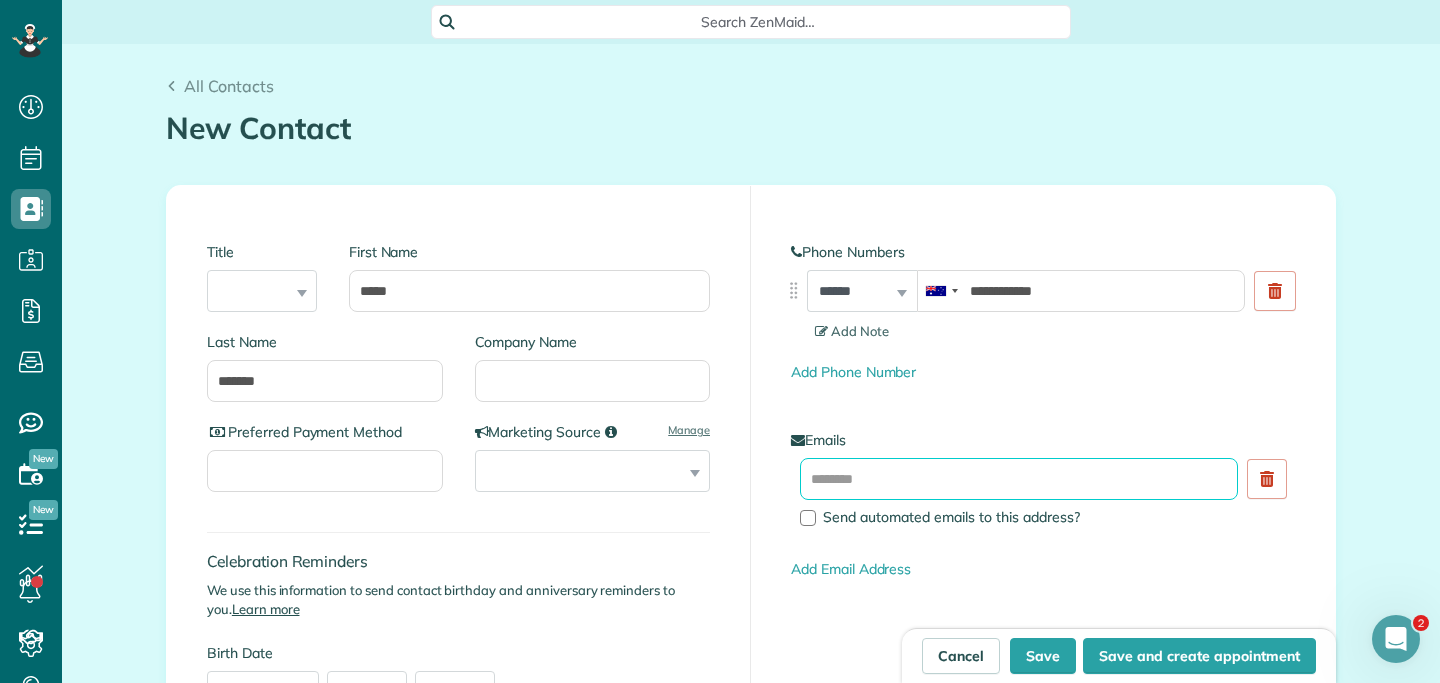 click at bounding box center [1019, 479] 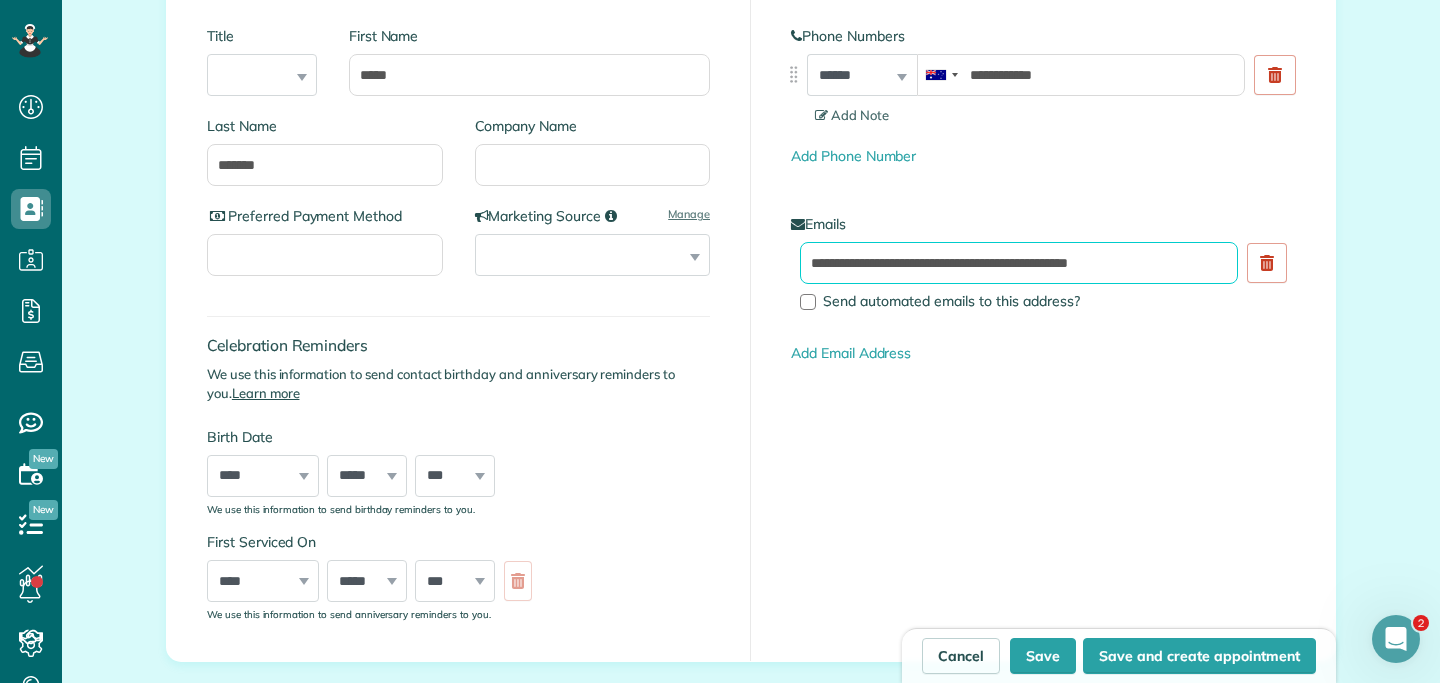 scroll, scrollTop: 270, scrollLeft: 0, axis: vertical 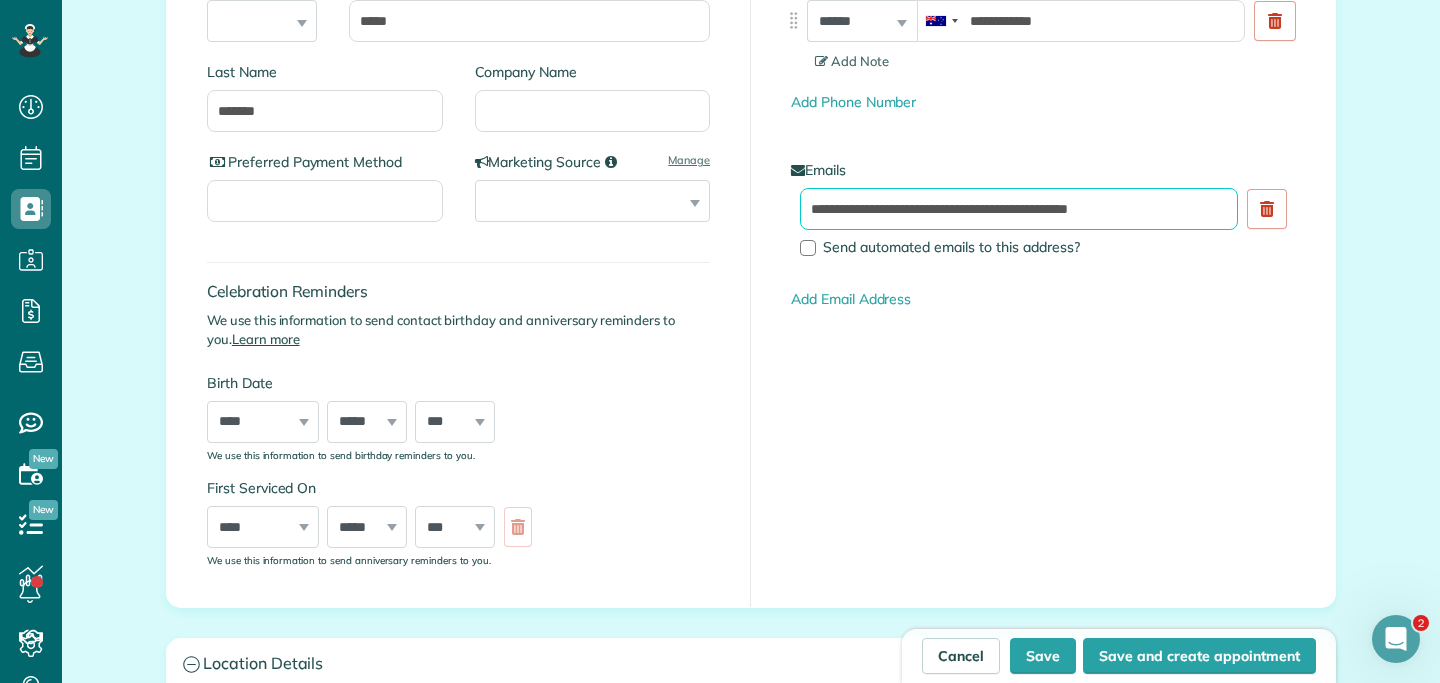 type 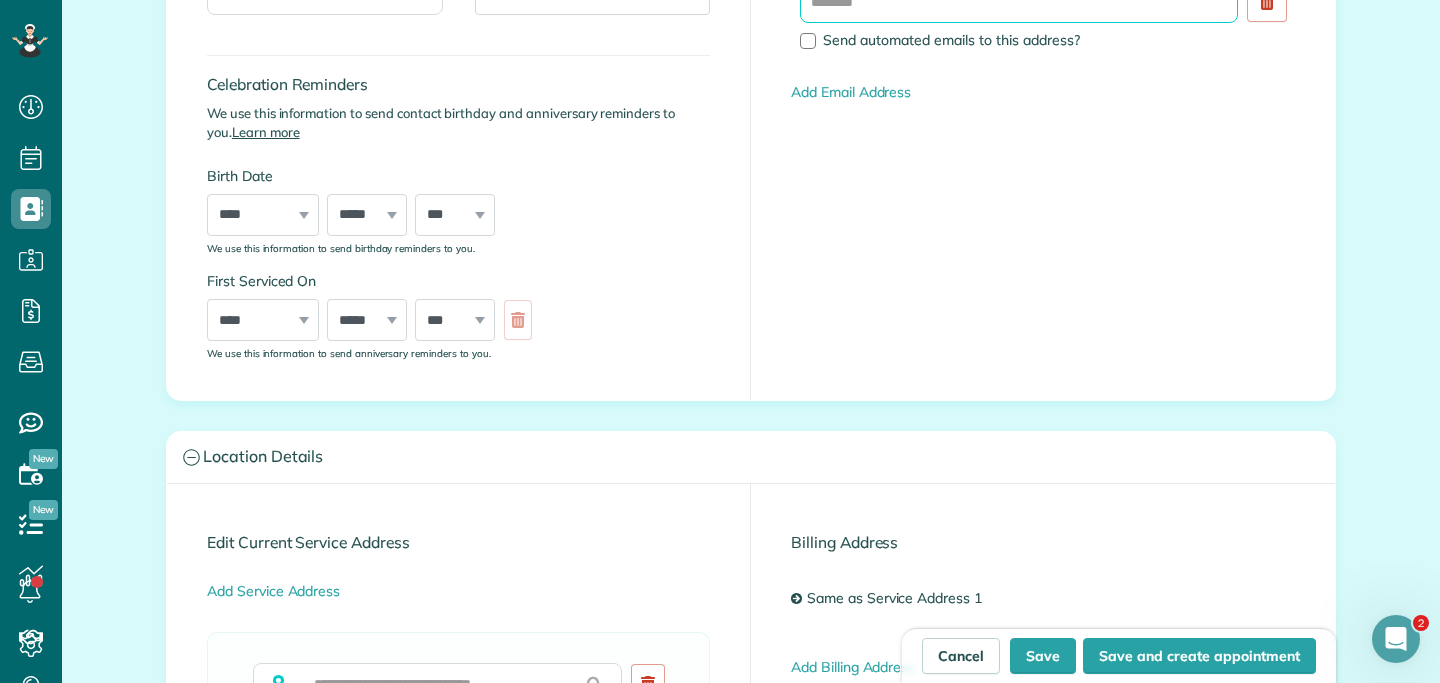 scroll, scrollTop: 514, scrollLeft: 0, axis: vertical 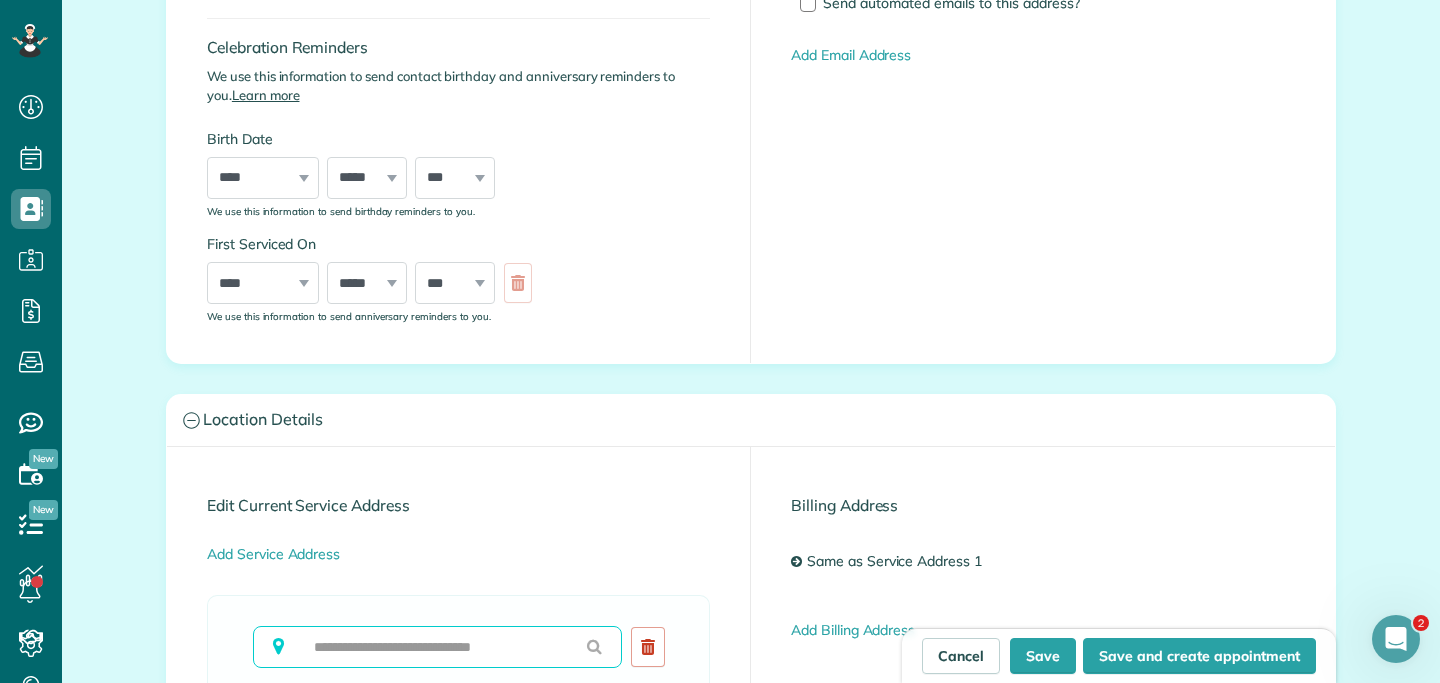 click at bounding box center [437, 647] 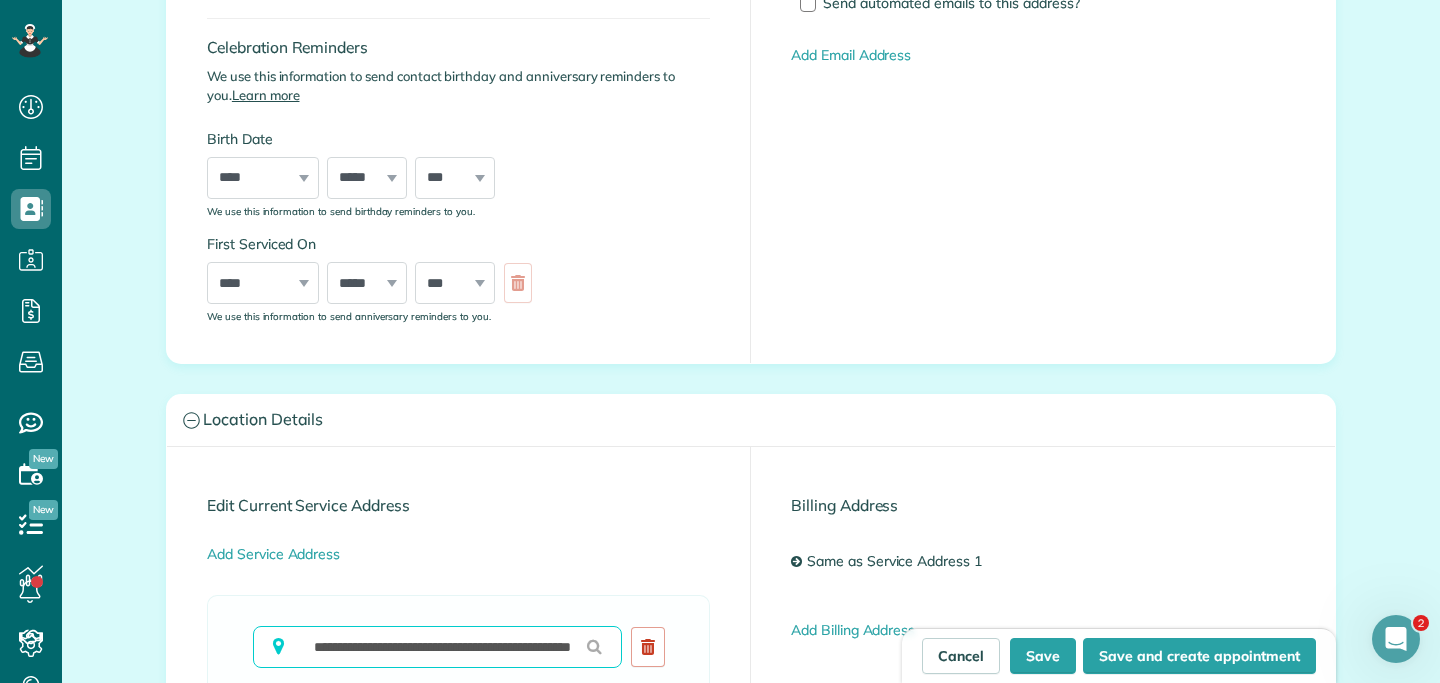 scroll, scrollTop: 0, scrollLeft: 74, axis: horizontal 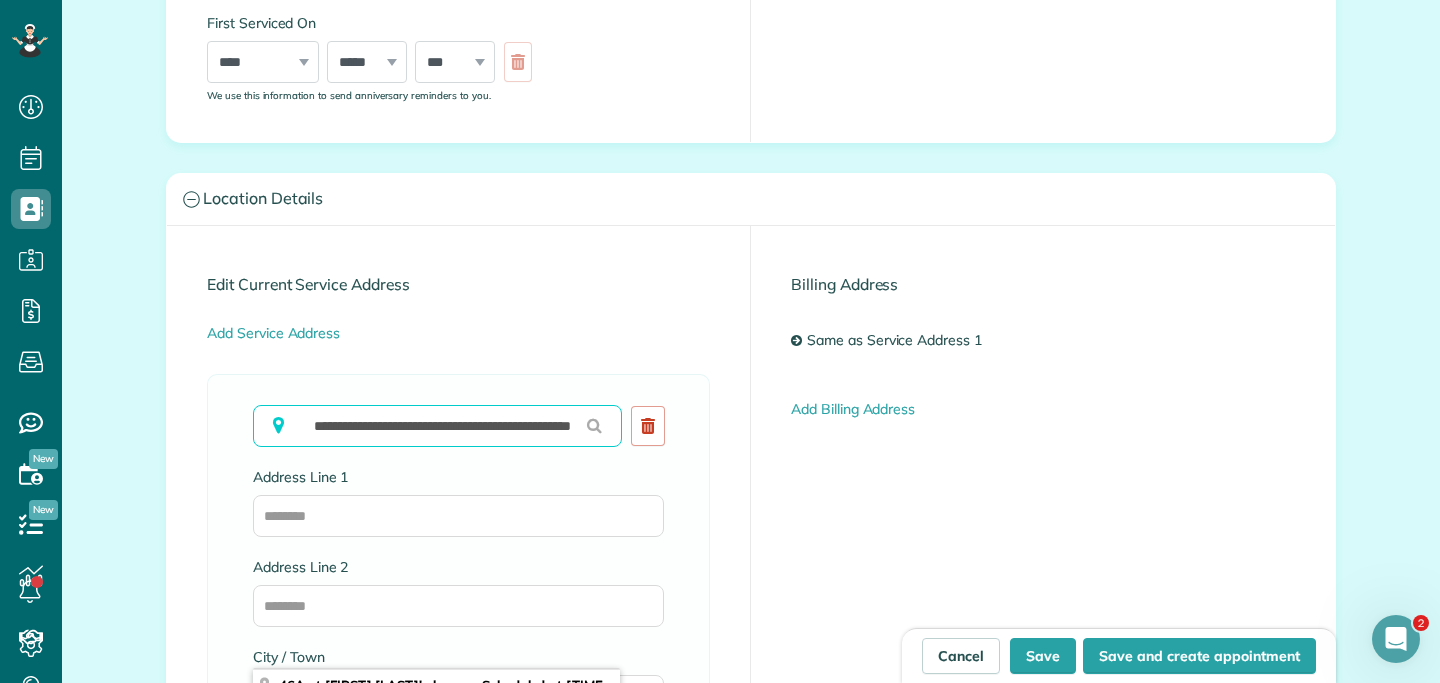 click on "**********" at bounding box center [437, 426] 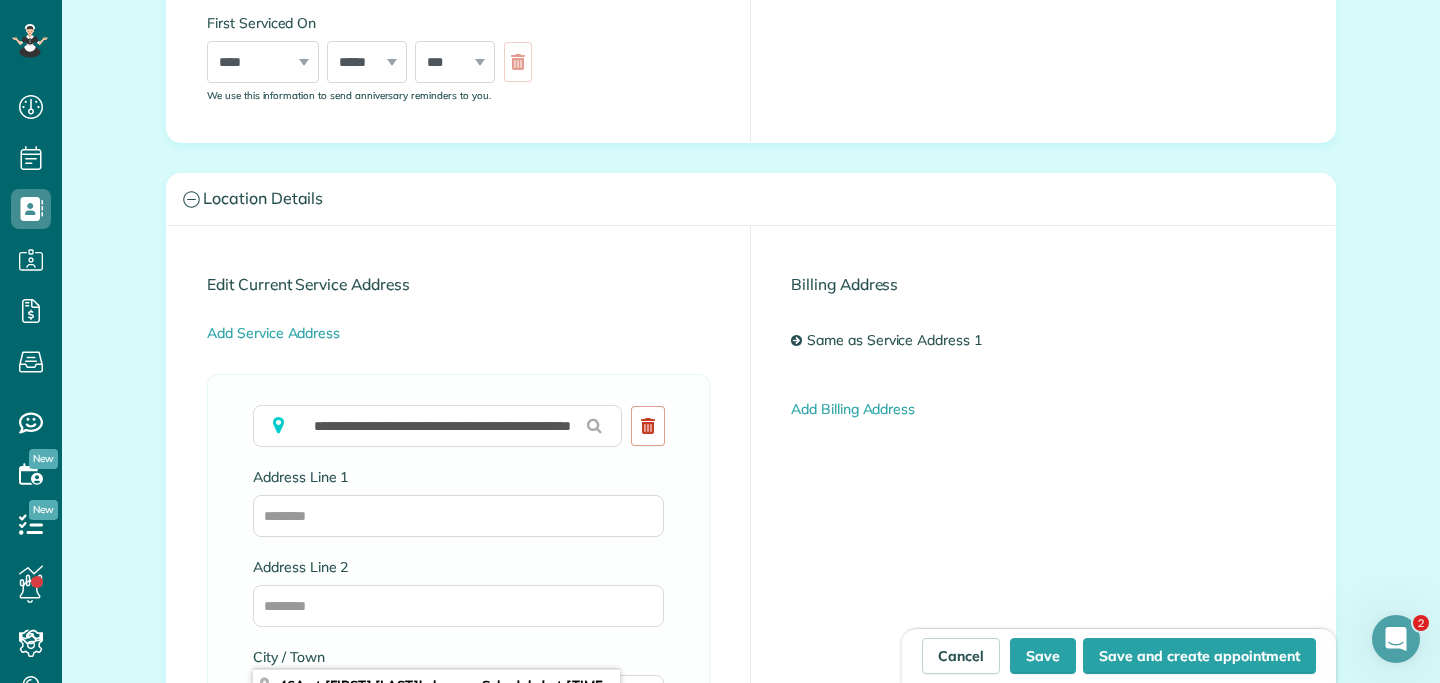 scroll, scrollTop: 0, scrollLeft: 0, axis: both 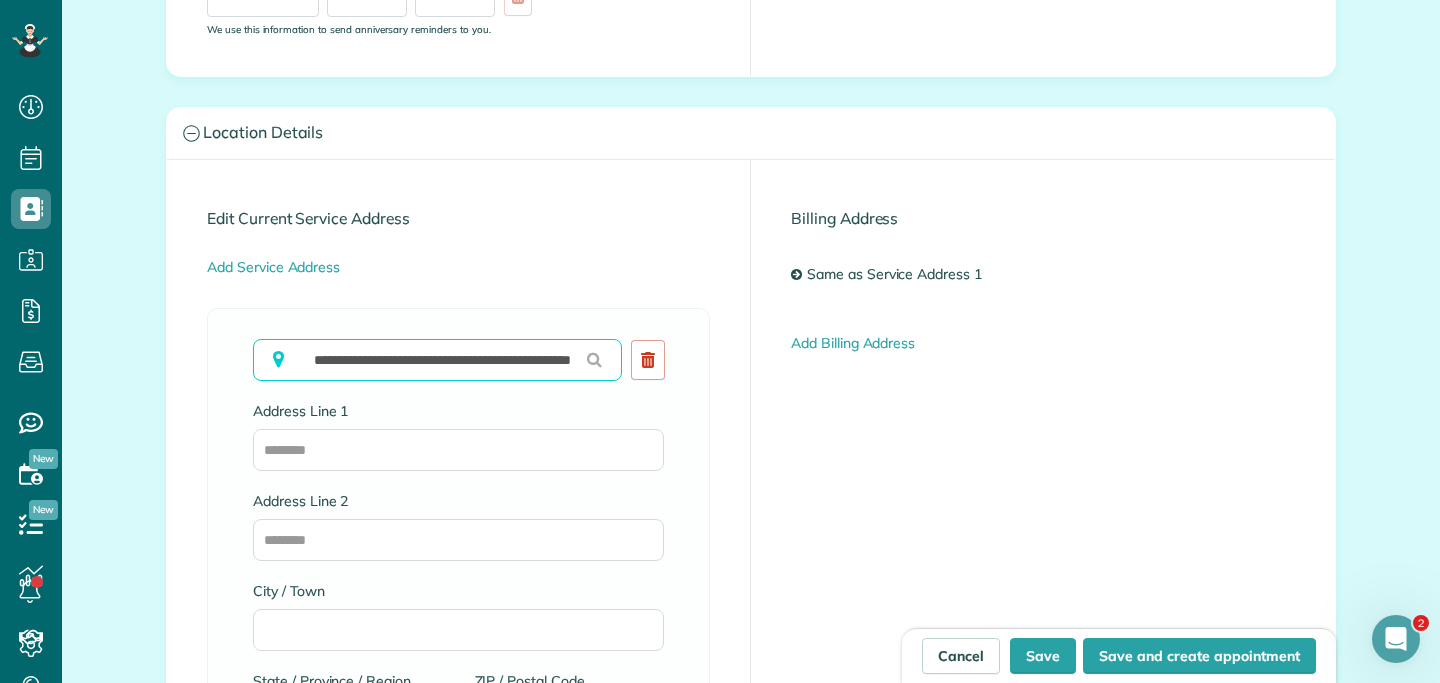 click on "**********" at bounding box center (437, 360) 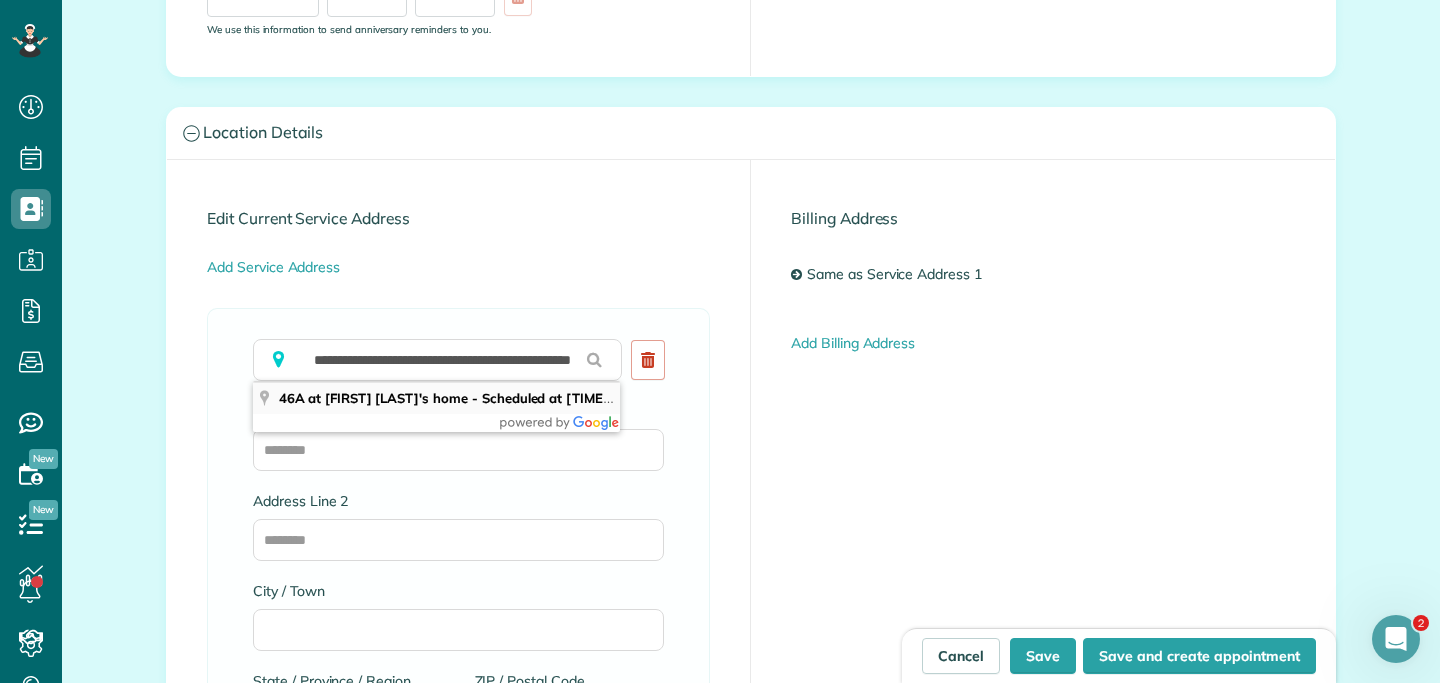 type on "**********" 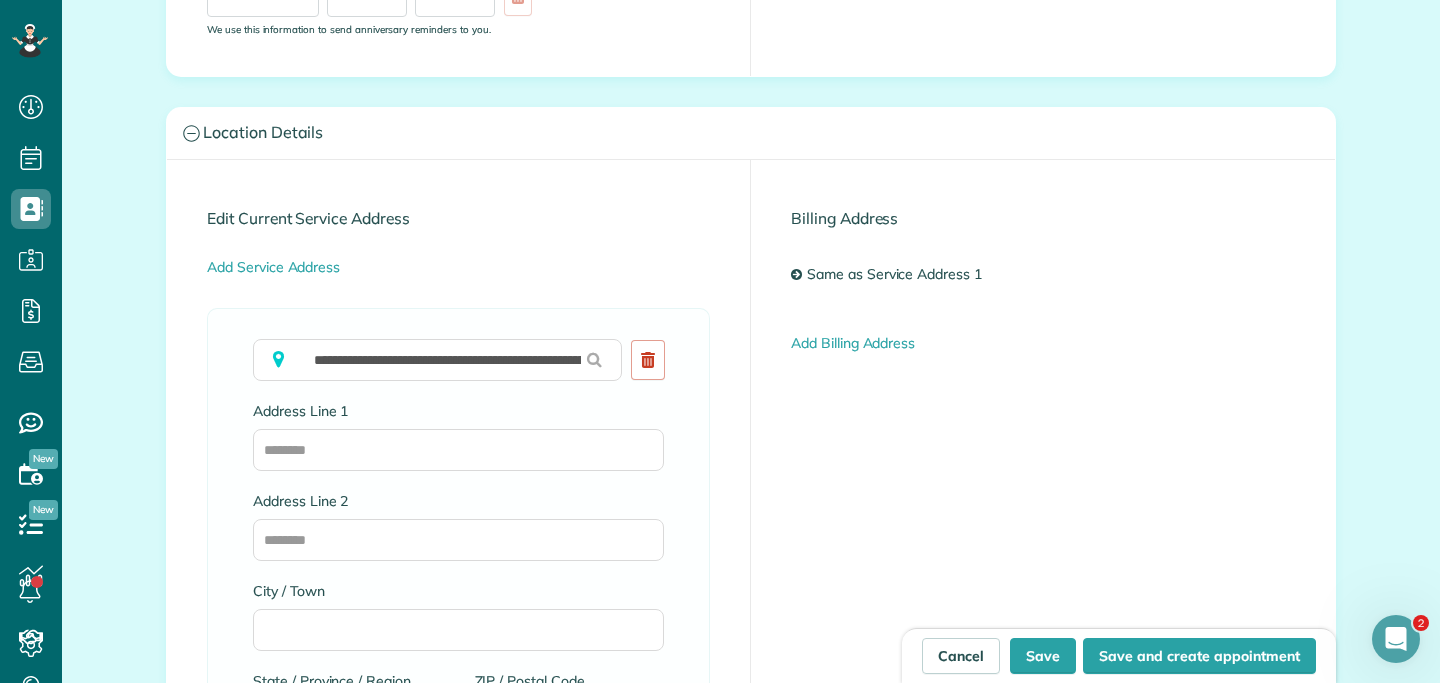 type on "**********" 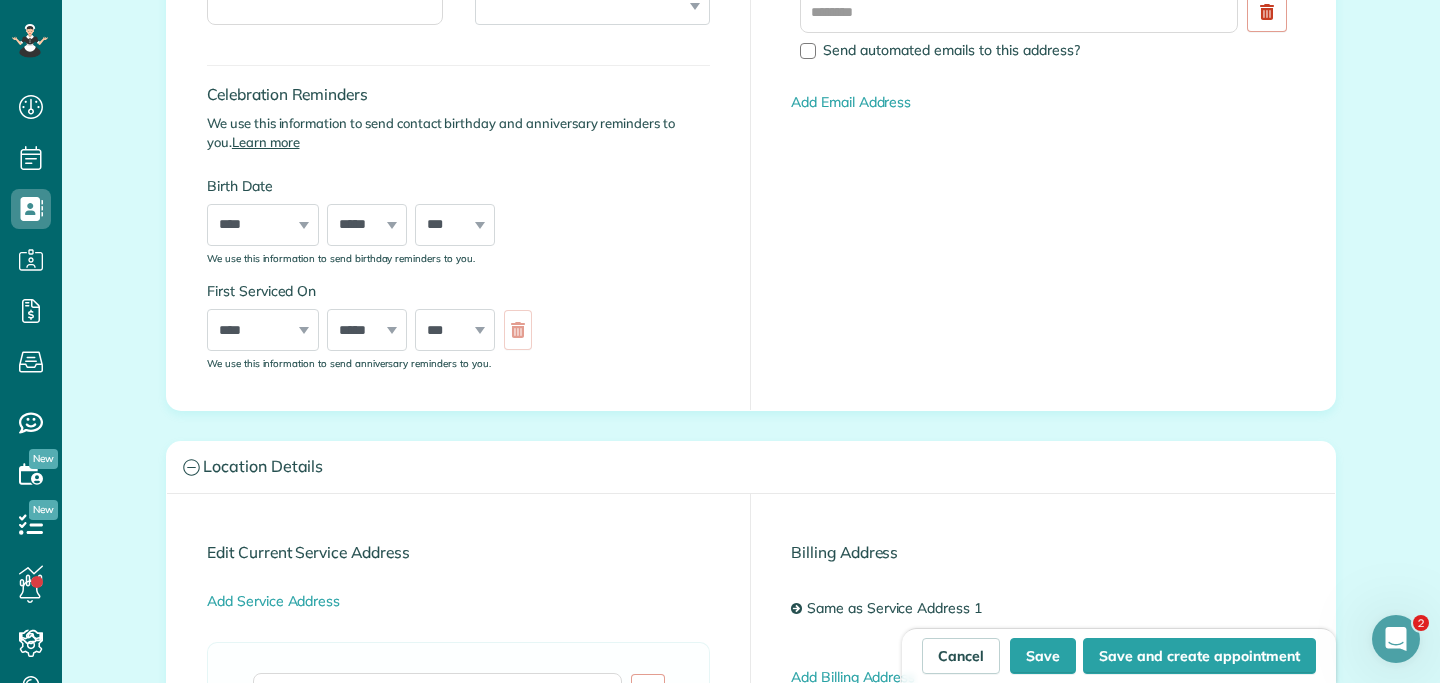 scroll, scrollTop: 430, scrollLeft: 0, axis: vertical 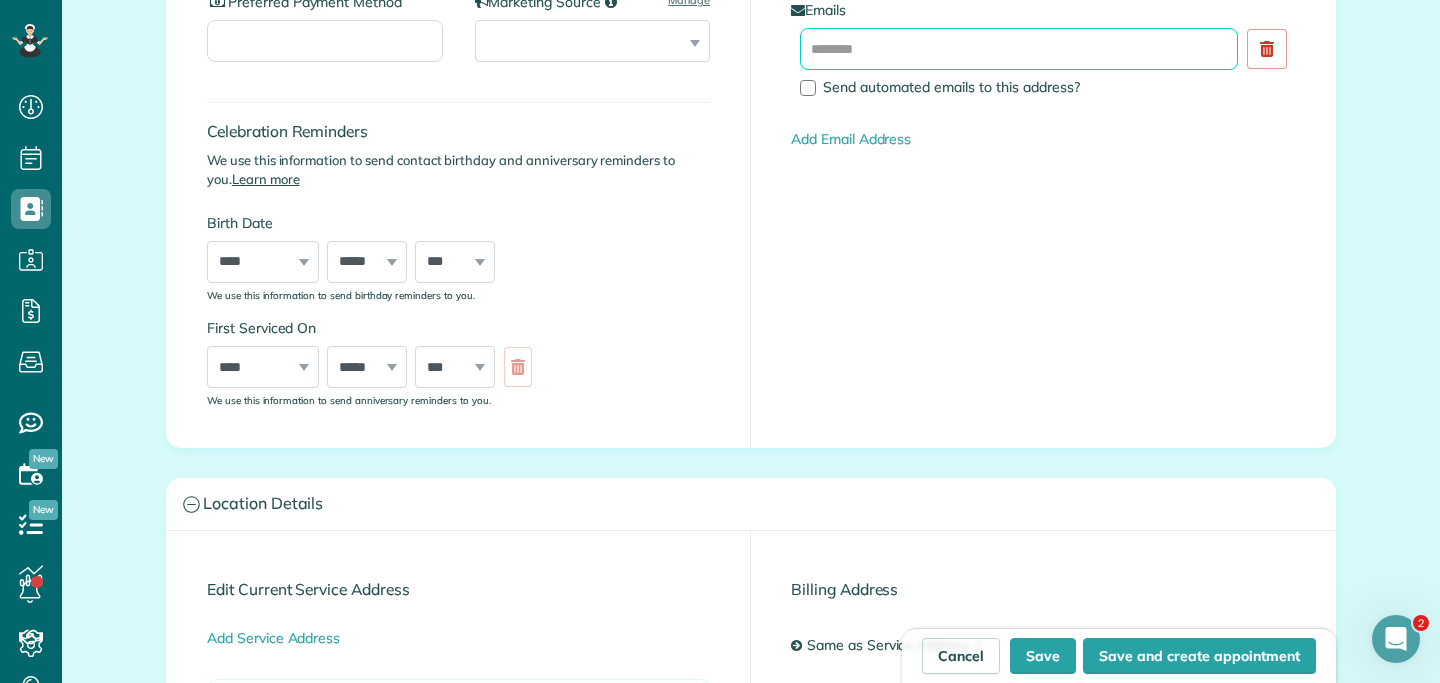 click at bounding box center [1019, 49] 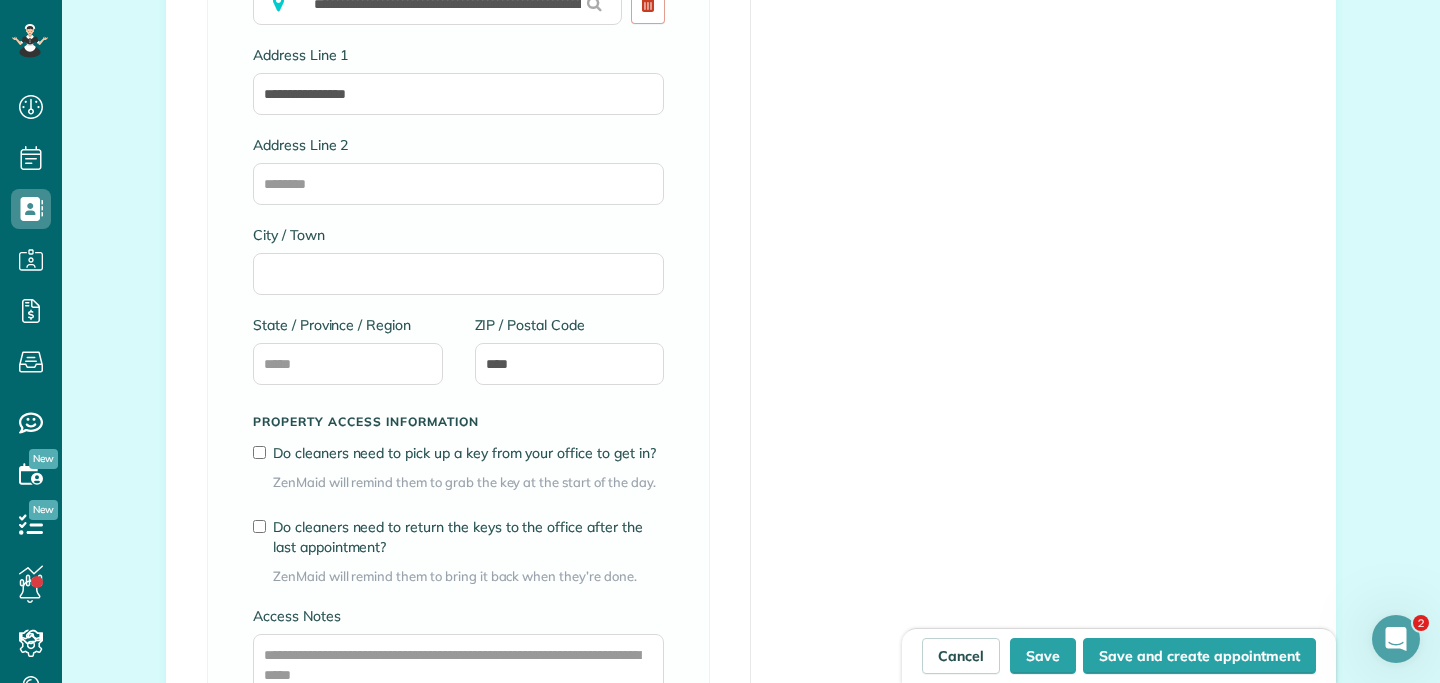 scroll, scrollTop: 1291, scrollLeft: 0, axis: vertical 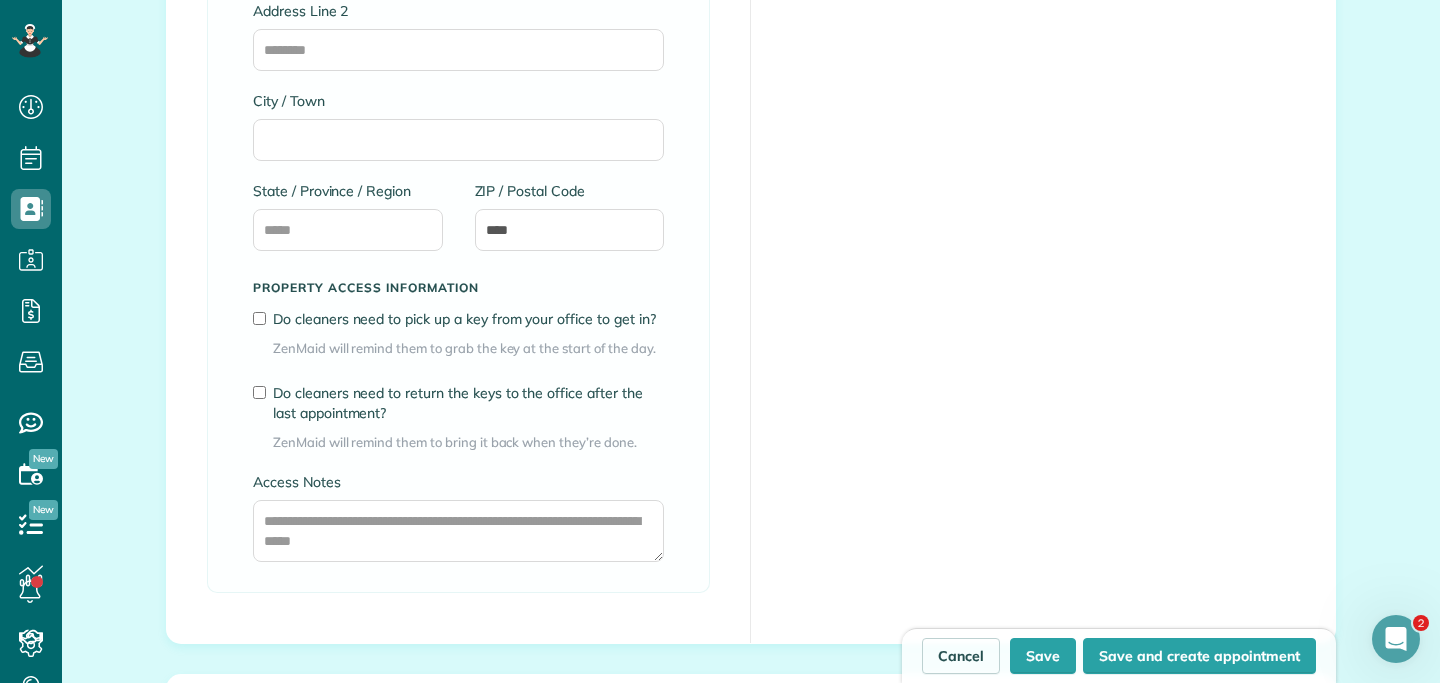 type on "**********" 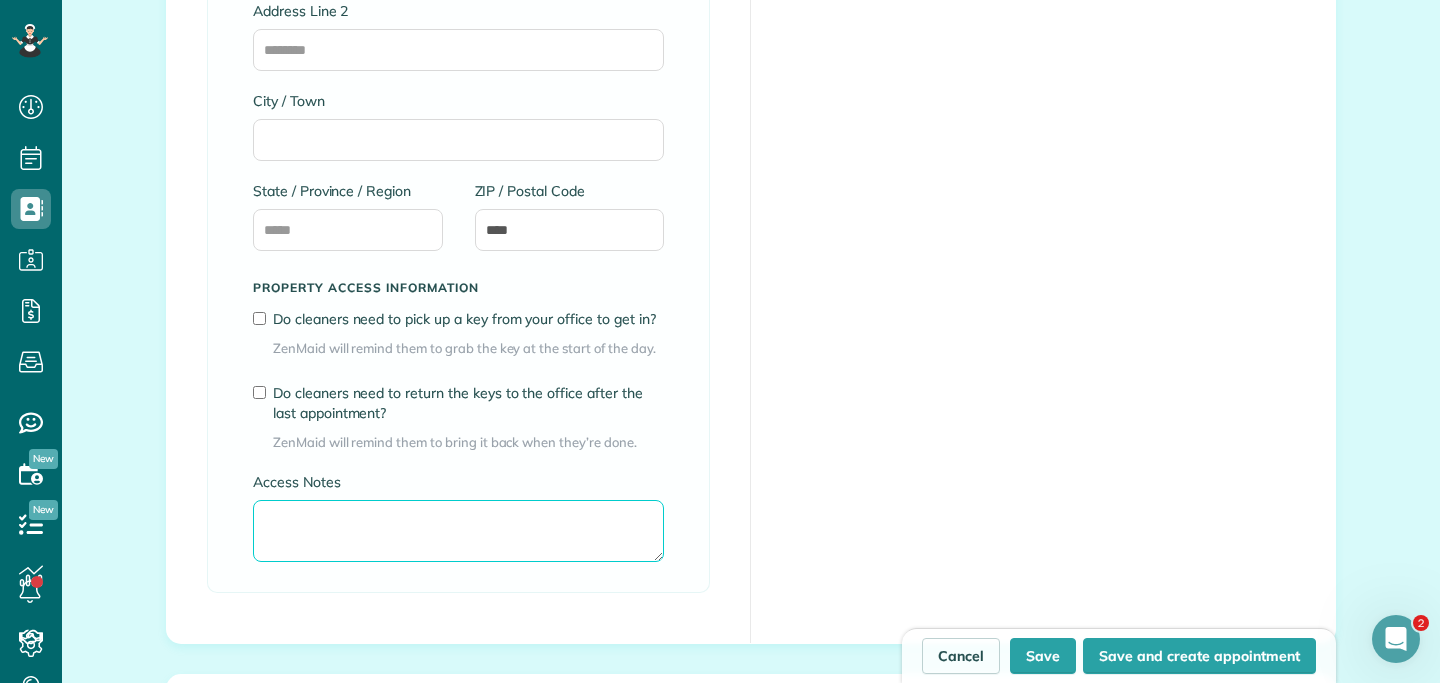 click on "Access Notes" at bounding box center (458, 531) 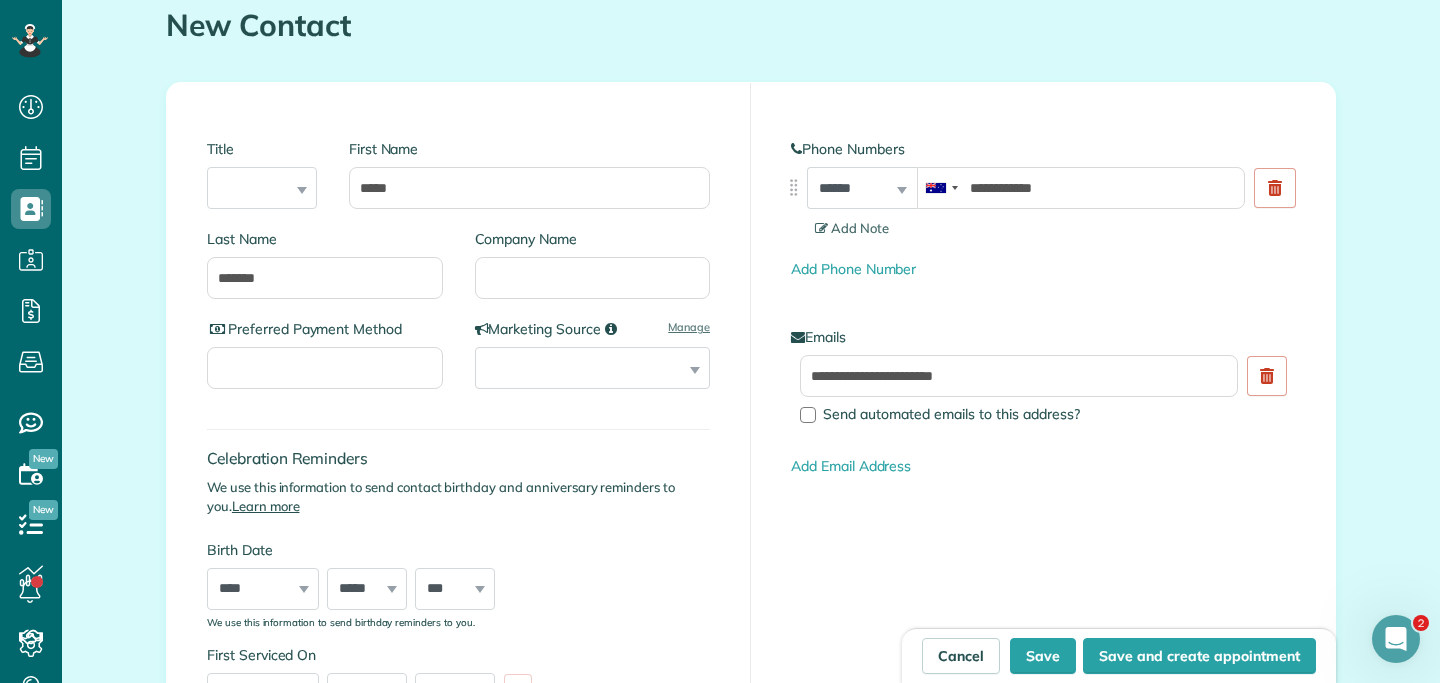 scroll, scrollTop: 29, scrollLeft: 0, axis: vertical 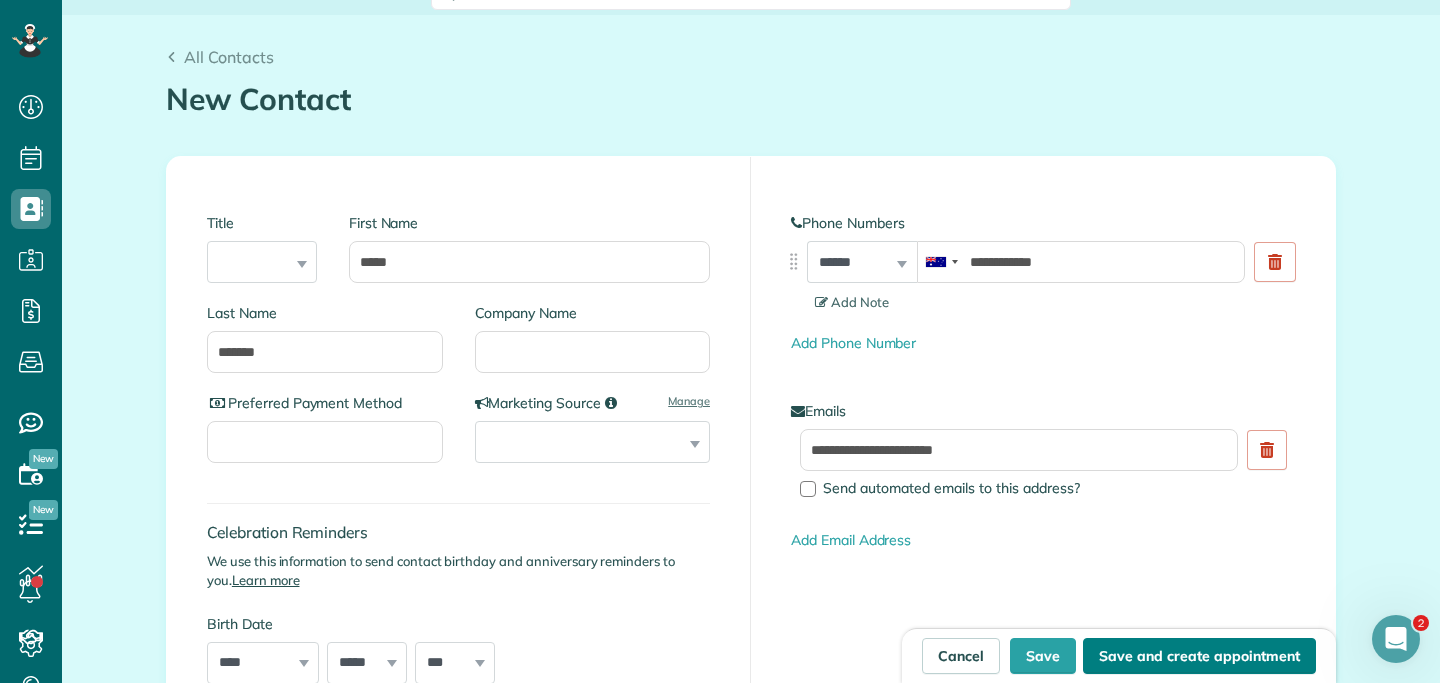 type on "**********" 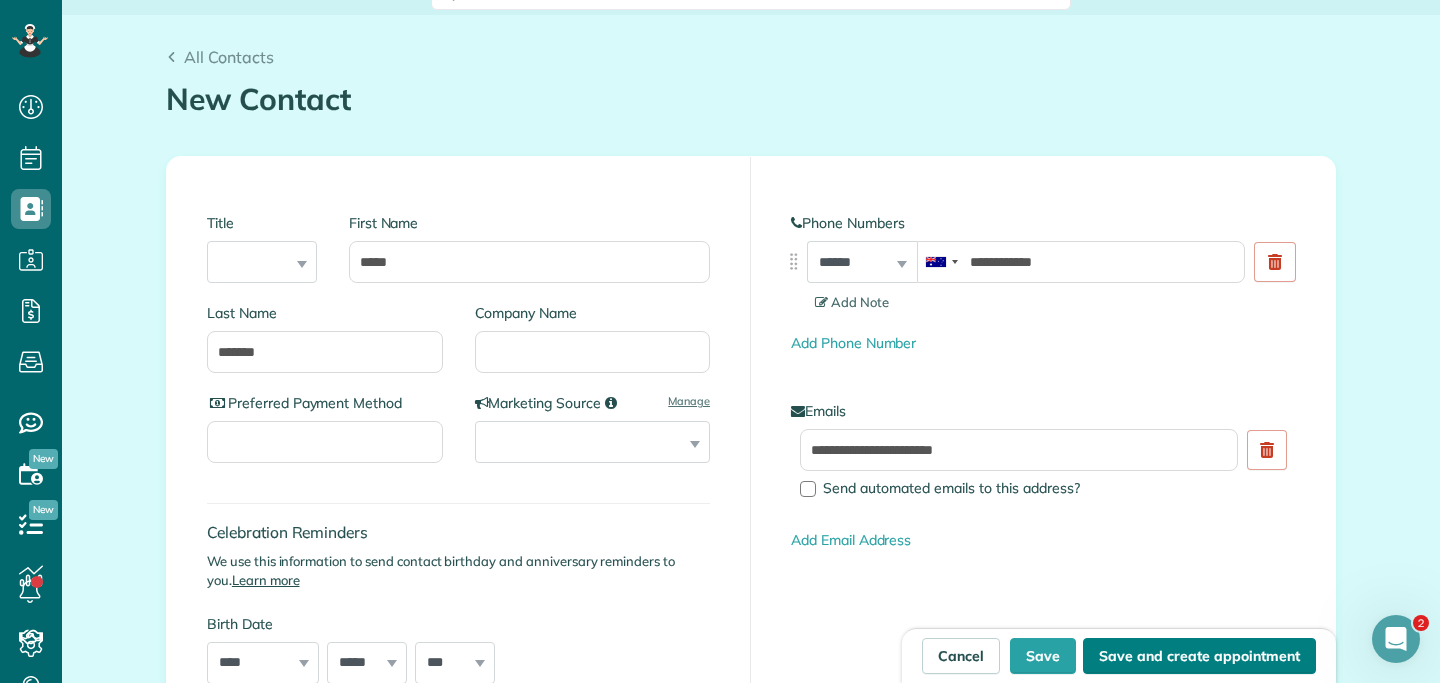 click on "Save and create appointment" at bounding box center [1199, 656] 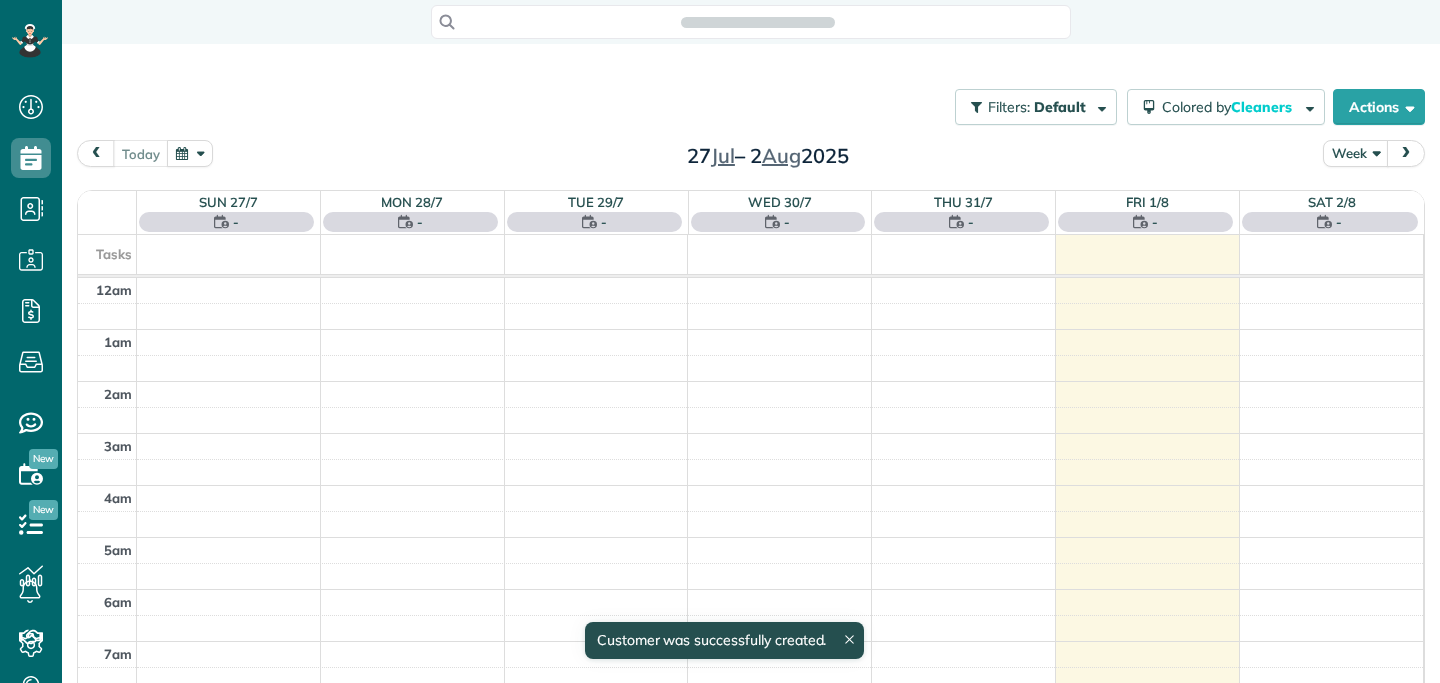 scroll, scrollTop: 0, scrollLeft: 0, axis: both 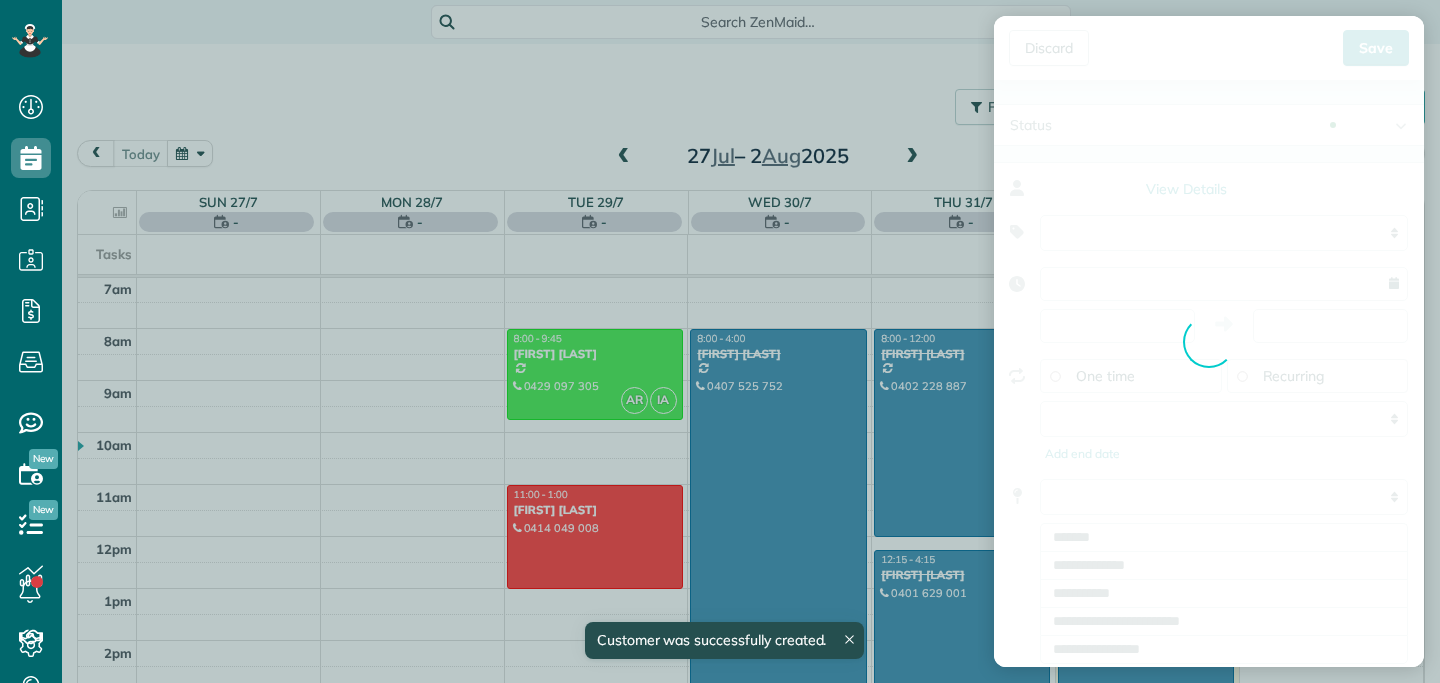 type on "**********" 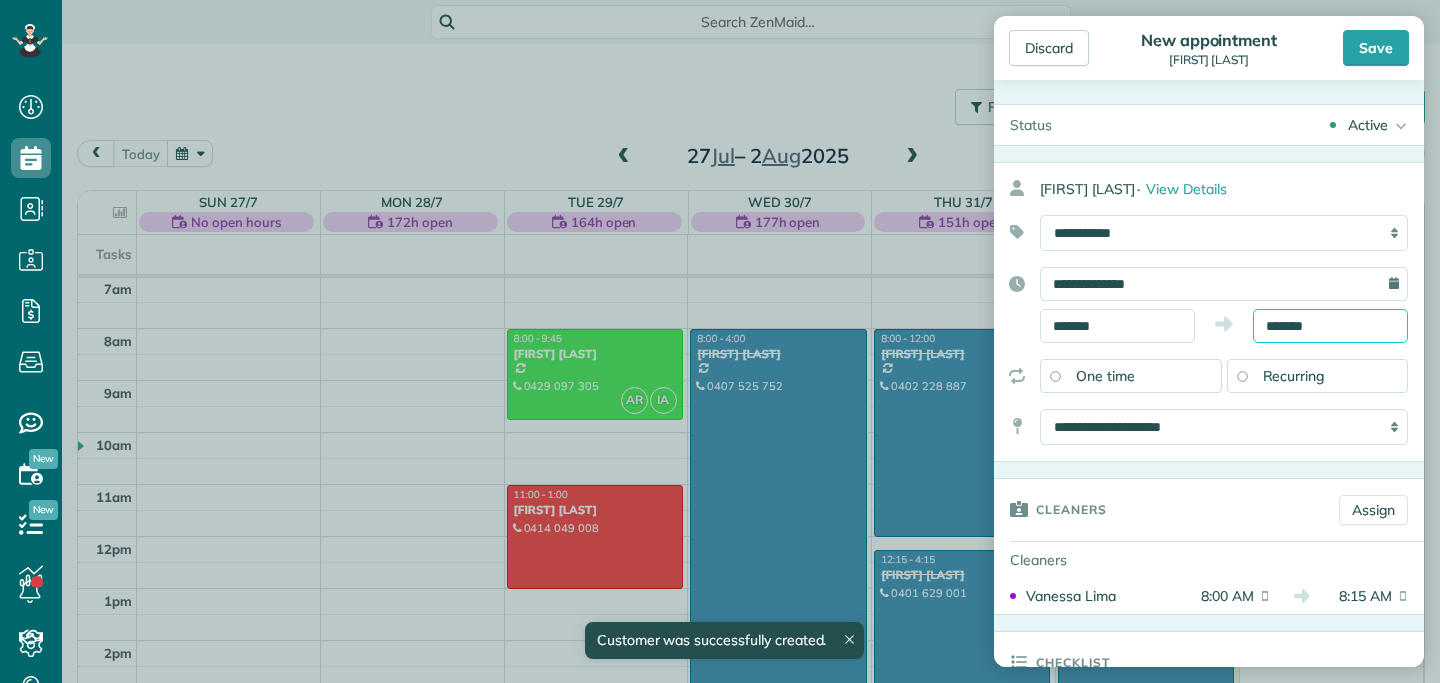 click on "*******" at bounding box center [1330, 326] 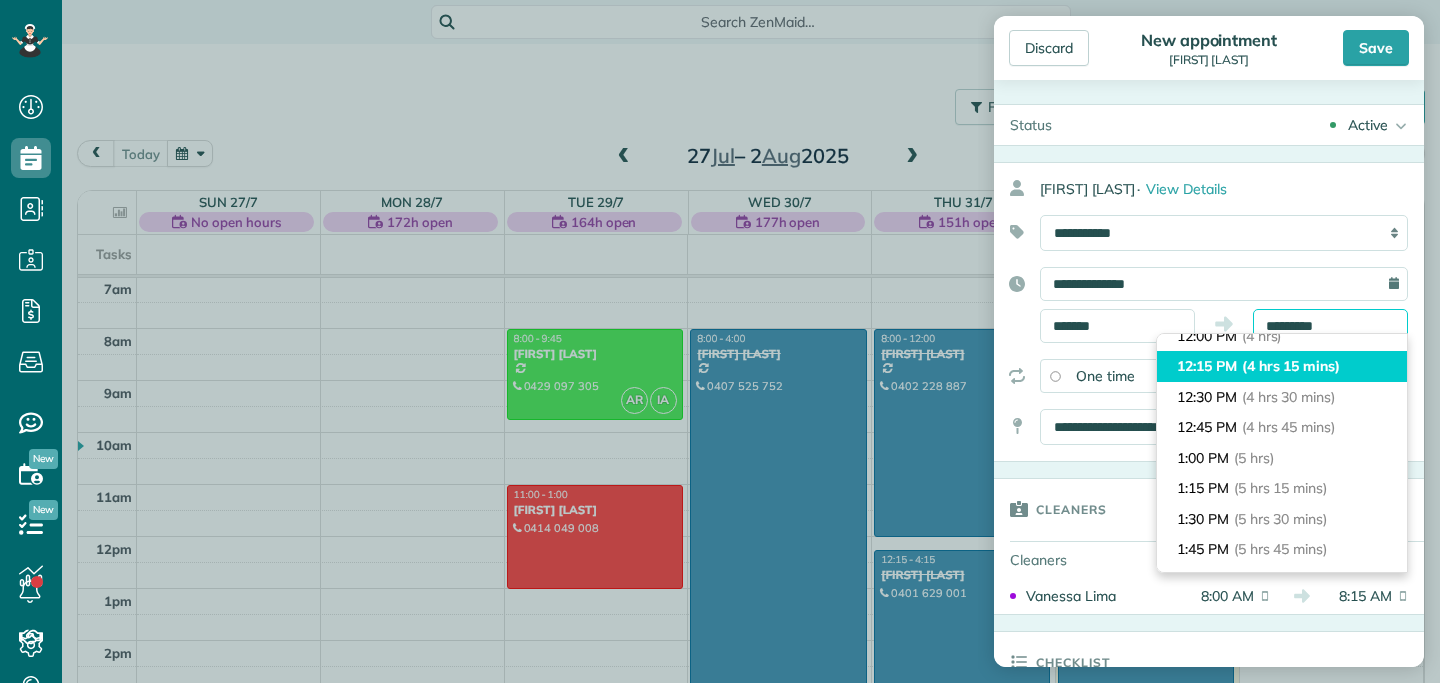 scroll, scrollTop: 479, scrollLeft: 0, axis: vertical 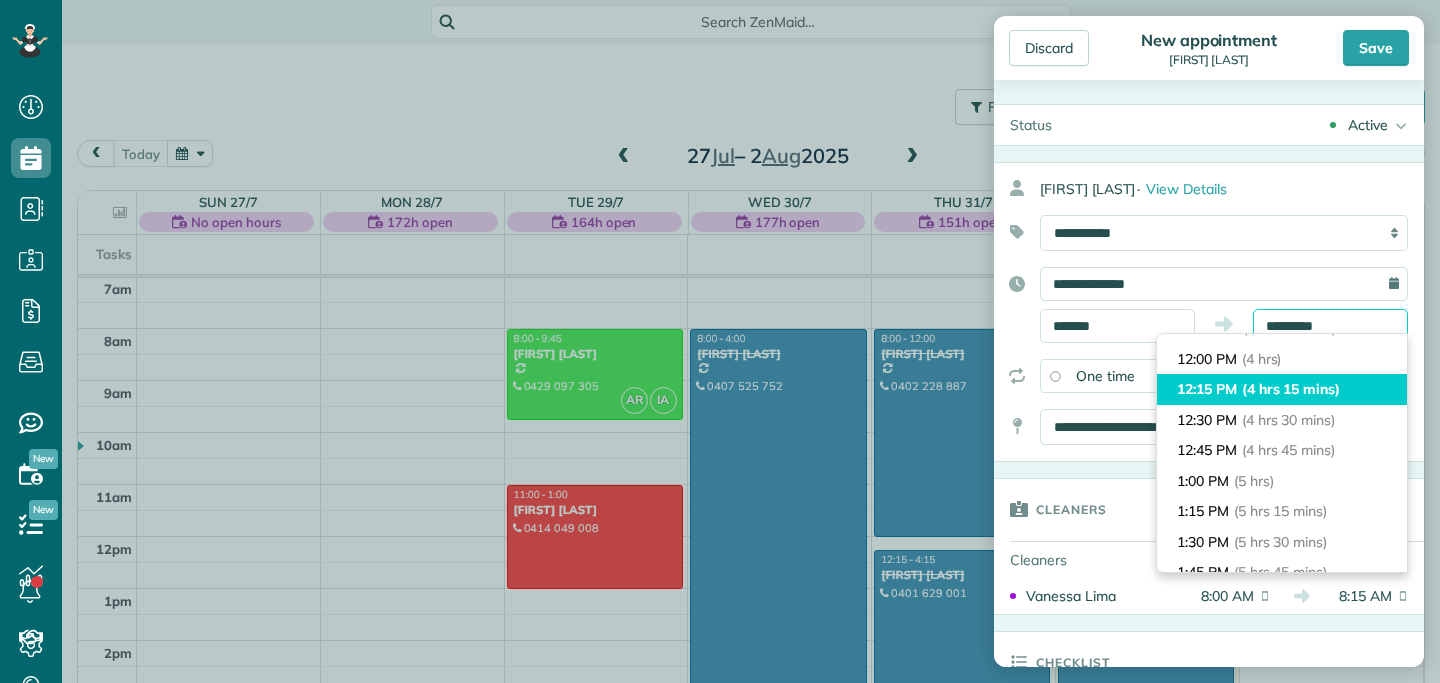 type on "********" 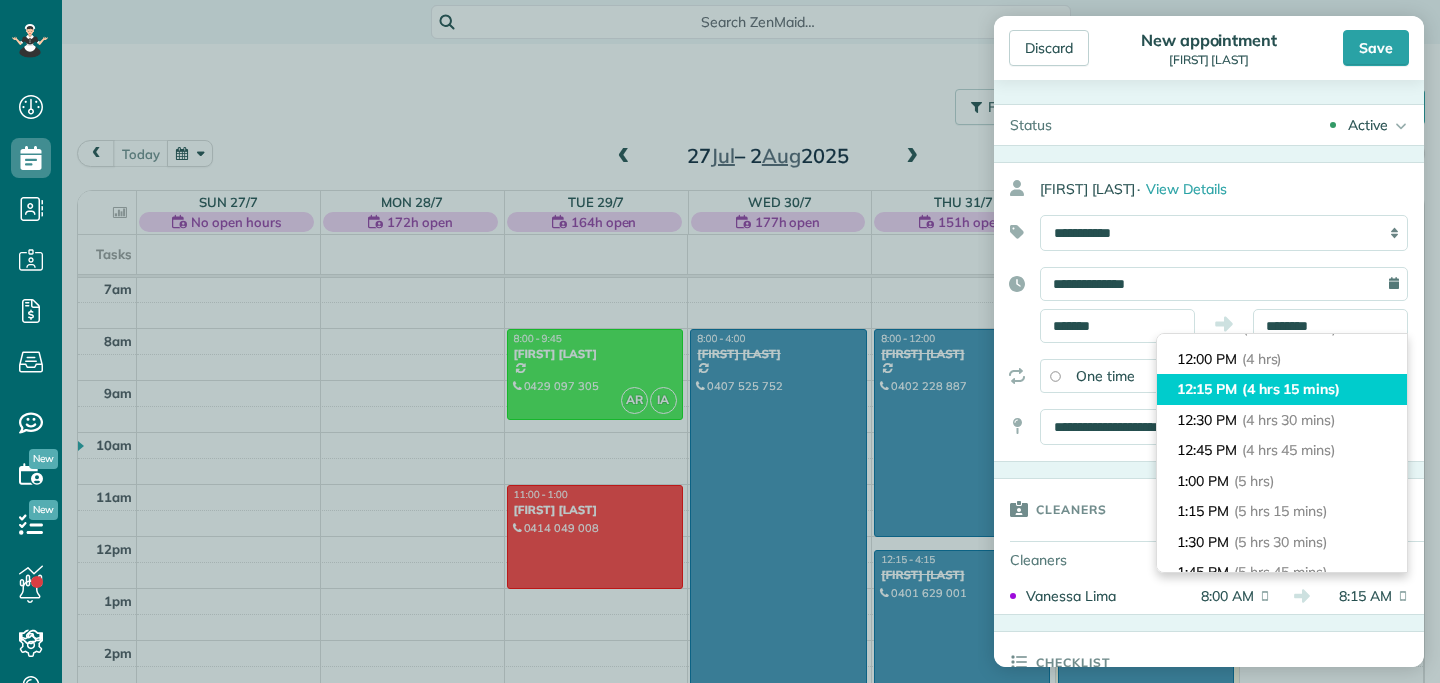 click on "12:00 PM  (4 hrs)" at bounding box center (1282, 359) 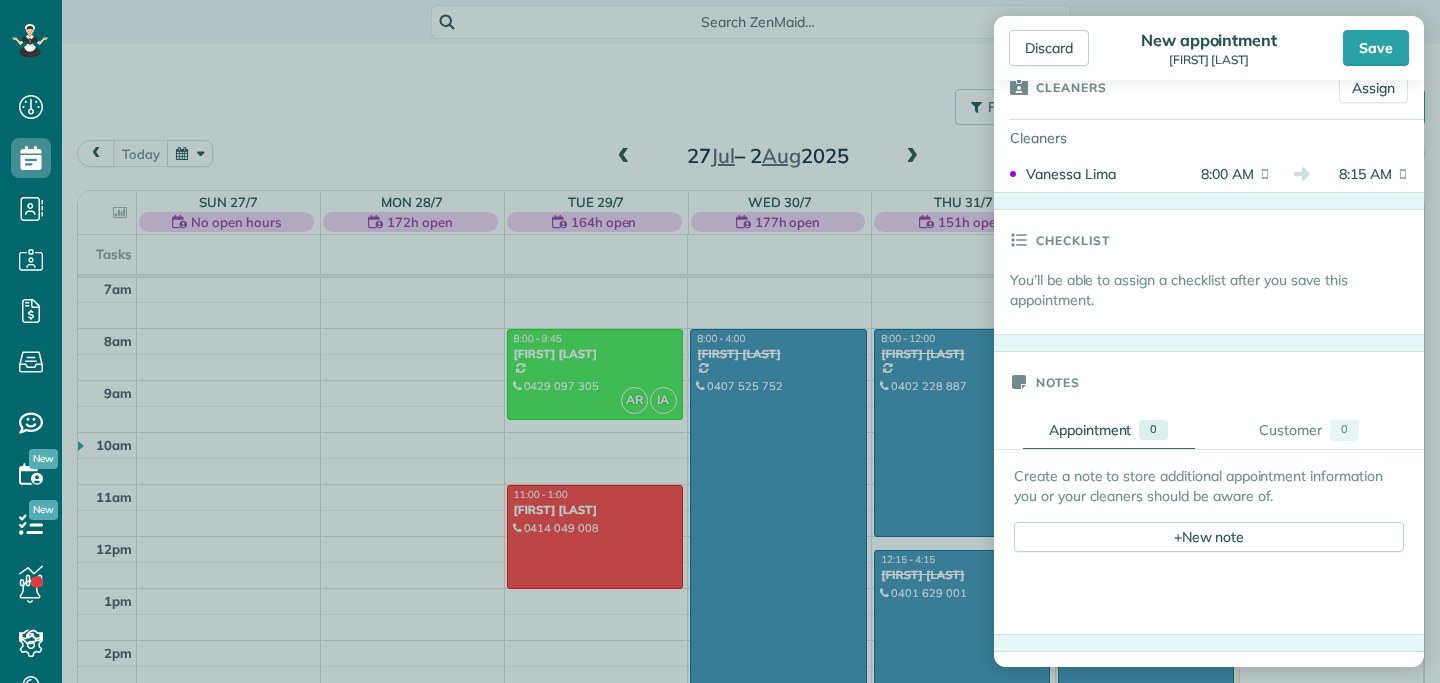 scroll, scrollTop: 425, scrollLeft: 0, axis: vertical 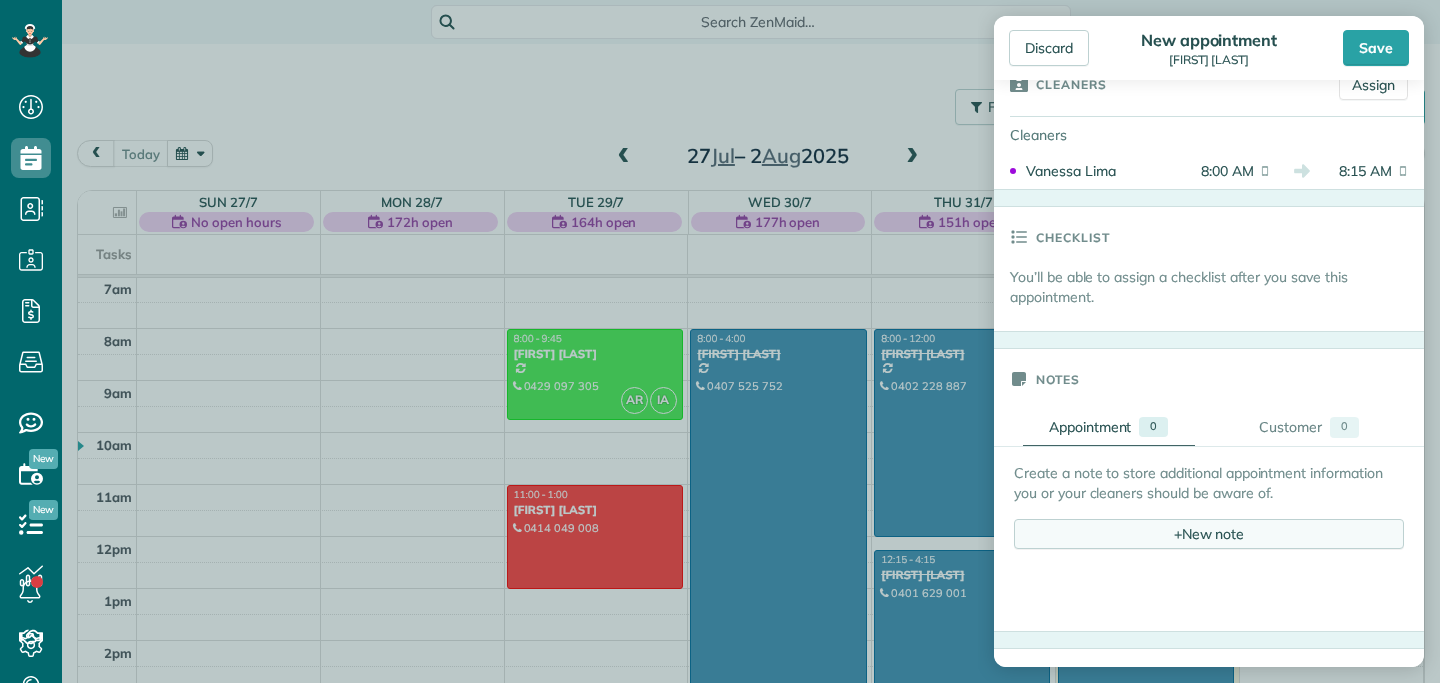click on "+ New note" at bounding box center (1209, 534) 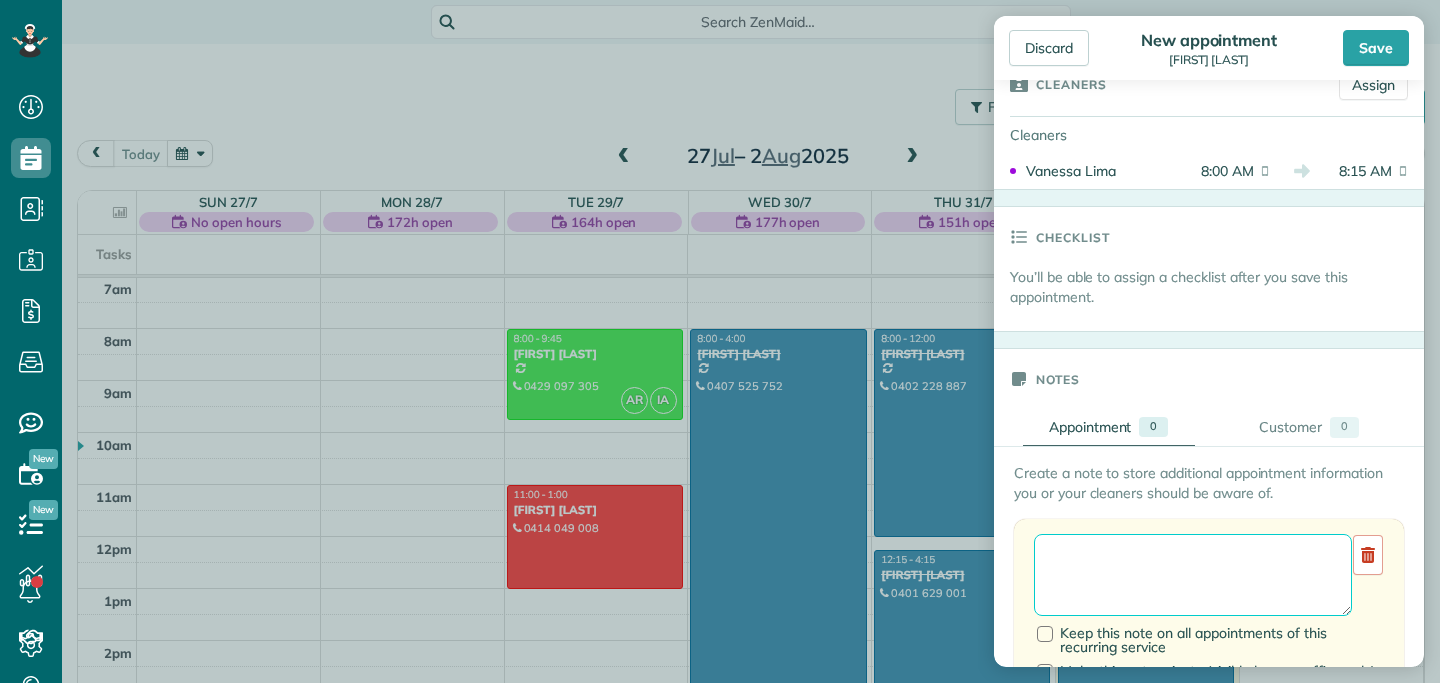 click at bounding box center [1193, 575] 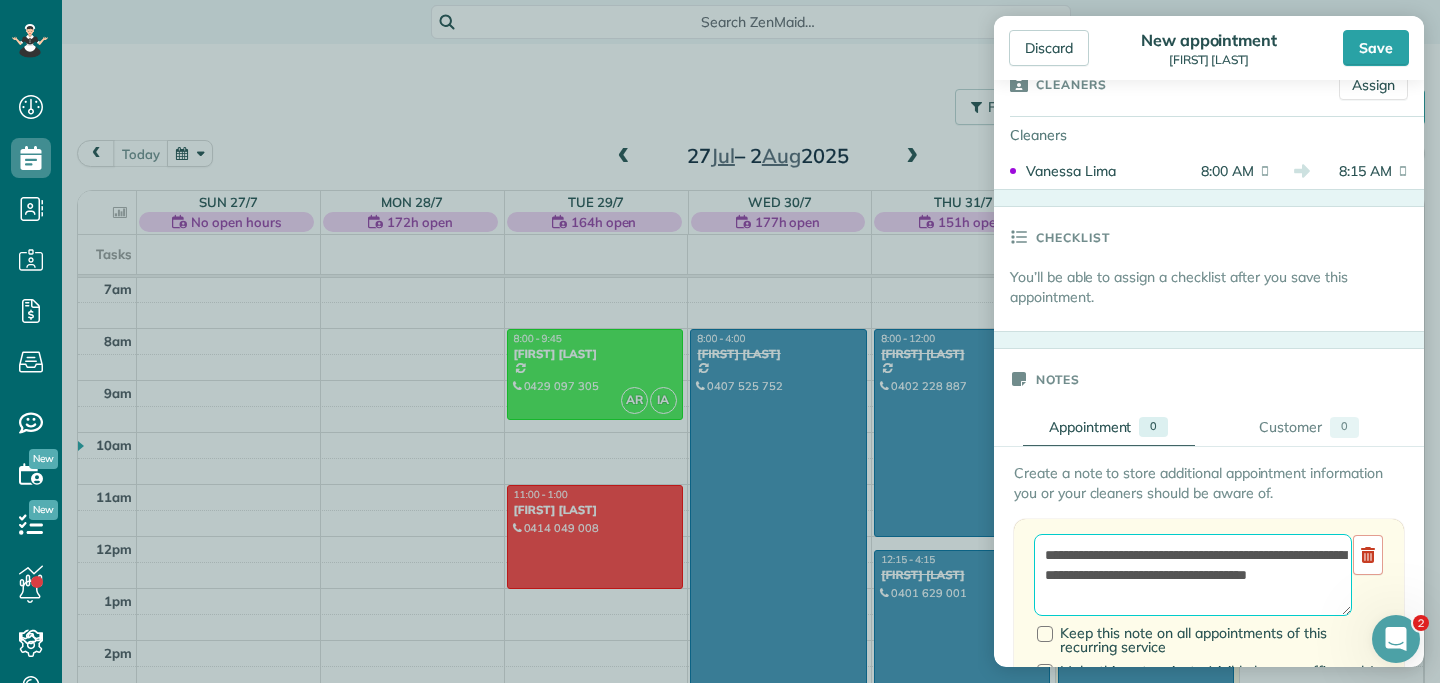 scroll, scrollTop: 0, scrollLeft: 0, axis: both 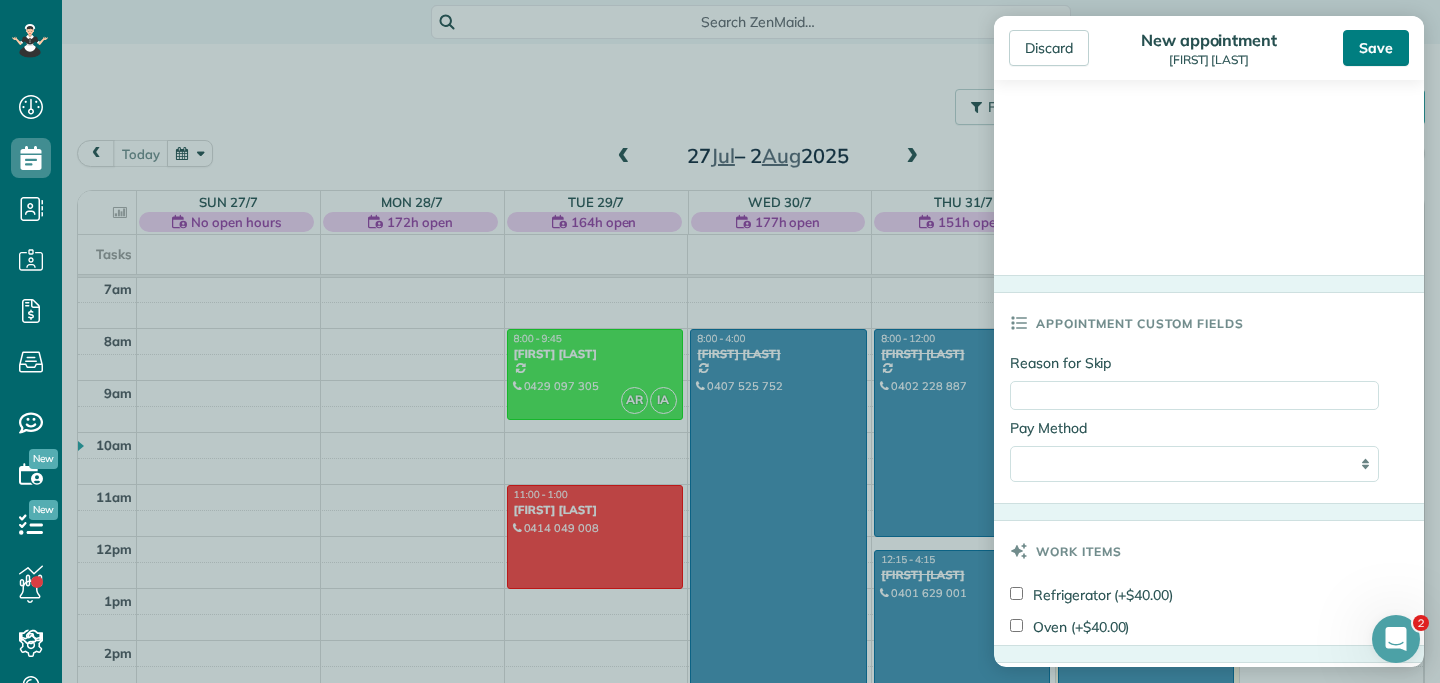 type on "**********" 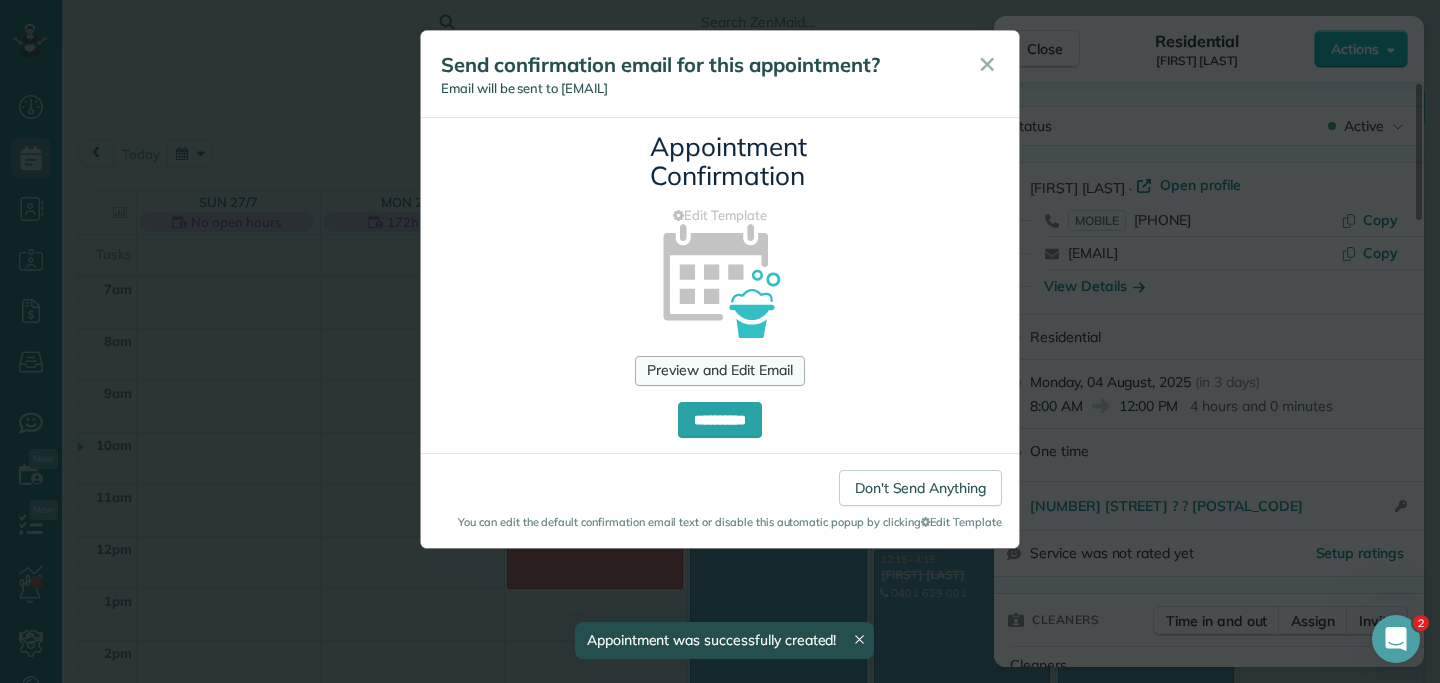 click on "Preview and Edit Email" at bounding box center [719, 371] 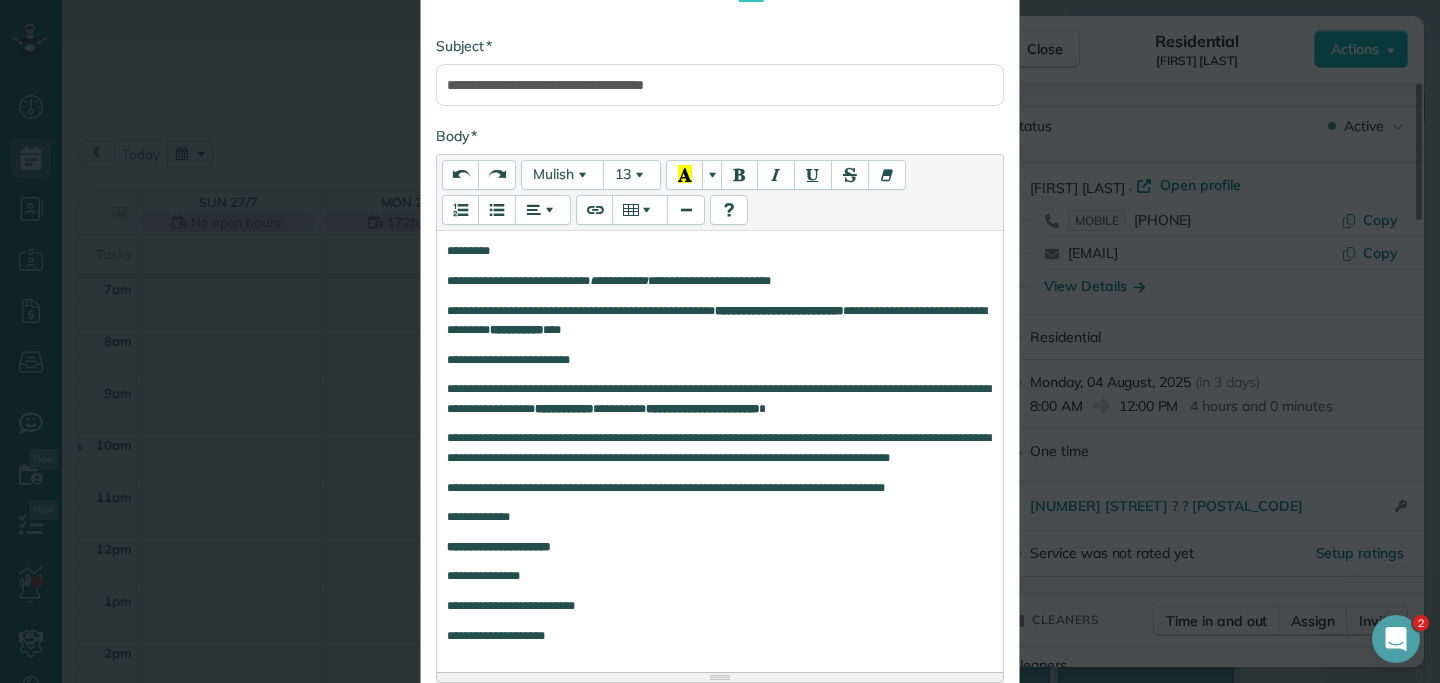 scroll, scrollTop: 335, scrollLeft: 0, axis: vertical 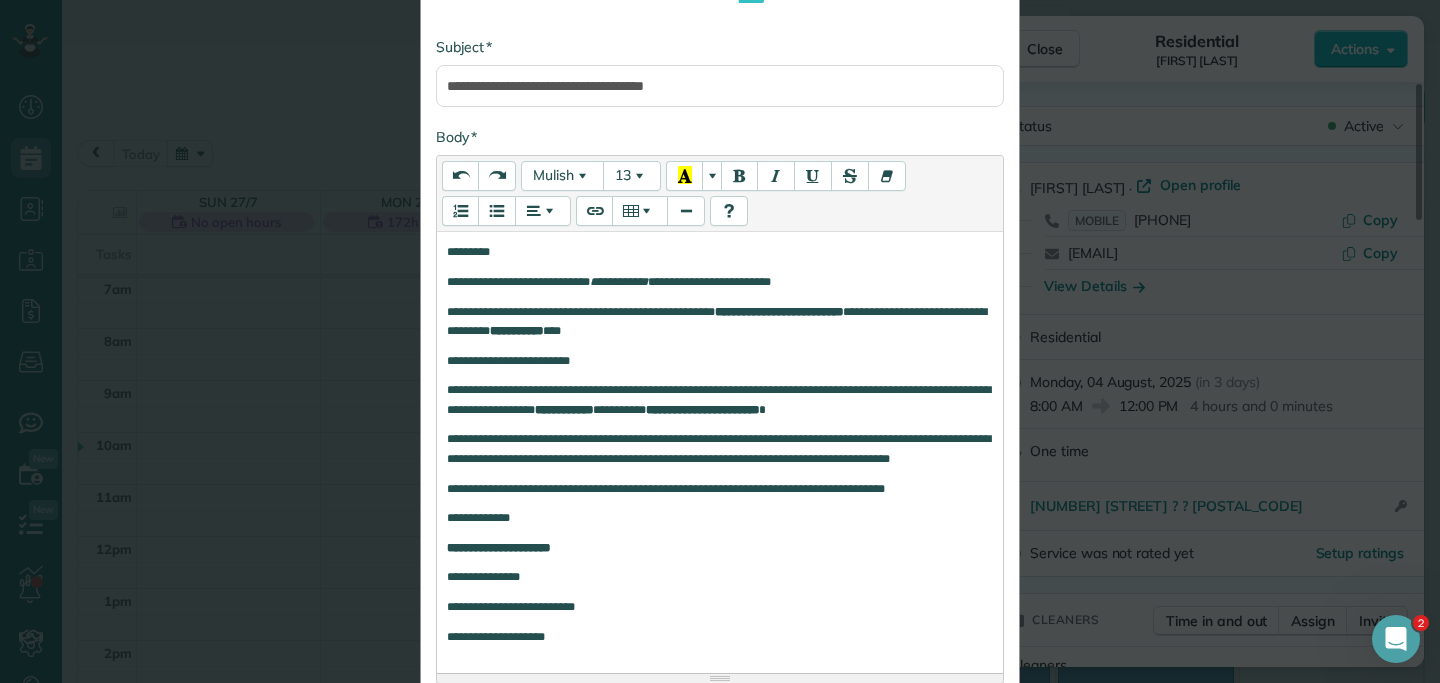 click on "**********" at bounding box center [508, 361] 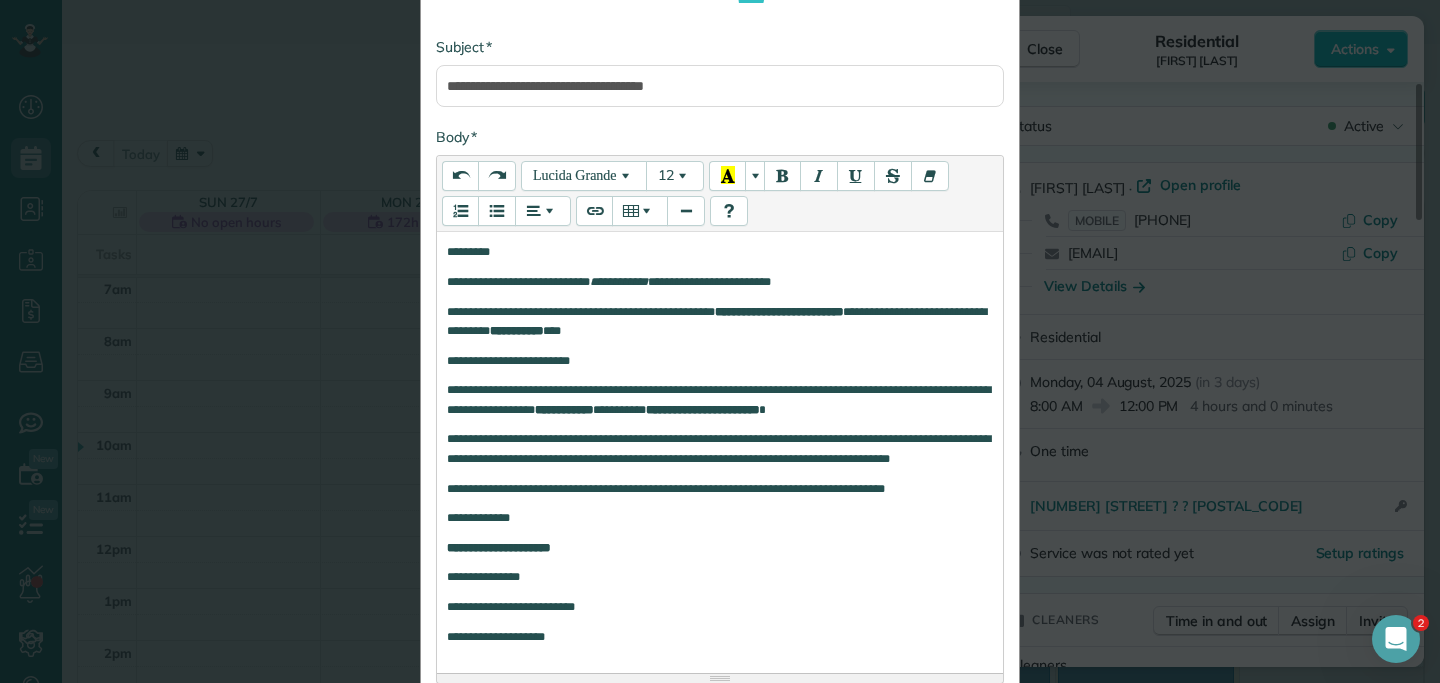 type 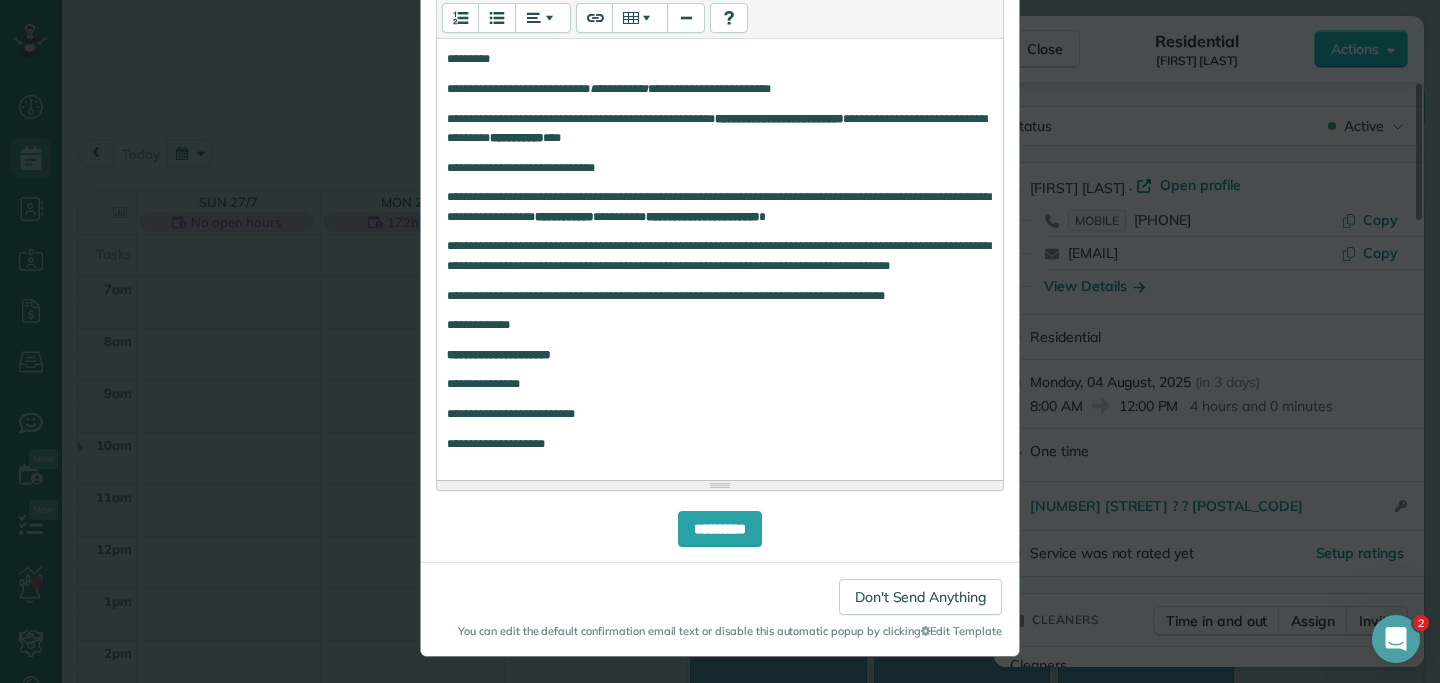 scroll, scrollTop: 543, scrollLeft: 0, axis: vertical 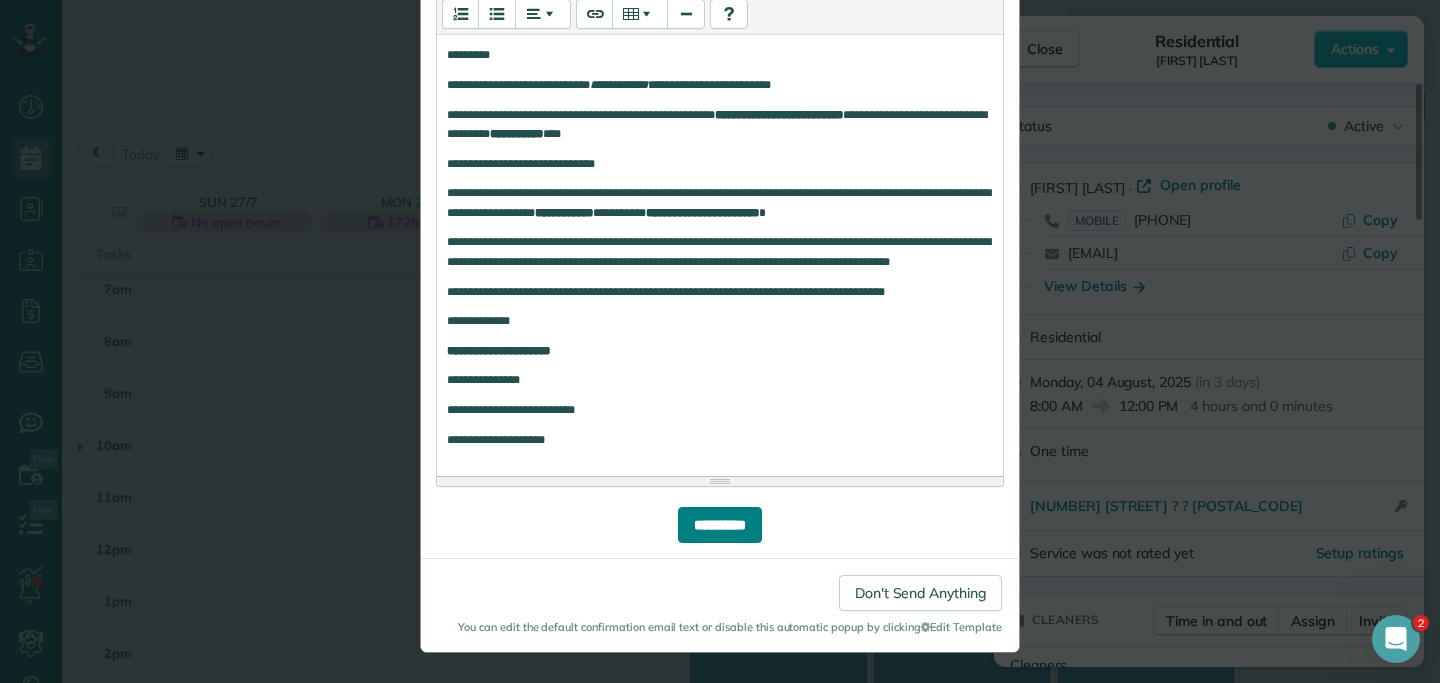 click on "**********" at bounding box center (720, 525) 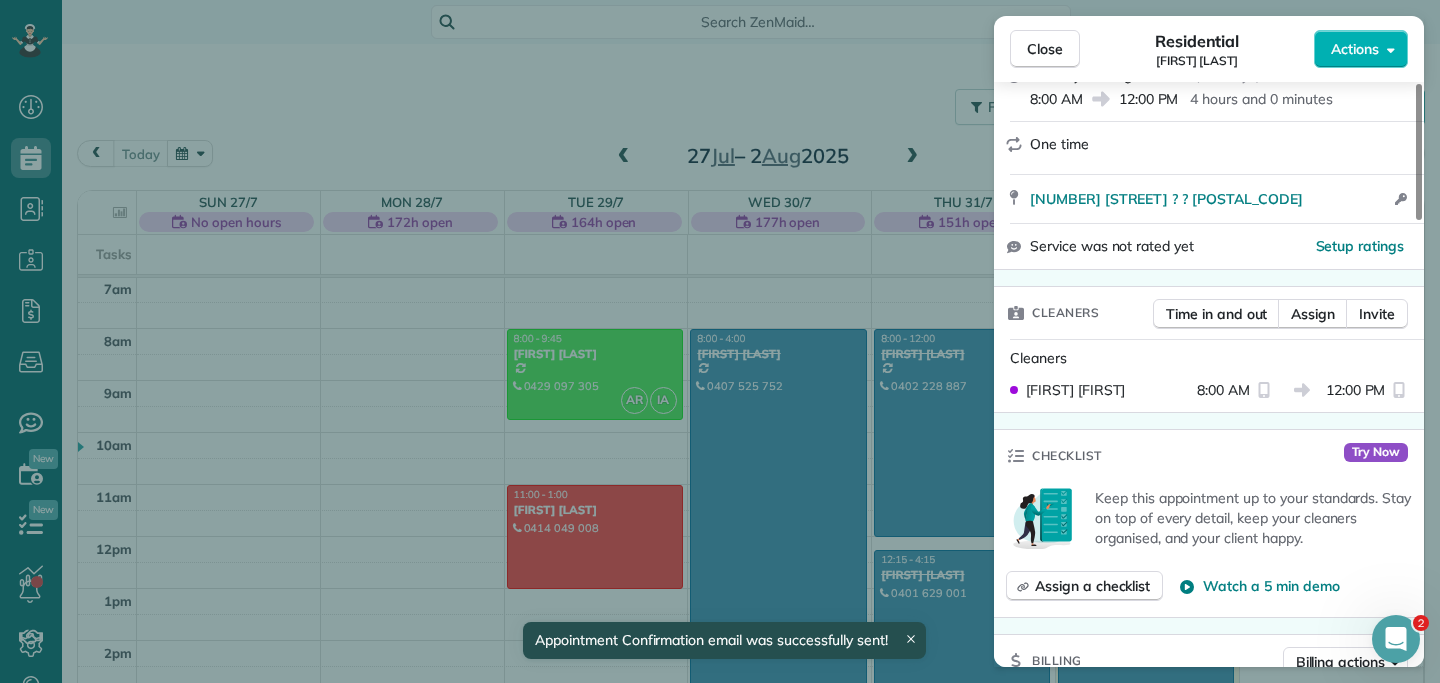 scroll, scrollTop: 311, scrollLeft: 0, axis: vertical 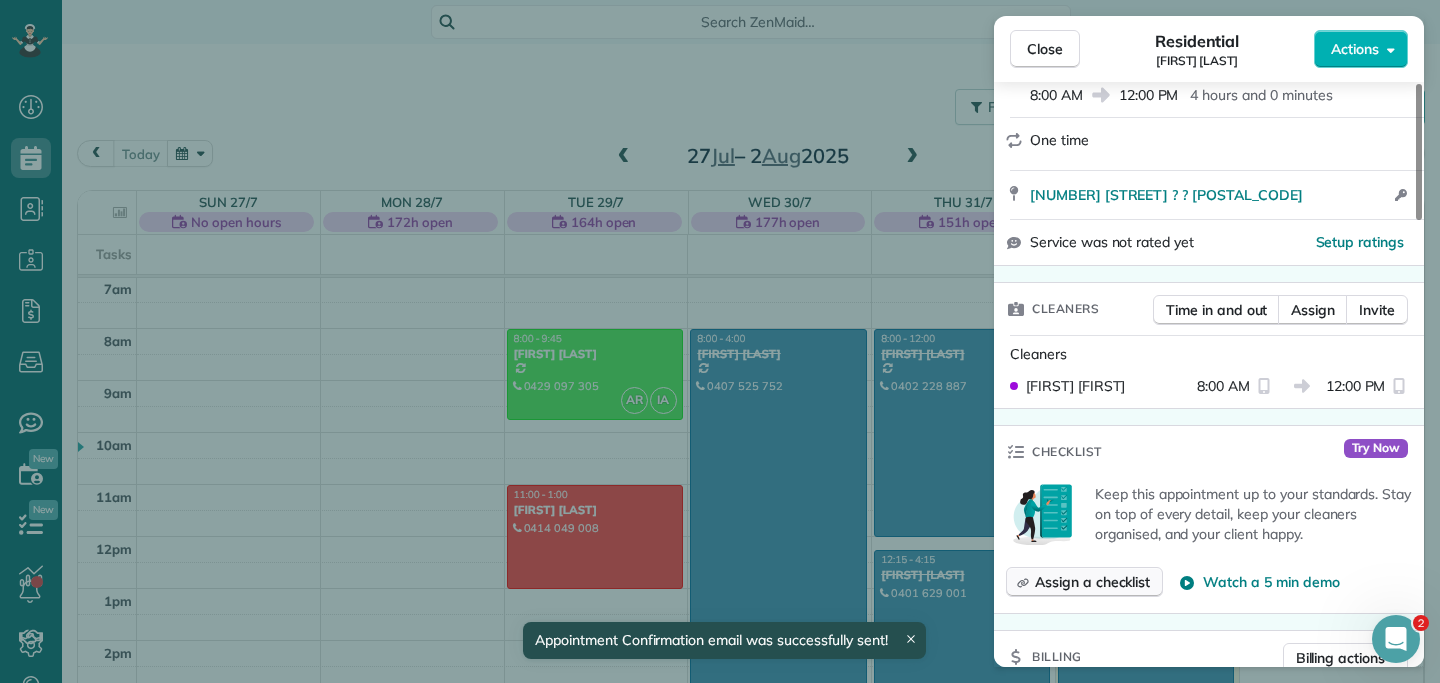 click on "Assign a checklist" at bounding box center [1092, 582] 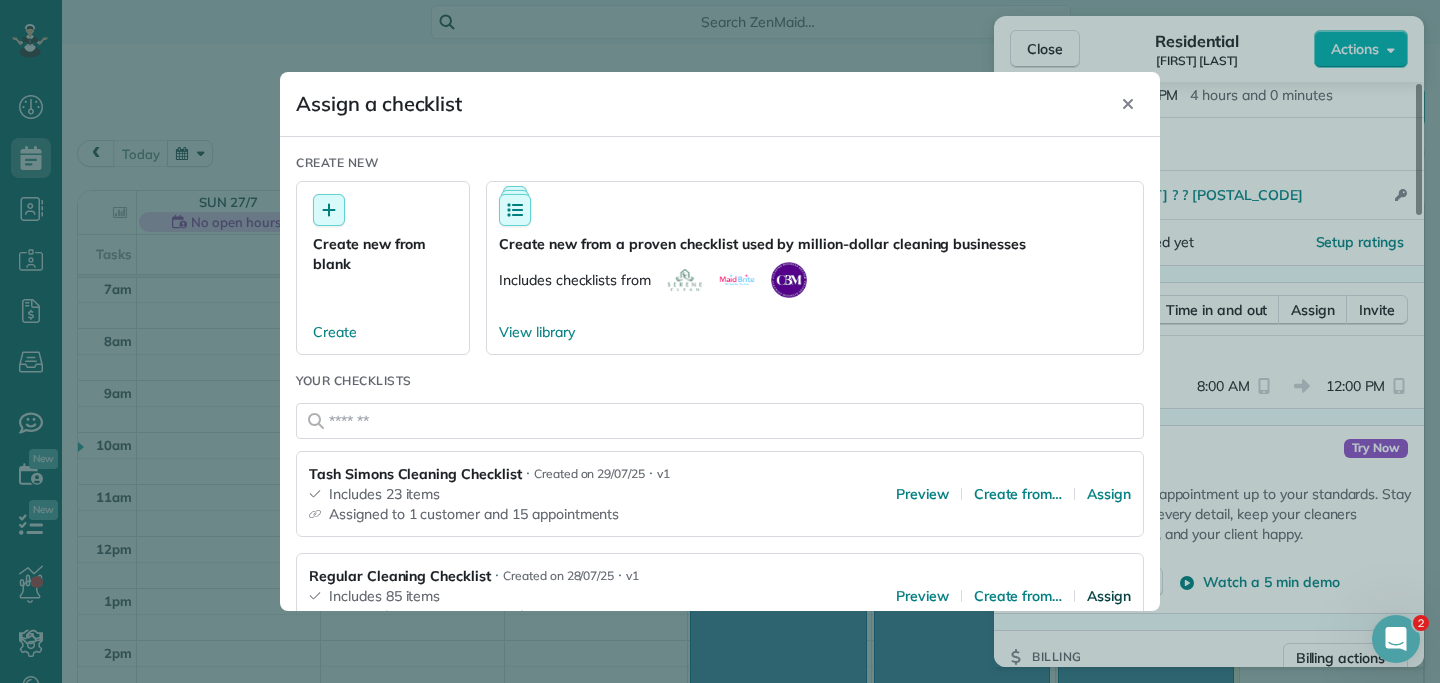 click on "Assign" at bounding box center (1109, 596) 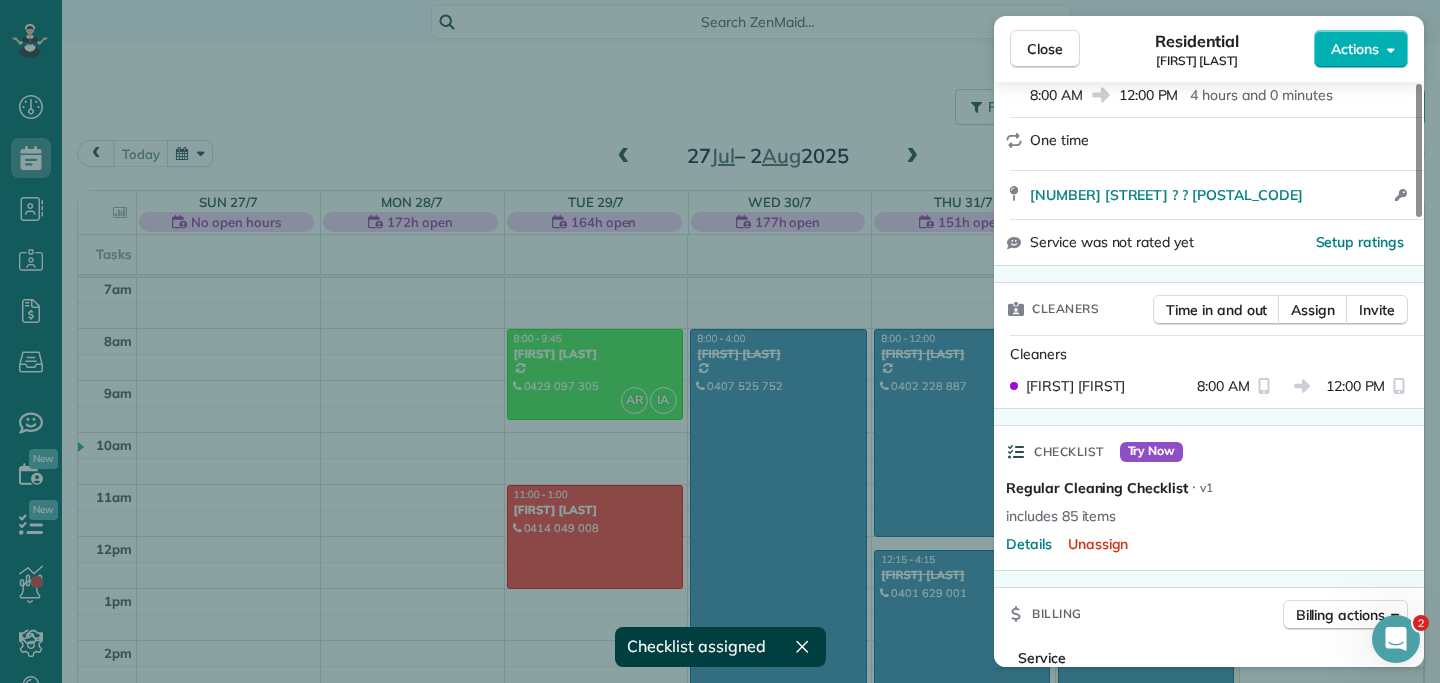 click on "[NUMBER] [STREET] ? ? [POSTAL_CODE] Open access information" at bounding box center (1209, 195) 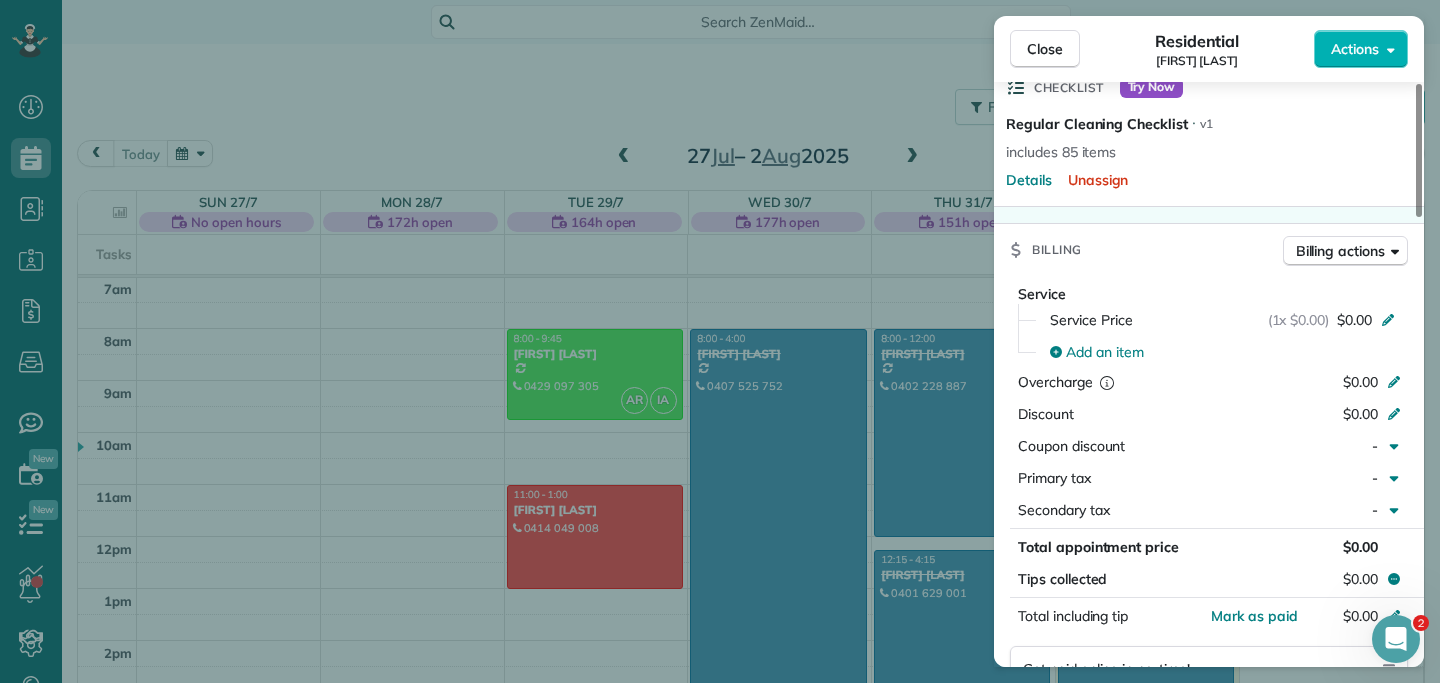 scroll, scrollTop: 679, scrollLeft: 0, axis: vertical 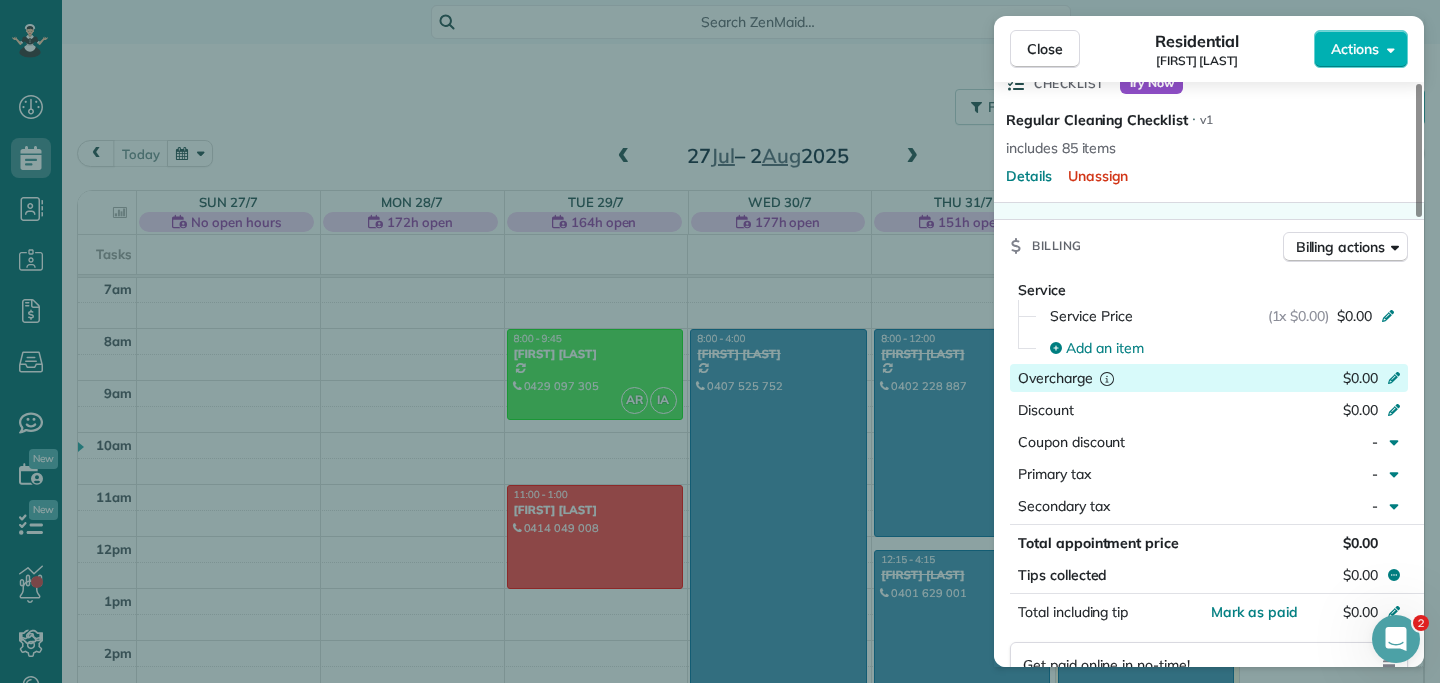 click 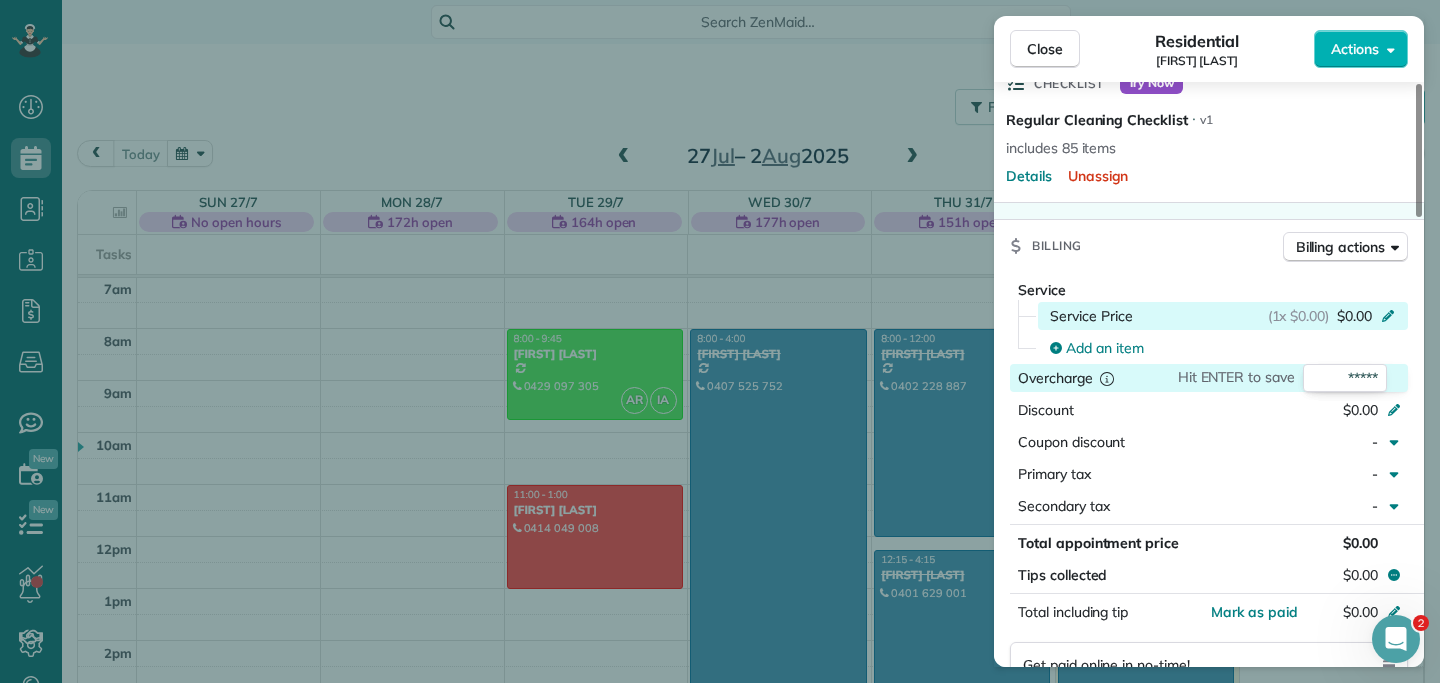 click 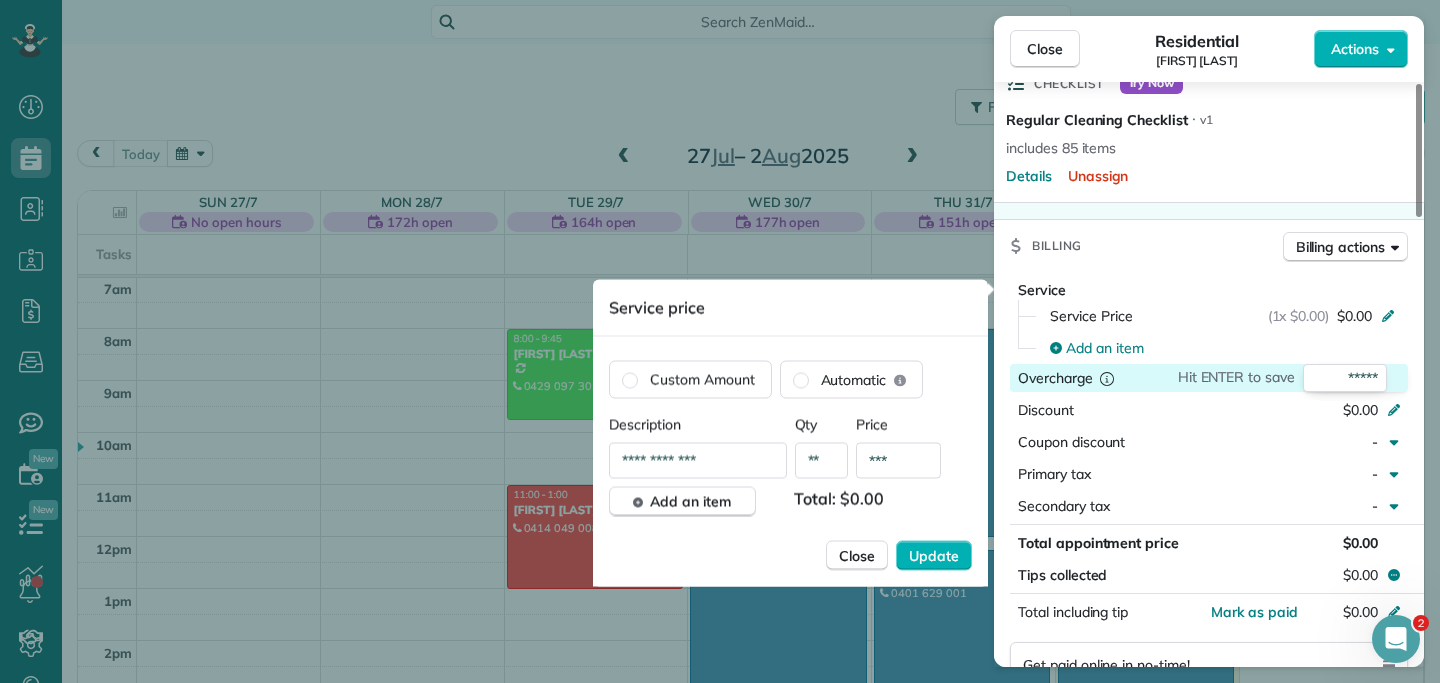 click on "**" at bounding box center (822, 461) 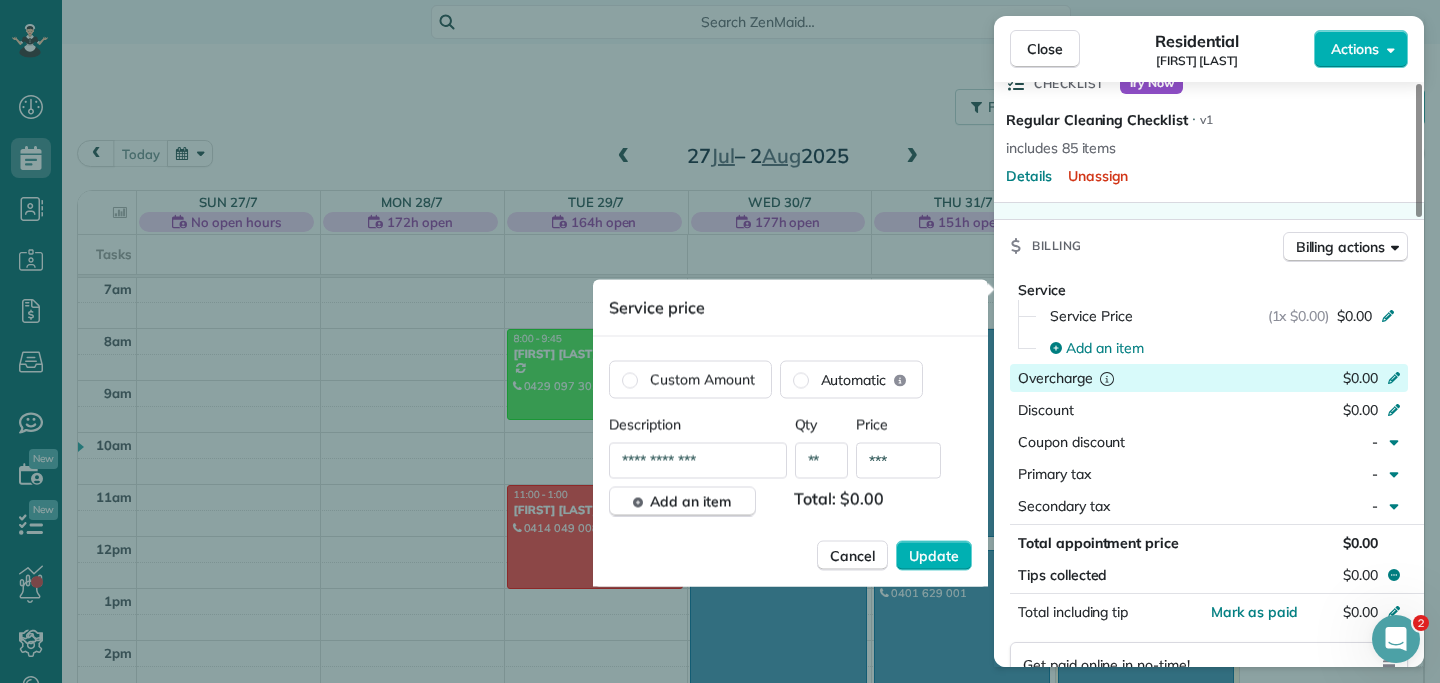 type on "**" 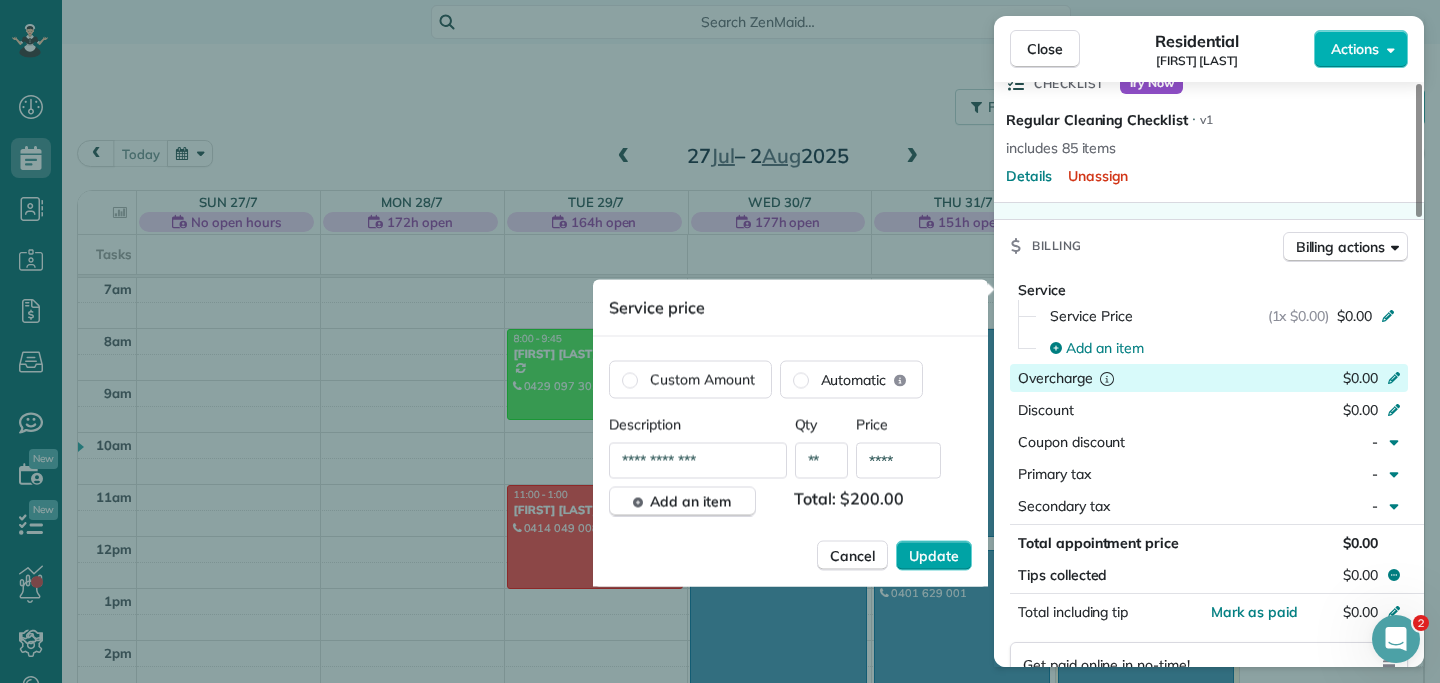 type on "****" 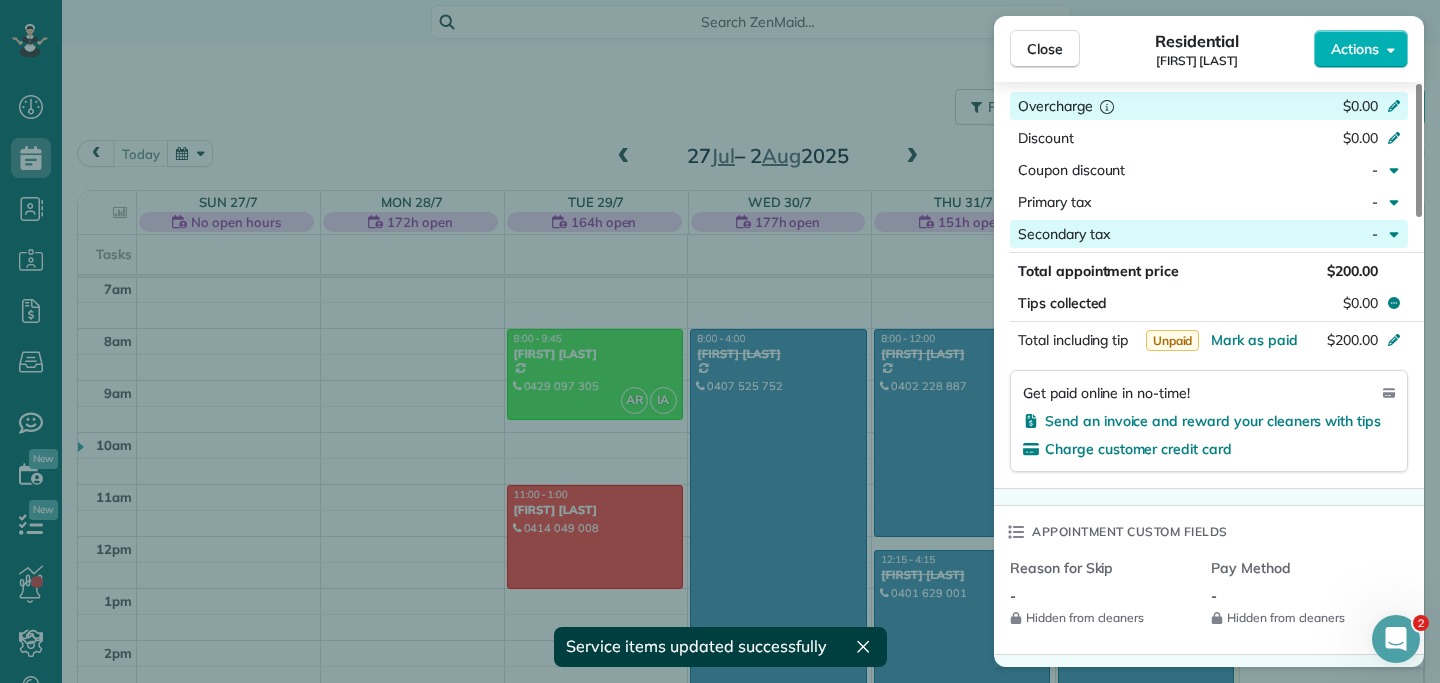 scroll, scrollTop: 1057, scrollLeft: 0, axis: vertical 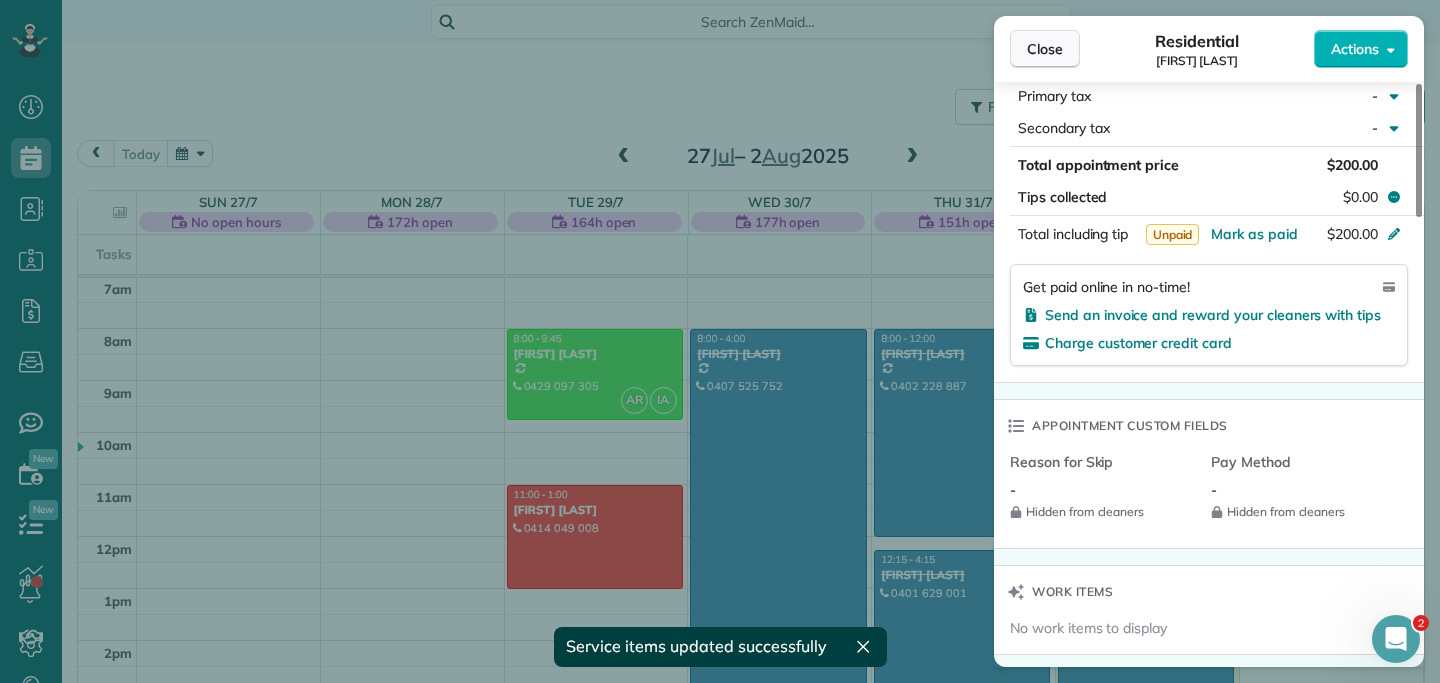 click on "Close" at bounding box center (1045, 49) 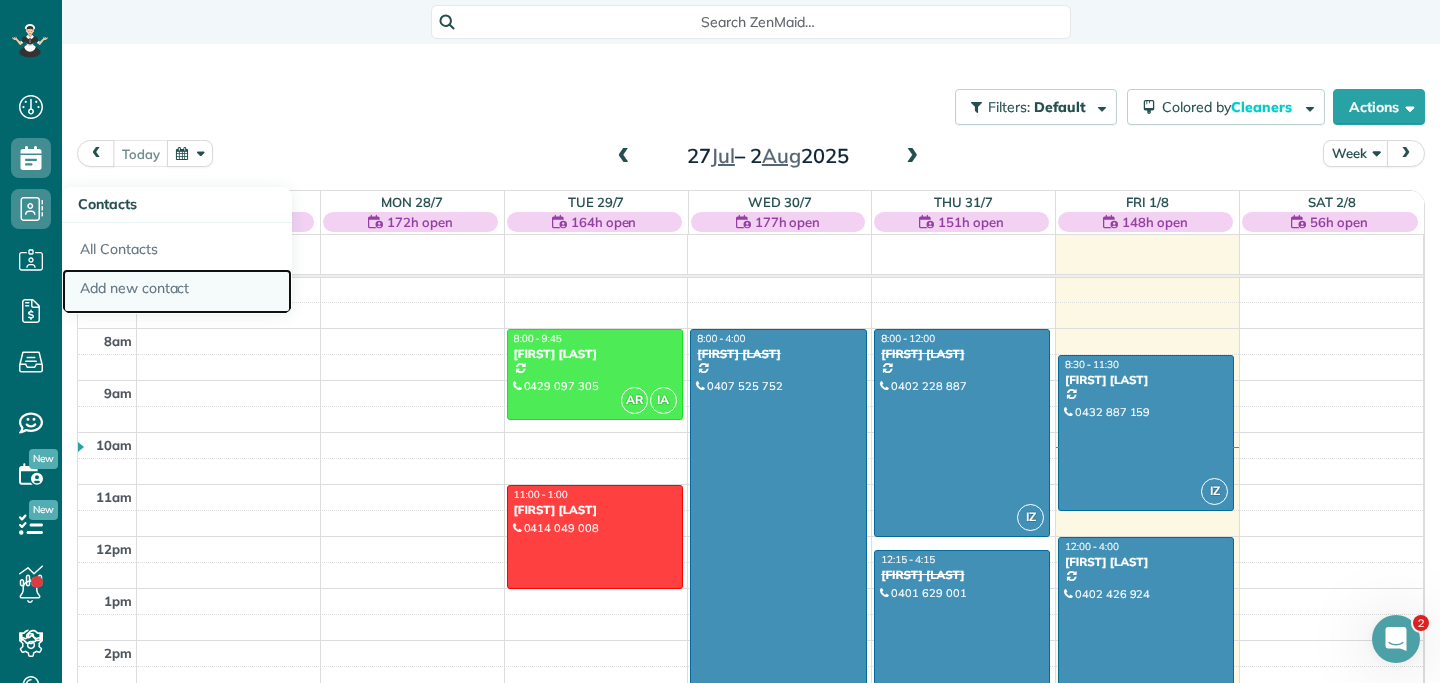 click on "Add new contact" at bounding box center [177, 292] 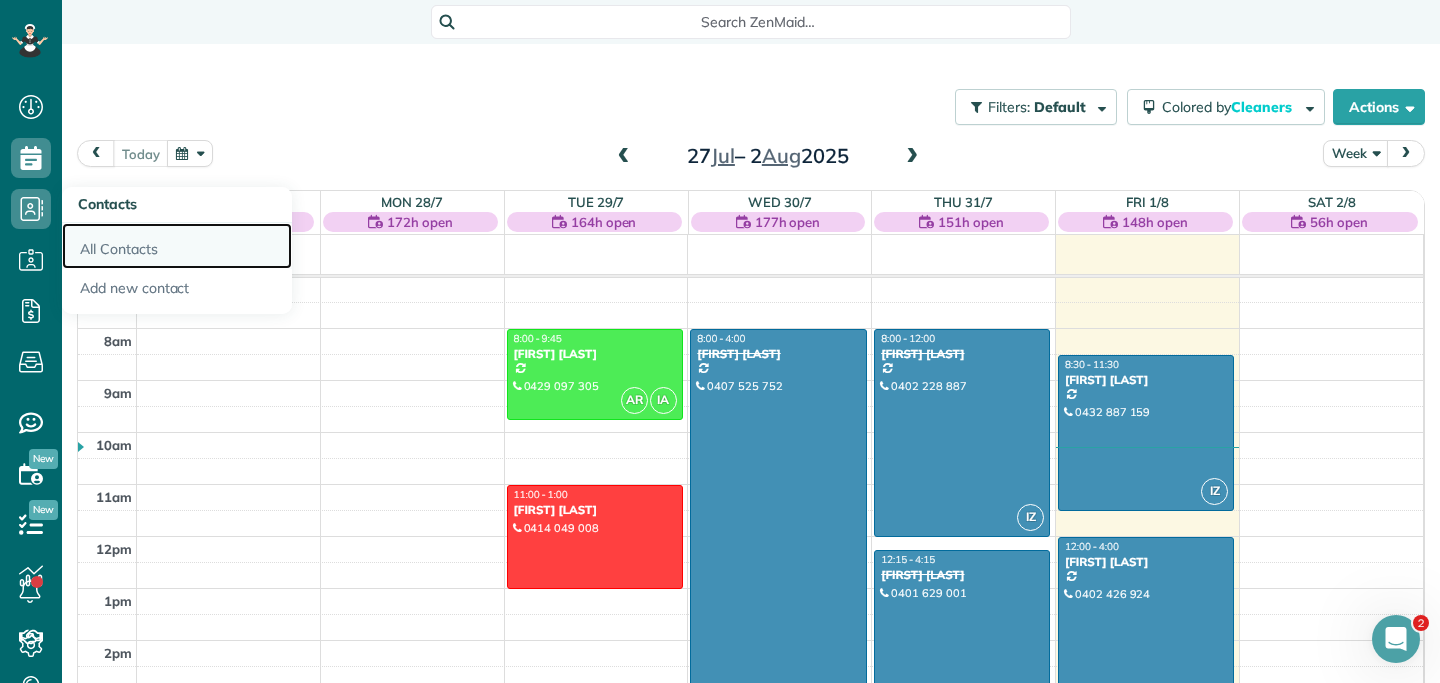 click on "All Contacts" at bounding box center (177, 246) 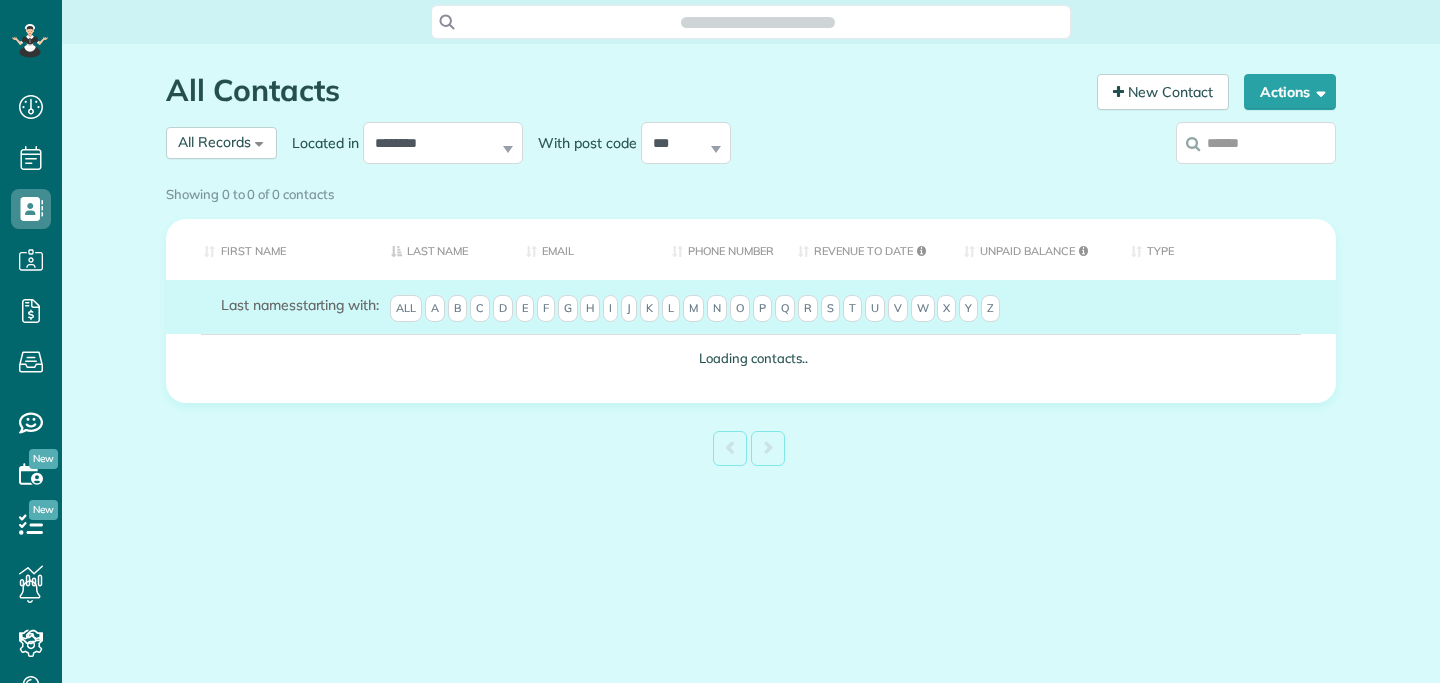 scroll, scrollTop: 0, scrollLeft: 0, axis: both 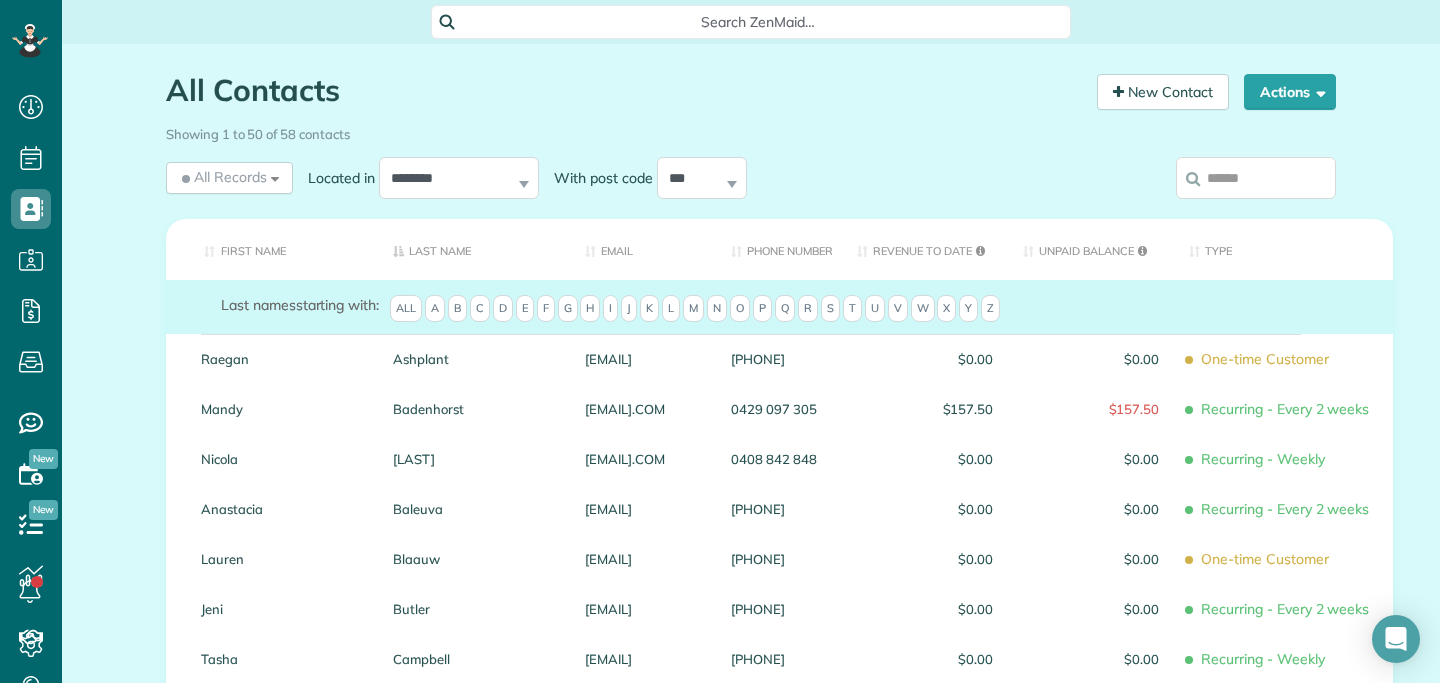 click at bounding box center (1256, 178) 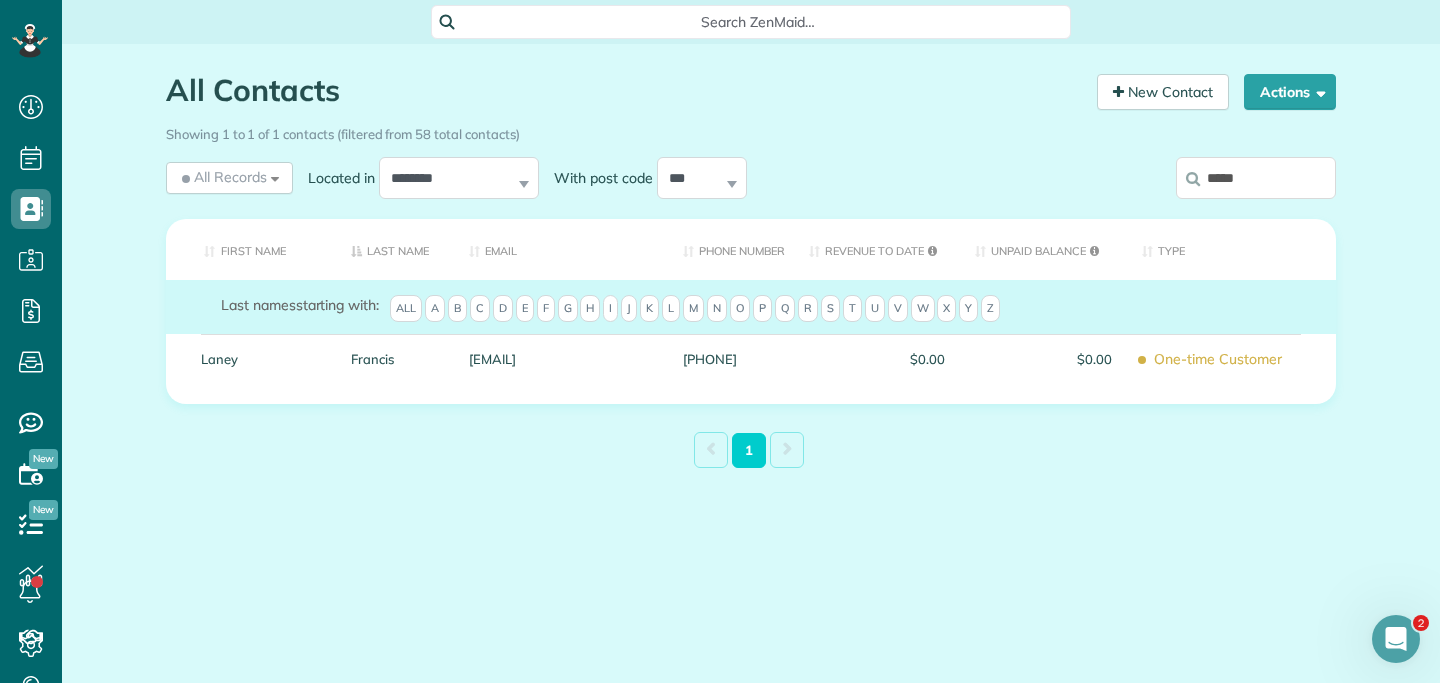scroll, scrollTop: 0, scrollLeft: 0, axis: both 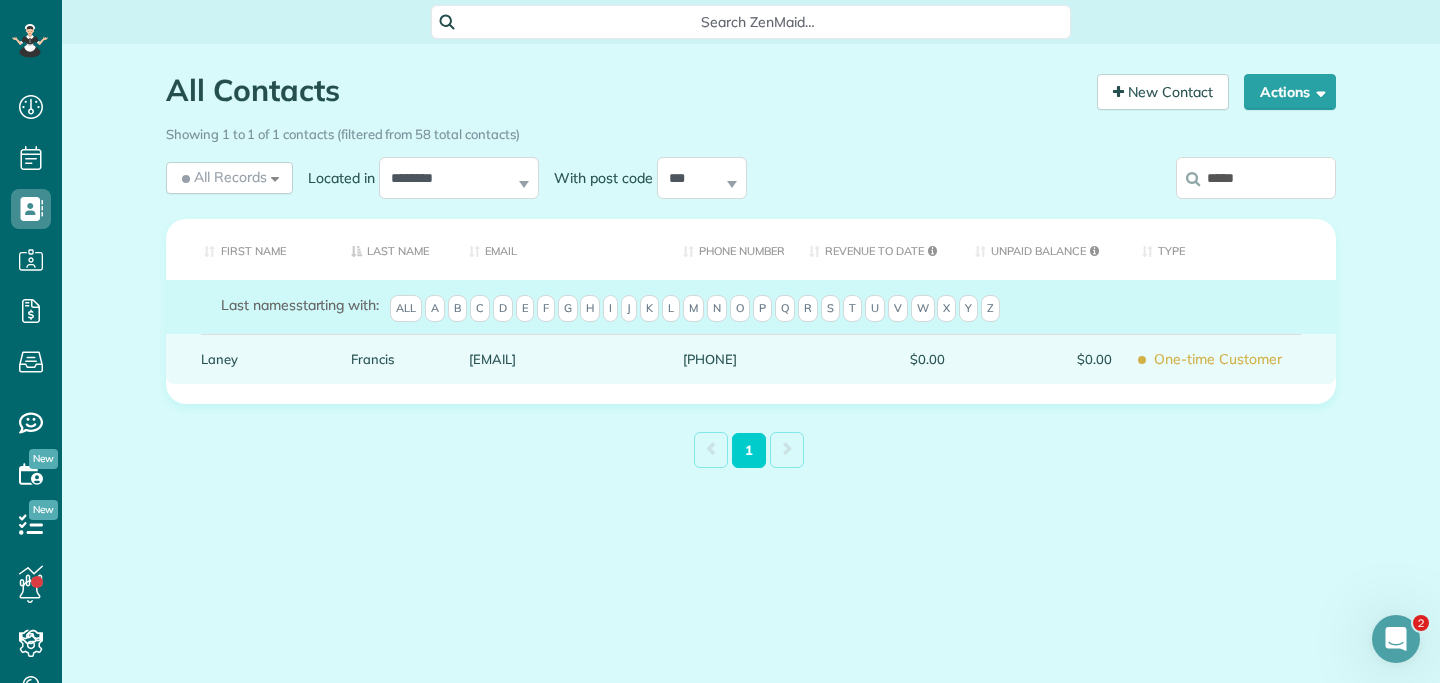 type on "*****" 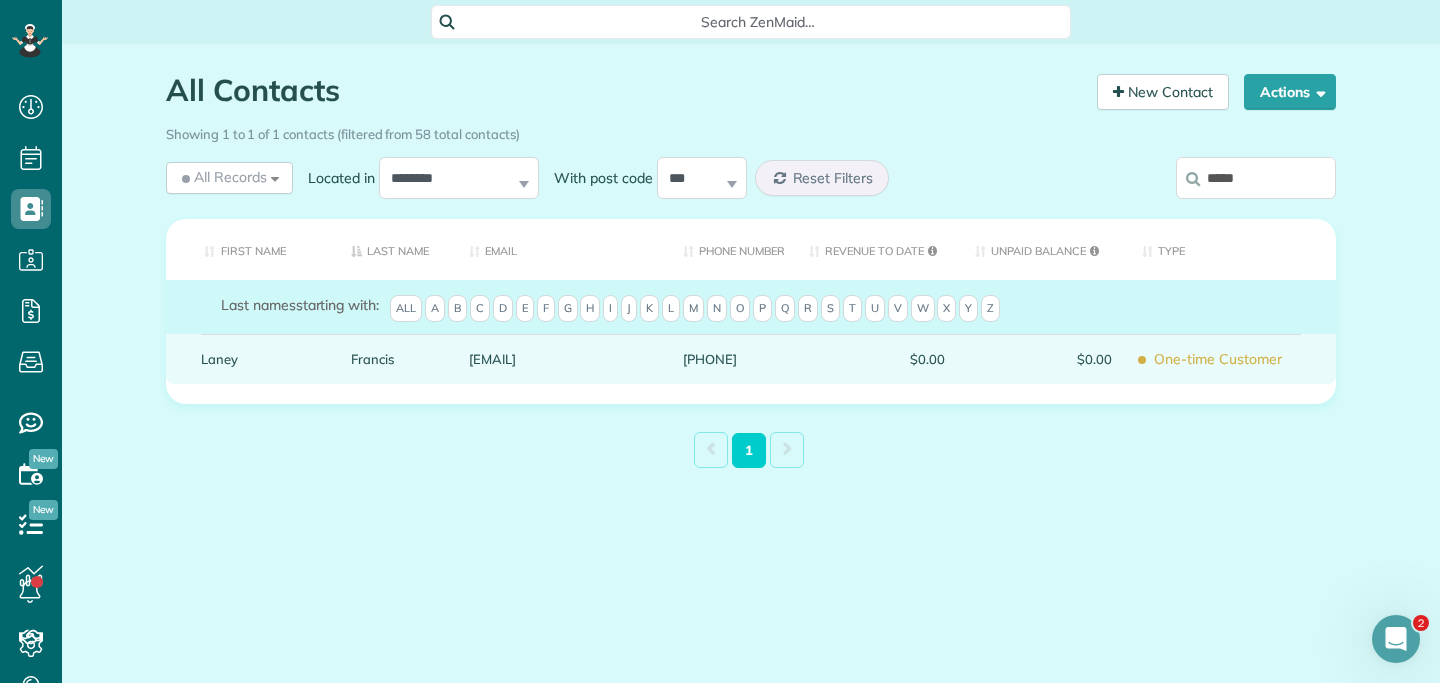 click on "$0.00" at bounding box center [877, 359] 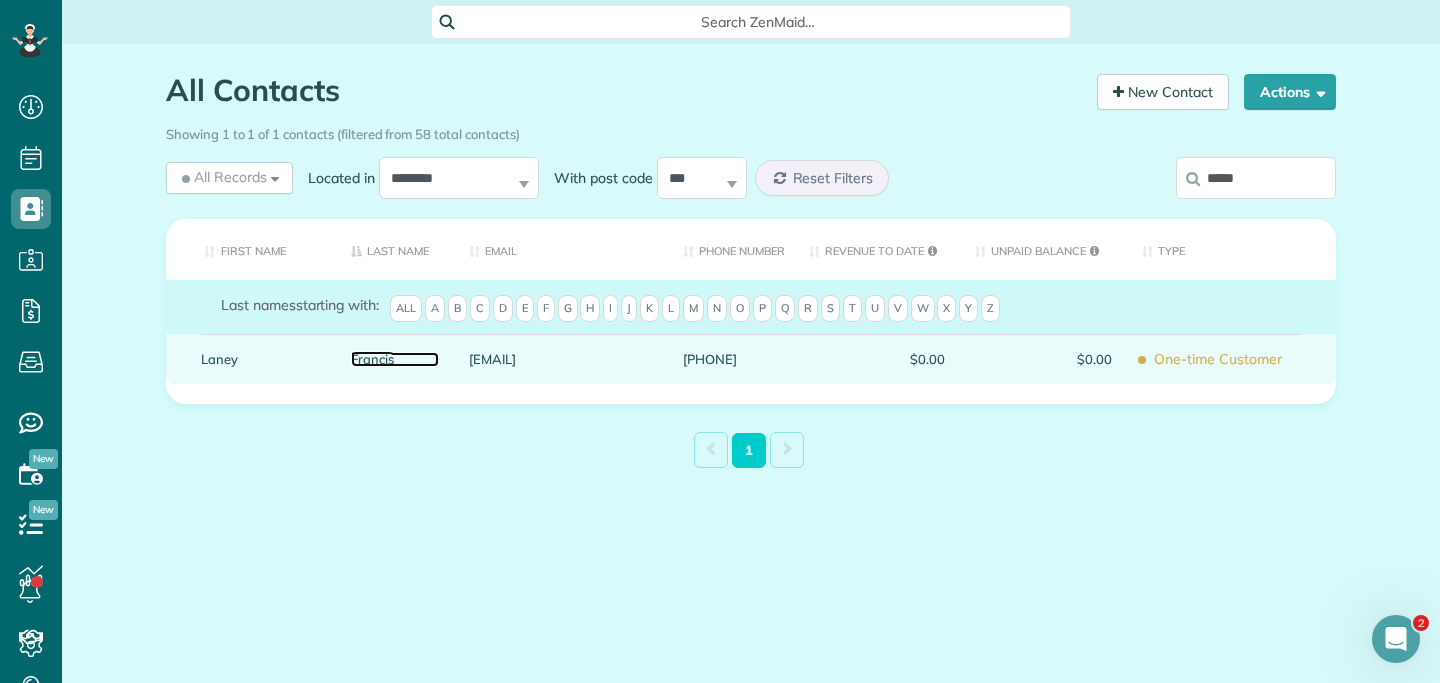 click on "Francis" at bounding box center [395, 359] 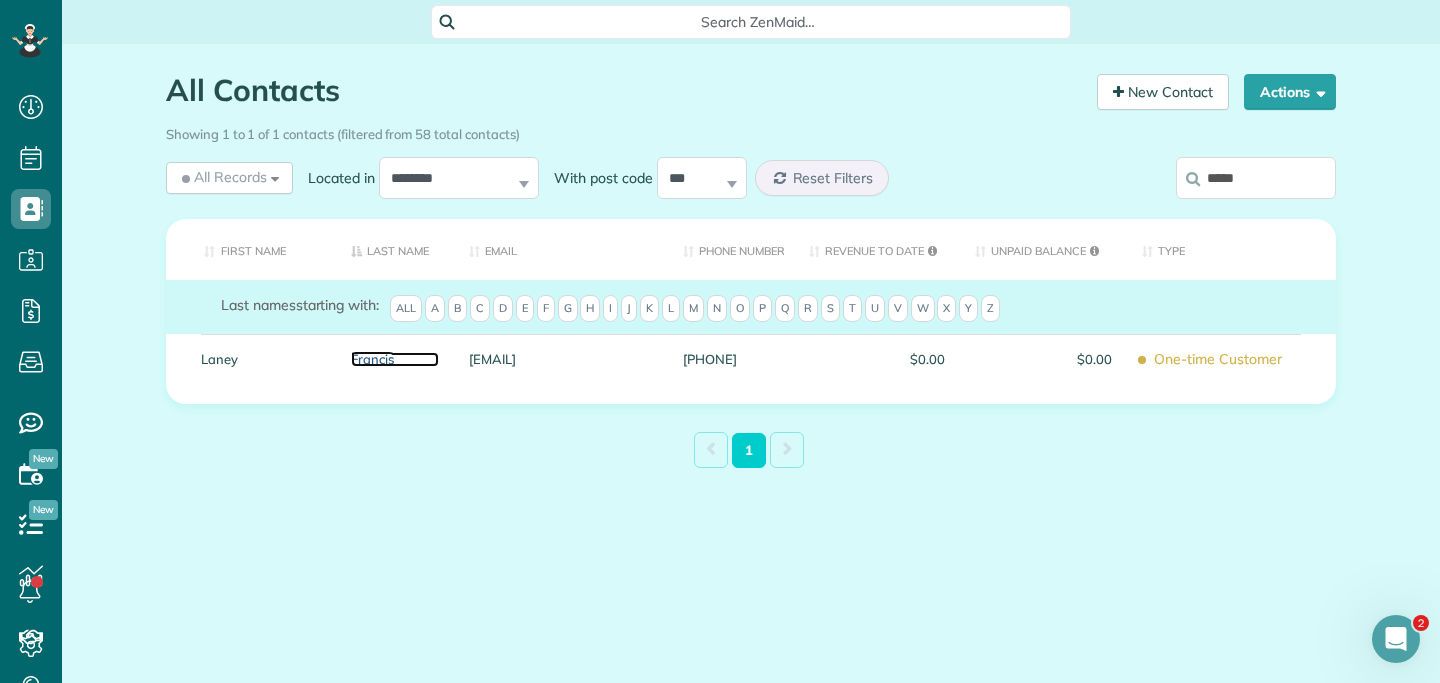 click on "Francis" at bounding box center (395, 359) 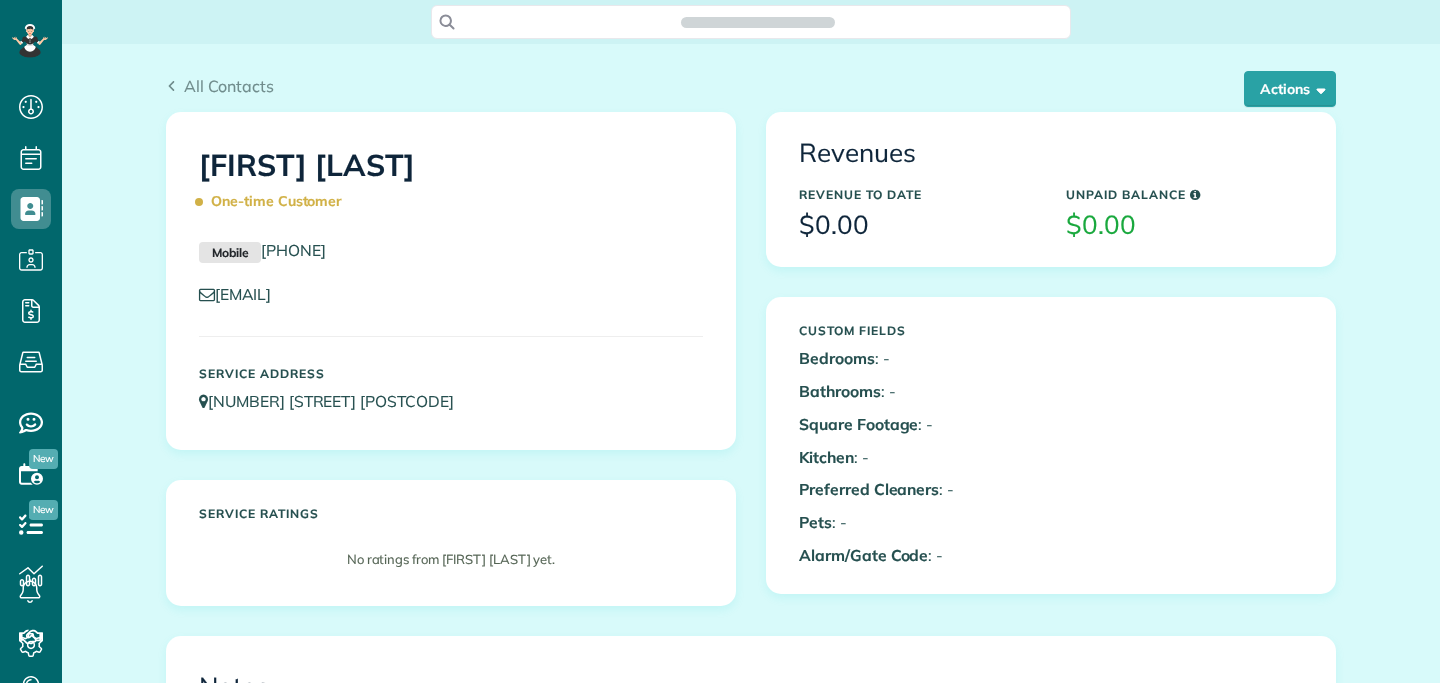 scroll, scrollTop: 0, scrollLeft: 0, axis: both 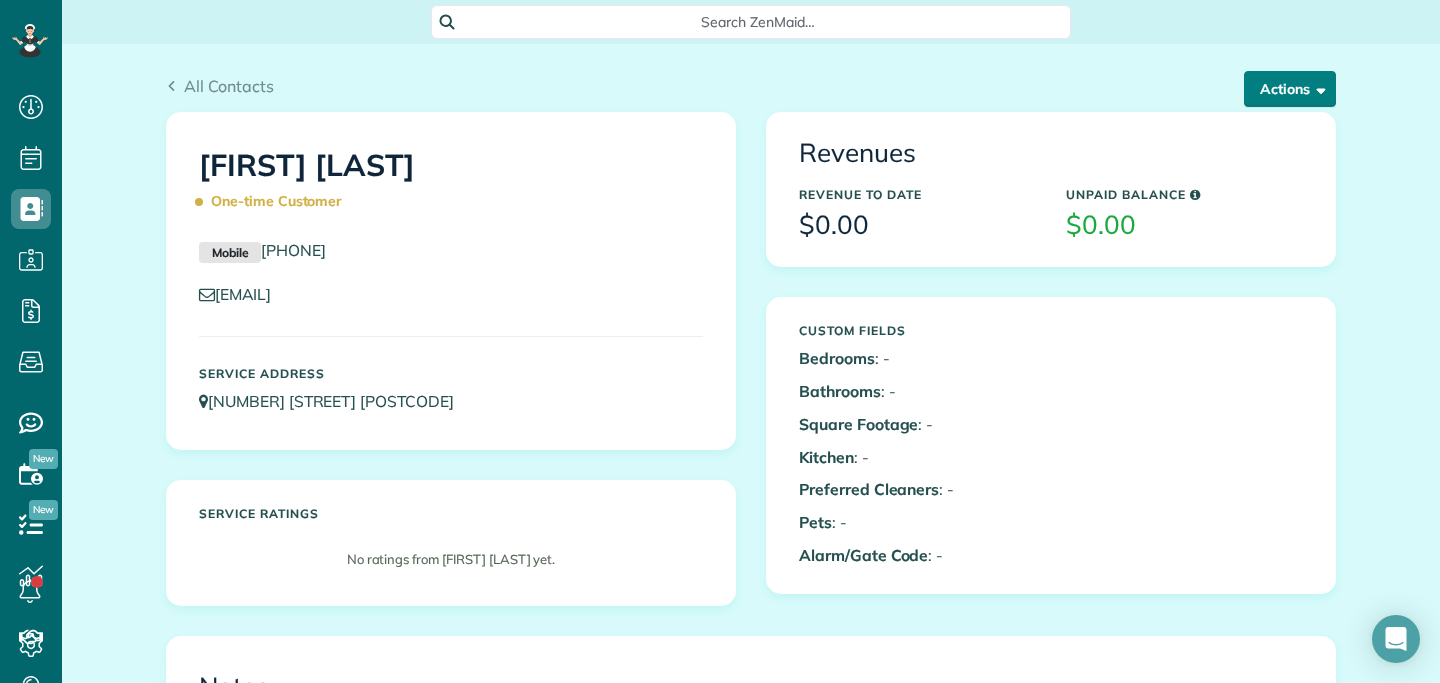 click on "Actions" at bounding box center [1290, 89] 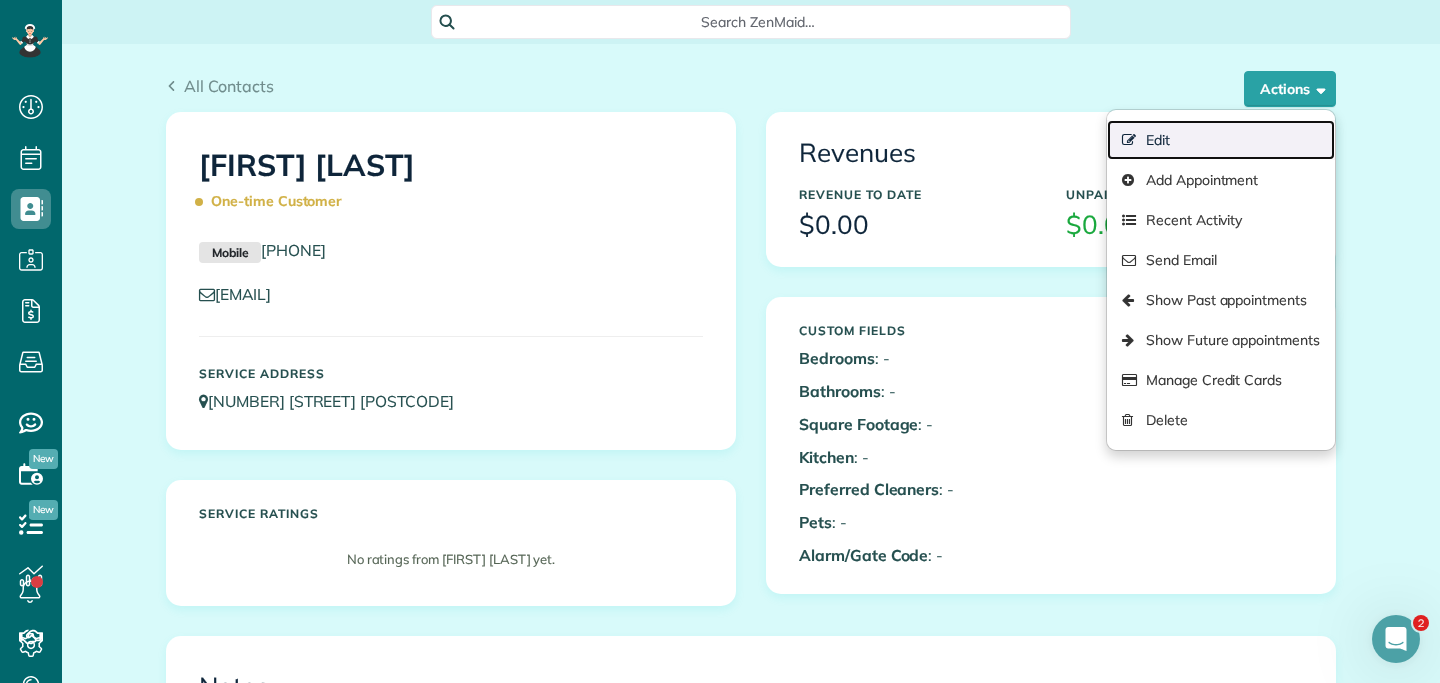 scroll, scrollTop: 0, scrollLeft: 0, axis: both 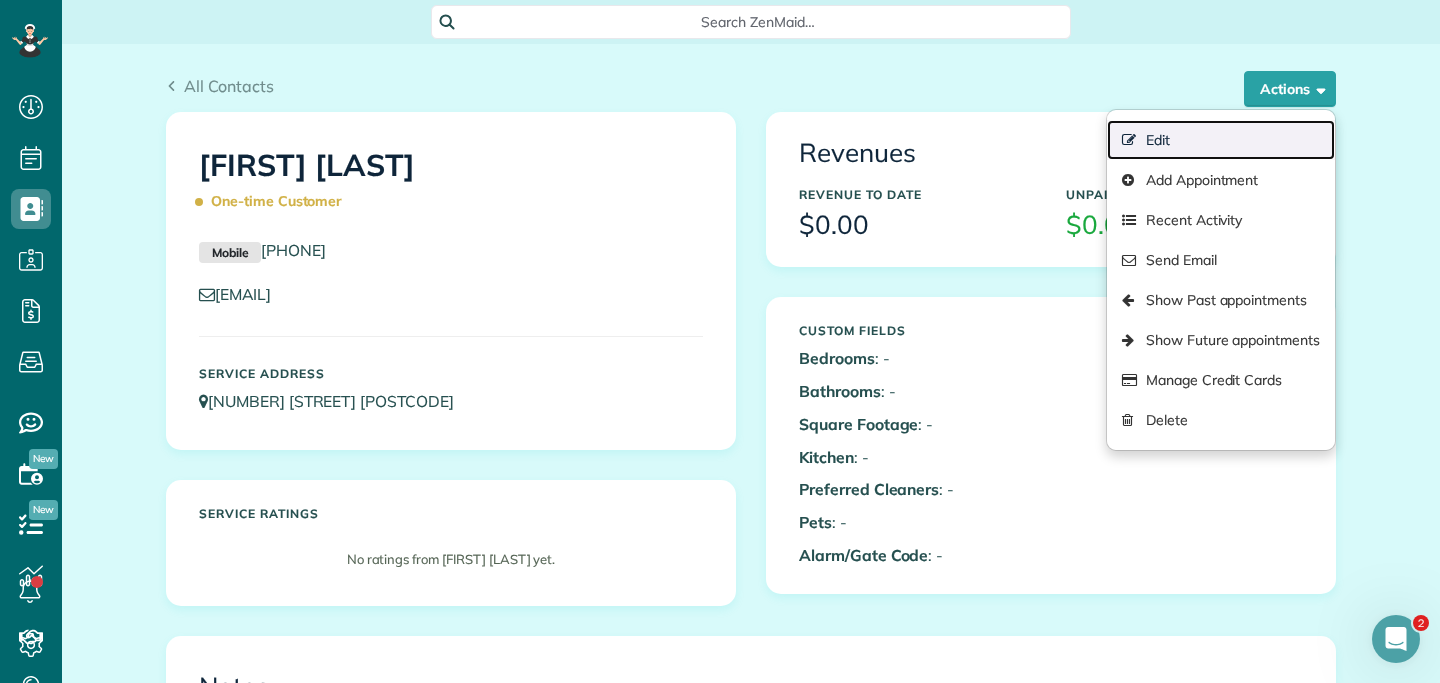 click on "Edit" at bounding box center [1221, 140] 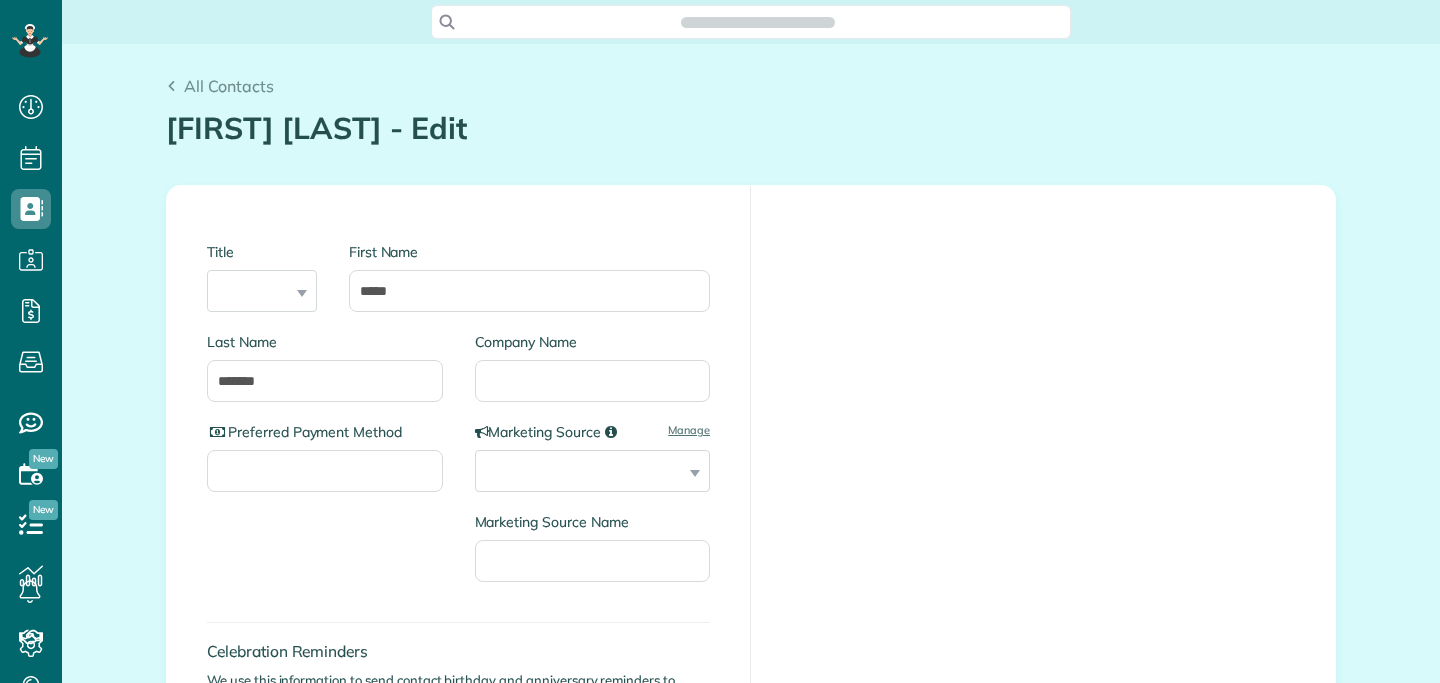 scroll, scrollTop: 0, scrollLeft: 0, axis: both 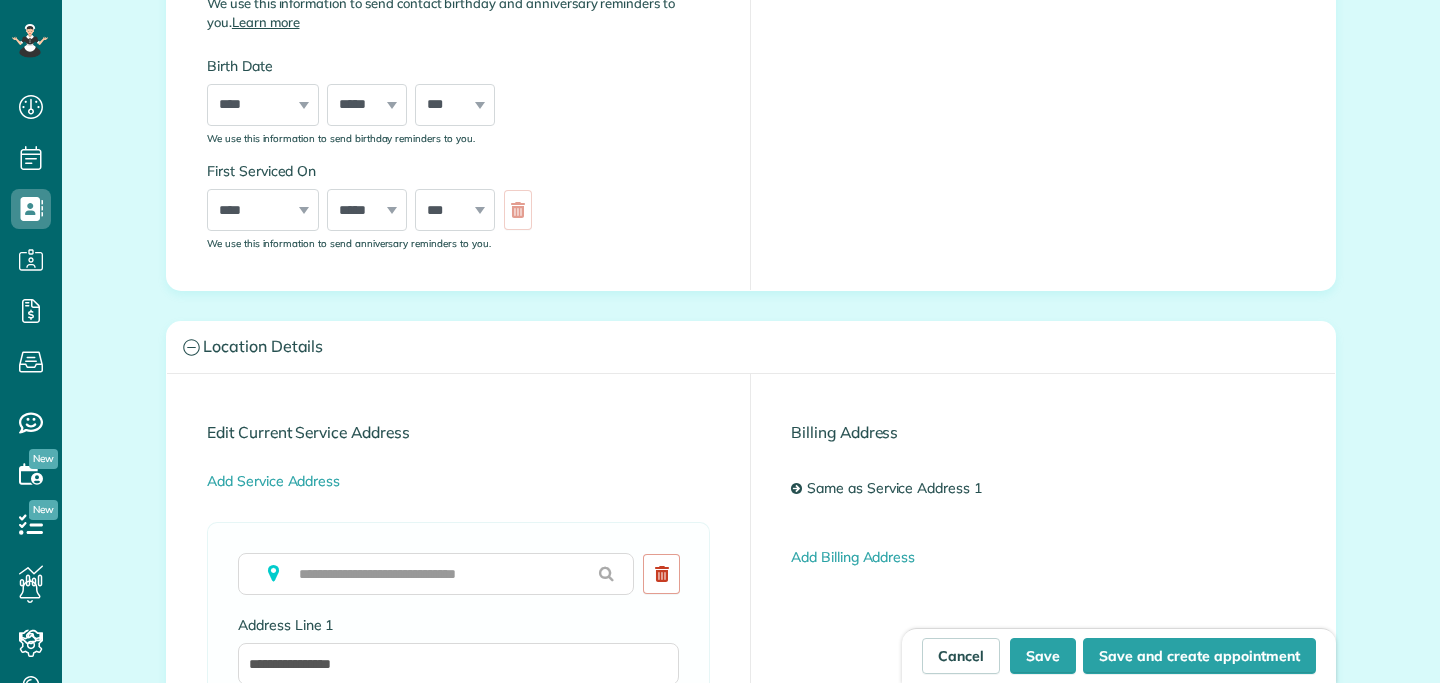type on "**********" 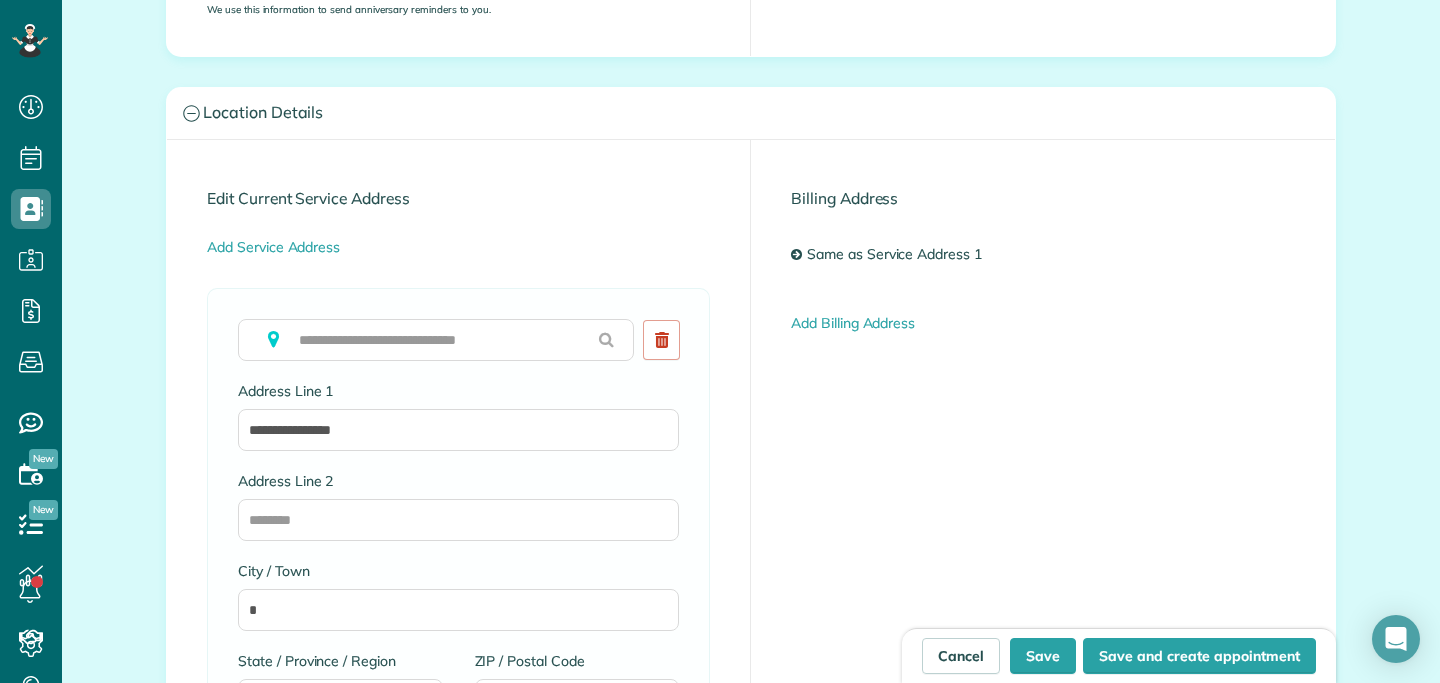 scroll, scrollTop: 938, scrollLeft: 0, axis: vertical 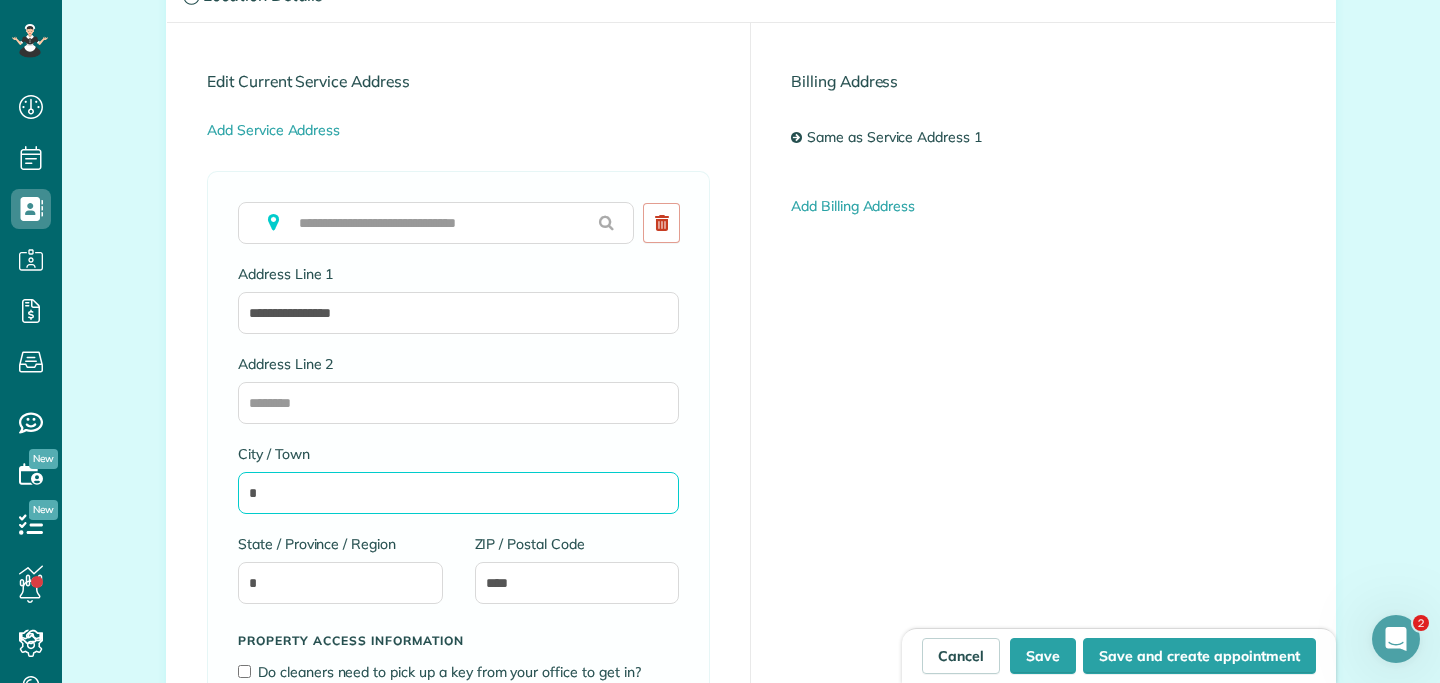 click on "*" at bounding box center [458, 493] 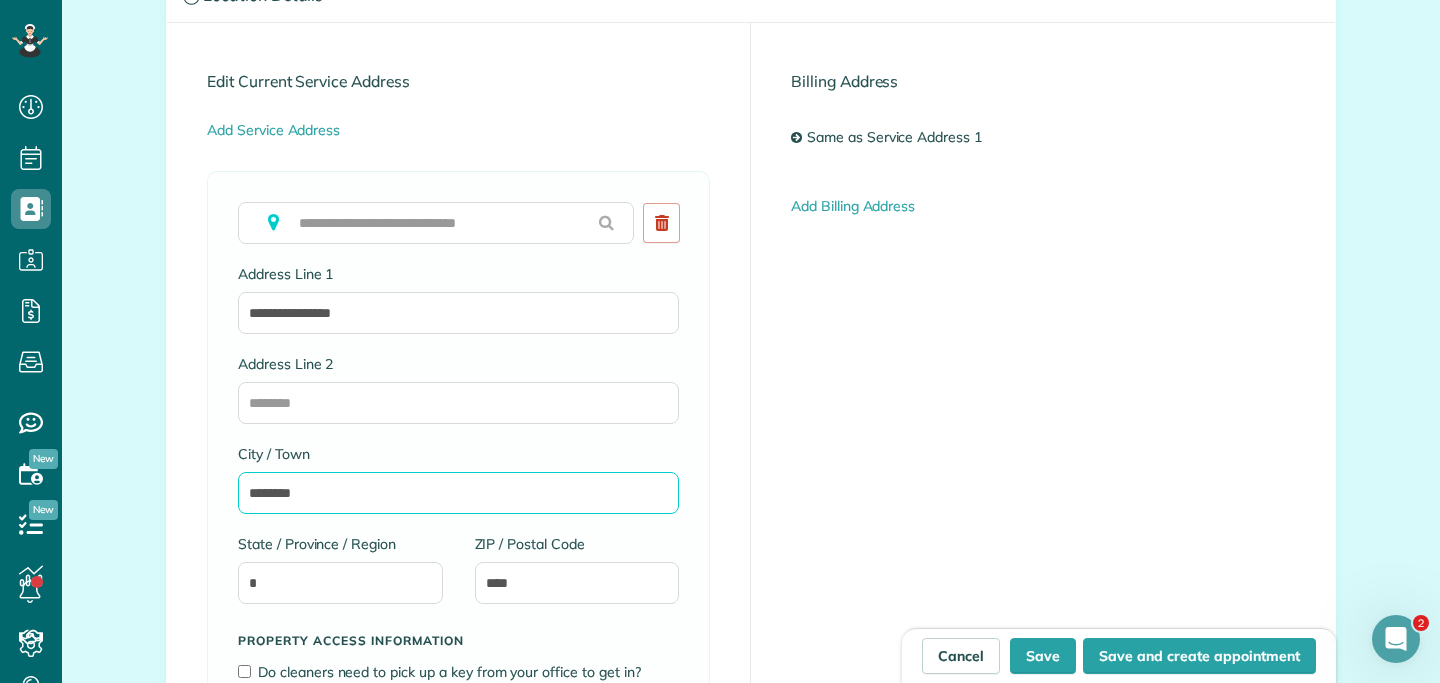 type on "********" 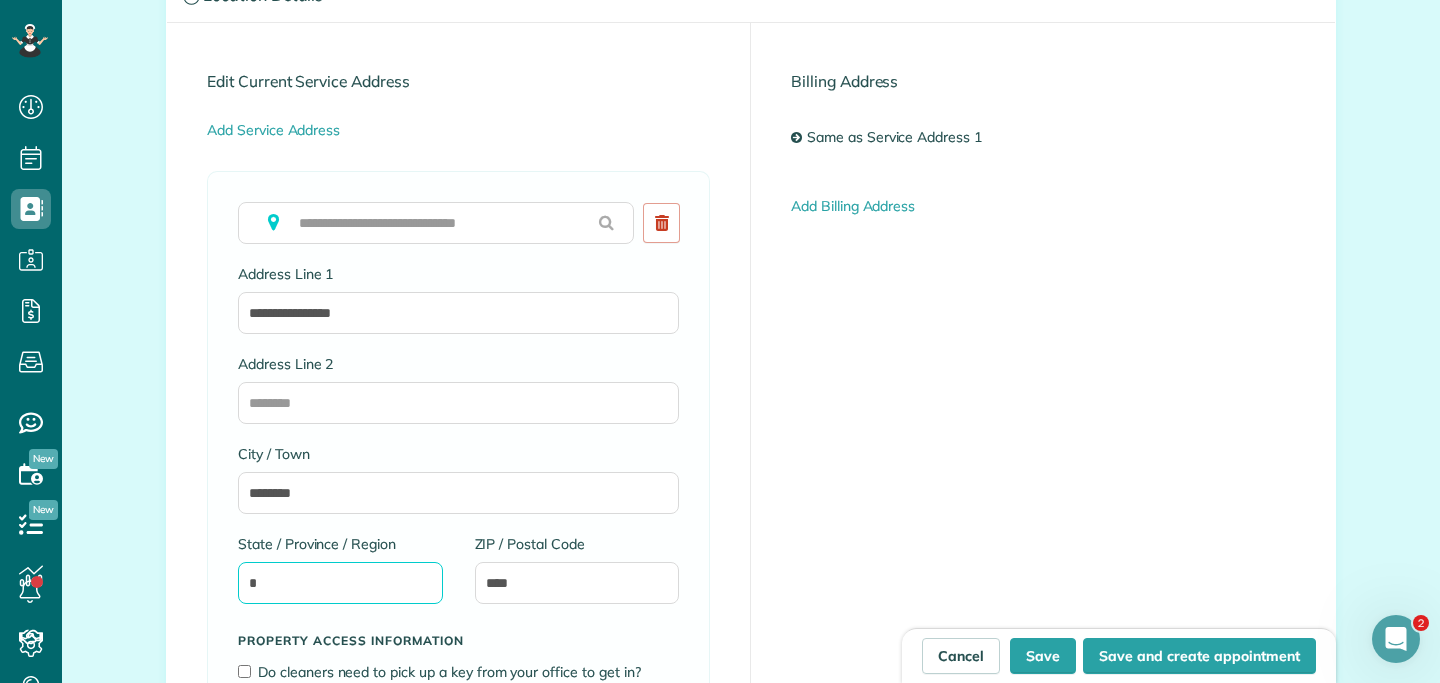 click on "*" at bounding box center [340, 583] 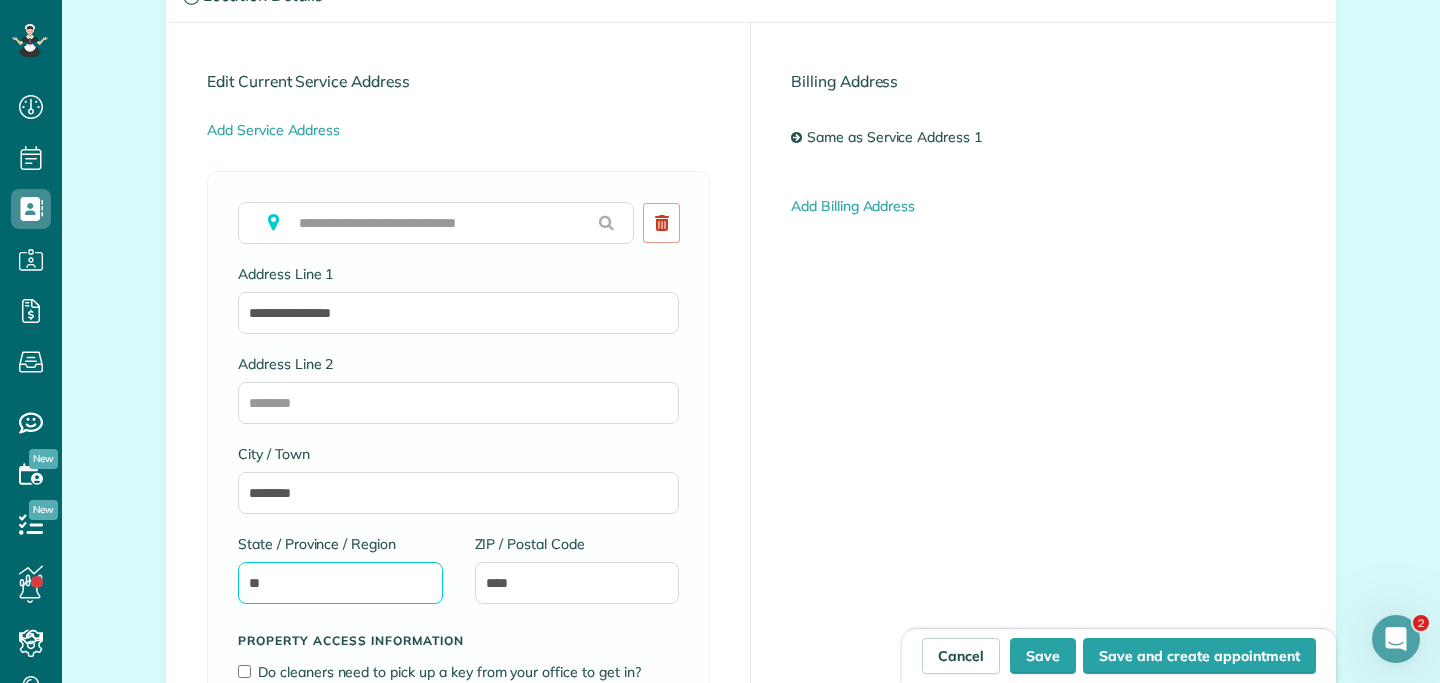 type on "*" 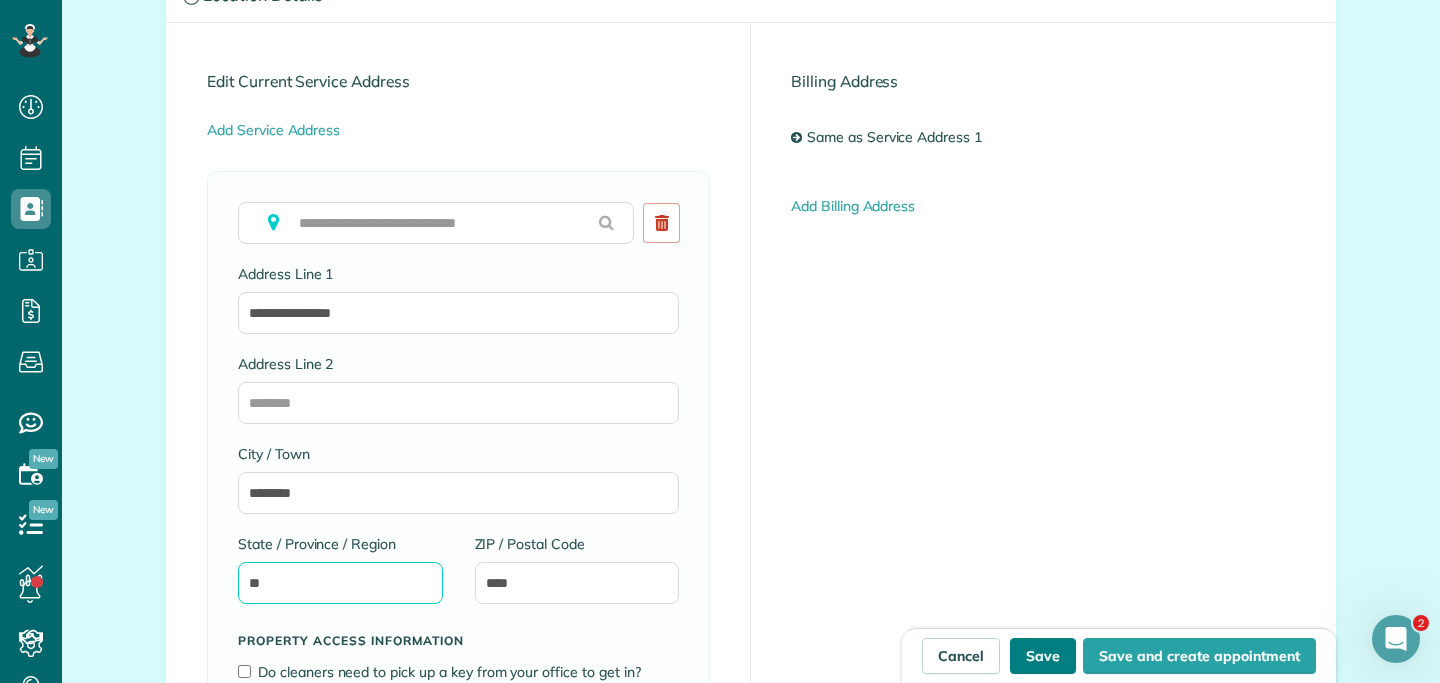 type on "**" 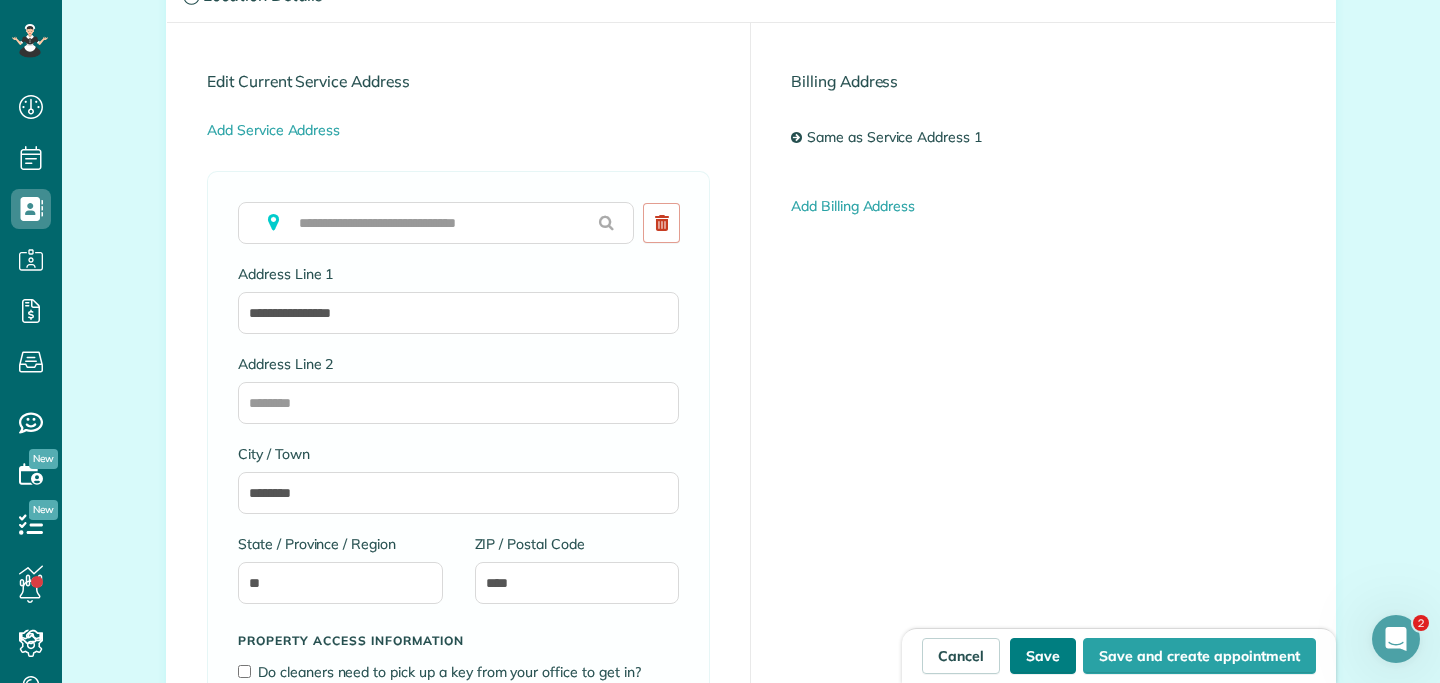 click on "Save" at bounding box center [1043, 656] 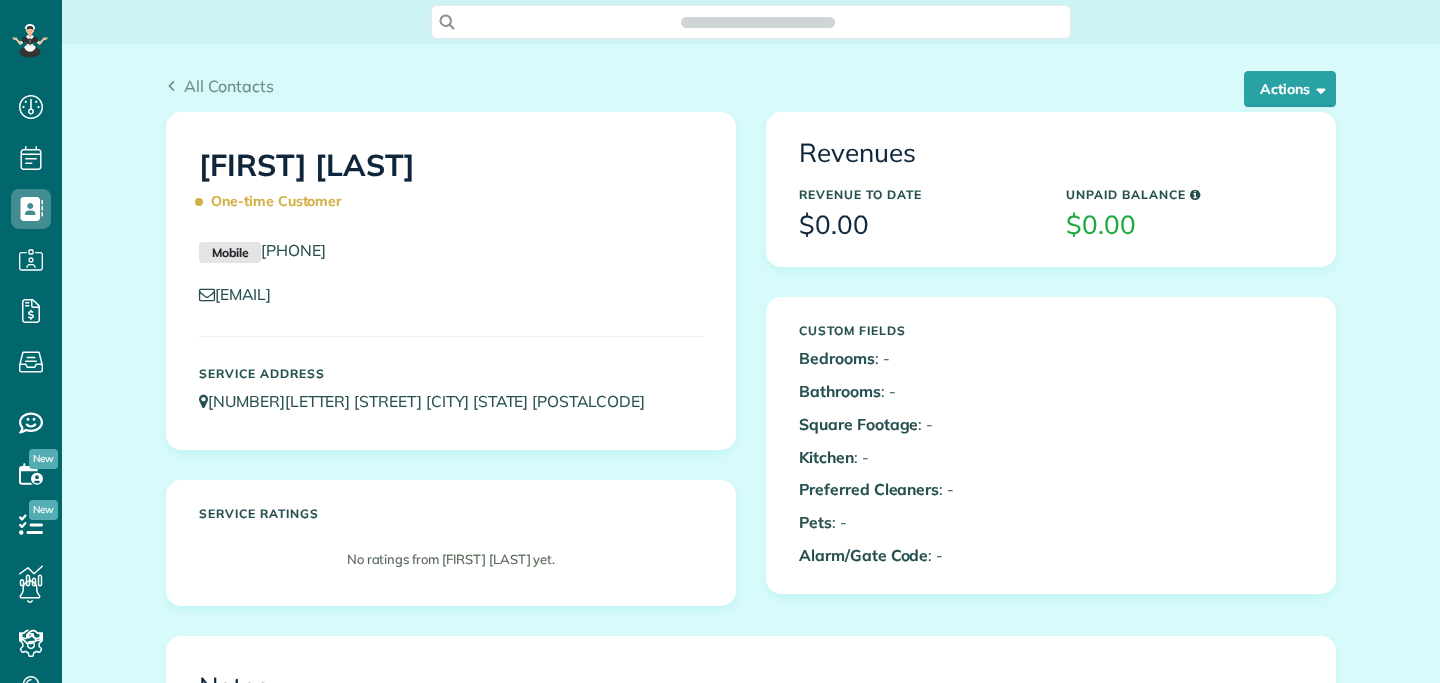 scroll, scrollTop: 0, scrollLeft: 0, axis: both 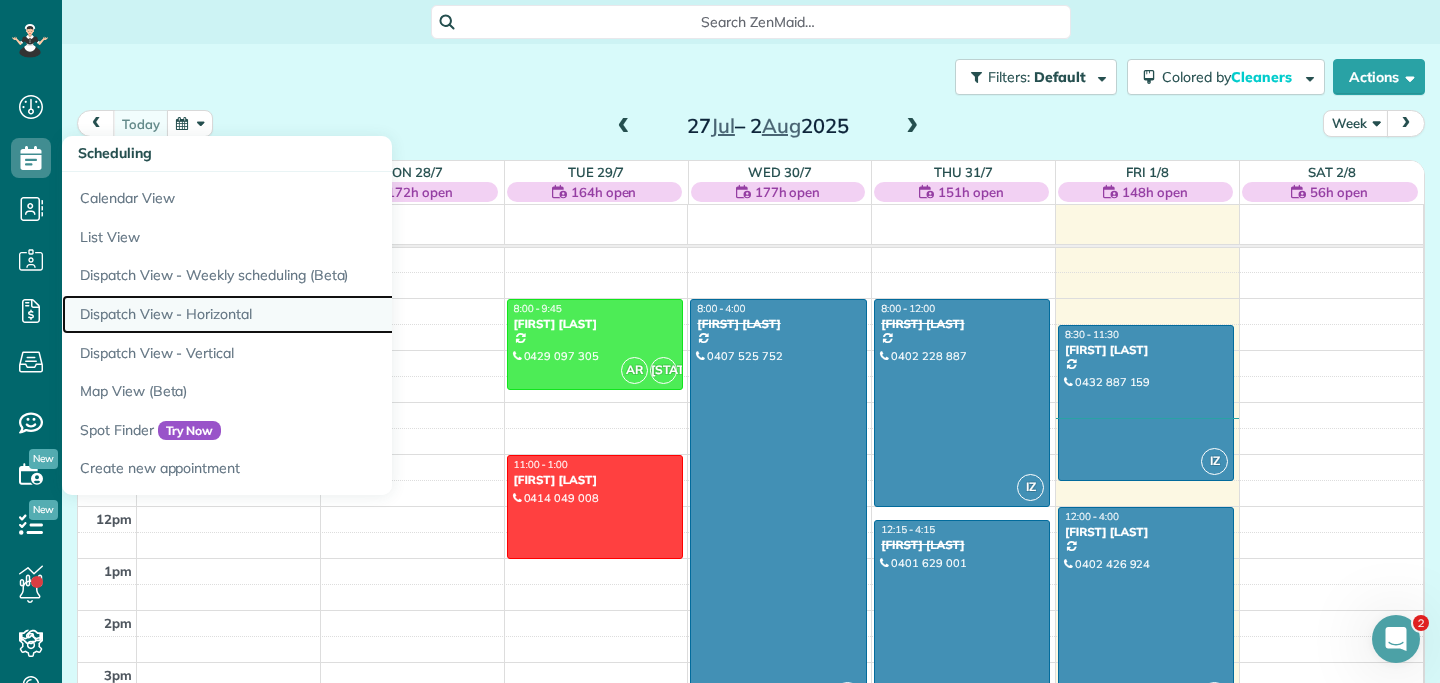 click on "Dispatch View - Horizontal" at bounding box center [312, 314] 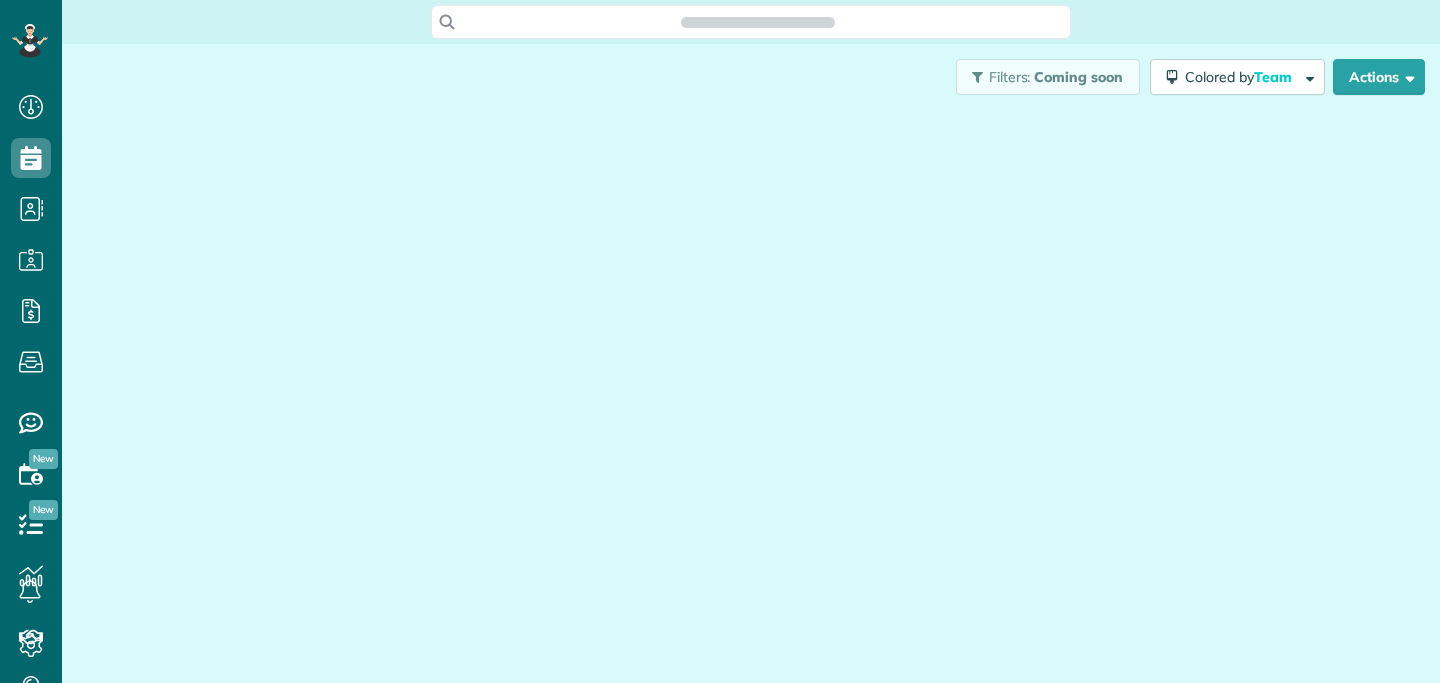 scroll, scrollTop: 0, scrollLeft: 0, axis: both 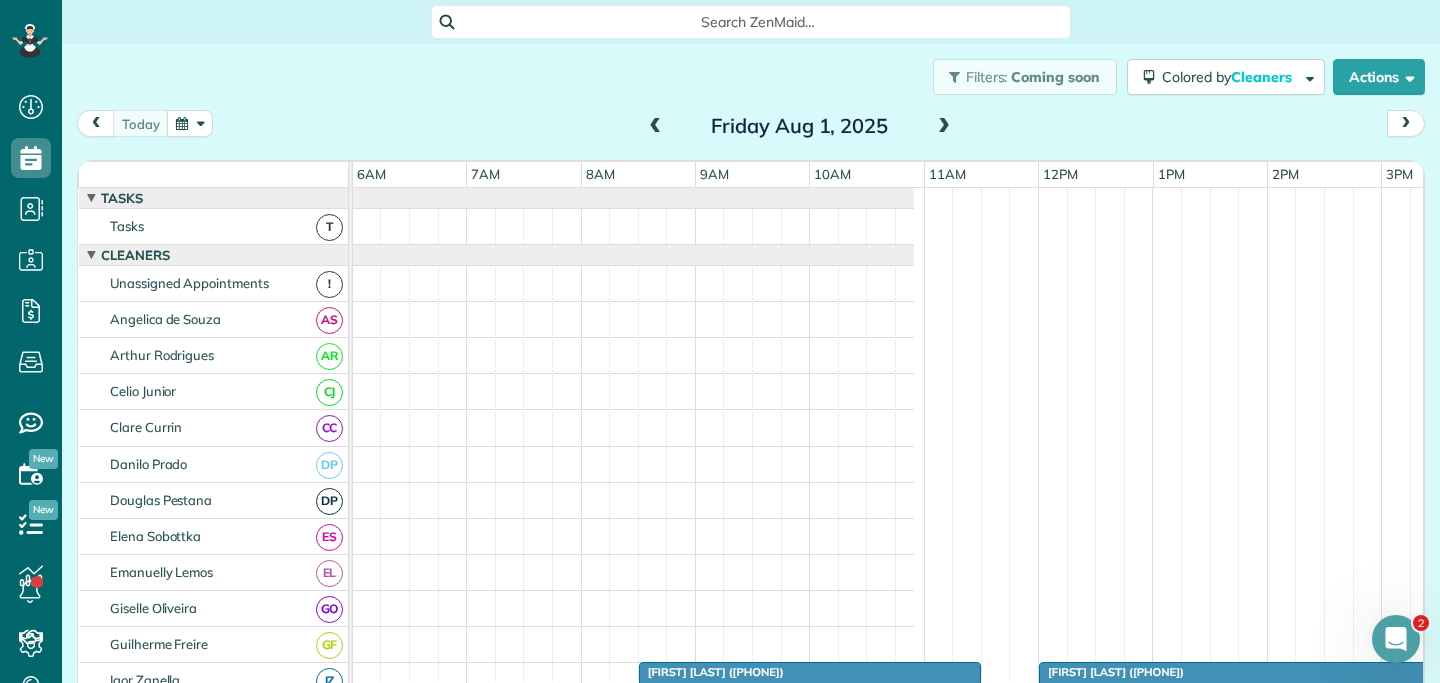 click at bounding box center (944, 127) 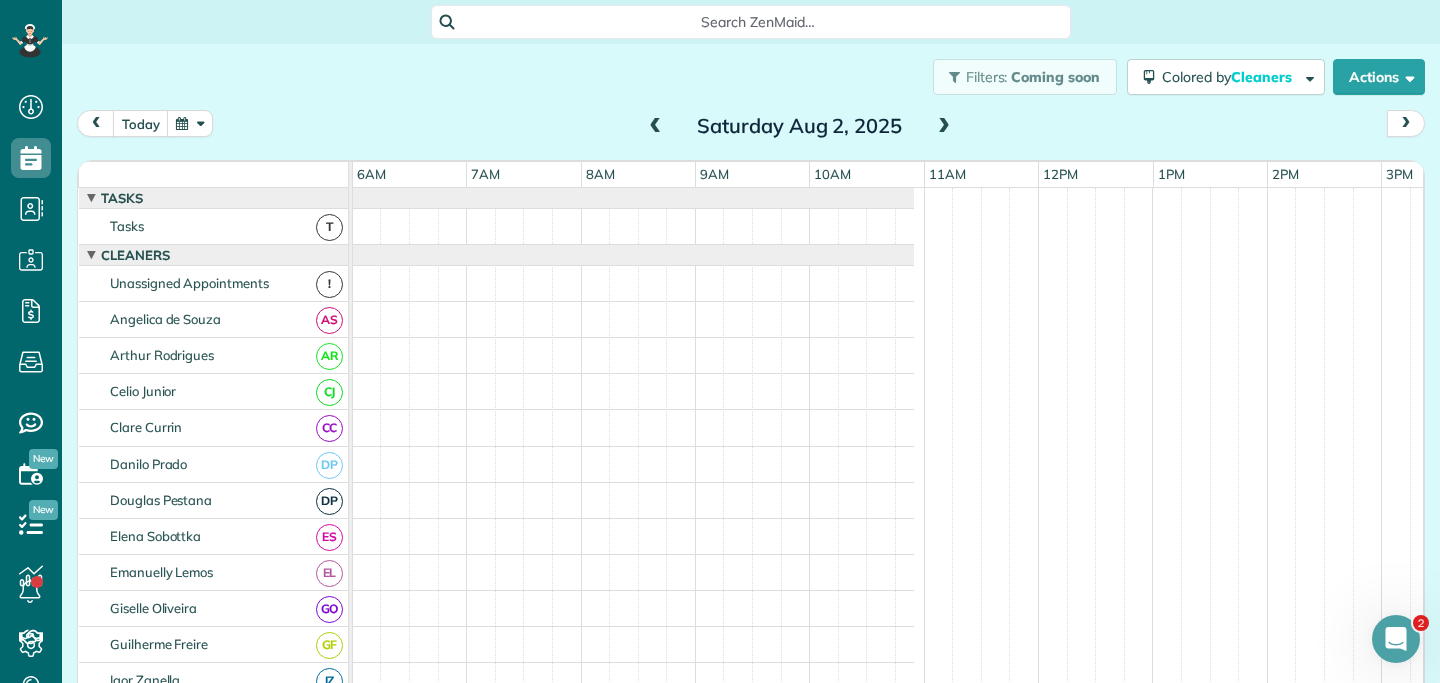 click at bounding box center [944, 127] 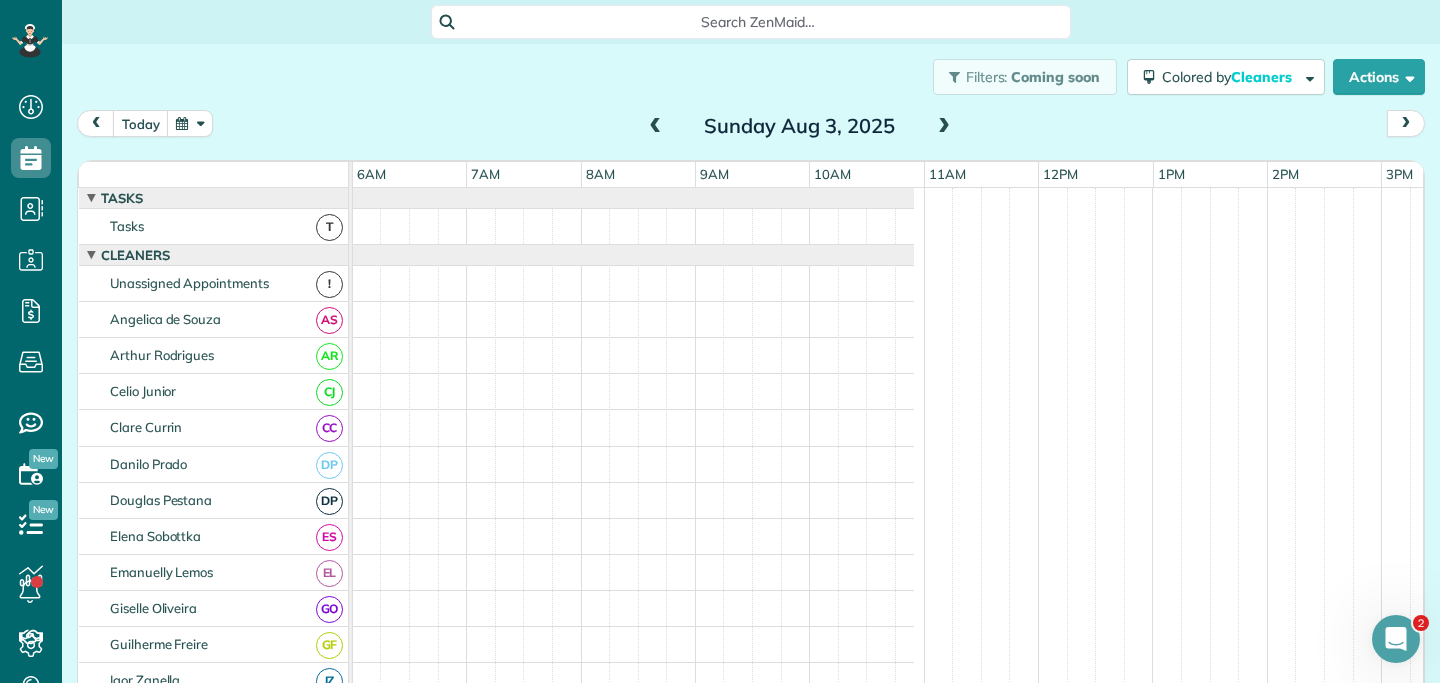 click at bounding box center (944, 127) 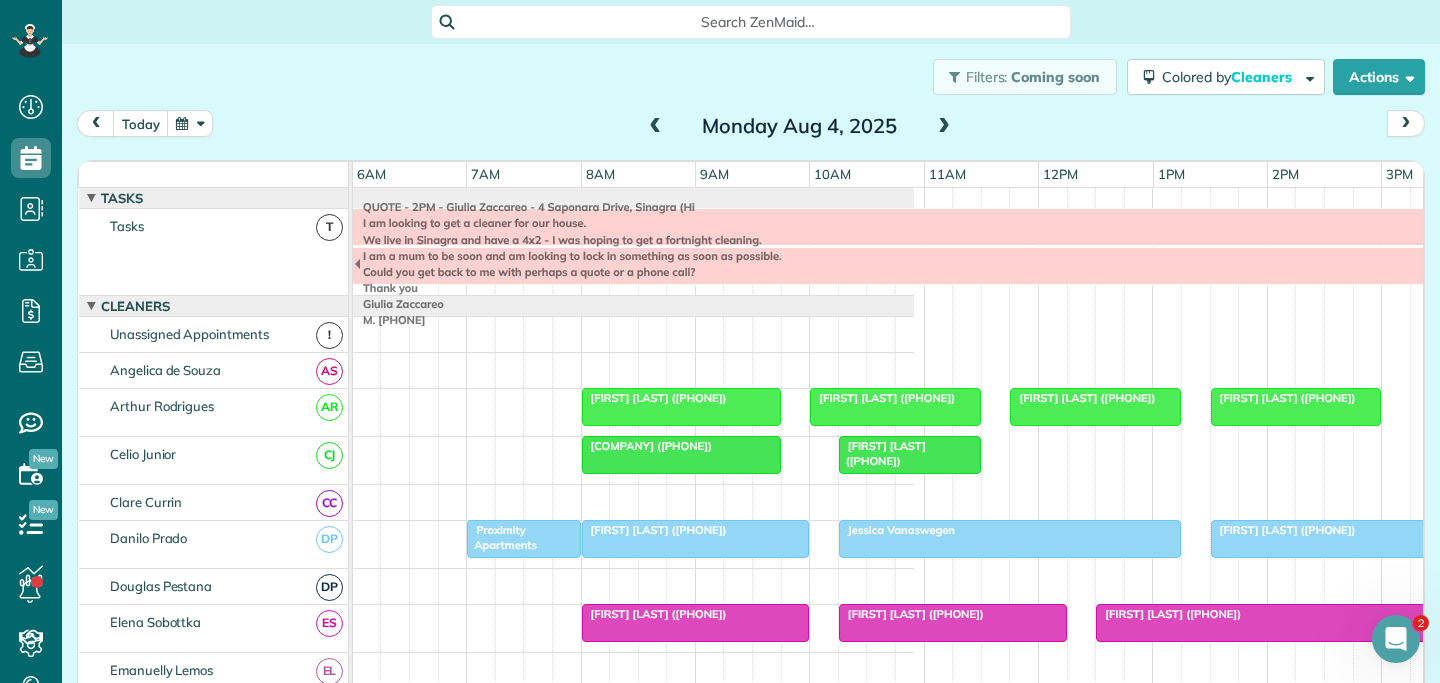 scroll, scrollTop: 51, scrollLeft: 687, axis: both 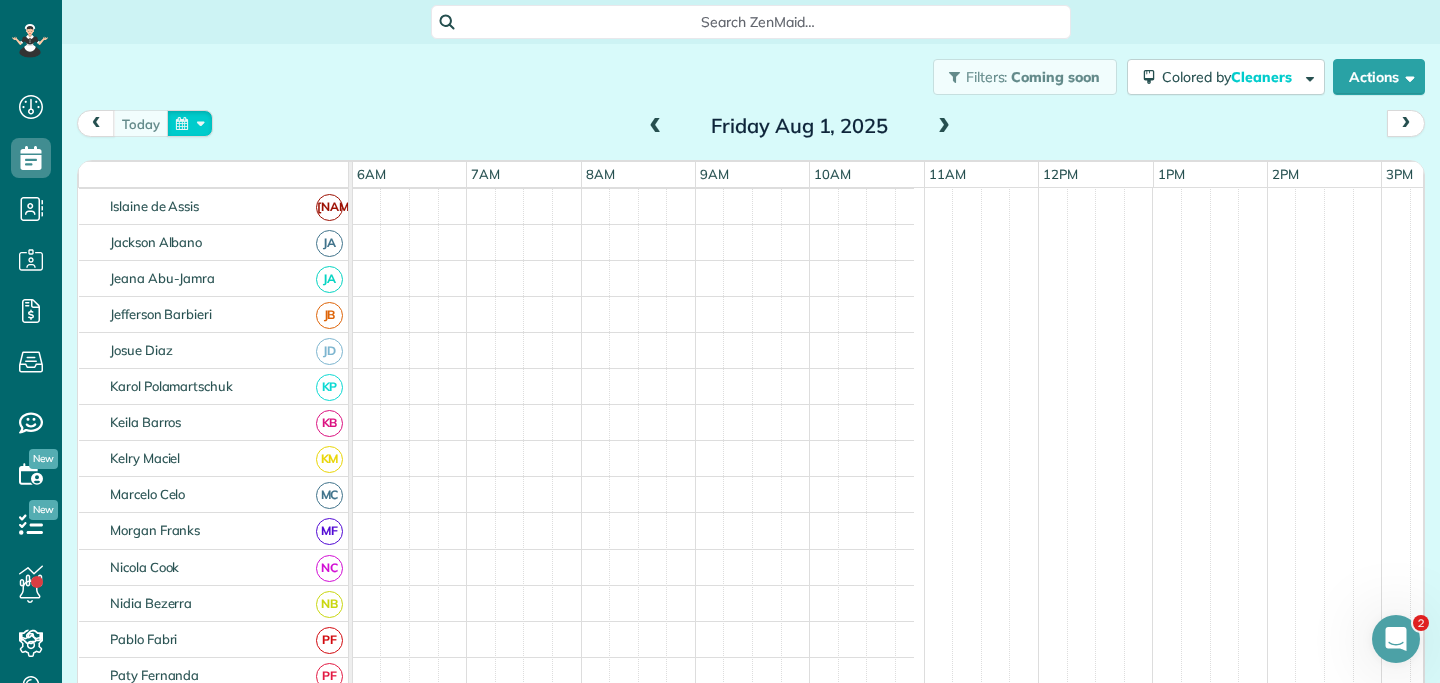 click at bounding box center (190, 123) 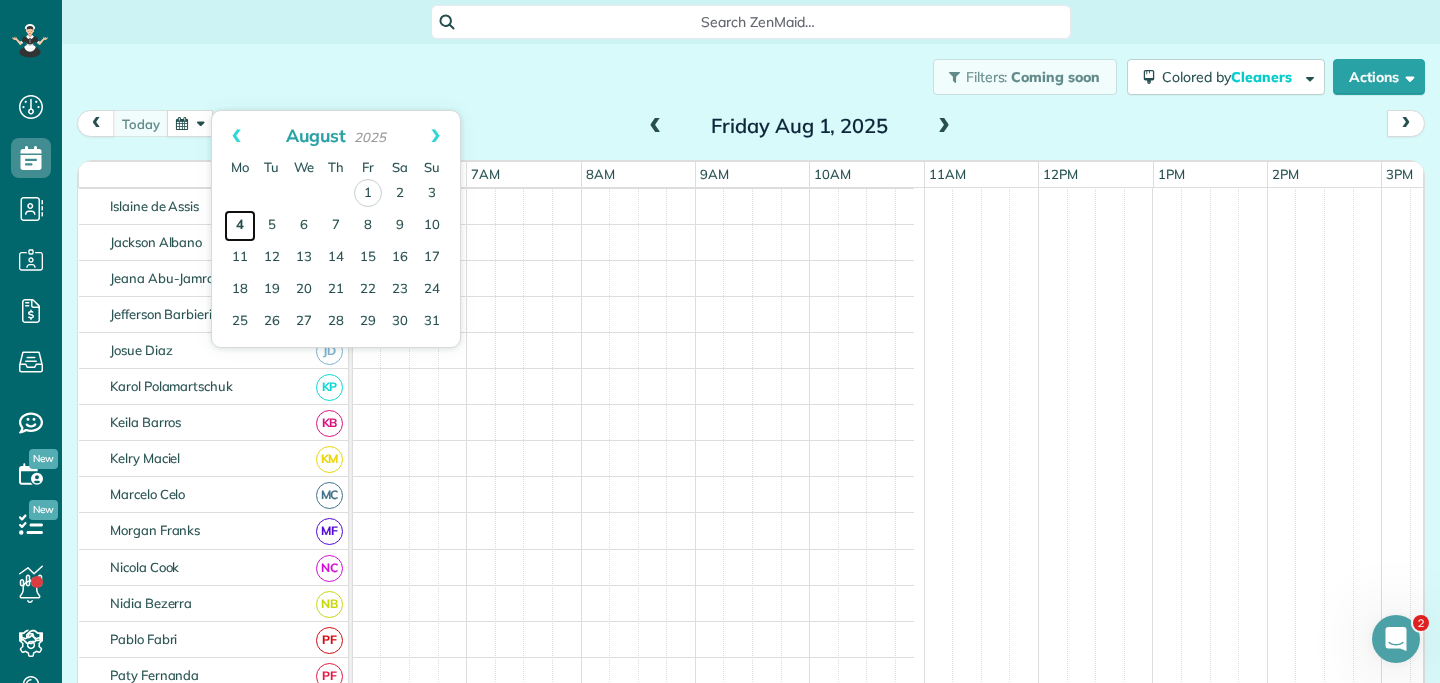 click on "4" at bounding box center (240, 226) 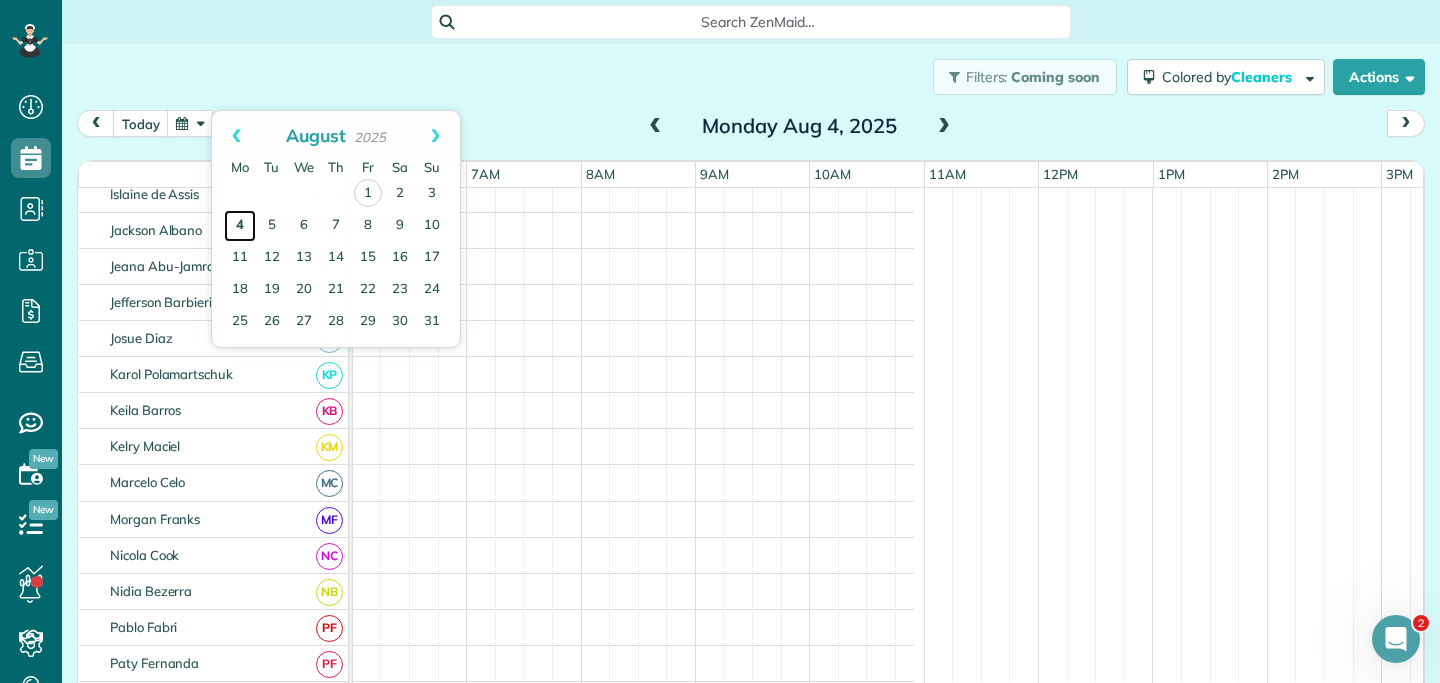 scroll, scrollTop: 510, scrollLeft: 687, axis: both 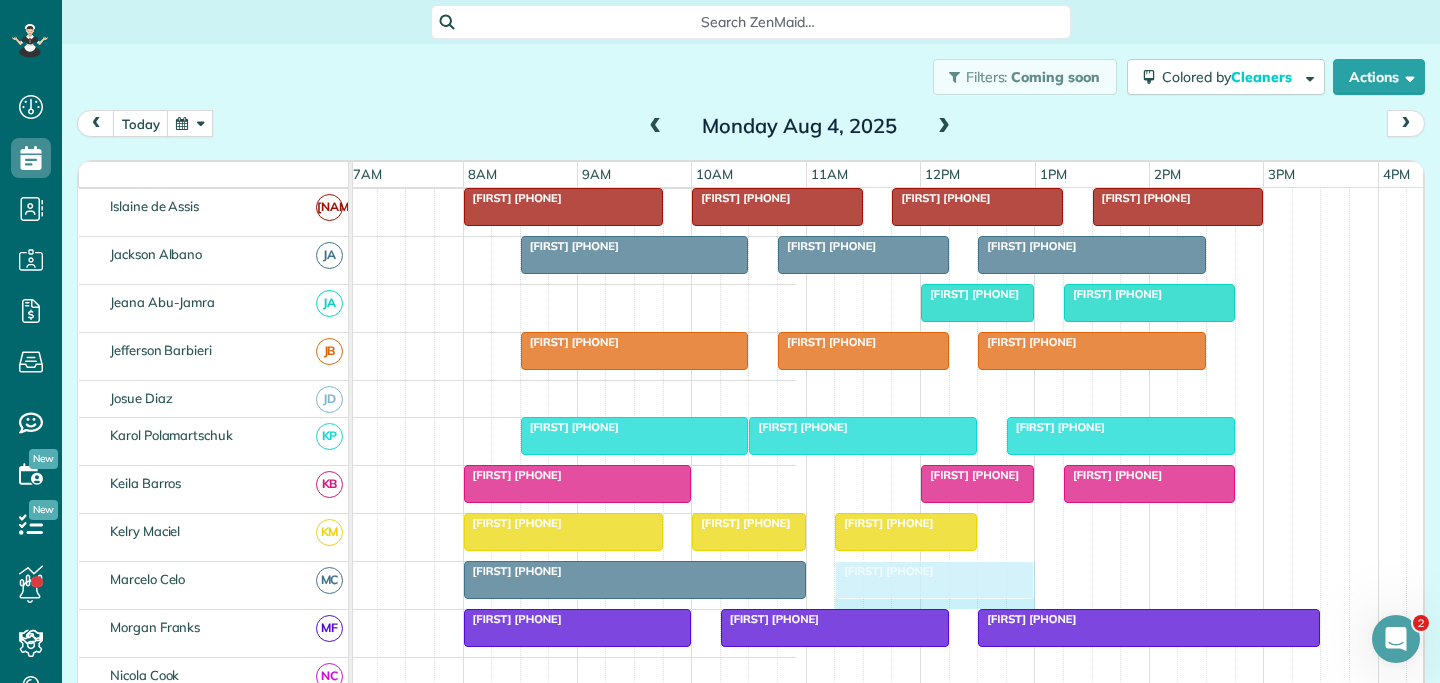drag, startPoint x: 1228, startPoint y: 581, endPoint x: 1018, endPoint y: 580, distance: 210.00238 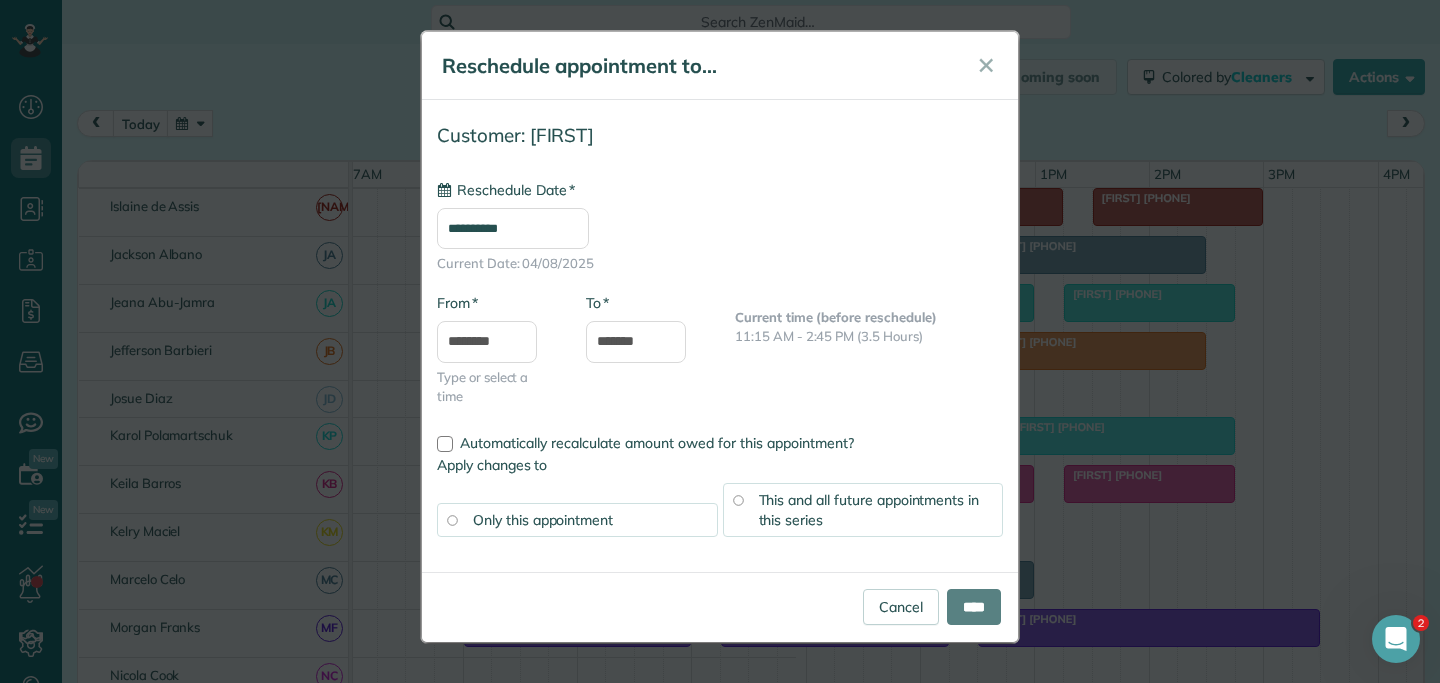 type on "**********" 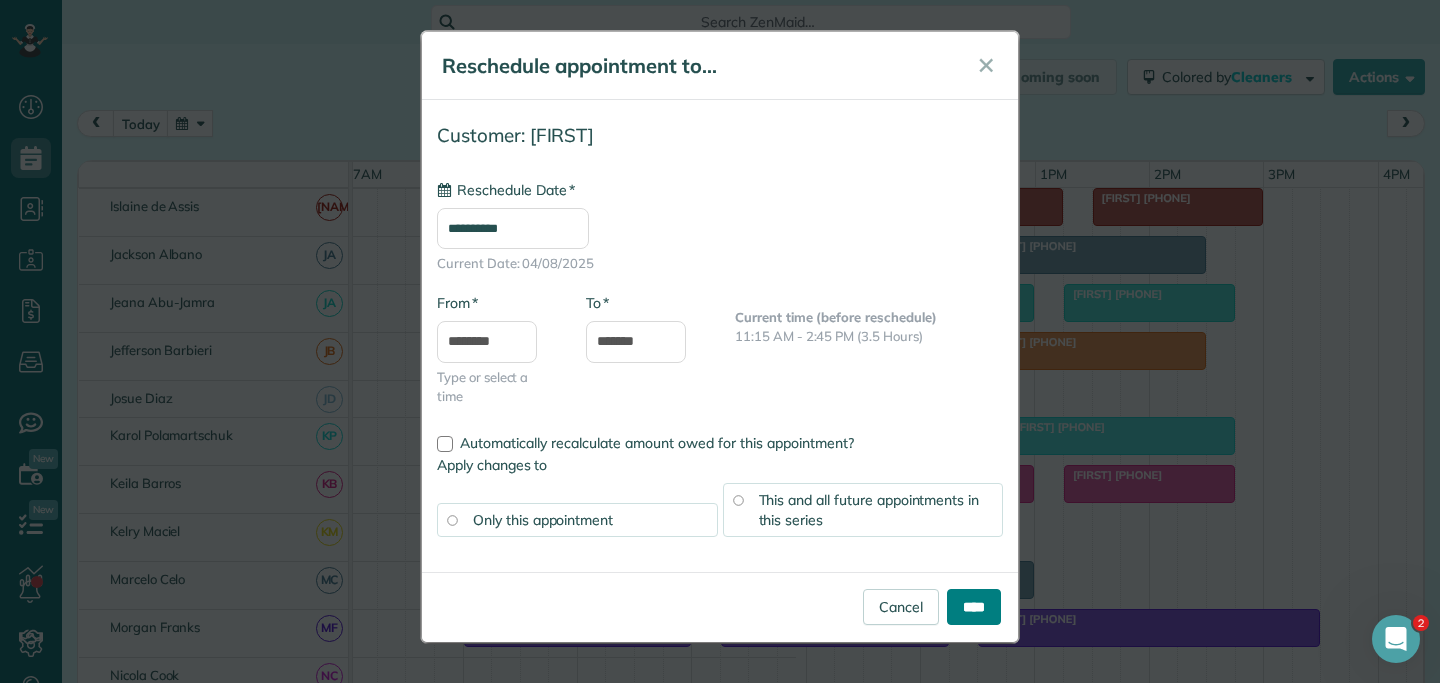 click on "****" at bounding box center (974, 607) 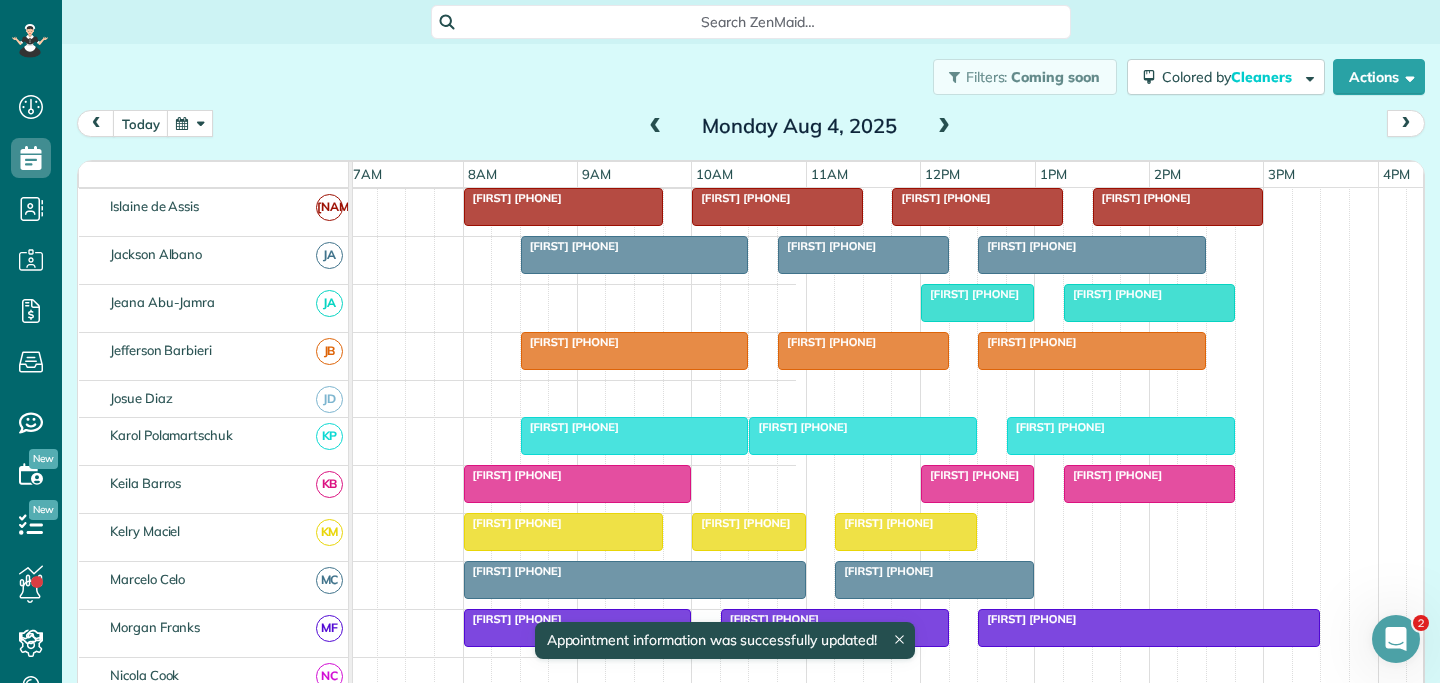 scroll, scrollTop: 644, scrollLeft: 902, axis: both 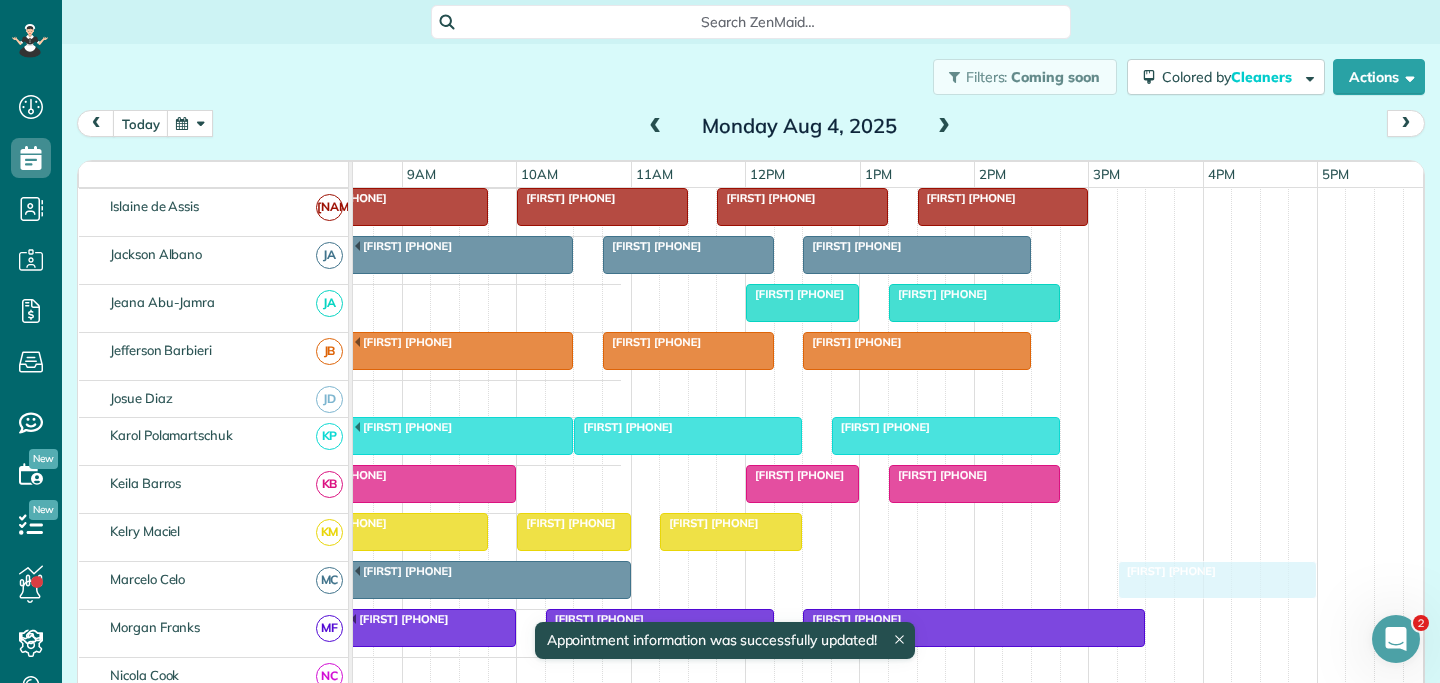 drag, startPoint x: 779, startPoint y: 572, endPoint x: 1235, endPoint y: 579, distance: 456.0537 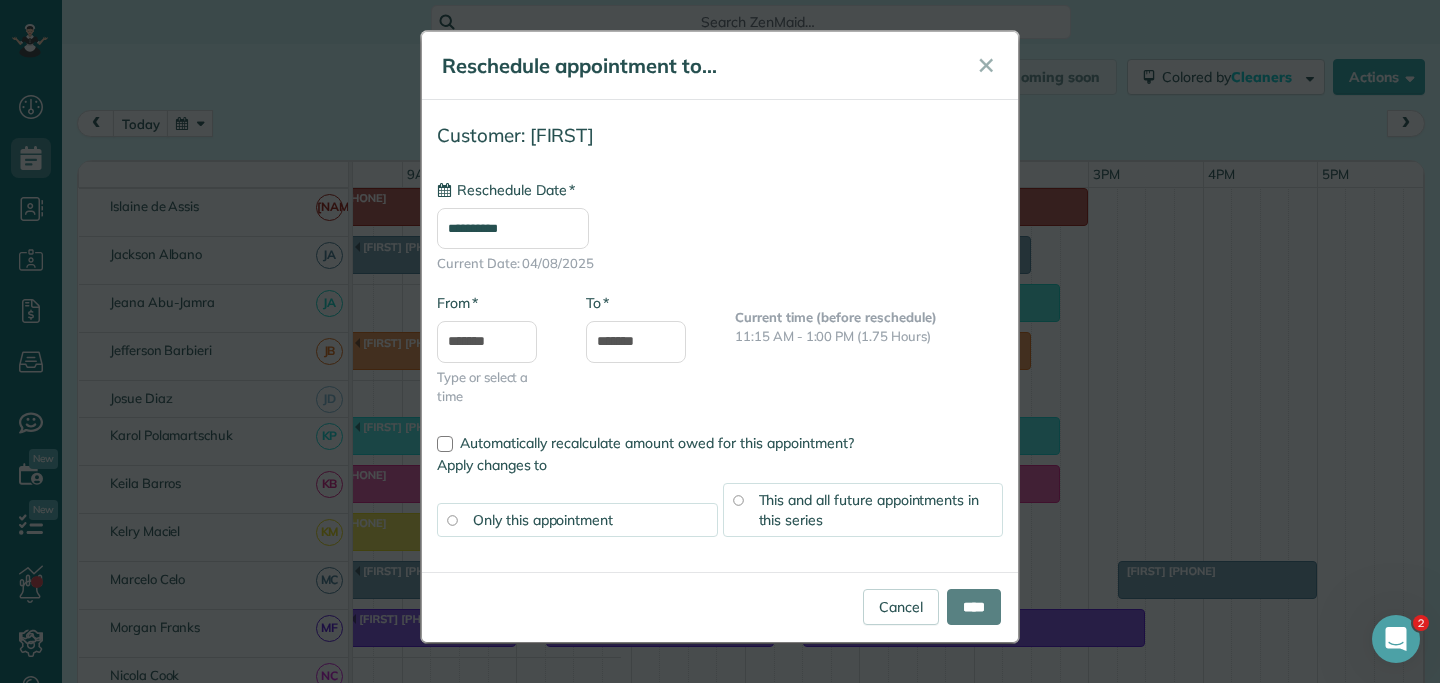 type on "**********" 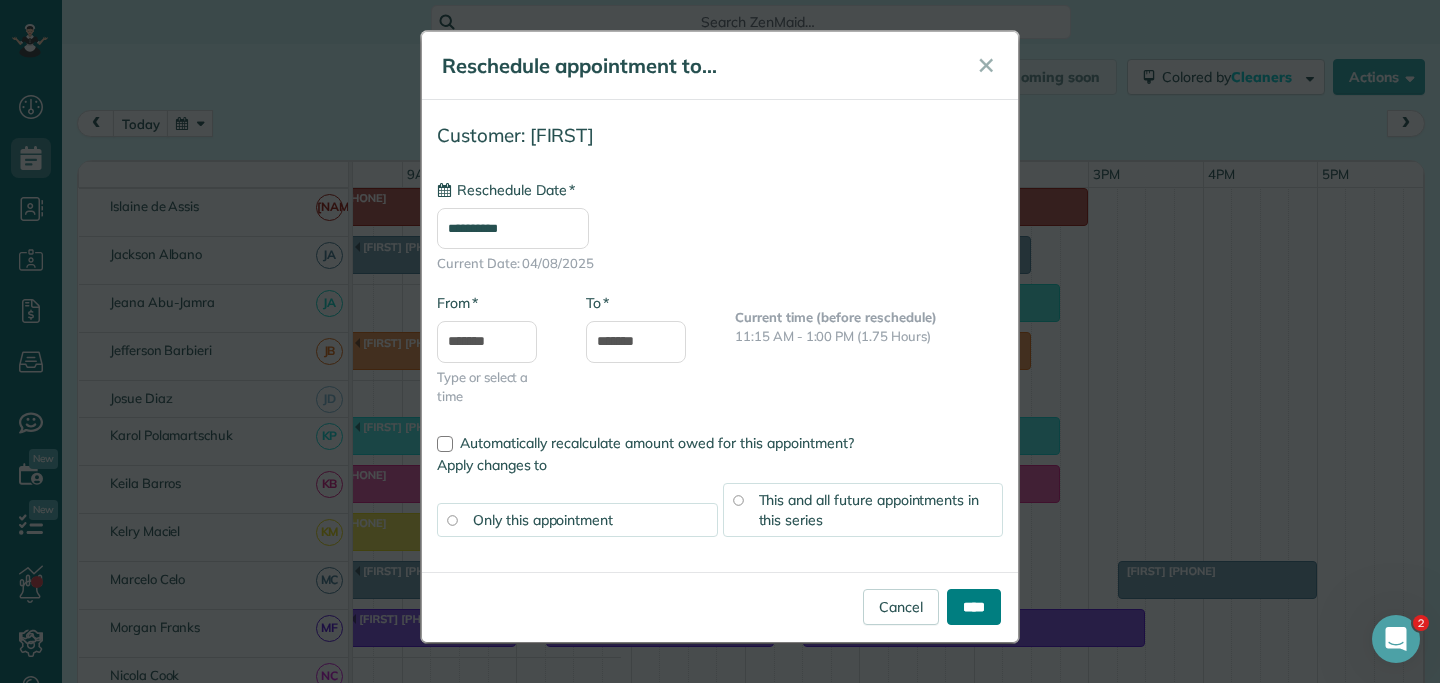 click on "****" at bounding box center [974, 607] 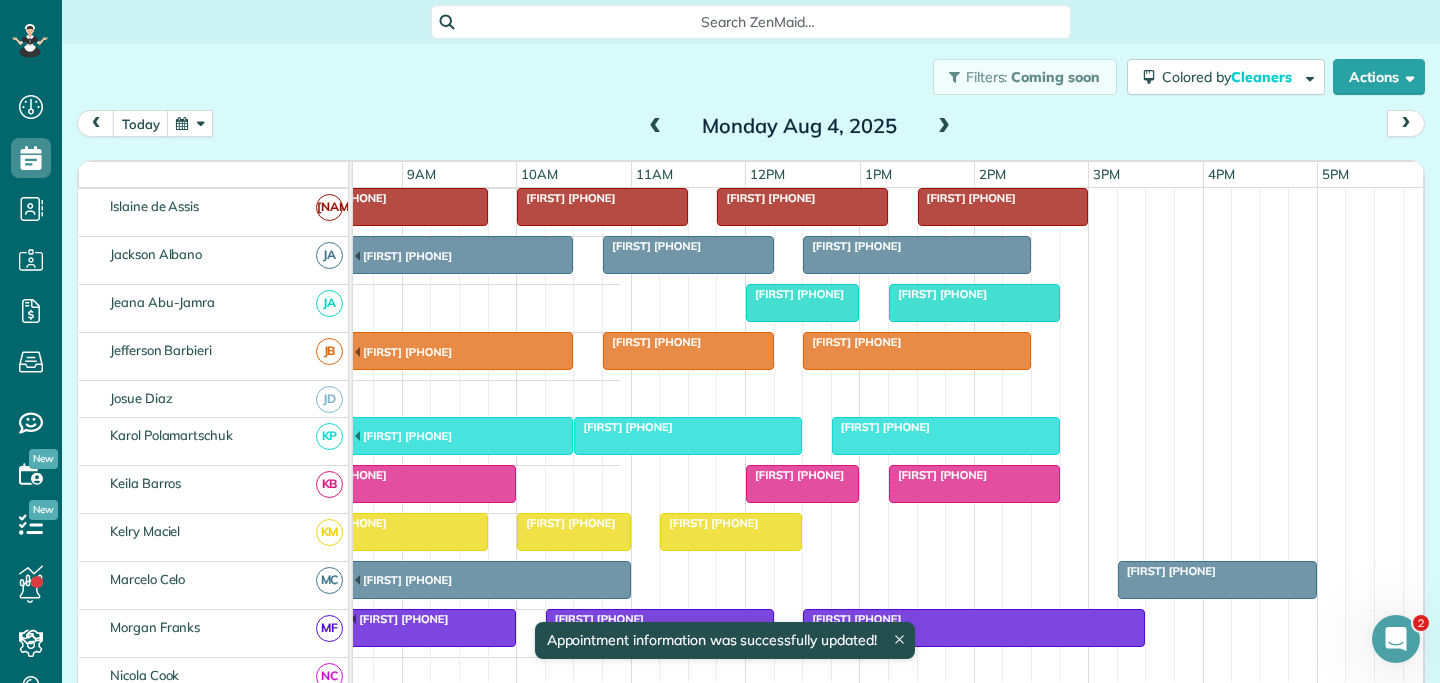 scroll, scrollTop: 565, scrollLeft: 980, axis: both 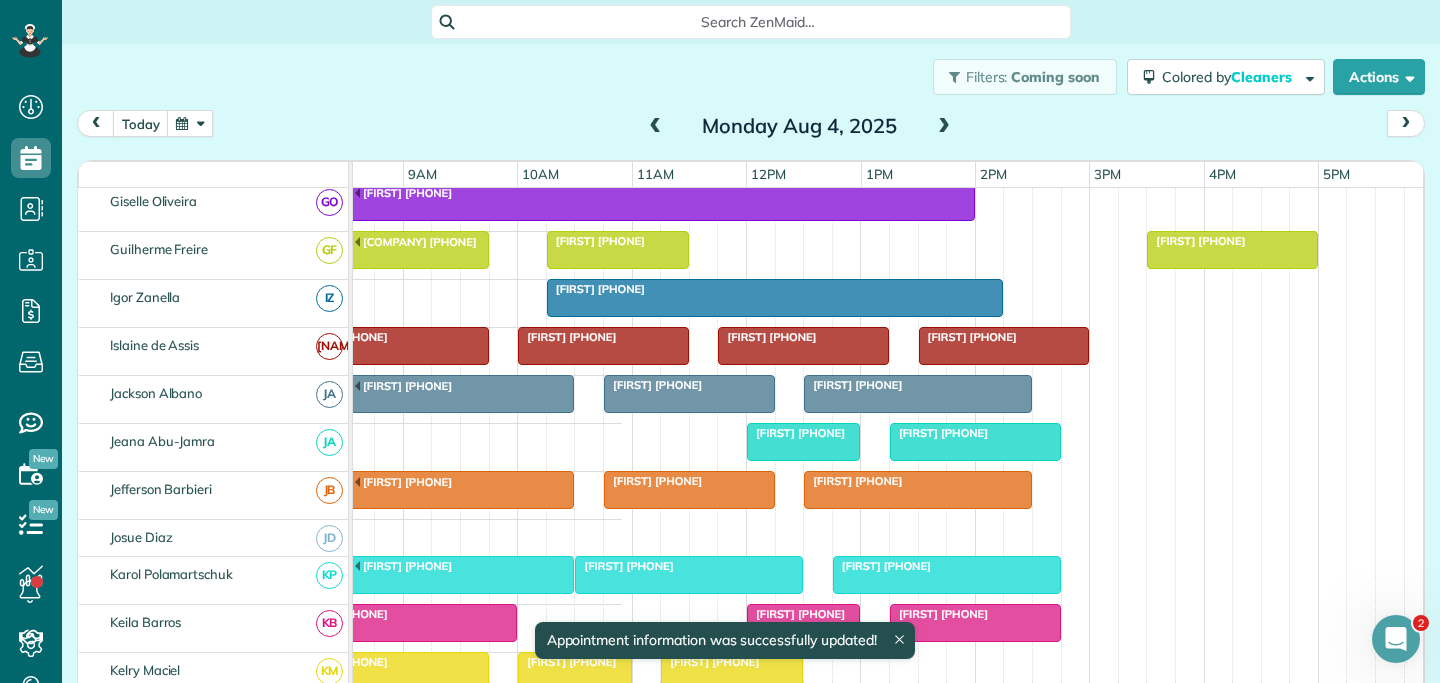 click on "Nicola Baille (+61408842848)" at bounding box center [596, 289] 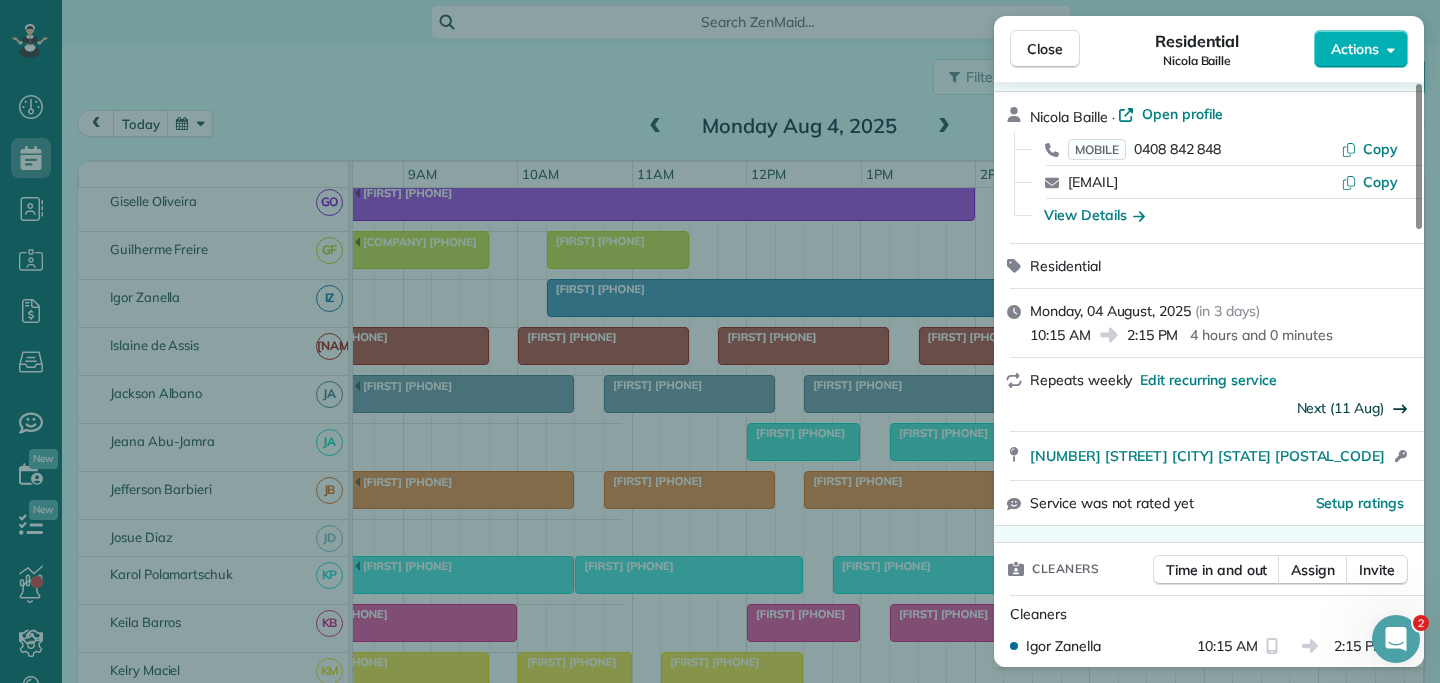 scroll, scrollTop: 193, scrollLeft: 0, axis: vertical 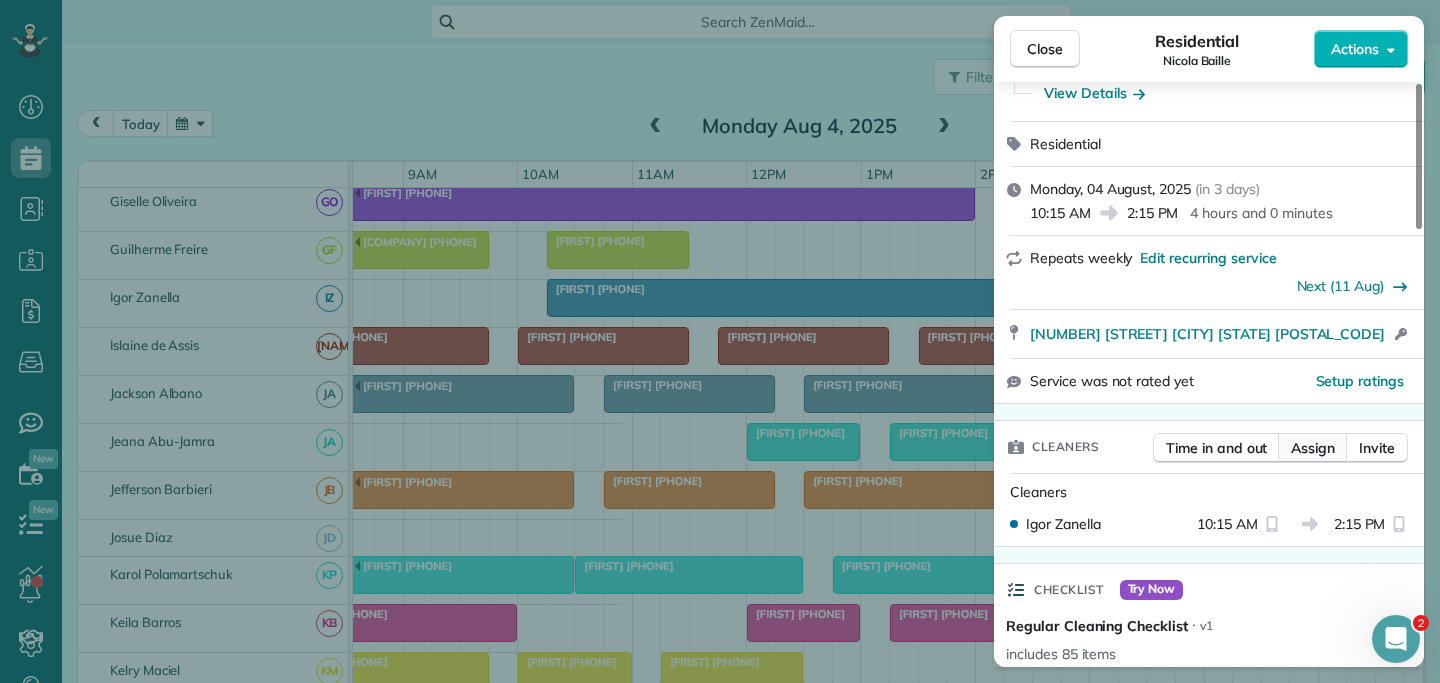 click on "Assign" at bounding box center (1313, 448) 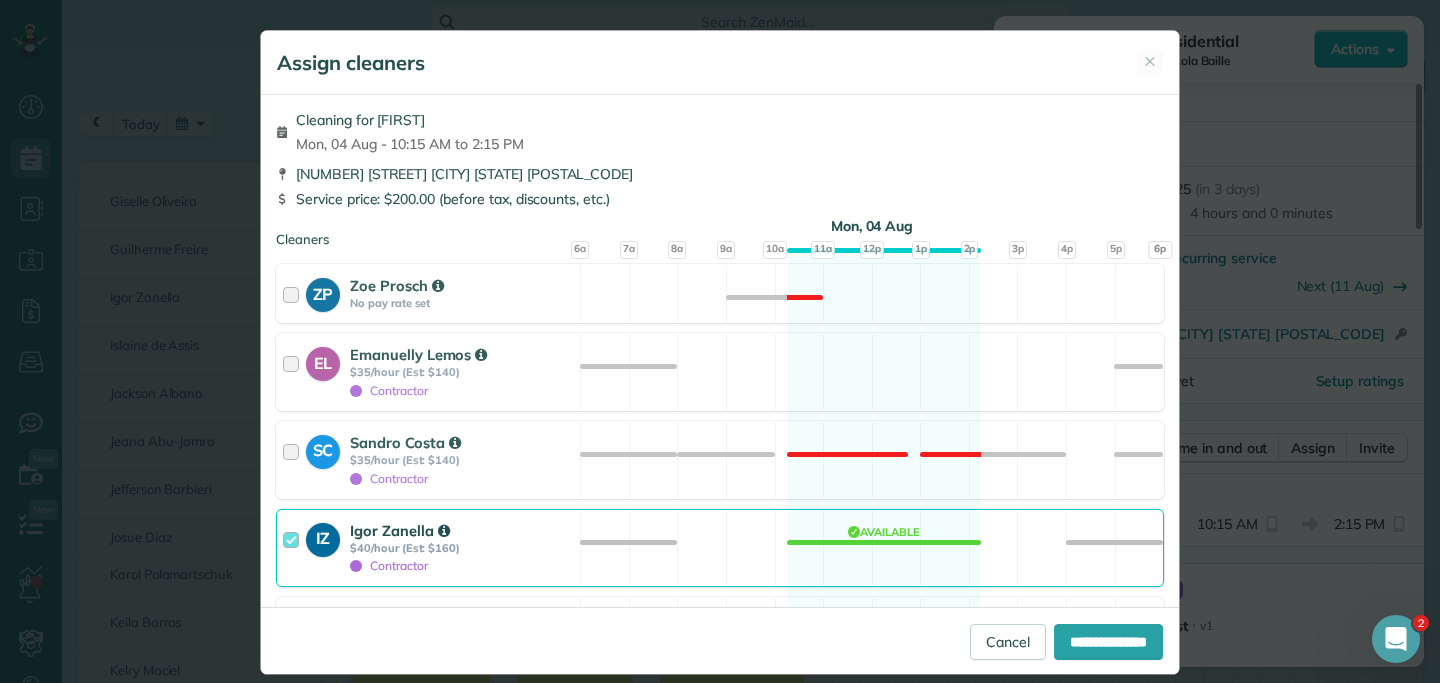 click at bounding box center (294, 548) 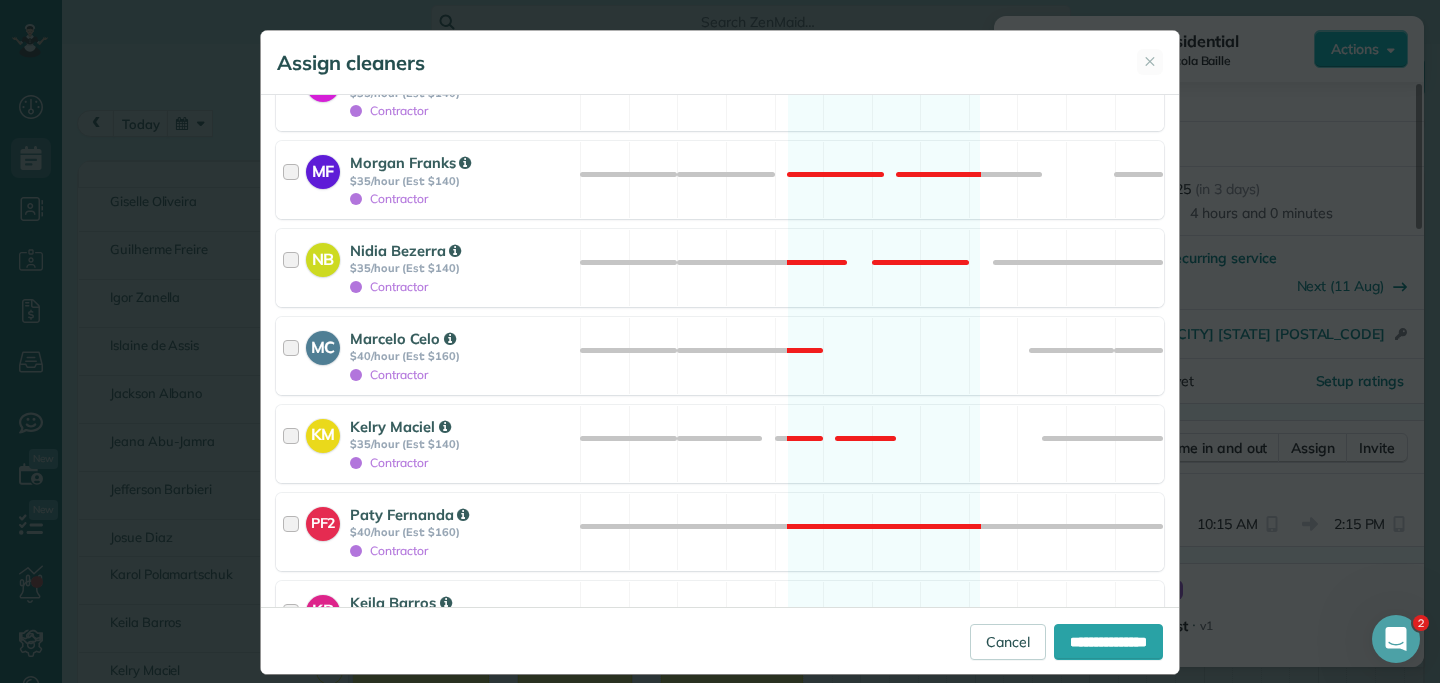 scroll, scrollTop: 598, scrollLeft: 0, axis: vertical 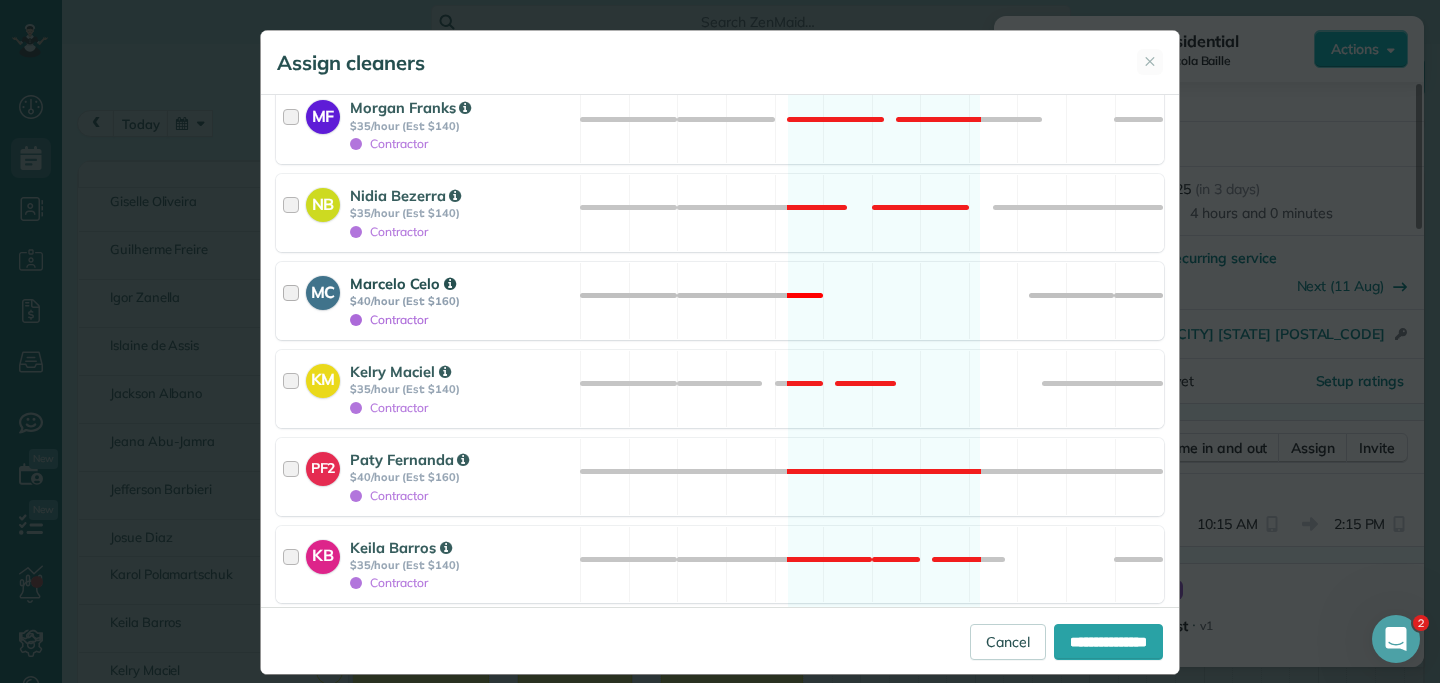 click at bounding box center [294, 301] 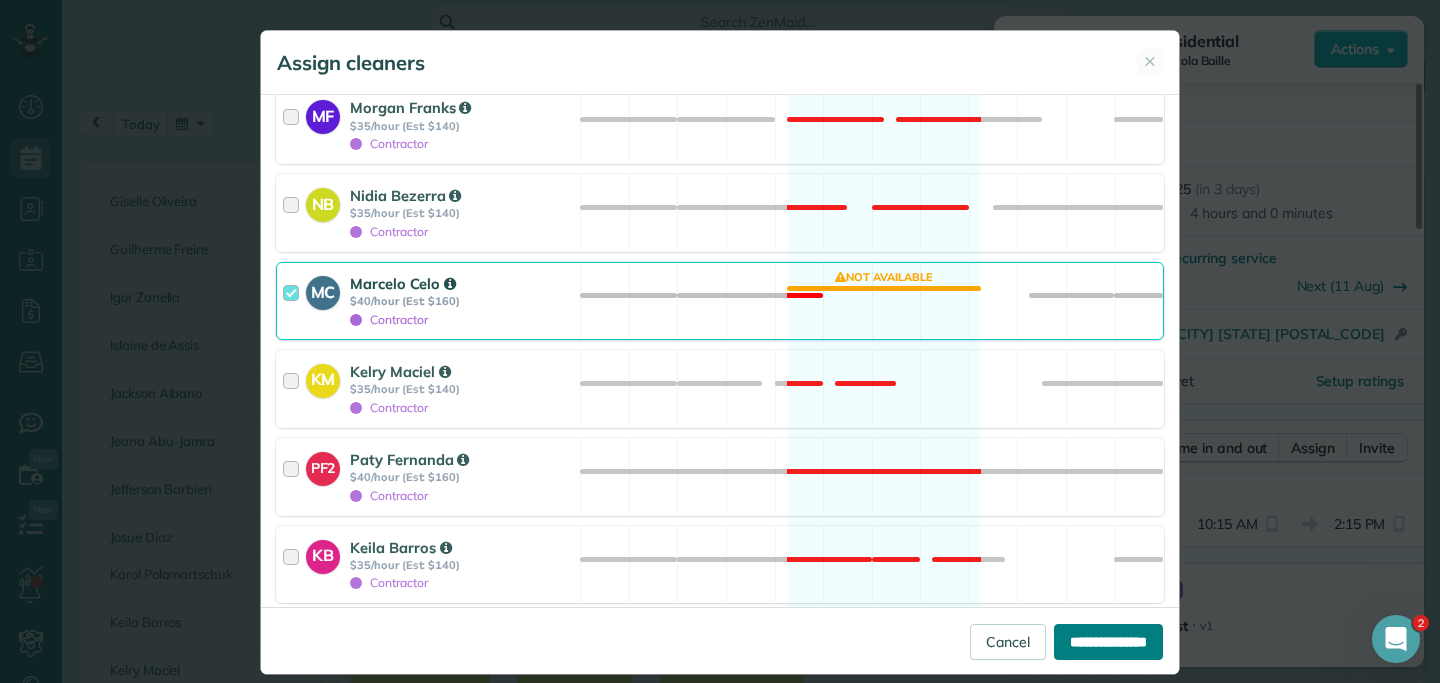 click on "**********" at bounding box center (1108, 642) 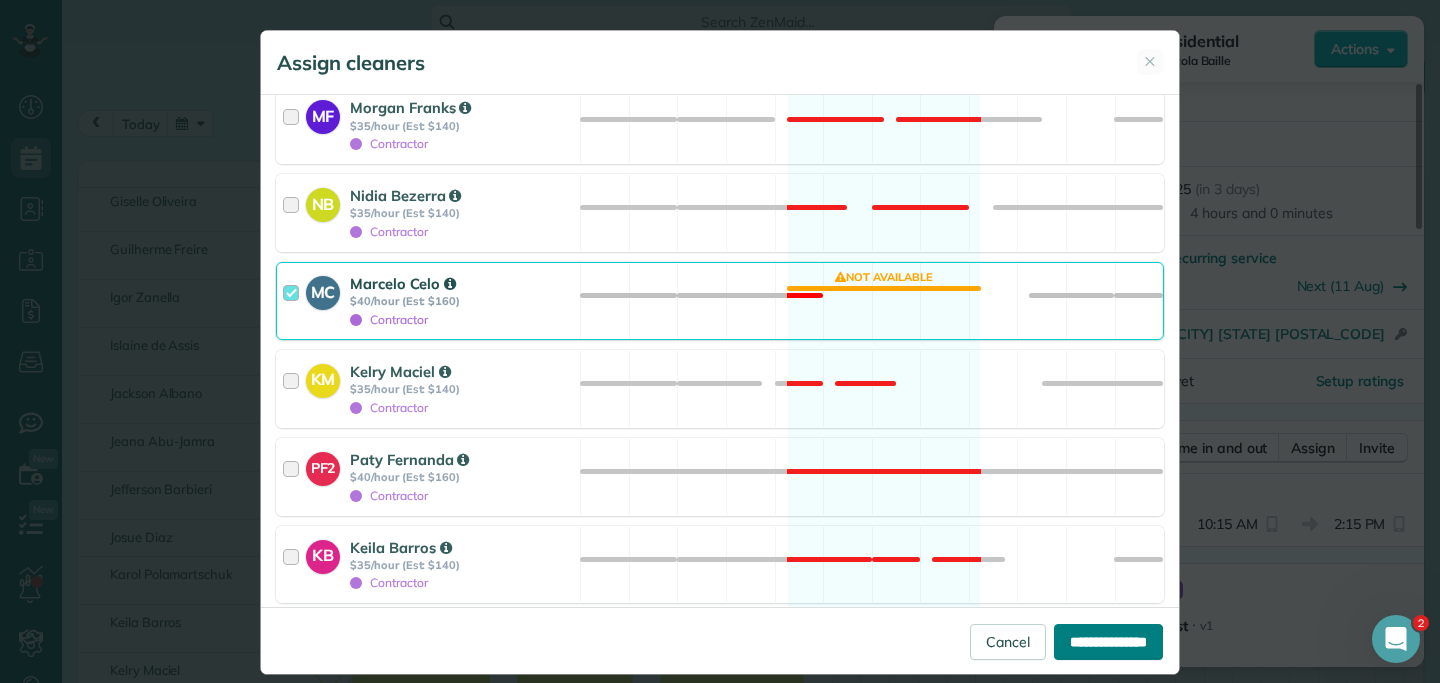 type on "**********" 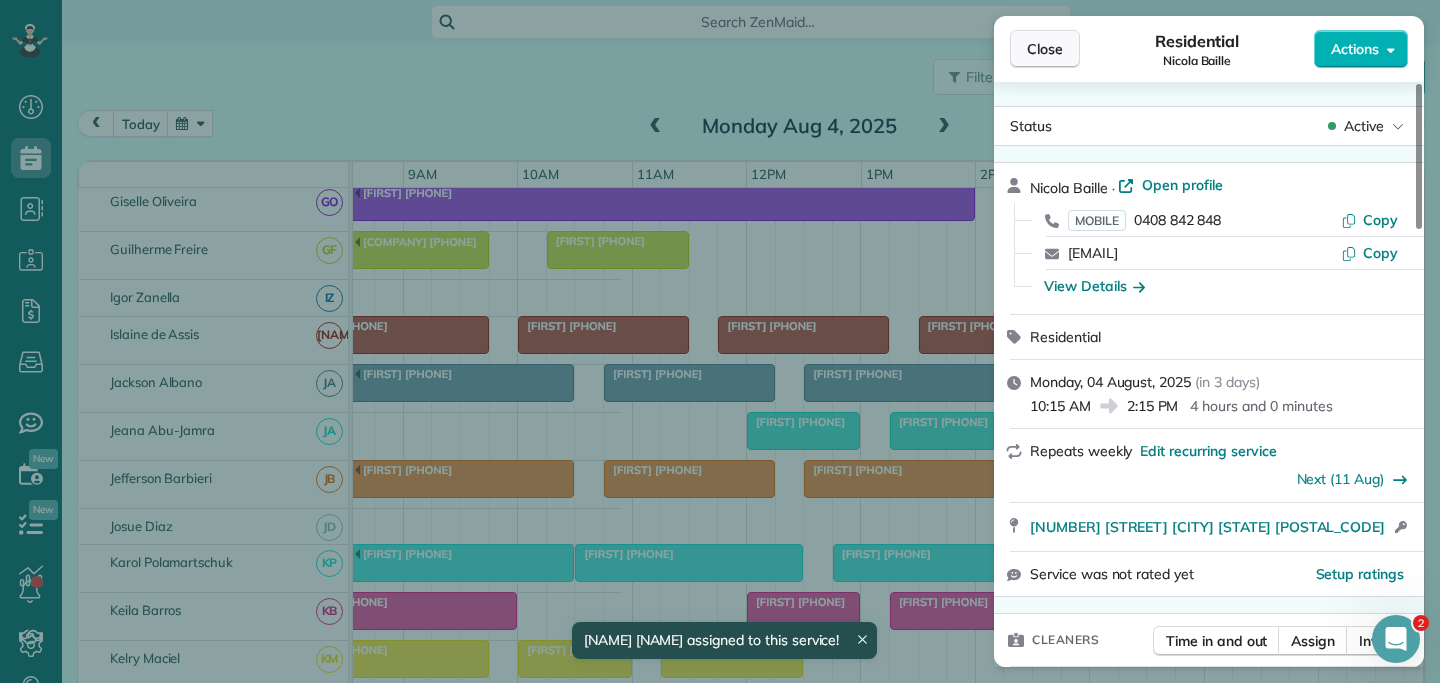 click on "Close" at bounding box center [1045, 49] 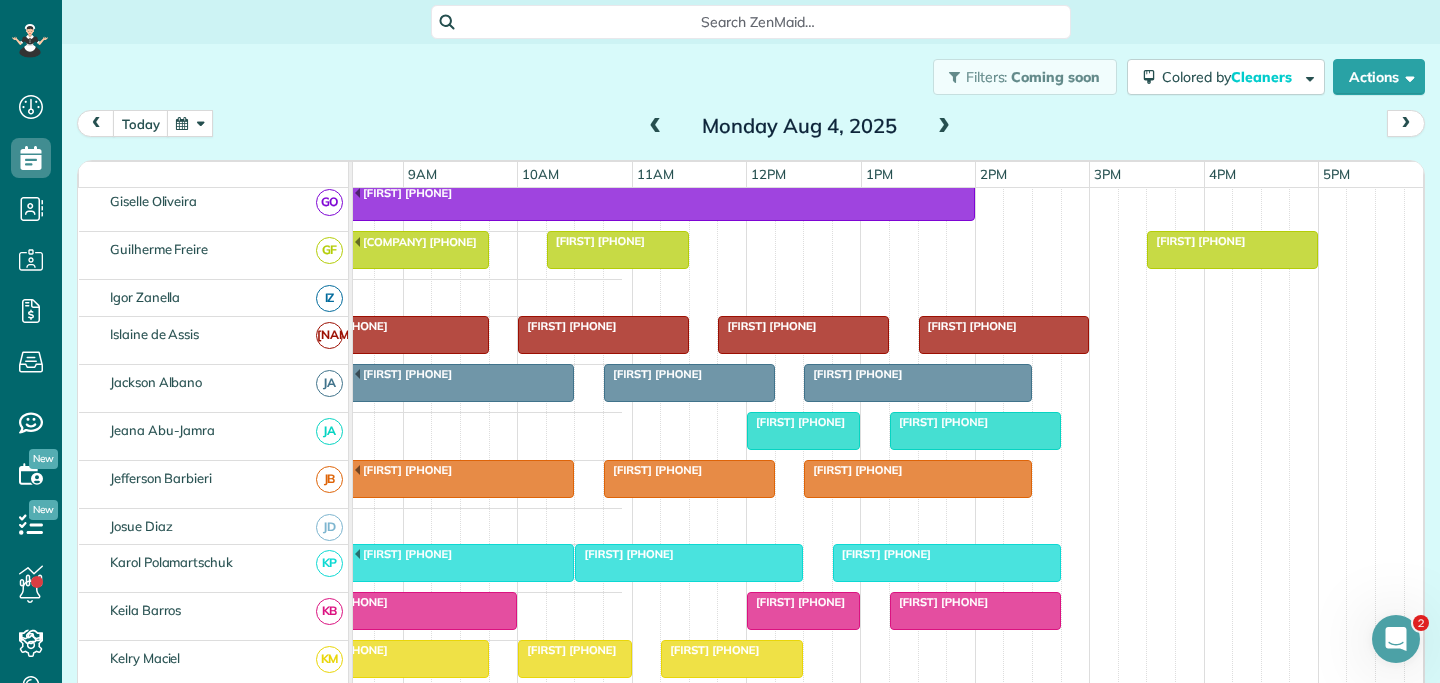 scroll, scrollTop: 608, scrollLeft: 979, axis: both 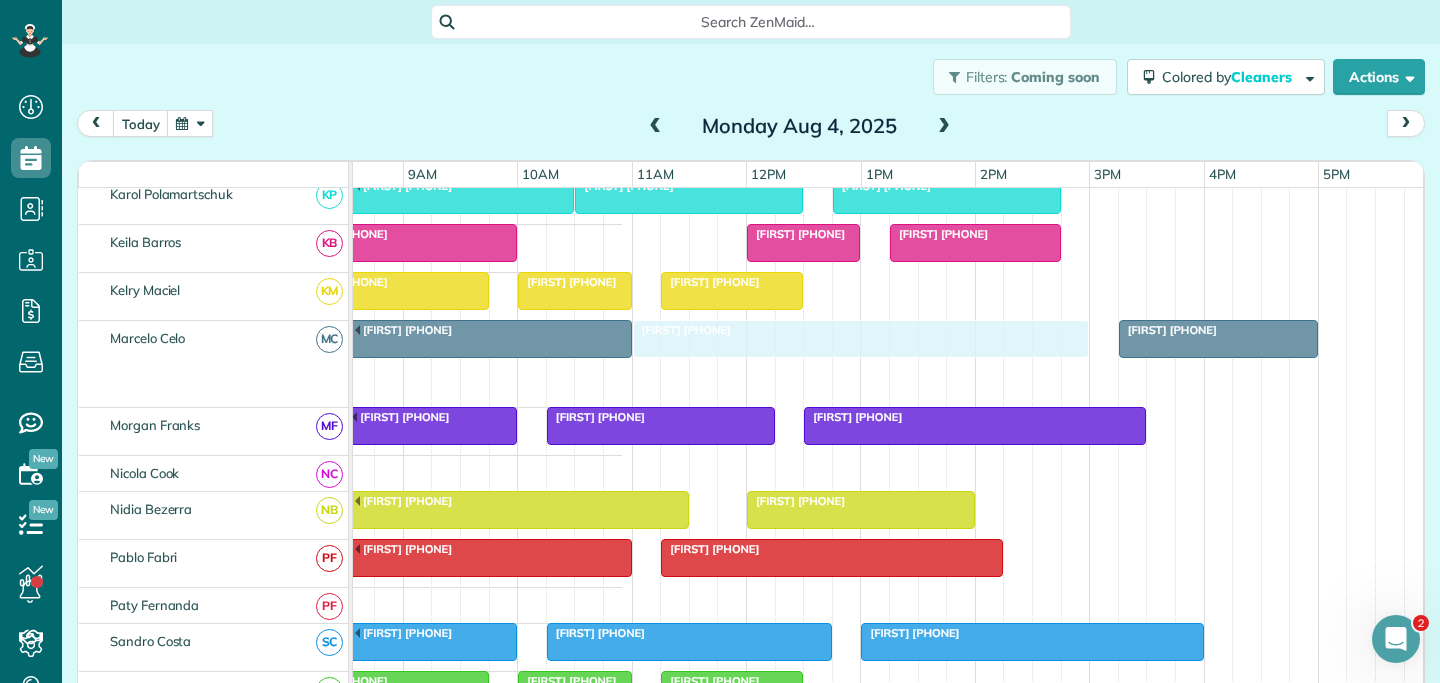 drag, startPoint x: 703, startPoint y: 373, endPoint x: 793, endPoint y: 373, distance: 90 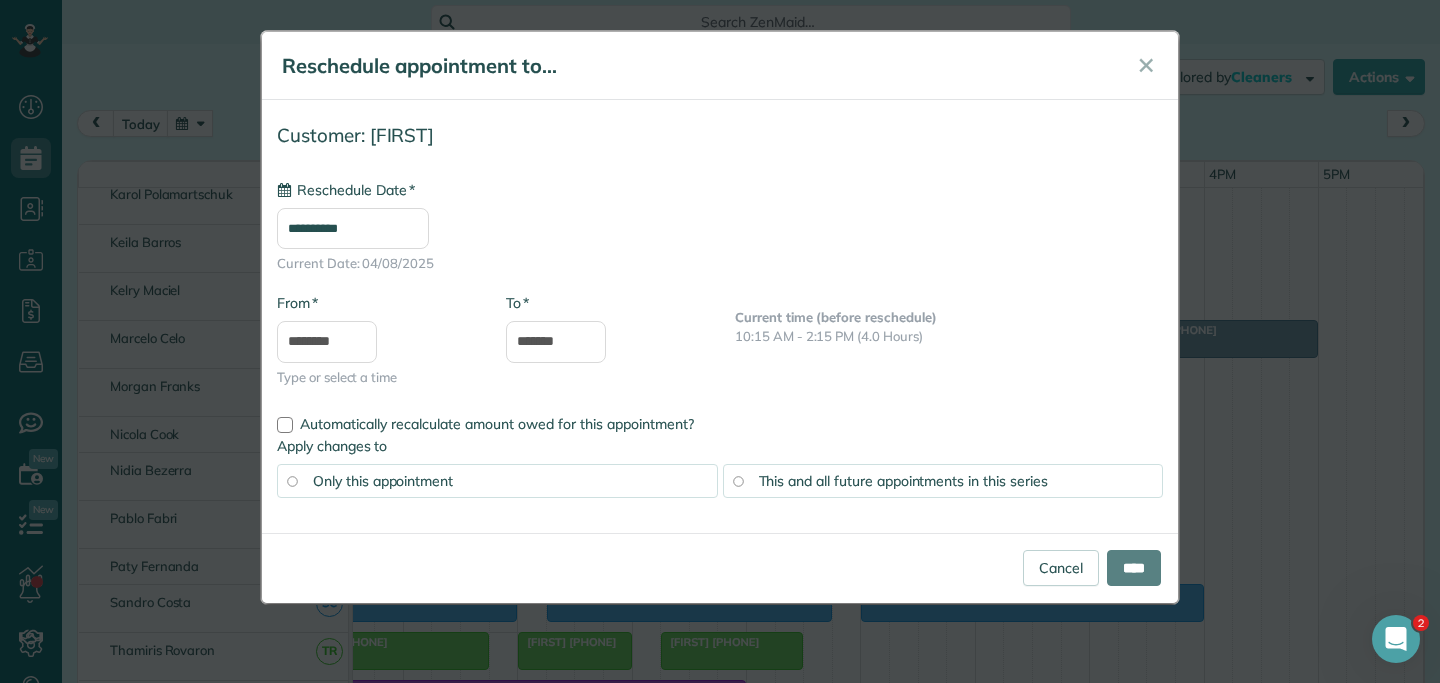 type on "**********" 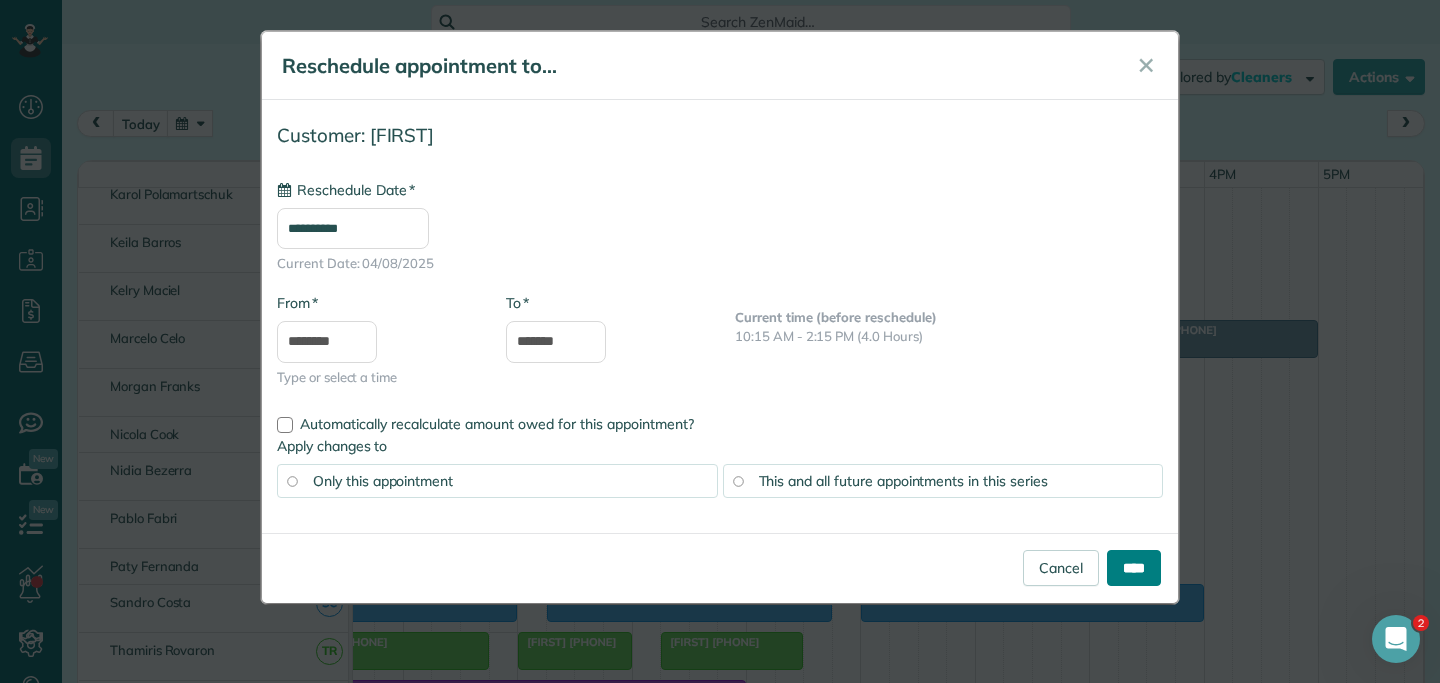click on "****" at bounding box center (1134, 568) 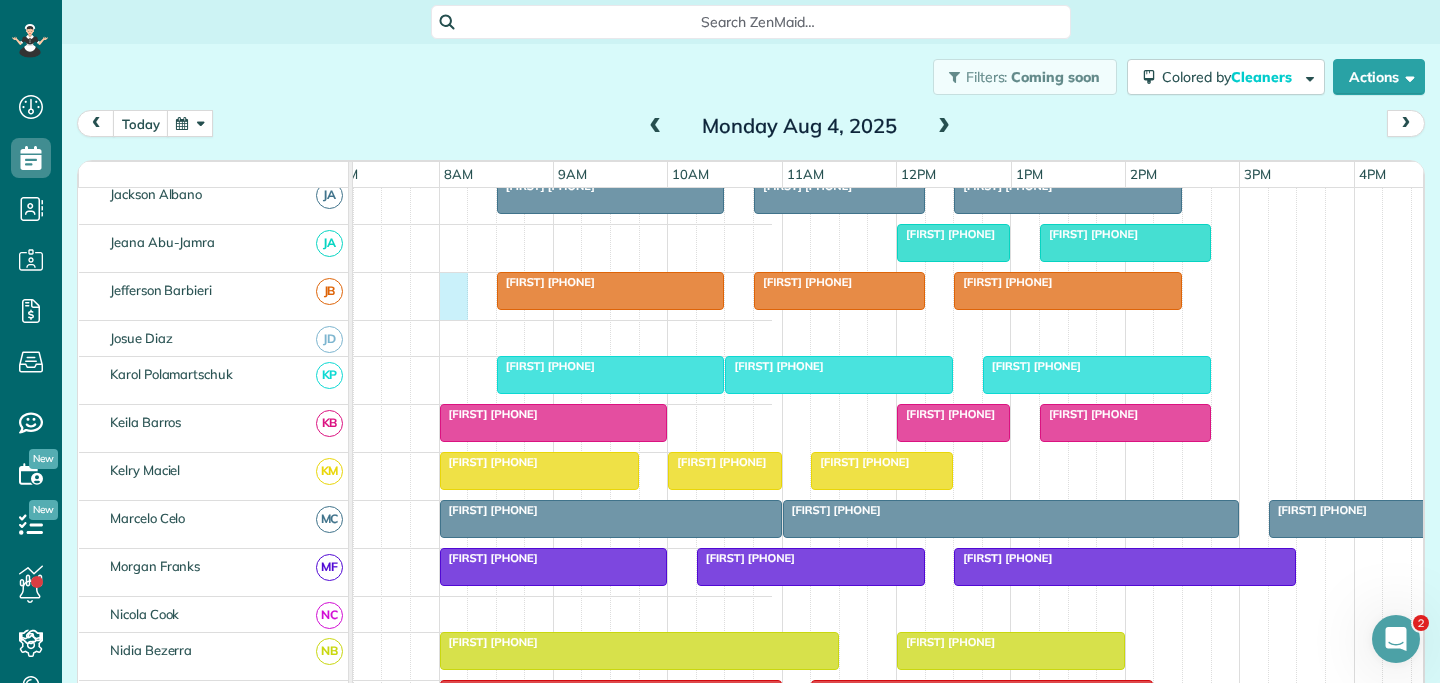click on "Jacki Chalder (+61409471935) Georgia Nelson (+61458553468) Jenny & Lon Croot (+61429920212)" at bounding box center (148, 296) 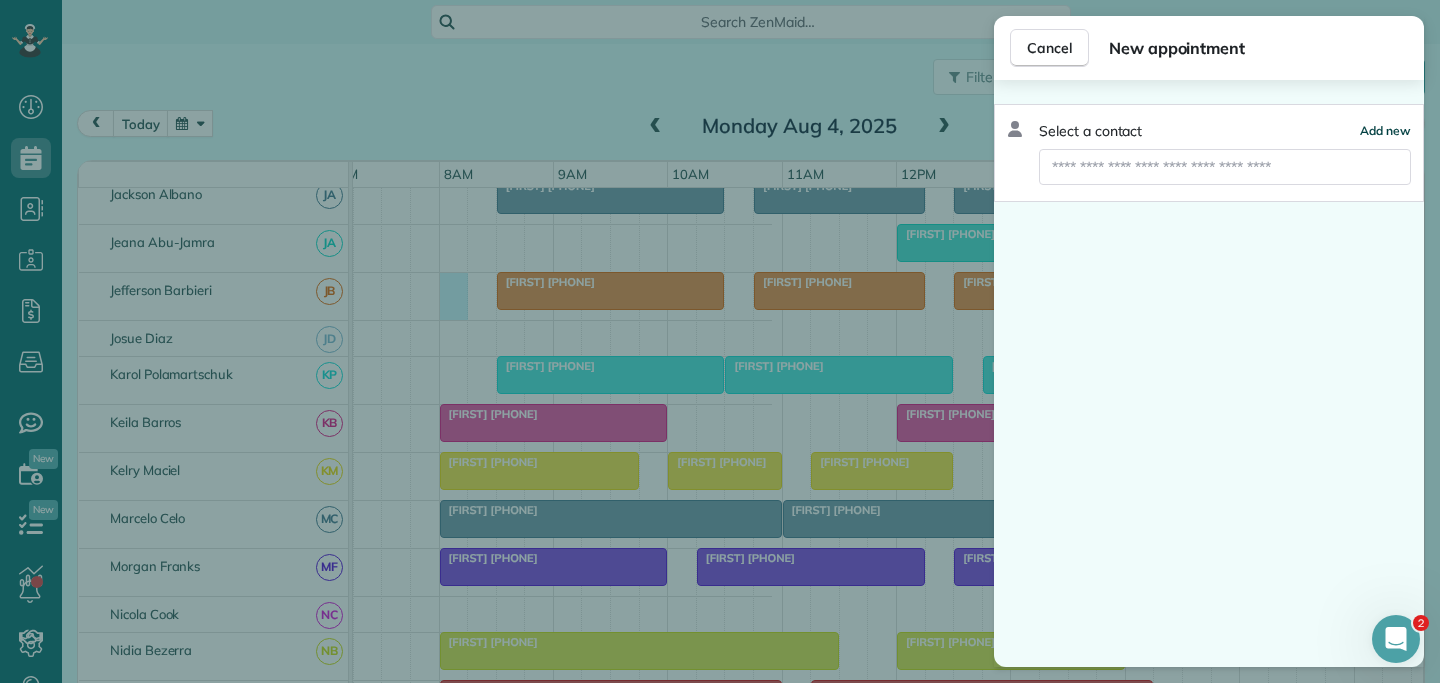 click on "Add new" at bounding box center (1385, 130) 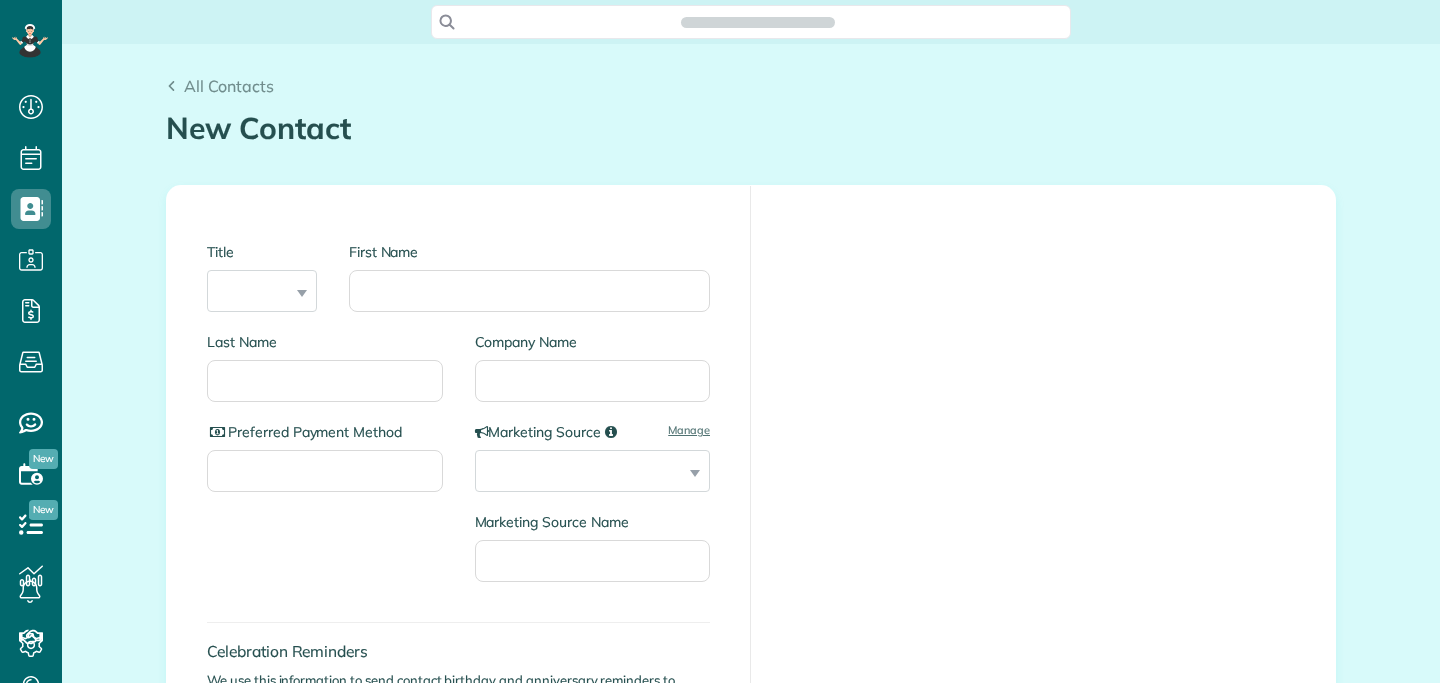 scroll, scrollTop: 0, scrollLeft: 0, axis: both 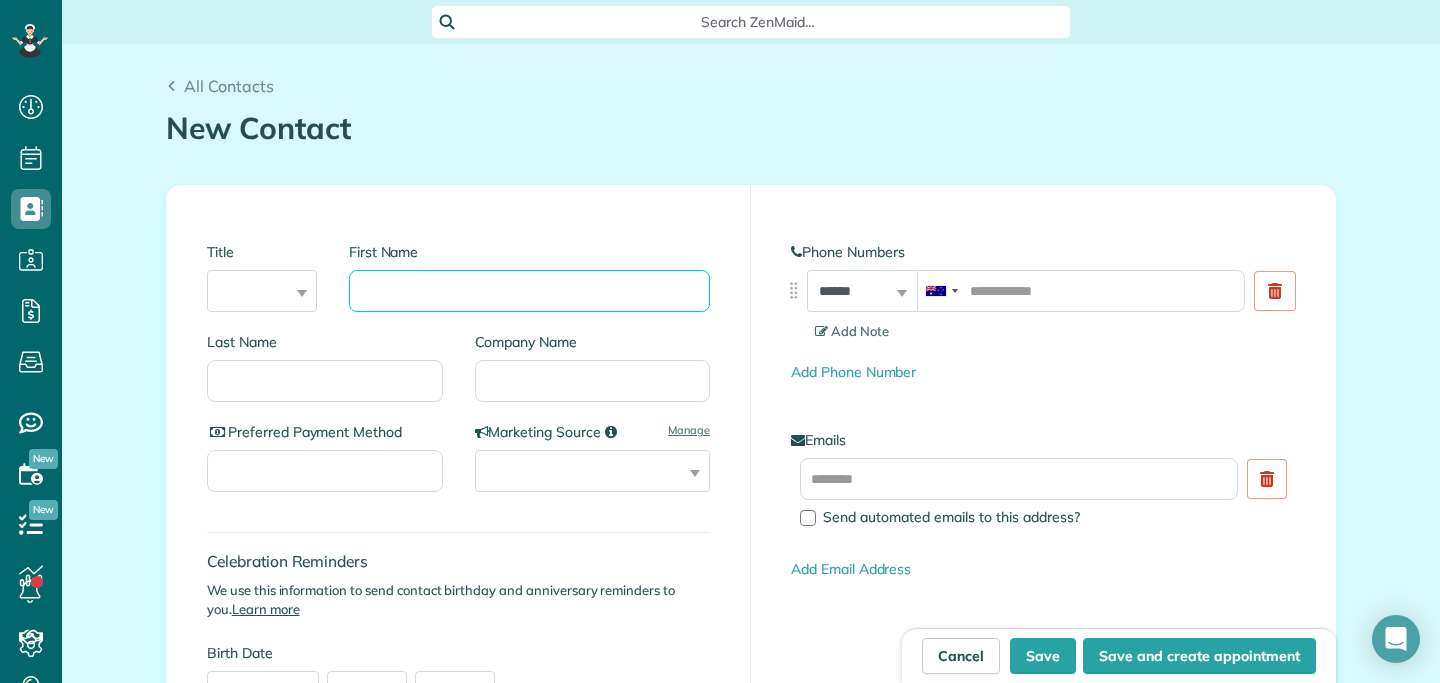click on "First Name" at bounding box center (529, 291) 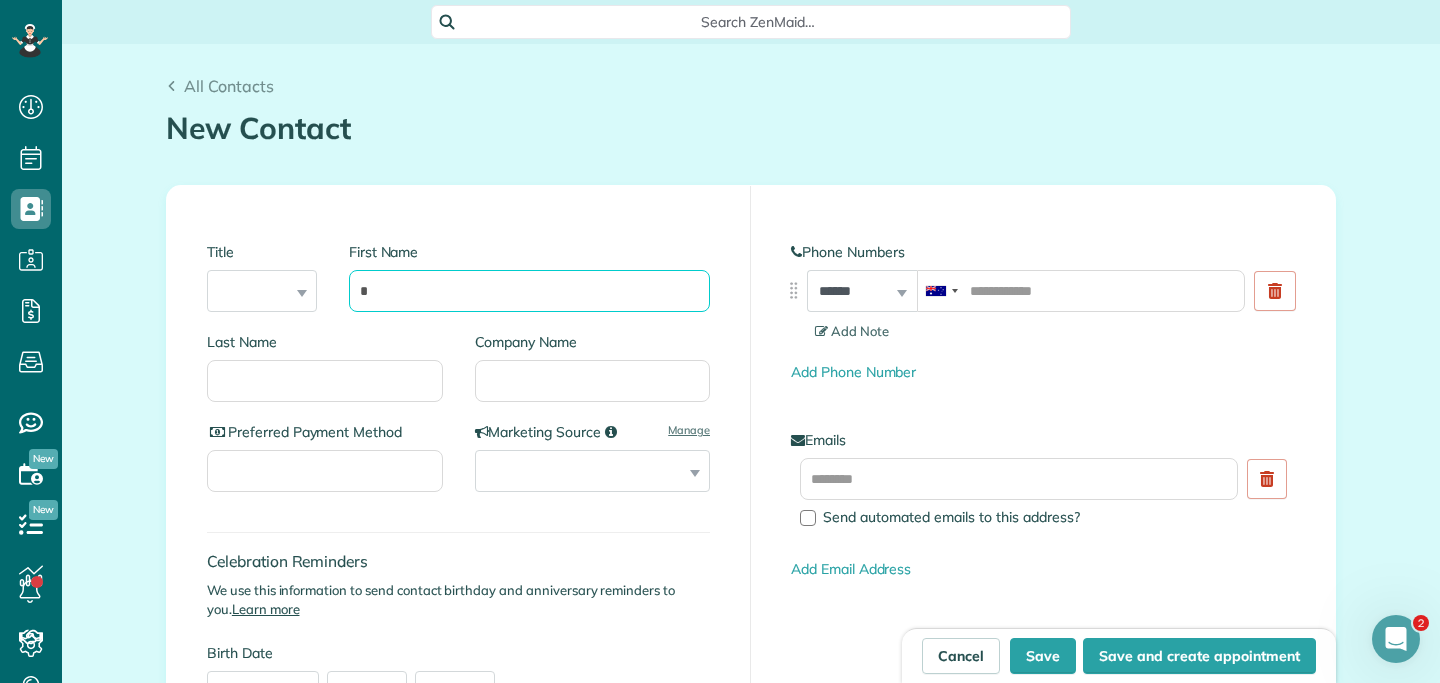 scroll, scrollTop: 0, scrollLeft: 0, axis: both 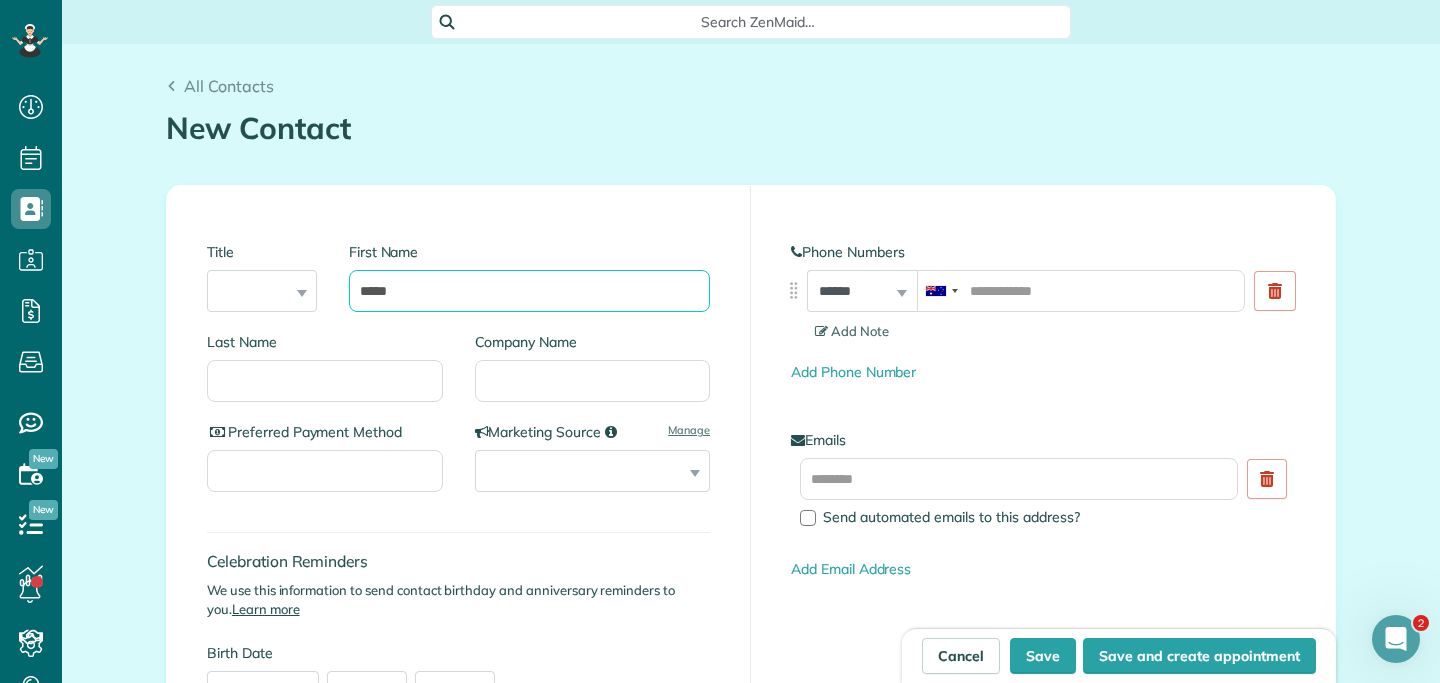 type on "*****" 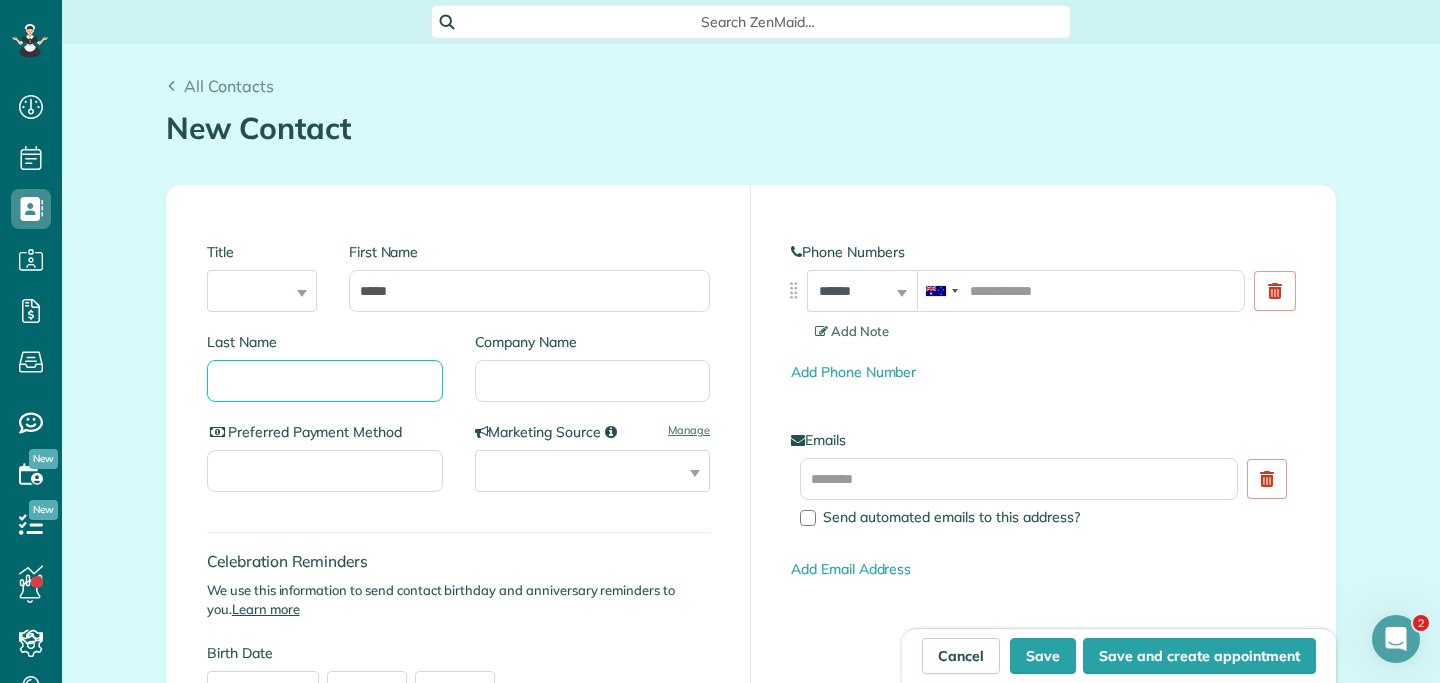 click on "Last Name" at bounding box center (325, 381) 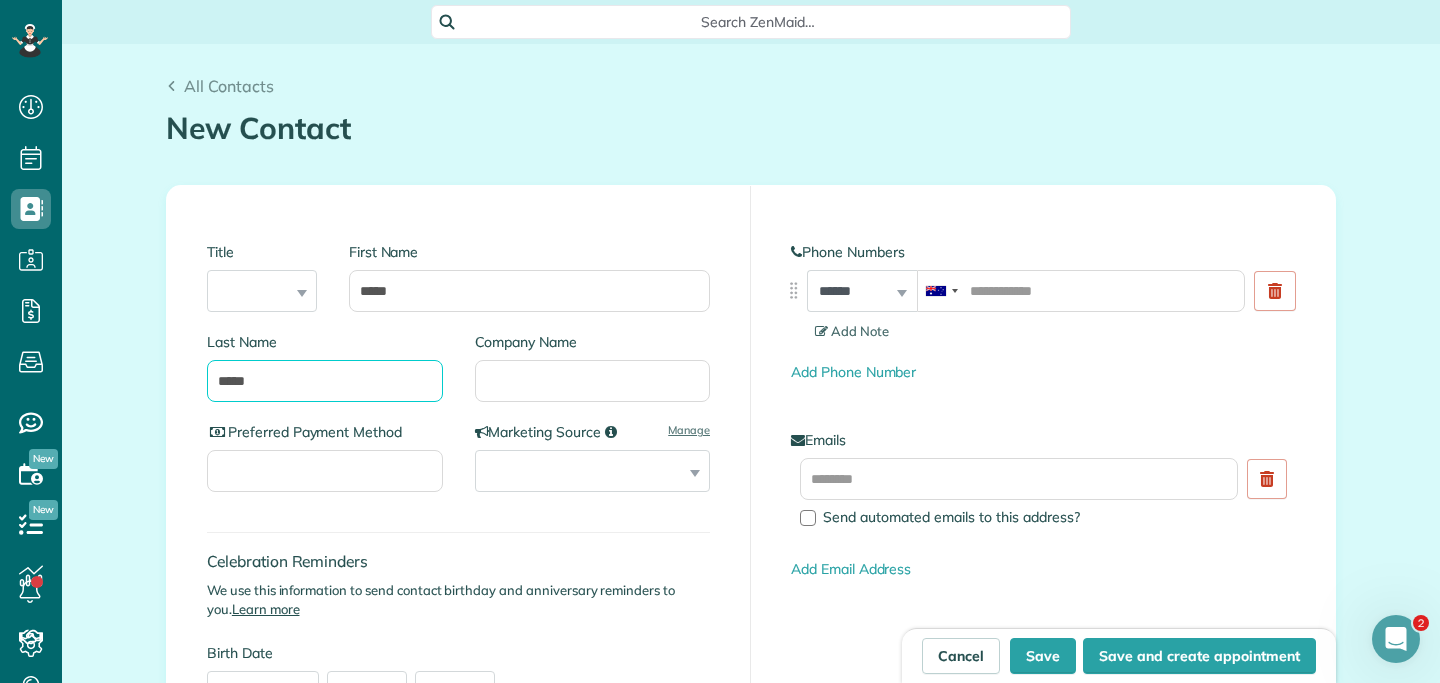 type on "*****" 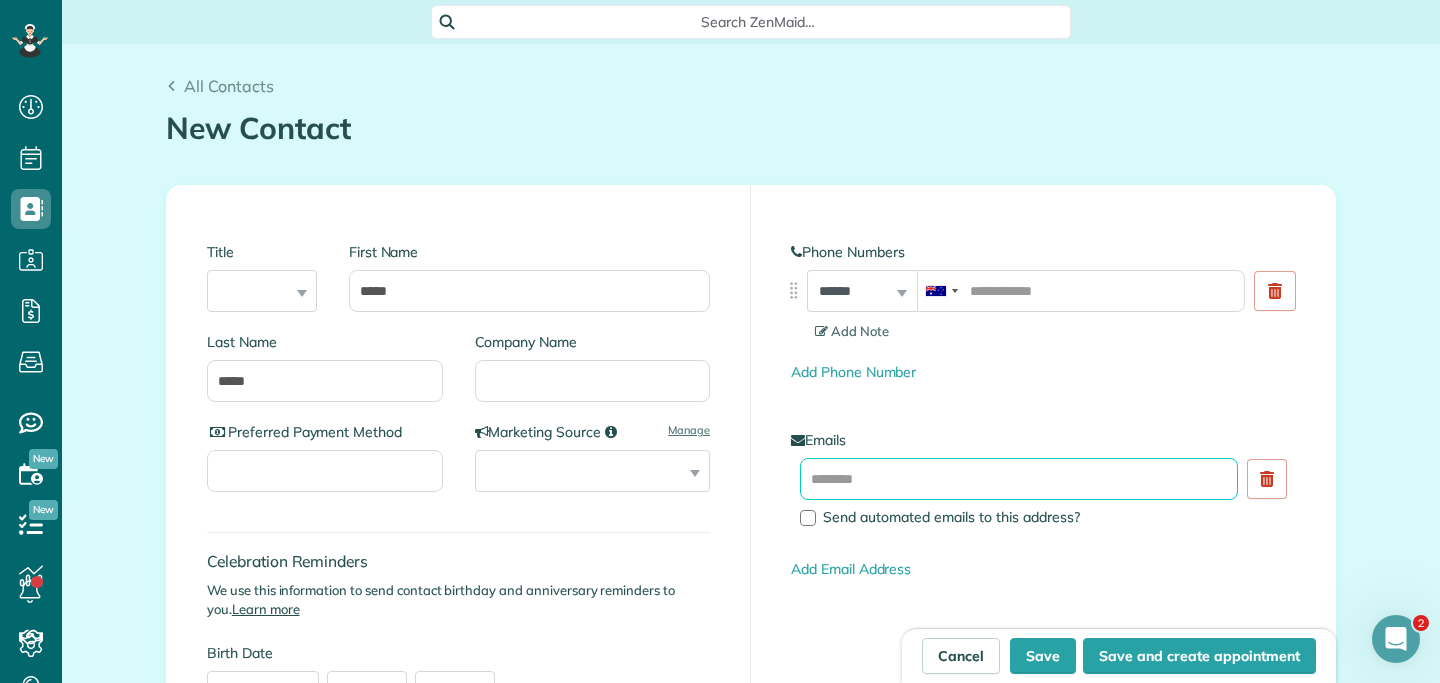 click at bounding box center (1019, 479) 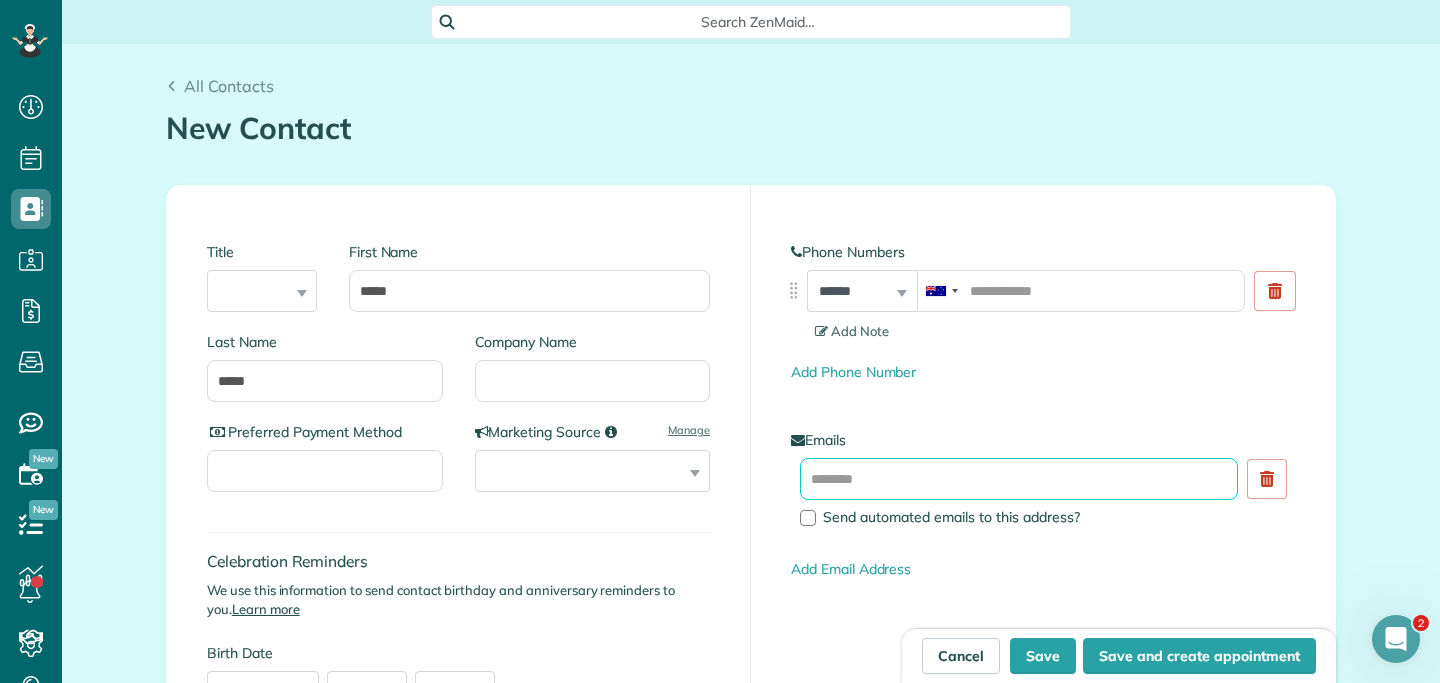 paste on "**********" 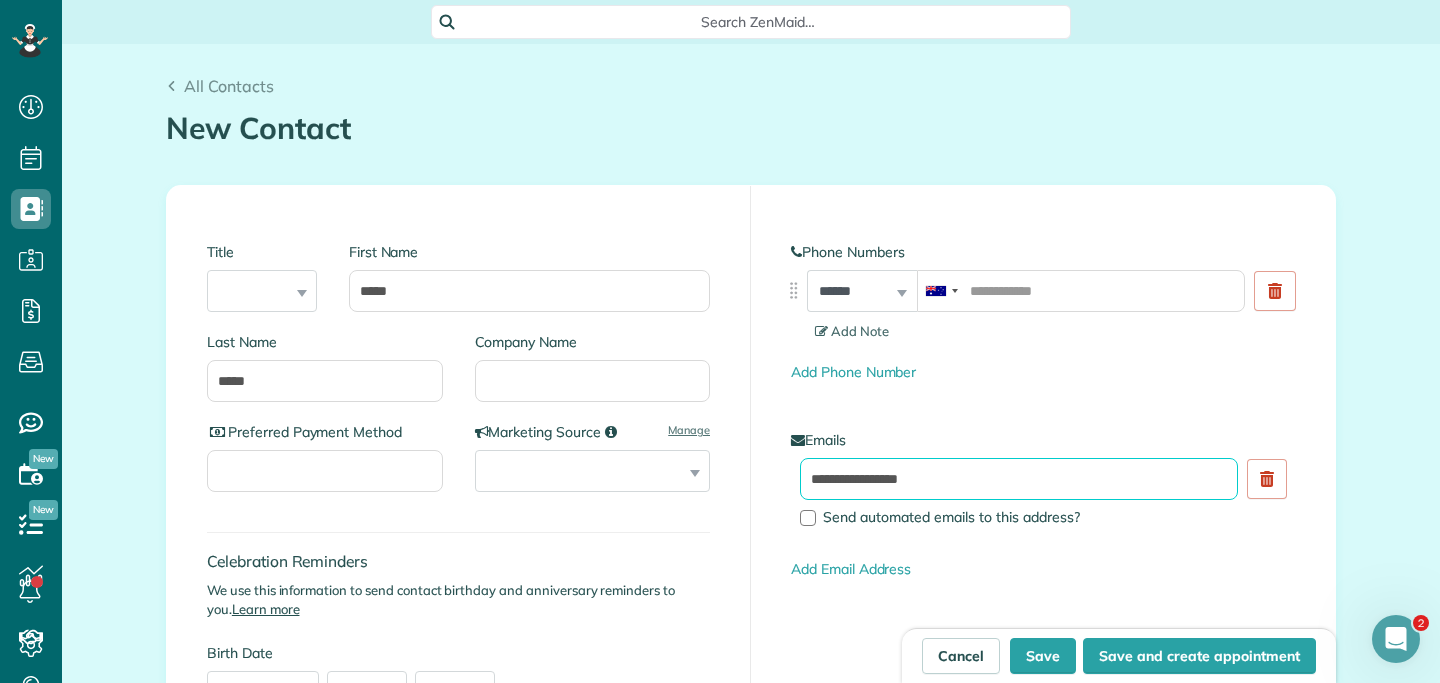 type on "**********" 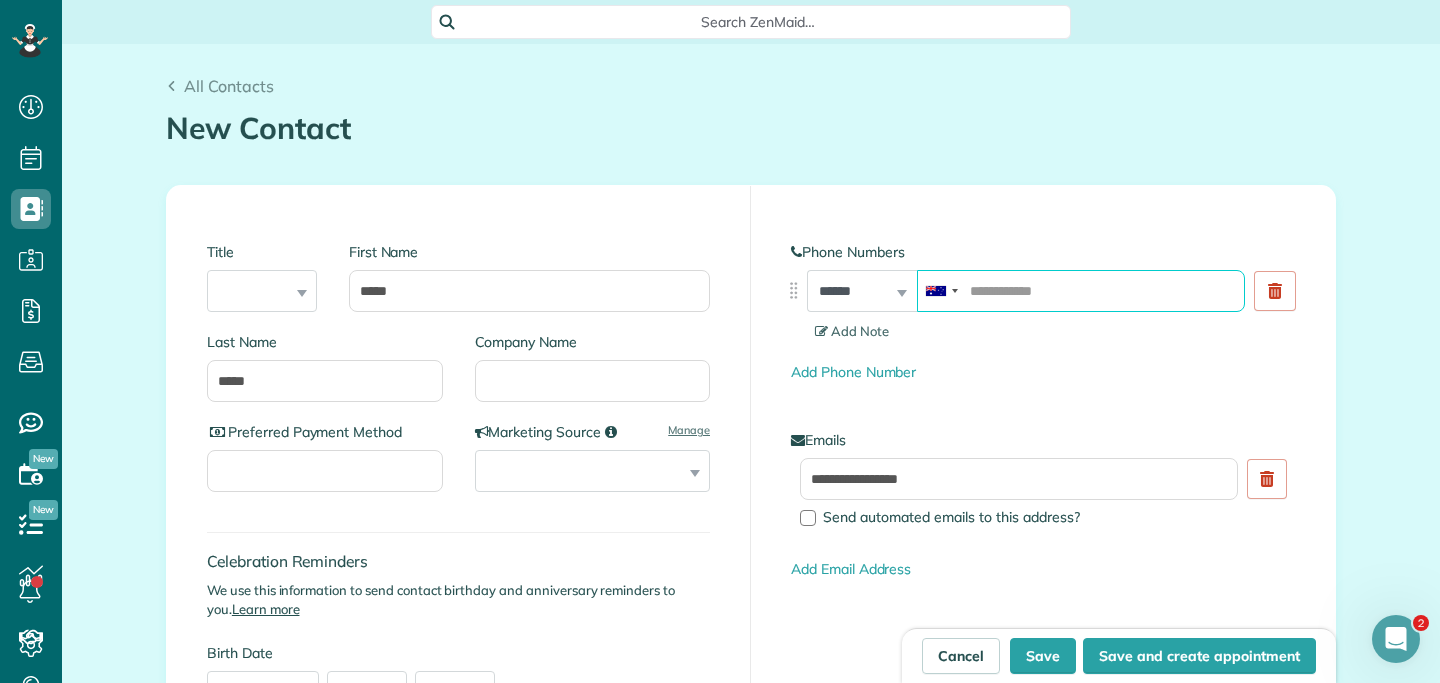 click at bounding box center [1081, 291] 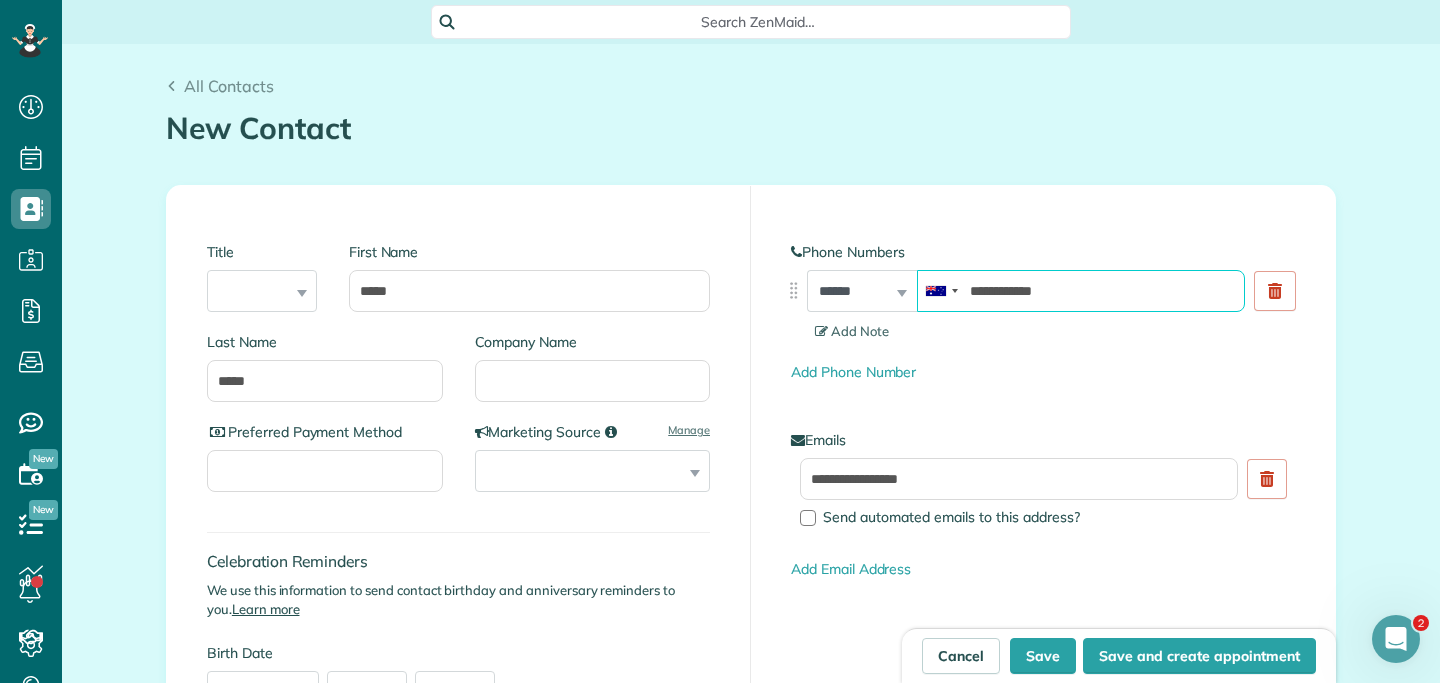 type on "**********" 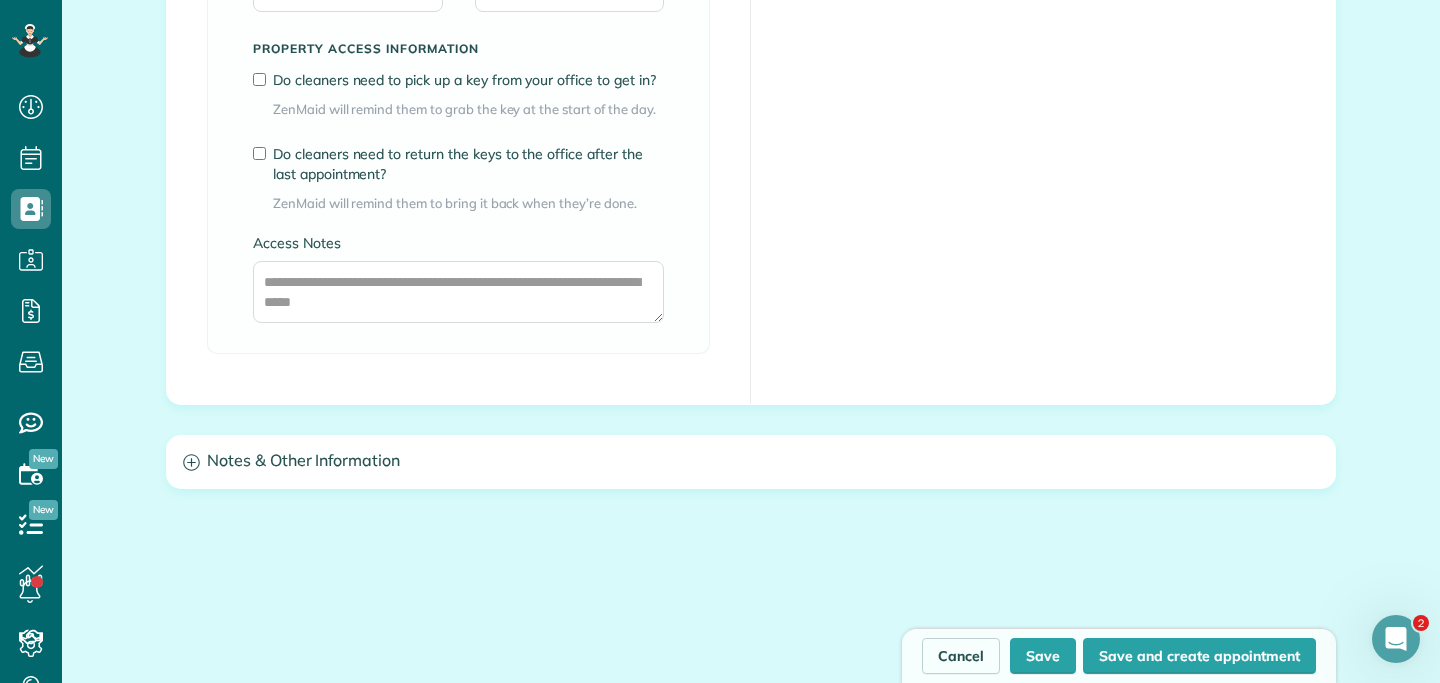 scroll, scrollTop: 1632, scrollLeft: 0, axis: vertical 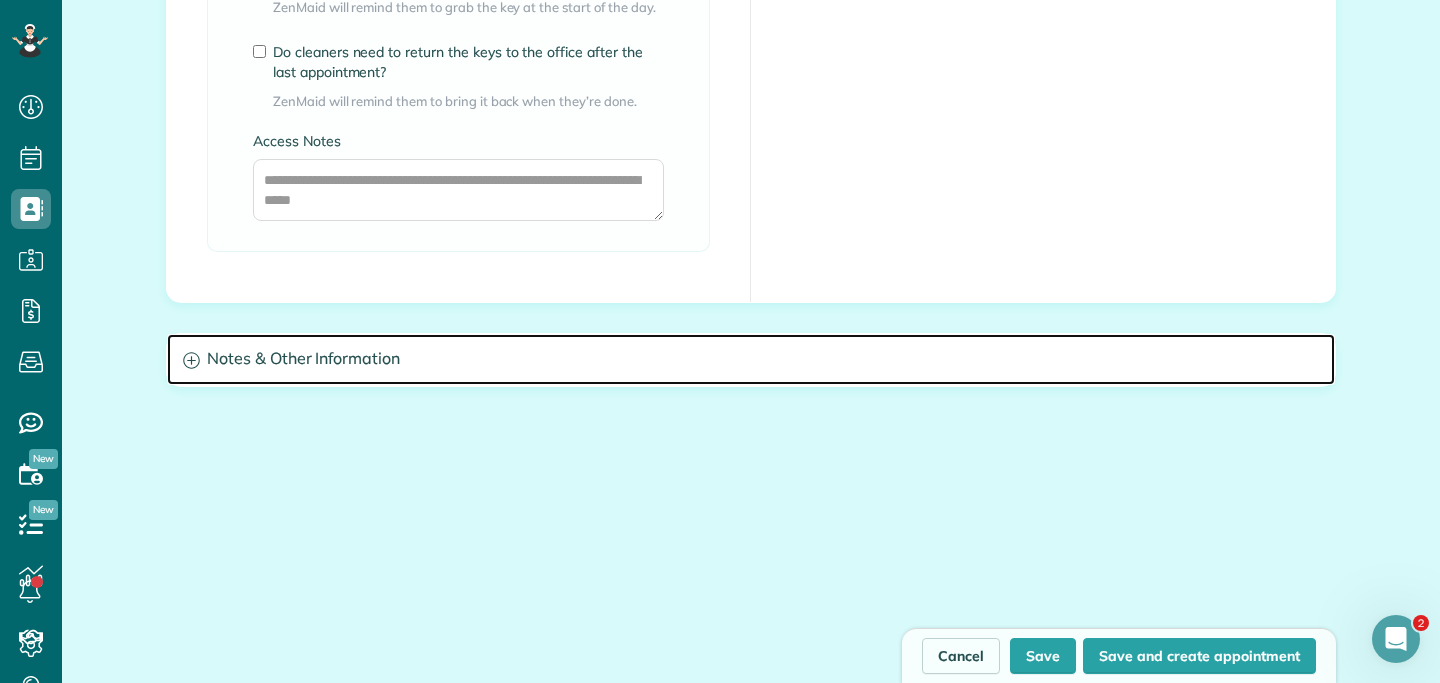 click on "Notes & Other Information" at bounding box center [751, 359] 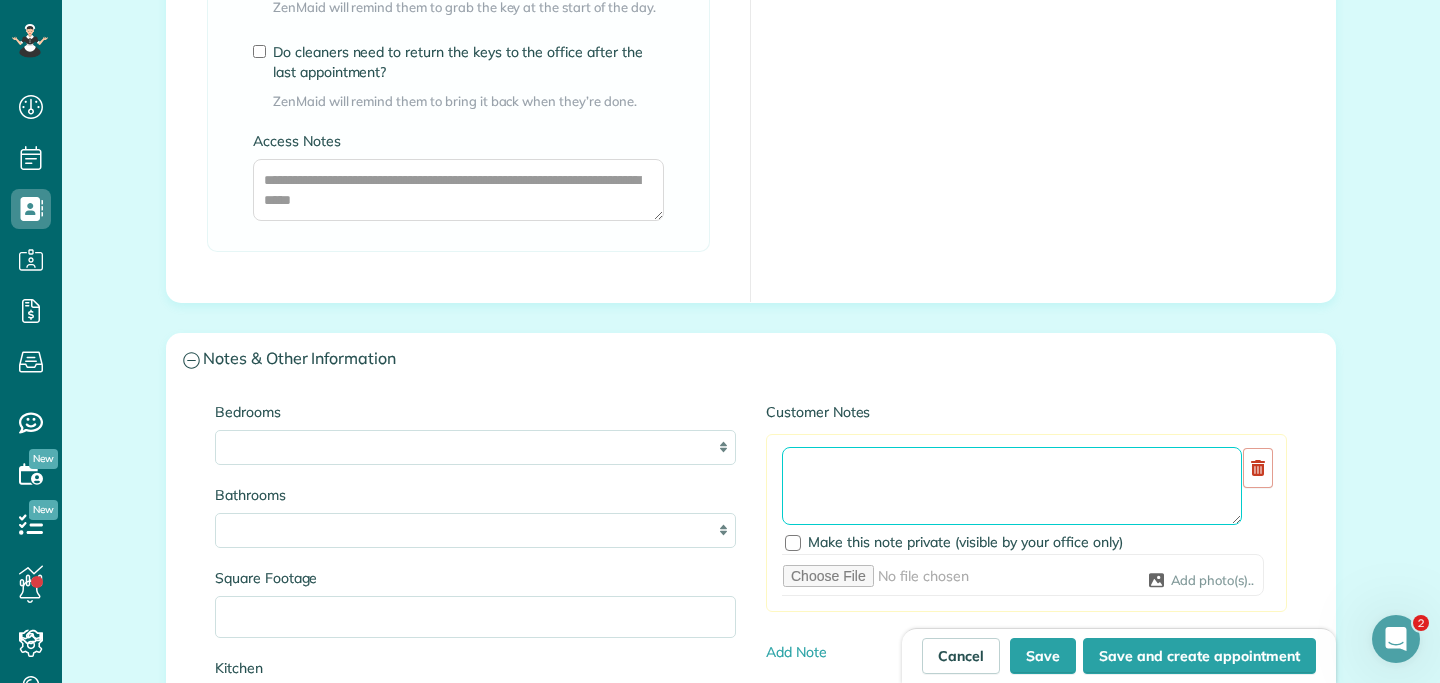 click at bounding box center [1012, 486] 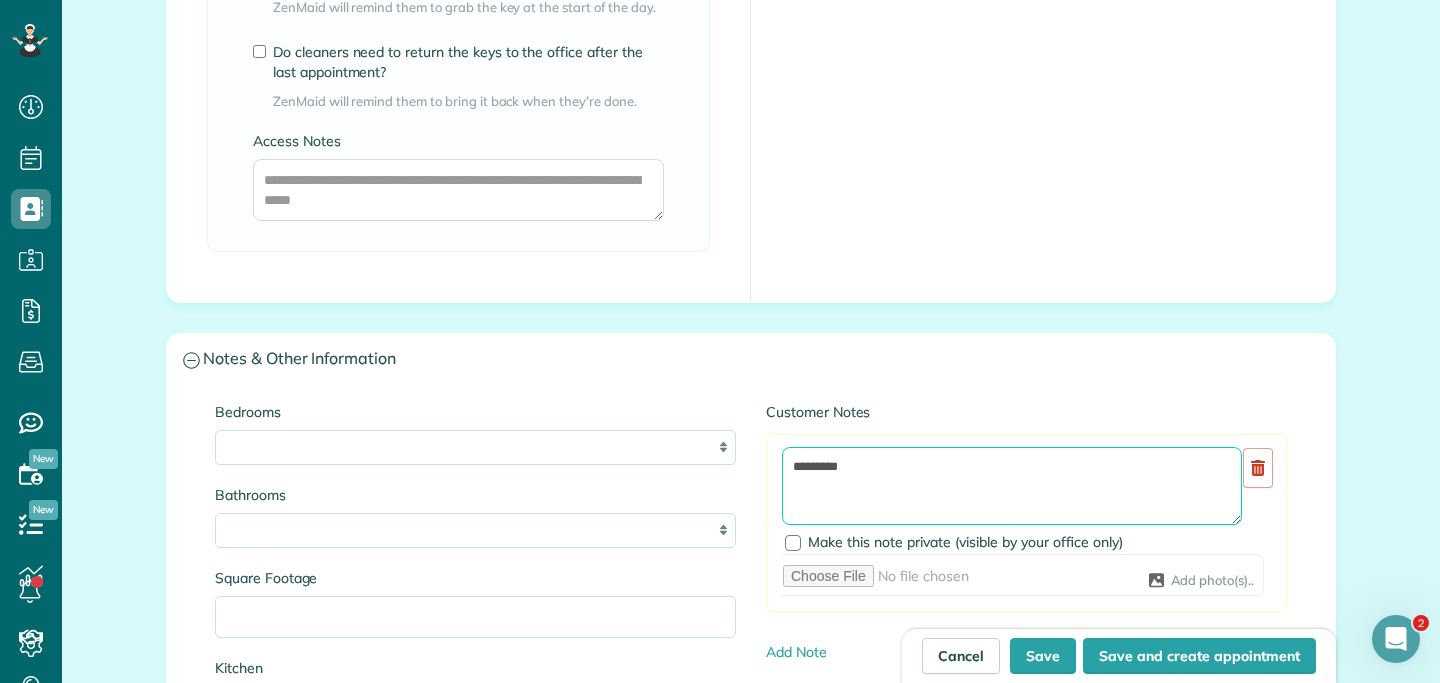 paste on "**********" 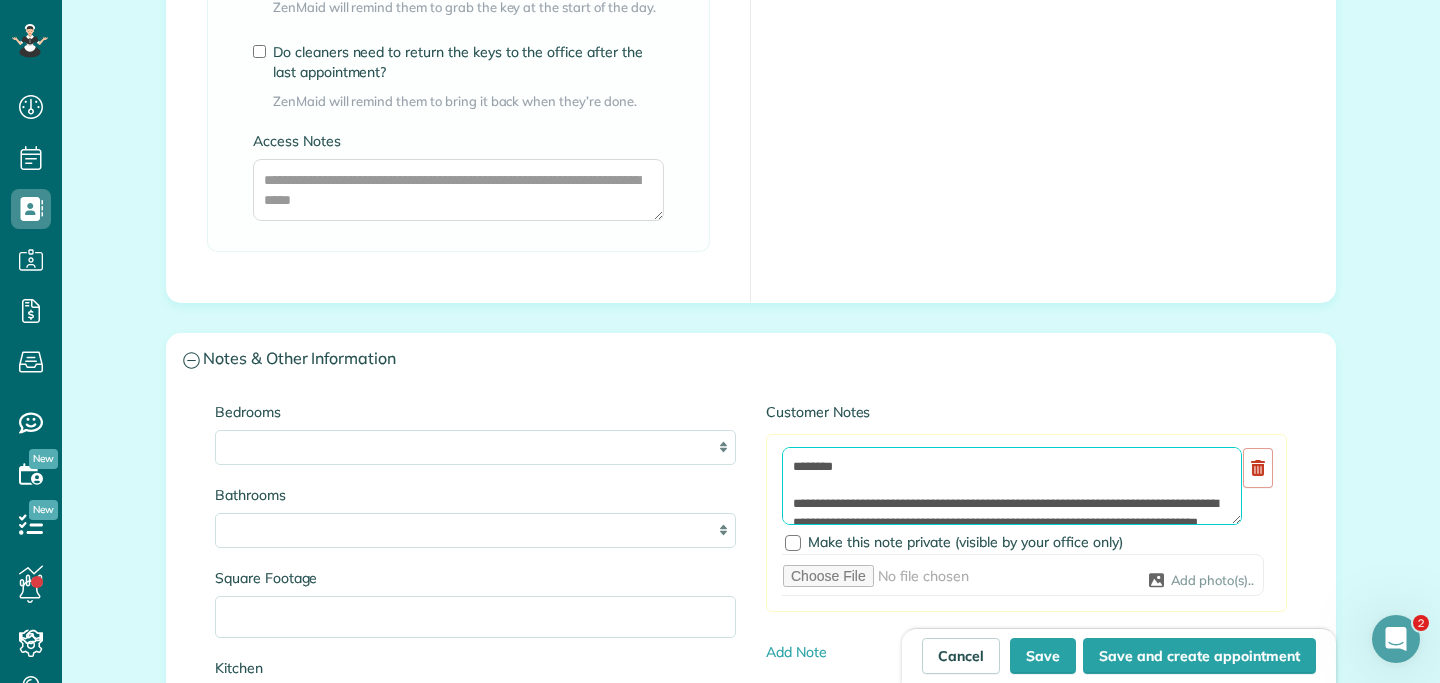 scroll, scrollTop: 26, scrollLeft: 0, axis: vertical 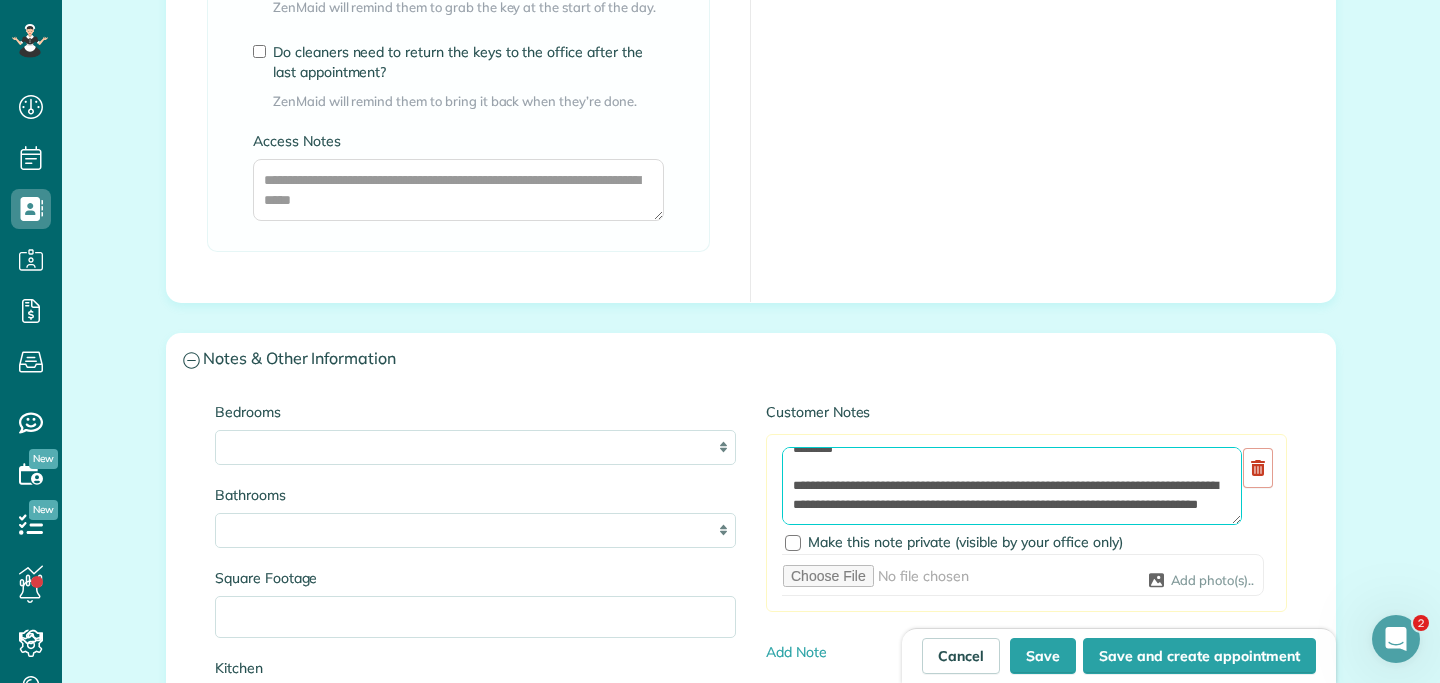 click on "**********" at bounding box center [1012, 486] 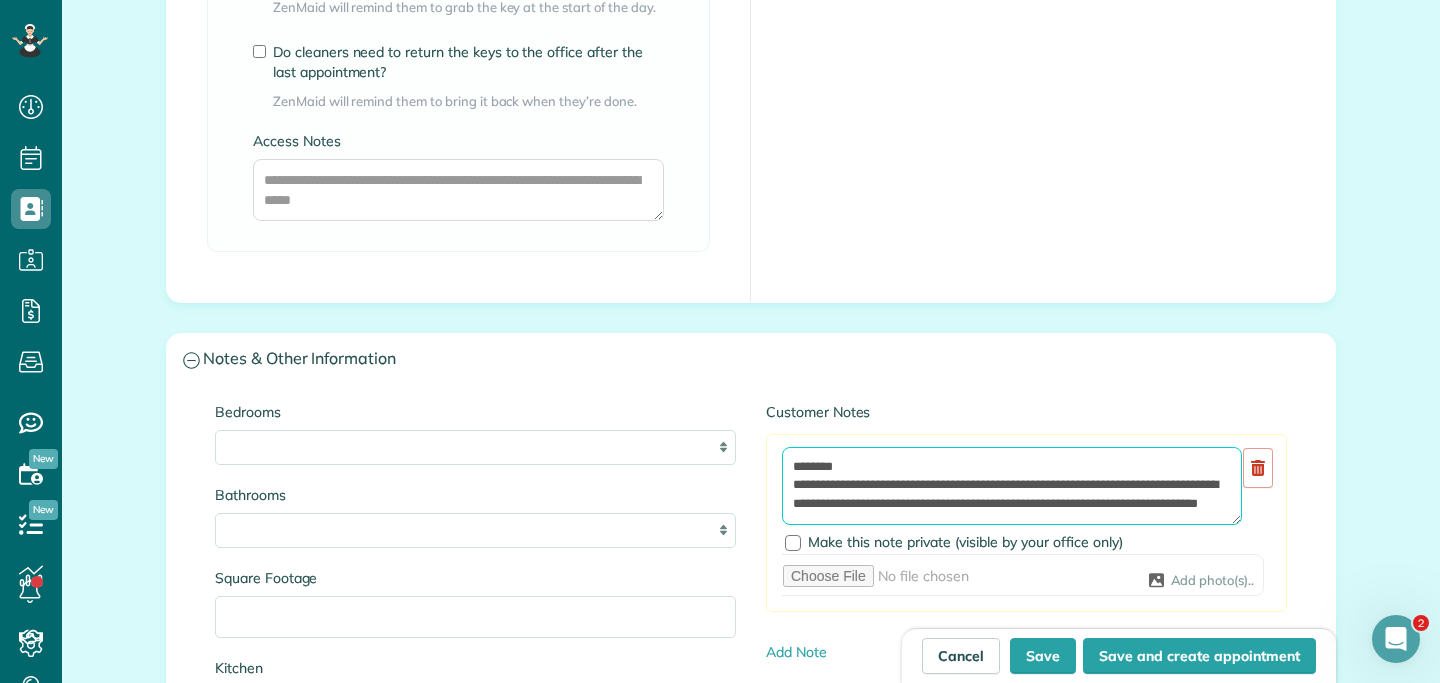 scroll, scrollTop: 19, scrollLeft: 0, axis: vertical 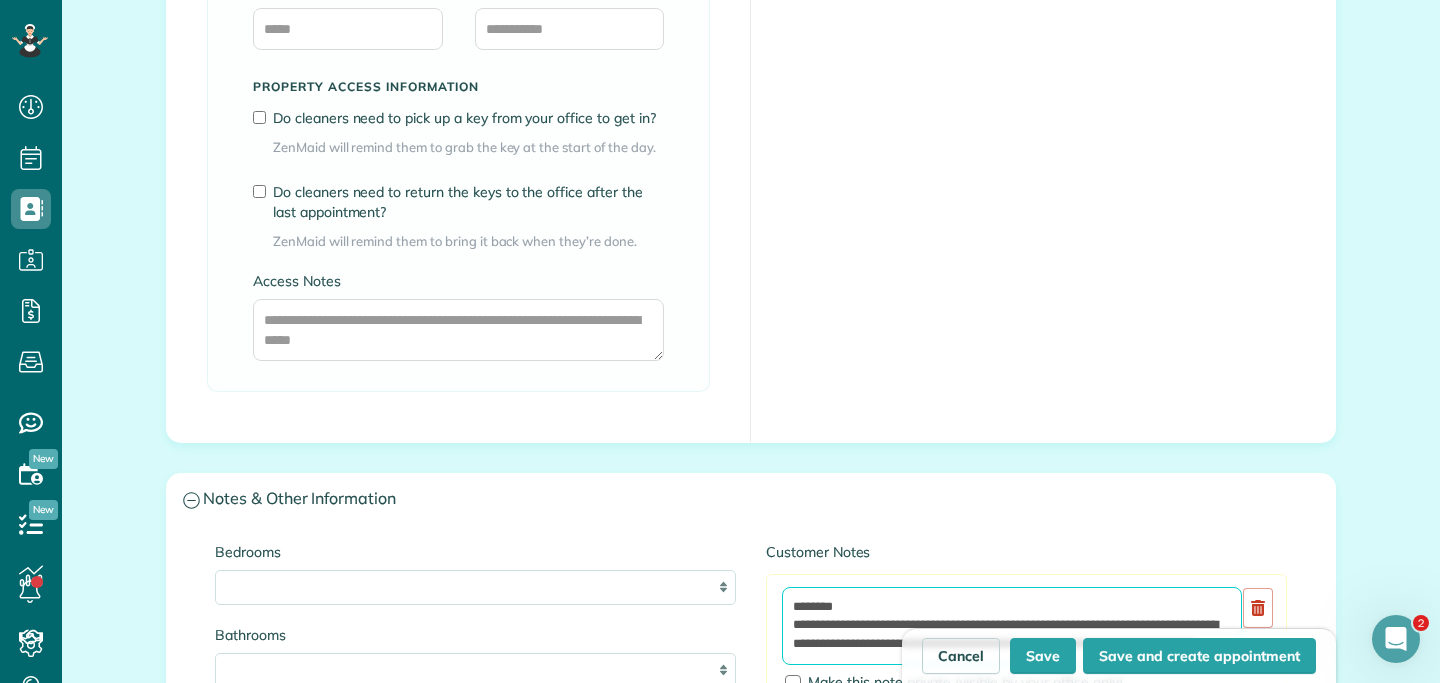 type on "**********" 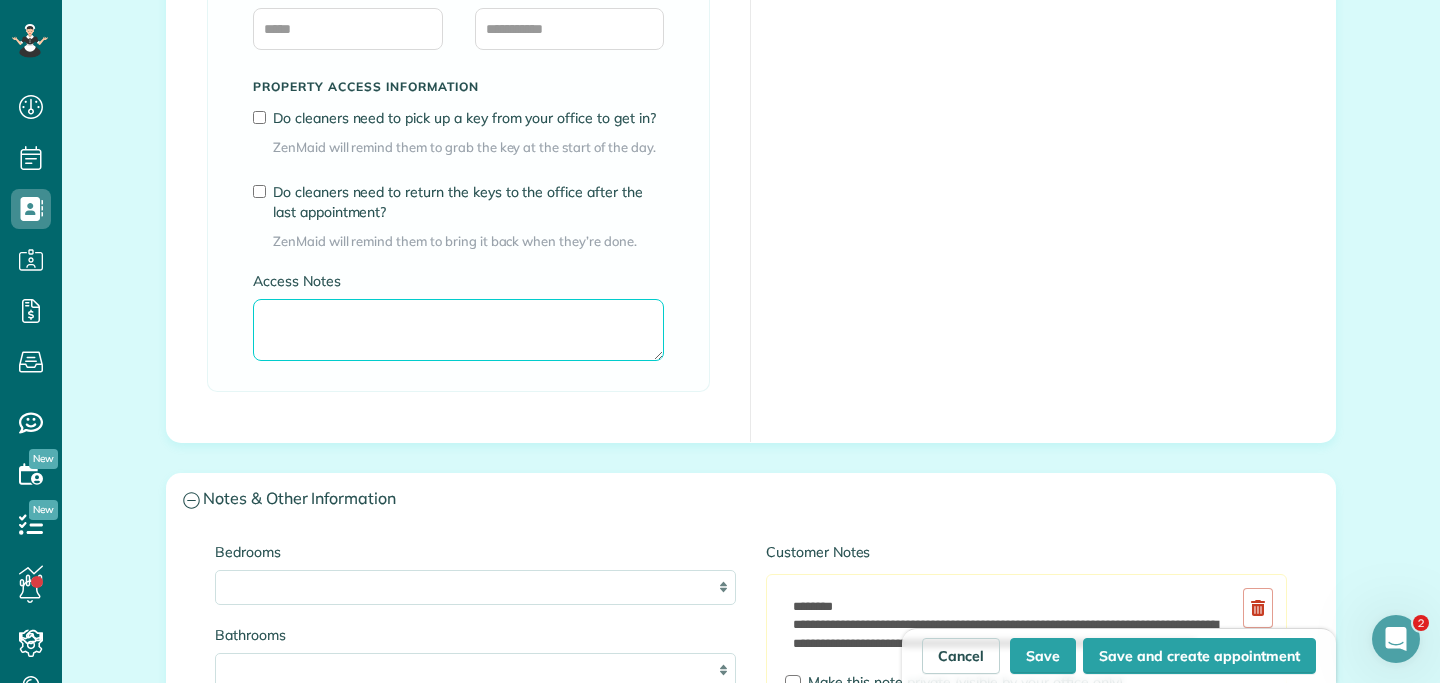 click on "Access Notes" at bounding box center (458, 330) 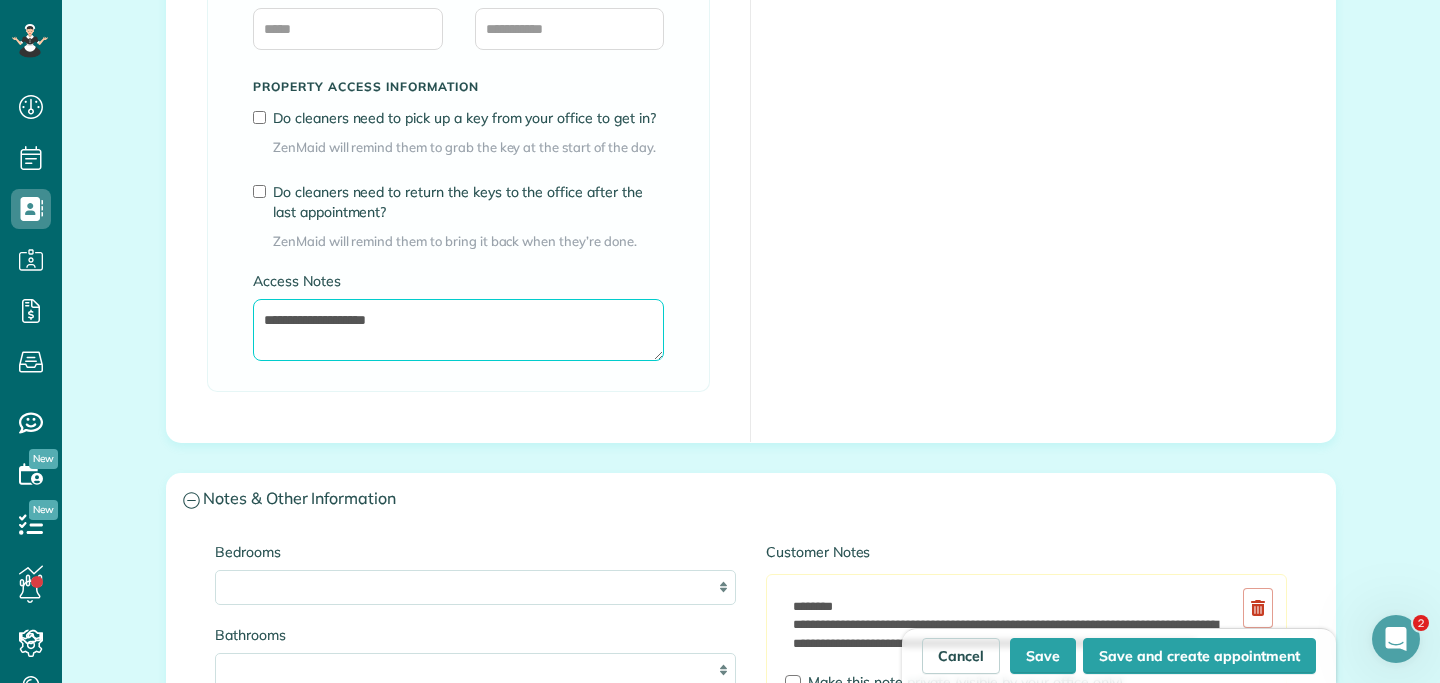 type on "**********" 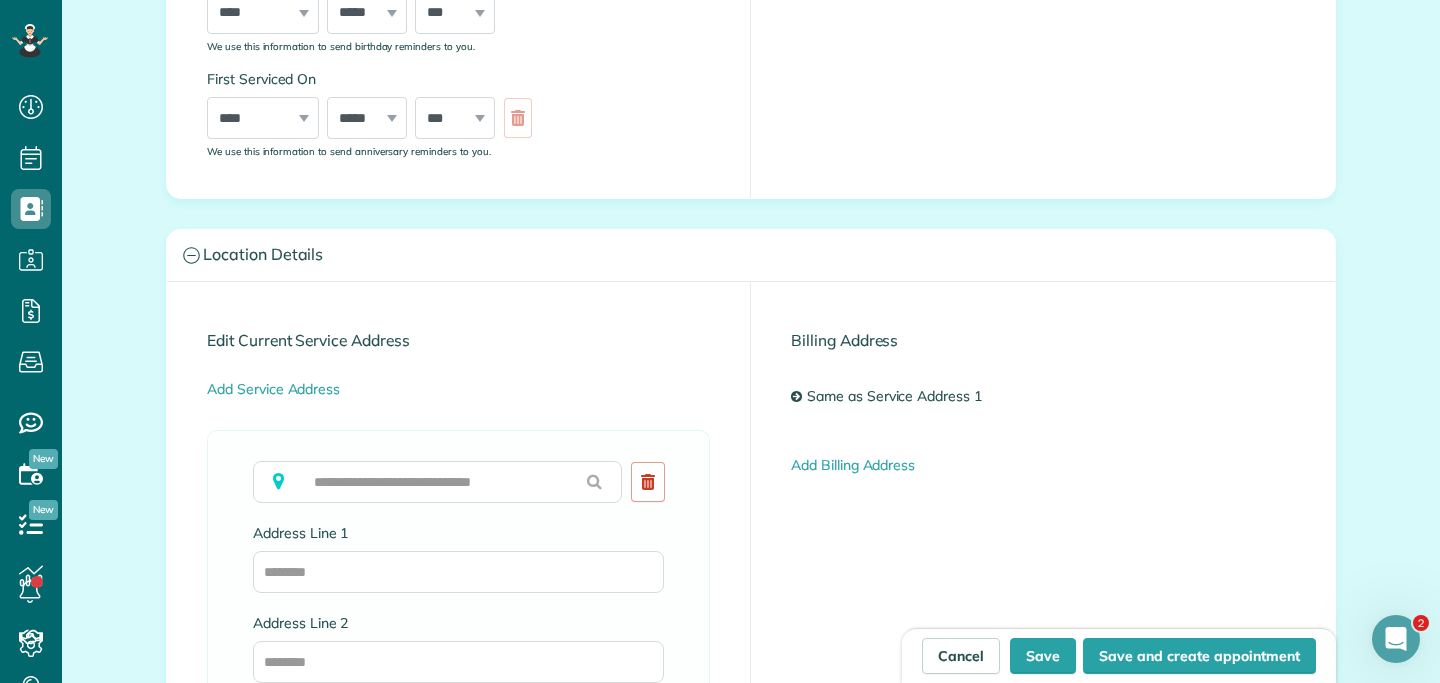 scroll, scrollTop: 681, scrollLeft: 0, axis: vertical 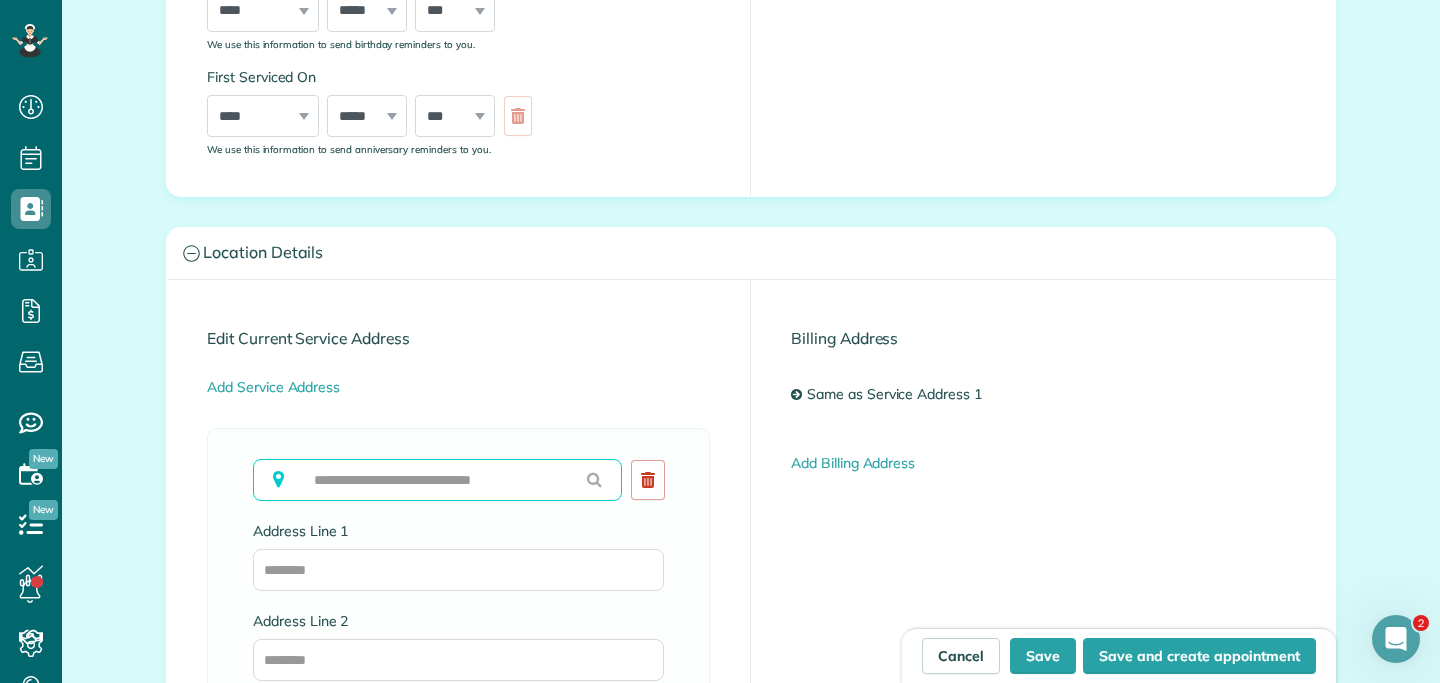 click at bounding box center (437, 480) 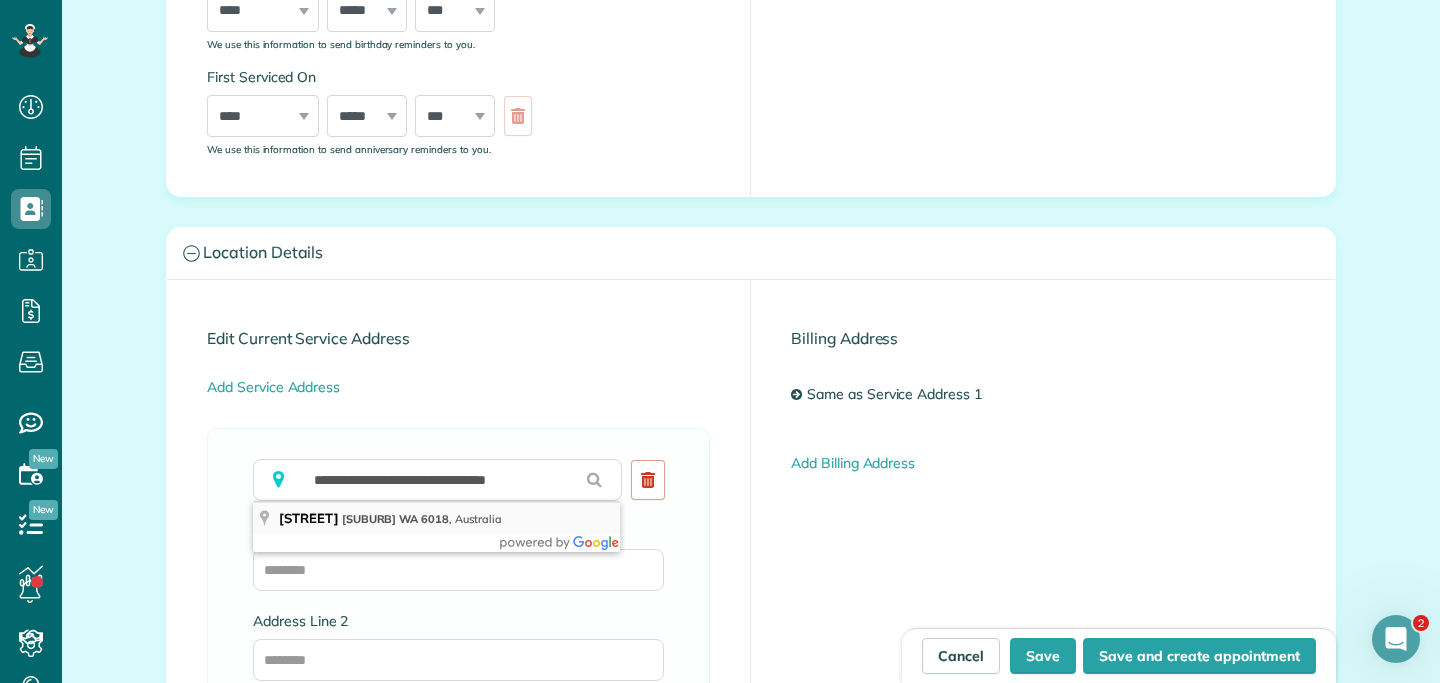 type on "**********" 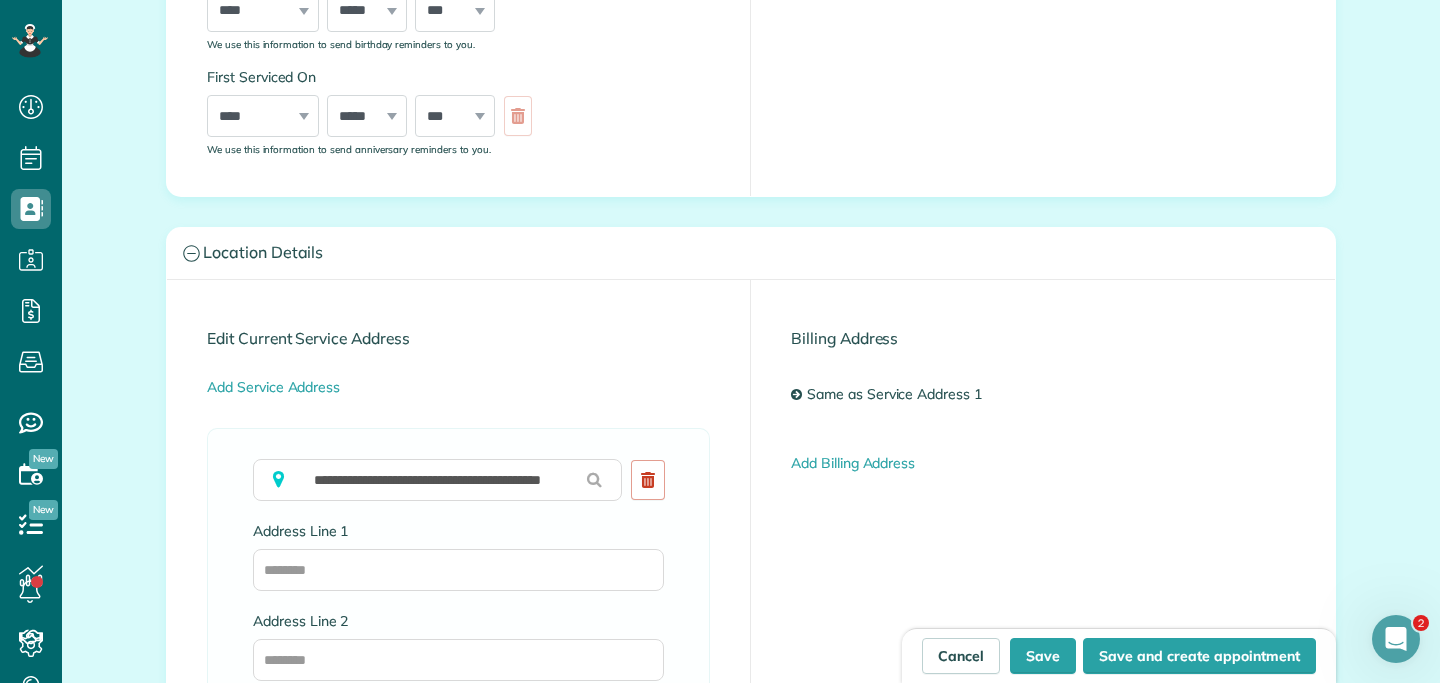 type on "**********" 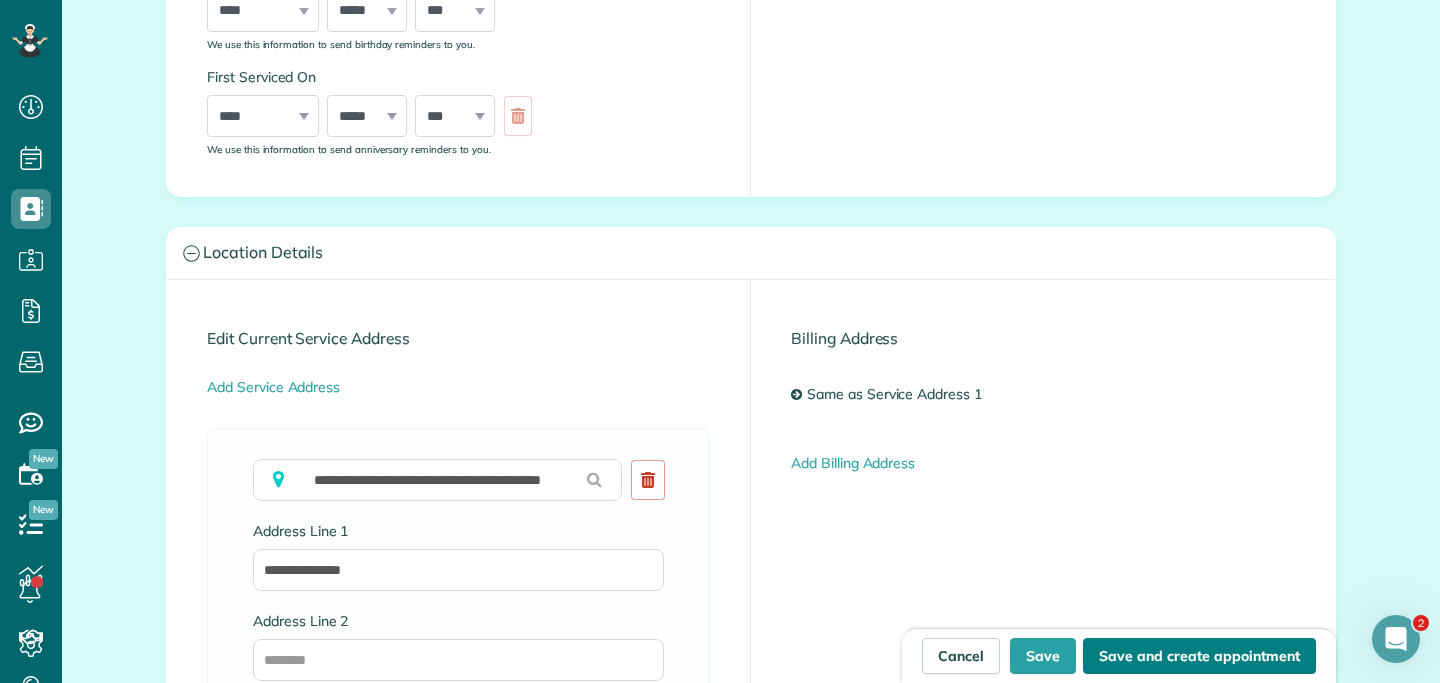 click on "Save and create appointment" at bounding box center [1199, 656] 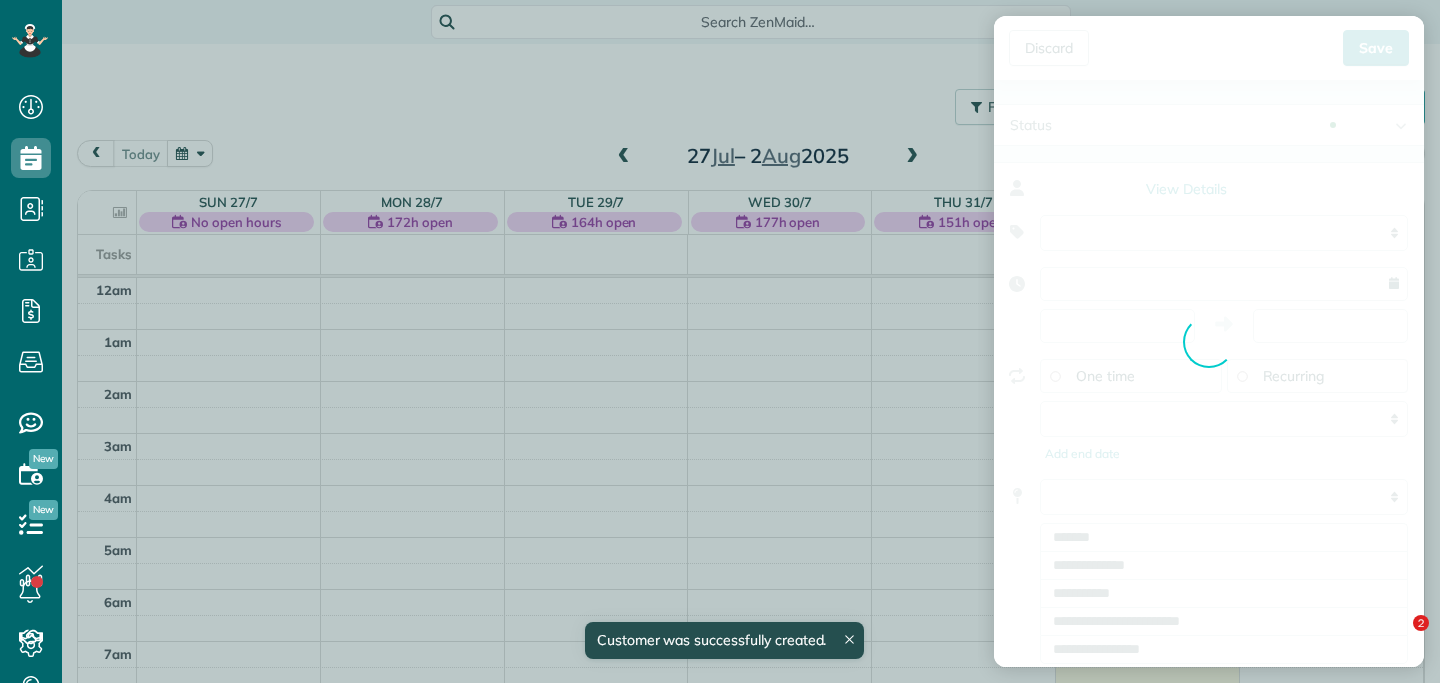 type on "**********" 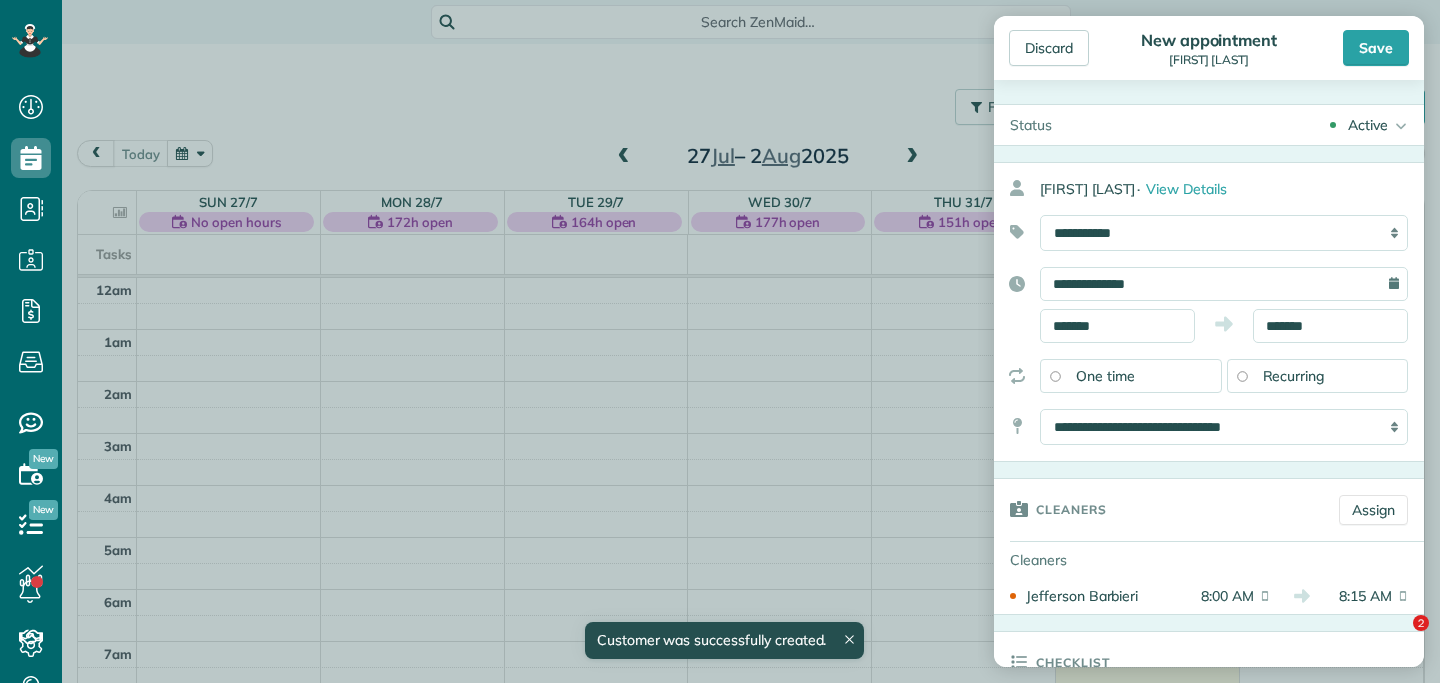 scroll, scrollTop: 0, scrollLeft: 0, axis: both 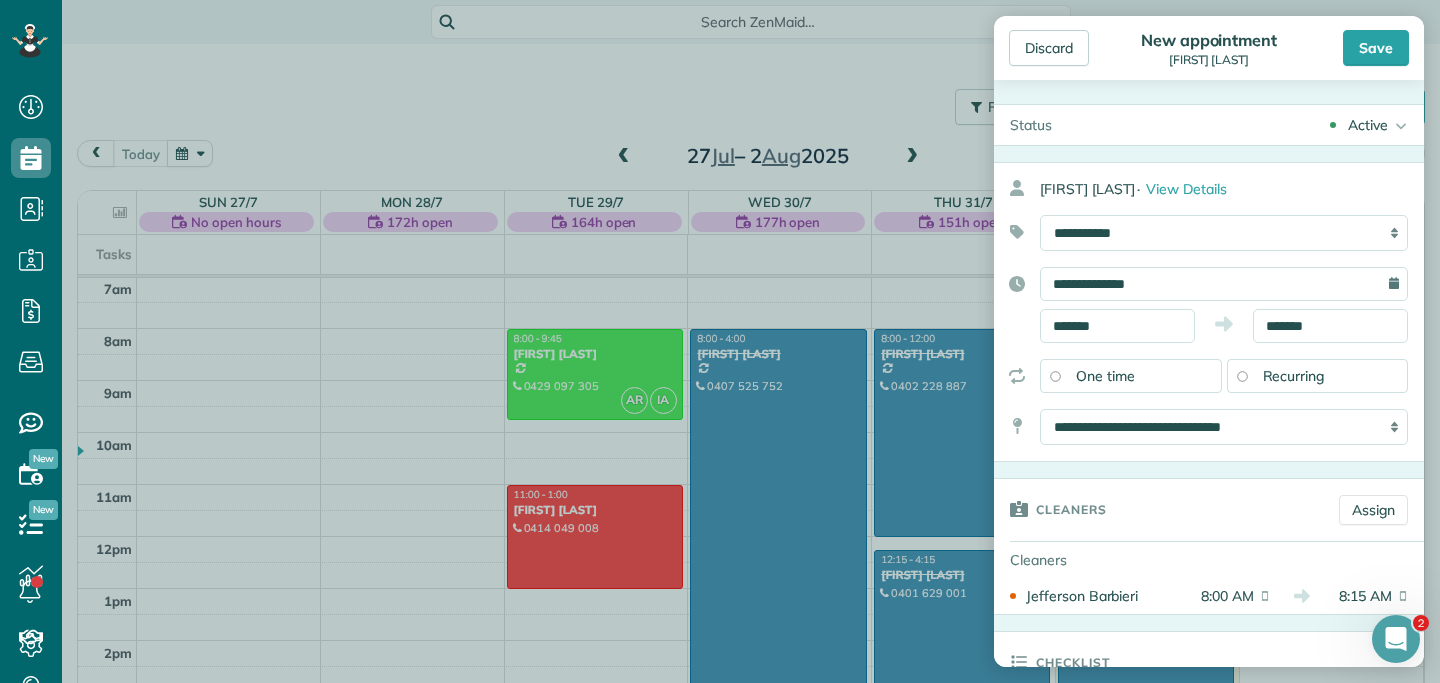 click on "Recurring" at bounding box center [1294, 376] 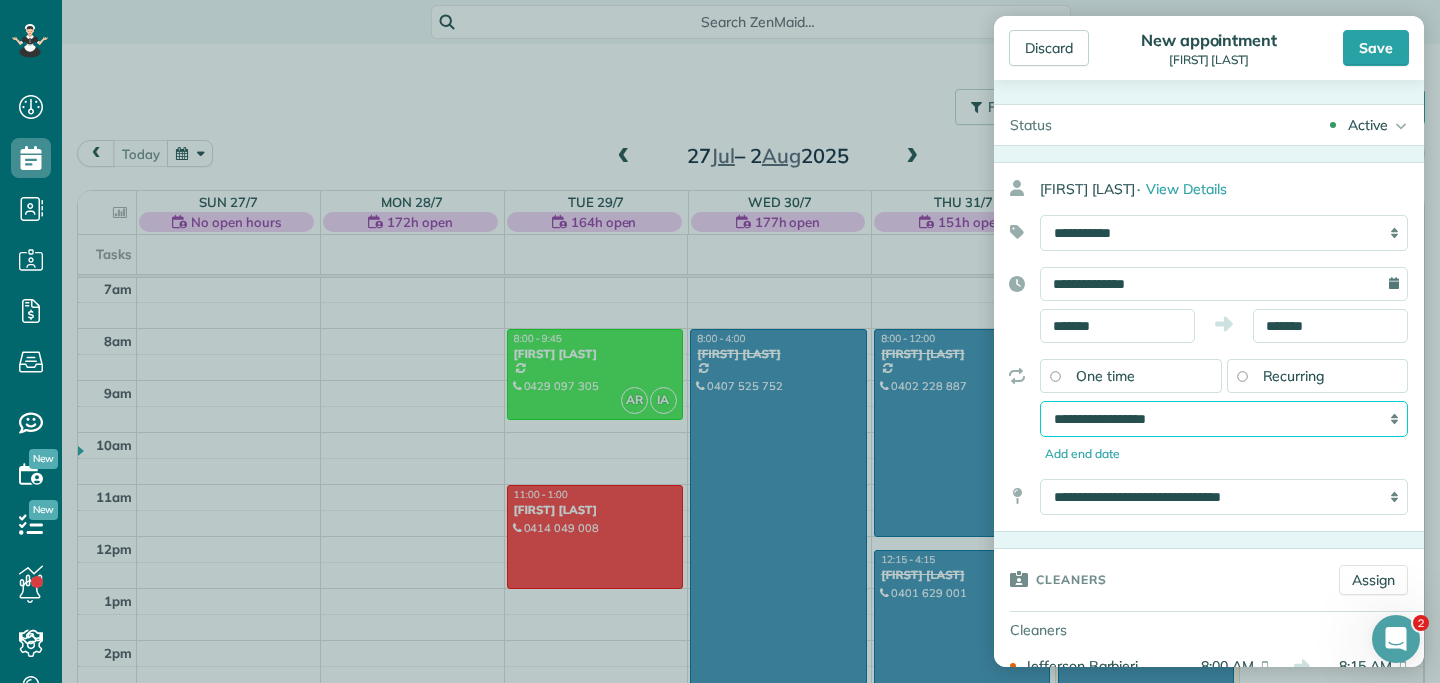 click on "**********" at bounding box center [1224, 419] 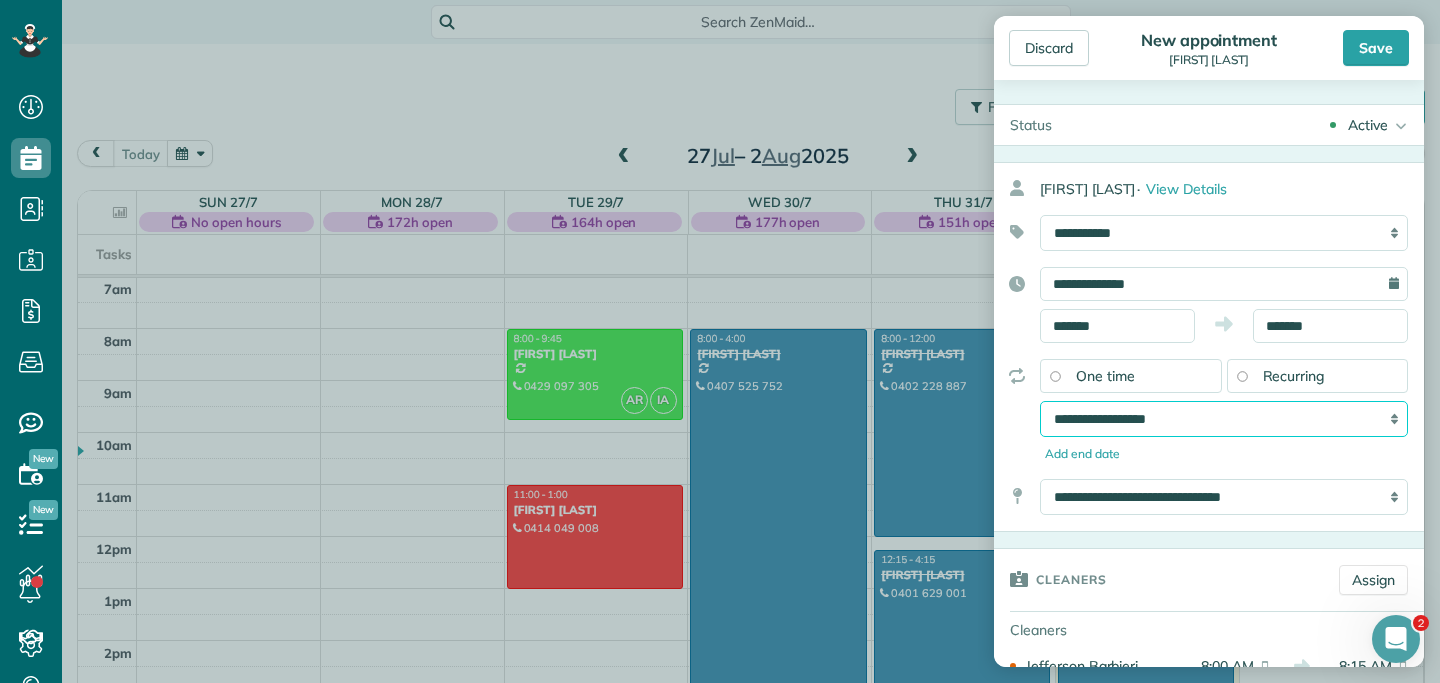 select on "**********" 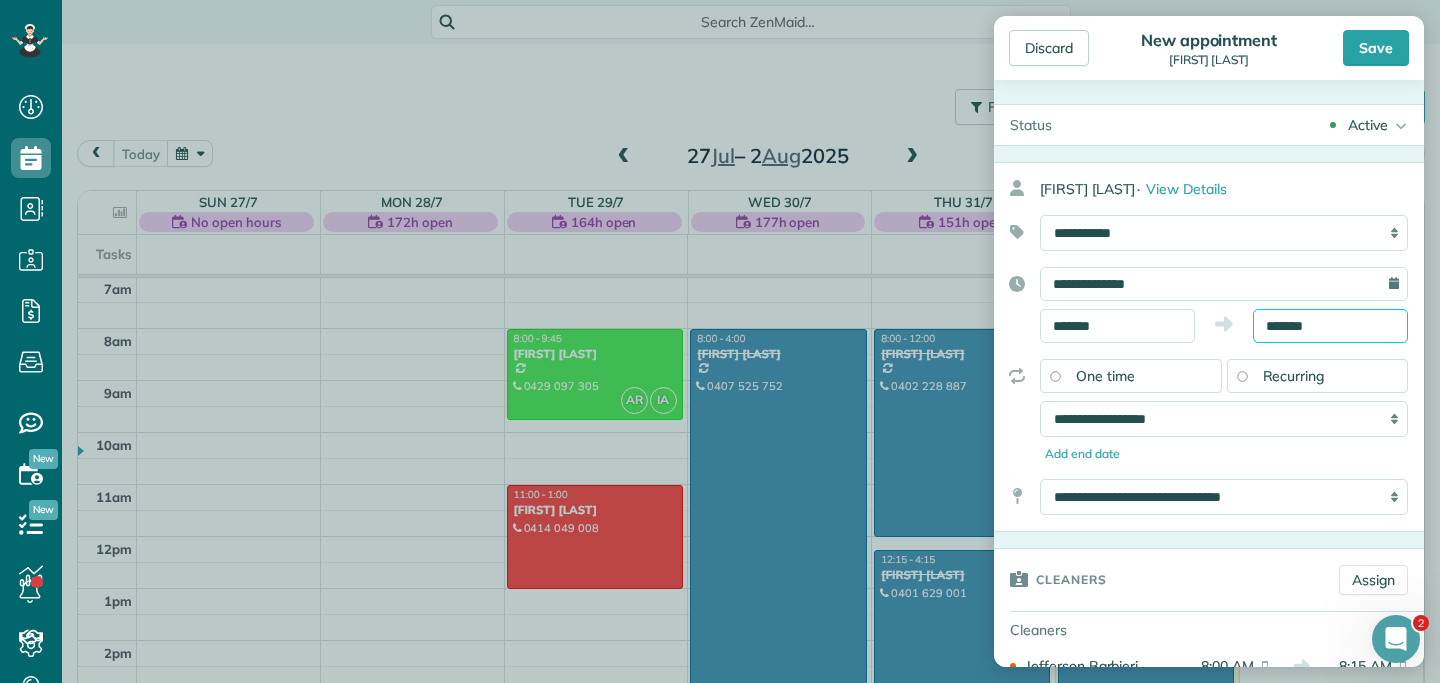 click on "*******" at bounding box center (1330, 326) 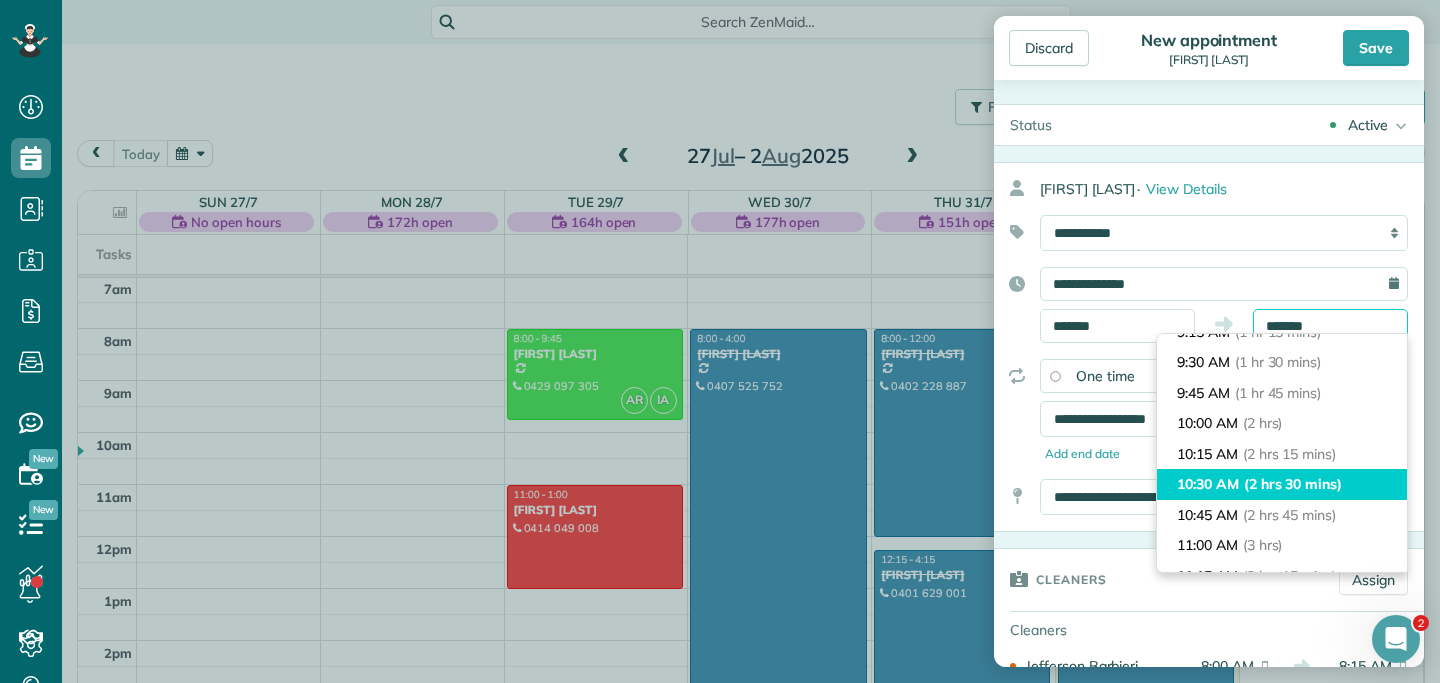 scroll, scrollTop: 172, scrollLeft: 0, axis: vertical 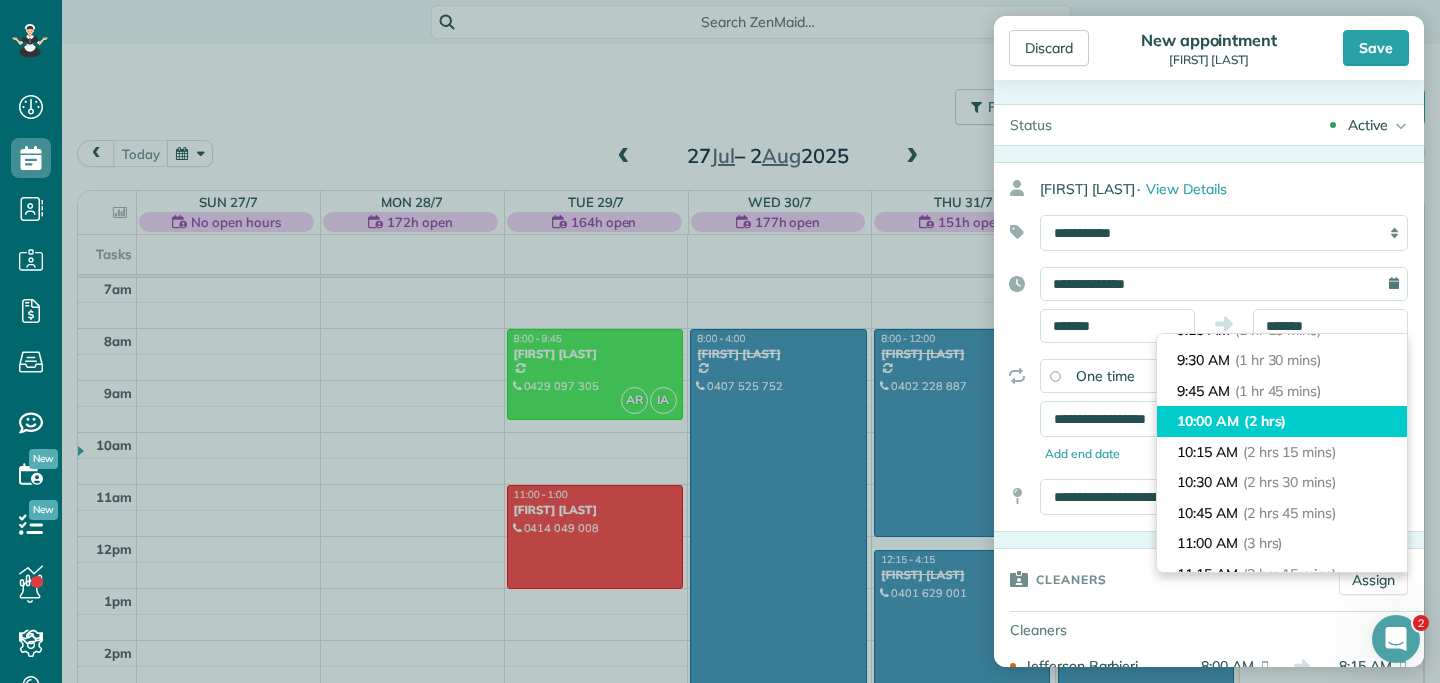 type on "********" 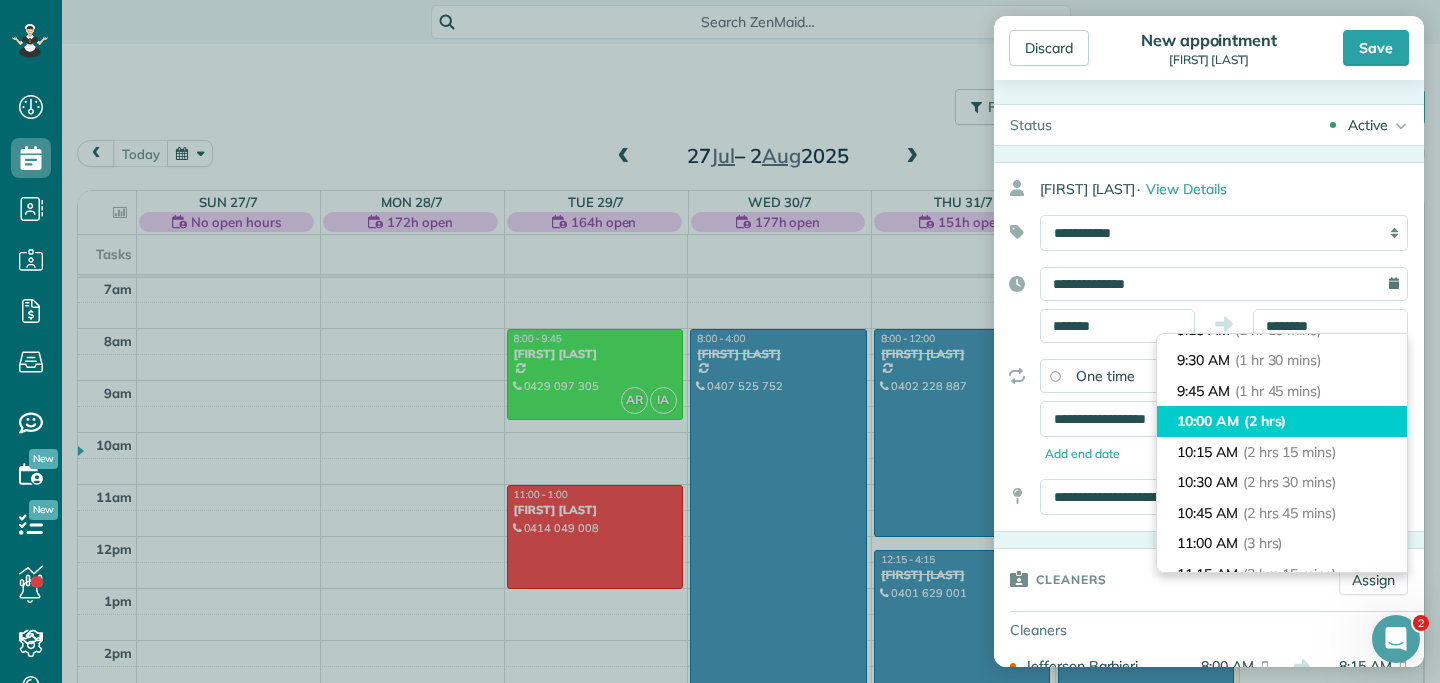 click on "10:00 AM  (2 hrs)" at bounding box center [1282, 421] 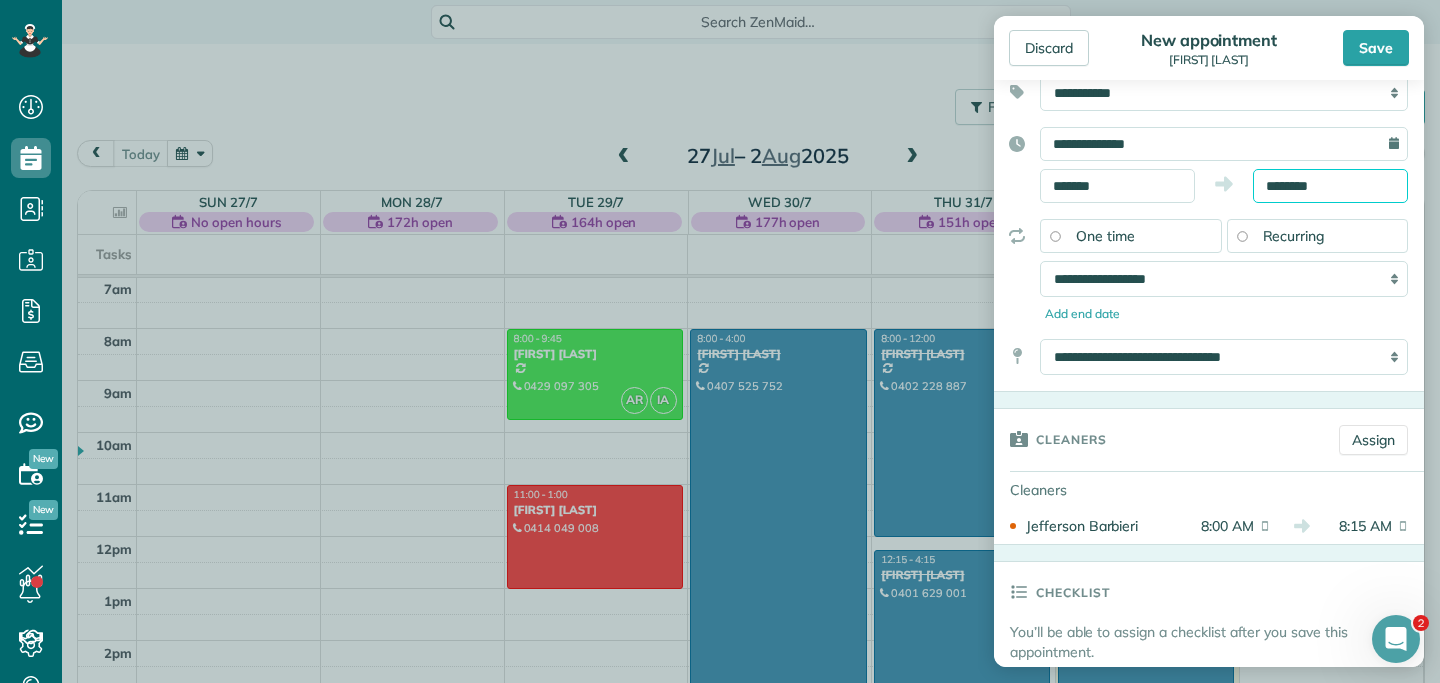 scroll, scrollTop: 142, scrollLeft: 0, axis: vertical 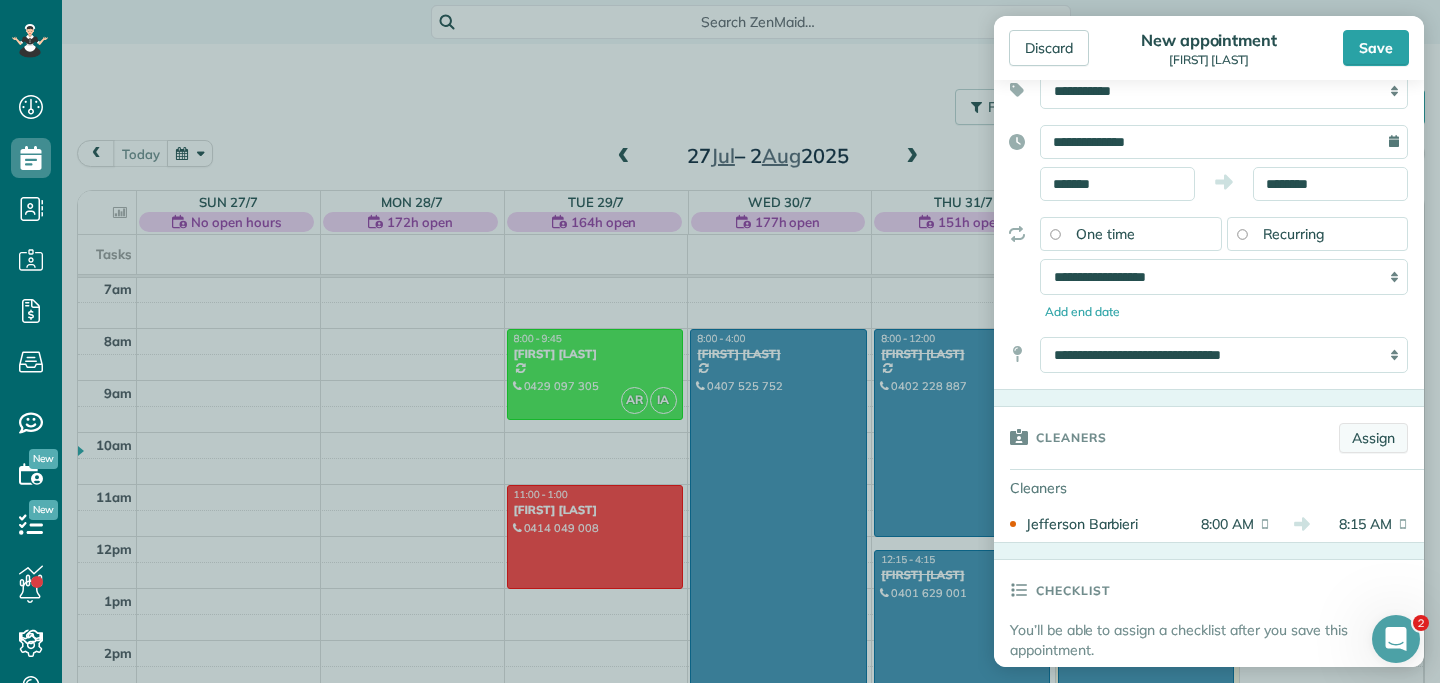 click on "Assign" at bounding box center (1373, 438) 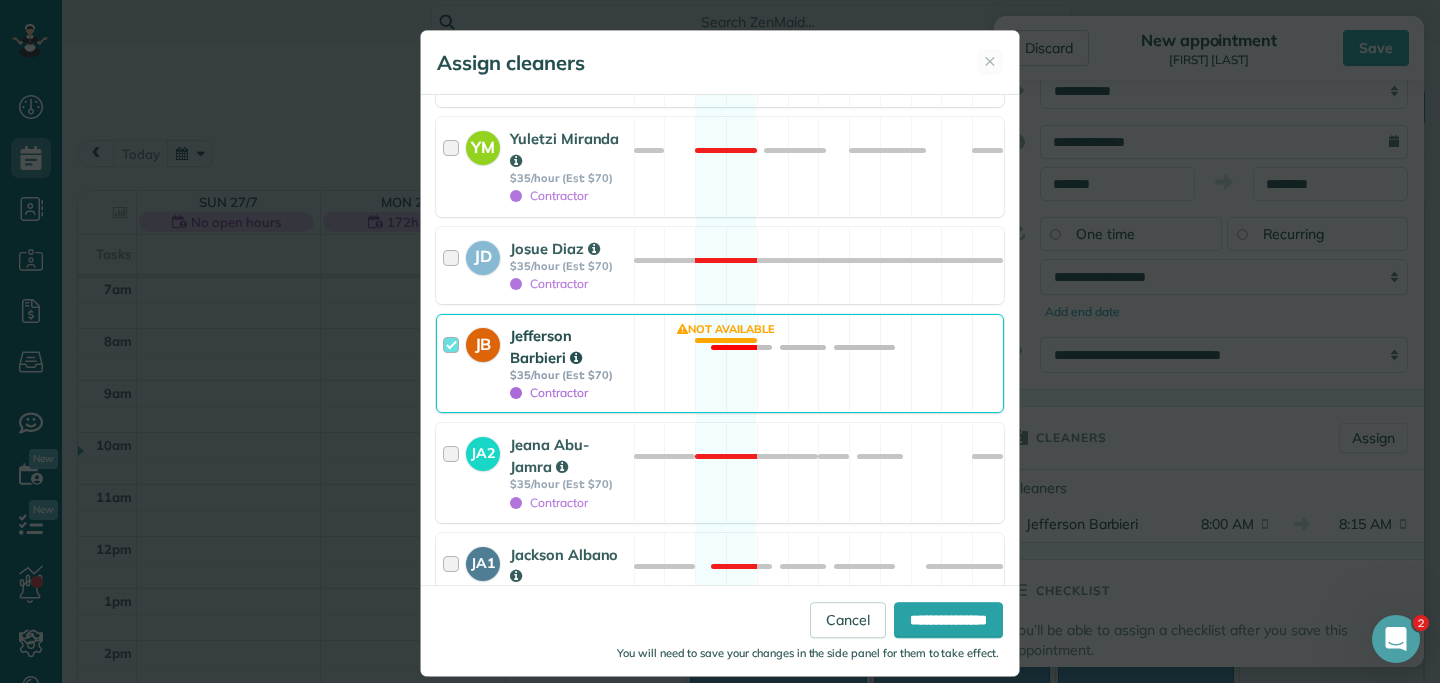 scroll, scrollTop: 1597, scrollLeft: 0, axis: vertical 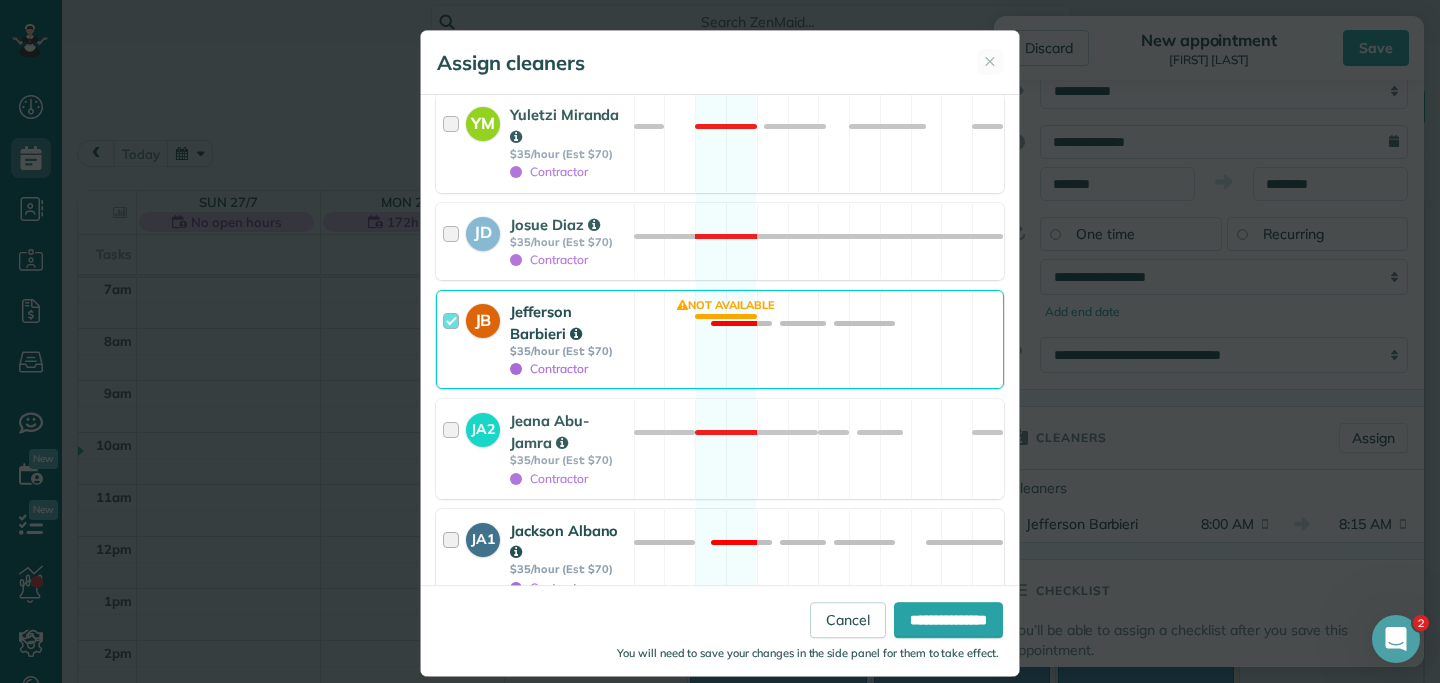 click at bounding box center [454, 558] 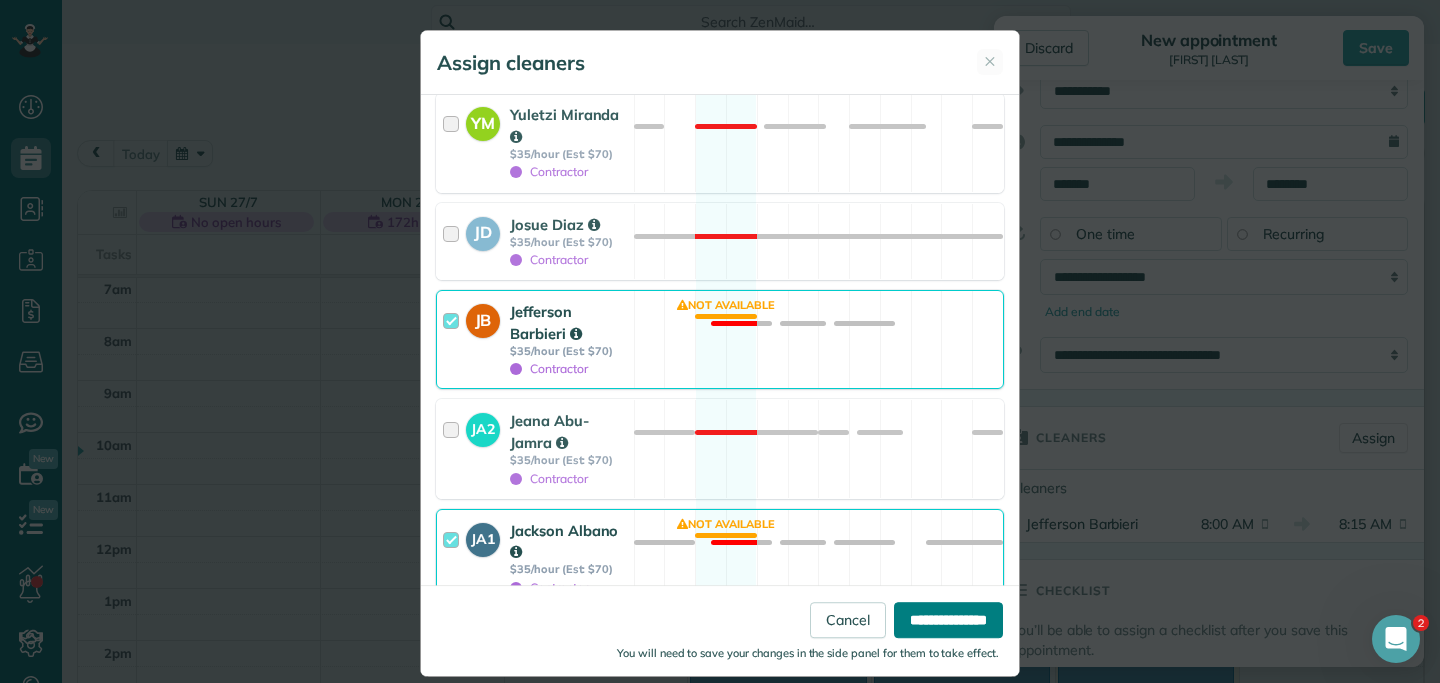 click on "**********" at bounding box center (948, 620) 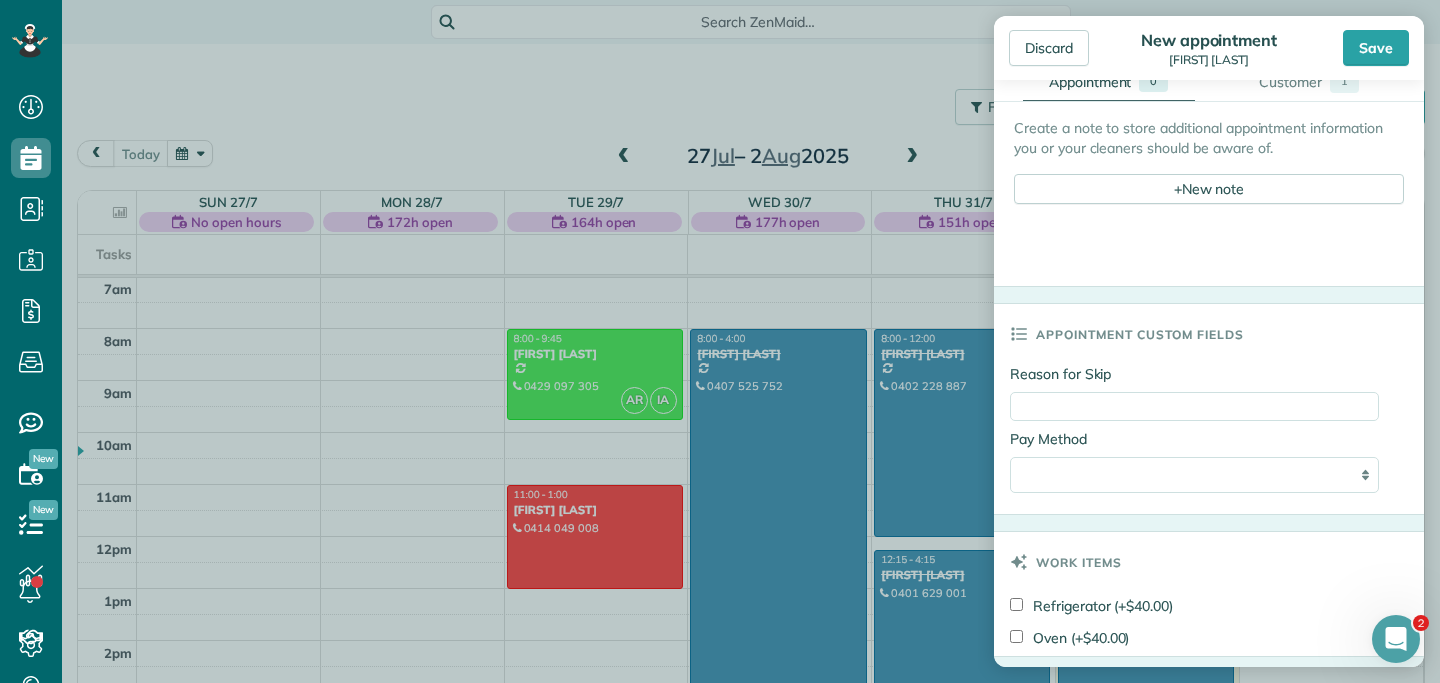 scroll, scrollTop: 953, scrollLeft: 0, axis: vertical 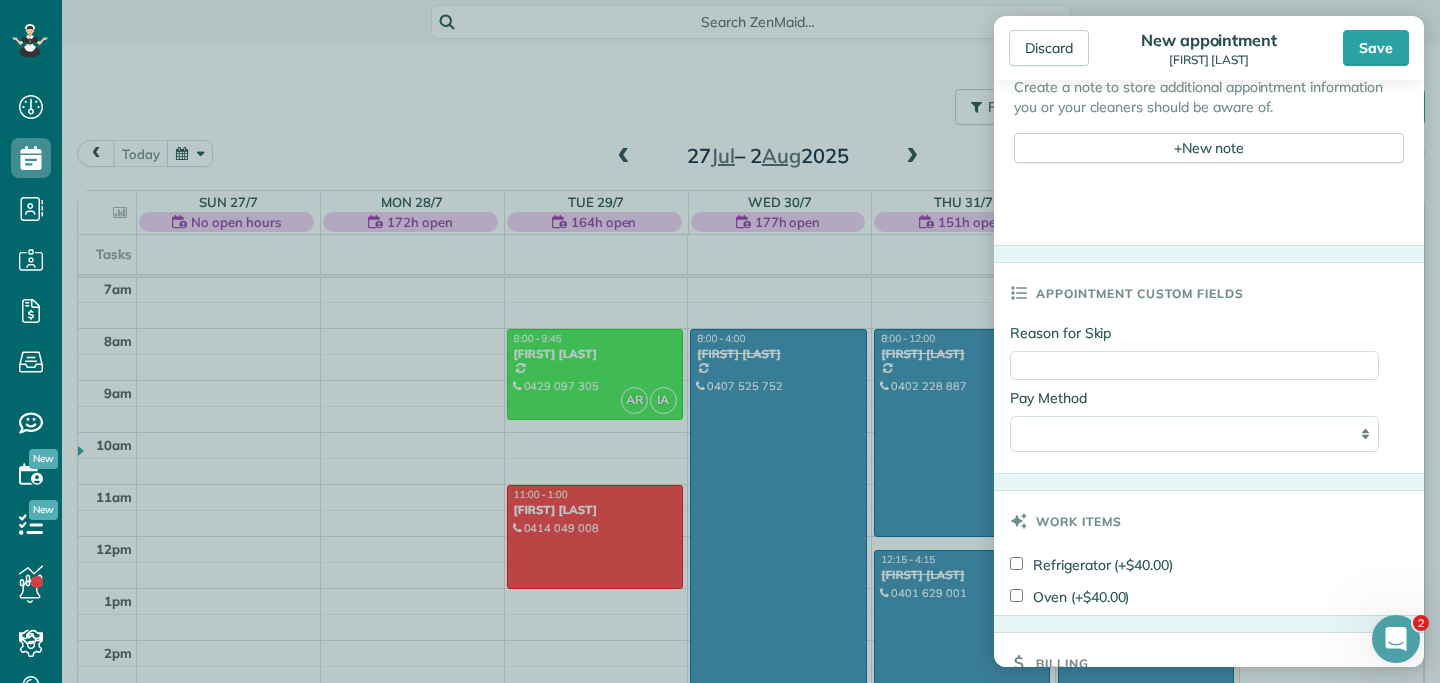 click on "Discard
New appointment
Susan Regan
Save" at bounding box center [1209, 48] 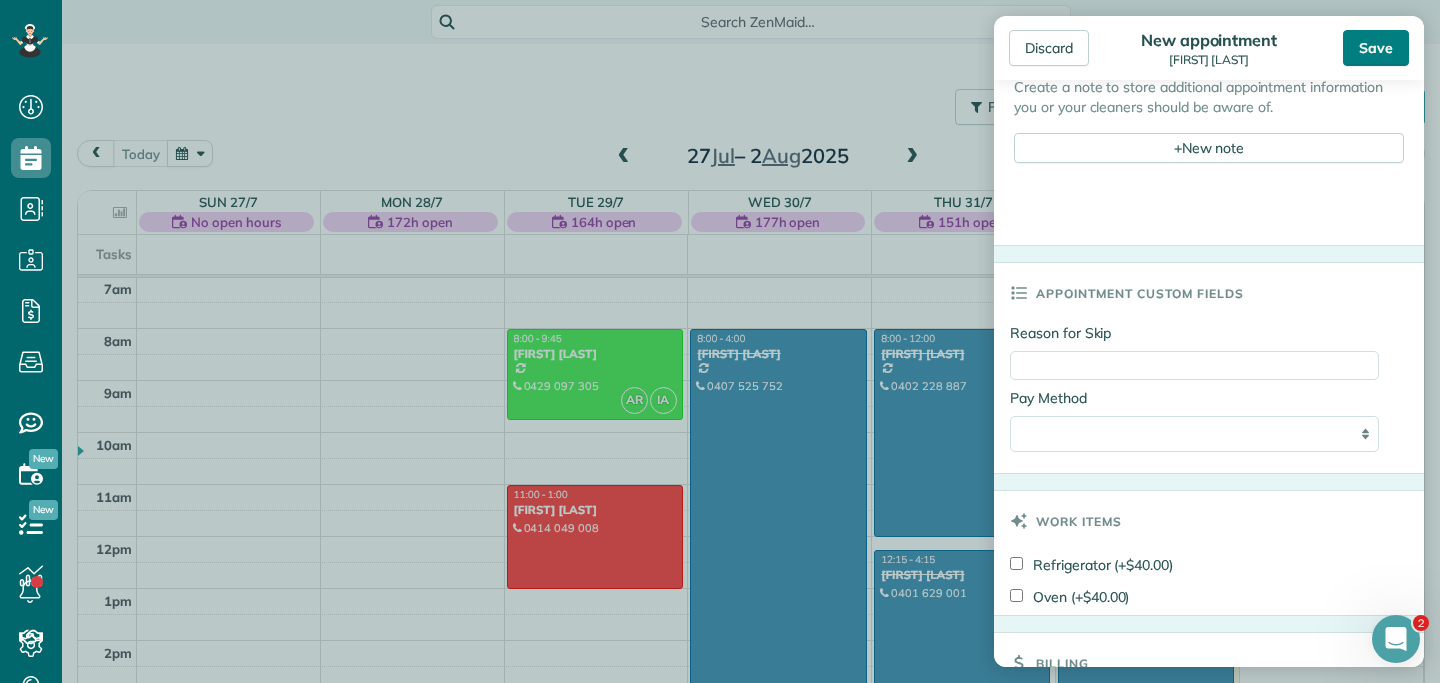 click on "Save" at bounding box center (1376, 48) 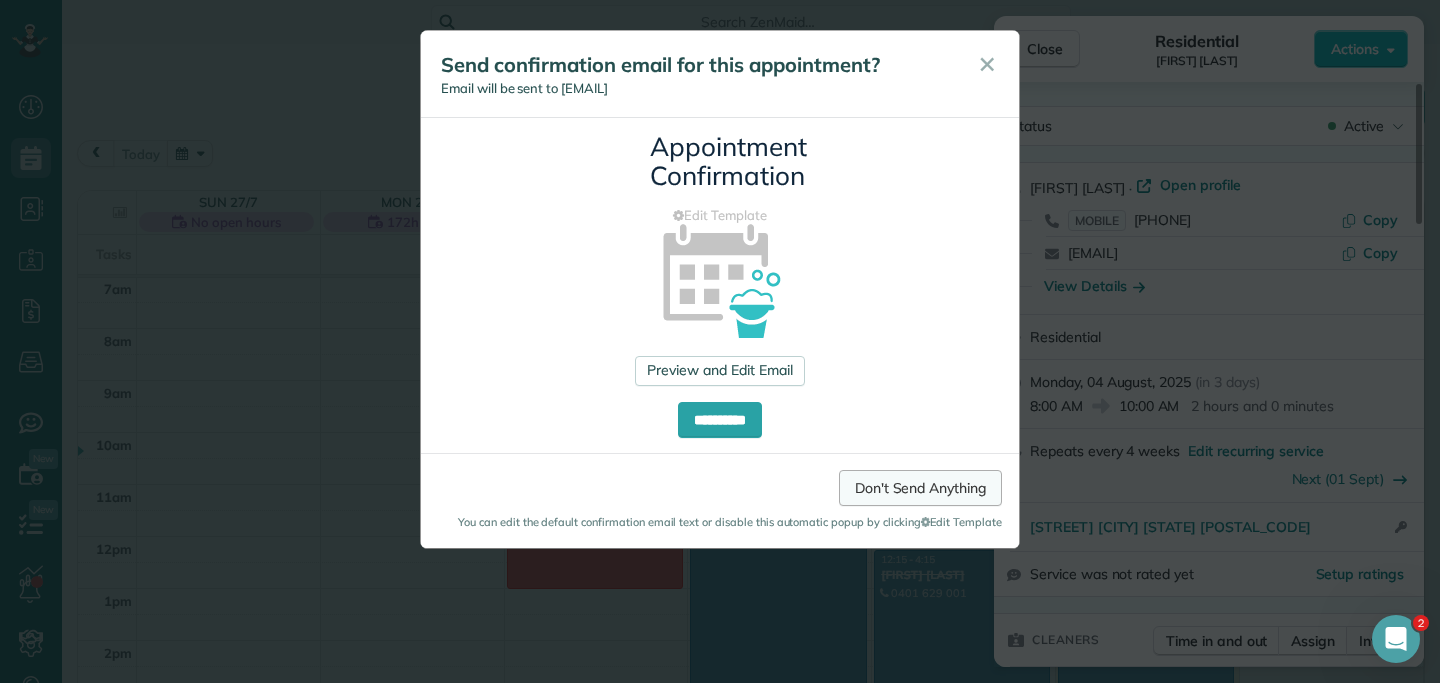 click on "Don't Send Anything" at bounding box center [920, 488] 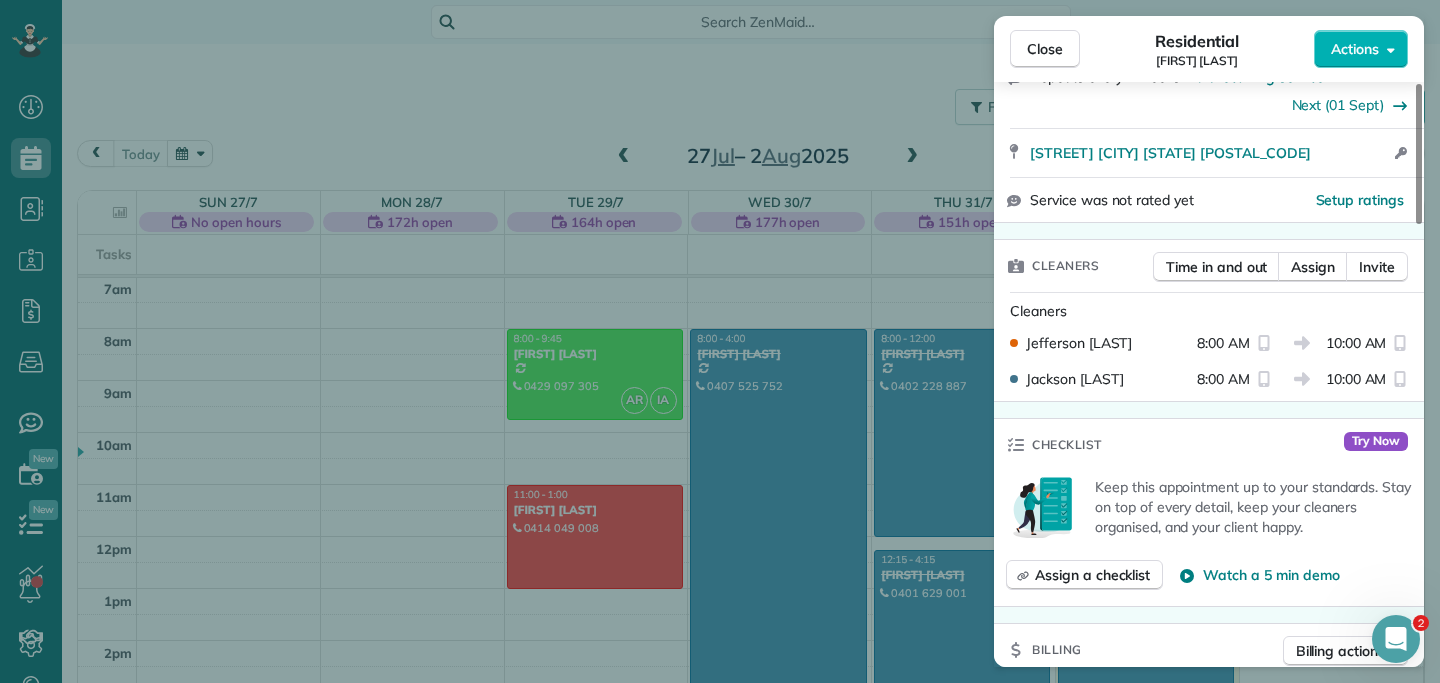 scroll, scrollTop: 380, scrollLeft: 0, axis: vertical 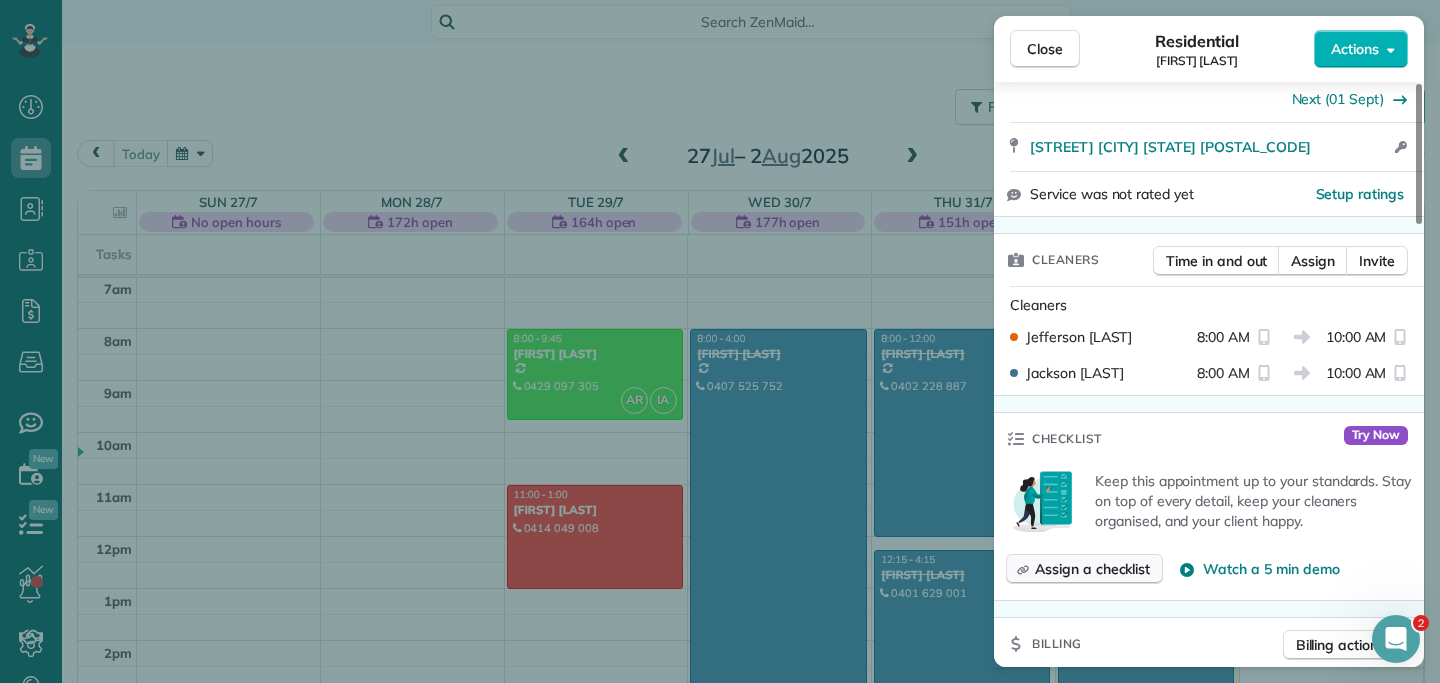 click on "Assign a checklist" at bounding box center [1092, 569] 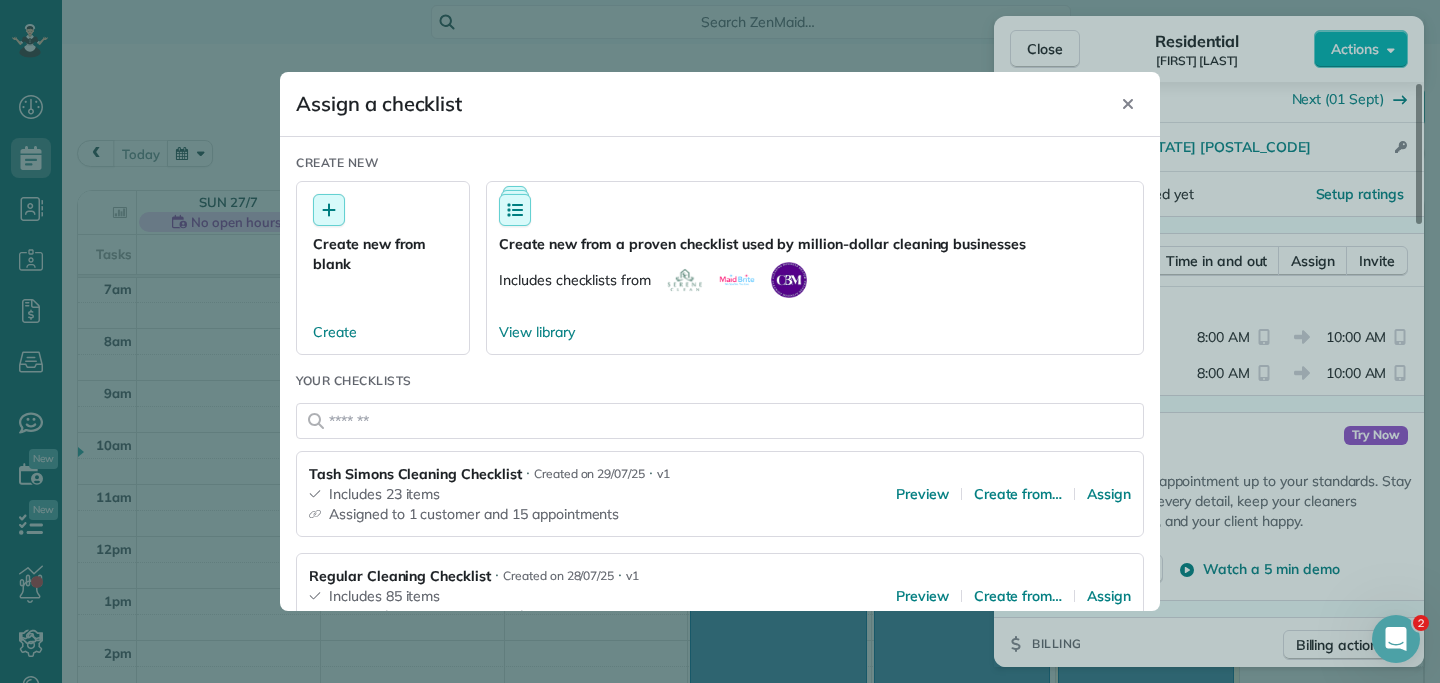 scroll, scrollTop: 79, scrollLeft: 0, axis: vertical 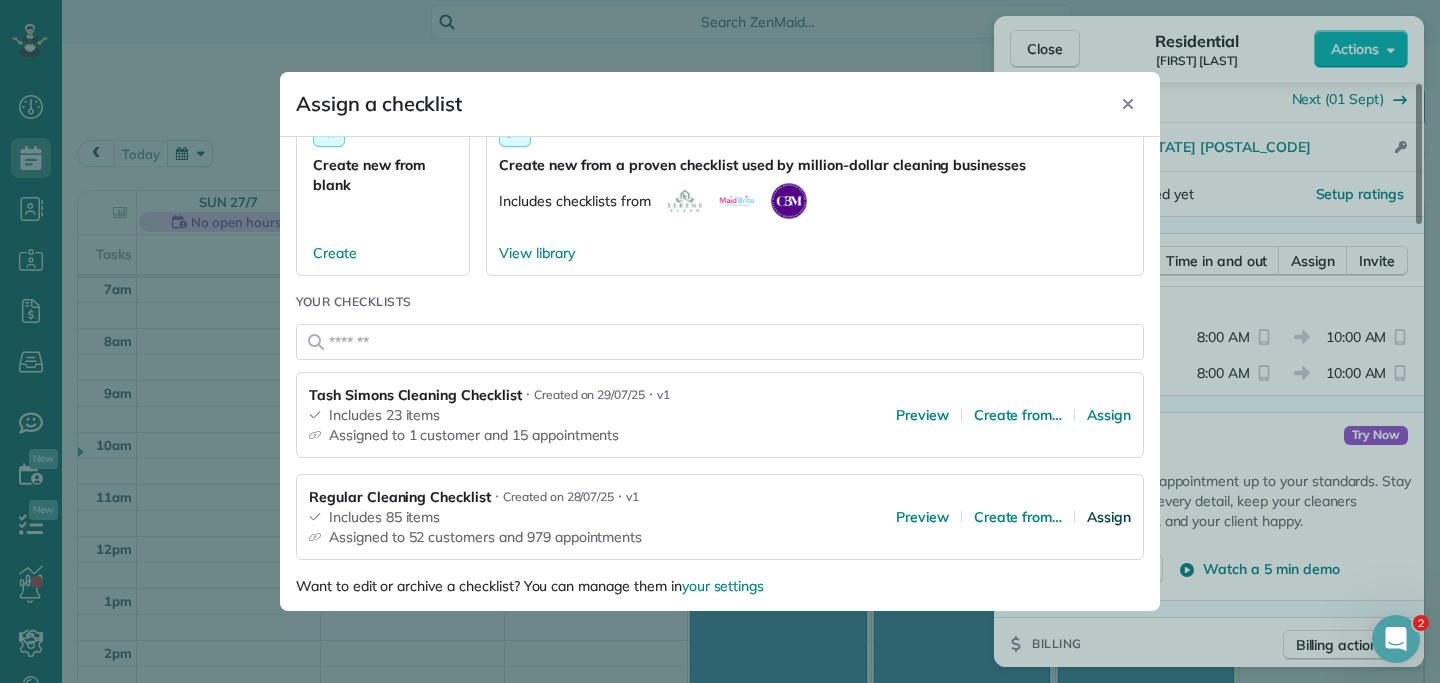 click on "Assign" at bounding box center [1109, 517] 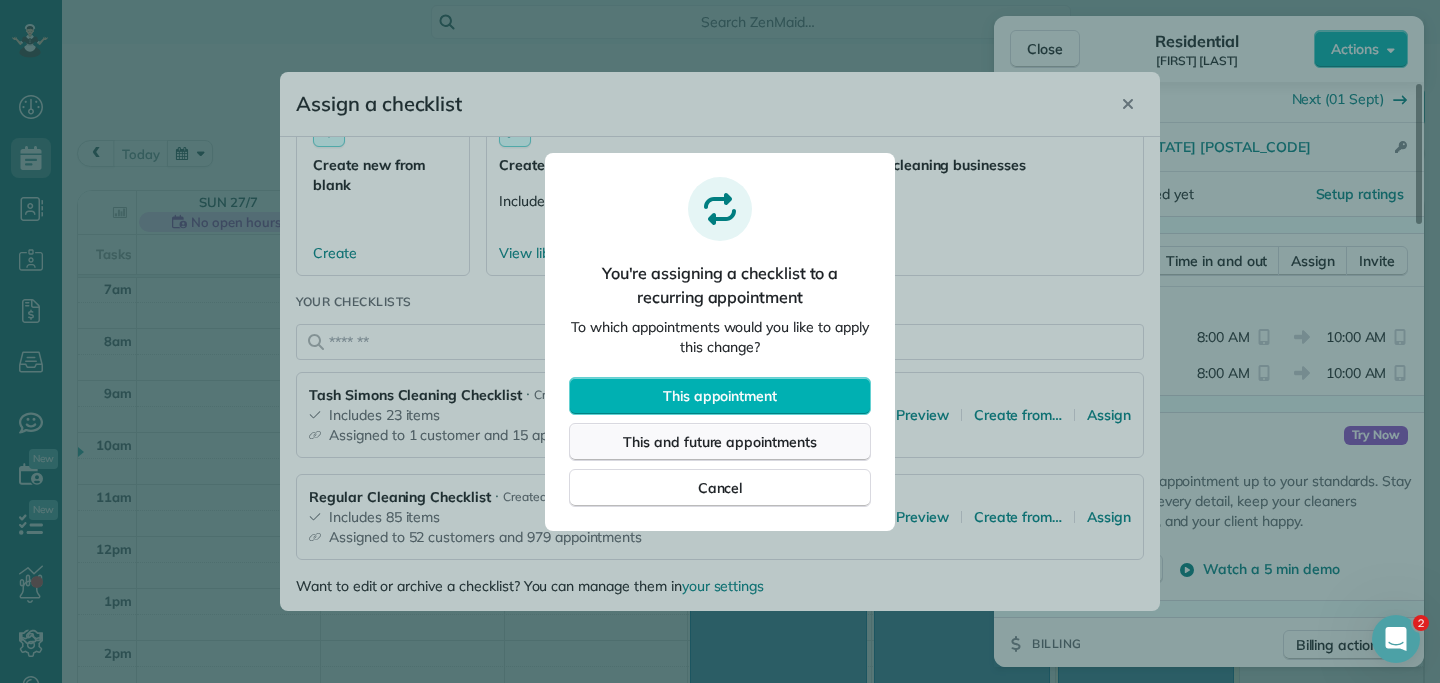 click on "This and future appointments" at bounding box center [720, 442] 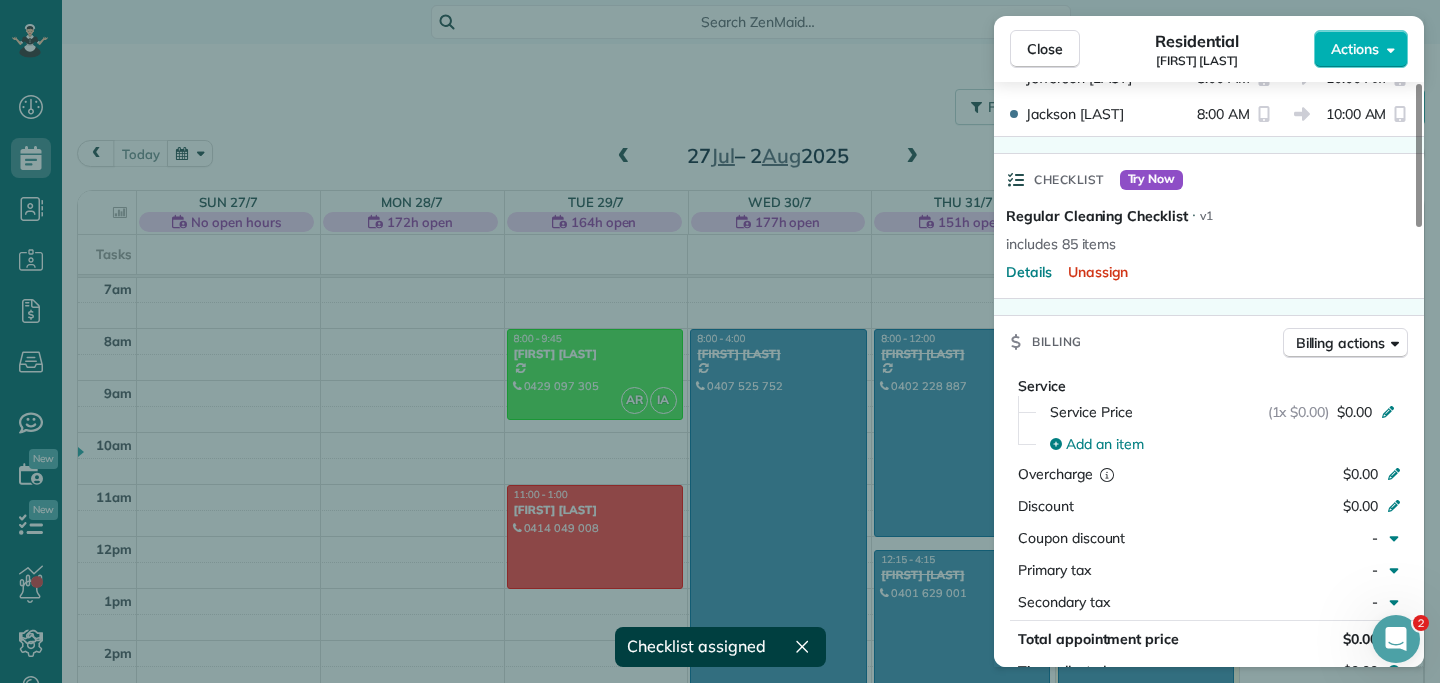 scroll, scrollTop: 720, scrollLeft: 0, axis: vertical 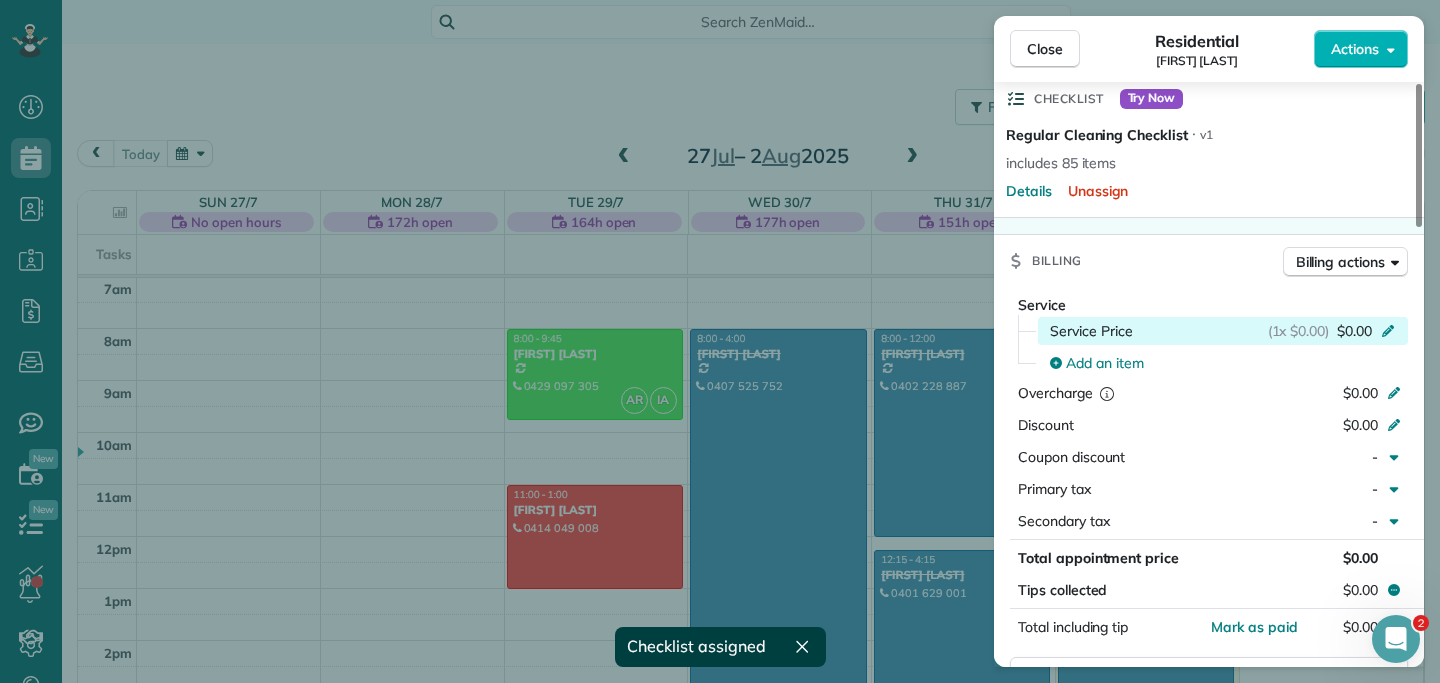 click 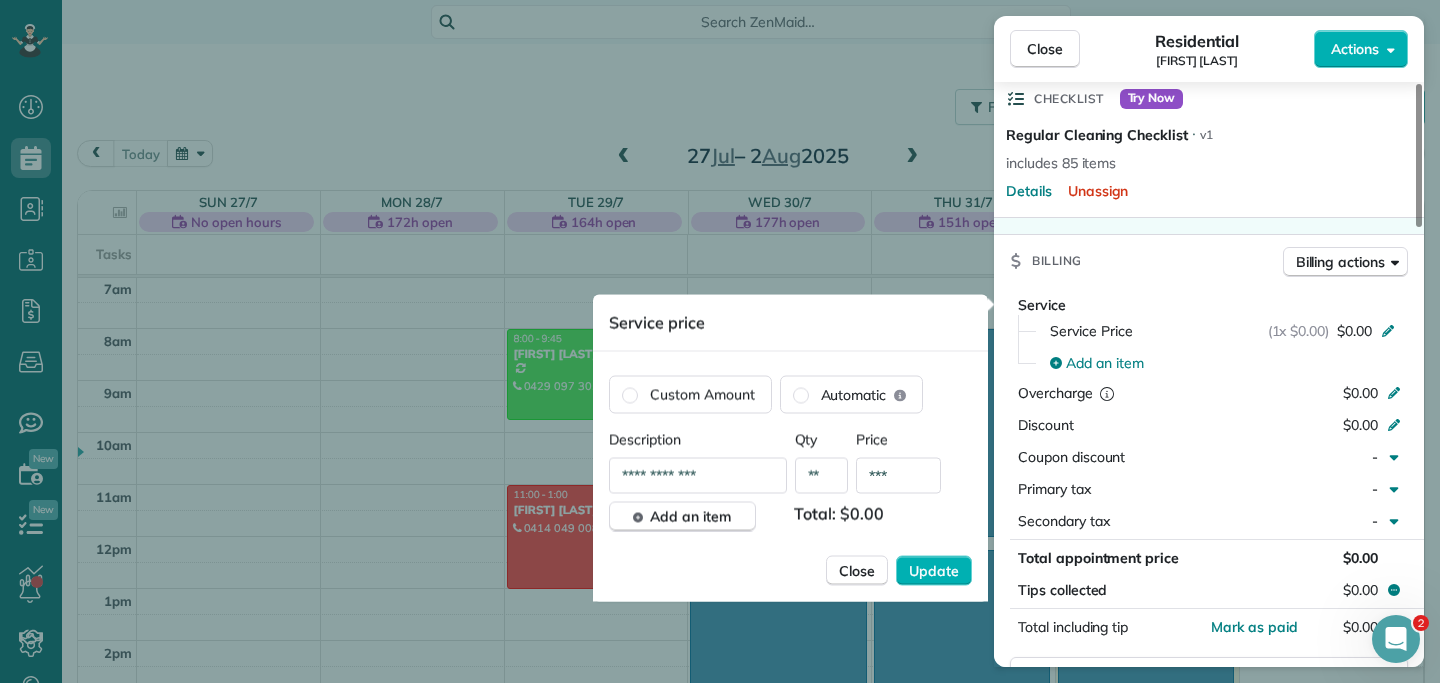 click on "**" at bounding box center [822, 476] 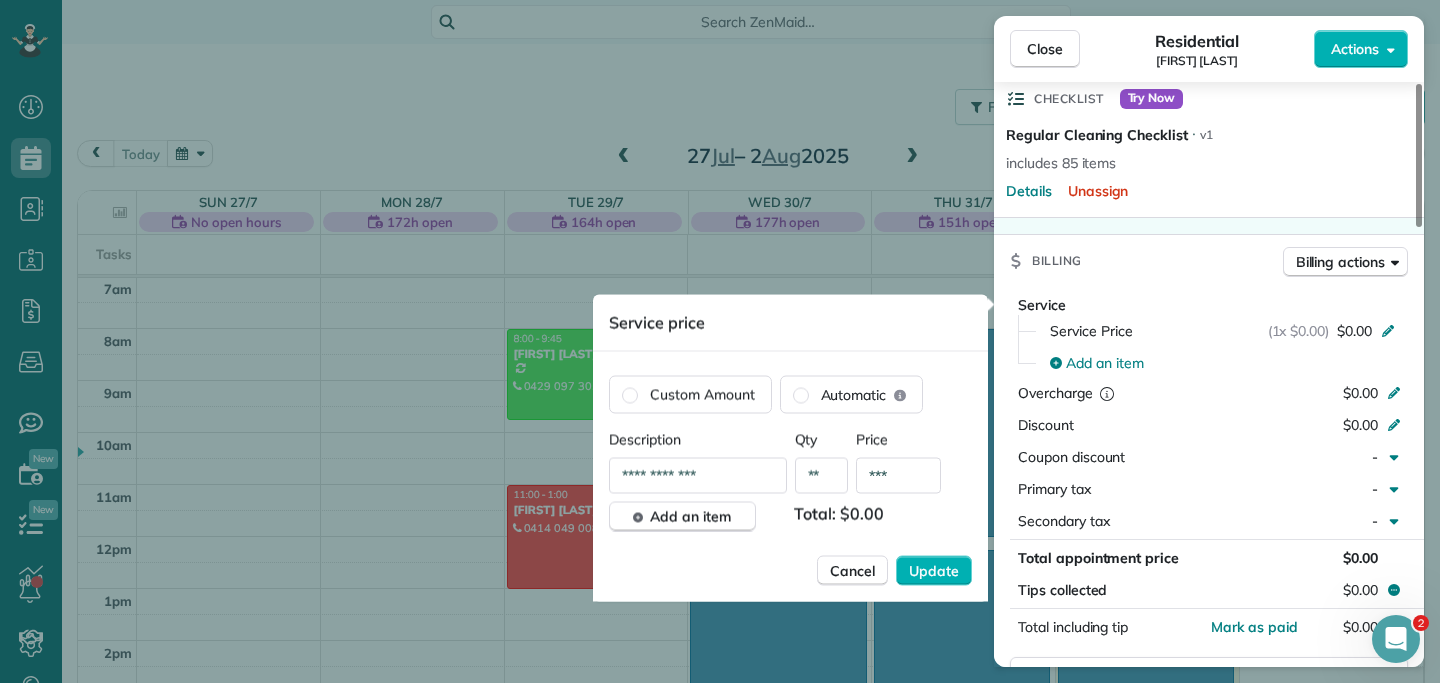 type on "**" 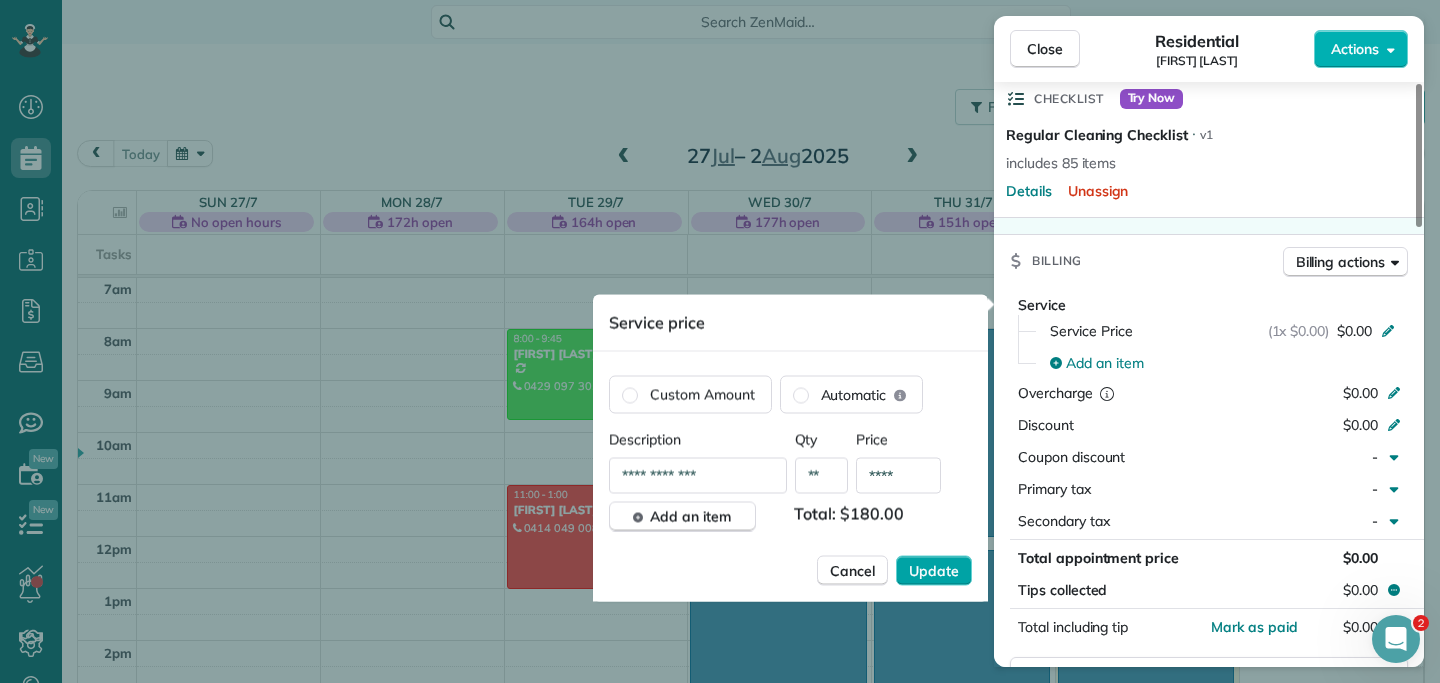 type on "****" 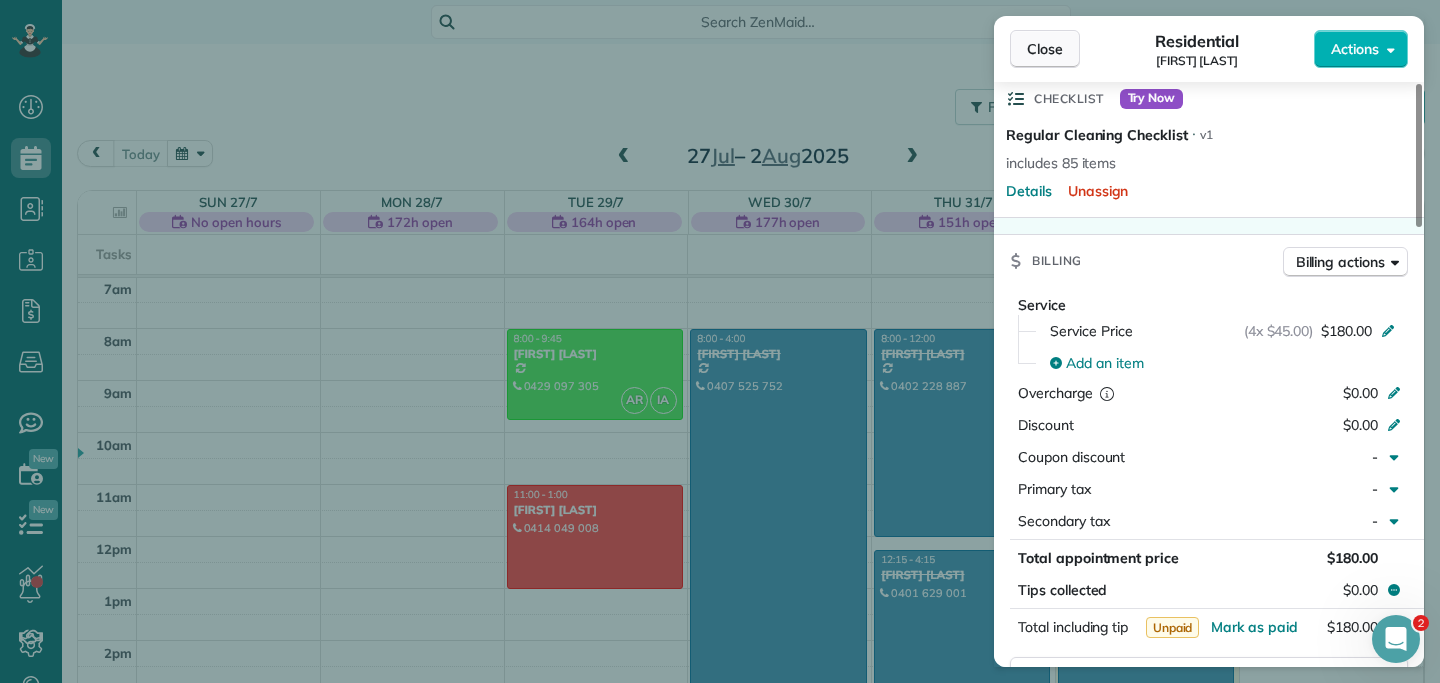 click on "Close" at bounding box center (1045, 49) 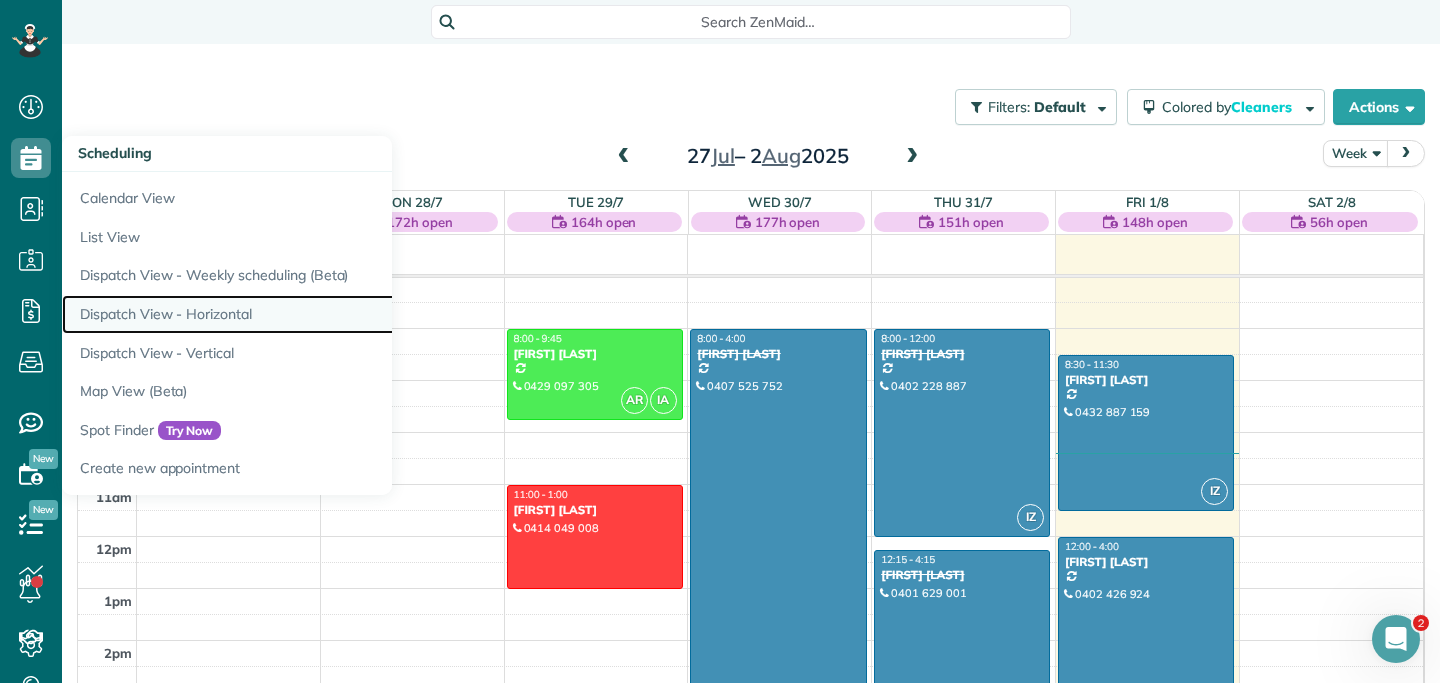 click on "Dispatch View - Horizontal" at bounding box center [312, 314] 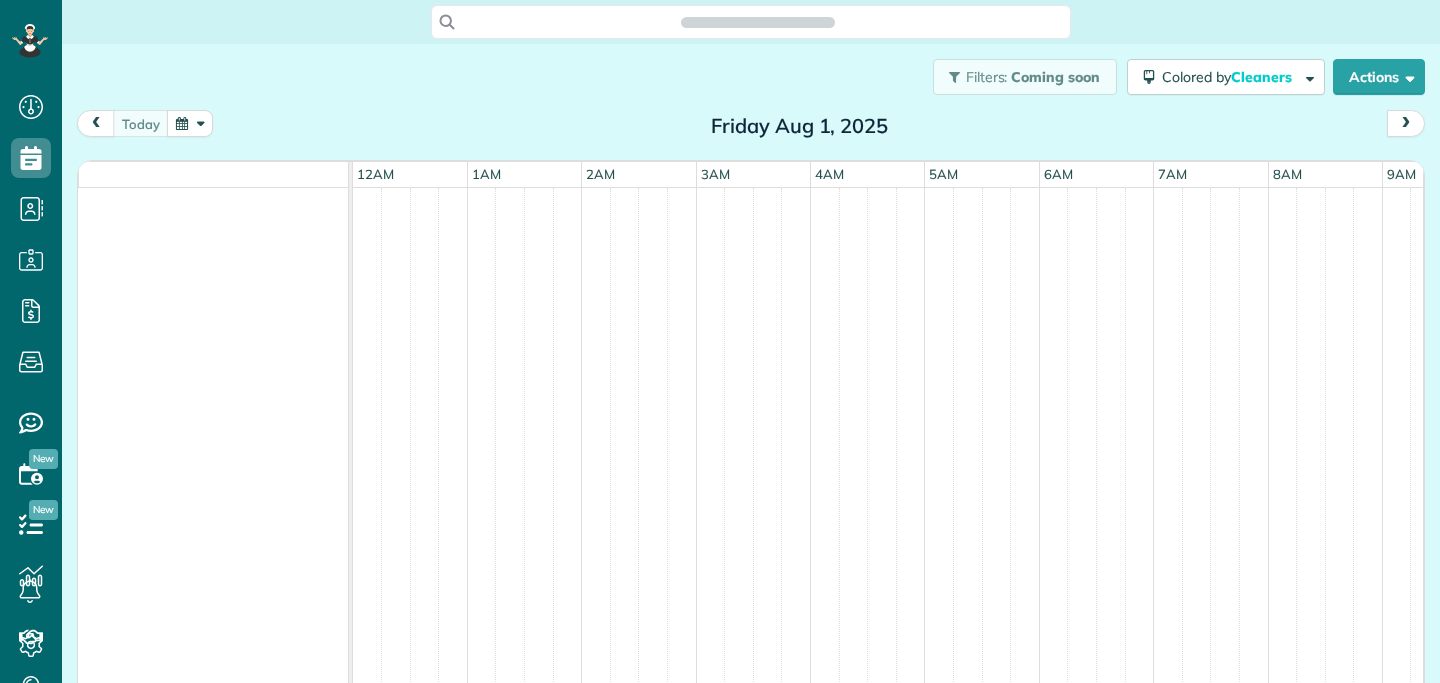 scroll, scrollTop: 0, scrollLeft: 0, axis: both 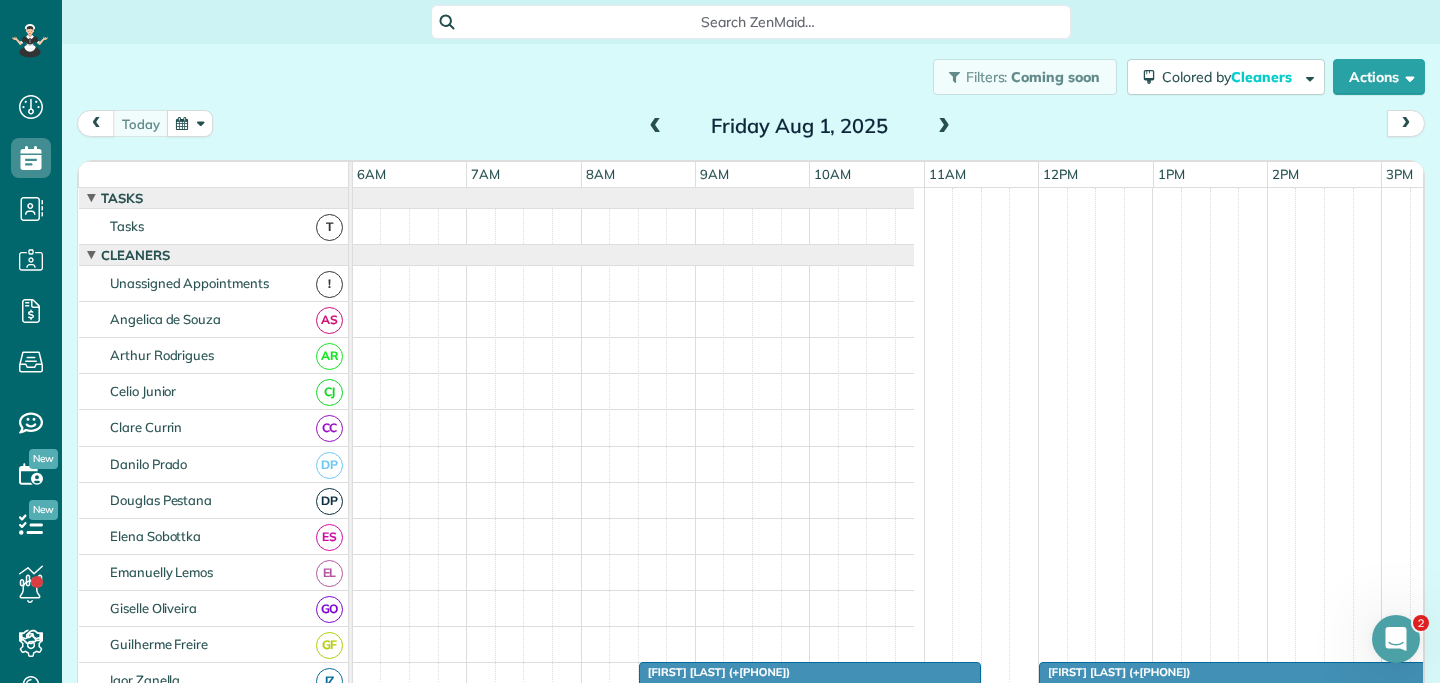 click at bounding box center [944, 127] 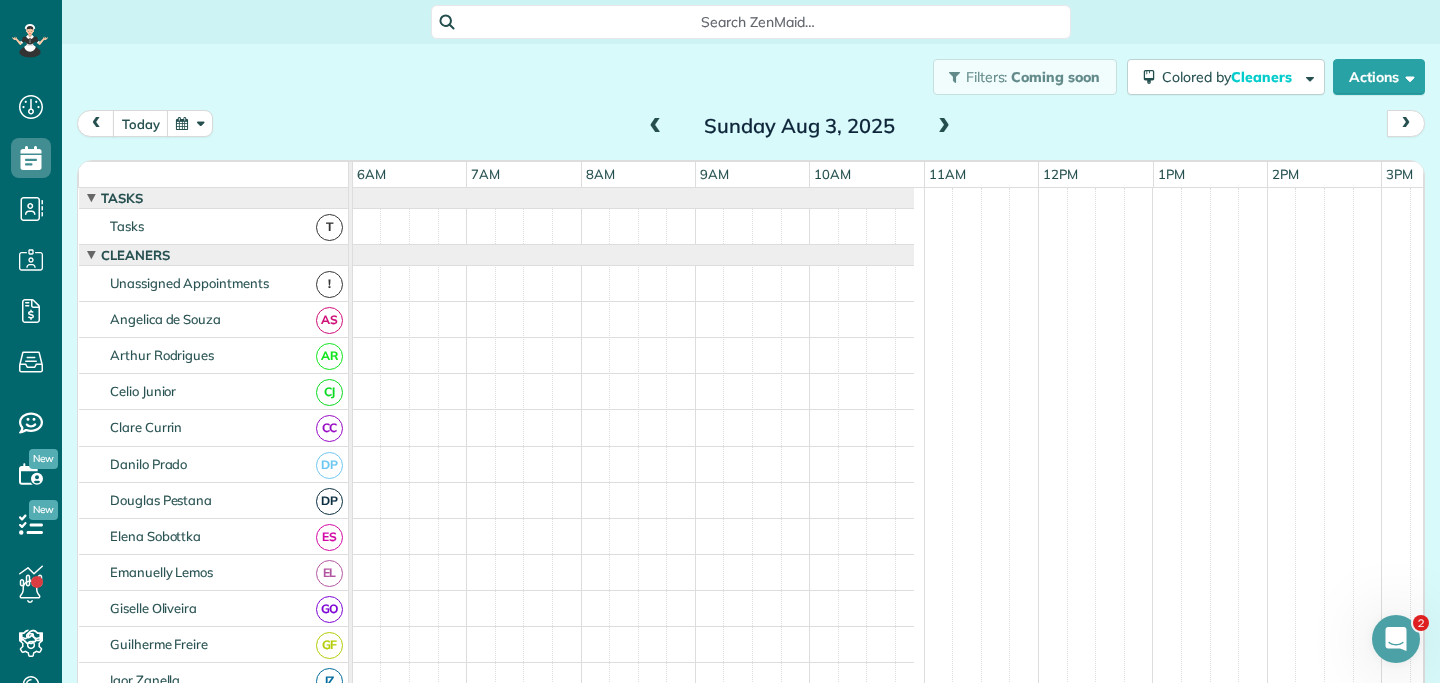 click at bounding box center [944, 127] 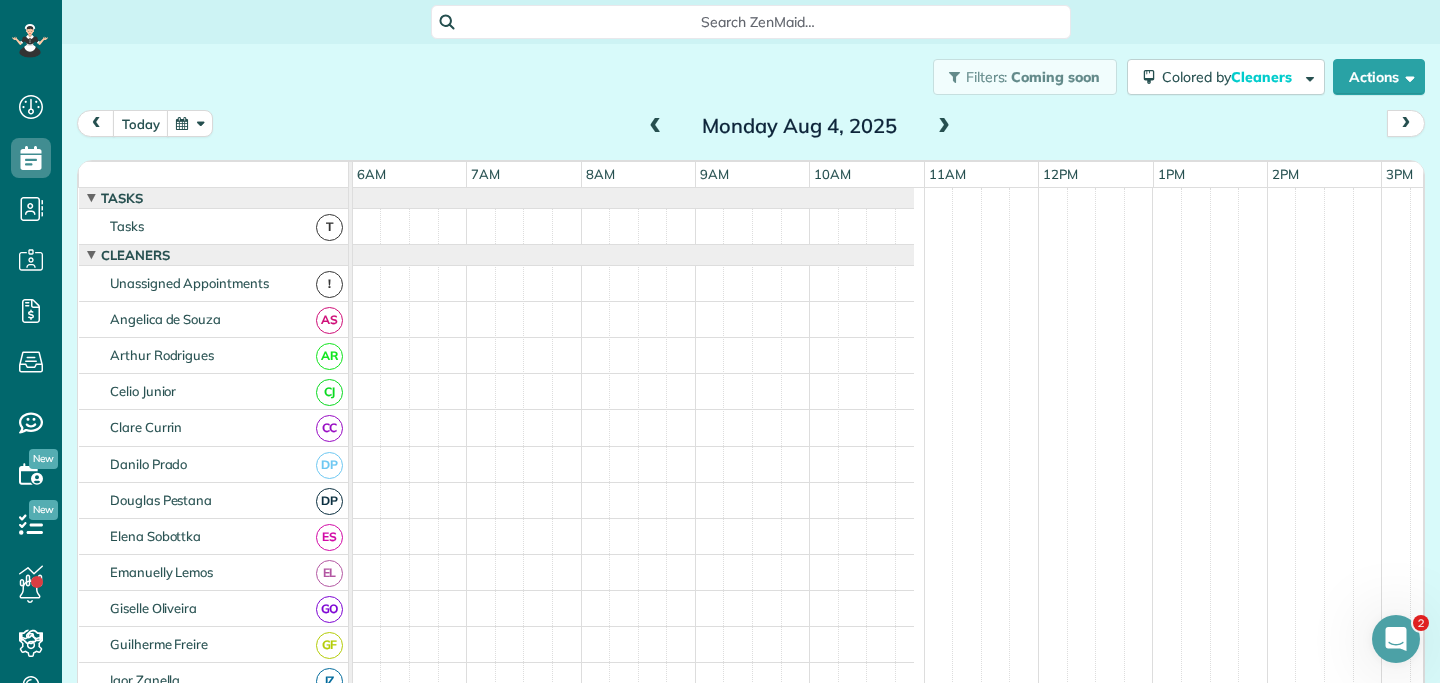 scroll, scrollTop: 51, scrollLeft: 687, axis: both 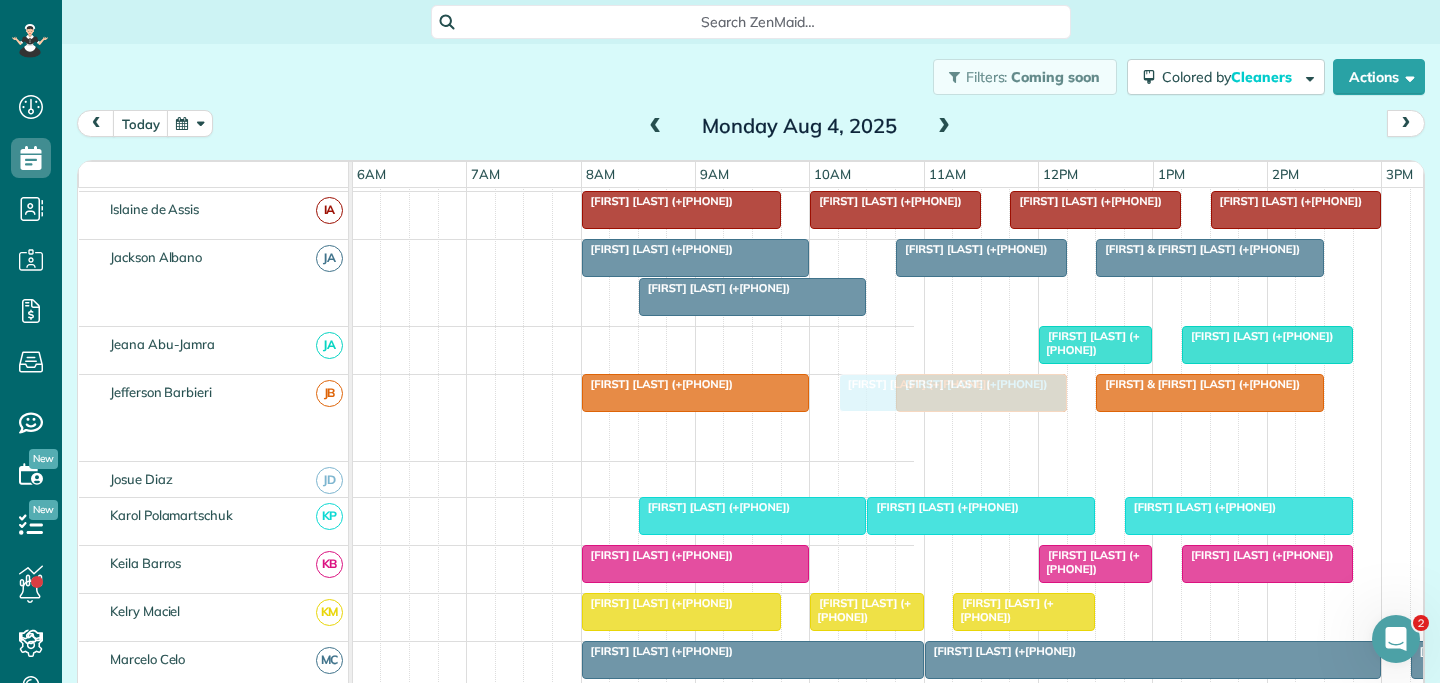 drag, startPoint x: 708, startPoint y: 421, endPoint x: 912, endPoint y: 424, distance: 204.02206 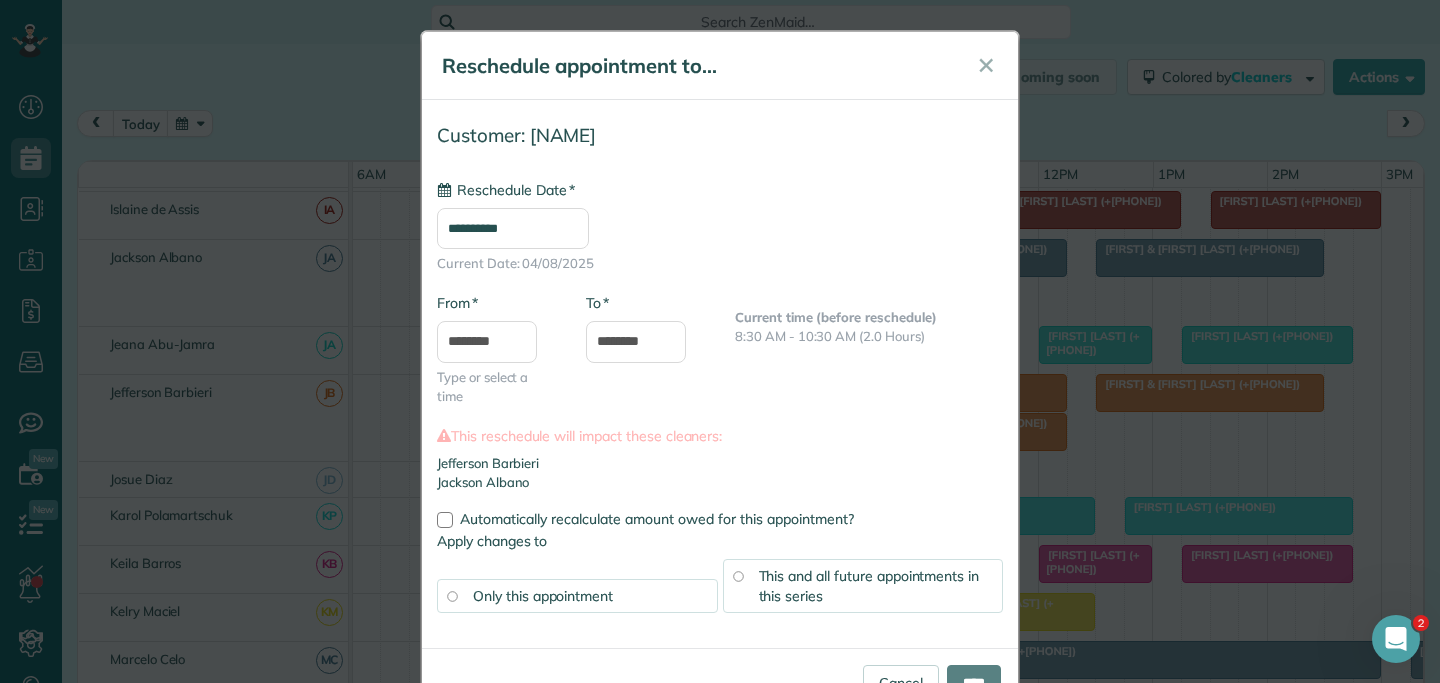 type on "**********" 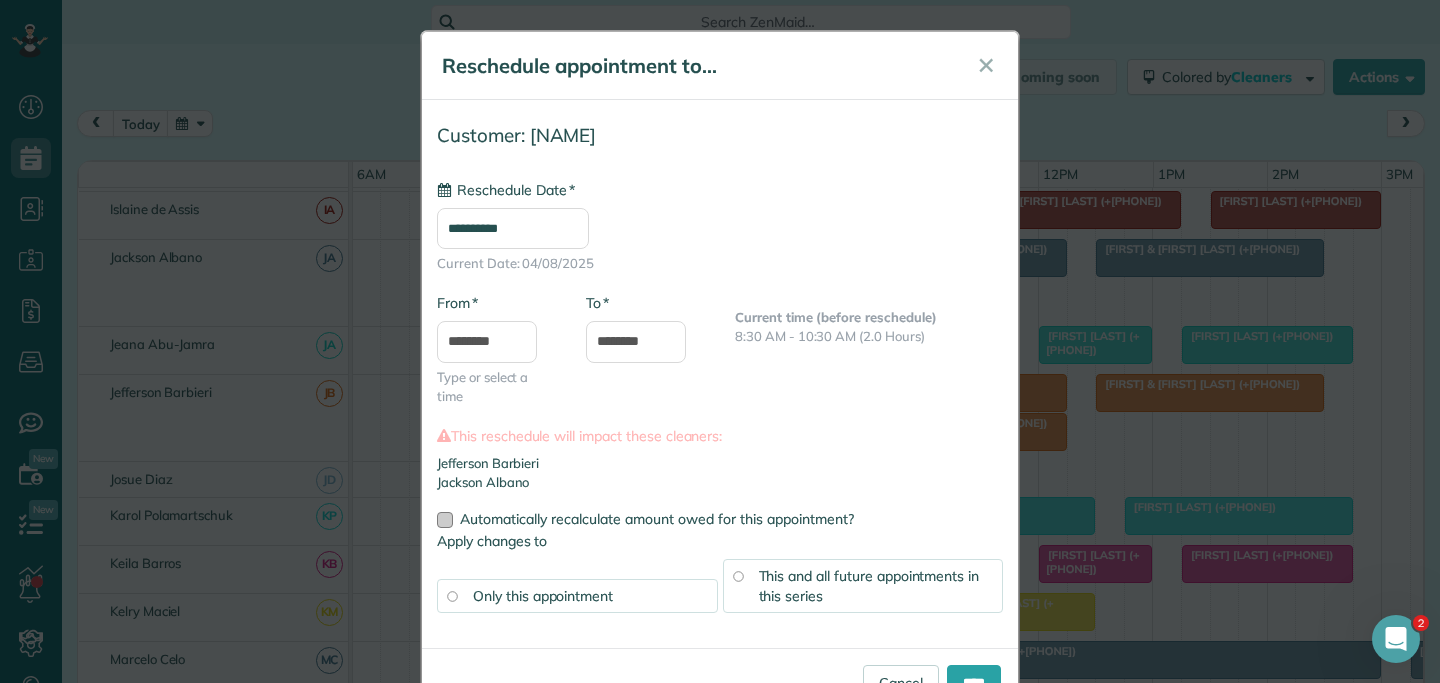 scroll, scrollTop: 67, scrollLeft: 0, axis: vertical 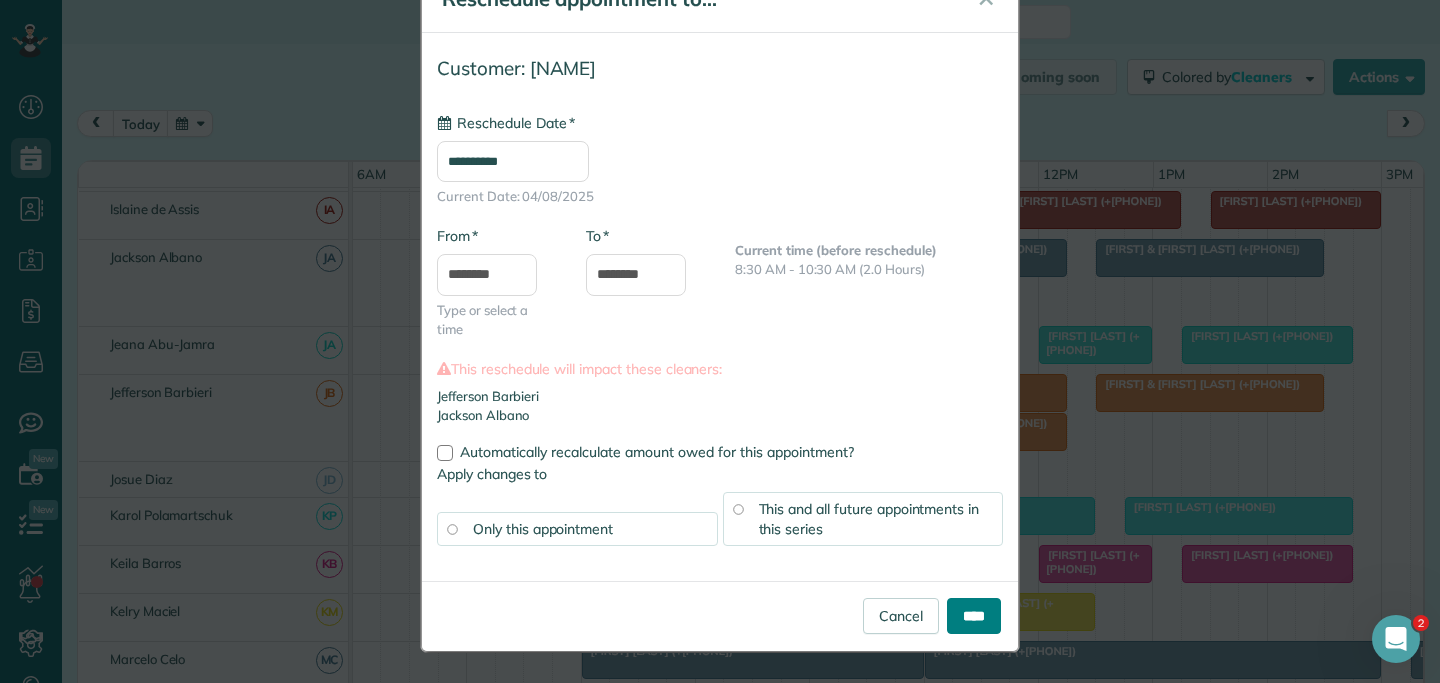 click on "****" at bounding box center (974, 616) 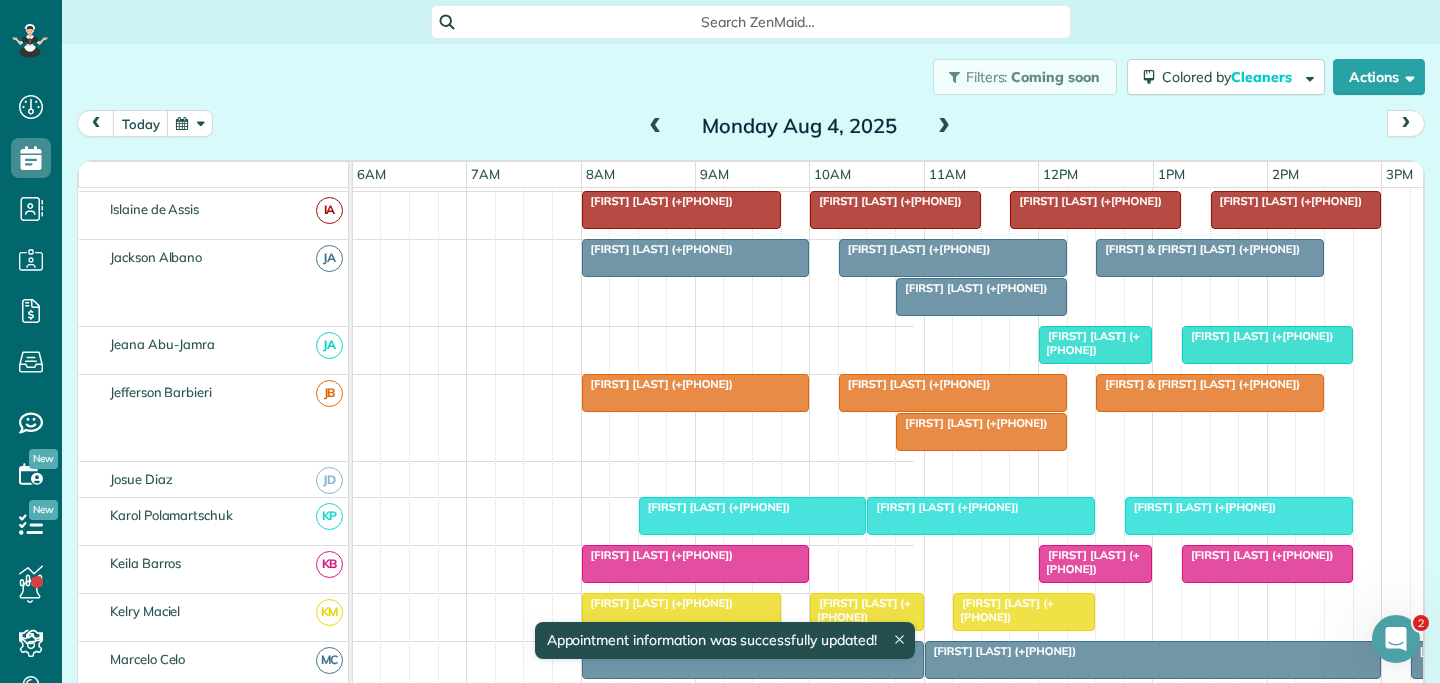 click at bounding box center (1210, 393) 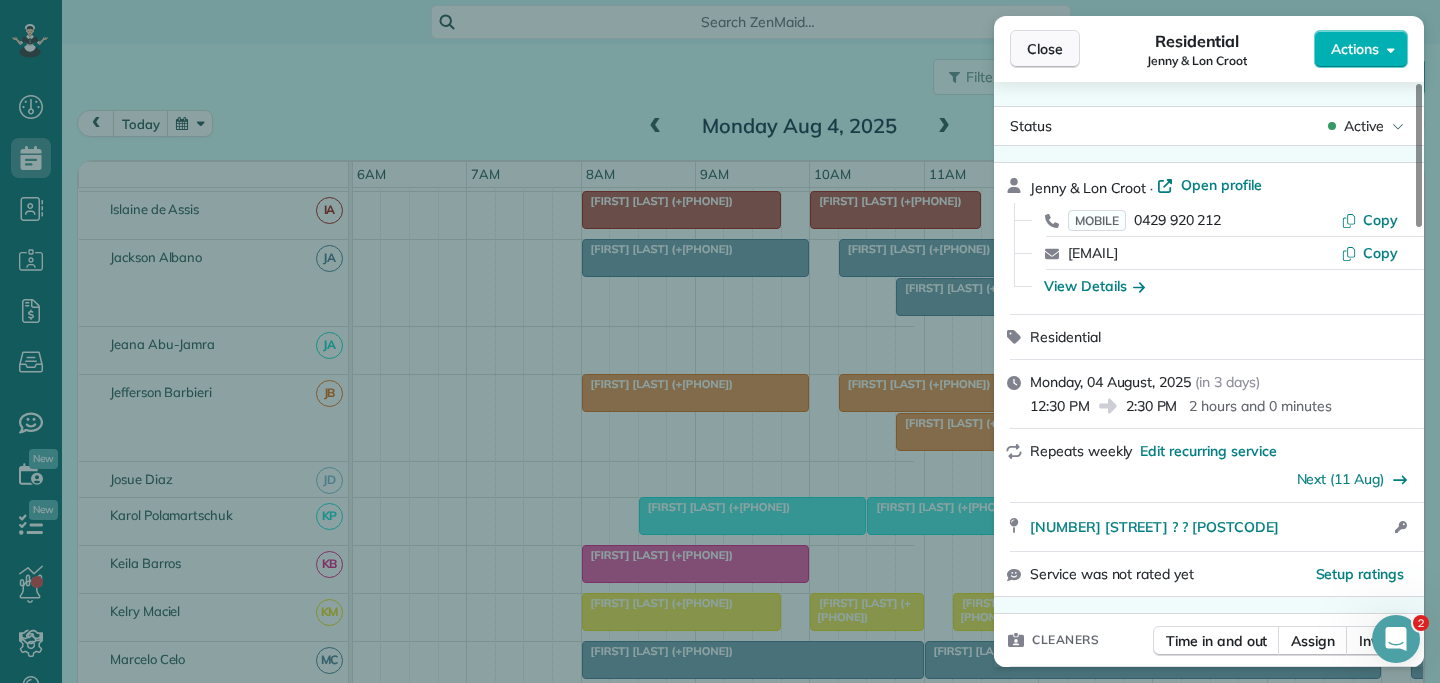 click on "Close" at bounding box center (1045, 49) 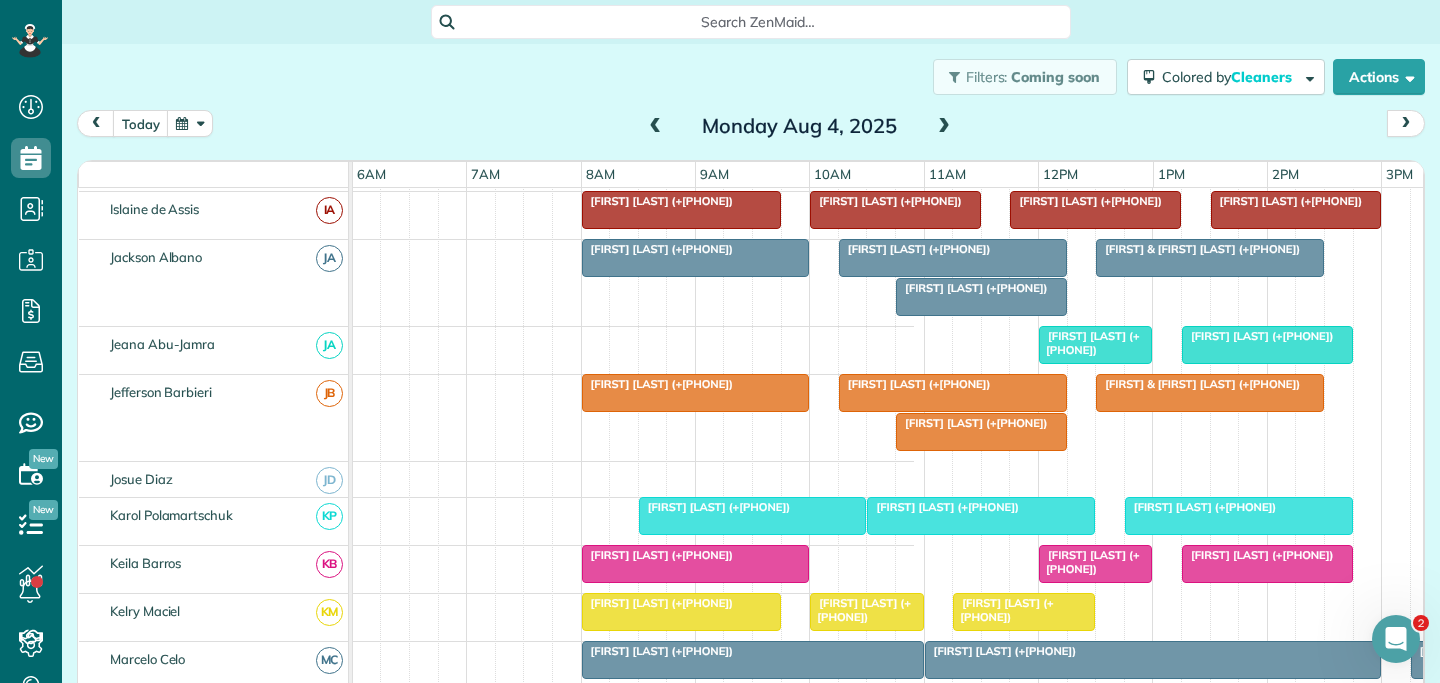 click on "[FIRST] [LAST] (+[PHONE])" at bounding box center (658, 555) 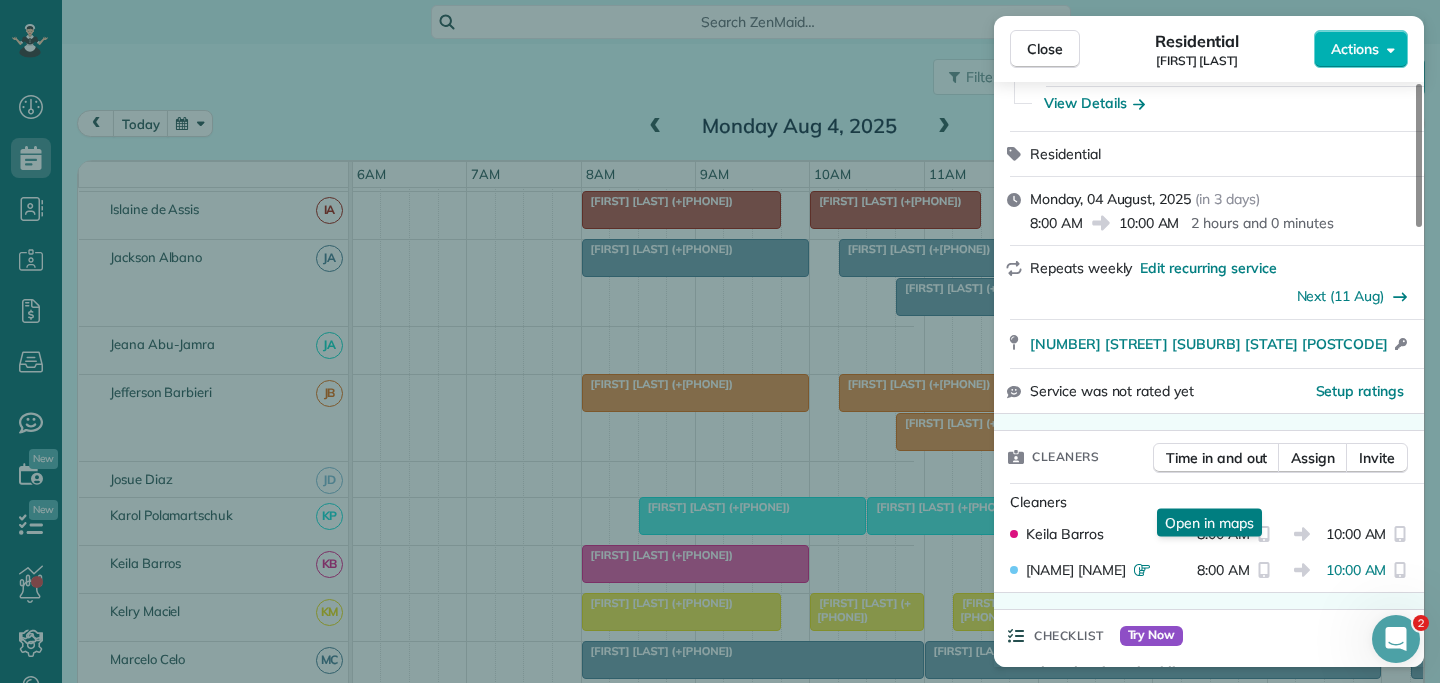 scroll, scrollTop: 184, scrollLeft: 0, axis: vertical 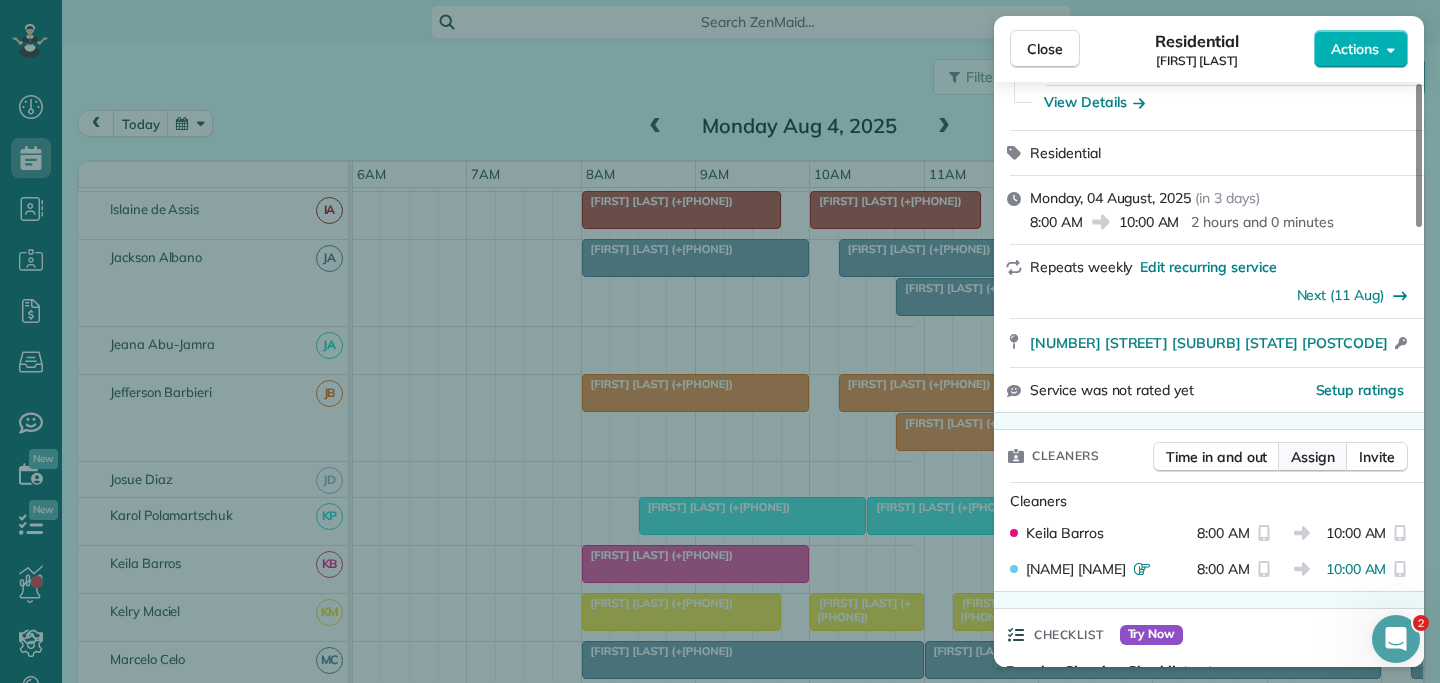 click on "Assign" at bounding box center (1313, 457) 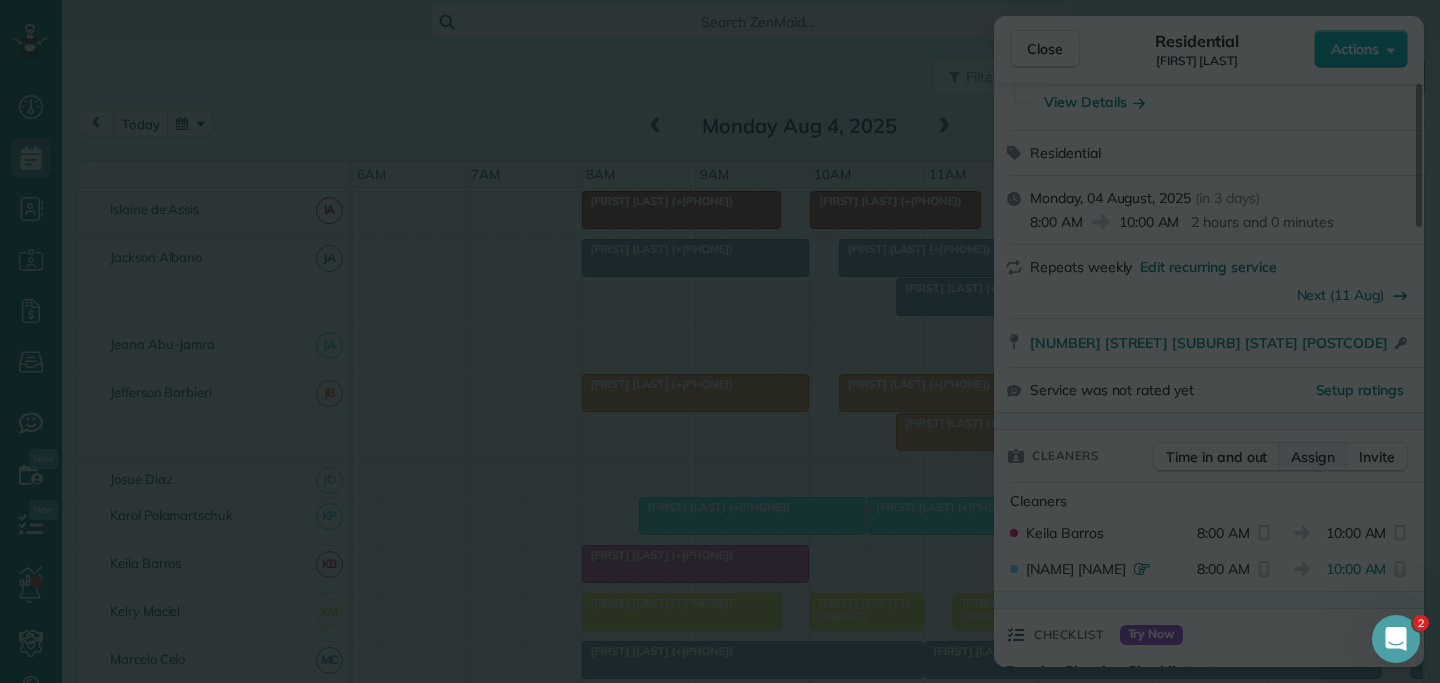 scroll, scrollTop: 0, scrollLeft: 0, axis: both 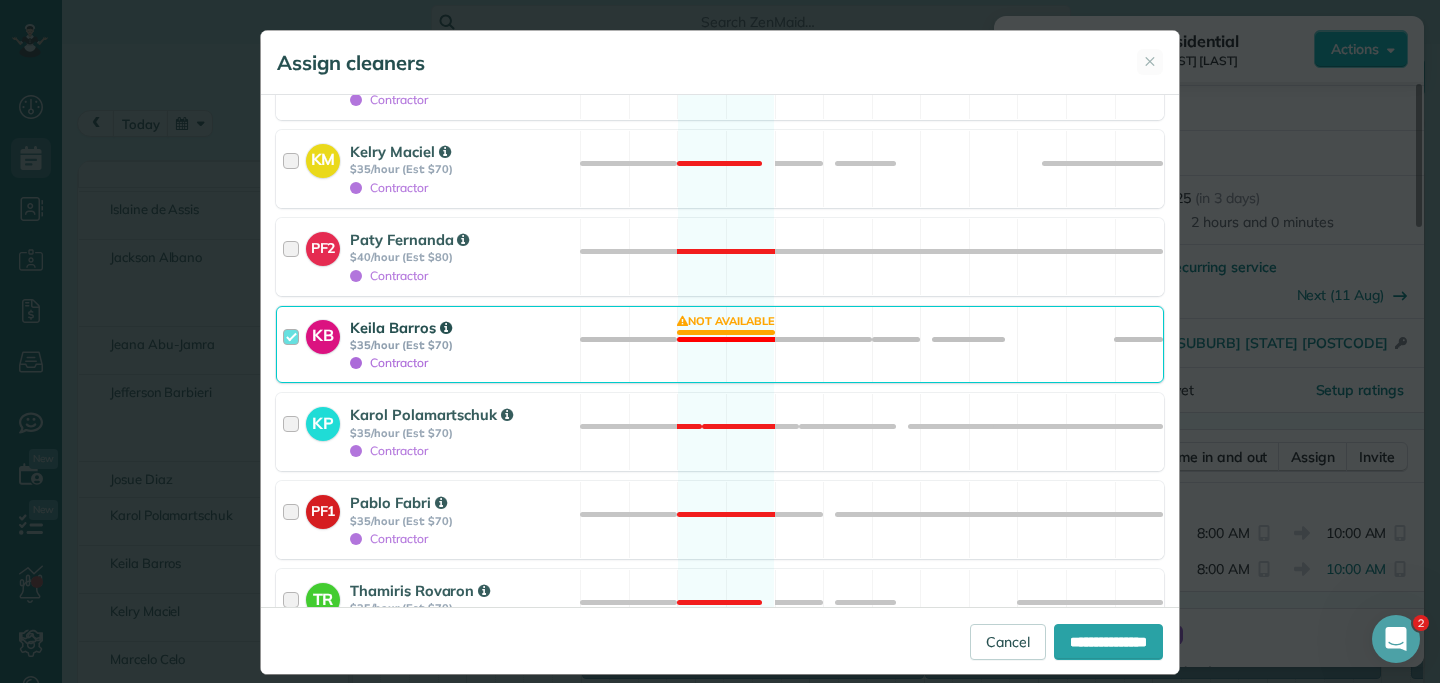 click at bounding box center (294, 345) 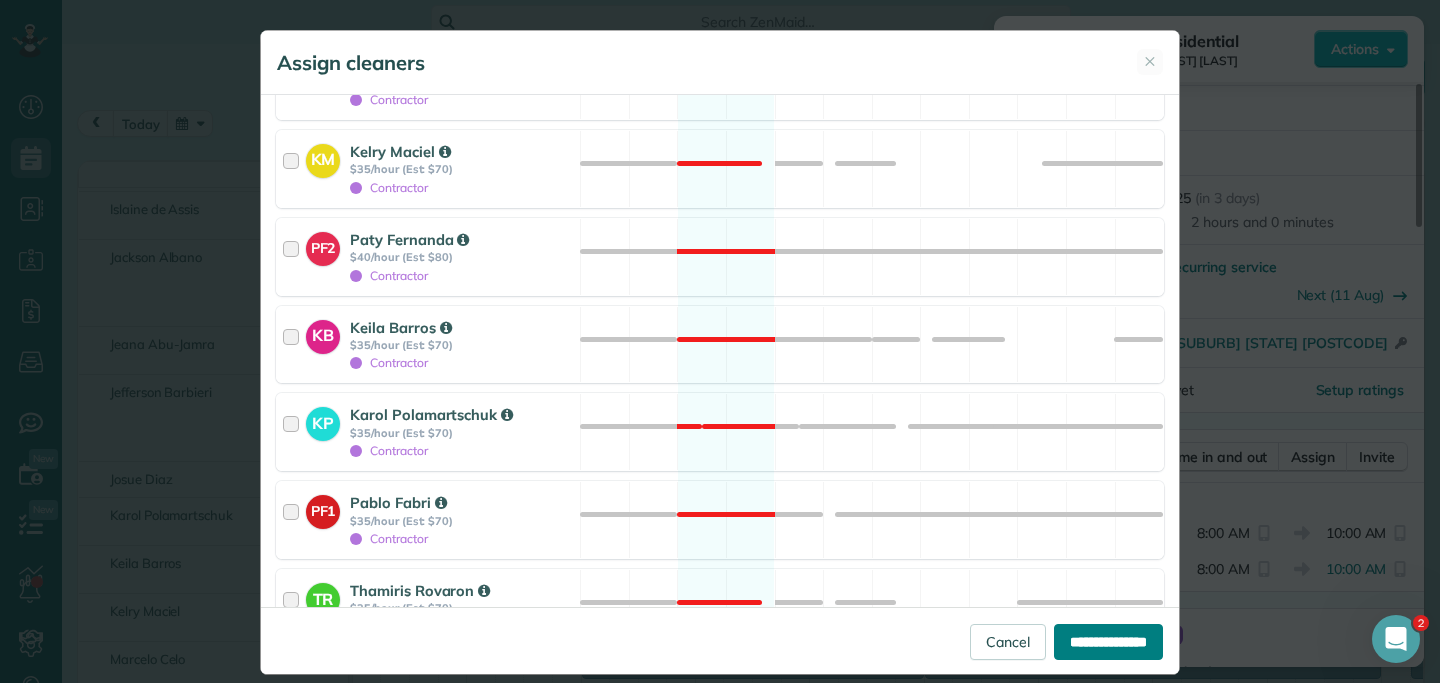 click on "**********" at bounding box center (1108, 642) 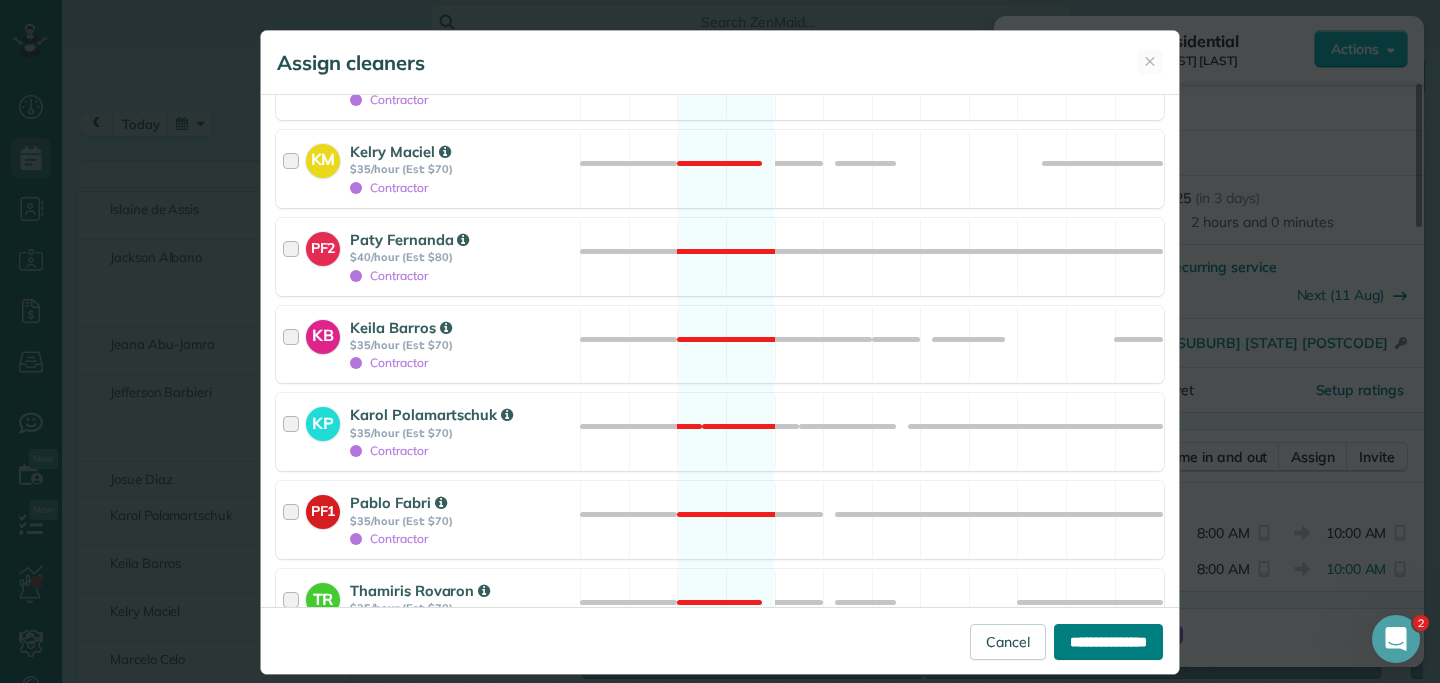 type on "**********" 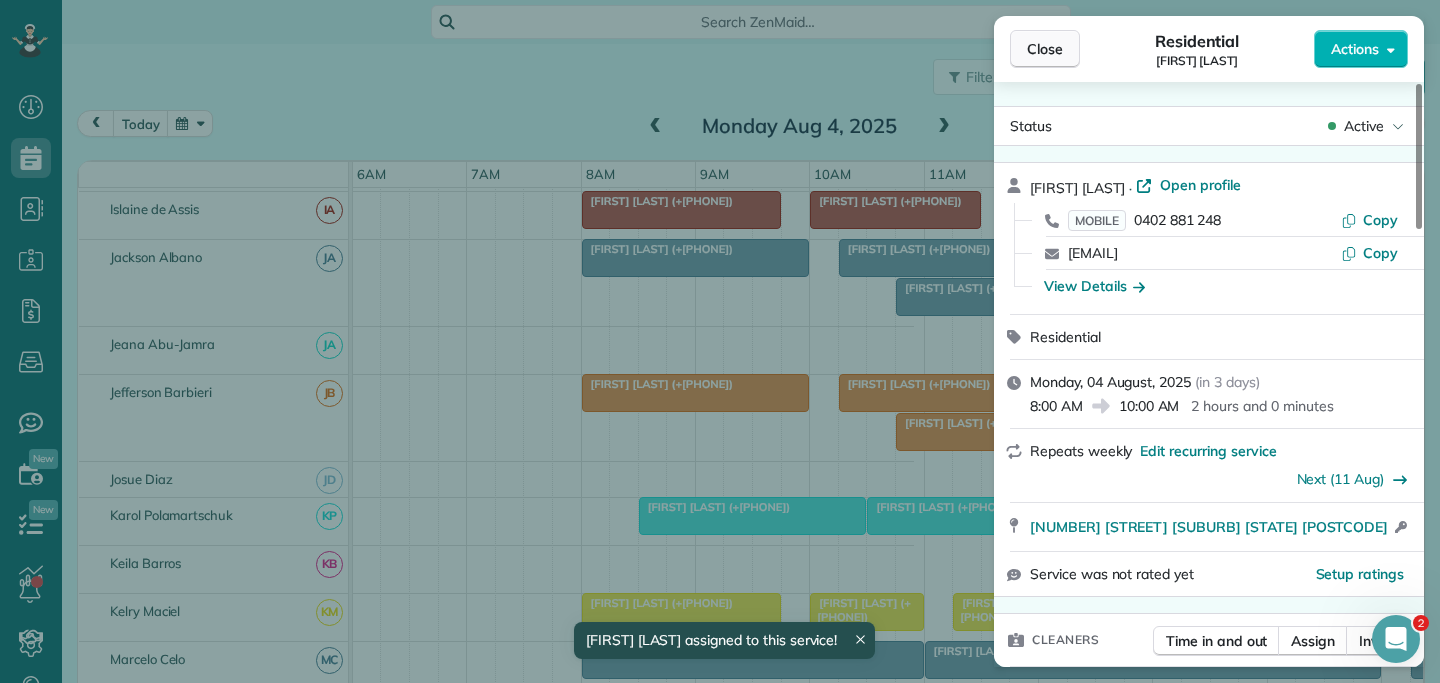 click on "Close" at bounding box center (1045, 49) 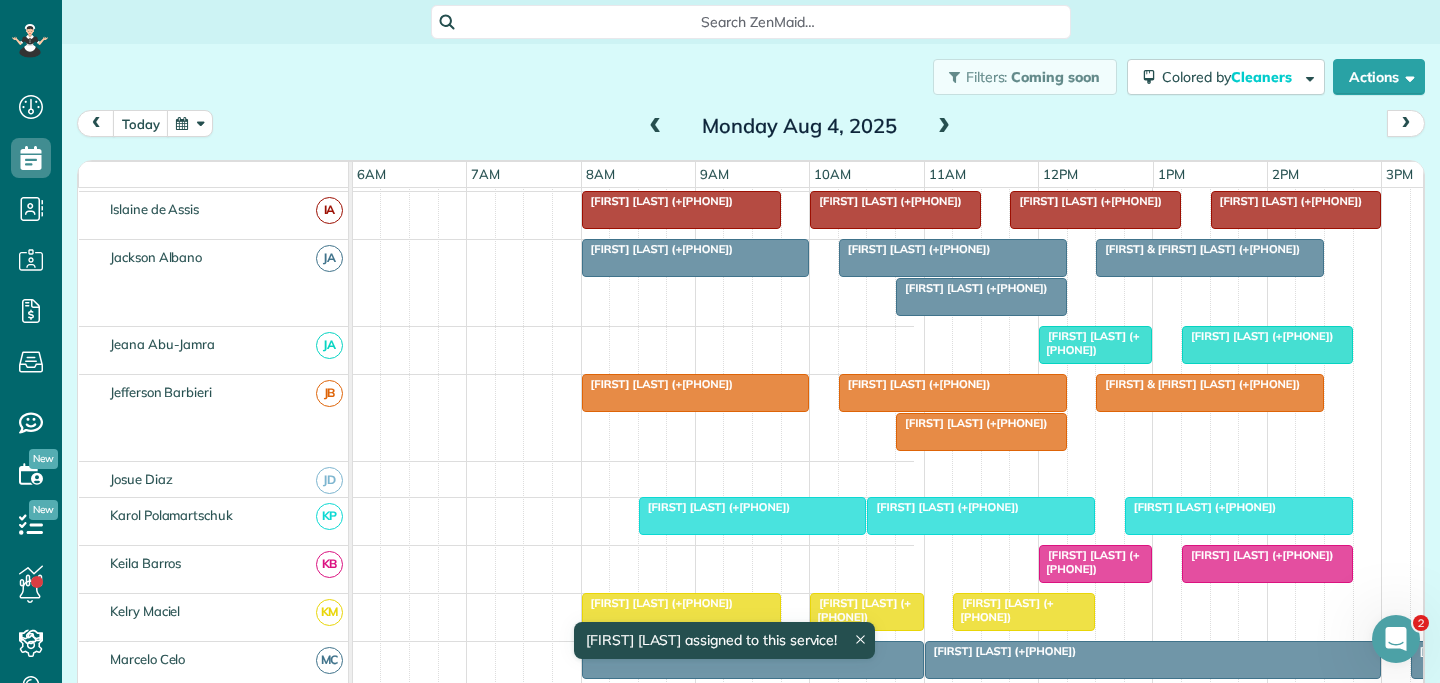 scroll, scrollTop: 784, scrollLeft: 687, axis: both 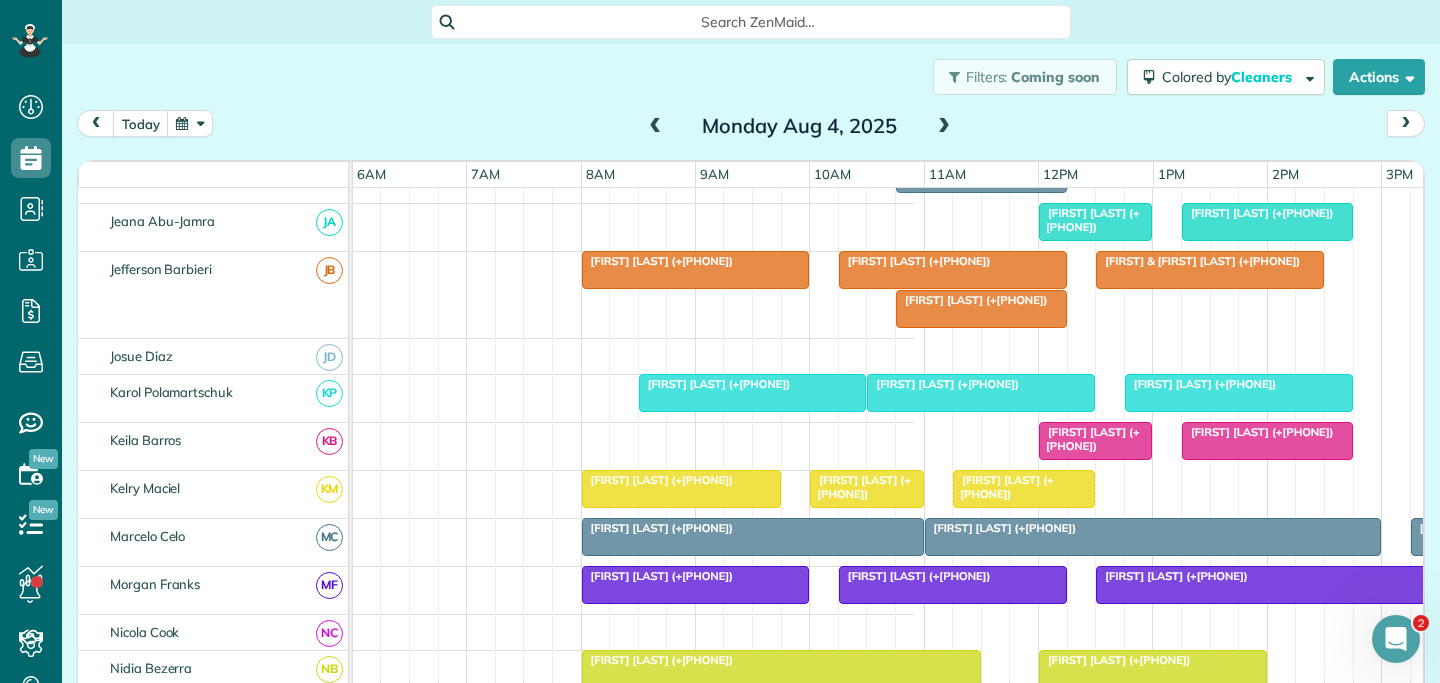 click on "Georgia Nelson (+61458553468)" at bounding box center (972, 300) 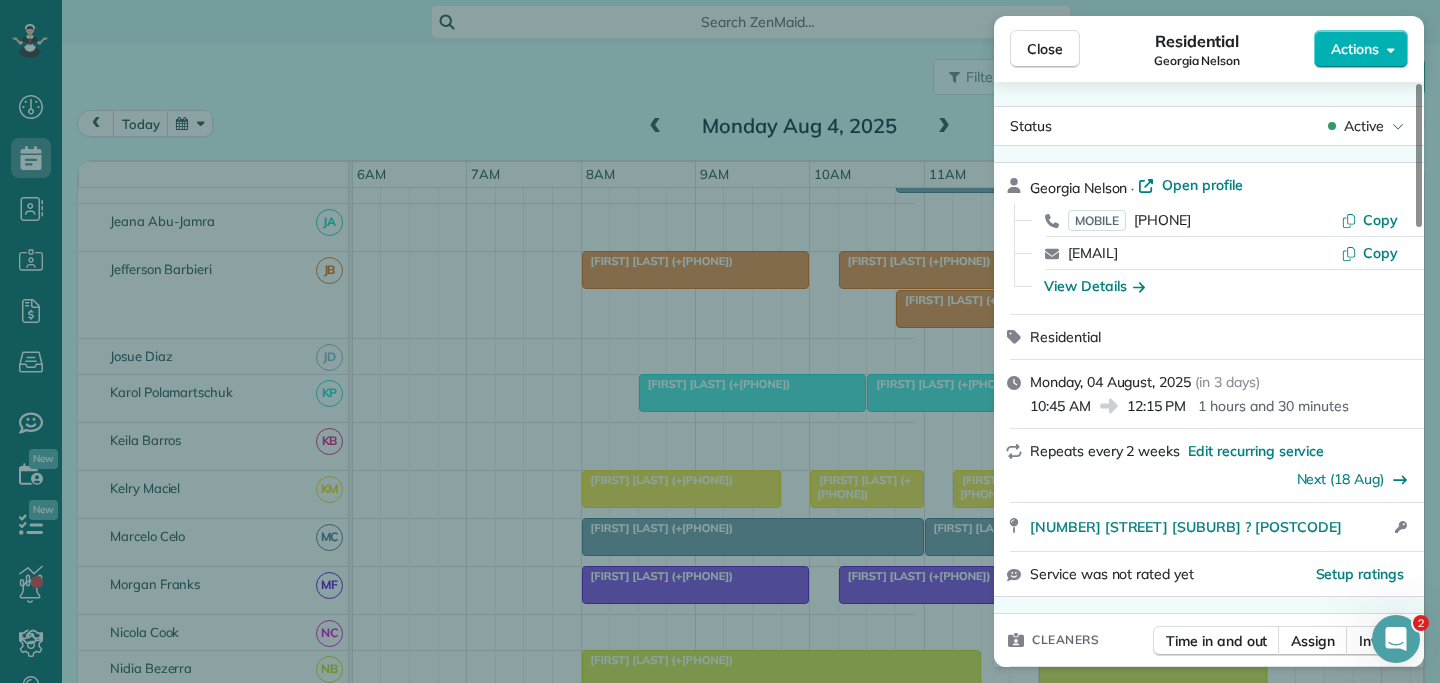 scroll, scrollTop: 166, scrollLeft: 0, axis: vertical 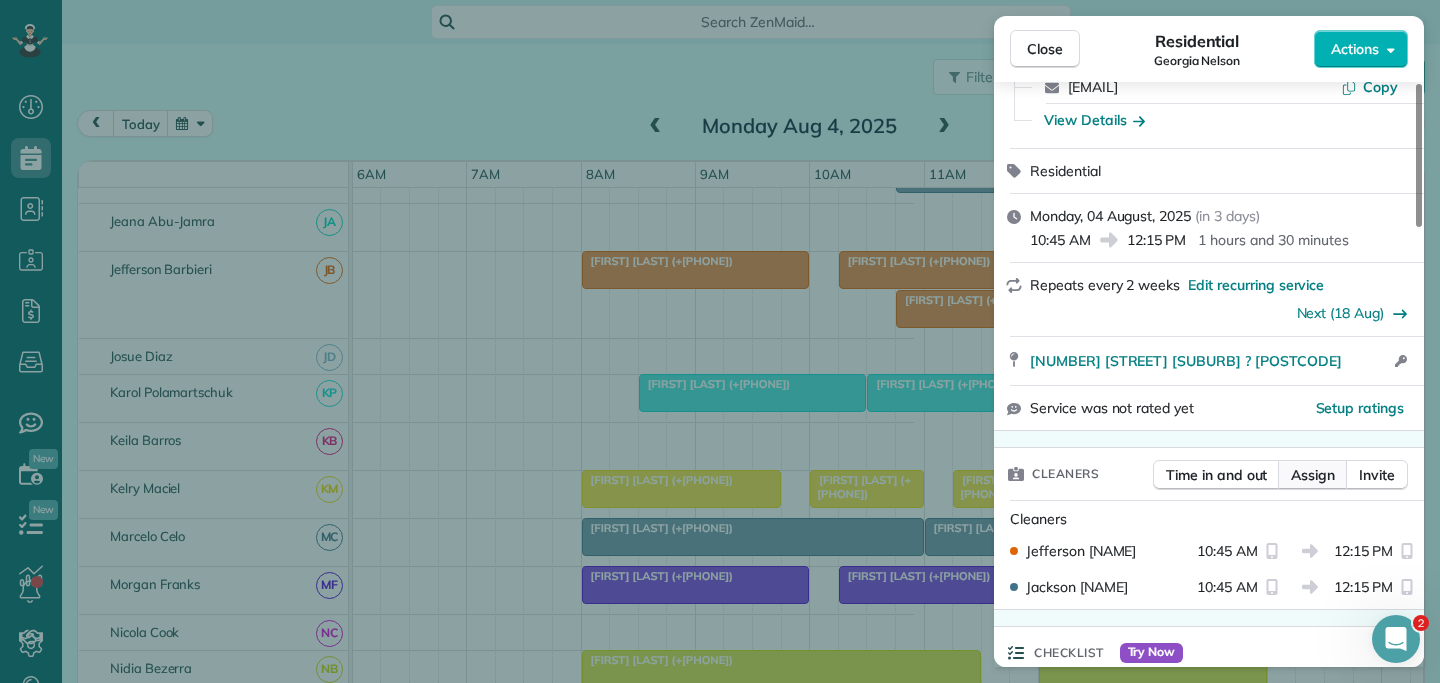 click on "Assign" at bounding box center (1313, 475) 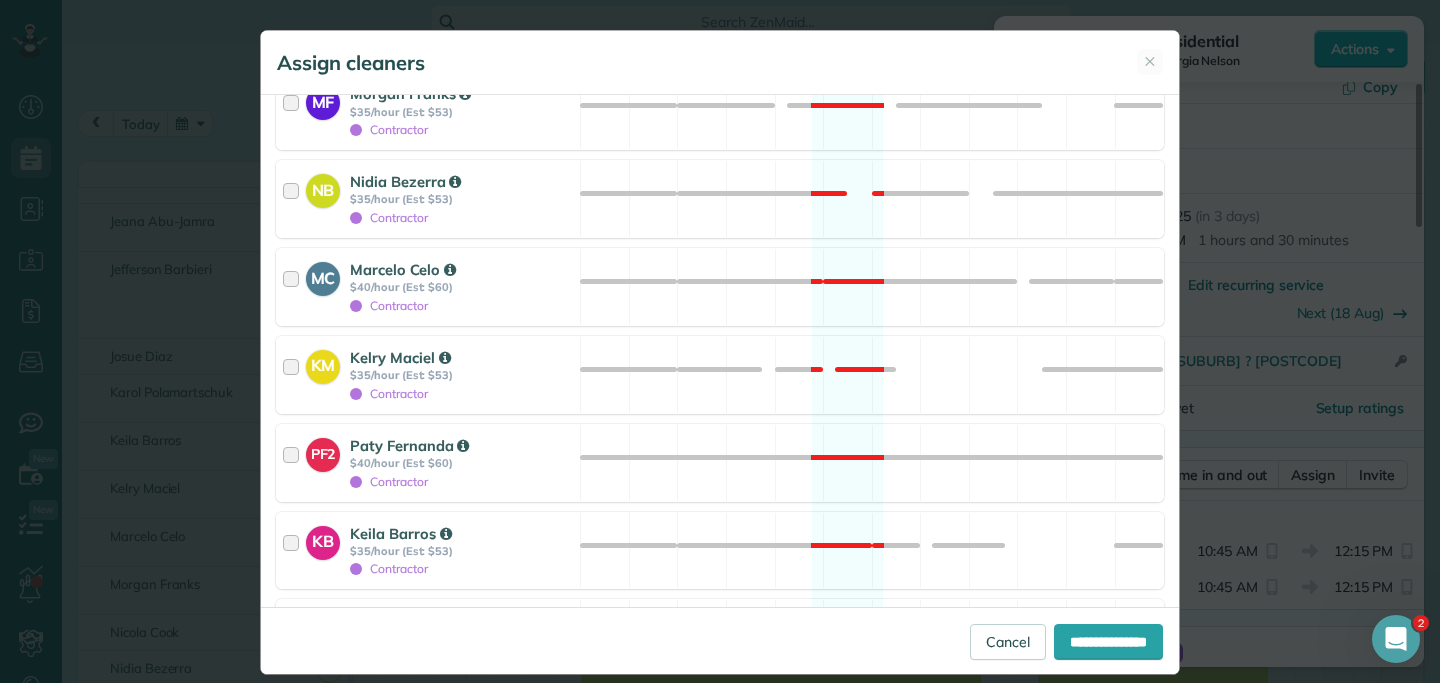 scroll, scrollTop: 648, scrollLeft: 0, axis: vertical 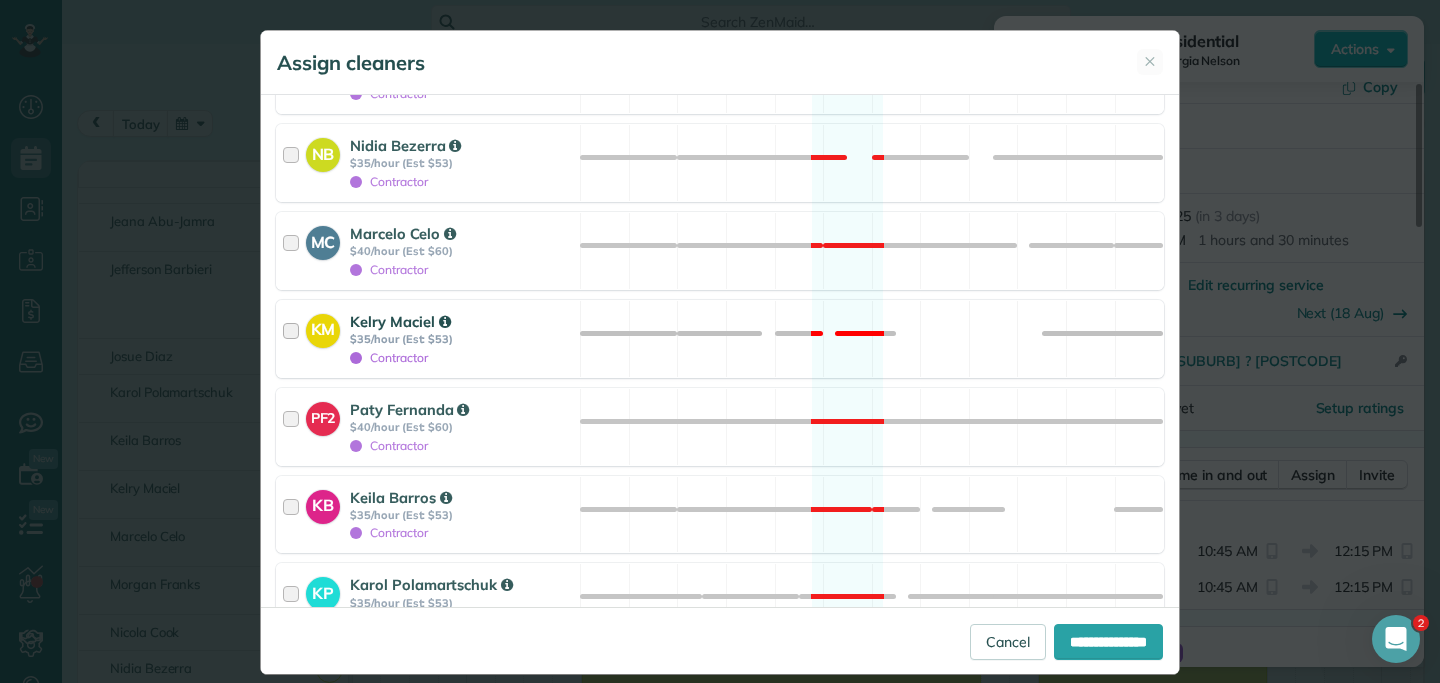 click at bounding box center [294, 339] 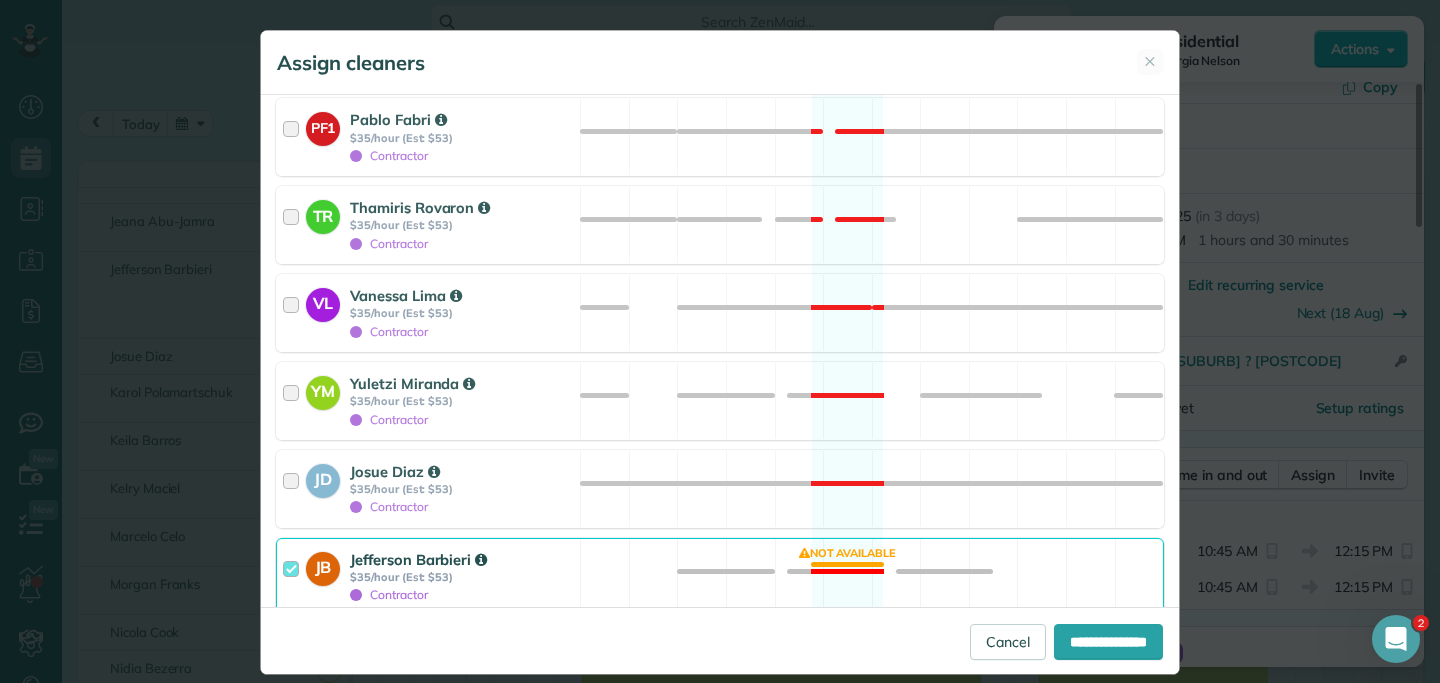 scroll, scrollTop: 1211, scrollLeft: 0, axis: vertical 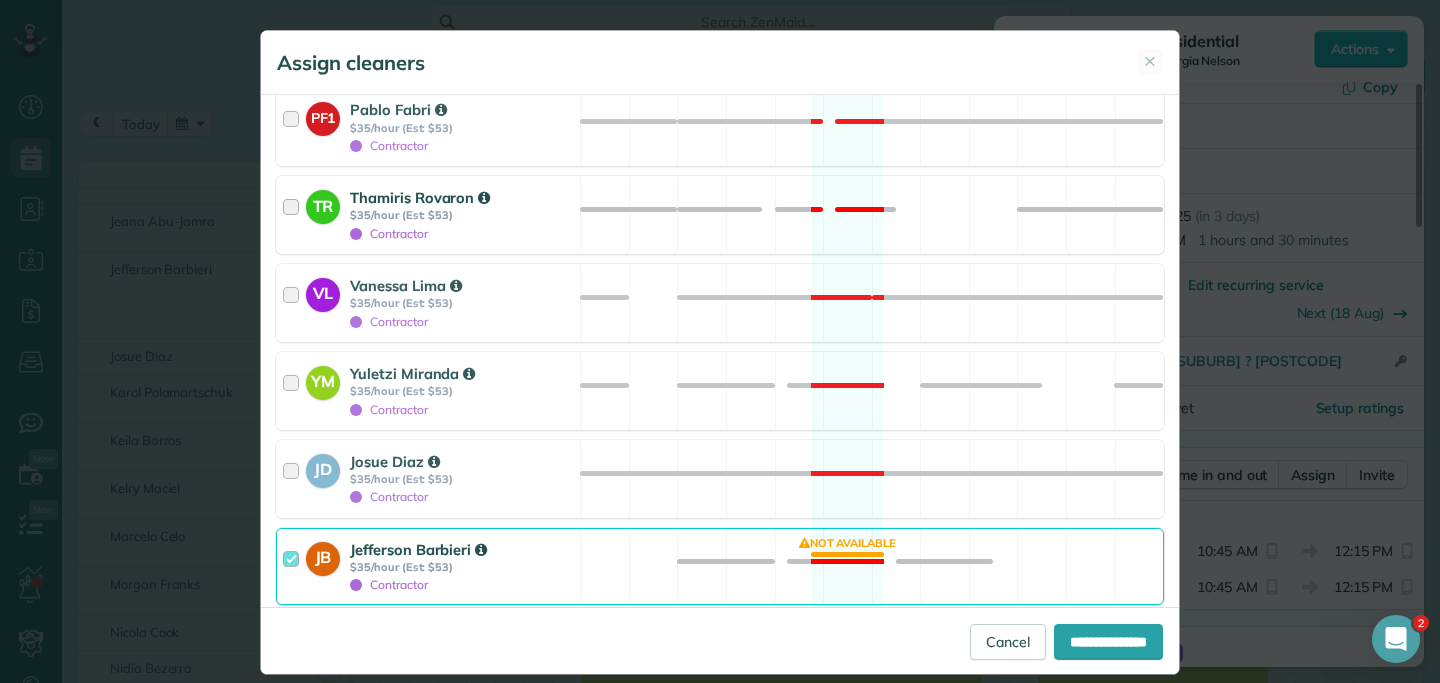 click at bounding box center [294, 215] 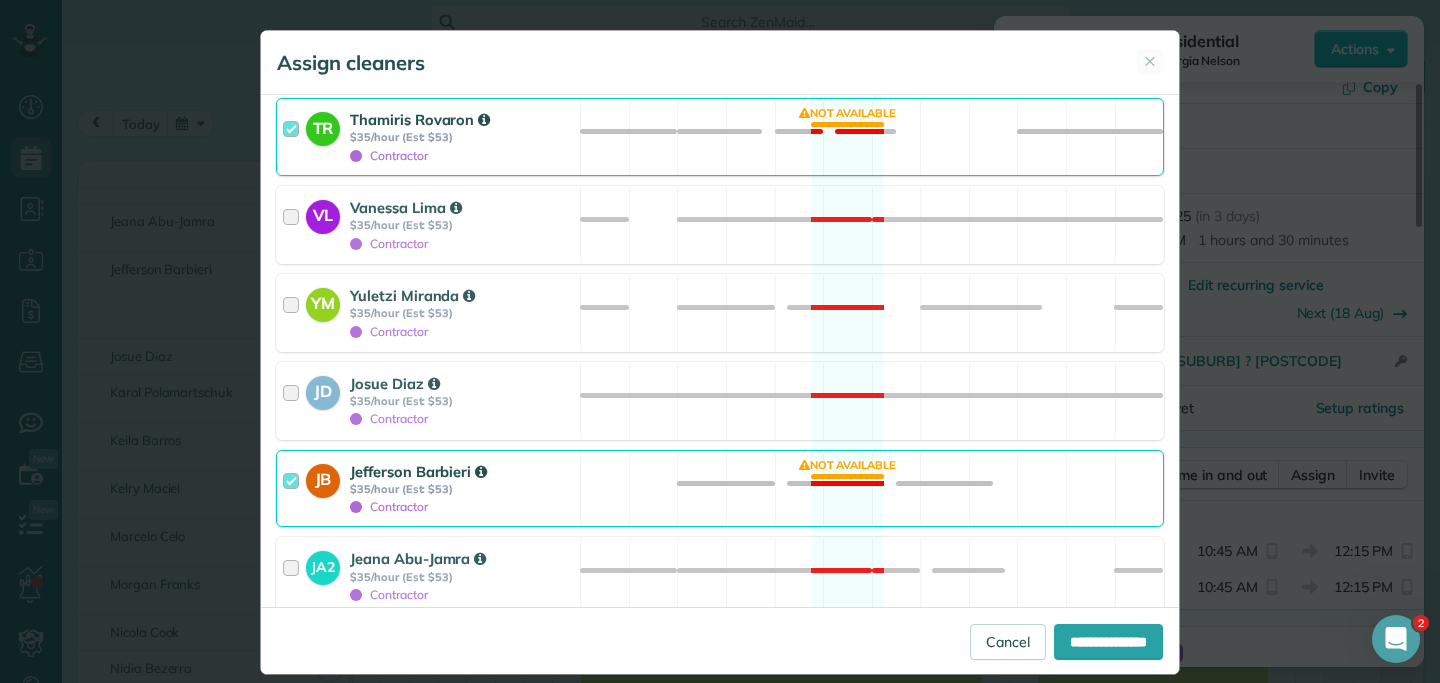 scroll, scrollTop: 1275, scrollLeft: 0, axis: vertical 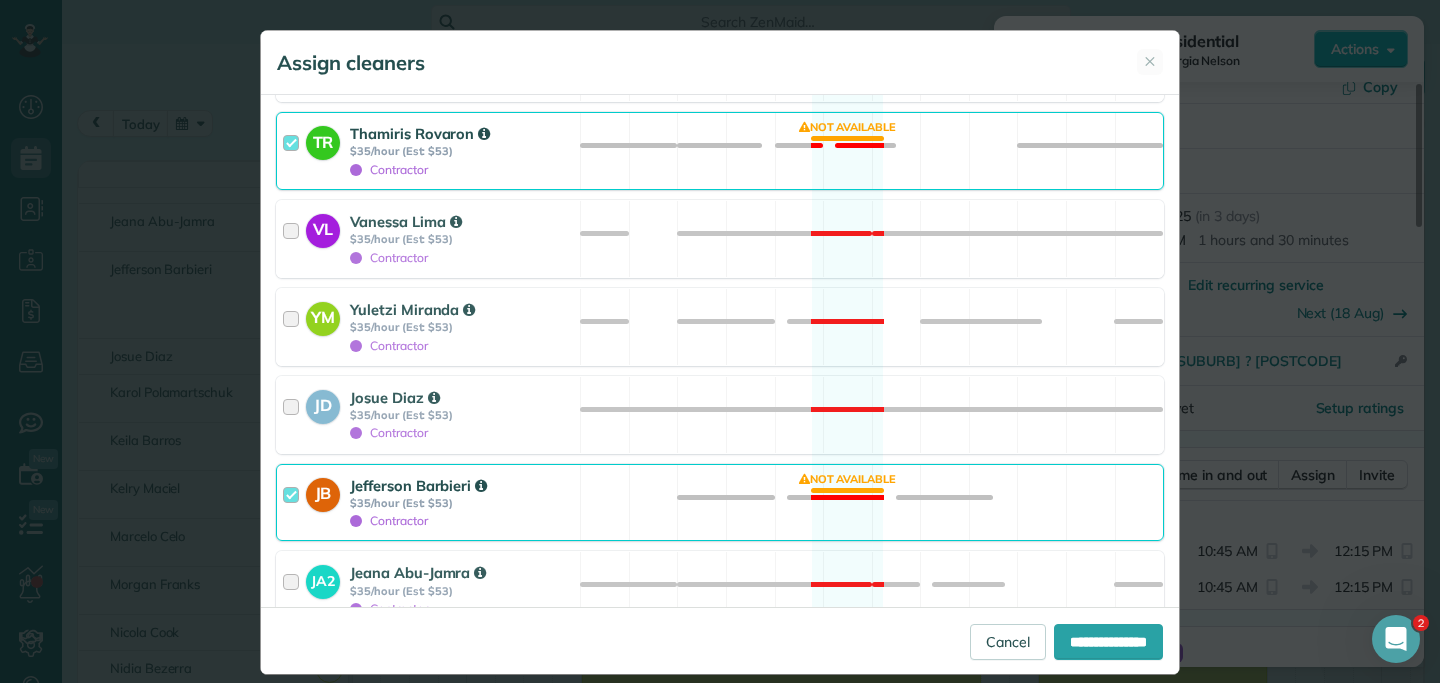 click at bounding box center (294, 503) 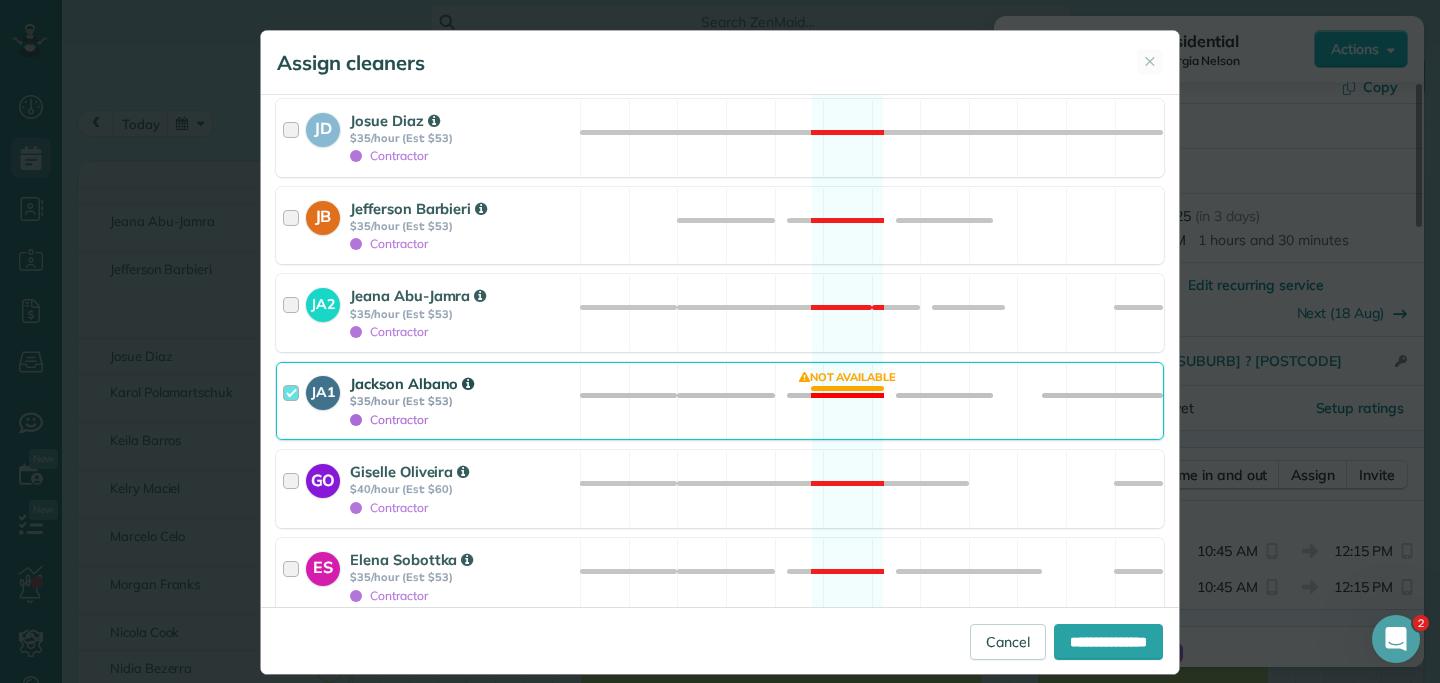 scroll, scrollTop: 1561, scrollLeft: 0, axis: vertical 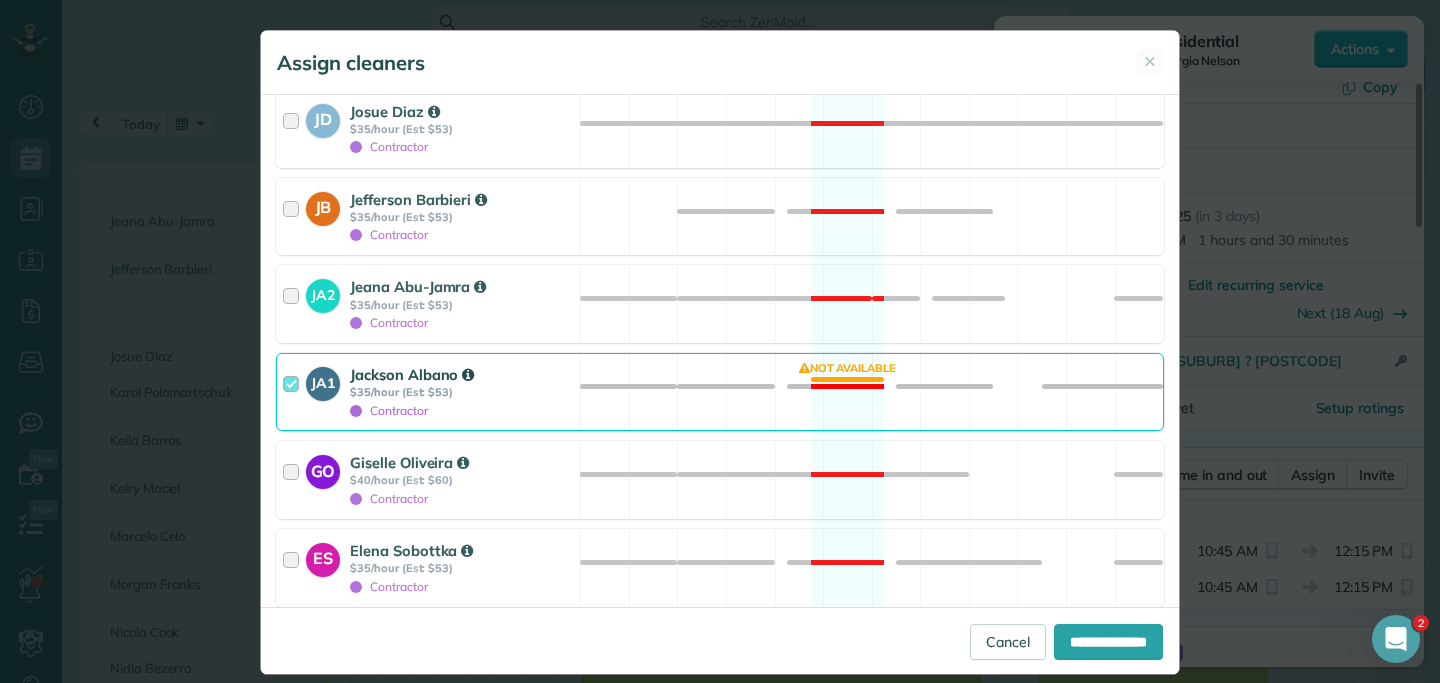 click at bounding box center [294, 392] 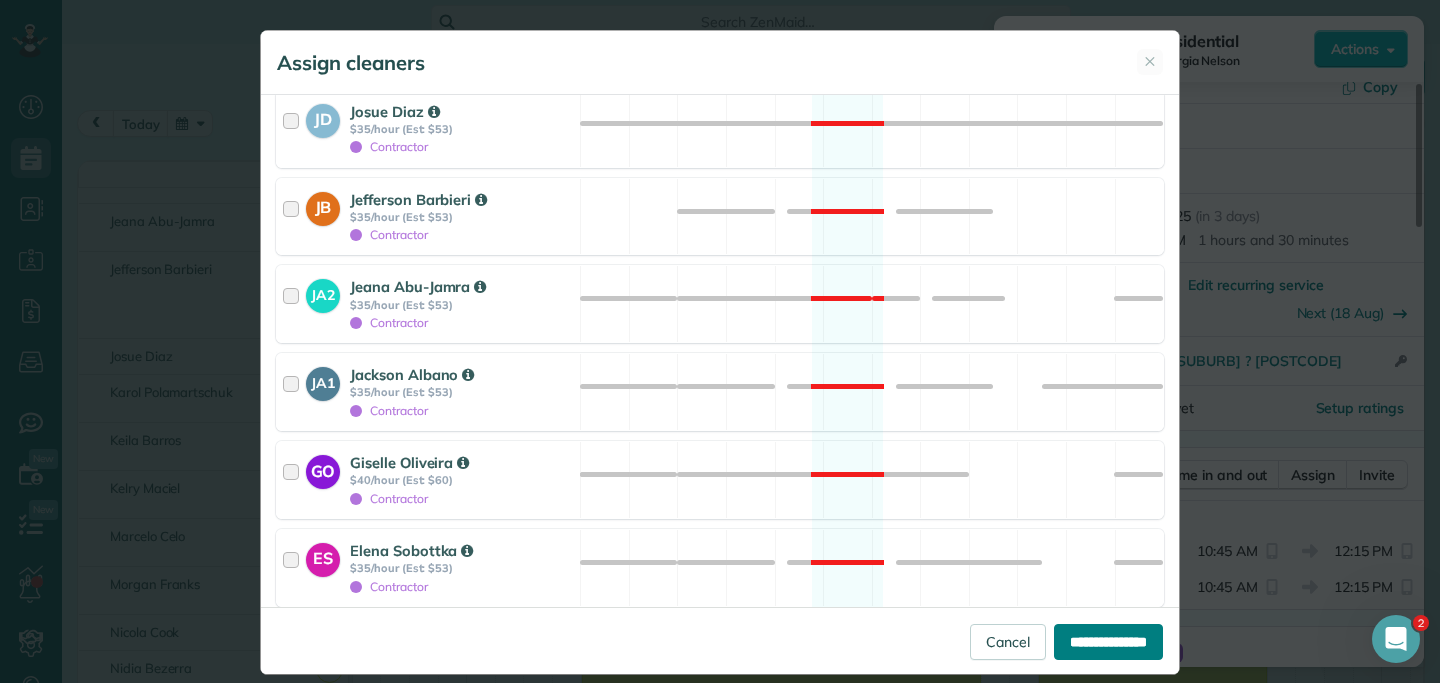 click on "**********" at bounding box center [1108, 642] 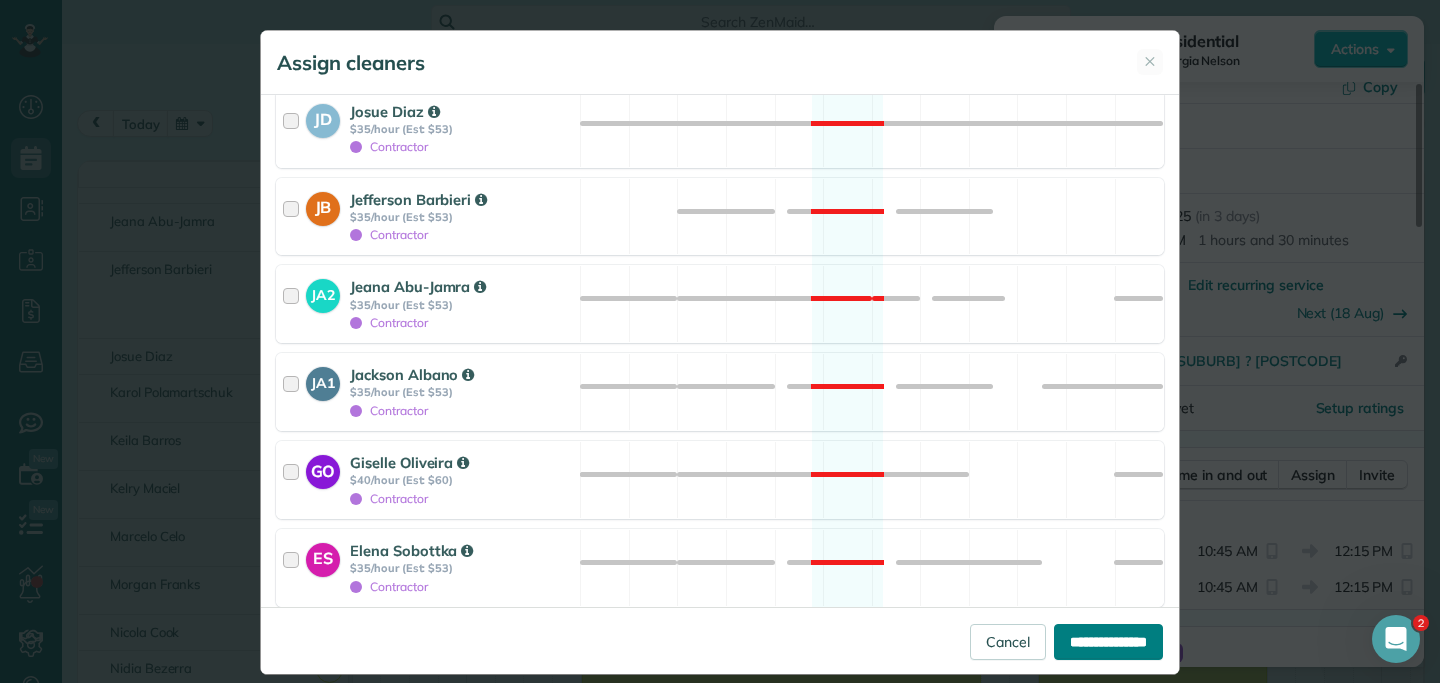 type on "**********" 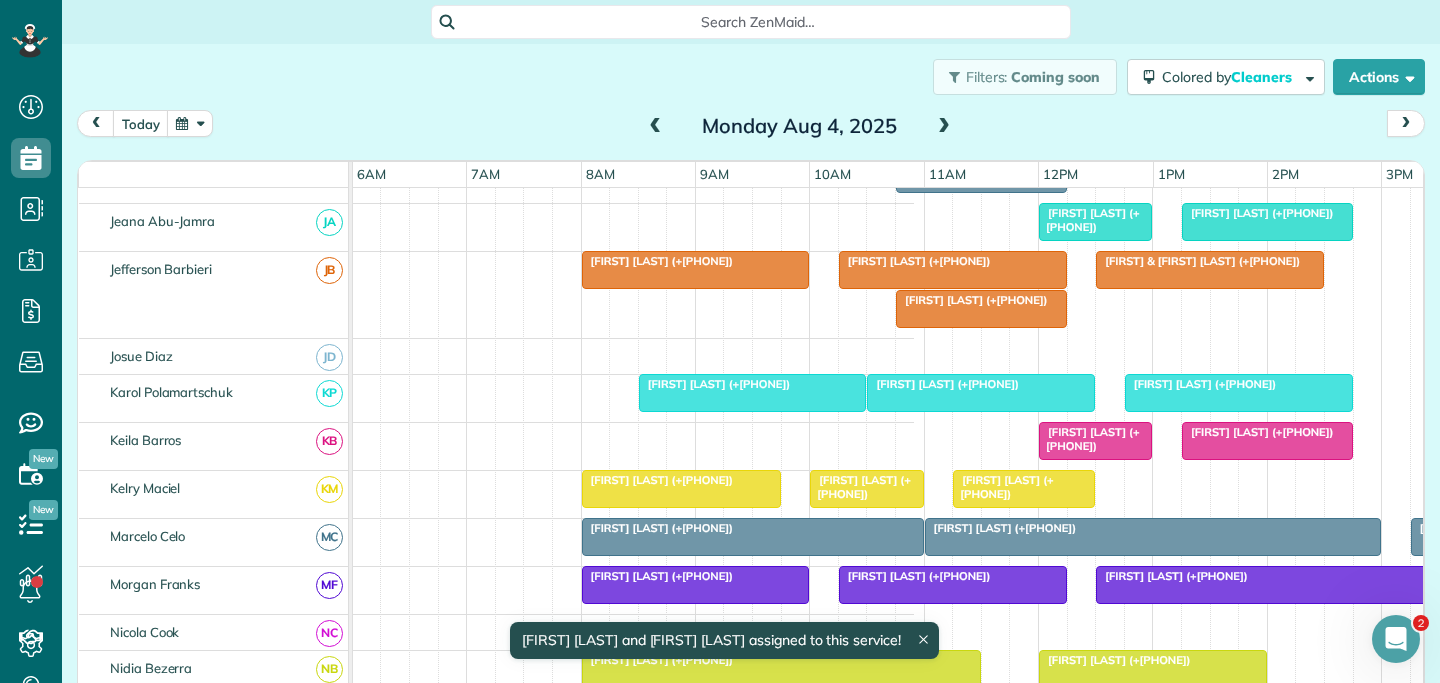 scroll, scrollTop: 714, scrollLeft: 687, axis: both 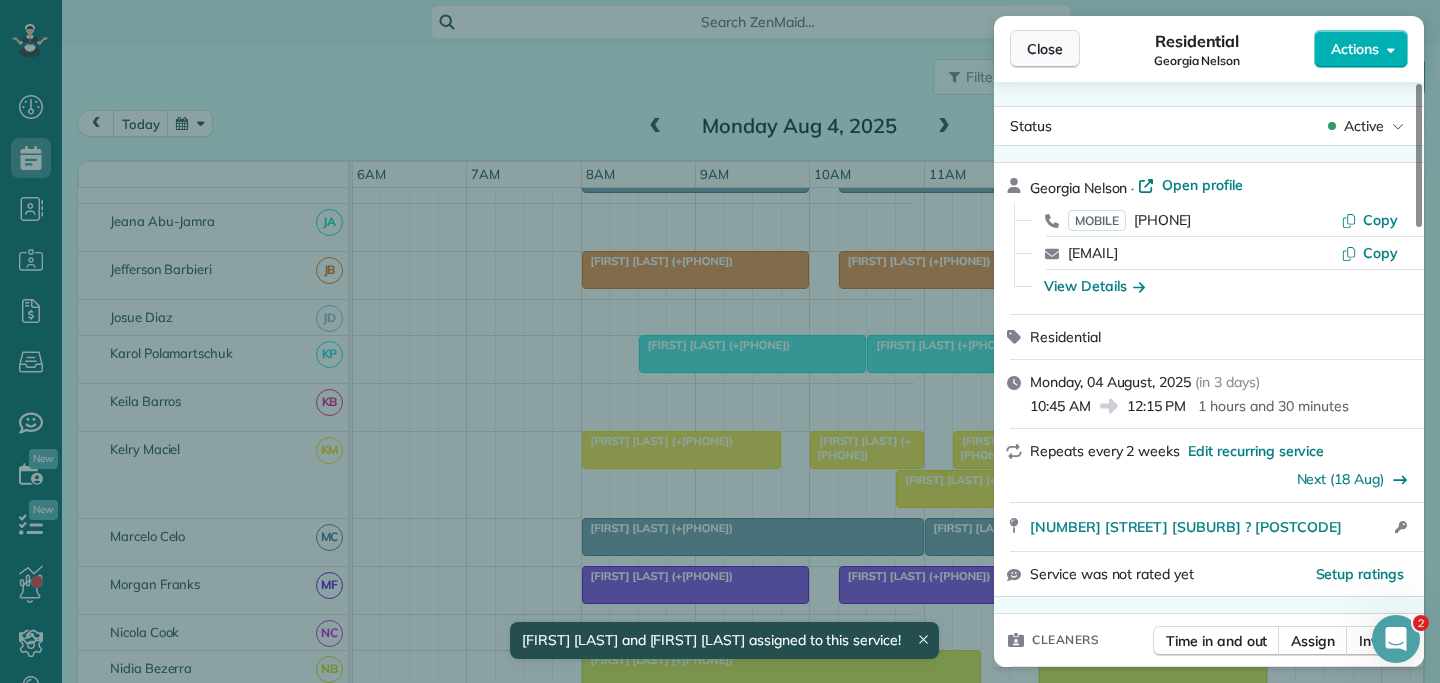 click on "Close" at bounding box center (1045, 49) 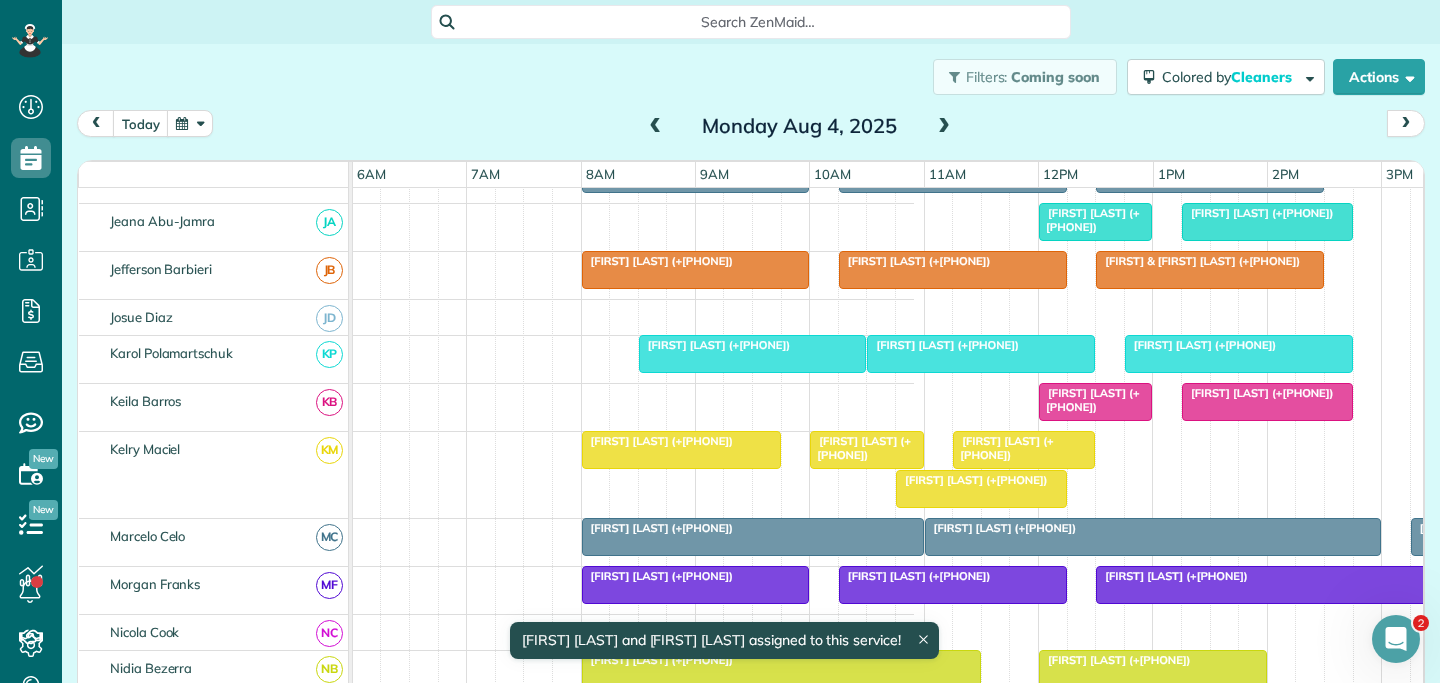 scroll, scrollTop: 861, scrollLeft: 687, axis: both 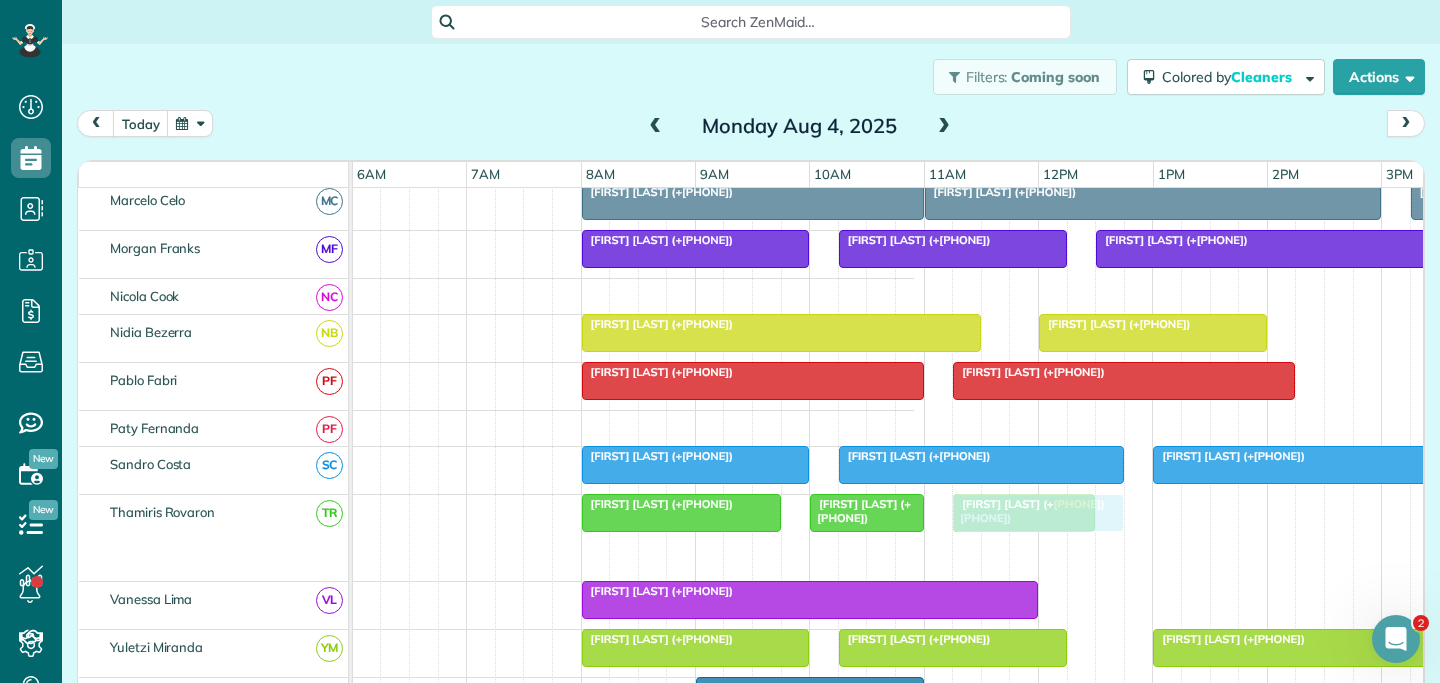 drag, startPoint x: 953, startPoint y: 543, endPoint x: 1021, endPoint y: 542, distance: 68.007355 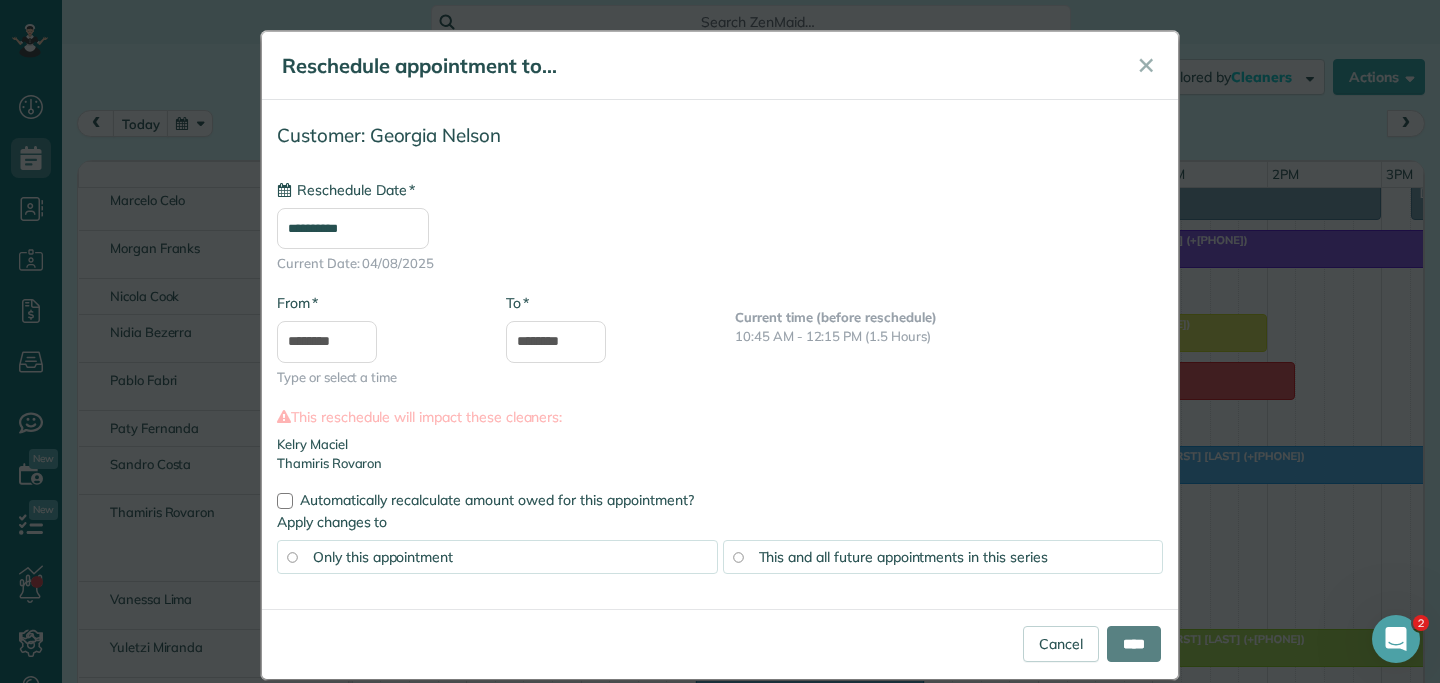 type on "**********" 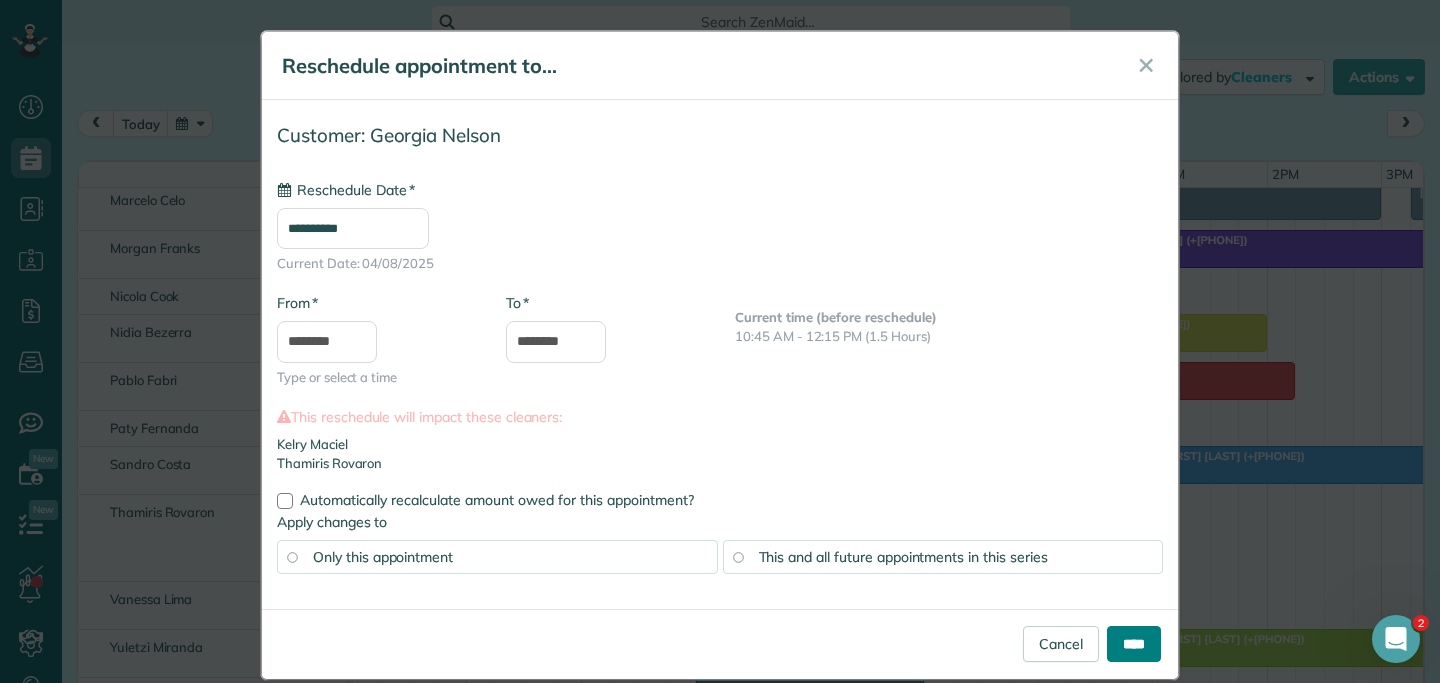 click on "****" at bounding box center [1134, 644] 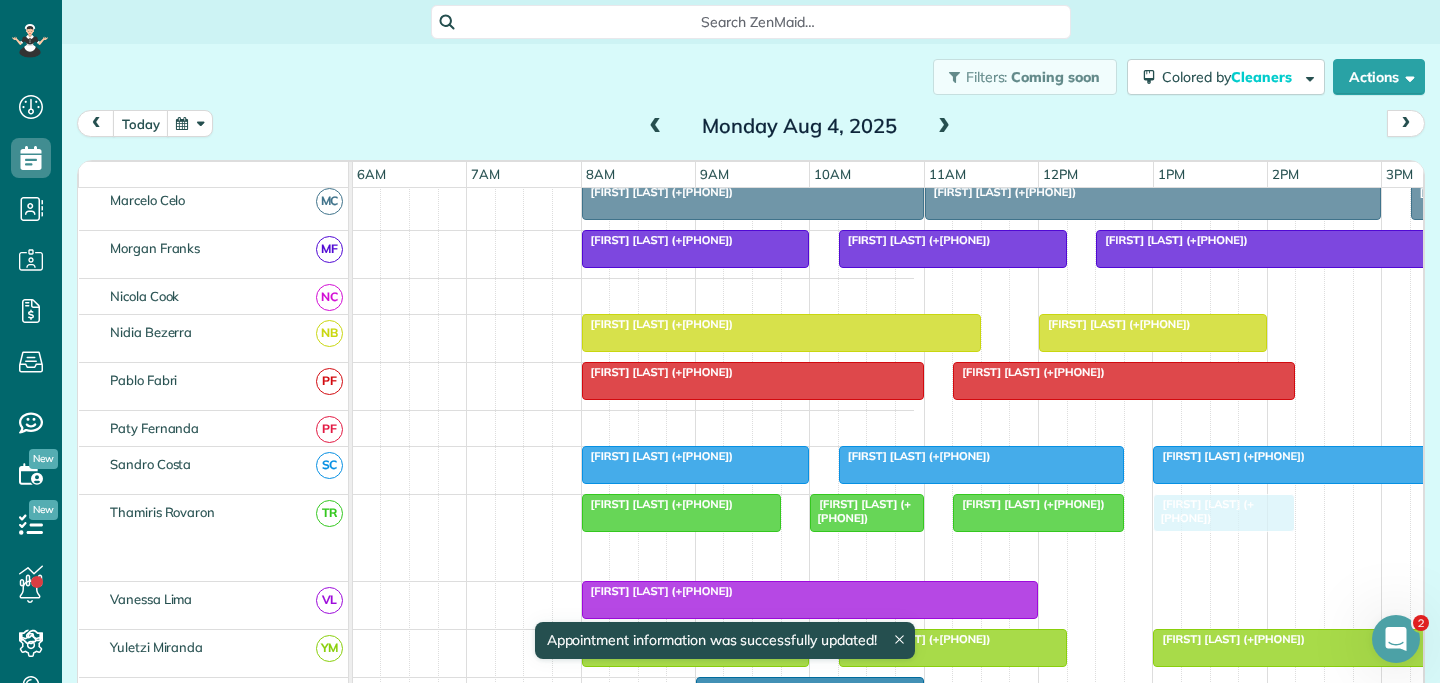 drag, startPoint x: 1011, startPoint y: 546, endPoint x: 1207, endPoint y: 548, distance: 196.01021 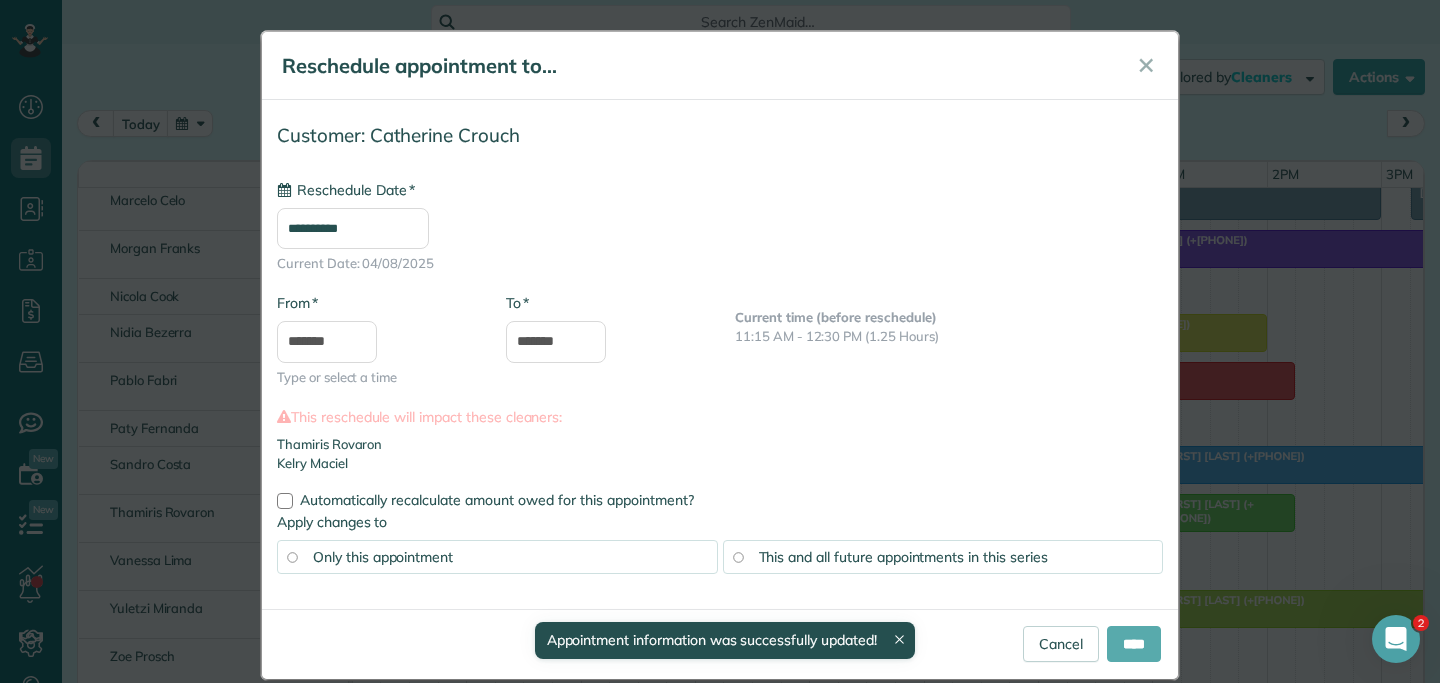 type on "**********" 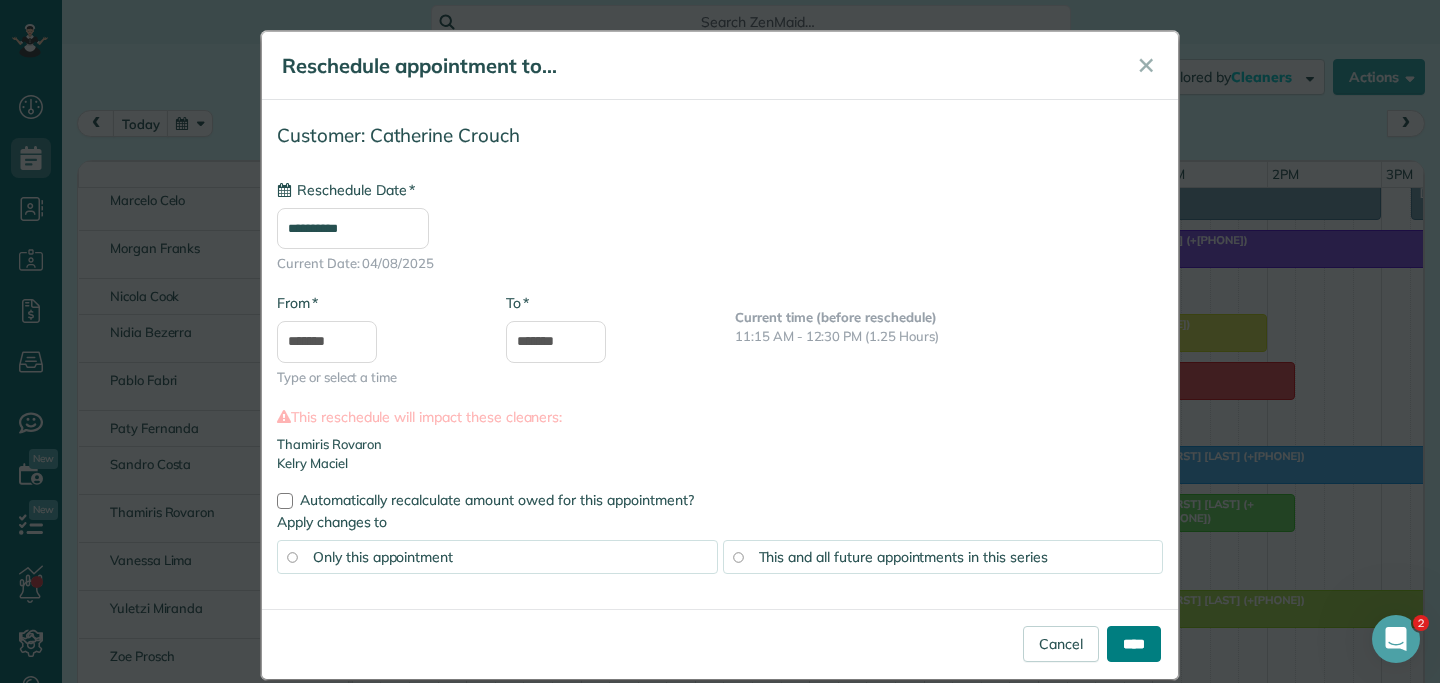 click on "****" at bounding box center [1134, 644] 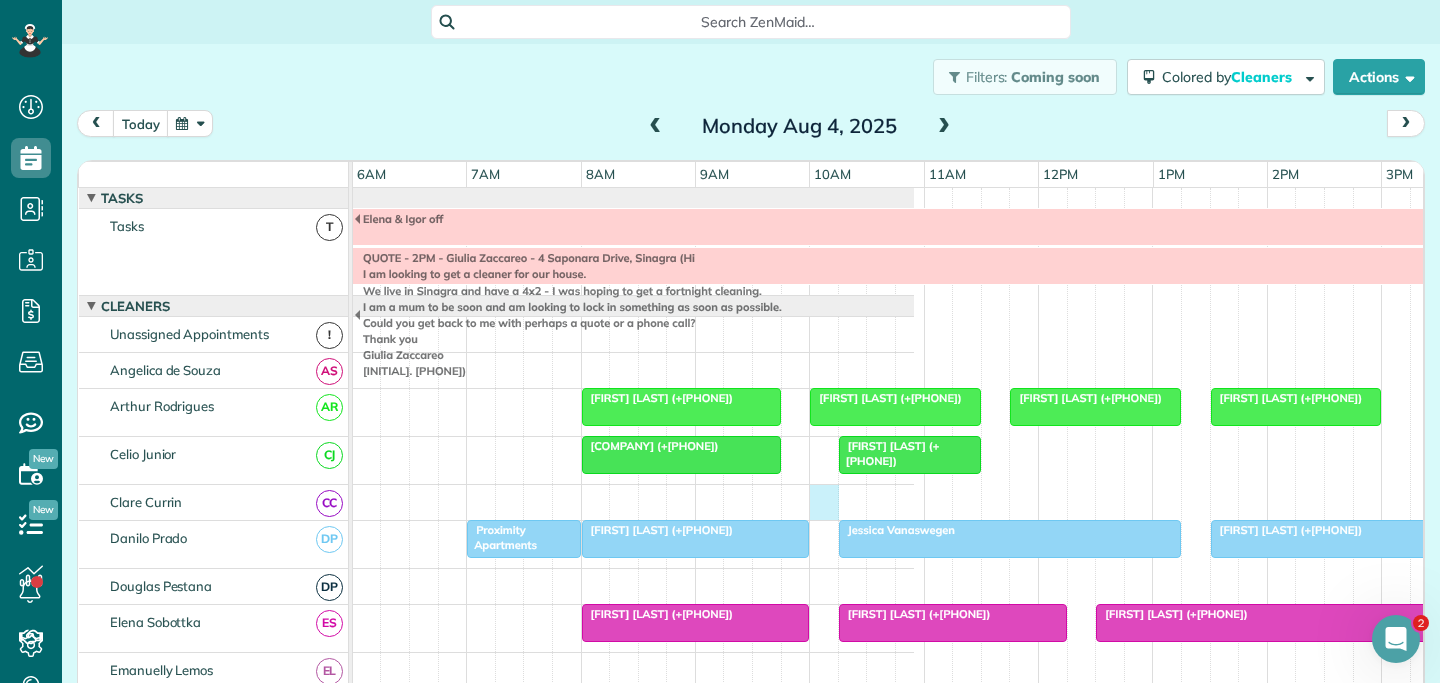 click at bounding box center [290, 502] 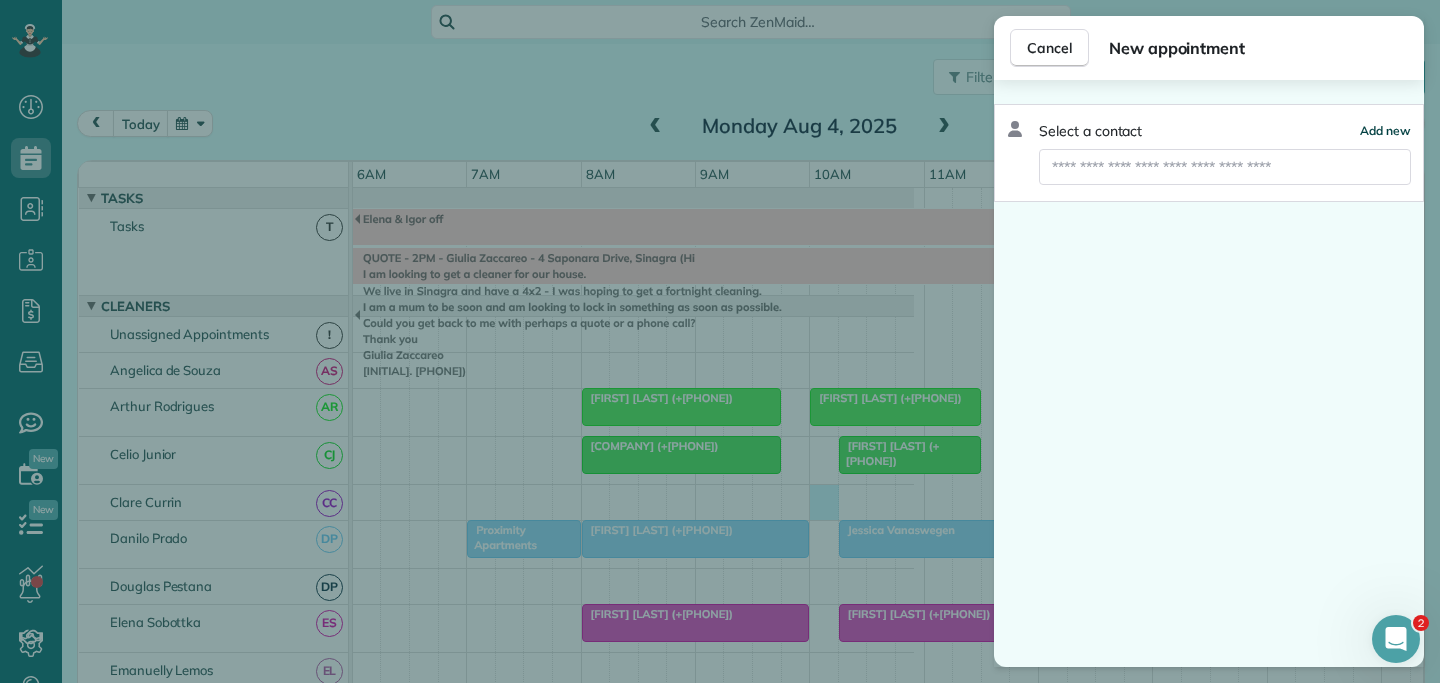 click on "Add new" at bounding box center [1385, 130] 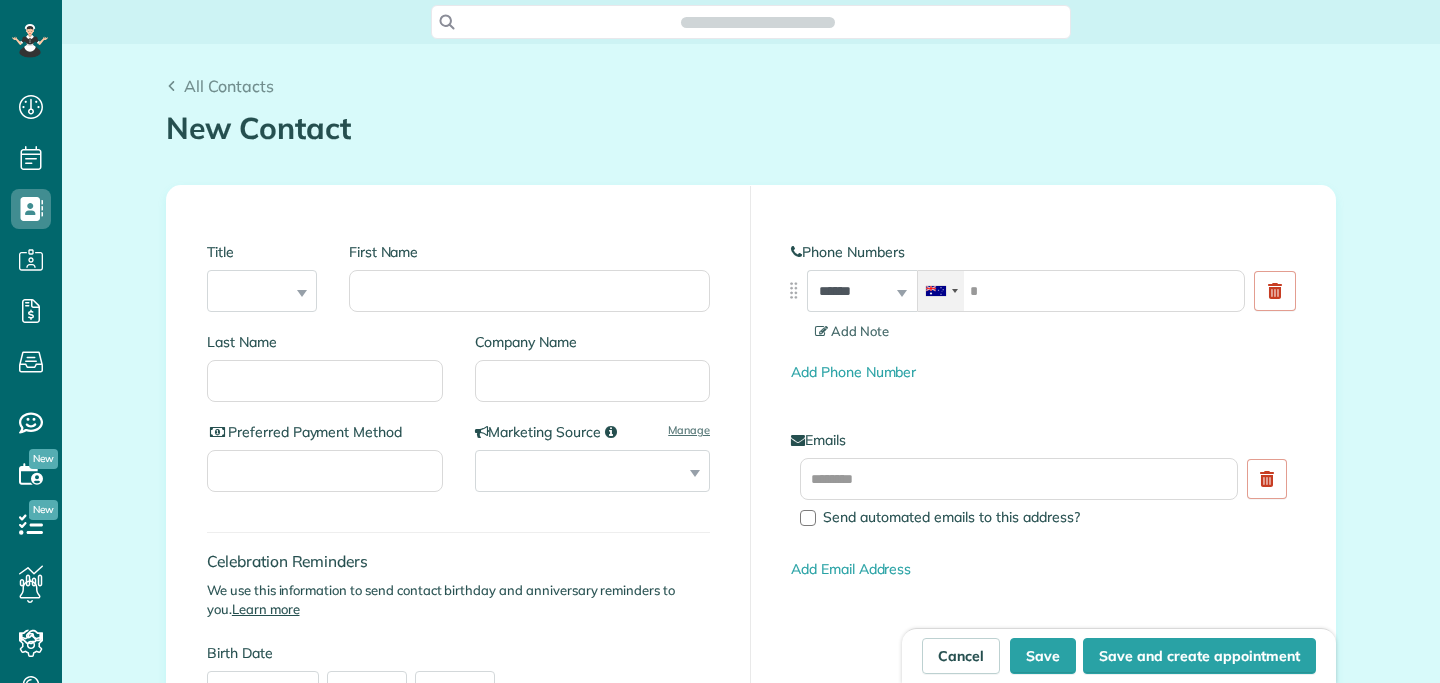 scroll, scrollTop: 0, scrollLeft: 0, axis: both 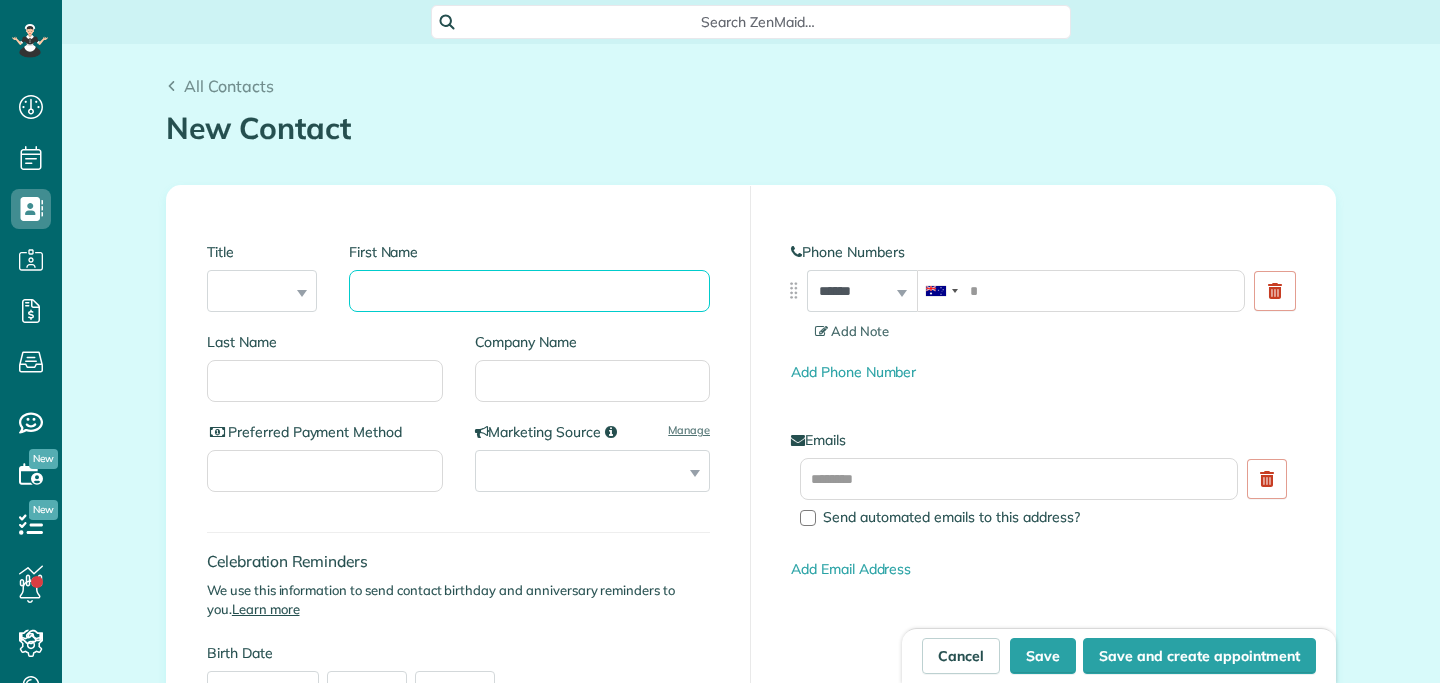 click on "First Name" at bounding box center [529, 291] 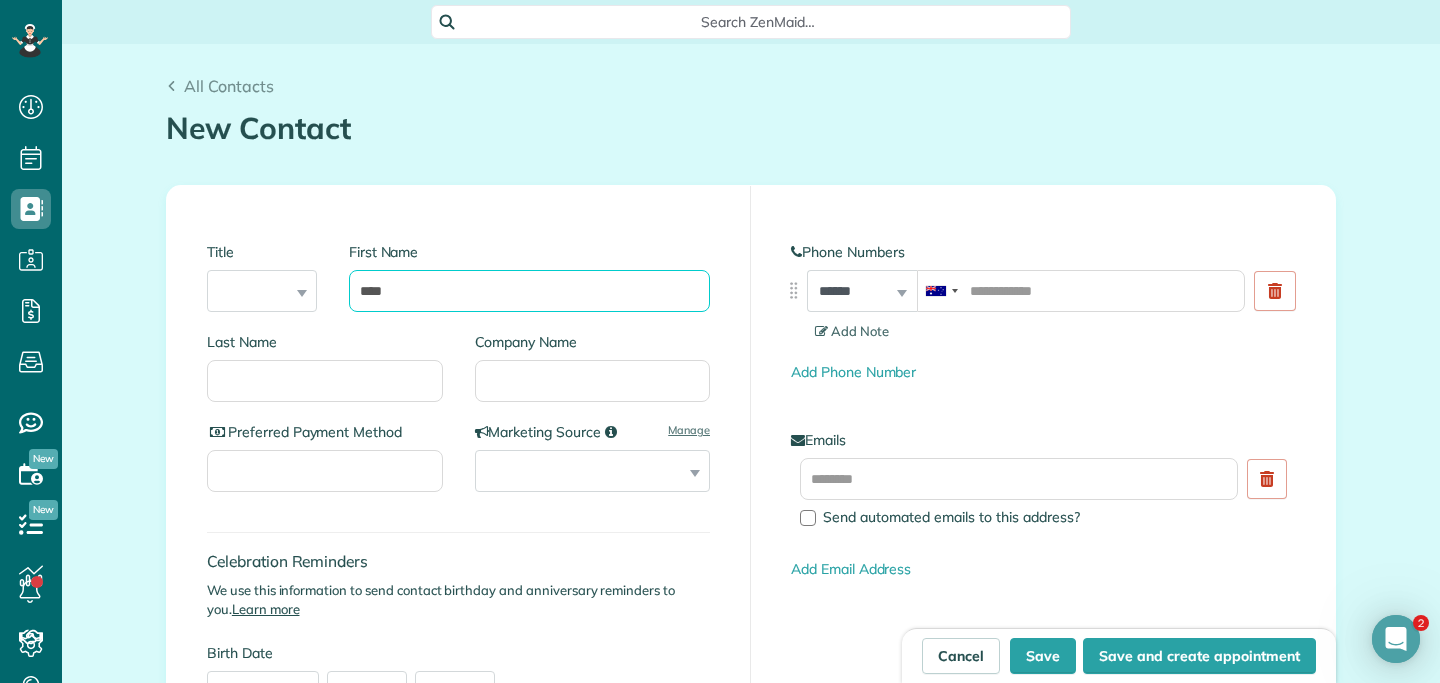 scroll, scrollTop: 0, scrollLeft: 0, axis: both 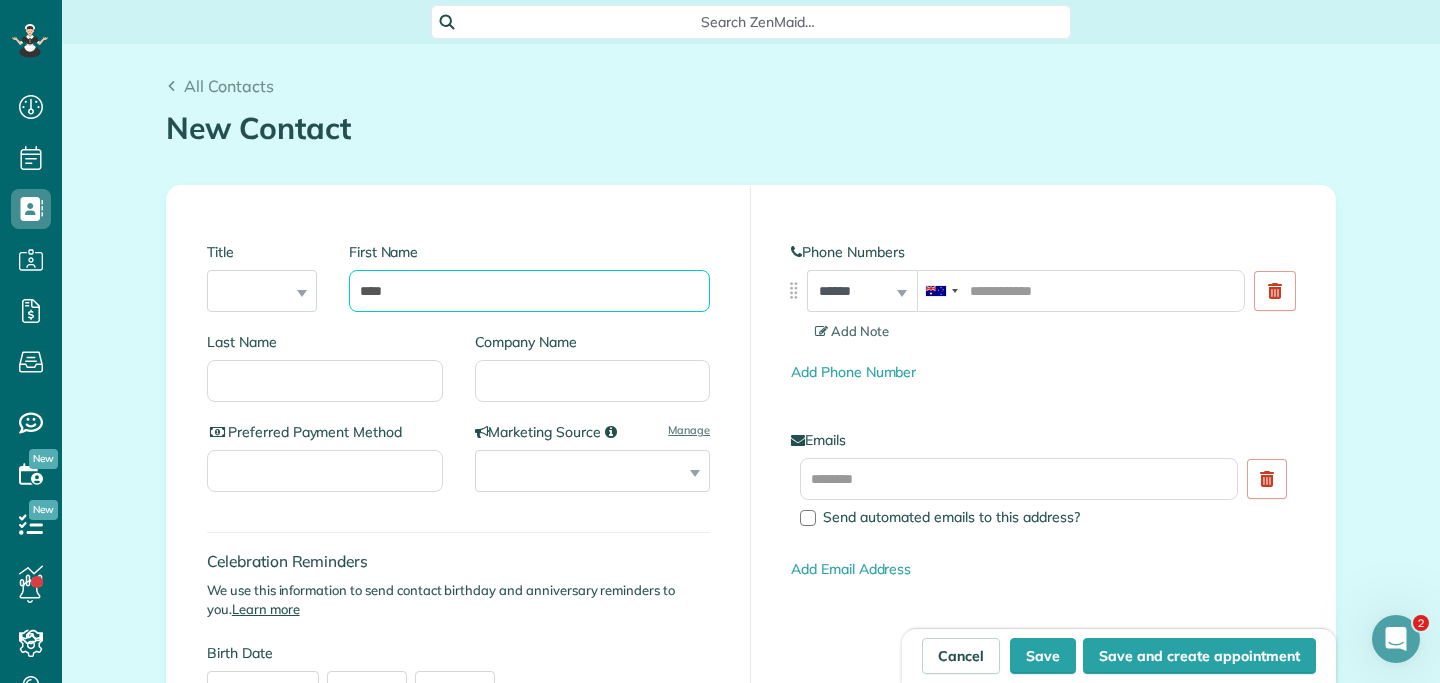 type on "****" 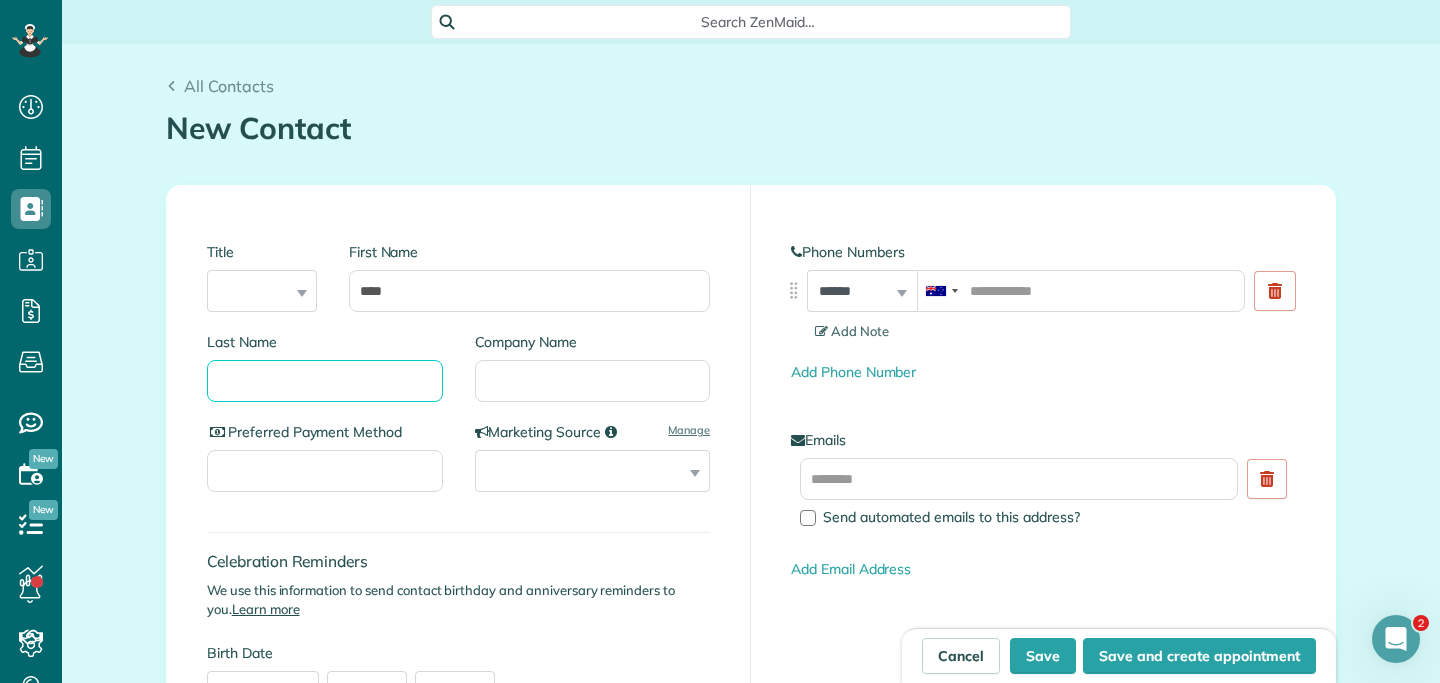 click on "Last Name" at bounding box center (325, 381) 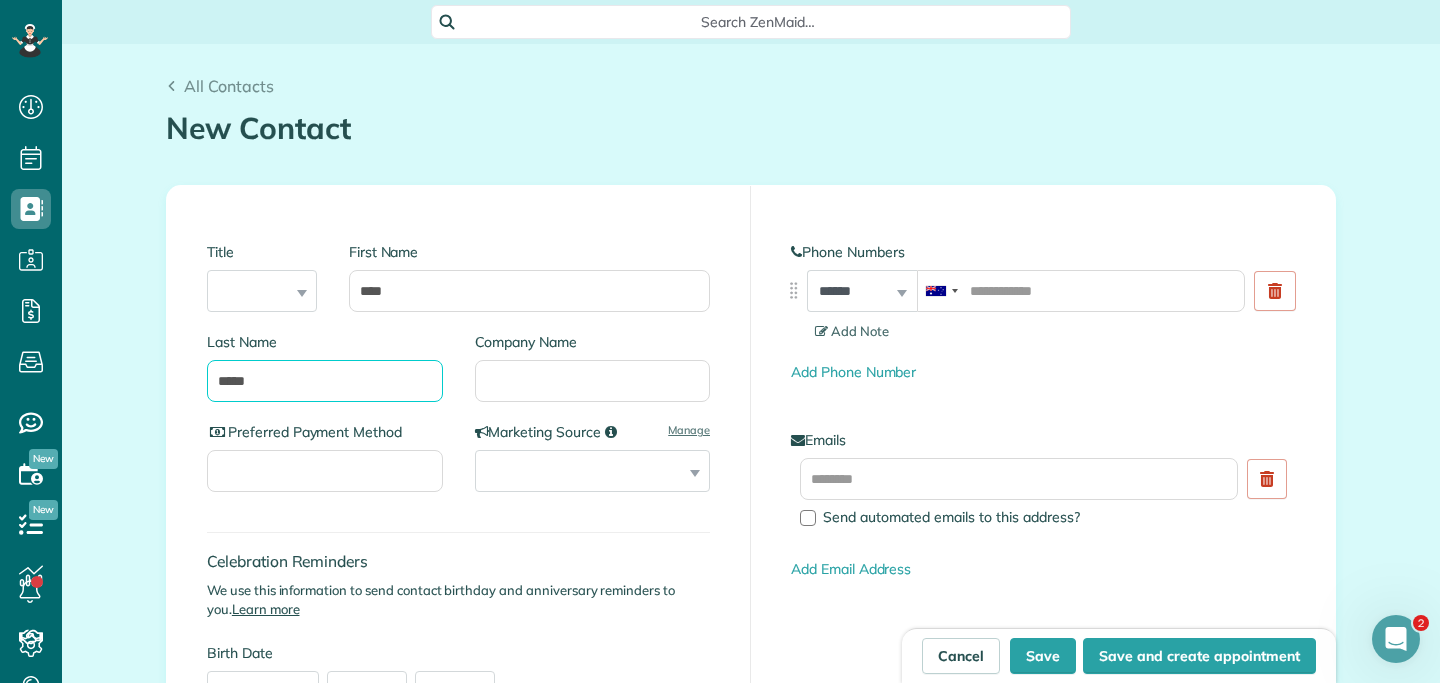 type on "*****" 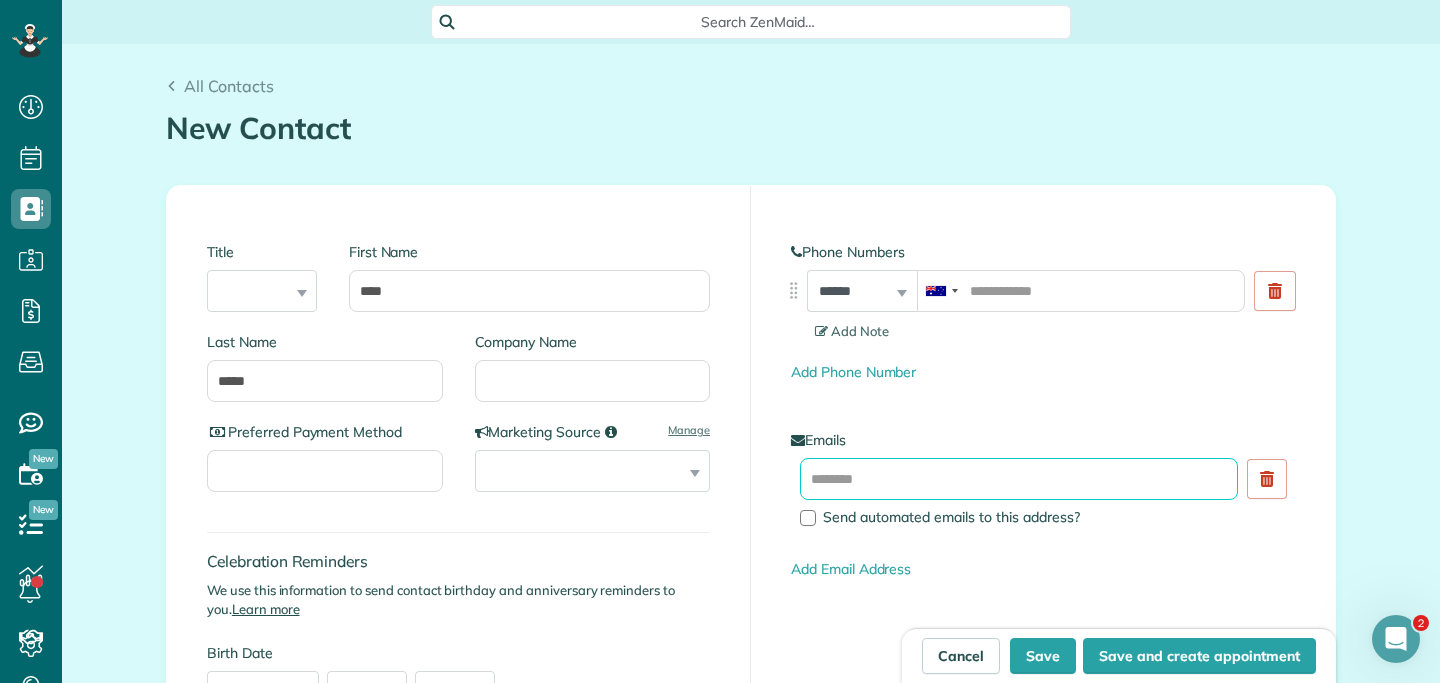 click at bounding box center (1019, 479) 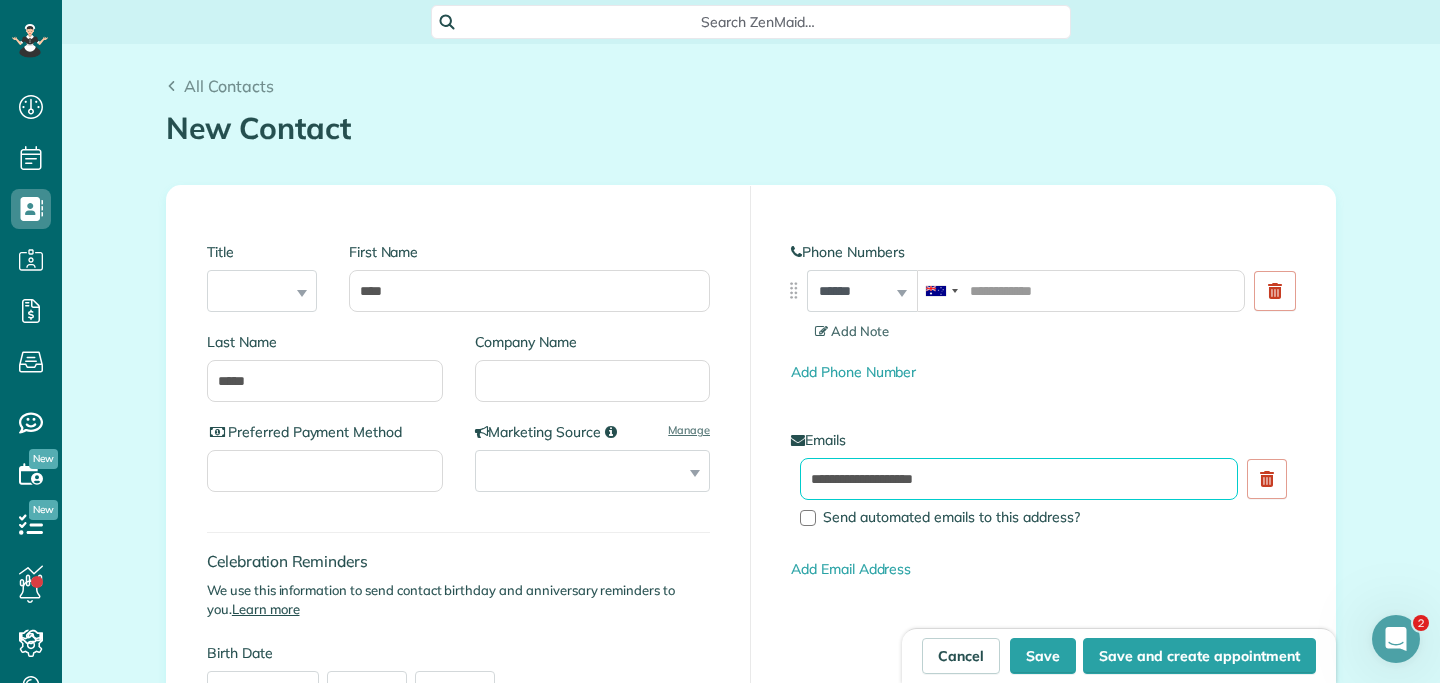 type on "**********" 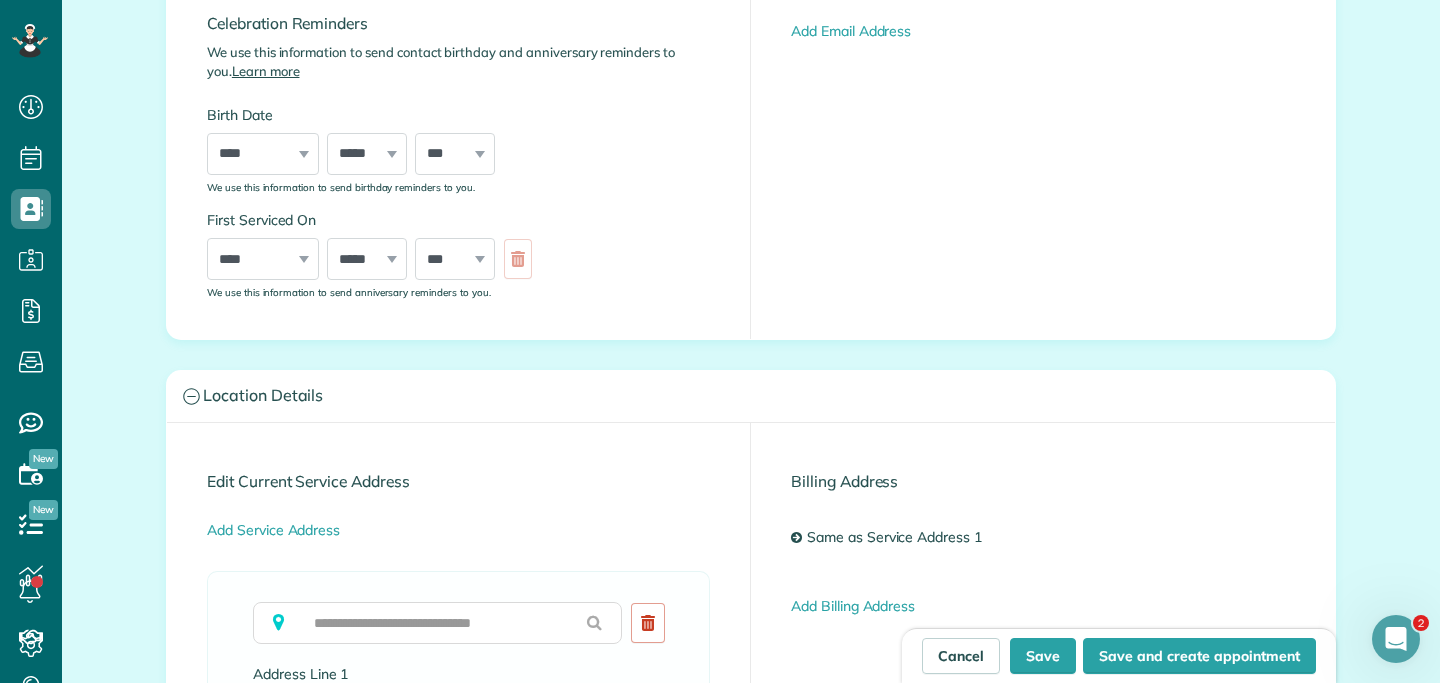 scroll, scrollTop: 544, scrollLeft: 0, axis: vertical 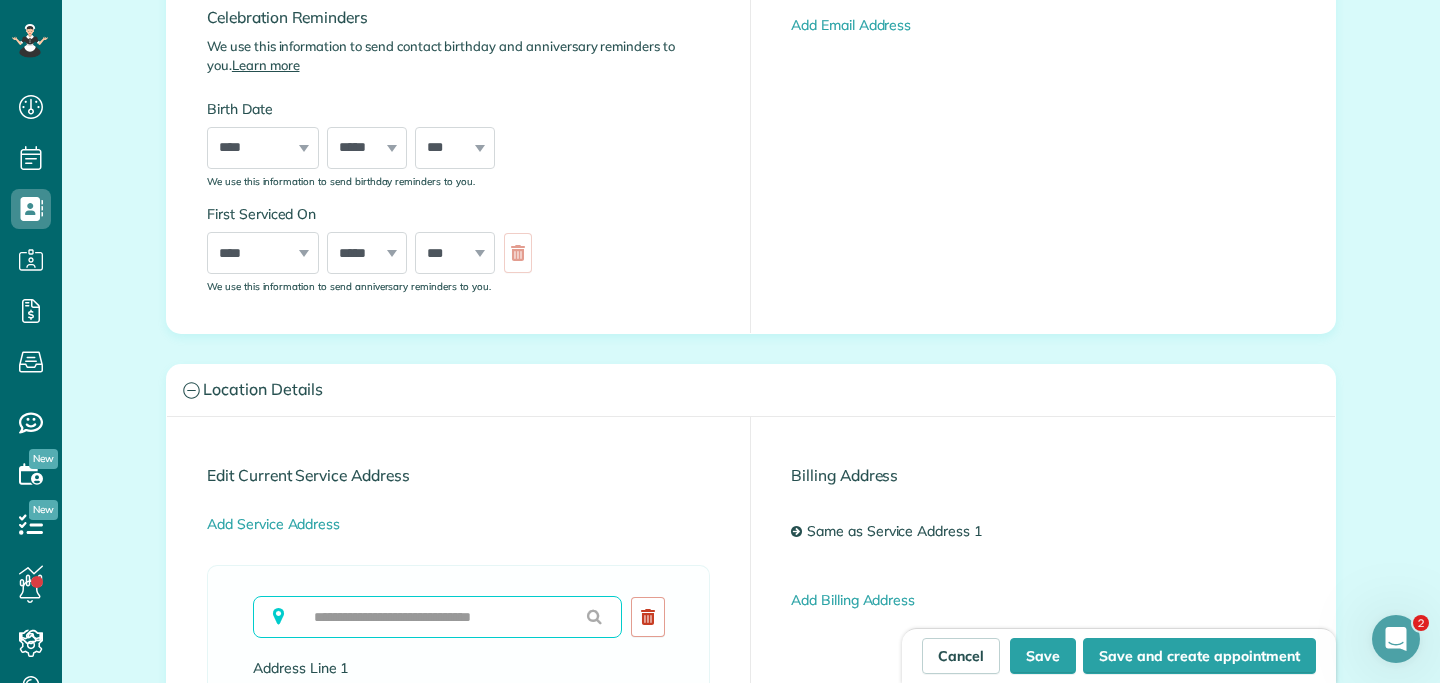 click at bounding box center (437, 617) 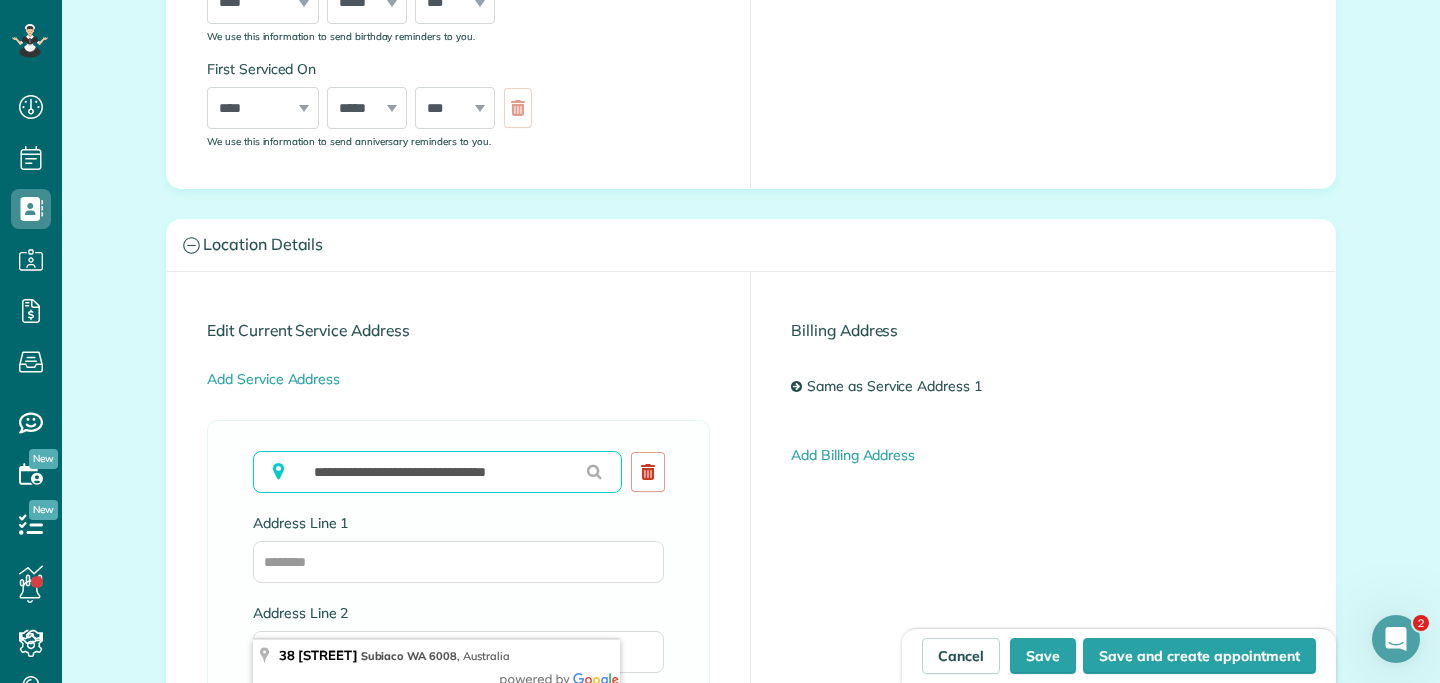 scroll, scrollTop: 723, scrollLeft: 0, axis: vertical 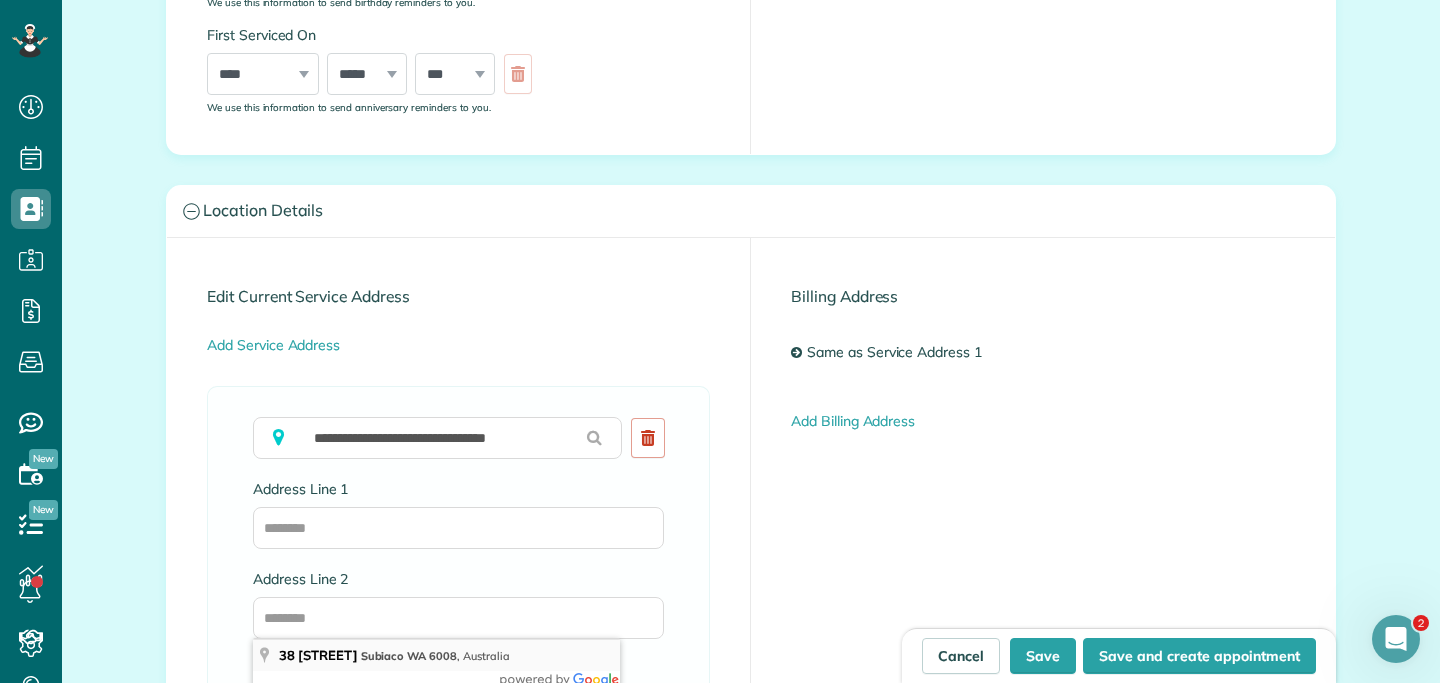 type on "**********" 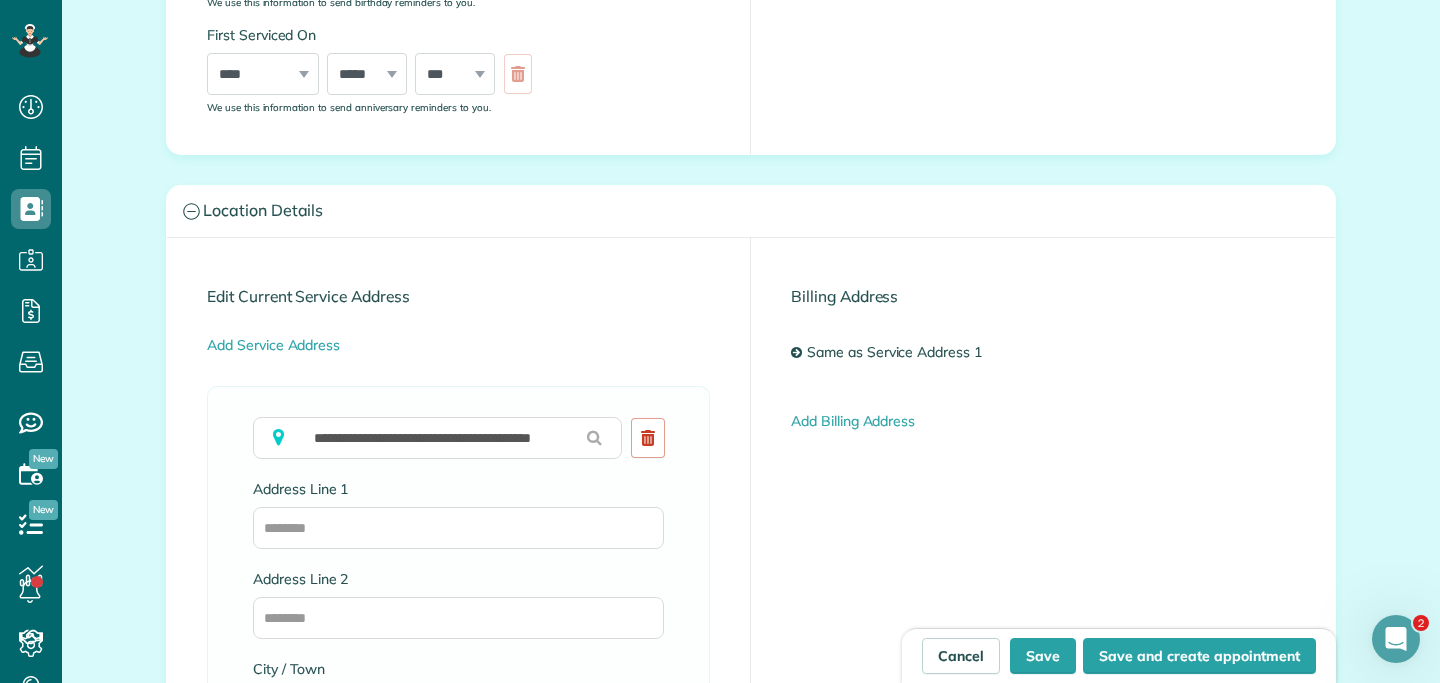 type on "**********" 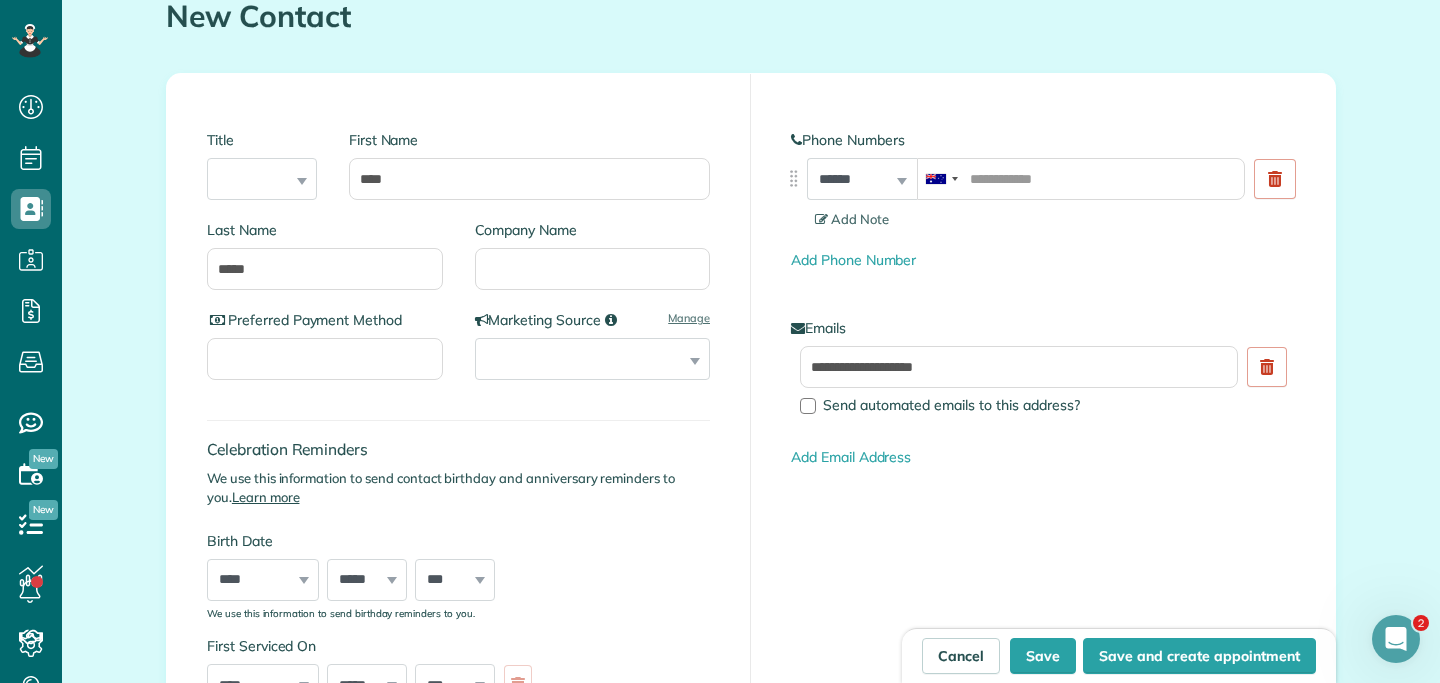 scroll, scrollTop: 0, scrollLeft: 0, axis: both 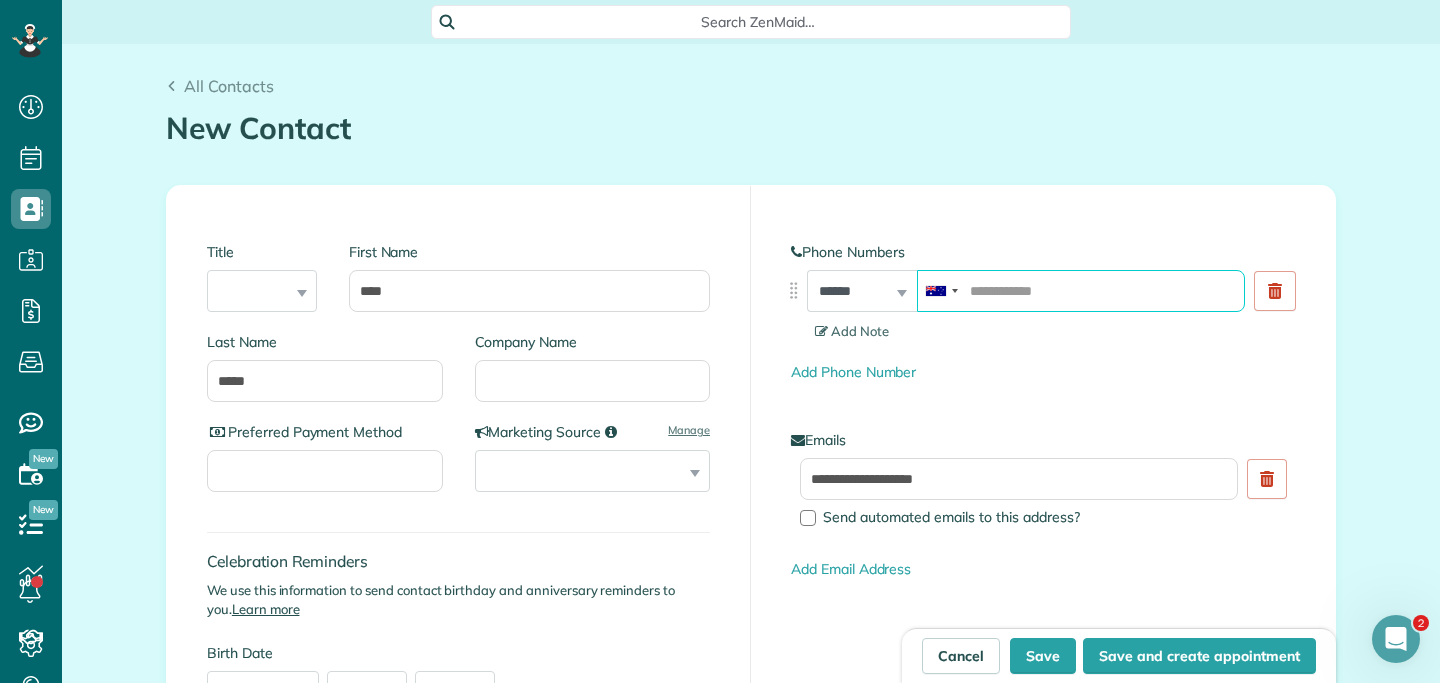 click at bounding box center [1081, 291] 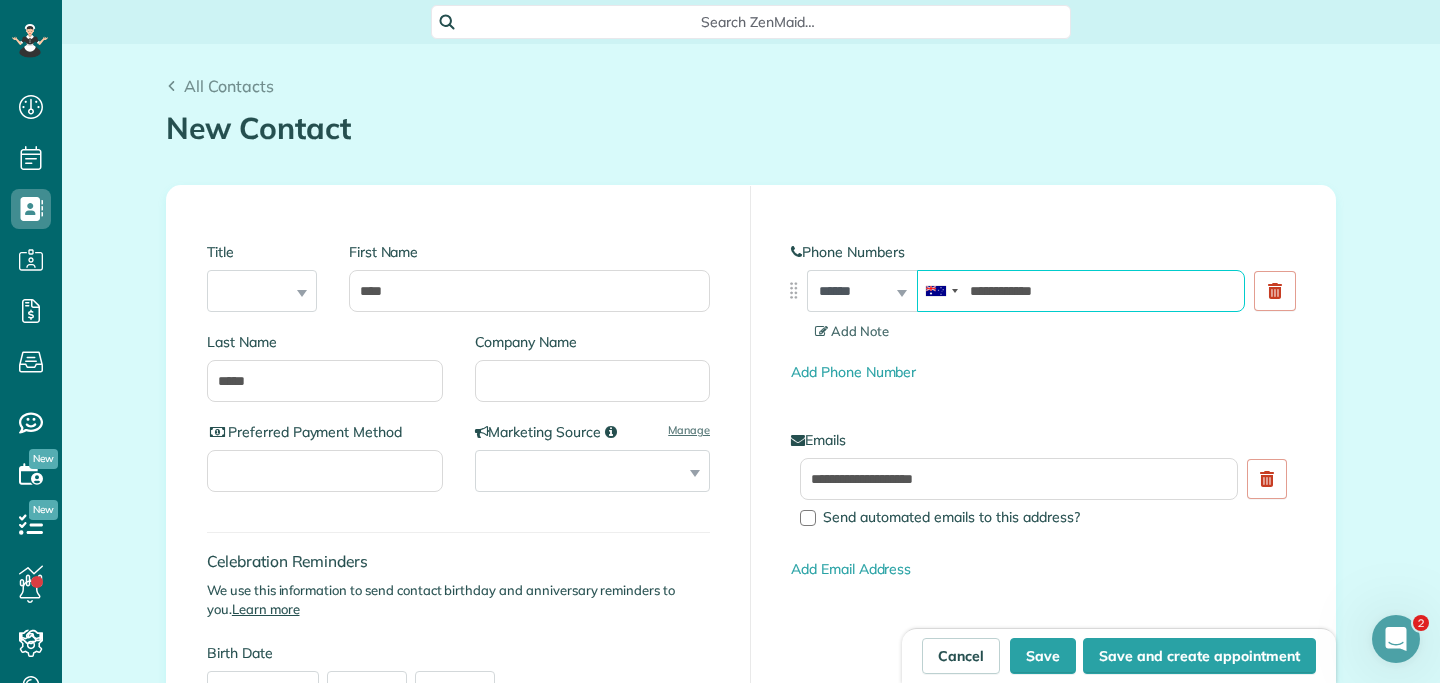 type on "**********" 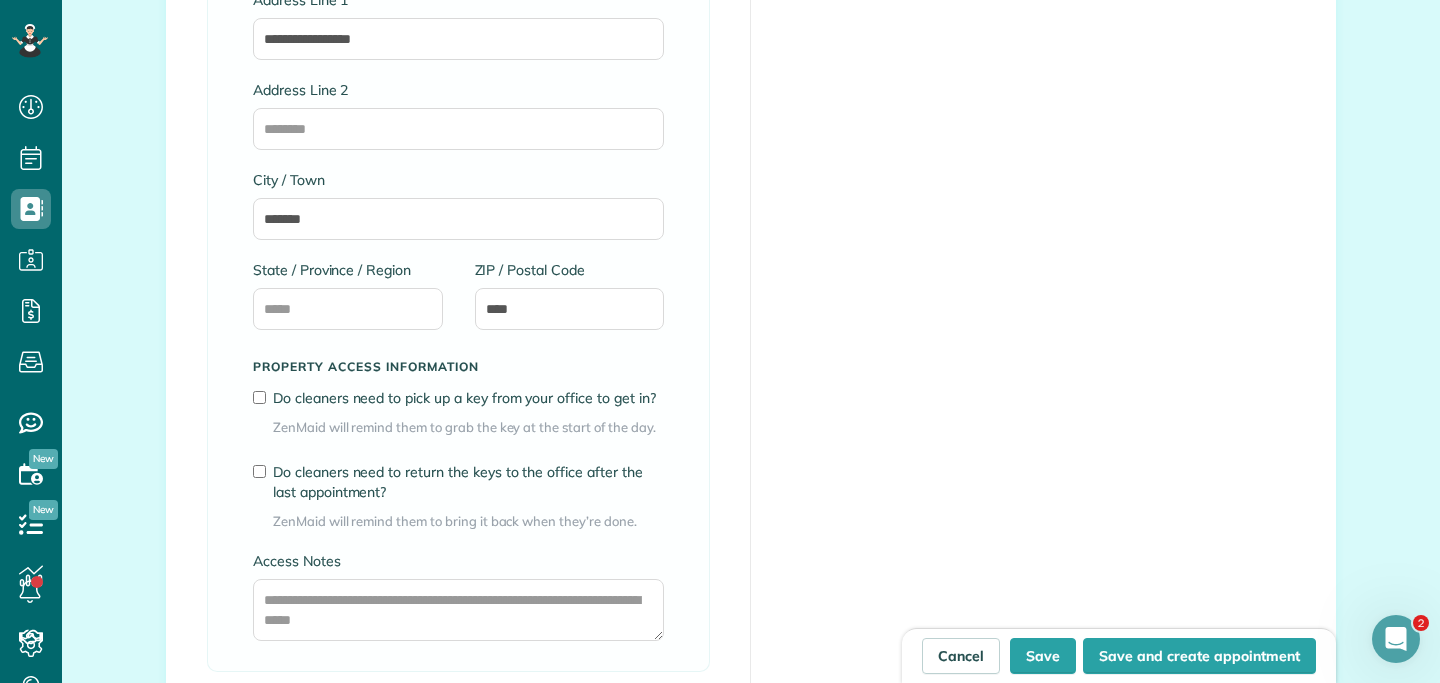 scroll, scrollTop: 1216, scrollLeft: 0, axis: vertical 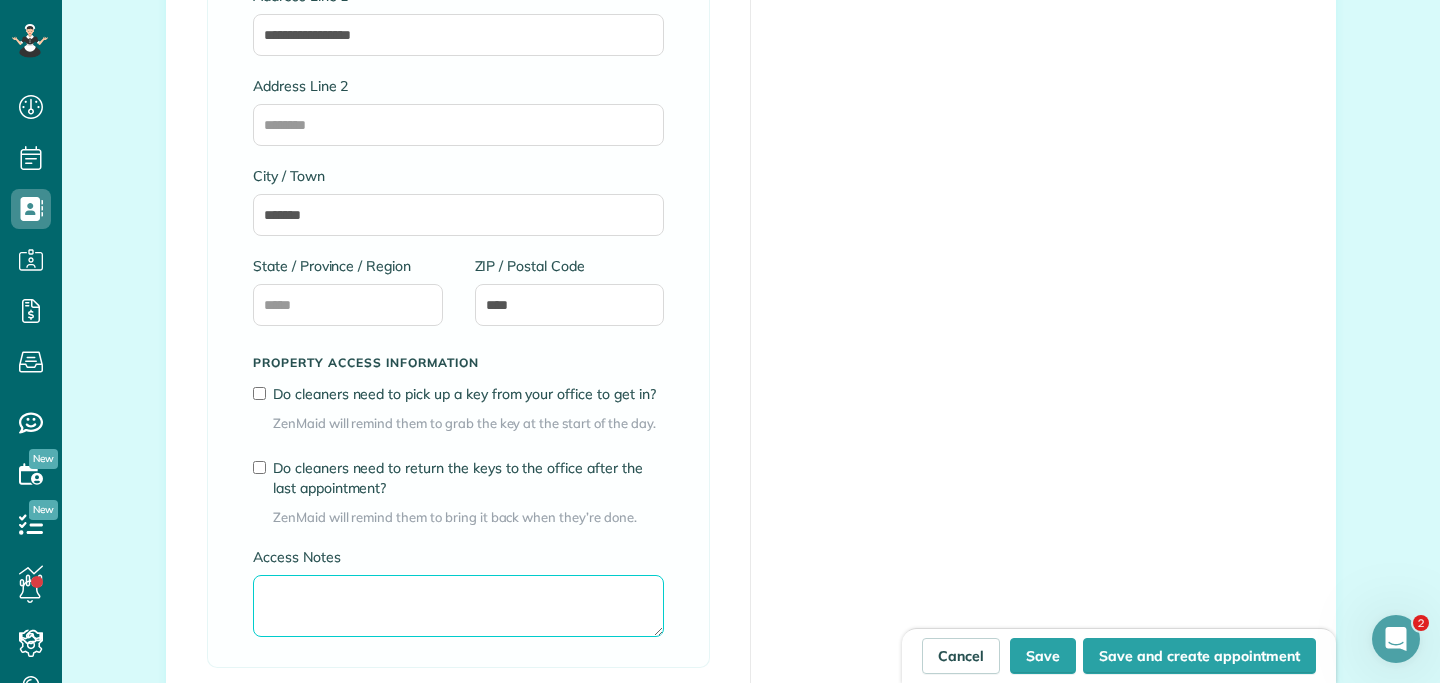 click on "Access Notes" at bounding box center [458, 606] 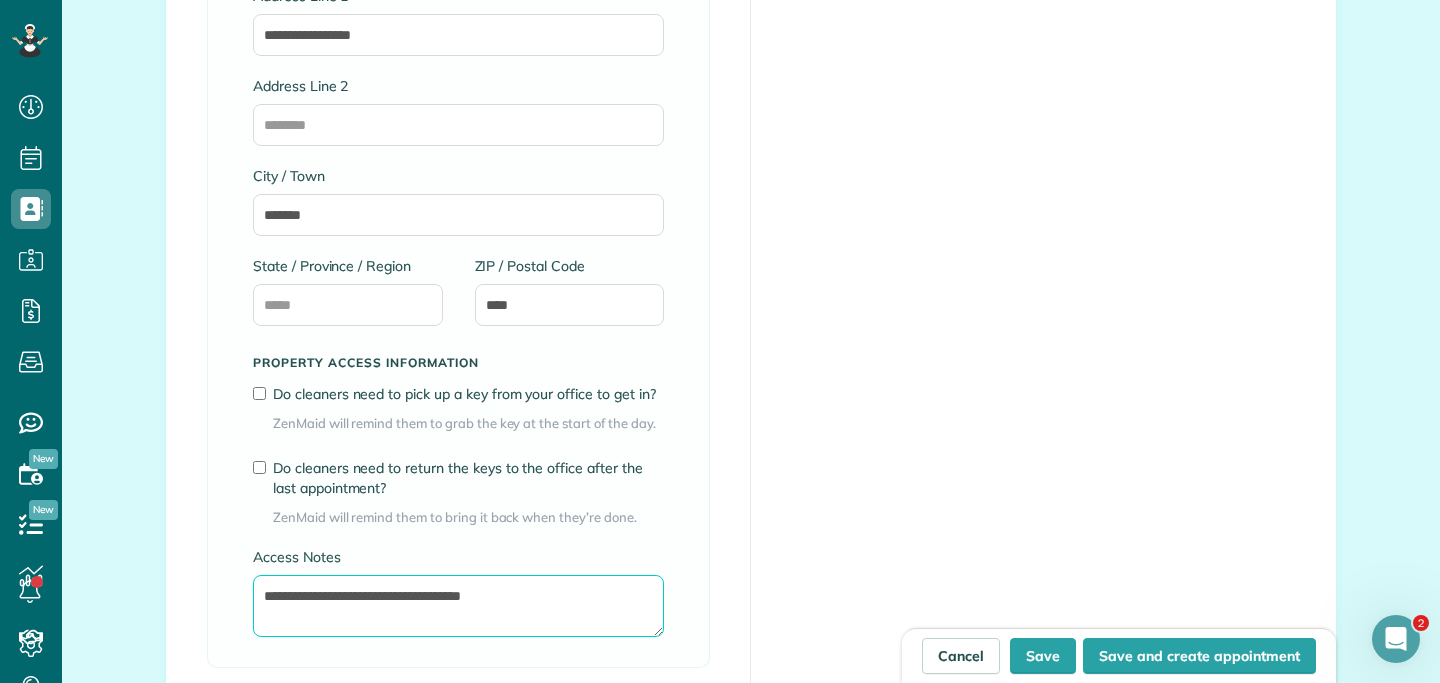 type on "**********" 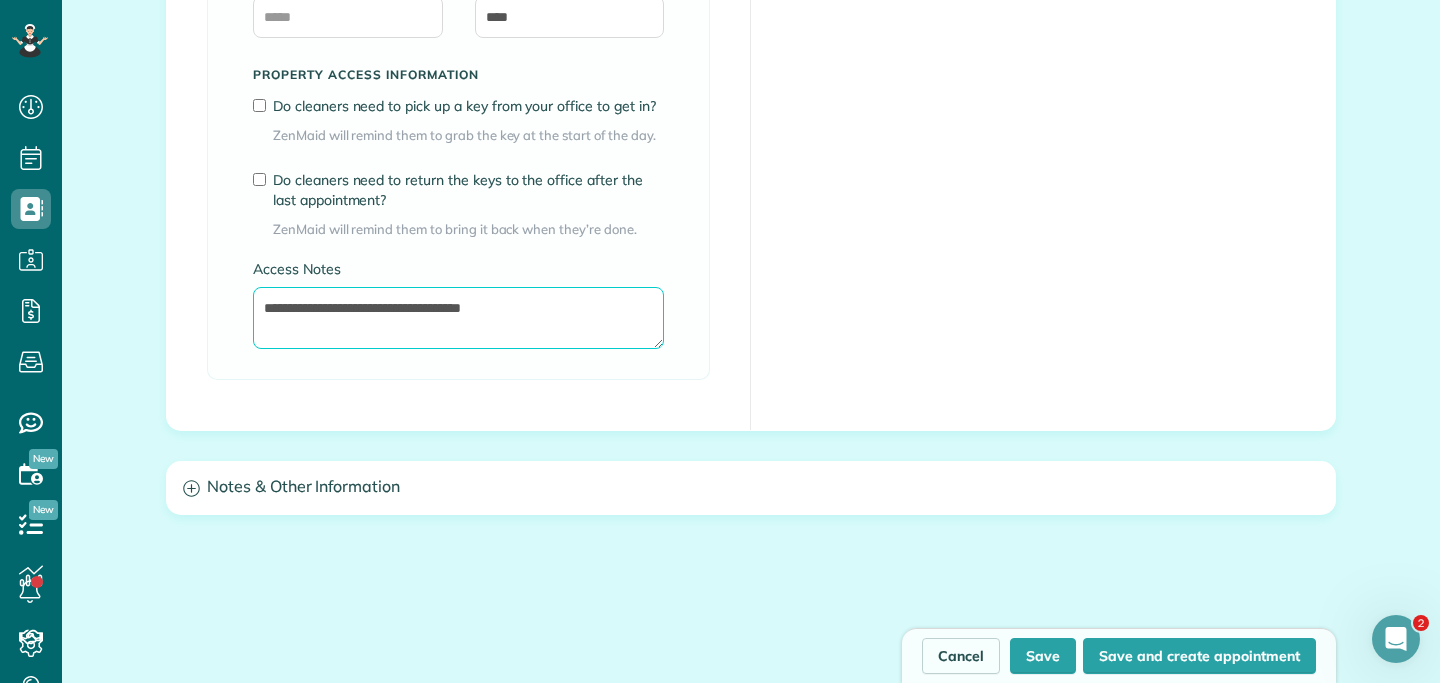 scroll, scrollTop: 1726, scrollLeft: 0, axis: vertical 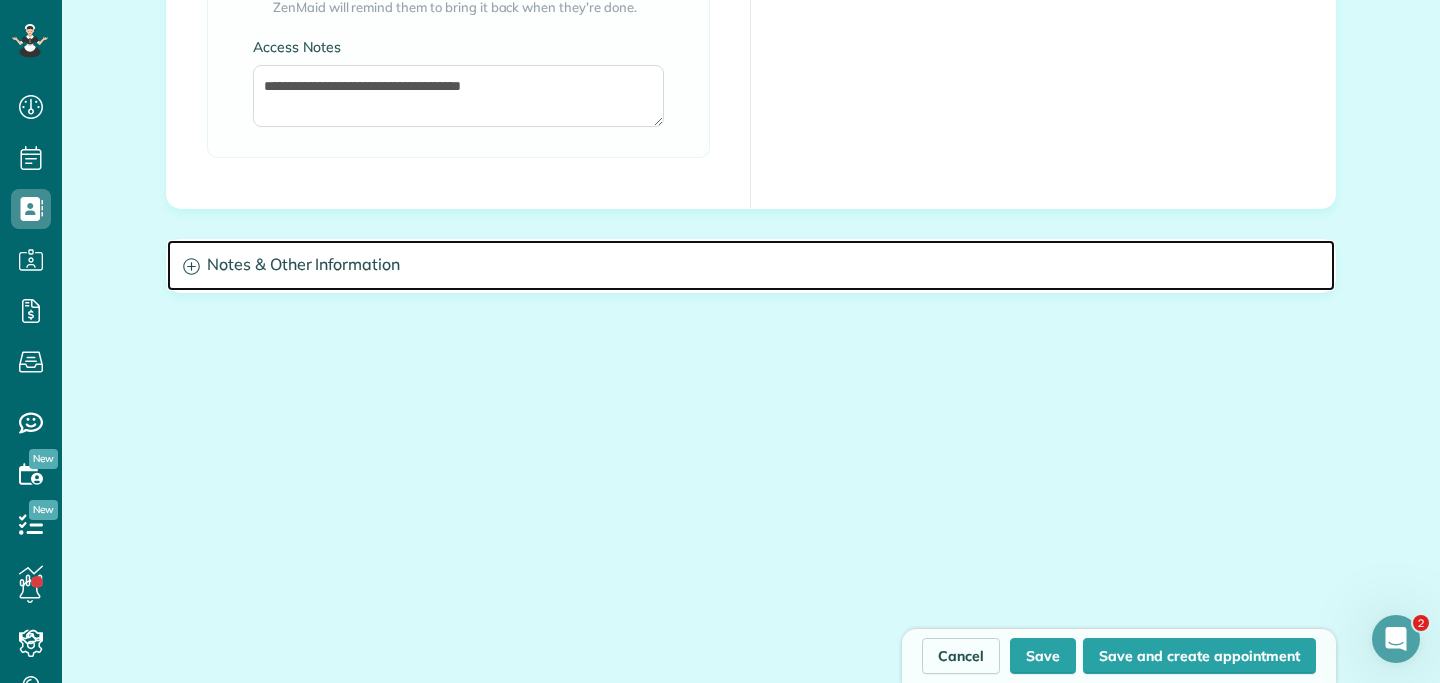 click on "Notes & Other Information" at bounding box center (751, 265) 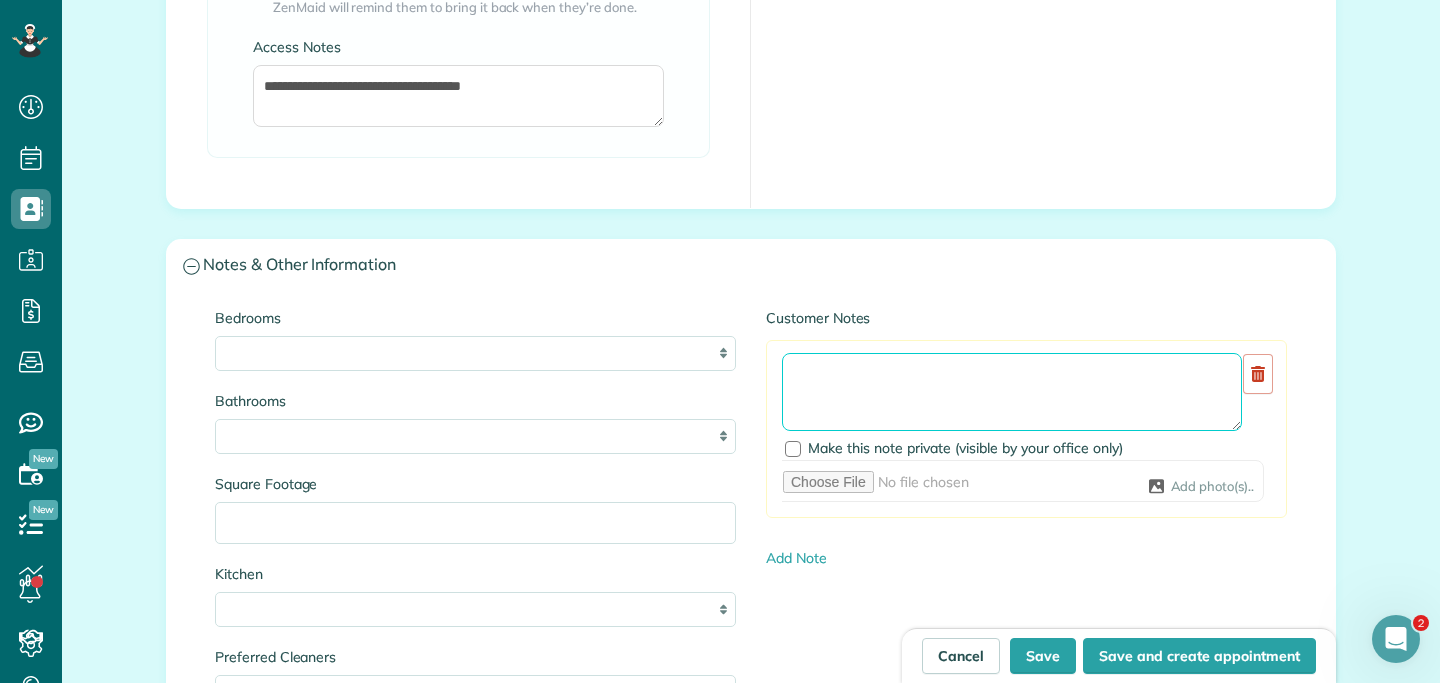 click at bounding box center (1012, 392) 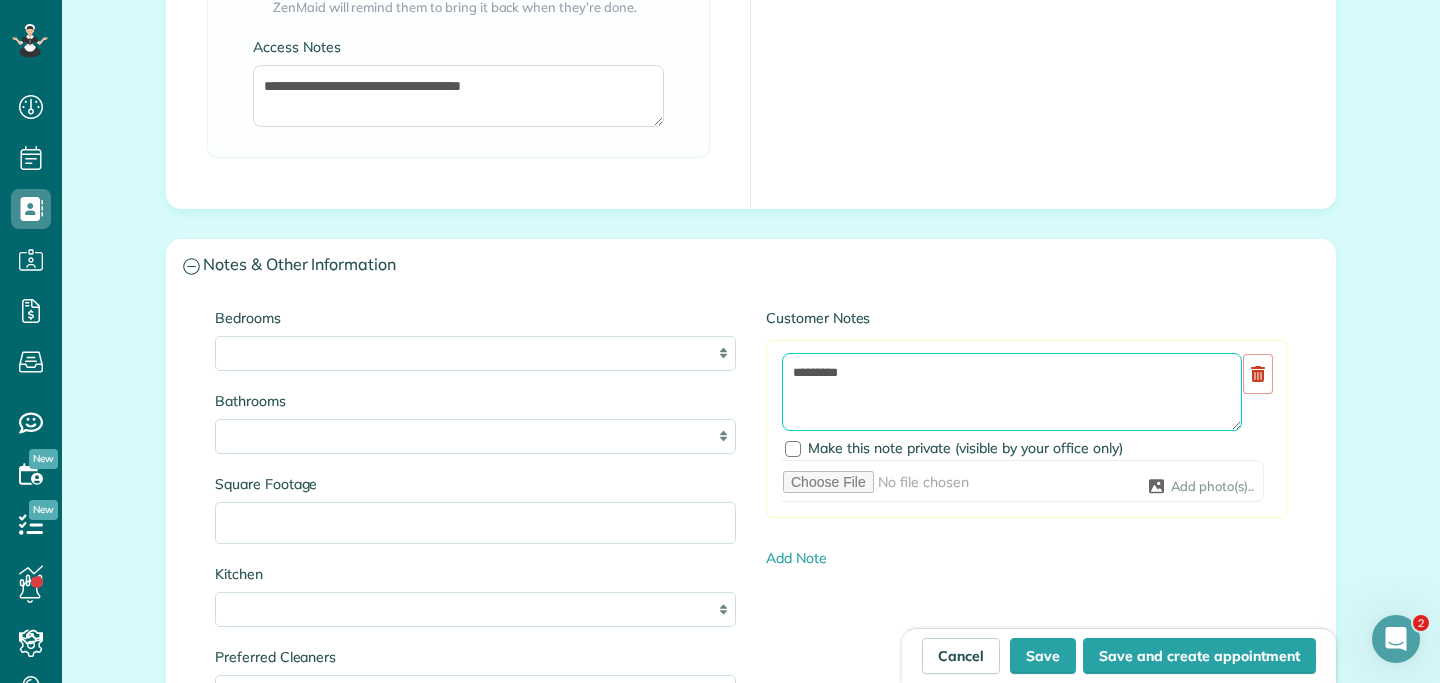 paste on "**********" 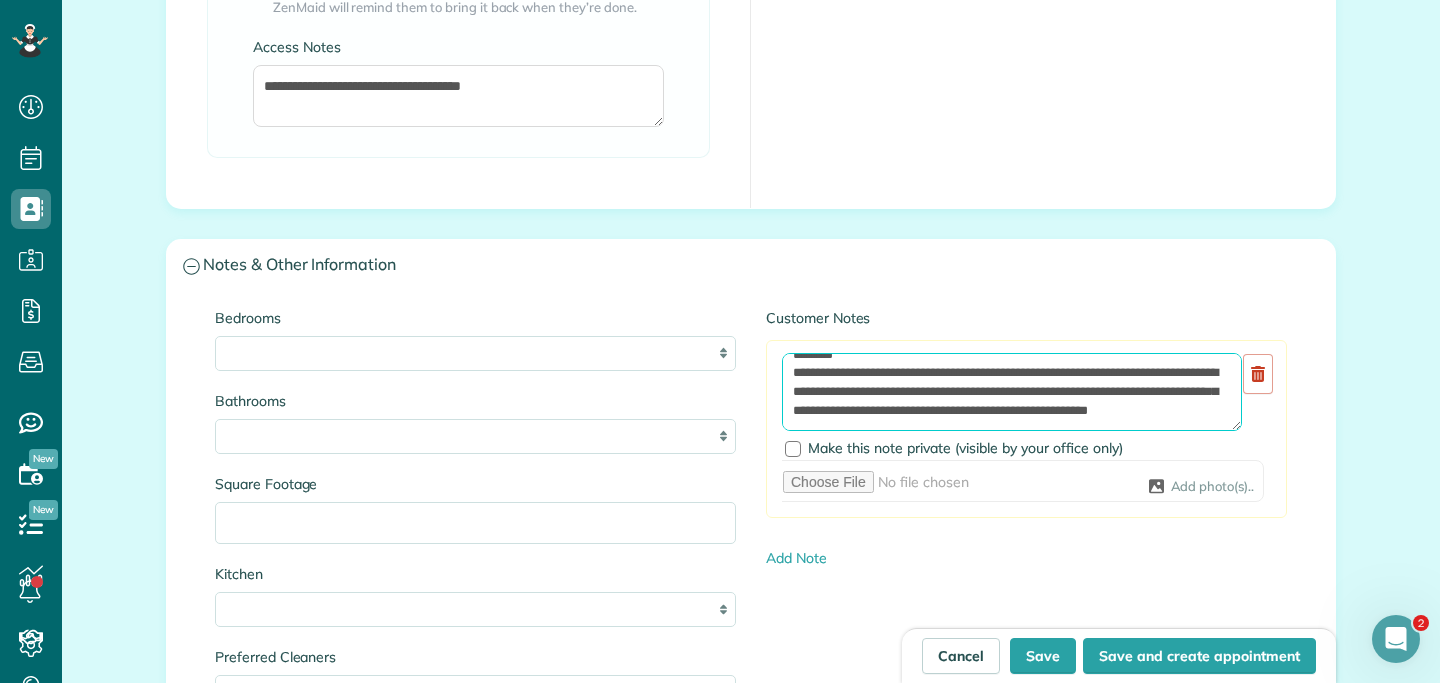 scroll, scrollTop: 28, scrollLeft: 0, axis: vertical 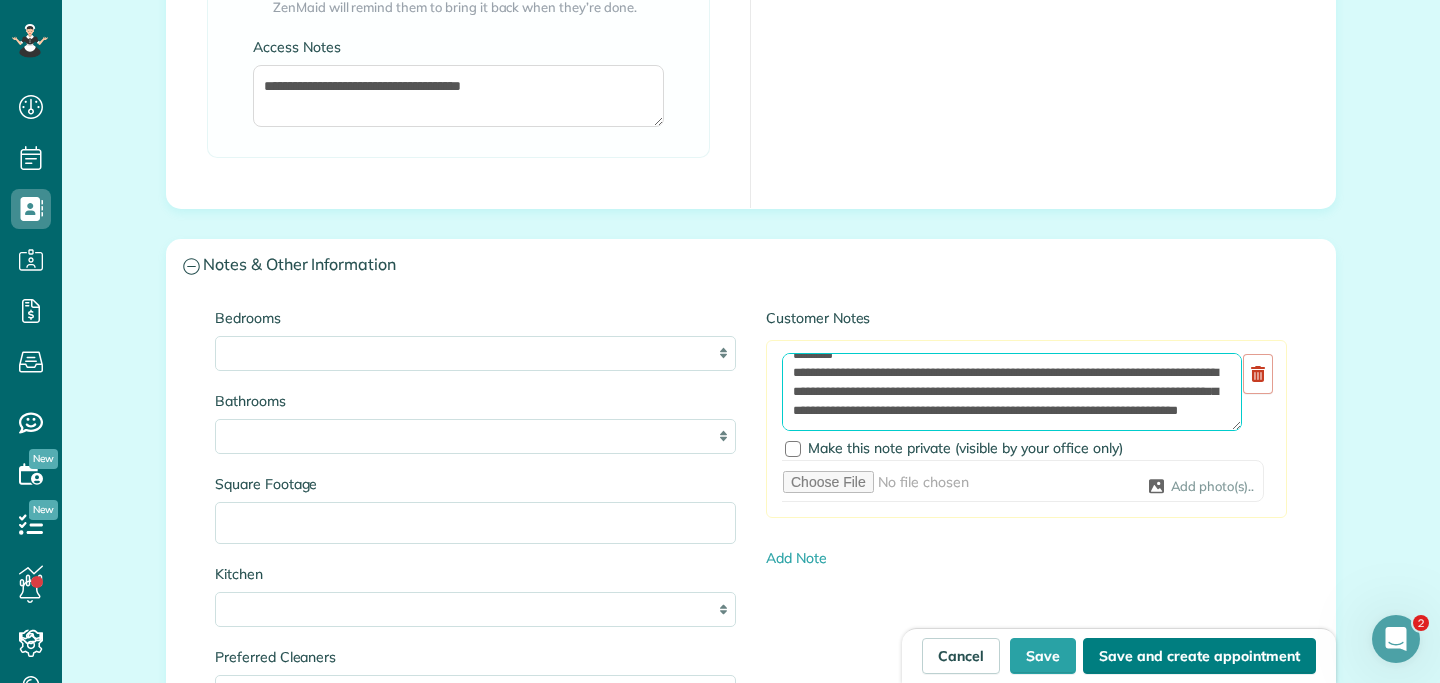 type on "**********" 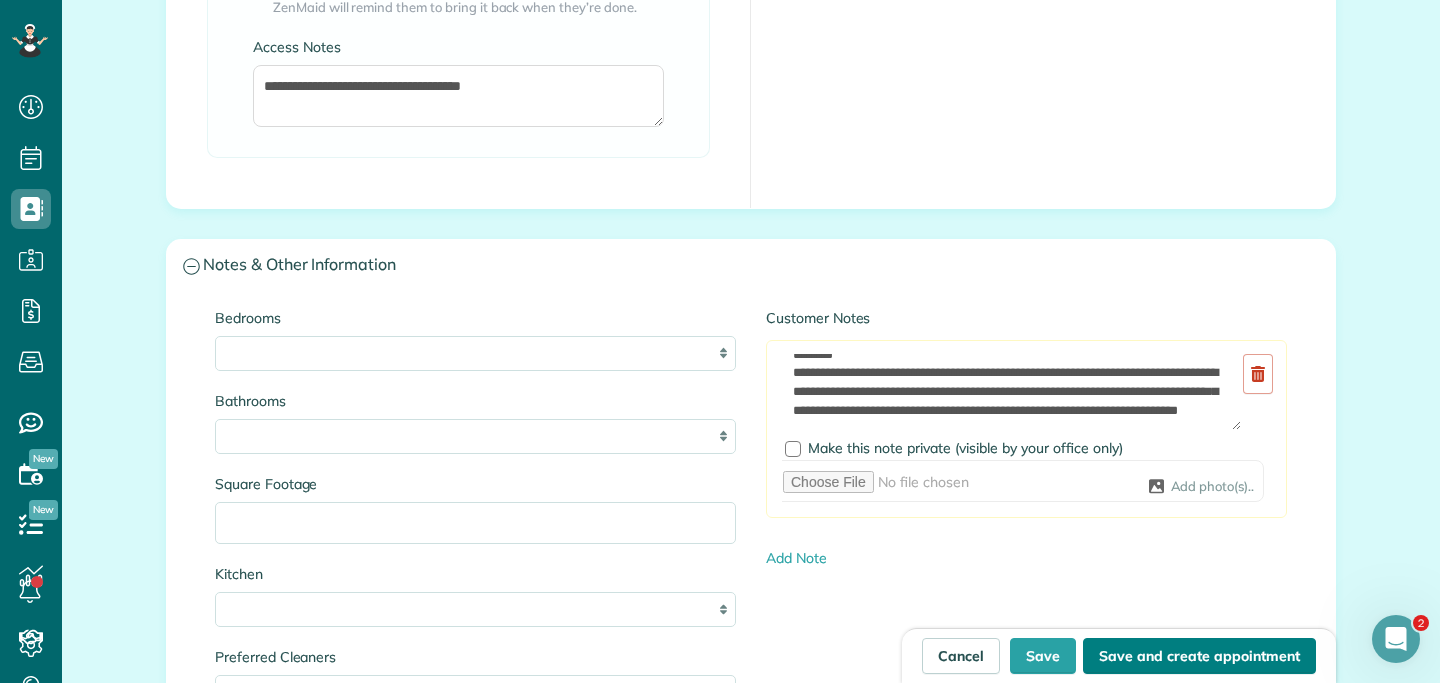 click on "Save and create appointment" at bounding box center (1199, 656) 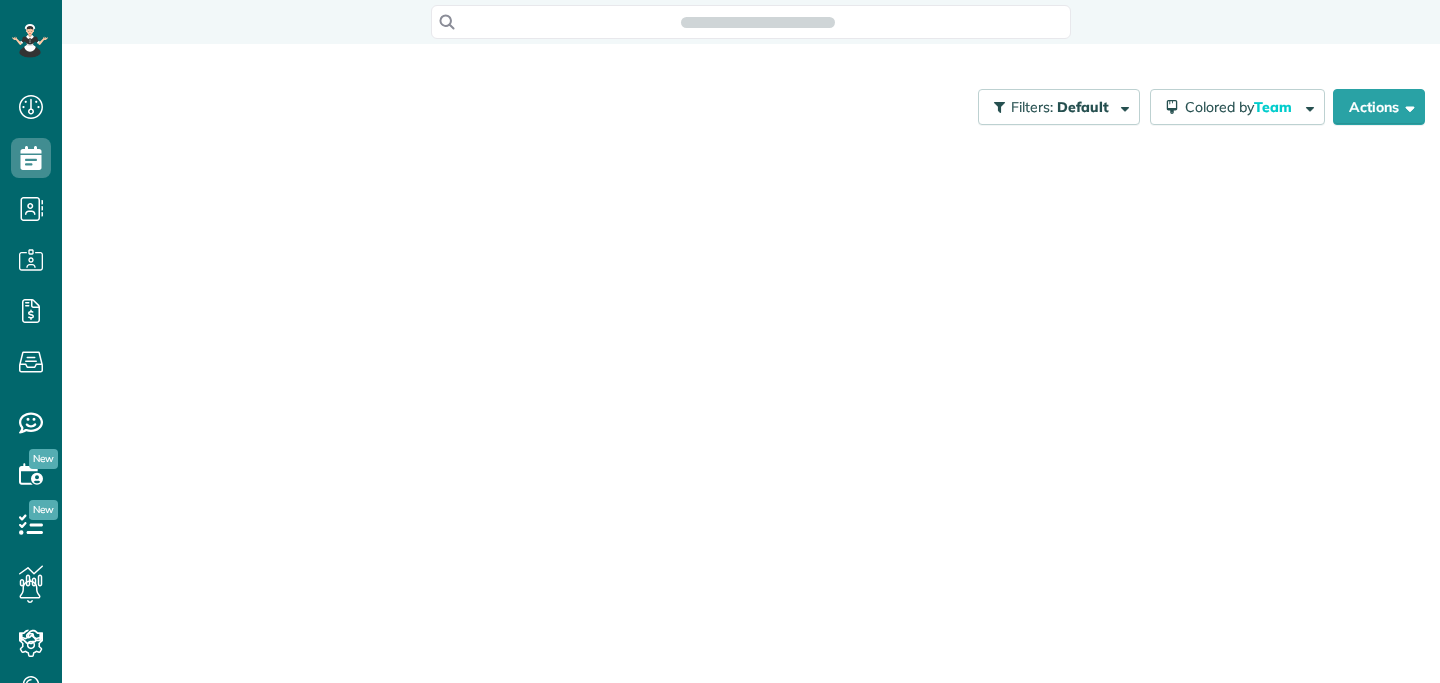 scroll, scrollTop: 0, scrollLeft: 0, axis: both 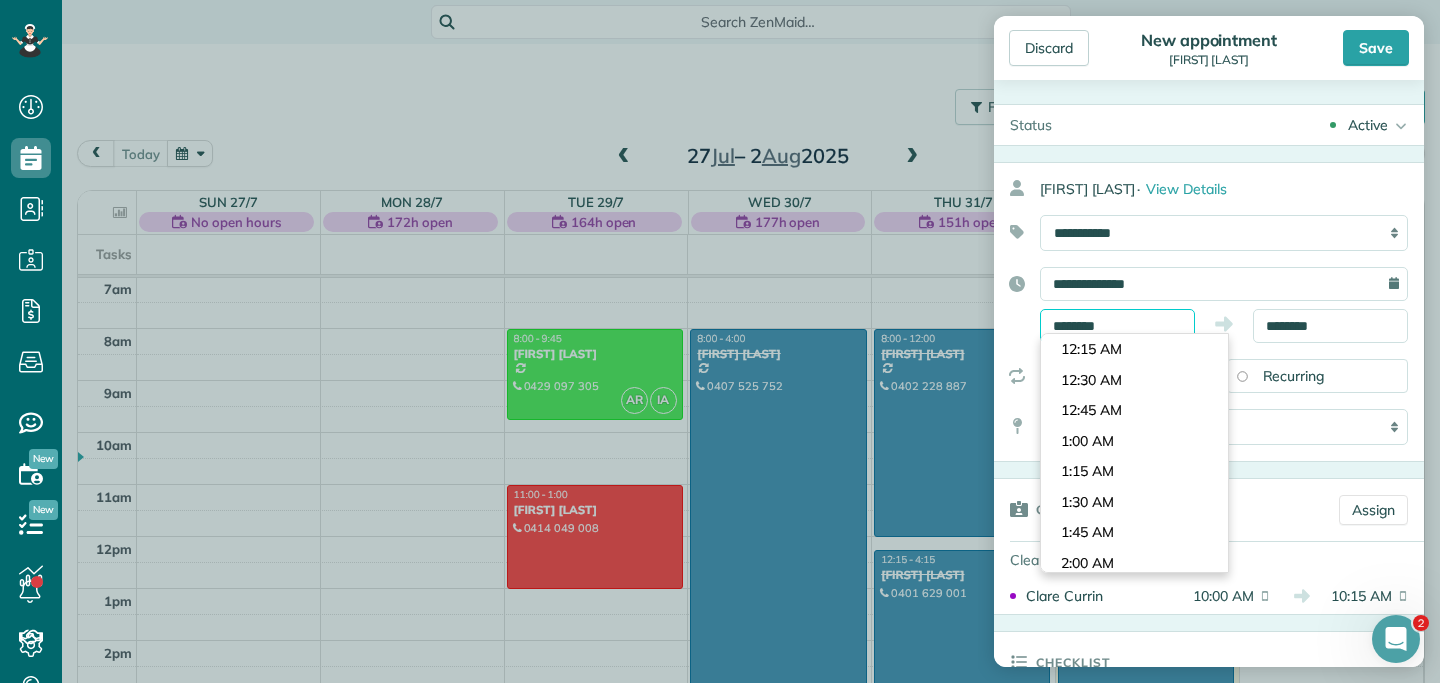 click on "********" at bounding box center (1117, 326) 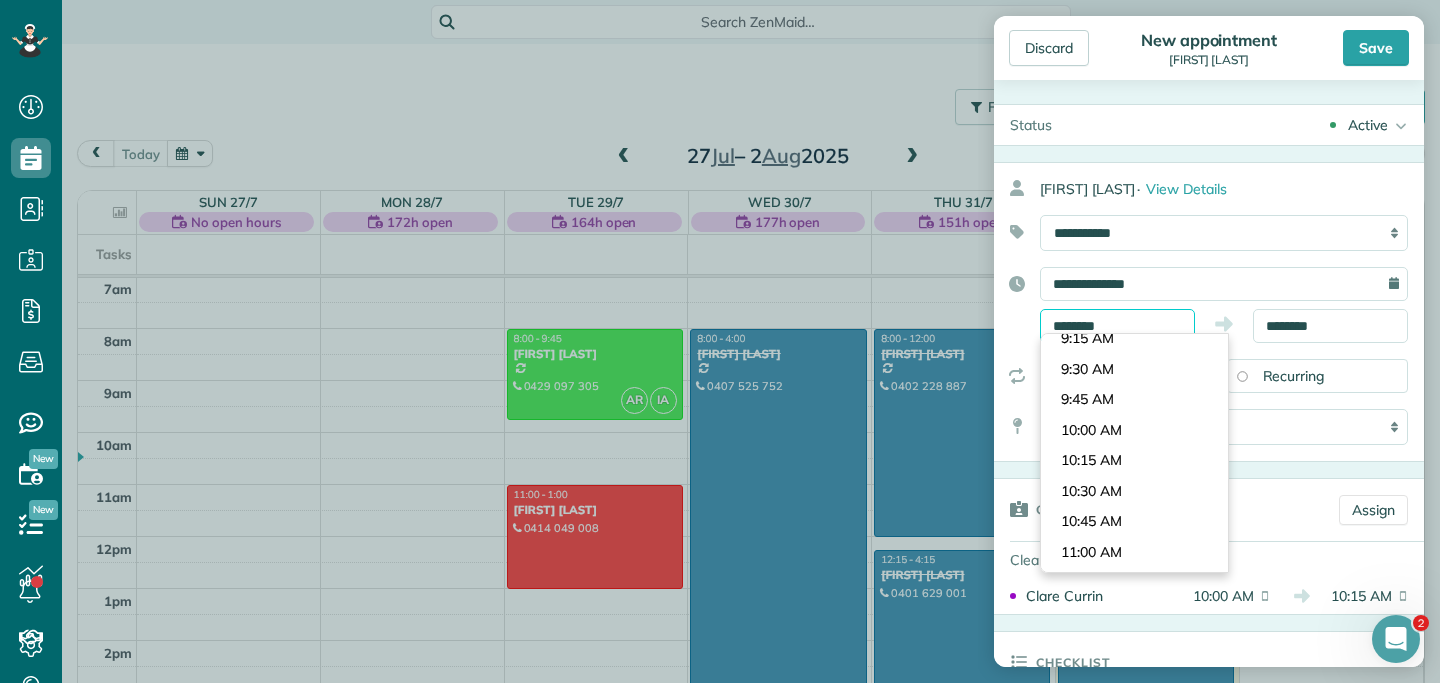 scroll, scrollTop: 1122, scrollLeft: 0, axis: vertical 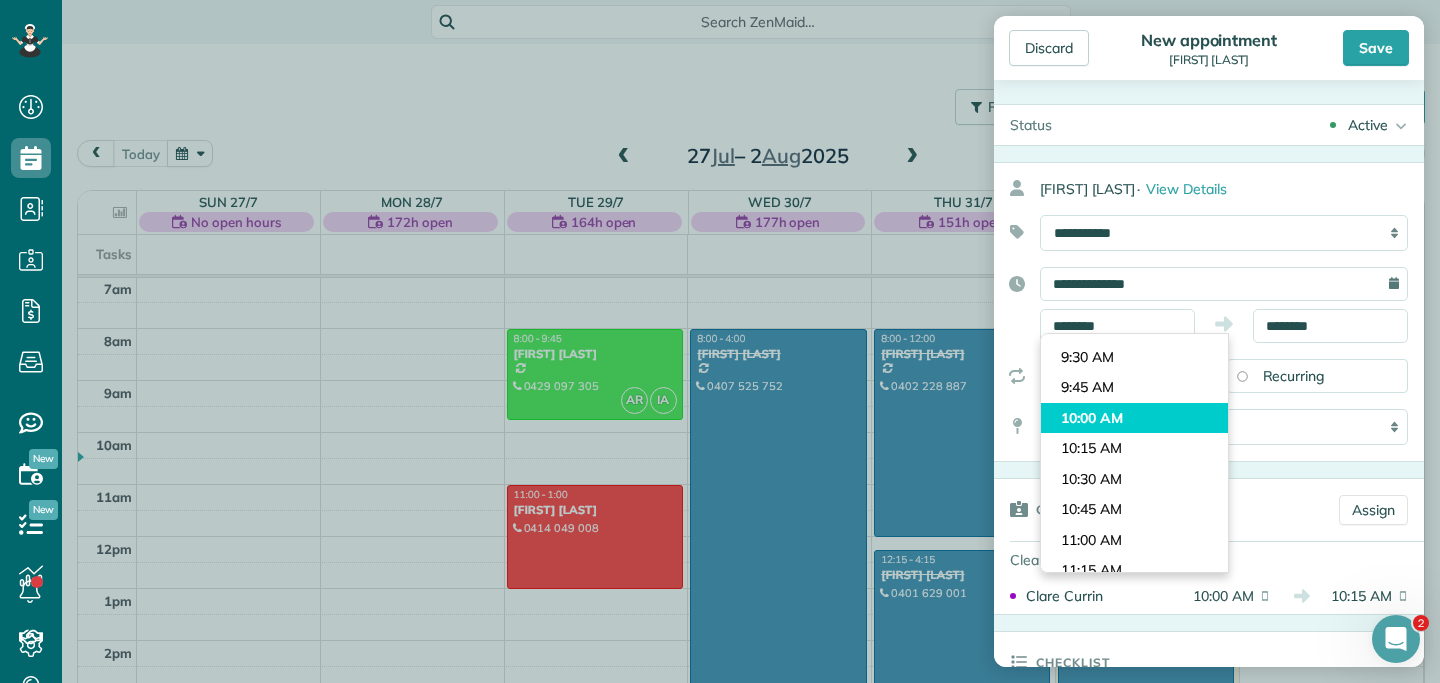 click on "10:00 AM" at bounding box center (1134, 418) 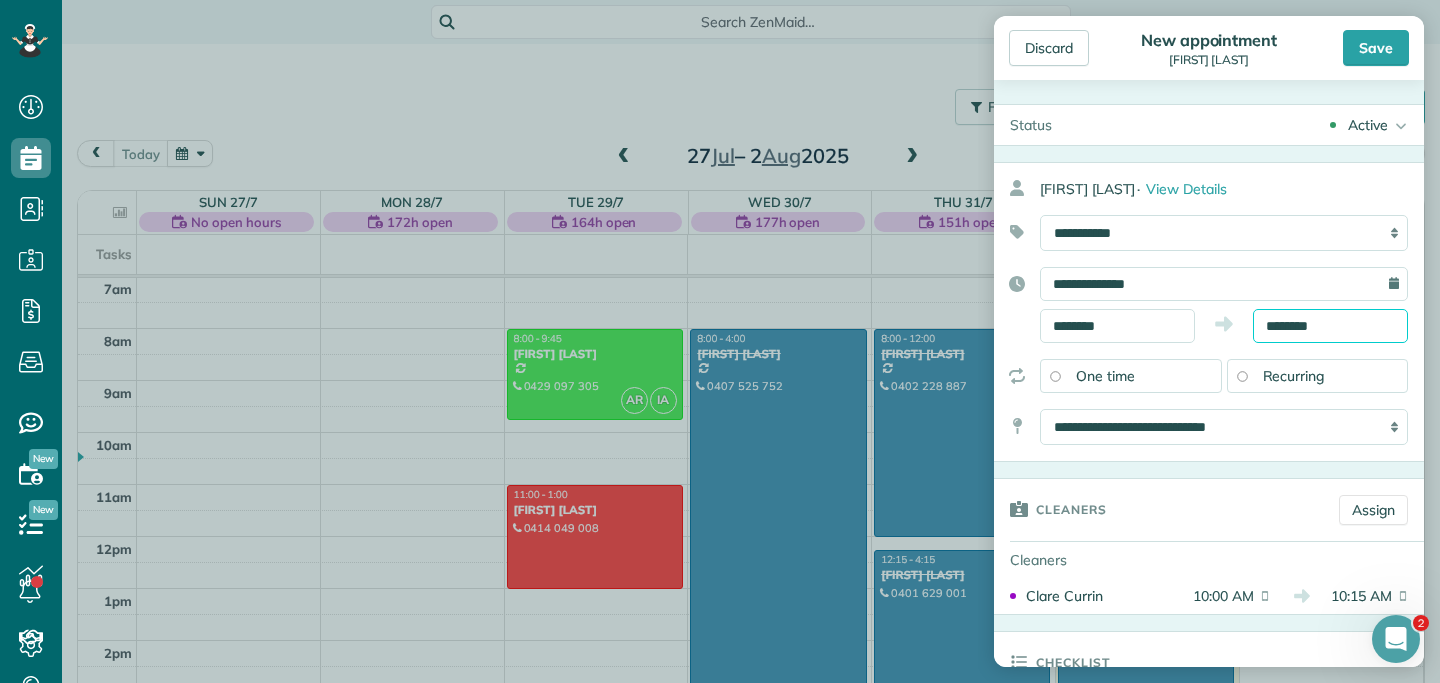 click on "********" at bounding box center [1330, 326] 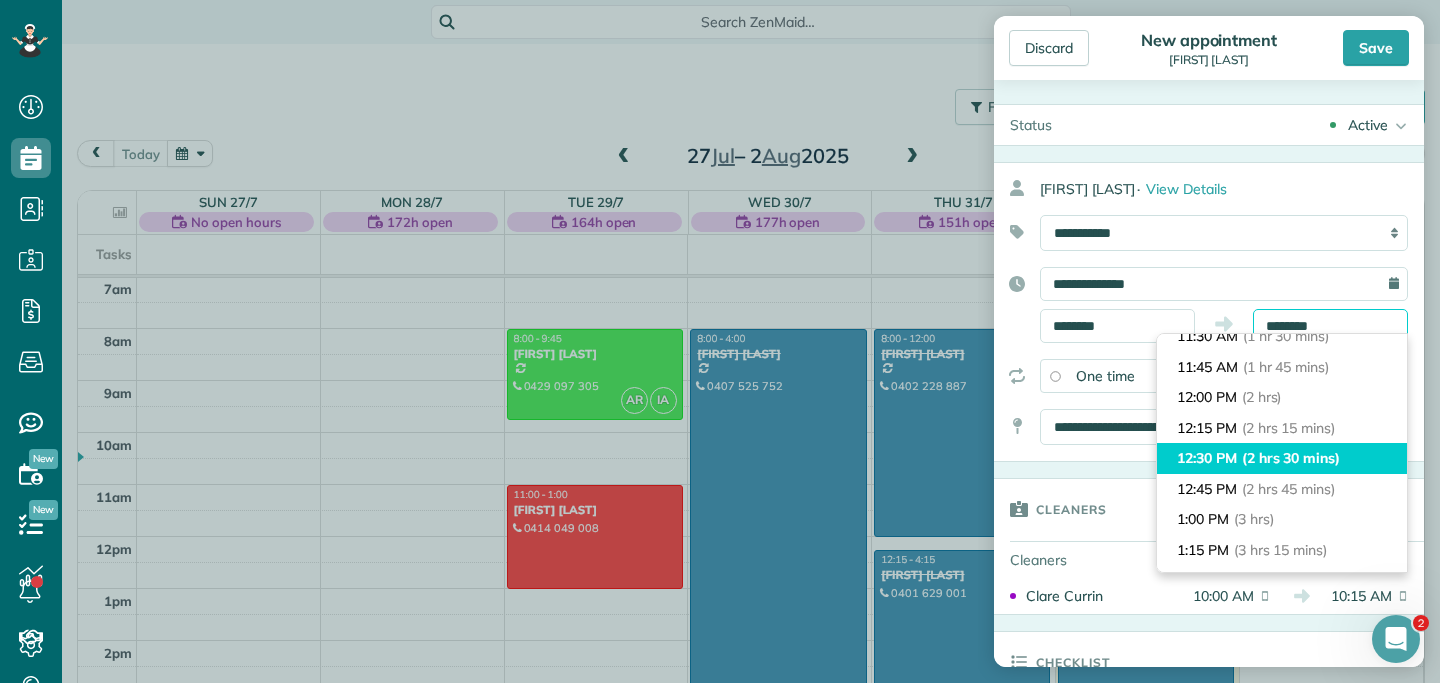 scroll, scrollTop: 198, scrollLeft: 0, axis: vertical 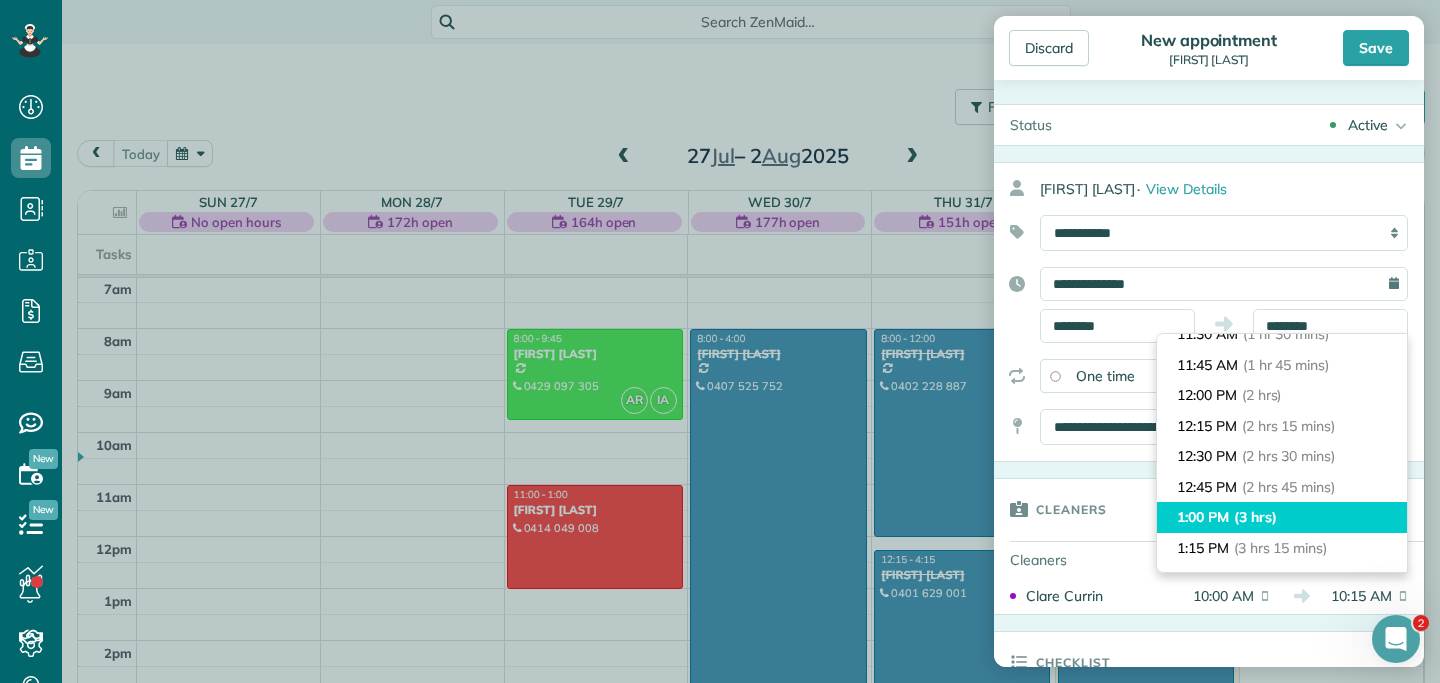 type on "*******" 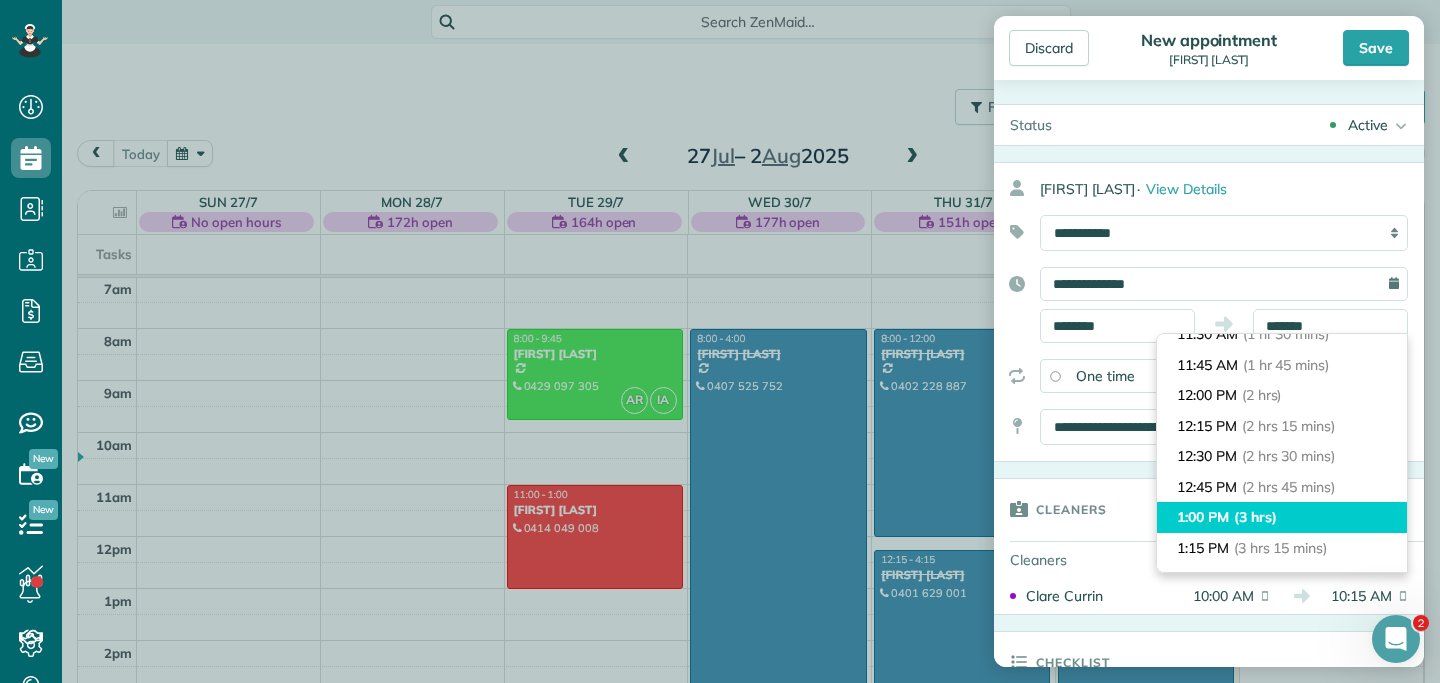 click on "1:00 PM  (3 hrs)" at bounding box center [1282, 517] 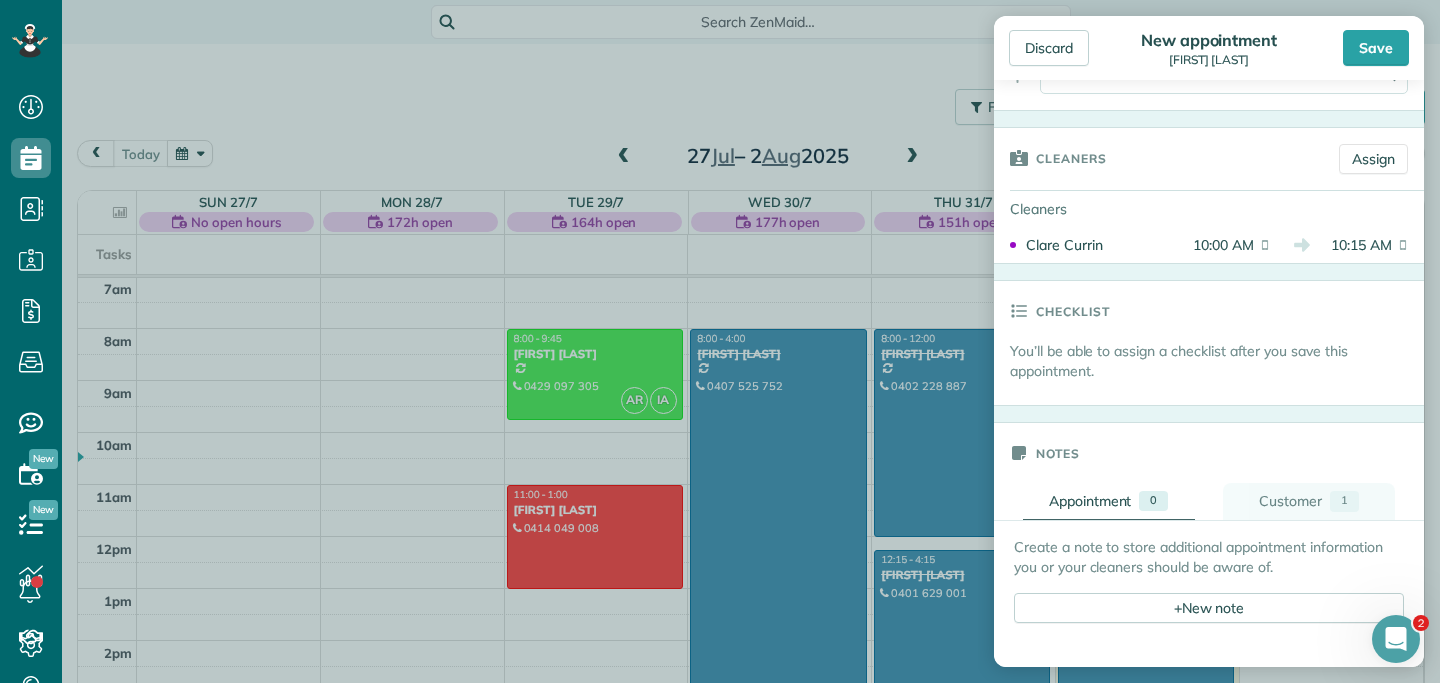 scroll, scrollTop: 0, scrollLeft: 0, axis: both 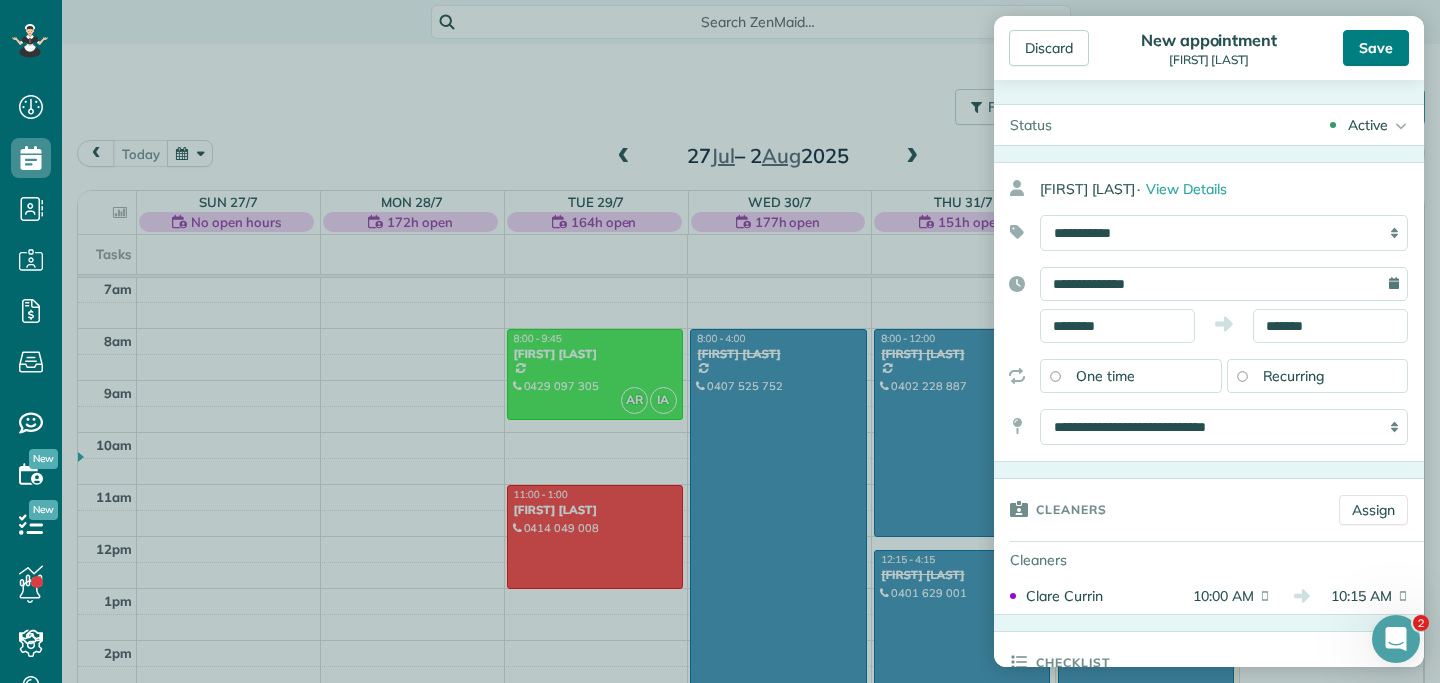 click on "Save" at bounding box center (1376, 48) 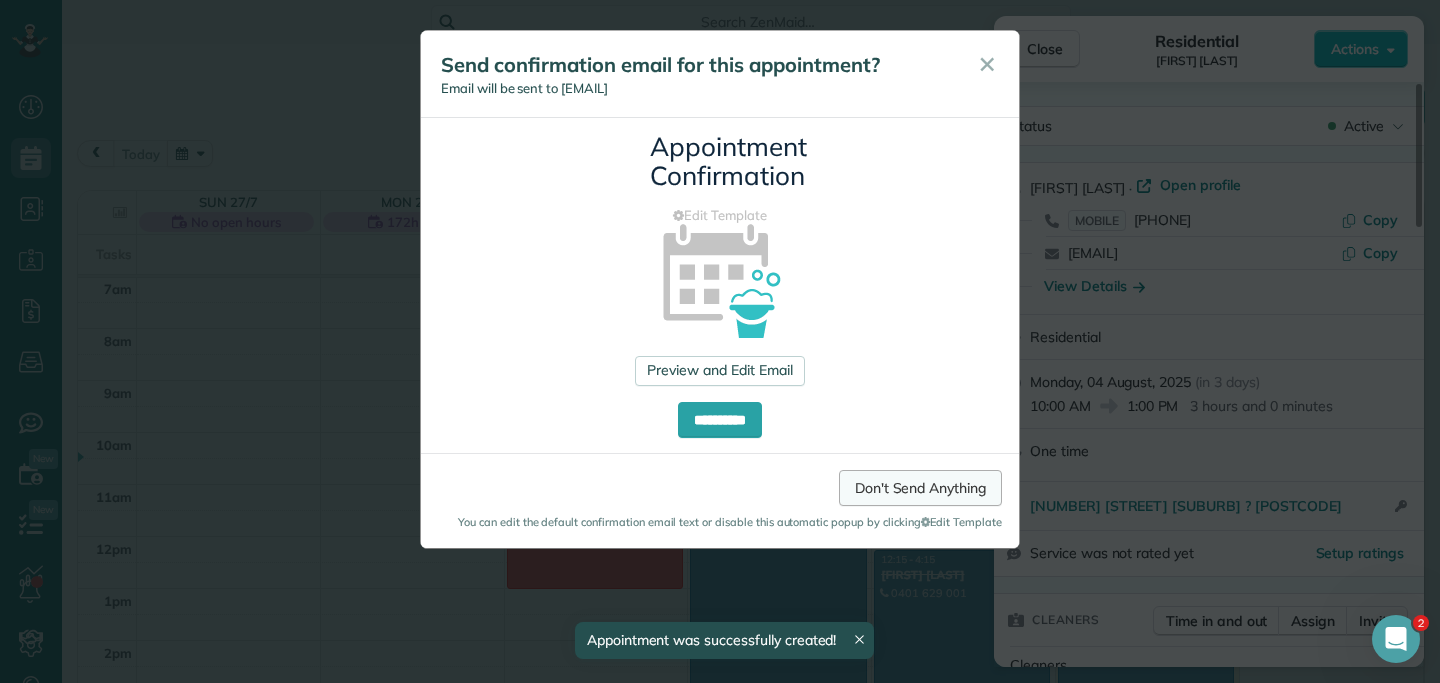 click on "Don't Send Anything" at bounding box center [920, 488] 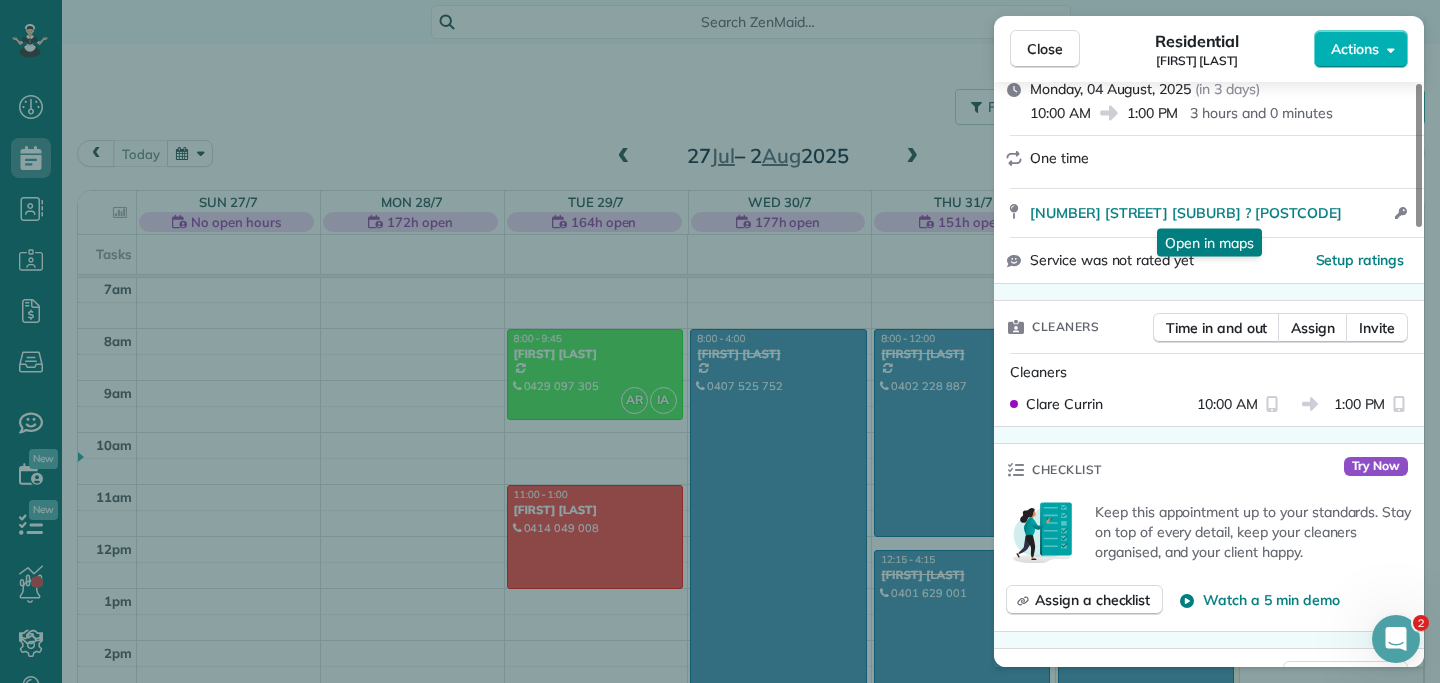 scroll, scrollTop: 302, scrollLeft: 0, axis: vertical 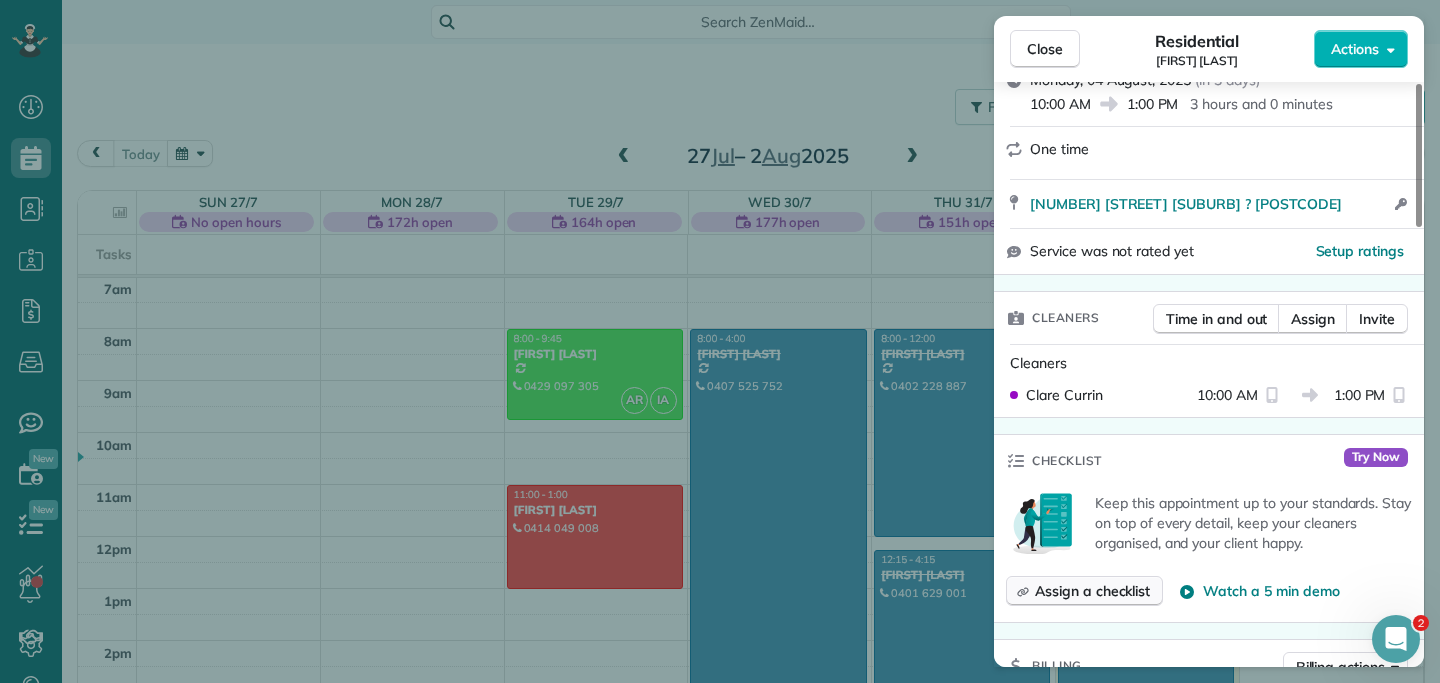 click on "Assign a checklist" at bounding box center (1092, 591) 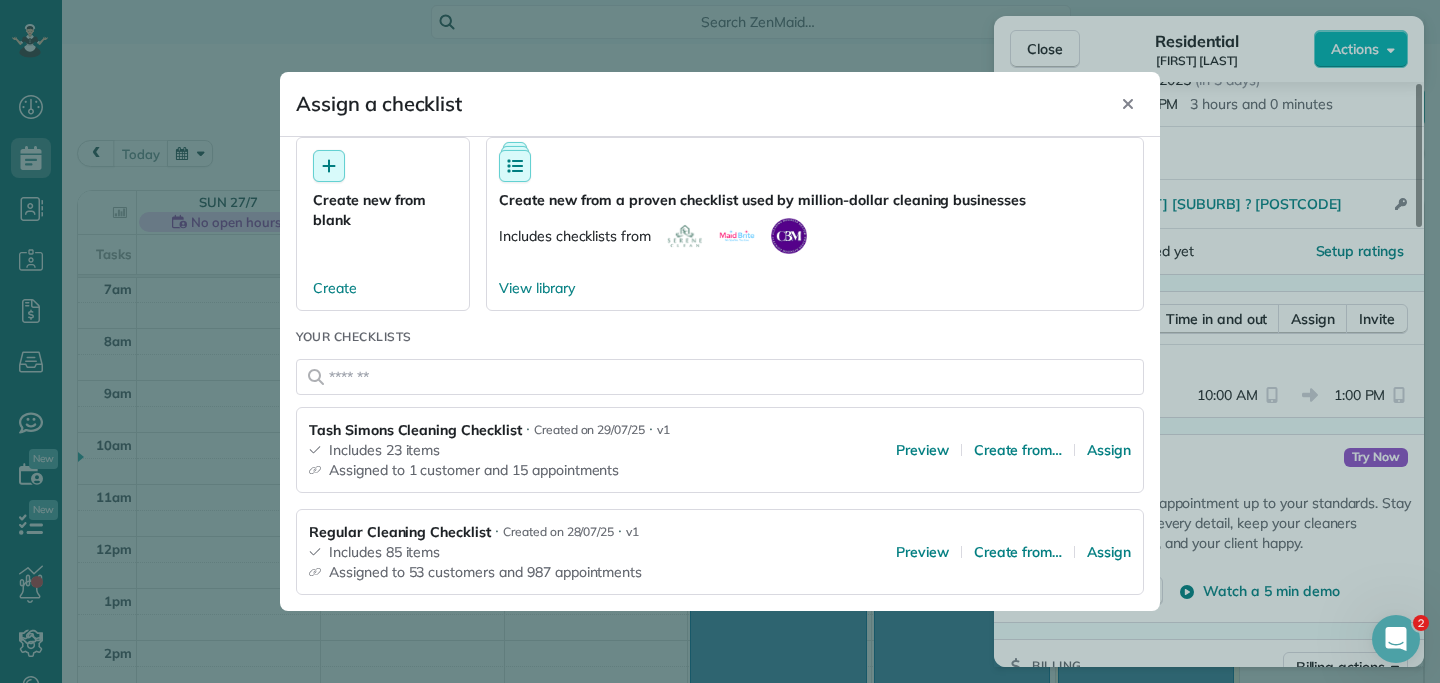 scroll, scrollTop: 52, scrollLeft: 0, axis: vertical 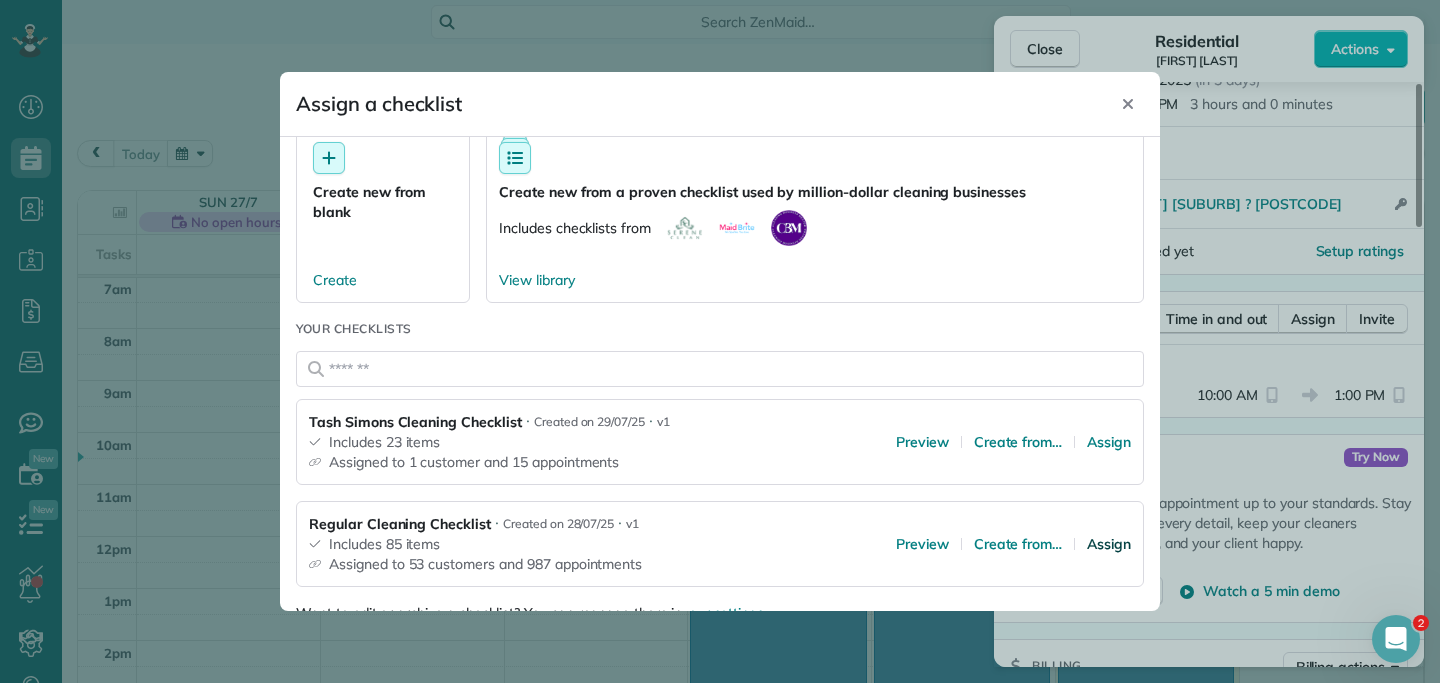 click on "Assign" at bounding box center [1109, 544] 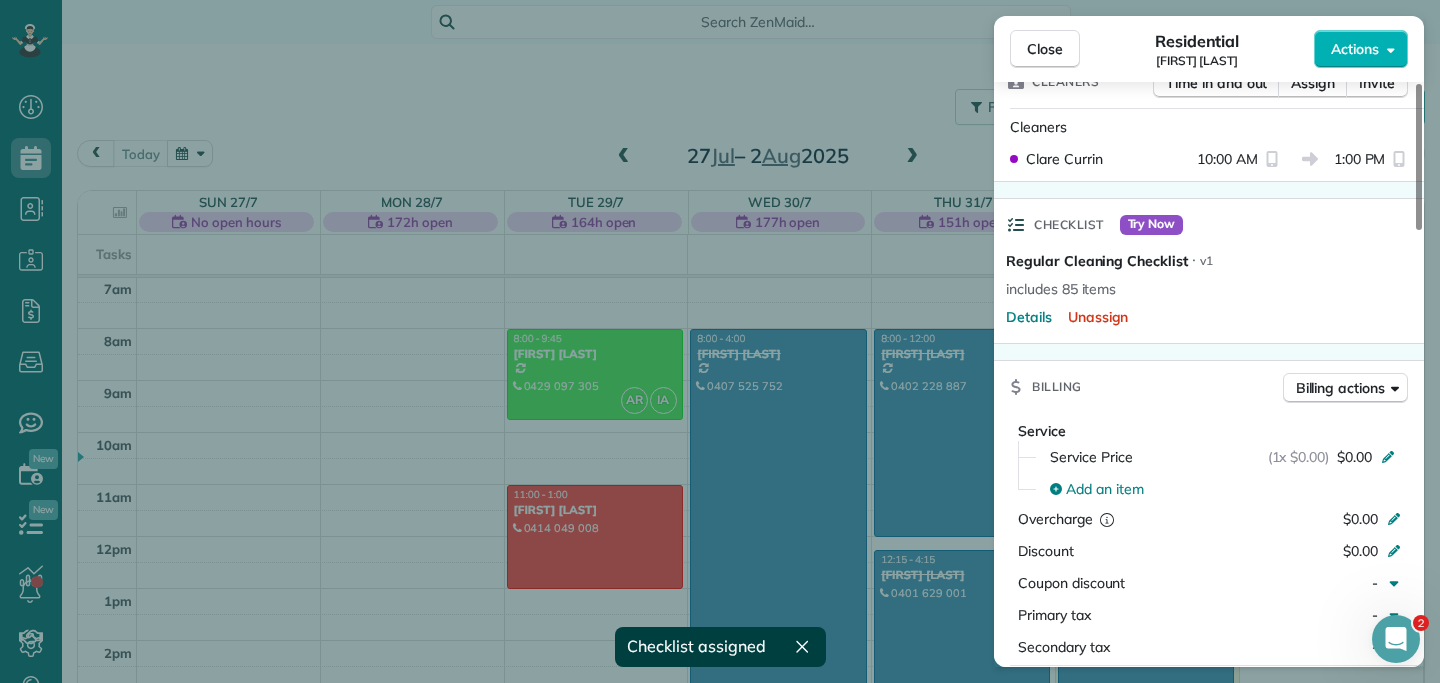scroll, scrollTop: 539, scrollLeft: 0, axis: vertical 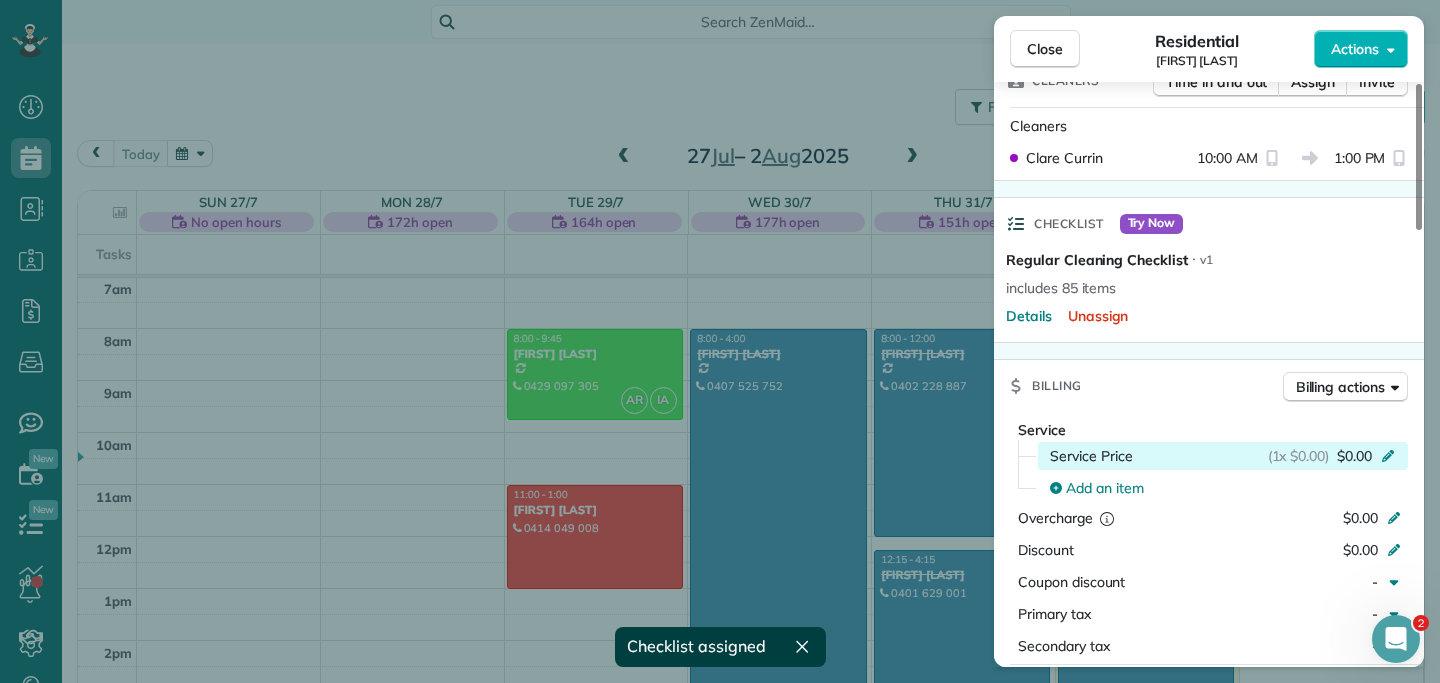 click on "Service Price (1x $0.00) $0.00" at bounding box center [1223, 456] 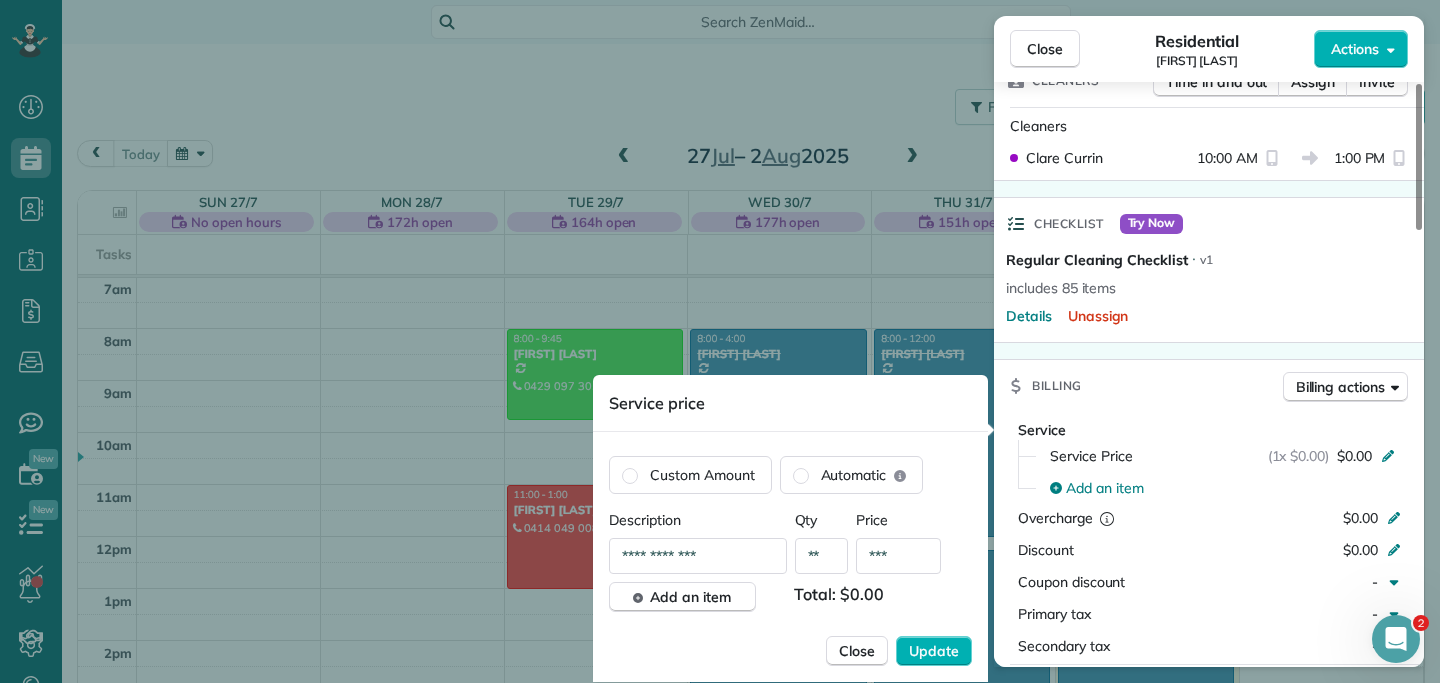 click on "**" at bounding box center (822, 556) 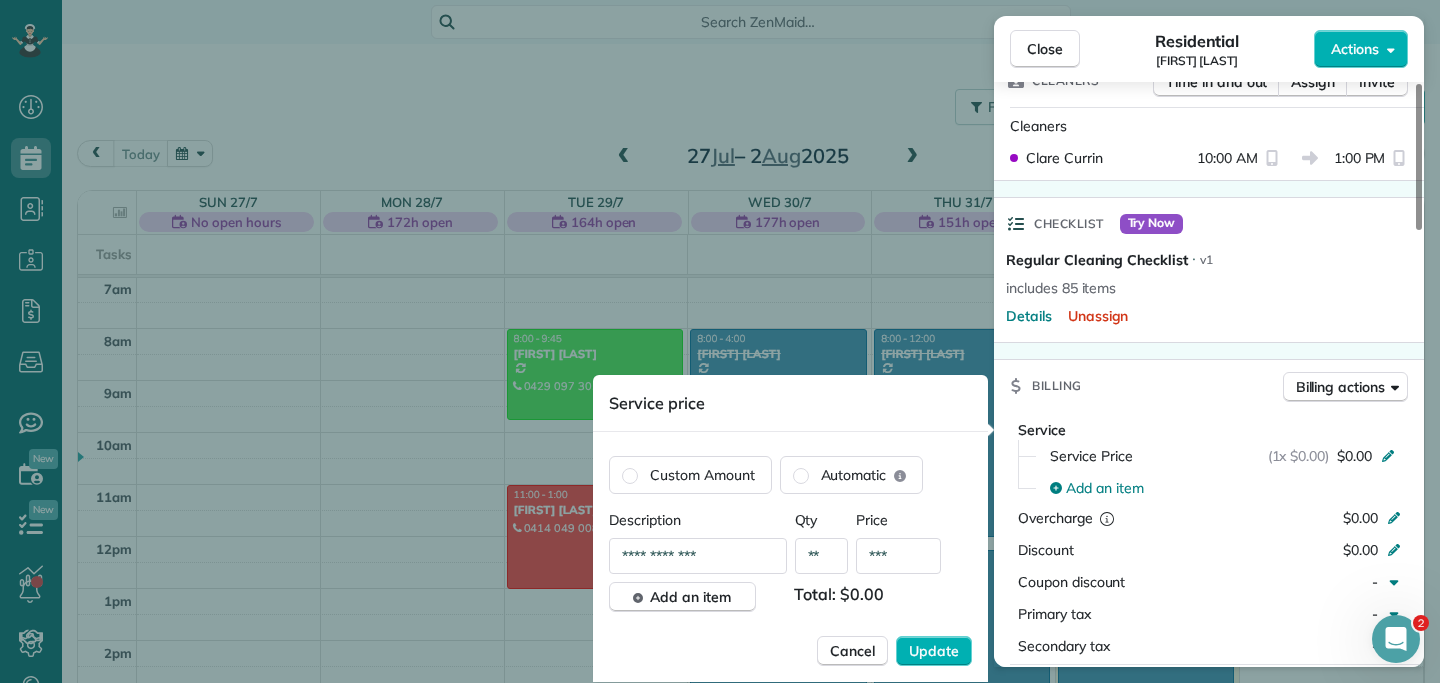 type on "**" 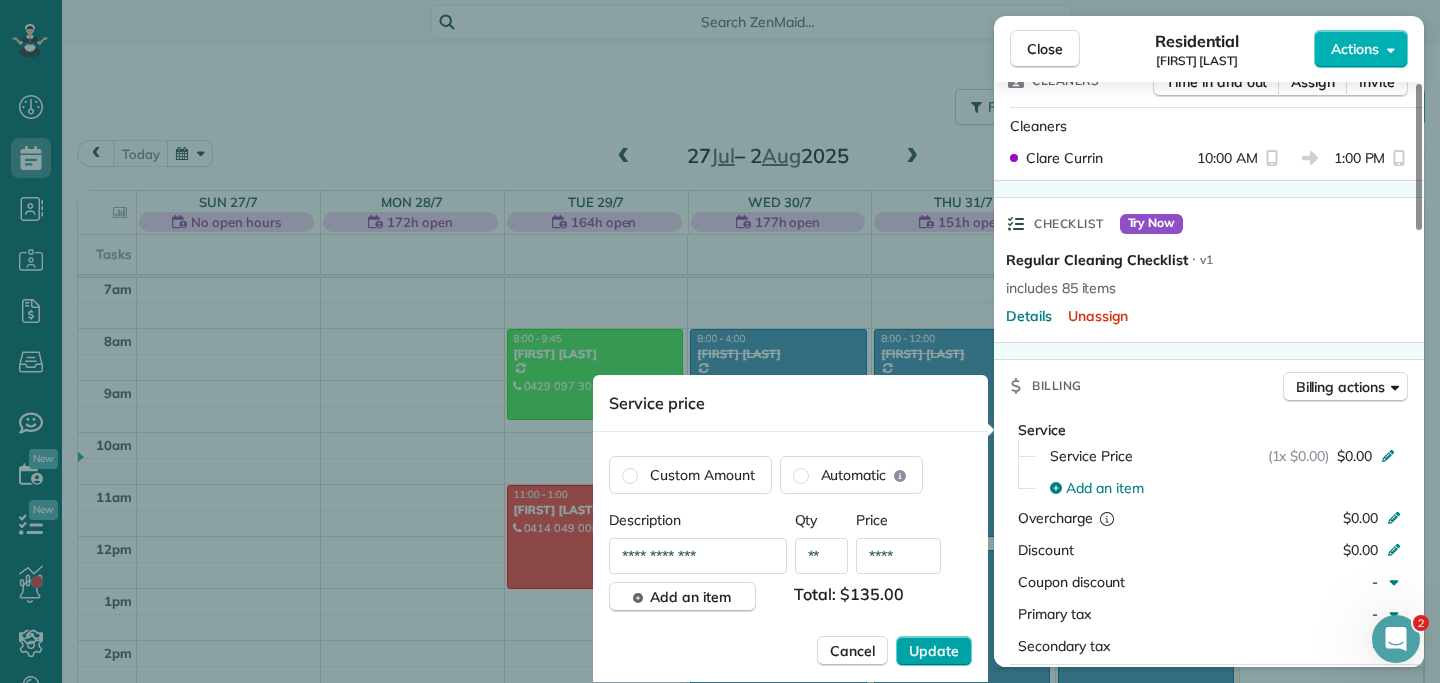 type on "****" 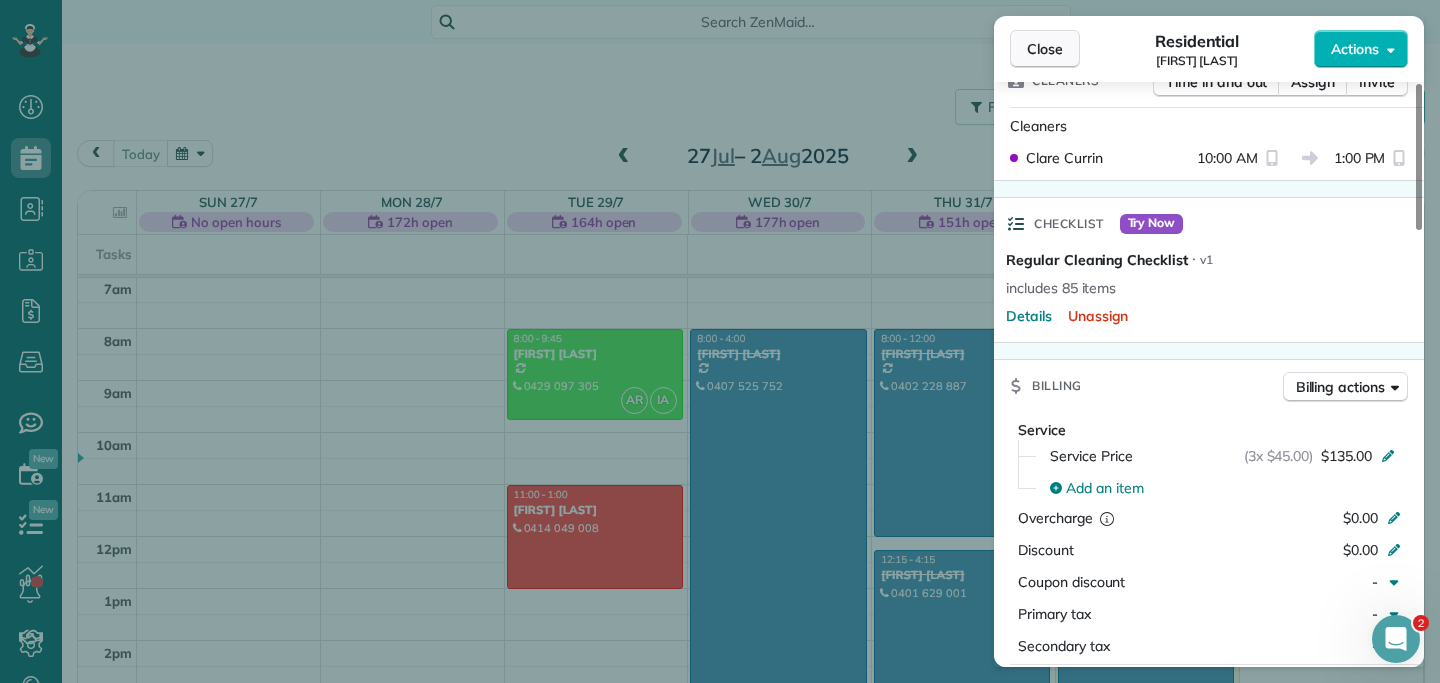 click on "Close" at bounding box center (1045, 49) 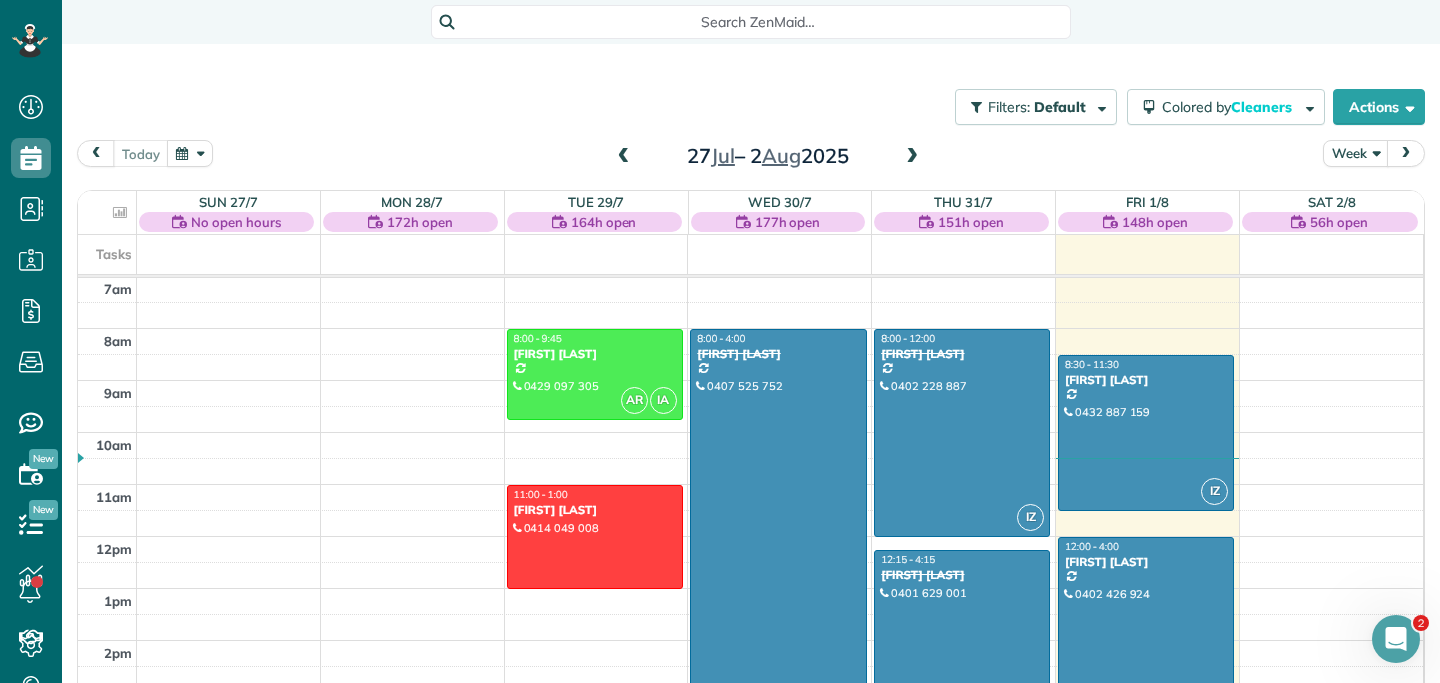 click on "27  Jul  – 2  Aug  2025" at bounding box center [768, 156] 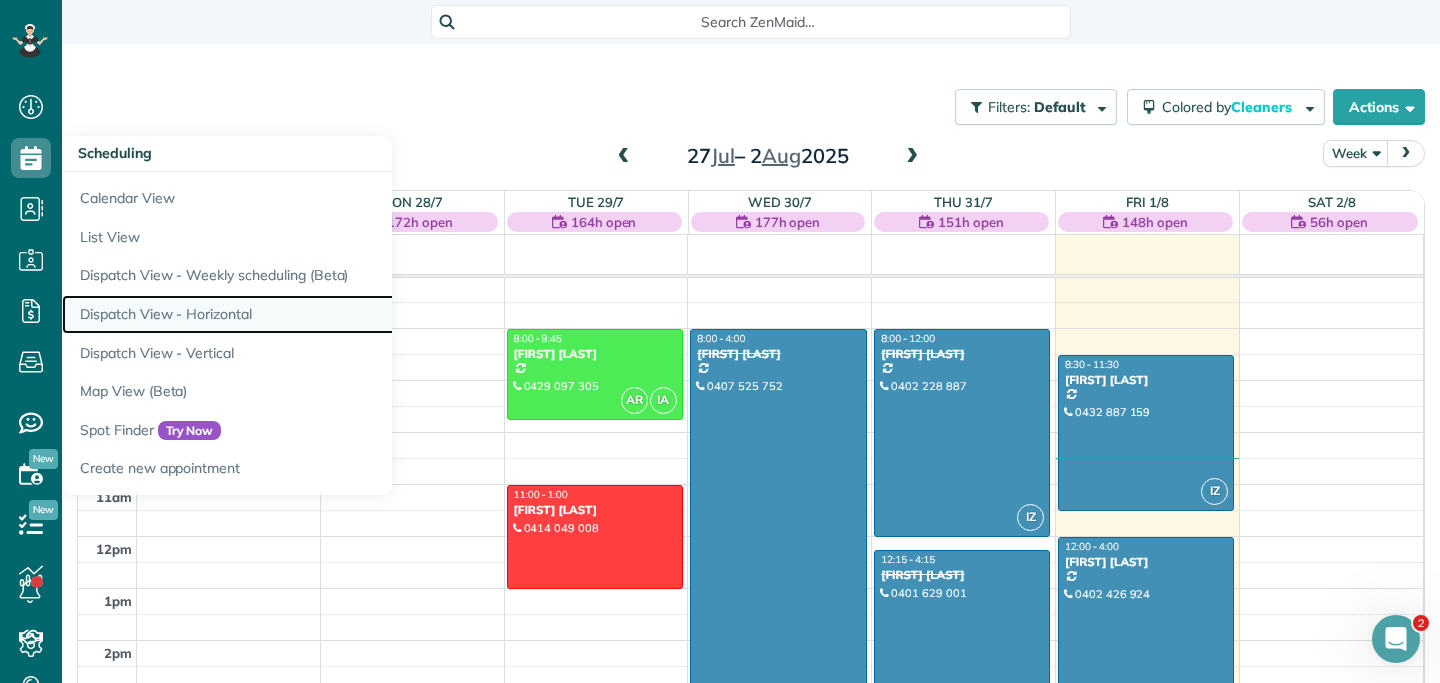 click on "Dispatch View - Horizontal" at bounding box center [312, 314] 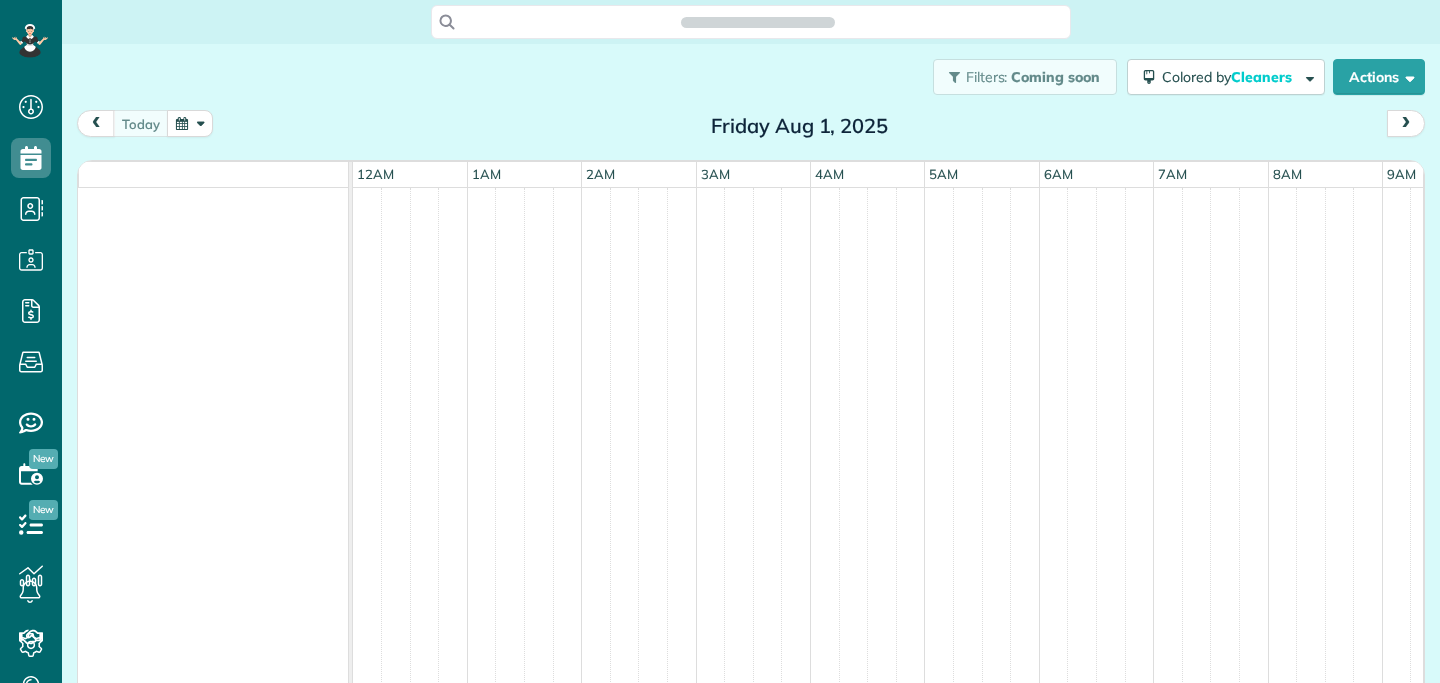 scroll, scrollTop: 0, scrollLeft: 0, axis: both 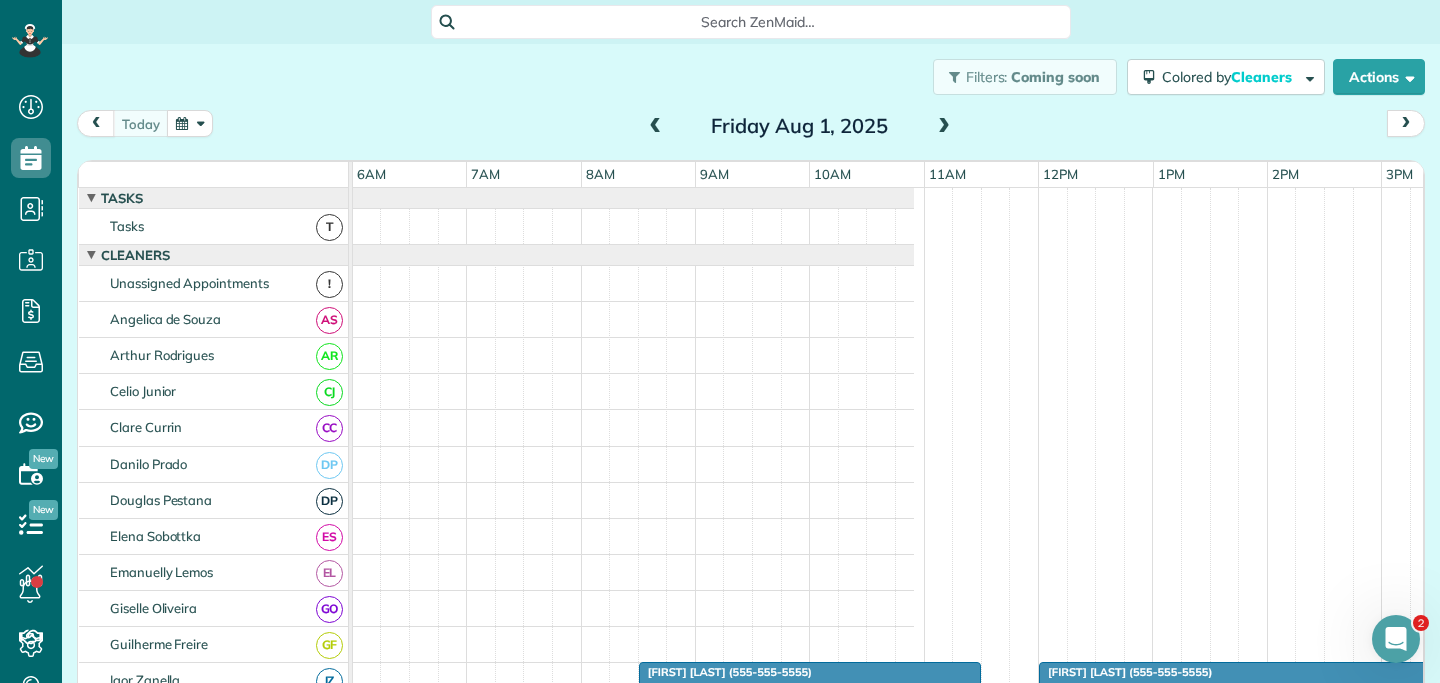 click at bounding box center [944, 127] 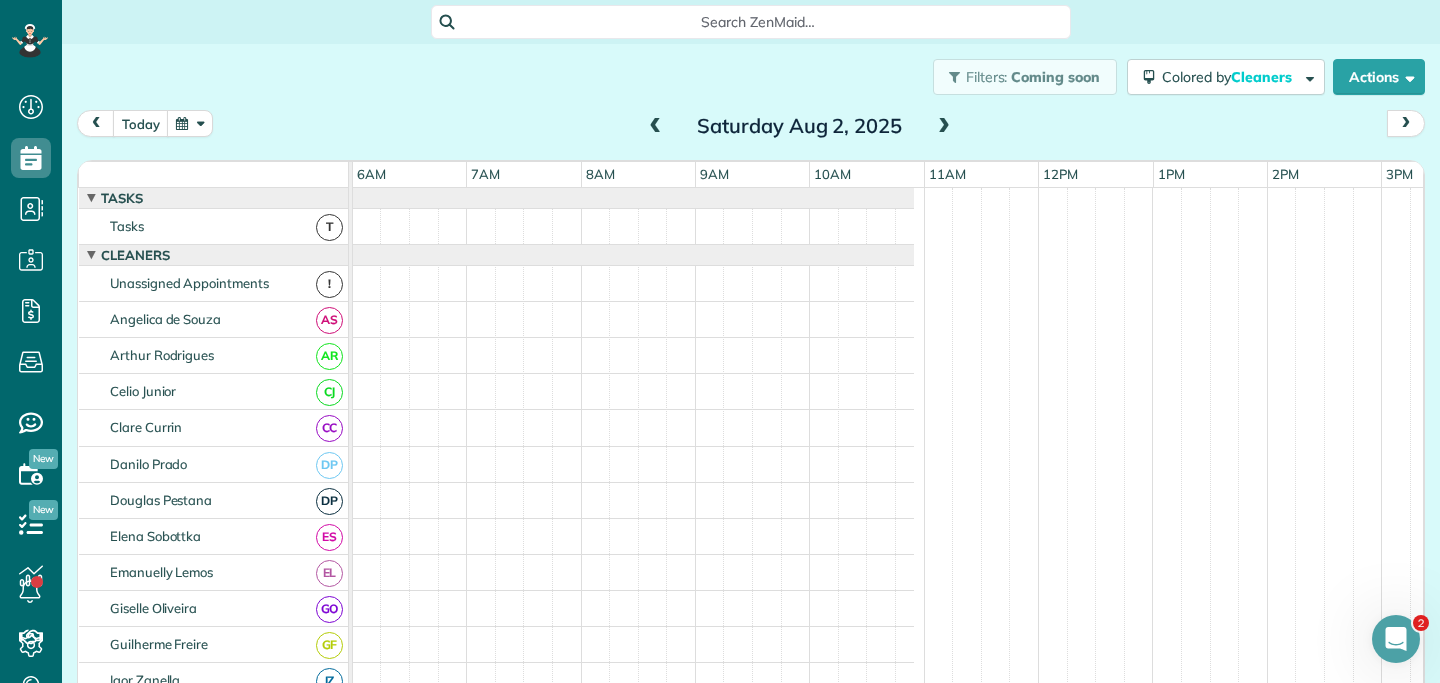 click at bounding box center (944, 127) 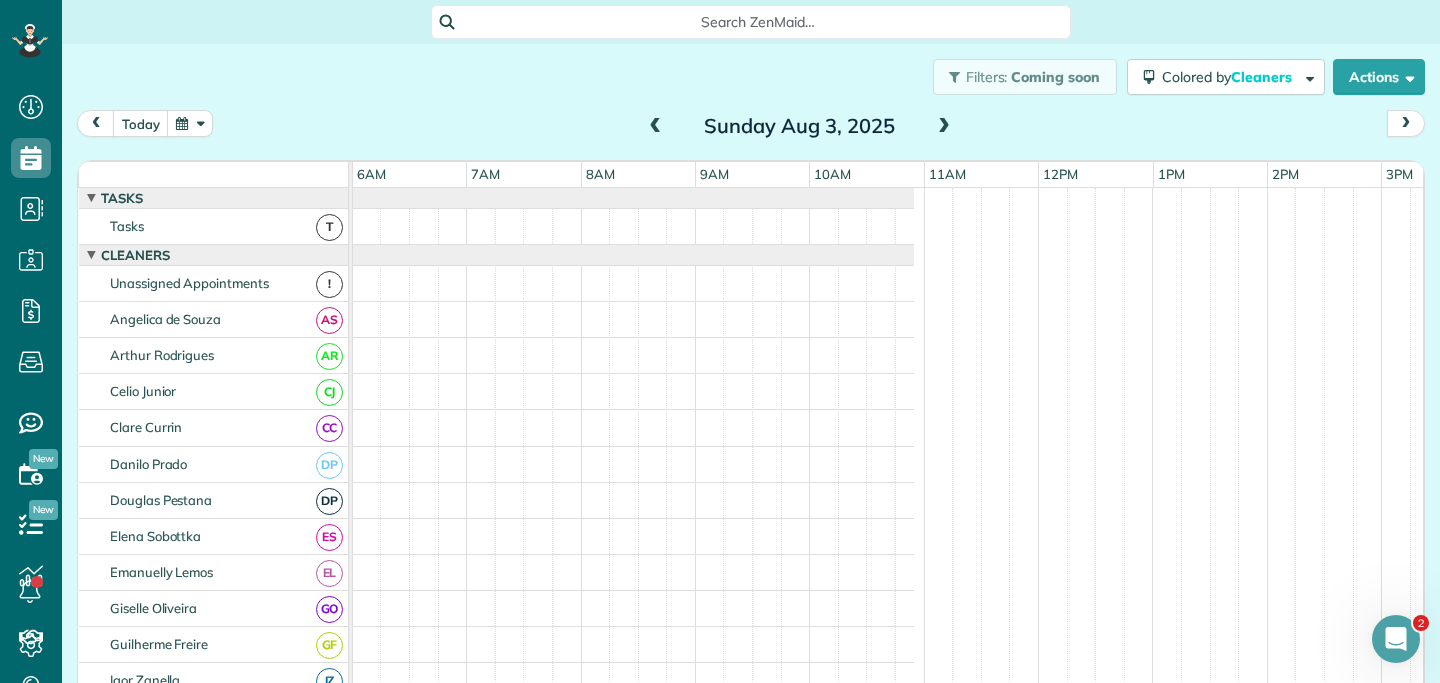 click at bounding box center [944, 127] 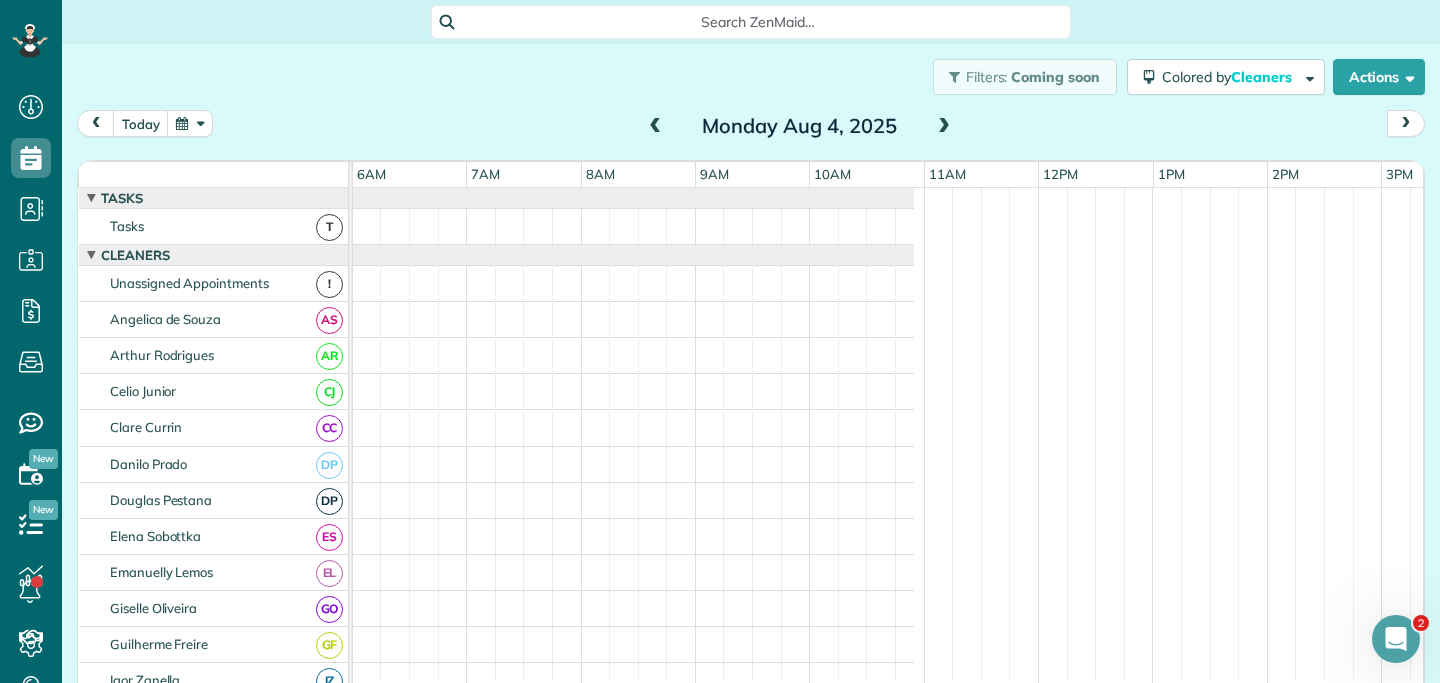 scroll, scrollTop: 51, scrollLeft: 687, axis: both 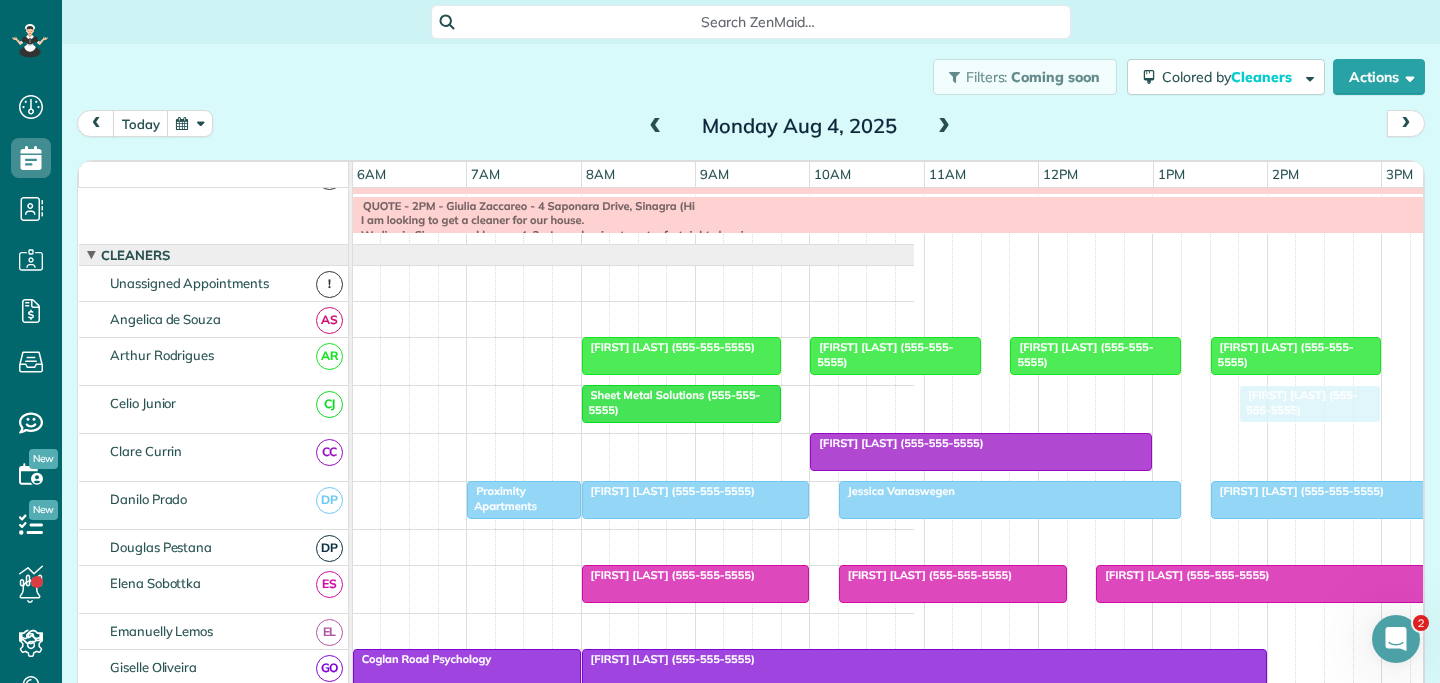 drag, startPoint x: 890, startPoint y: 399, endPoint x: 1282, endPoint y: 399, distance: 392 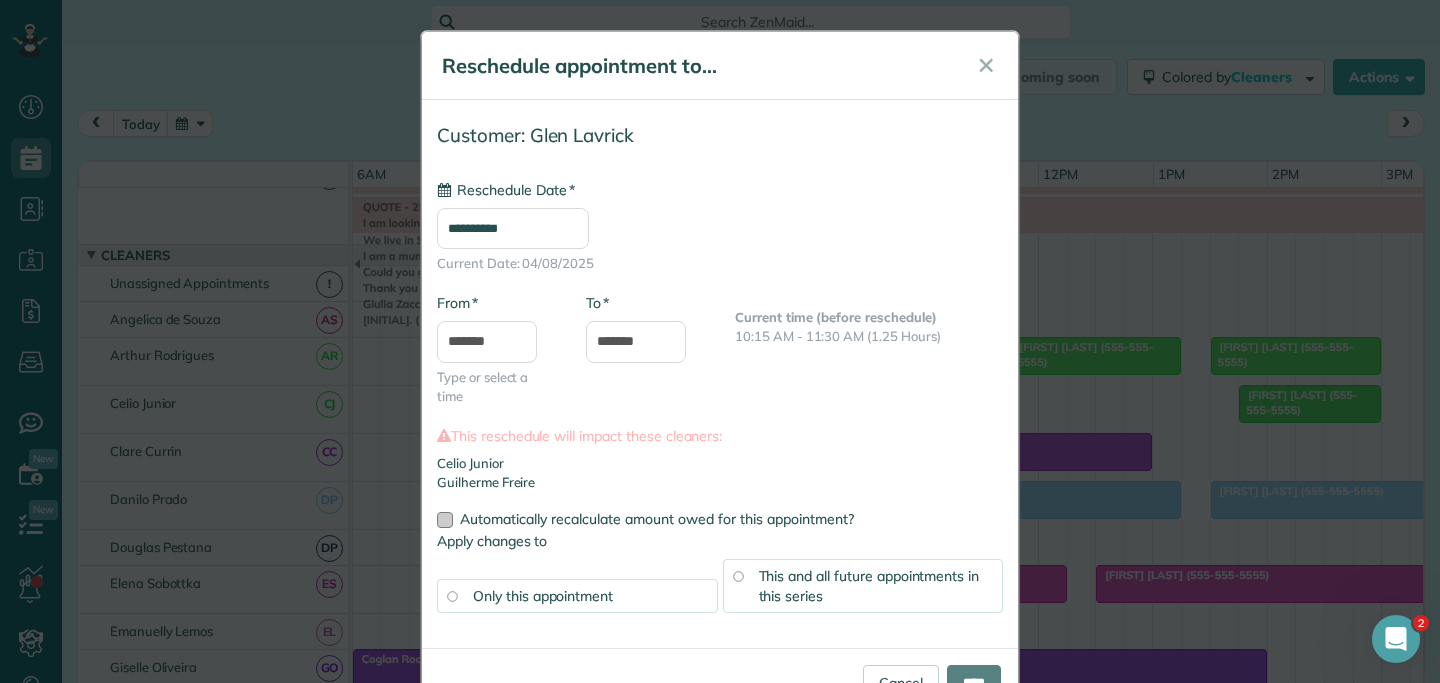 type on "**********" 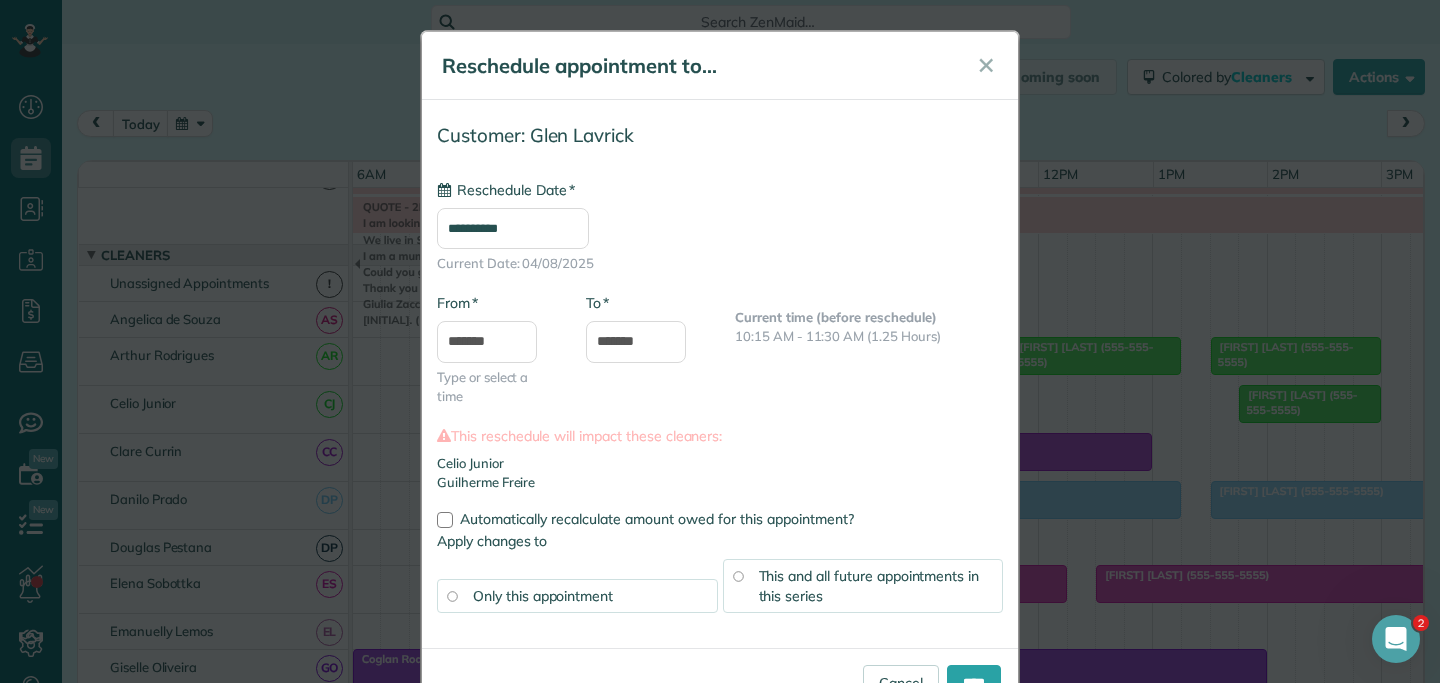 scroll, scrollTop: 67, scrollLeft: 0, axis: vertical 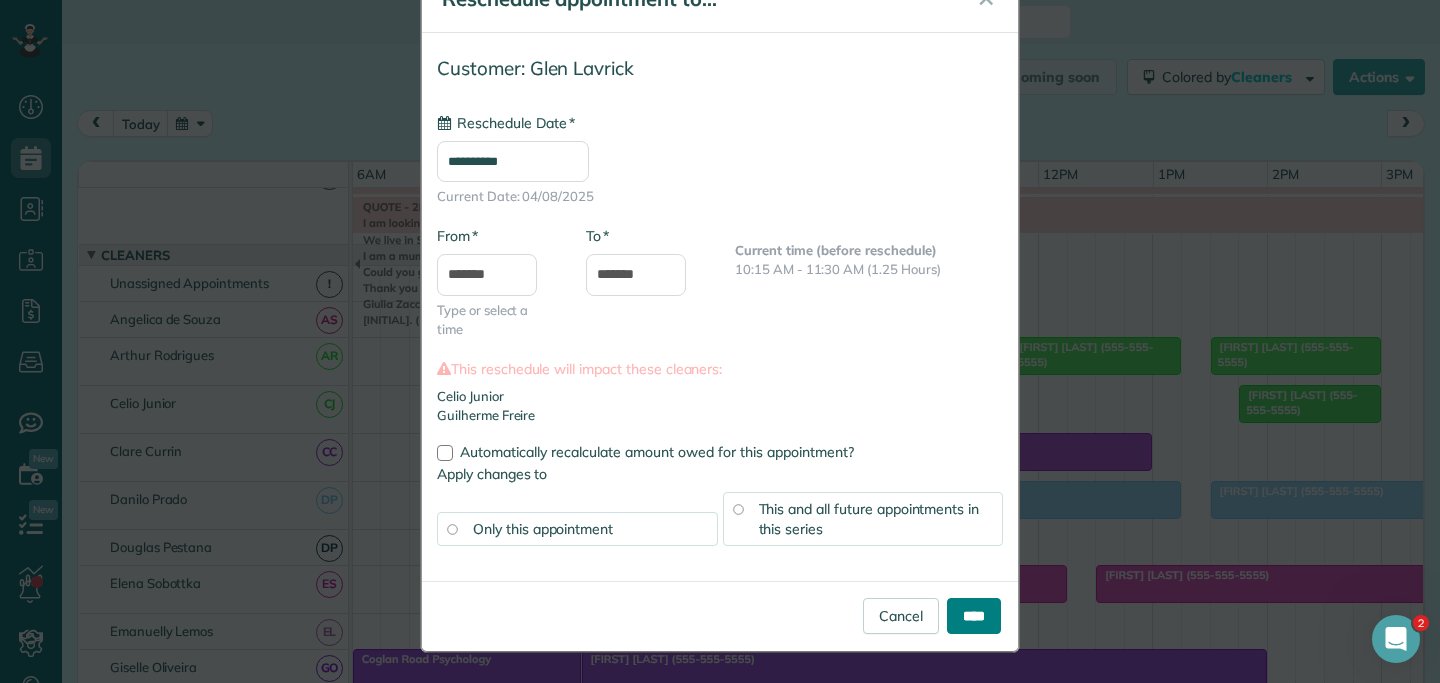 click on "****" at bounding box center (974, 616) 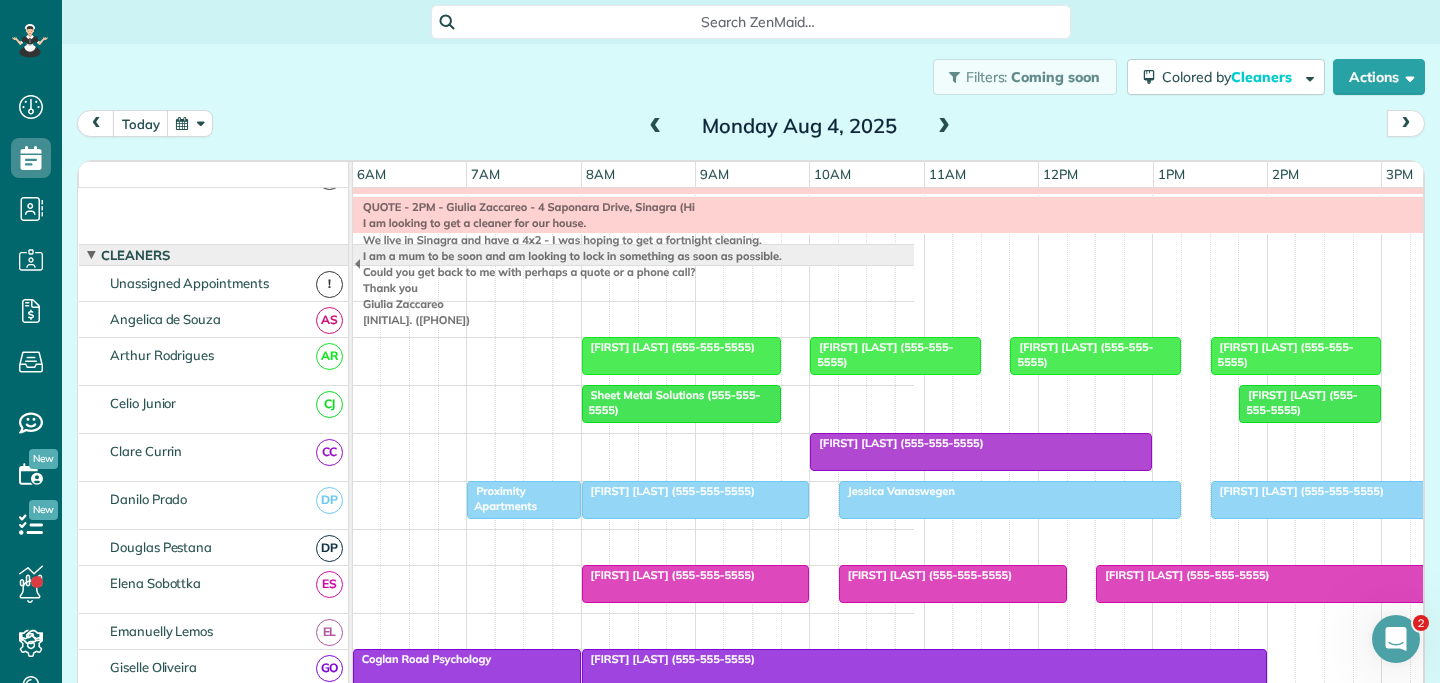 click on "Glen Lavrick (+61403226128)" at bounding box center [1297, 402] 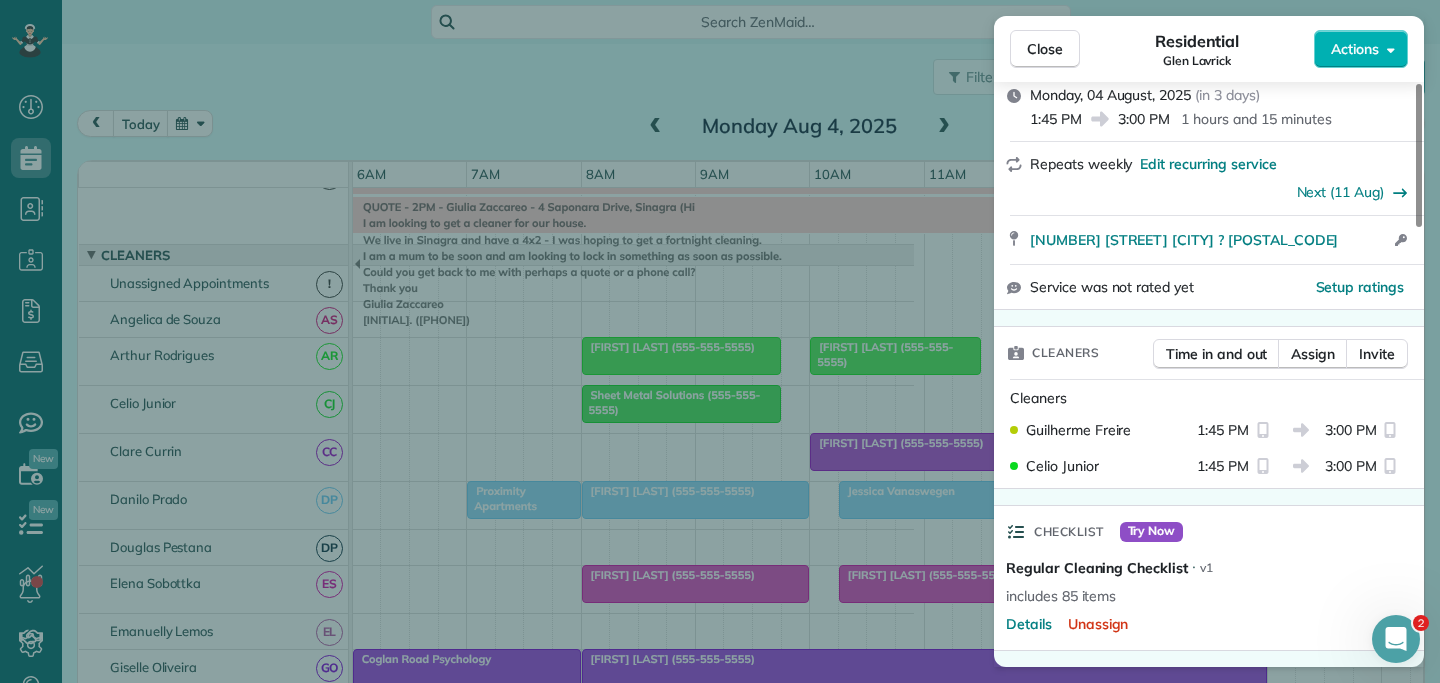 scroll, scrollTop: 287, scrollLeft: 0, axis: vertical 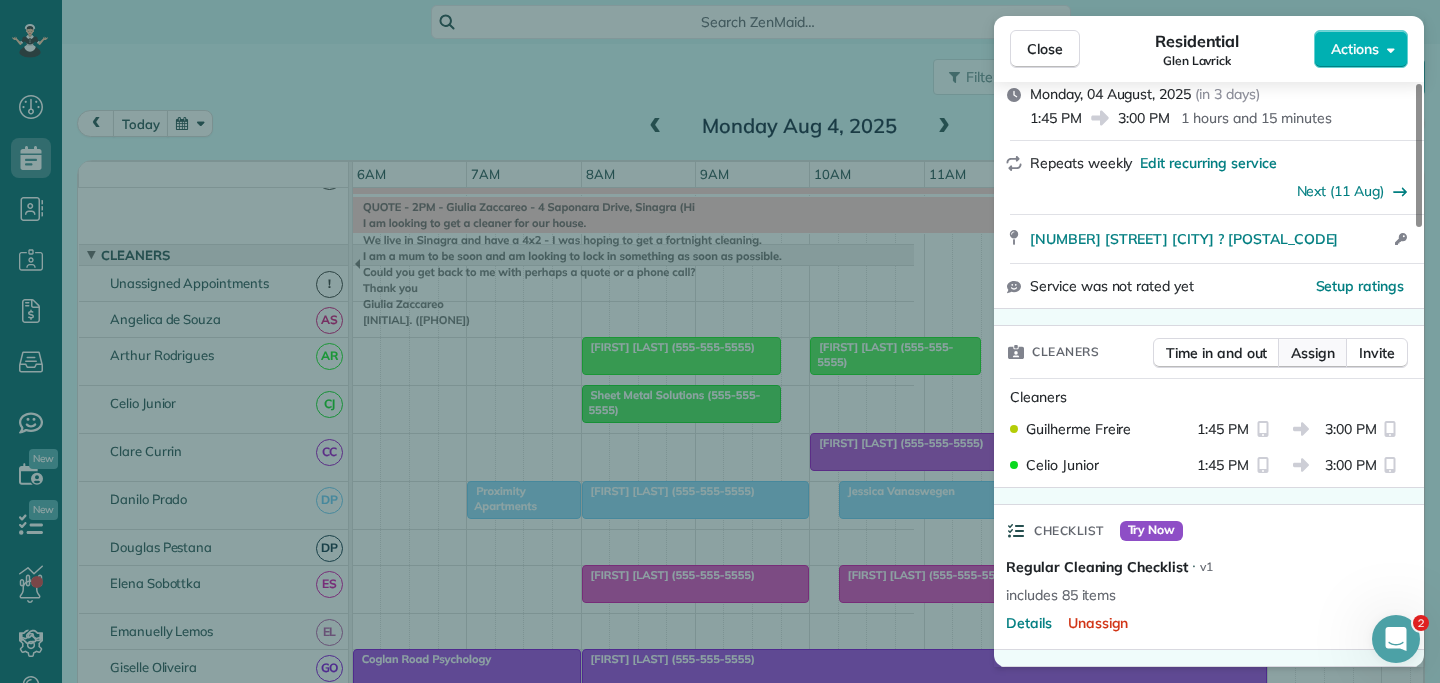 click on "Assign" at bounding box center [1313, 353] 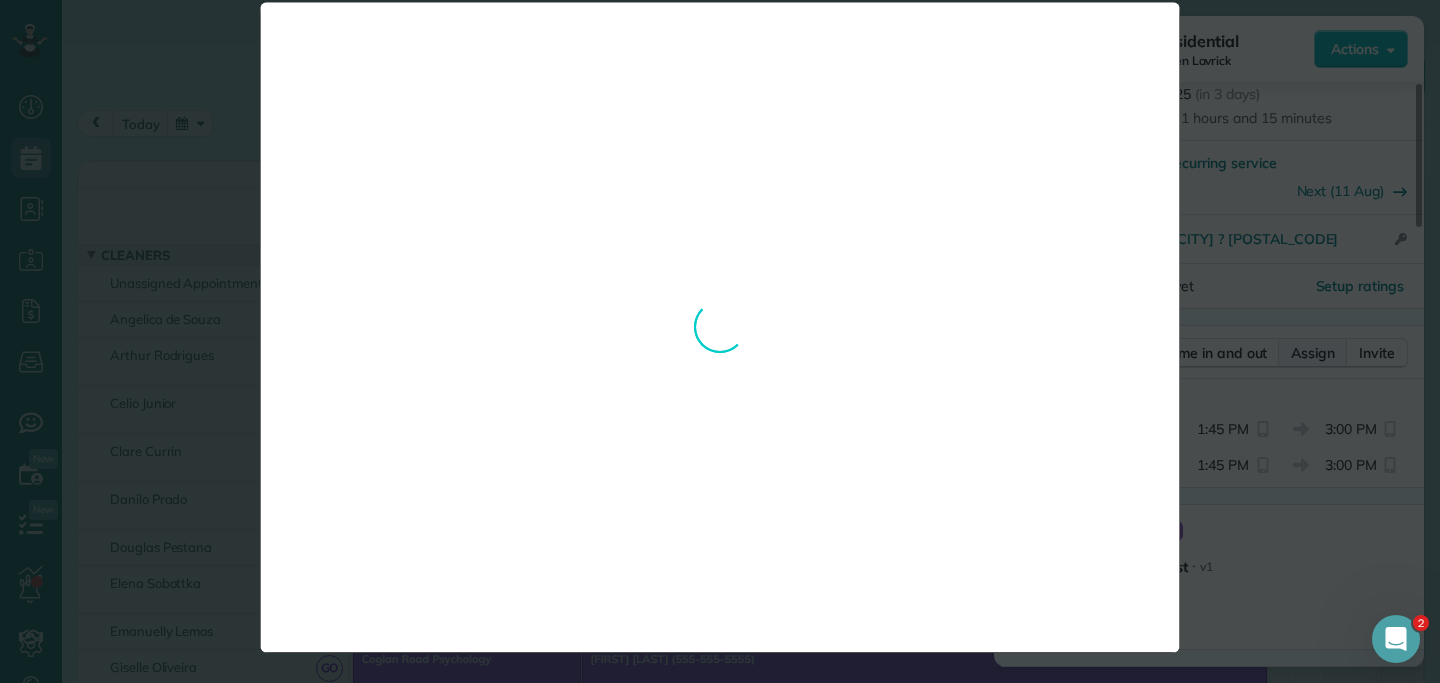 scroll, scrollTop: 0, scrollLeft: 0, axis: both 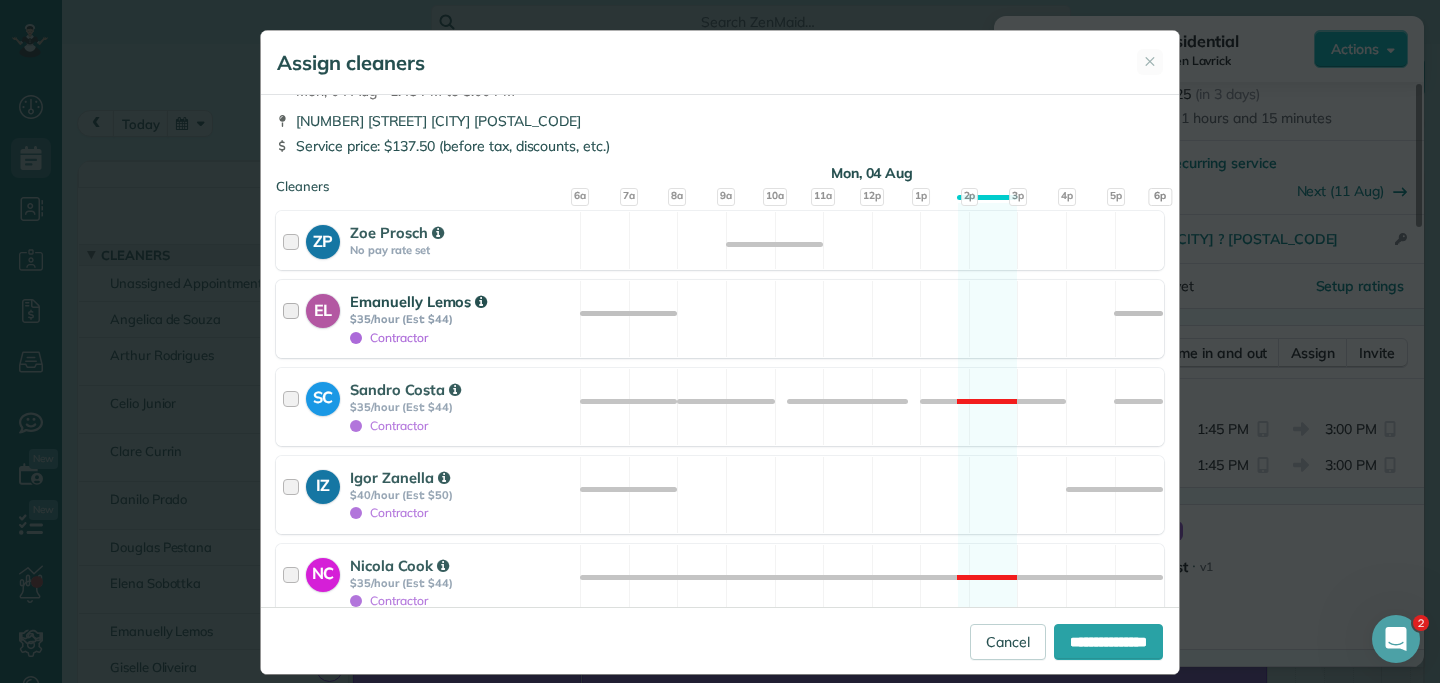 click at bounding box center (294, 319) 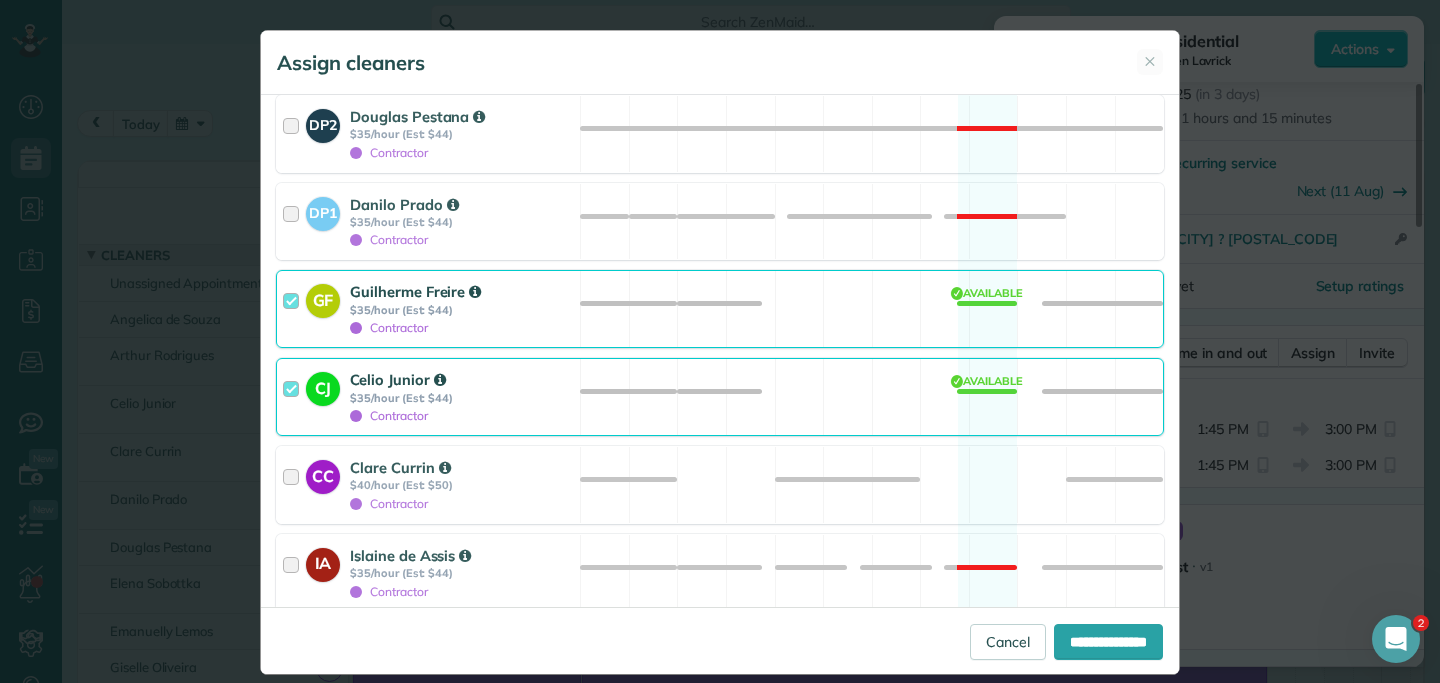 scroll, scrollTop: 2084, scrollLeft: 0, axis: vertical 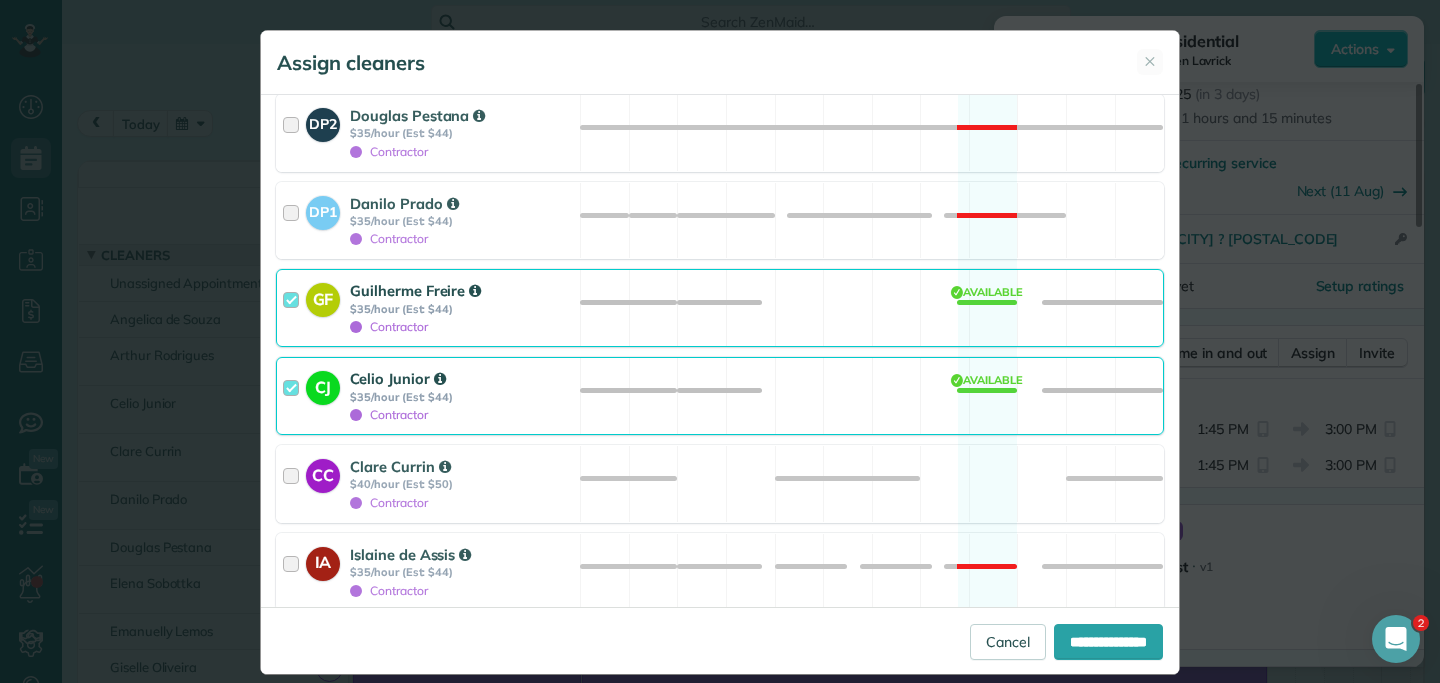 click at bounding box center (294, 308) 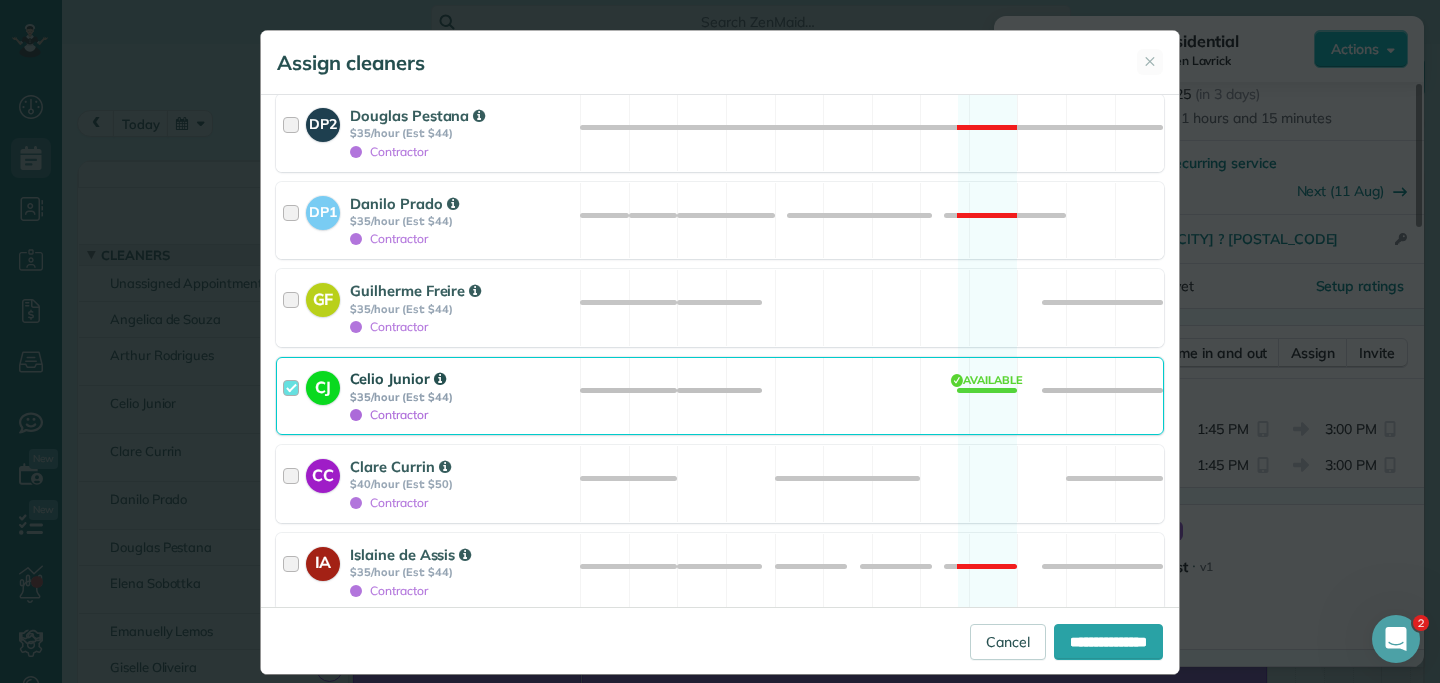 click at bounding box center (294, 396) 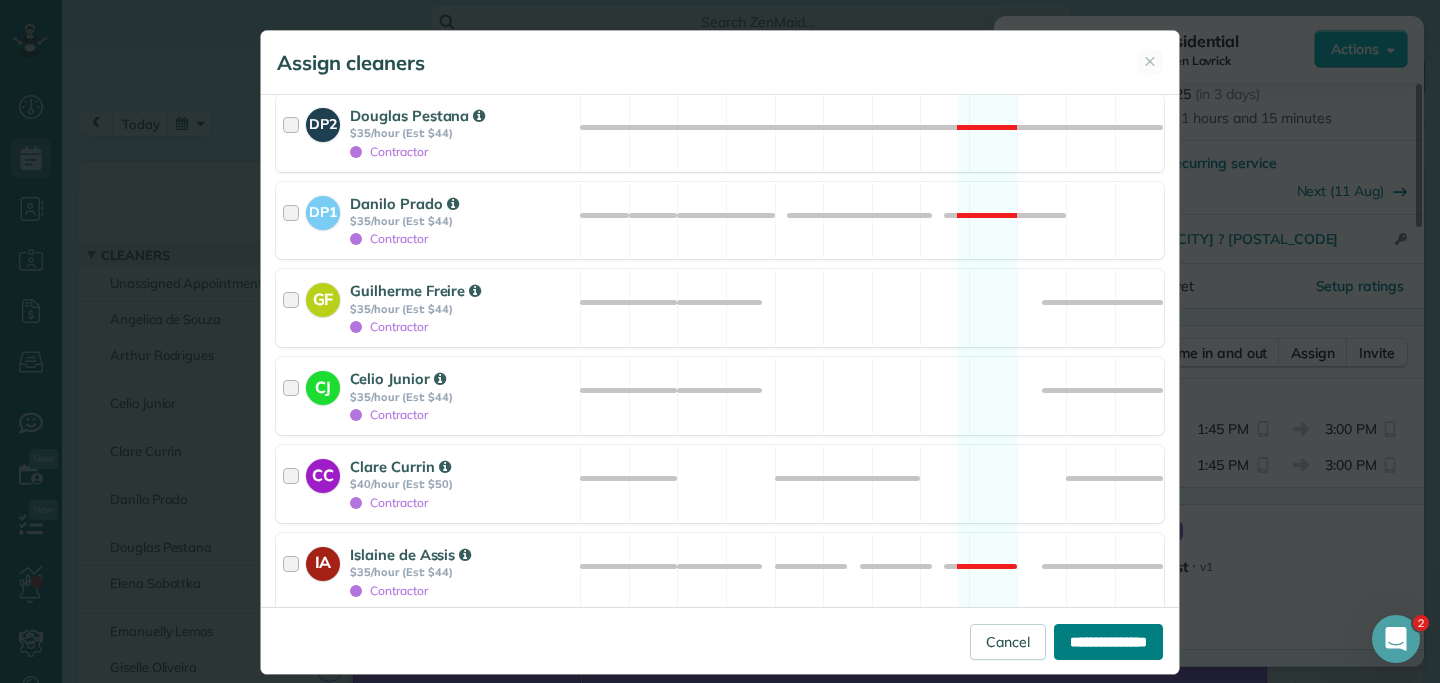 click on "**********" at bounding box center [1108, 642] 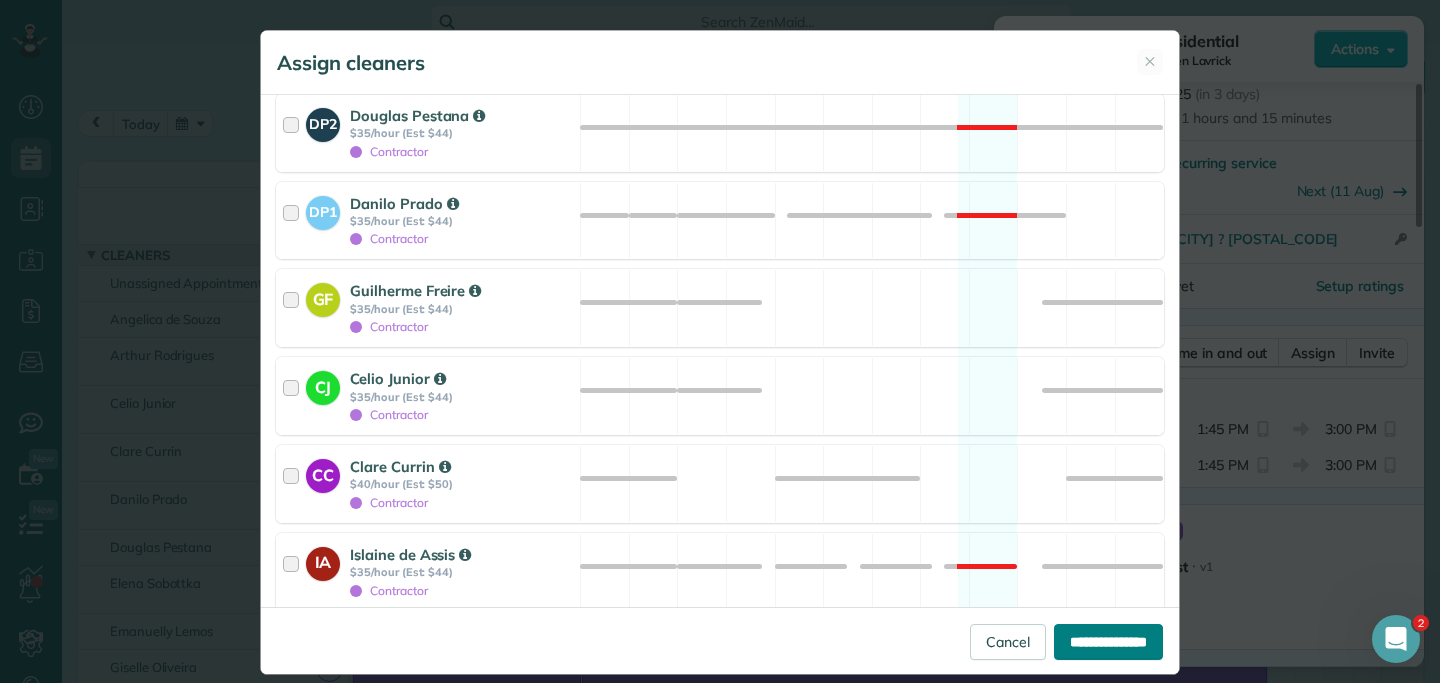 type on "**********" 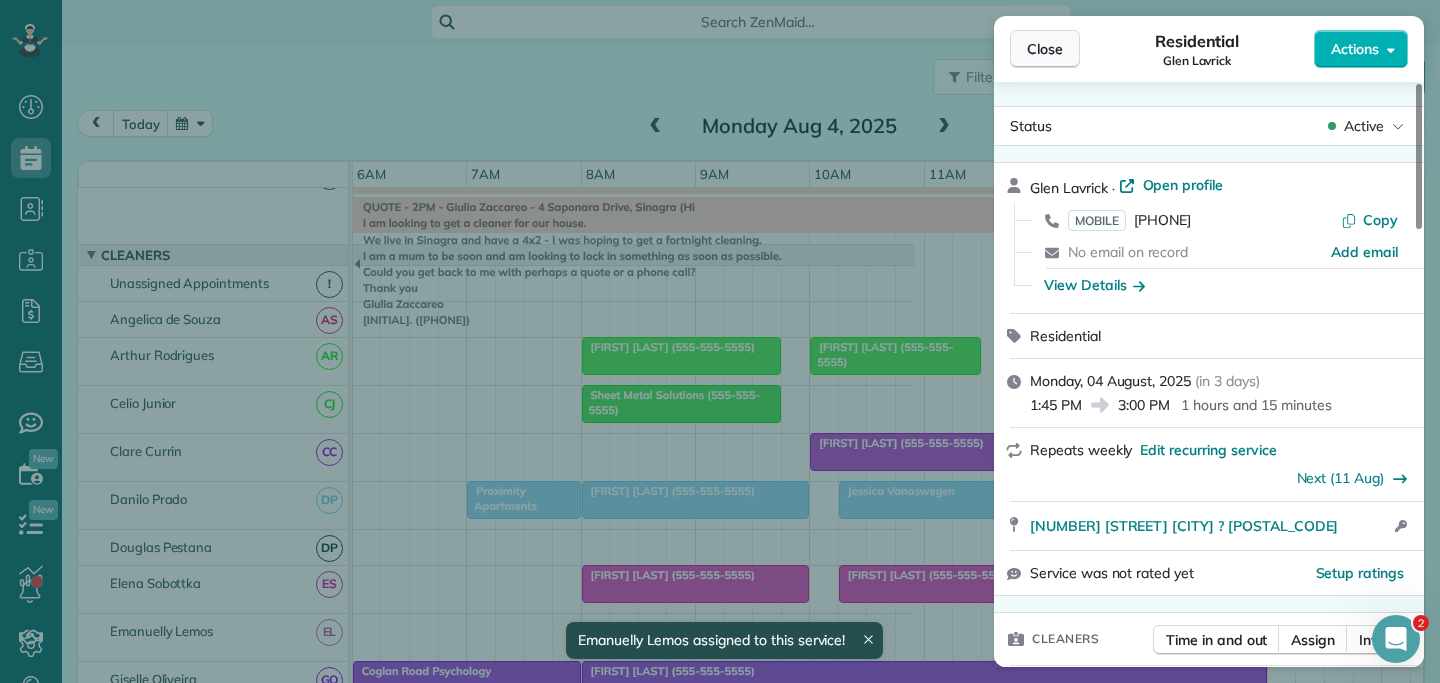 click on "Close" at bounding box center [1045, 49] 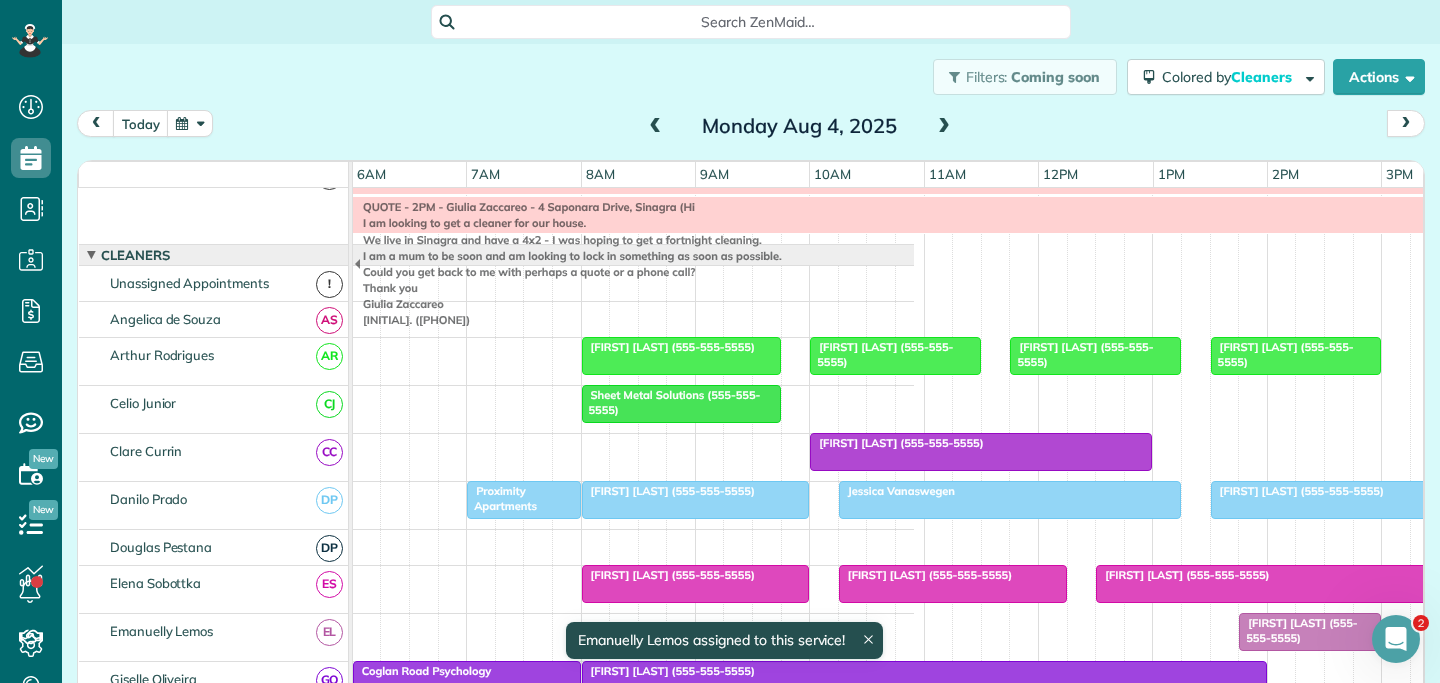 scroll, scrollTop: 79, scrollLeft: 687, axis: both 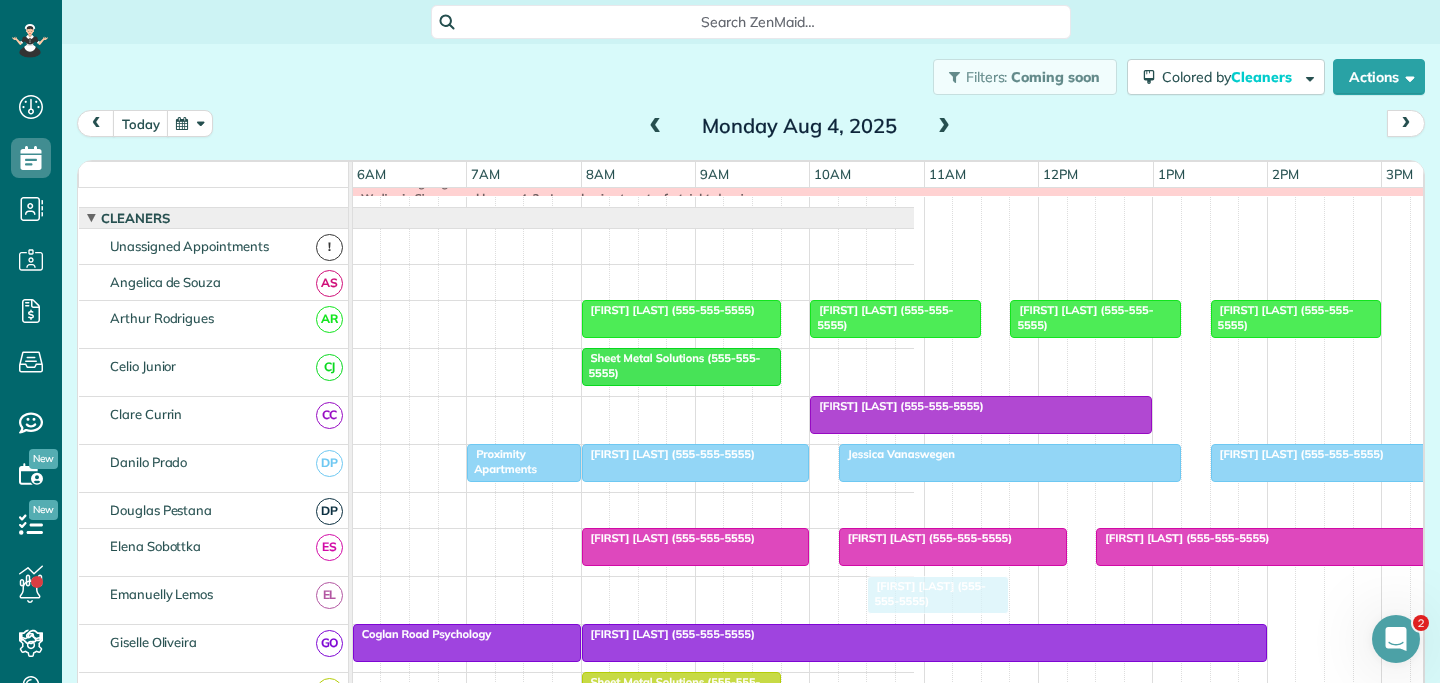 drag, startPoint x: 1292, startPoint y: 588, endPoint x: 920, endPoint y: 589, distance: 372.00134 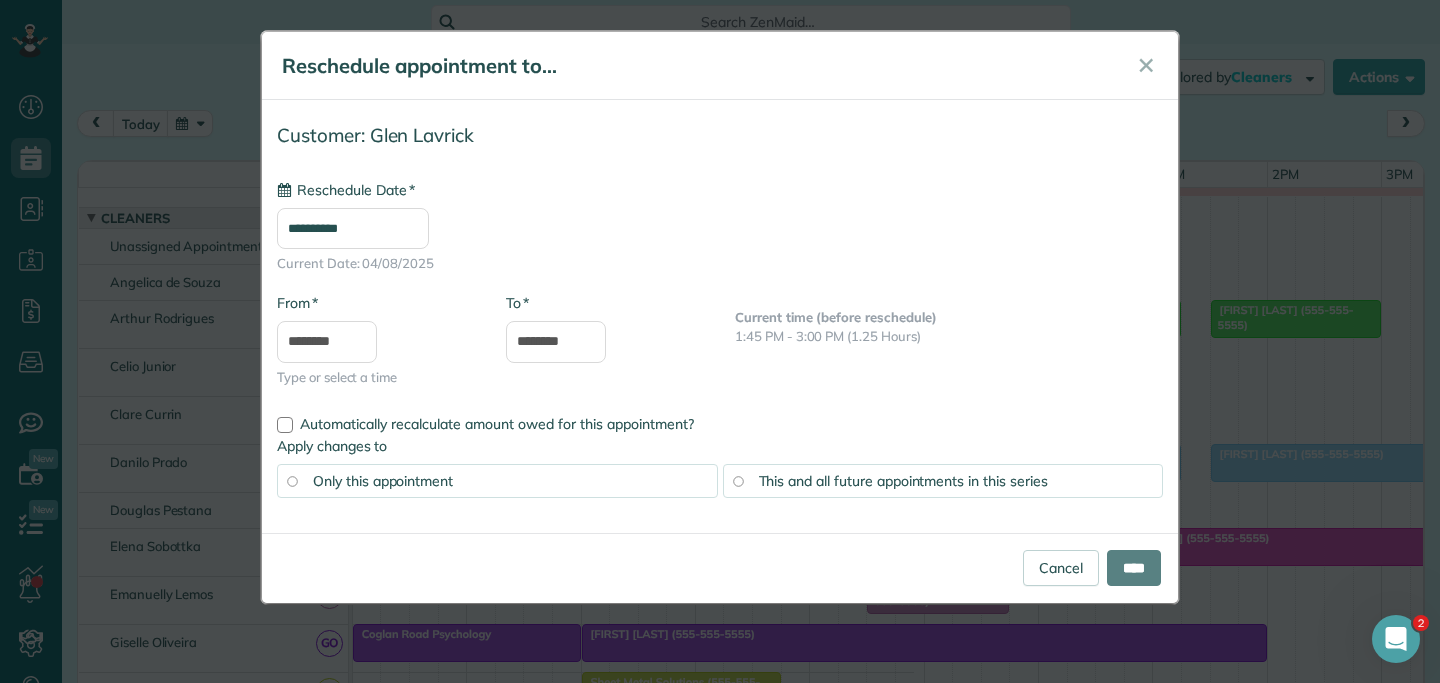 type on "**********" 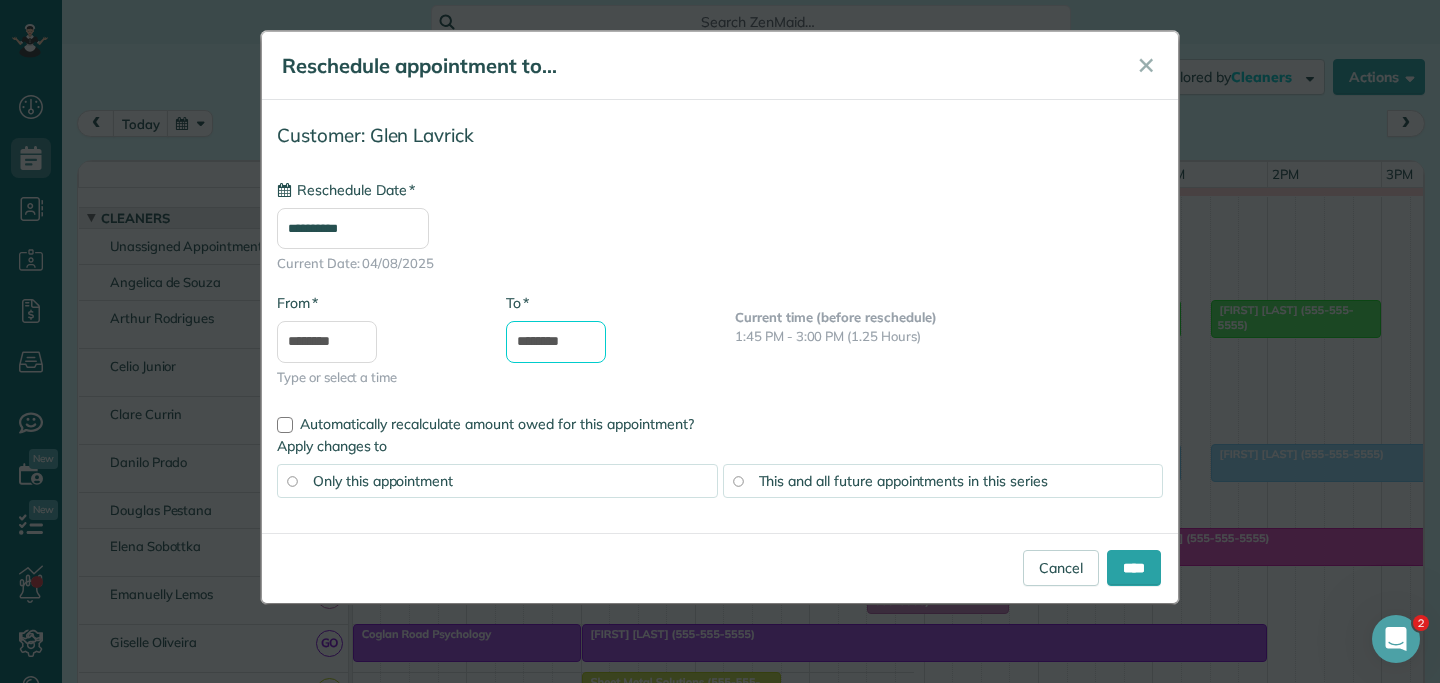 click on "********" at bounding box center (556, 342) 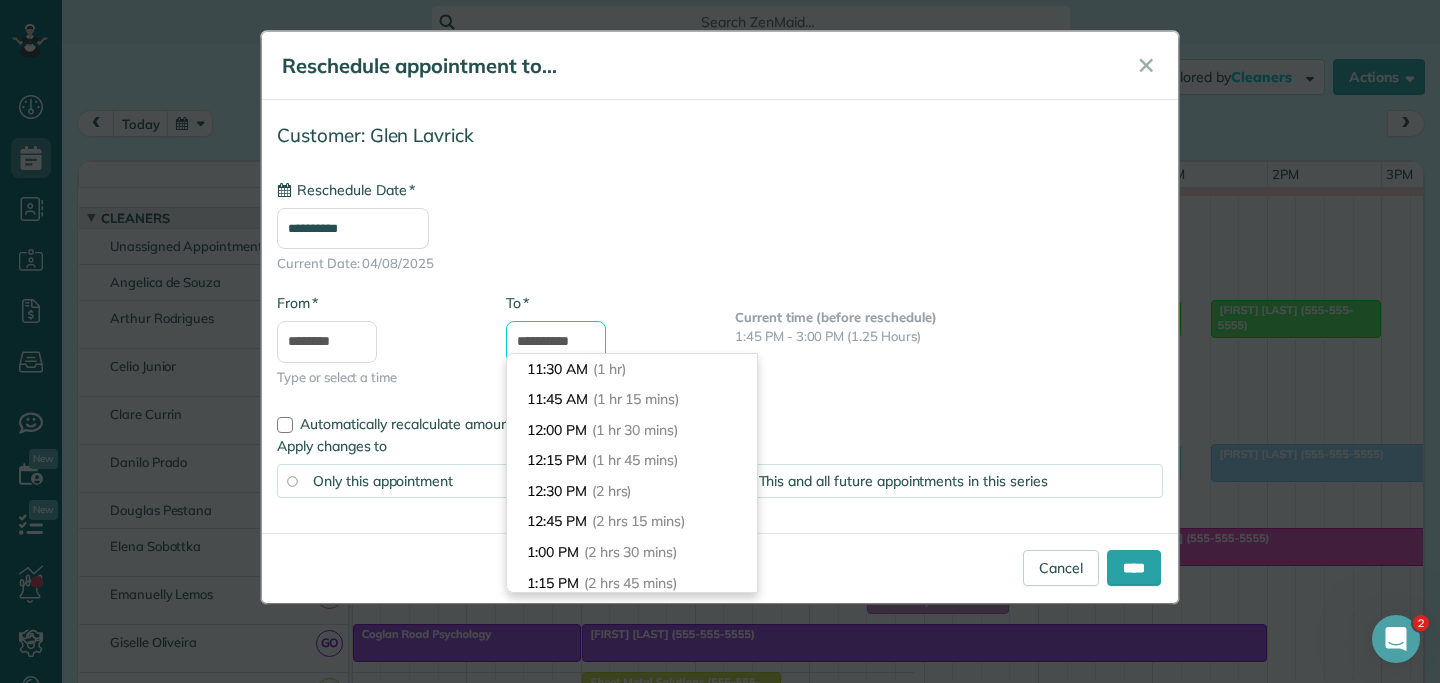 scroll, scrollTop: 61, scrollLeft: 0, axis: vertical 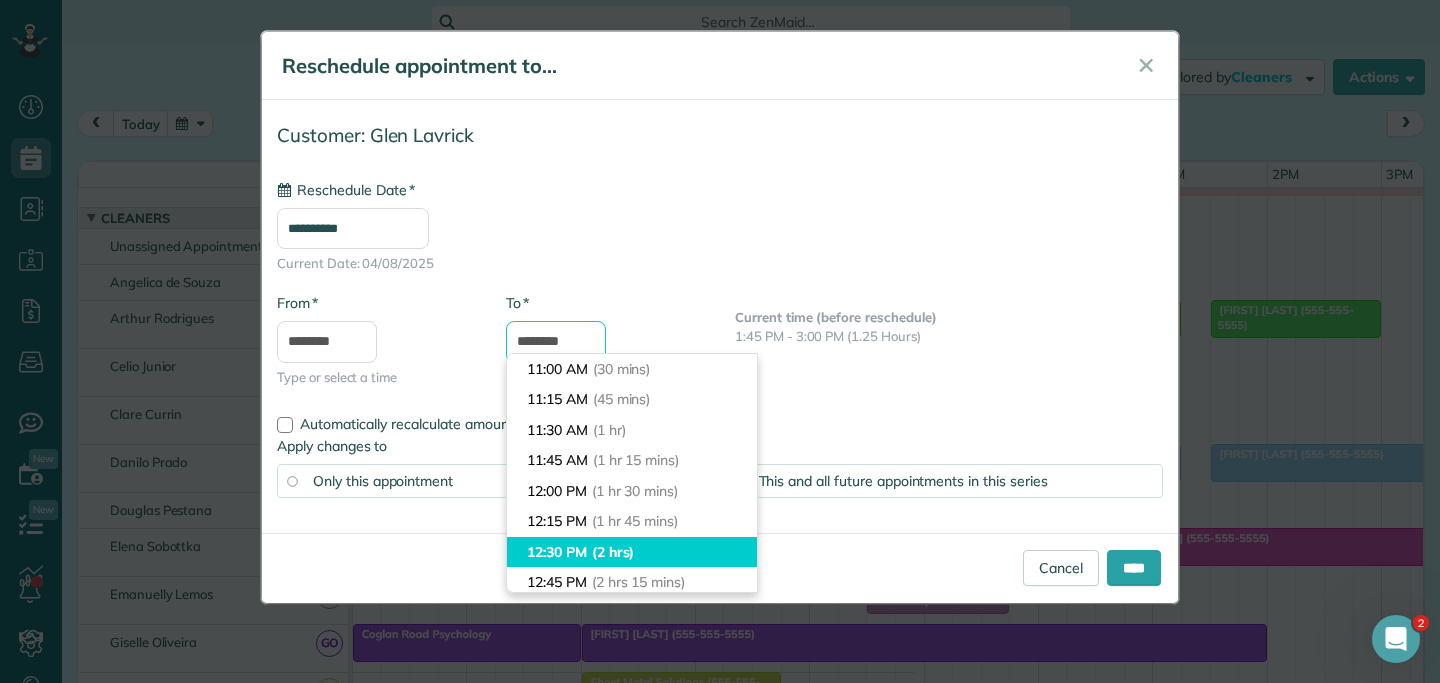type on "********" 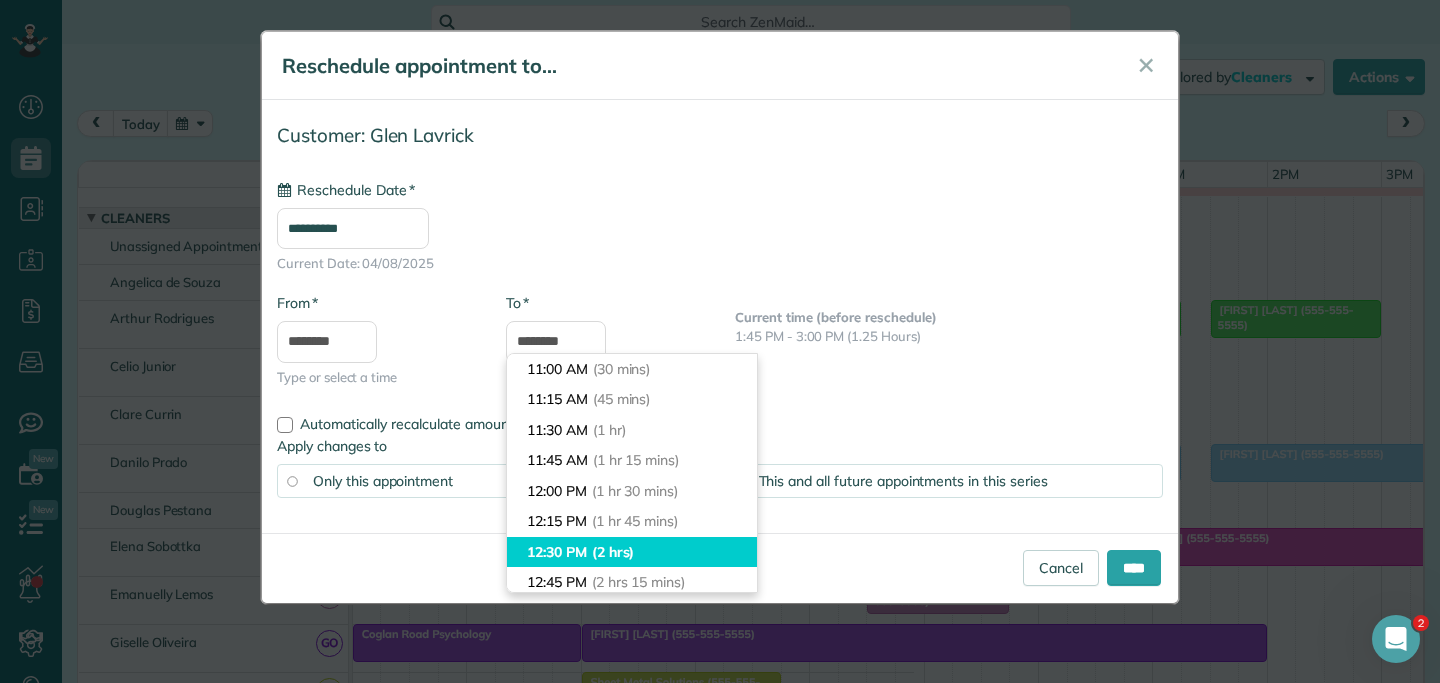 click on "12:30 PM  (2 hrs)" at bounding box center [632, 552] 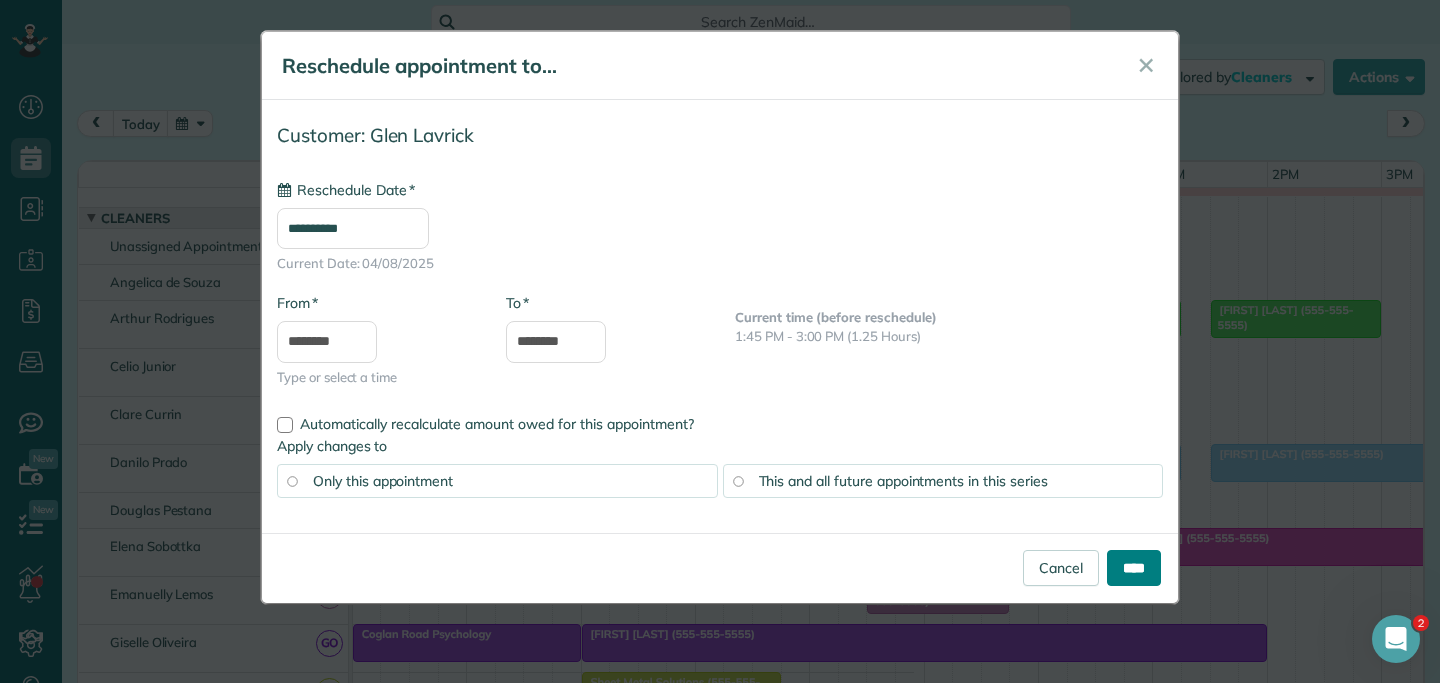 click on "****" at bounding box center (1134, 568) 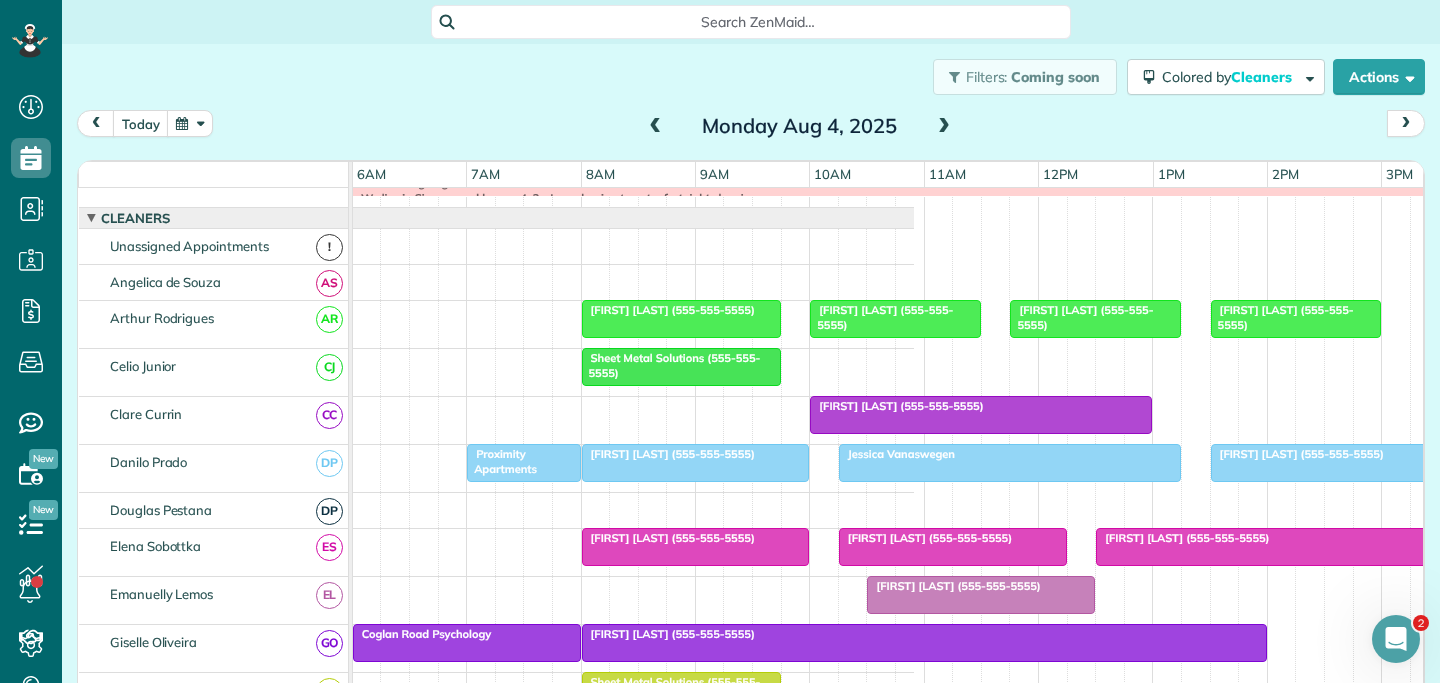 click on "Sheet Metal Solutions (+61418916551) Mario Georgiou (+61408911144)" at bounding box center (290, 372) 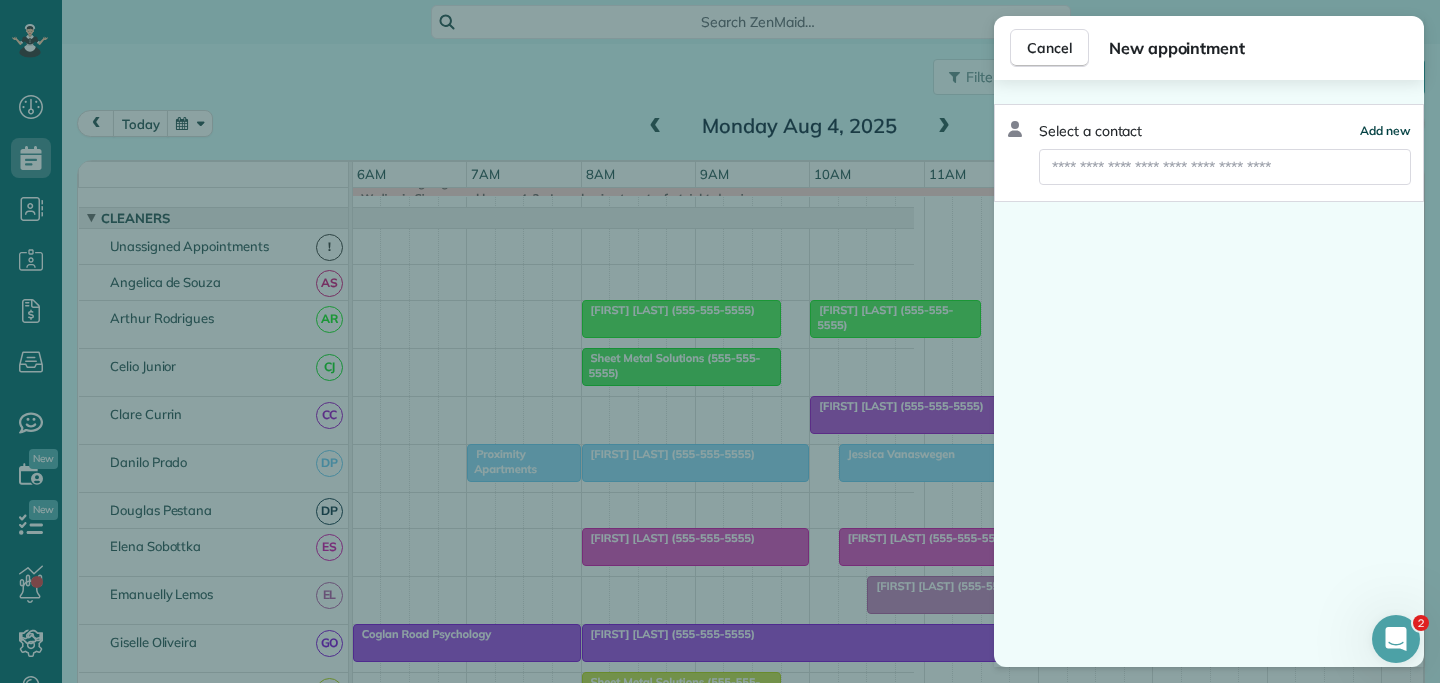 click on "Add new" at bounding box center (1385, 130) 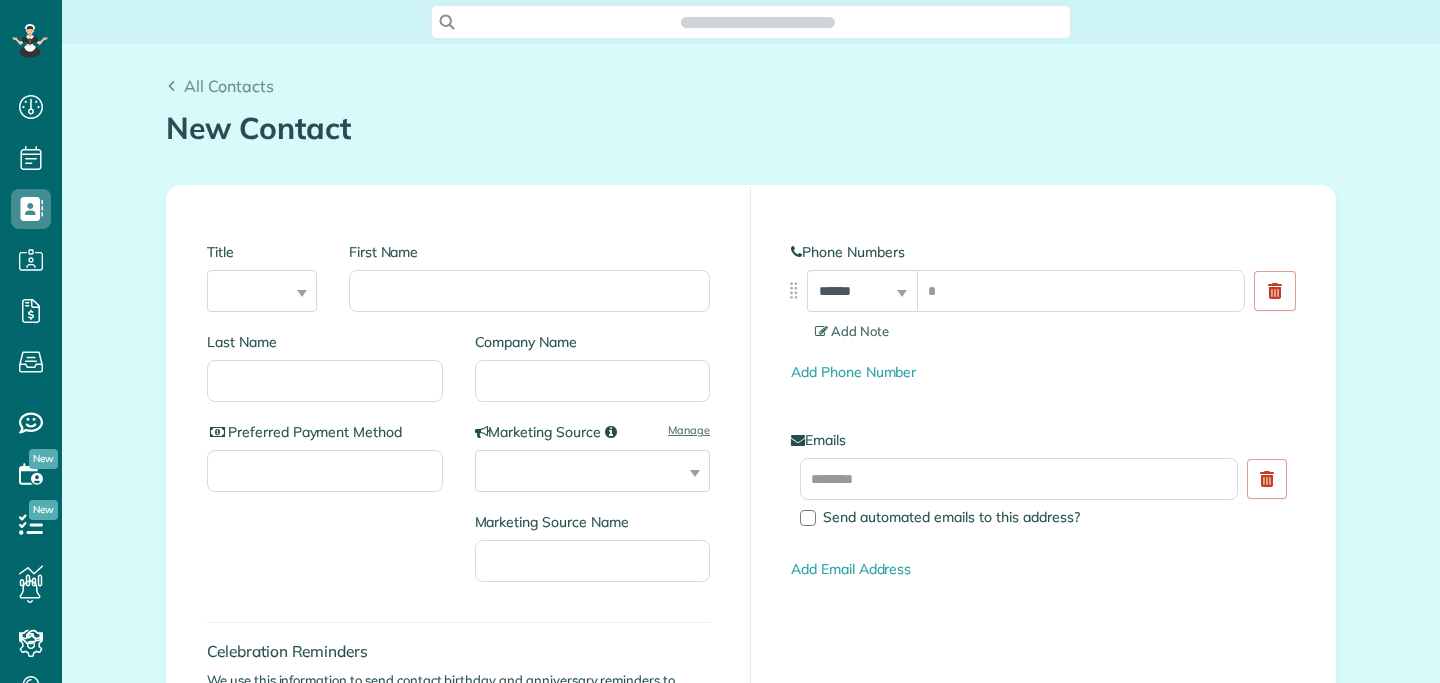 scroll, scrollTop: 0, scrollLeft: 0, axis: both 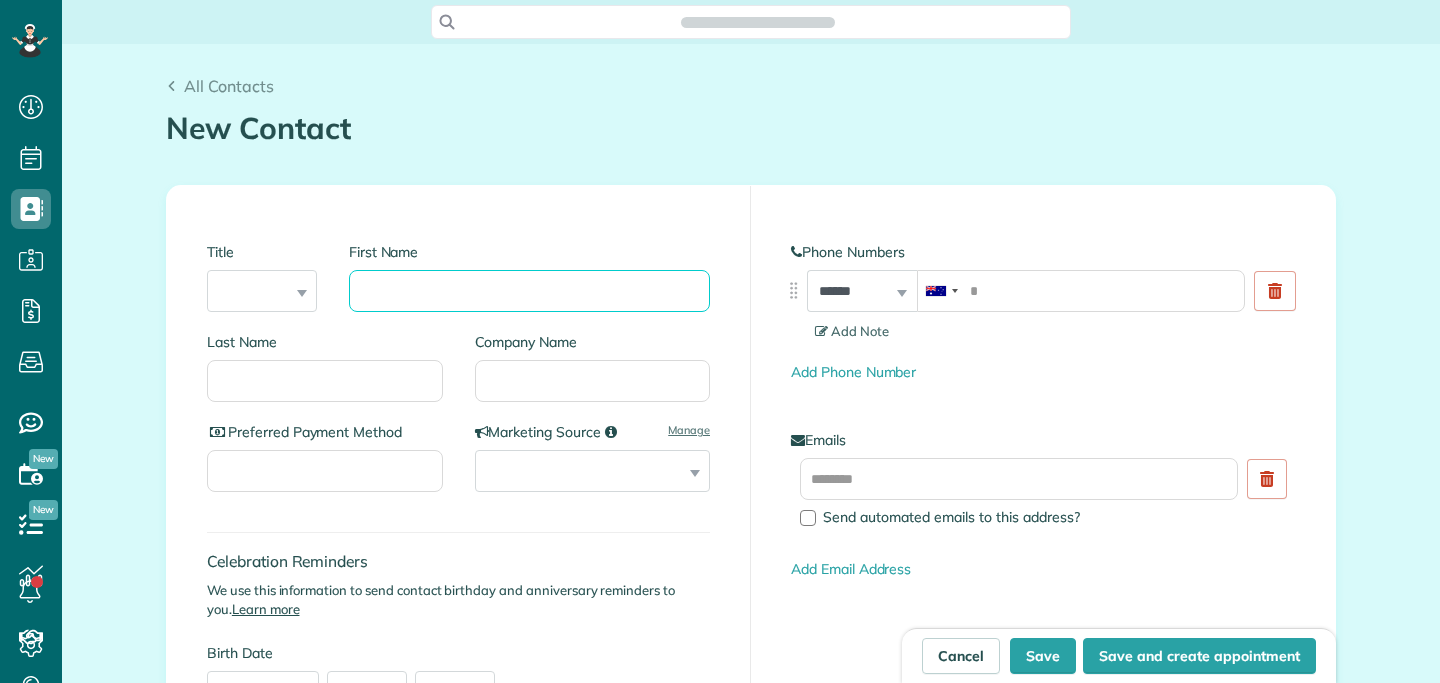 click on "First Name" at bounding box center (529, 291) 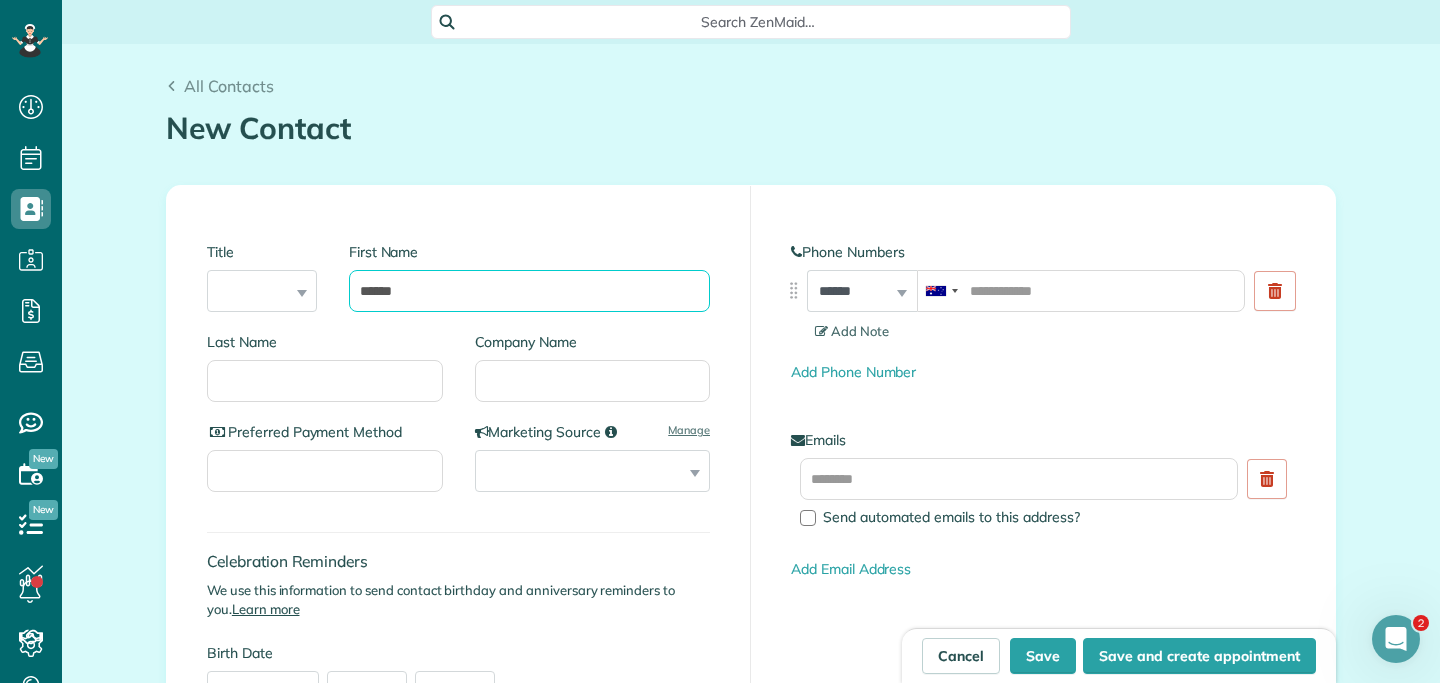 scroll, scrollTop: 0, scrollLeft: 0, axis: both 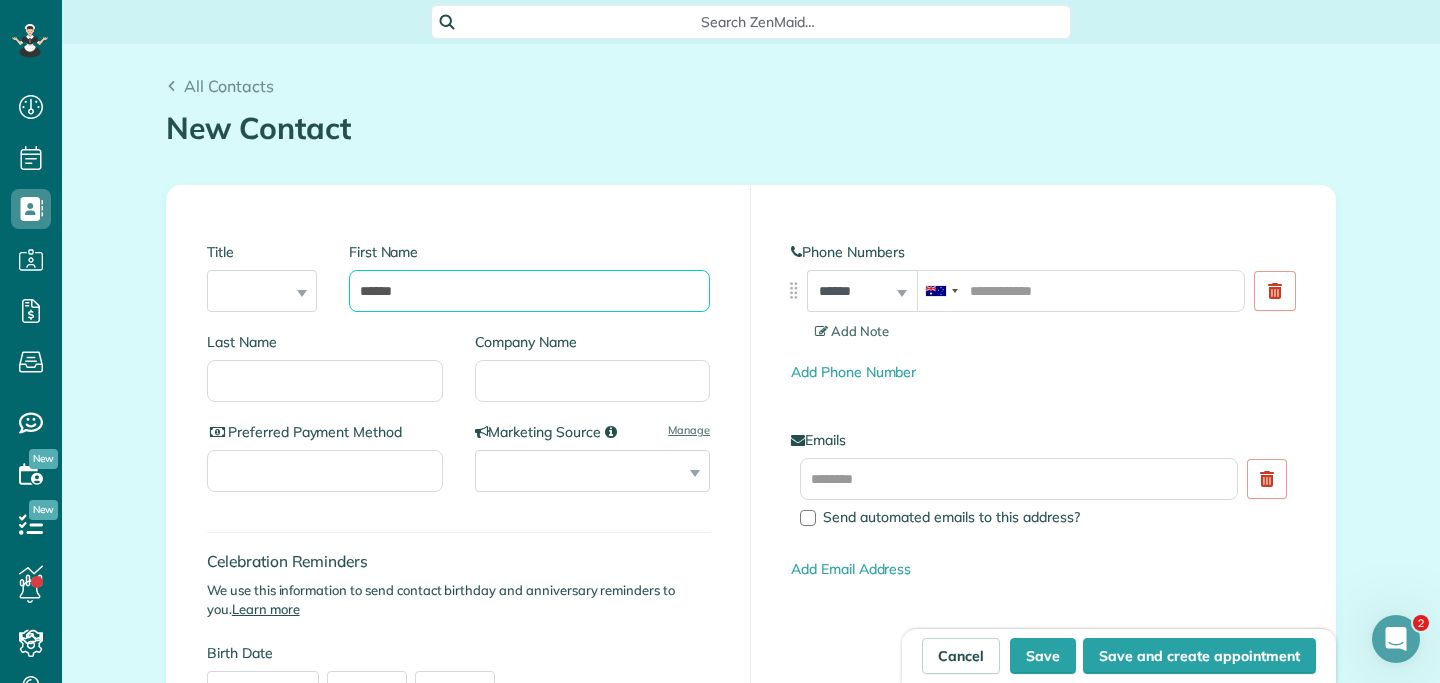 drag, startPoint x: 381, startPoint y: 292, endPoint x: 320, endPoint y: 284, distance: 61.522354 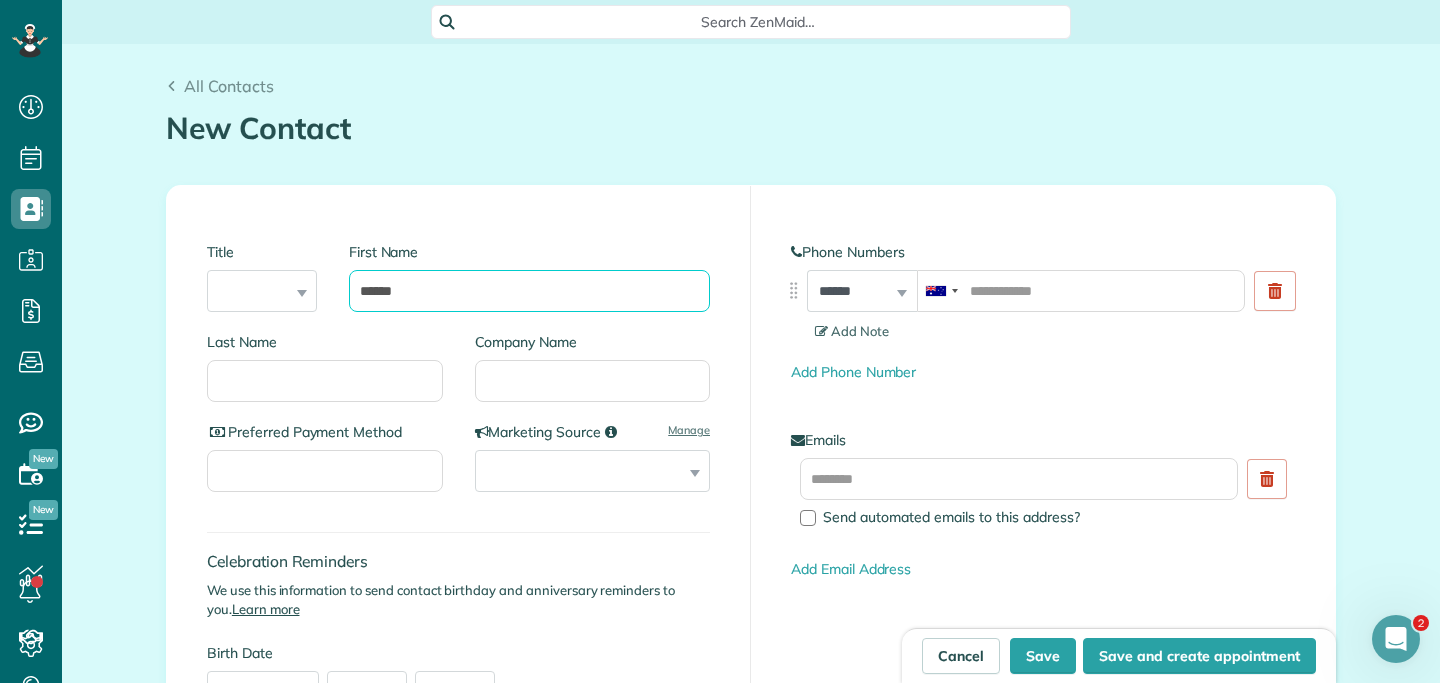 type on "******" 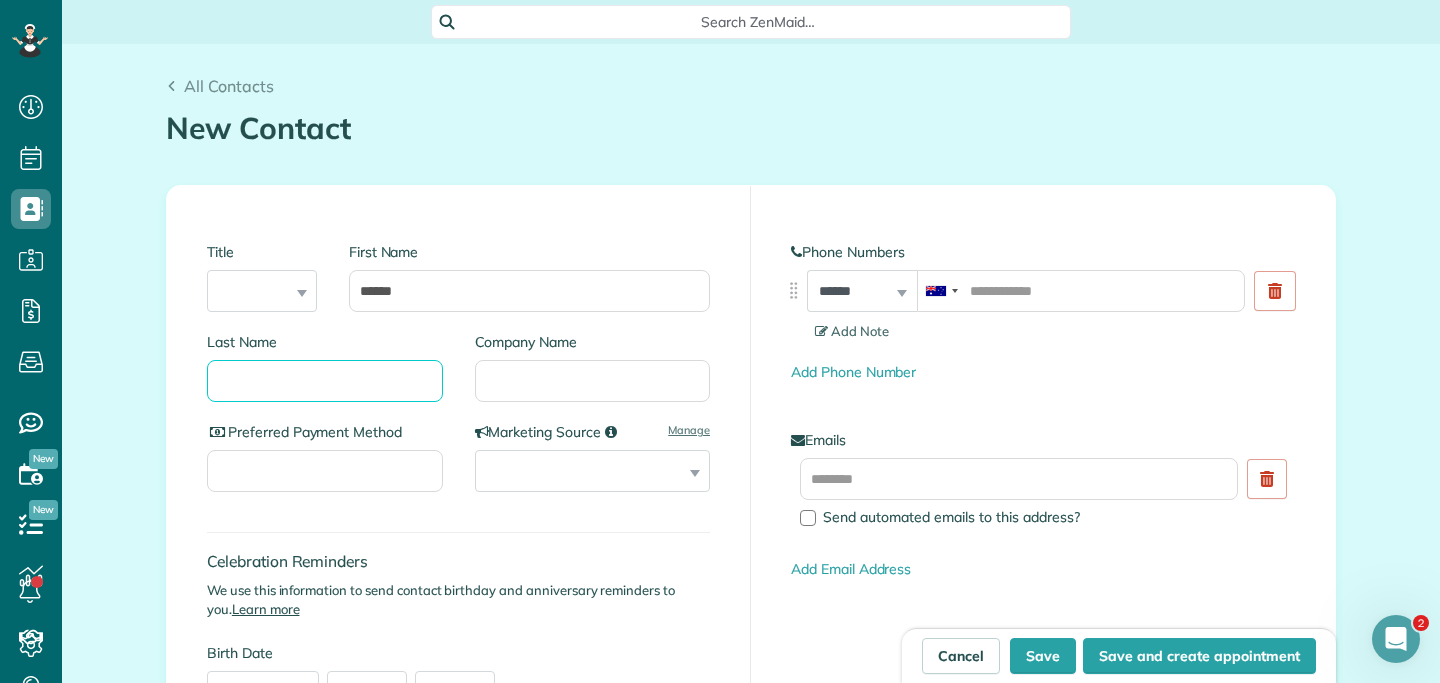click on "Last Name" at bounding box center [325, 381] 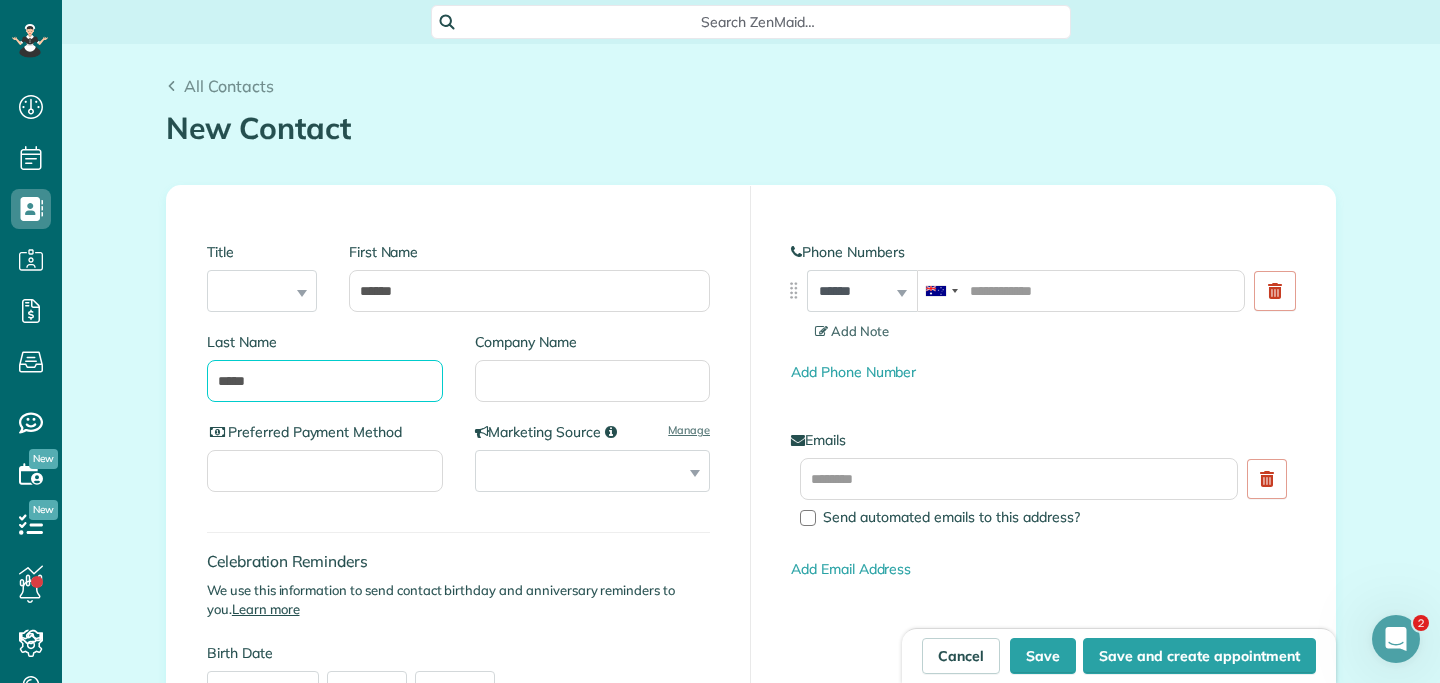 type on "*****" 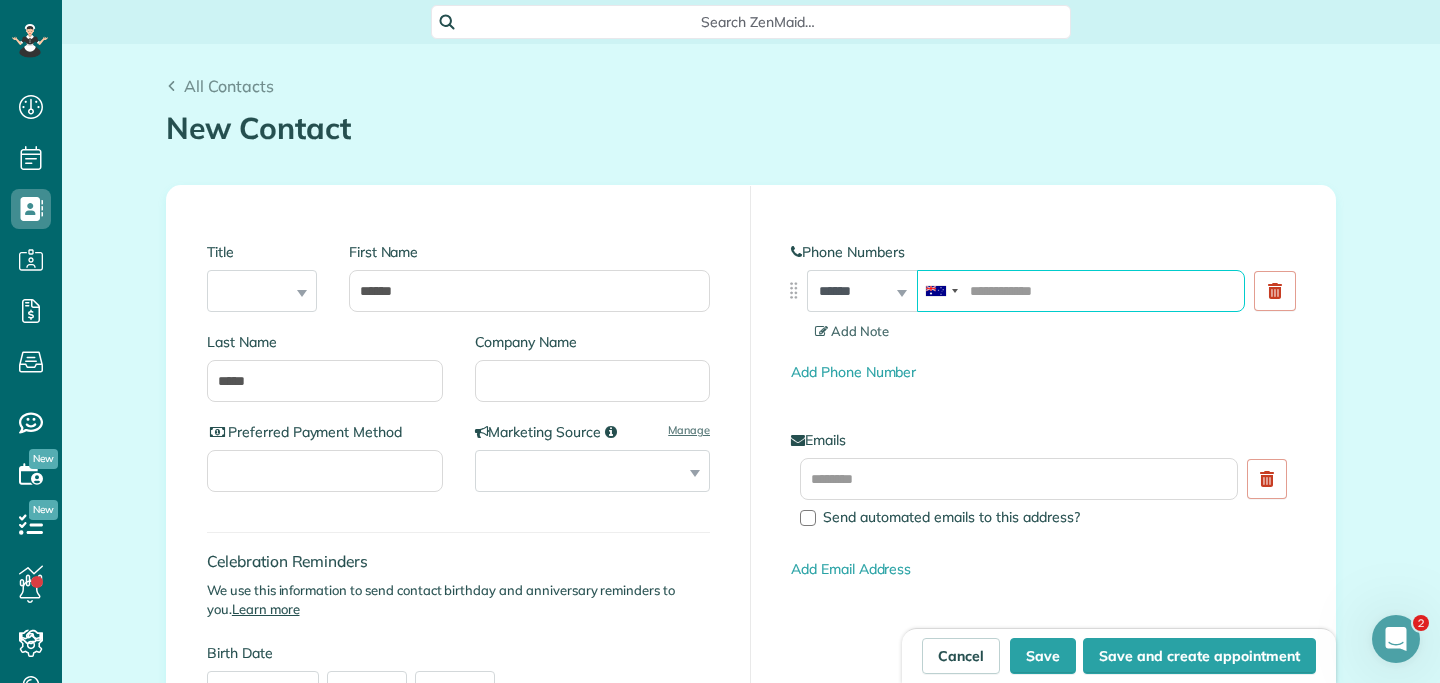 click at bounding box center [1081, 291] 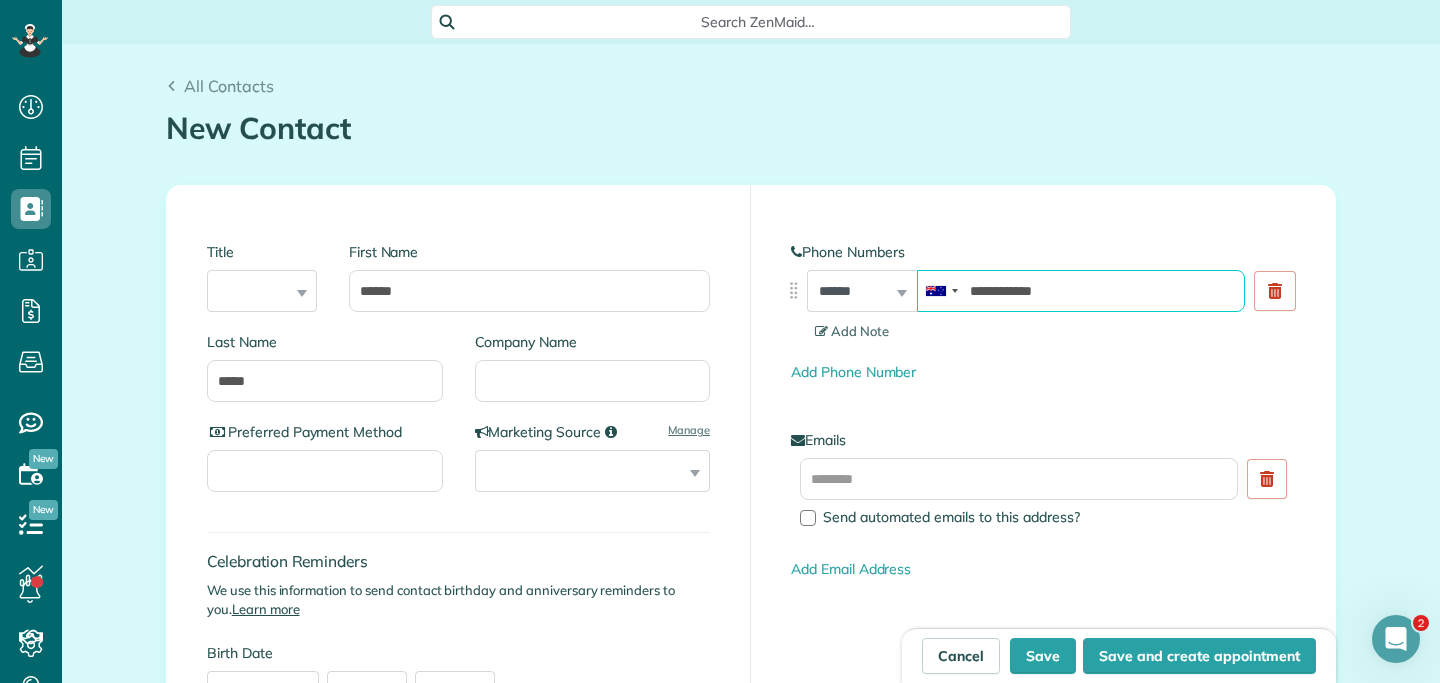 type on "**********" 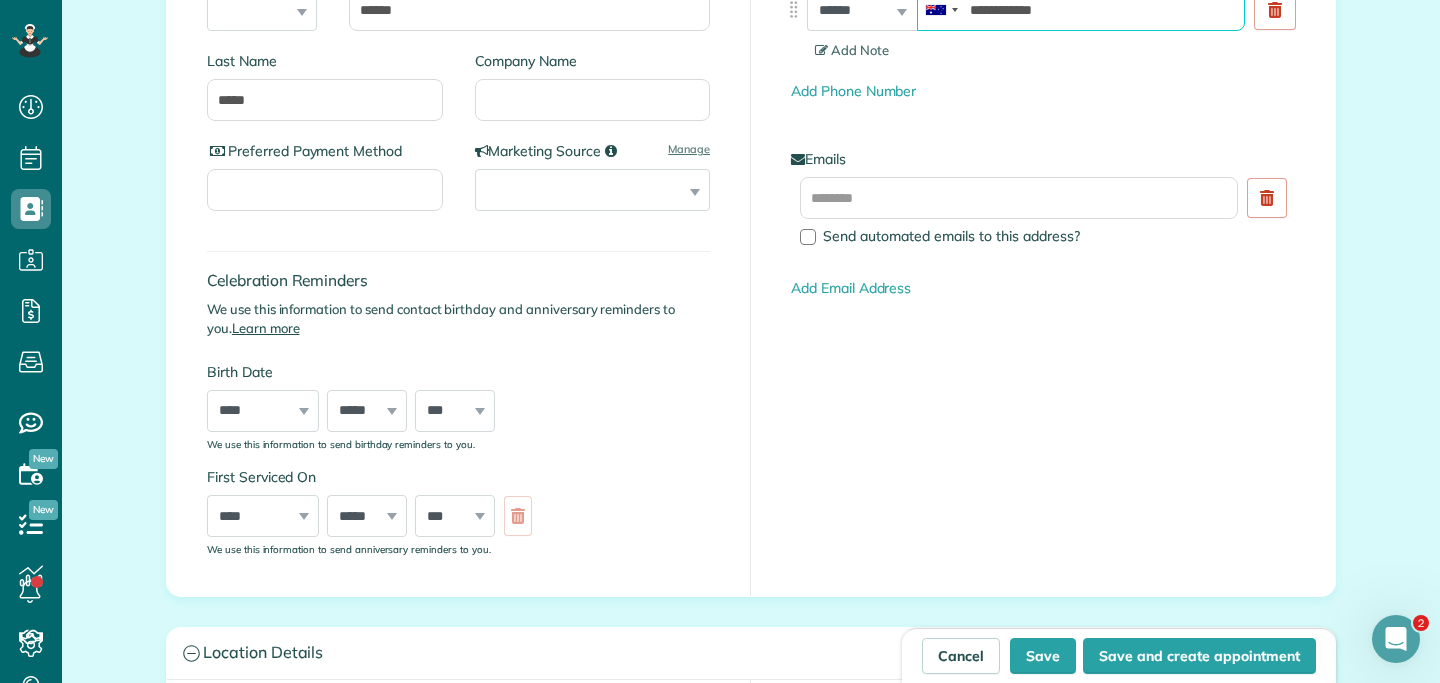 scroll, scrollTop: 552, scrollLeft: 0, axis: vertical 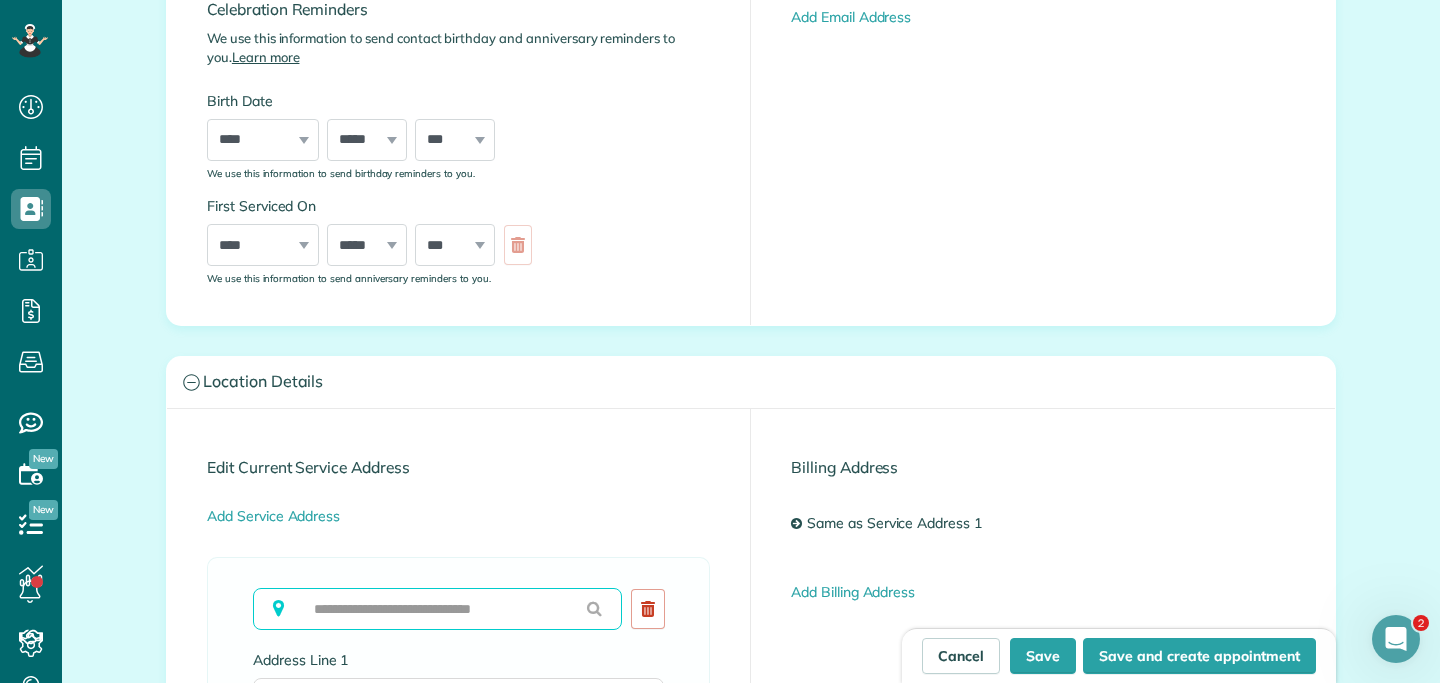 click at bounding box center (437, 609) 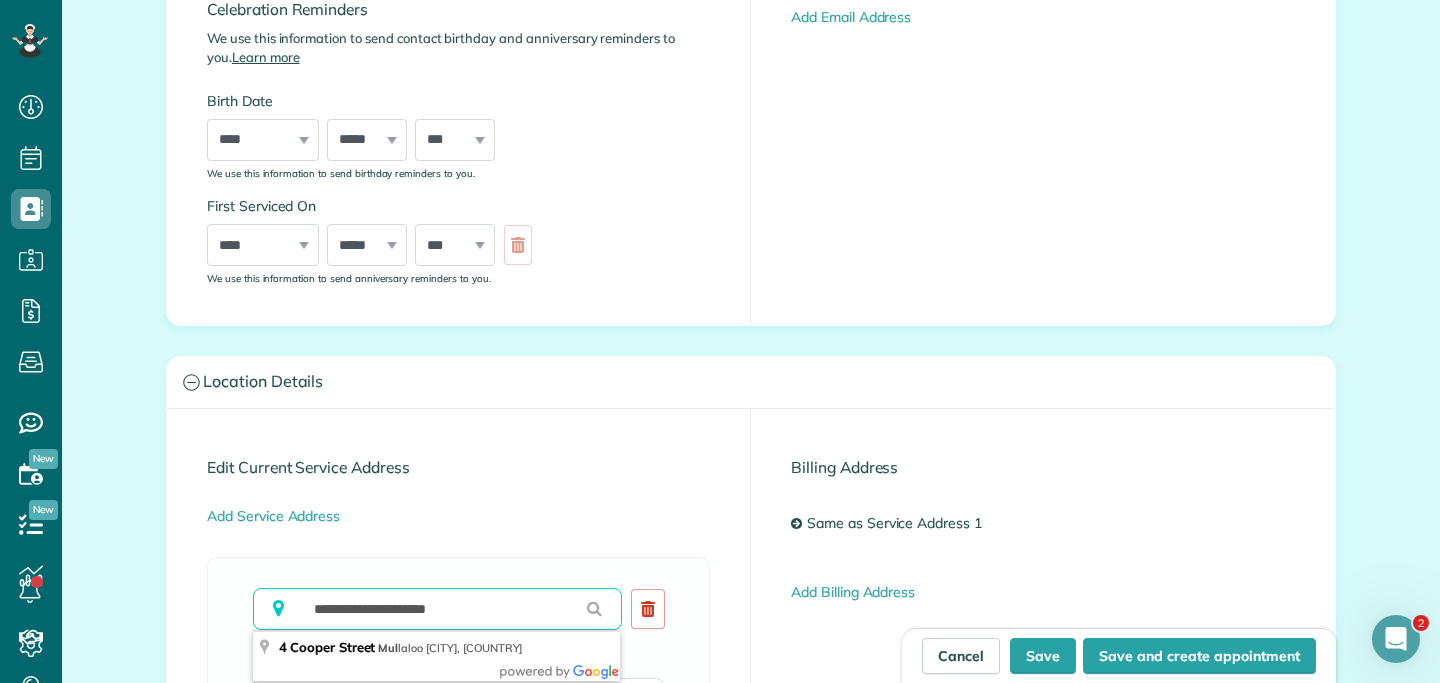 scroll, scrollTop: 0, scrollLeft: 0, axis: both 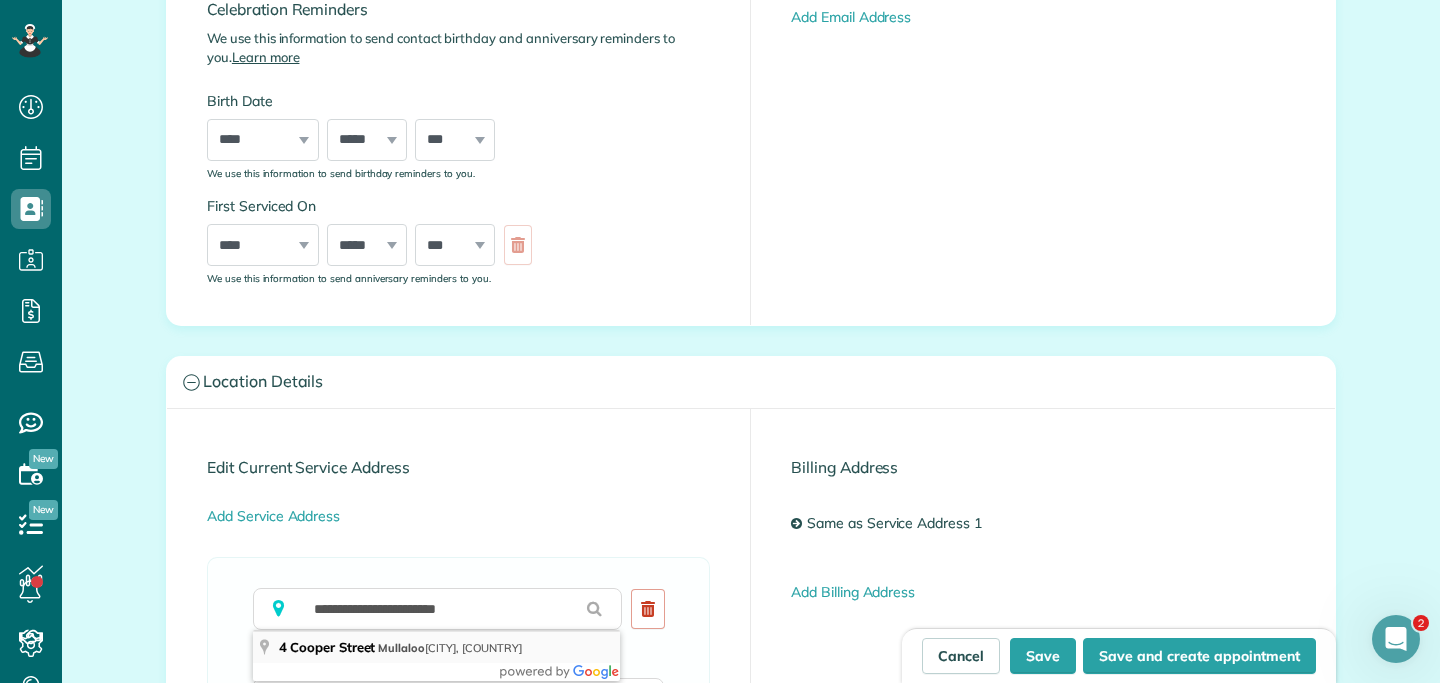 type on "**********" 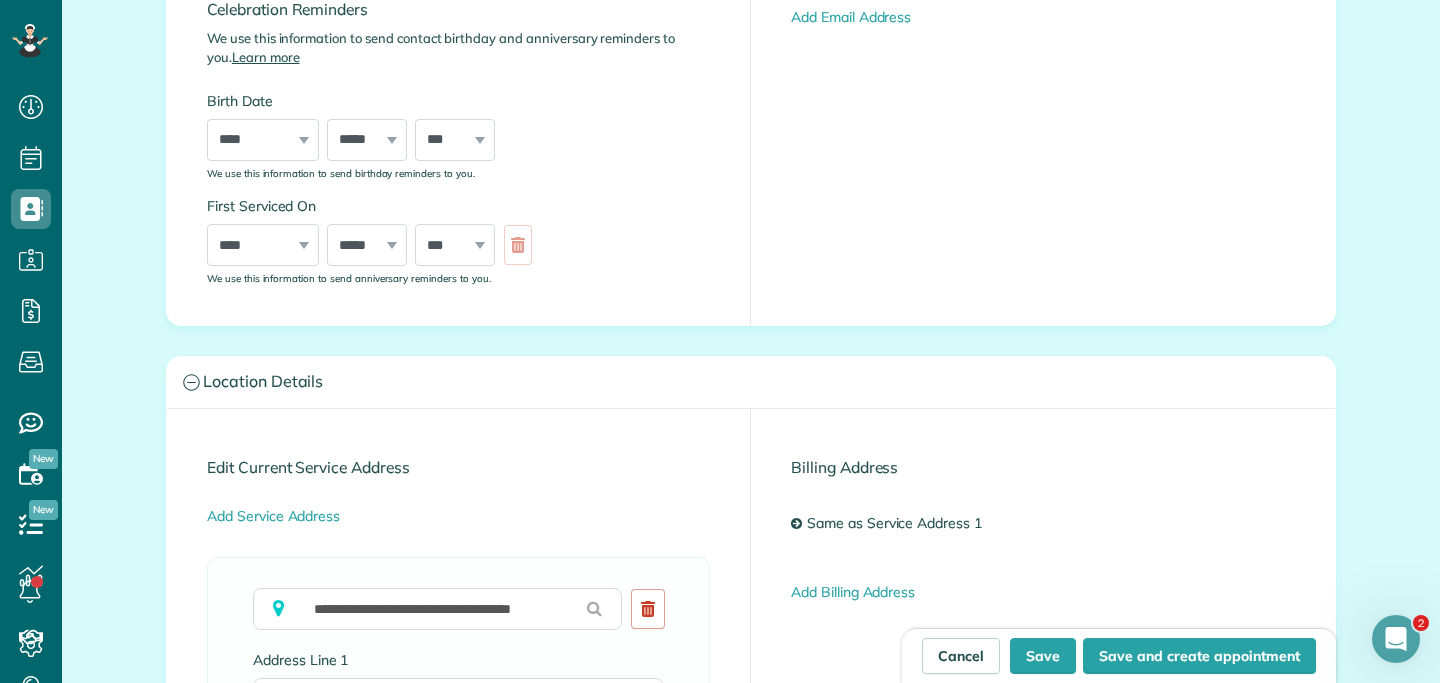 type on "**********" 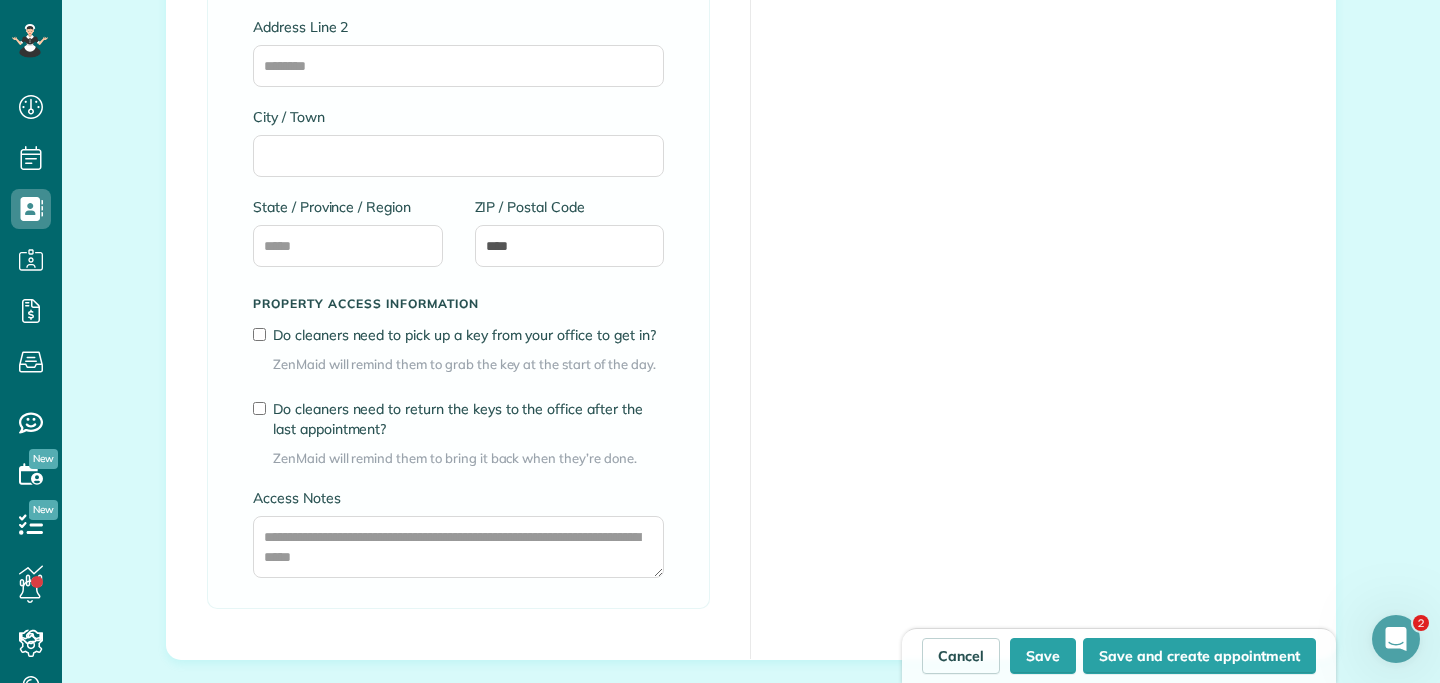 scroll, scrollTop: 1279, scrollLeft: 0, axis: vertical 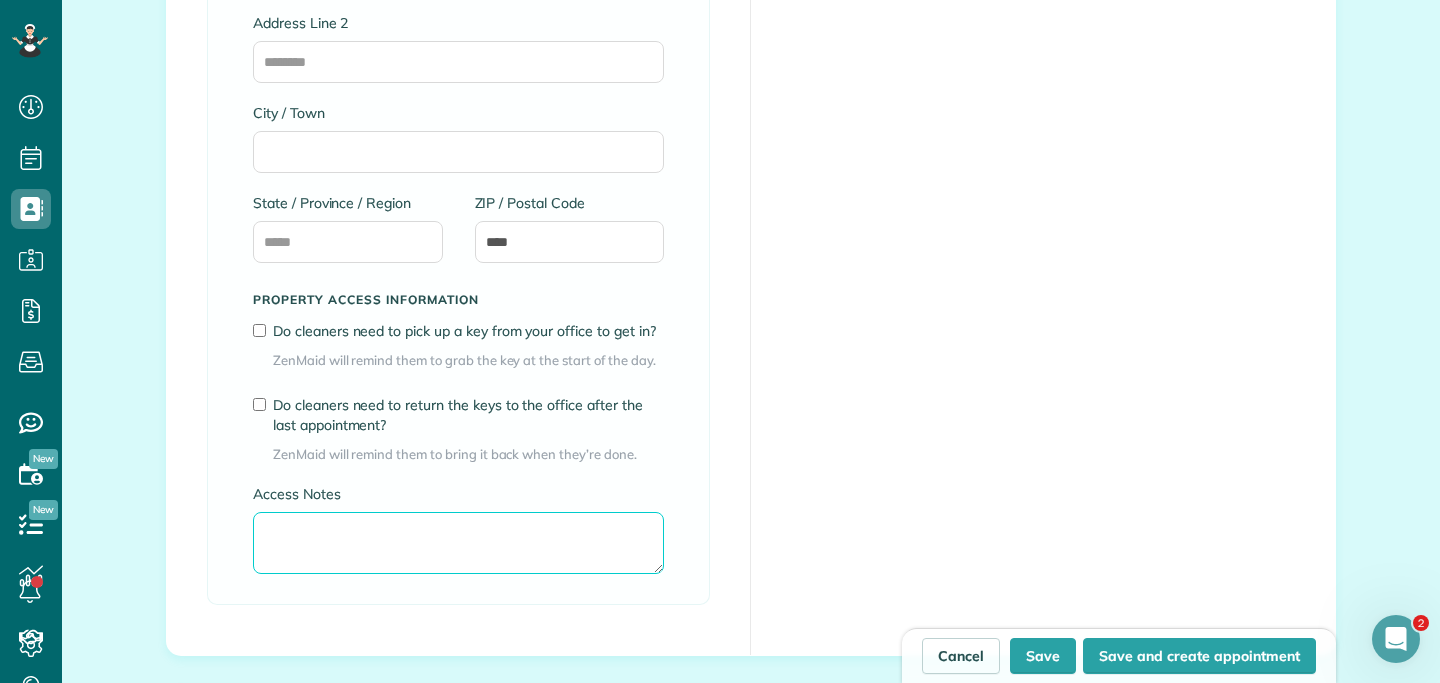 click on "Access Notes" at bounding box center (458, 543) 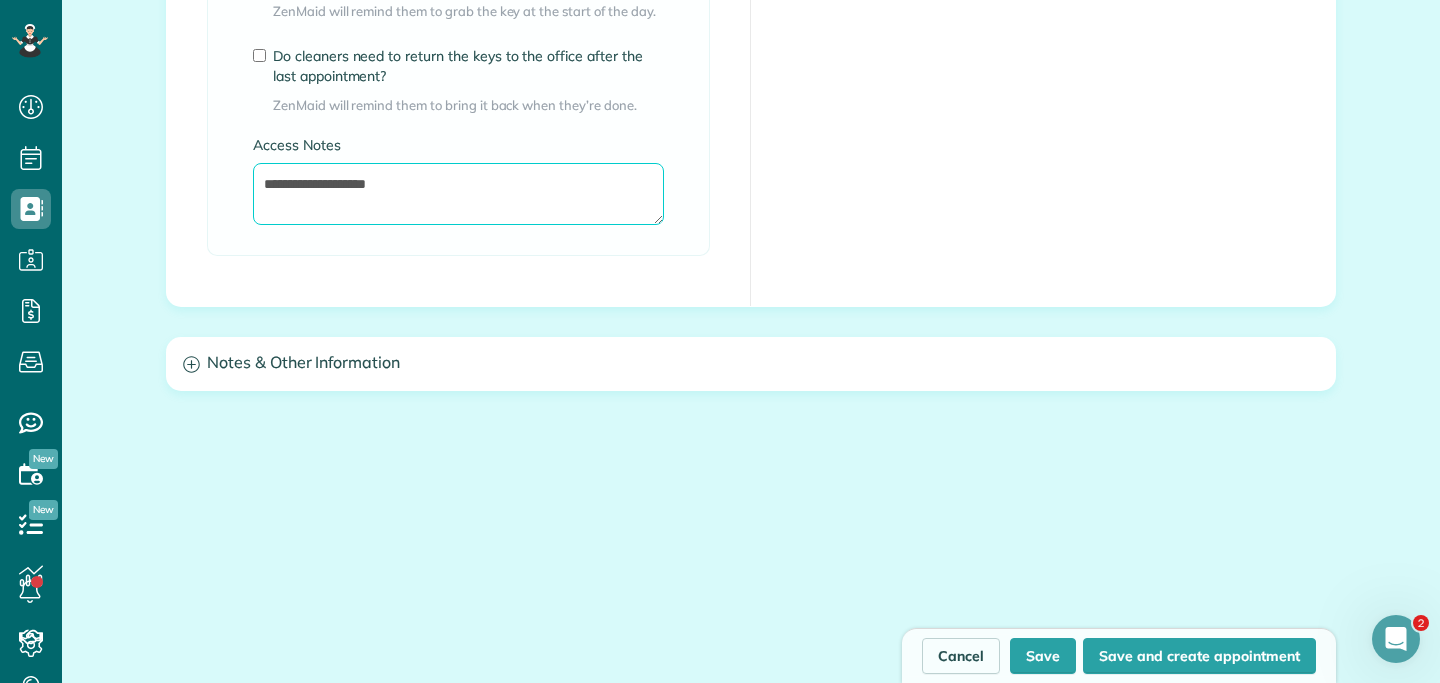 scroll, scrollTop: 1668, scrollLeft: 0, axis: vertical 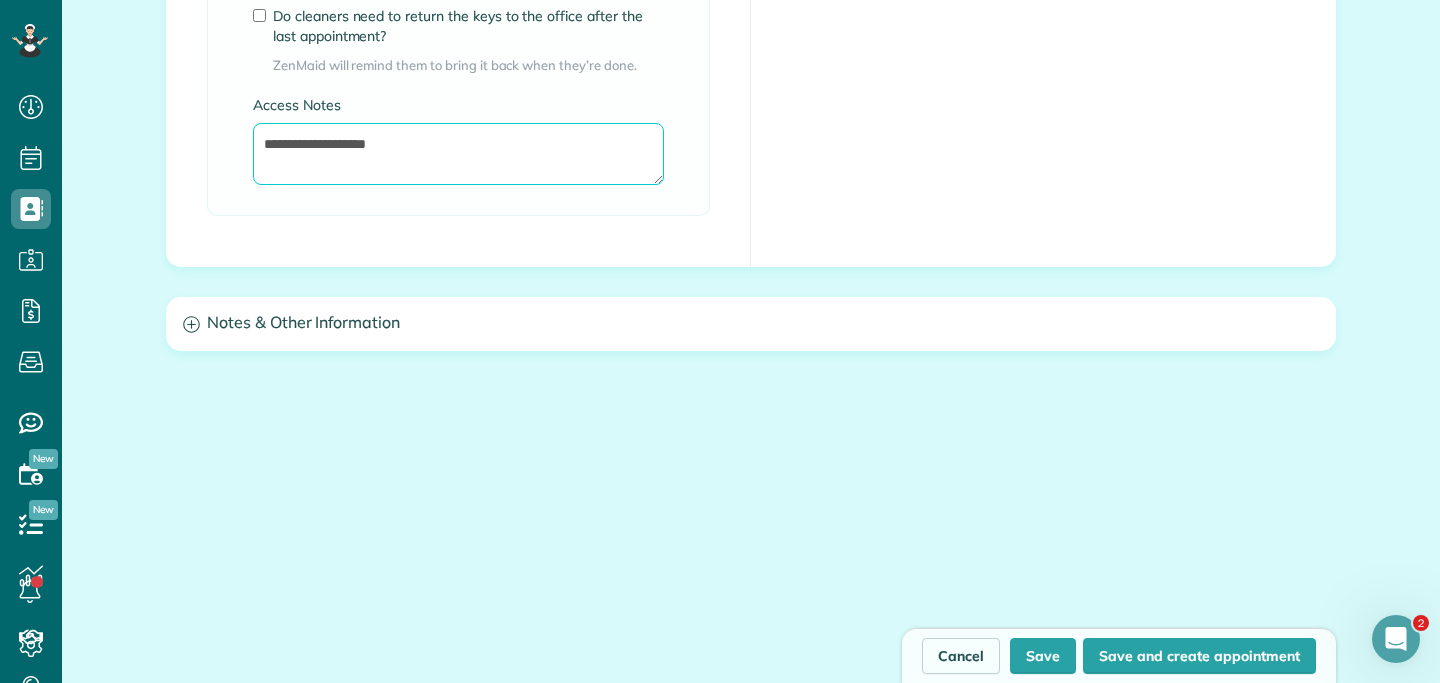 type on "**********" 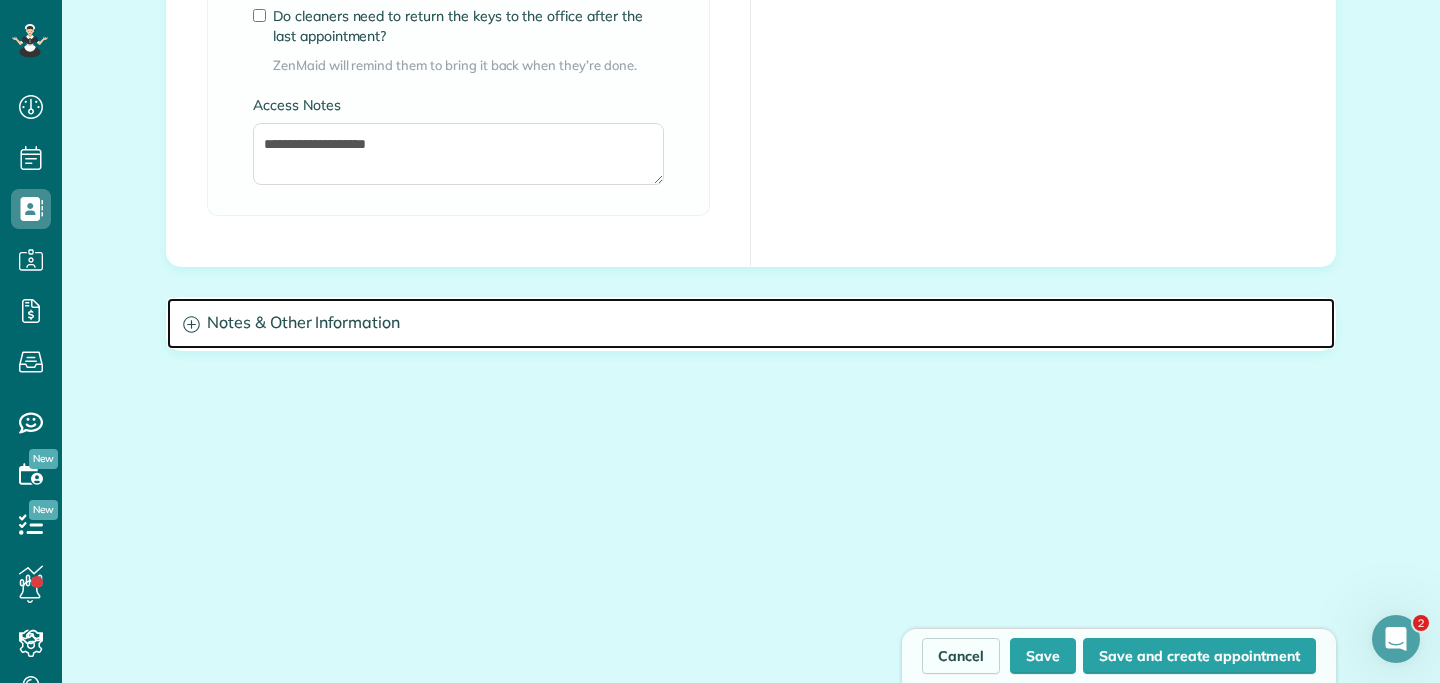 click on "Notes & Other Information" at bounding box center [751, 323] 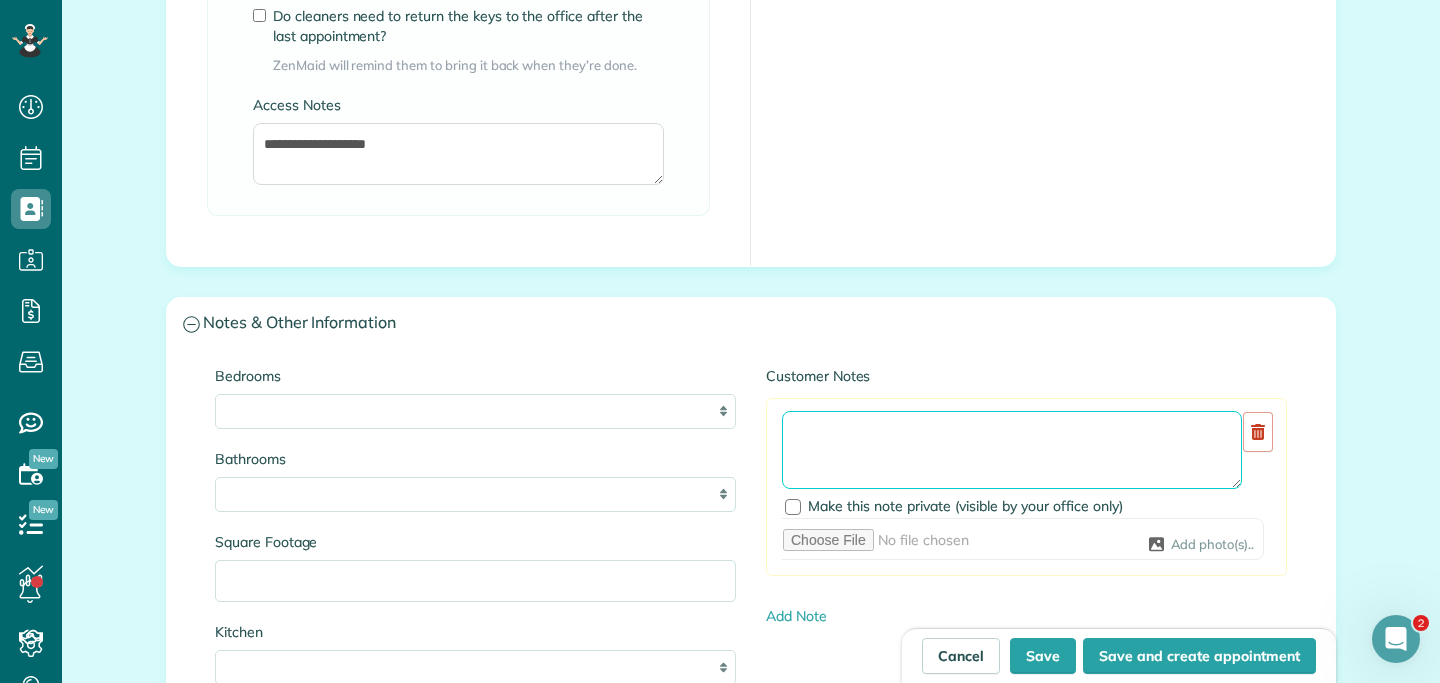 click at bounding box center [1012, 450] 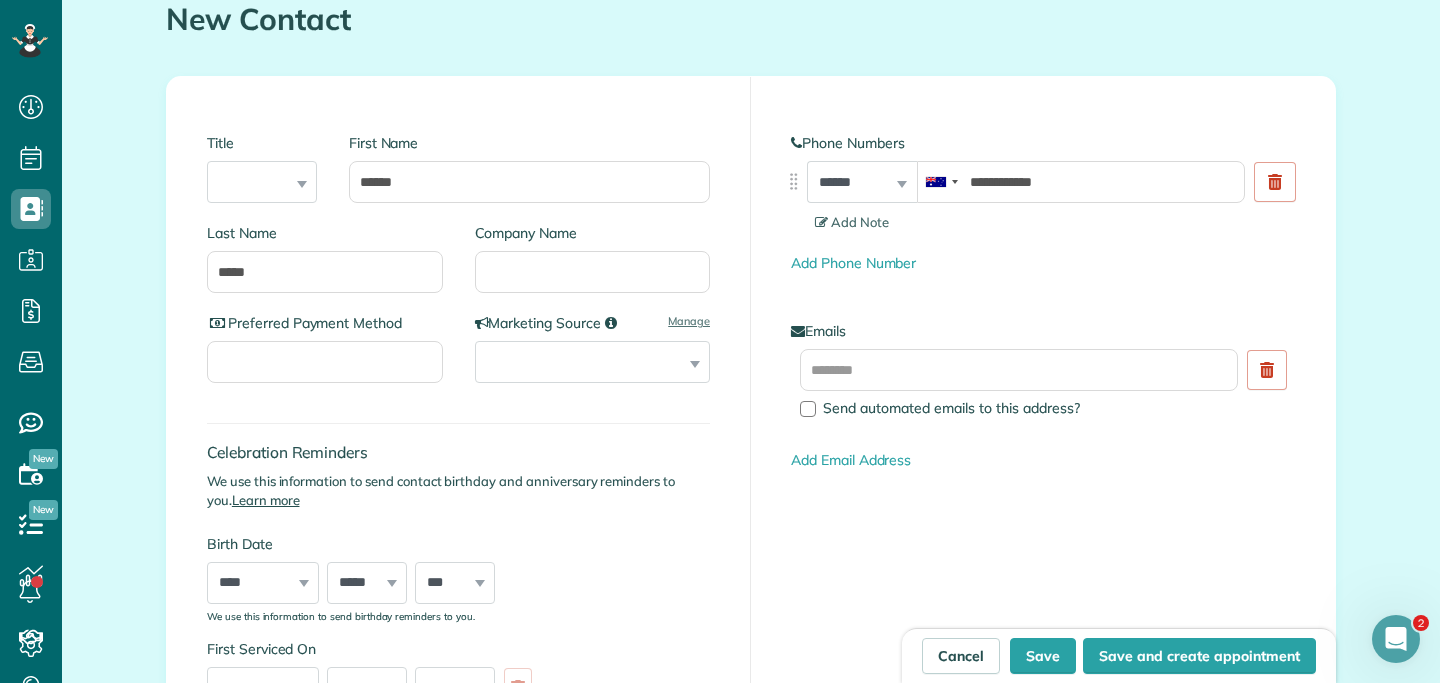 scroll, scrollTop: 70, scrollLeft: 0, axis: vertical 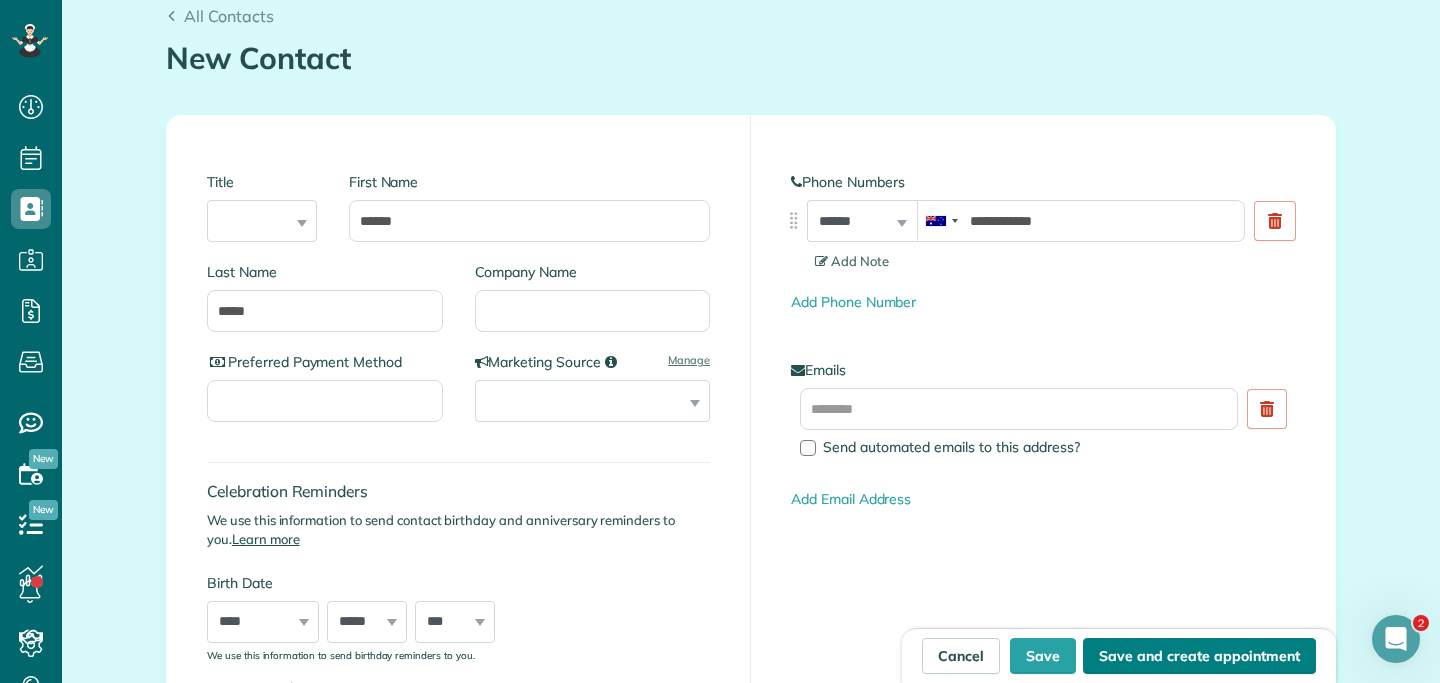 type on "********" 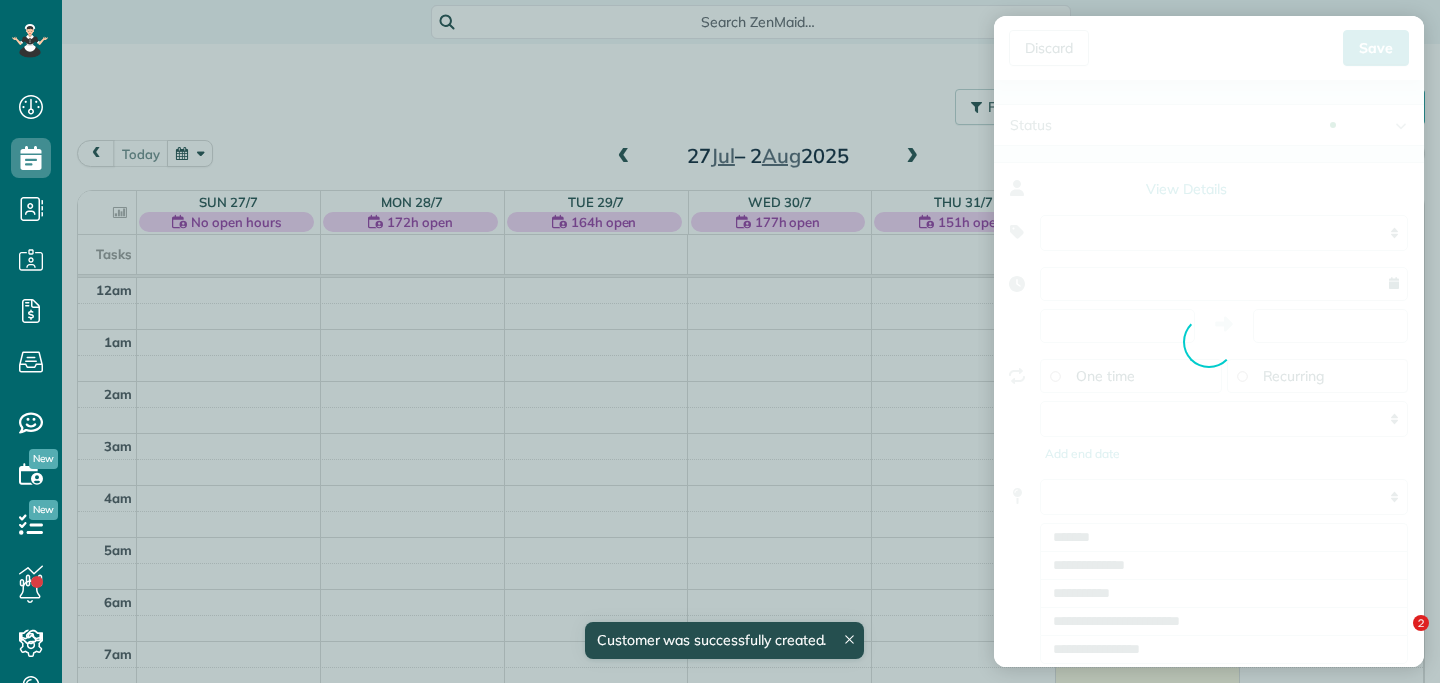 type on "**********" 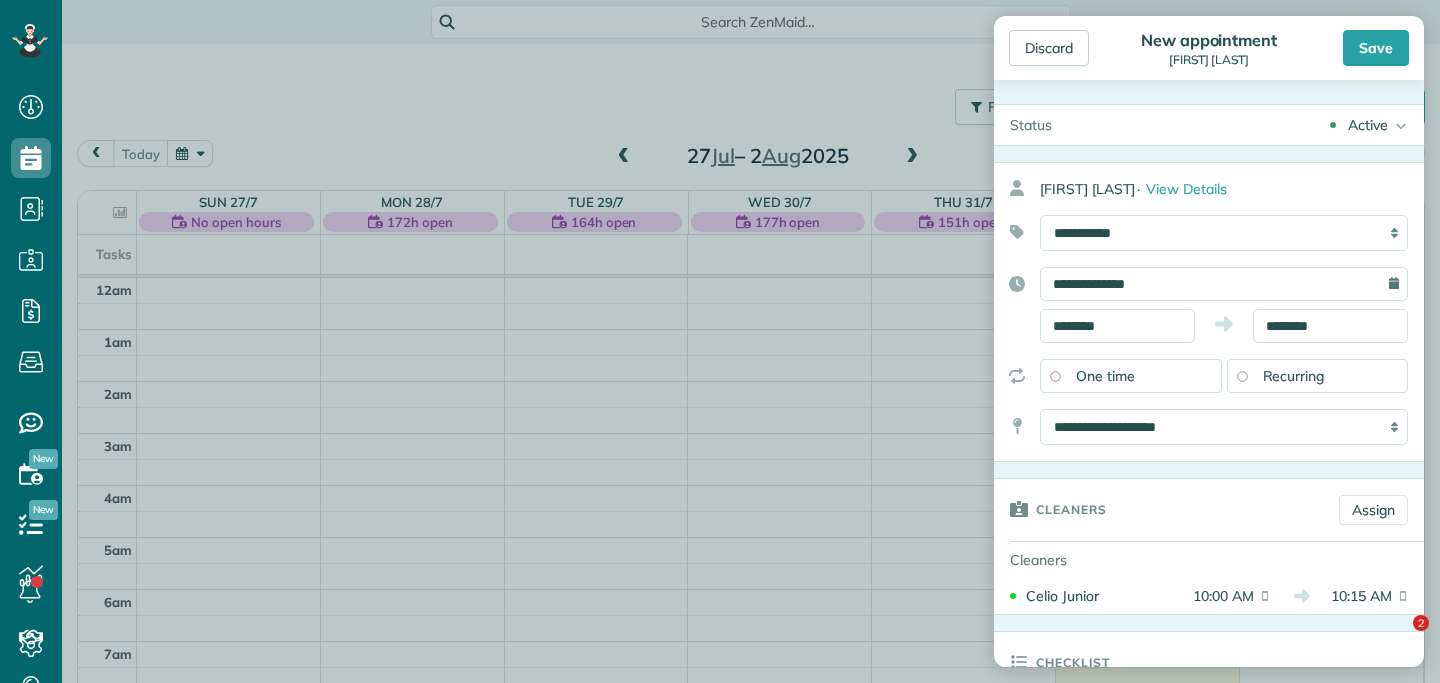 scroll, scrollTop: 0, scrollLeft: 0, axis: both 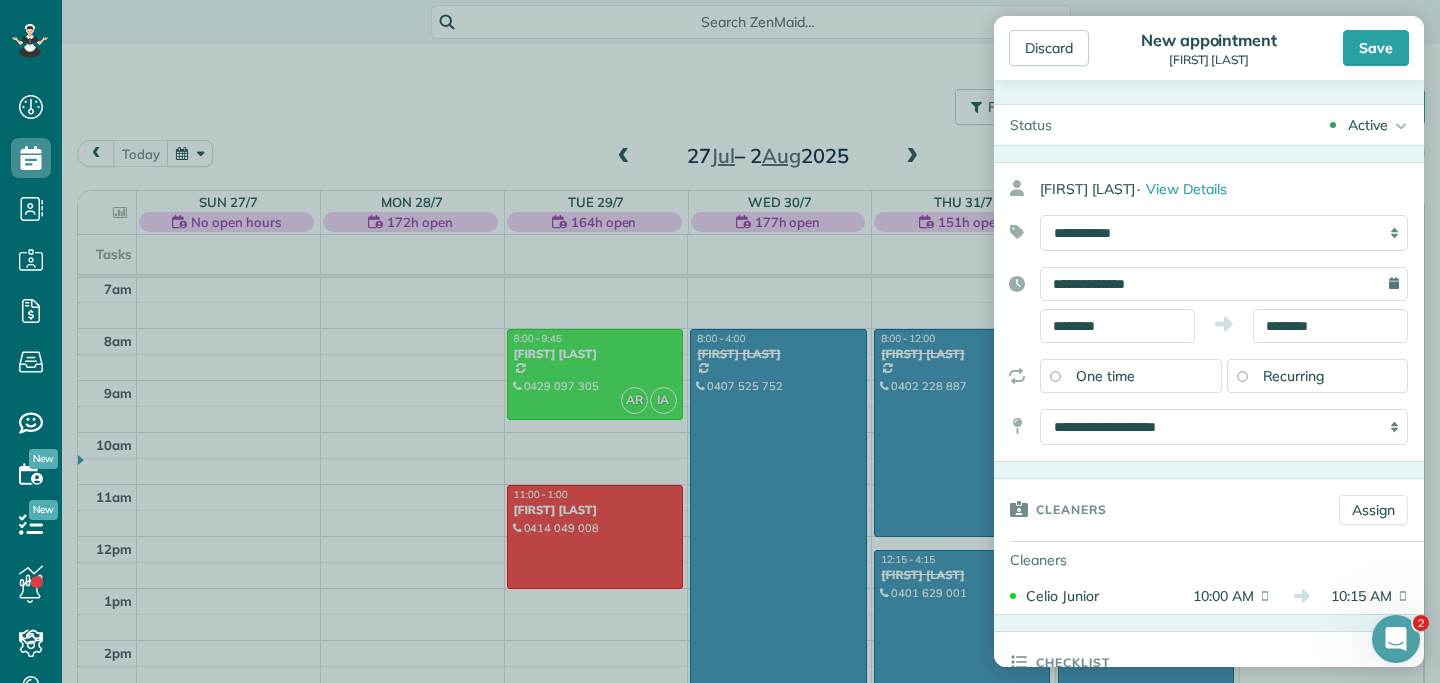 click on "Recurring" at bounding box center (1318, 376) 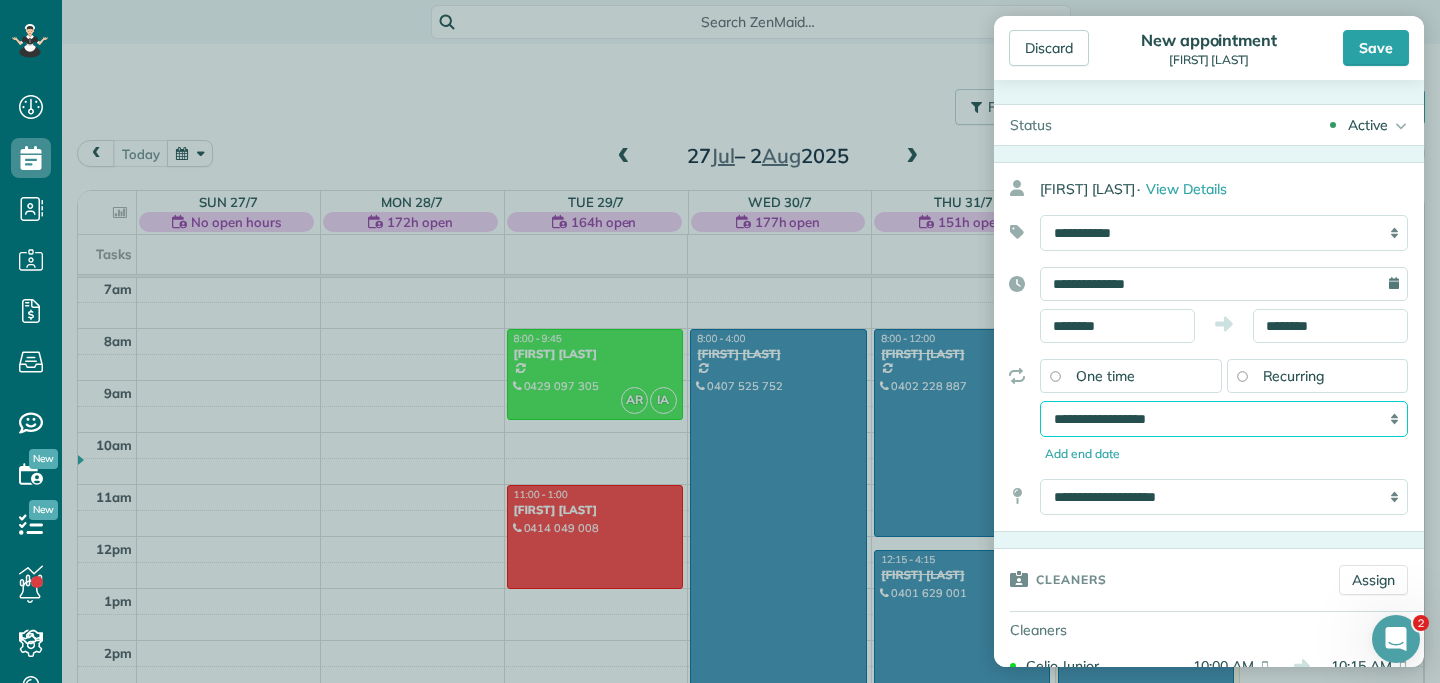 click on "**********" at bounding box center (1224, 419) 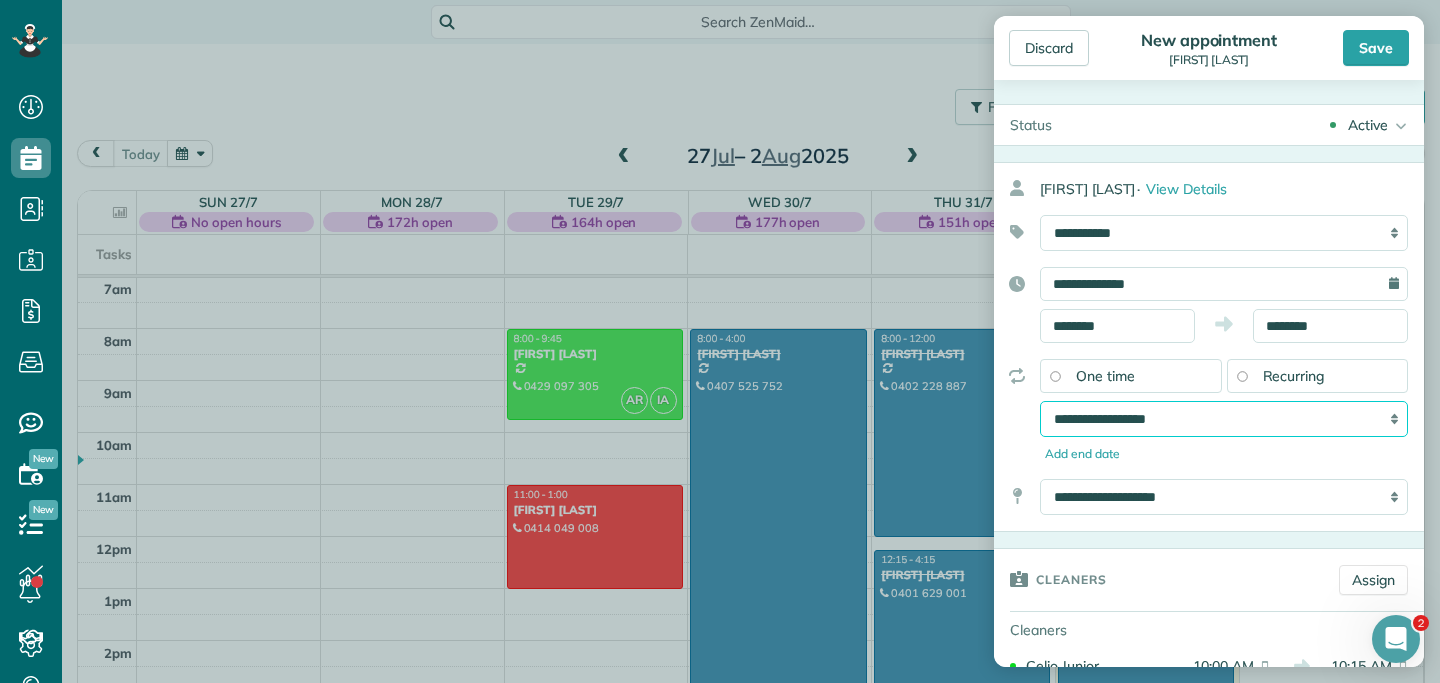 select on "**********" 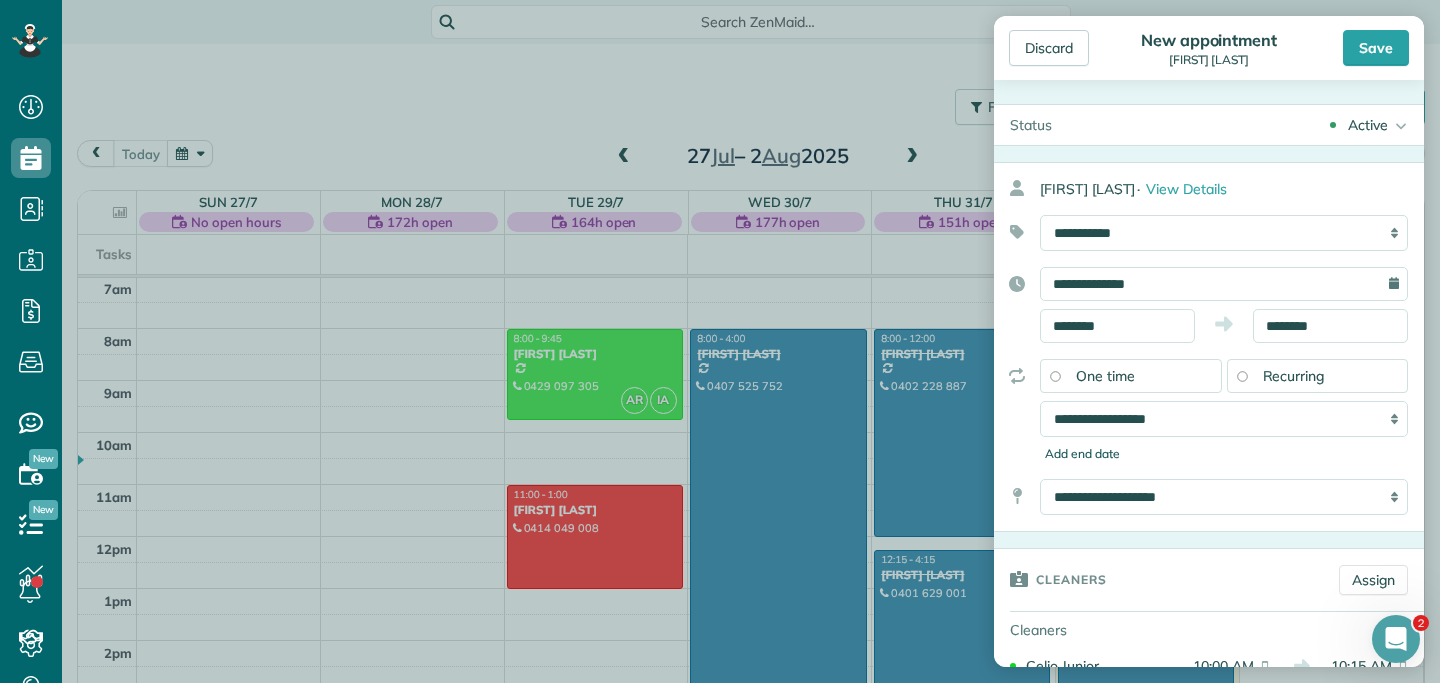 click on "Add end date" at bounding box center [1224, 454] 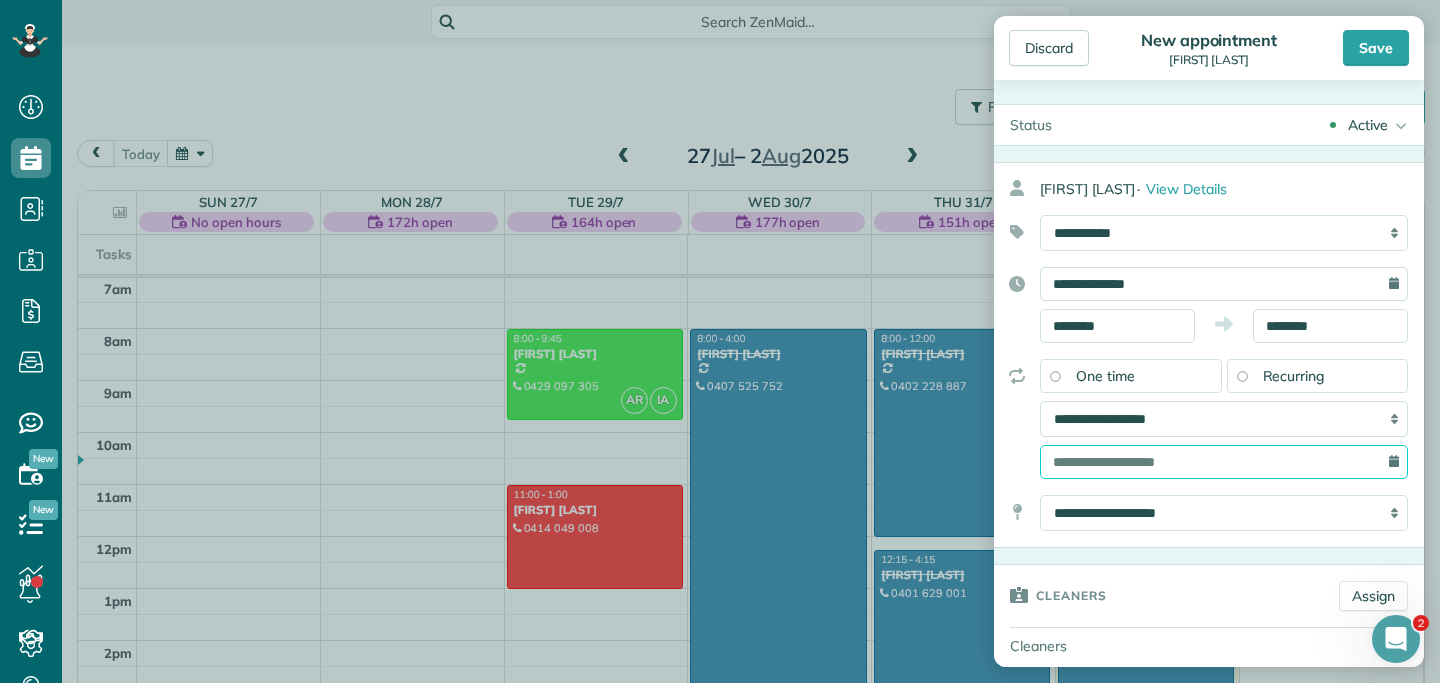 click at bounding box center [1224, 462] 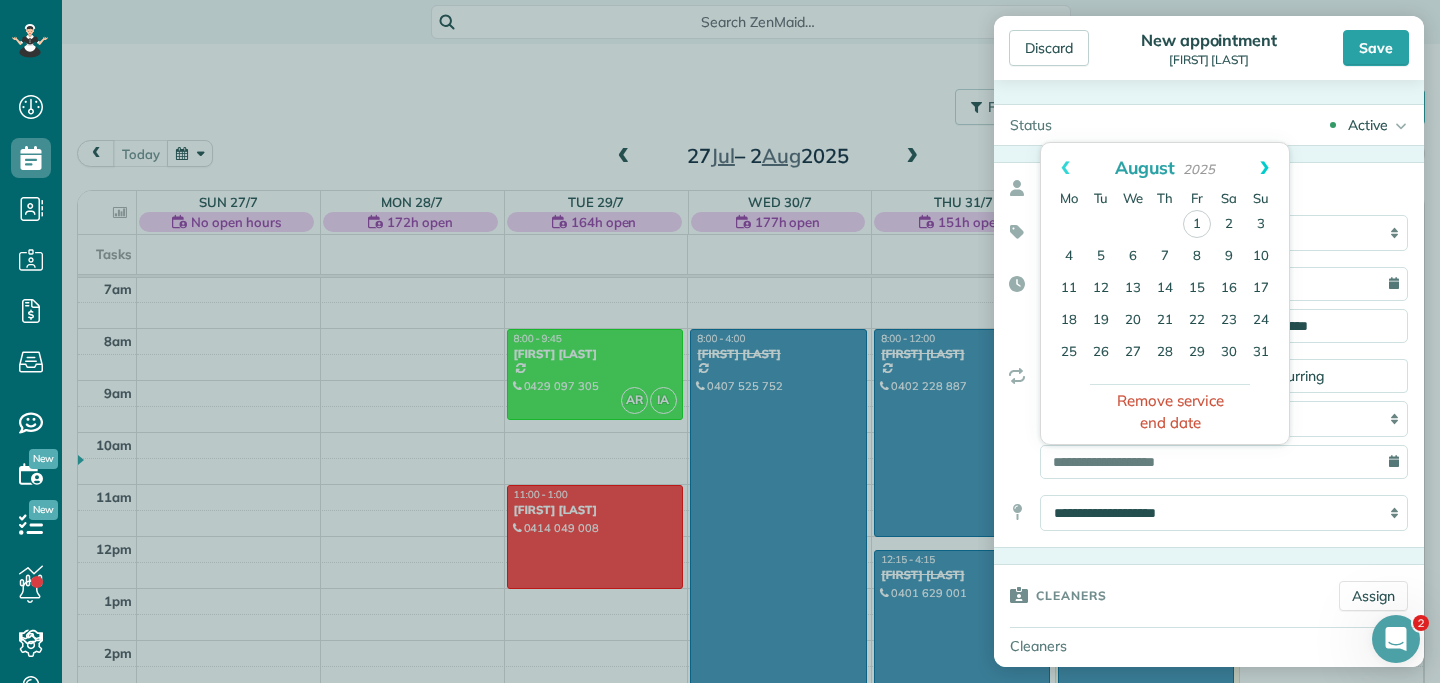 click on "Next" at bounding box center (1264, 168) 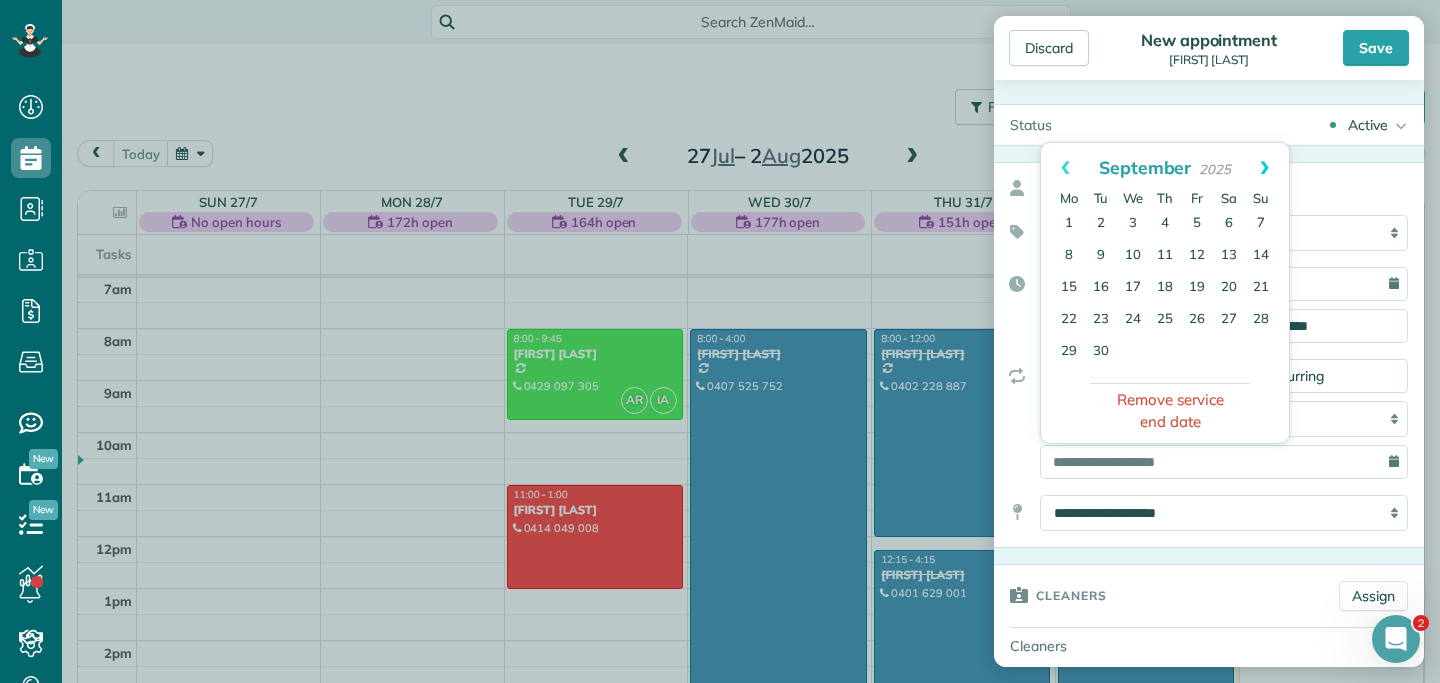 click on "Next" at bounding box center [1264, 168] 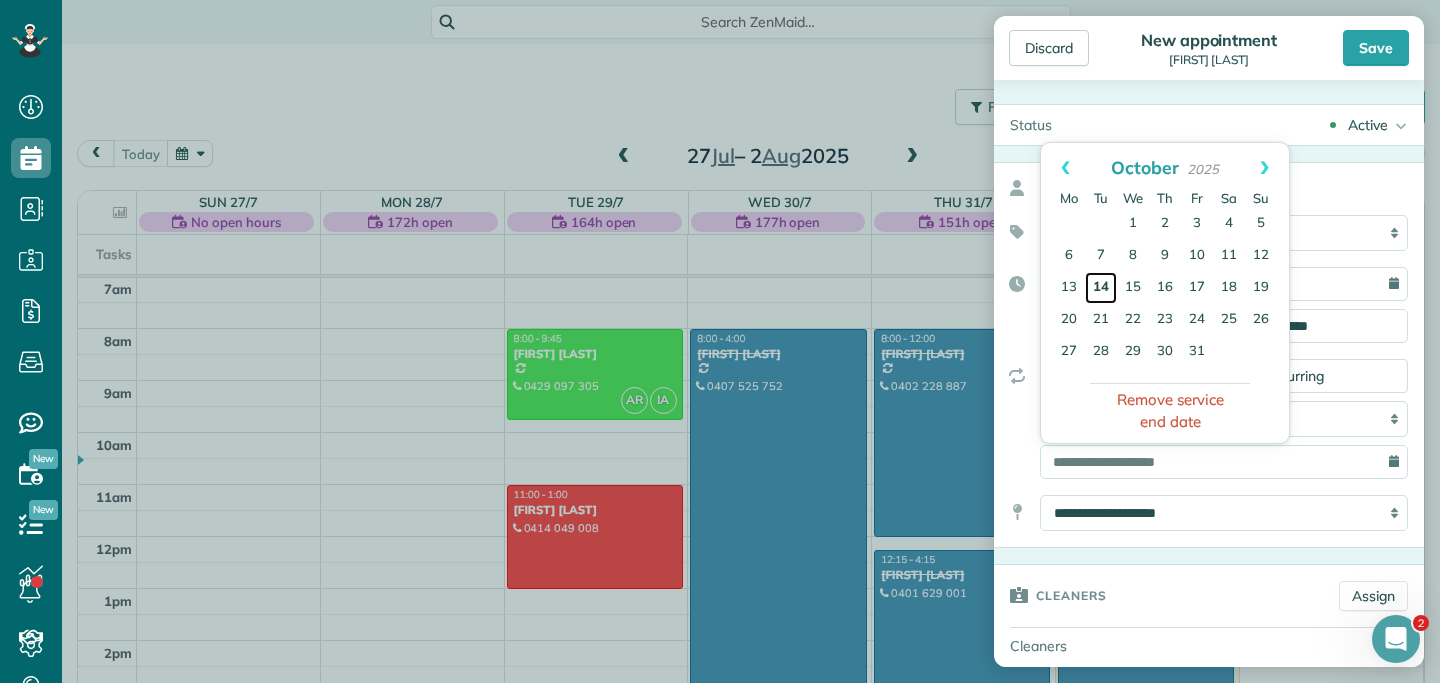 click on "14" at bounding box center [1101, 288] 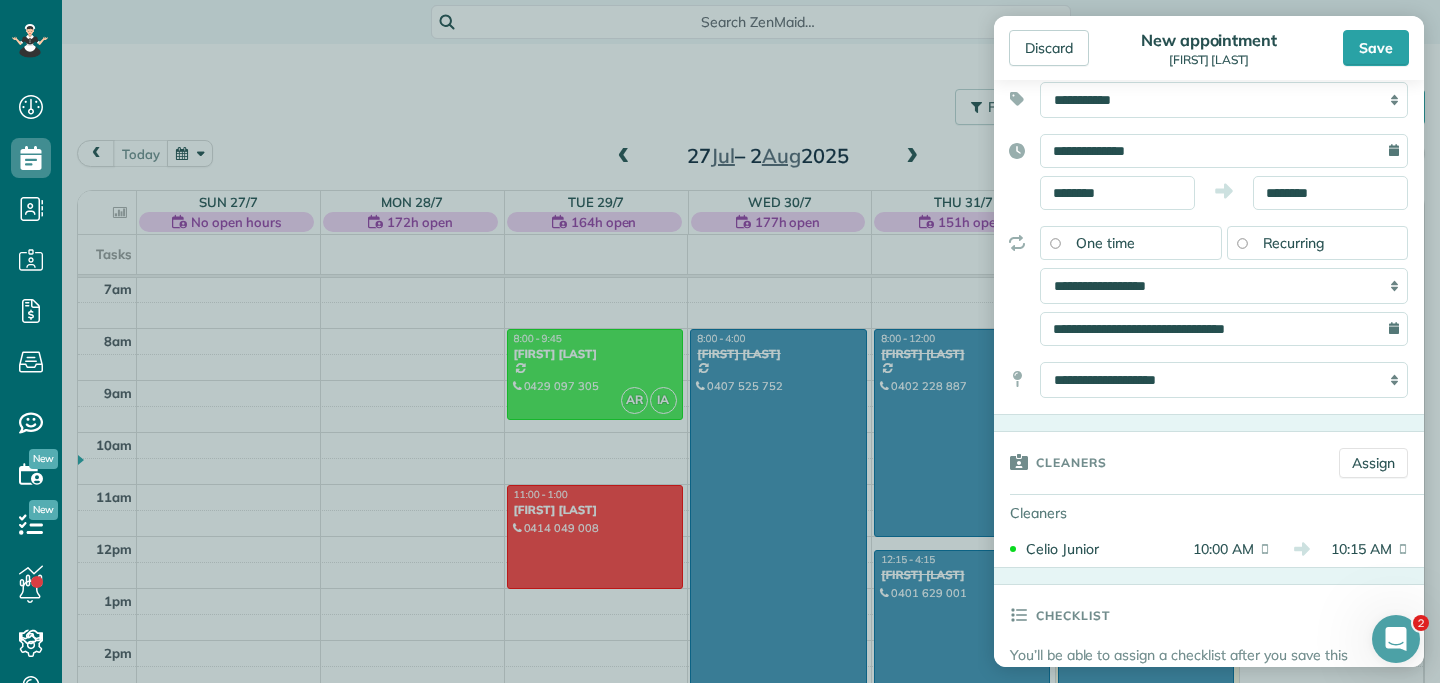 scroll, scrollTop: 196, scrollLeft: 0, axis: vertical 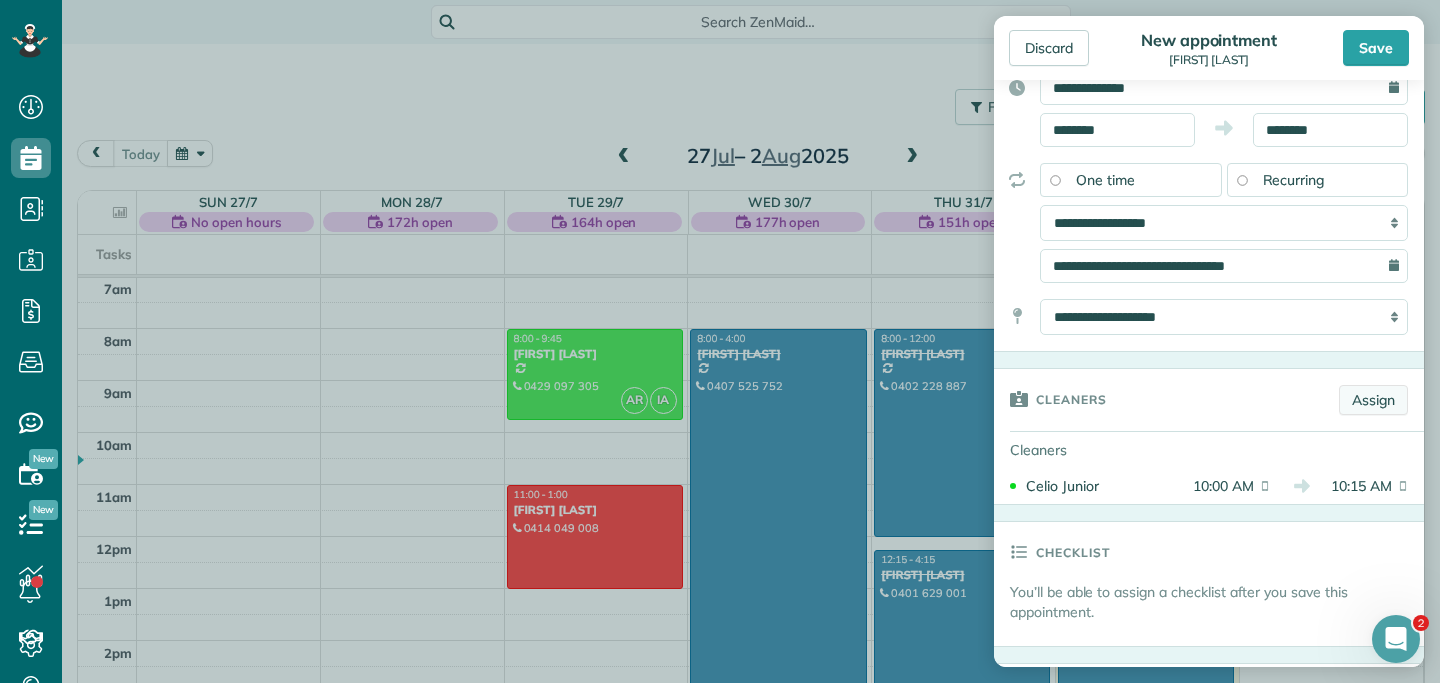 click on "Assign" at bounding box center (1373, 400) 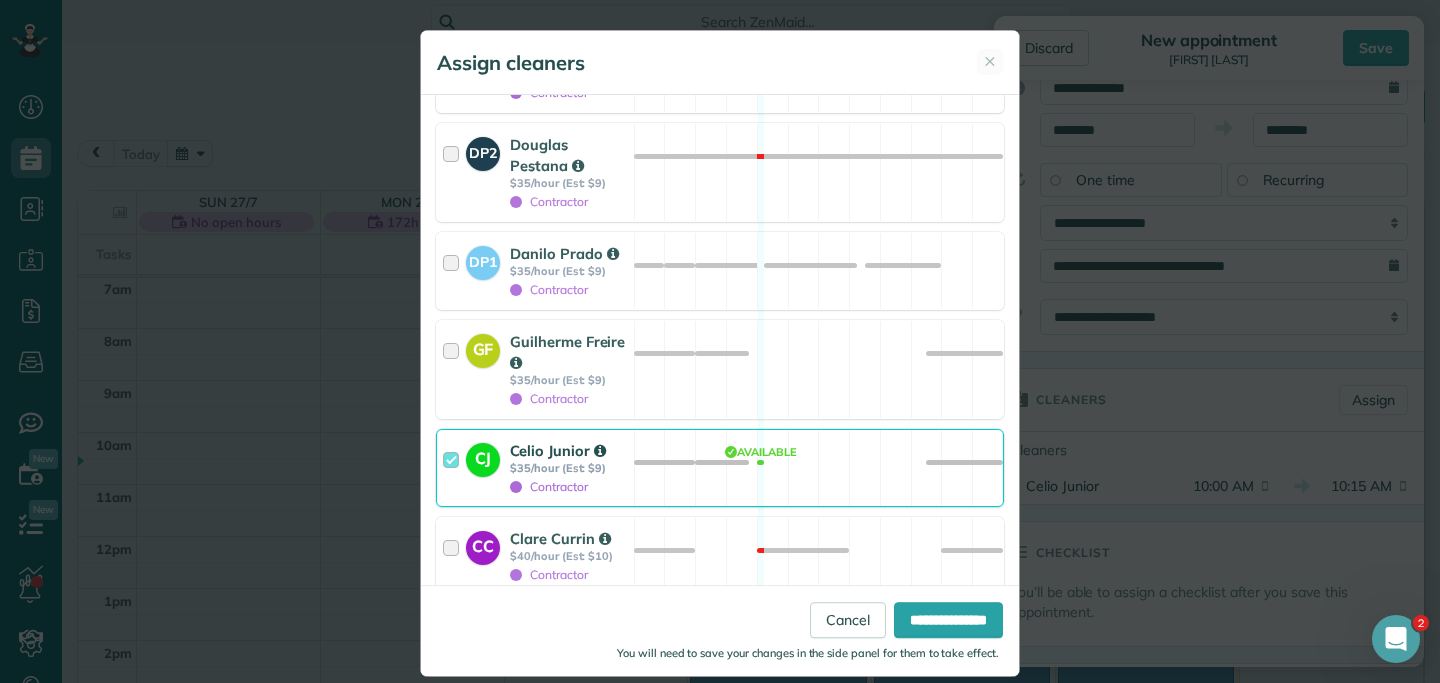 scroll, scrollTop: 2311, scrollLeft: 0, axis: vertical 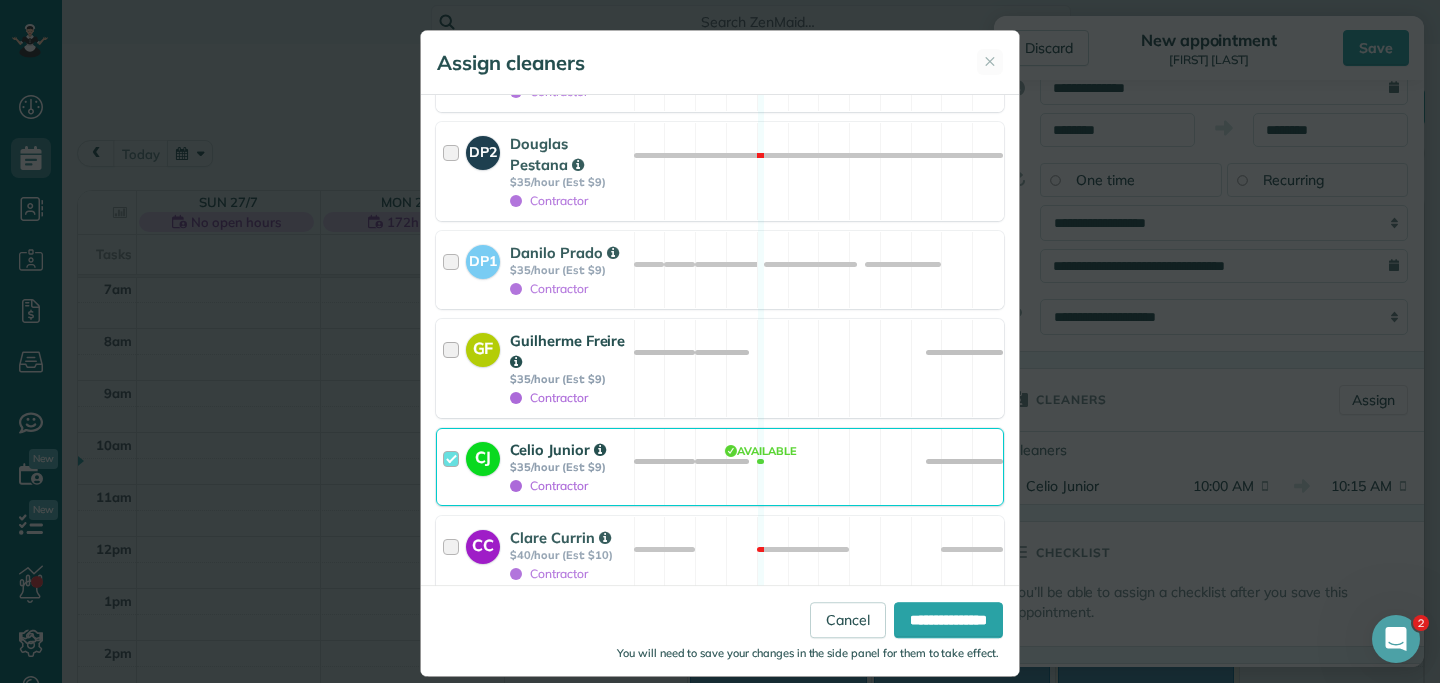 click at bounding box center [454, 368] 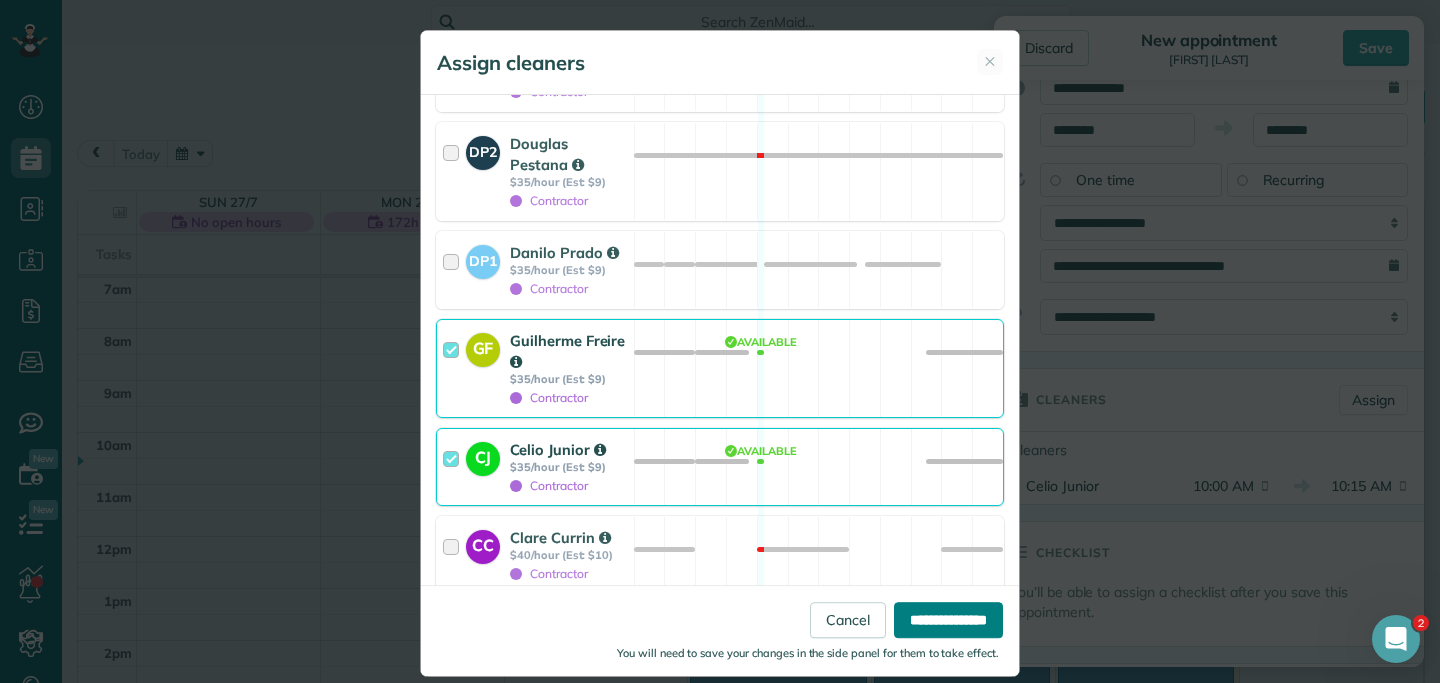 click on "**********" at bounding box center [948, 620] 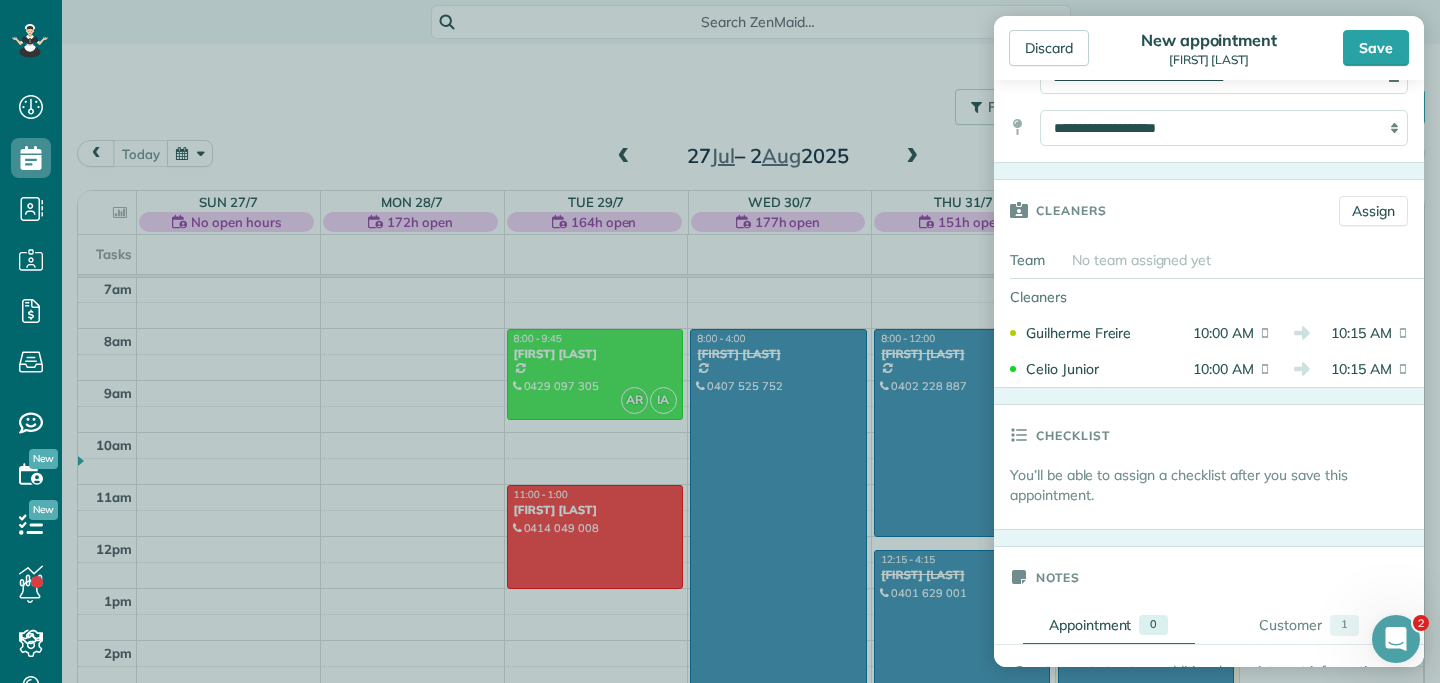 scroll, scrollTop: 396, scrollLeft: 0, axis: vertical 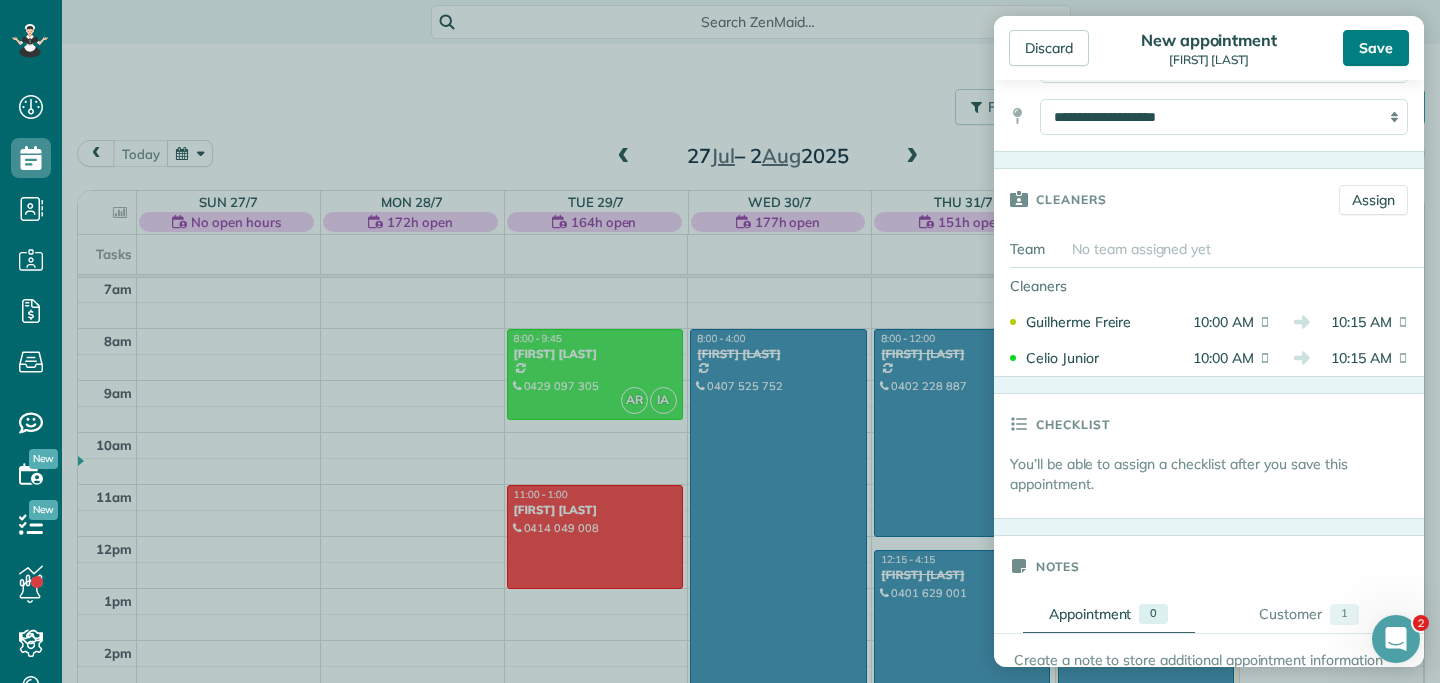 click on "Save" at bounding box center [1376, 48] 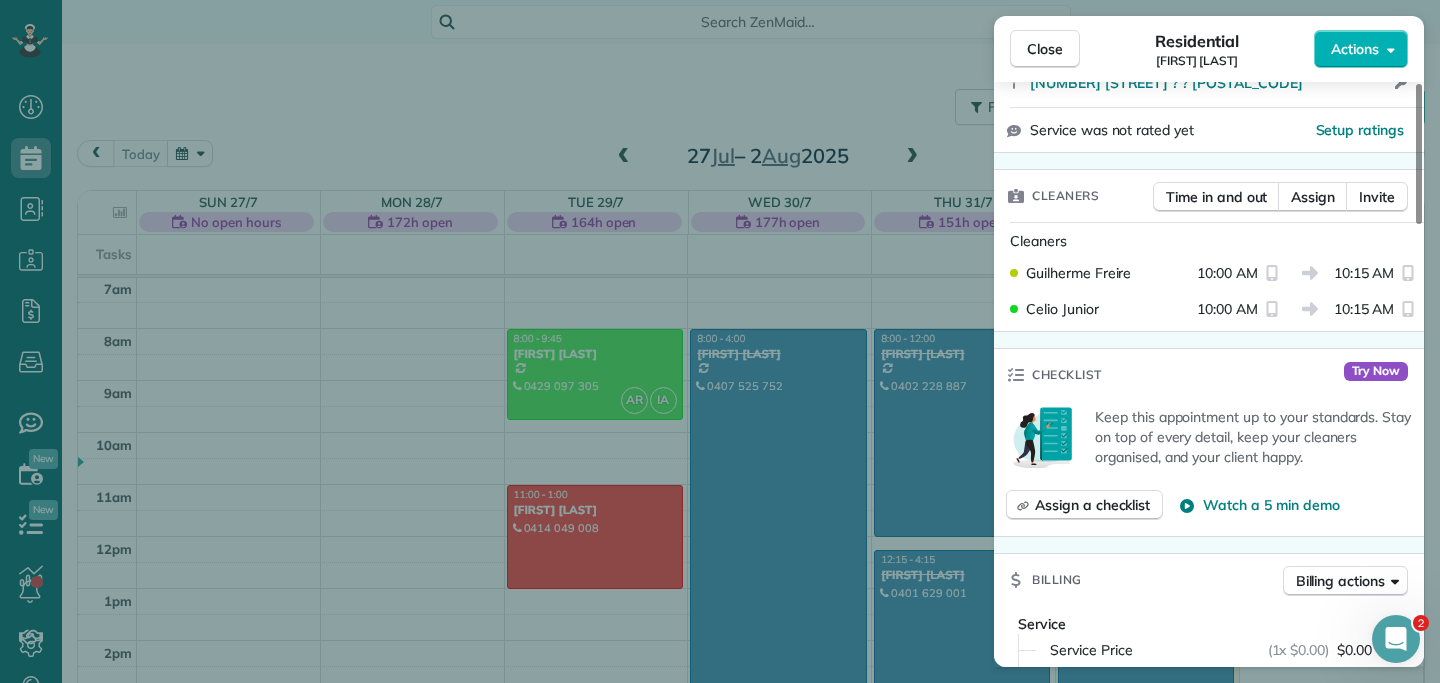 scroll, scrollTop: 518, scrollLeft: 0, axis: vertical 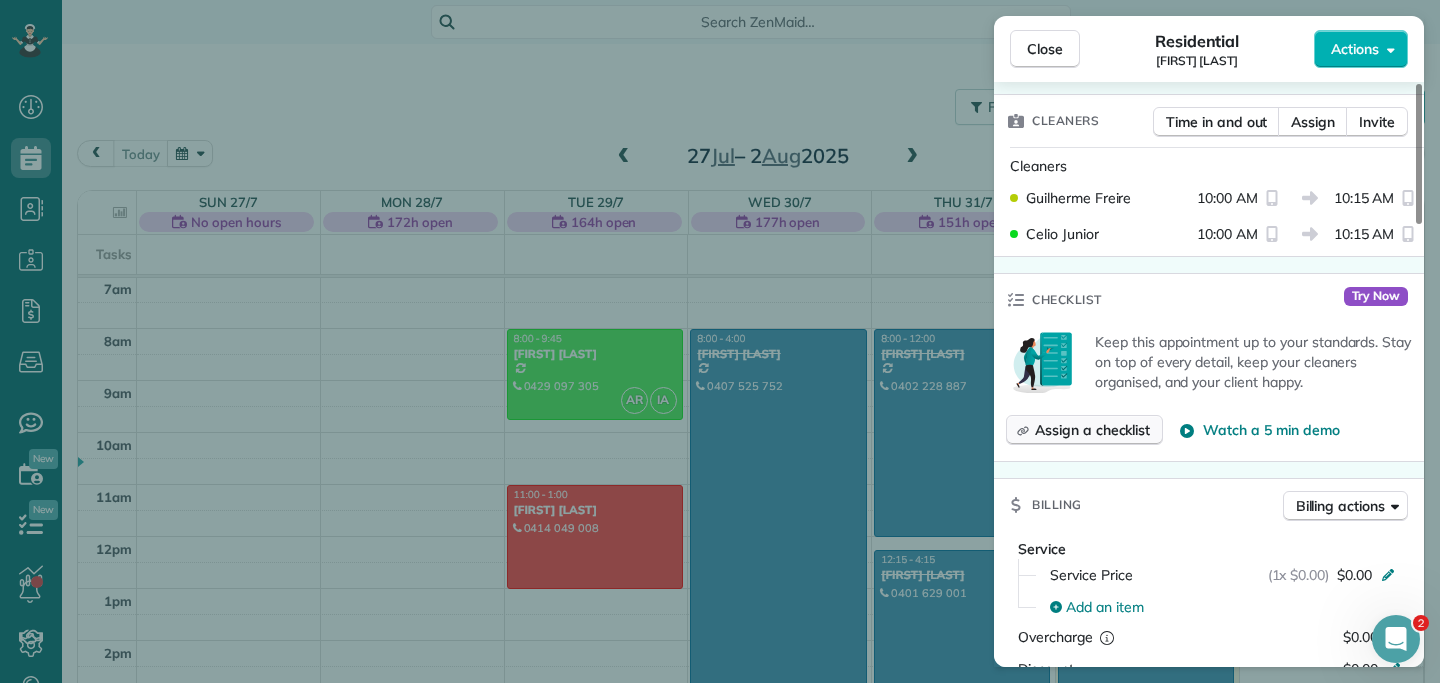 click on "Assign a checklist" at bounding box center [1092, 430] 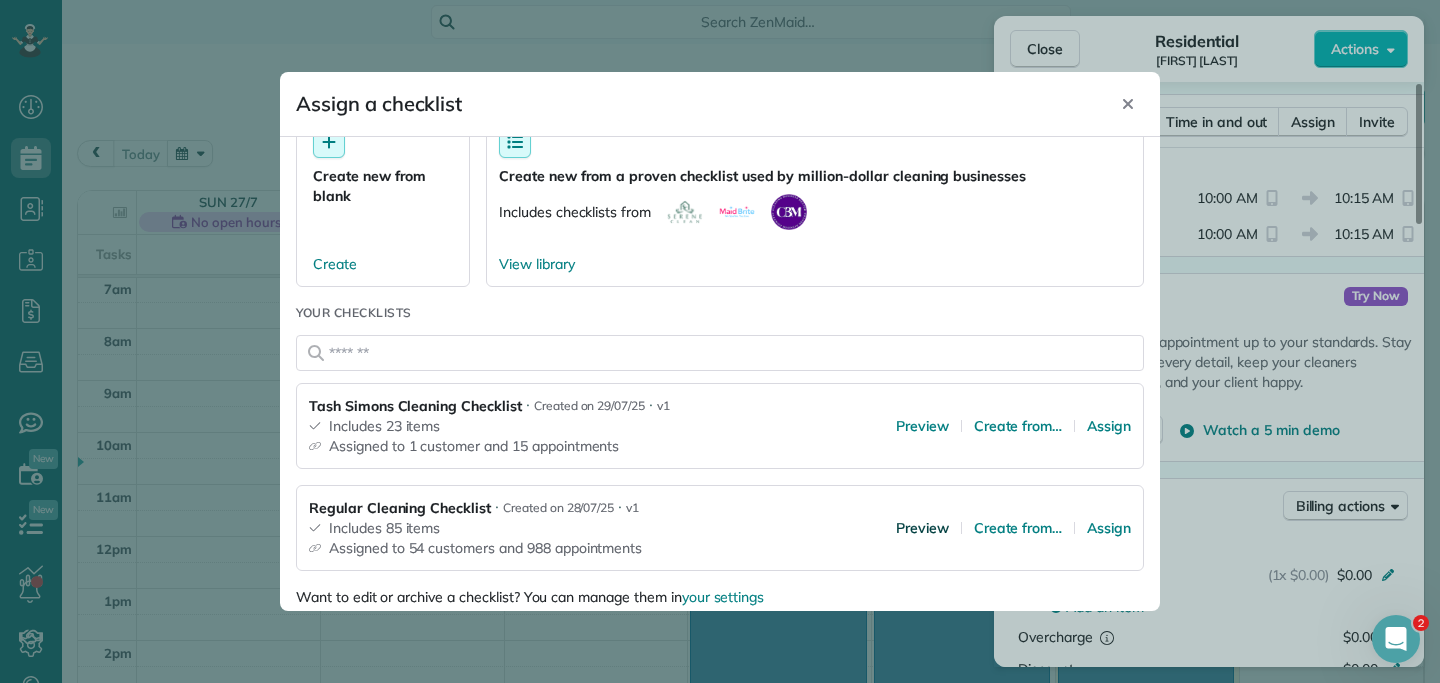 scroll, scrollTop: 79, scrollLeft: 0, axis: vertical 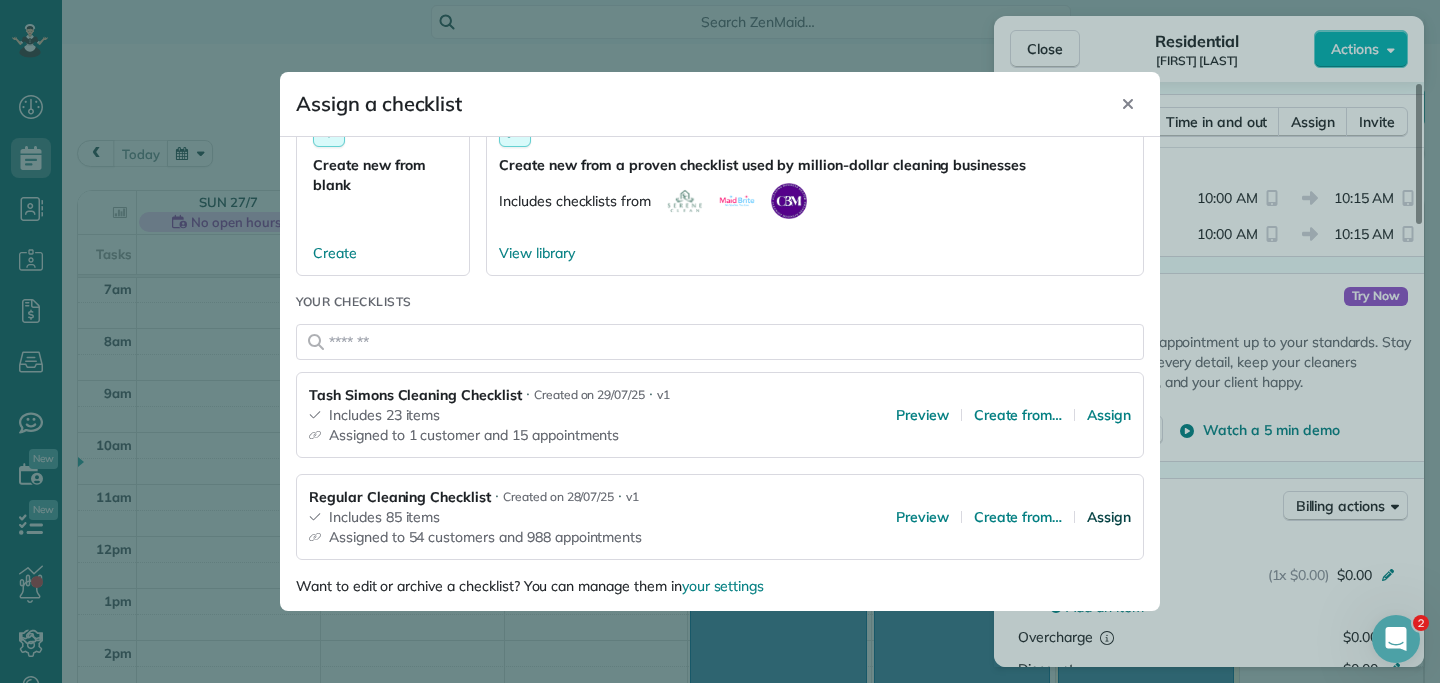 click on "Assign" at bounding box center [1109, 517] 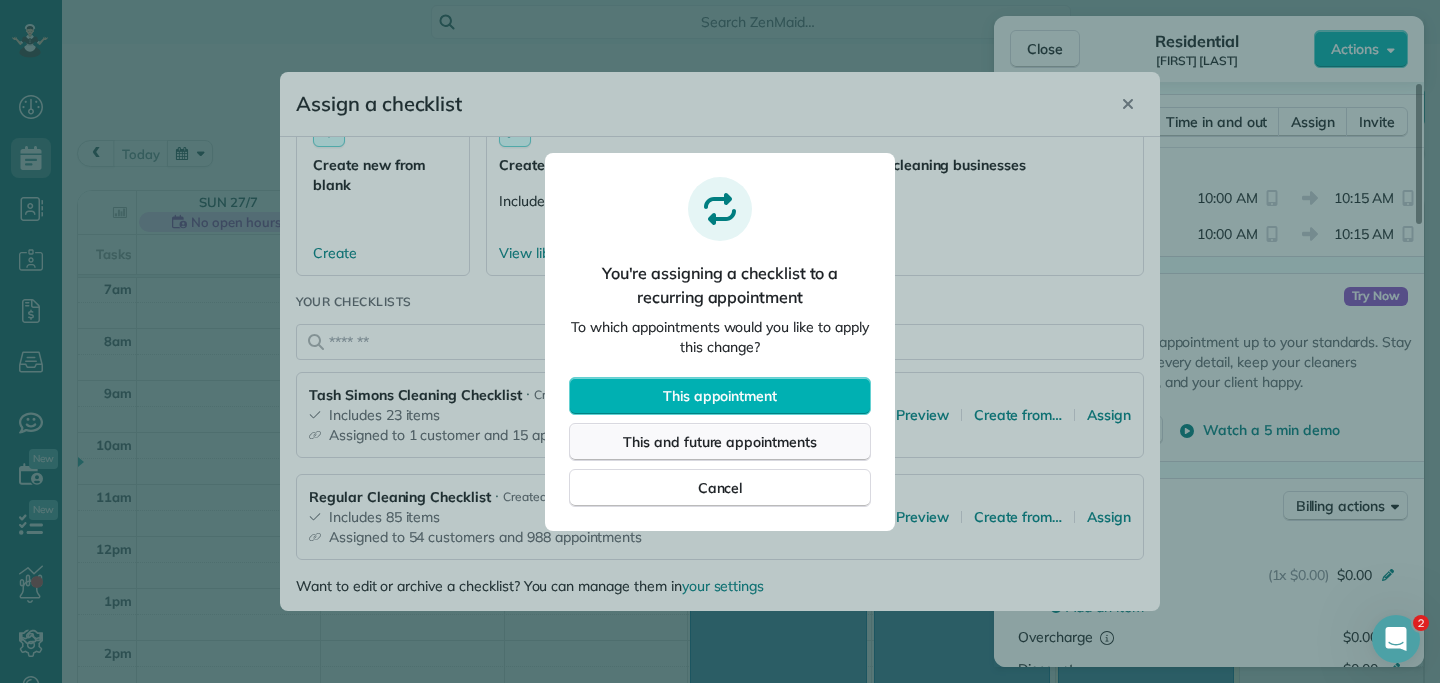 click on "This and future appointments" at bounding box center [720, 442] 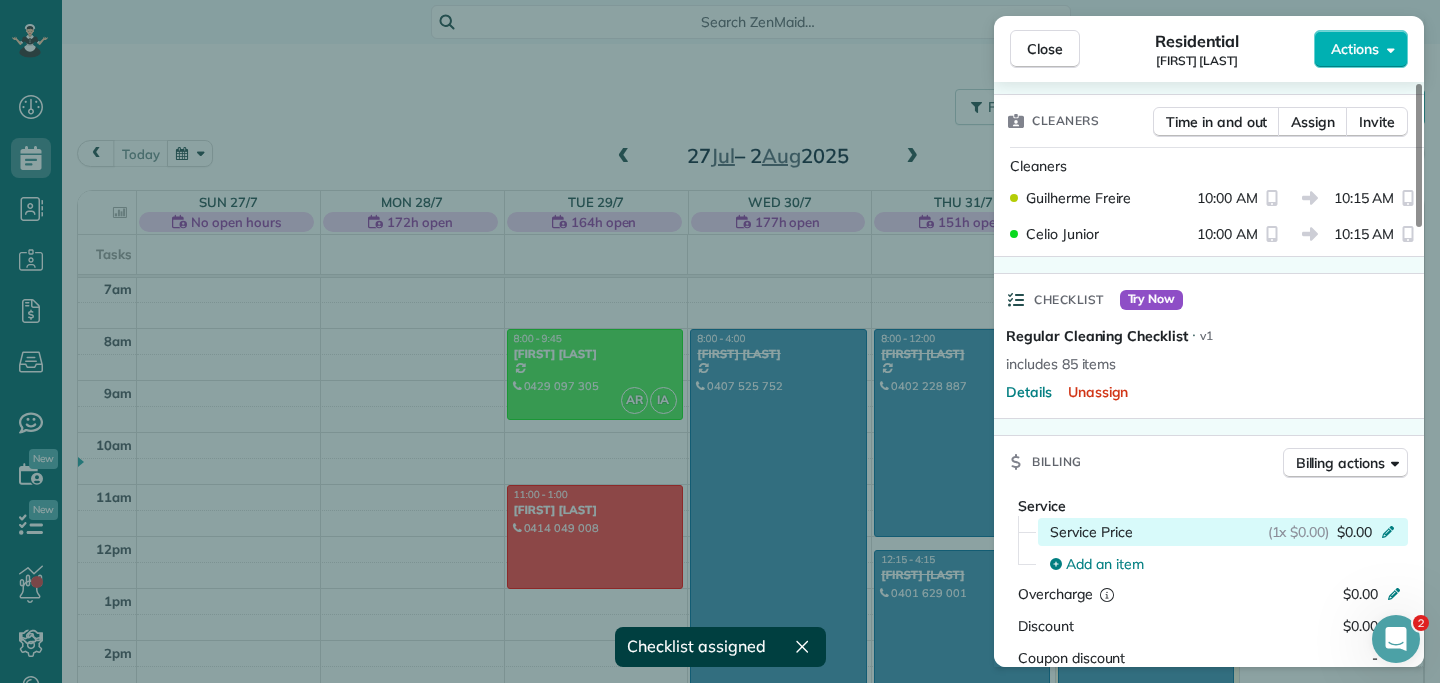 click 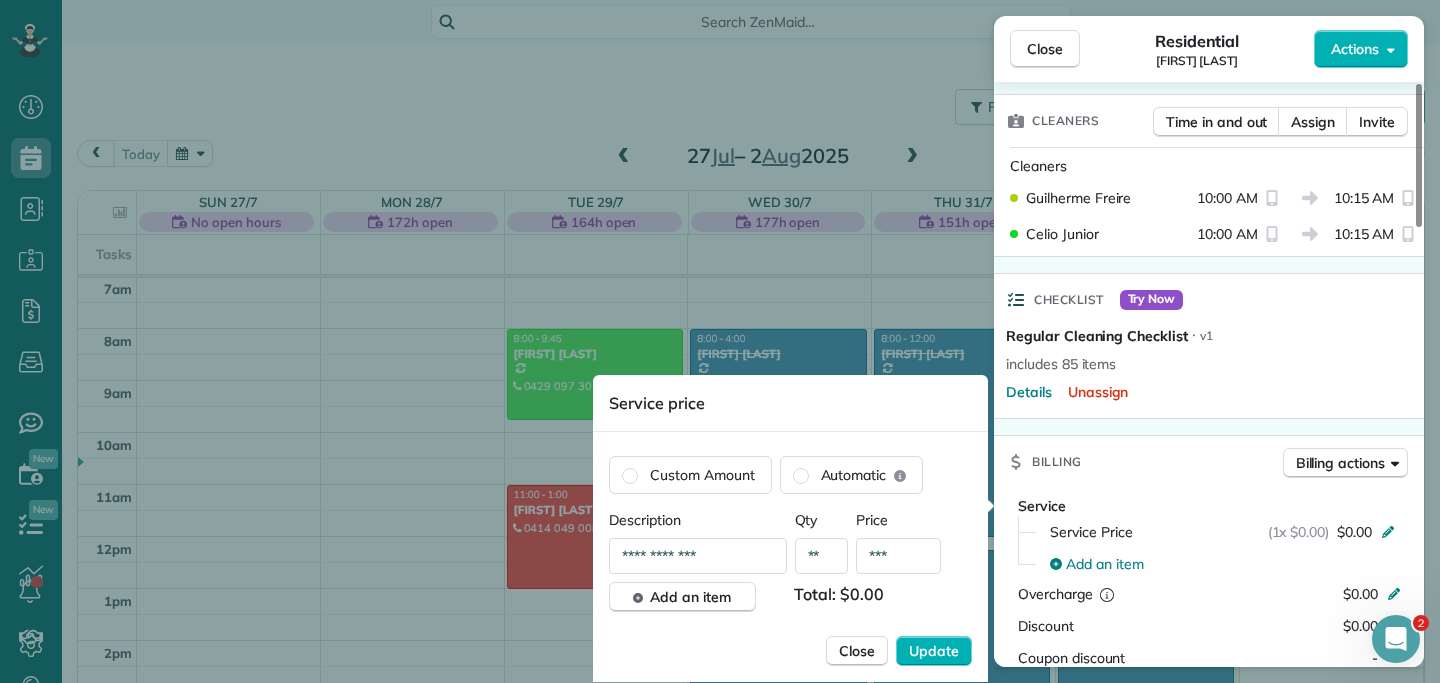 click on "**" at bounding box center (822, 556) 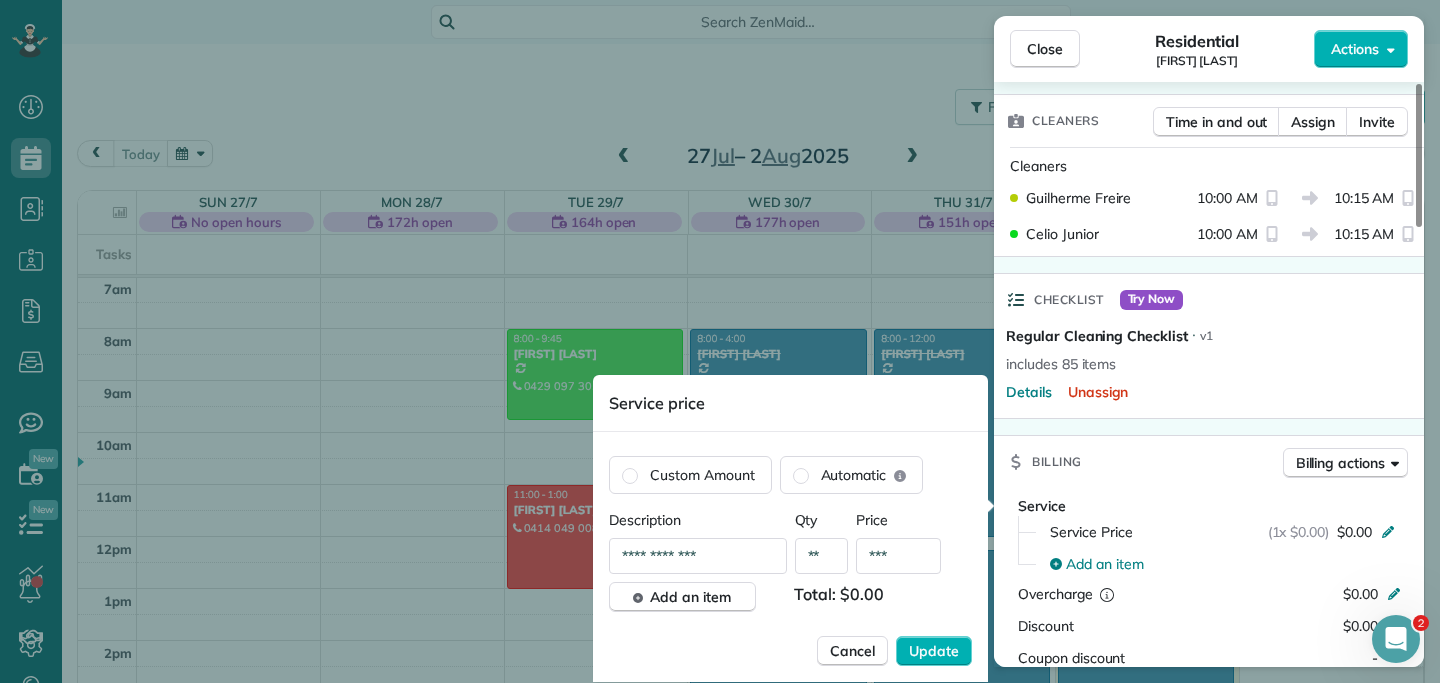 type on "**" 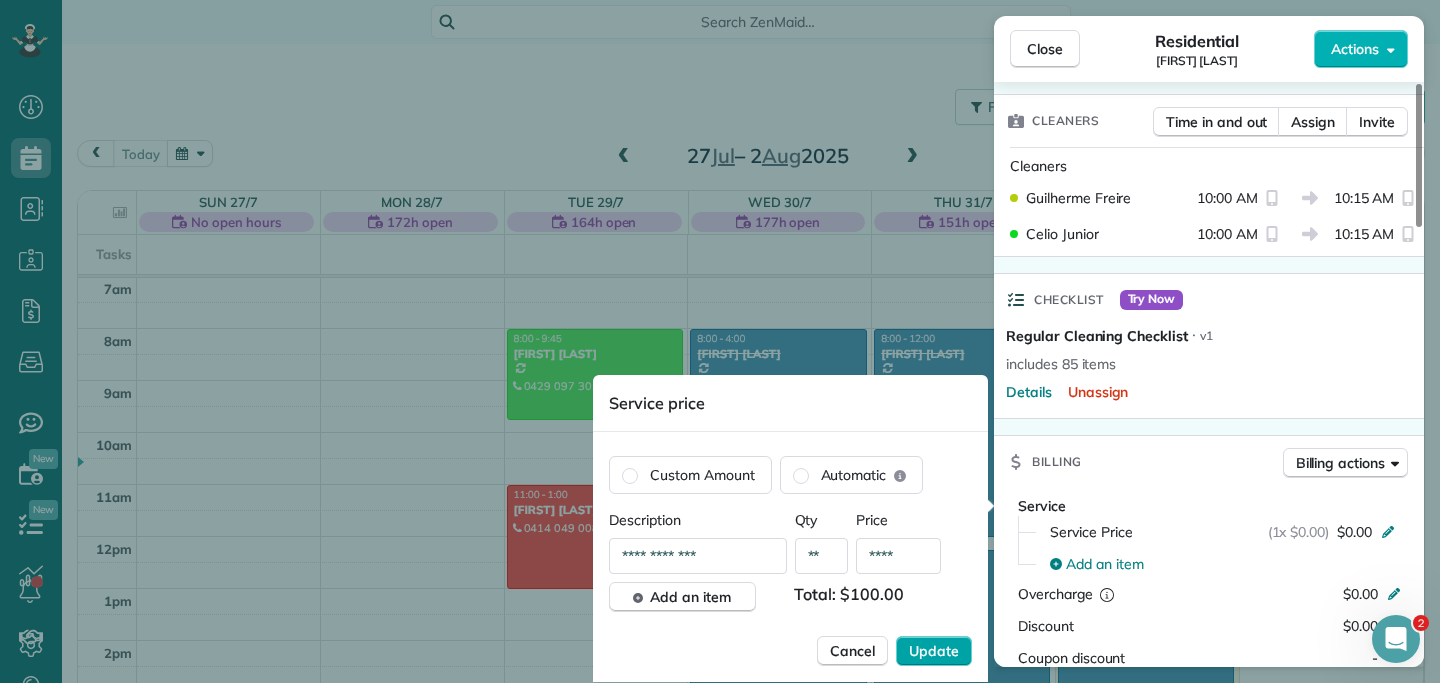 type on "****" 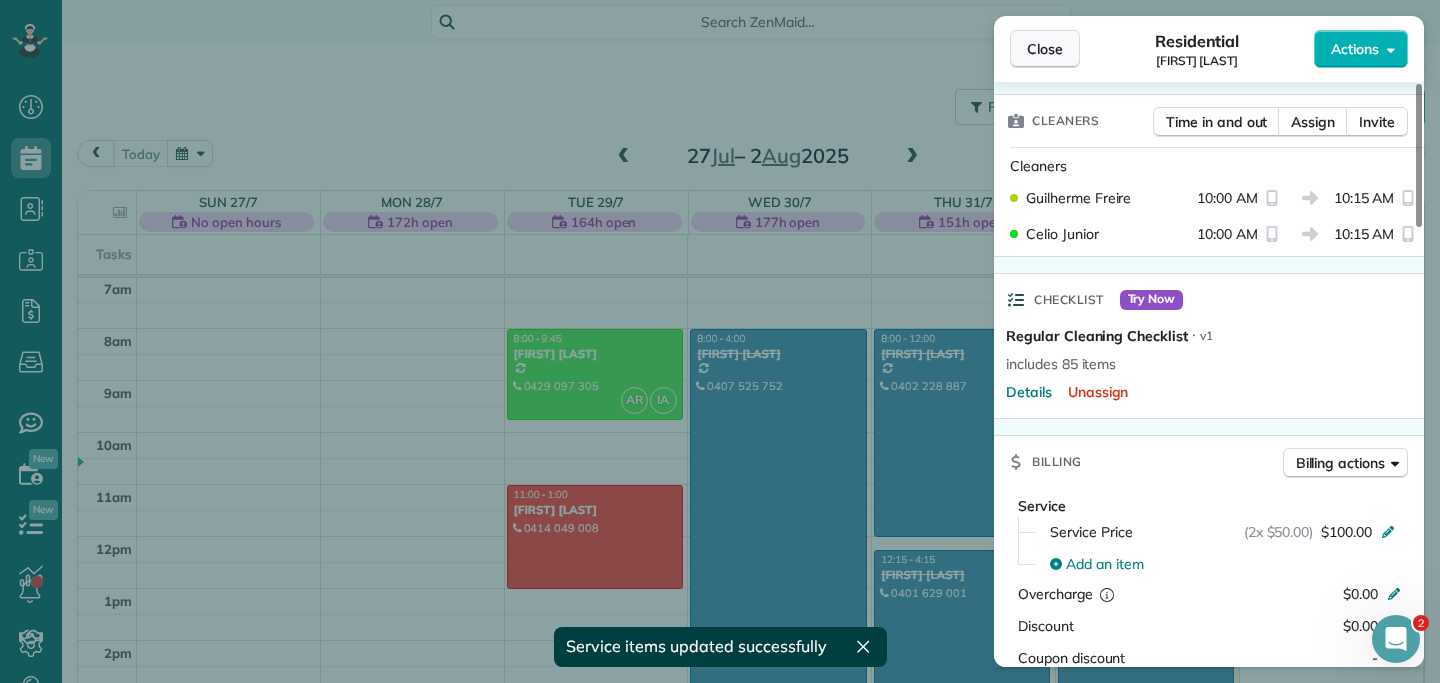 click on "Close" at bounding box center [1045, 49] 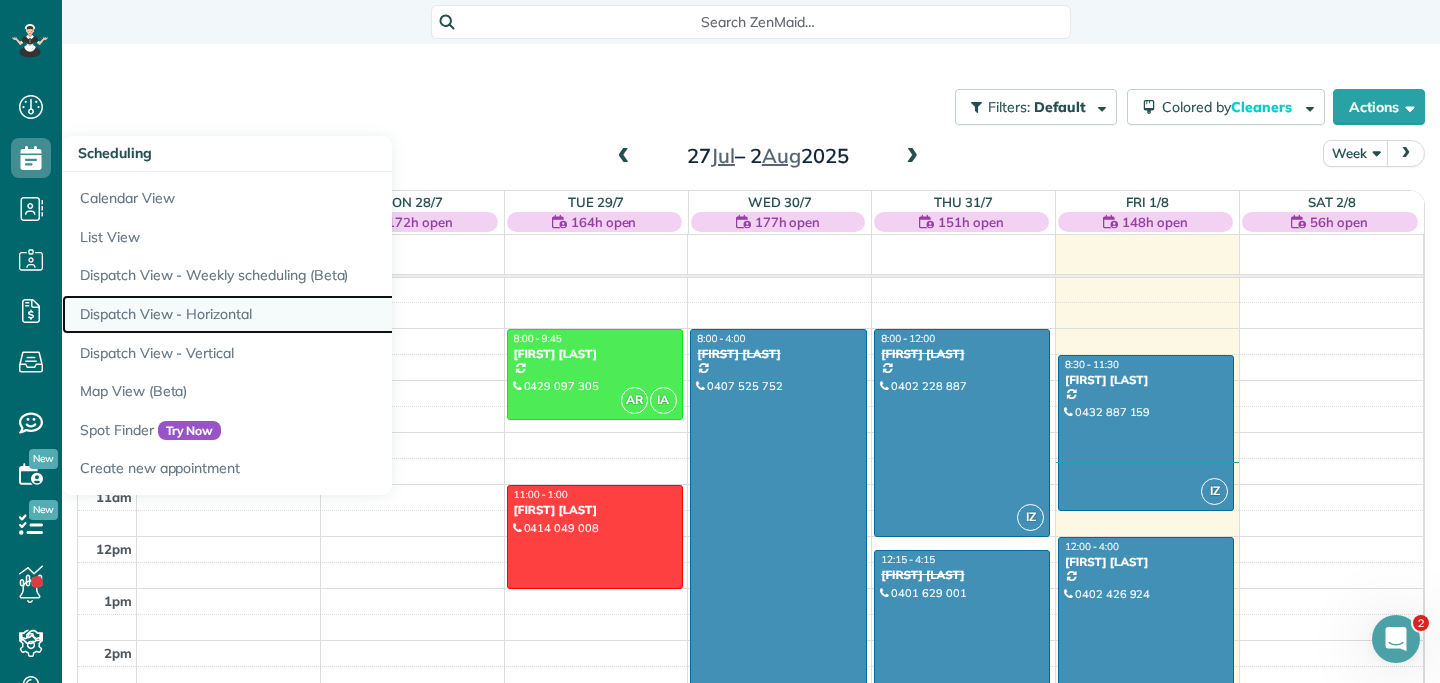 click on "Dispatch View - Horizontal" at bounding box center [312, 314] 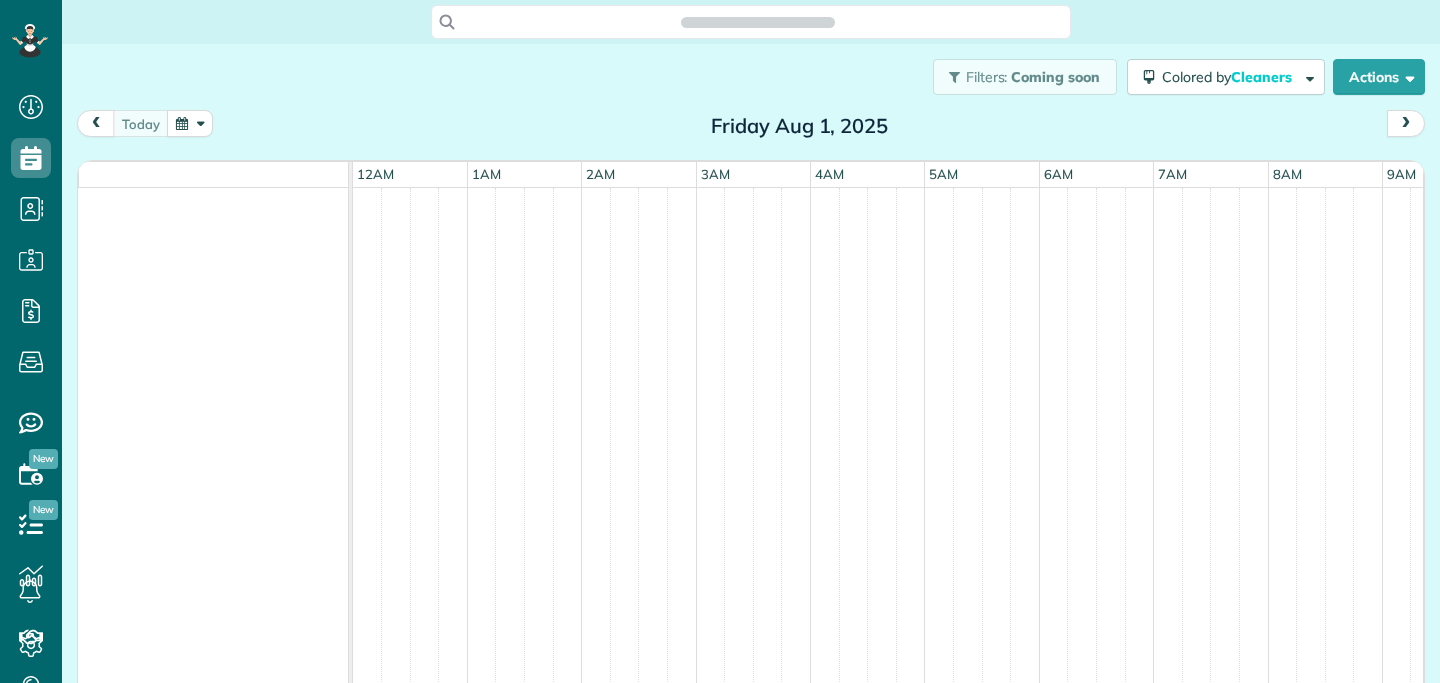 scroll, scrollTop: 0, scrollLeft: 0, axis: both 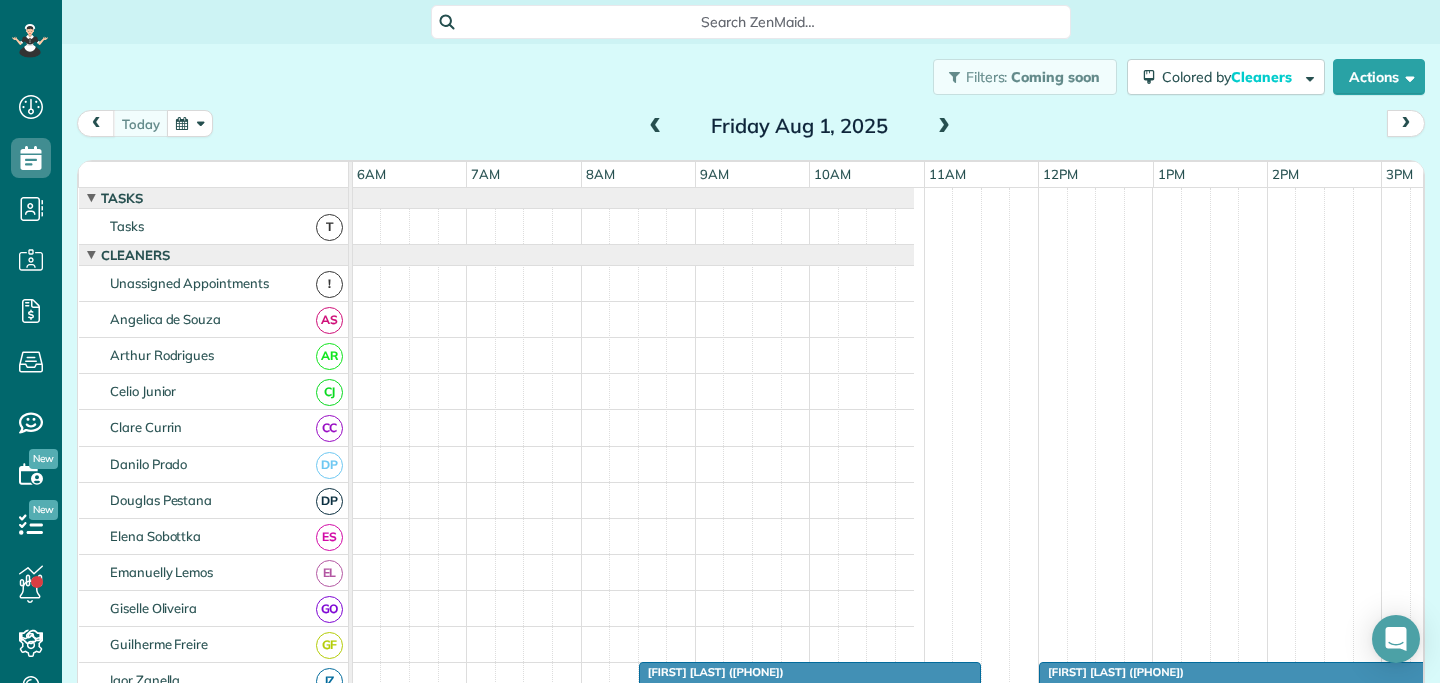 click at bounding box center (944, 127) 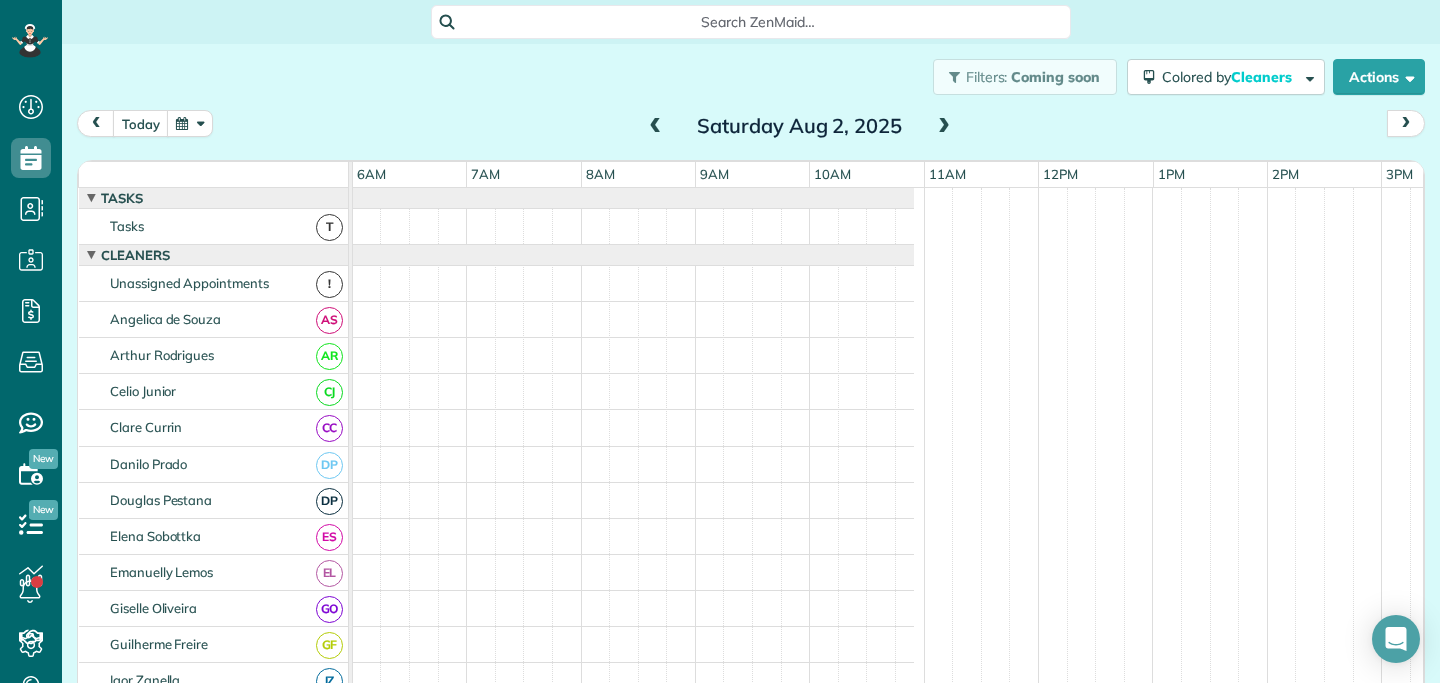 click at bounding box center [944, 127] 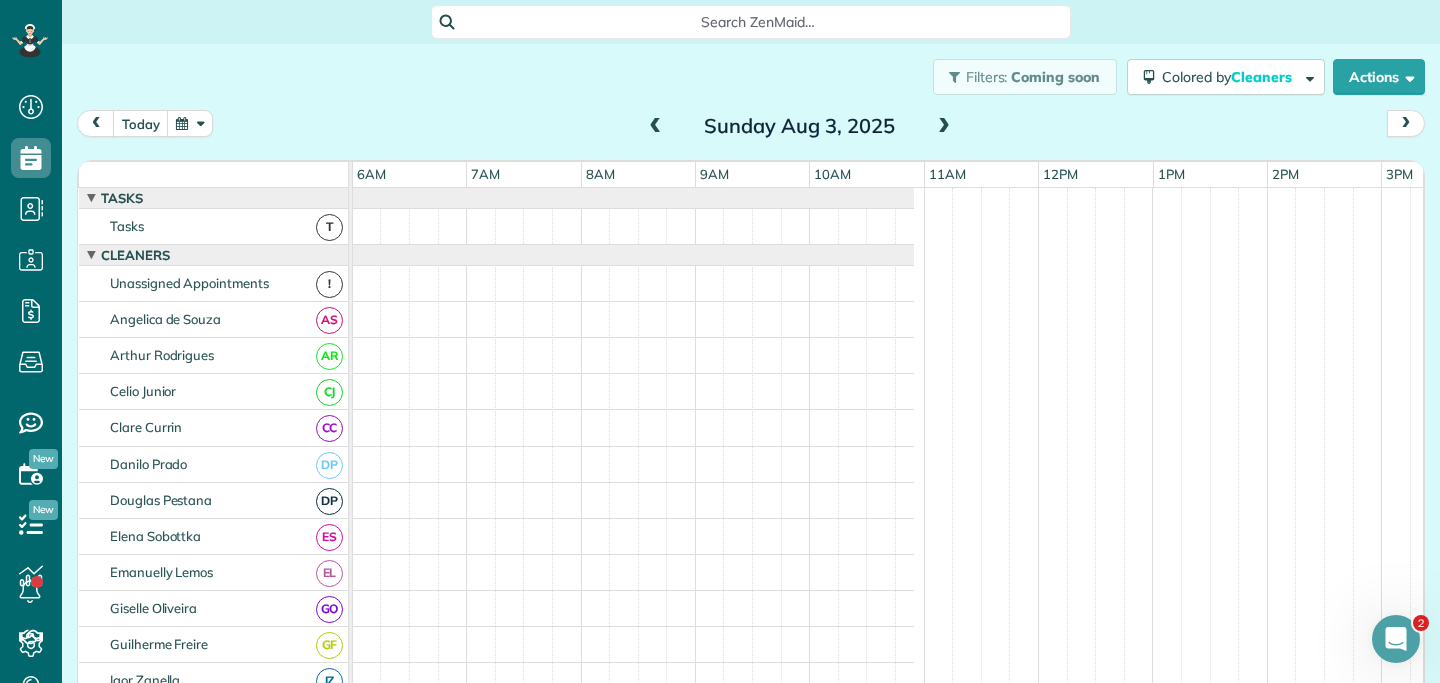 scroll, scrollTop: 0, scrollLeft: 0, axis: both 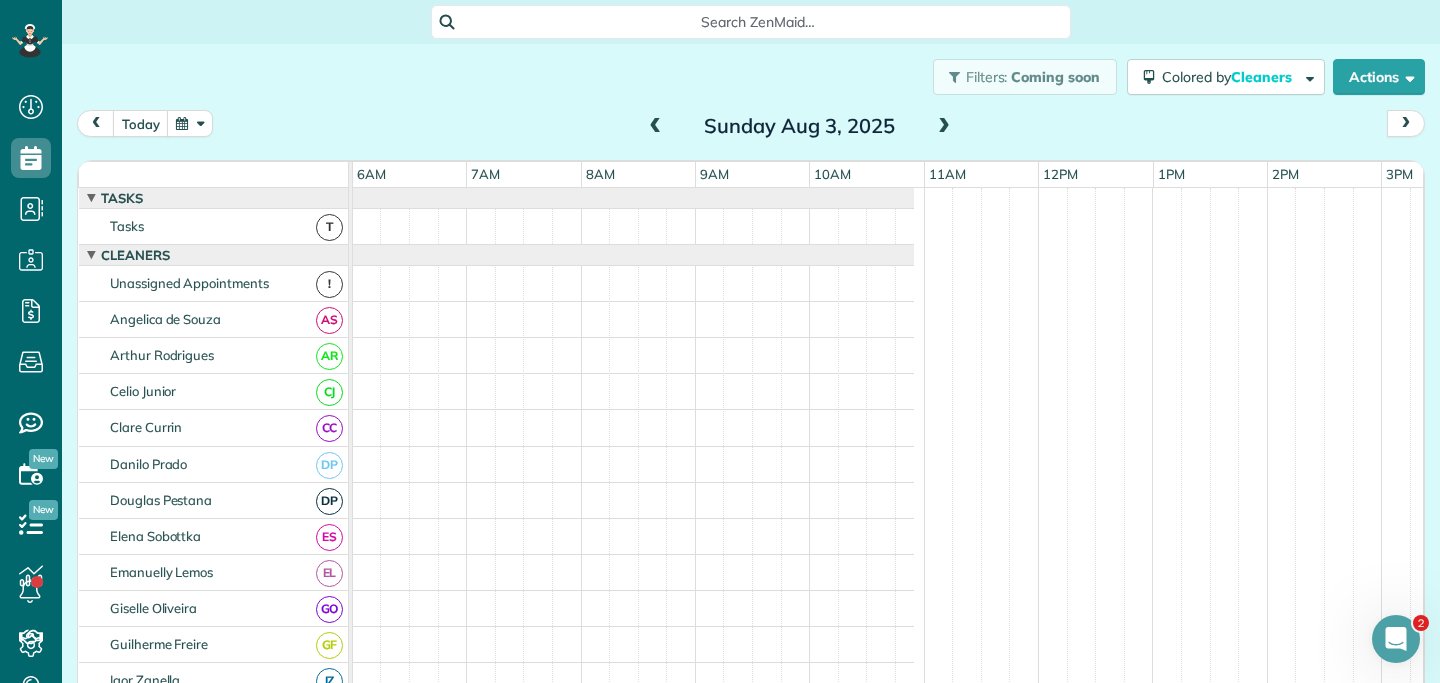 click at bounding box center [944, 127] 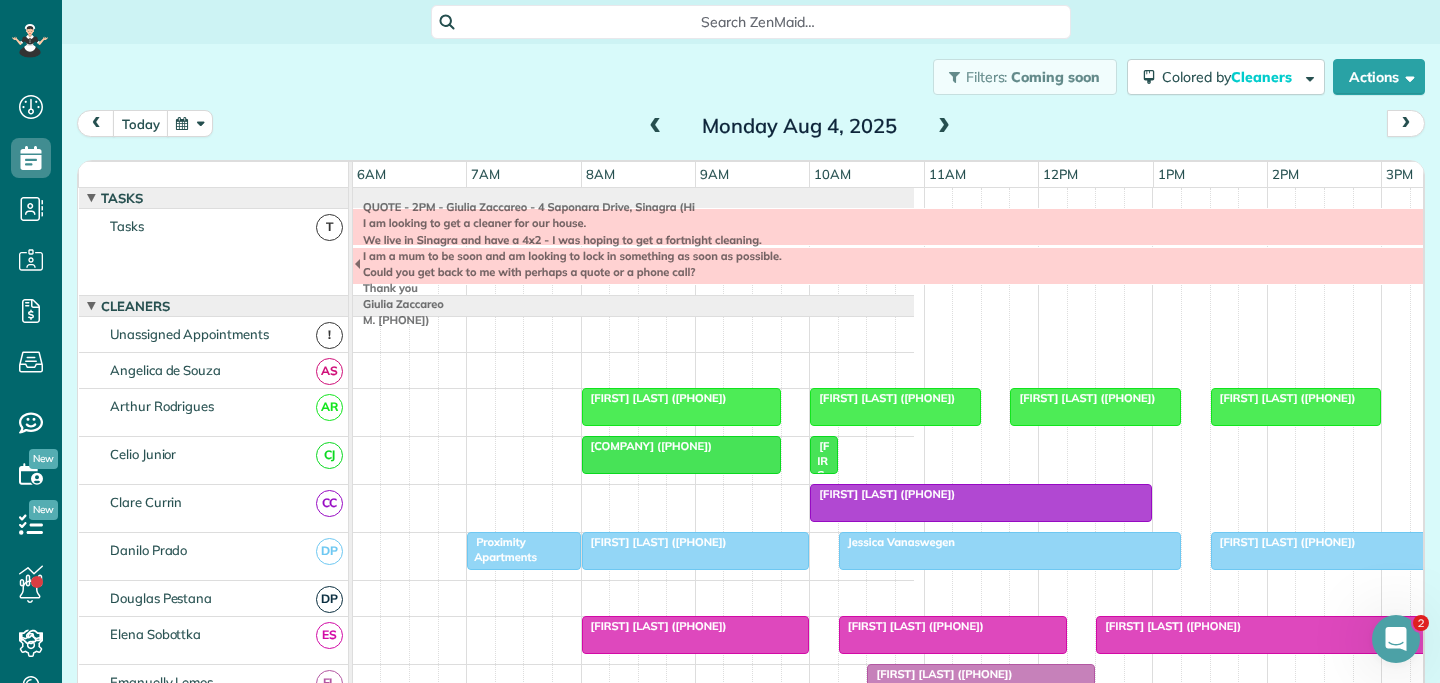 scroll, scrollTop: 51, scrollLeft: 687, axis: both 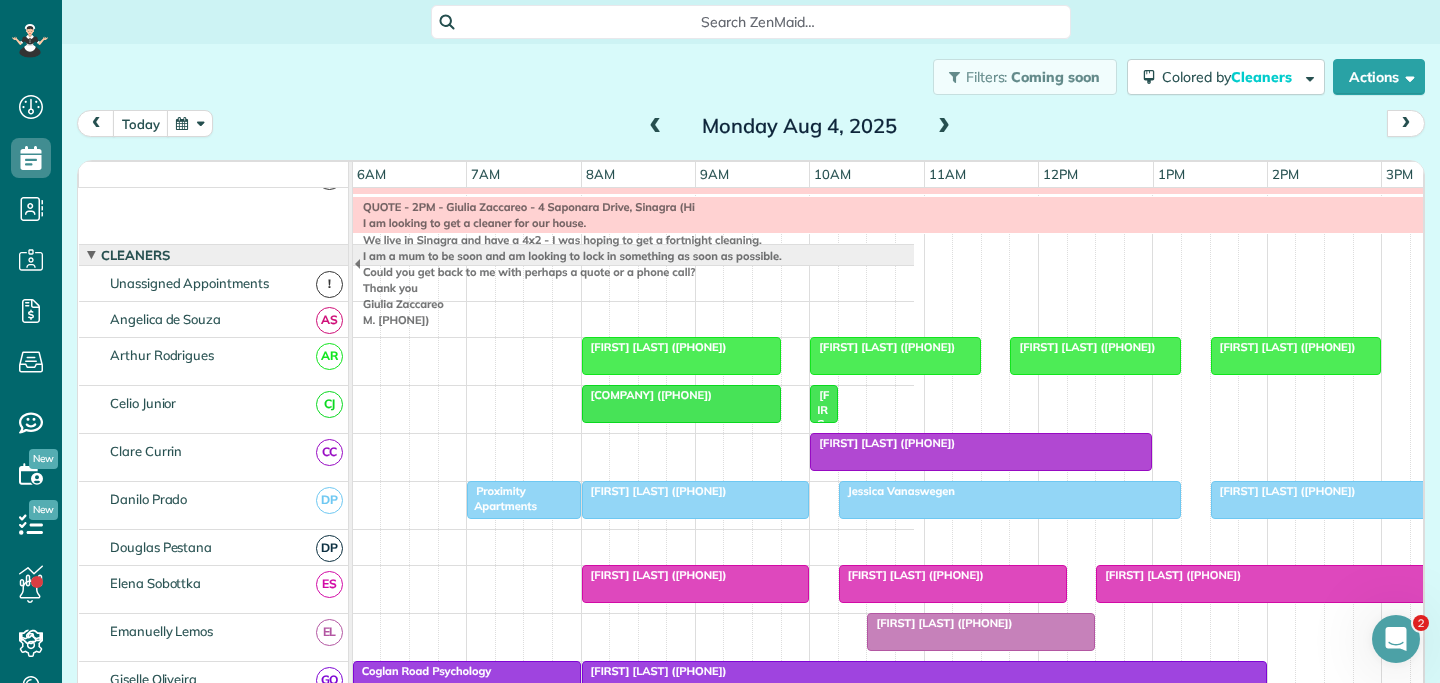 click on "[FIRST] [LAST] ([PHONE])" at bounding box center (819, 495) 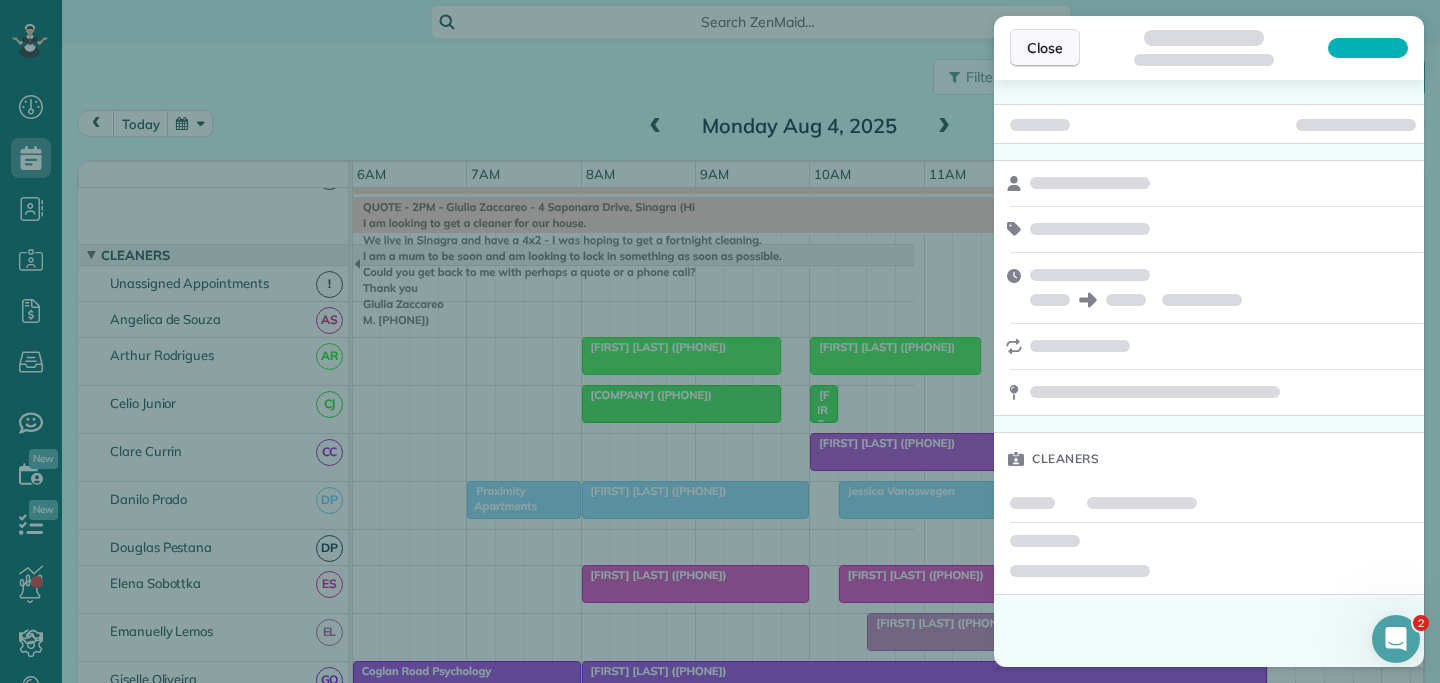 click on "Close" at bounding box center [1045, 48] 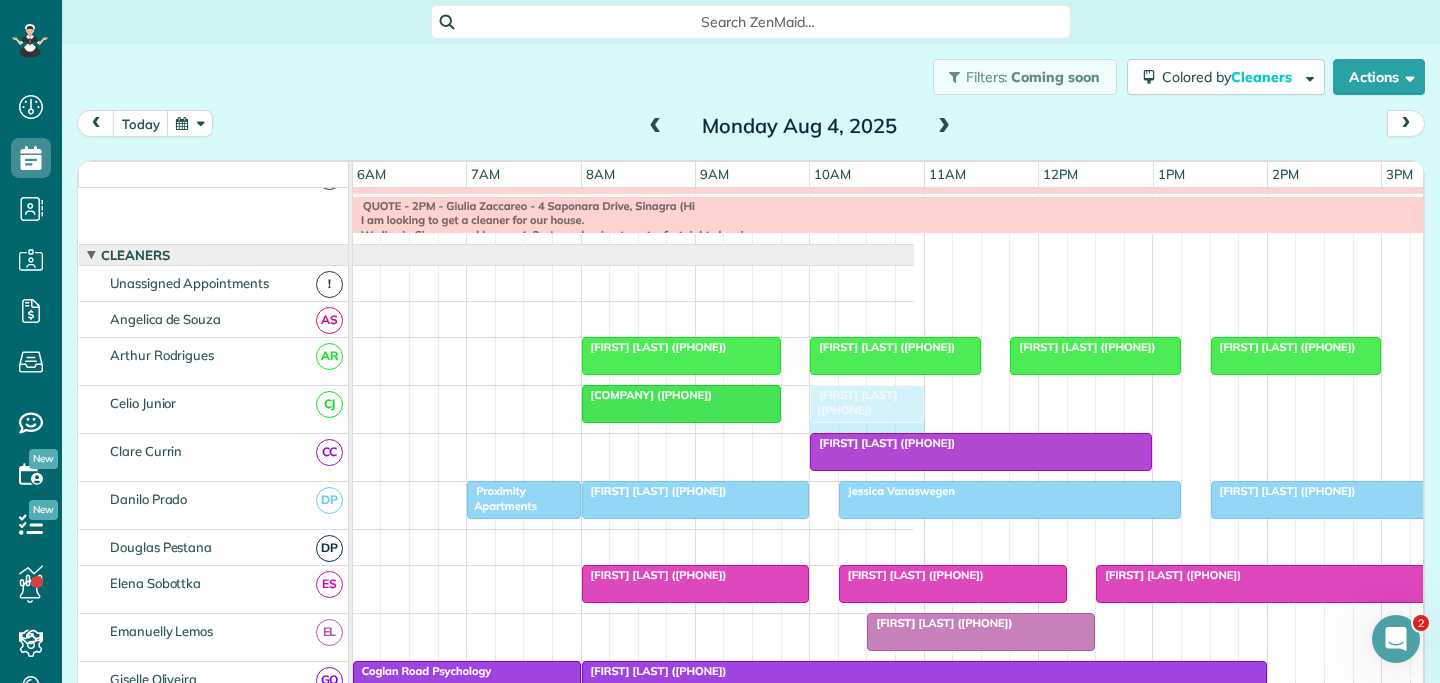 drag, startPoint x: 835, startPoint y: 410, endPoint x: 917, endPoint y: 415, distance: 82.1523 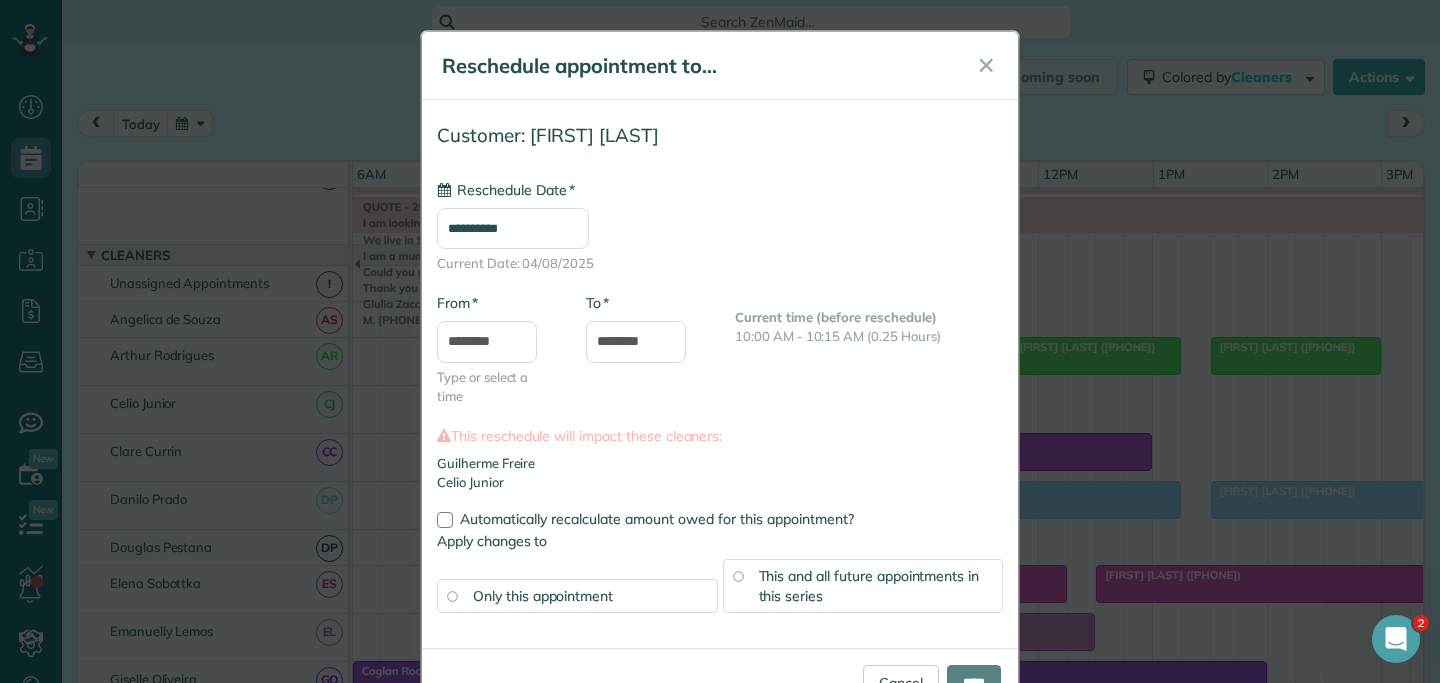 type on "**********" 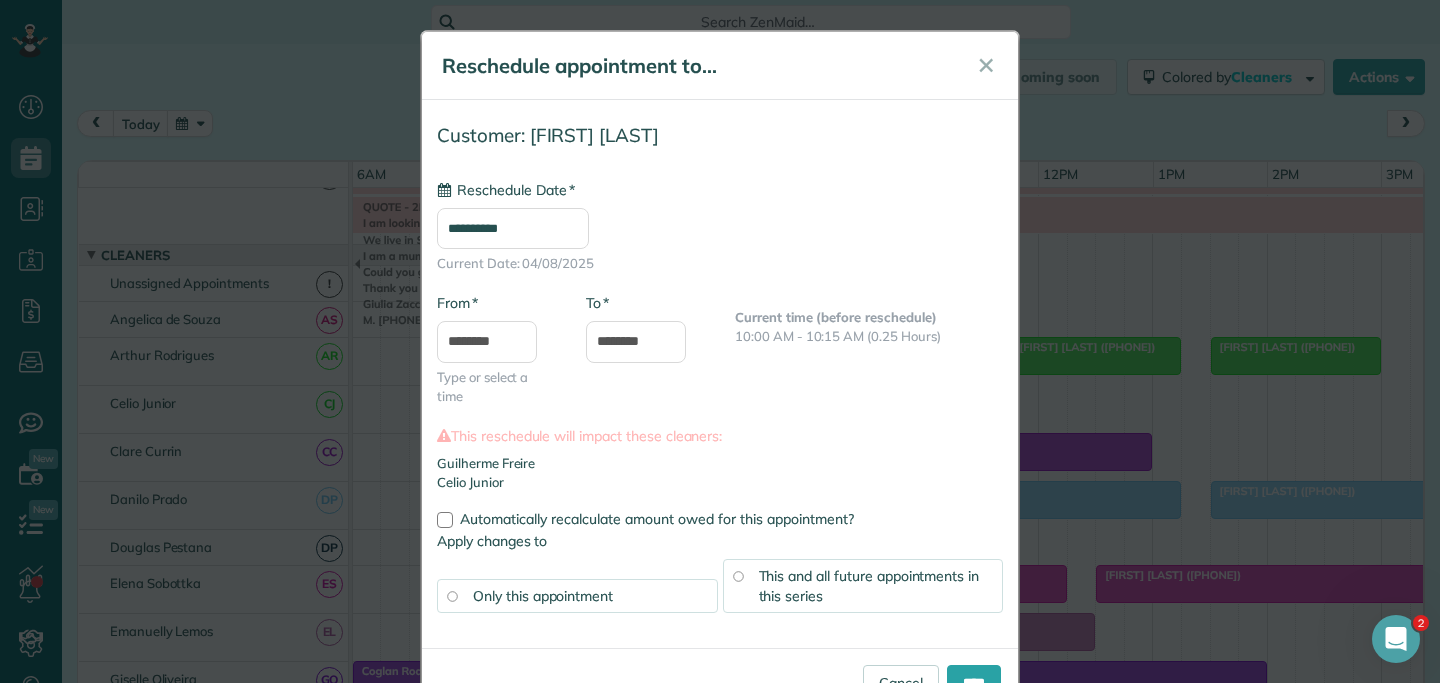 scroll, scrollTop: 67, scrollLeft: 0, axis: vertical 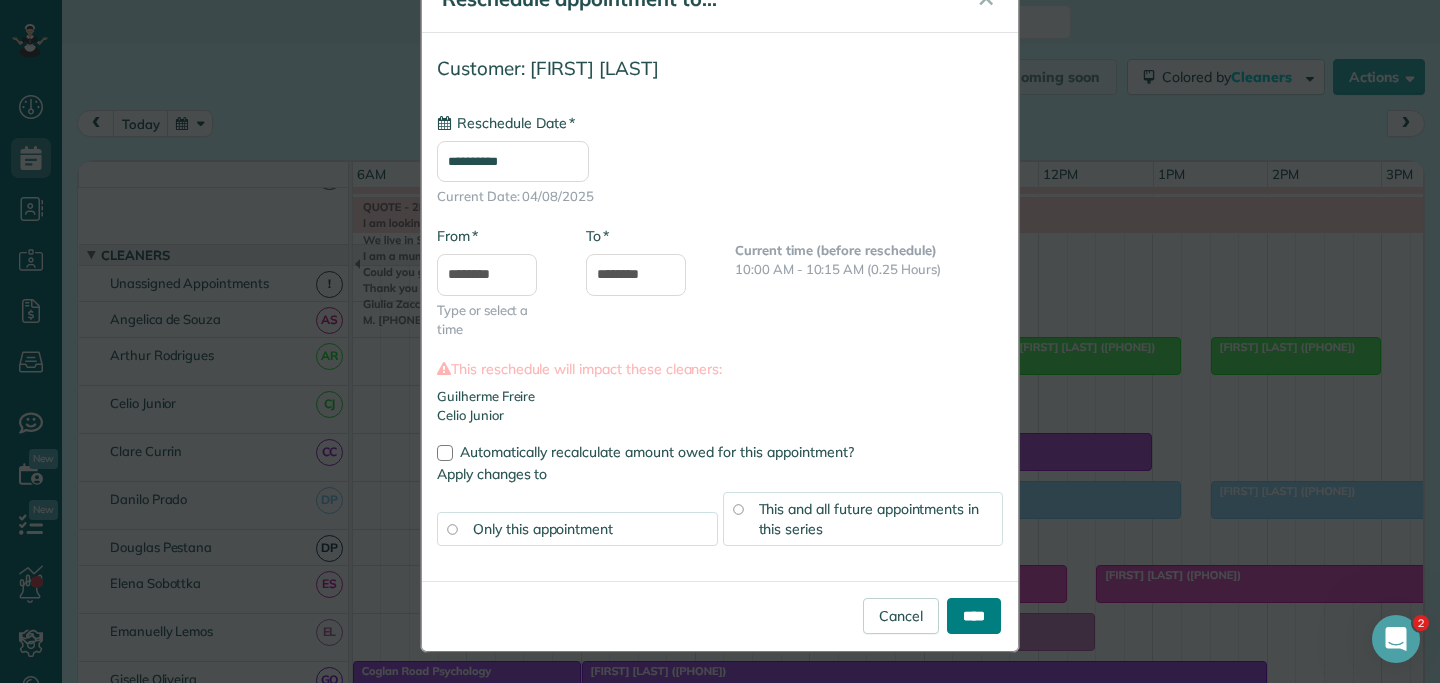 click on "****" at bounding box center [974, 616] 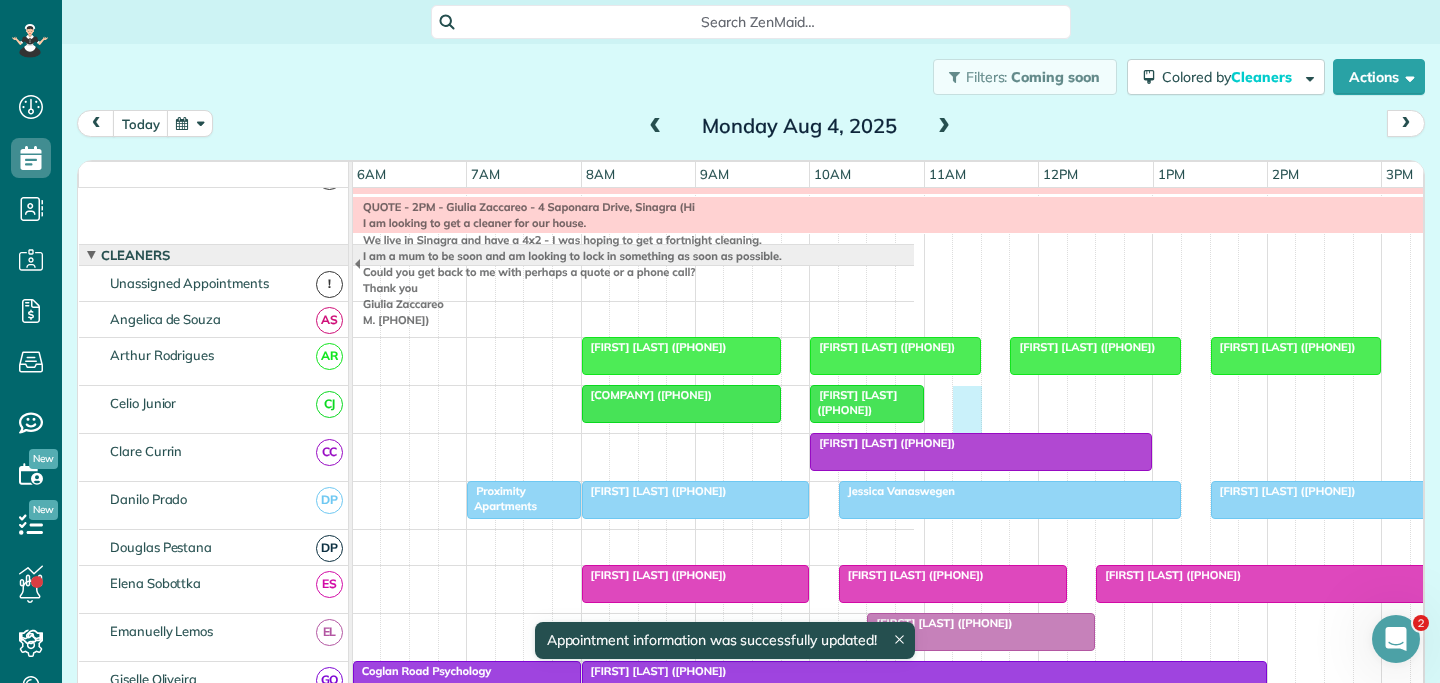 click on "QUOTE - 2PM - [FIRST] [LAST] - 4 [STREET], [CITY] (Hi
I am looking to get a cleaner for our house.
We live in [CITY] and have a 4x2 - I was hoping to get a fortnight cleaning.
I am a mum to be soon and am looking to lock in something as soon as possible.
Could you get back to me with perhaps a quote or a phone call?
Thank you
[FIRST] [LAST]
M. [PHONE]) [FIRST] & [FIRST] off                             [FIRST] [LAST] ([PHONE]) [FIRST] [LAST] ([PHONE]) [FIRST] [LAST] ([PHONE]) [FIRST] [LAST] ([PHONE])         [COMPANY] ([PHONE]) [FIRST] [LAST] ([PHONE]) [COMPANY] [FIRST] [LAST] ([PHONE])         [COMPANY] ([PHONE])         [FIRST] [LAST] ([PHONE]) [COMPANY] [FIRST] [LAST] ([PHONE]) [FIRST] [LAST] ([PHONE])                 [FIRST] [LAST] ([PHONE]) [FIRST] [LAST] ([PHONE]) [FIRST] [LAST] ([PHONE])         [FIRST] [LAST] ([PHONE])         [FIRST] [LAST] ([PHONE]) [COMPANY]" at bounding box center (290, 1049) 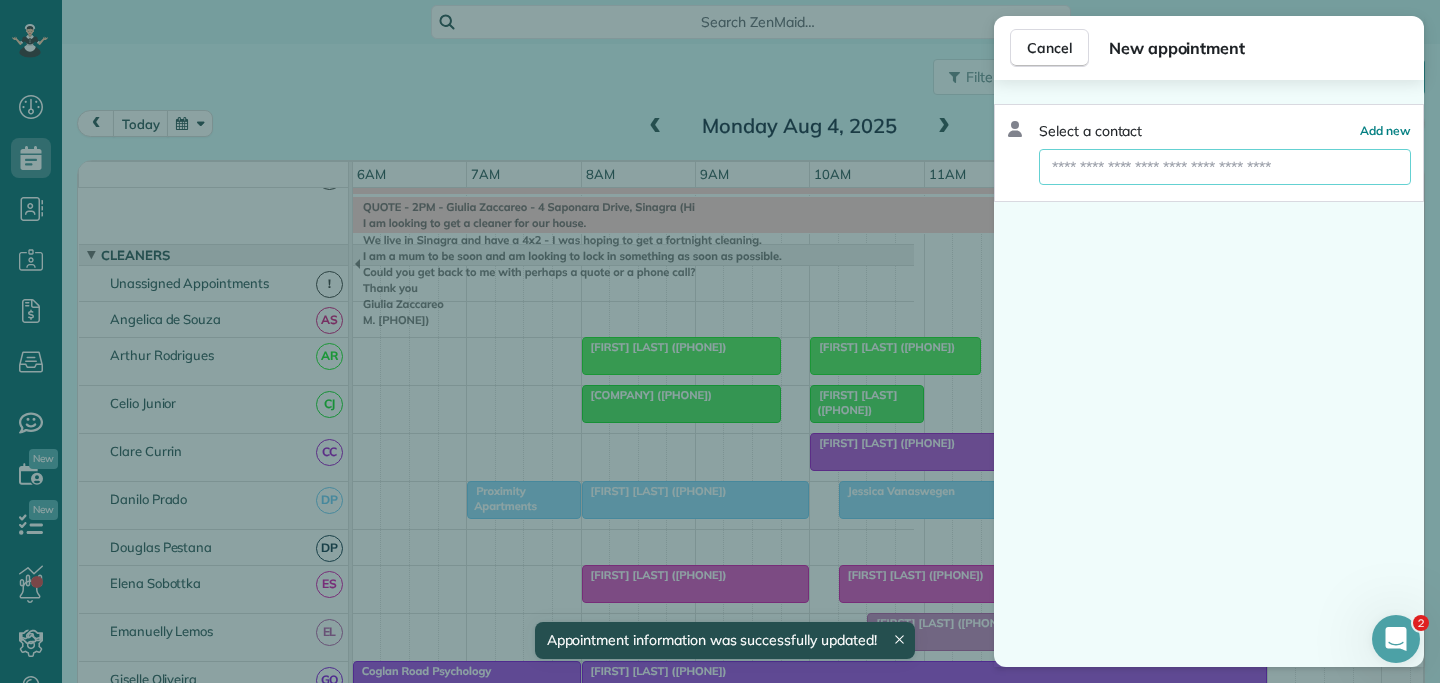 click at bounding box center (1225, 167) 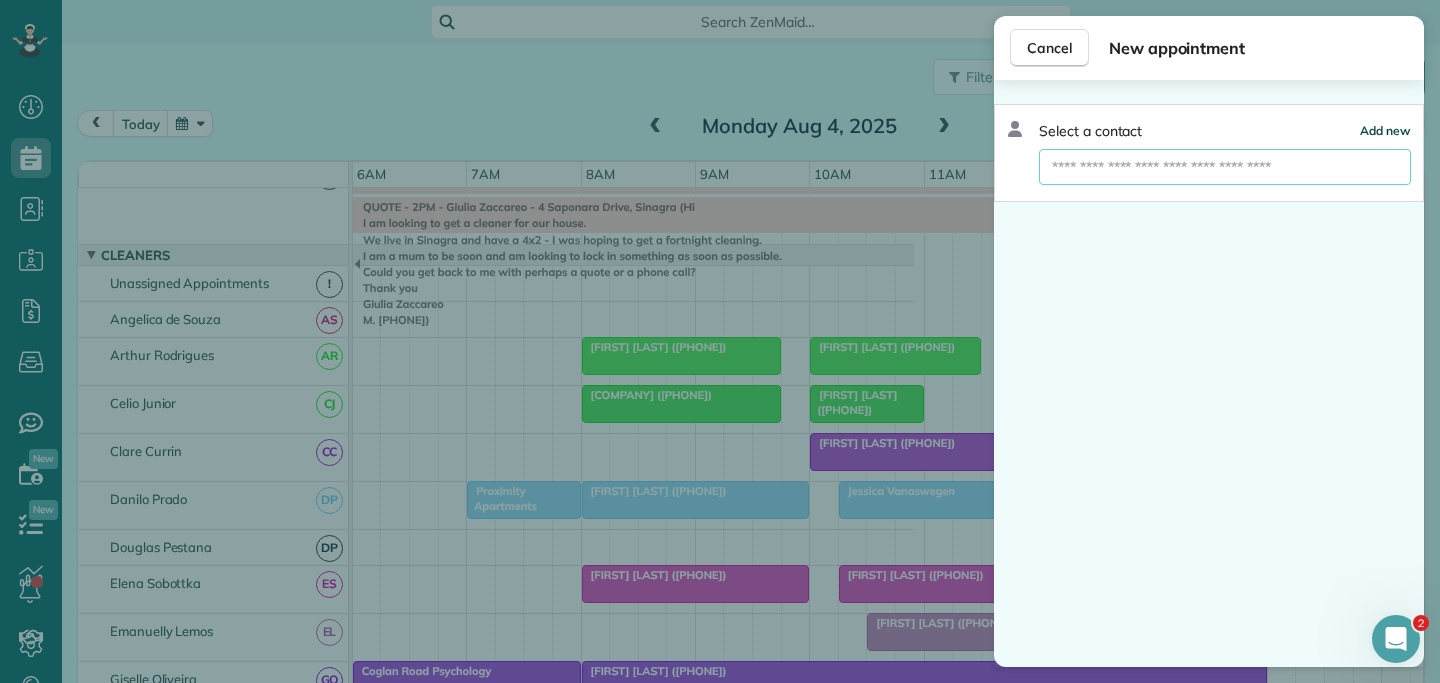 click on "Add new" at bounding box center [1385, 130] 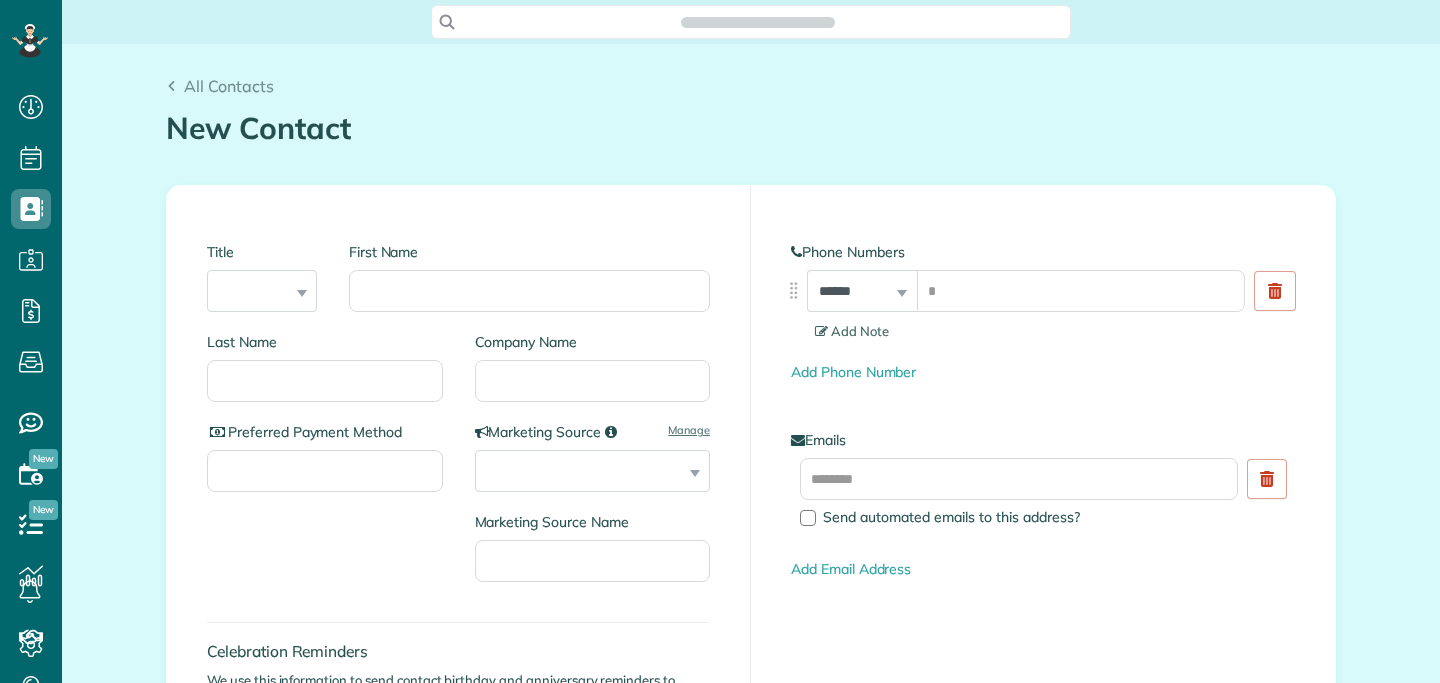 scroll, scrollTop: 0, scrollLeft: 0, axis: both 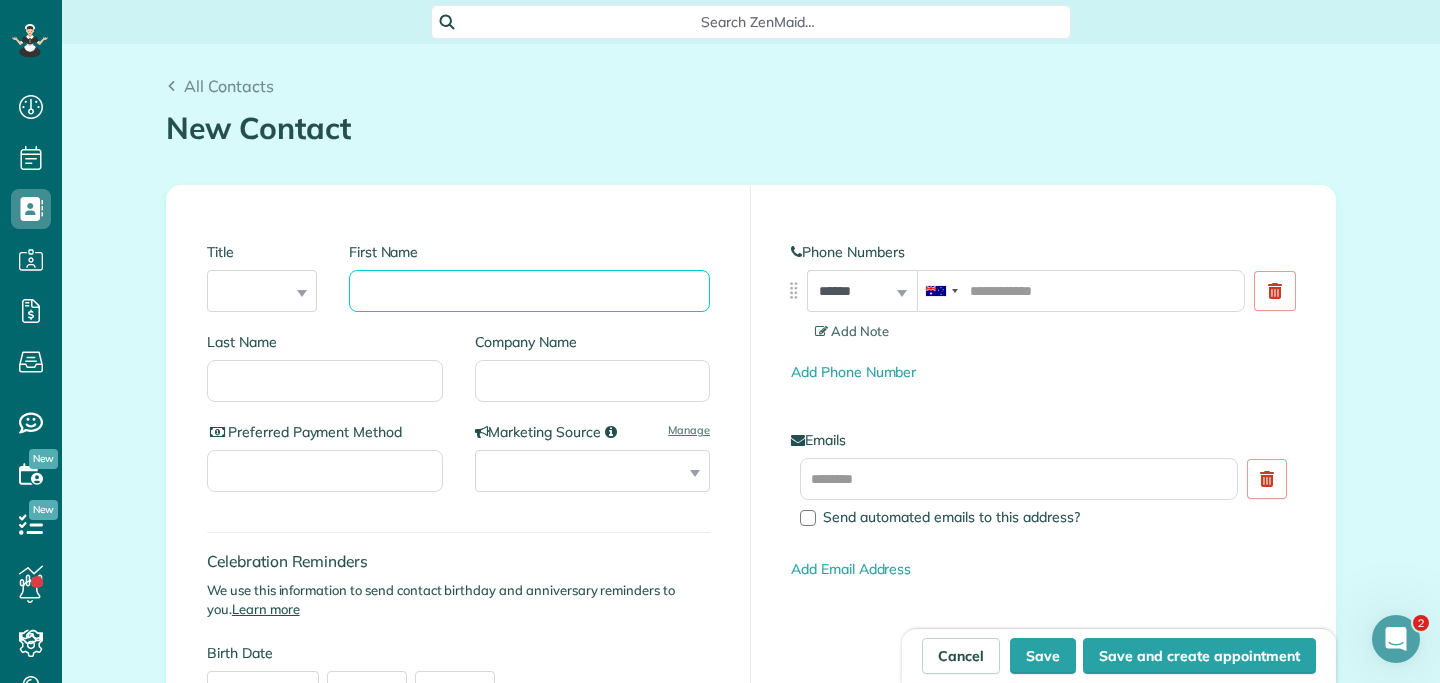 click on "First Name" at bounding box center (529, 291) 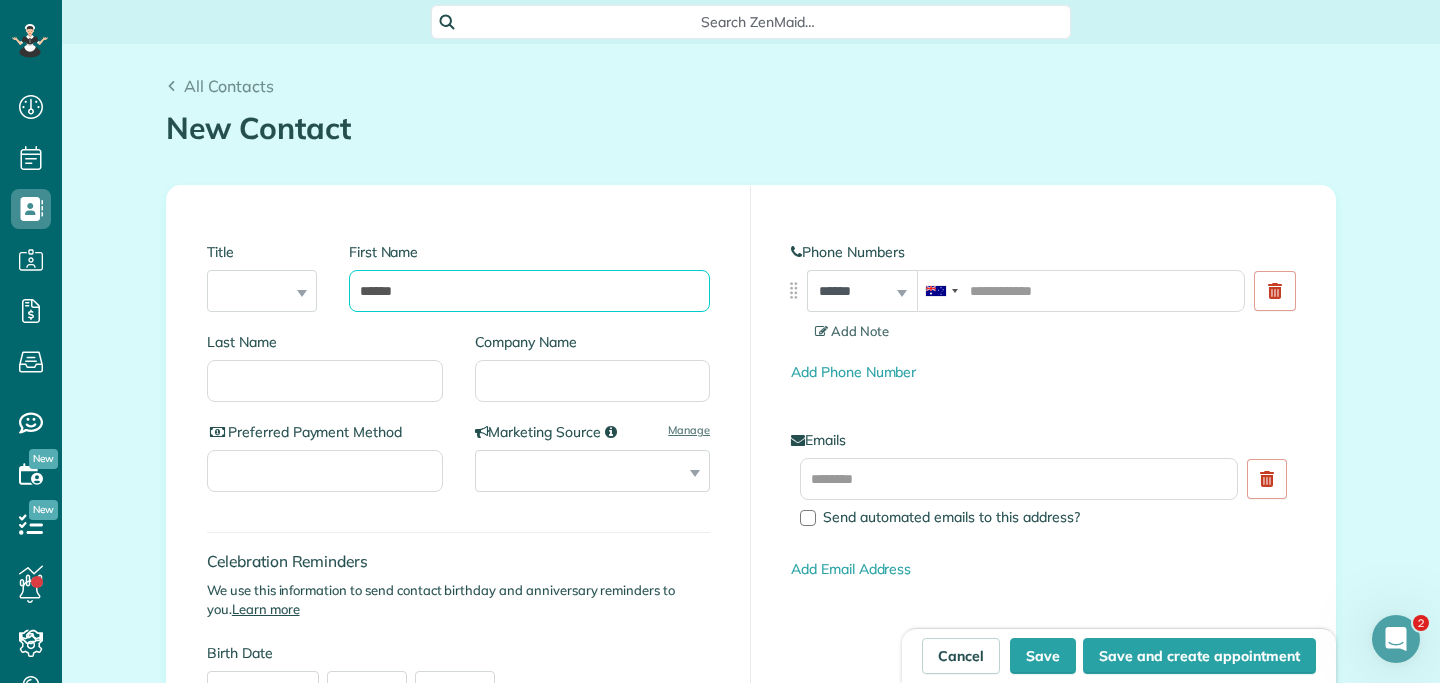 type on "******" 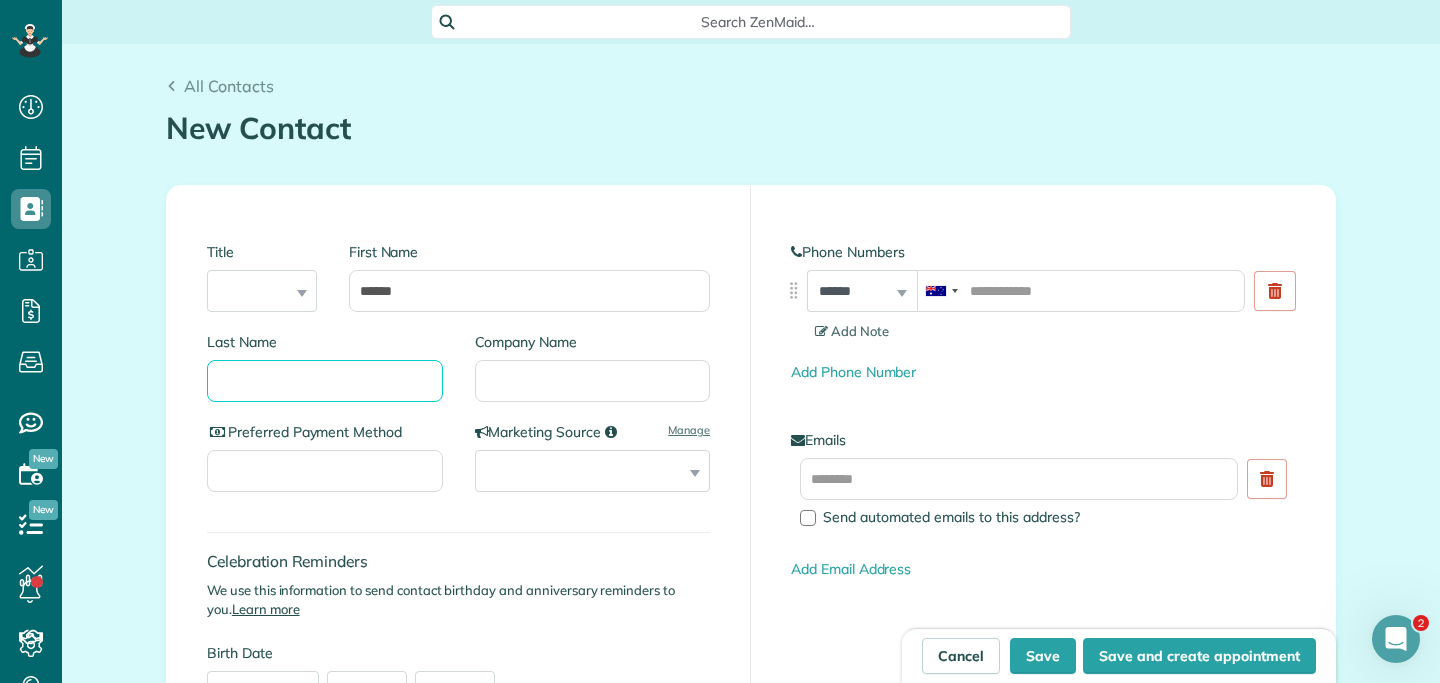 click on "Last Name" at bounding box center [325, 381] 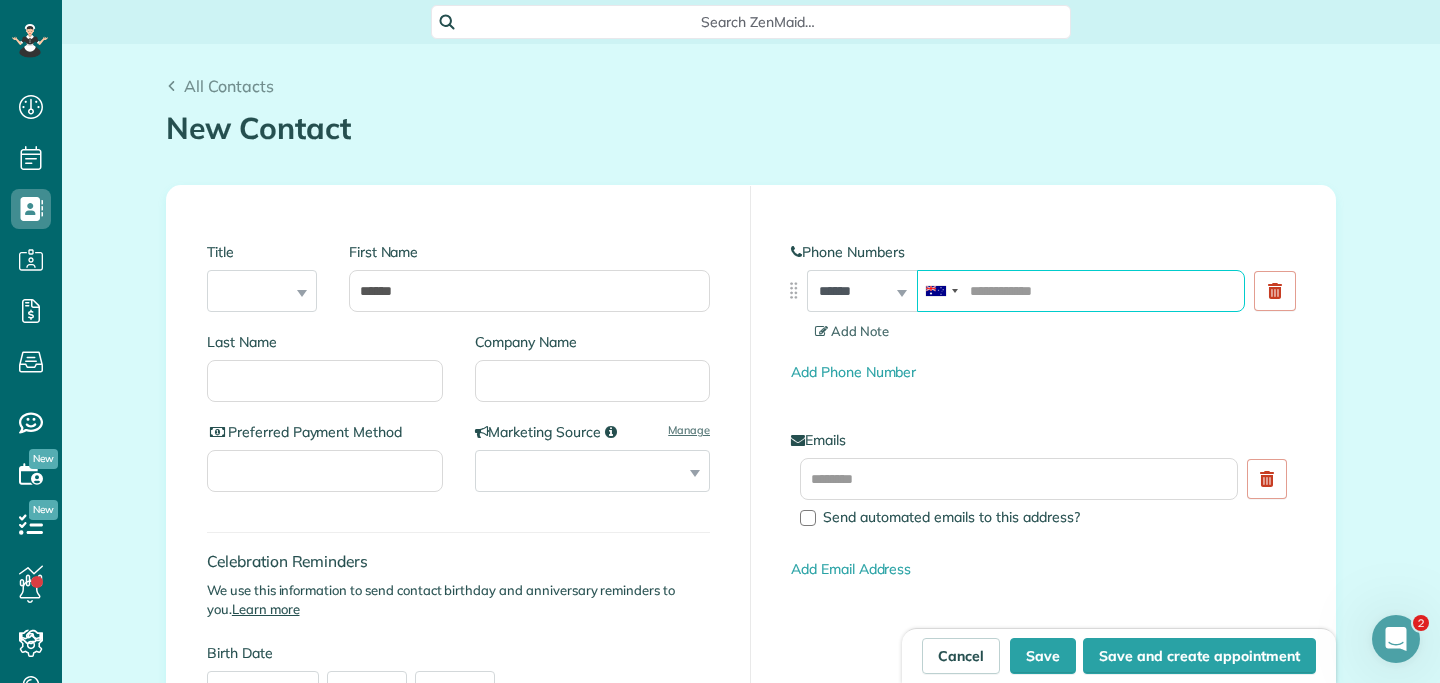 click at bounding box center [1081, 291] 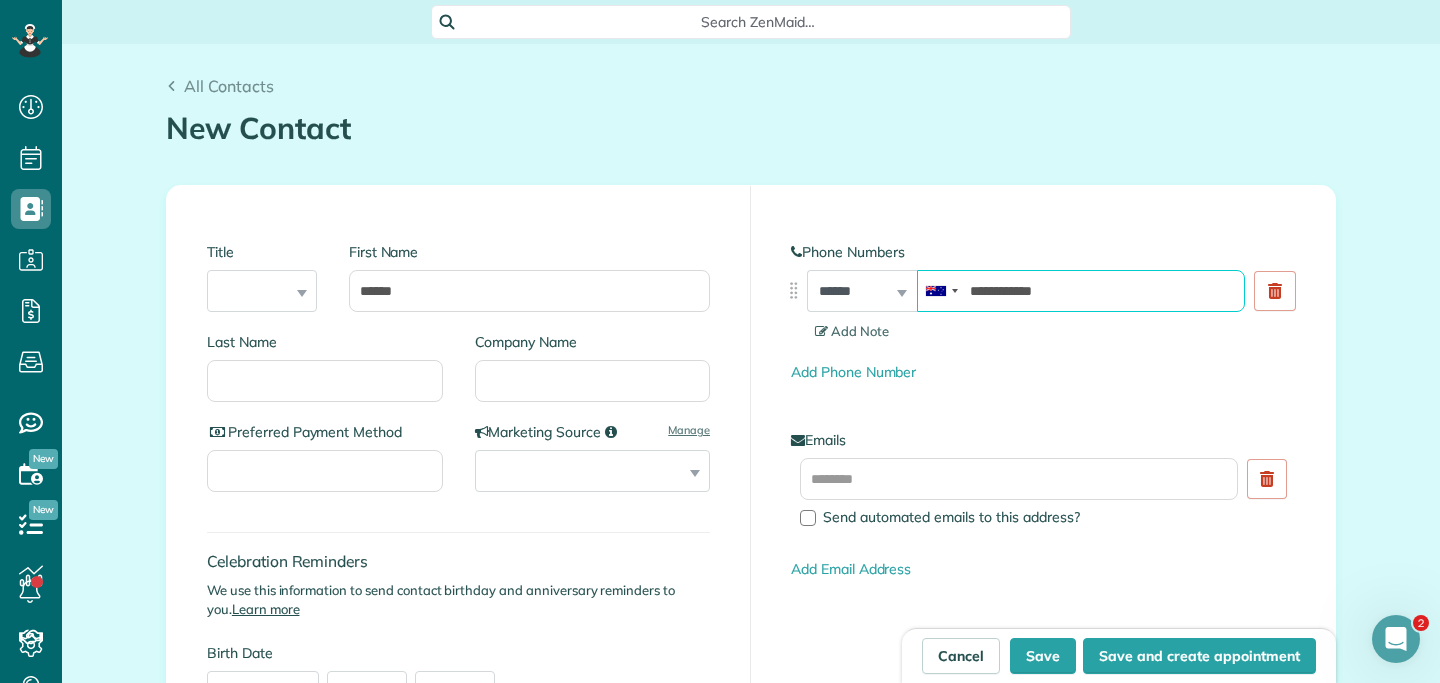 type on "**********" 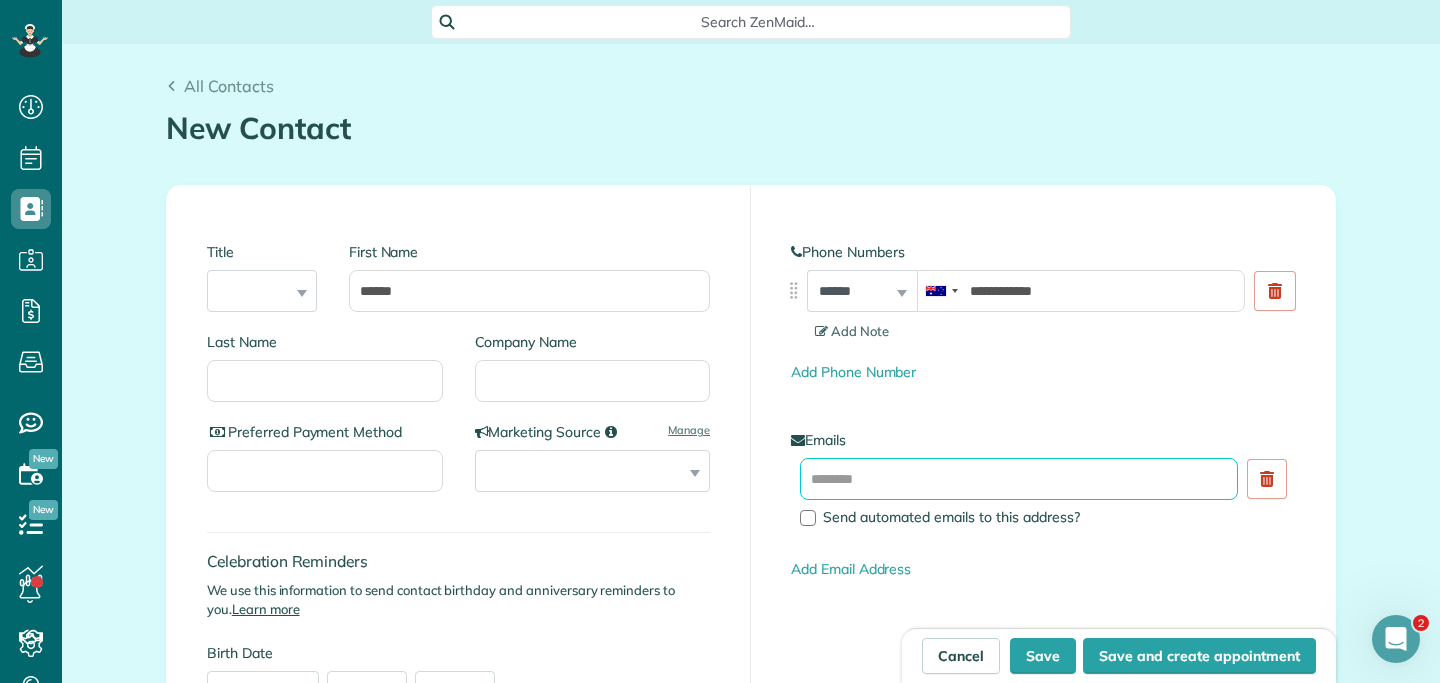 click at bounding box center [1019, 479] 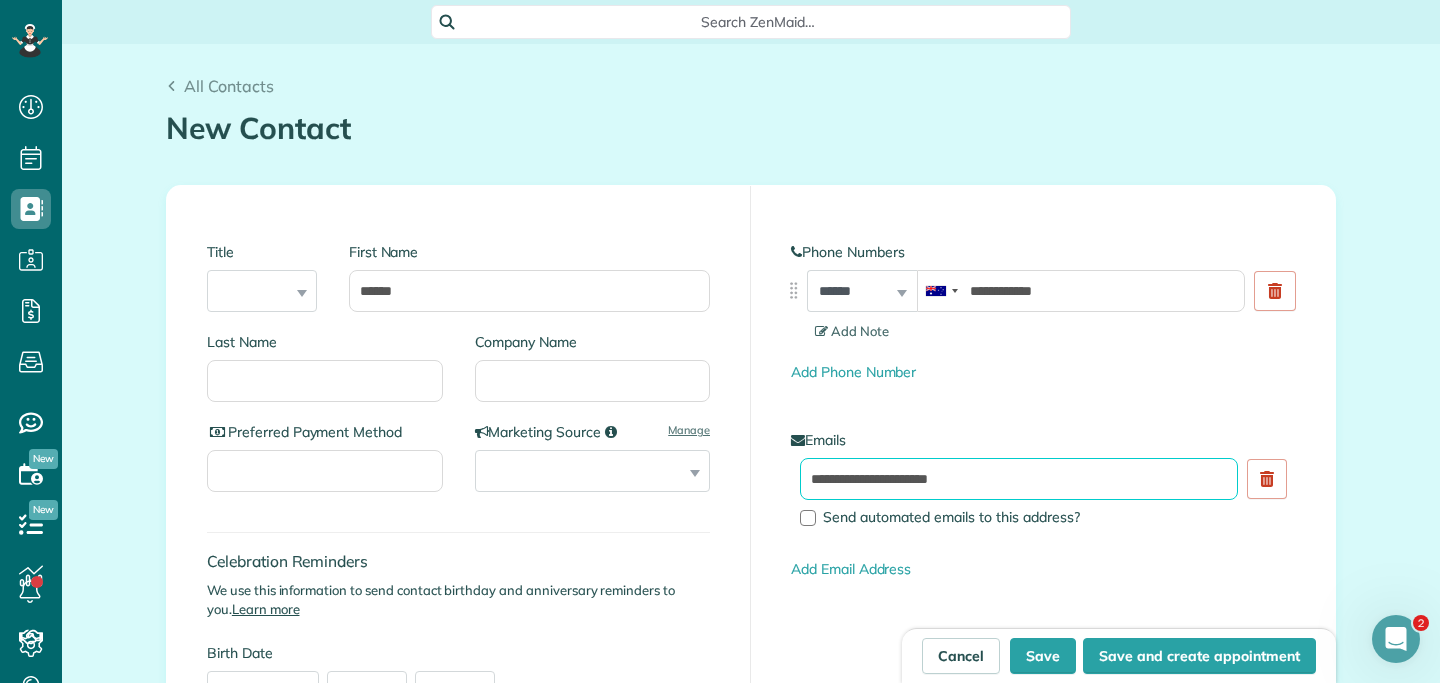 type on "**********" 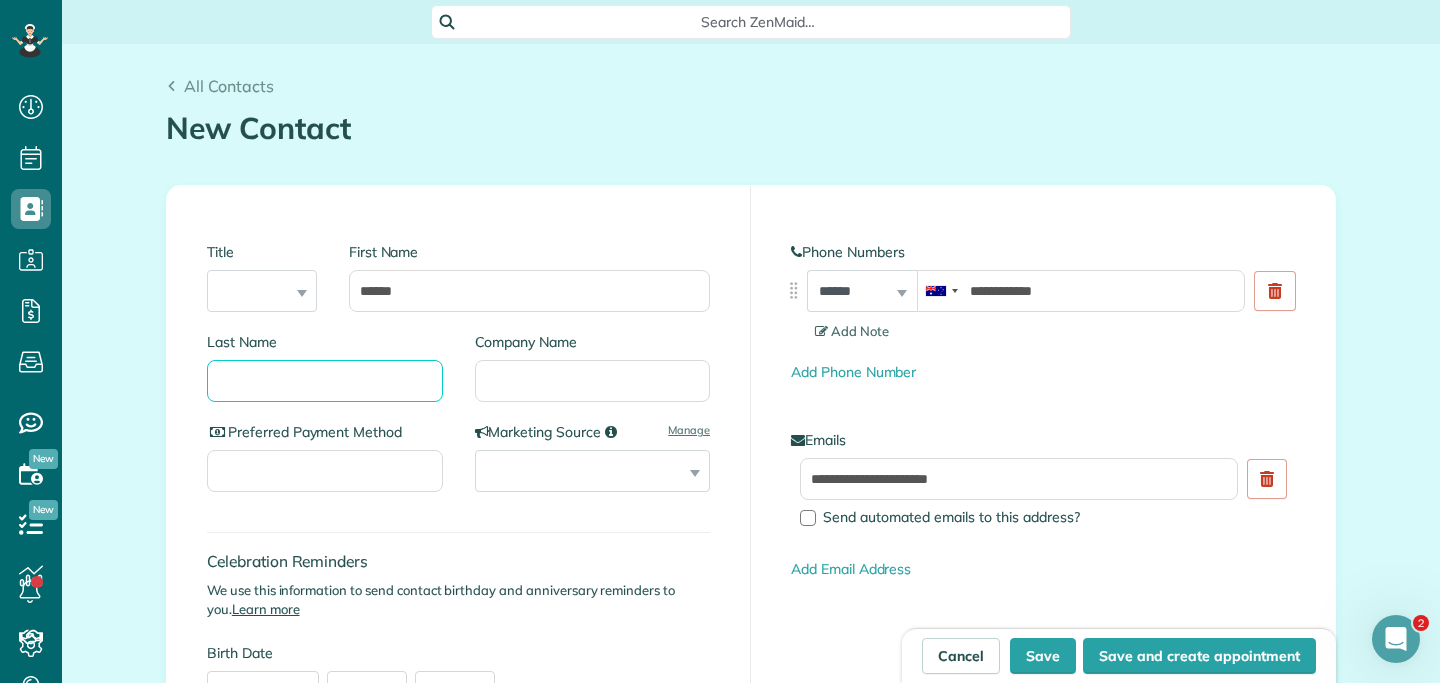 click on "Last Name" at bounding box center [325, 381] 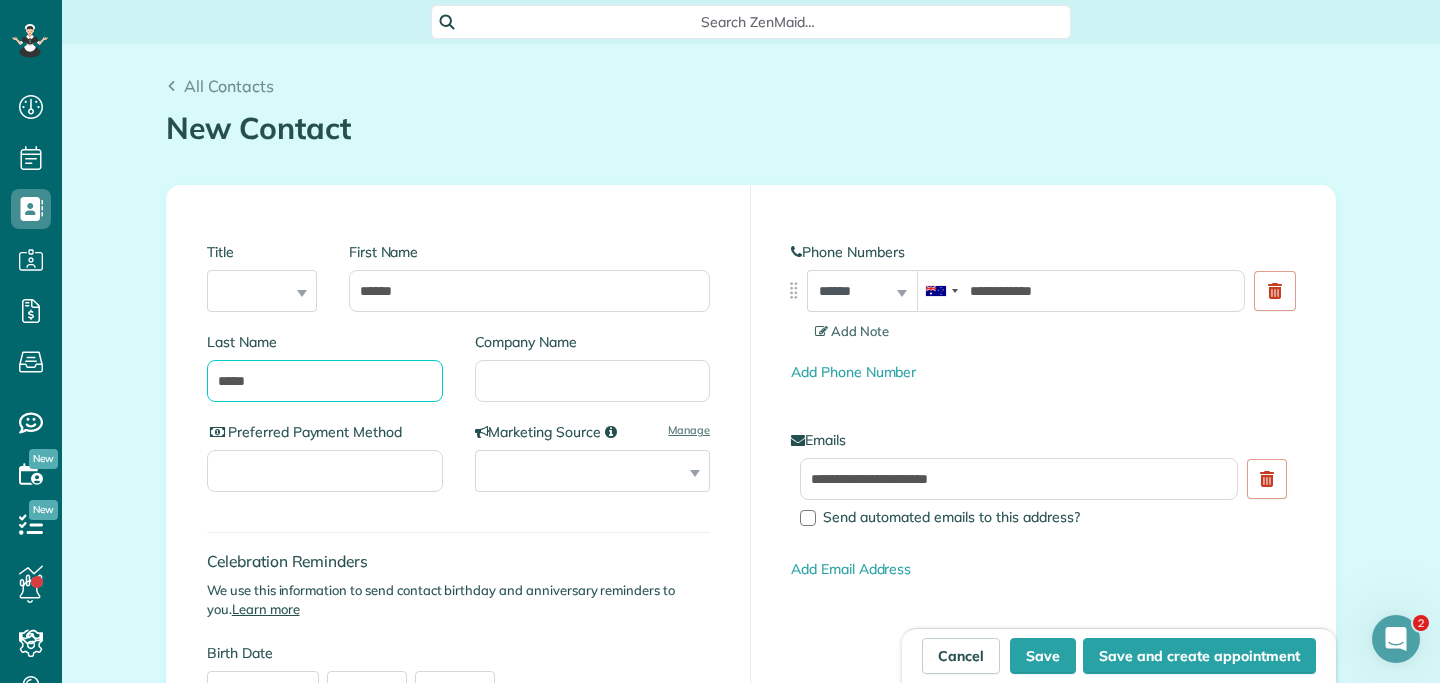 type on "*****" 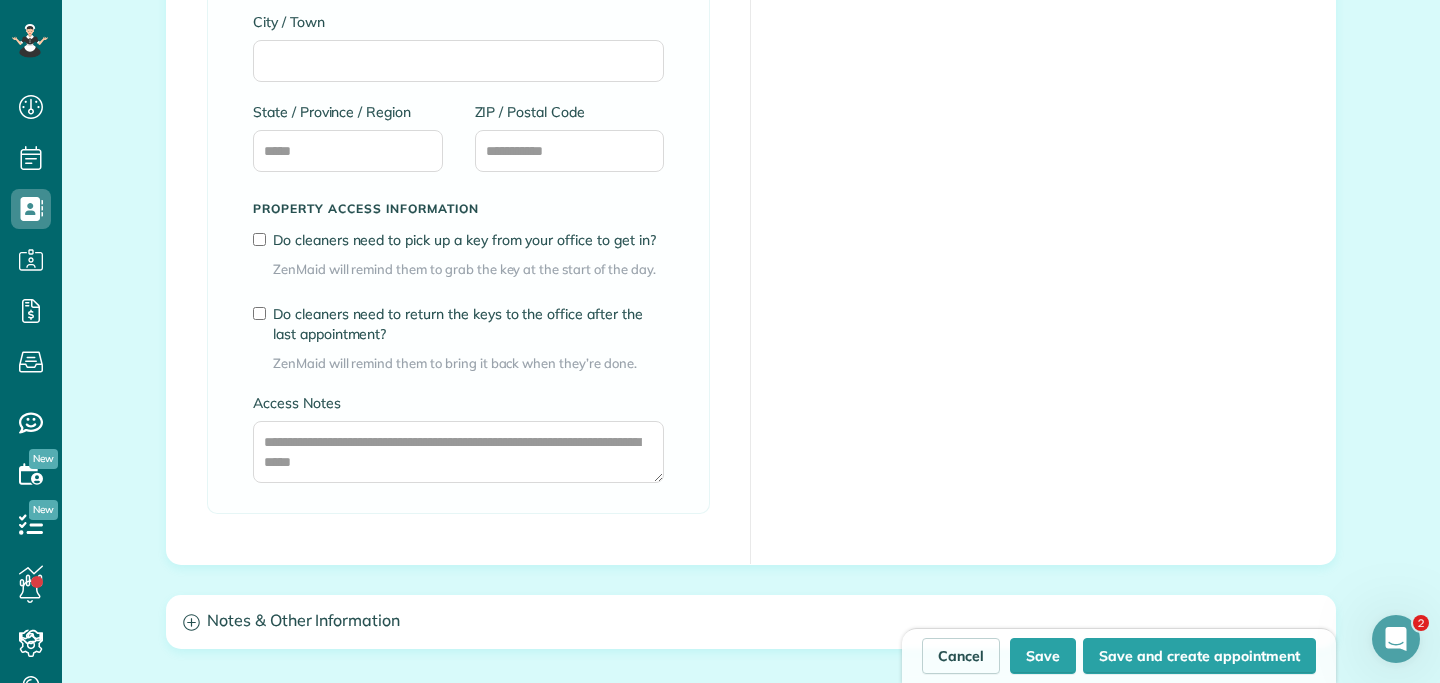 scroll, scrollTop: 1550, scrollLeft: 0, axis: vertical 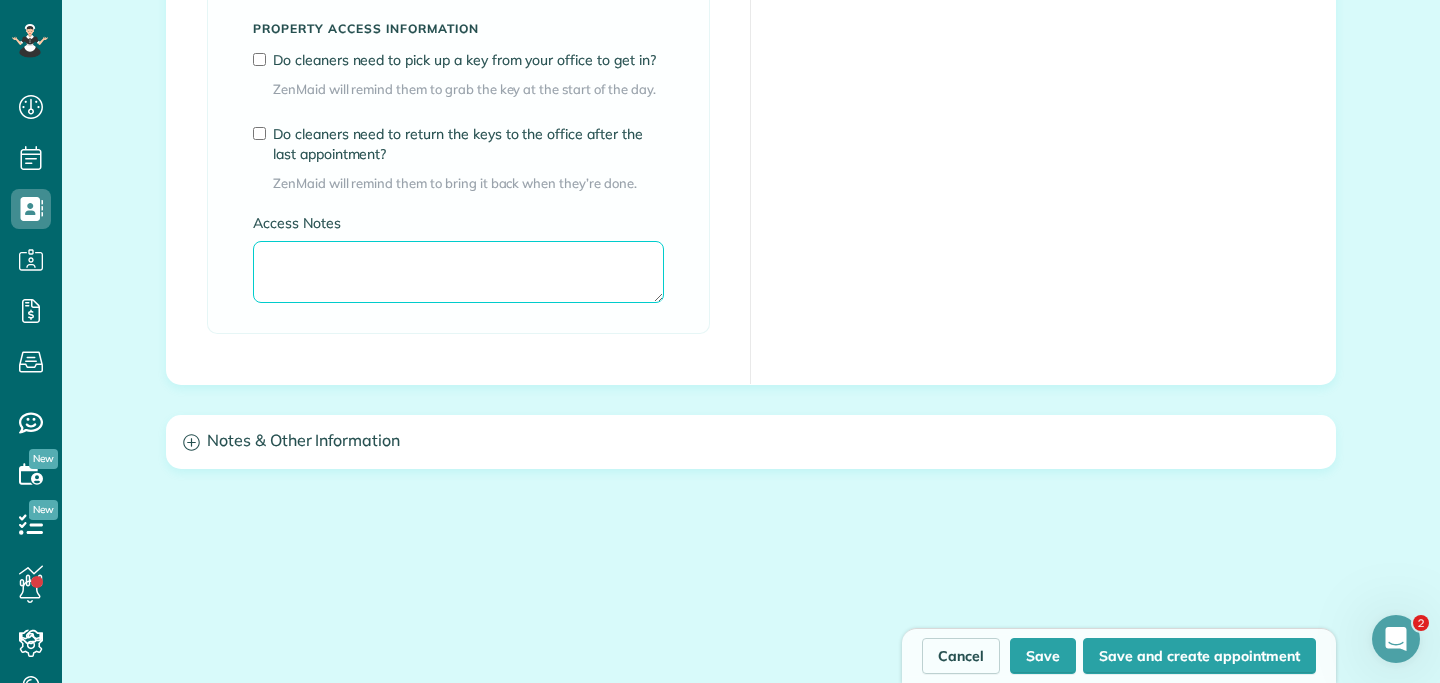 click on "Access Notes" at bounding box center (458, 272) 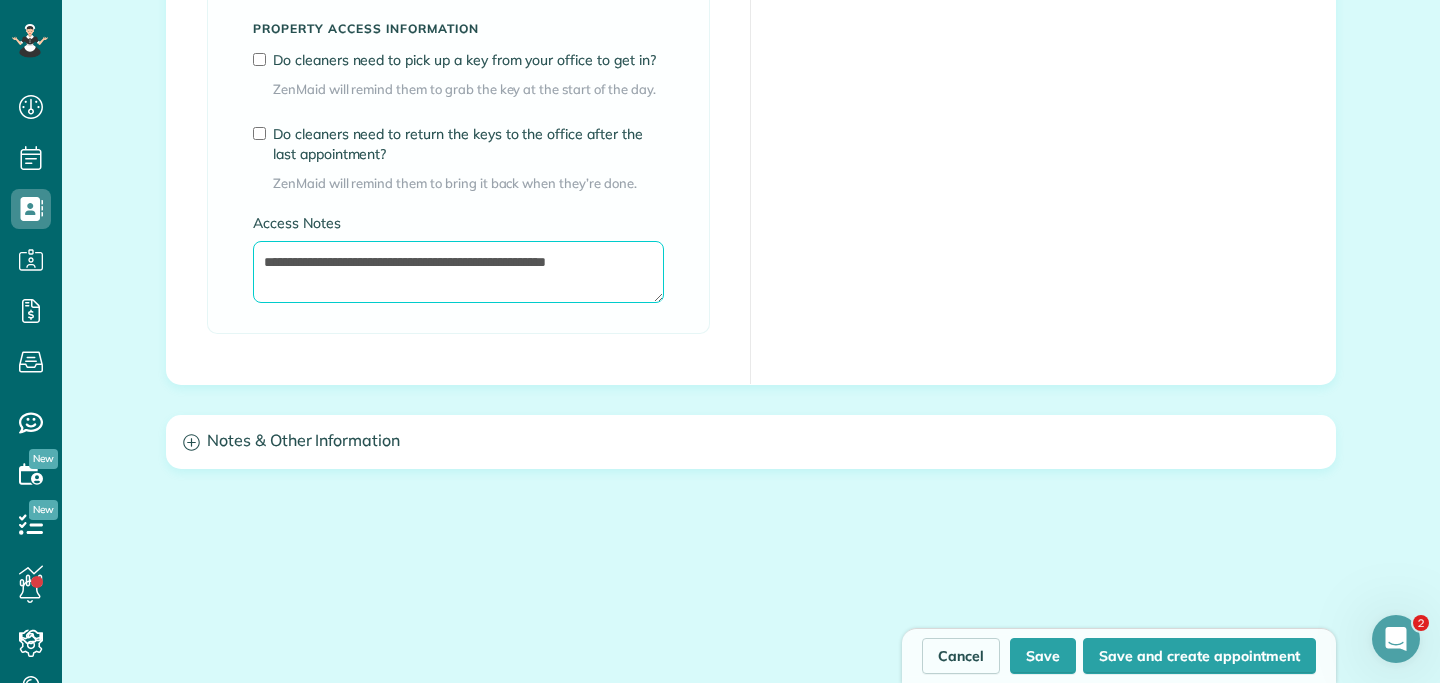 type on "**********" 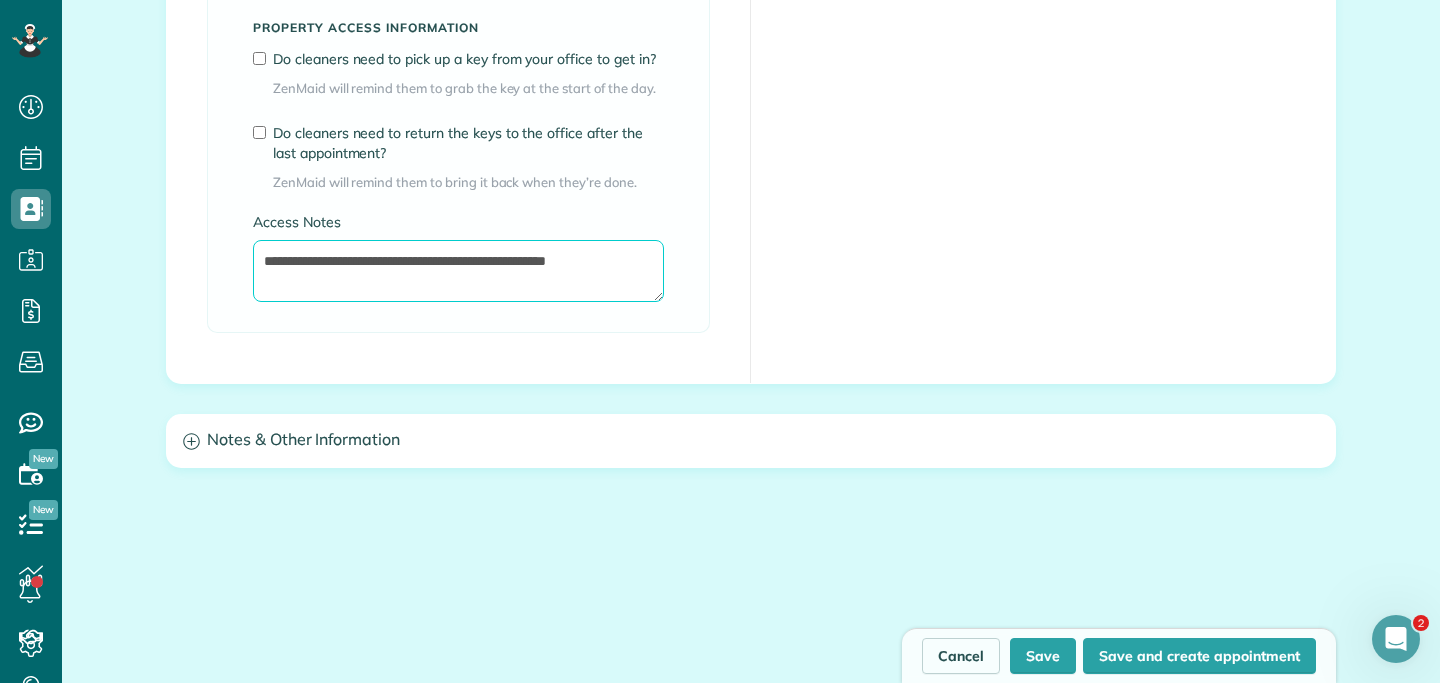 scroll, scrollTop: 1672, scrollLeft: 0, axis: vertical 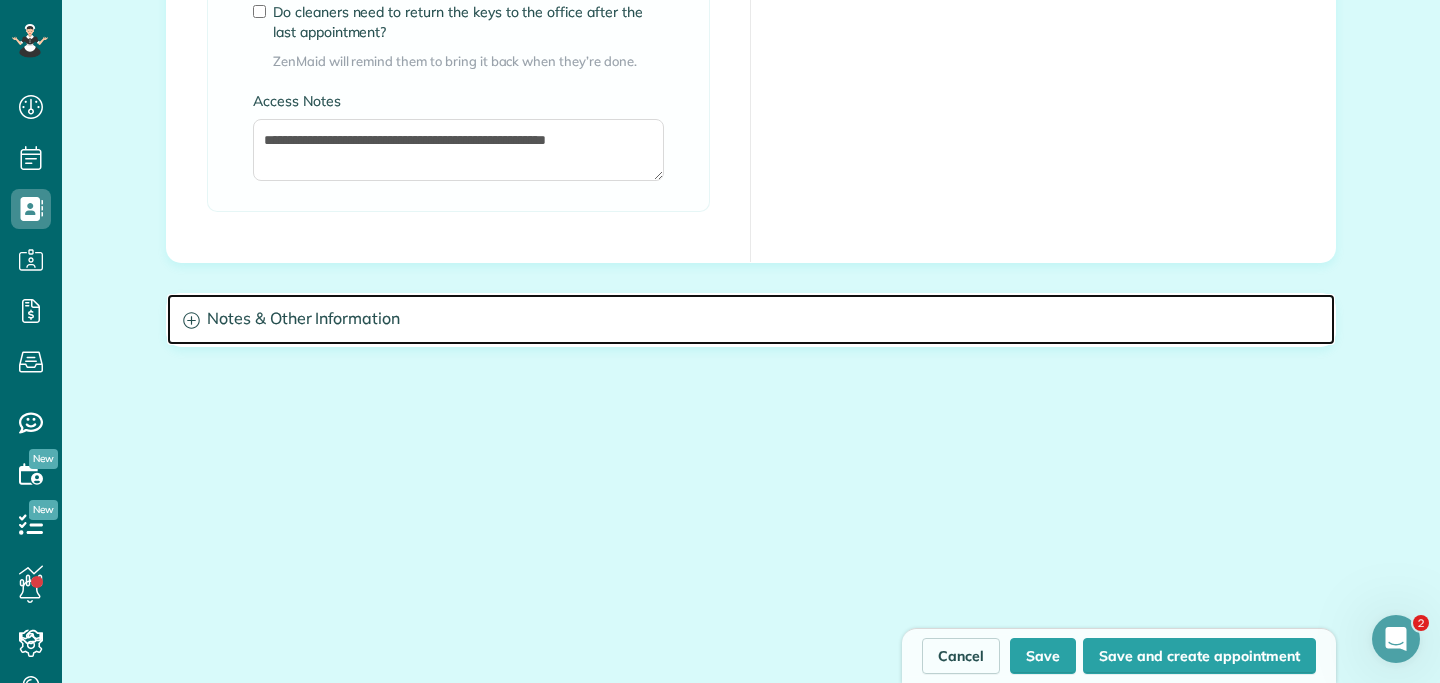 click on "Notes & Other Information" at bounding box center (751, 319) 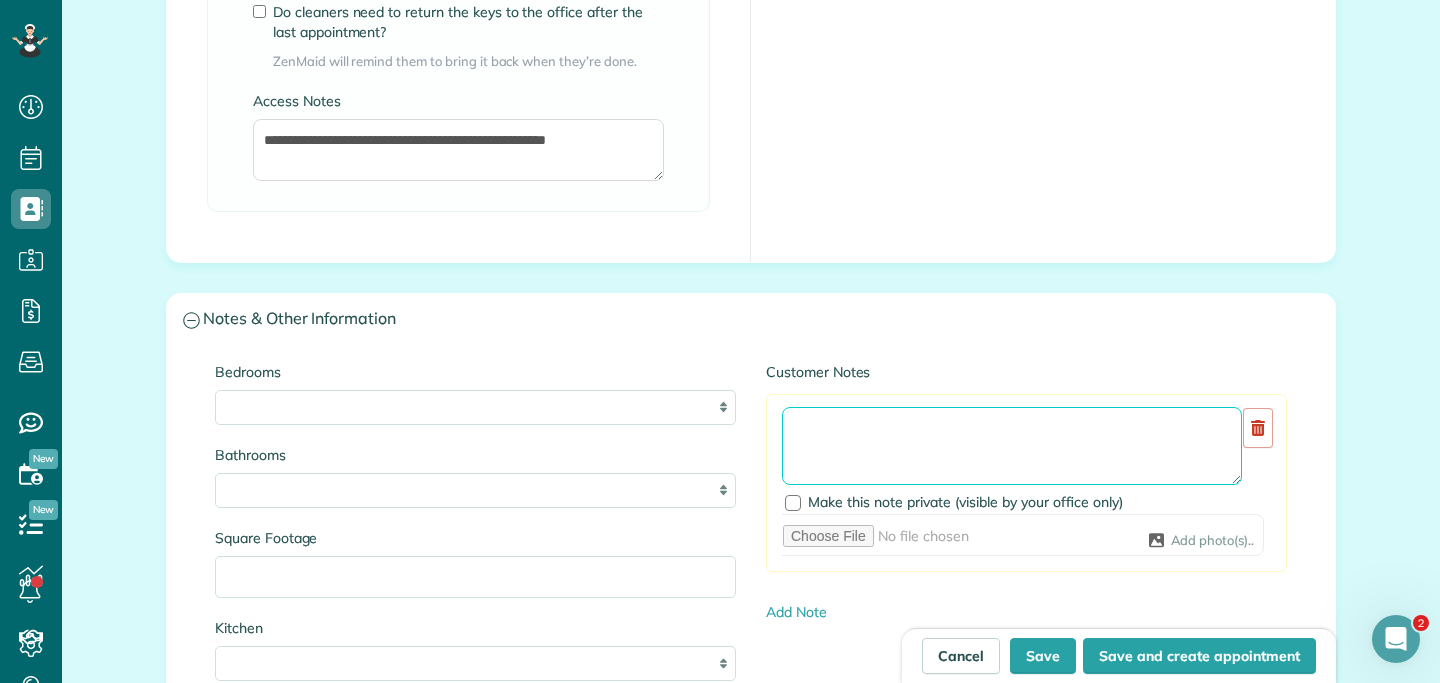 click at bounding box center [1012, 446] 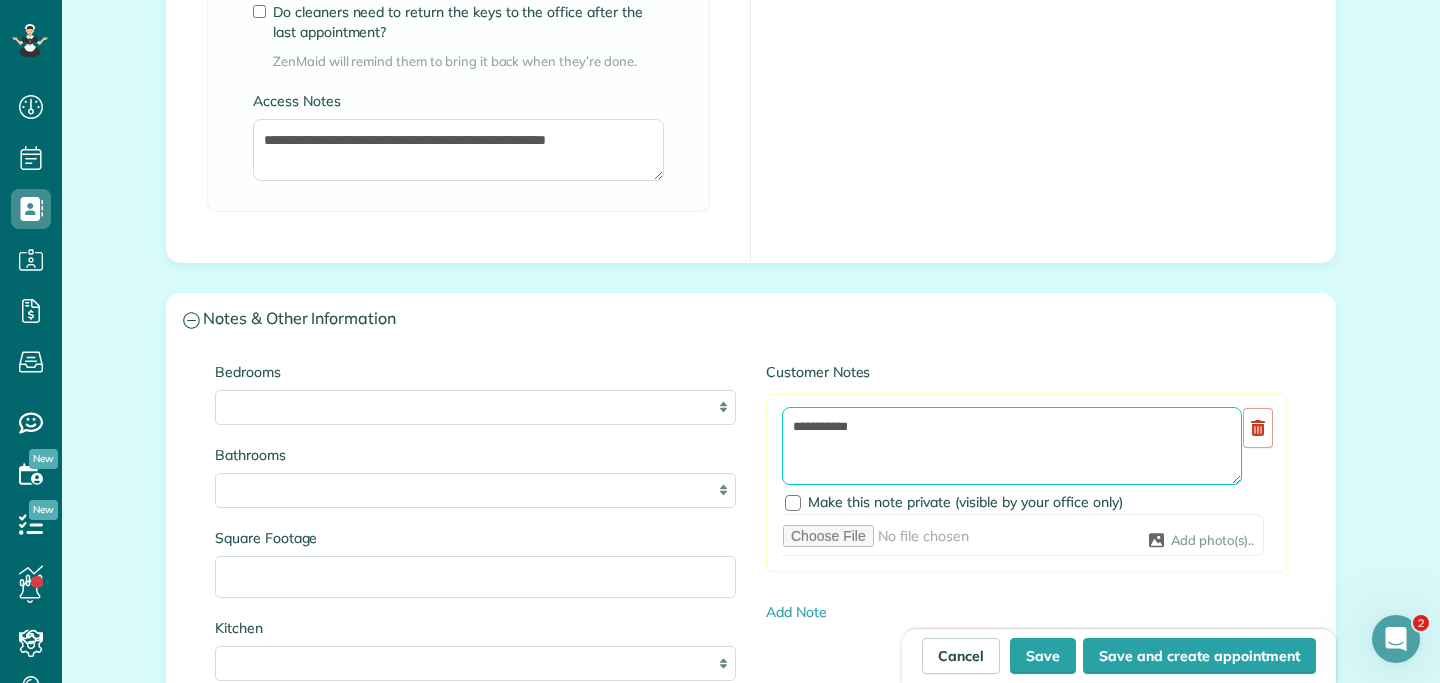 paste on "**********" 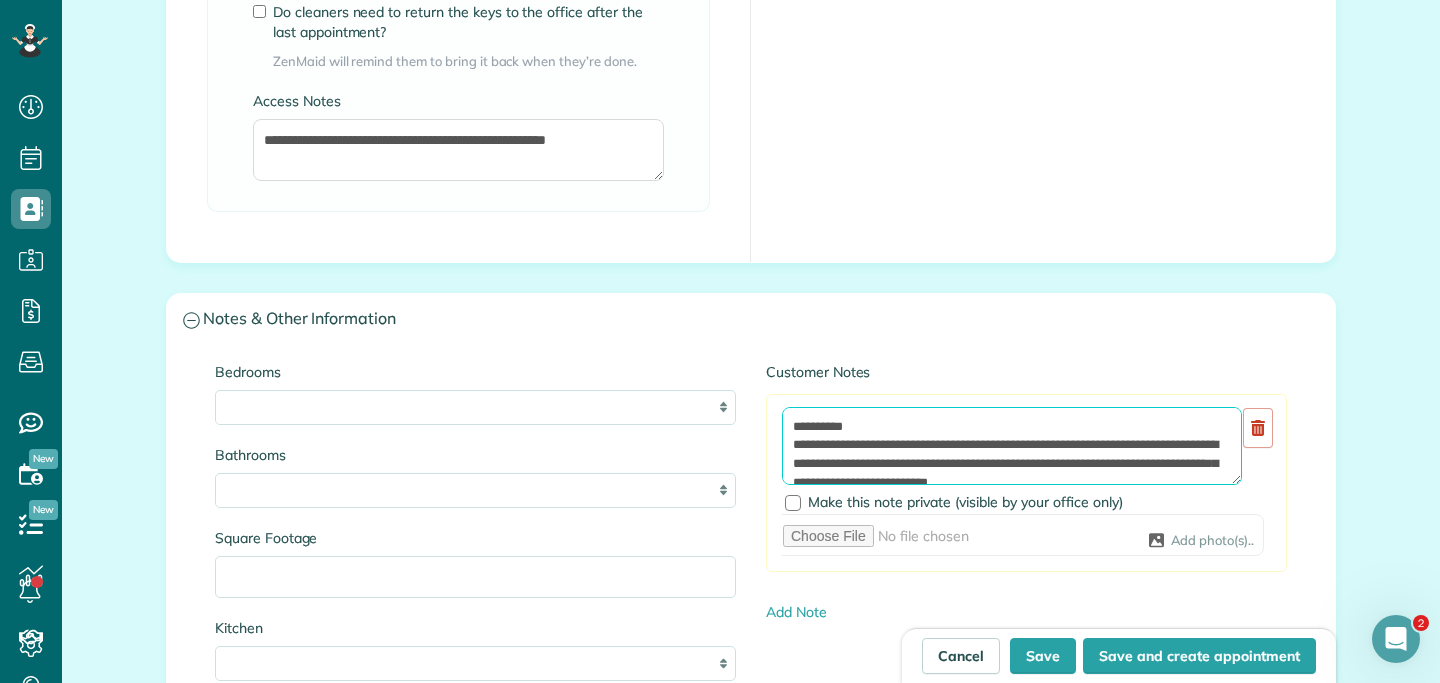 scroll, scrollTop: 8, scrollLeft: 0, axis: vertical 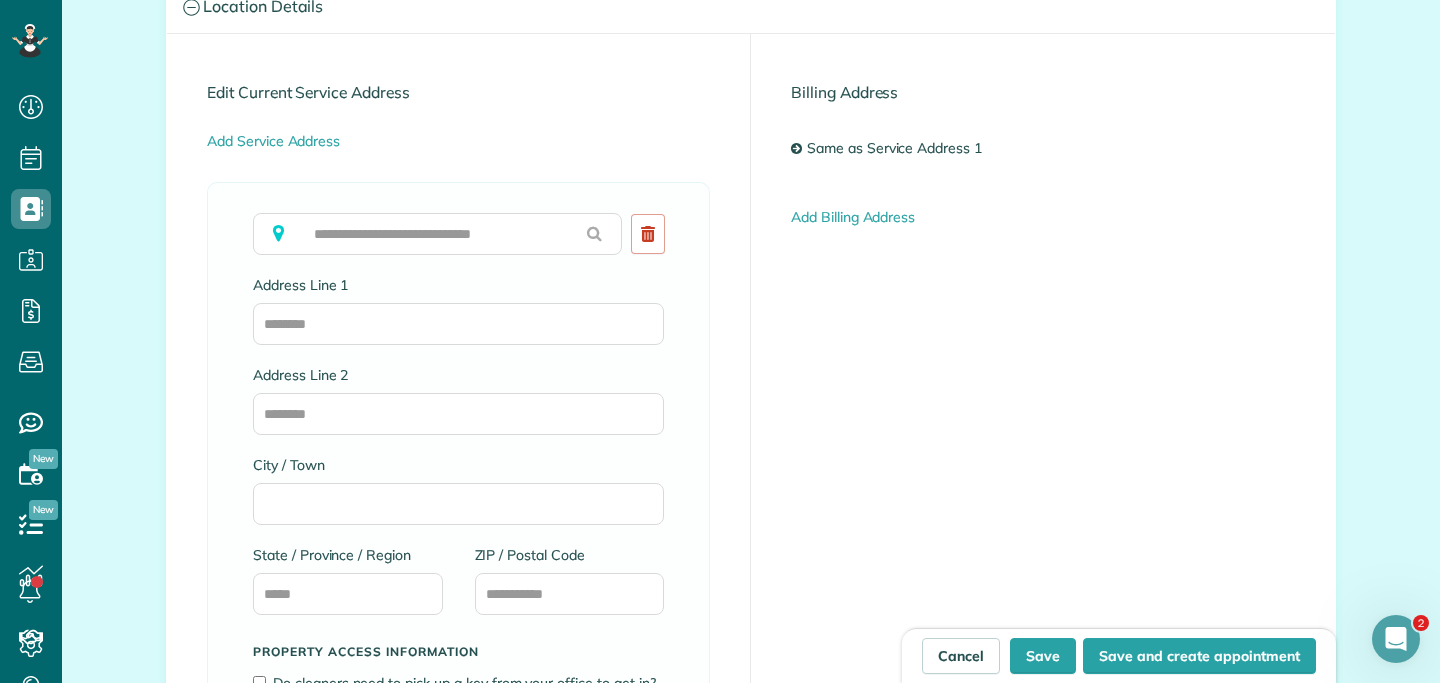 type on "**********" 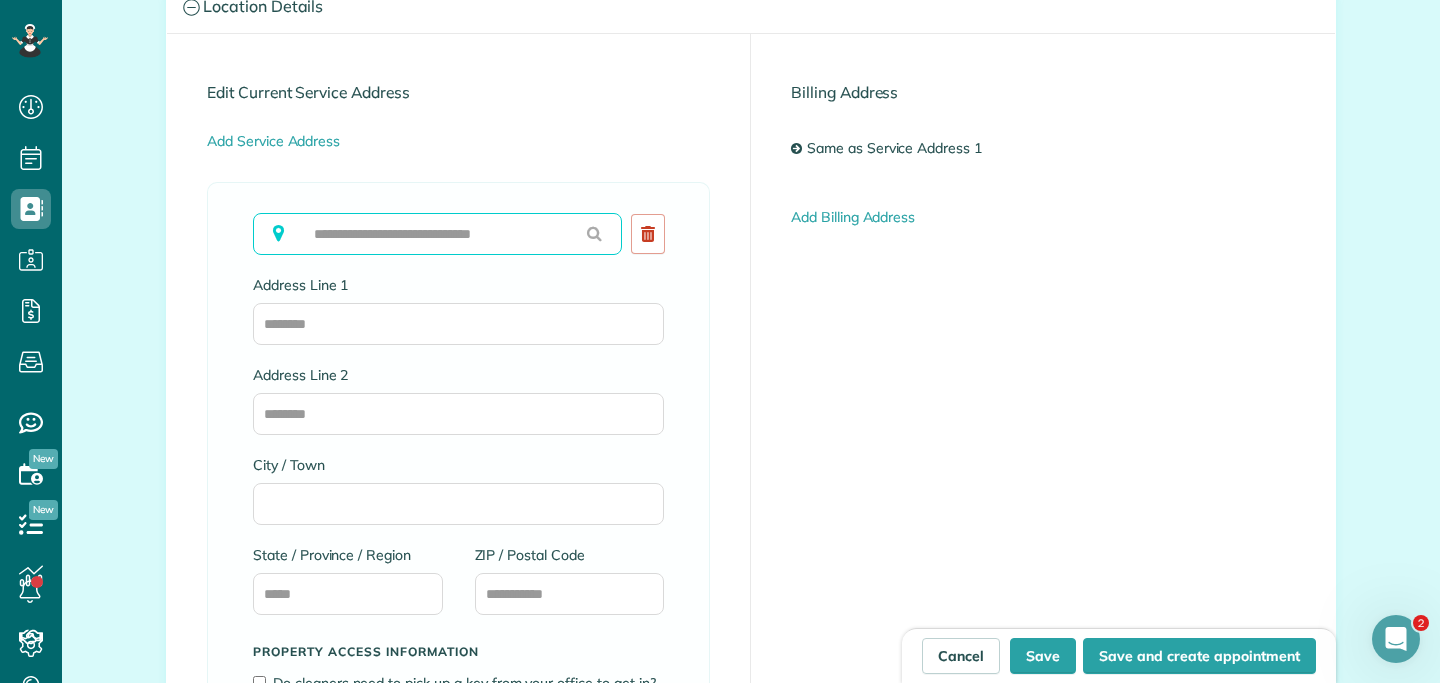 click at bounding box center (437, 234) 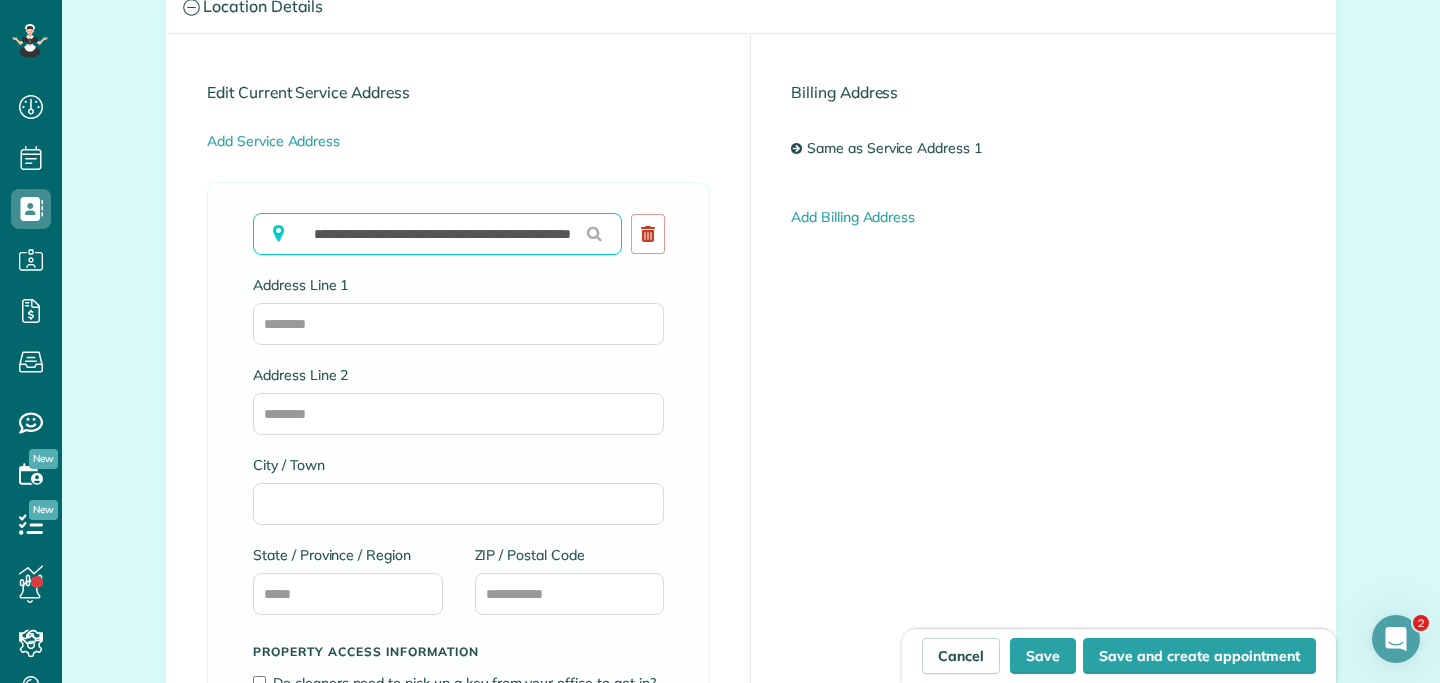 scroll, scrollTop: 0, scrollLeft: 71, axis: horizontal 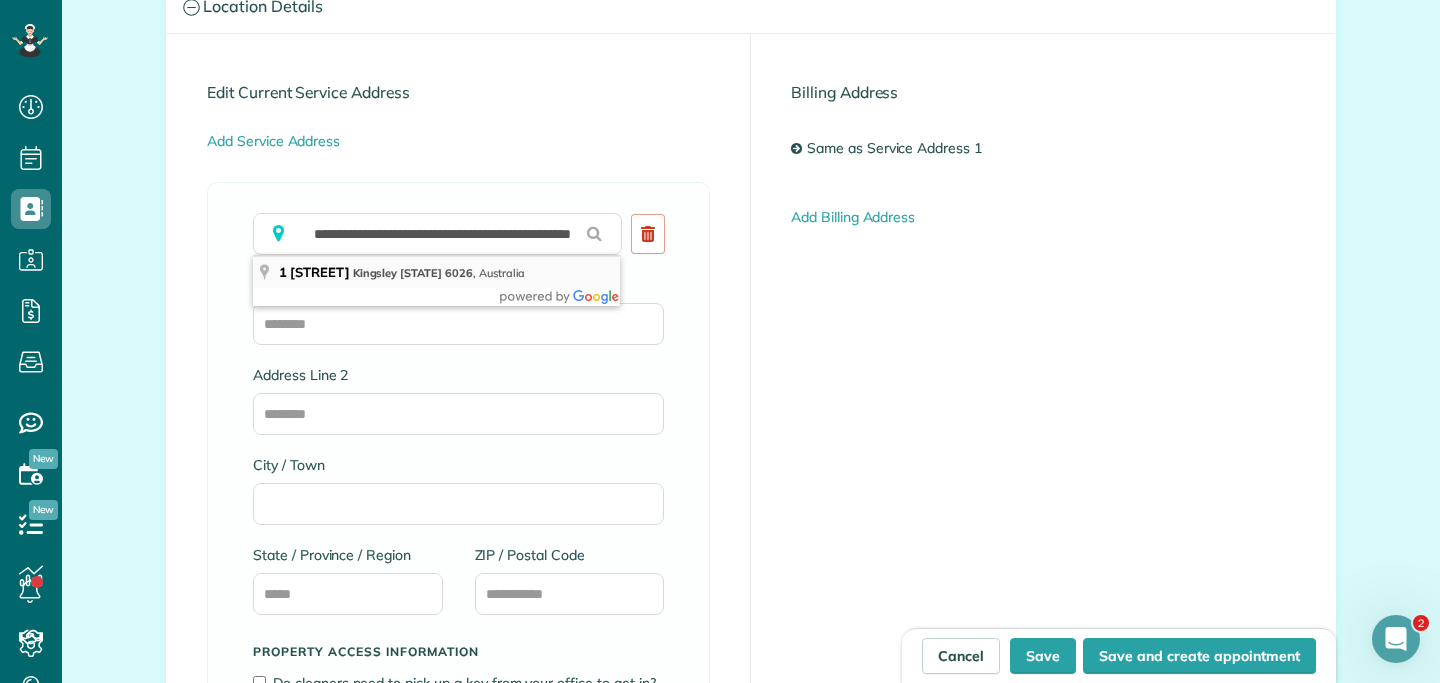 type on "**********" 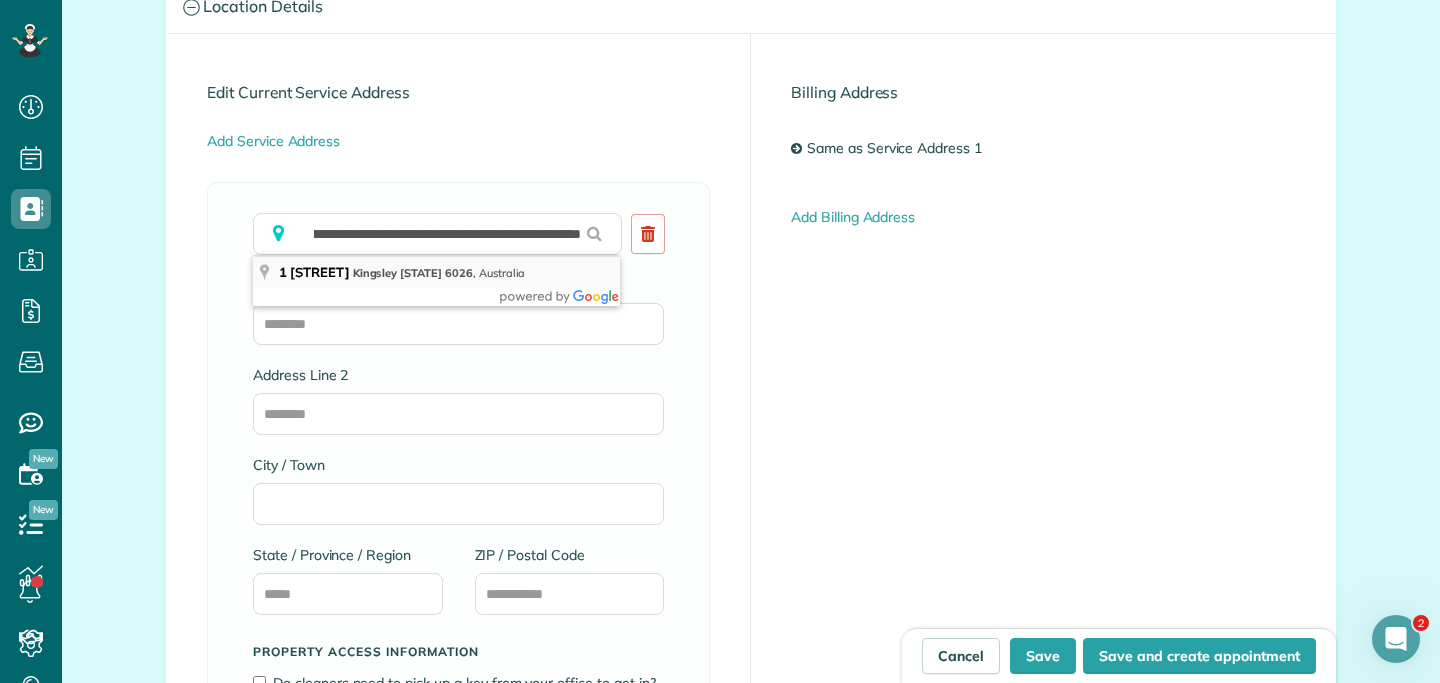scroll, scrollTop: 0, scrollLeft: 0, axis: both 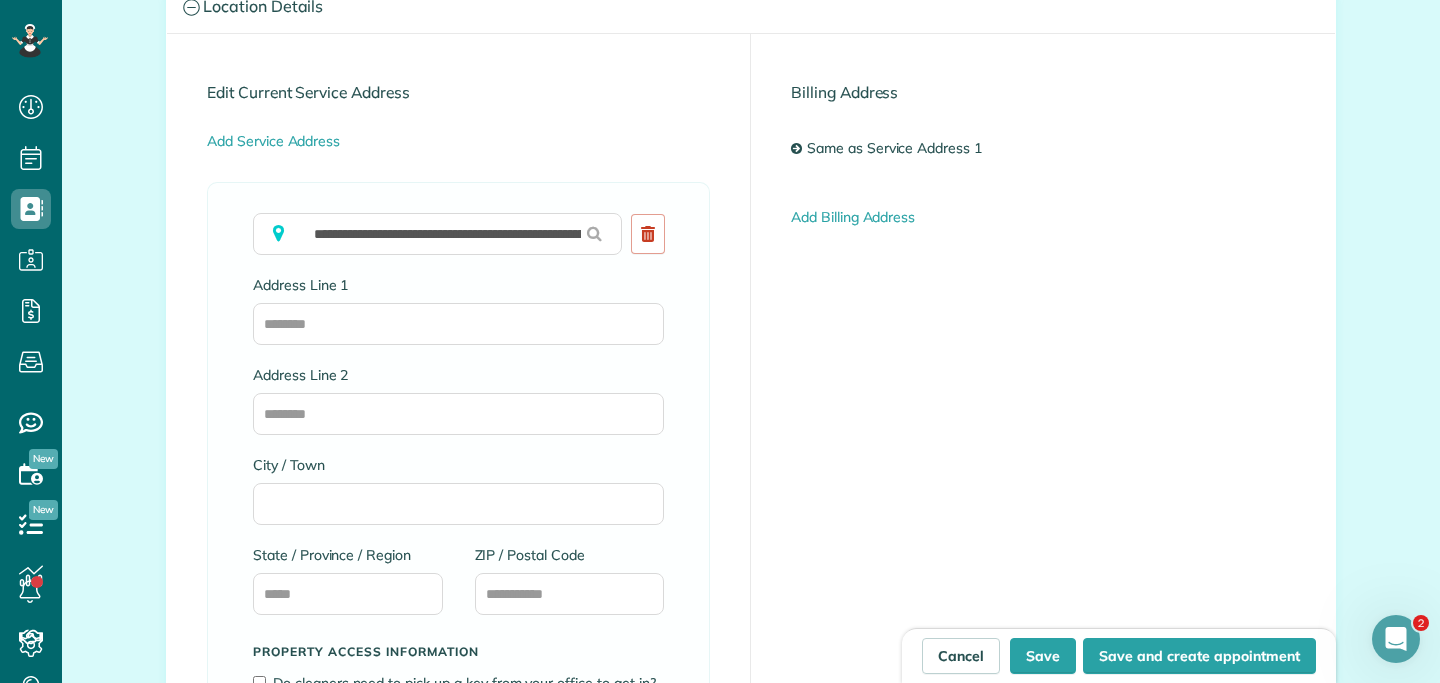 type on "**********" 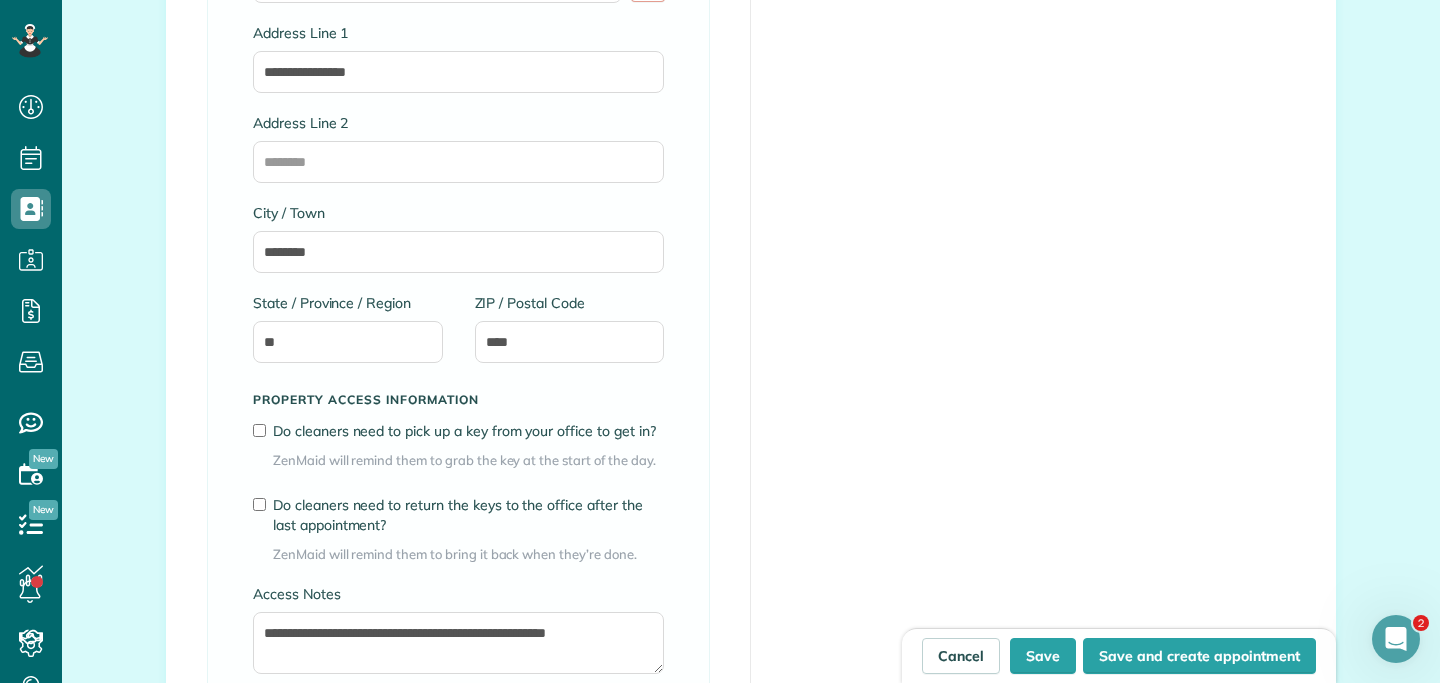 scroll, scrollTop: 1195, scrollLeft: 0, axis: vertical 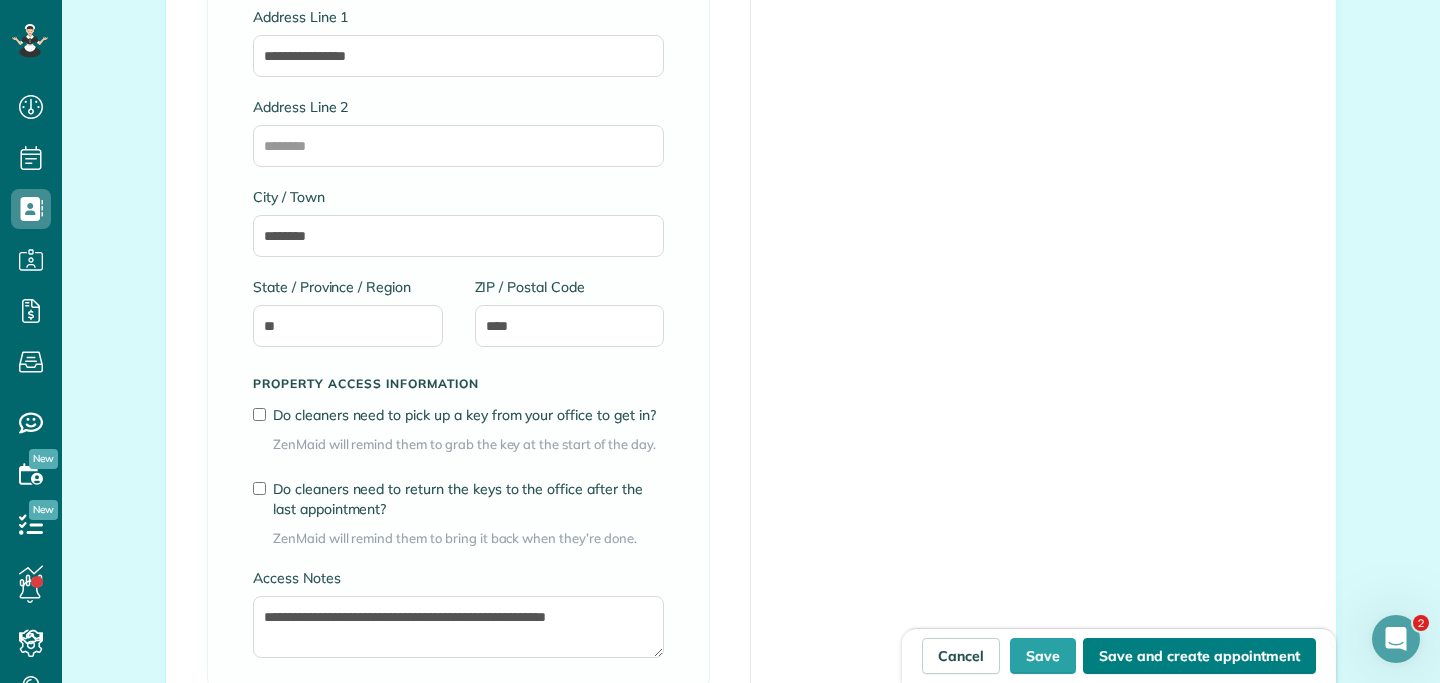 click on "Save and create appointment" at bounding box center [1199, 656] 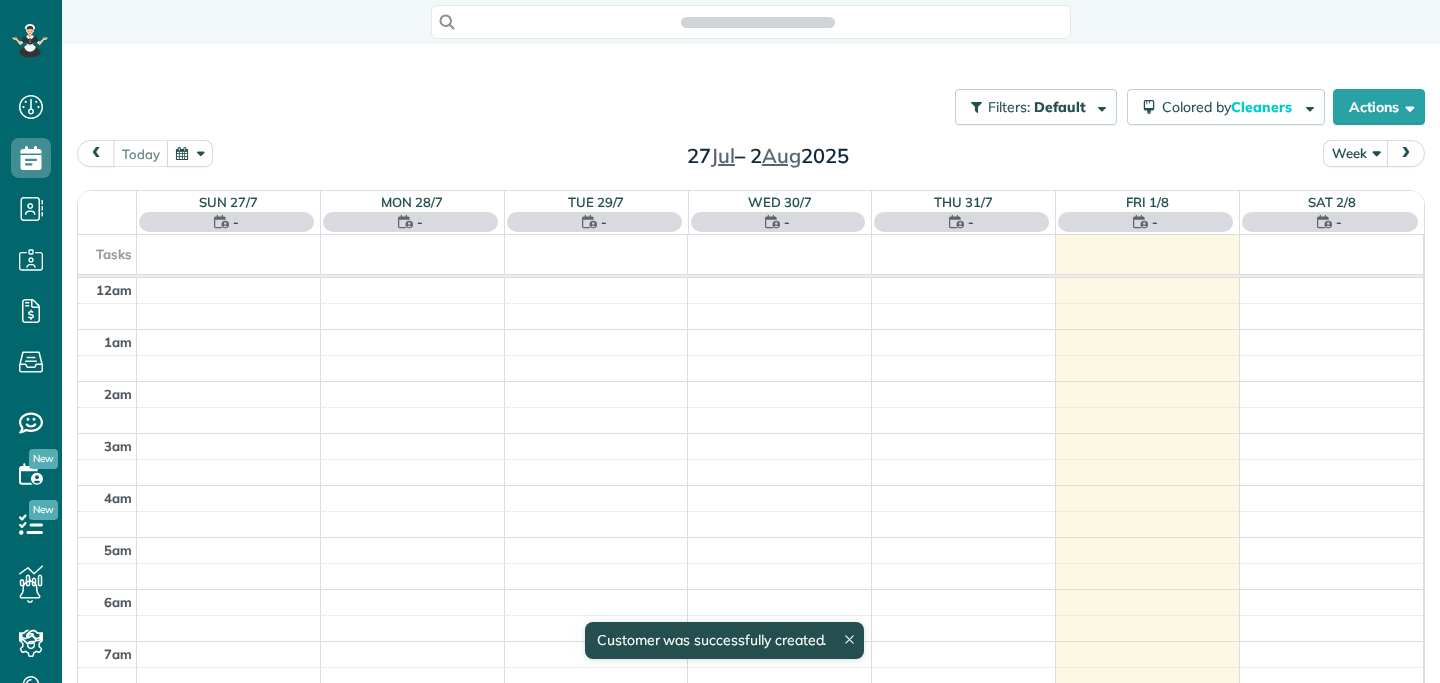 scroll, scrollTop: 0, scrollLeft: 0, axis: both 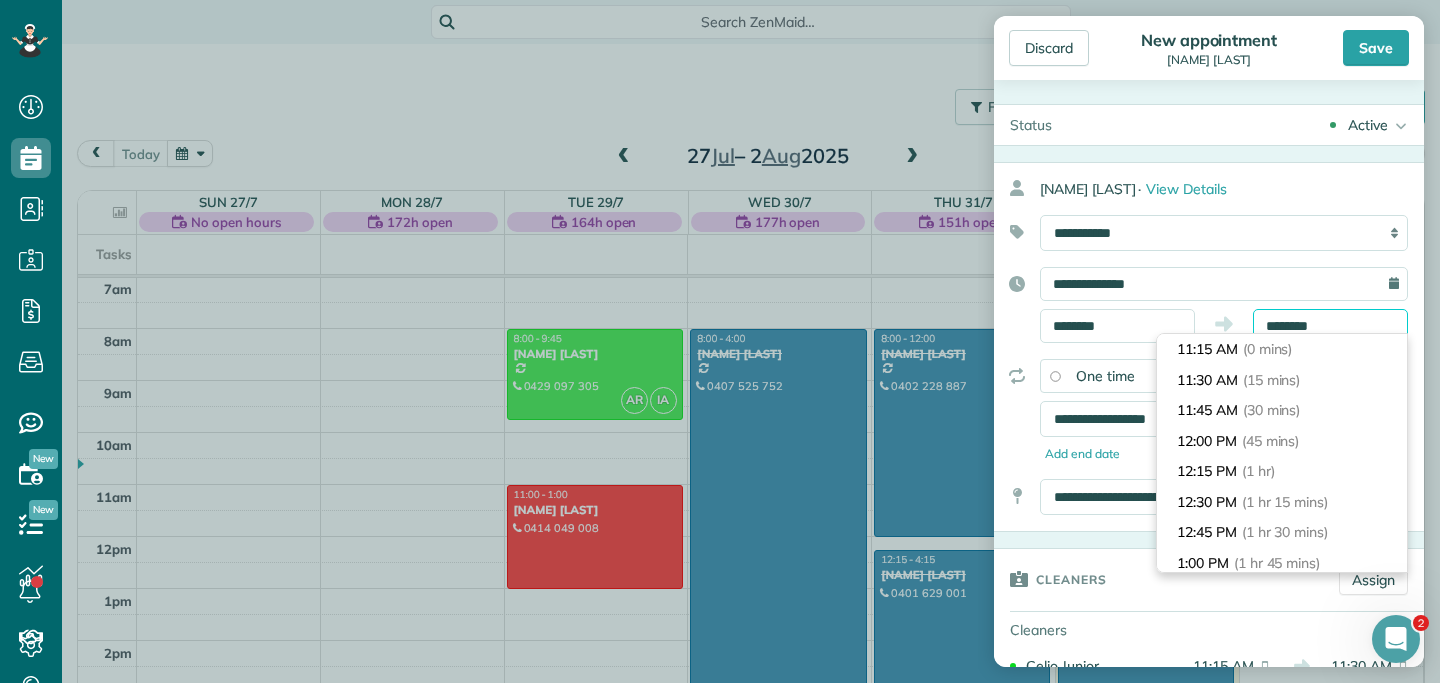click on "********" at bounding box center (1330, 326) 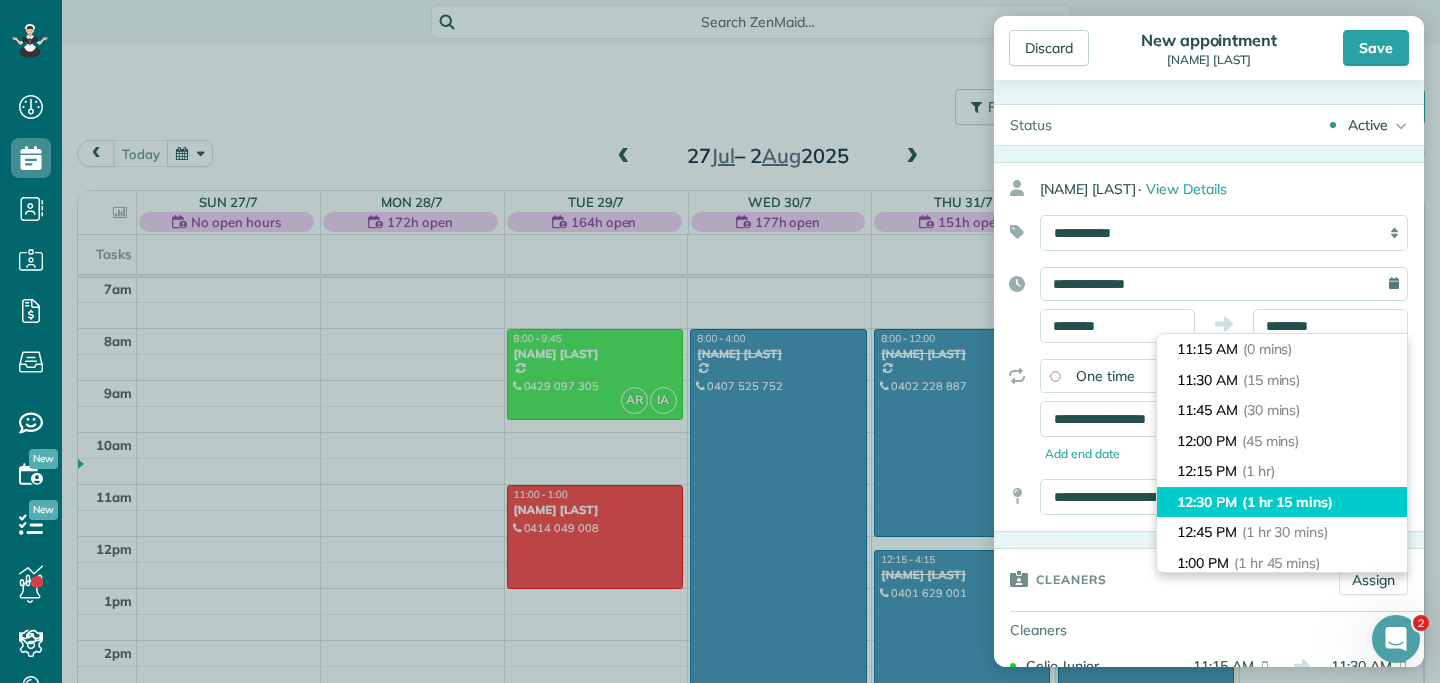 type on "********" 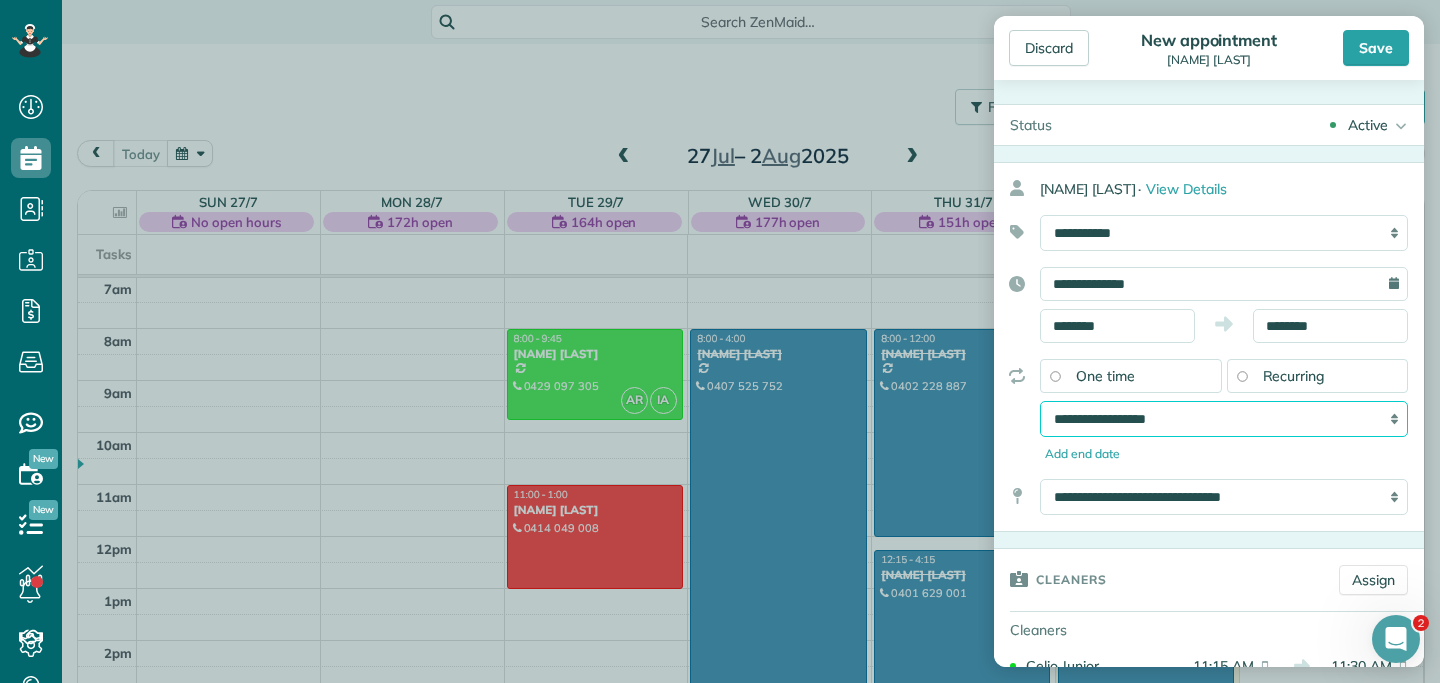 click on "**********" at bounding box center (1224, 419) 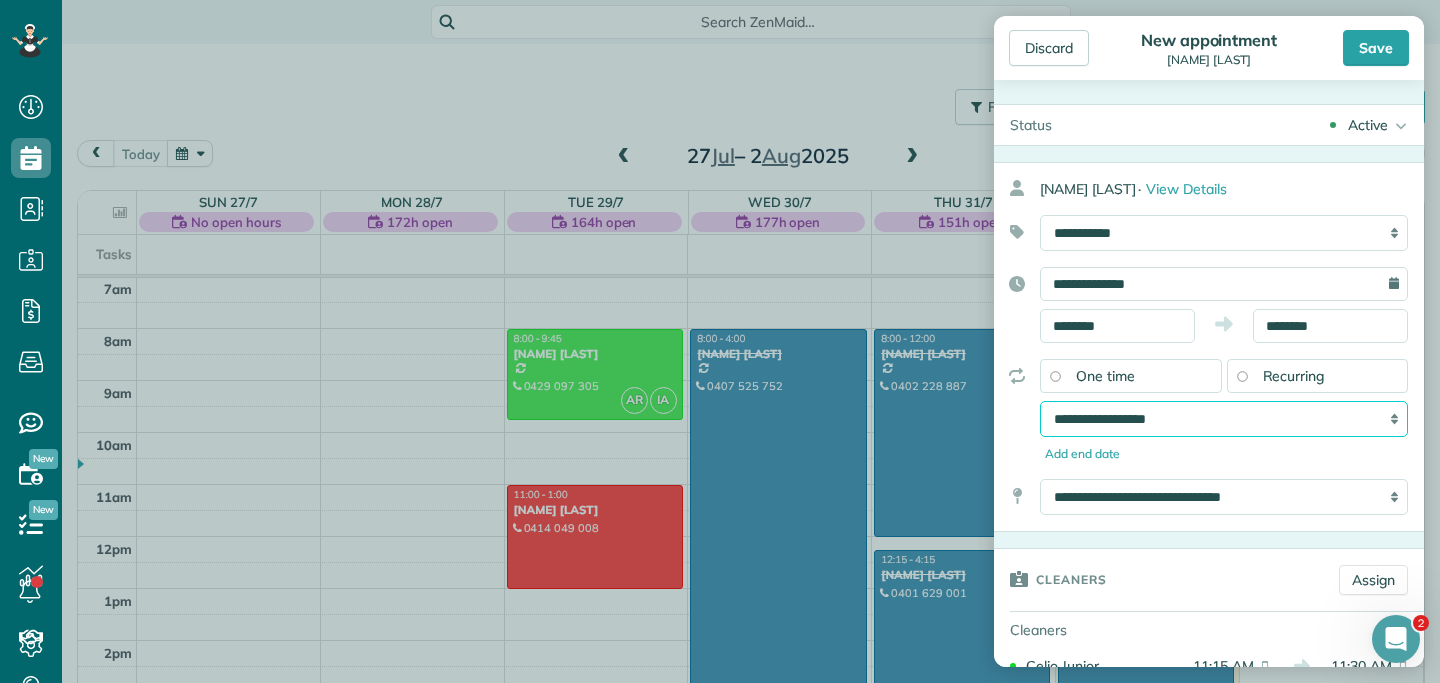 select on "**********" 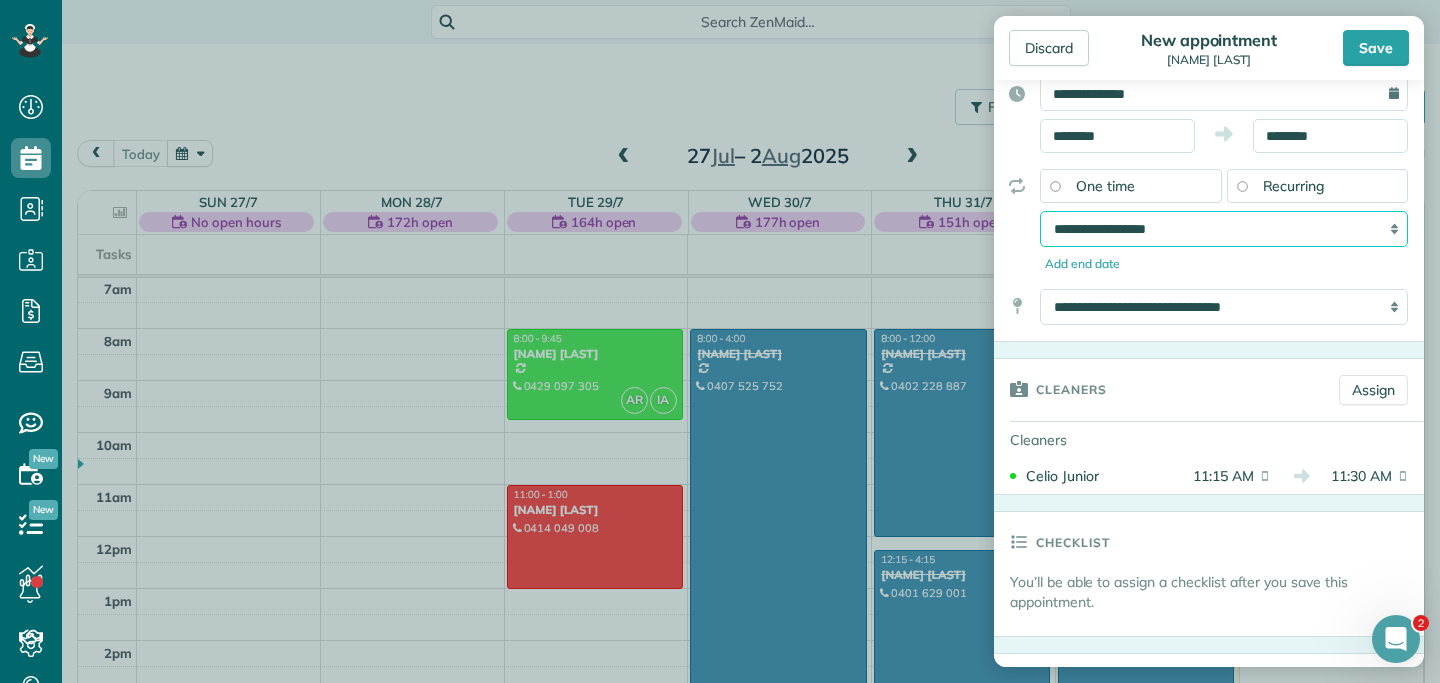 scroll, scrollTop: 204, scrollLeft: 0, axis: vertical 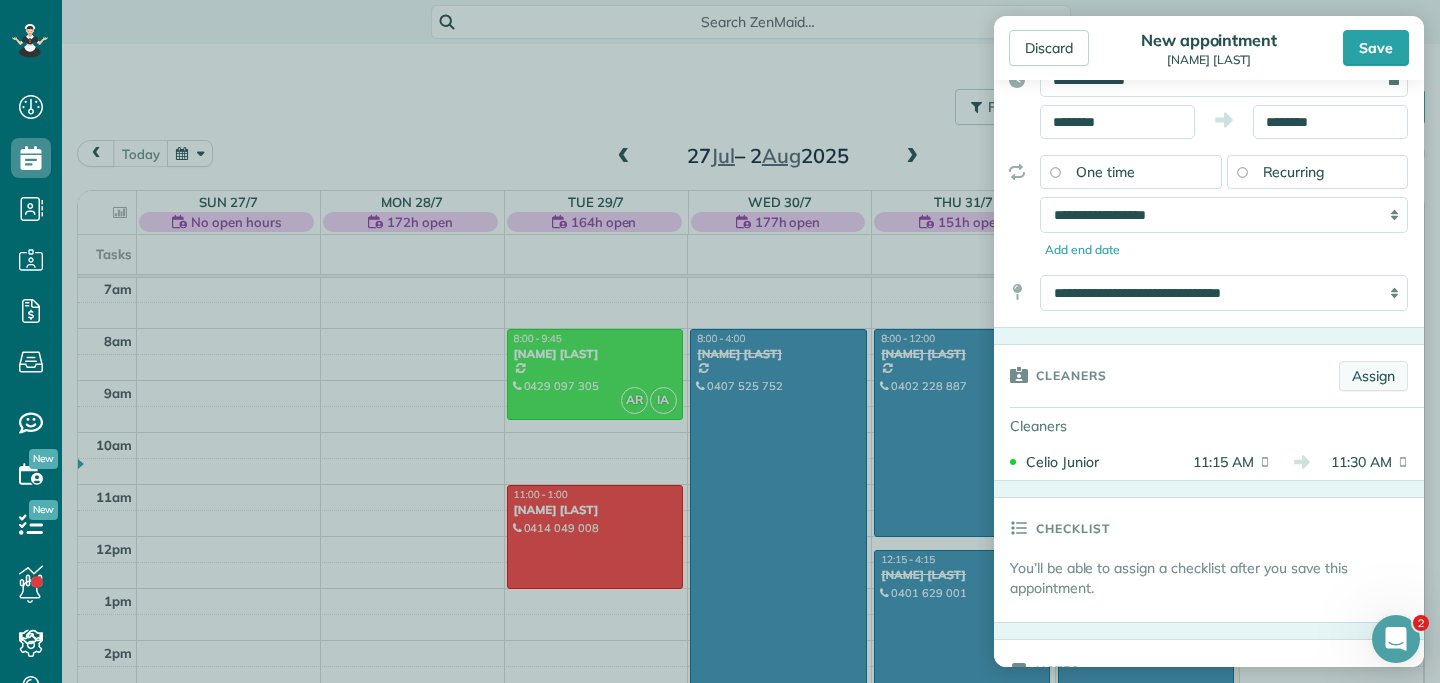 click on "Assign" at bounding box center (1373, 376) 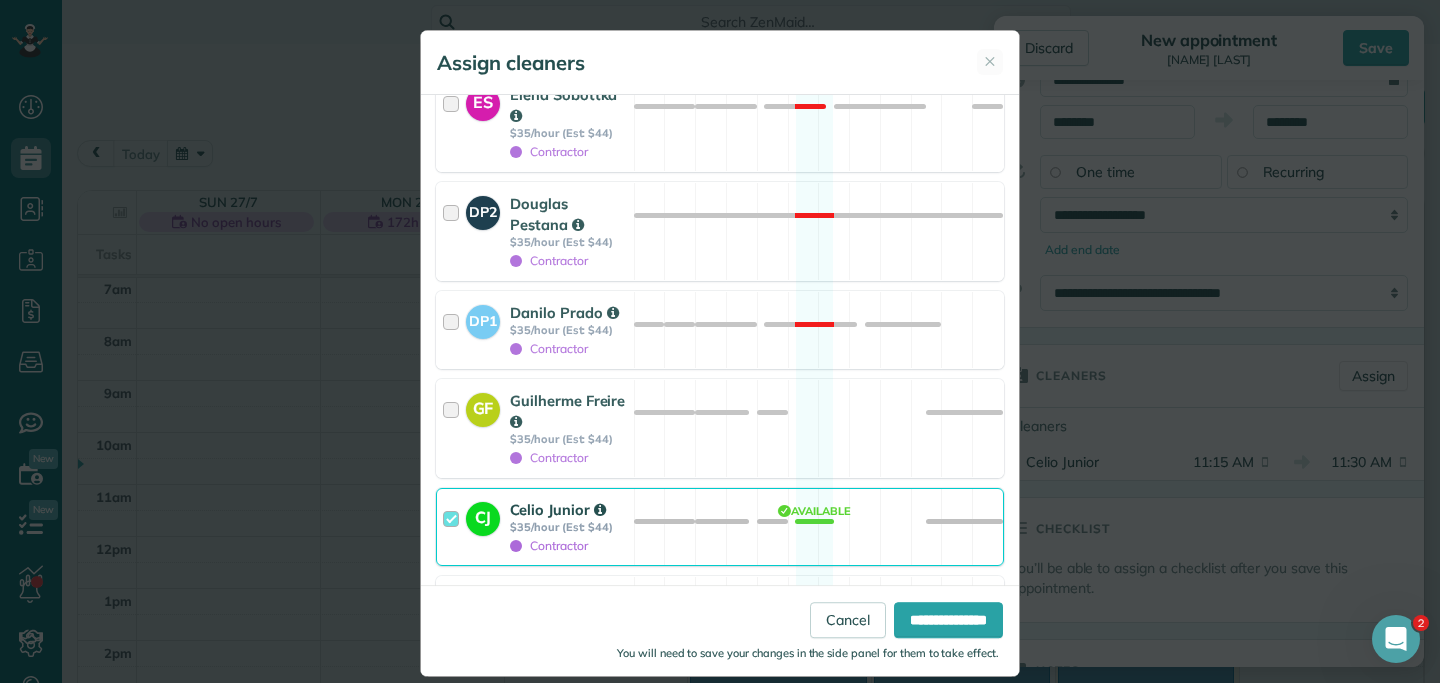 scroll, scrollTop: 2299, scrollLeft: 0, axis: vertical 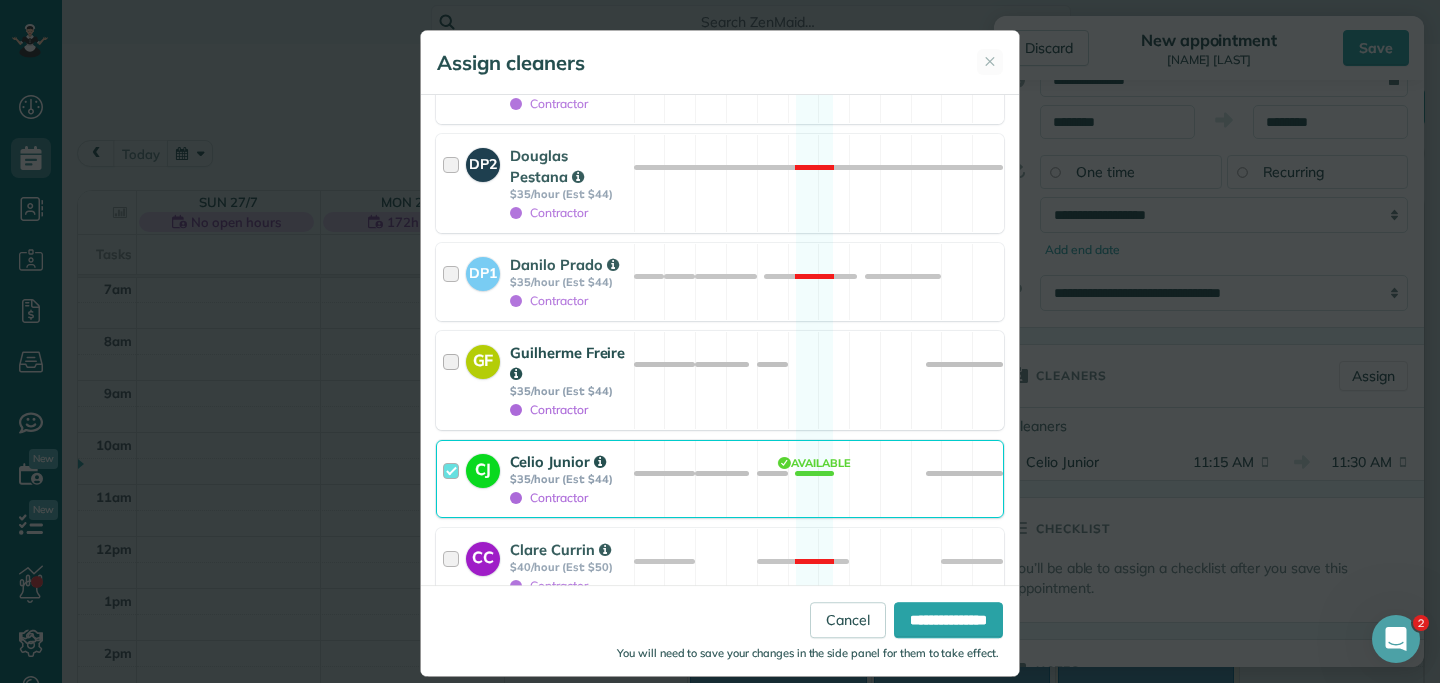 click at bounding box center (454, 380) 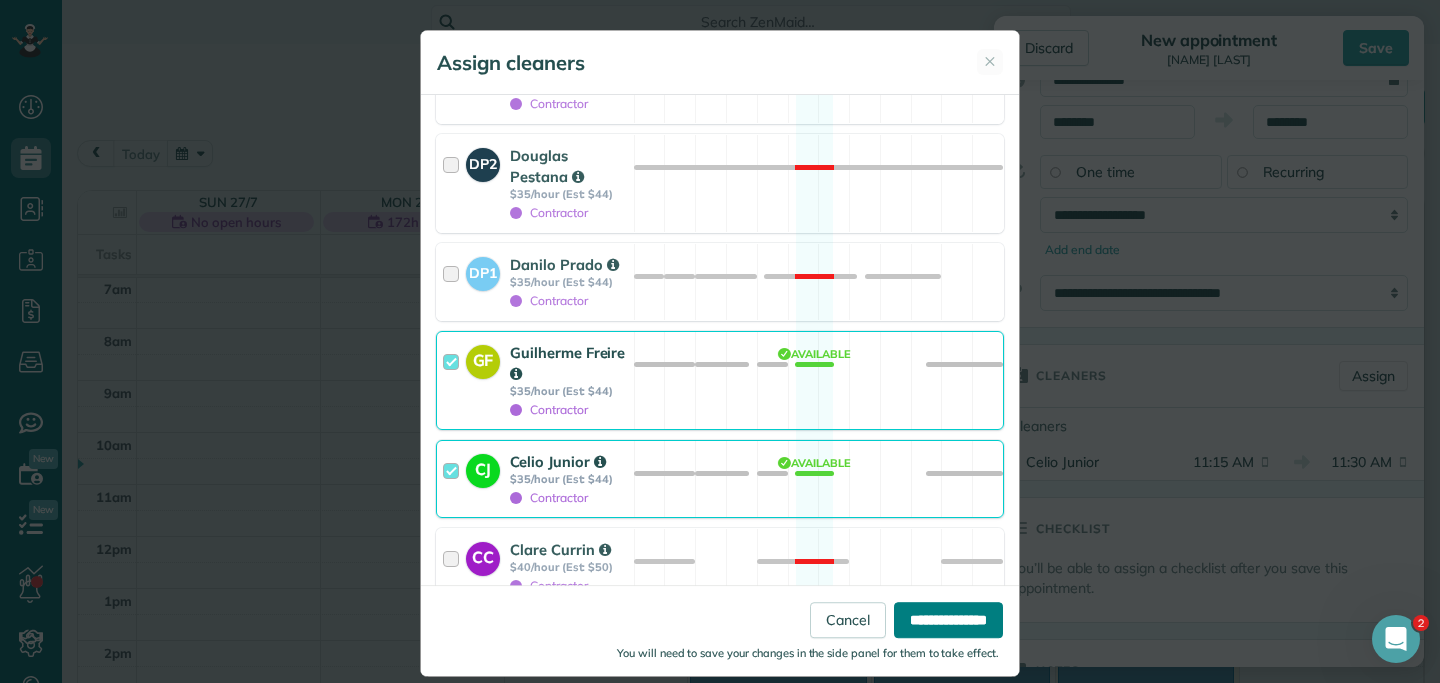 click on "**********" at bounding box center (948, 620) 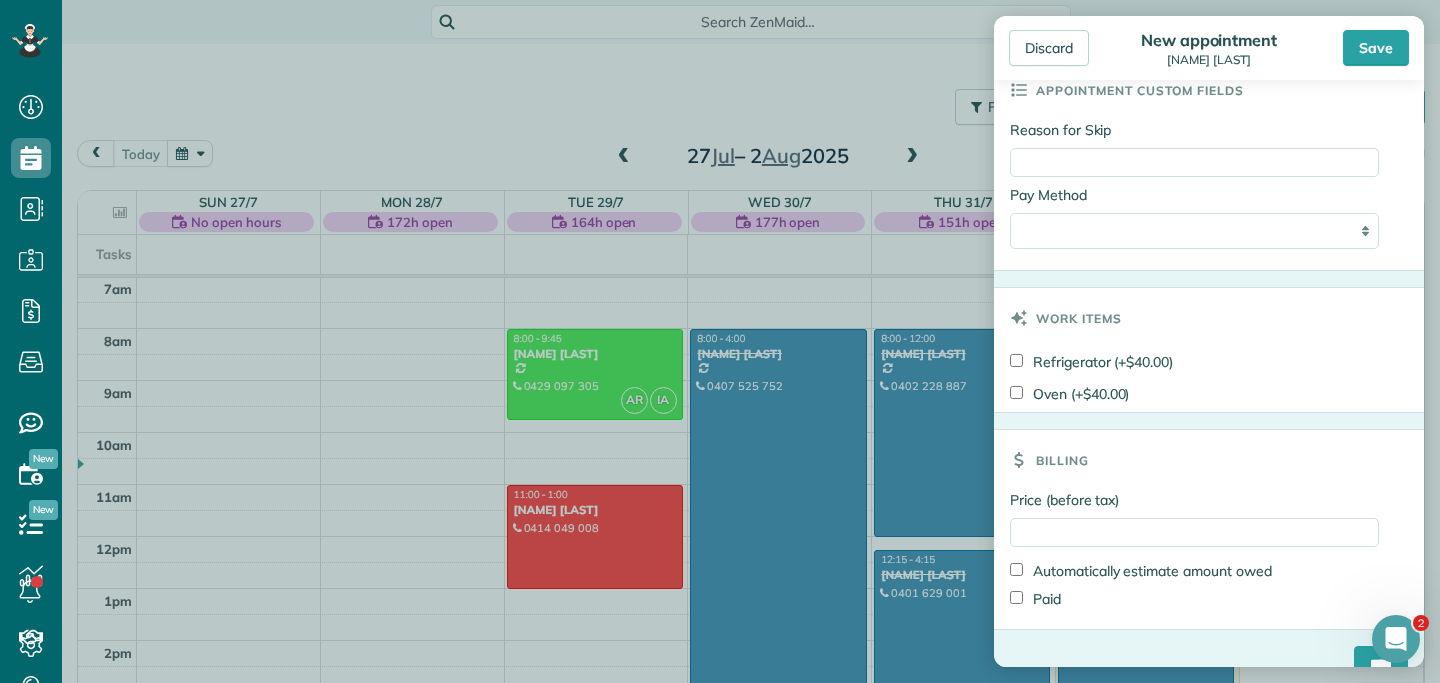 scroll, scrollTop: 1193, scrollLeft: 0, axis: vertical 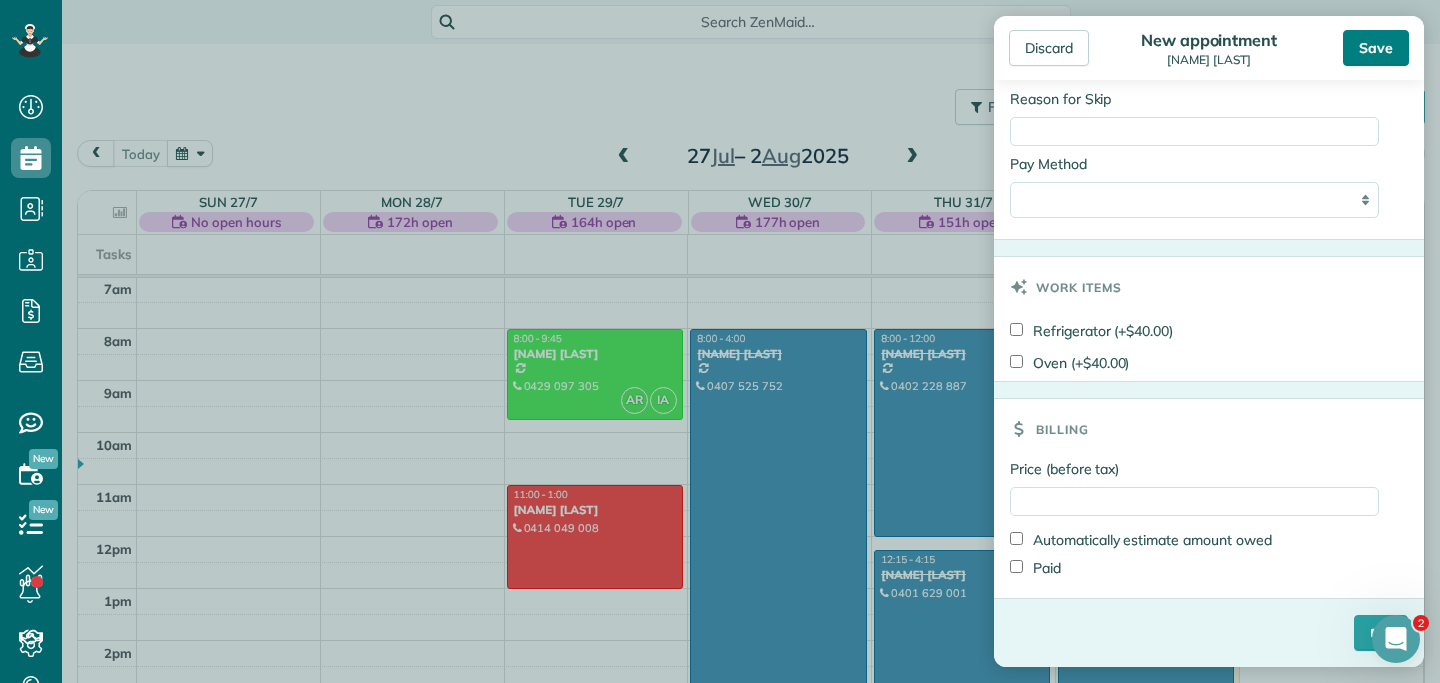 click on "Save" at bounding box center [1376, 48] 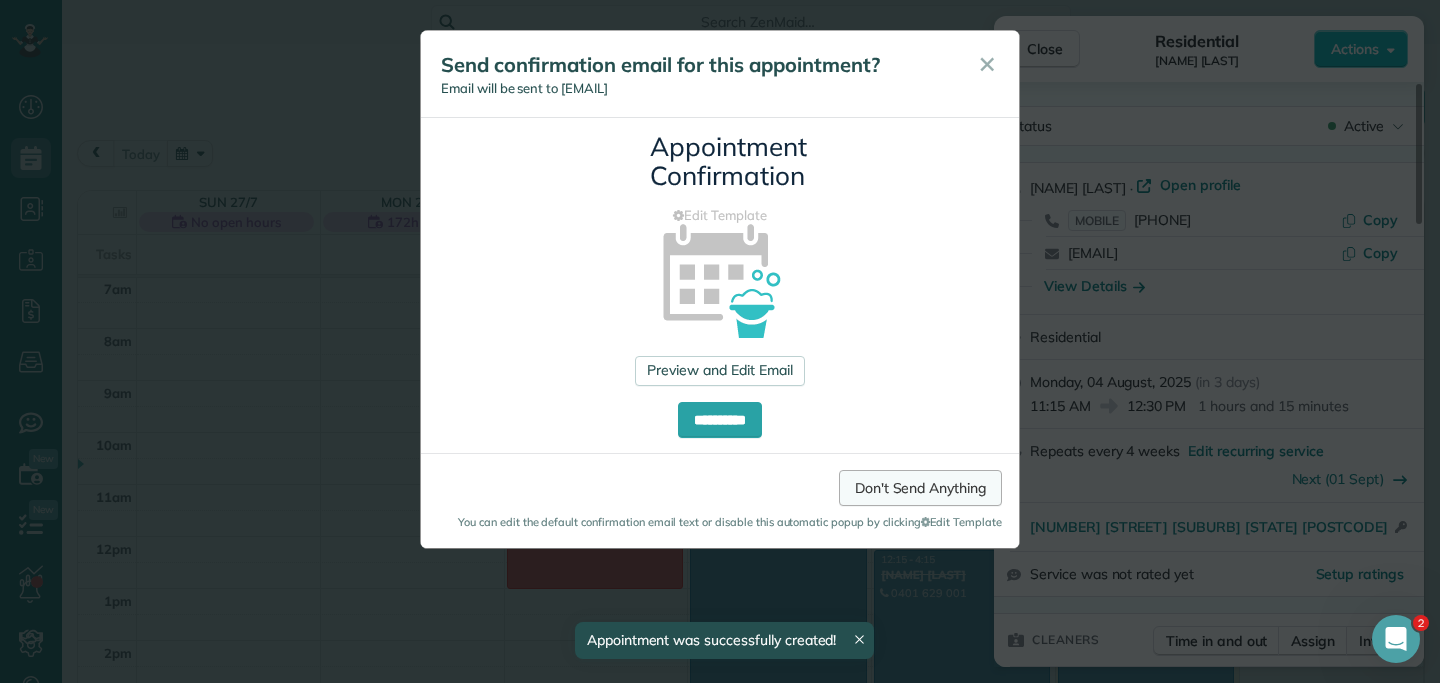 click on "Don't Send Anything" at bounding box center [920, 488] 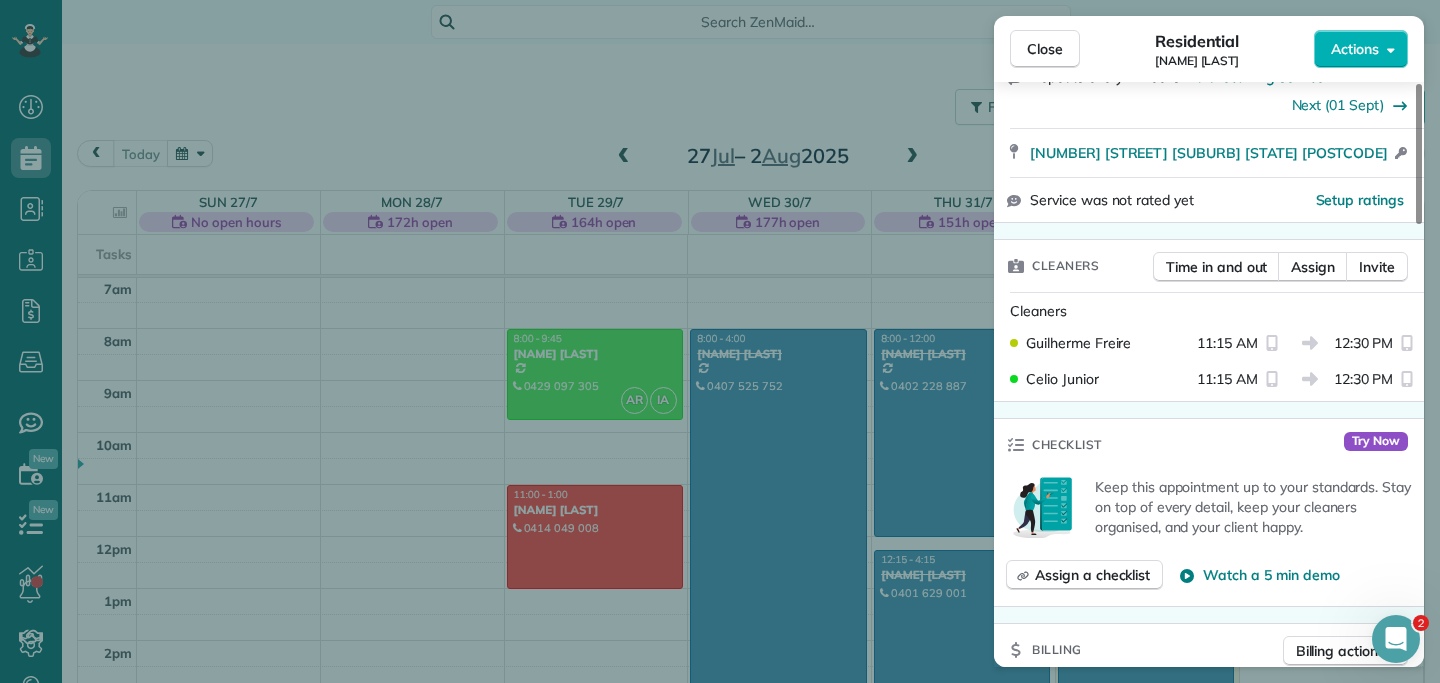 scroll, scrollTop: 380, scrollLeft: 0, axis: vertical 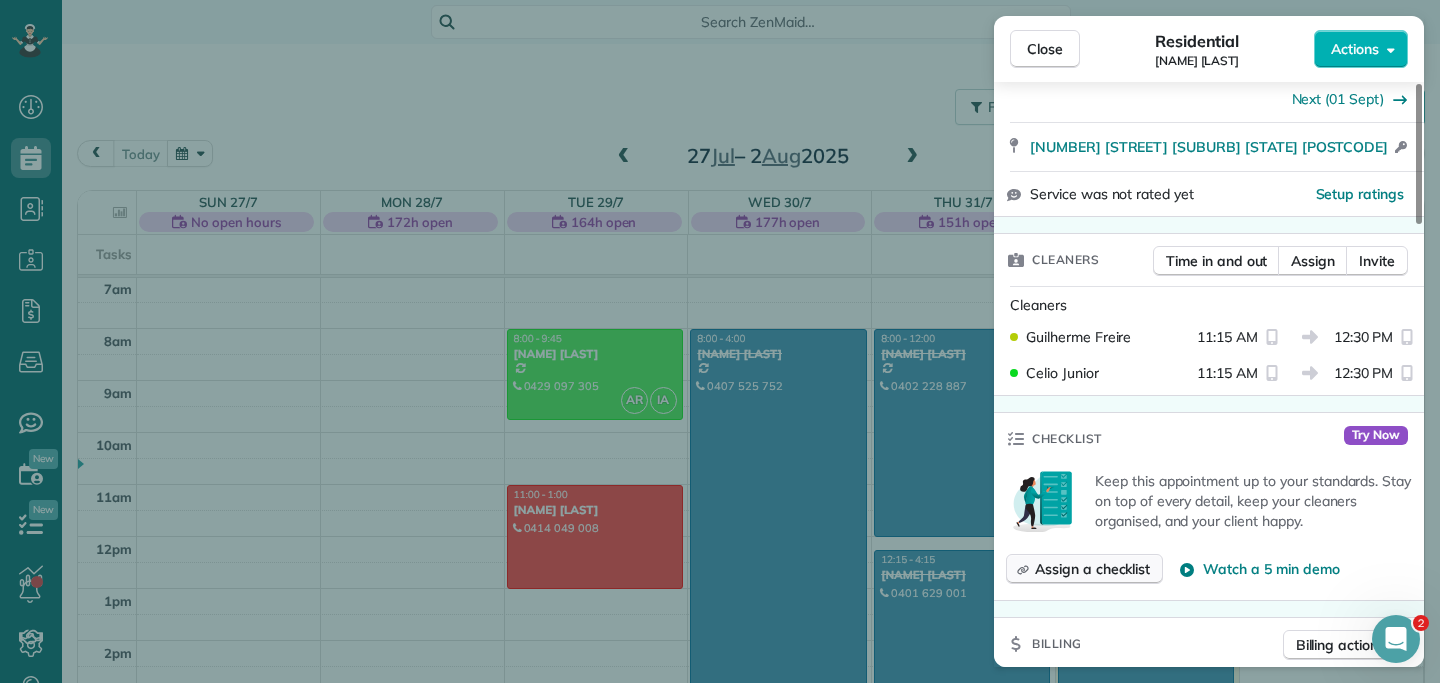 click on "Assign a checklist" at bounding box center [1092, 569] 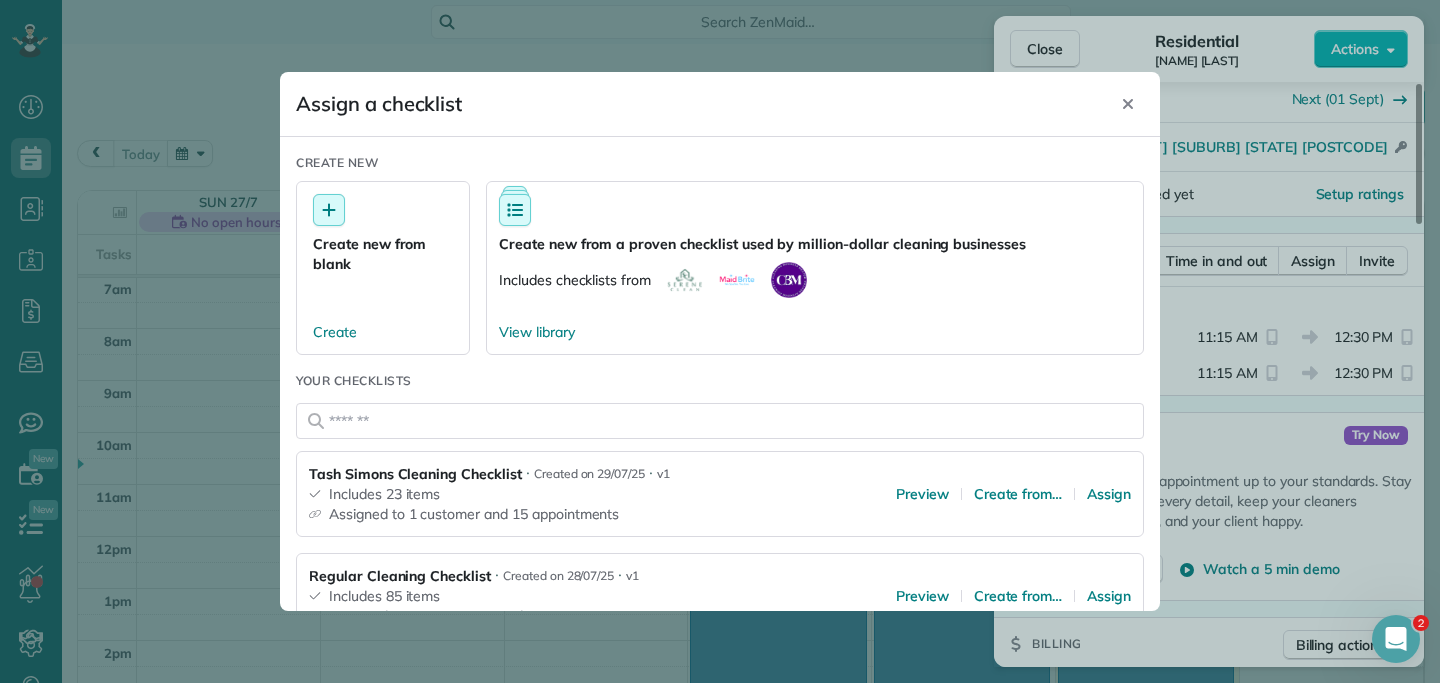 scroll, scrollTop: 79, scrollLeft: 0, axis: vertical 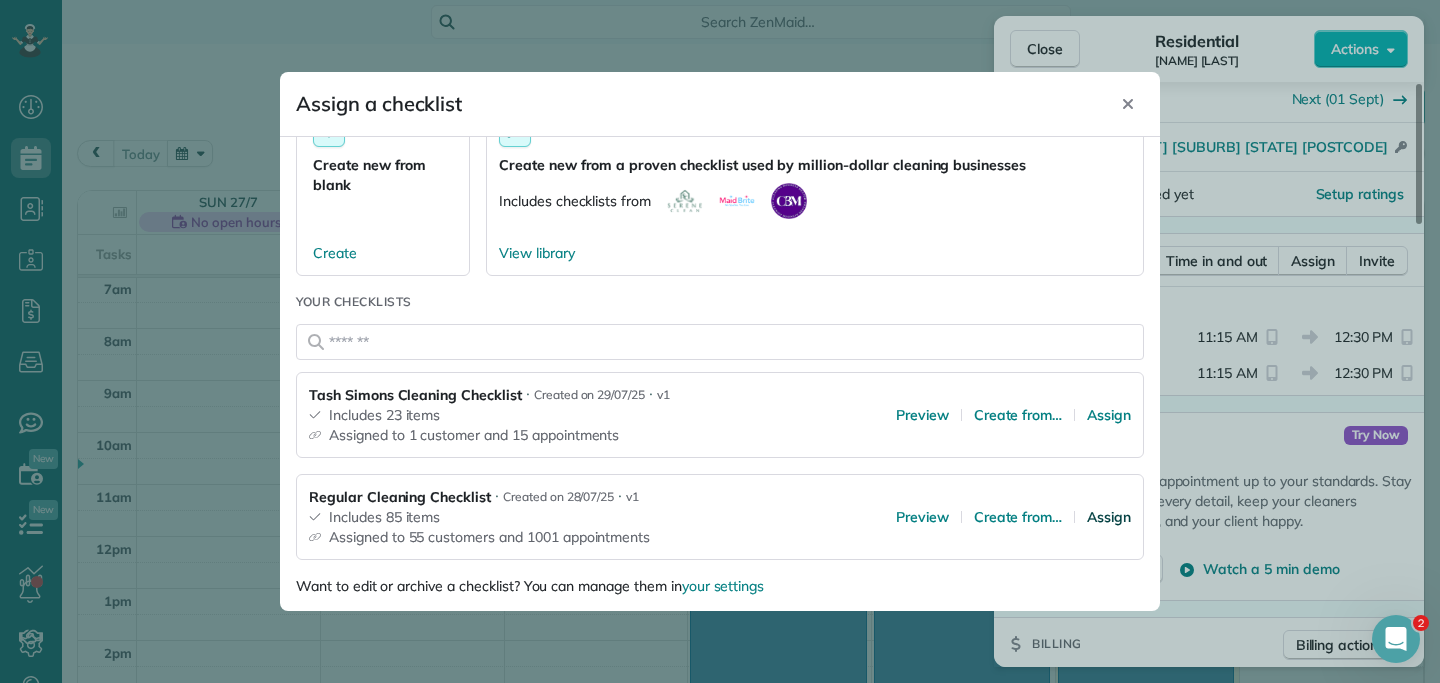 click on "Assign" at bounding box center [1109, 517] 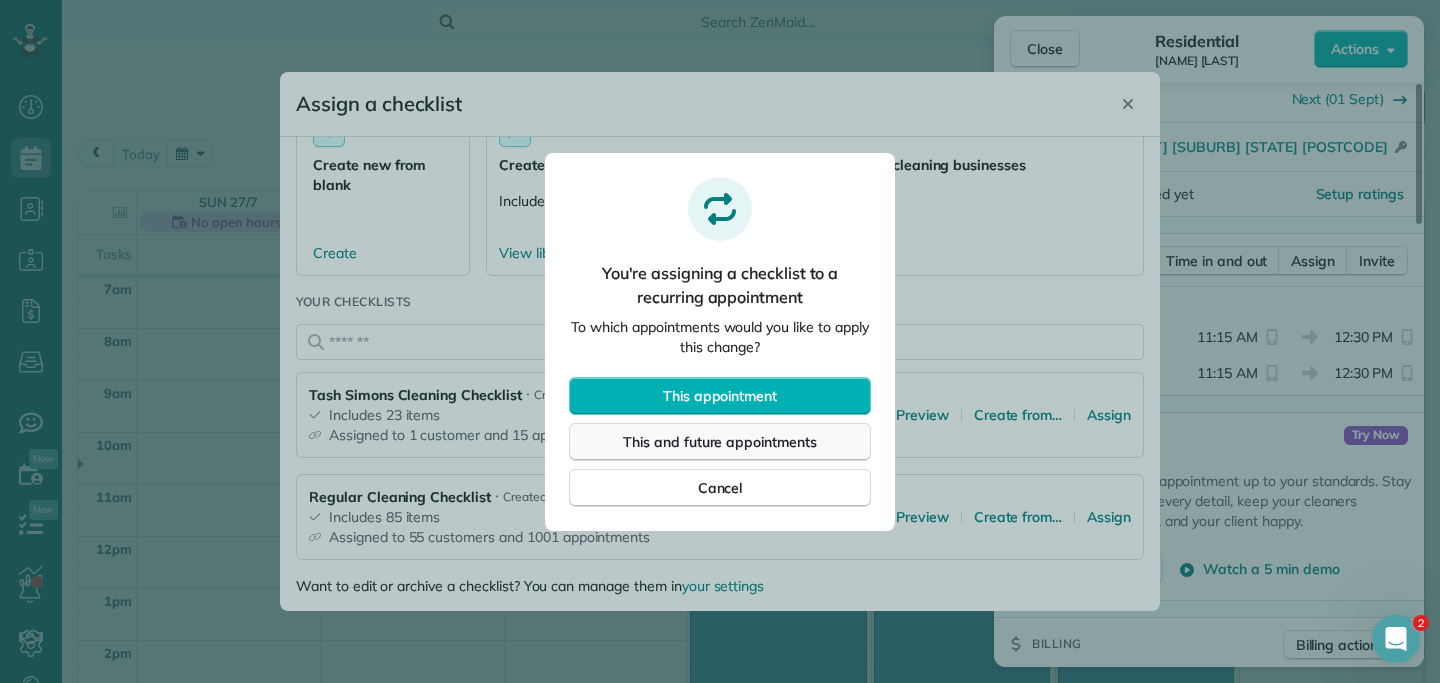 click on "This and future appointments" at bounding box center [720, 442] 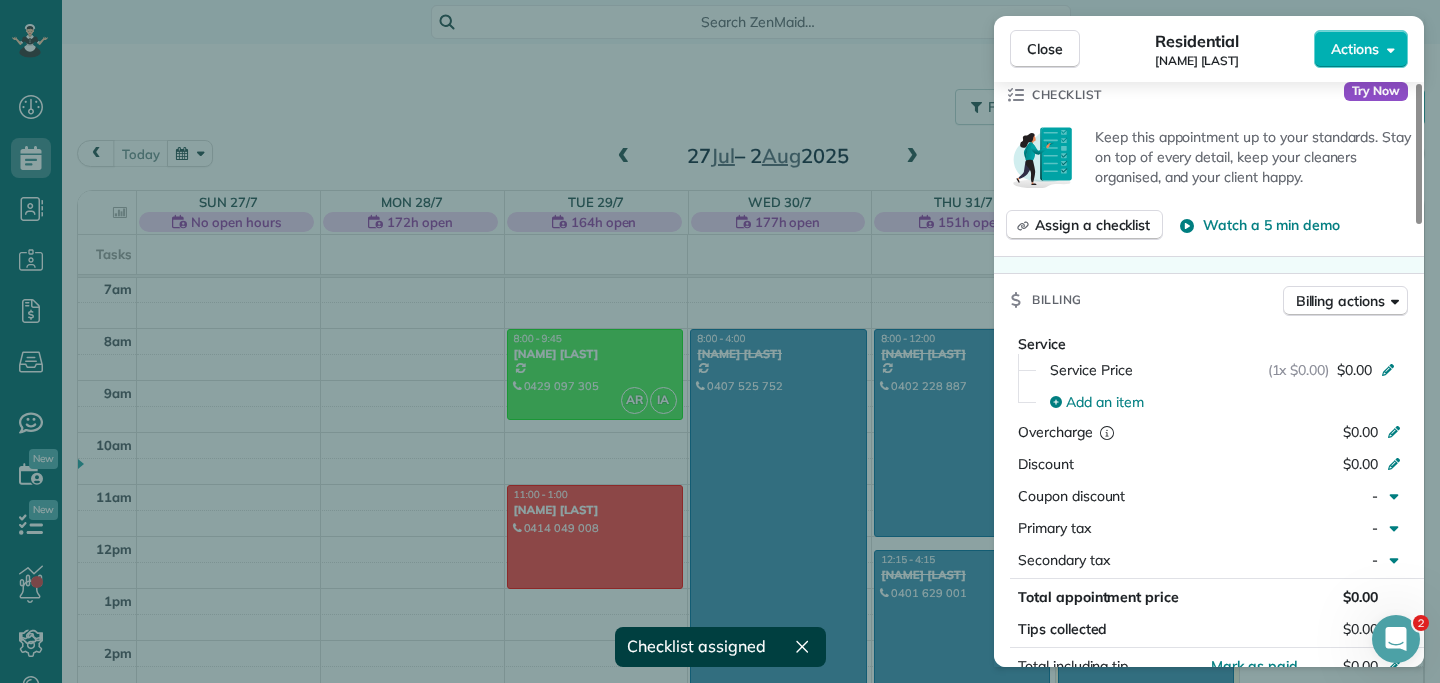 scroll, scrollTop: 828, scrollLeft: 0, axis: vertical 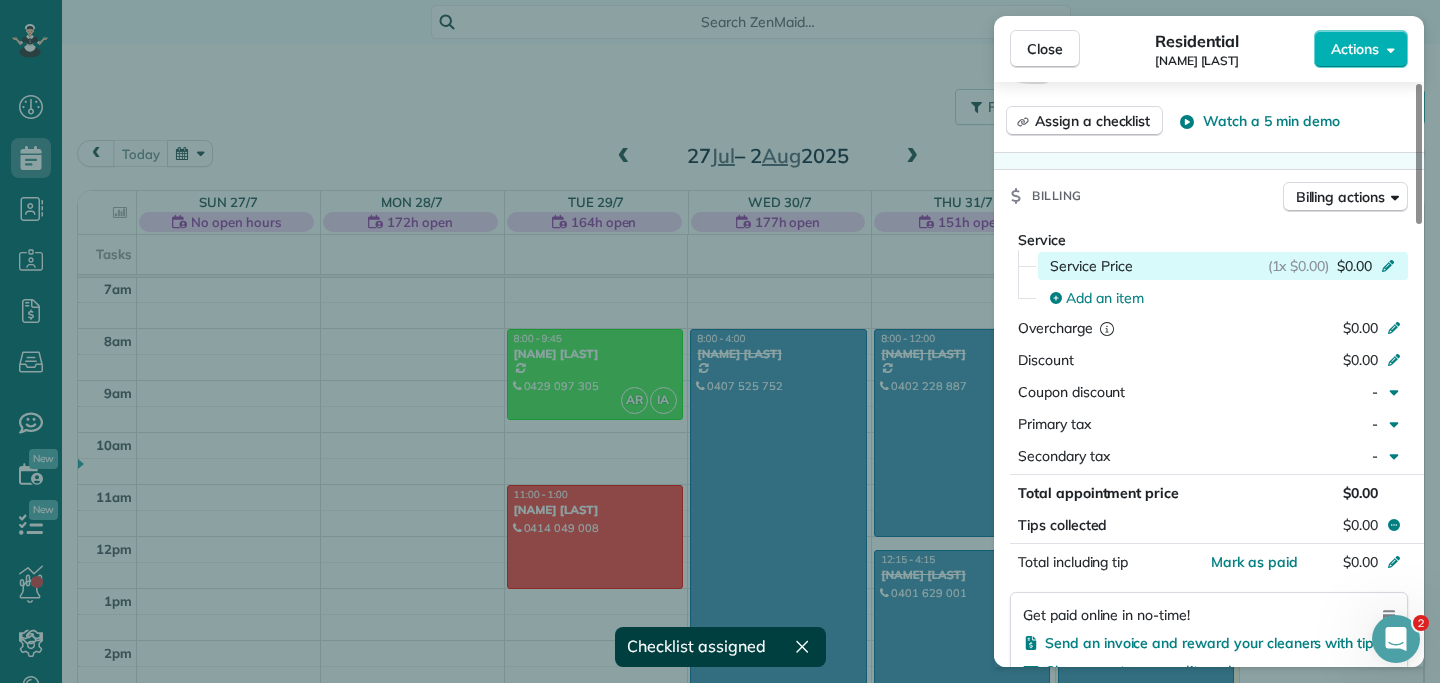 click 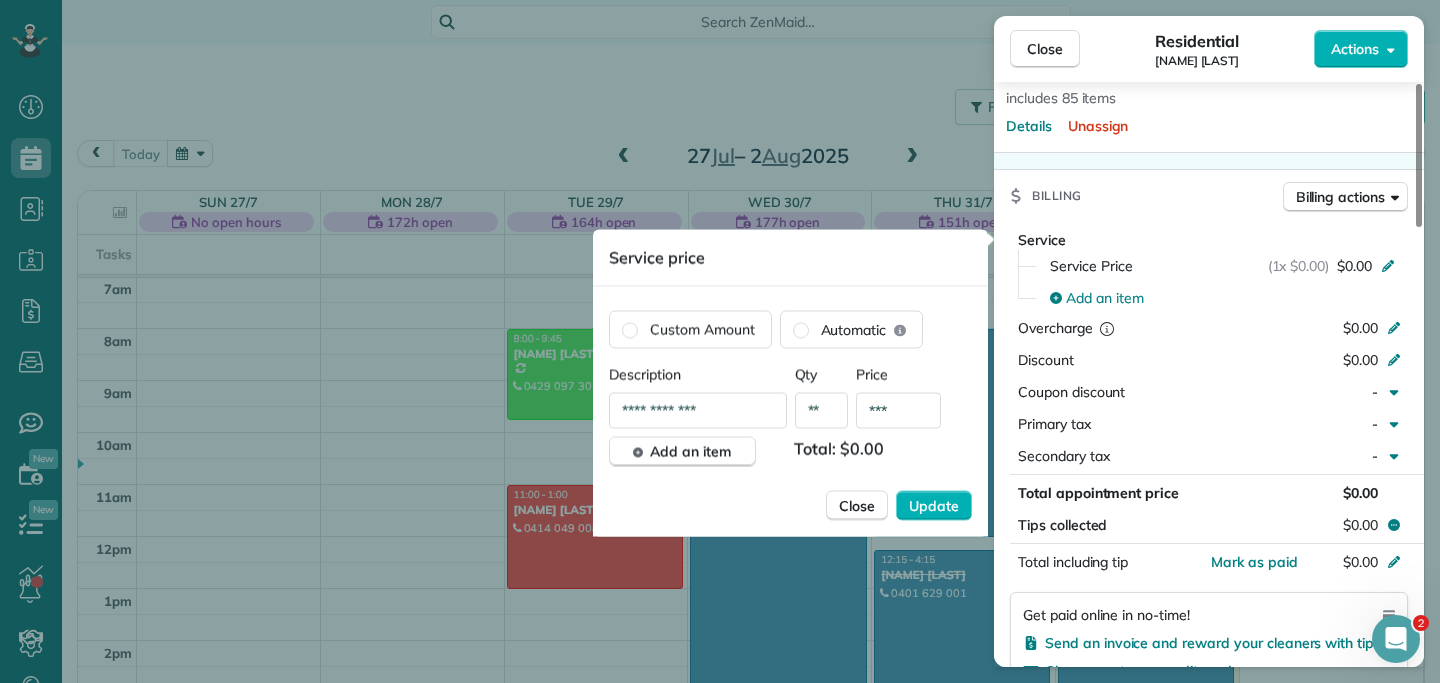 click on "**" at bounding box center (822, 411) 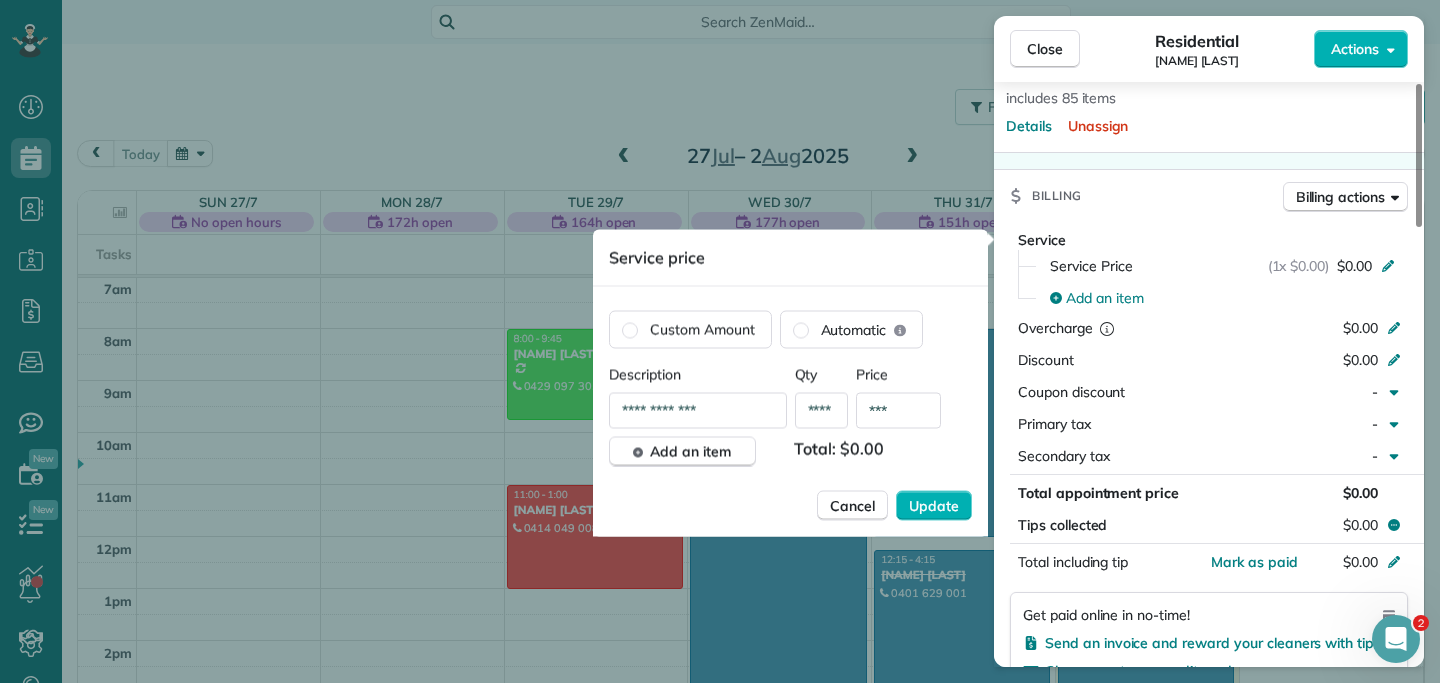 type on "****" 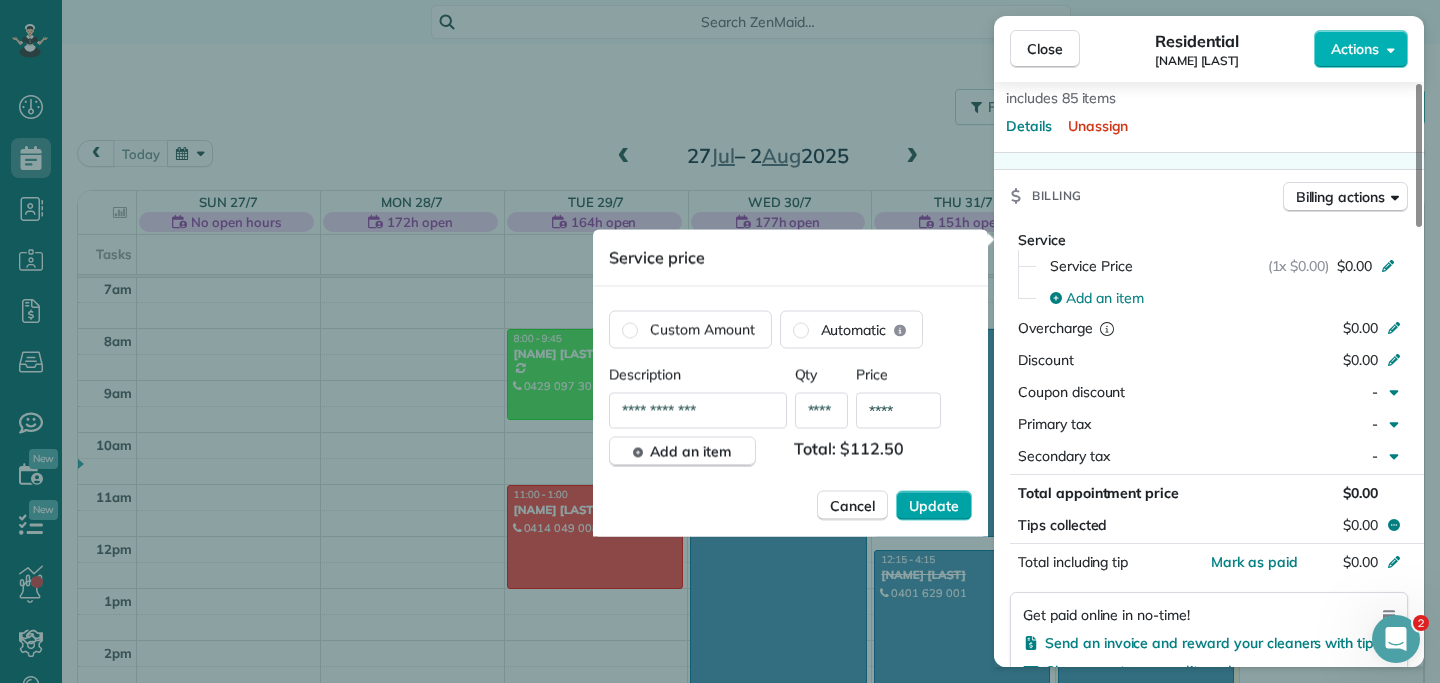 type on "****" 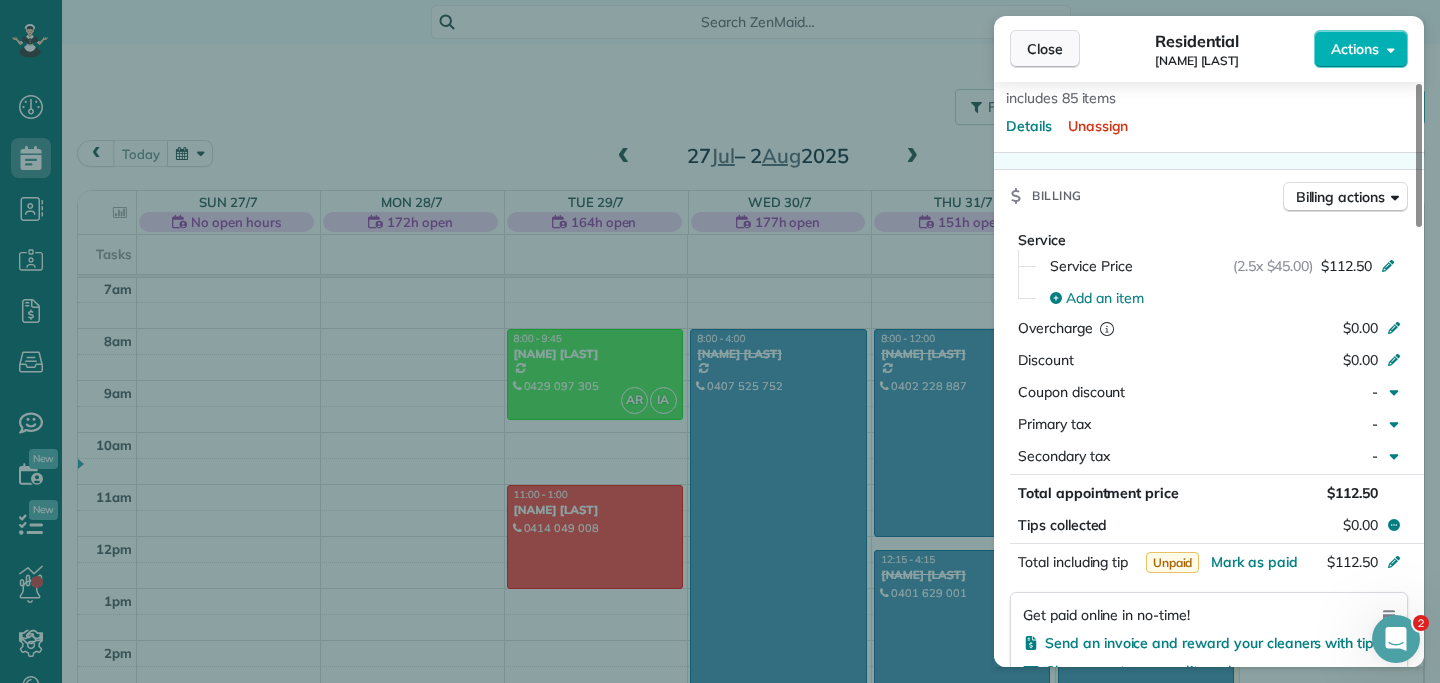 click on "Close" at bounding box center (1045, 49) 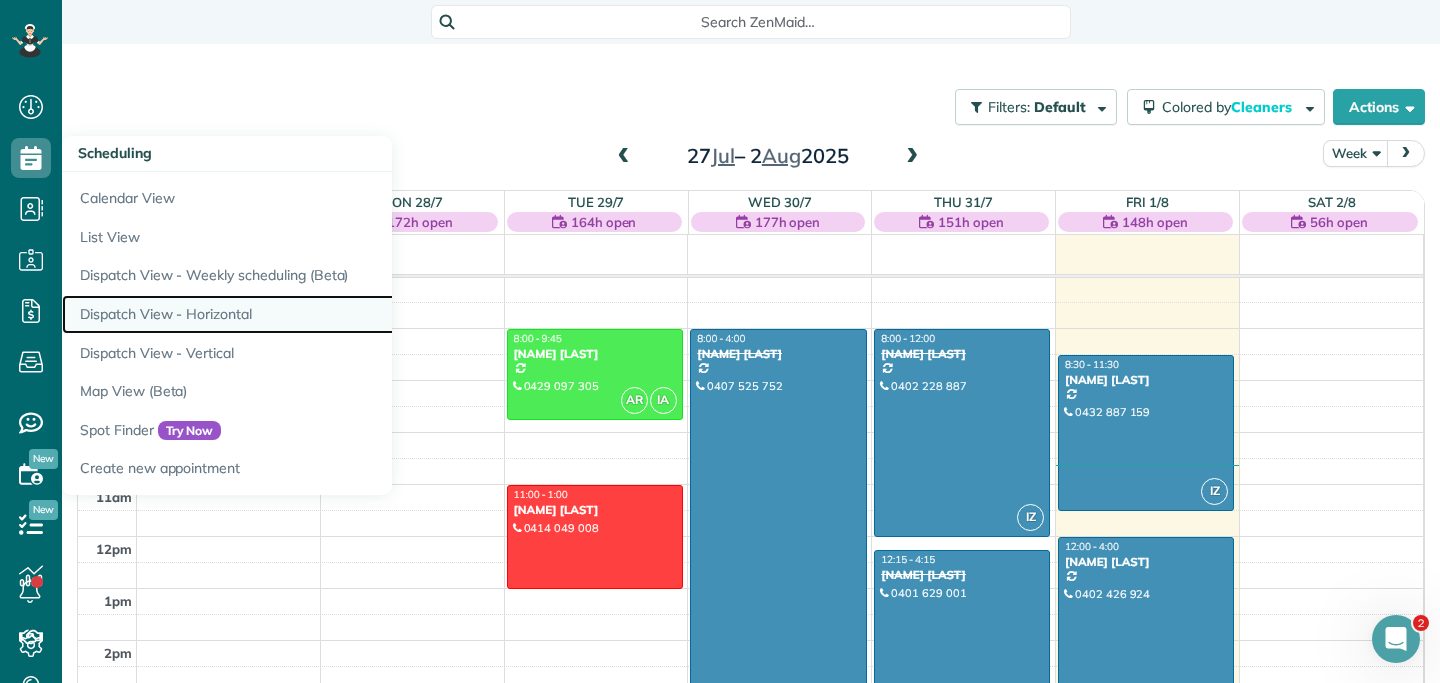 click on "Dispatch View - Horizontal" at bounding box center (312, 314) 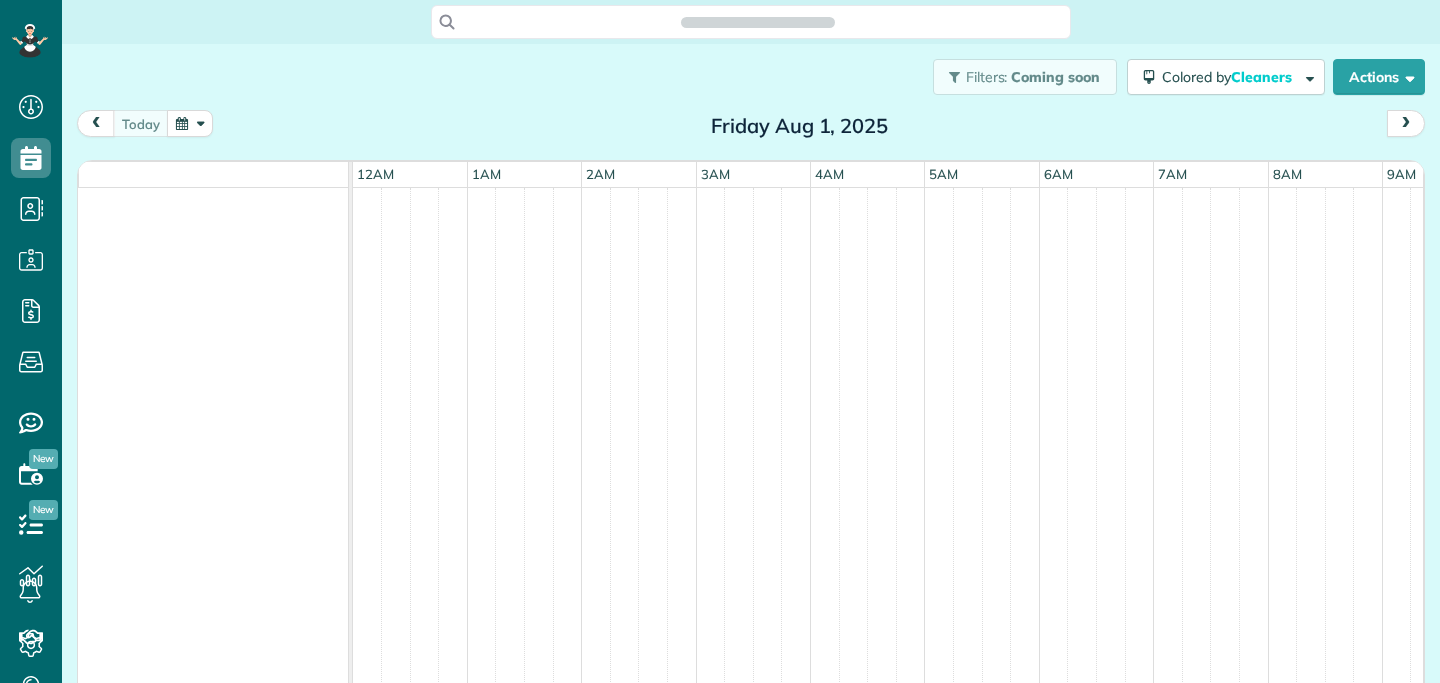 scroll, scrollTop: 0, scrollLeft: 0, axis: both 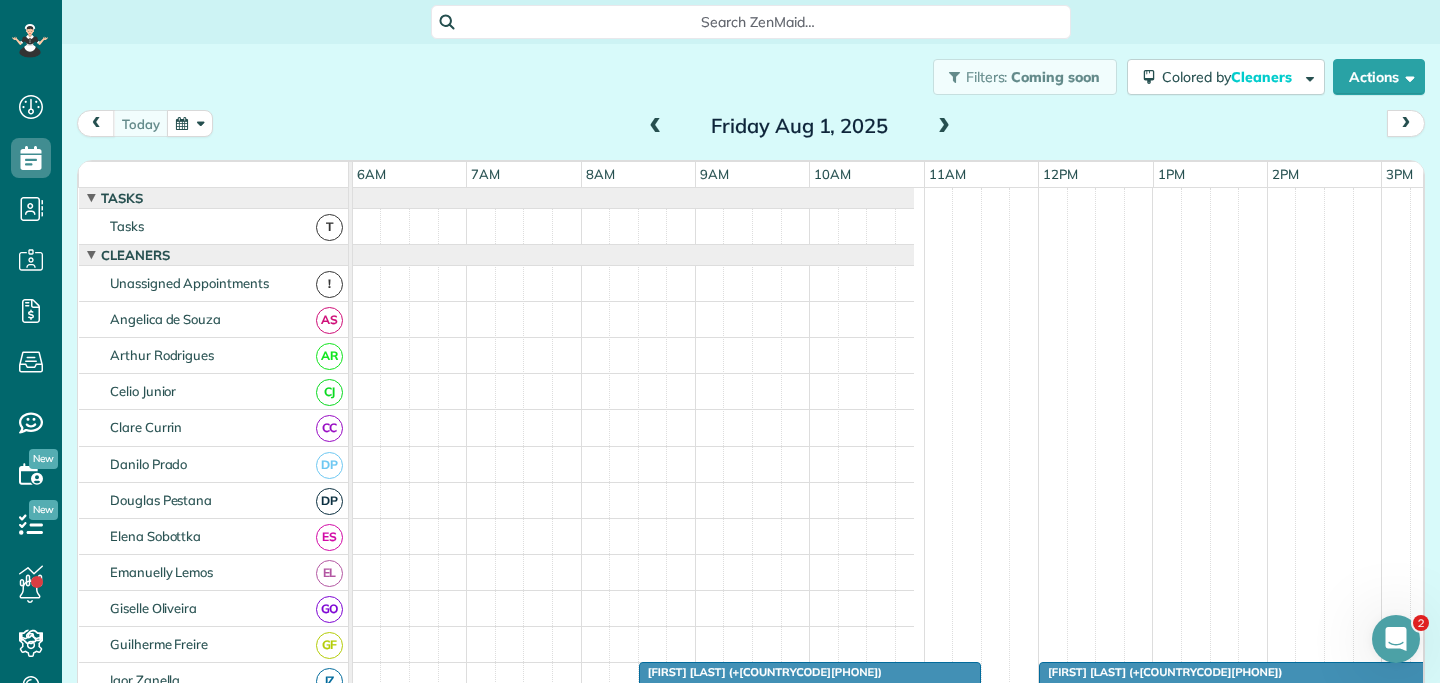 click on "Filters:   Coming soon
Colored by  Cleaners
Color by Cleaner
Color by Team
Color by Status
Color by Recurrence
Color by Paid/Unpaid
Filters  Default
Schedule Changes
Actions
Create Appointment
Create Task
Clock In/Out
Send Work Orders
Print Route Sheets
Today's Emails/Texts
Export data.." at bounding box center [751, 77] 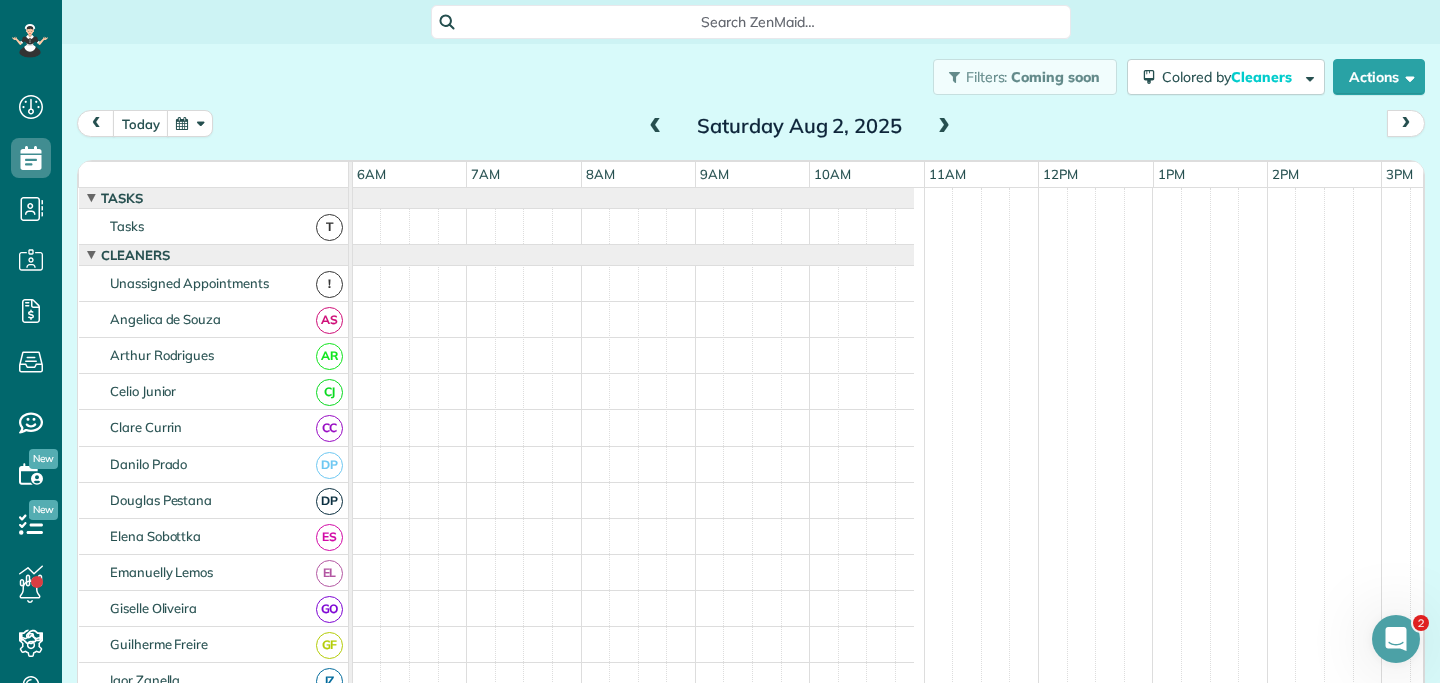 click at bounding box center [944, 127] 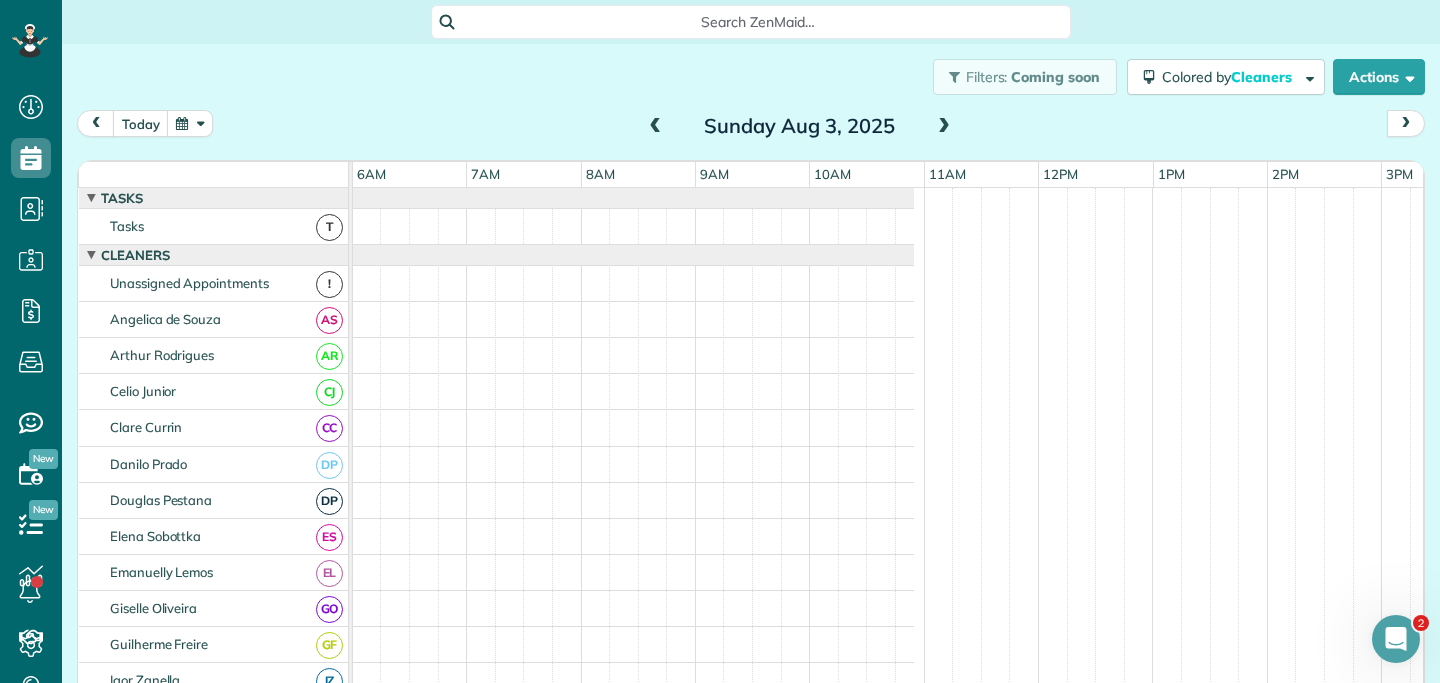 click at bounding box center [944, 127] 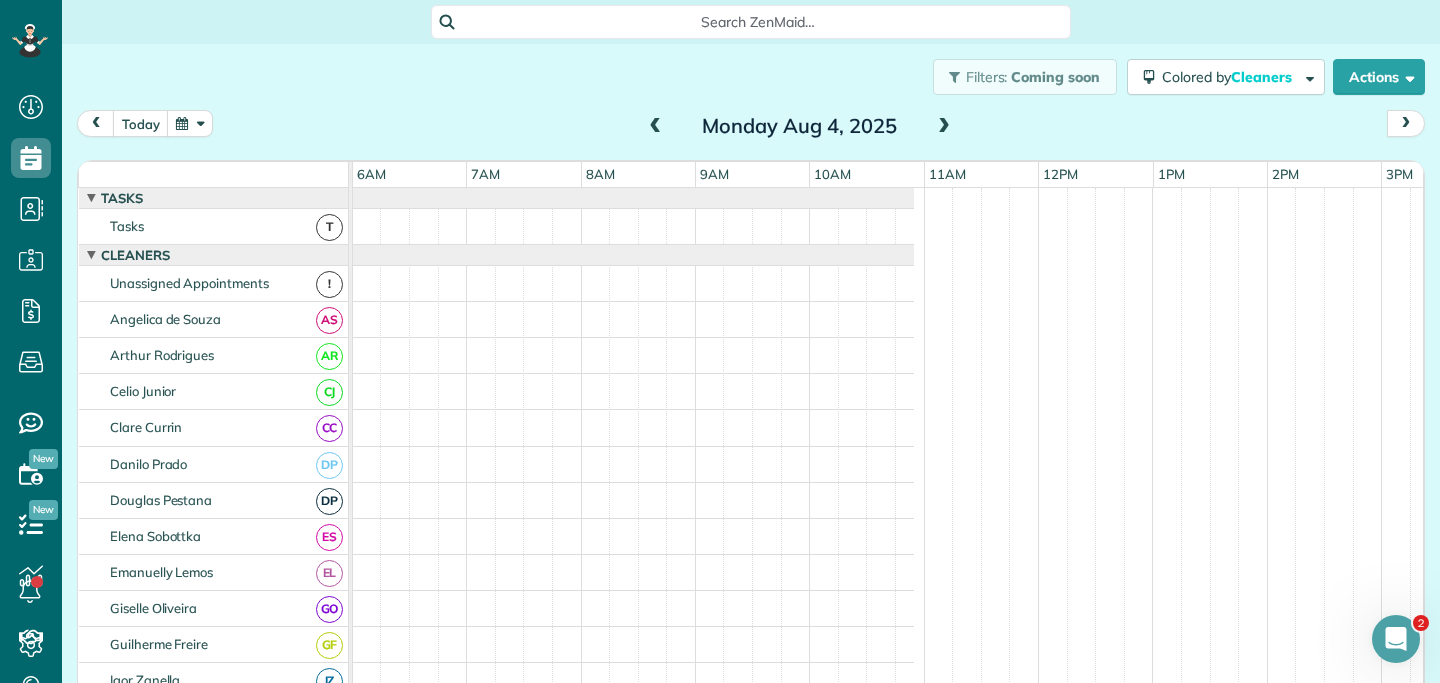 scroll, scrollTop: 51, scrollLeft: 687, axis: both 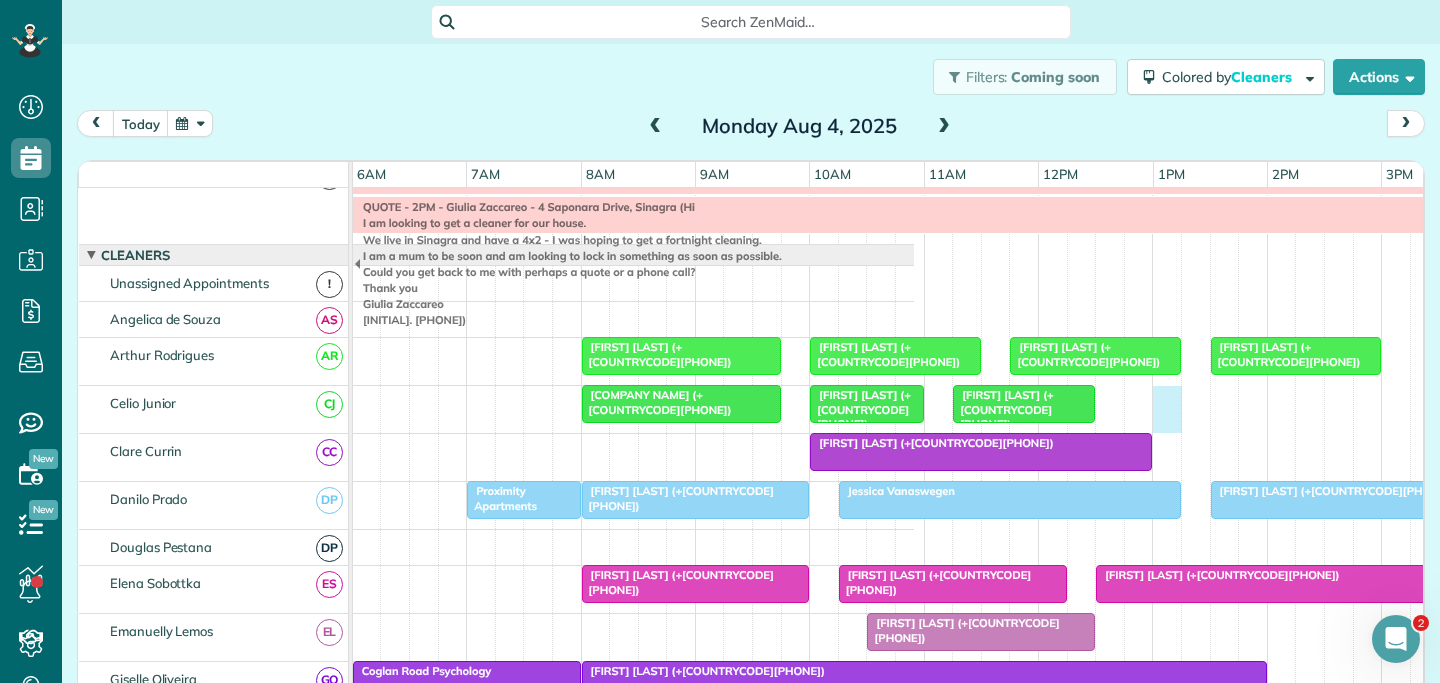 click on "QUOTE - [TIME] - [FIRST] [LAST] - [NUMBER] [STREET], [CITY] (Hi
I am looking to get a cleaner for our house.
We live in [CITY] and have a 4x2 - I was hoping to get a fortnight cleaning.
I am a mum to be soon and am looking to lock in something as soon as possible.
Could you get back to me with perhaps a quote or a phone call?
Thank you
[FIRST] [LAST]
M. [PHONE]) [FIRST] [LAST] & [FIRST] [LAST] off [FIRST] [LAST] (+[COUNTRYCODE][PHONE]) [FIRST] [LAST] (+[COUNTRYCODE][PHONE]) [FIRST] [LAST] (+[COUNTRYCODE][PHONE]) [FIRST] [LAST] (+[COUNTRYCODE][PHONE]) [COMPANY NAME] (+[COUNTRYCODE][PHONE]) [FIRST] [LAST] (+[COUNTRYCODE][PHONE]) [FIRST] [LAST] (+[COUNTRYCODE][PHONE]) [FIRST] [LAST] (+[COUNTRYCODE][PHONE]) [FIRST] [LAST] (+[COUNTRYCODE][PHONE]) [FIRST] [LAST] (+[COUNTRYCODE][PHONE]) [COMPANY NAME] [FIRST] [LAST] [FIRST] [LAST] (+[COUNTRYCODE][PHONE]) [FIRST] [LAST] (+[COUNTRYCODE][PHONE]) [FIRST] [LAST] (+[COUNTRYCODE][PHONE]) [FIRST] [LAST] (+[COUNTRYCODE][PHONE]) [FIRST] [LAST] (+[COUNTRYCODE][PHONE]) [FIRST] [LAST] (+[COUNTRYCODE][PHONE])" at bounding box center (290, 1049) 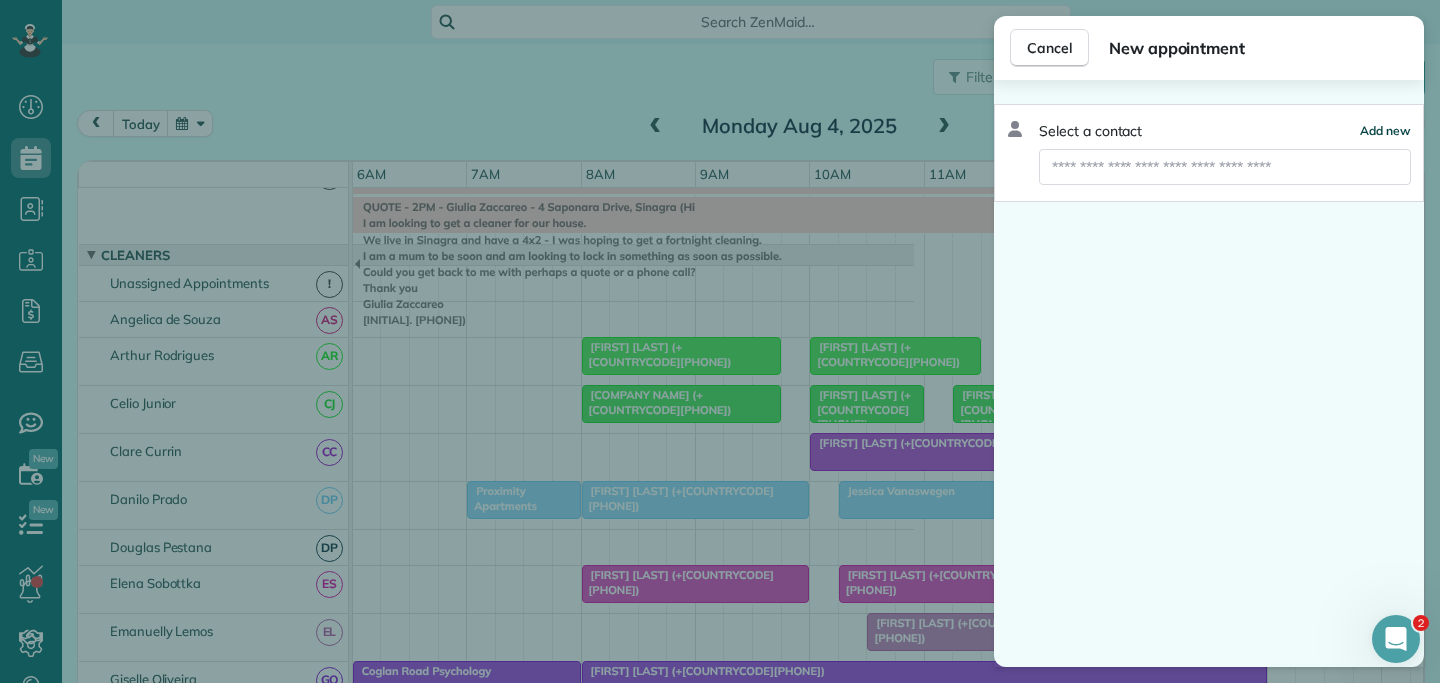 click on "Add new" at bounding box center (1385, 130) 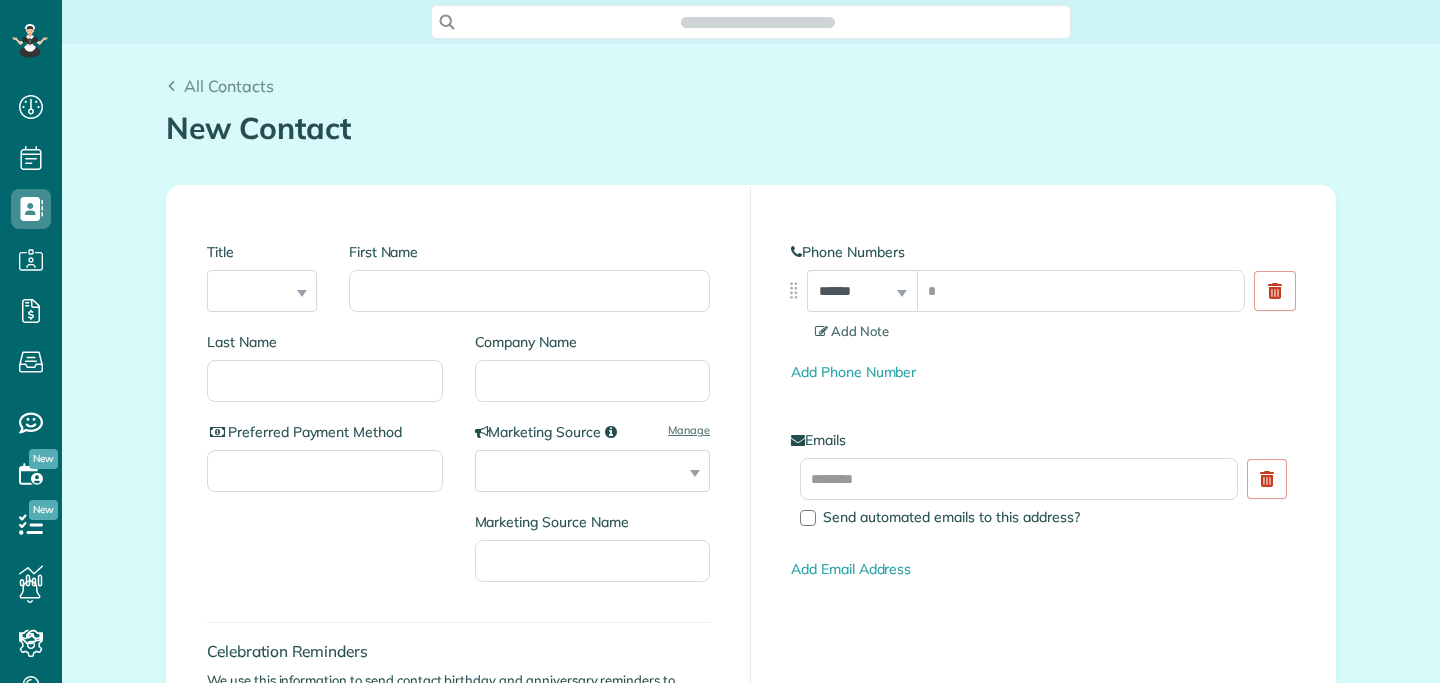 scroll, scrollTop: 0, scrollLeft: 0, axis: both 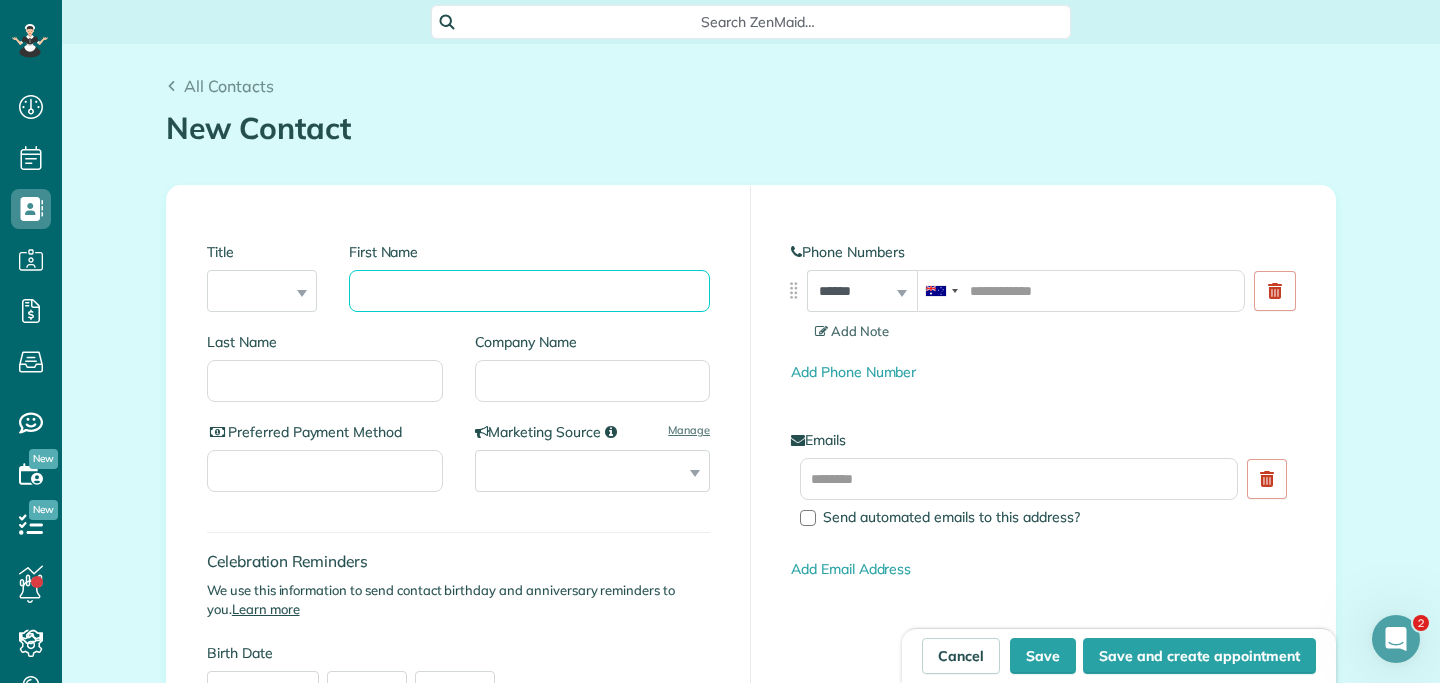 click on "First Name" at bounding box center [529, 291] 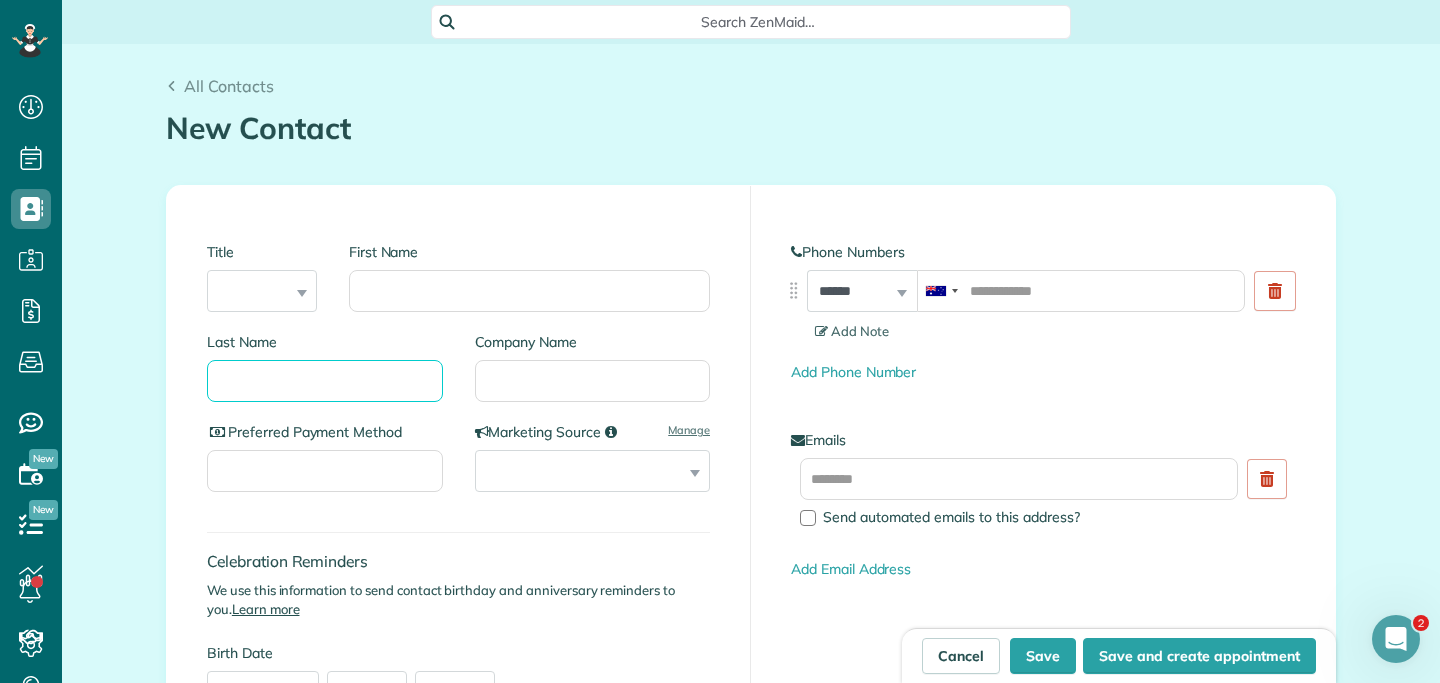 click on "Last Name" at bounding box center [325, 381] 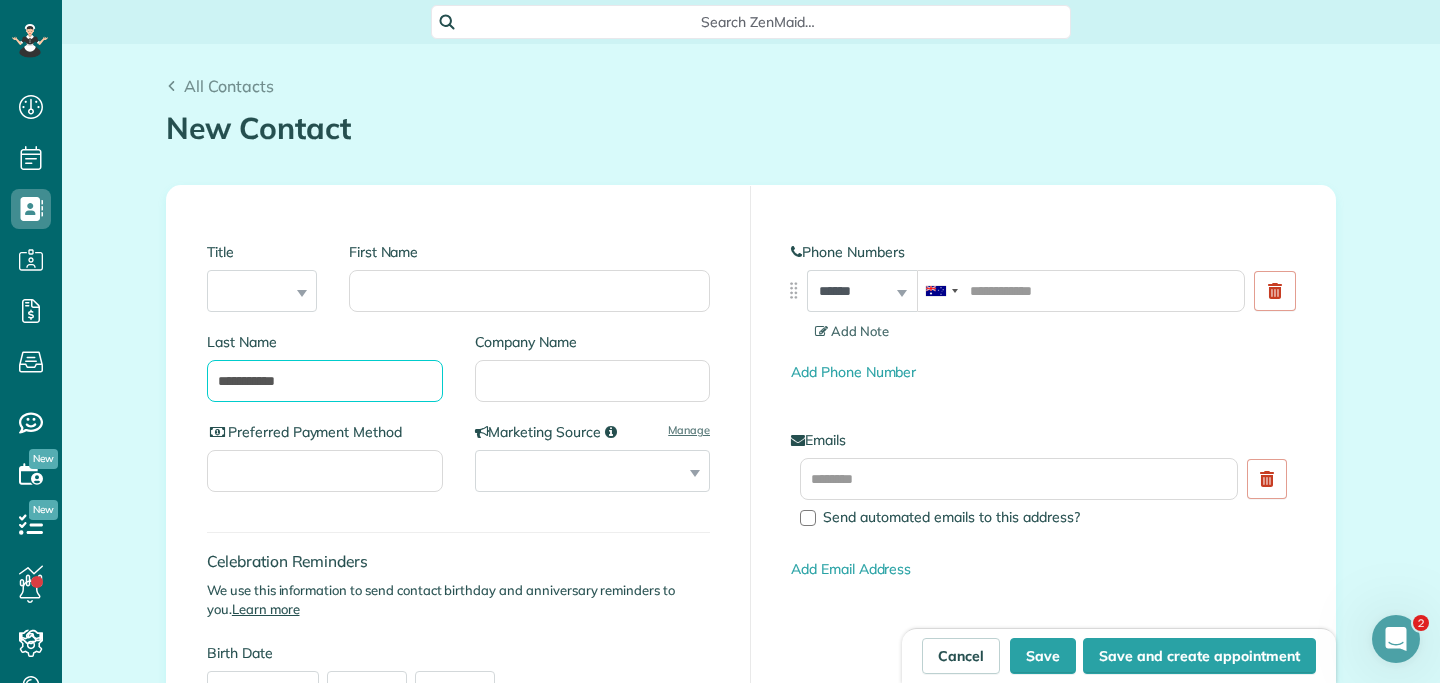 type on "**********" 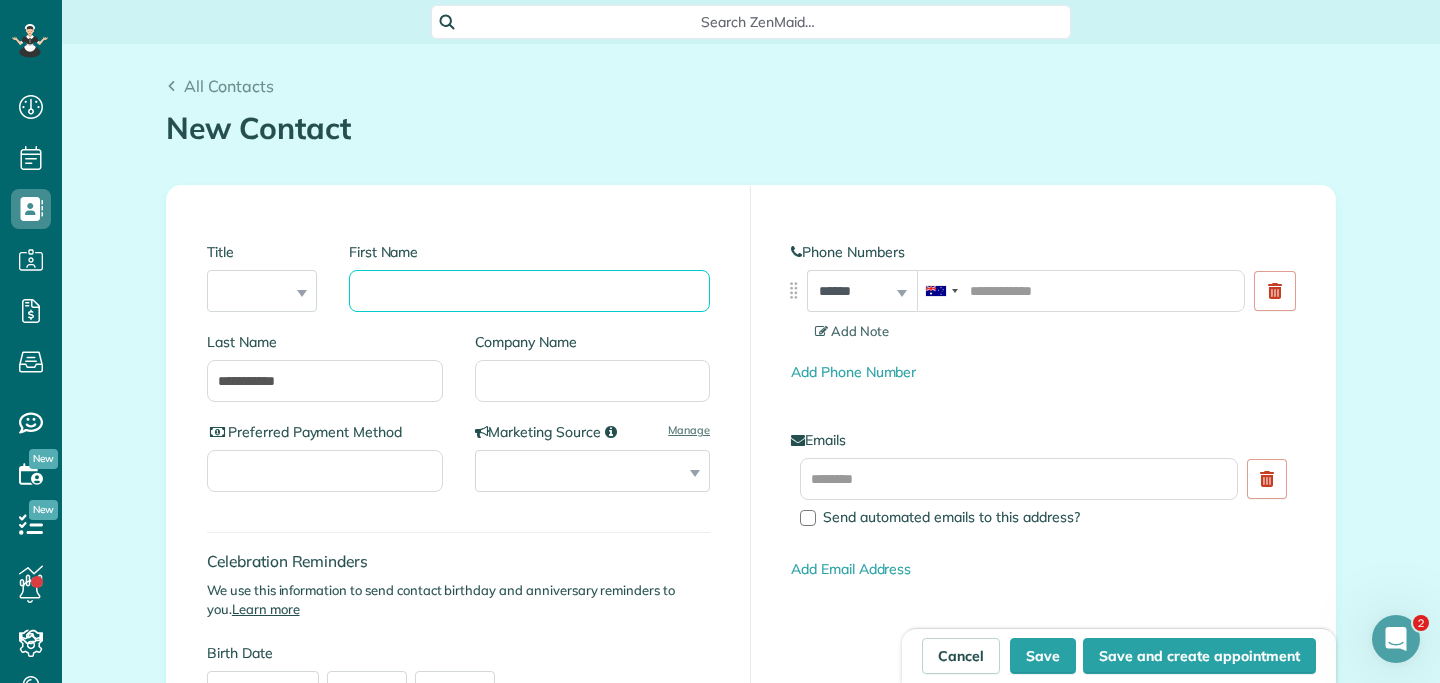 click on "First Name" at bounding box center [529, 291] 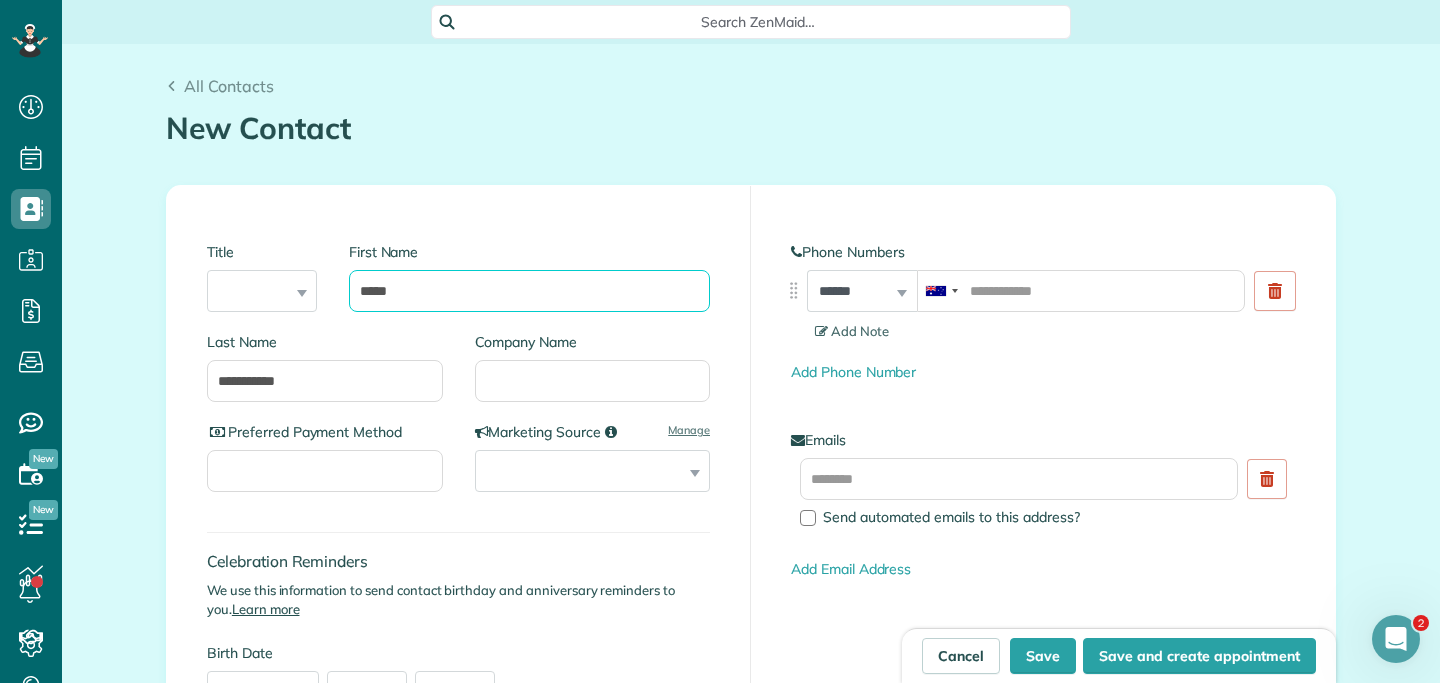 type on "*****" 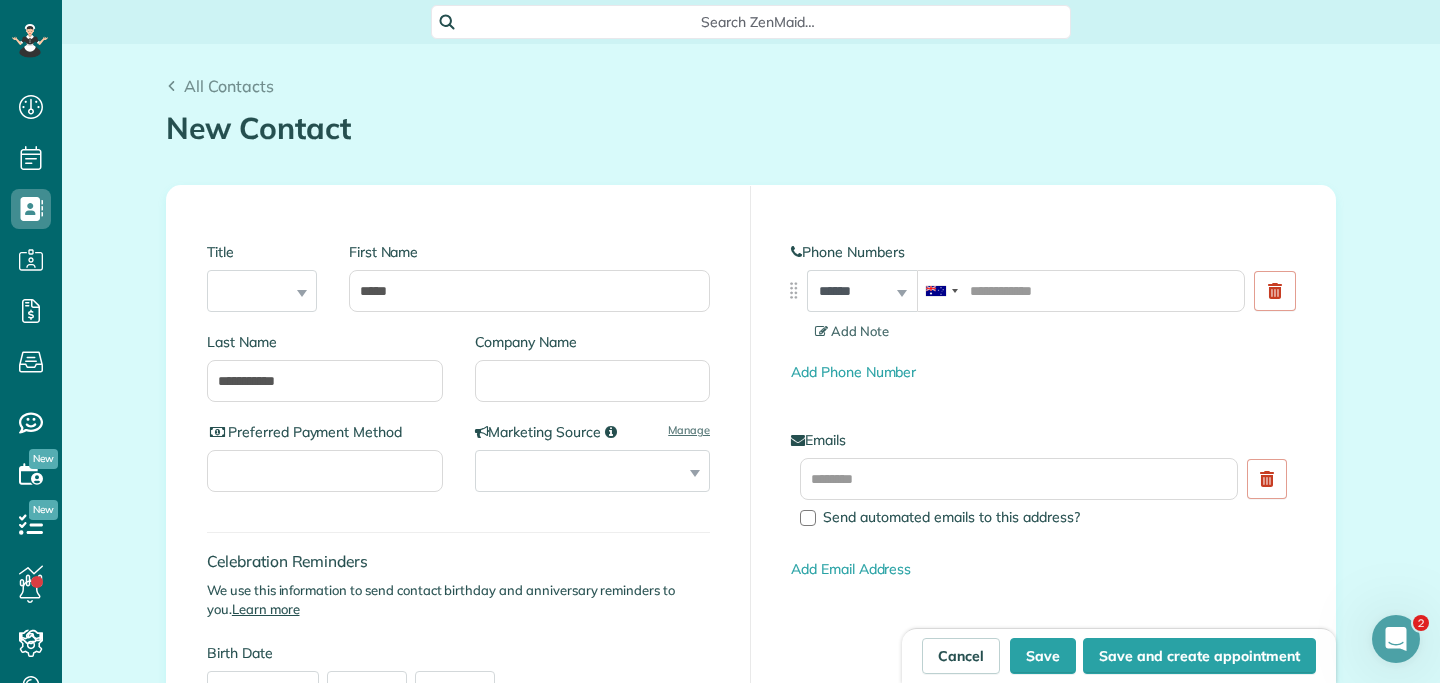 click on "**********" at bounding box center [1043, 312] 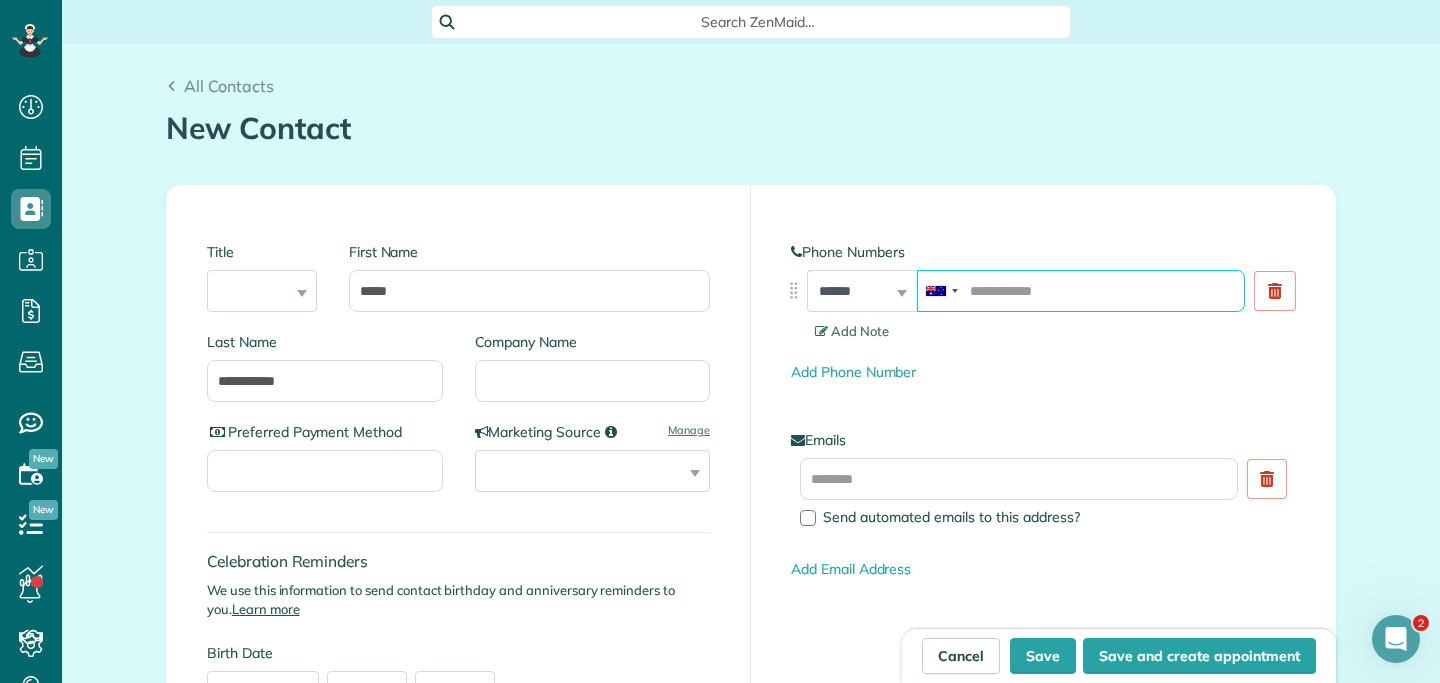 click at bounding box center [1081, 291] 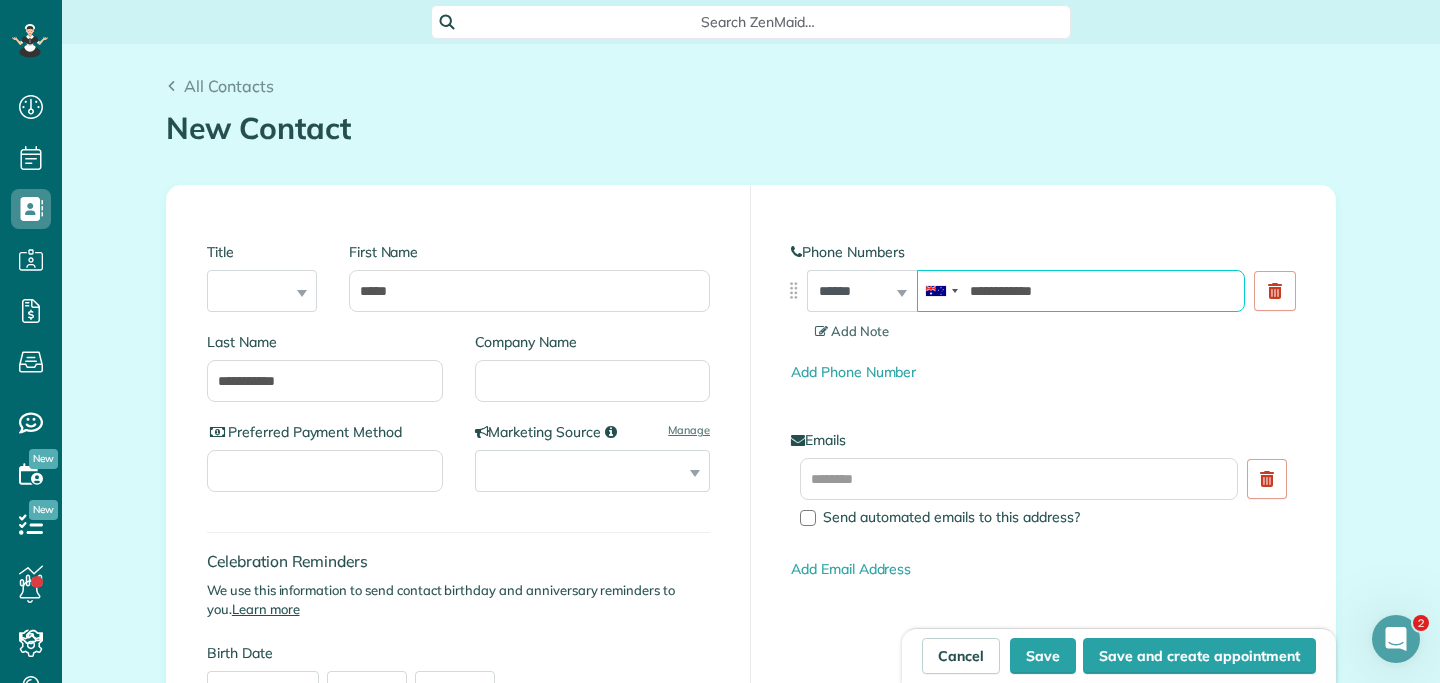 type on "**********" 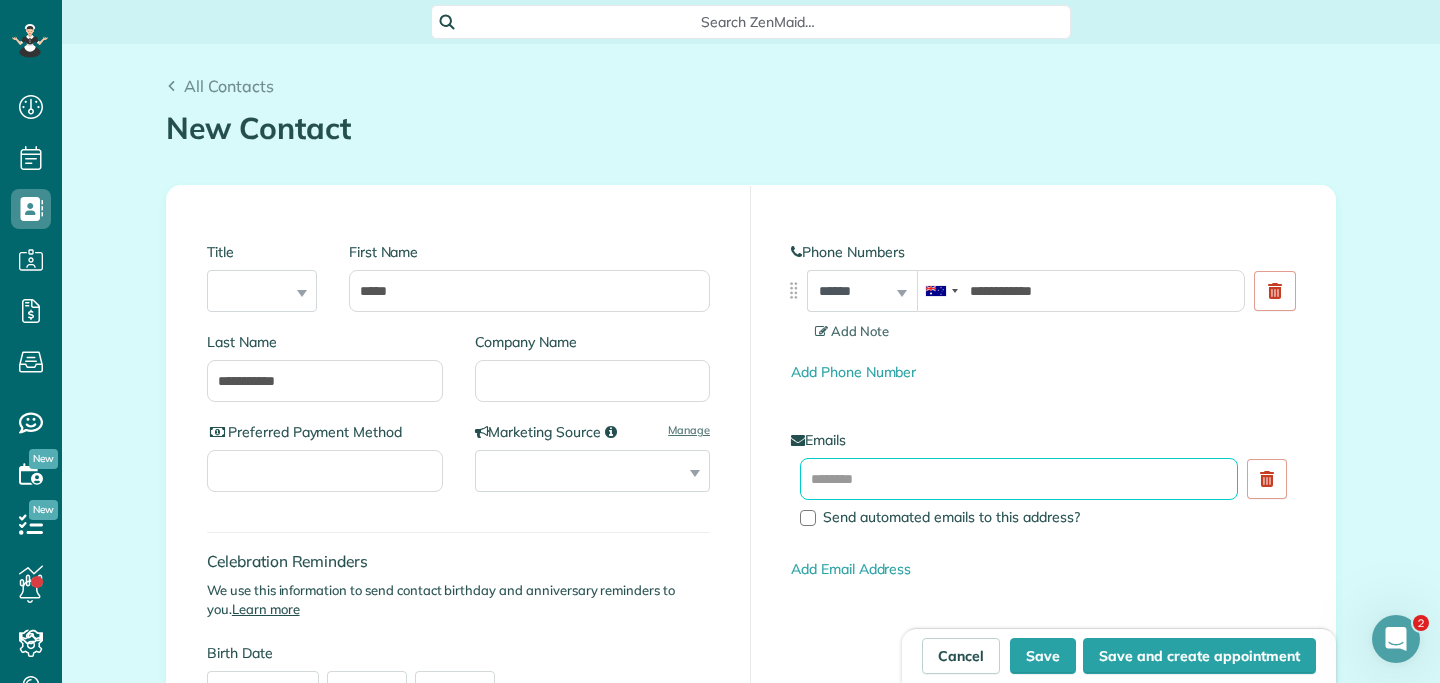 click at bounding box center (1019, 479) 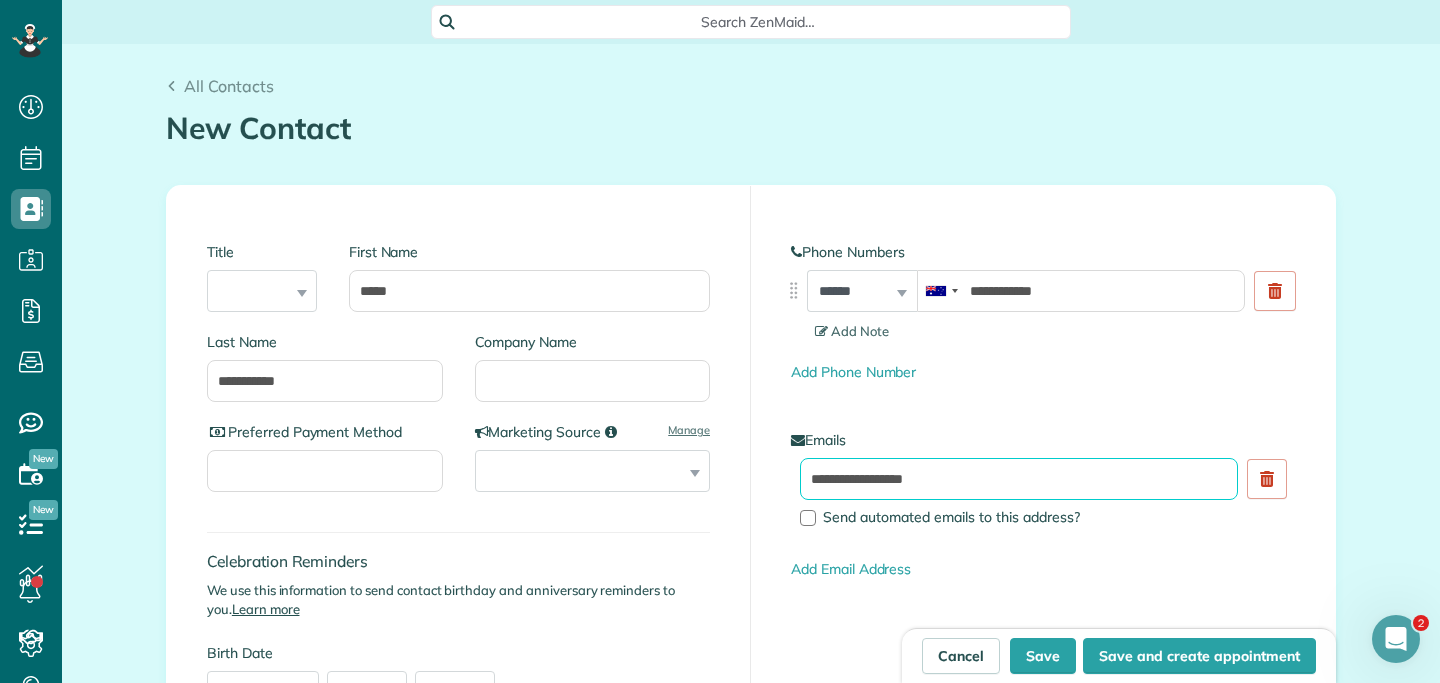 type on "**********" 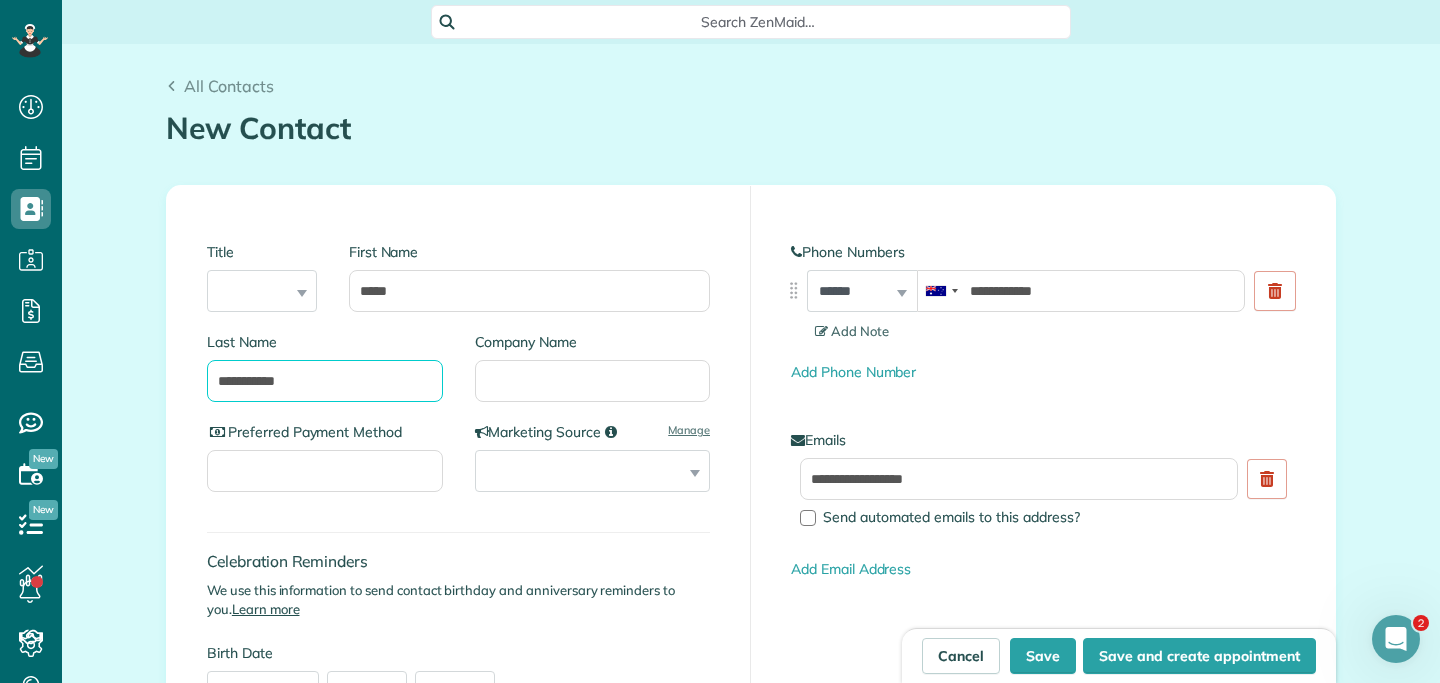 drag, startPoint x: 385, startPoint y: 385, endPoint x: 195, endPoint y: 385, distance: 190 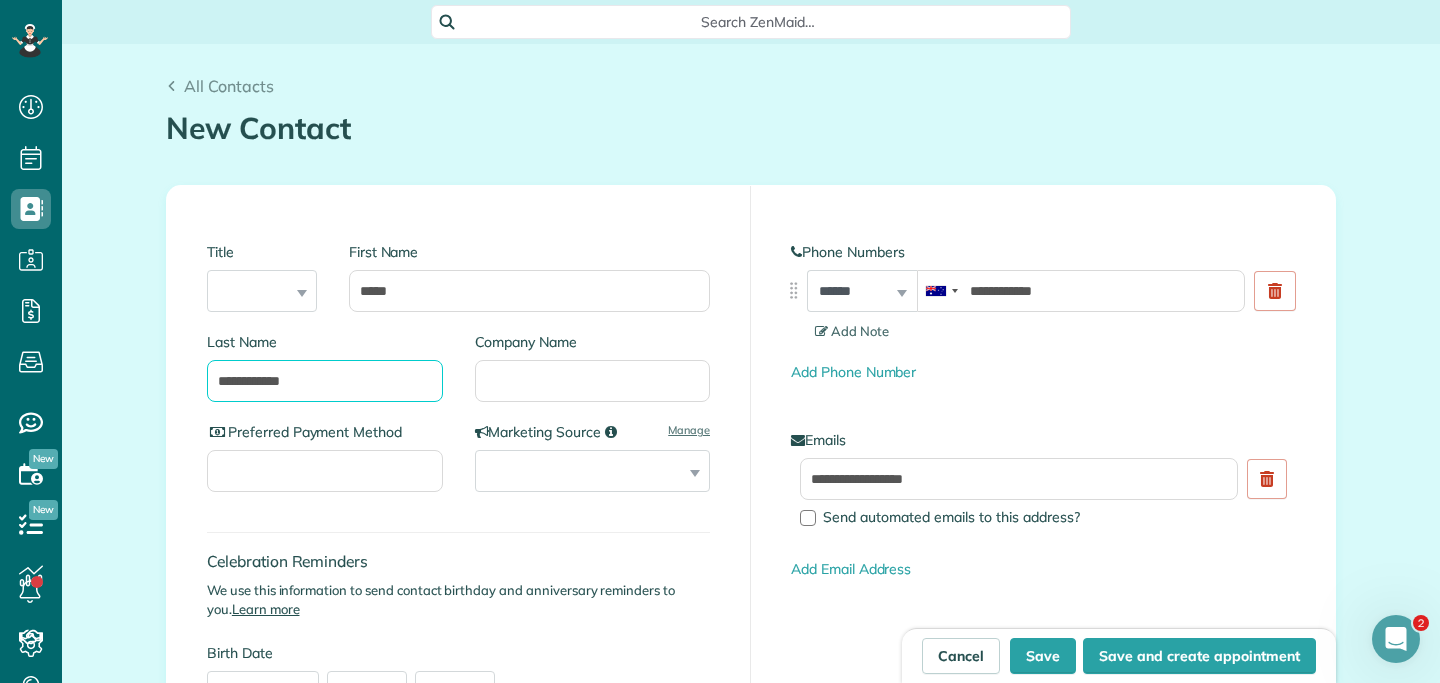 type on "**********" 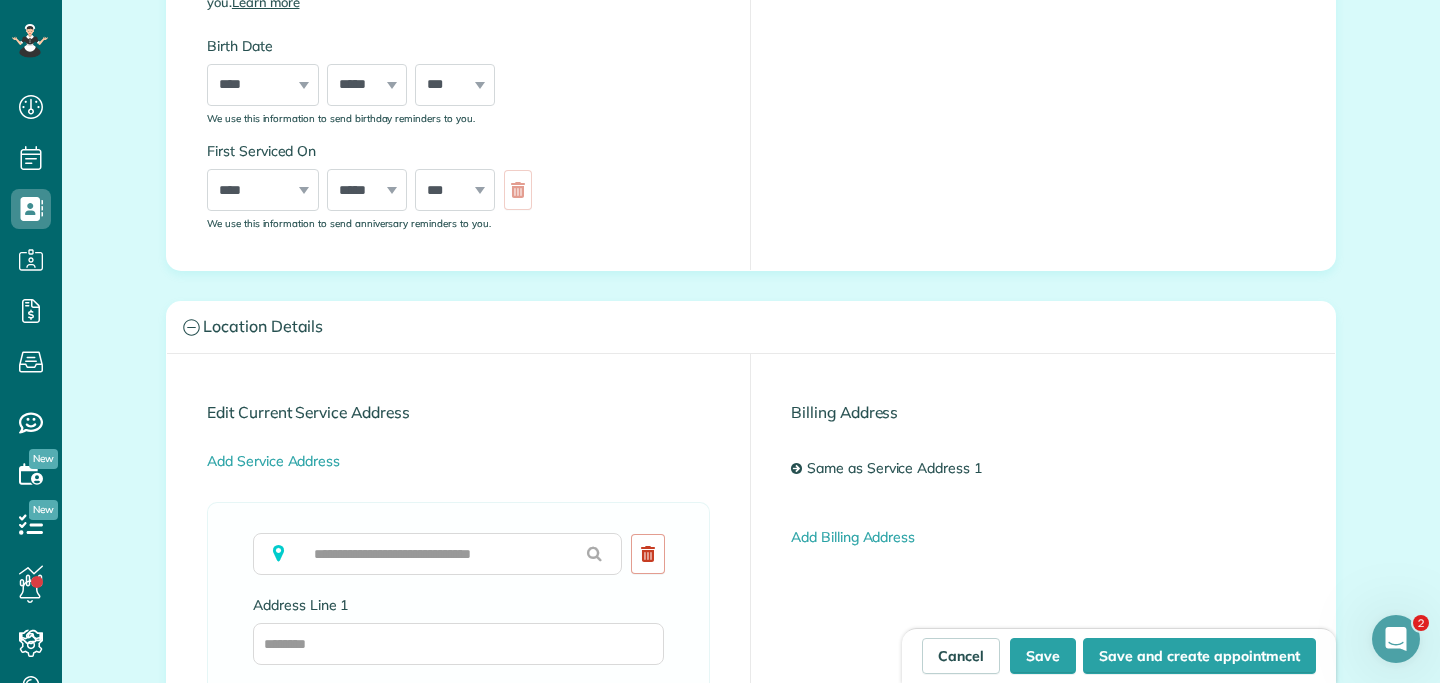 scroll, scrollTop: 648, scrollLeft: 0, axis: vertical 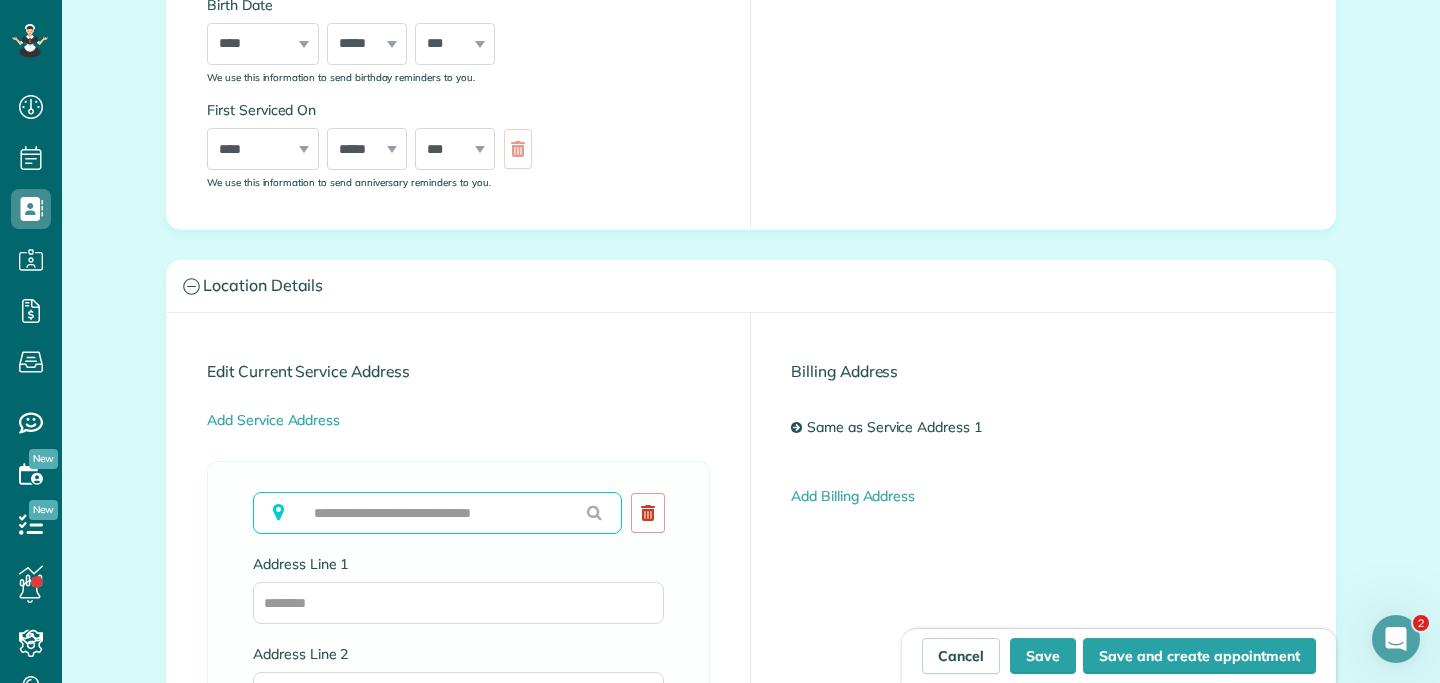 click at bounding box center (437, 513) 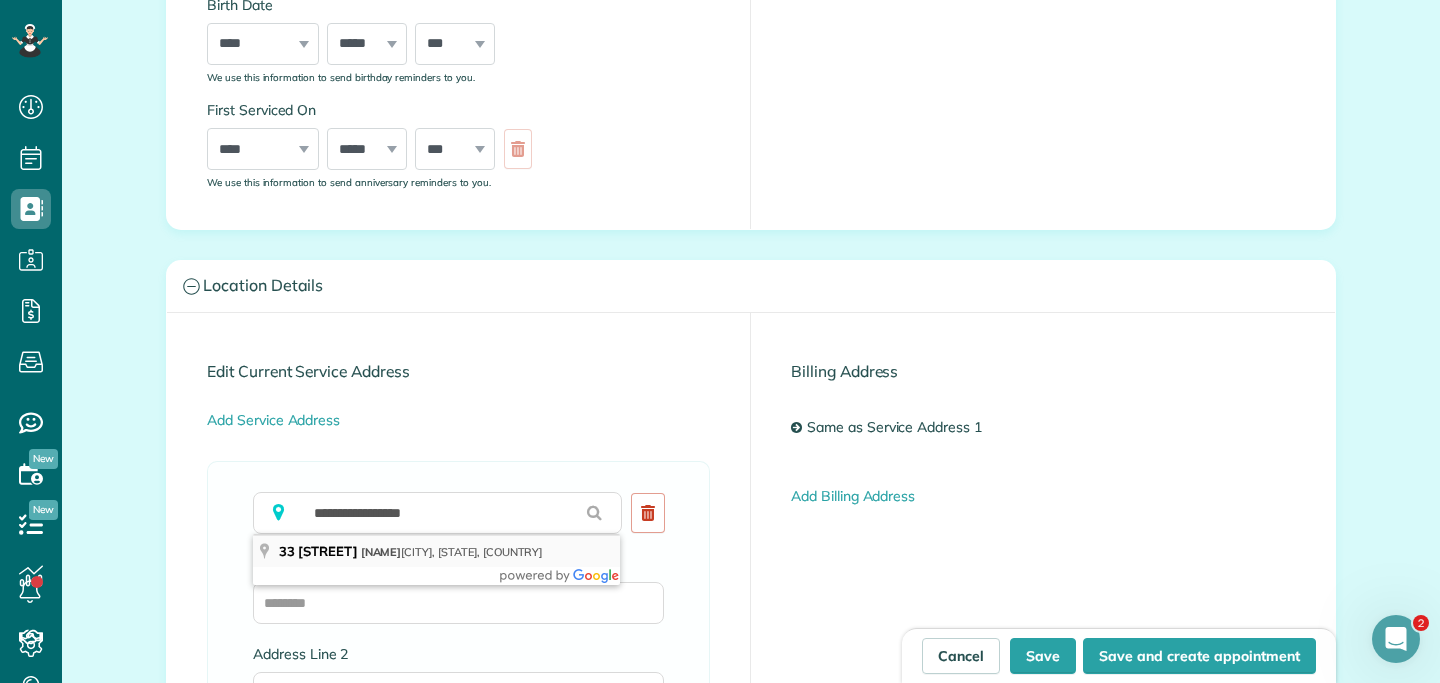 type on "**********" 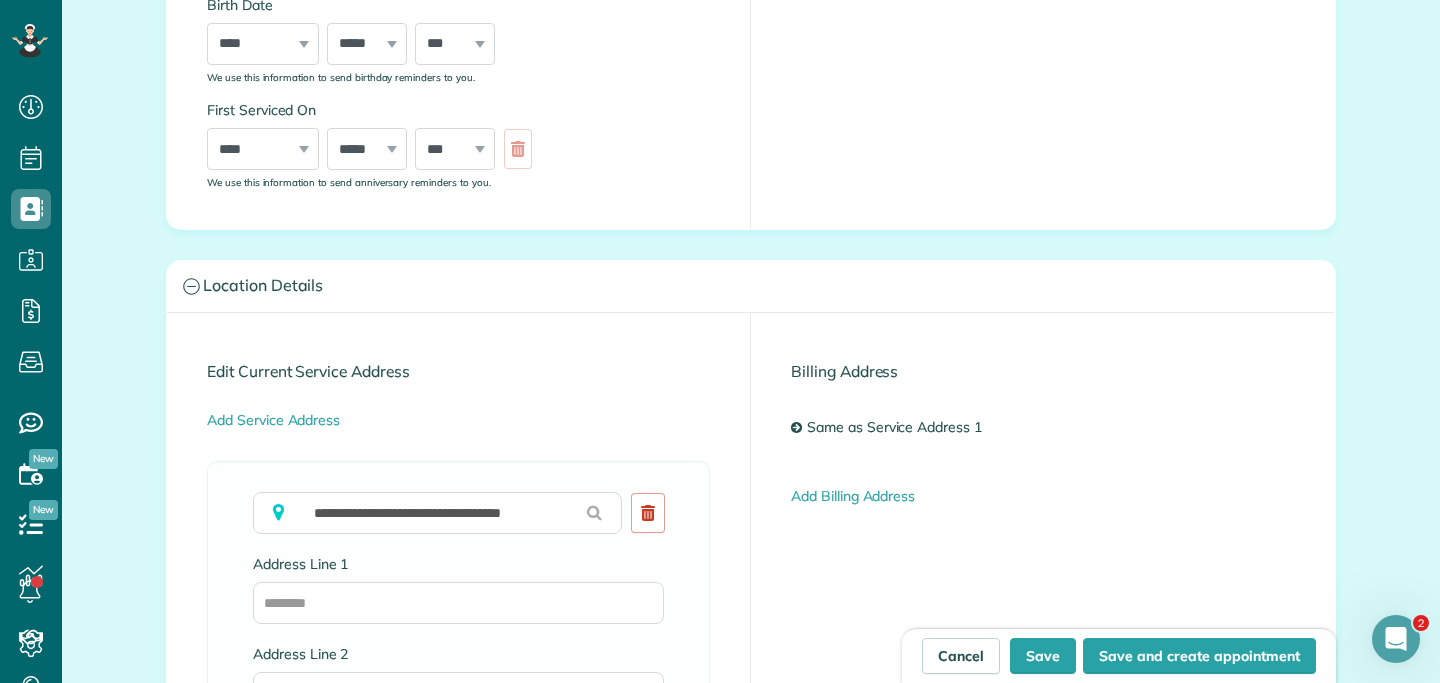 type on "**********" 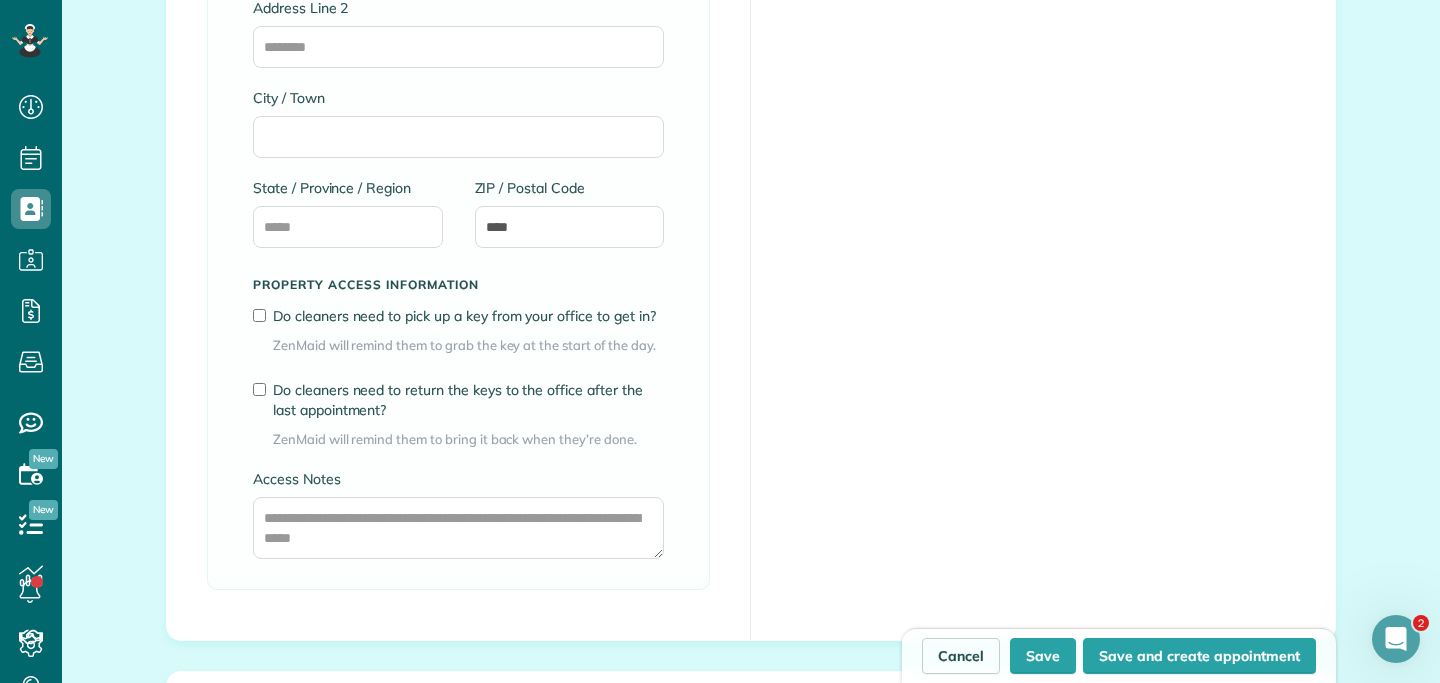 scroll, scrollTop: 1415, scrollLeft: 0, axis: vertical 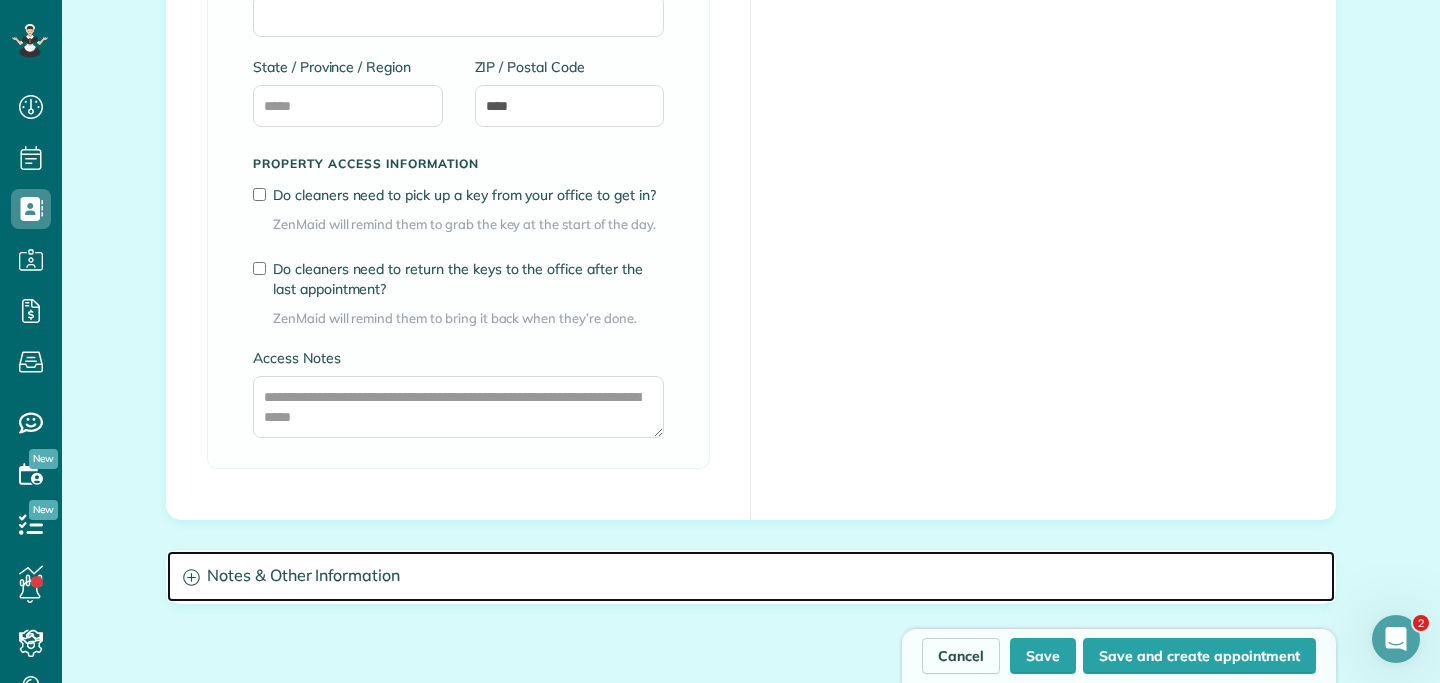 click on "Notes & Other Information" at bounding box center (751, 576) 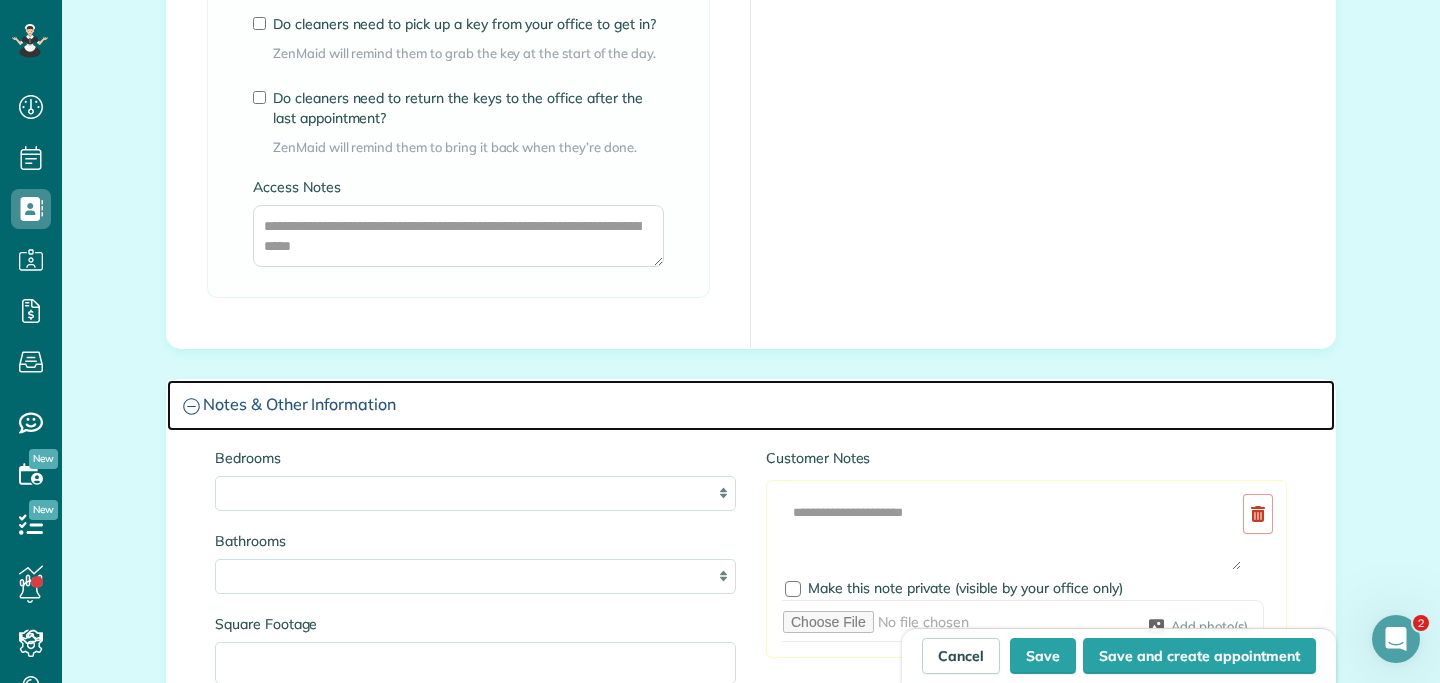scroll, scrollTop: 1633, scrollLeft: 0, axis: vertical 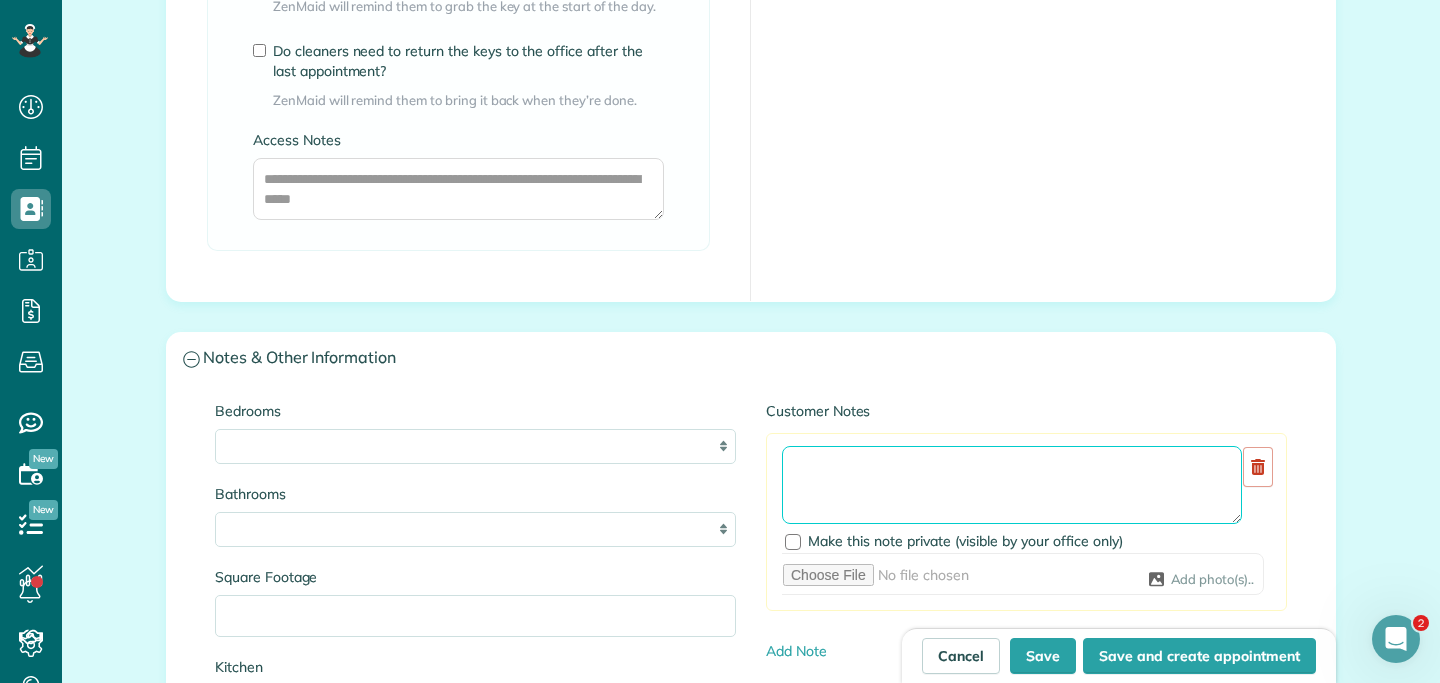 click at bounding box center (1012, 485) 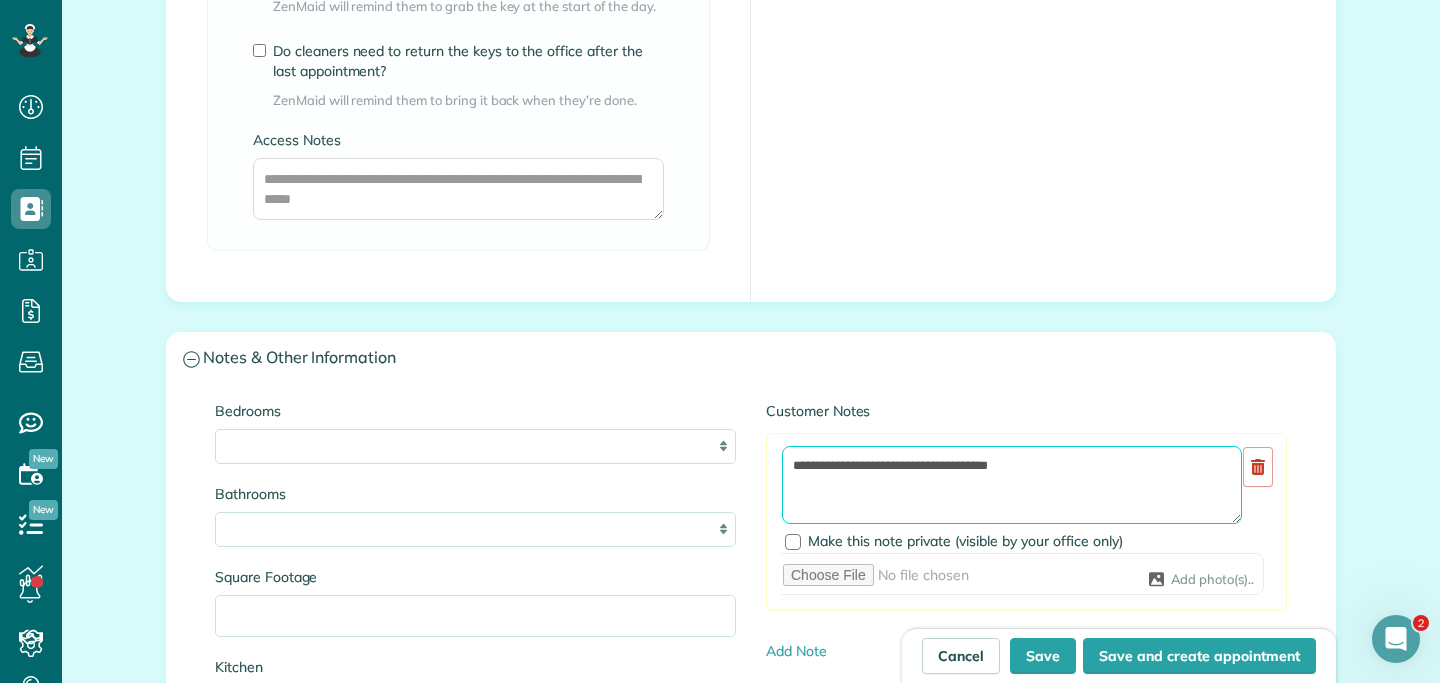 click on "**********" at bounding box center [1012, 485] 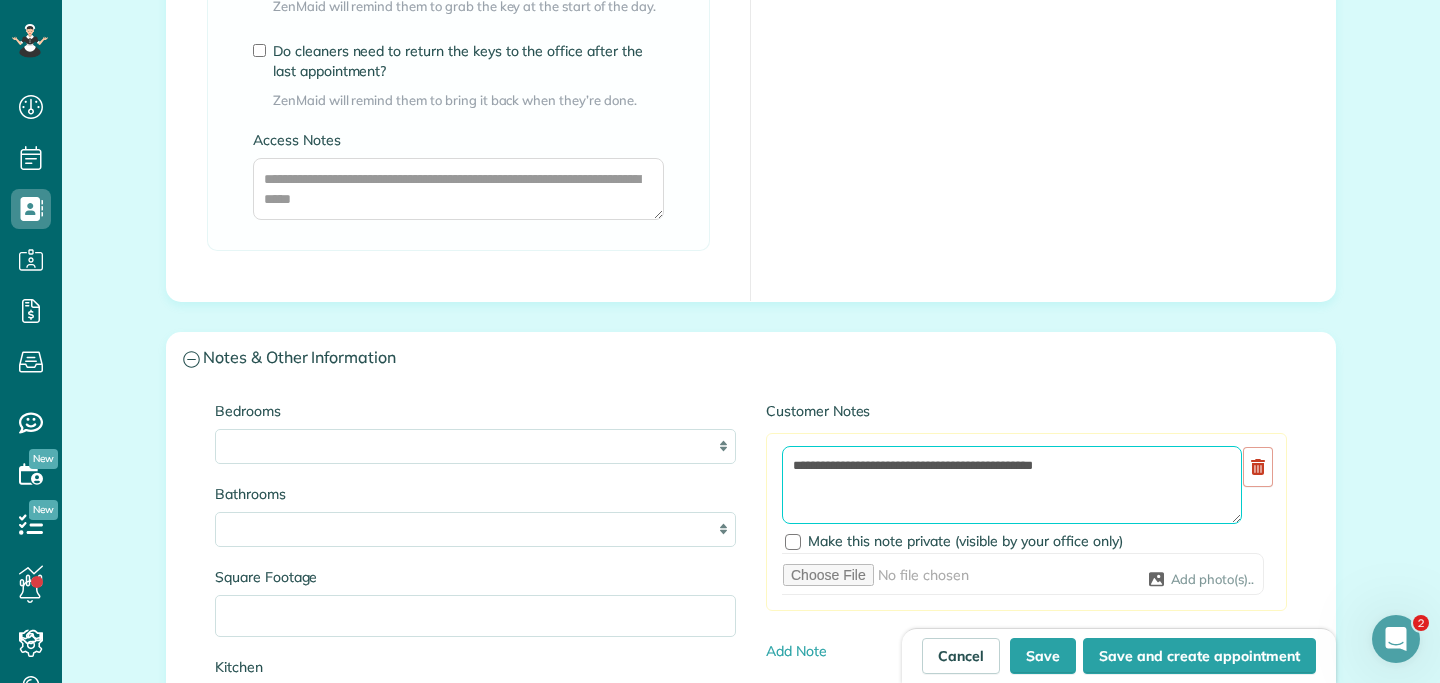 click on "**********" at bounding box center [1012, 485] 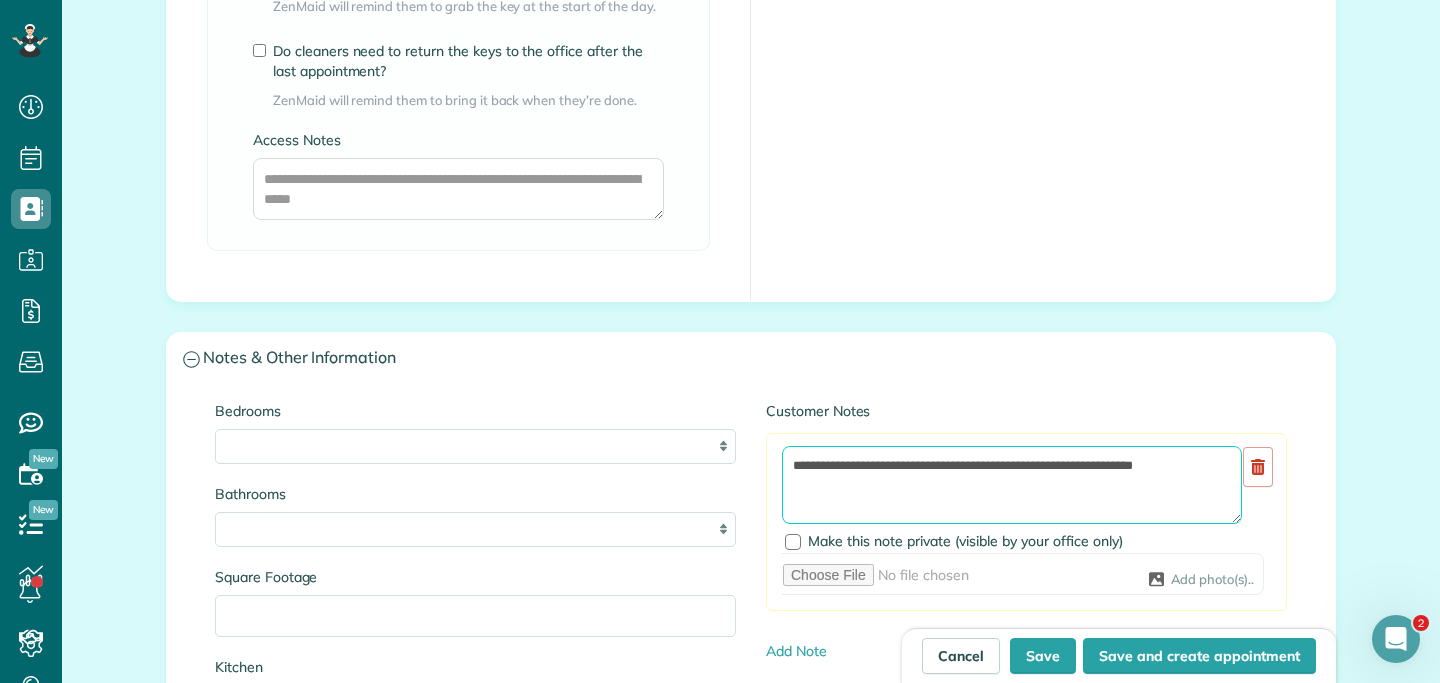 click on "**********" at bounding box center (1012, 485) 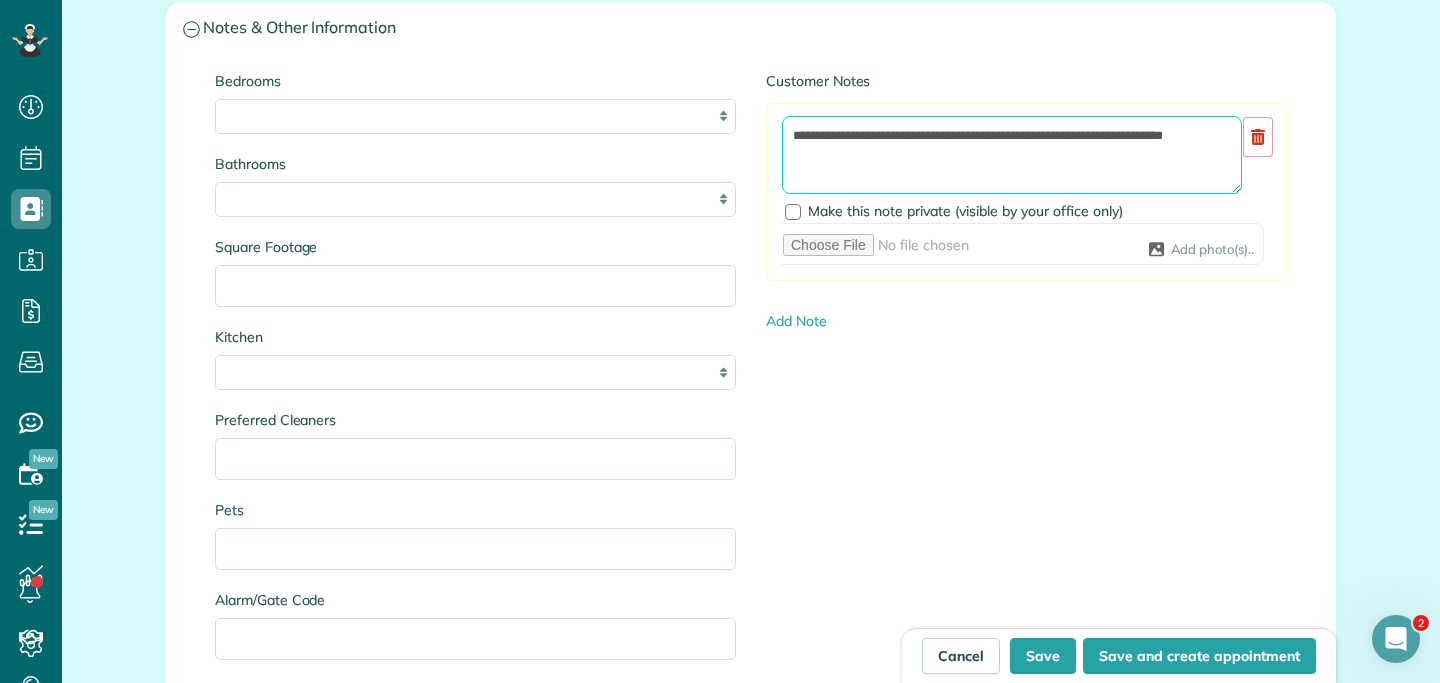 scroll, scrollTop: 1964, scrollLeft: 0, axis: vertical 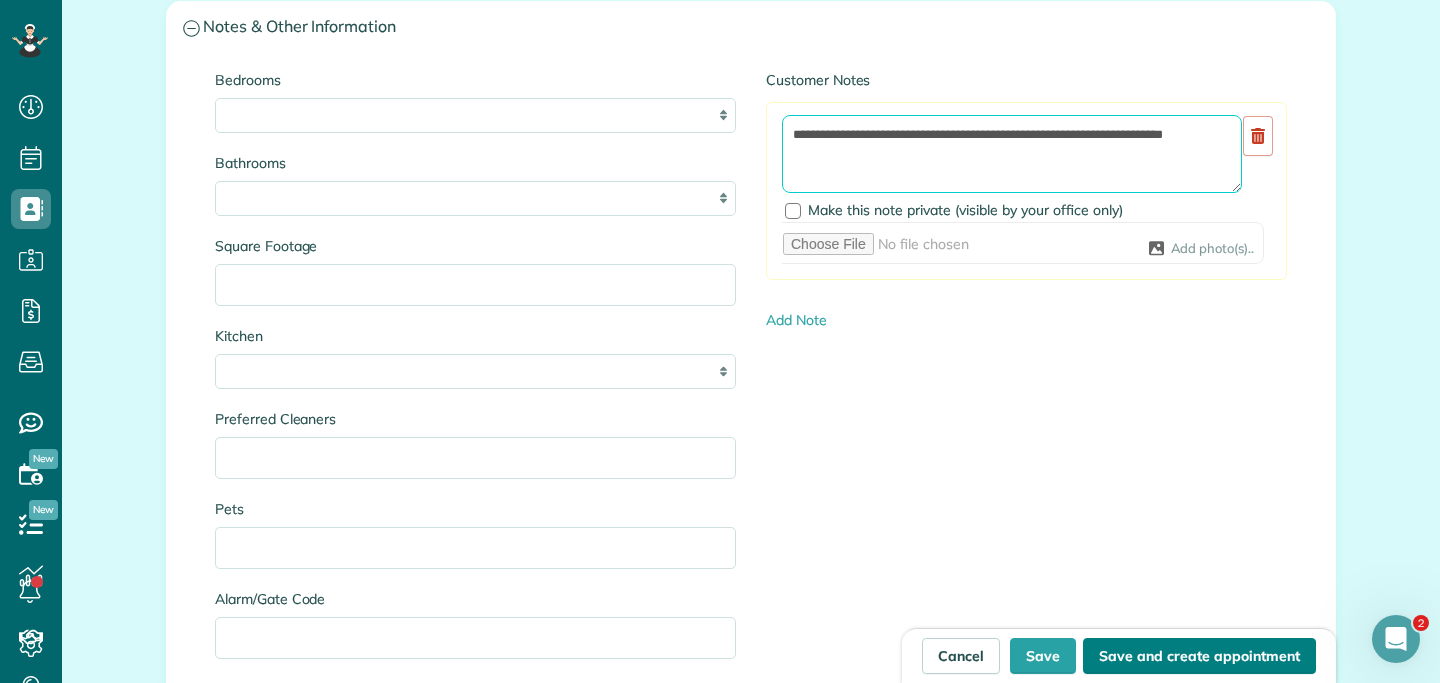type on "**********" 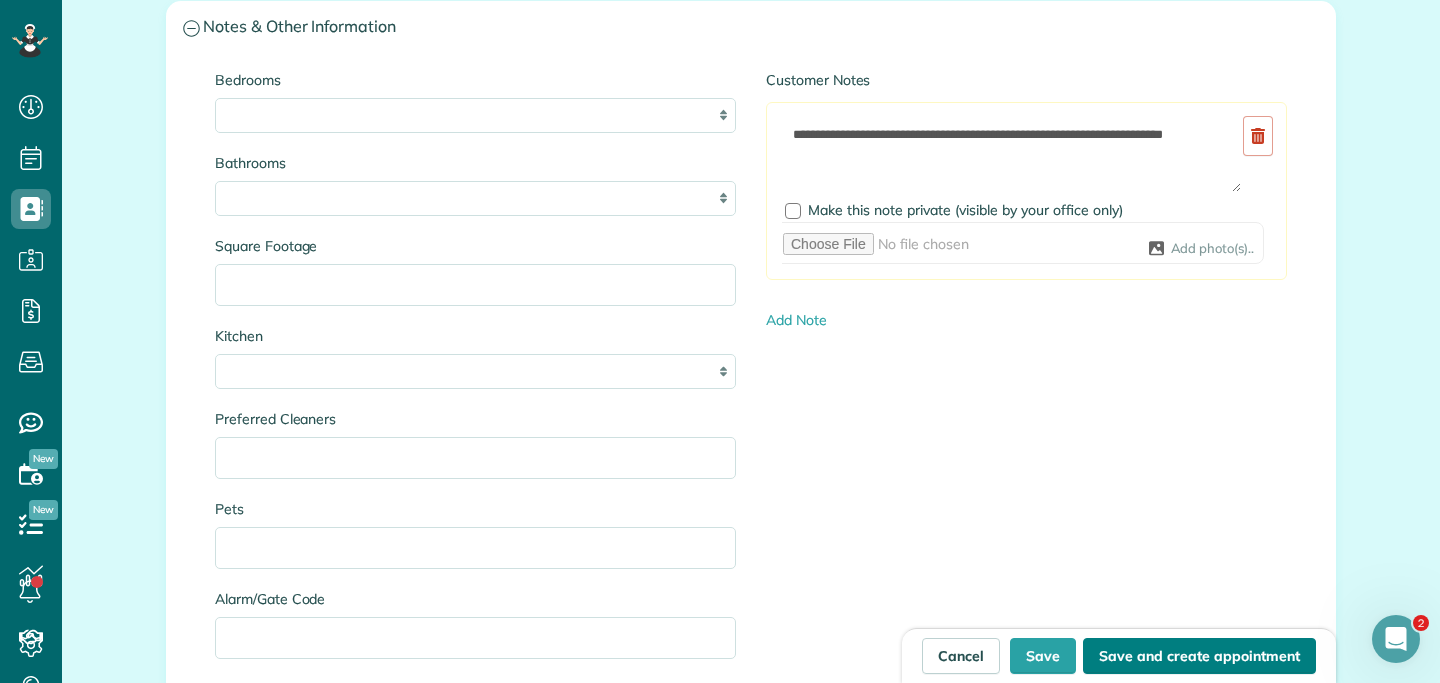 click on "Save and create appointment" at bounding box center (1199, 656) 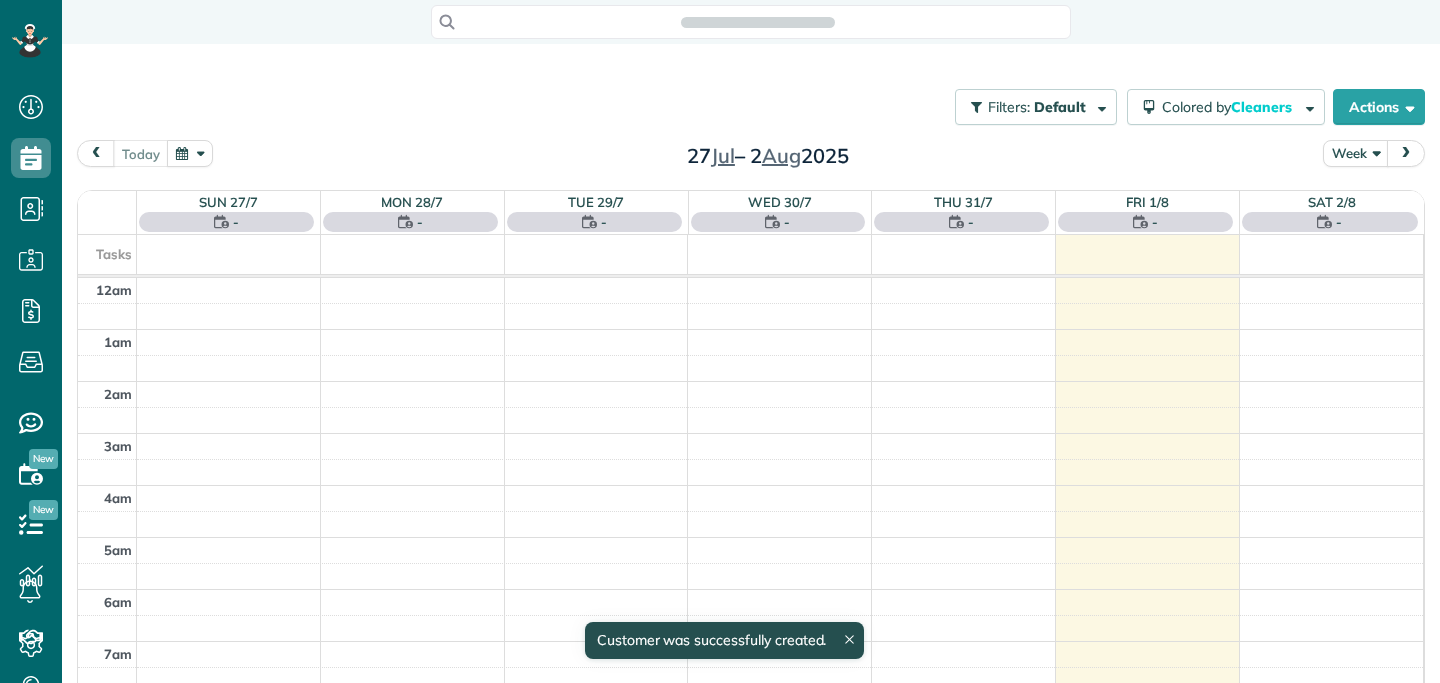 scroll, scrollTop: 0, scrollLeft: 0, axis: both 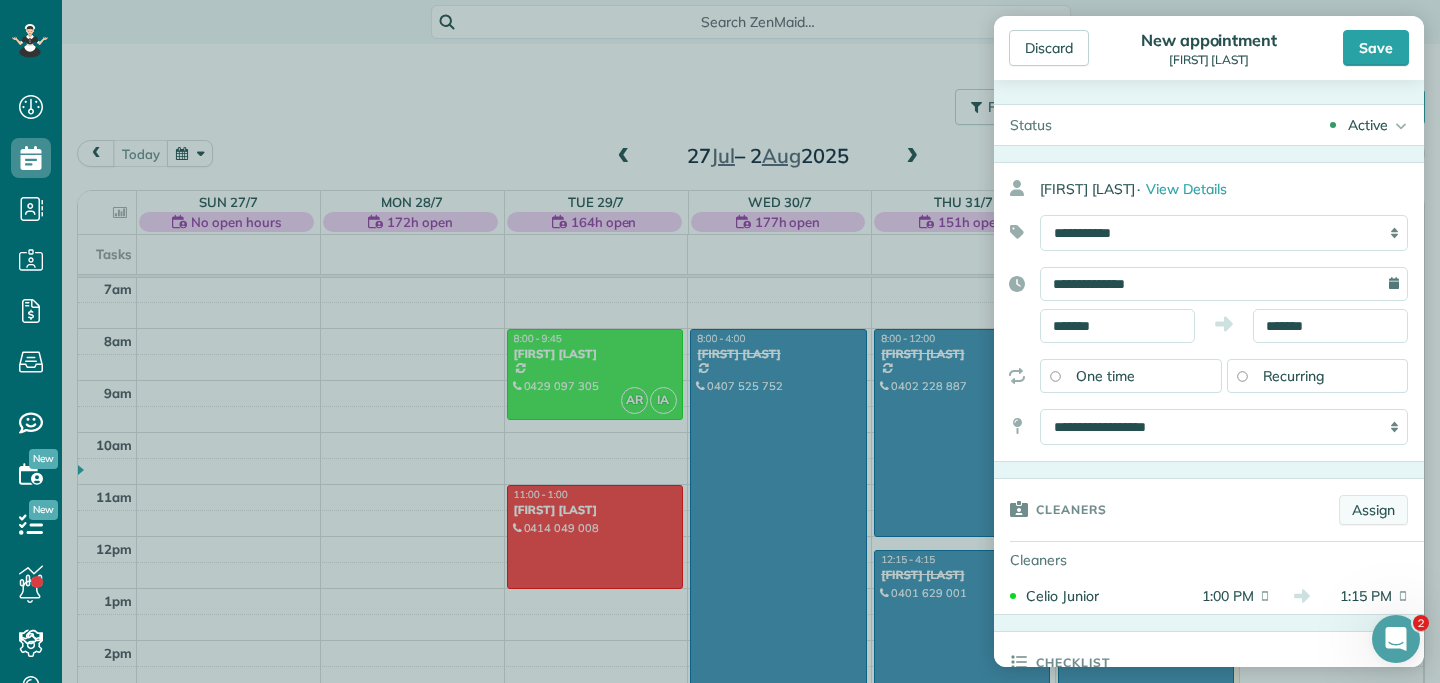click on "Assign" at bounding box center [1373, 510] 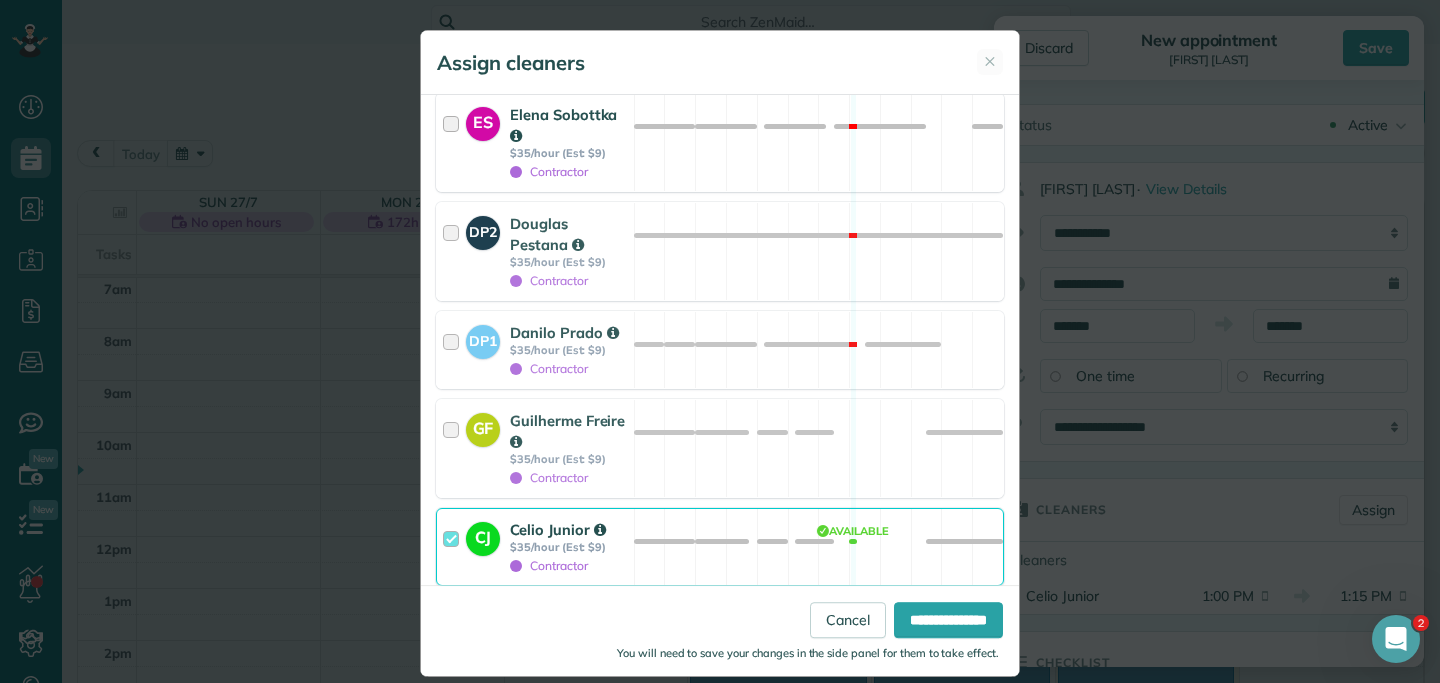 scroll, scrollTop: 2371, scrollLeft: 0, axis: vertical 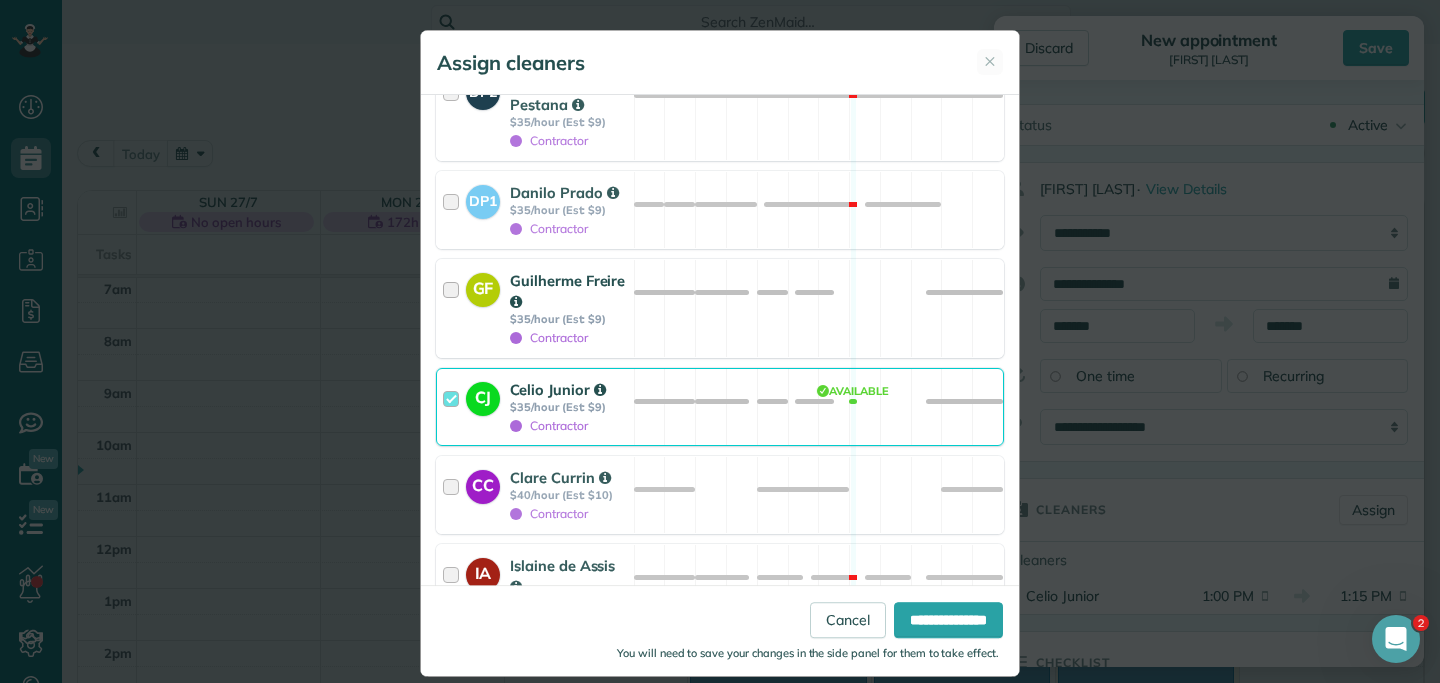 click at bounding box center [454, 308] 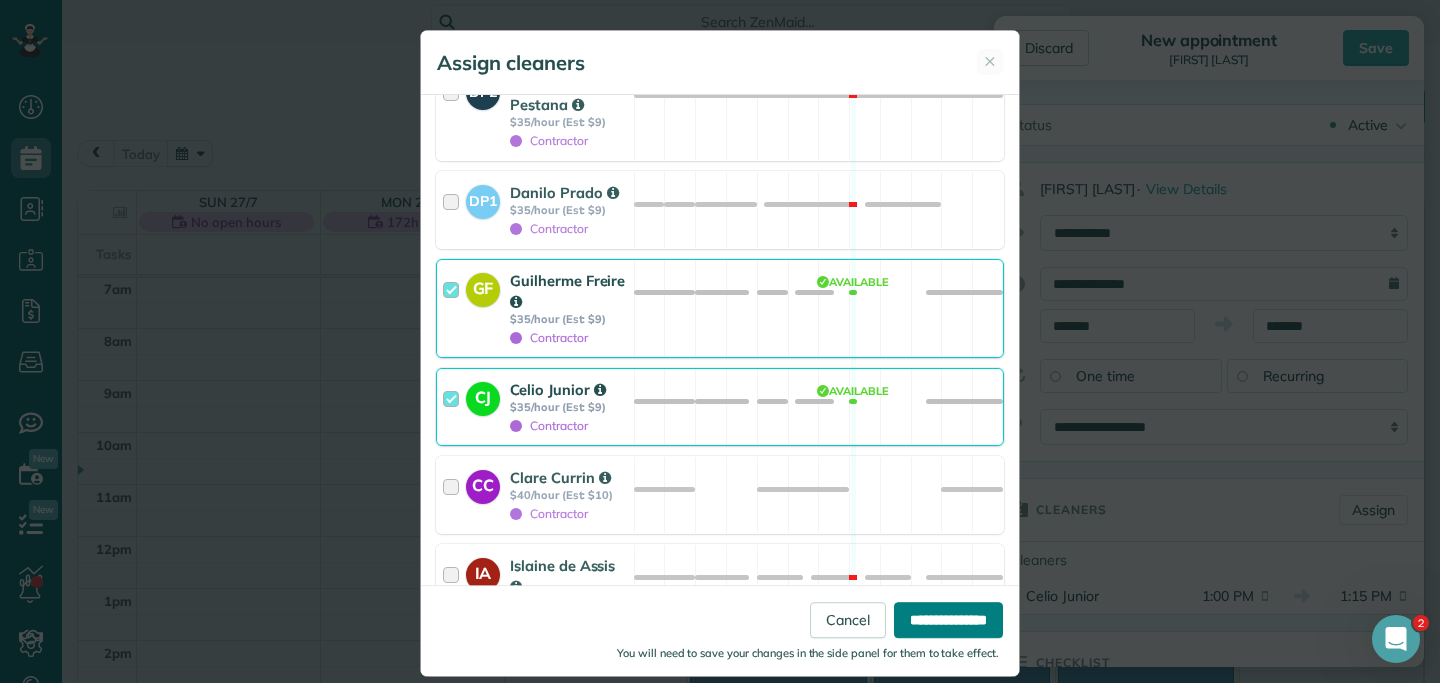 click on "**********" at bounding box center (948, 620) 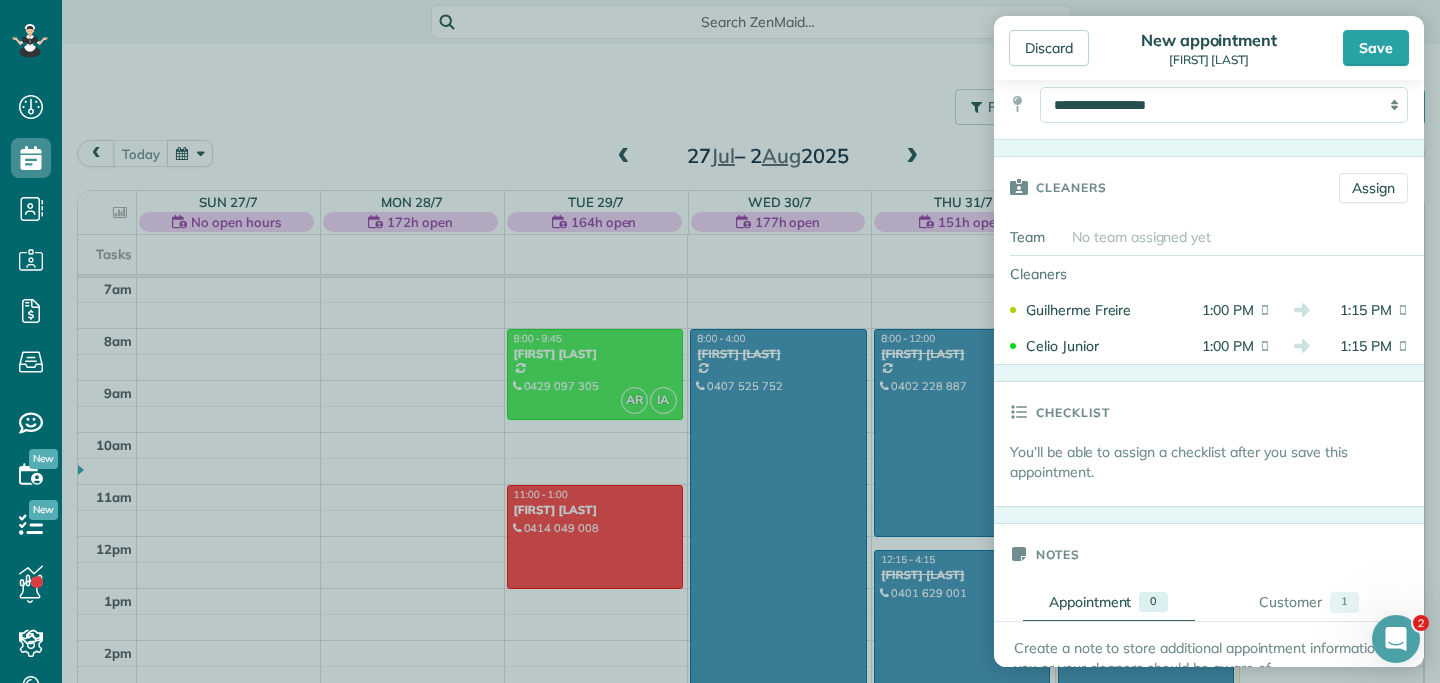 scroll, scrollTop: 0, scrollLeft: 0, axis: both 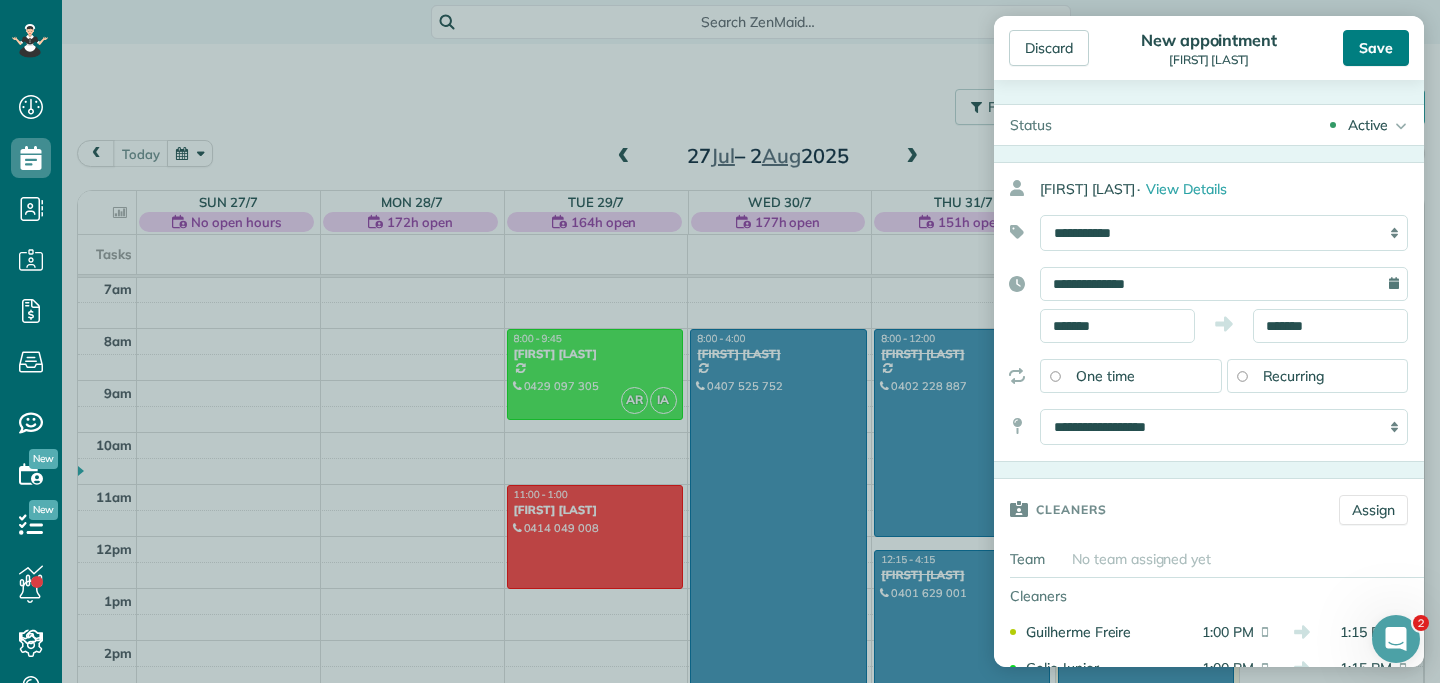 click on "Save" at bounding box center [1376, 48] 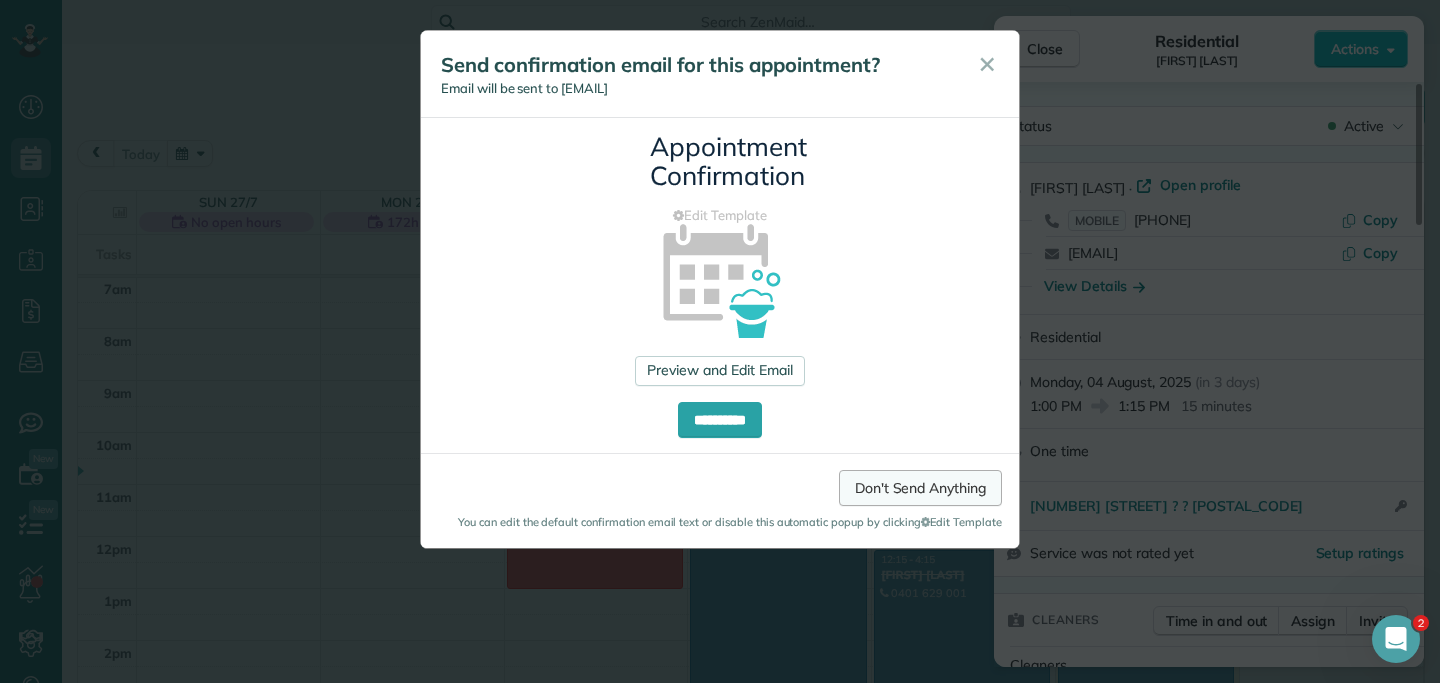 click on "Don't Send Anything" at bounding box center [920, 488] 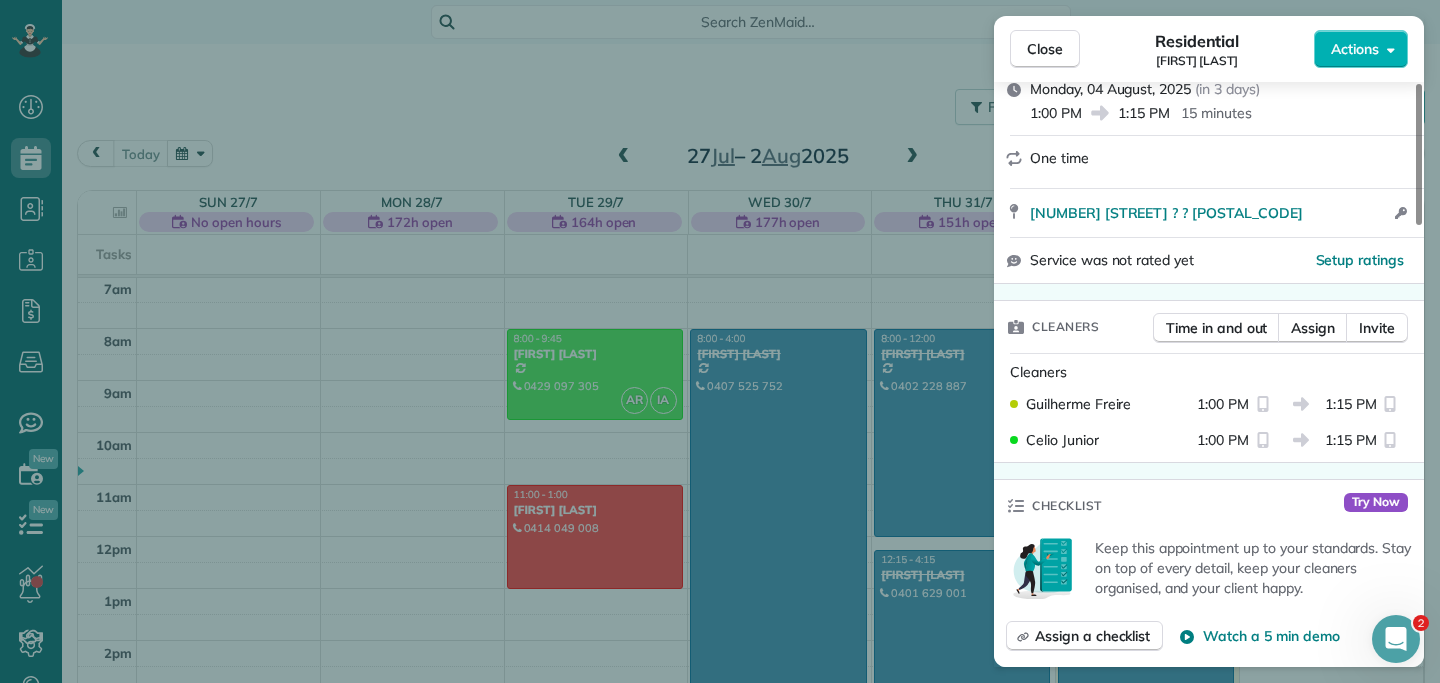 scroll, scrollTop: 311, scrollLeft: 0, axis: vertical 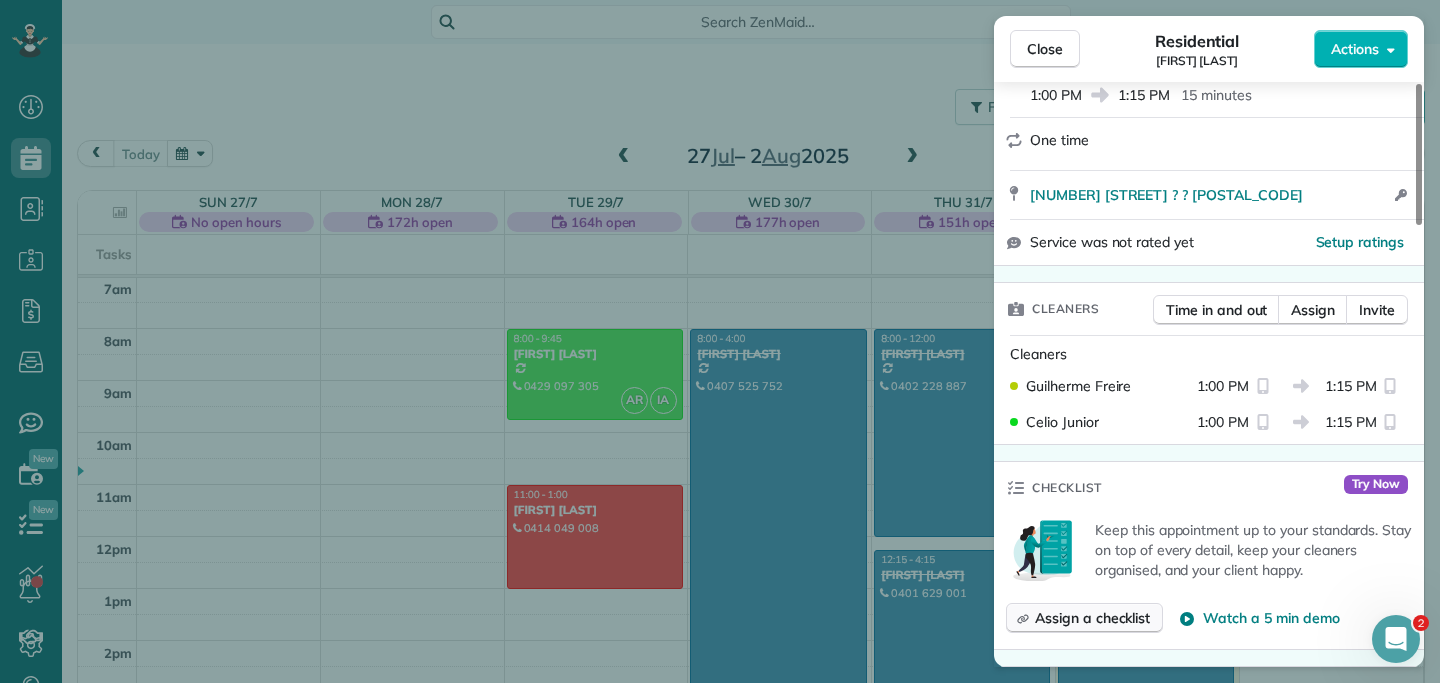 click on "Assign a checklist" at bounding box center [1092, 618] 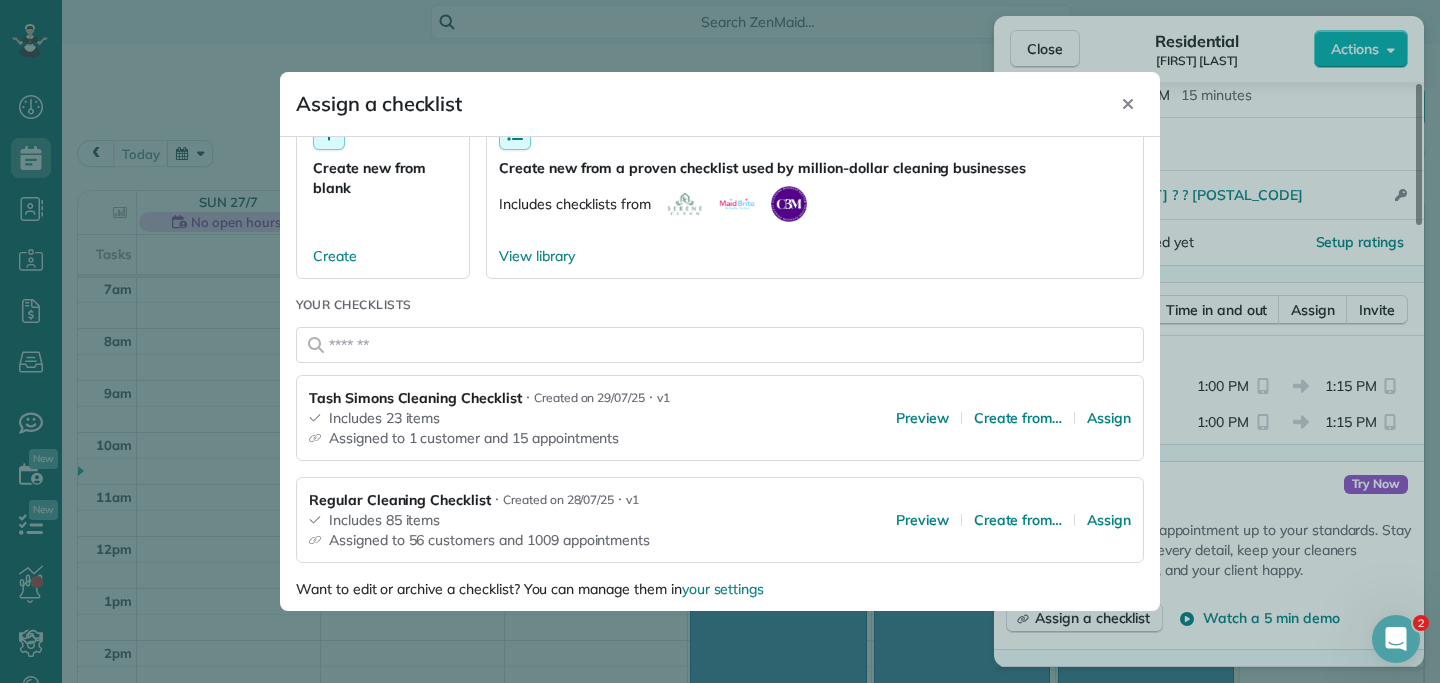 scroll, scrollTop: 79, scrollLeft: 0, axis: vertical 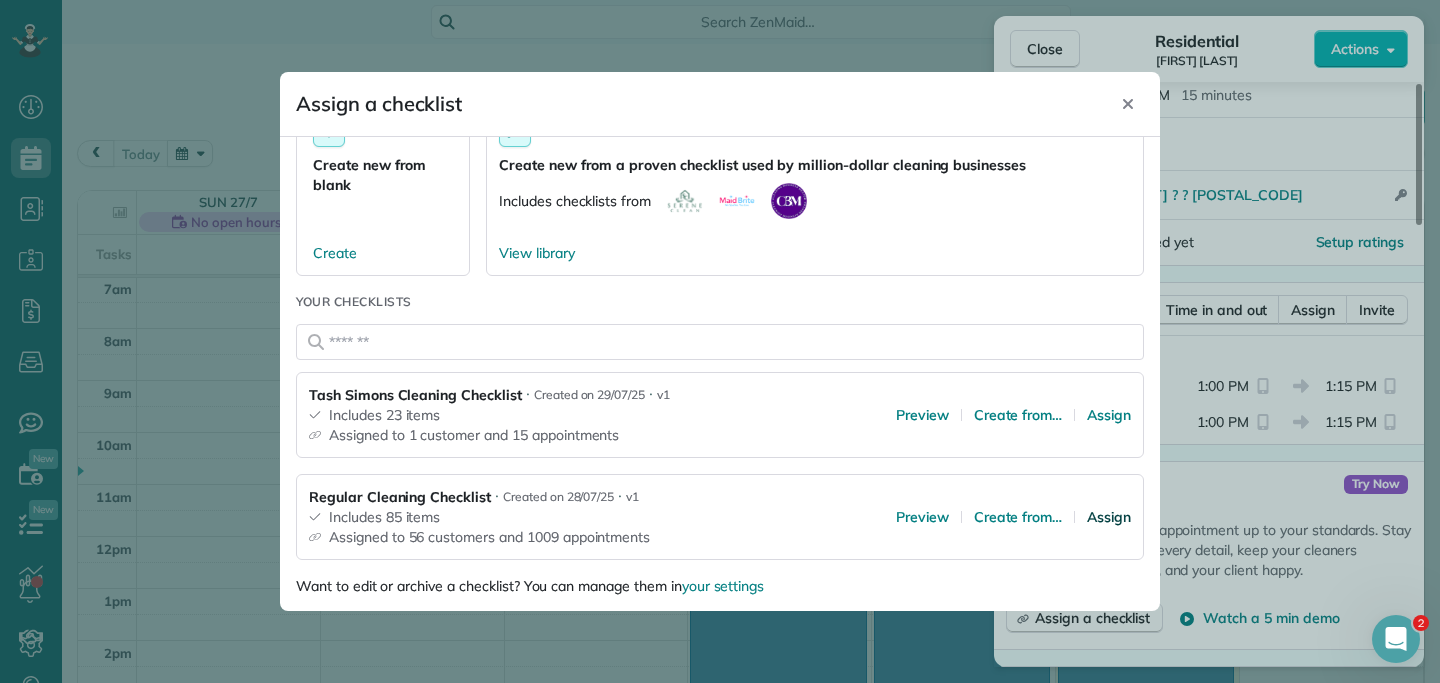 click on "Assign" at bounding box center (1109, 517) 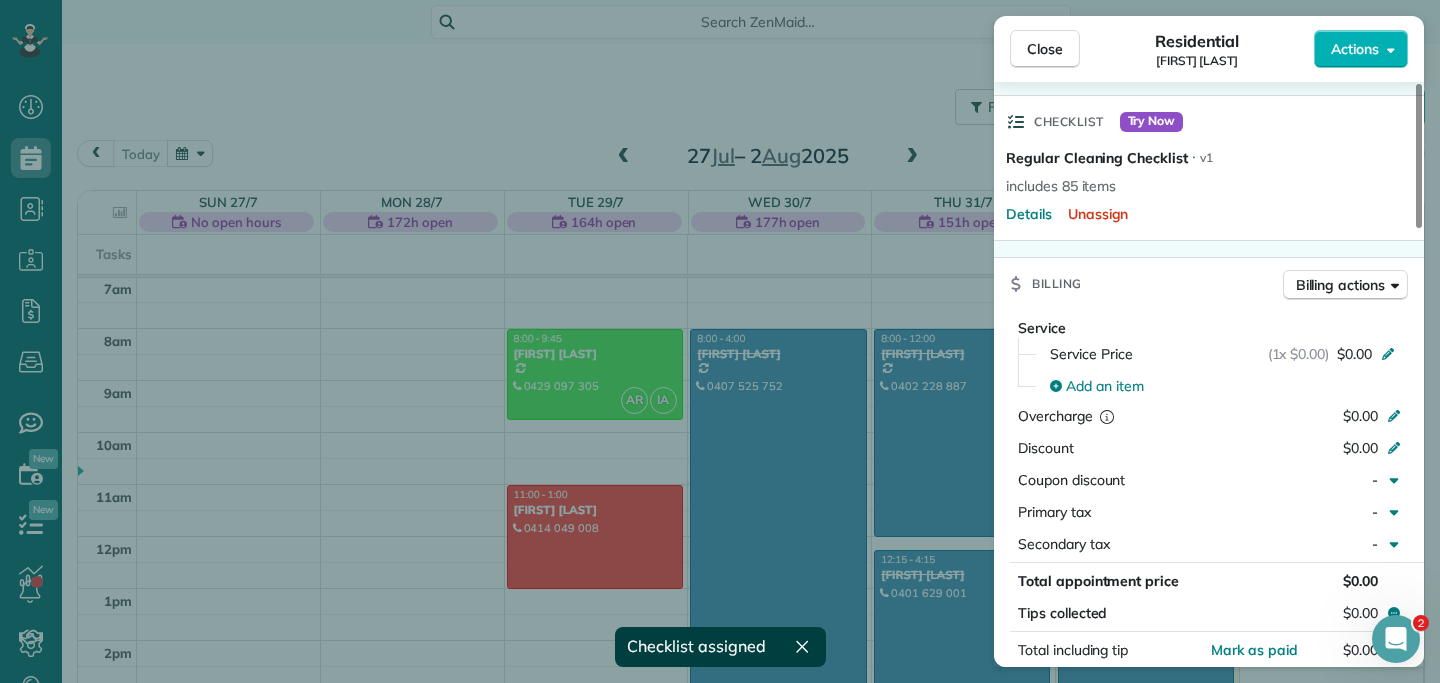 scroll, scrollTop: 689, scrollLeft: 0, axis: vertical 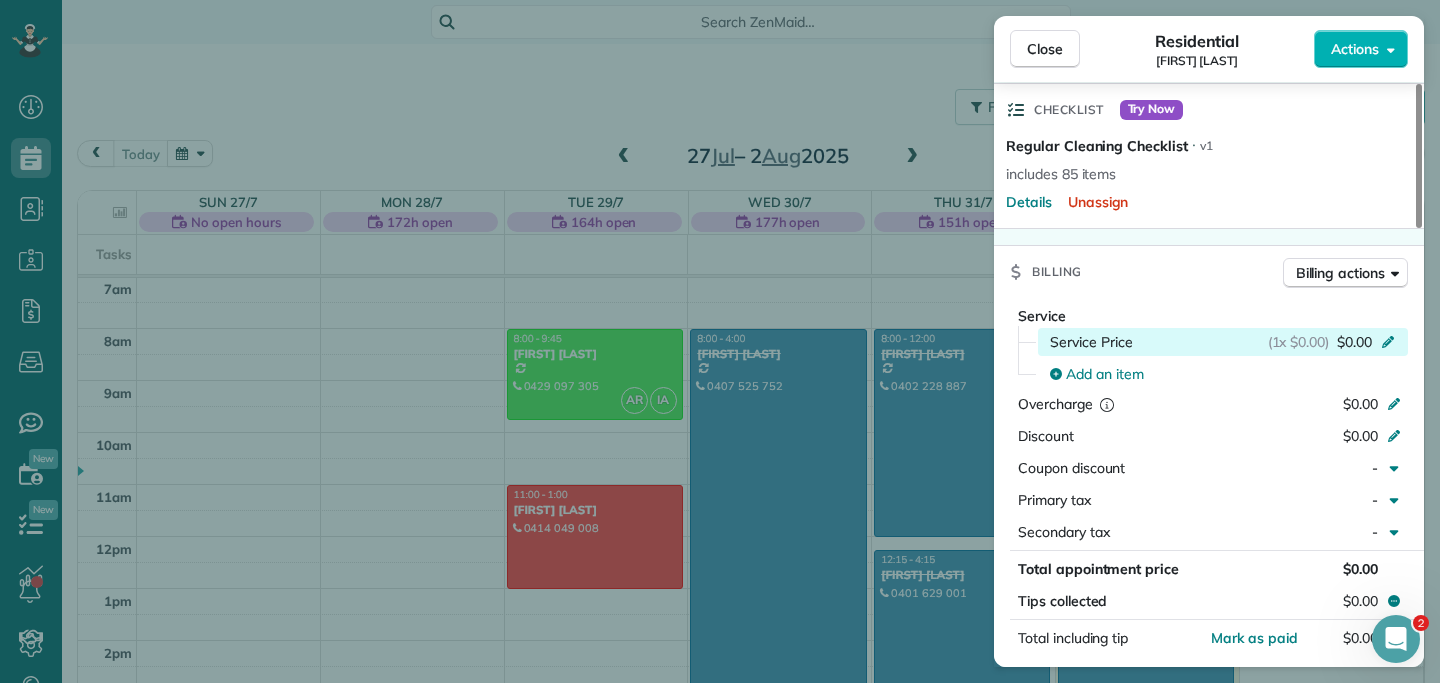 click 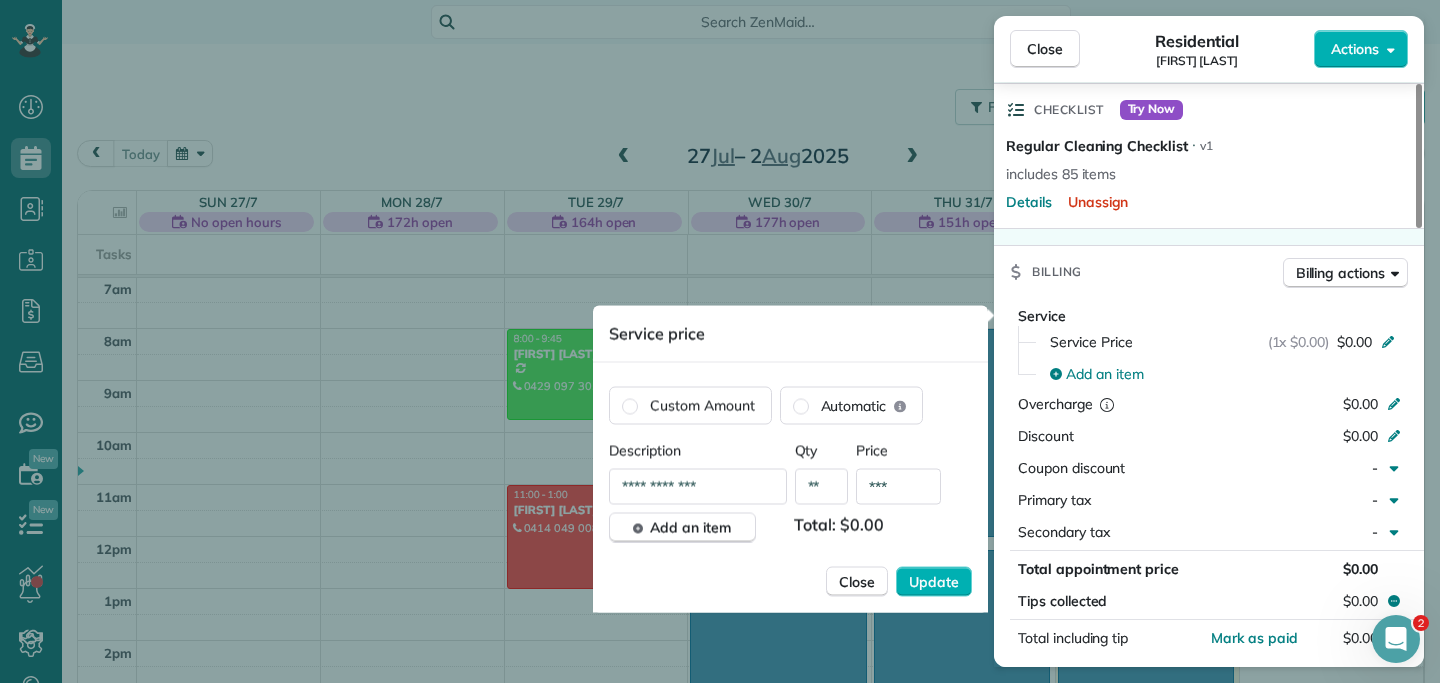 click on "**" at bounding box center [822, 487] 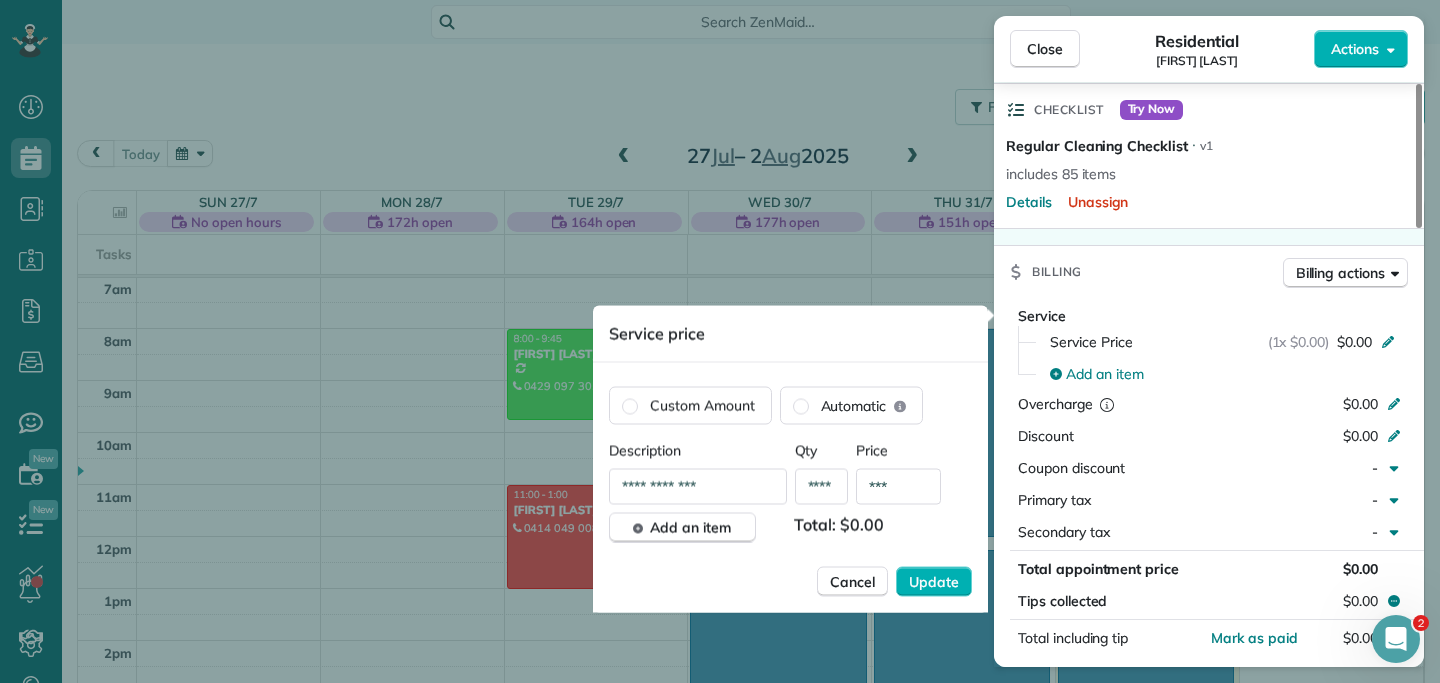 type on "****" 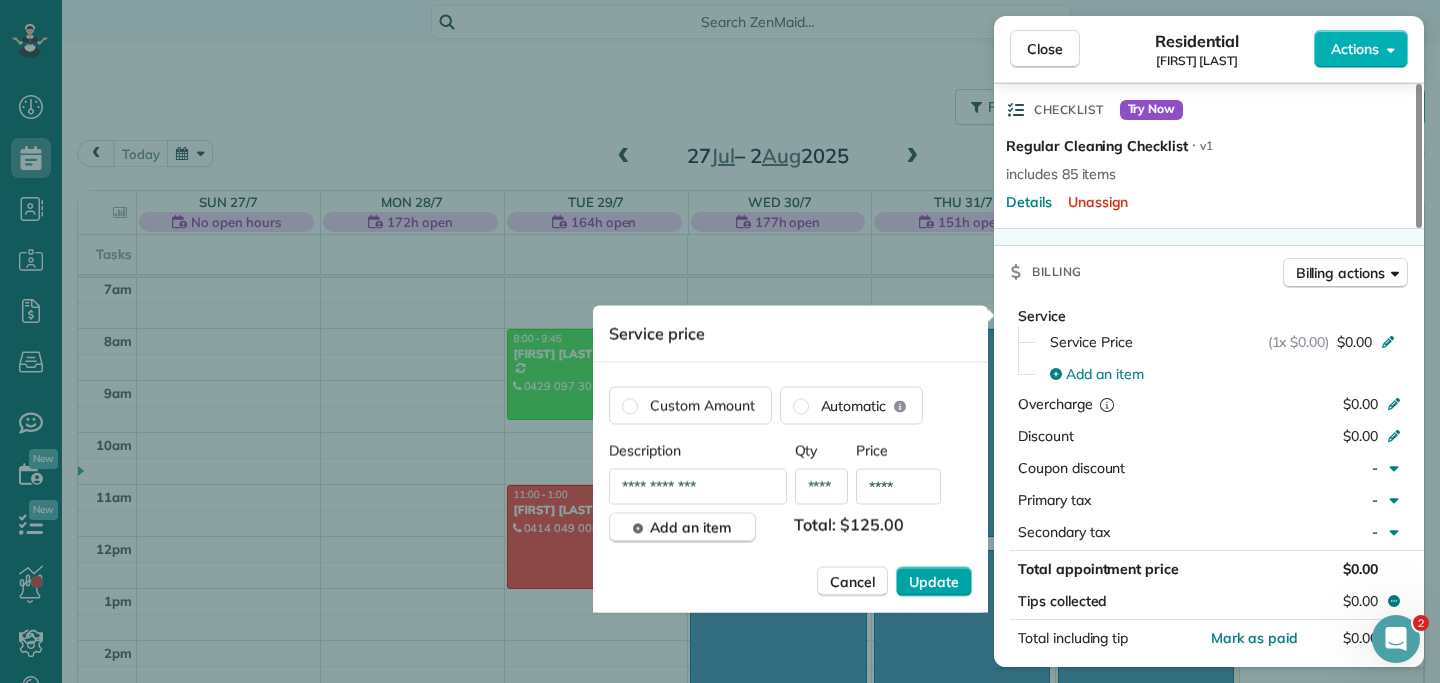 type on "****" 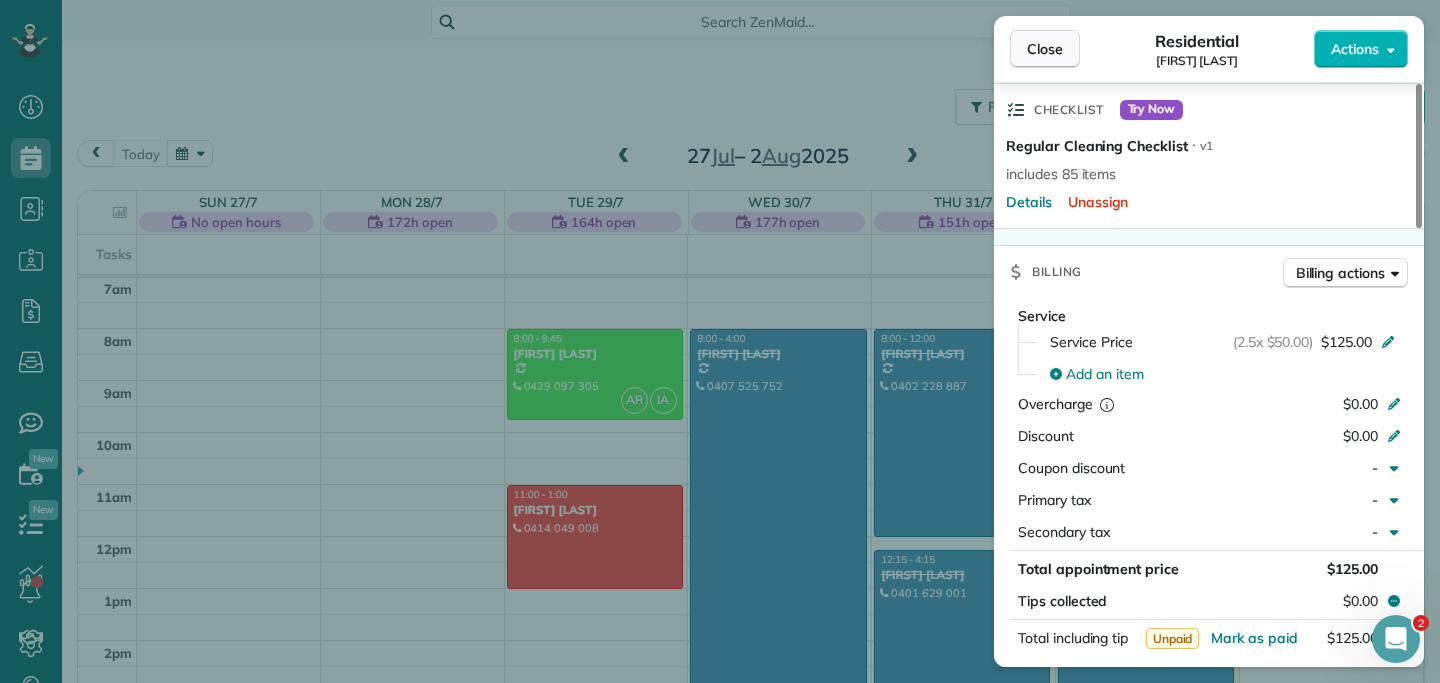 click on "Close" at bounding box center (1045, 49) 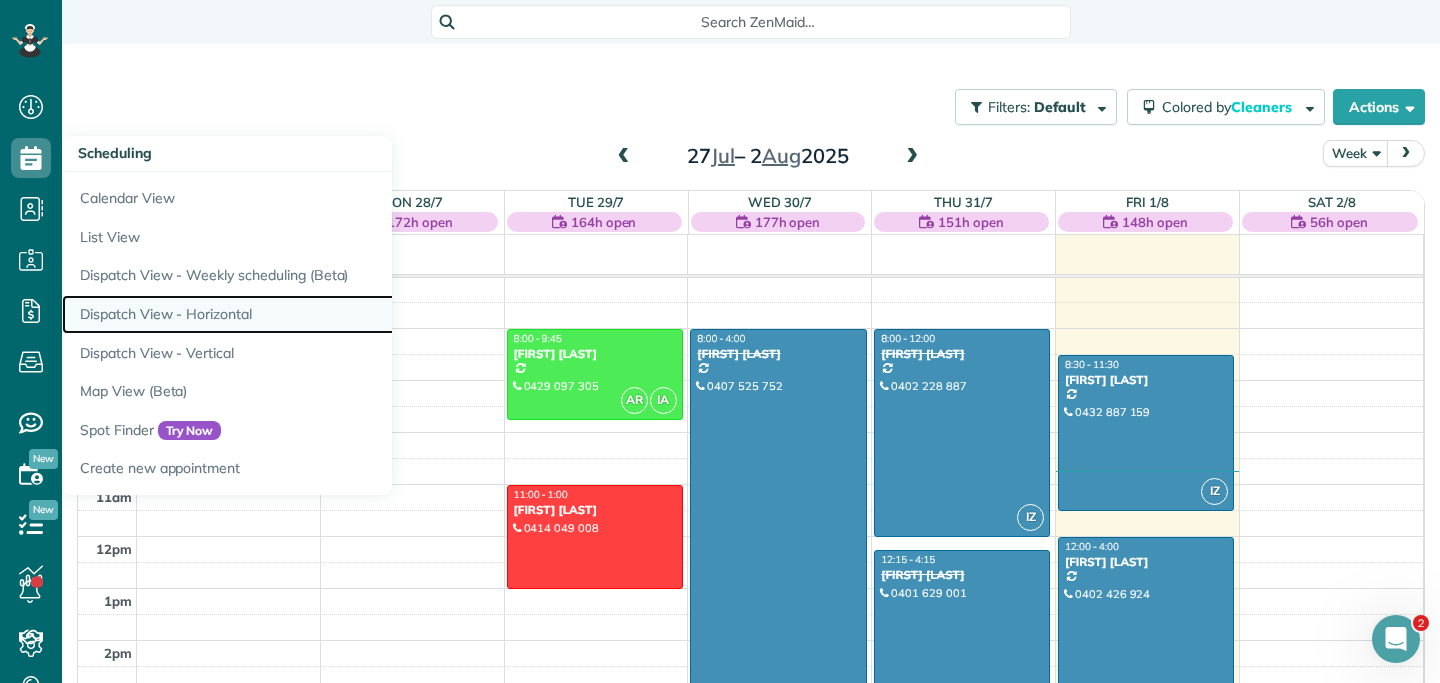 click on "Dispatch View - Horizontal" at bounding box center (312, 314) 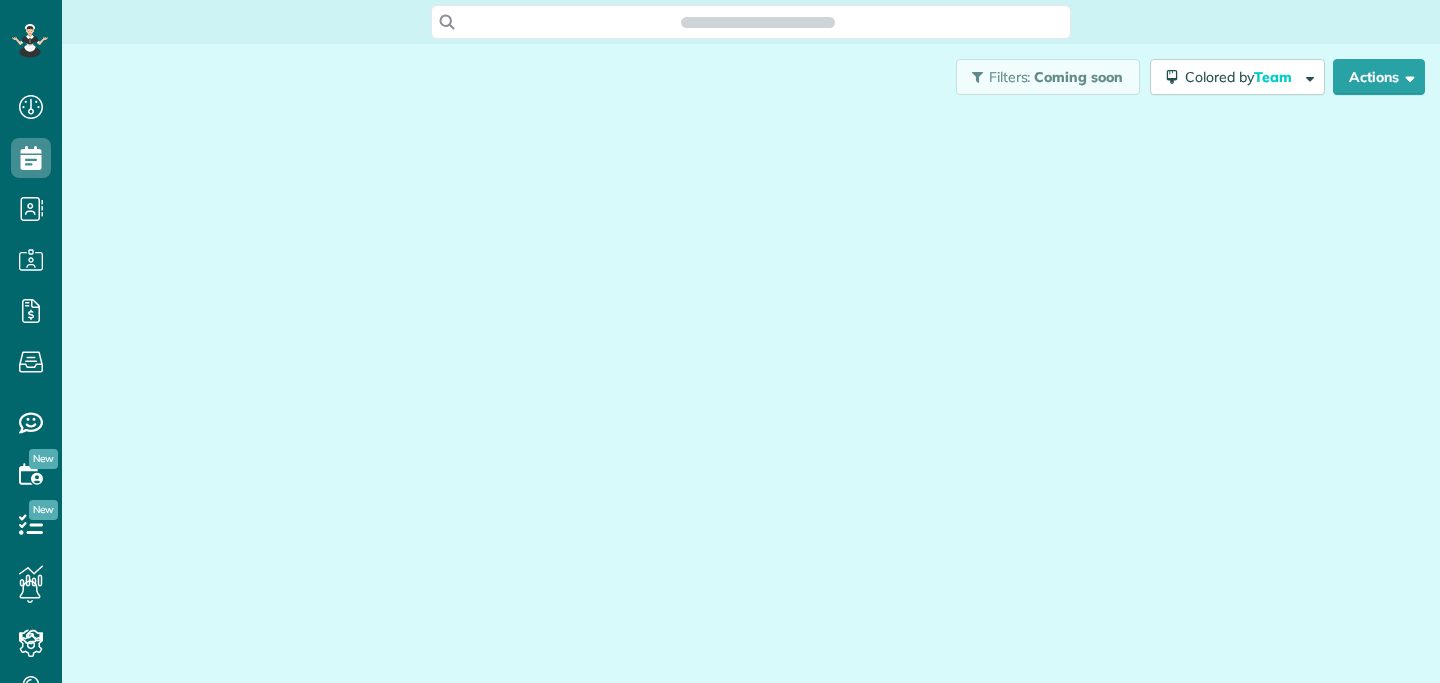 scroll, scrollTop: 0, scrollLeft: 0, axis: both 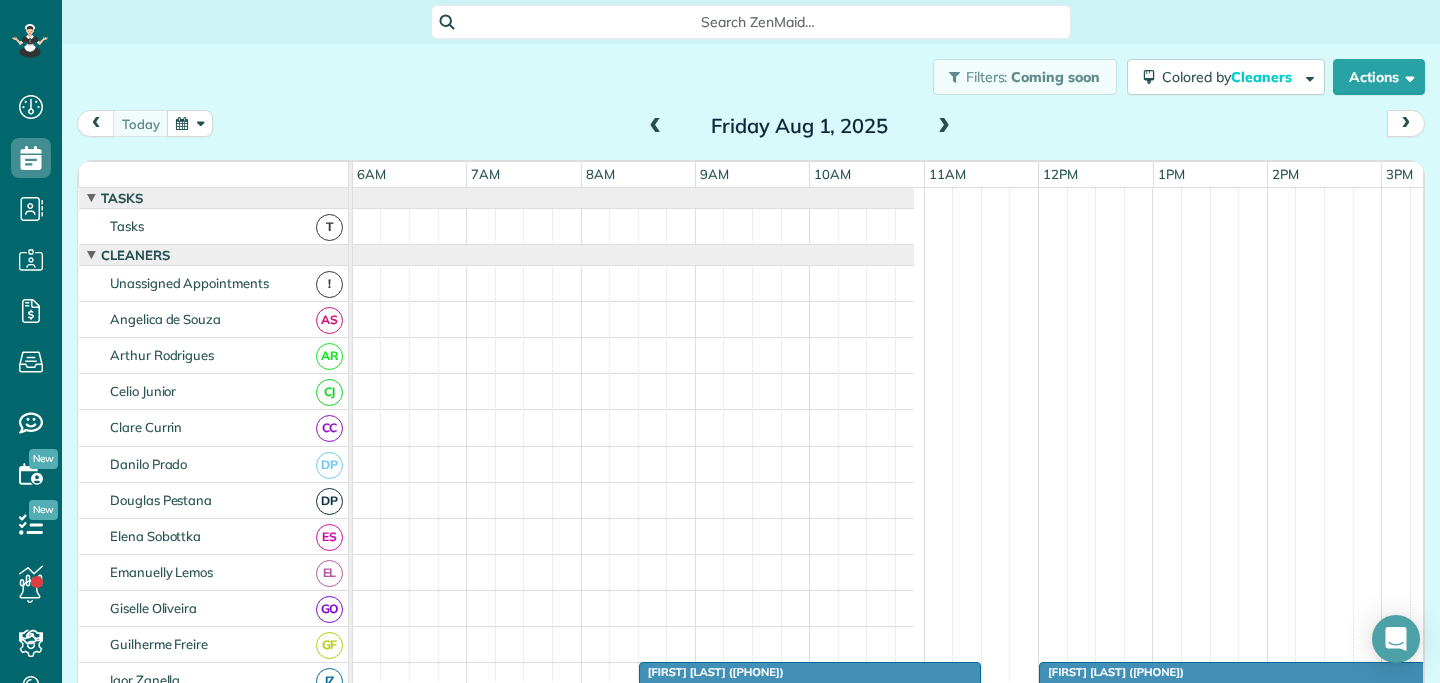 click at bounding box center [944, 127] 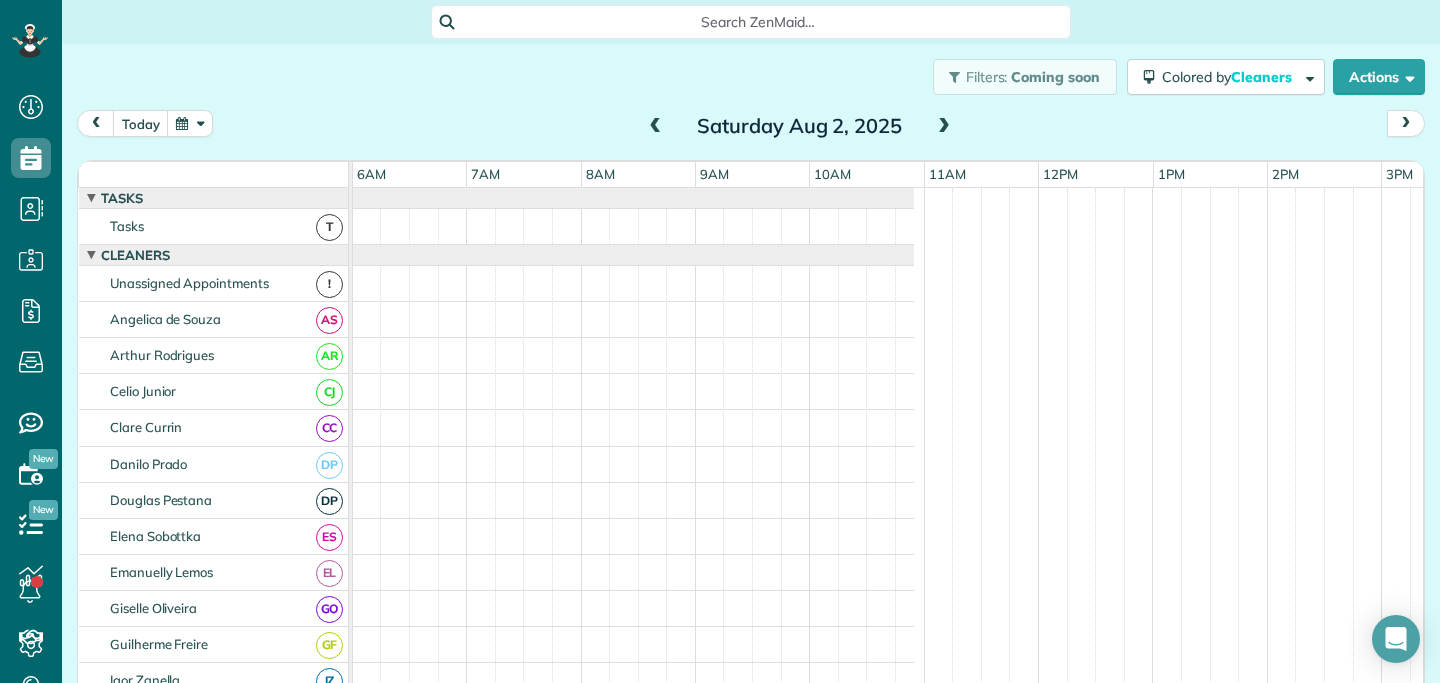 click at bounding box center [944, 127] 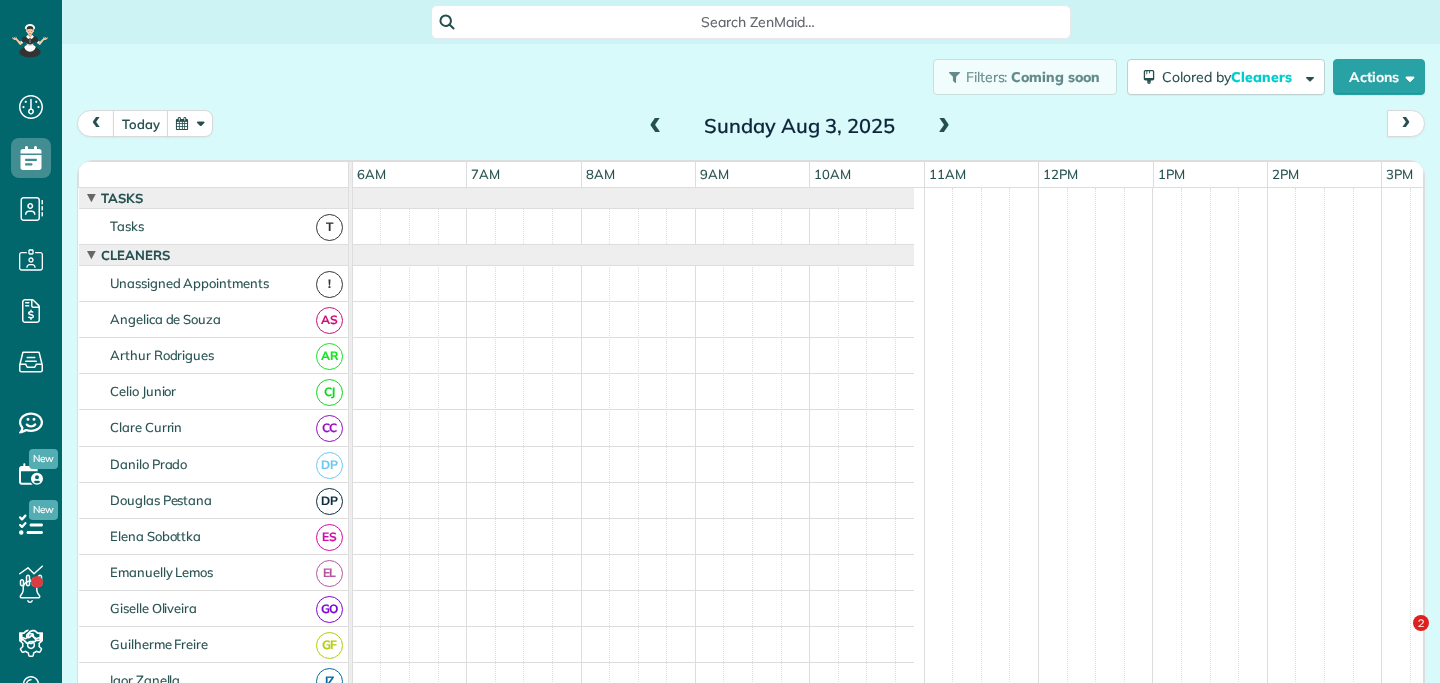 click at bounding box center (944, 127) 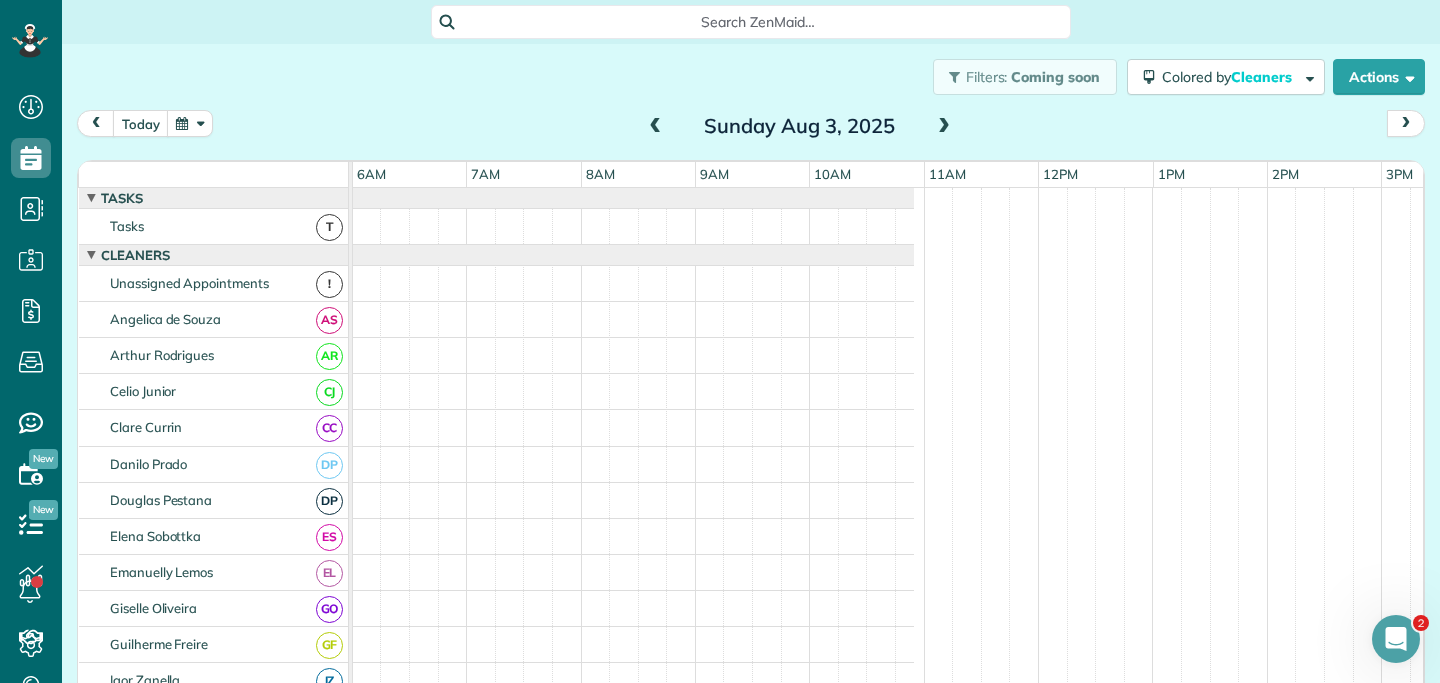 scroll, scrollTop: 0, scrollLeft: 0, axis: both 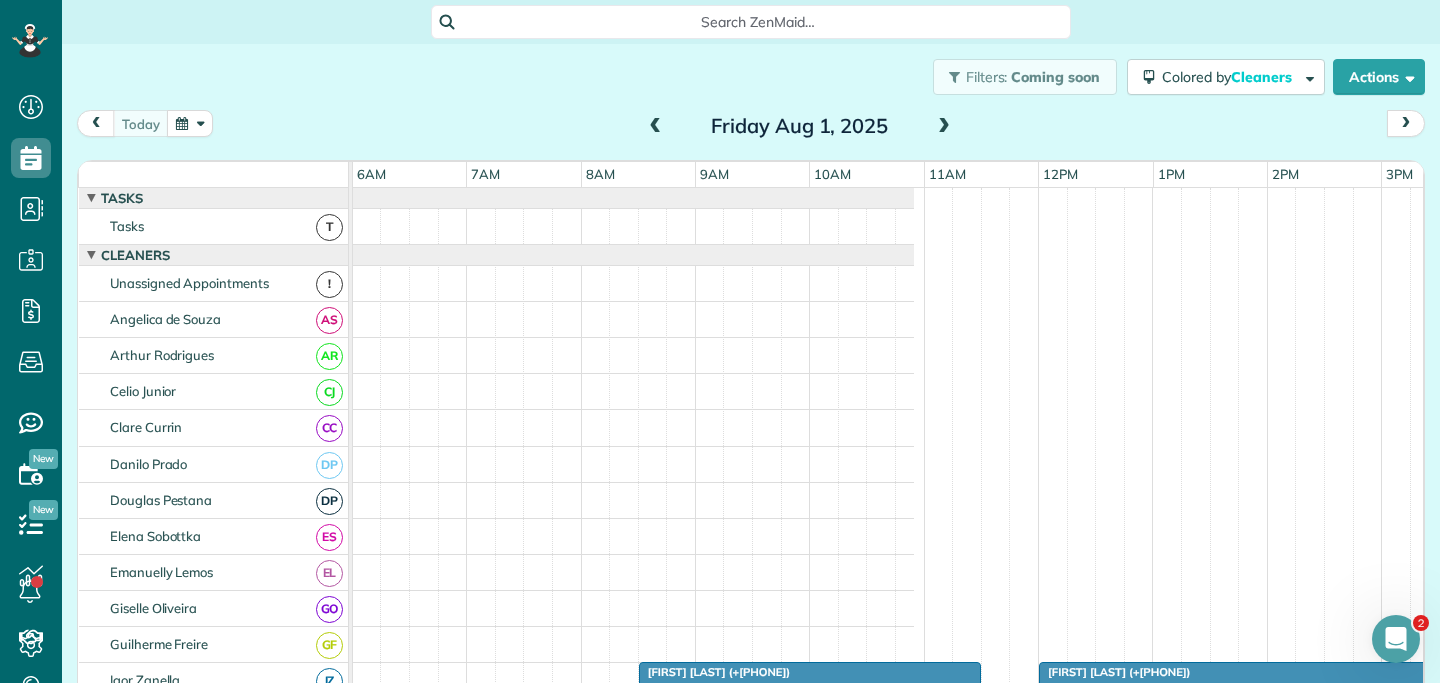 click at bounding box center (944, 127) 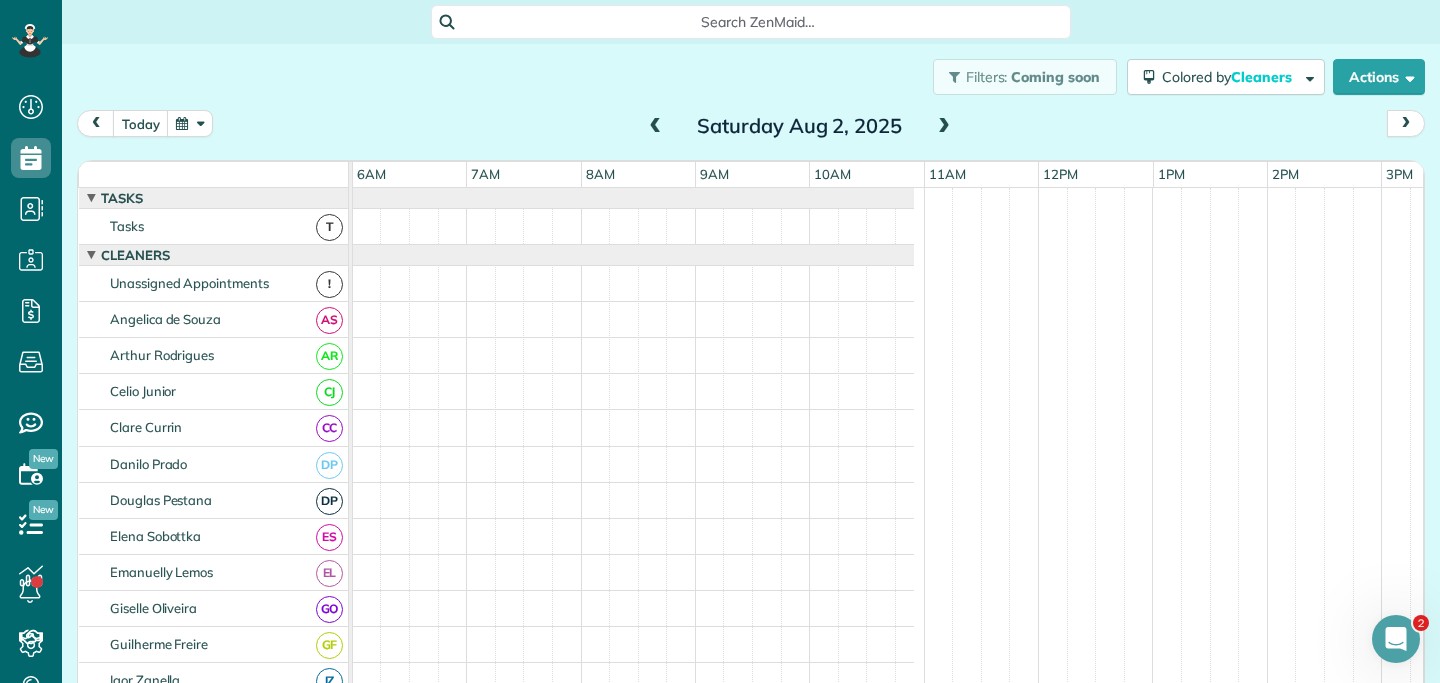 click at bounding box center (944, 127) 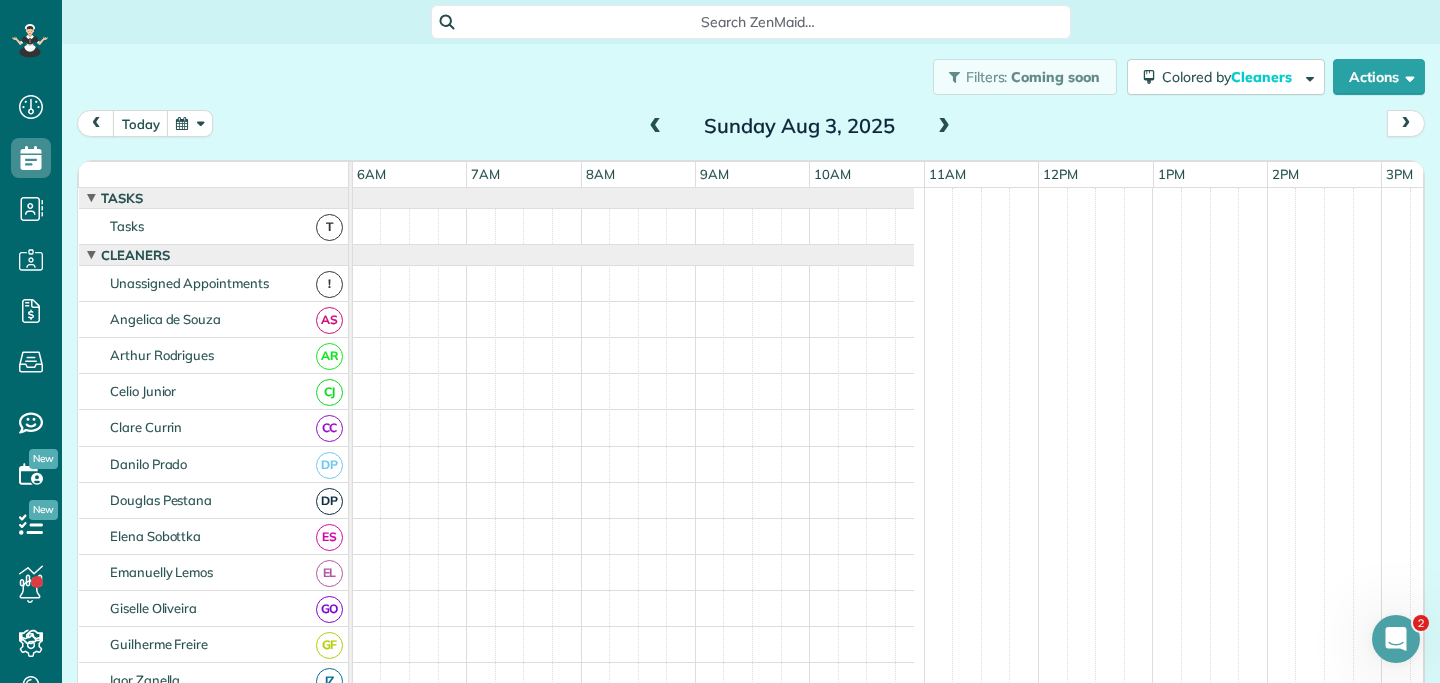 click at bounding box center (944, 127) 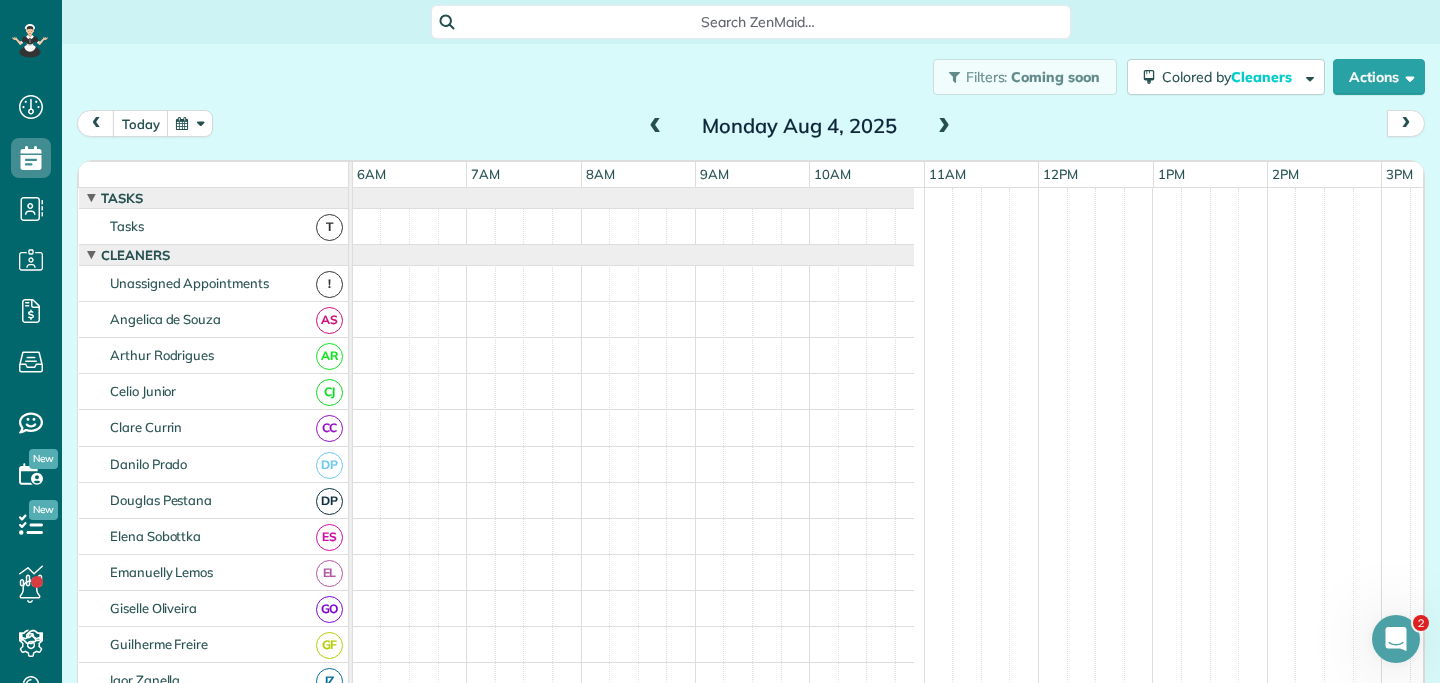 scroll, scrollTop: 51, scrollLeft: 687, axis: both 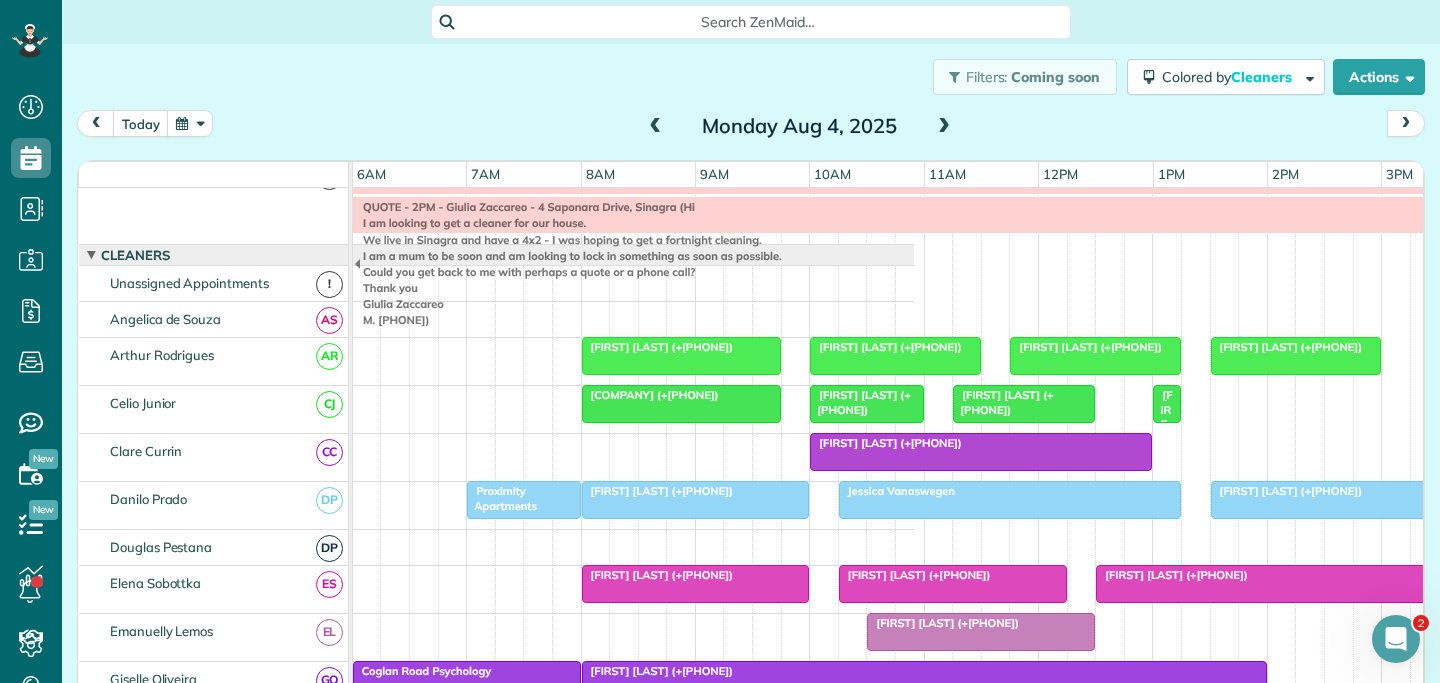 click on "[FIRST] [LAST] (+[PHONE])" at bounding box center (1162, 495) 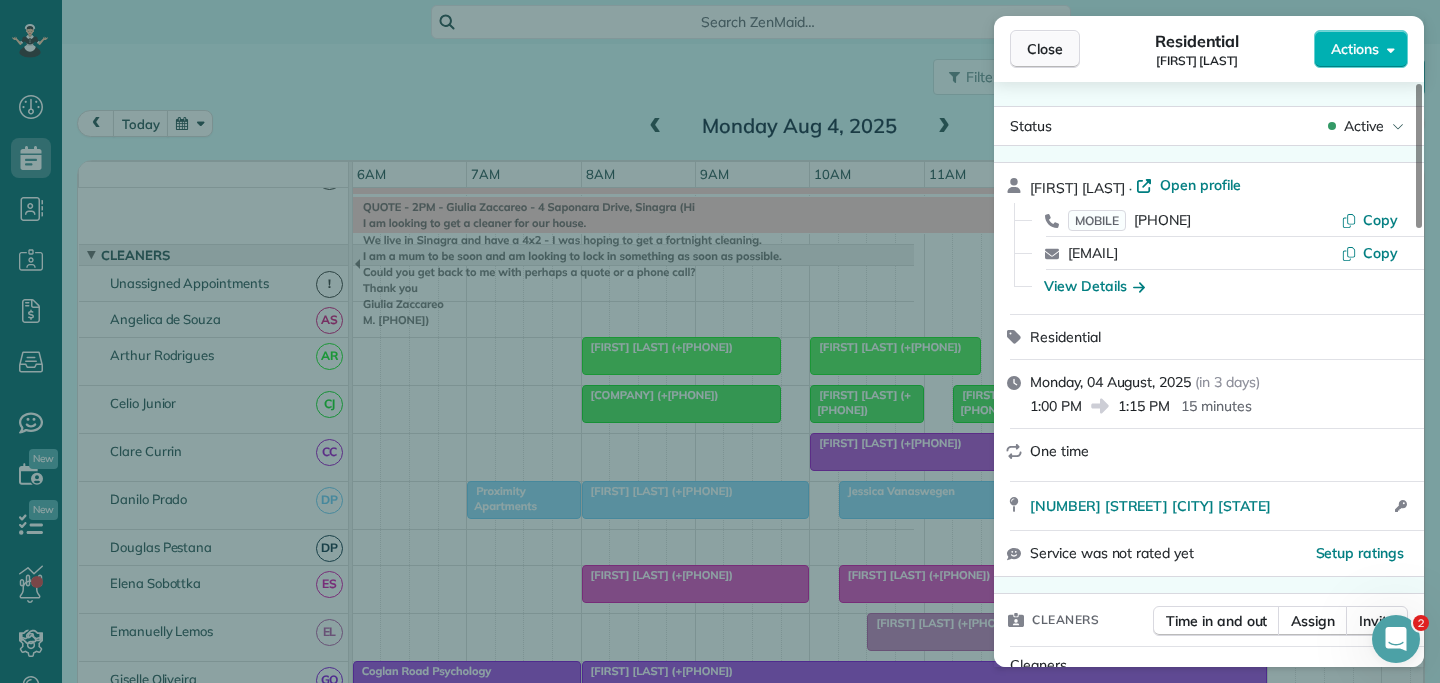 click on "Close" at bounding box center [1045, 49] 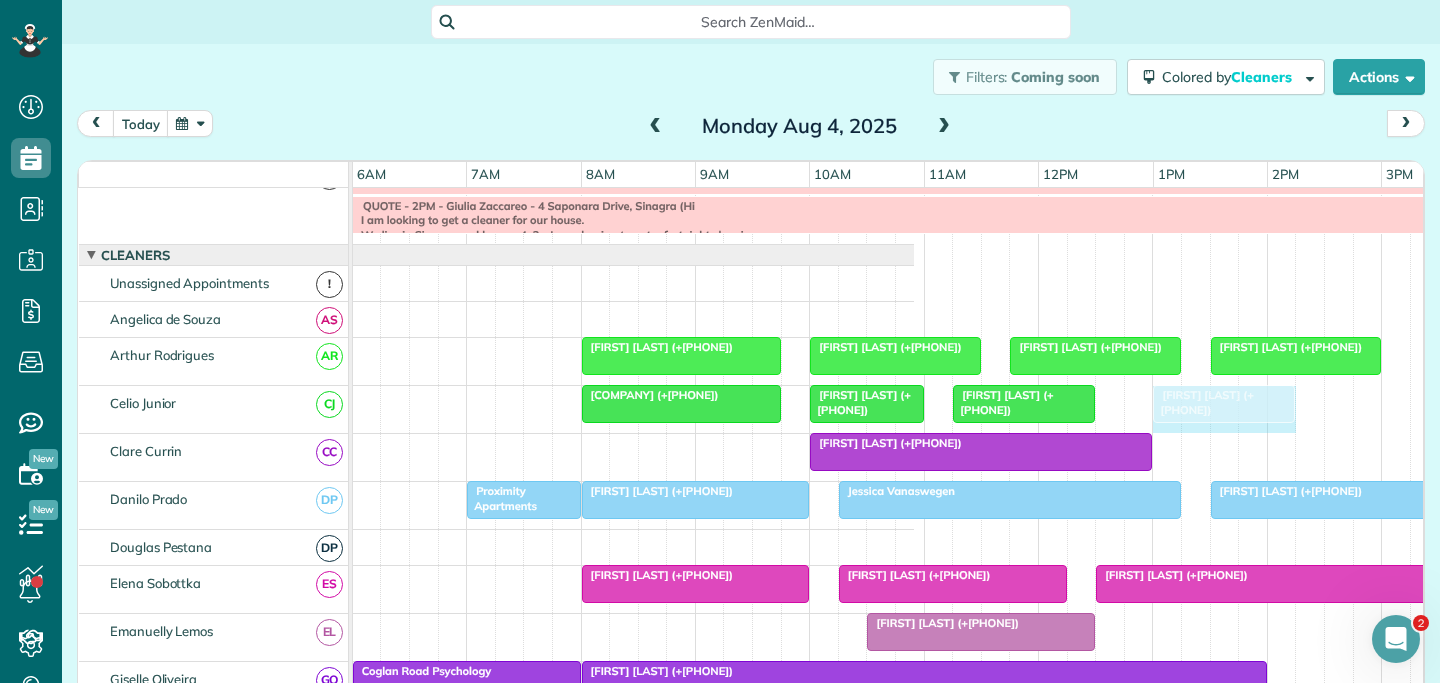 drag, startPoint x: 1178, startPoint y: 408, endPoint x: 1281, endPoint y: 411, distance: 103.04368 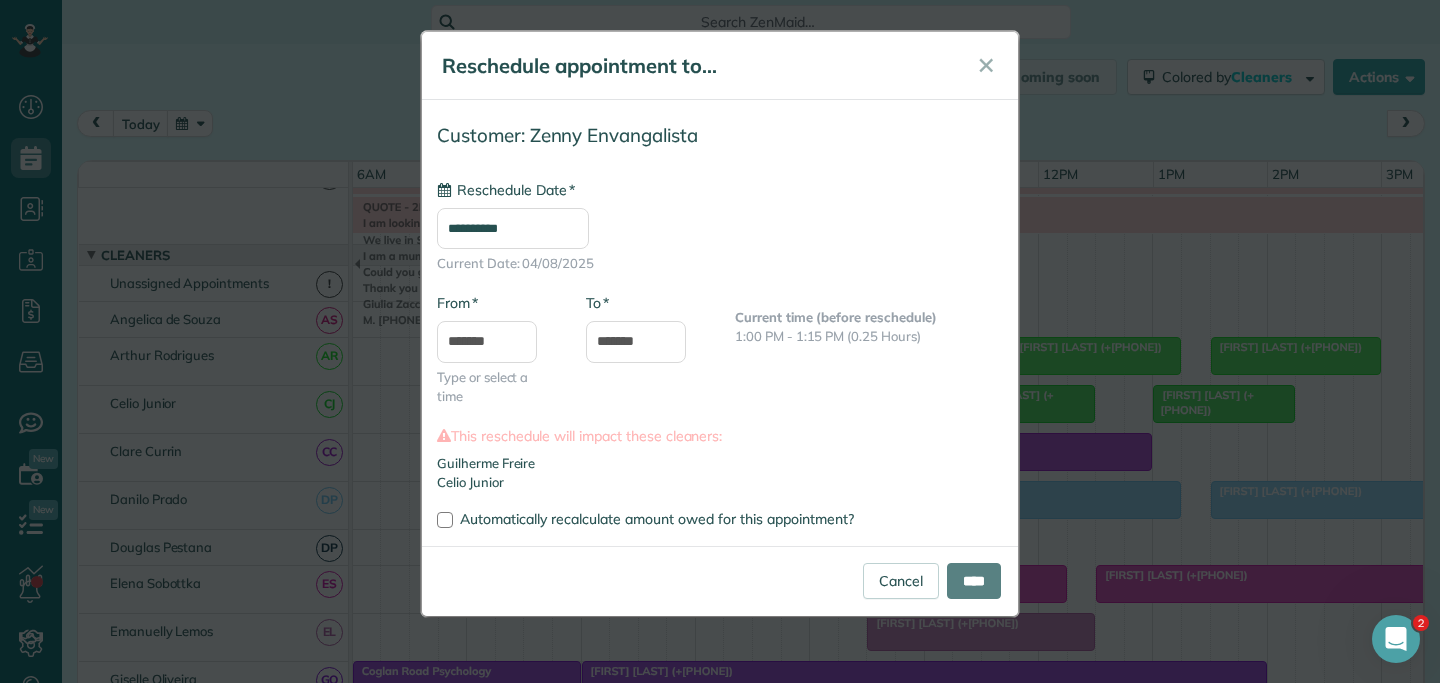 type on "**********" 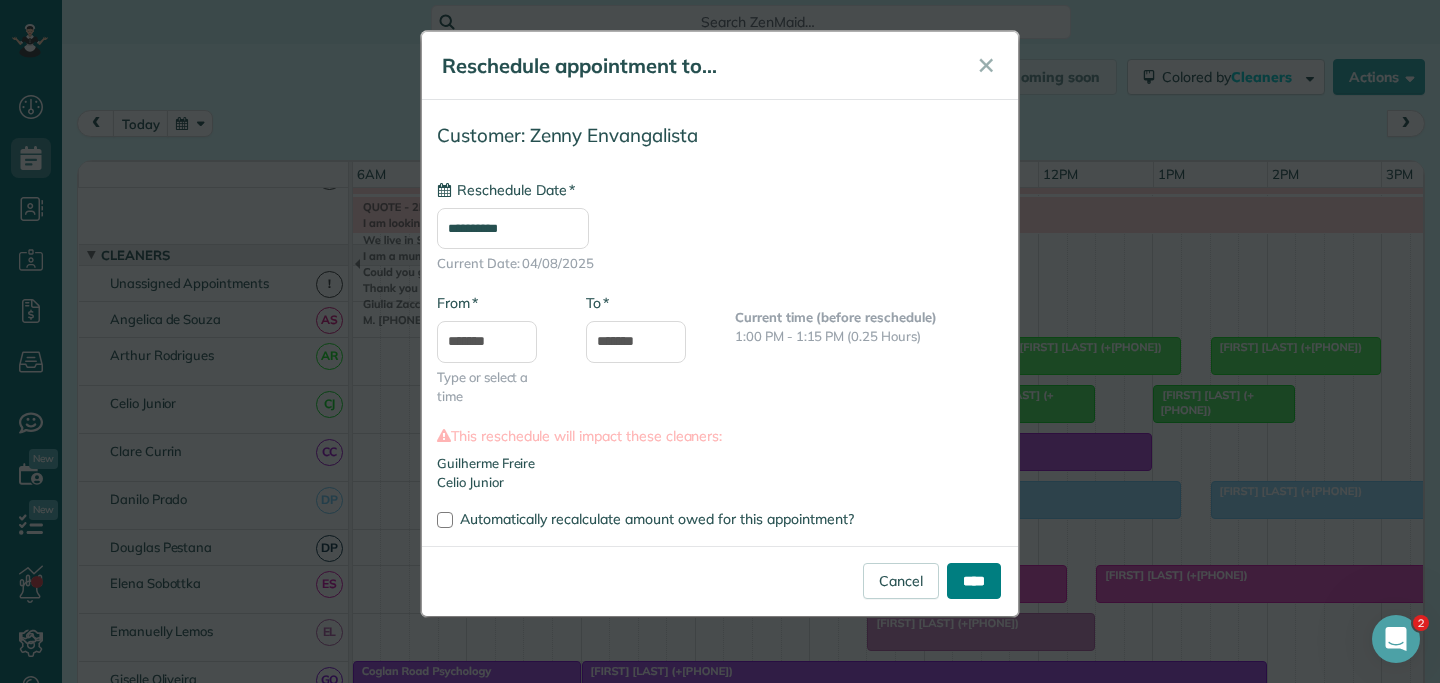 click on "****" at bounding box center [974, 581] 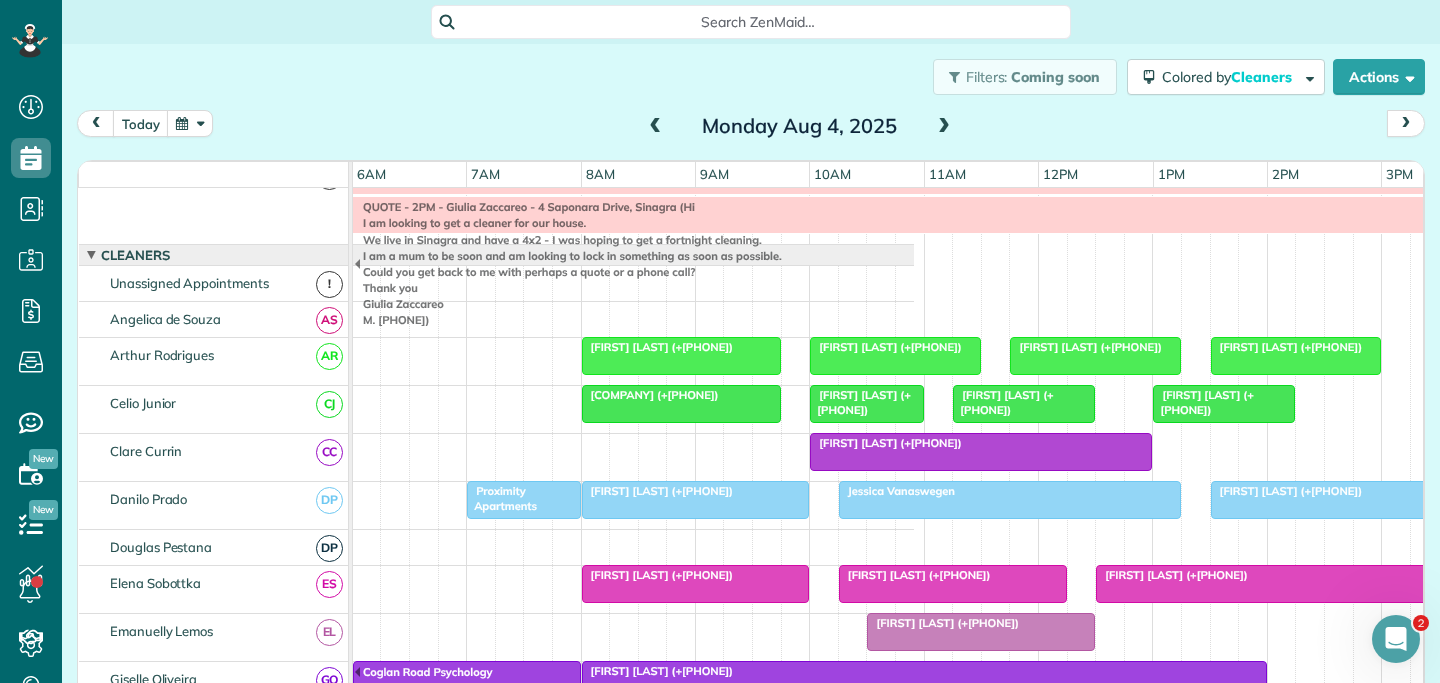 scroll, scrollTop: 51, scrollLeft: 779, axis: both 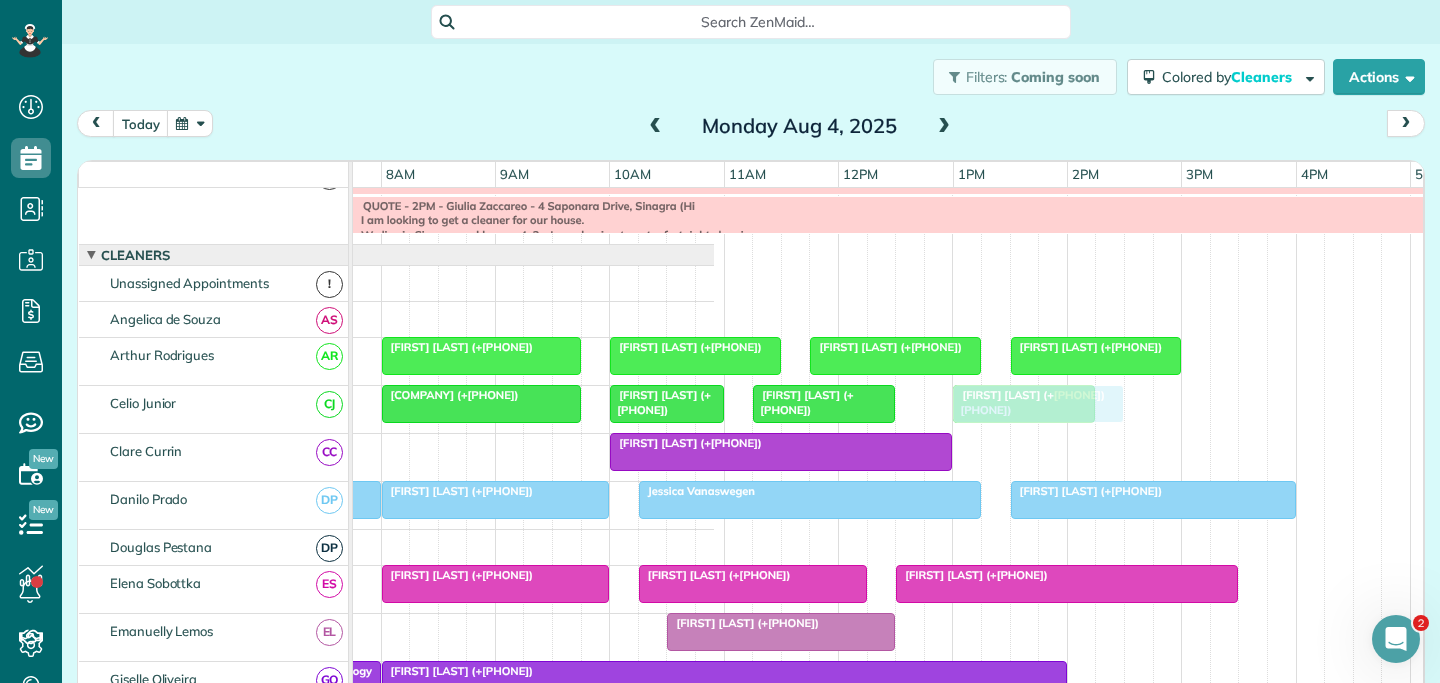 drag, startPoint x: 1279, startPoint y: 400, endPoint x: 982, endPoint y: 405, distance: 297.04208 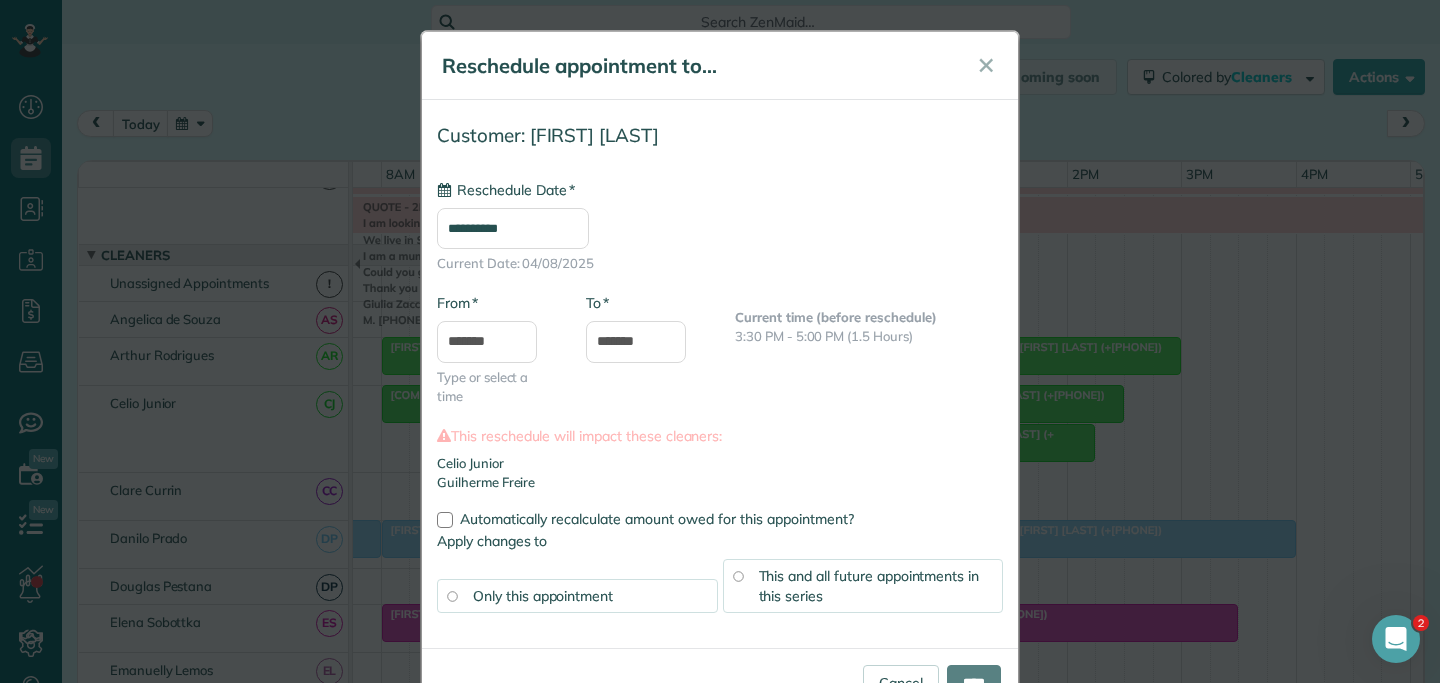 type on "**********" 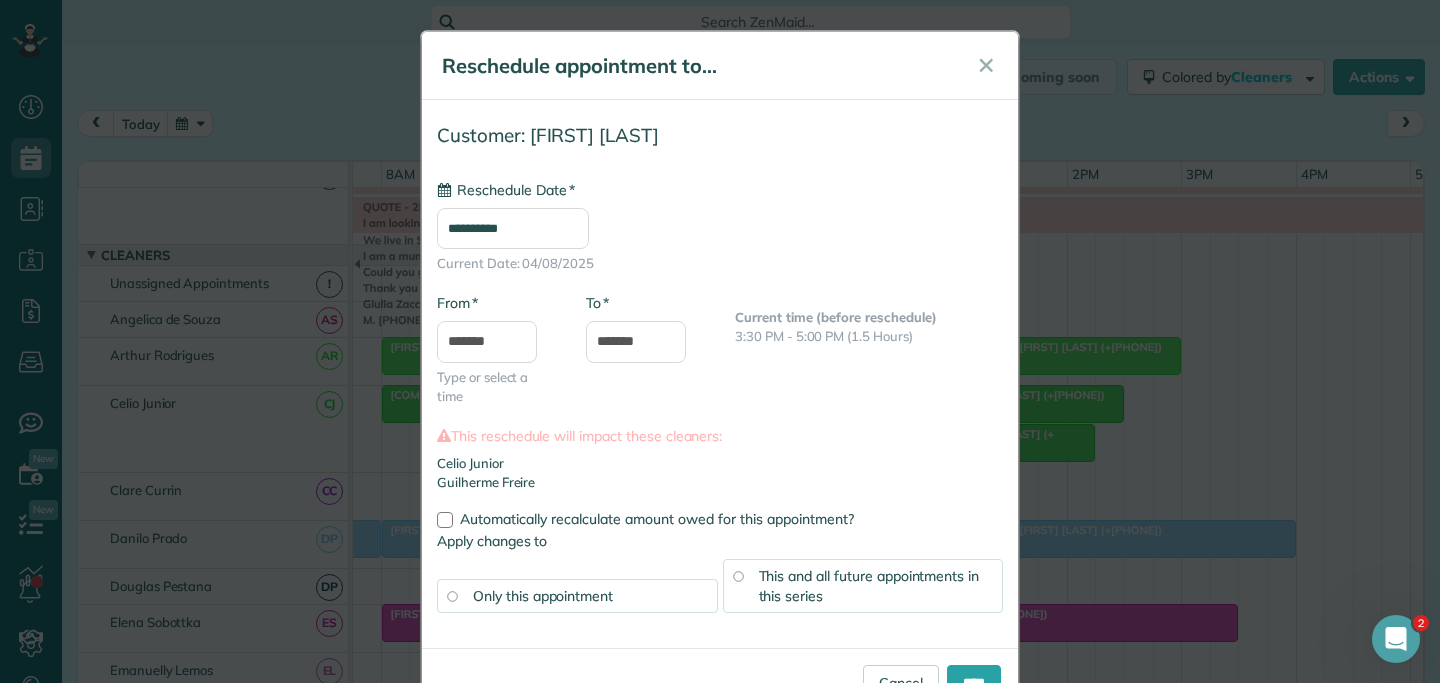 scroll, scrollTop: 67, scrollLeft: 0, axis: vertical 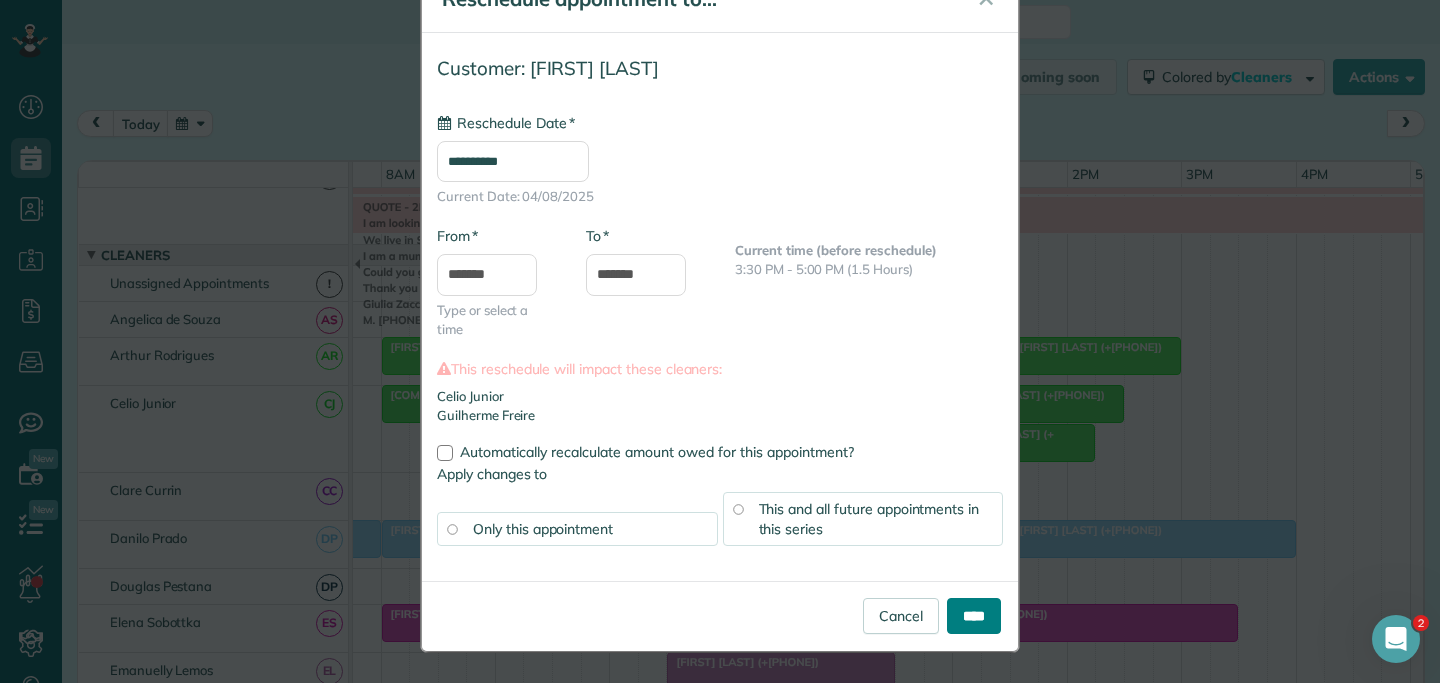 click on "****" at bounding box center (974, 616) 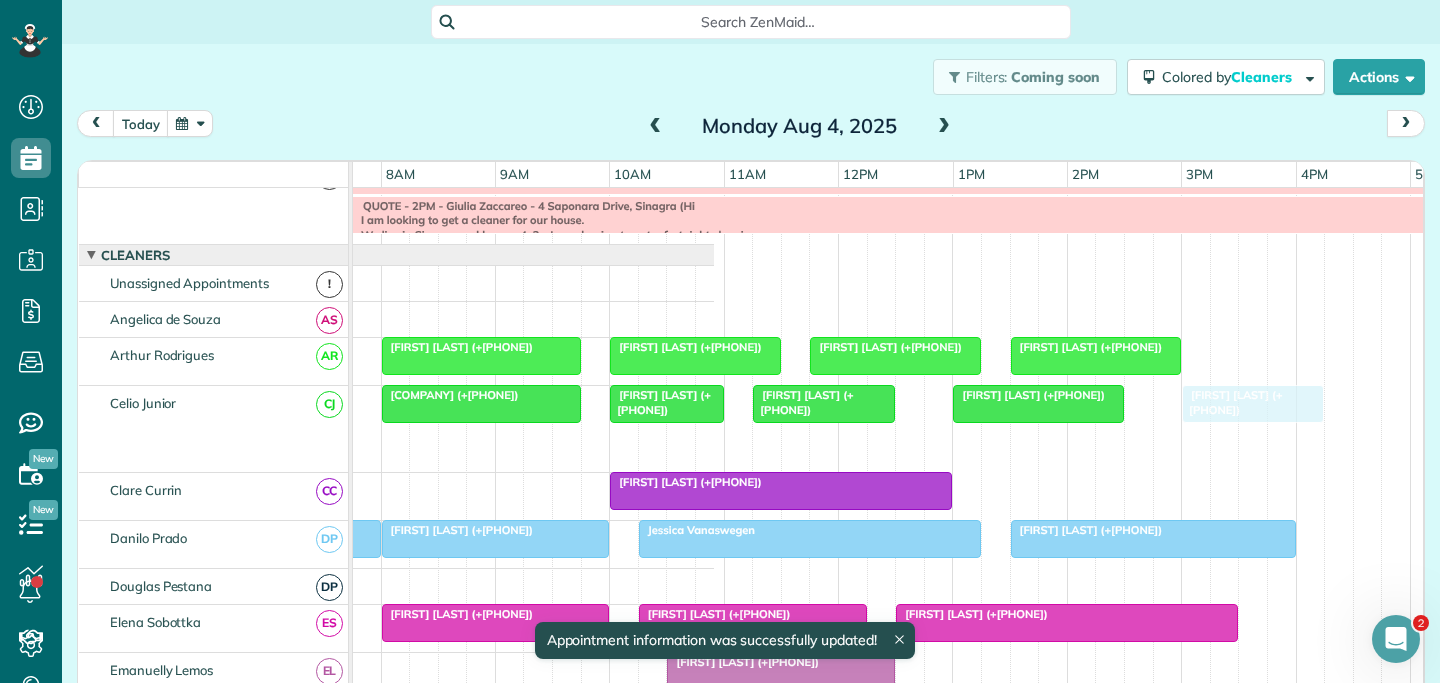 drag, startPoint x: 1000, startPoint y: 440, endPoint x: 1236, endPoint y: 434, distance: 236.07626 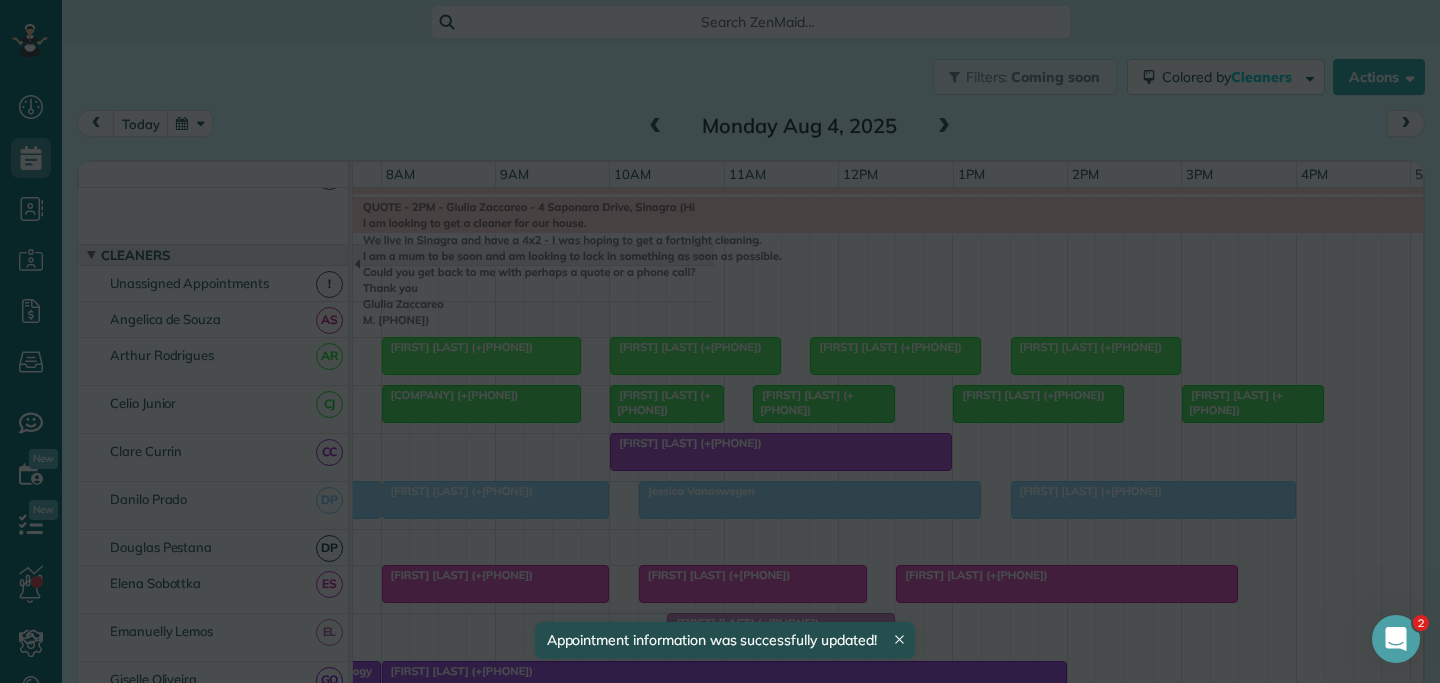 scroll, scrollTop: 0, scrollLeft: 0, axis: both 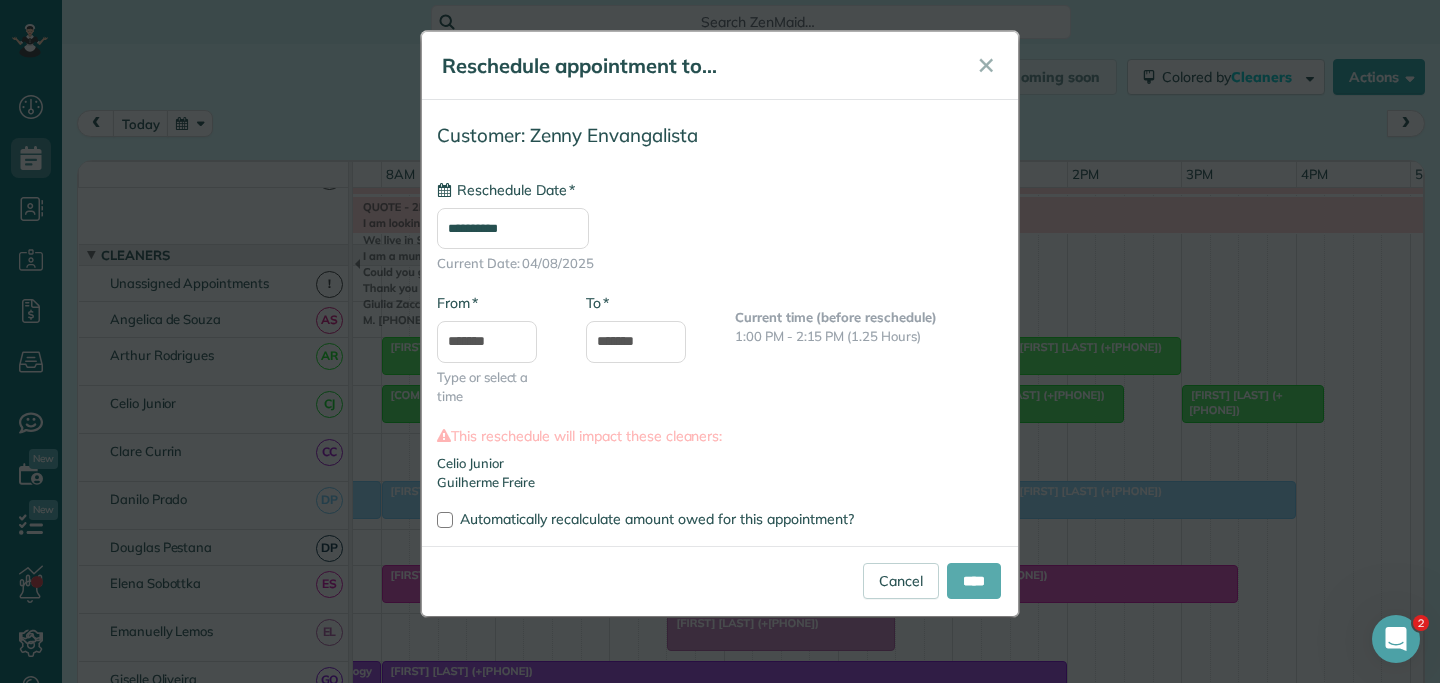 type on "**********" 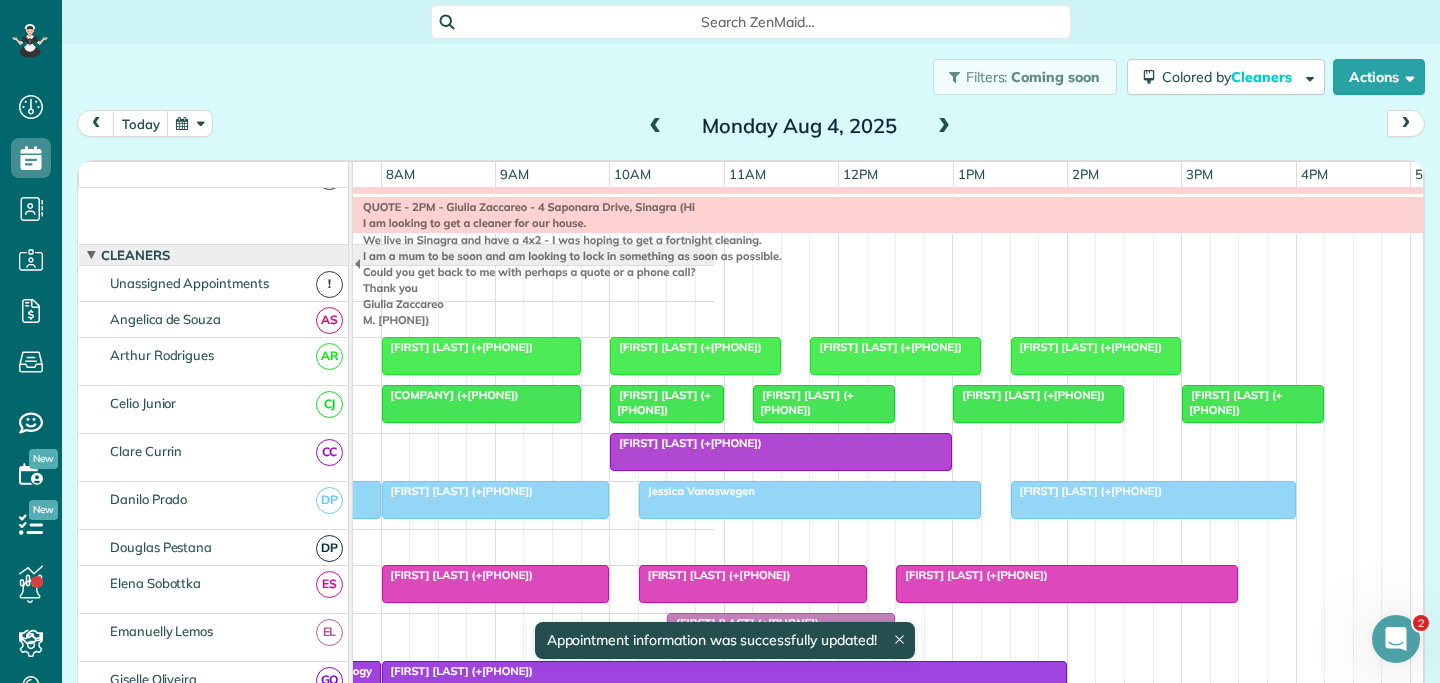 scroll, scrollTop: 167, scrollLeft: 887, axis: both 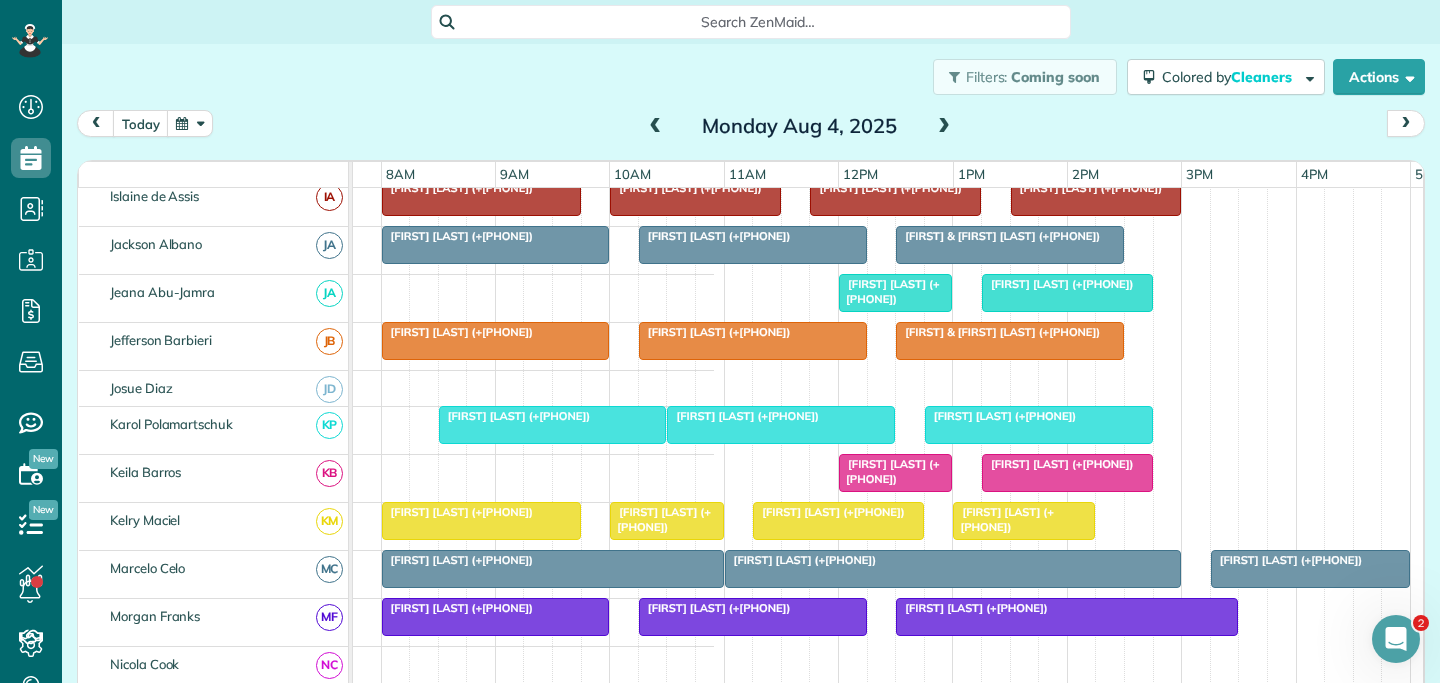click on "[FIRST] [LAST] (+[PHONE])" at bounding box center (888, 471) 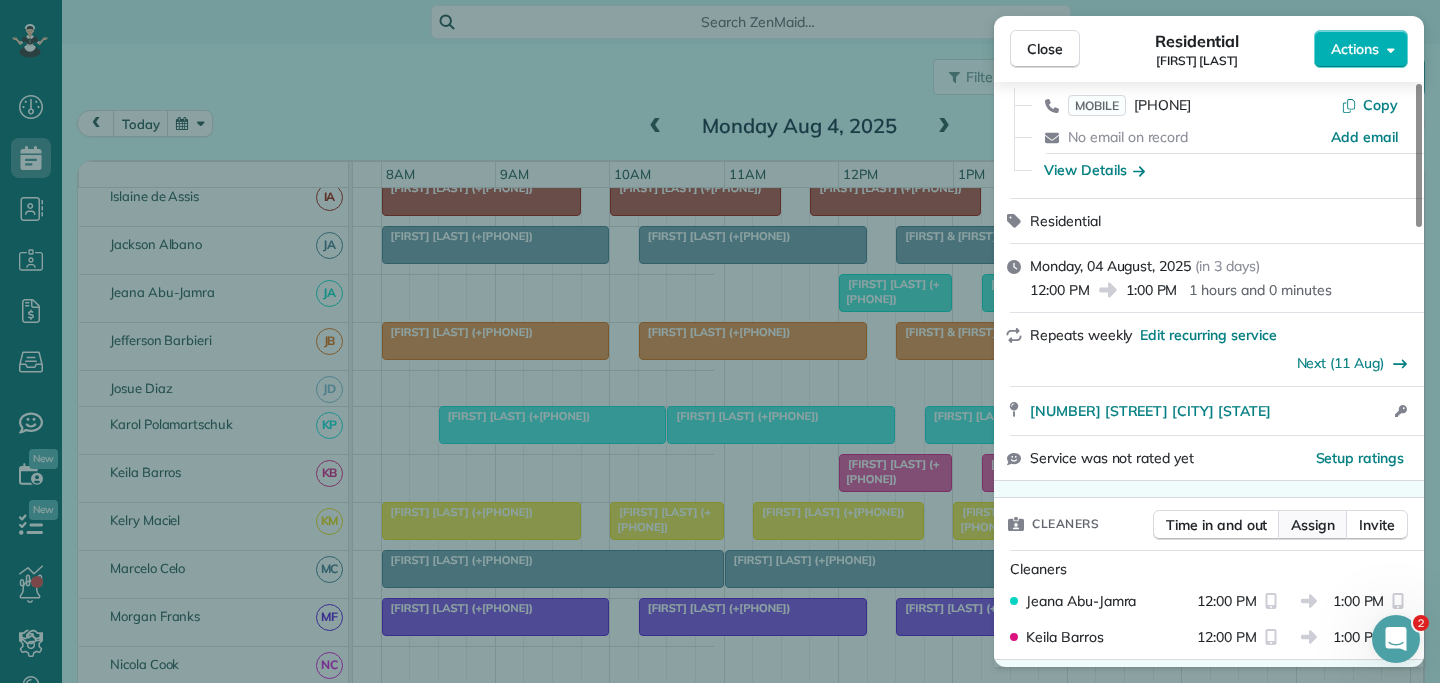 click on "Assign" at bounding box center [1313, 525] 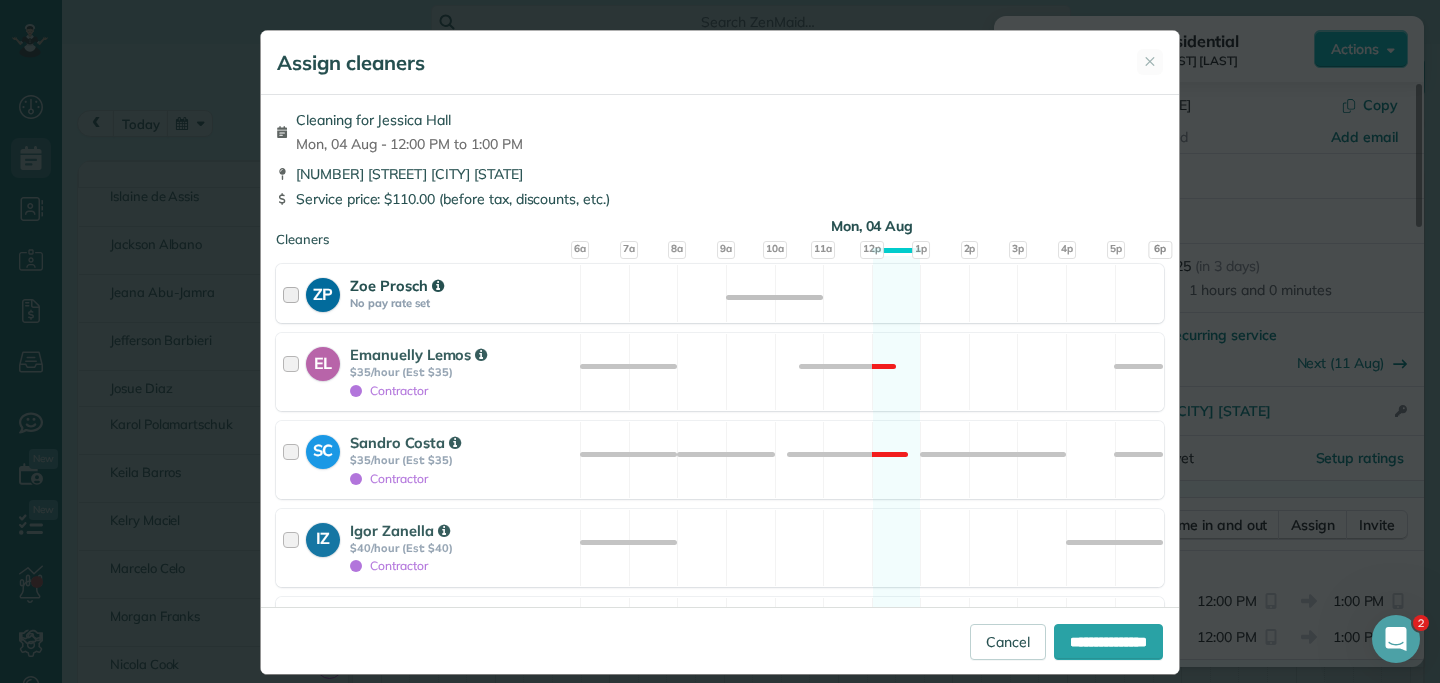 click at bounding box center (294, 293) 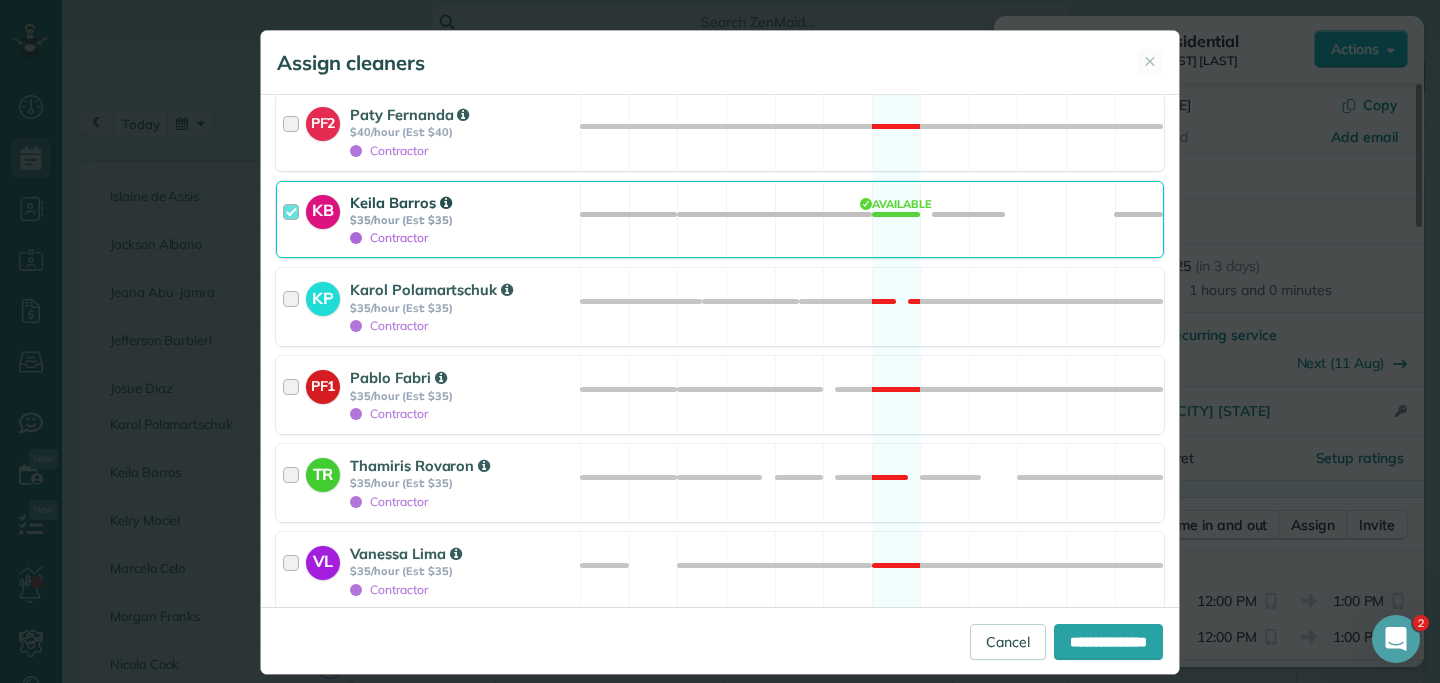 scroll, scrollTop: 872, scrollLeft: 0, axis: vertical 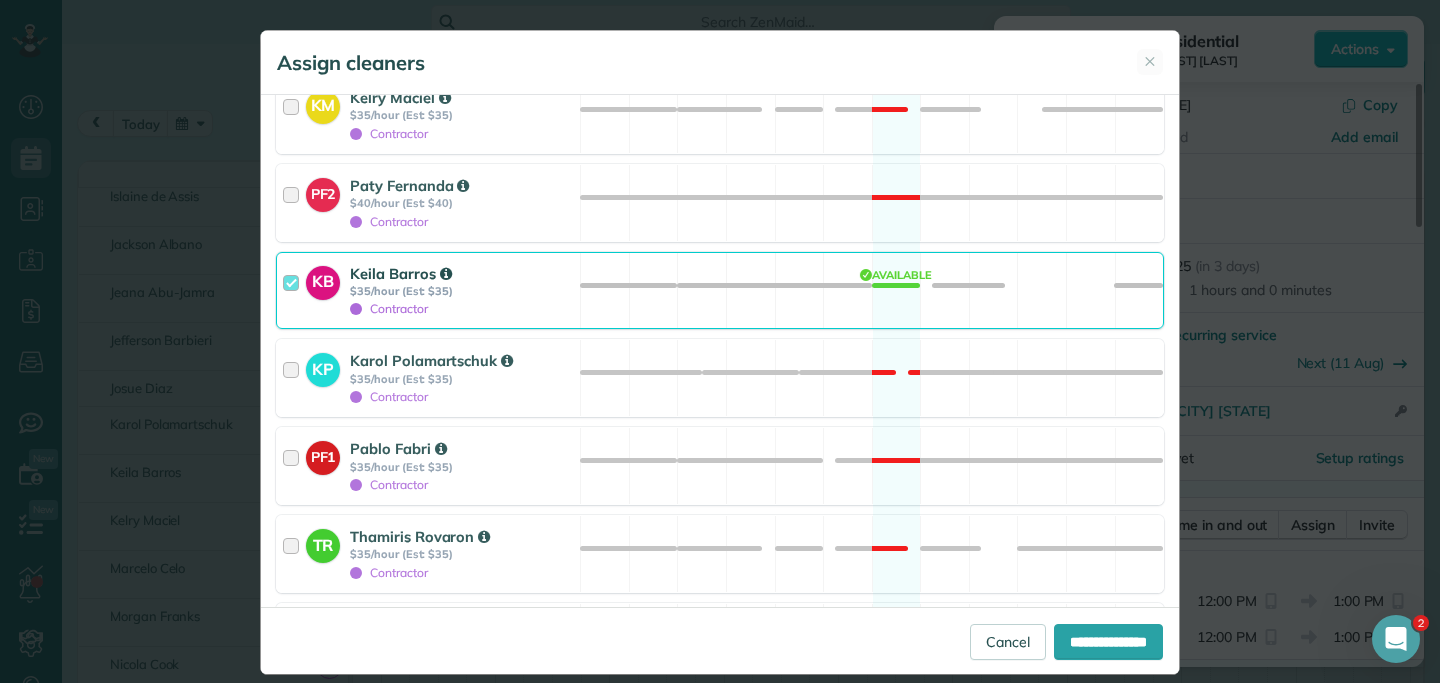 click at bounding box center [294, 291] 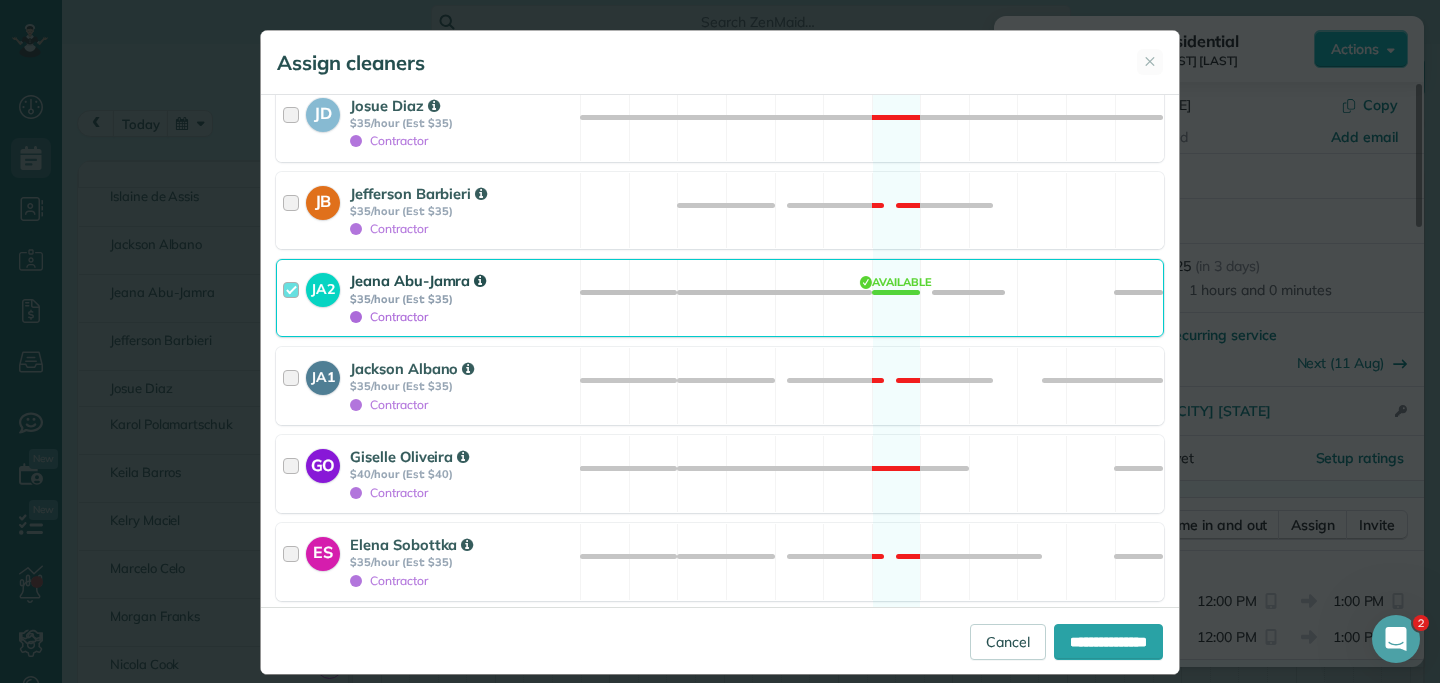 click at bounding box center (294, 298) 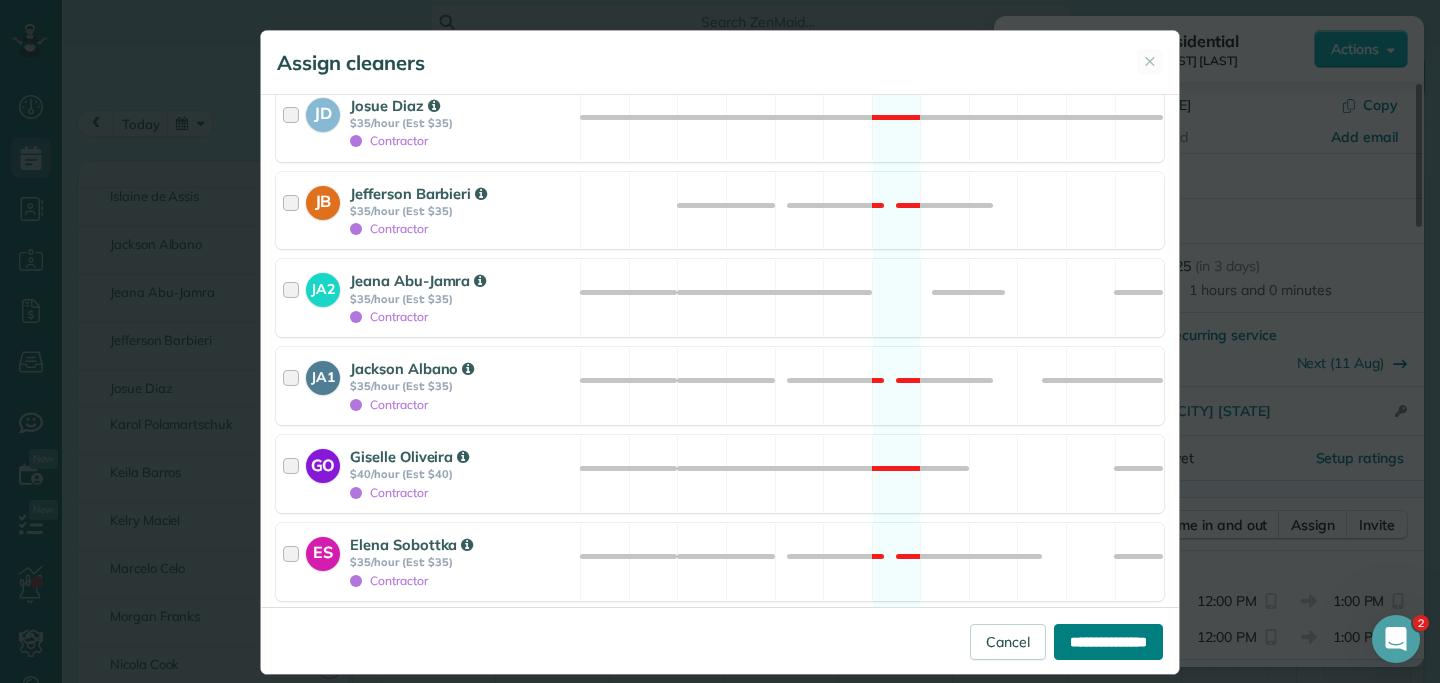 click on "**********" at bounding box center (1108, 642) 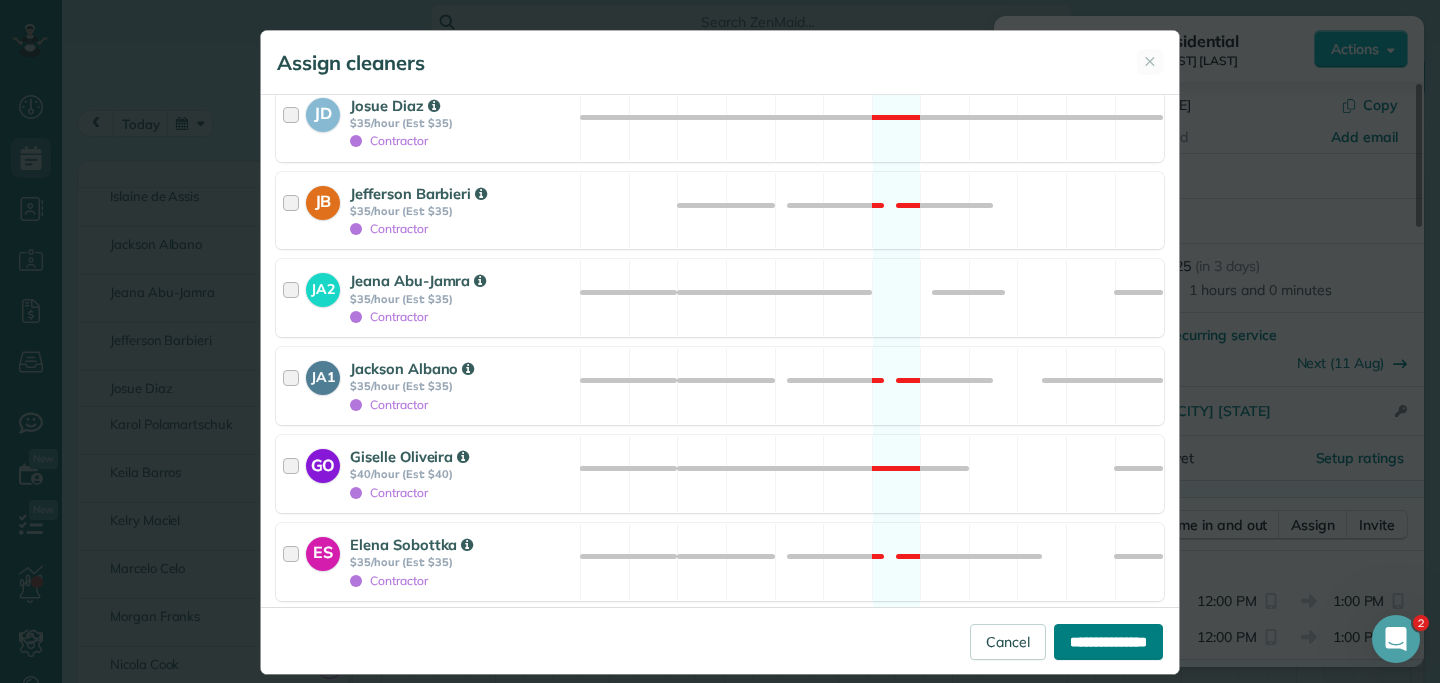 type on "**********" 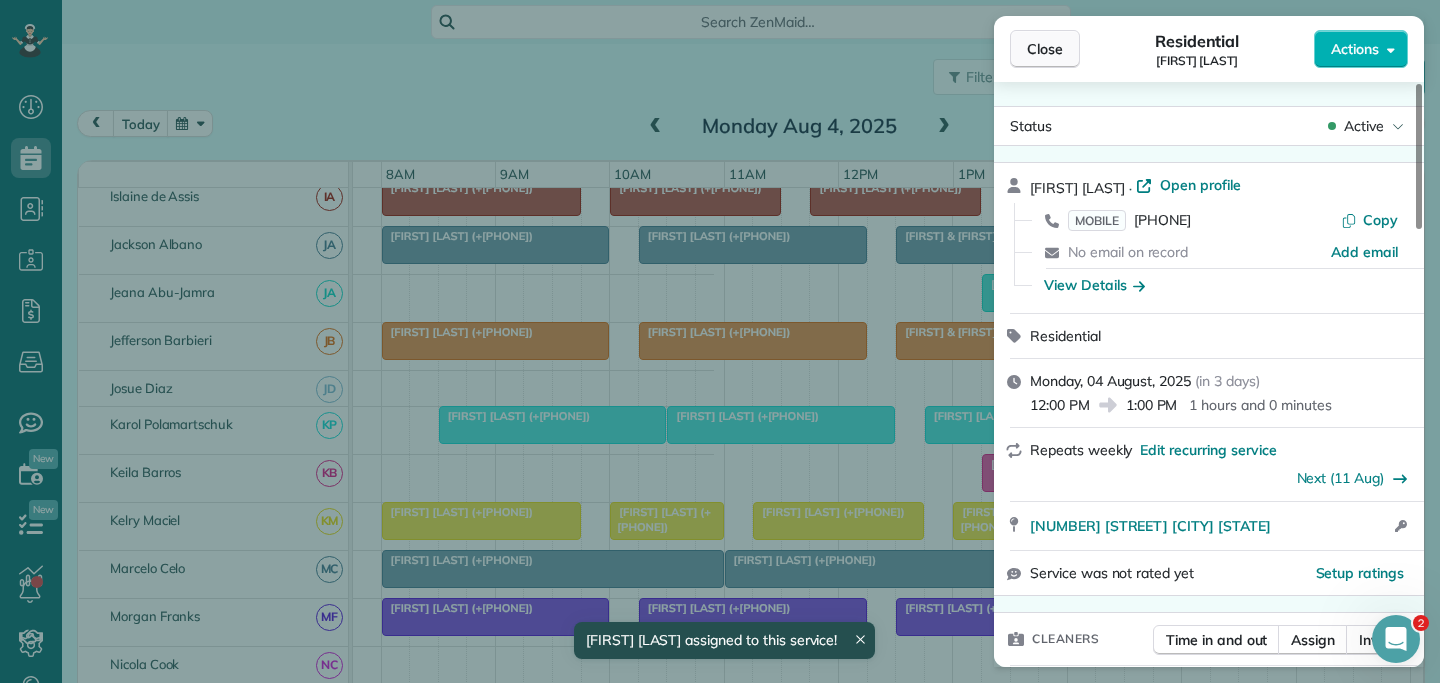 click on "Close" at bounding box center (1045, 49) 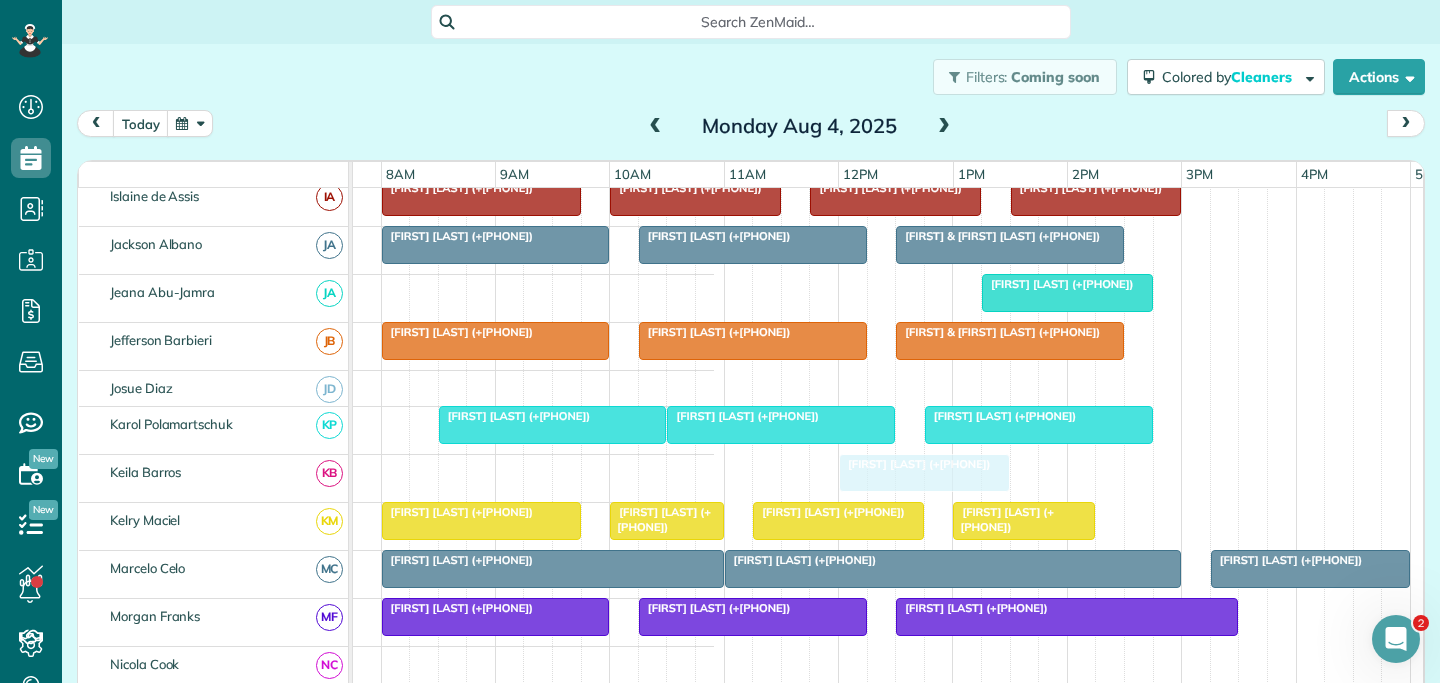 drag, startPoint x: 1034, startPoint y: 469, endPoint x: 890, endPoint y: 479, distance: 144.3468 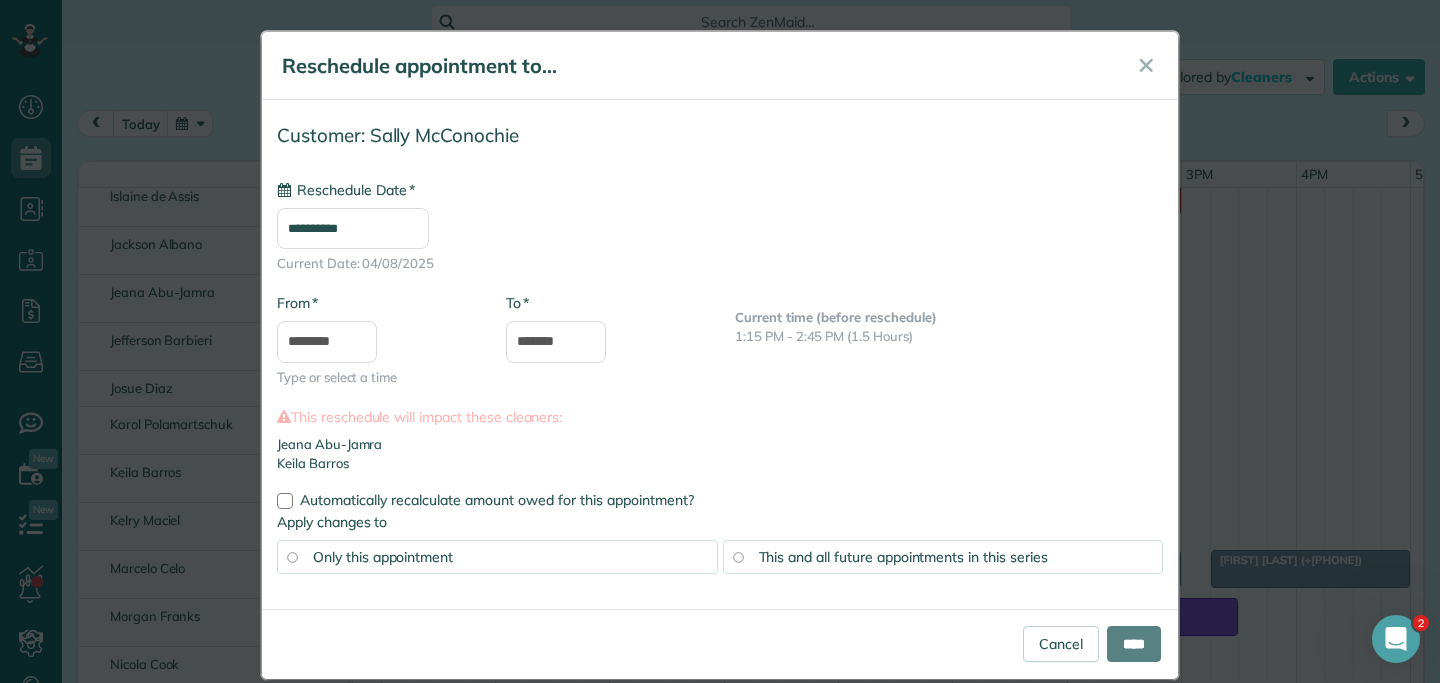 type on "**********" 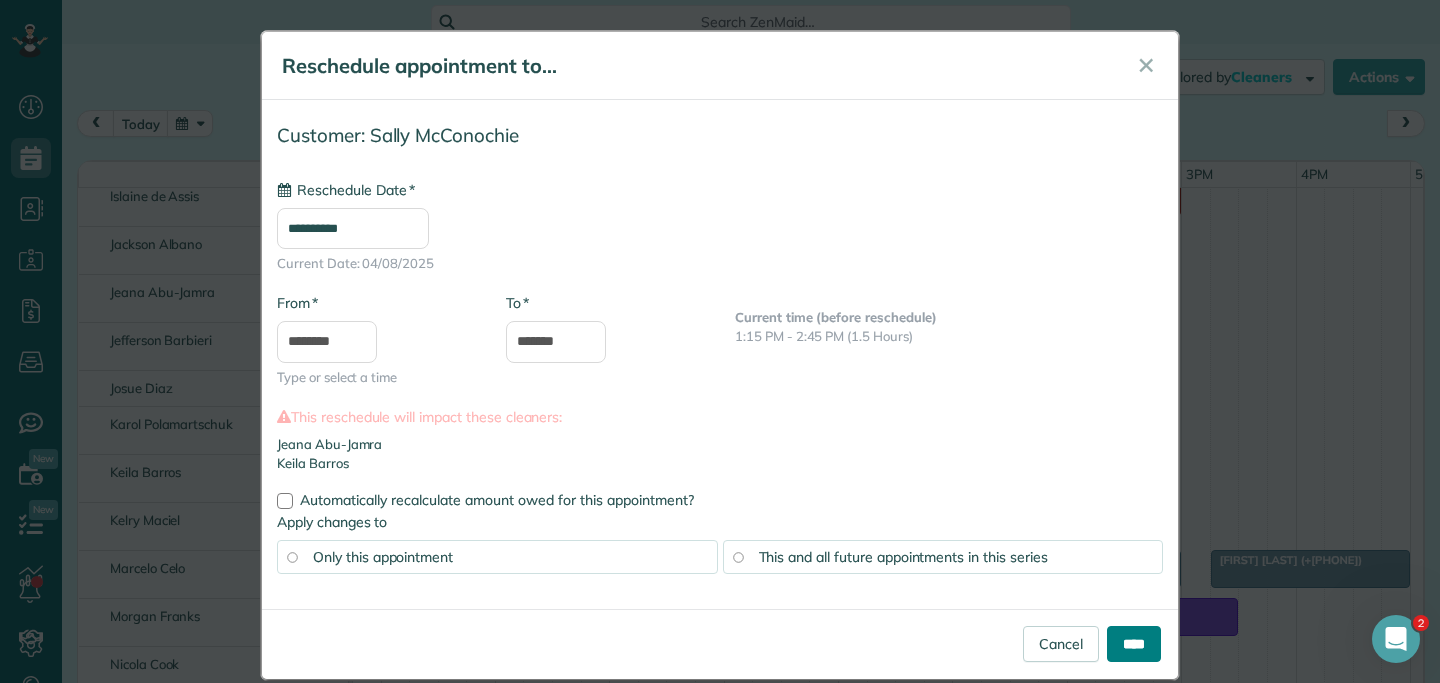 click on "****" at bounding box center (1134, 644) 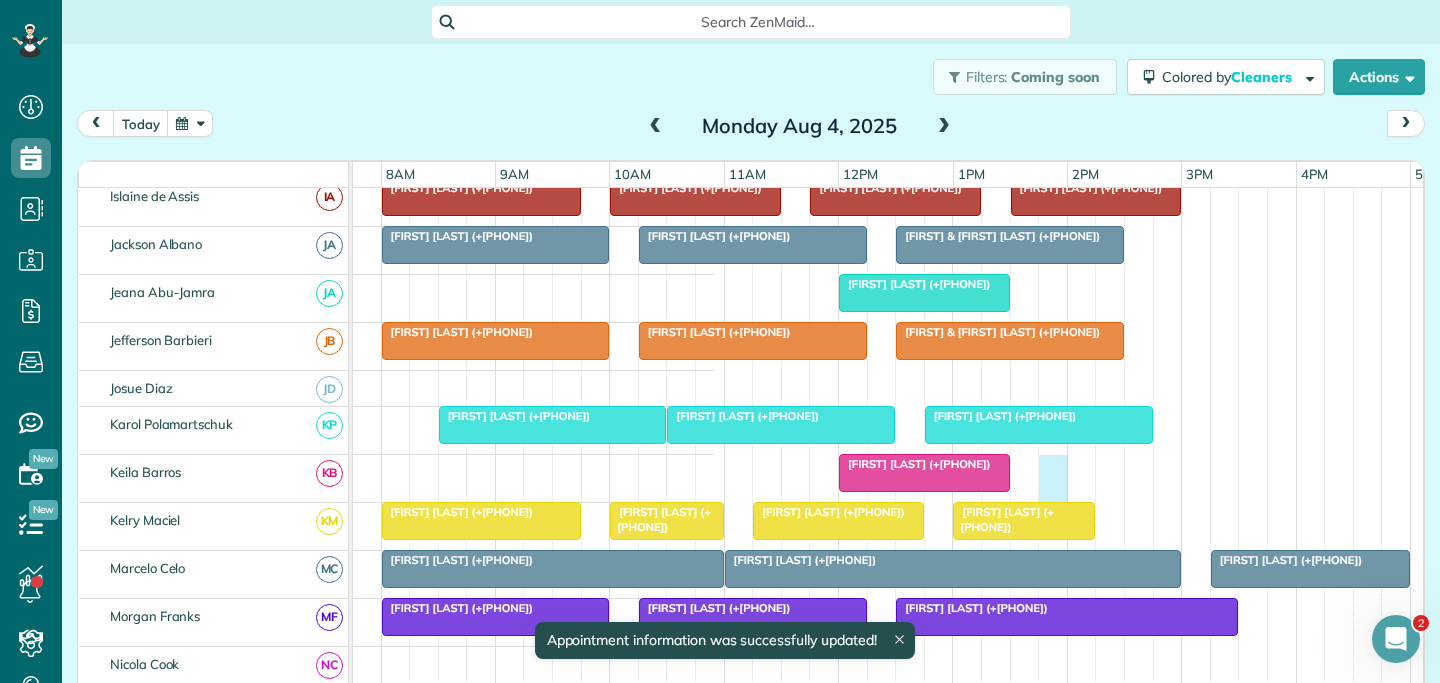 click on "QUOTE - 2PM - Giulia Zaccareo - 4 Saponara Drive, Sinagra (Hi
I am looking to get a cleaner for our house.
We live in Sinagra and have a 4x2 - I was hoping to get a fortnight cleaning.
I am a mum to be soon and am looking to lock in something as soon as possible.
Could you get back to me with perhaps a quote or a phone call?
Thank you
Giulia Zaccareo
M. 0421154355) Elena & Igor off                             Amber Knight (+61429190636) Anastacia Baleuva (+61457218912) Beth Hardingham (+61428784637) Rosalyn Richards (+61403926472)         Sheet Metal Solutions (+61418916551) Mario Georgiou (+61408911144) Sandra Adair (+61450777091) Callum Shand (+61400556799) Zenny Envangalista (+61438971323)         Acil Tayba (+61450797337)         Perry McKerlie (+61402881248) Proximity Apartments Jessica Vanaswegen Jeni Butler (+61402215208)                 Kristy Herd (+61481128088) Peter Eastwood (+61402486629) Laura Whyte (+61474723140)         Glen Lavrick (+61403226128)" at bounding box center [90, 434] 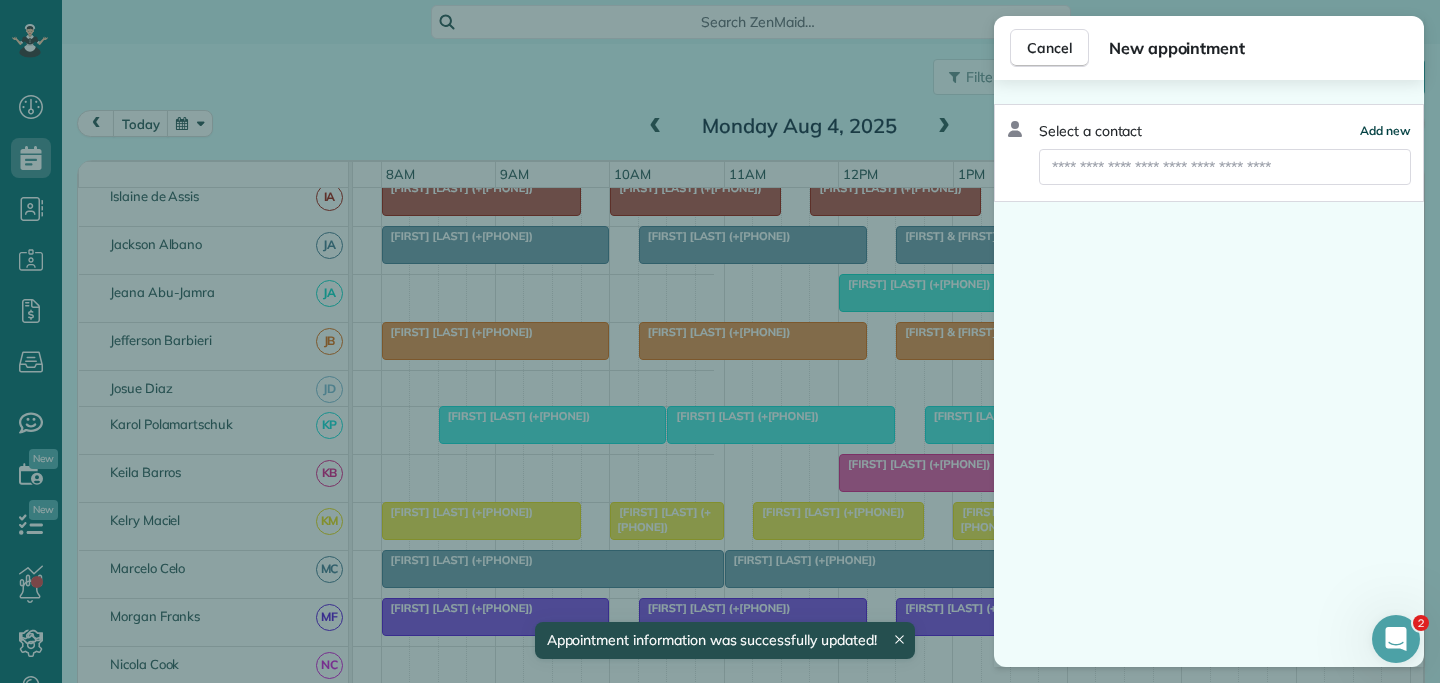 click on "Add new" at bounding box center [1385, 130] 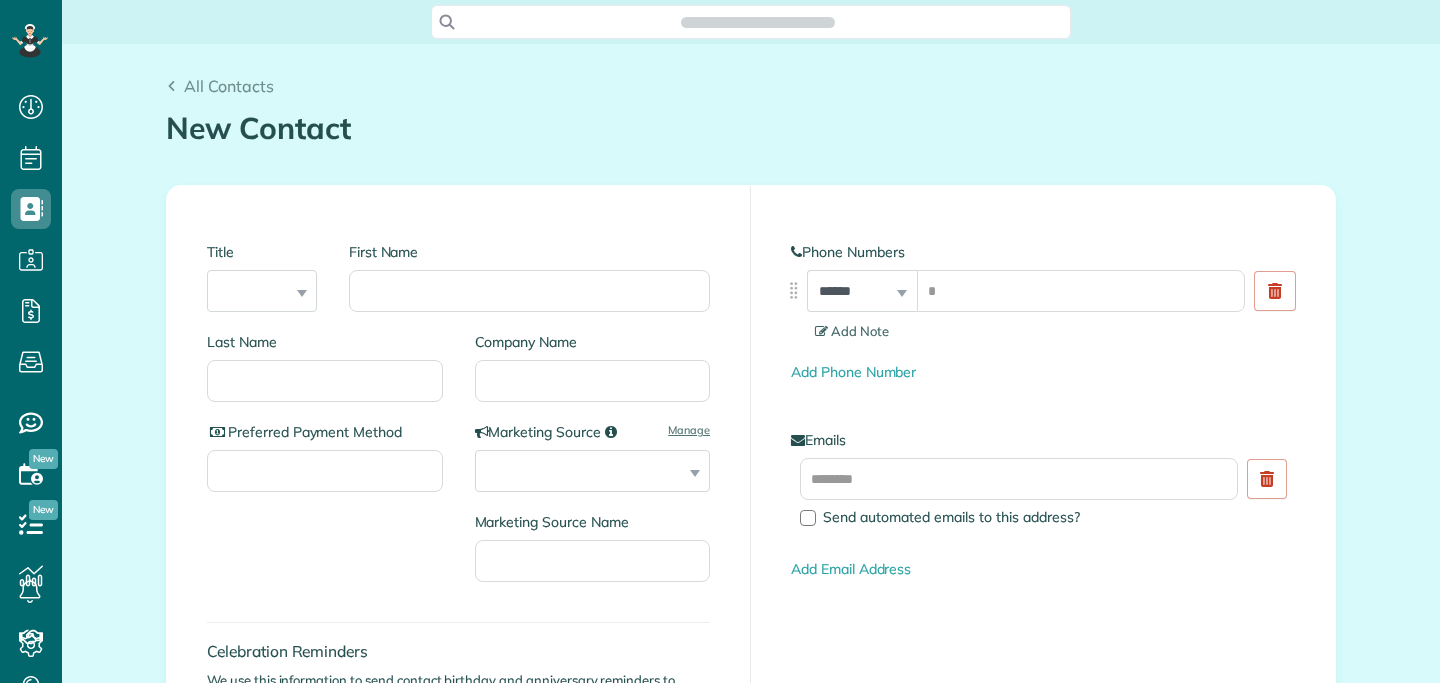 scroll, scrollTop: 0, scrollLeft: 0, axis: both 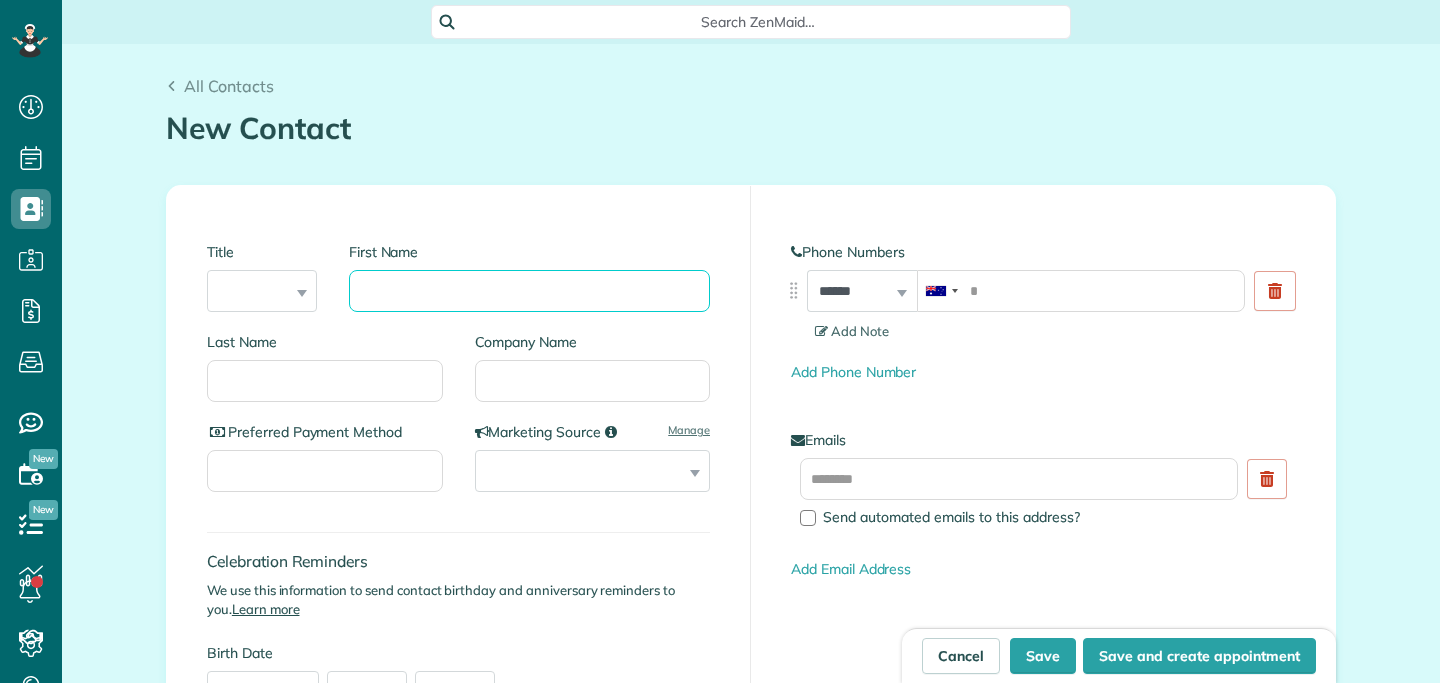 click on "First Name" at bounding box center (529, 291) 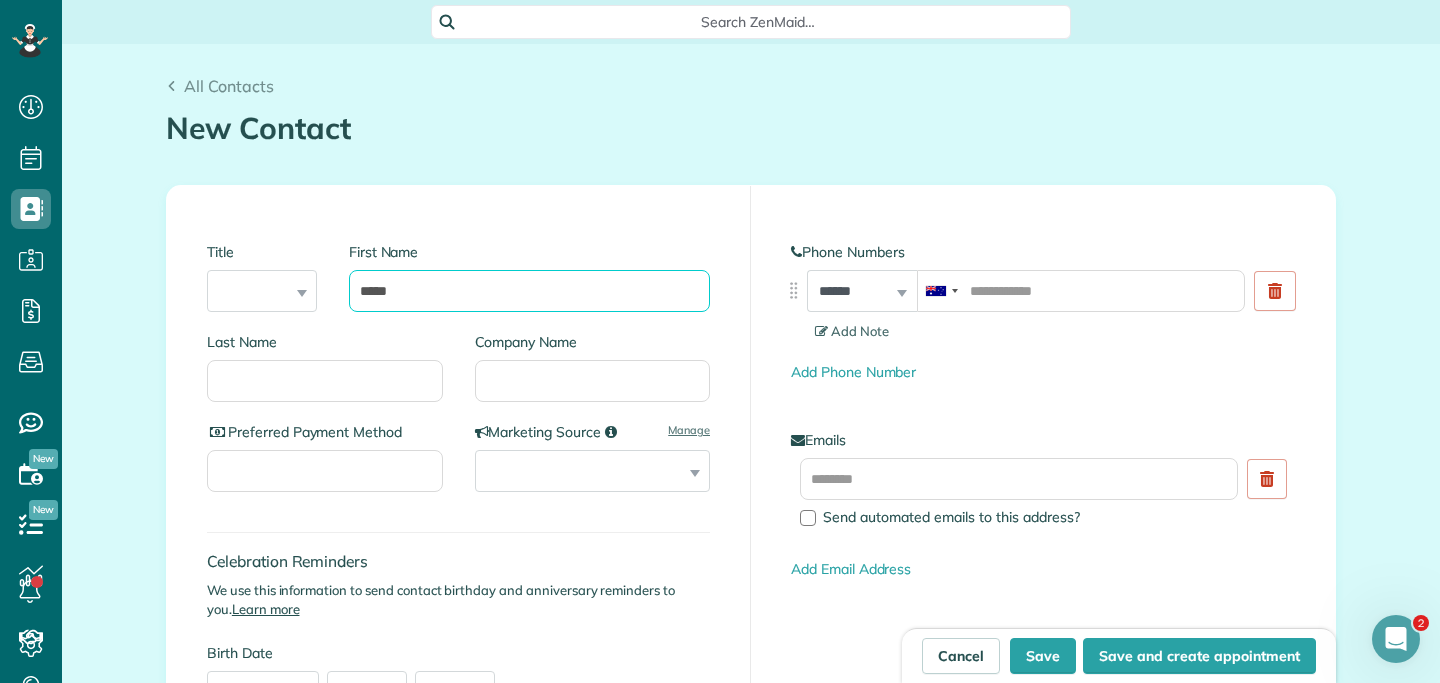 scroll, scrollTop: 0, scrollLeft: 0, axis: both 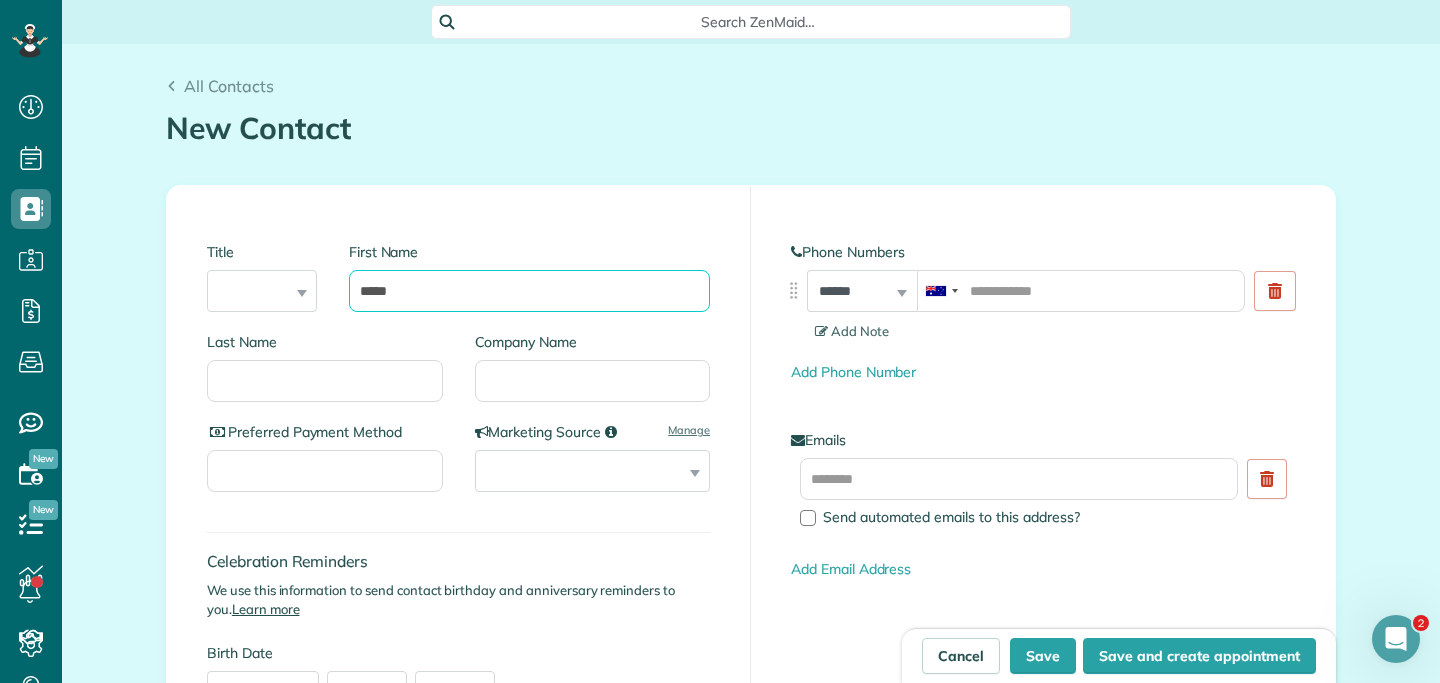 type on "*****" 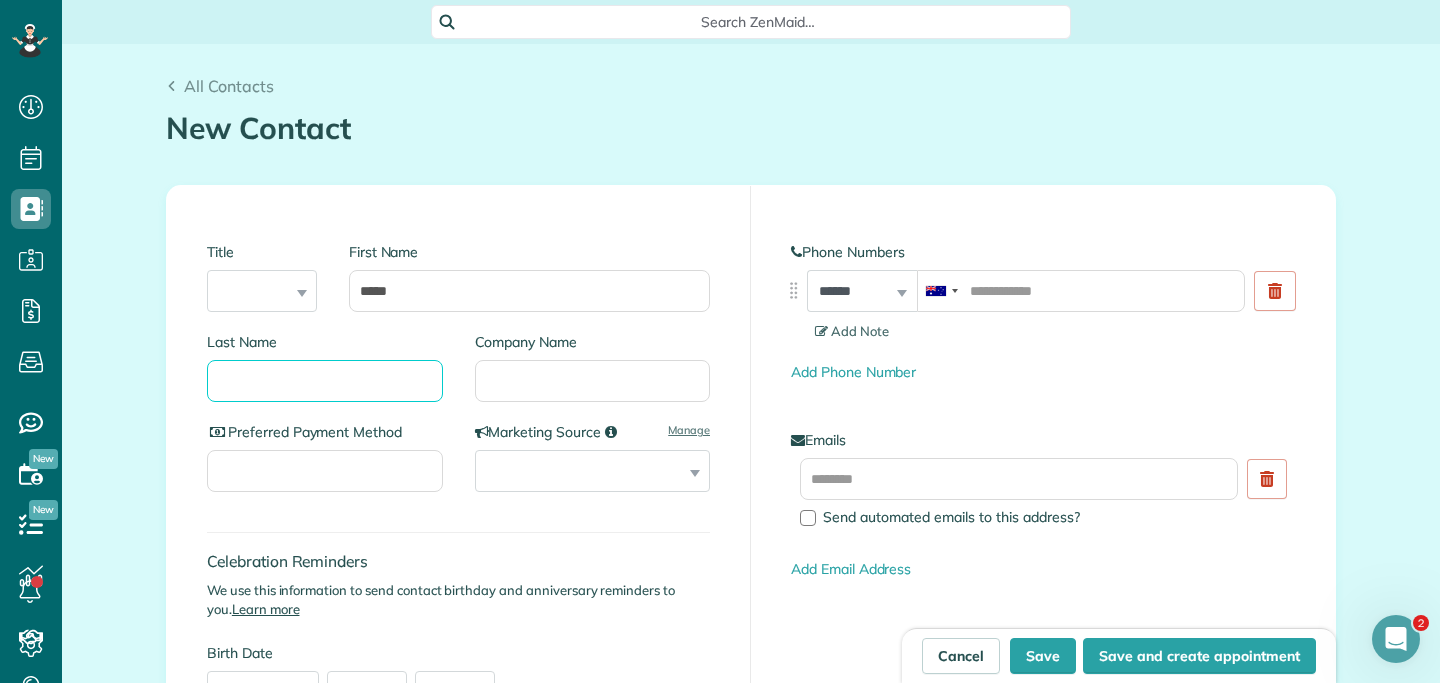 click on "Last Name" at bounding box center (325, 381) 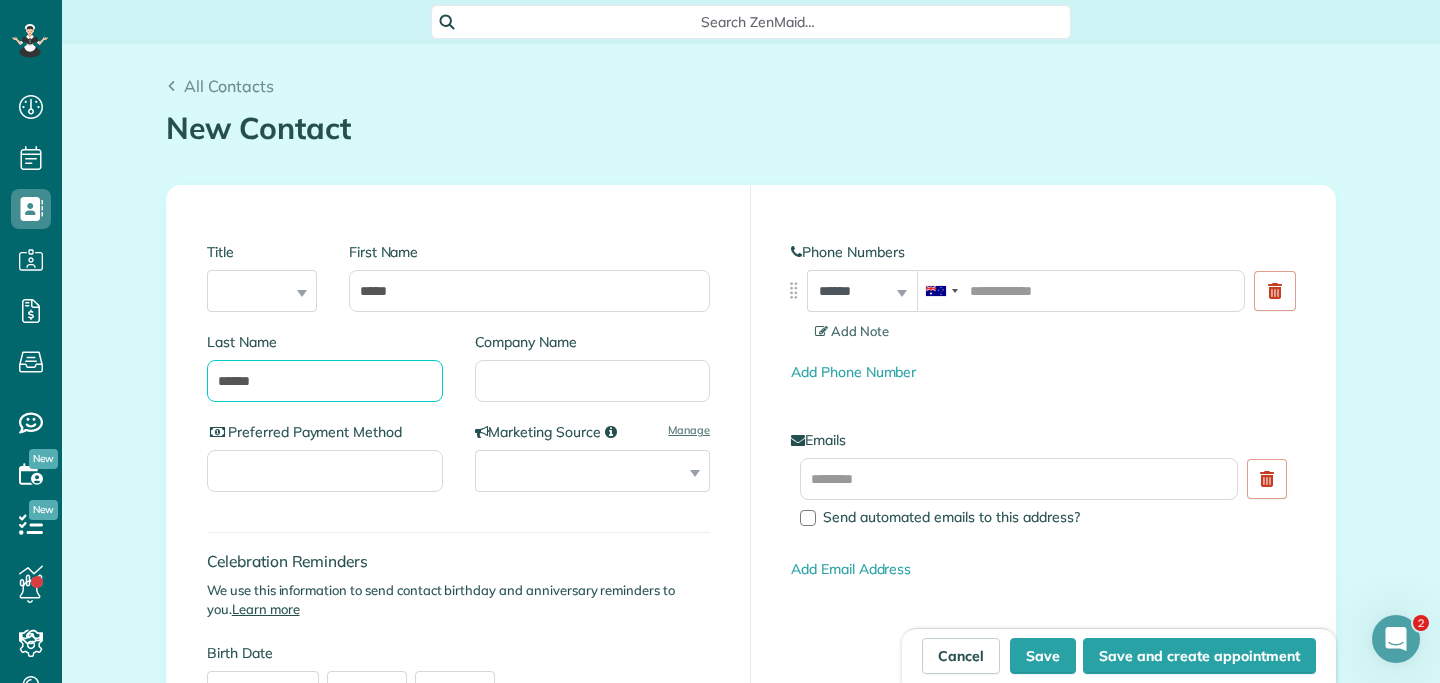 type on "******" 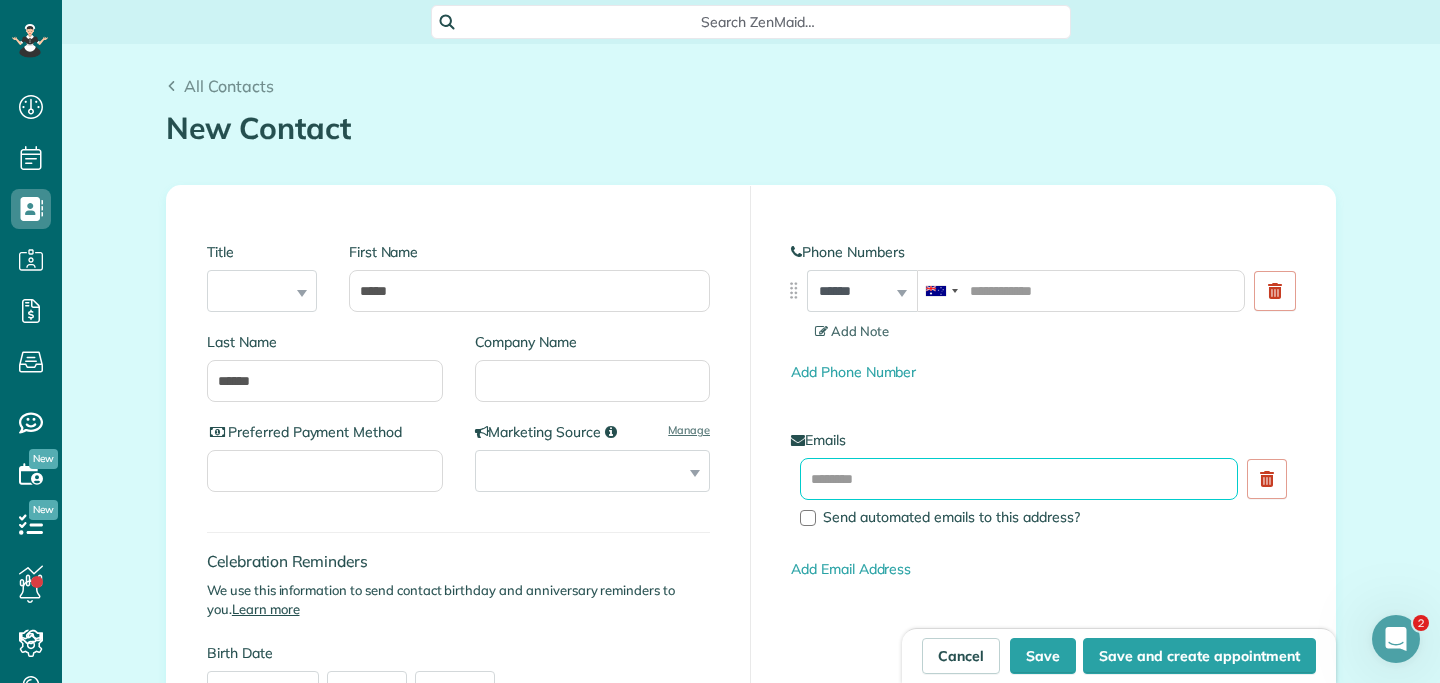 click at bounding box center (1019, 479) 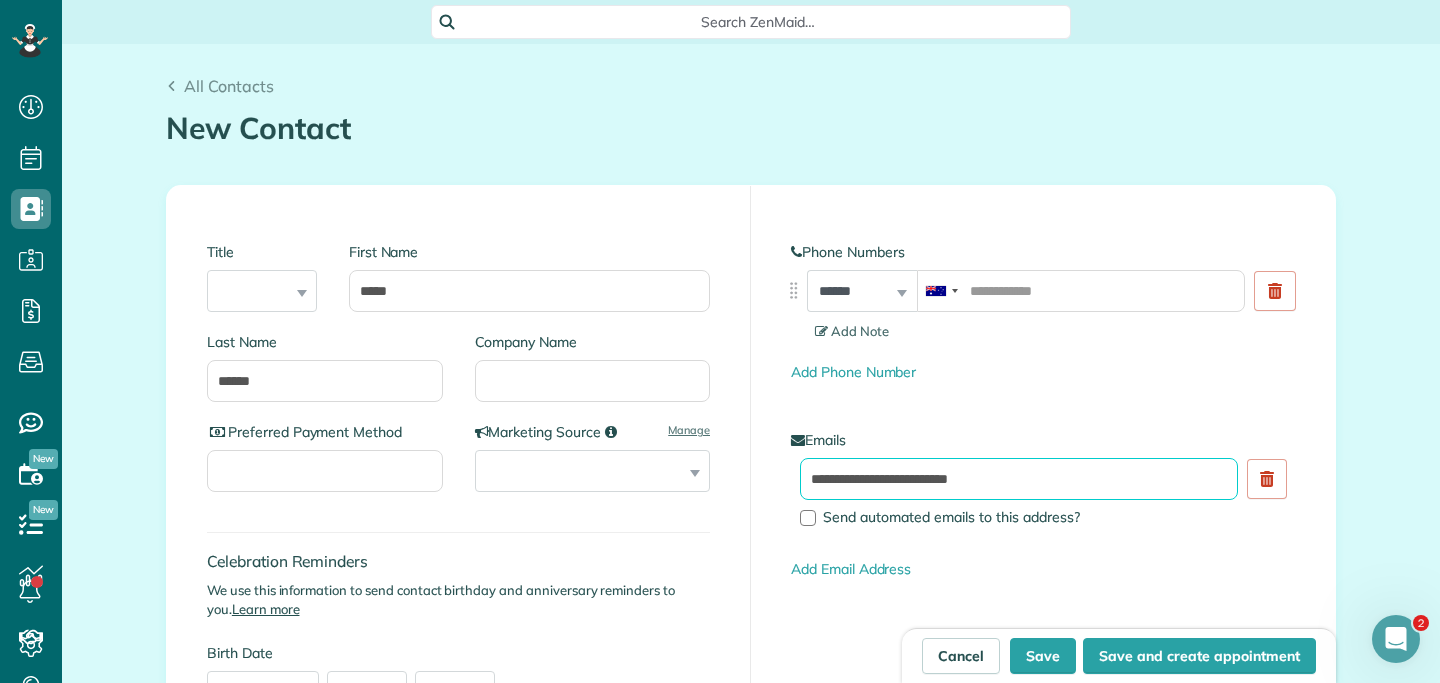 type on "**********" 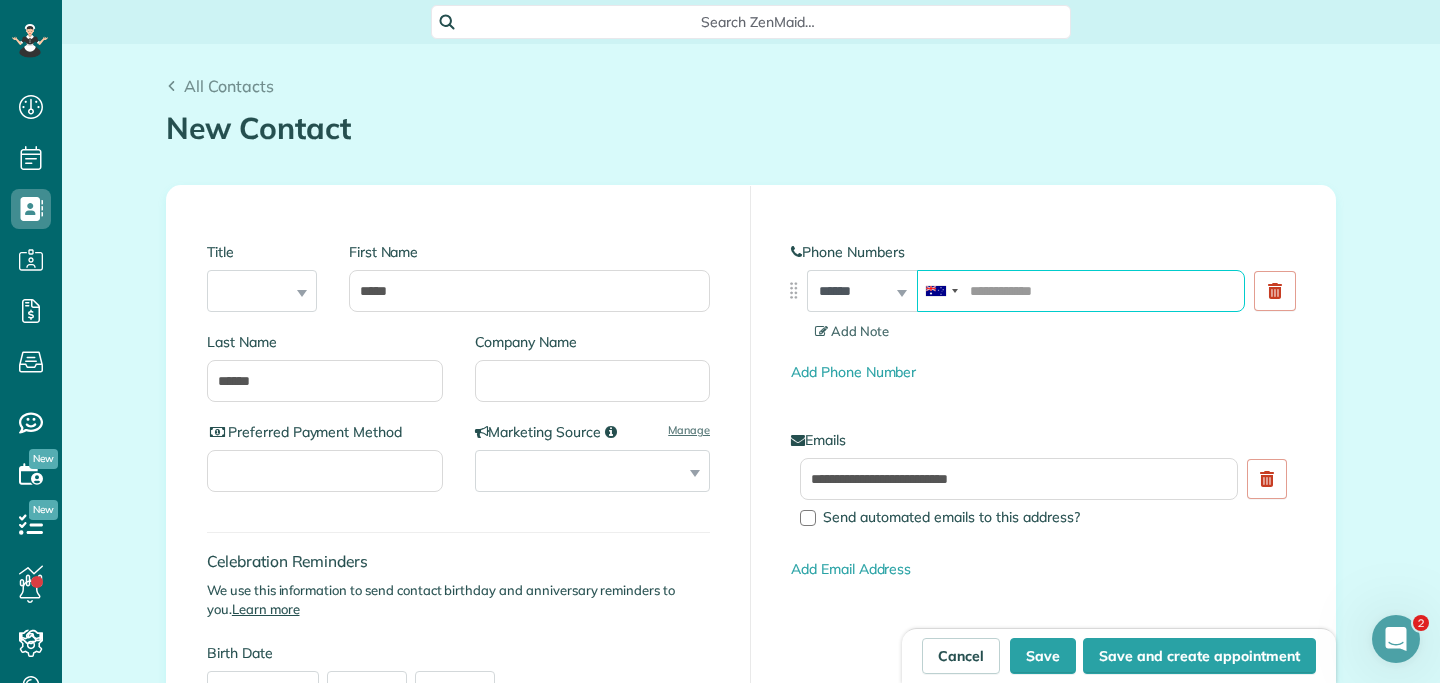 click at bounding box center [1081, 291] 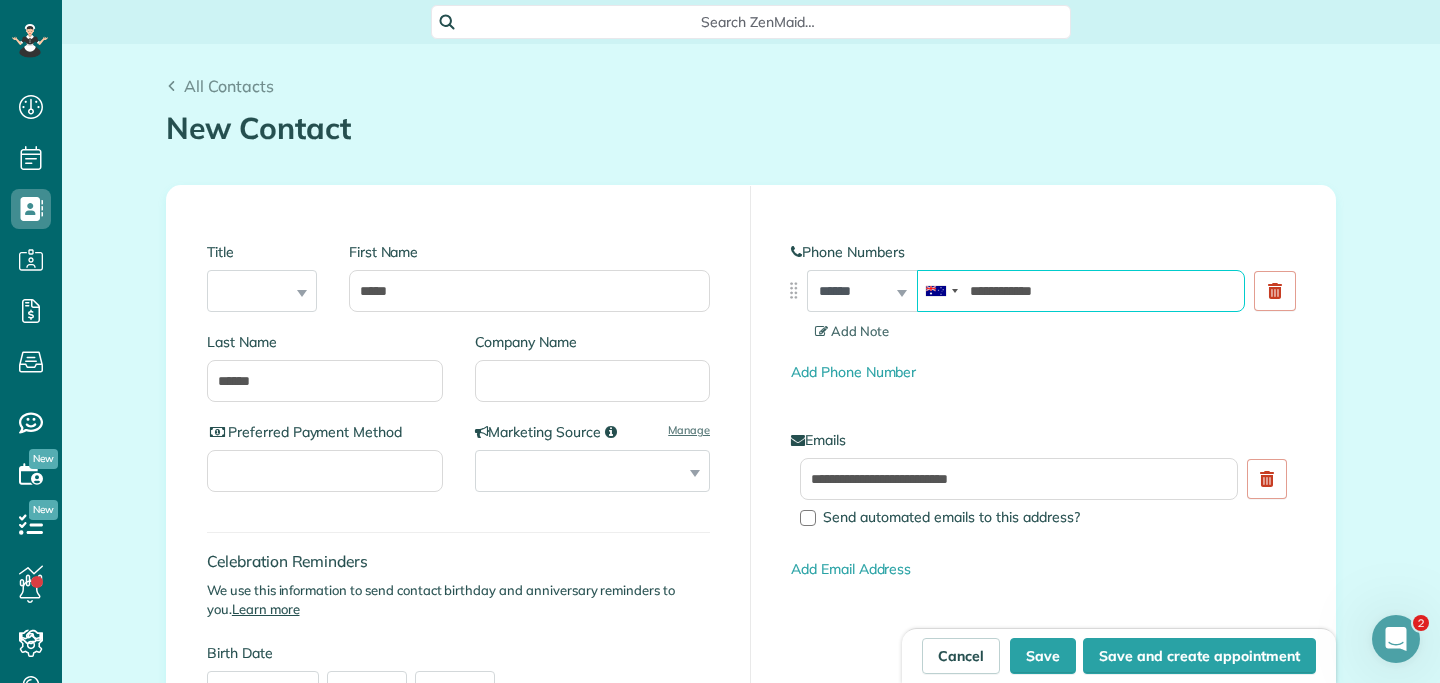 type on "**********" 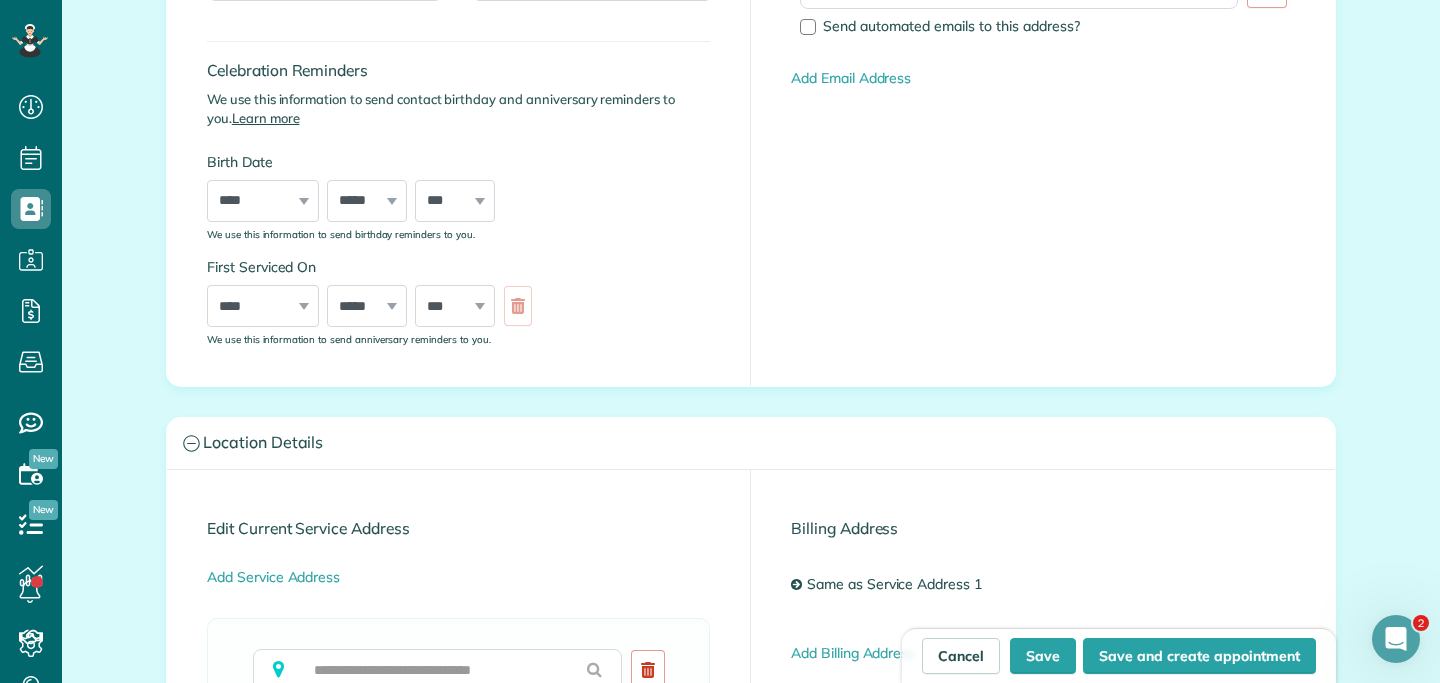 scroll, scrollTop: 521, scrollLeft: 0, axis: vertical 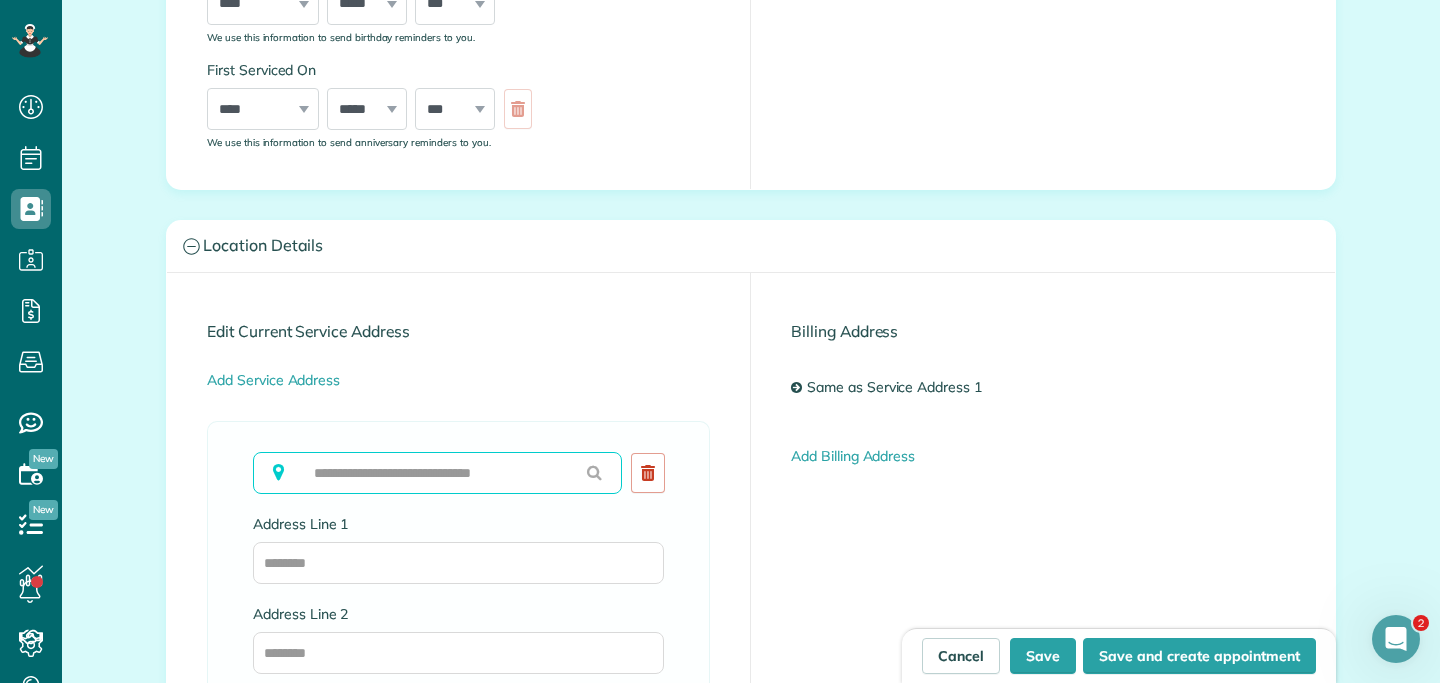 click at bounding box center (437, 473) 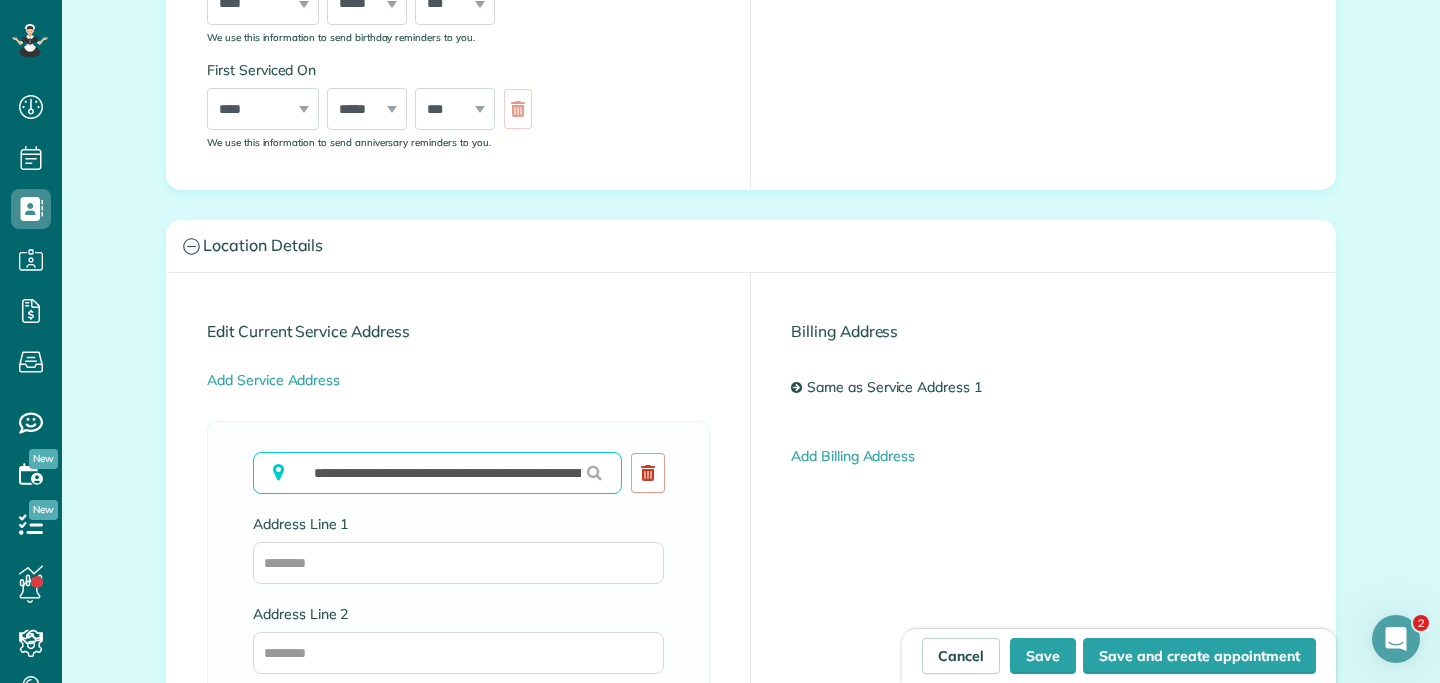 scroll, scrollTop: 0, scrollLeft: 102, axis: horizontal 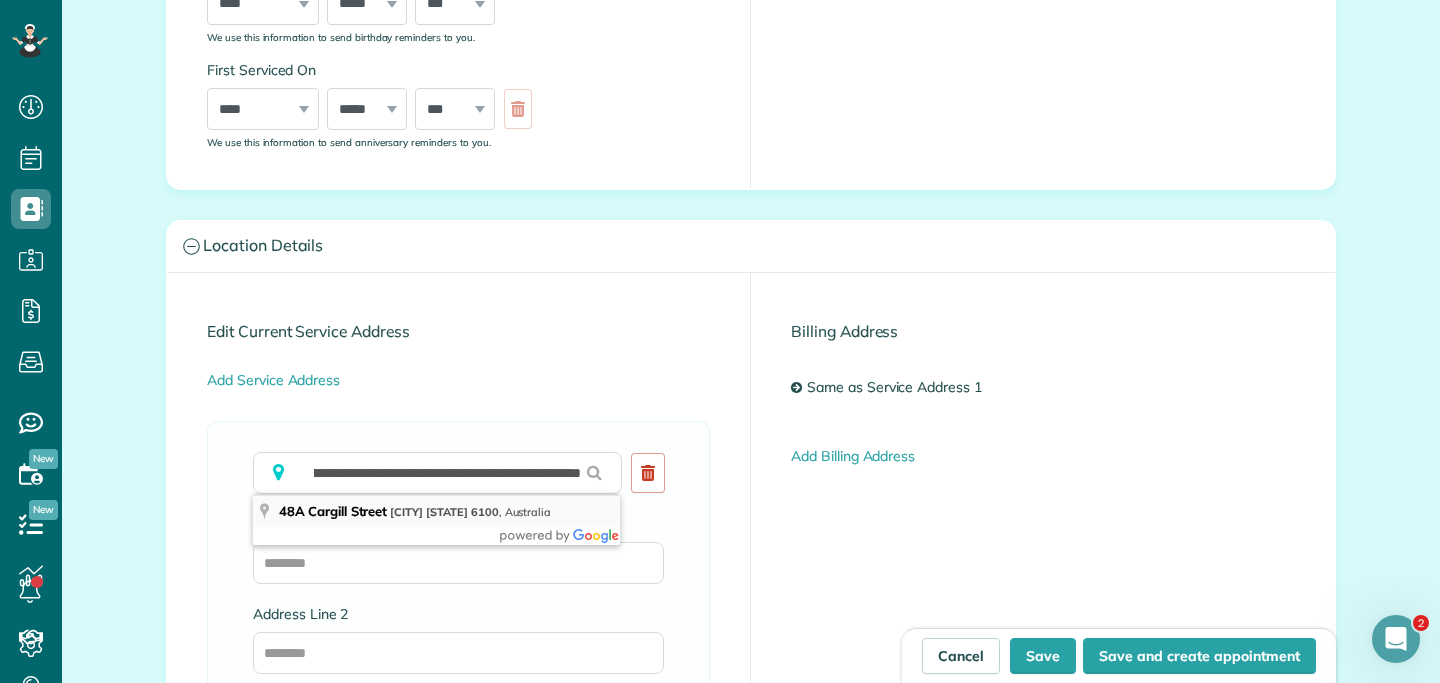 type on "**********" 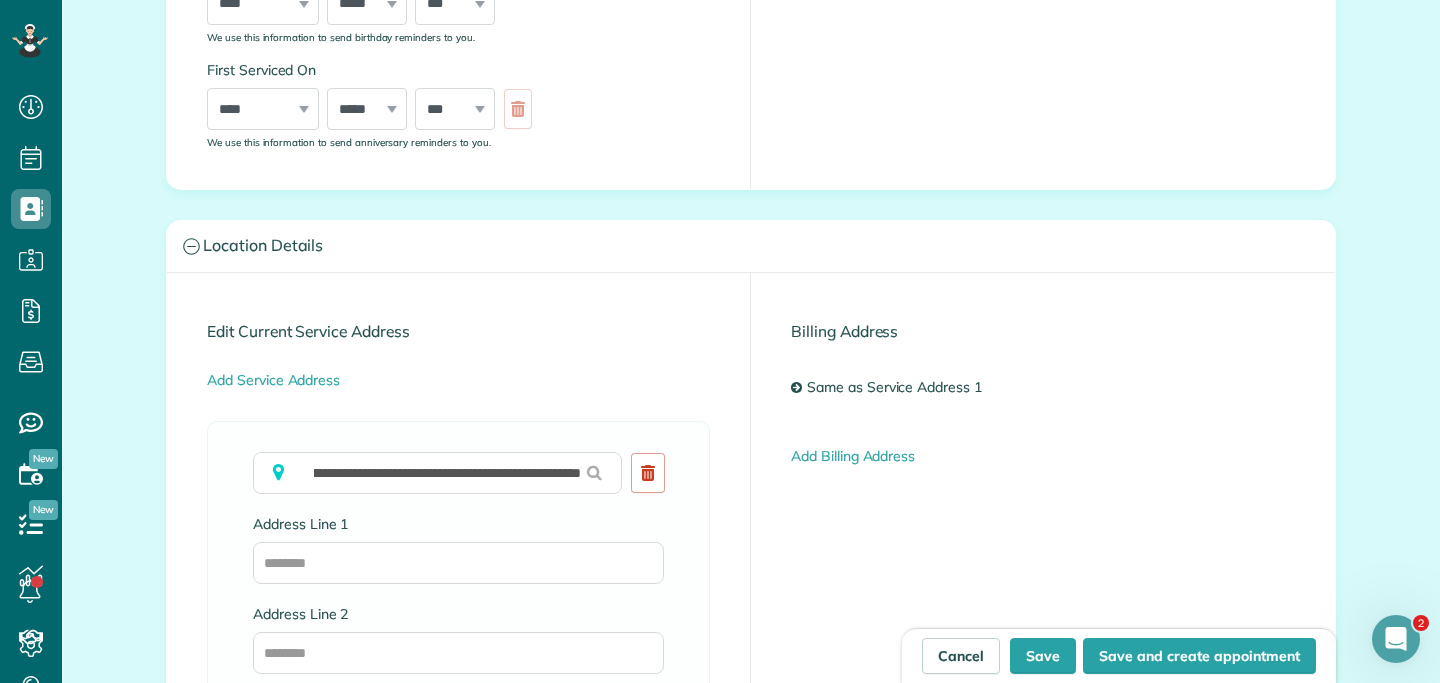 scroll, scrollTop: 0, scrollLeft: 0, axis: both 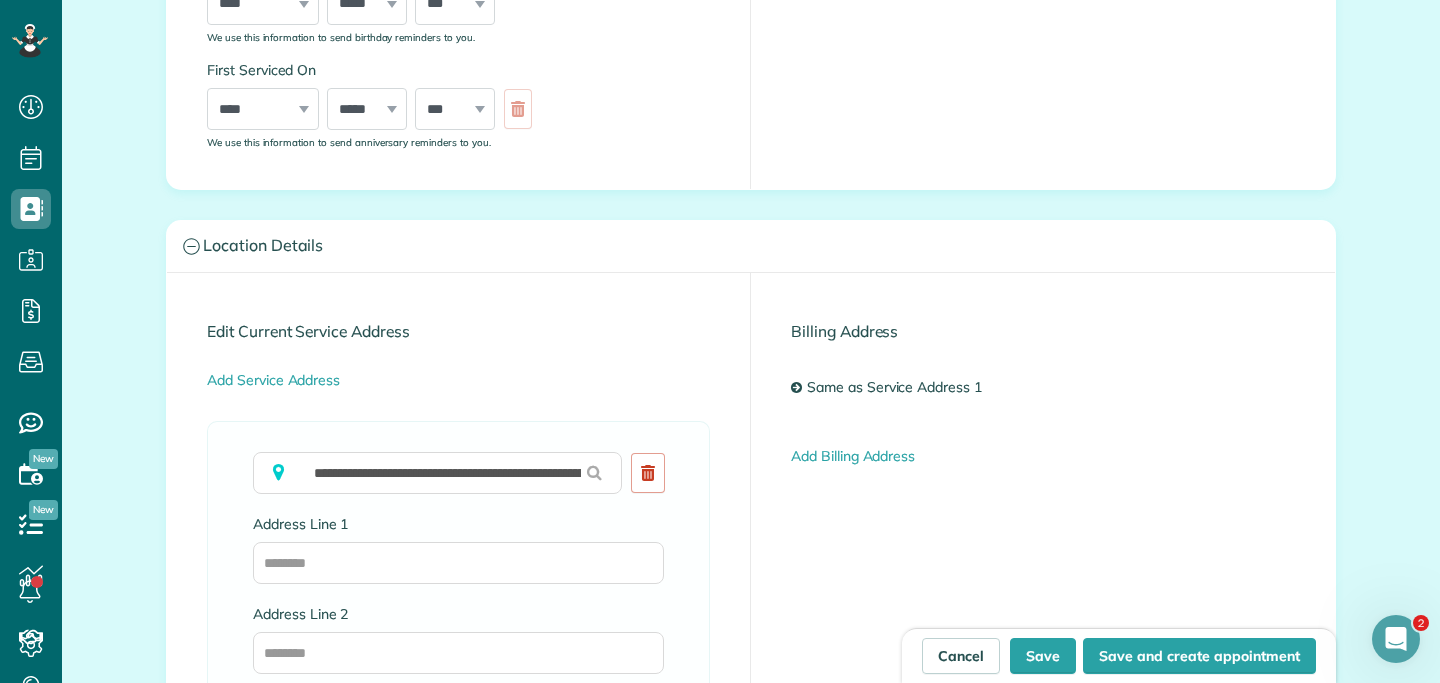 type on "**********" 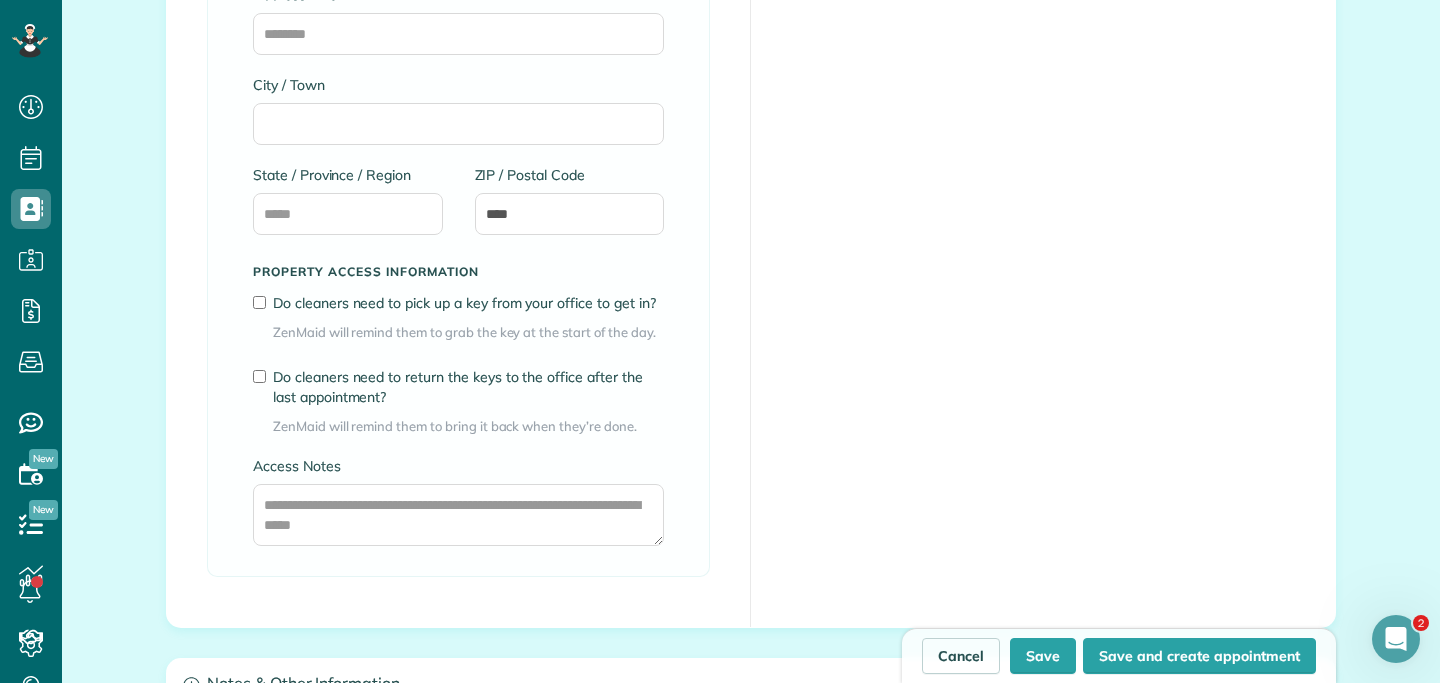 scroll, scrollTop: 1315, scrollLeft: 0, axis: vertical 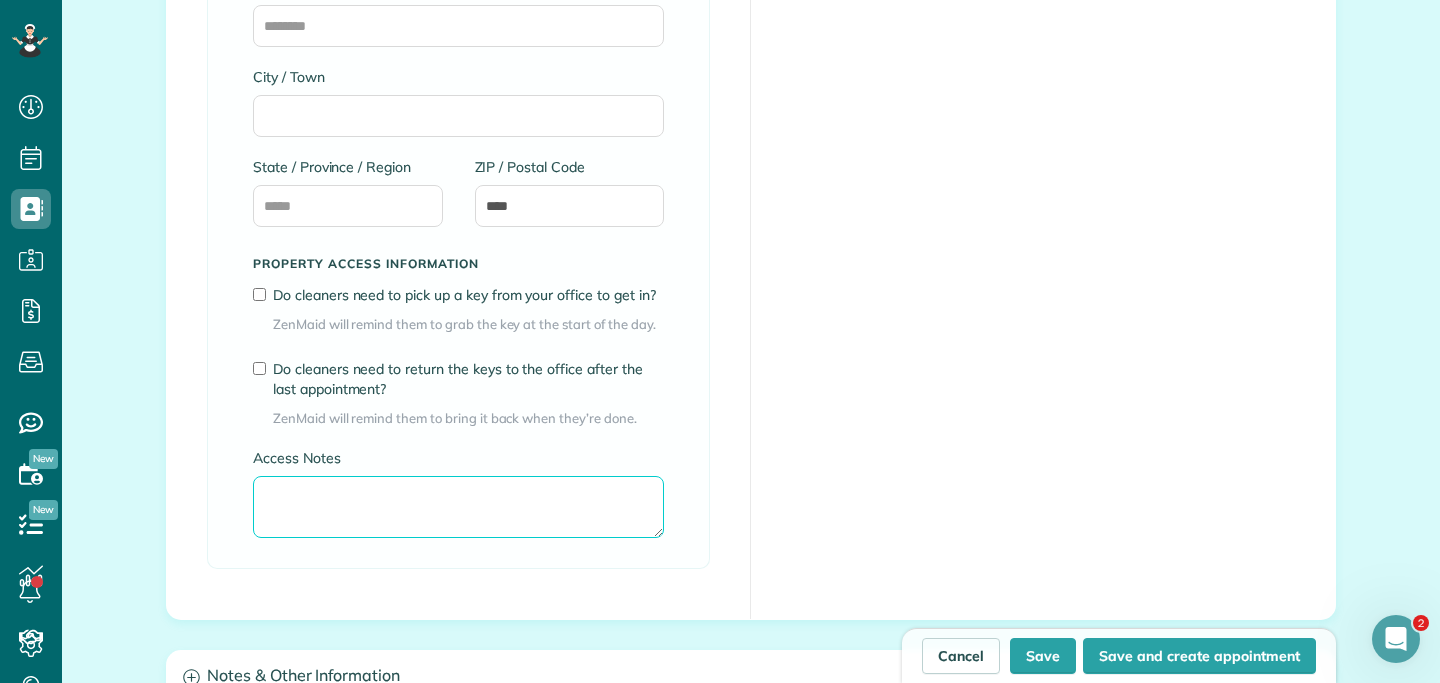click on "Access Notes" at bounding box center (458, 507) 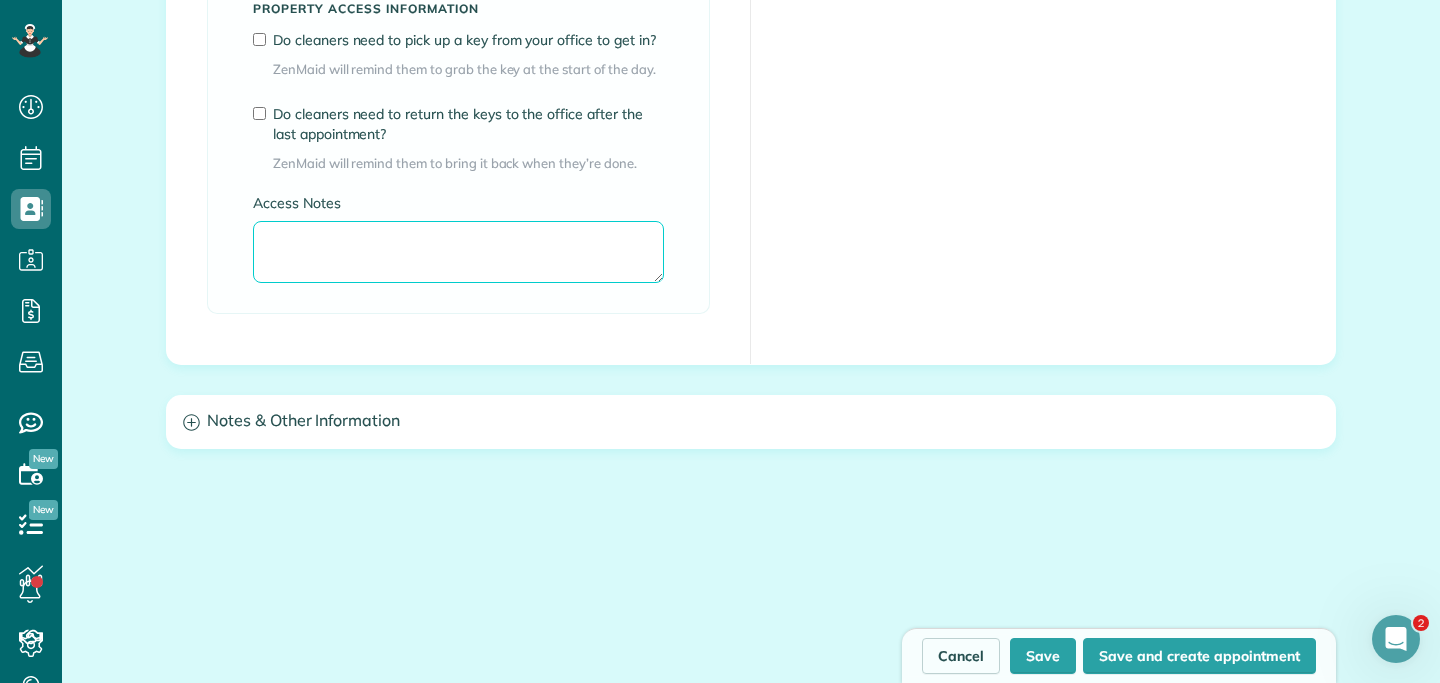 scroll, scrollTop: 1650, scrollLeft: 0, axis: vertical 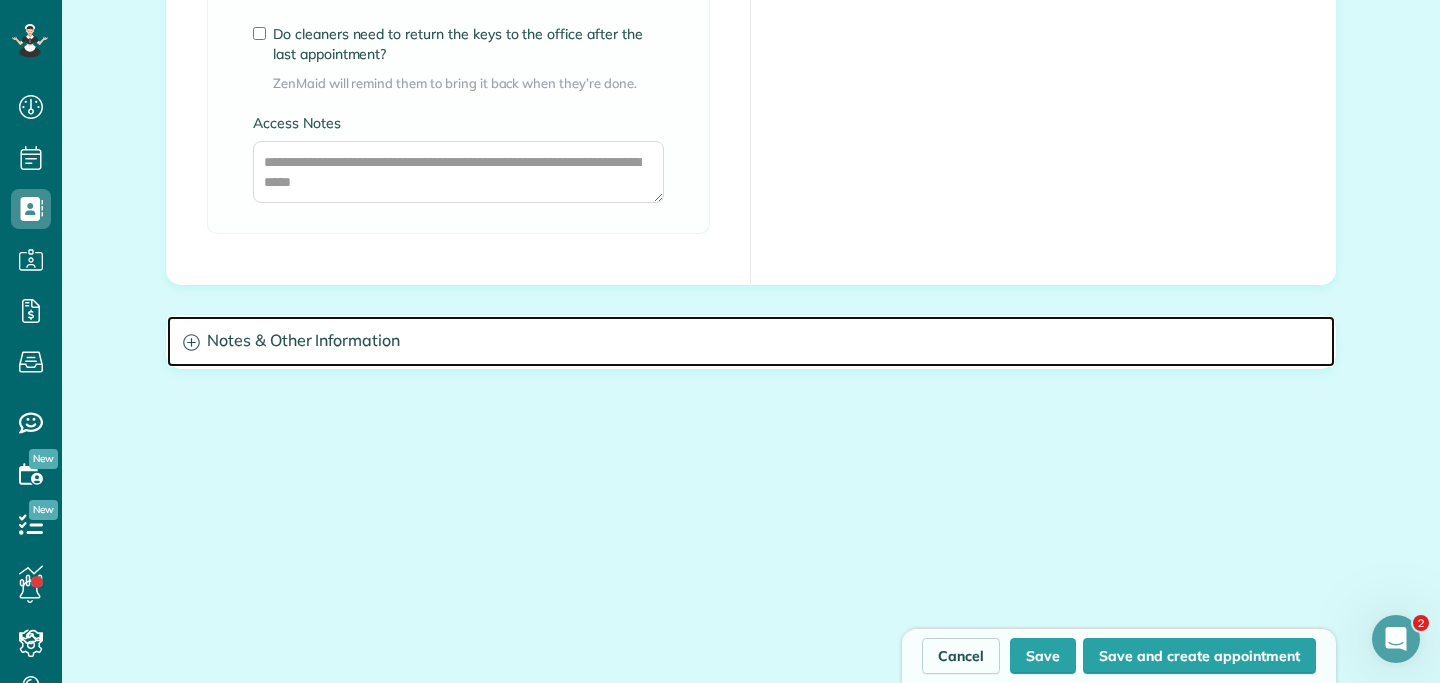 click on "Notes & Other Information" at bounding box center (751, 341) 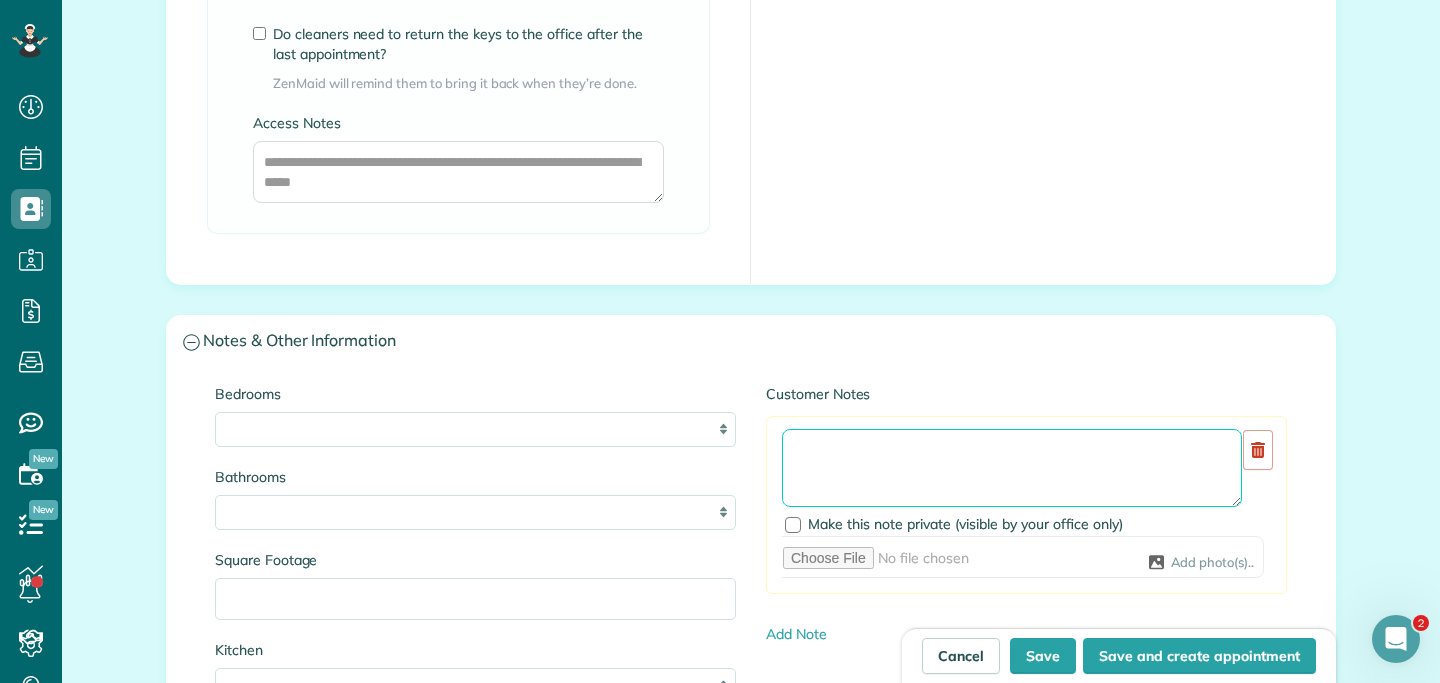 click at bounding box center (1012, 468) 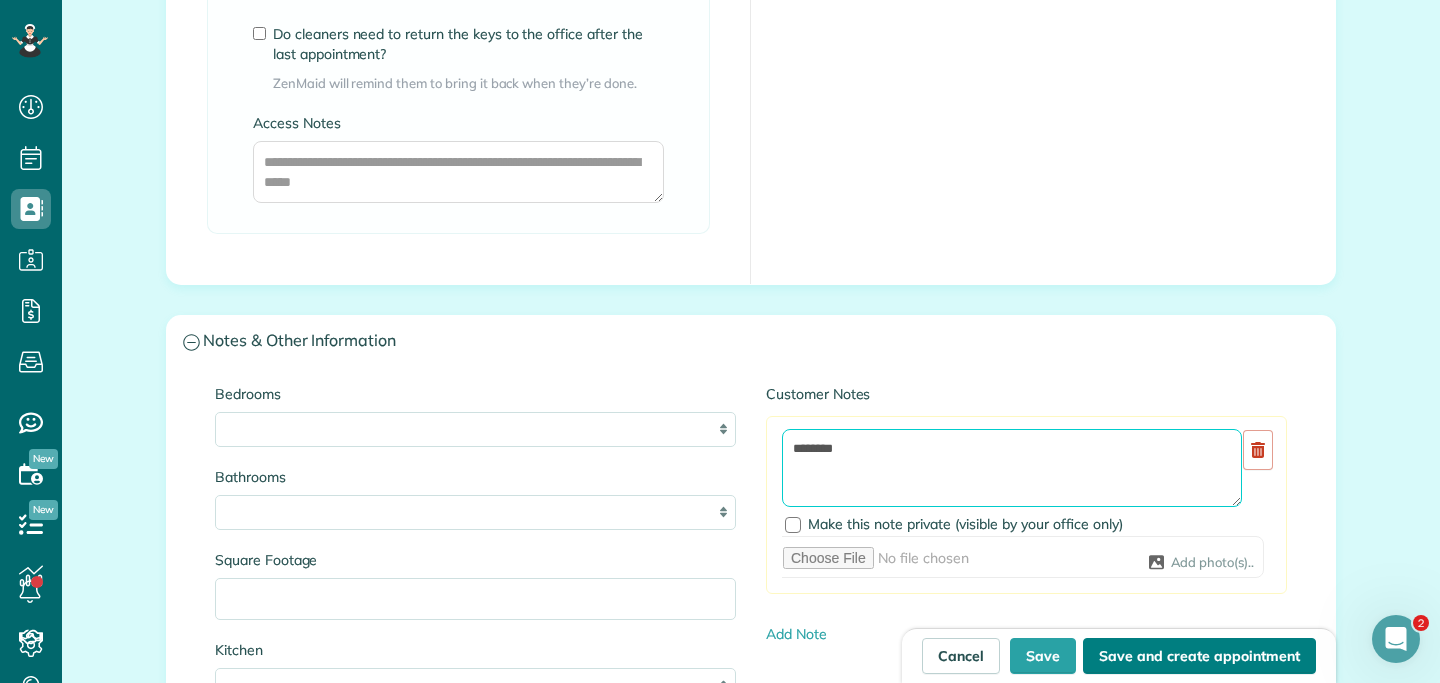 type on "********" 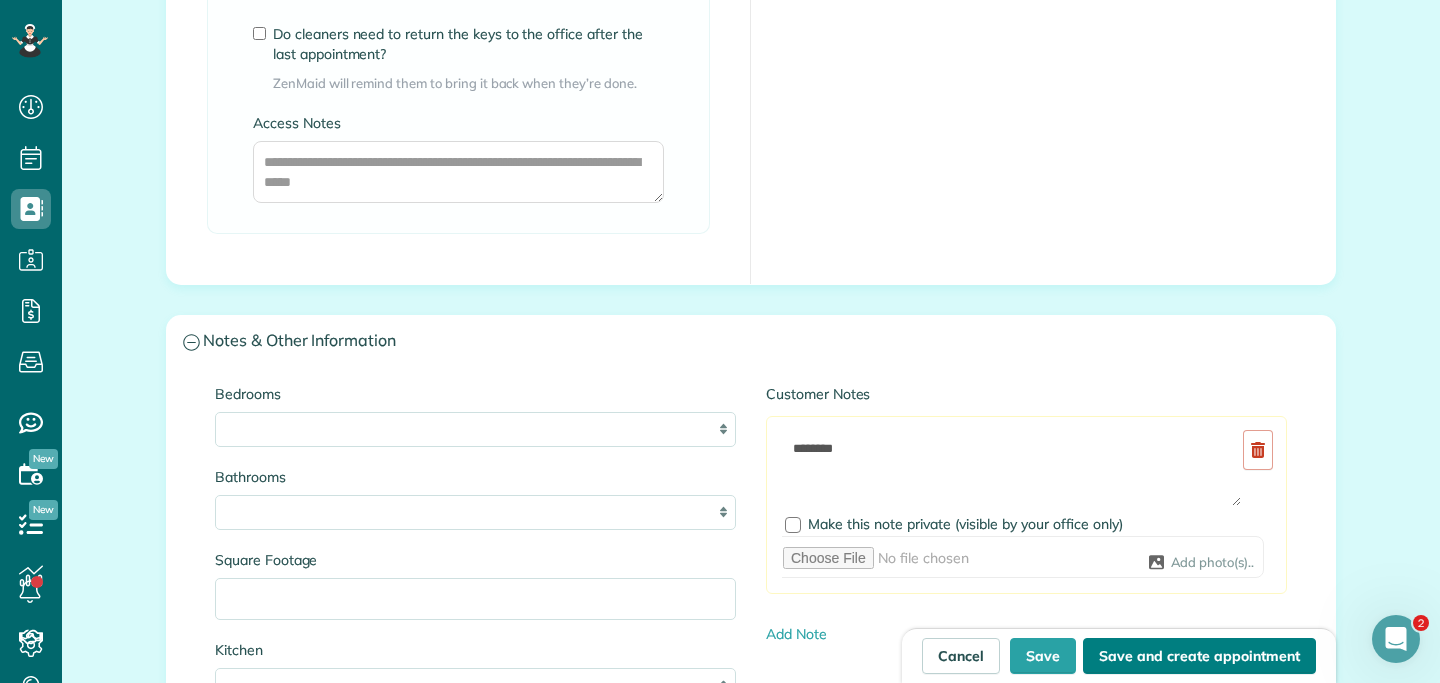 click on "Save and create appointment" at bounding box center (1199, 656) 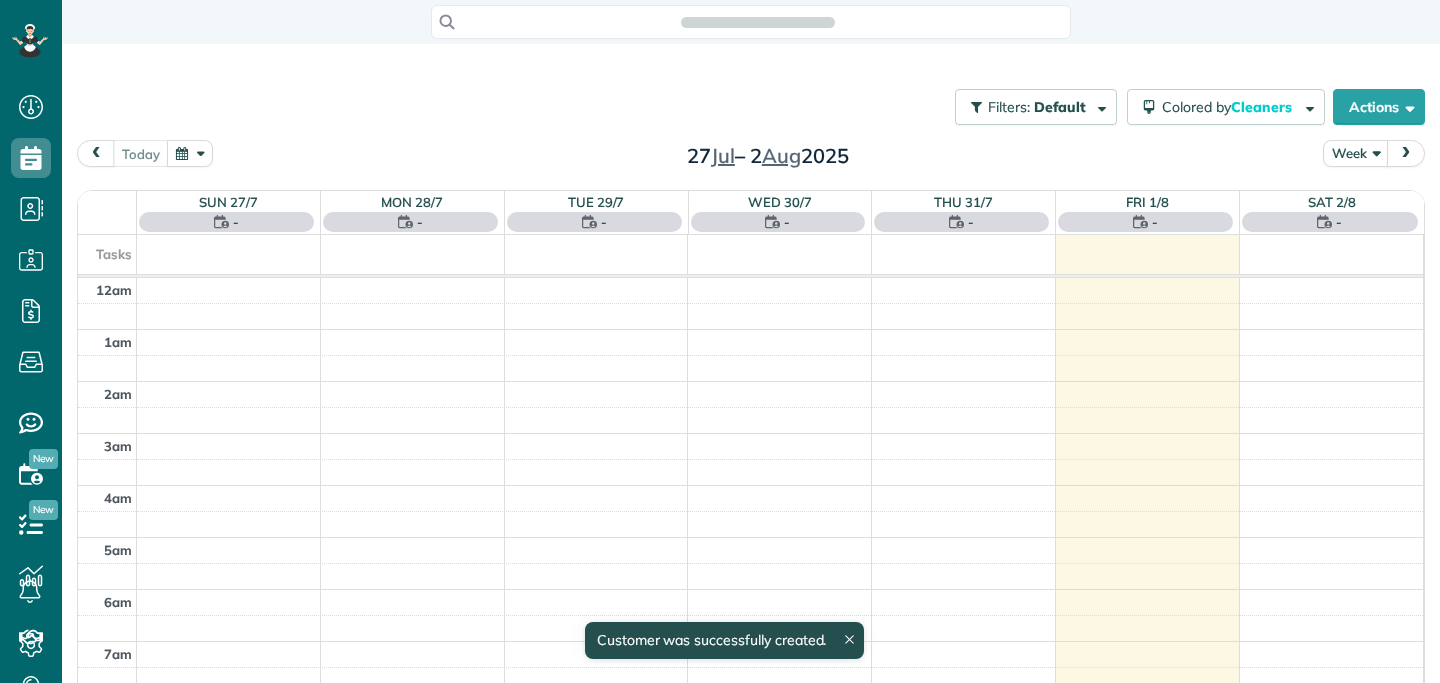 scroll, scrollTop: 0, scrollLeft: 0, axis: both 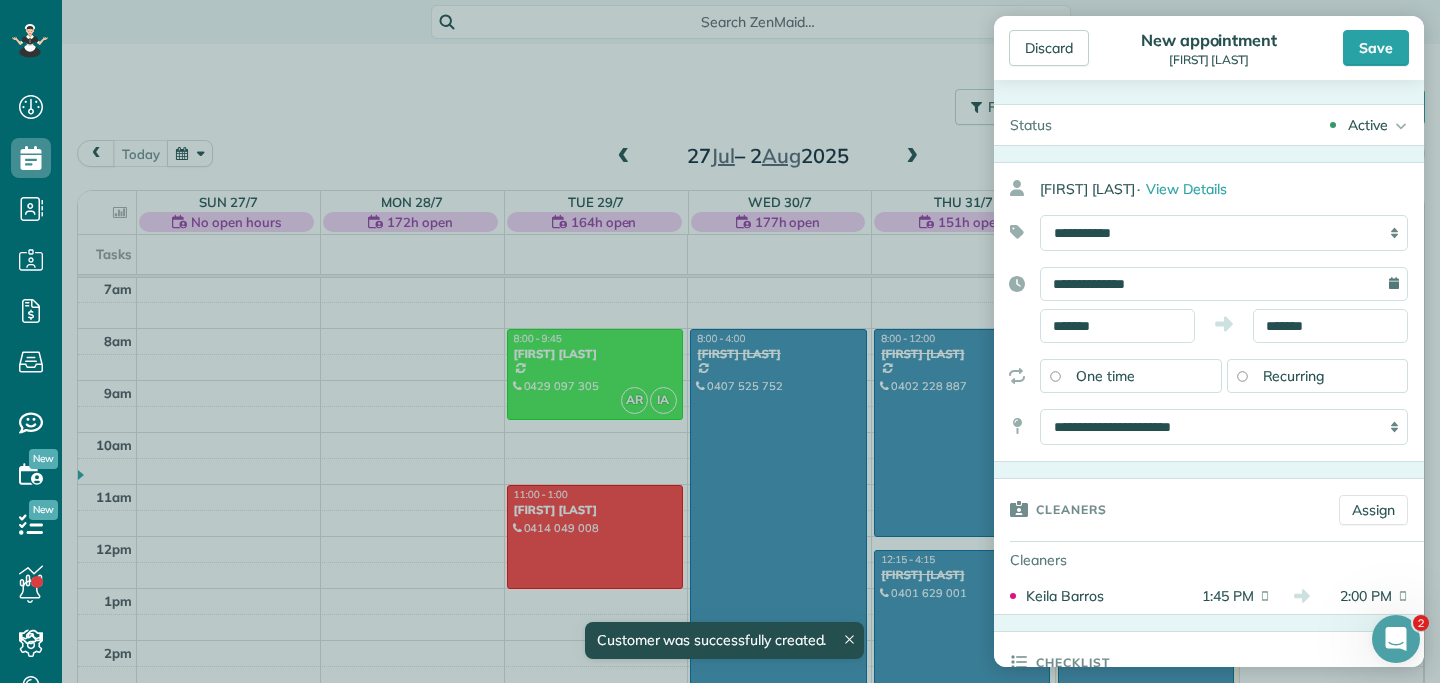 click on "Recurring" at bounding box center [1294, 376] 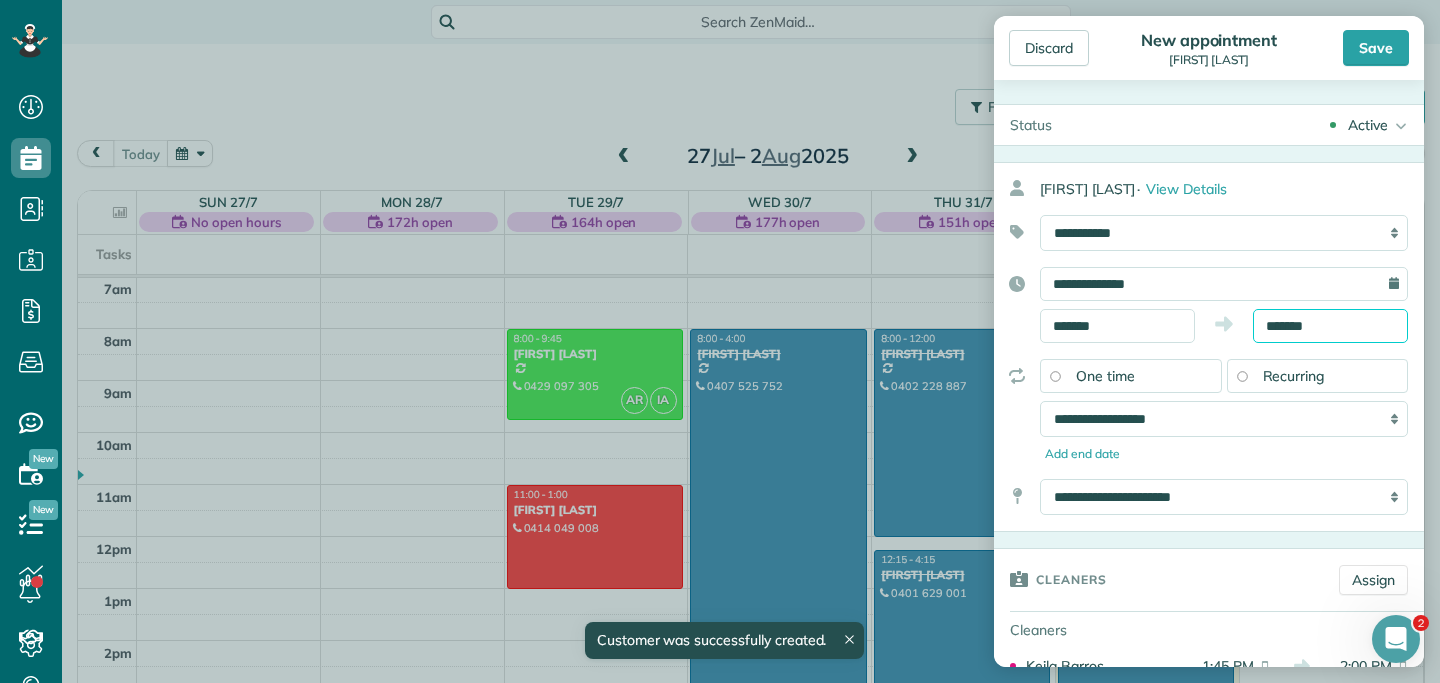 click on "*******" at bounding box center [1330, 326] 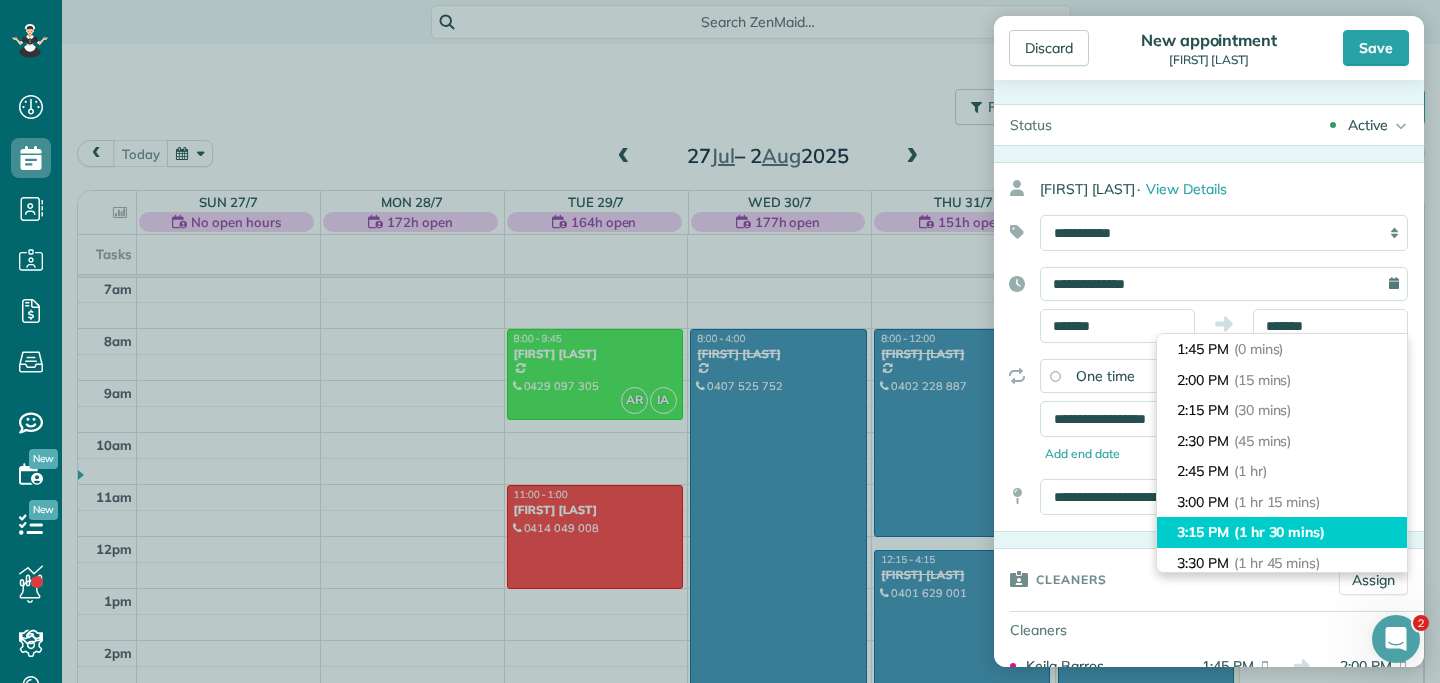 type on "*******" 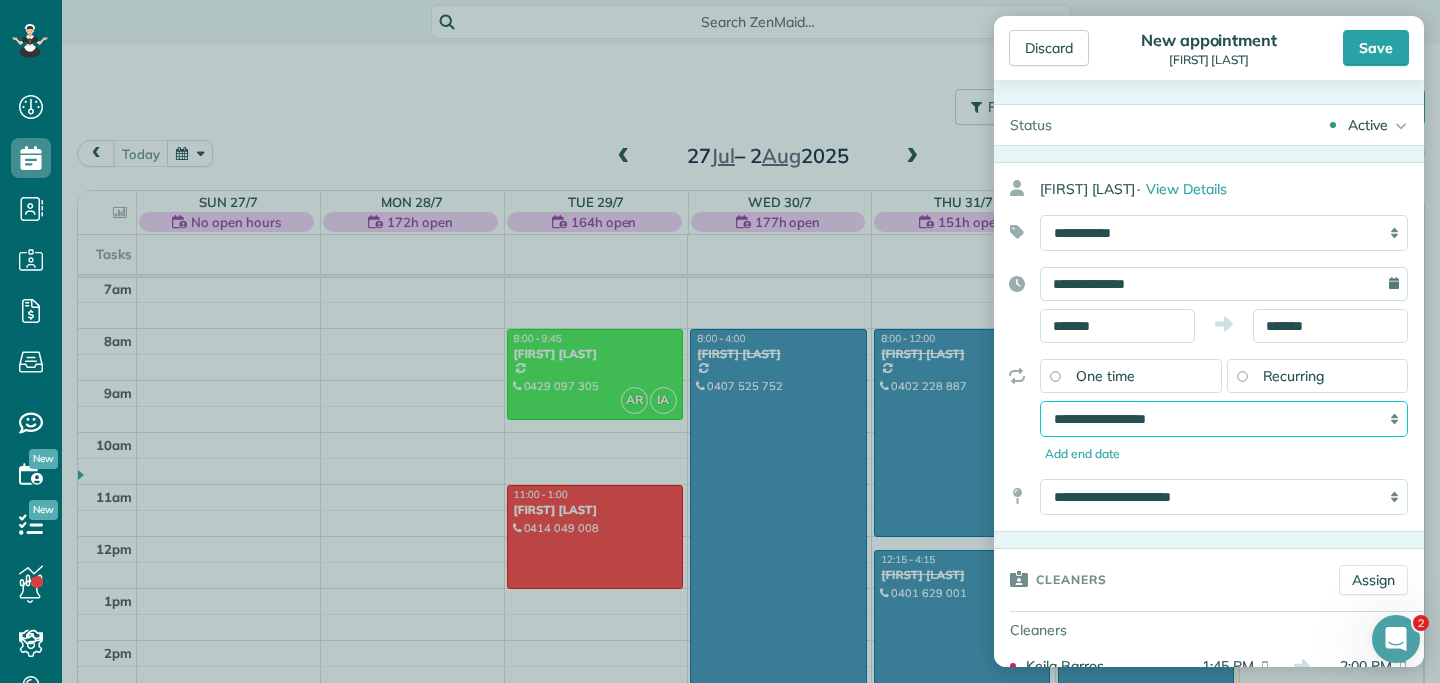 click on "**********" at bounding box center (1224, 419) 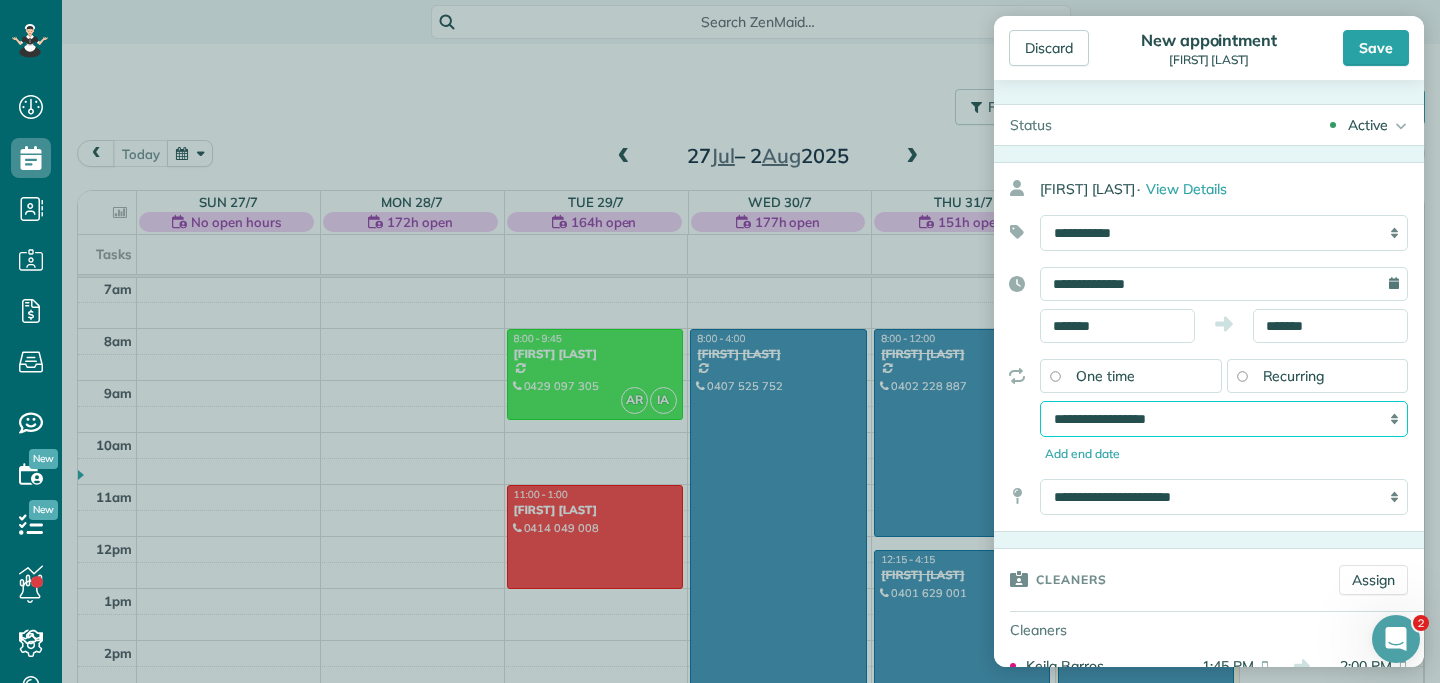 select on "**********" 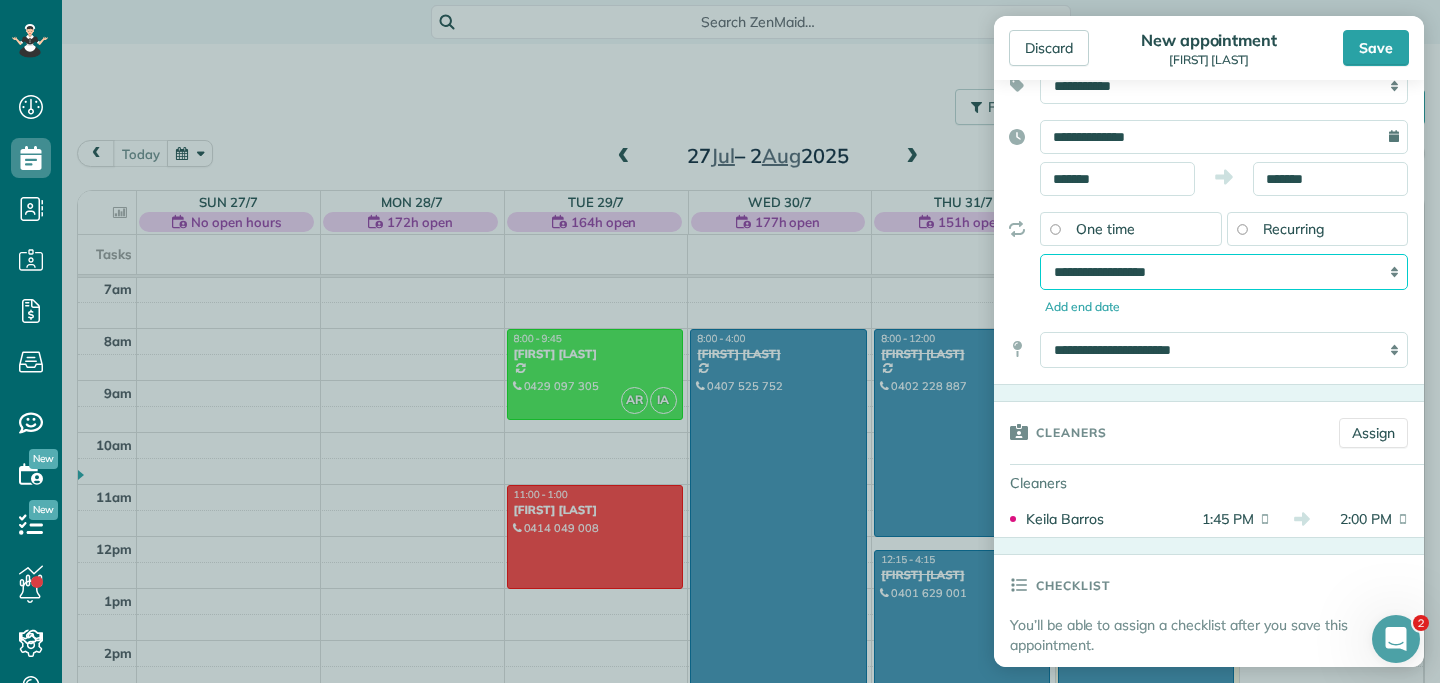 scroll, scrollTop: 149, scrollLeft: 0, axis: vertical 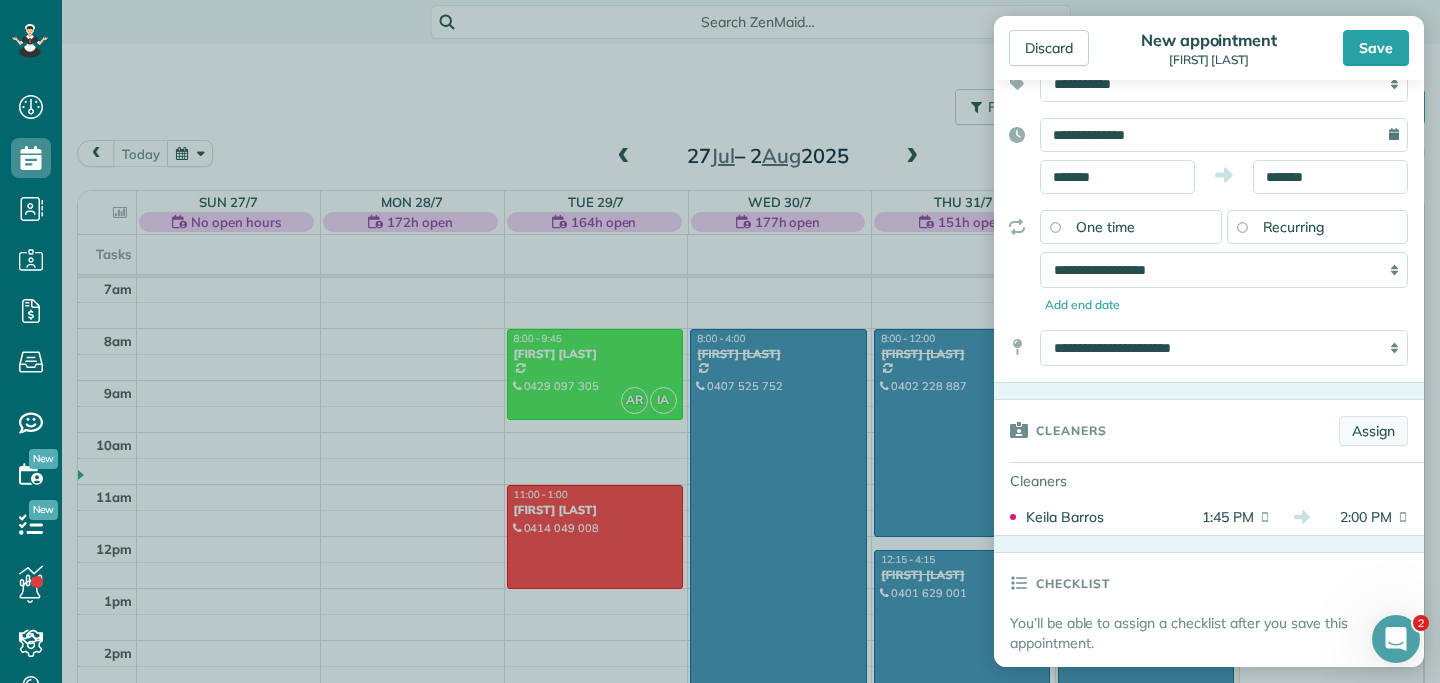 click on "Assign" at bounding box center (1373, 431) 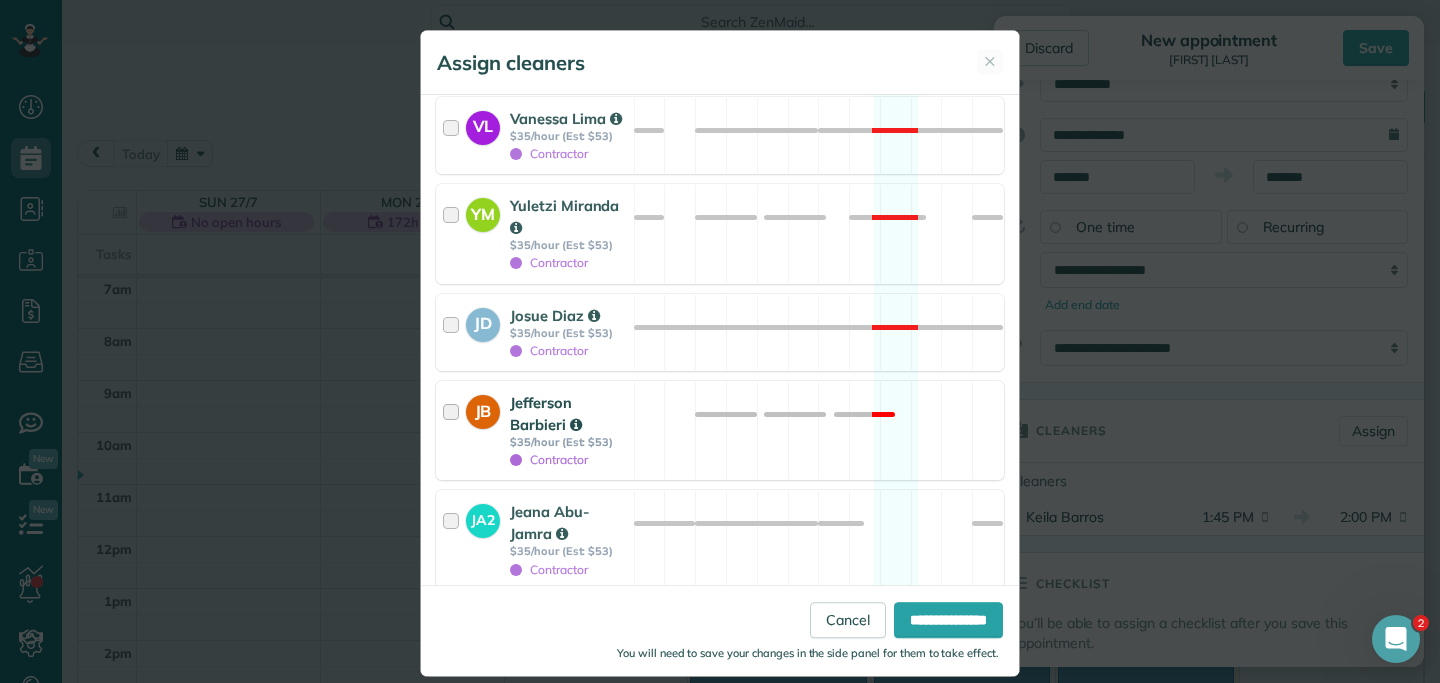 scroll, scrollTop: 1549, scrollLeft: 0, axis: vertical 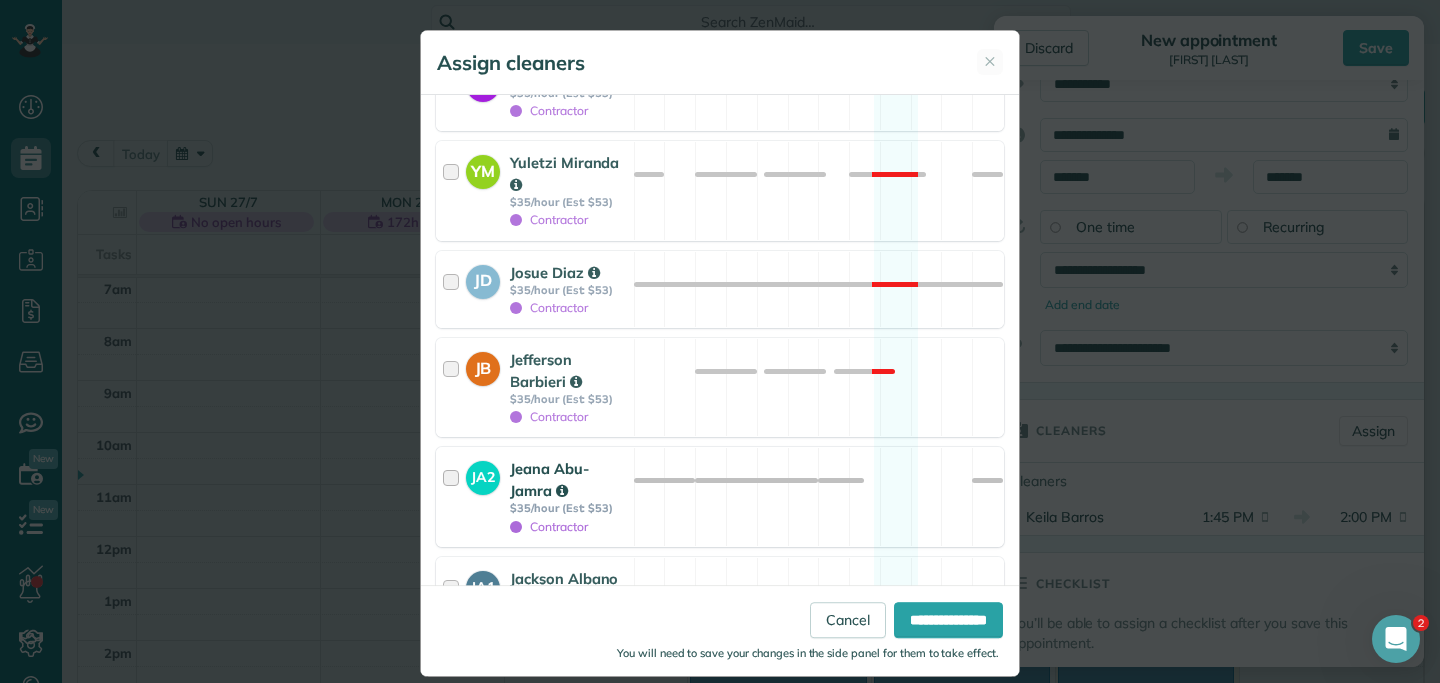 click at bounding box center [454, 496] 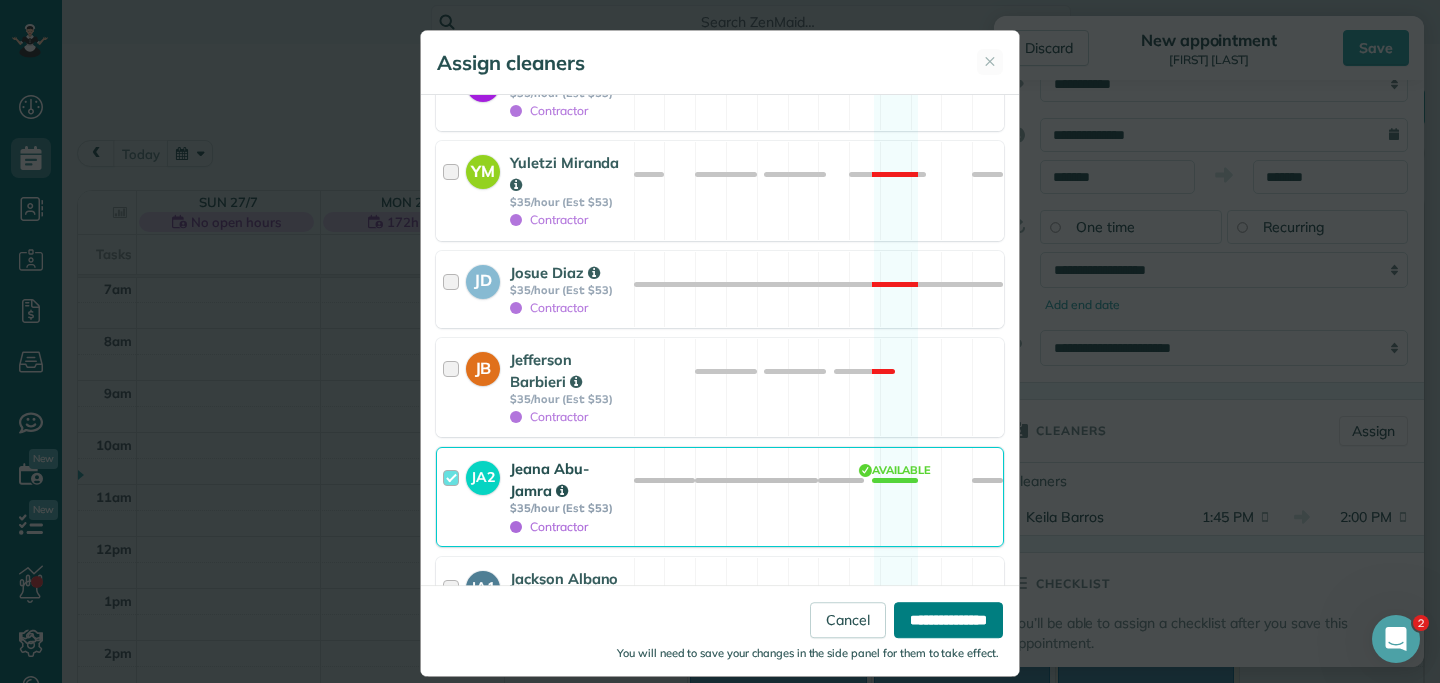 click on "**********" at bounding box center (948, 620) 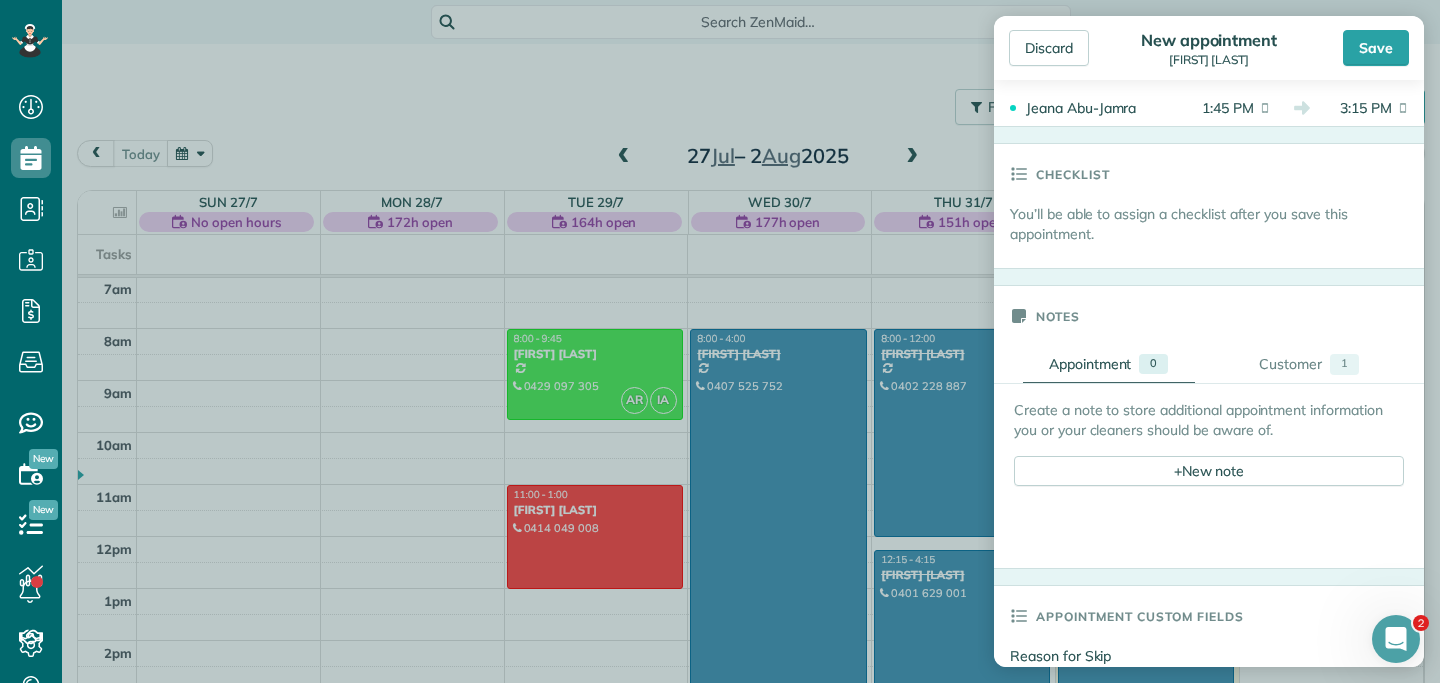 scroll, scrollTop: 721, scrollLeft: 0, axis: vertical 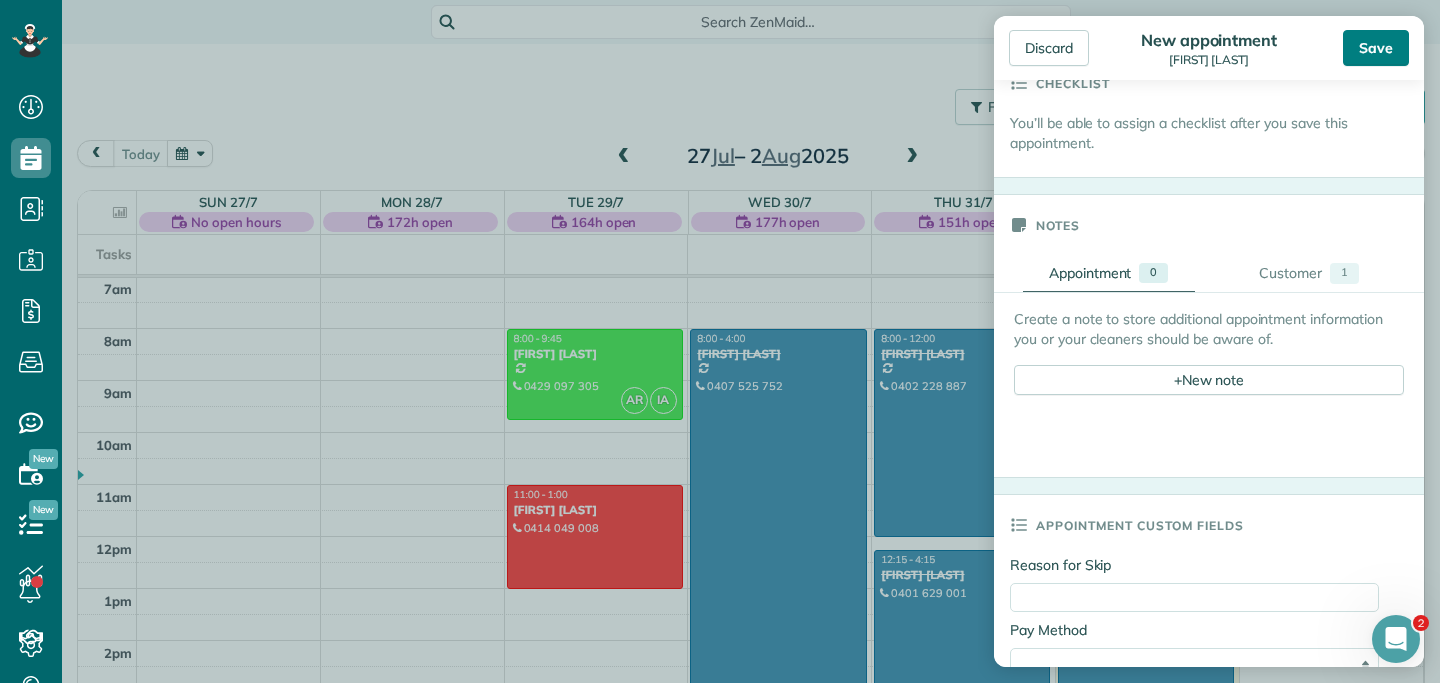 click on "Save" at bounding box center [1376, 48] 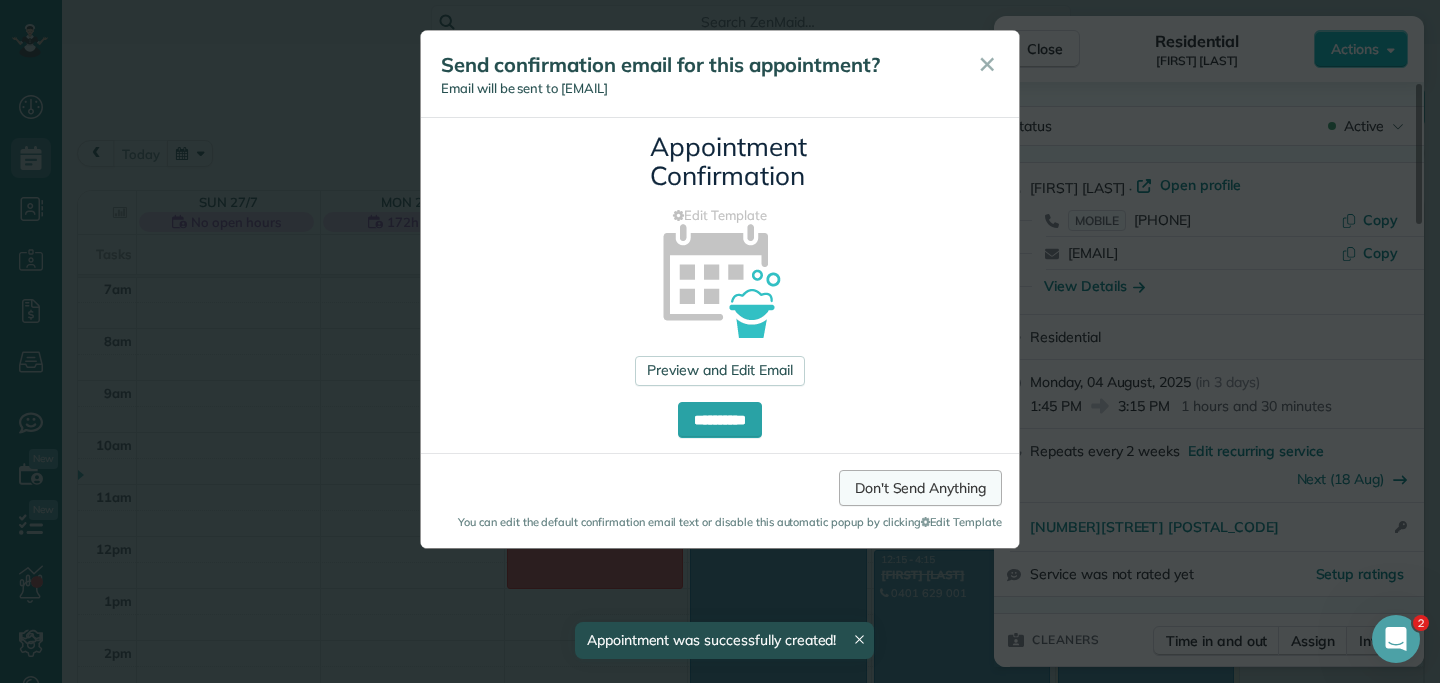 click on "Don't Send Anything" at bounding box center [920, 488] 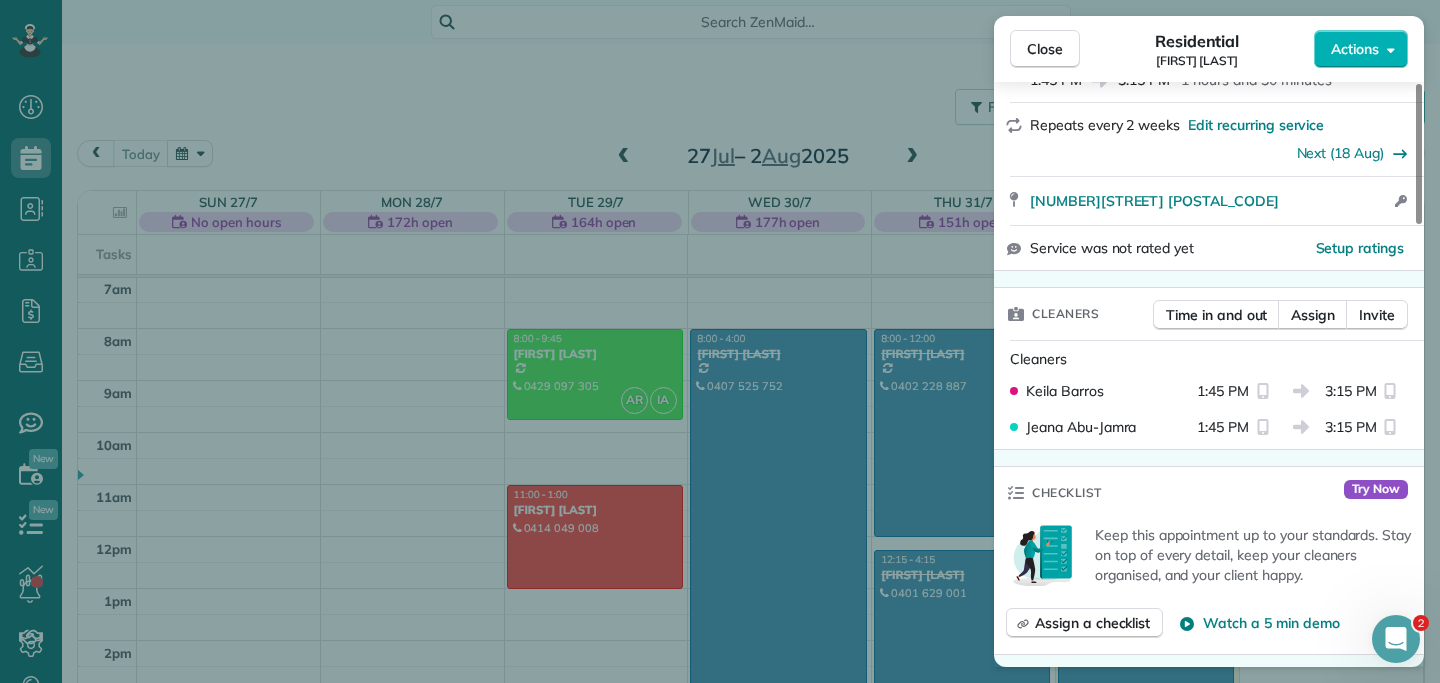 scroll, scrollTop: 342, scrollLeft: 0, axis: vertical 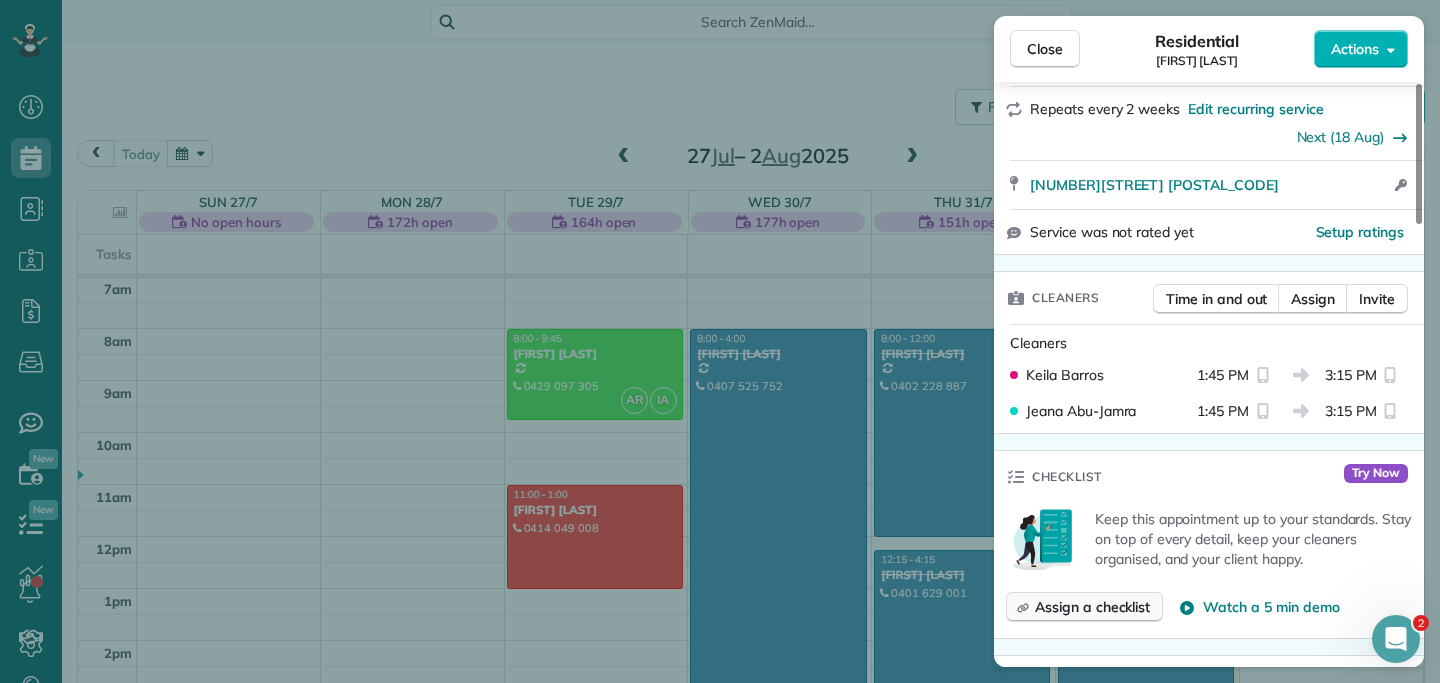 click on "Assign a checklist" at bounding box center [1092, 607] 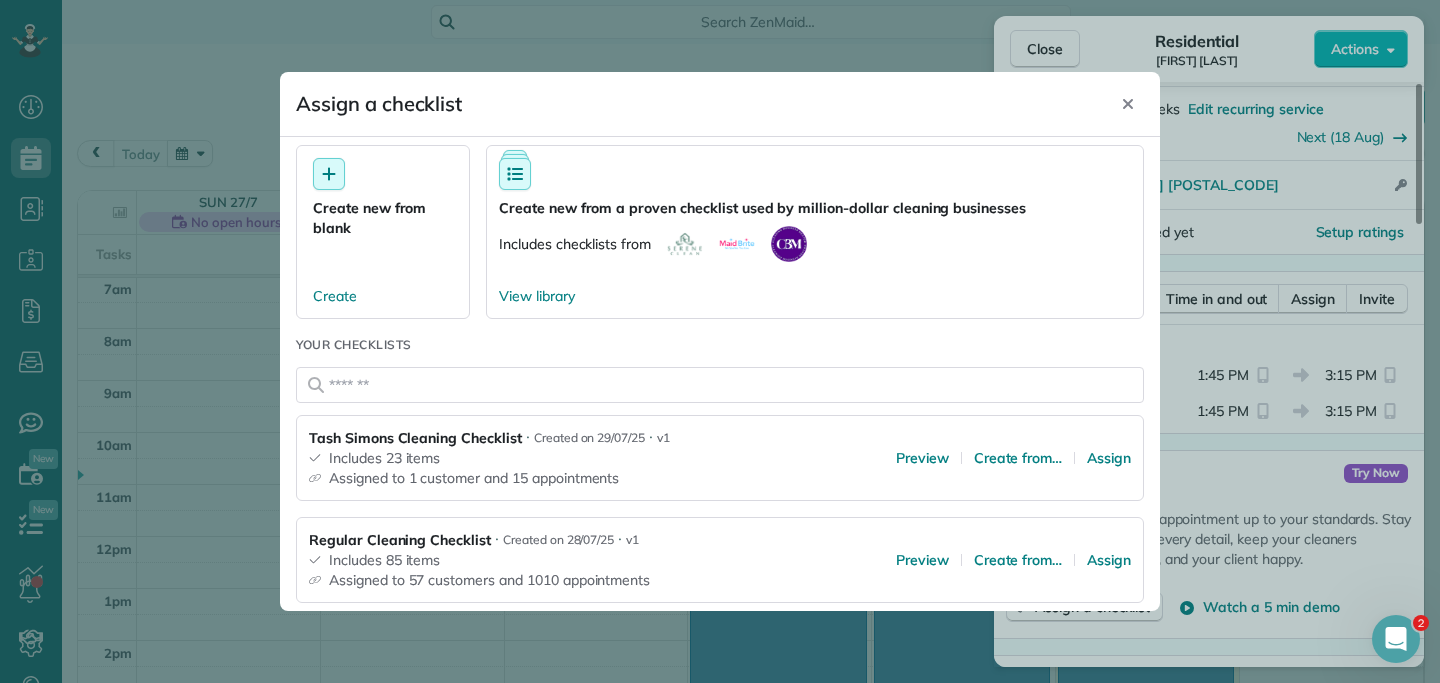 scroll, scrollTop: 79, scrollLeft: 0, axis: vertical 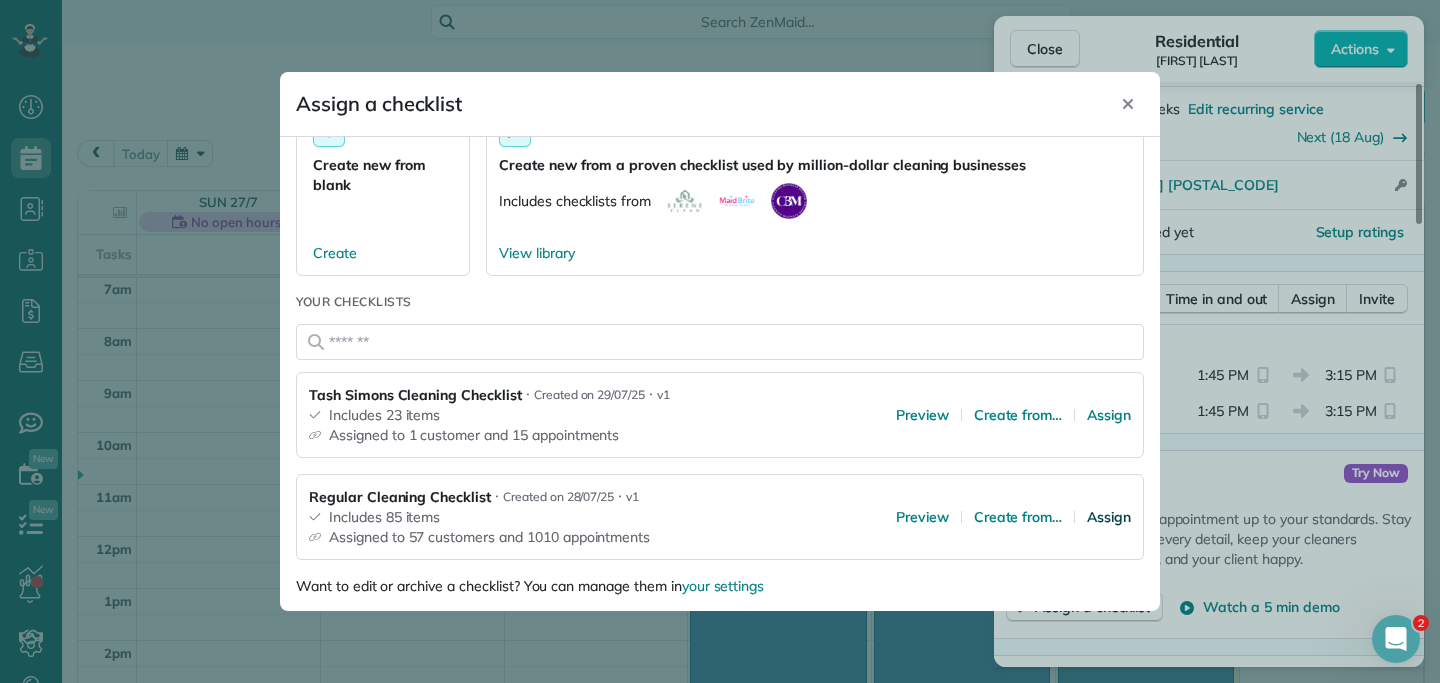 click on "Assign" at bounding box center (1109, 517) 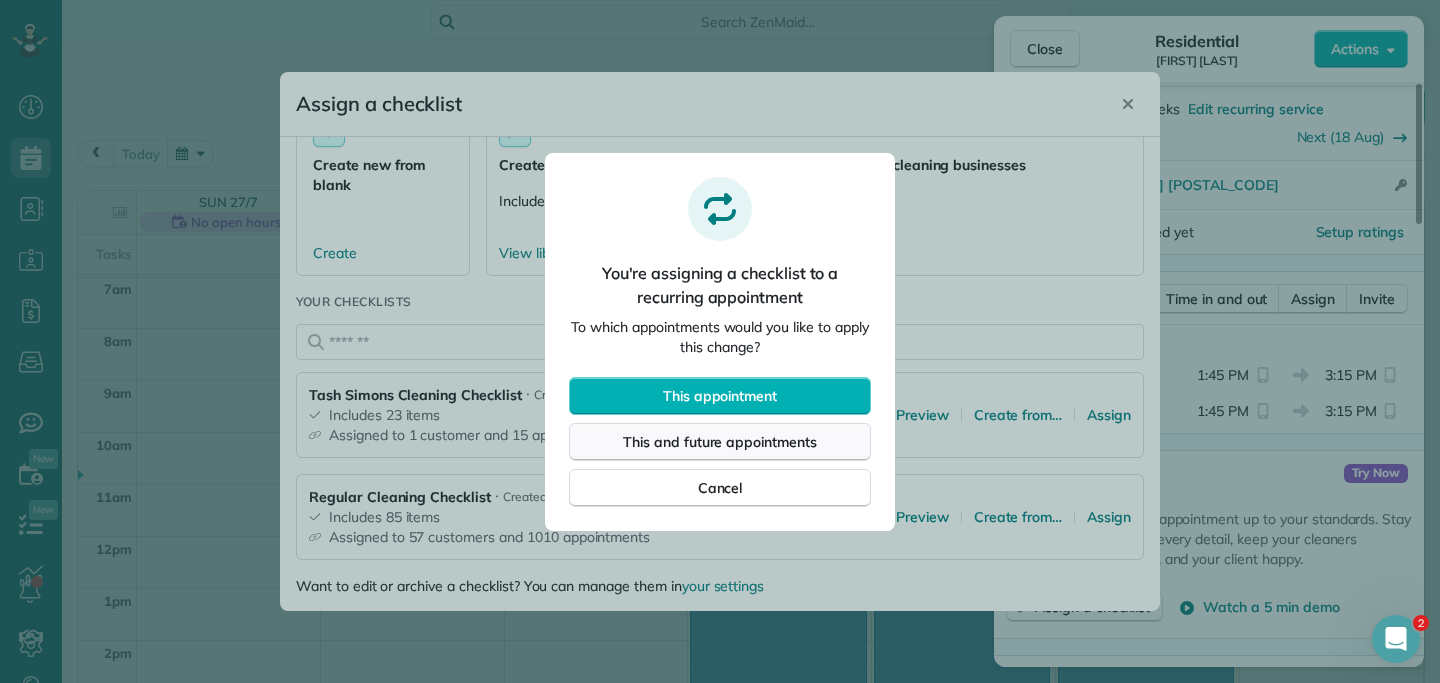 click on "This and future appointments" at bounding box center (720, 442) 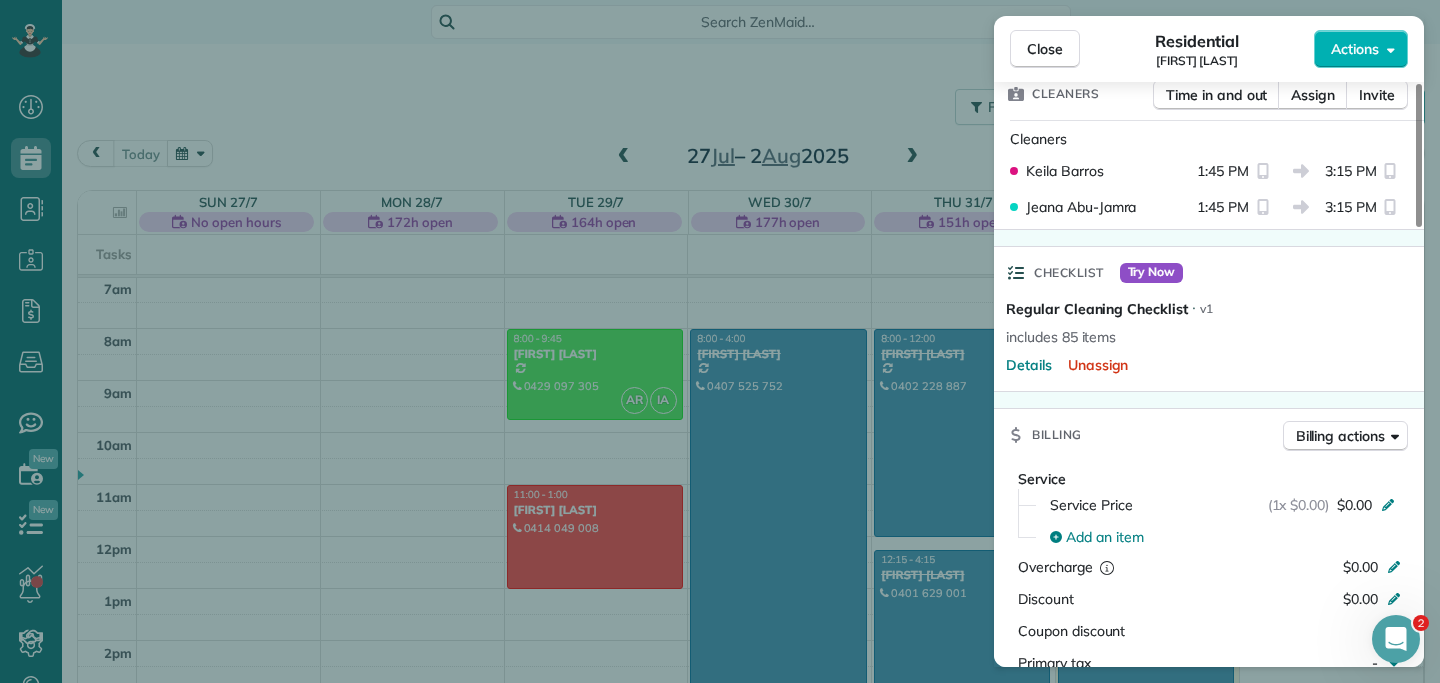 scroll, scrollTop: 549, scrollLeft: 0, axis: vertical 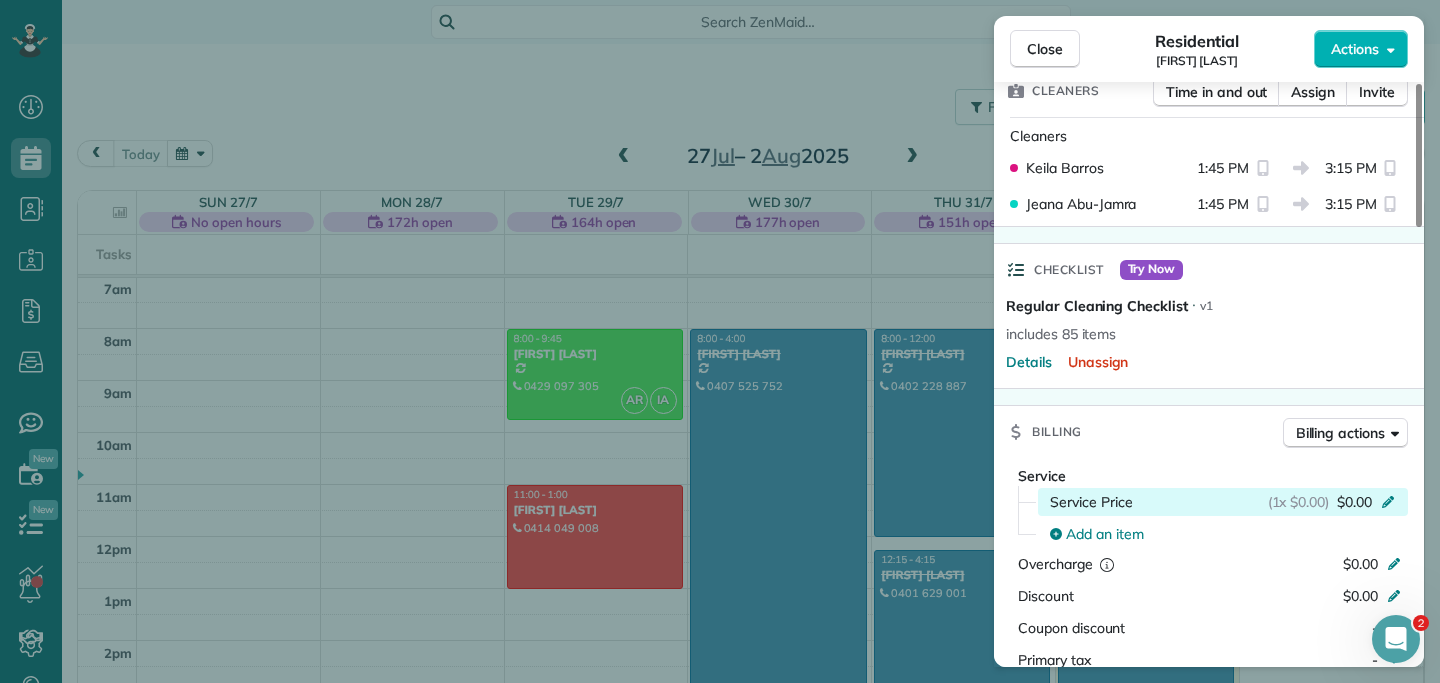 click 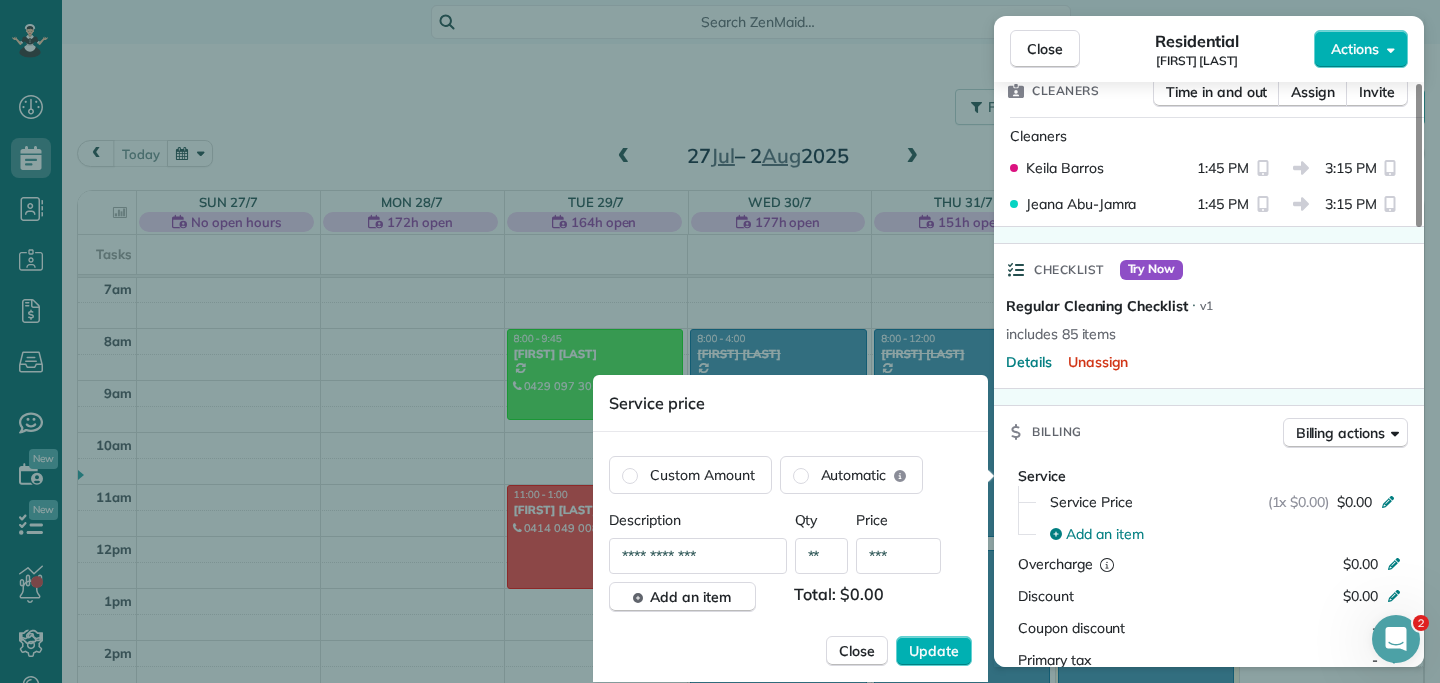 click on "**" at bounding box center [822, 556] 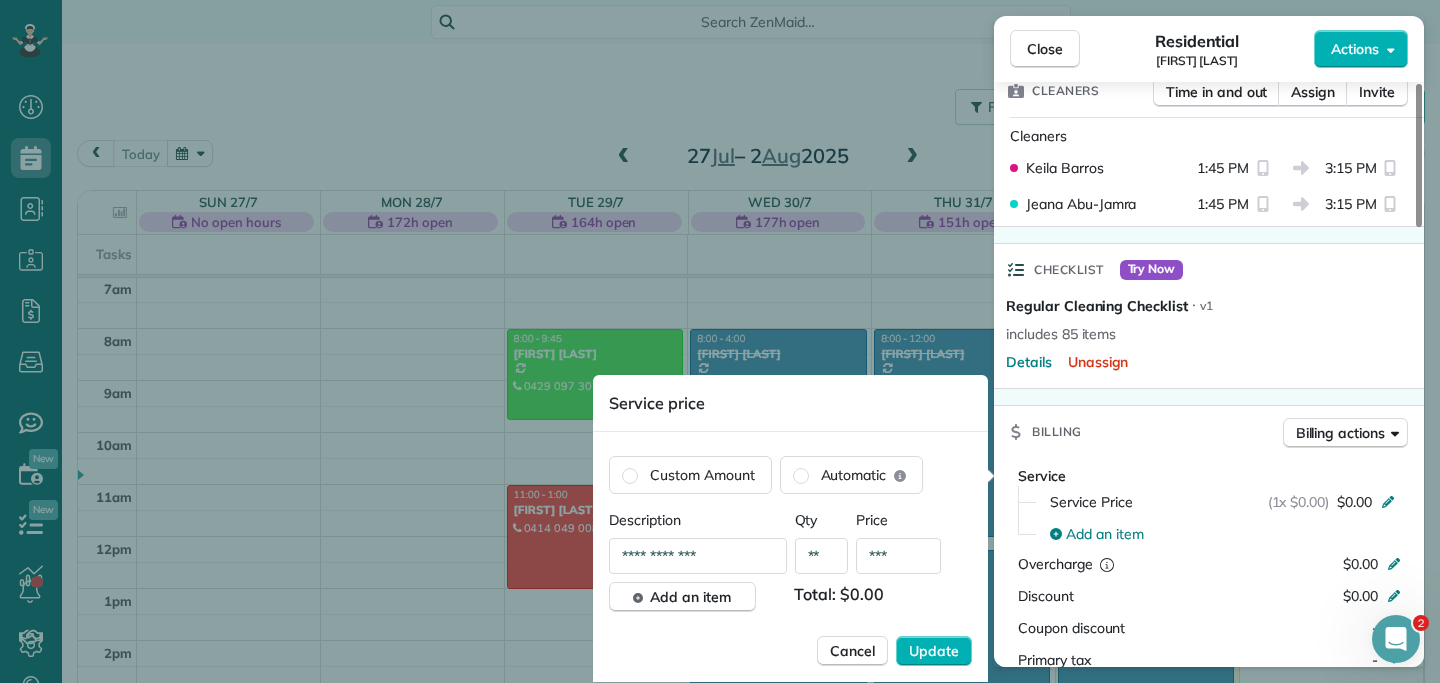 type on "**" 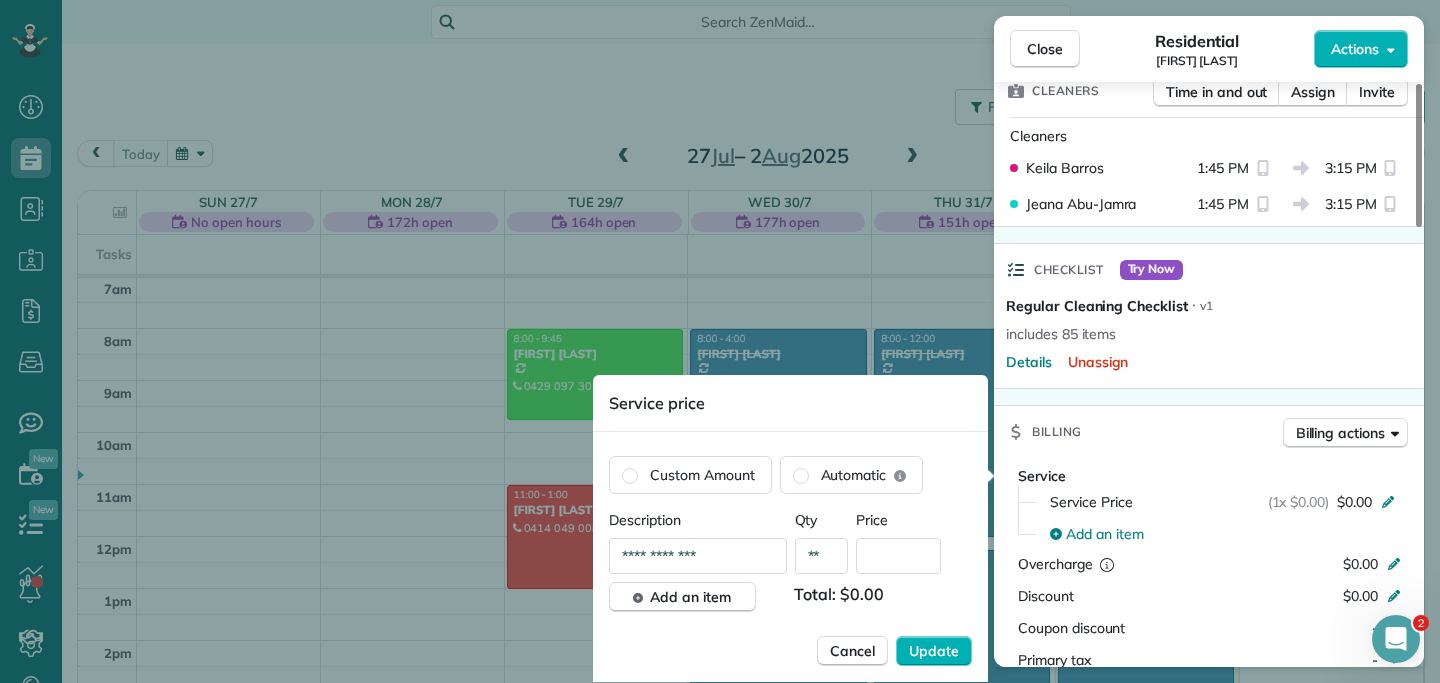 type on "***" 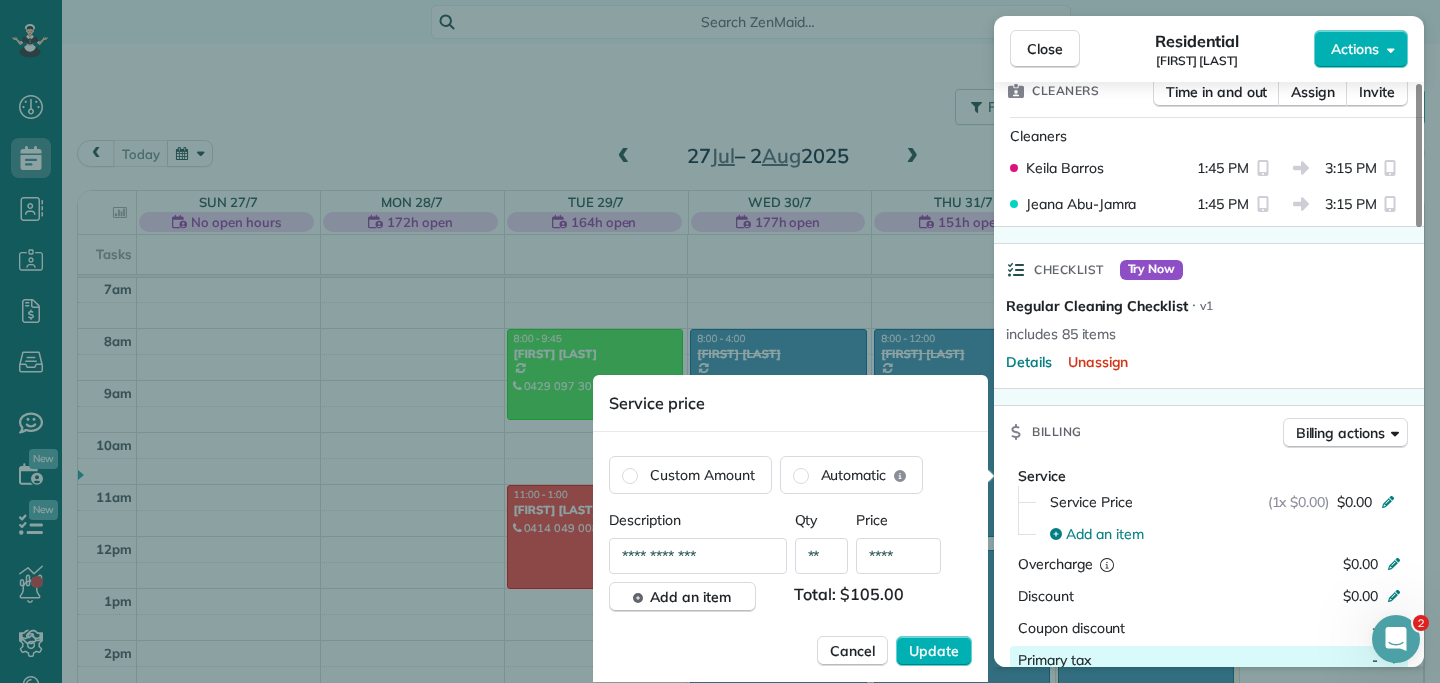 type on "****" 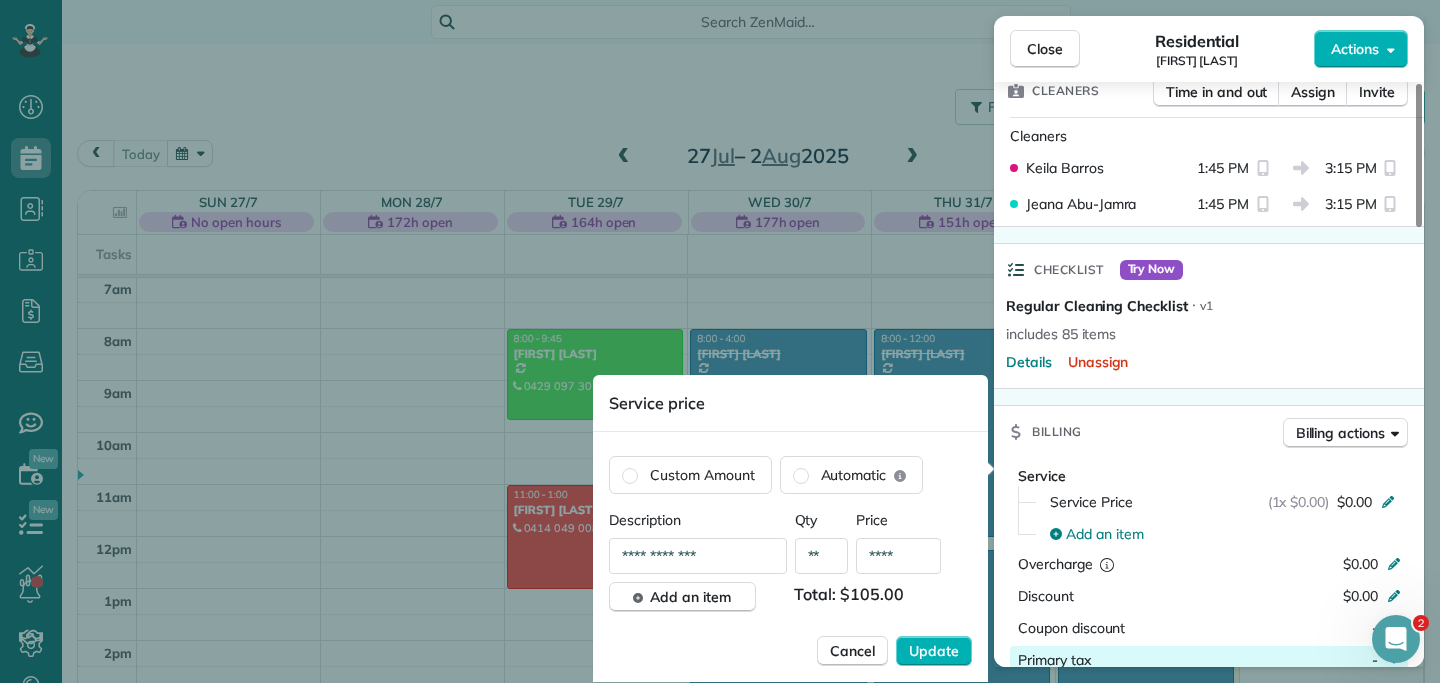 scroll, scrollTop: 556, scrollLeft: 0, axis: vertical 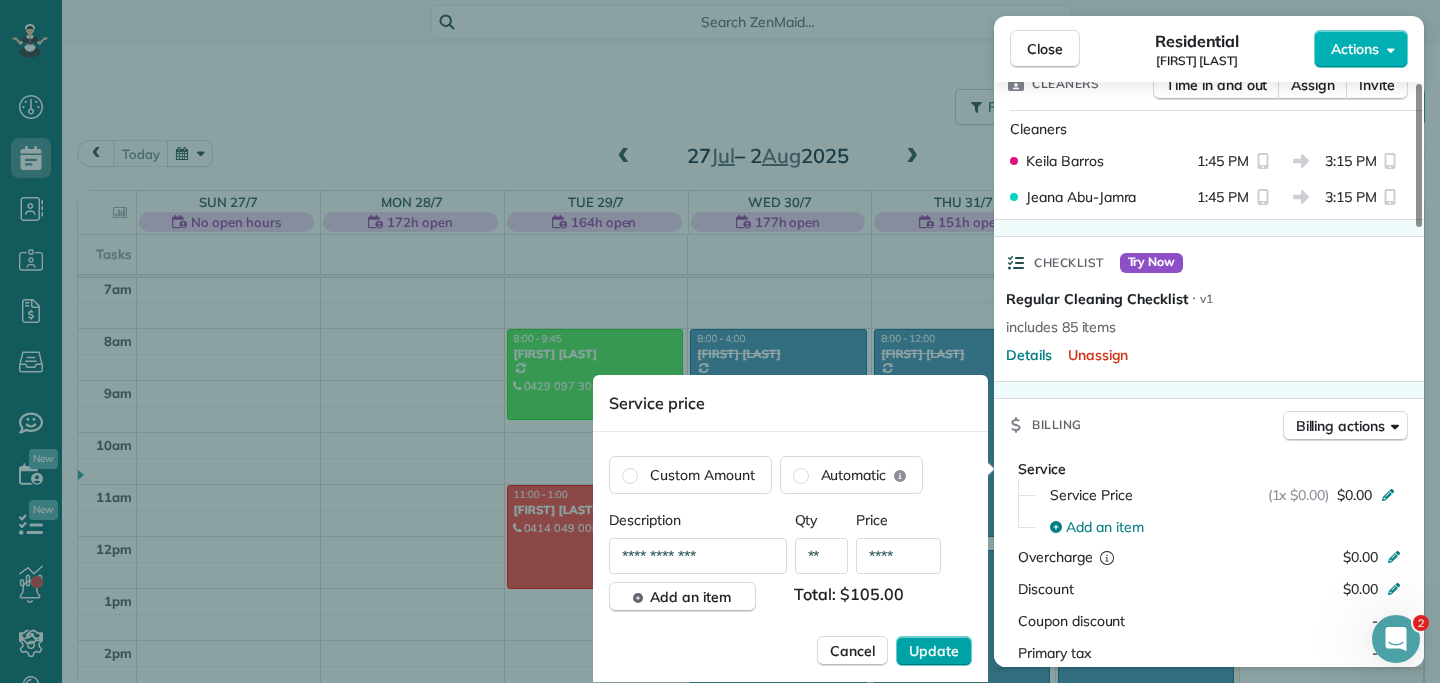 click on "Update" at bounding box center (934, 651) 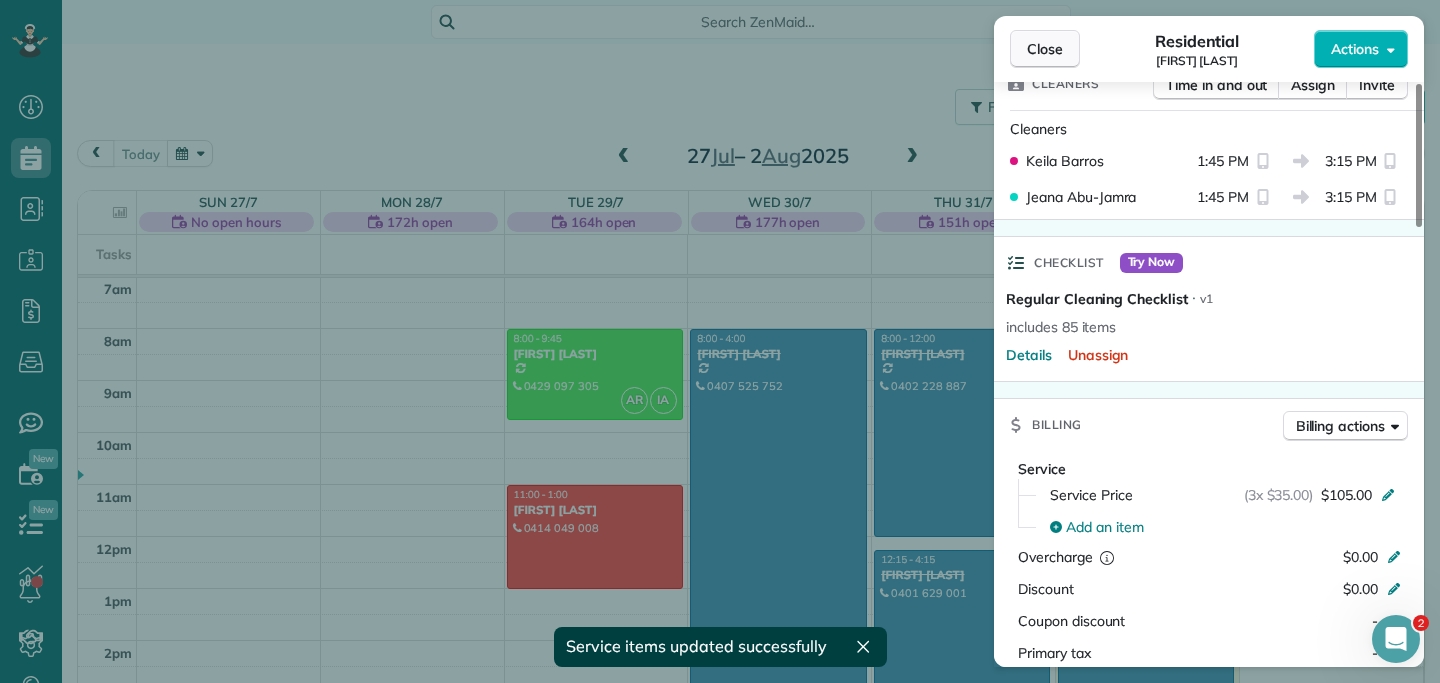 click on "Close" at bounding box center [1045, 49] 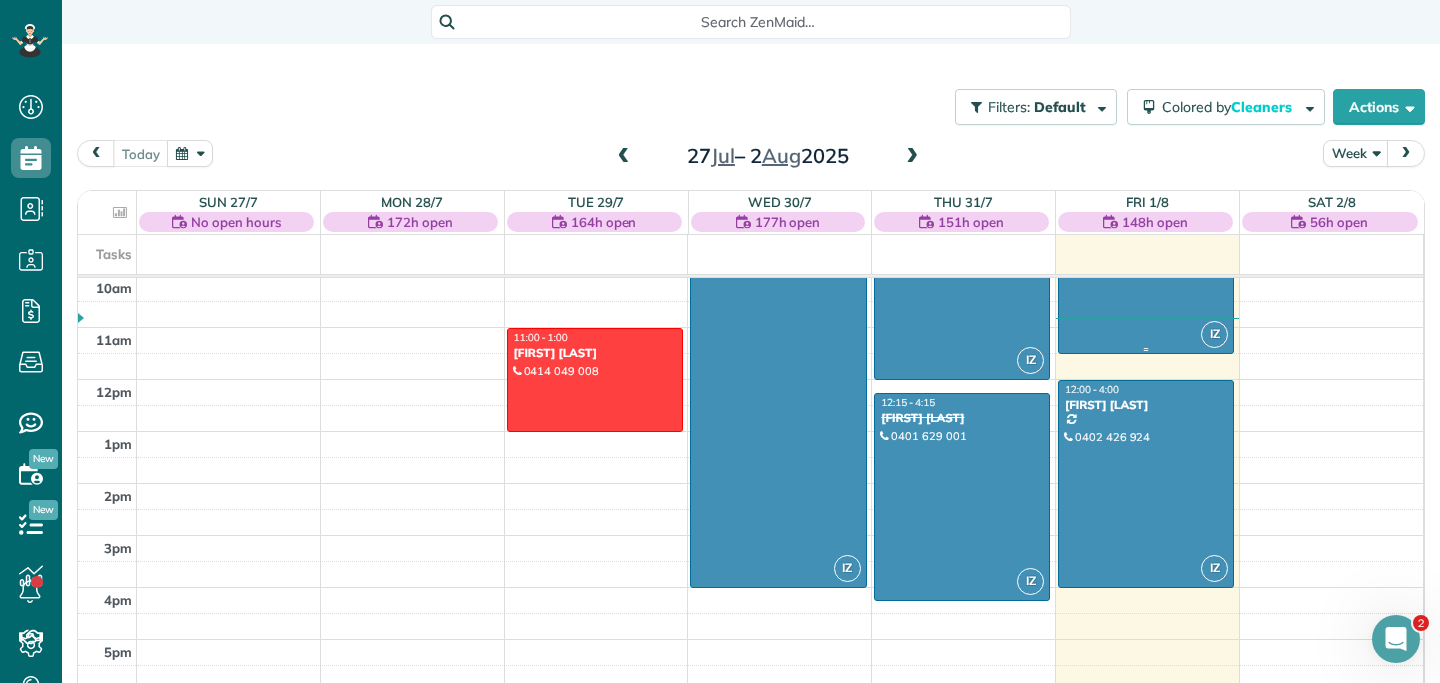 scroll, scrollTop: 528, scrollLeft: 0, axis: vertical 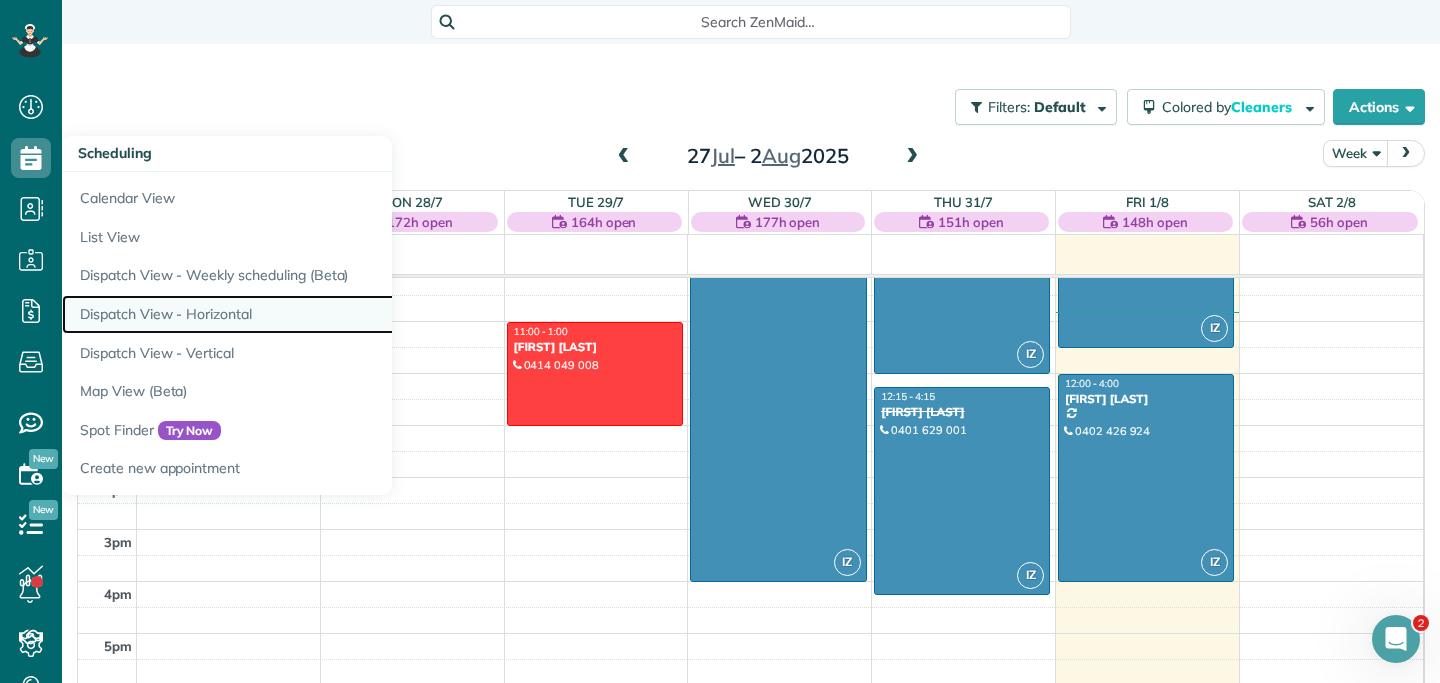 click on "Dispatch View - Horizontal" at bounding box center [312, 314] 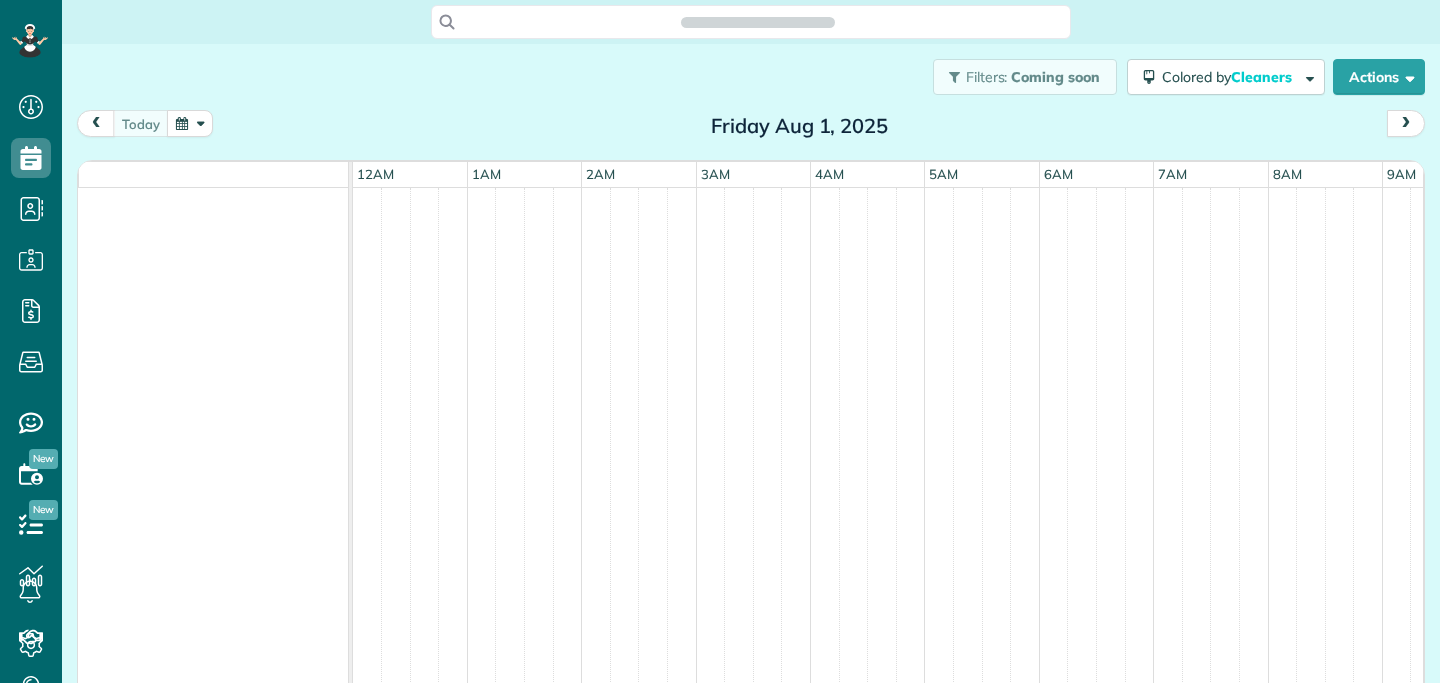 scroll, scrollTop: 0, scrollLeft: 0, axis: both 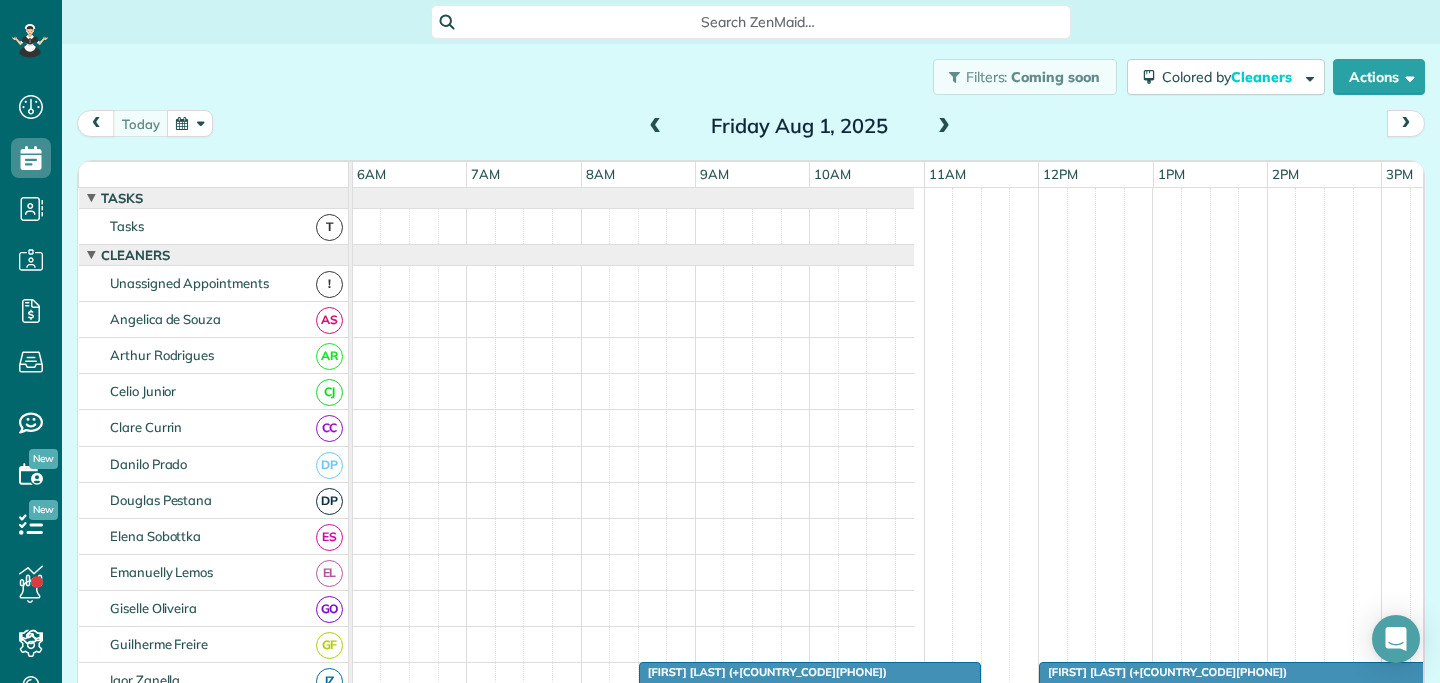 click at bounding box center (944, 127) 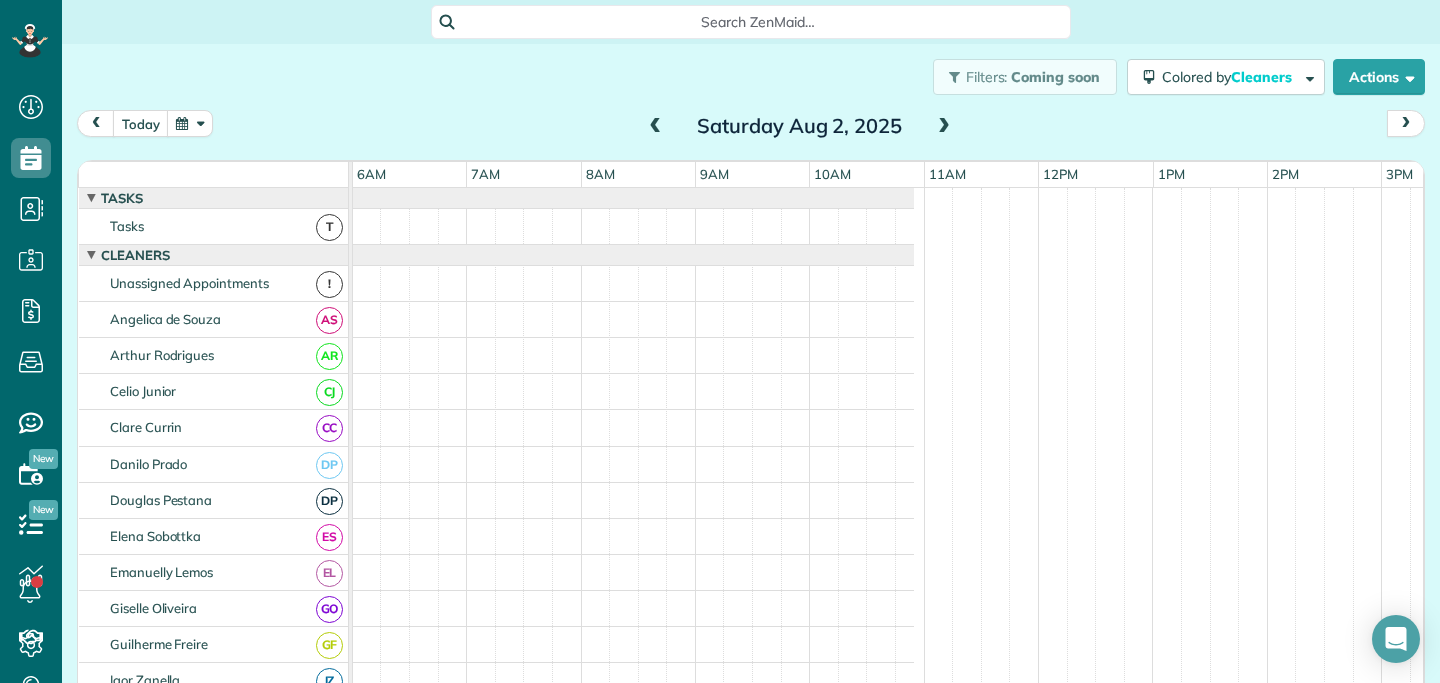 click at bounding box center (944, 127) 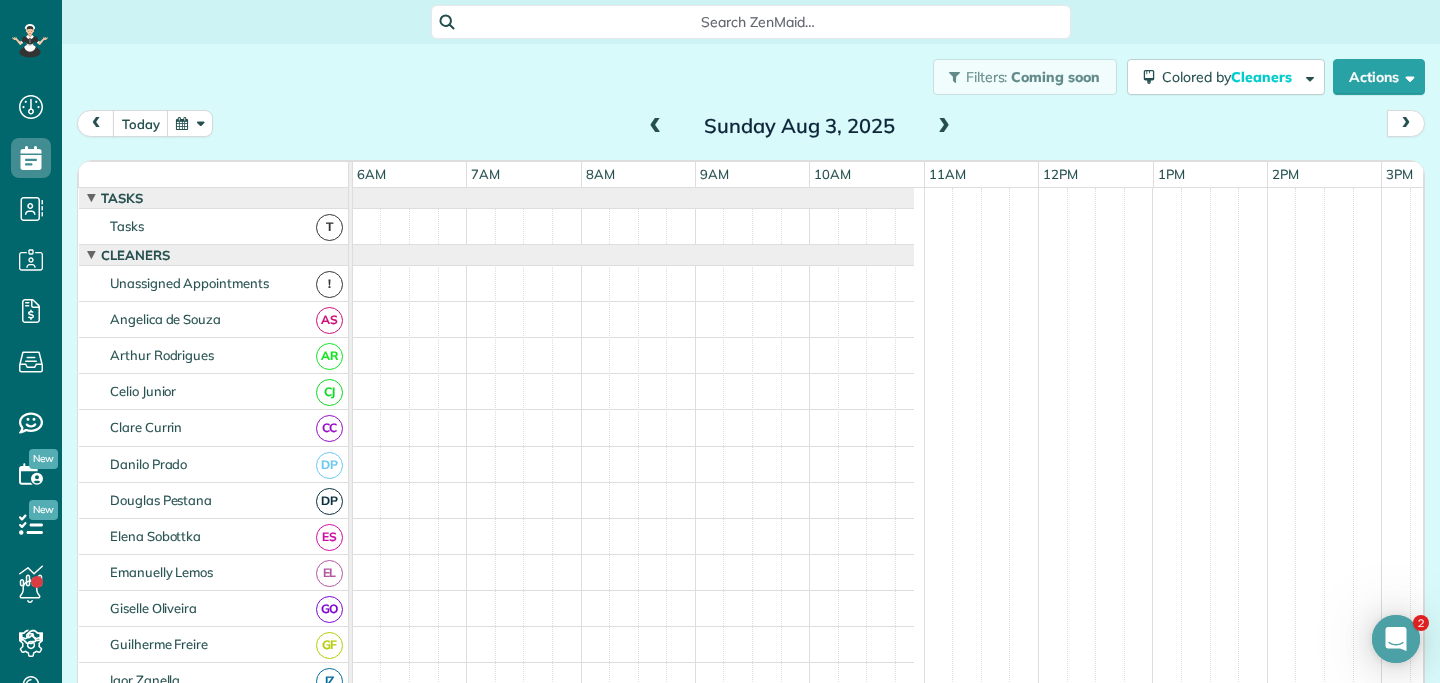 scroll, scrollTop: 0, scrollLeft: 0, axis: both 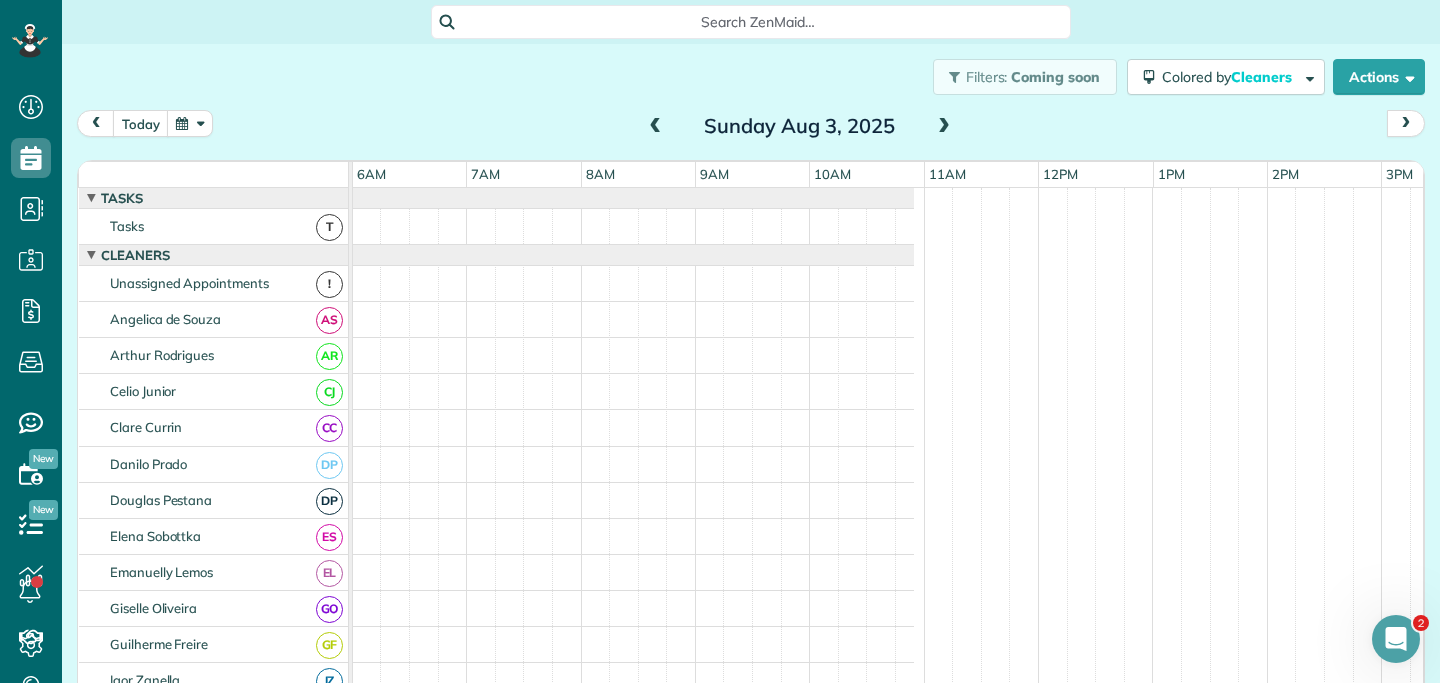 click at bounding box center (944, 127) 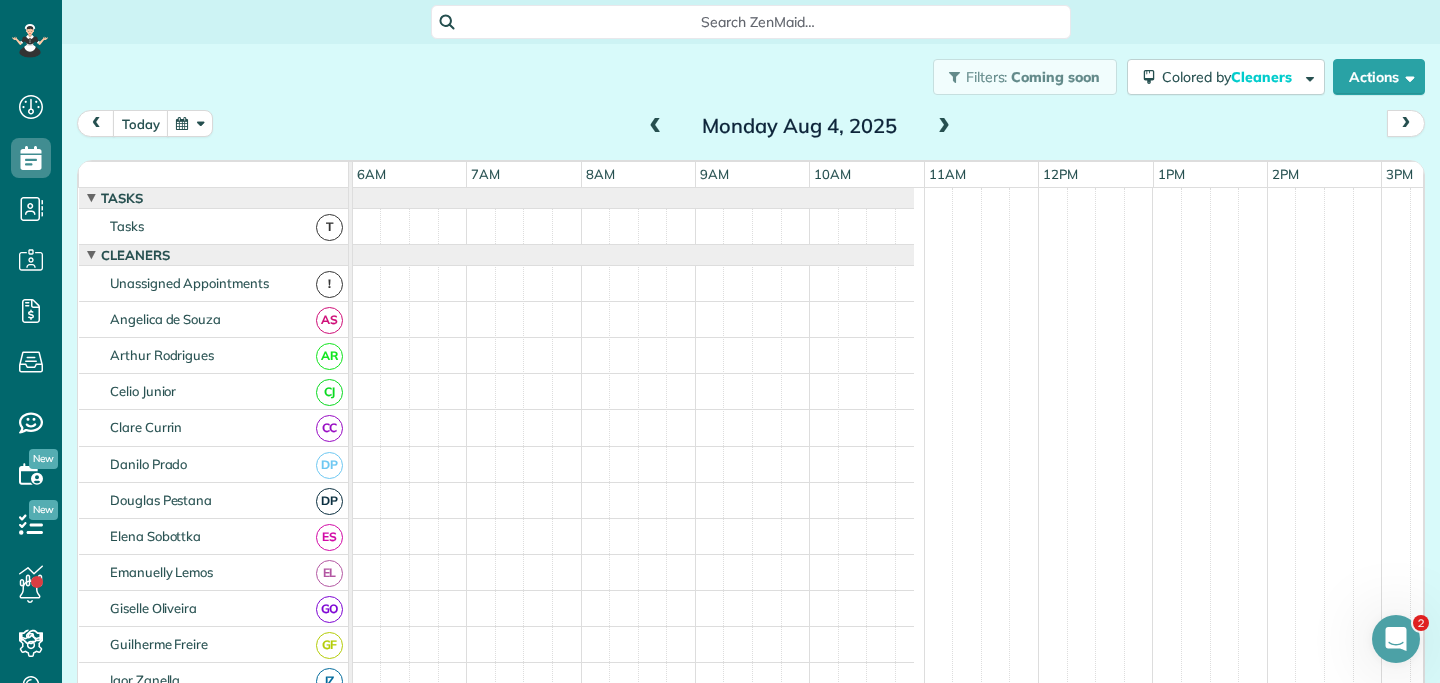 scroll, scrollTop: 51, scrollLeft: 687, axis: both 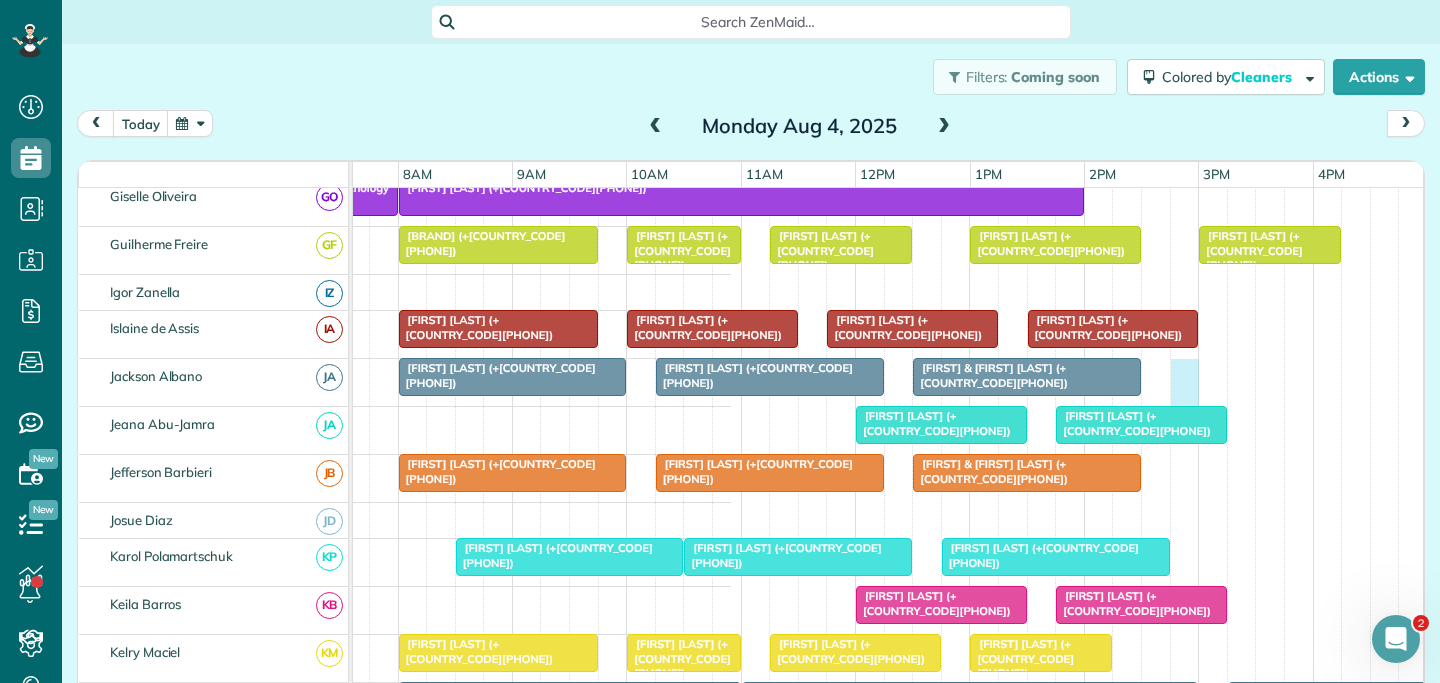 click on "QUOTE - 2PM - Giulia Zaccareo - 4 Saponara Drive, Sinagra (Hi
I am looking to get a cleaner for our house.
We live in Sinagra and have a 4x2 - I was hoping to get a fortnight cleaning.
I am a mum to be soon and am looking to lock in something as soon as possible.
Could you get back to me with perhaps a quote or a phone call?
Thank you
Giulia Zaccareo
M. 0421154355) Elena & Igor off                             Amber Knight (+61429190636) Anastacia Baleuva (+61457218912) Beth Hardingham (+61428784637) Rosalyn Richards (+61403926472)         Sheet Metal Solutions (+61418916551) Mario Georgiou (+61408911144) Sandra Adair (+61450777091) Callum Shand (+61400556799) Zenny Envangalista (+61438971323)         Acil Tayba (+61450797337)         Perry McKerlie (+61402881248) Proximity Apartments Jessica Vanaswegen Jeni Butler (+61402215208)                 Kristy Herd (+61481128088) Peter Eastwood (+61402486629) Laura Whyte (+61474723140)         Glen Lavrick (+61403226128)" at bounding box center [107, 566] 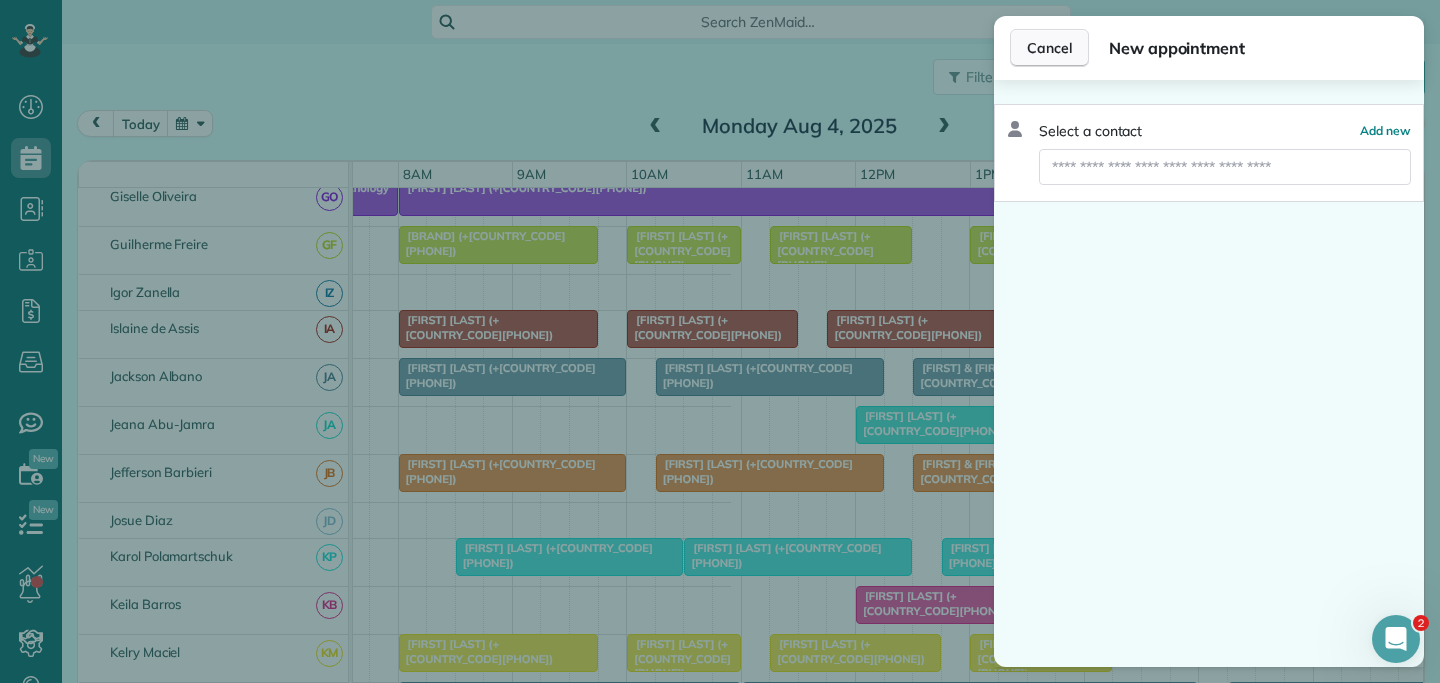 click on "Cancel" at bounding box center (1049, 48) 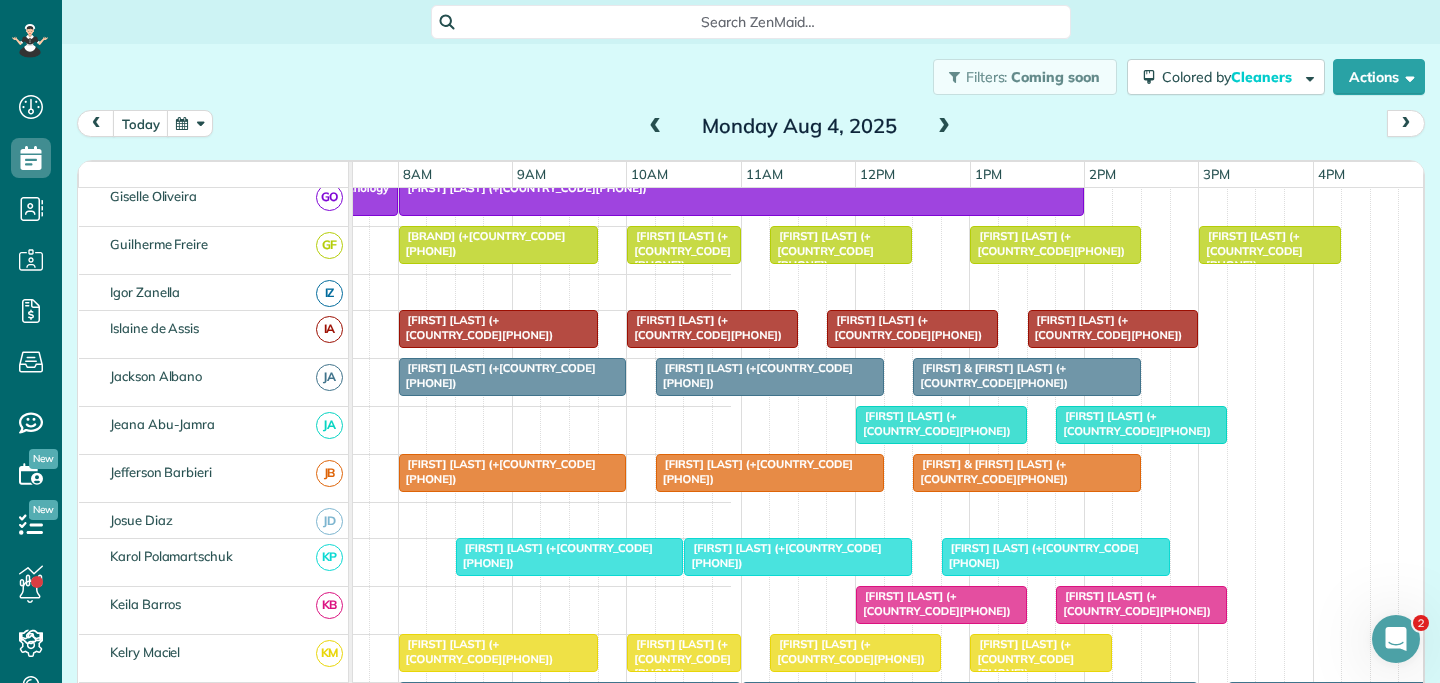 click on "Karen Jasper (+61427420827)" at bounding box center (1141, 423) 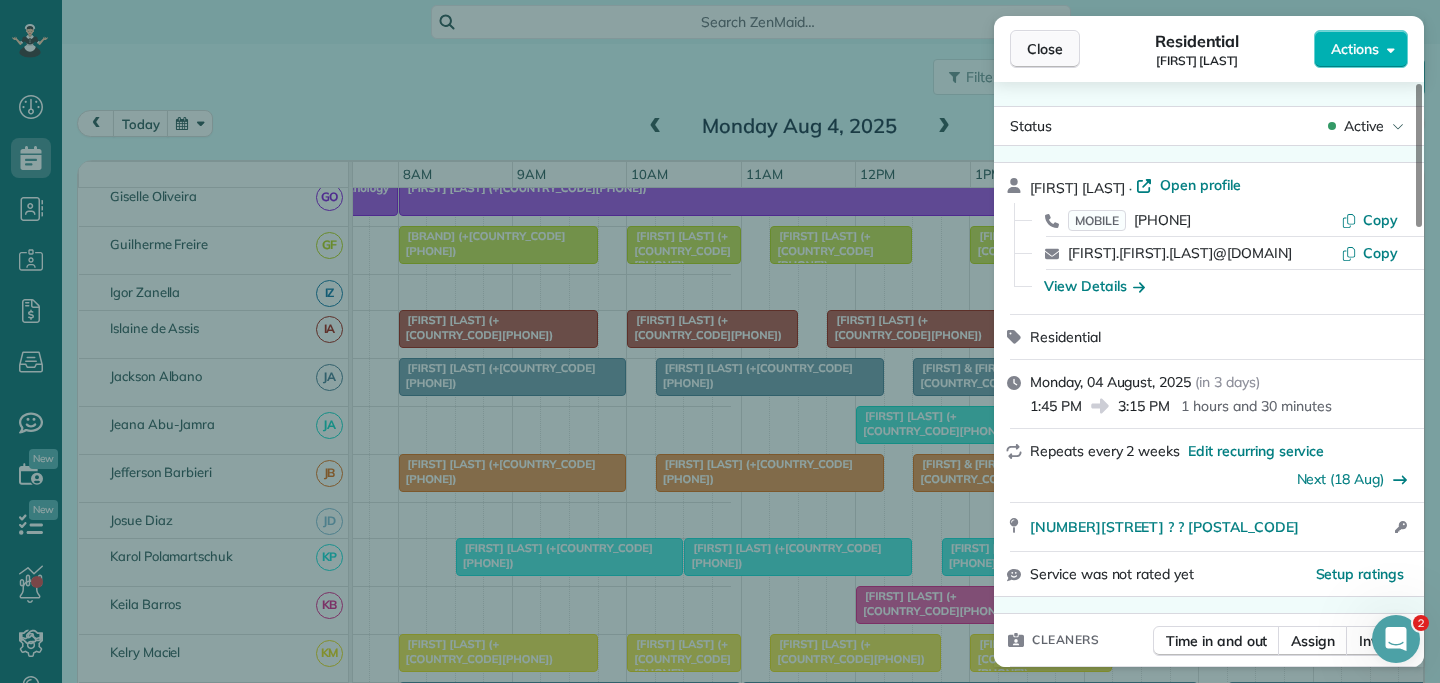 click on "Close" at bounding box center [1045, 49] 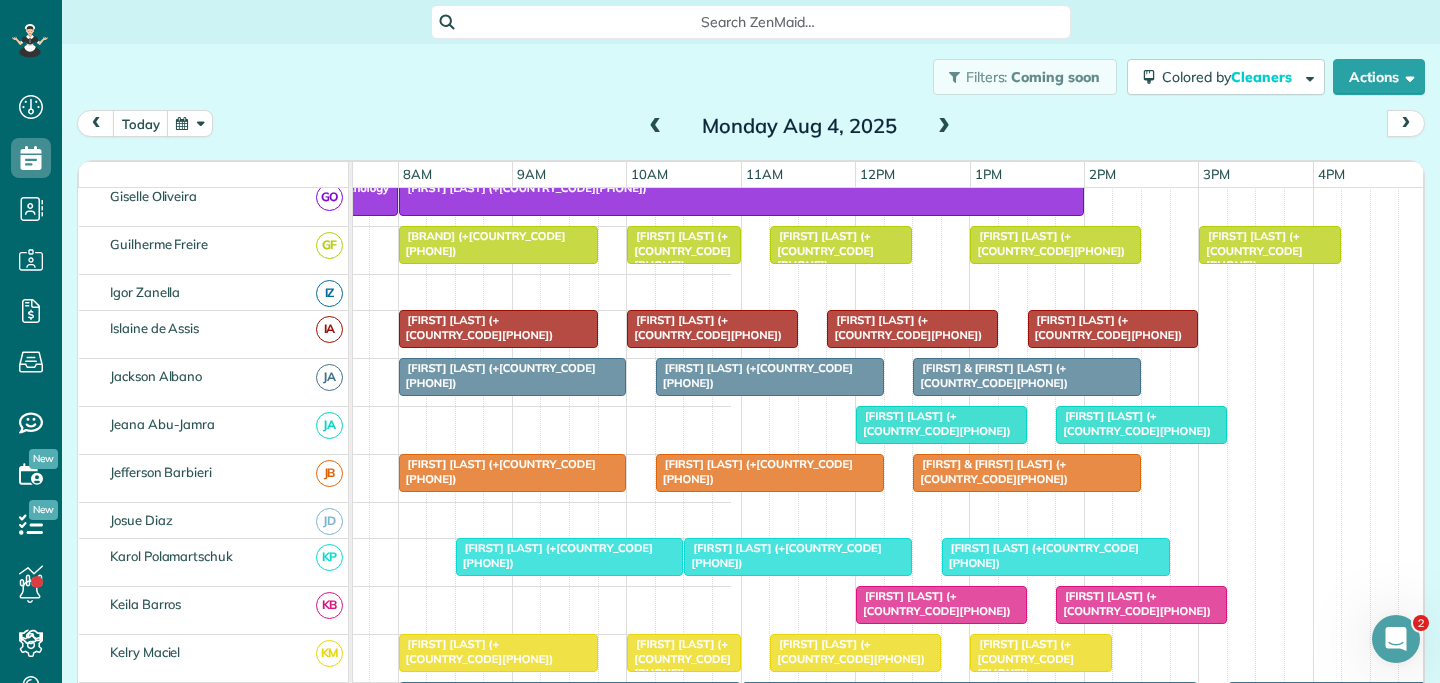scroll, scrollTop: 480, scrollLeft: 870, axis: both 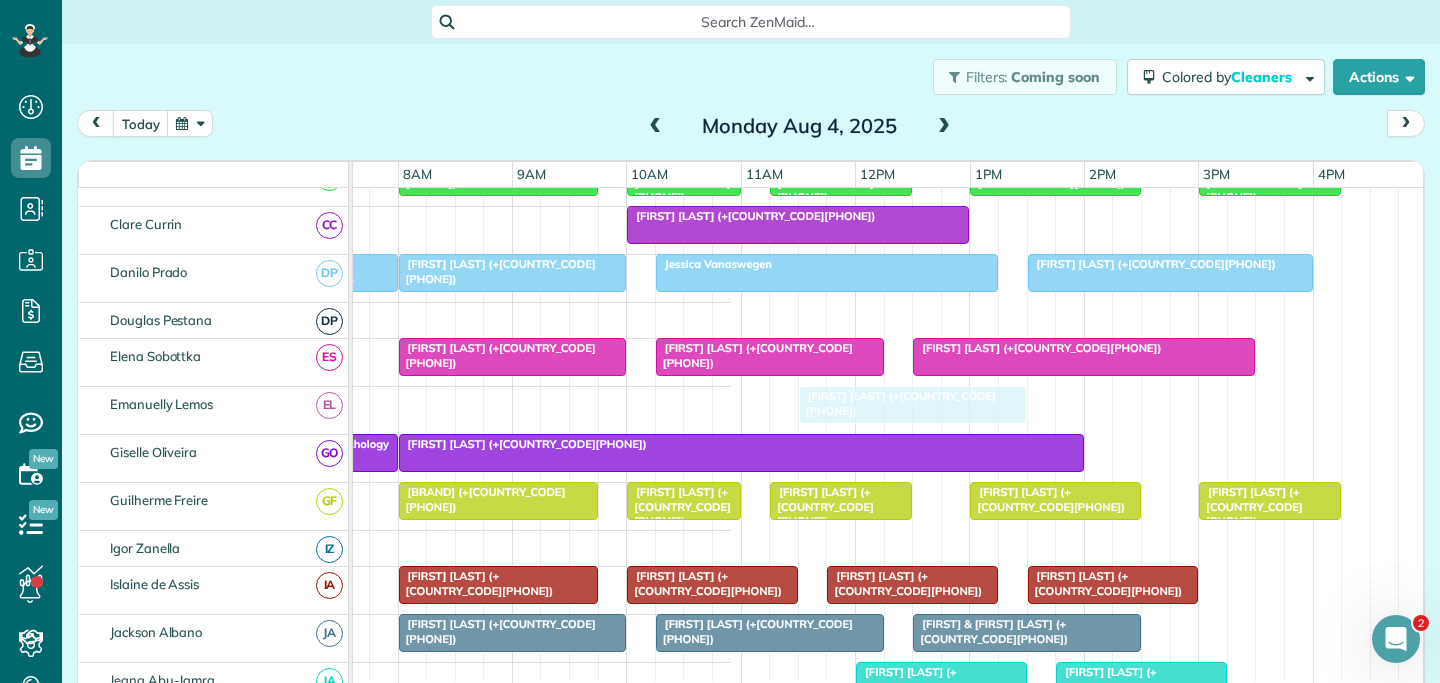 drag, startPoint x: 766, startPoint y: 401, endPoint x: 873, endPoint y: 409, distance: 107.298645 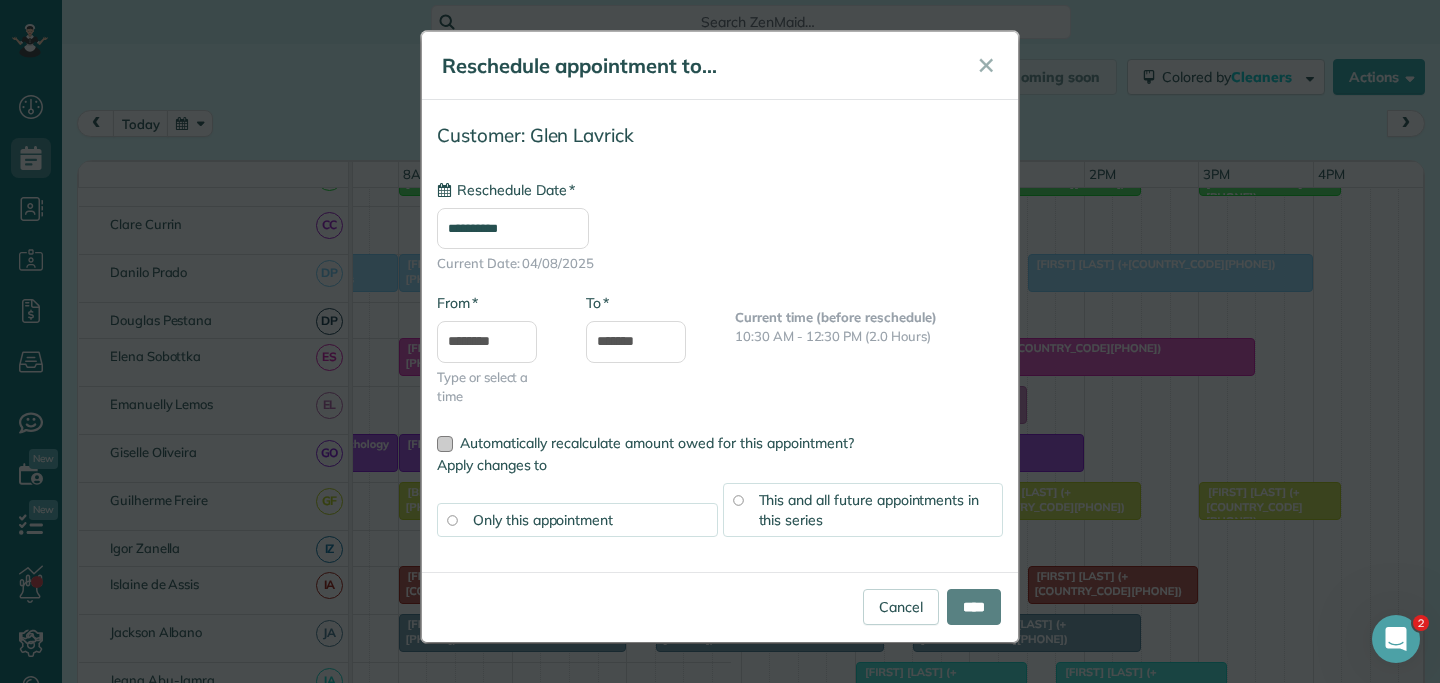 type on "**********" 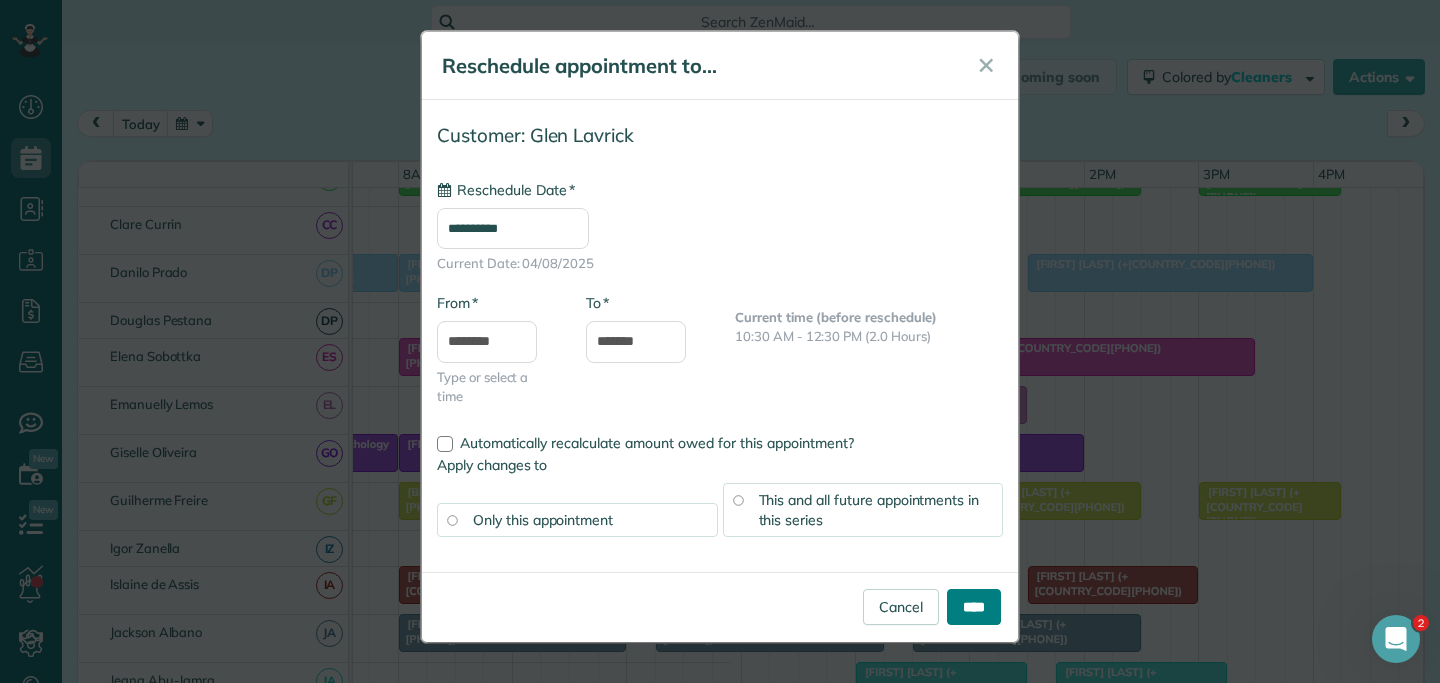 click on "****" at bounding box center (974, 607) 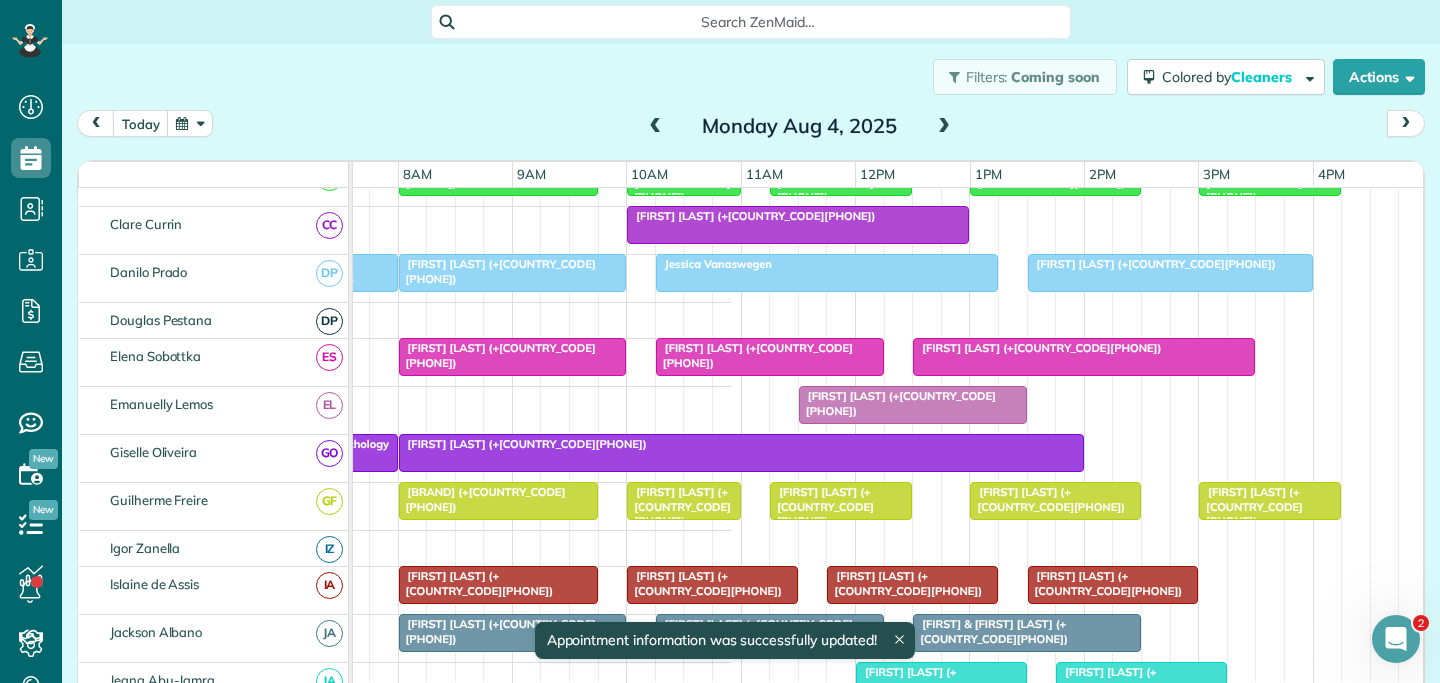 click on "Glen Lavrick (+61403226128)" at bounding box center (107, 410) 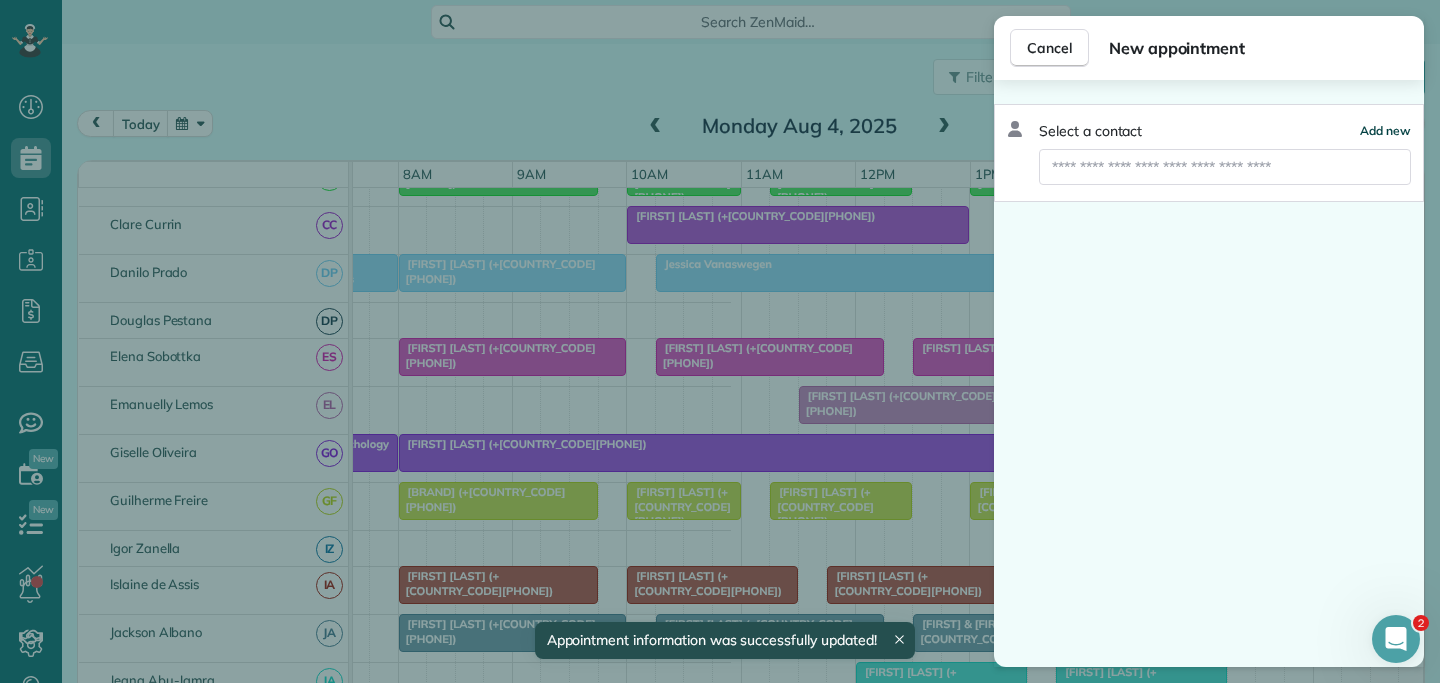 click on "Add new" at bounding box center [1385, 130] 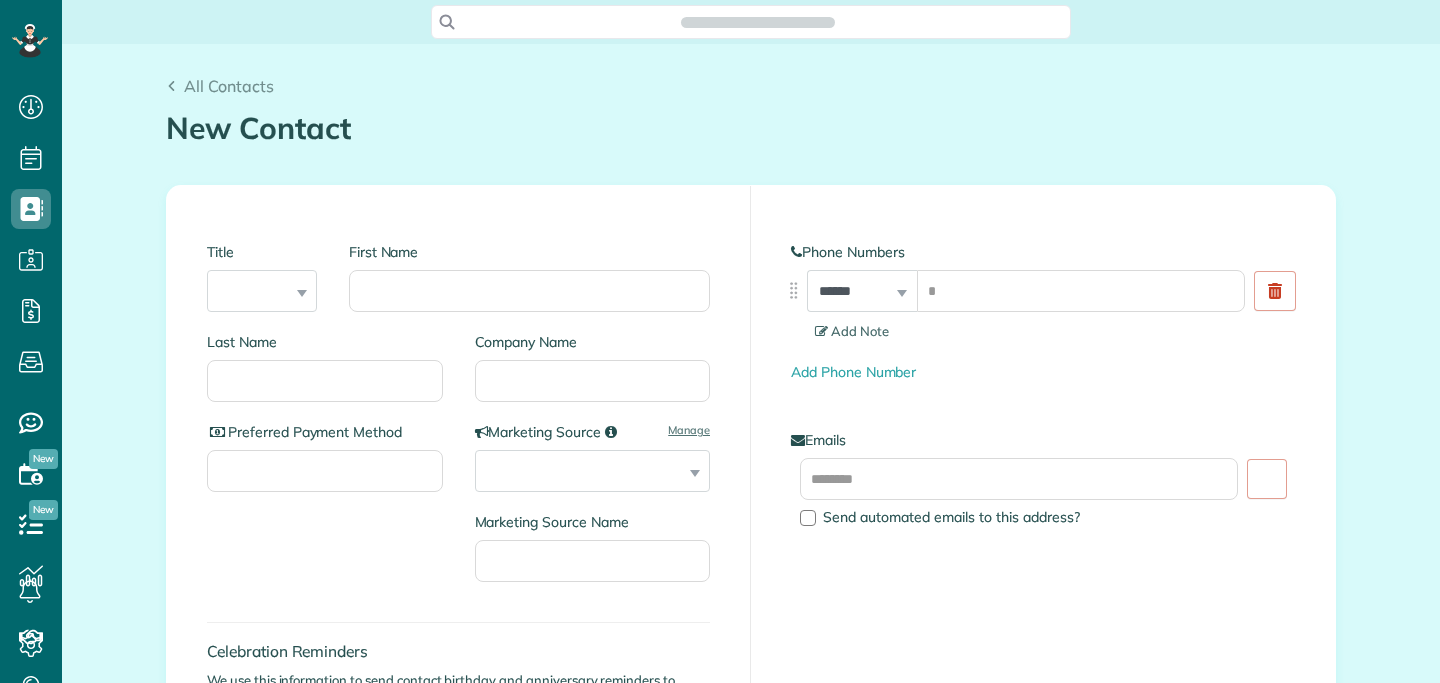 scroll, scrollTop: 0, scrollLeft: 0, axis: both 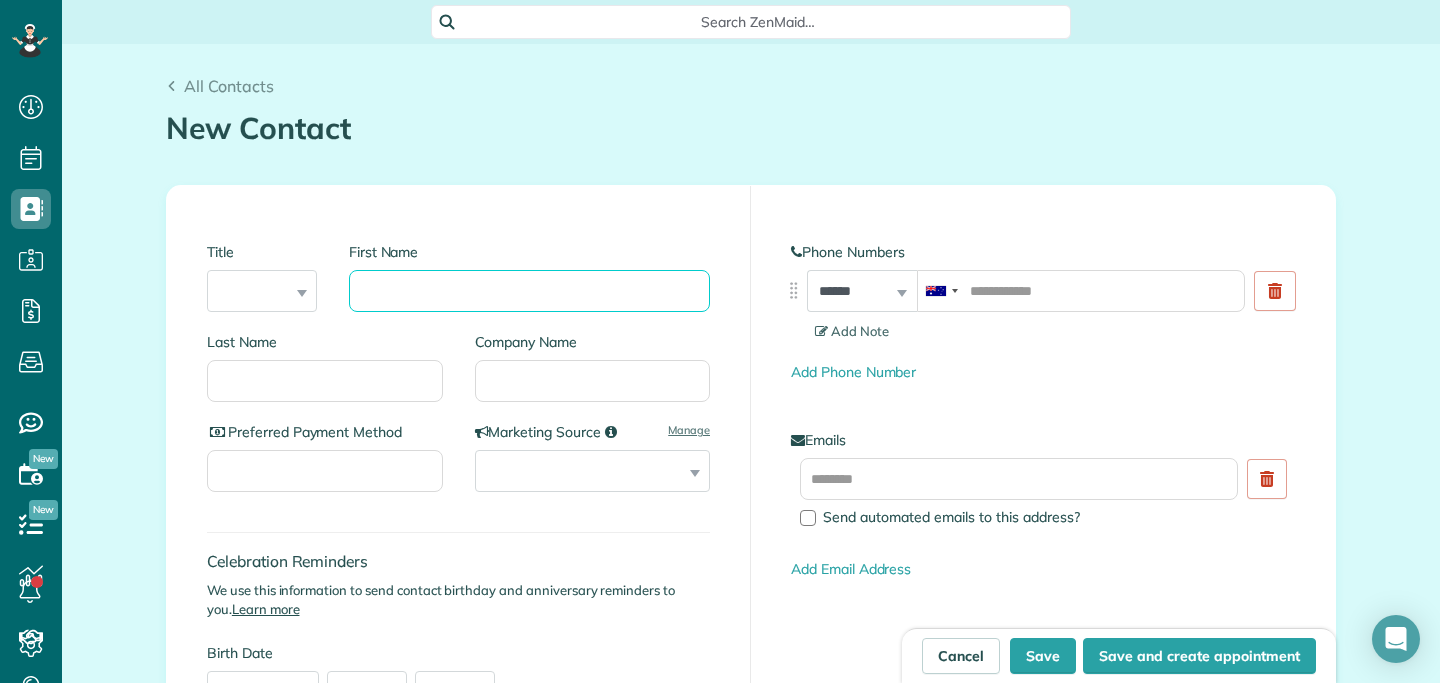 click on "First Name" at bounding box center [529, 291] 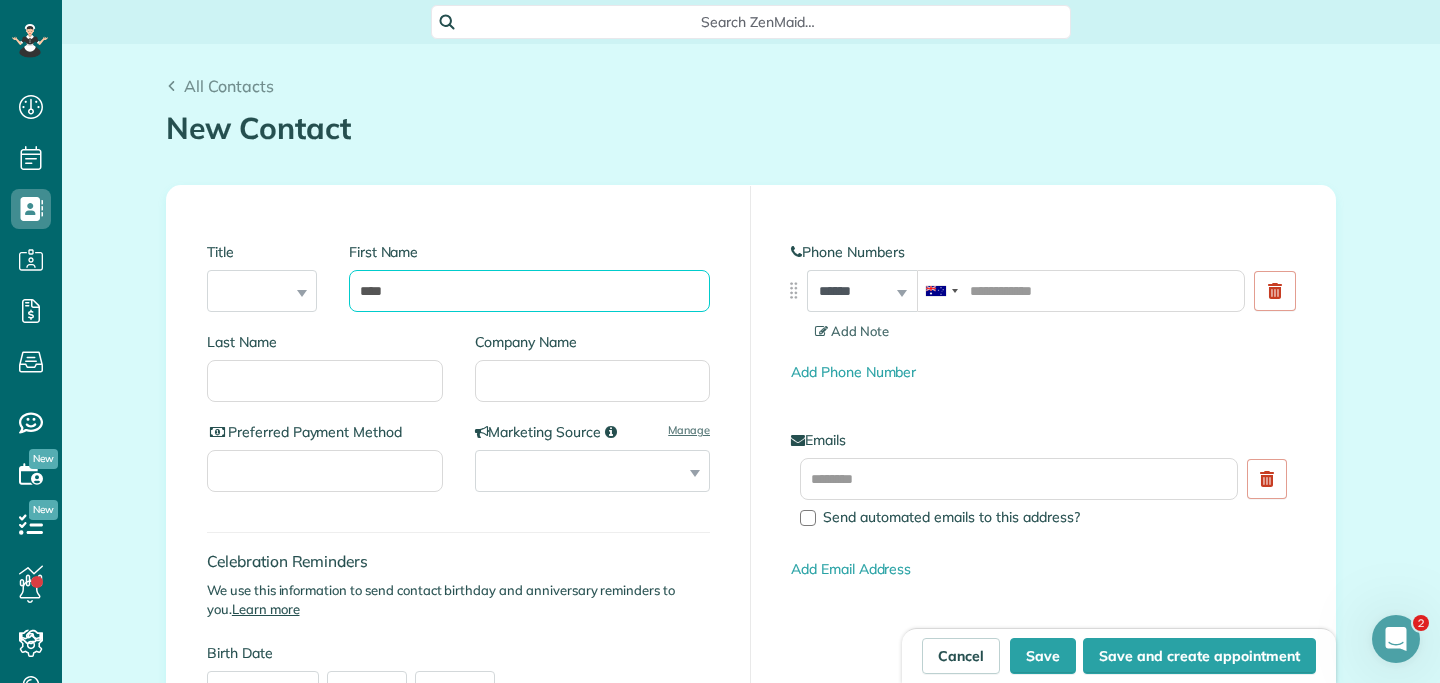 scroll, scrollTop: 0, scrollLeft: 0, axis: both 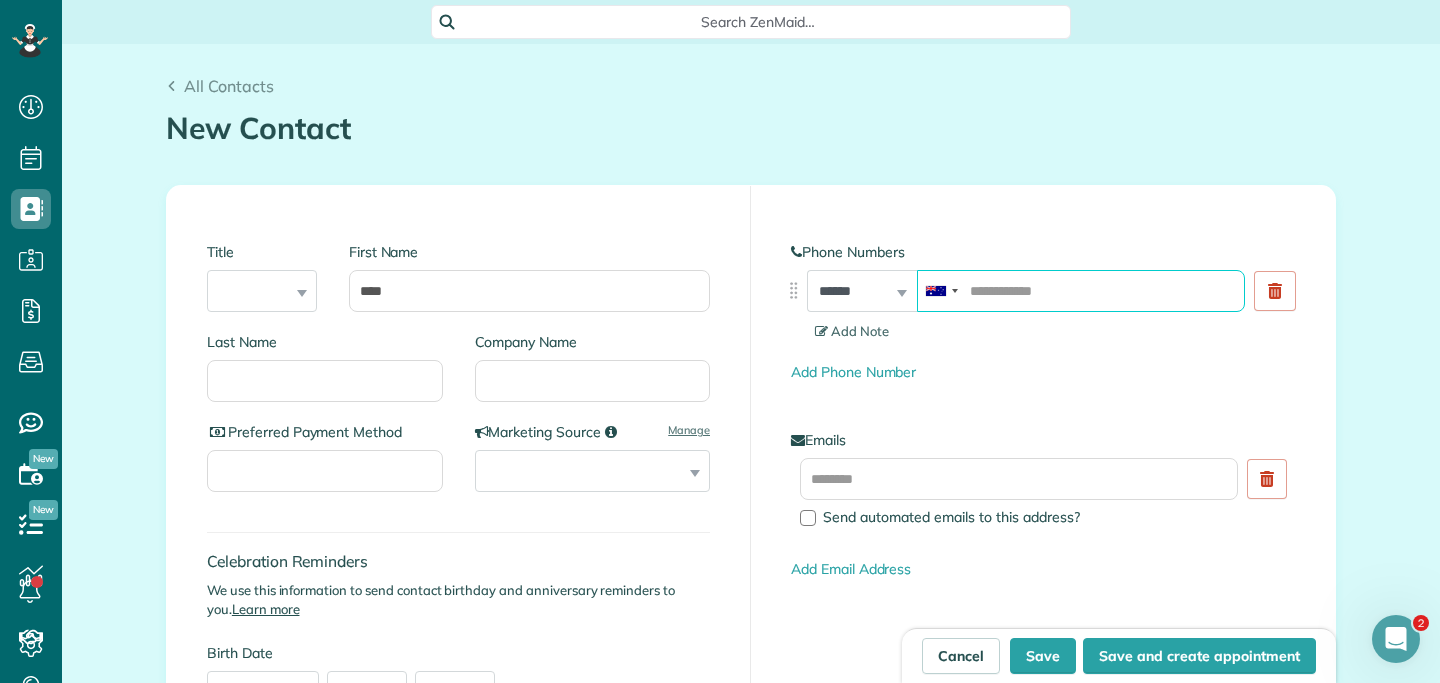click at bounding box center (1081, 291) 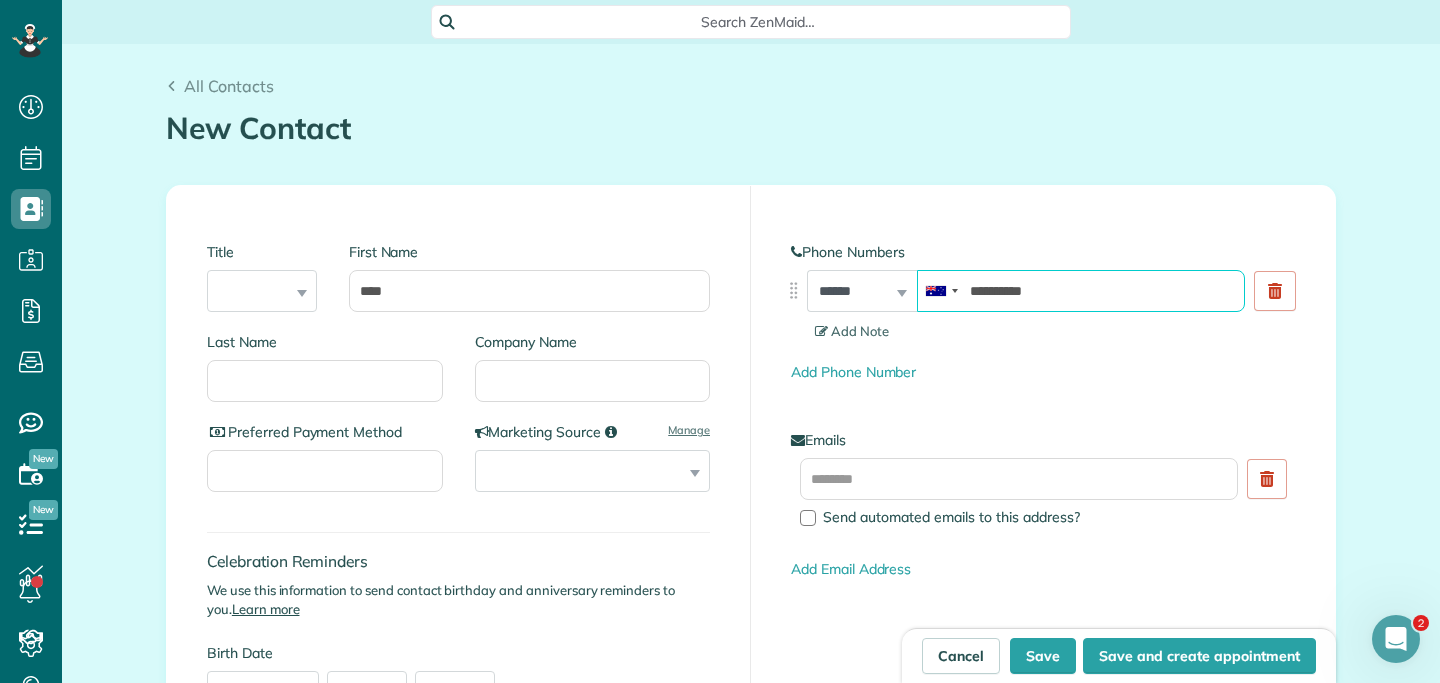 type on "**********" 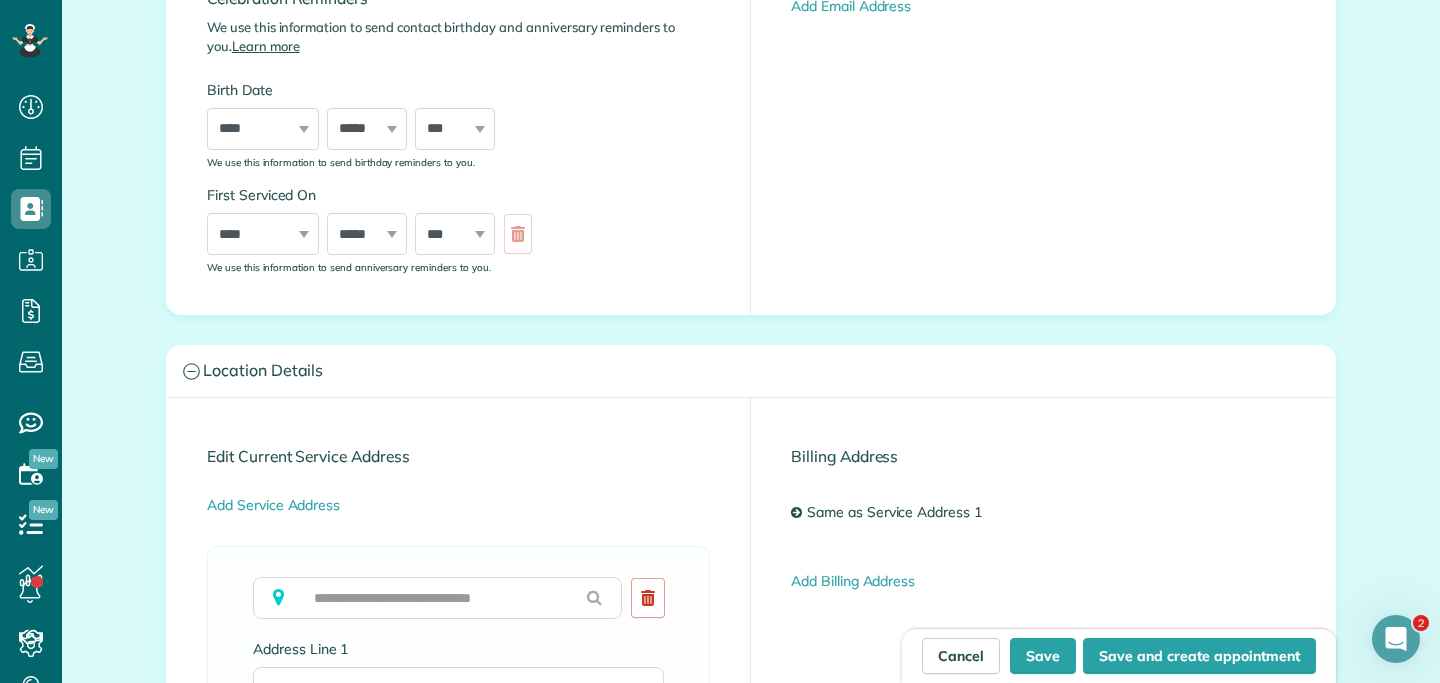 scroll, scrollTop: 582, scrollLeft: 0, axis: vertical 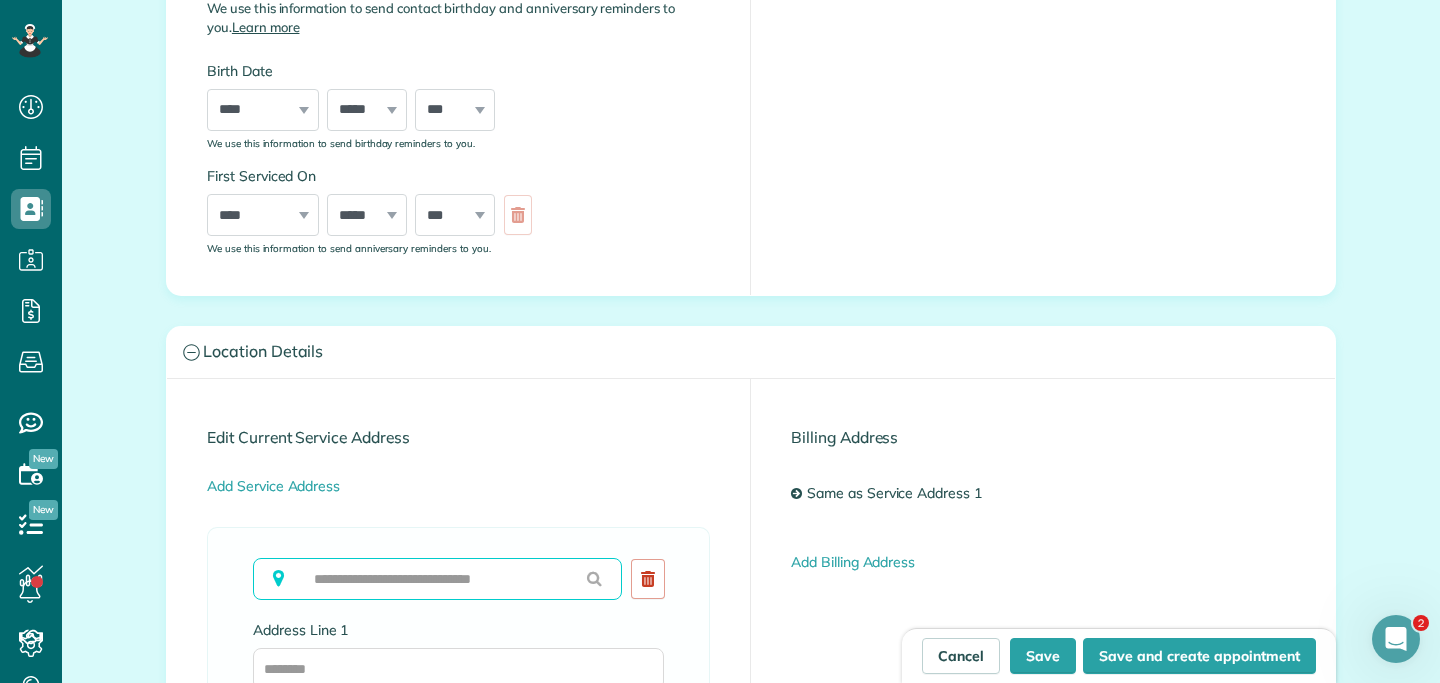 click at bounding box center (437, 579) 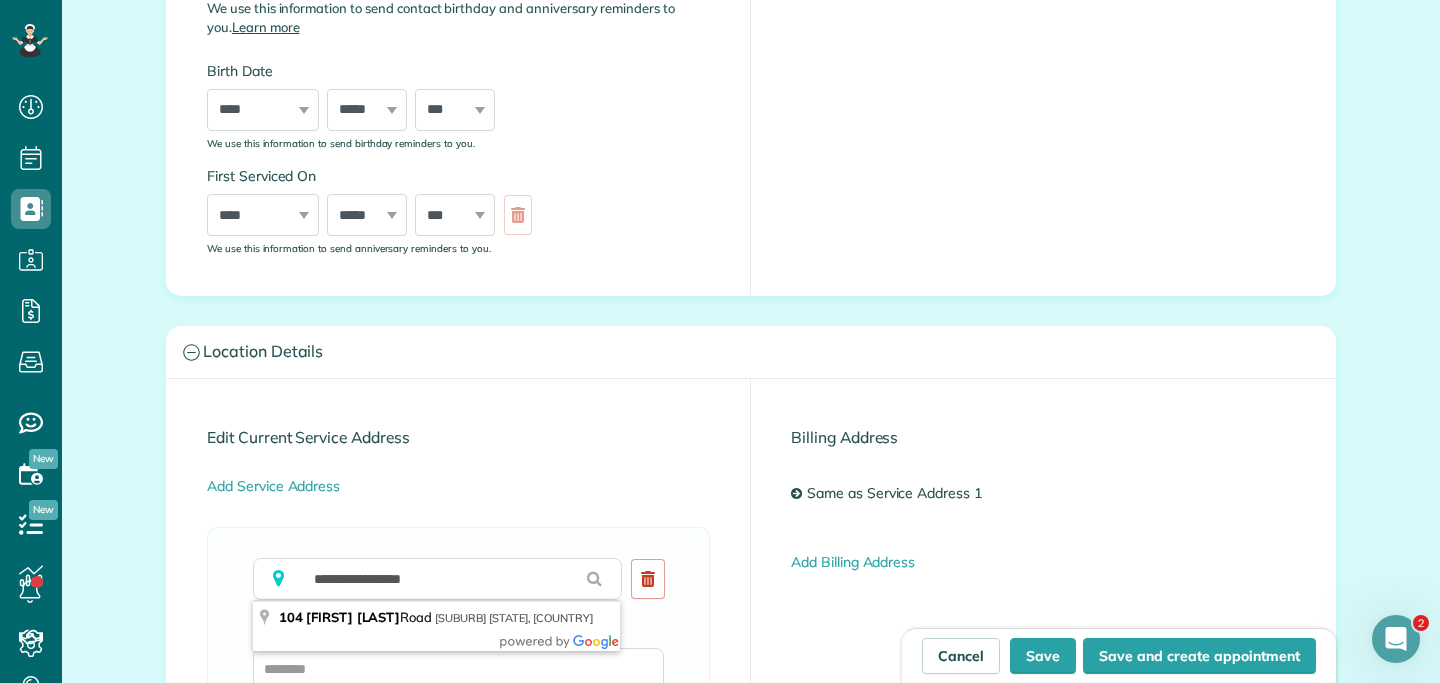 type on "**********" 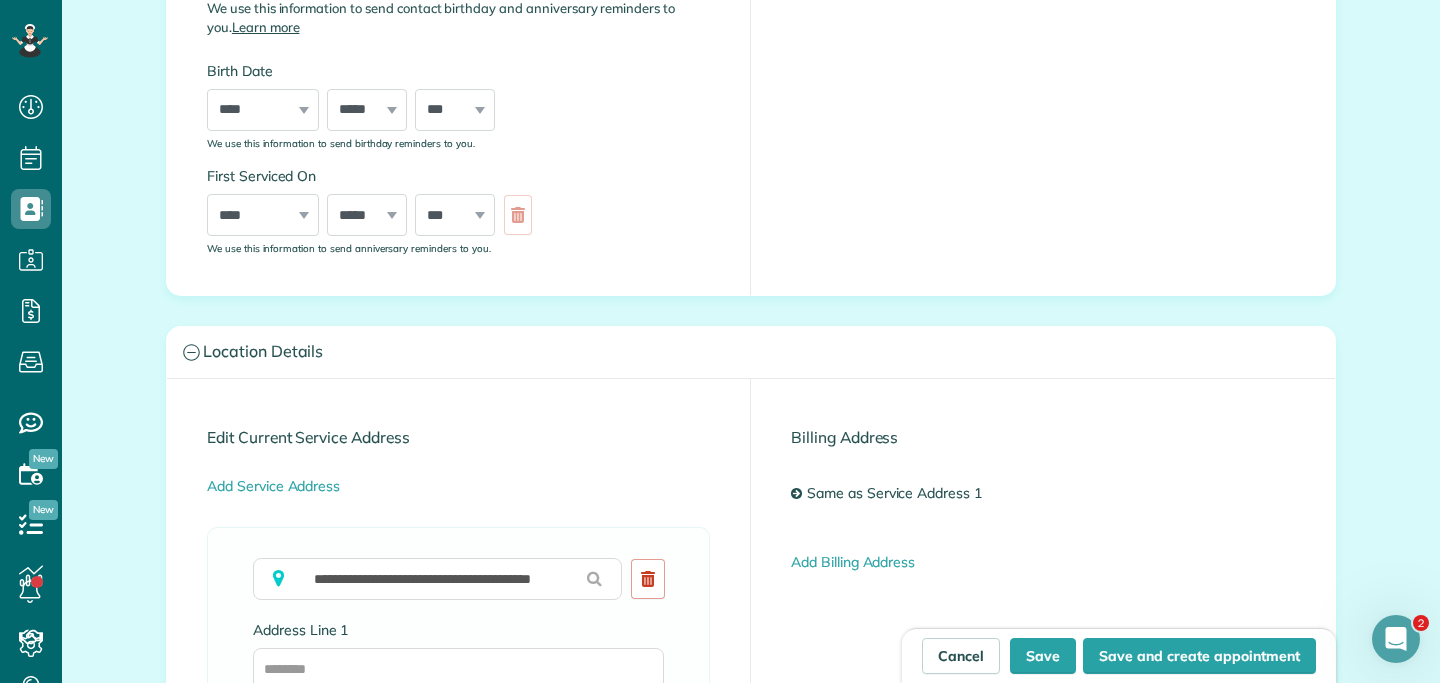type on "**********" 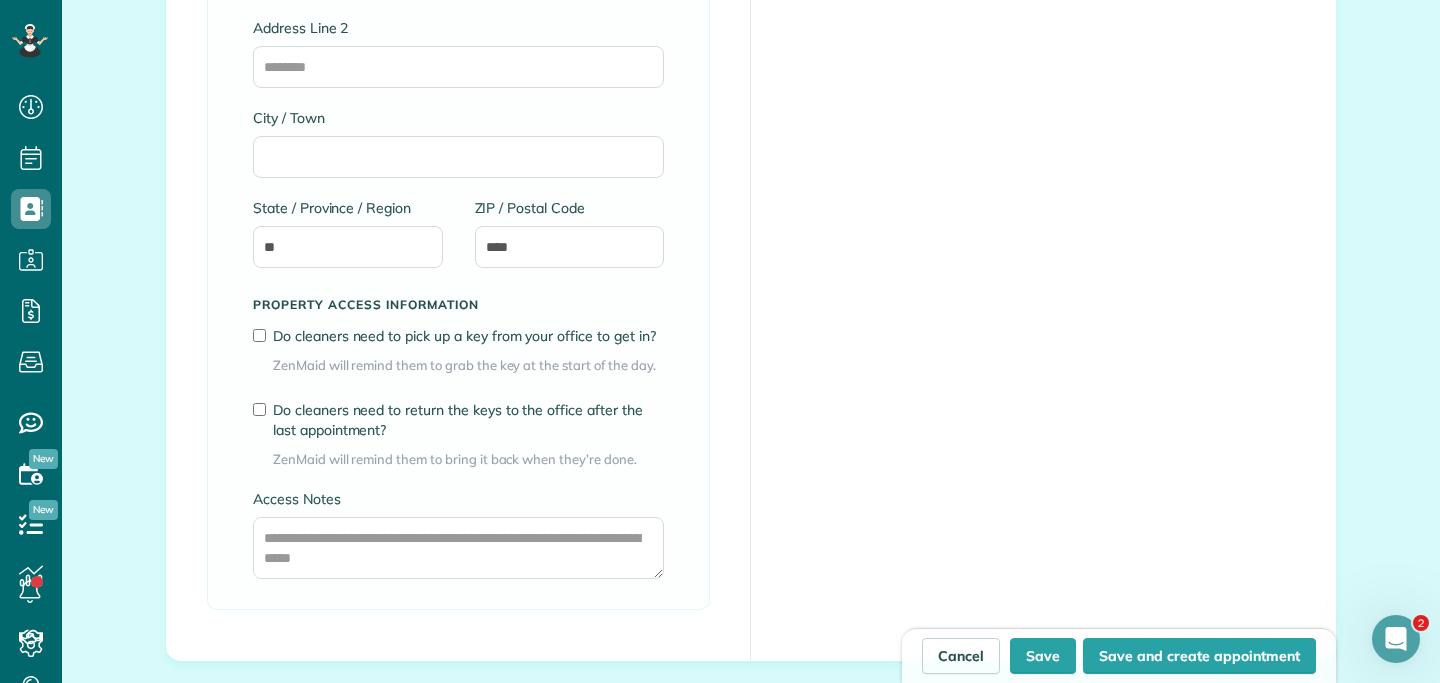 scroll, scrollTop: 1276, scrollLeft: 0, axis: vertical 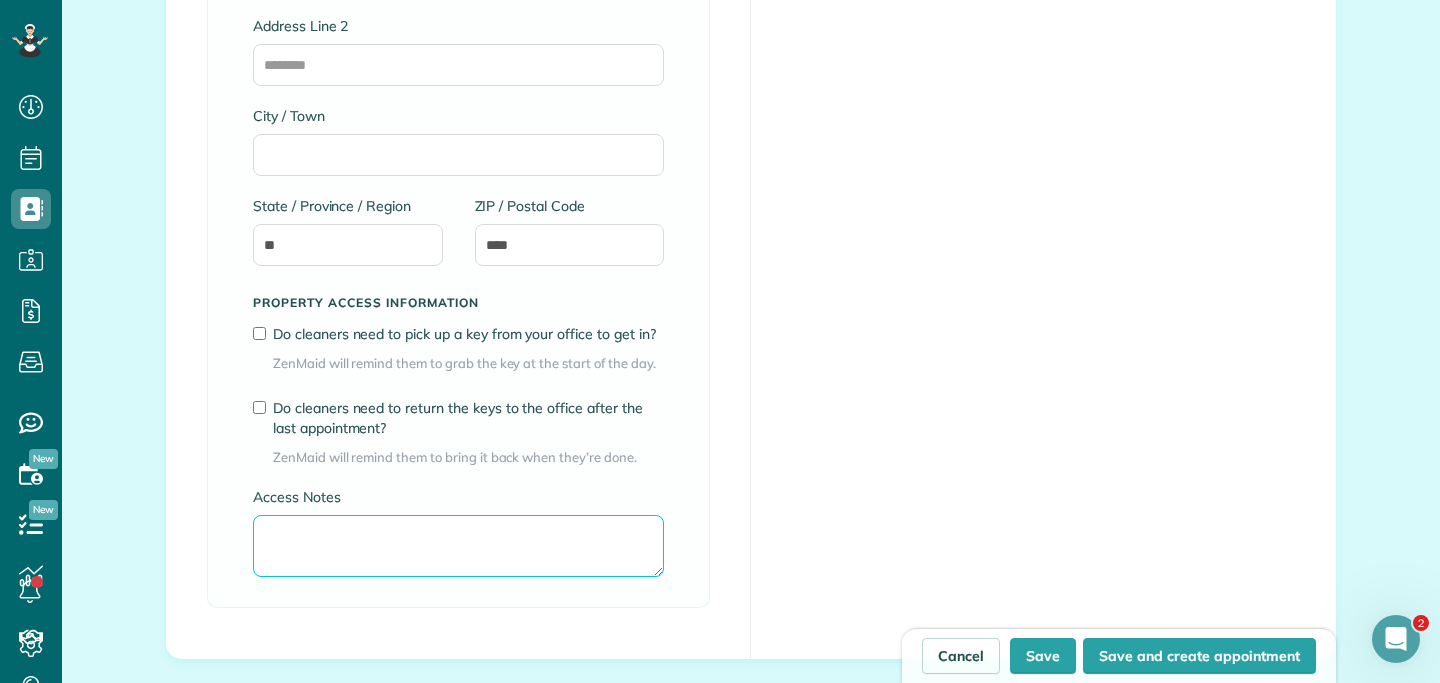 click on "Access Notes" at bounding box center (458, 546) 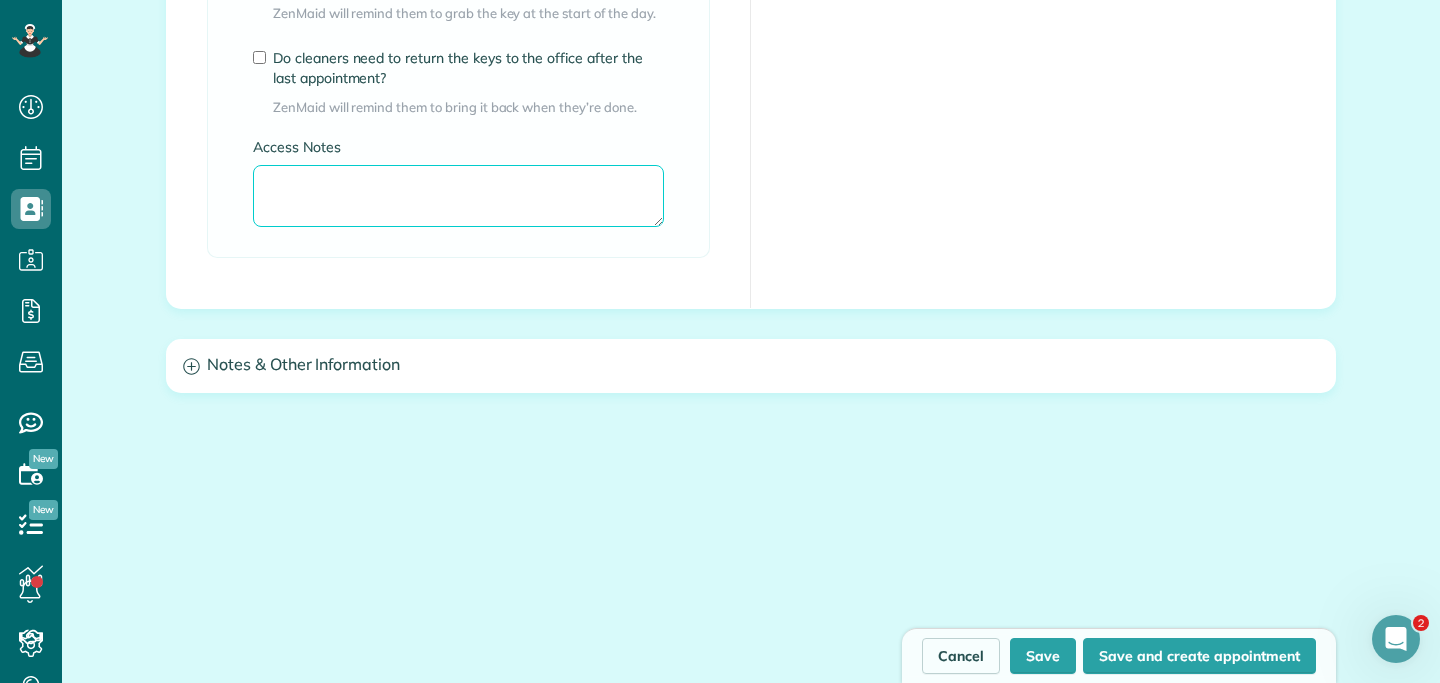 scroll, scrollTop: 1726, scrollLeft: 0, axis: vertical 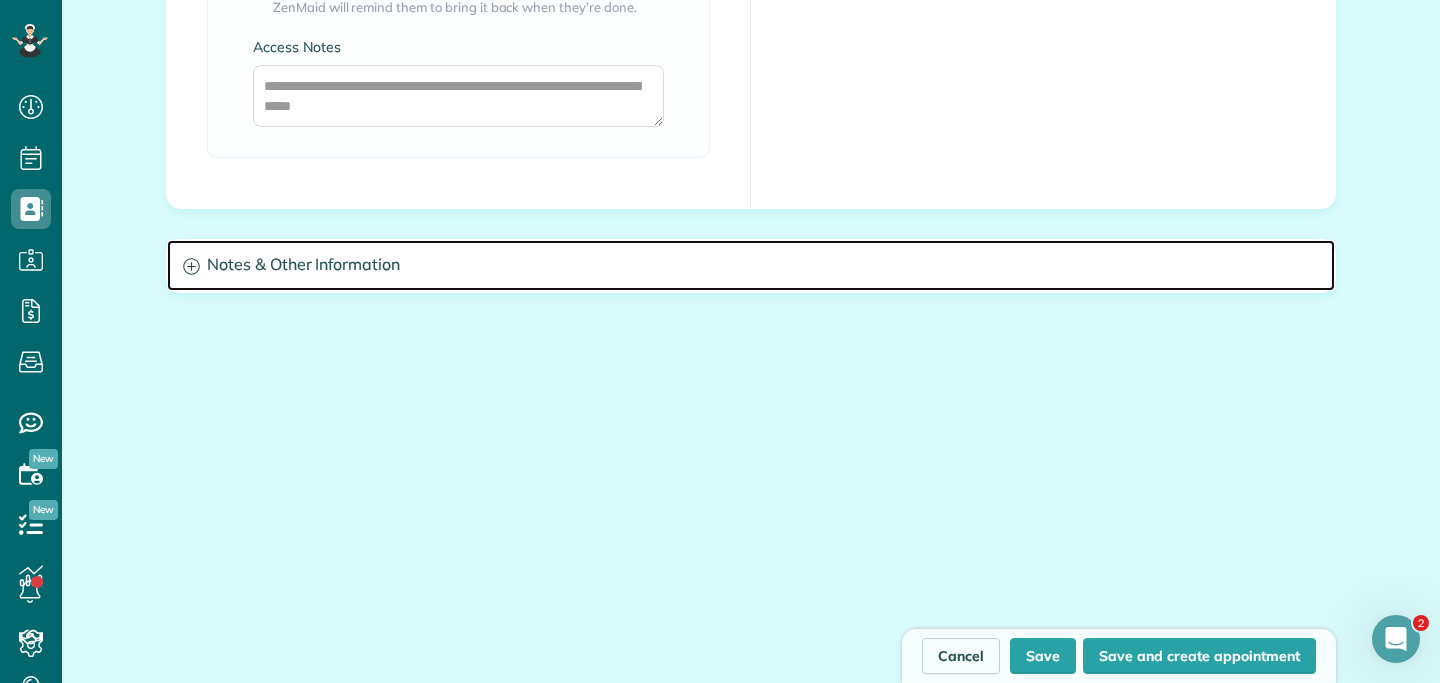 click on "Notes & Other Information" at bounding box center [751, 265] 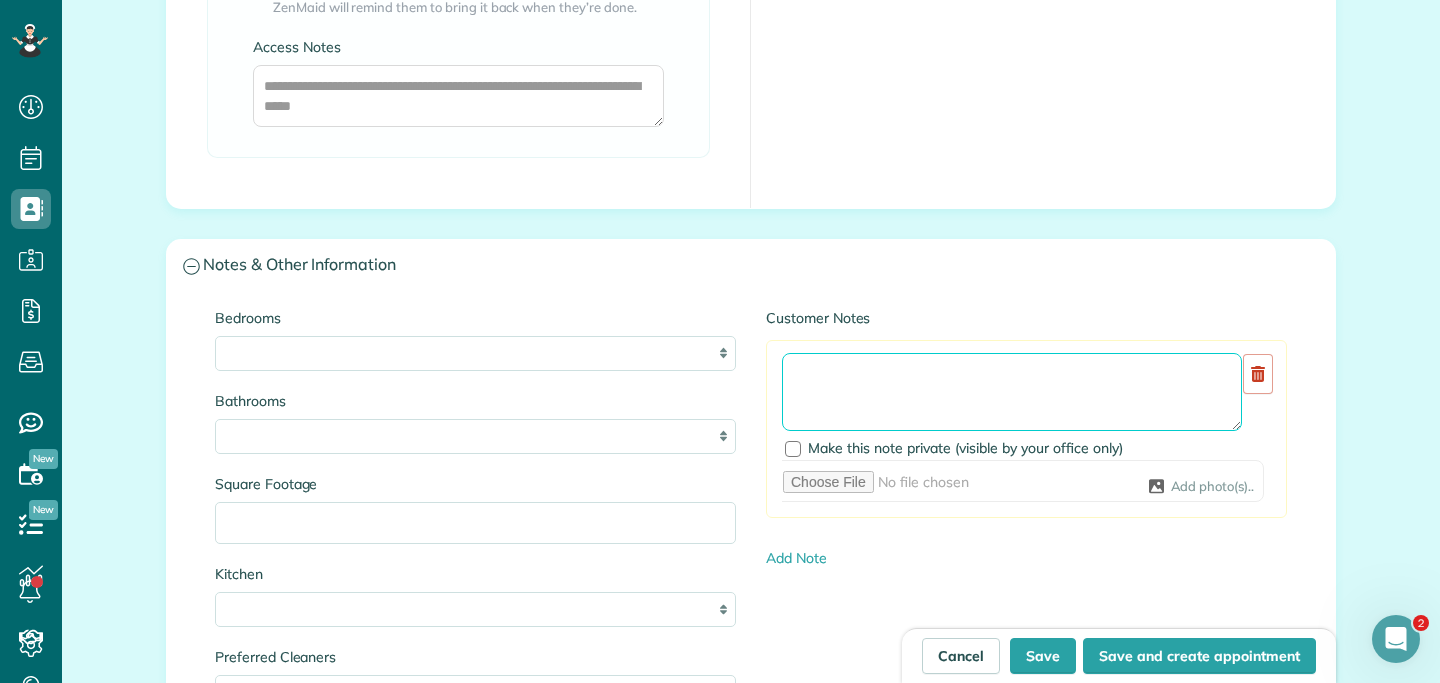 click at bounding box center (1012, 392) 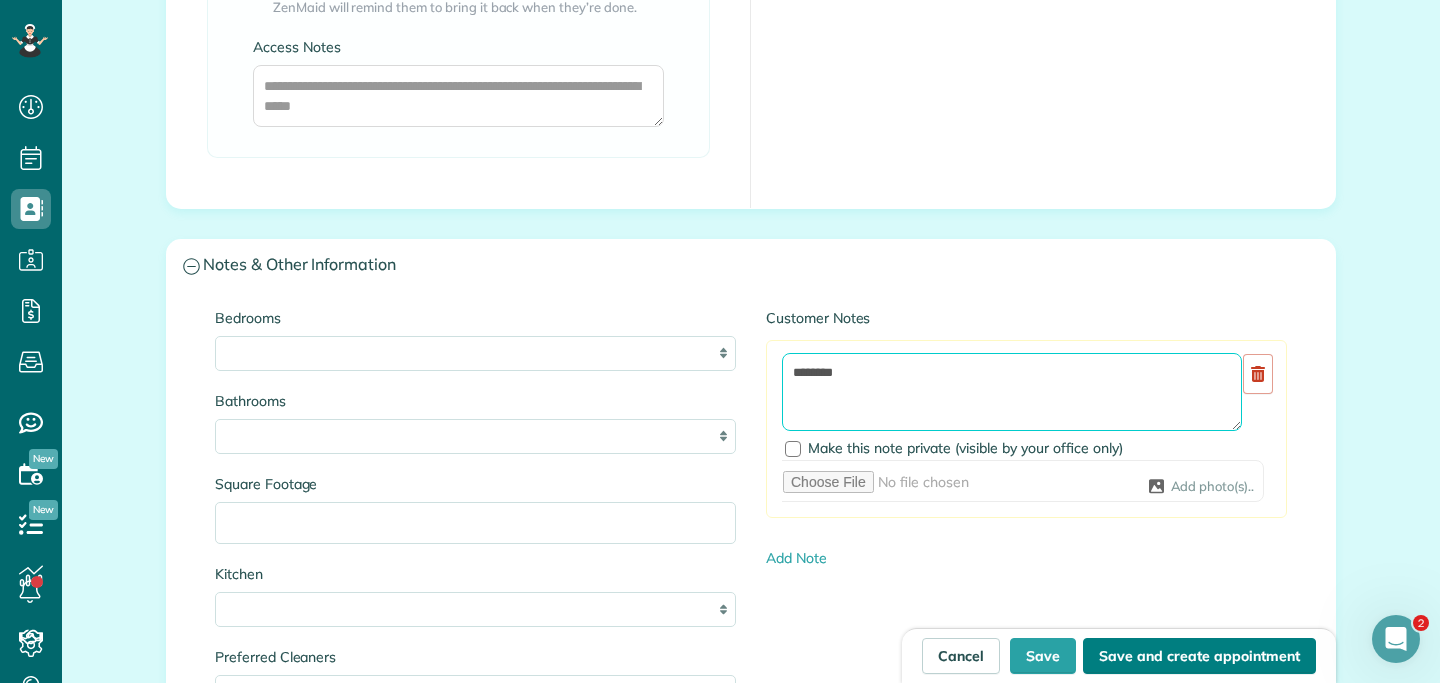 type on "********" 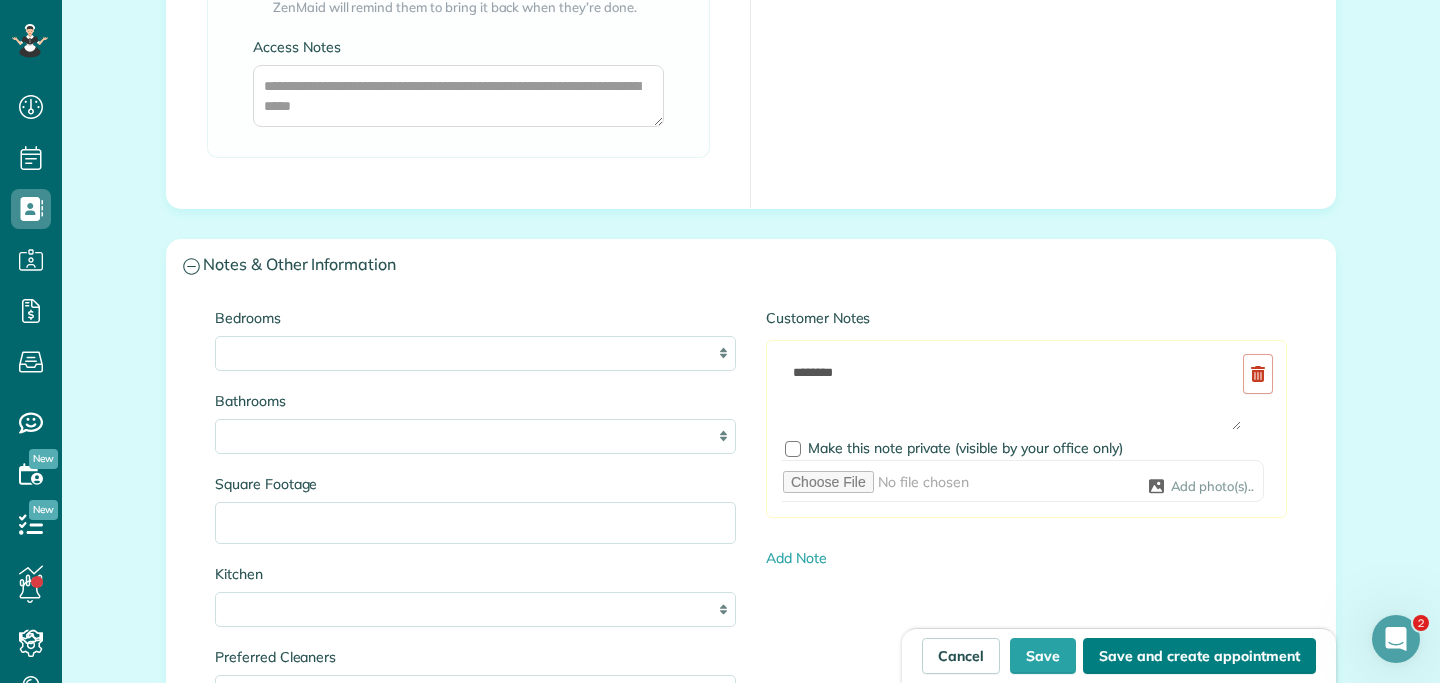 click on "Save and create appointment" at bounding box center (1199, 656) 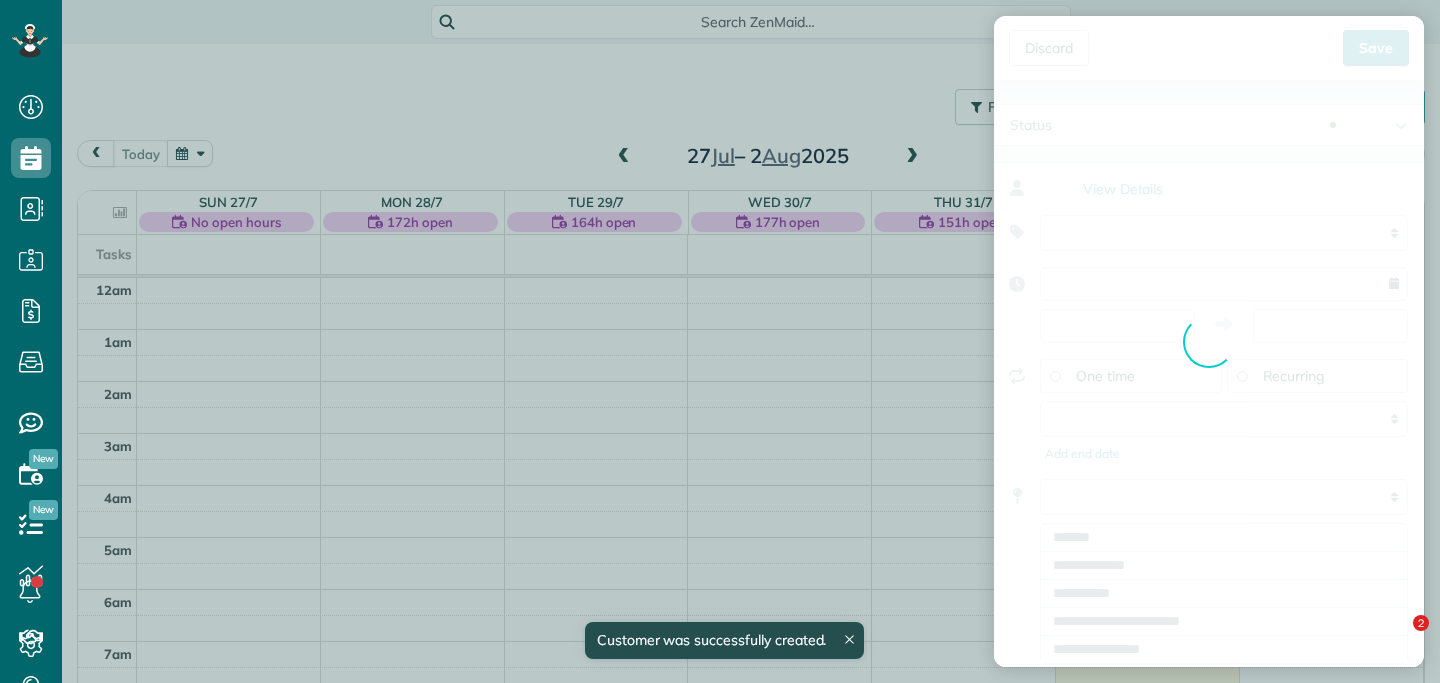 type on "**********" 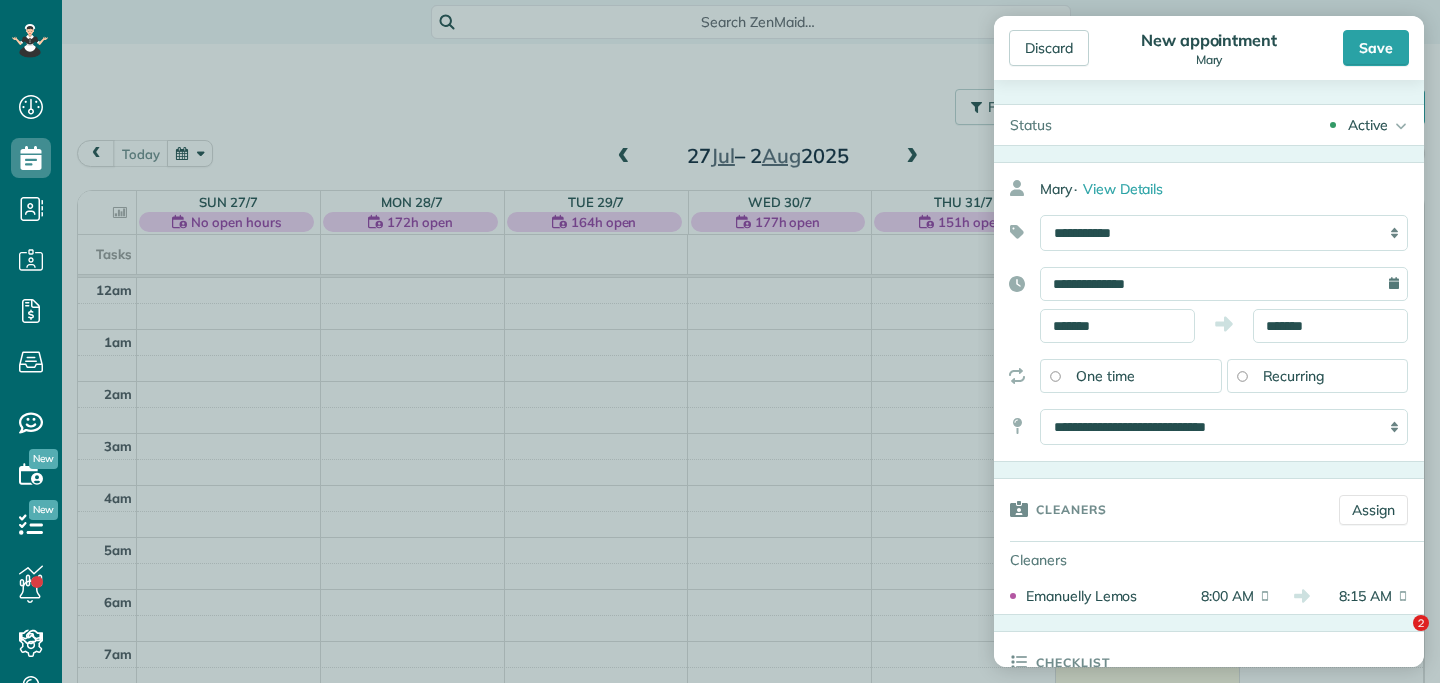 scroll, scrollTop: 0, scrollLeft: 0, axis: both 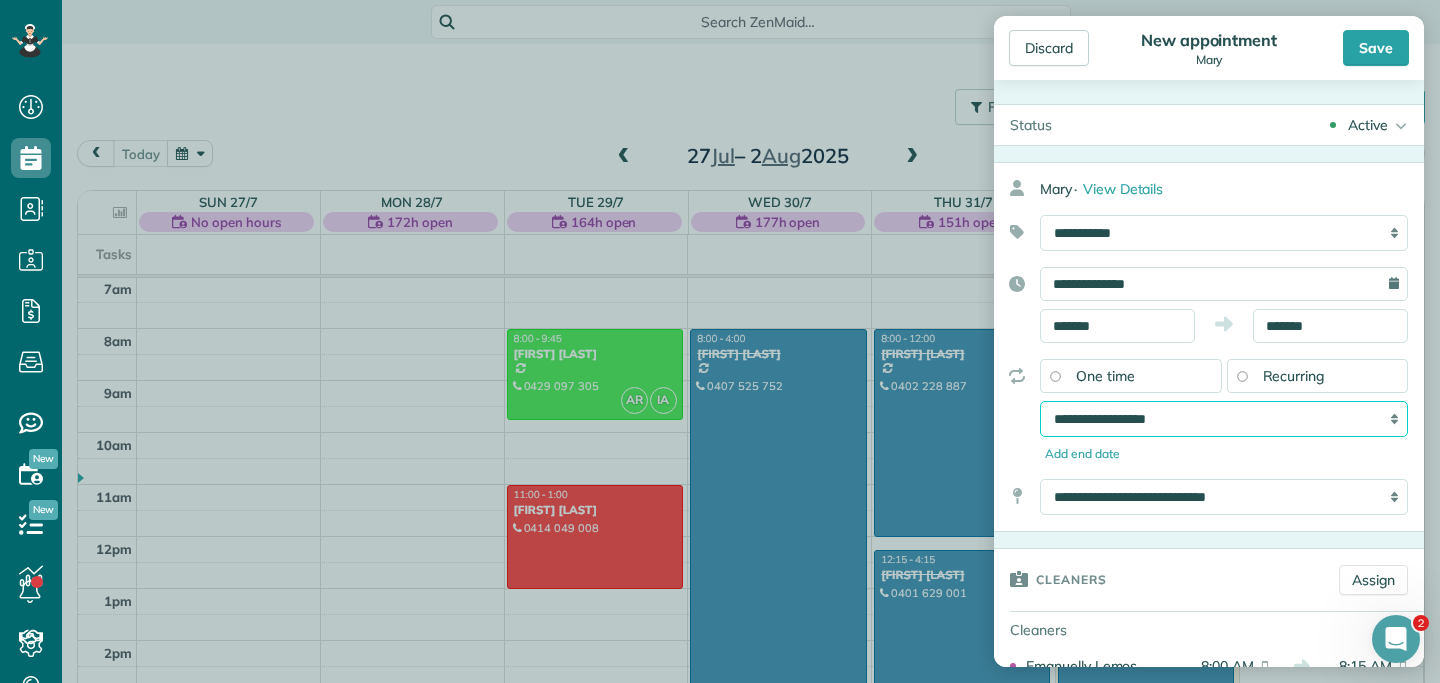 click on "**********" at bounding box center (1224, 419) 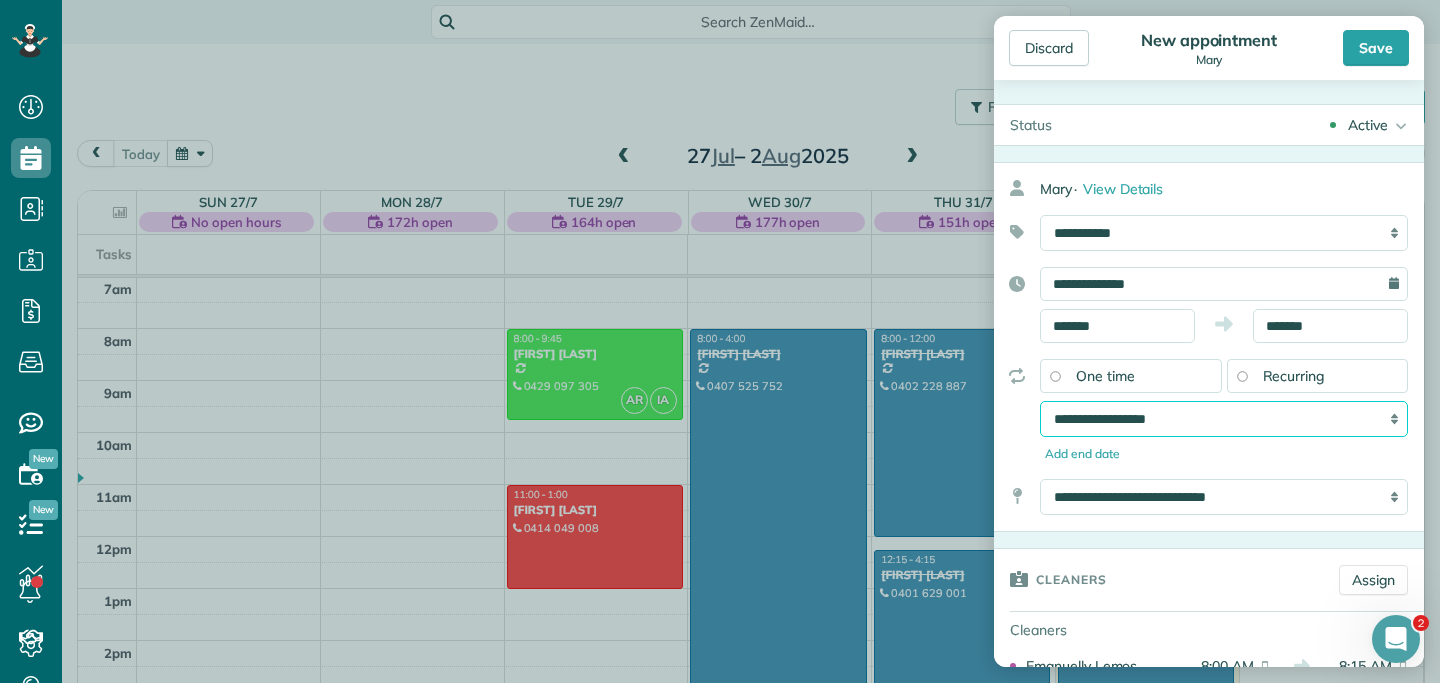 select on "**********" 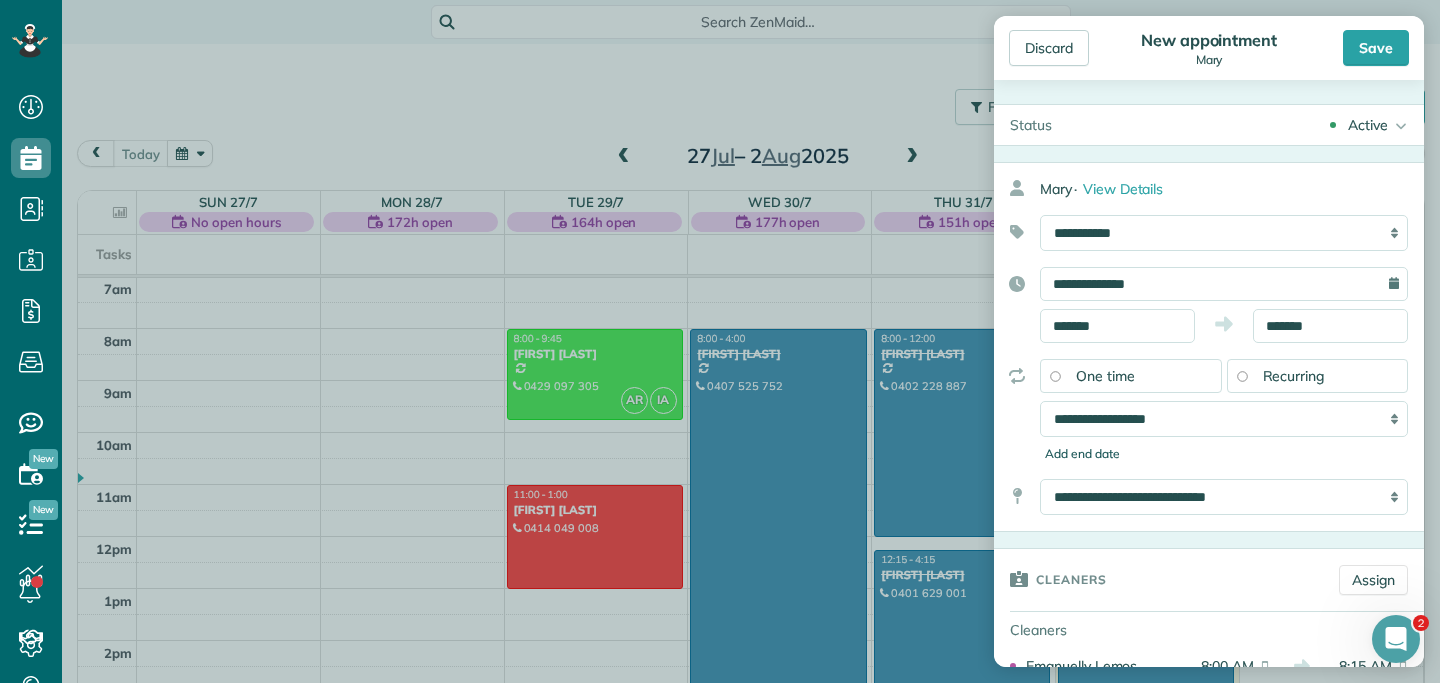 click on "Add end date" at bounding box center [1224, 454] 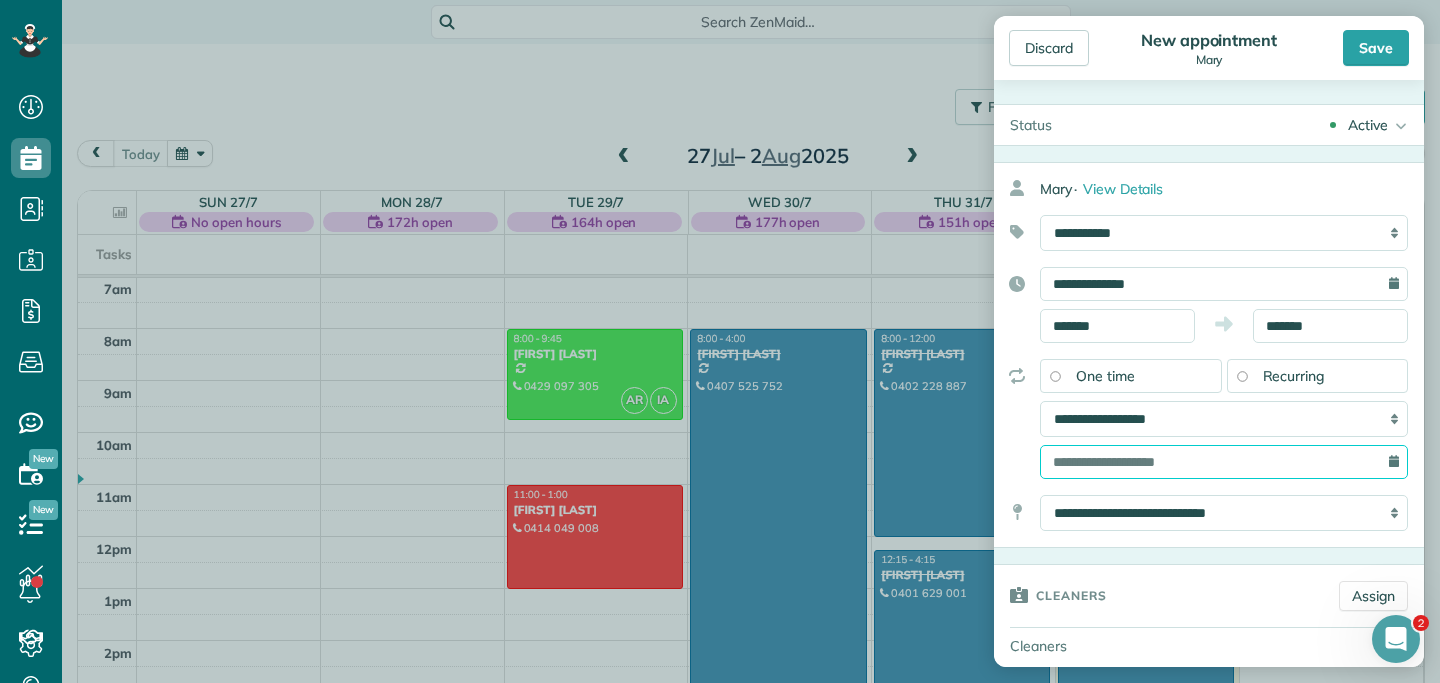click at bounding box center (1224, 462) 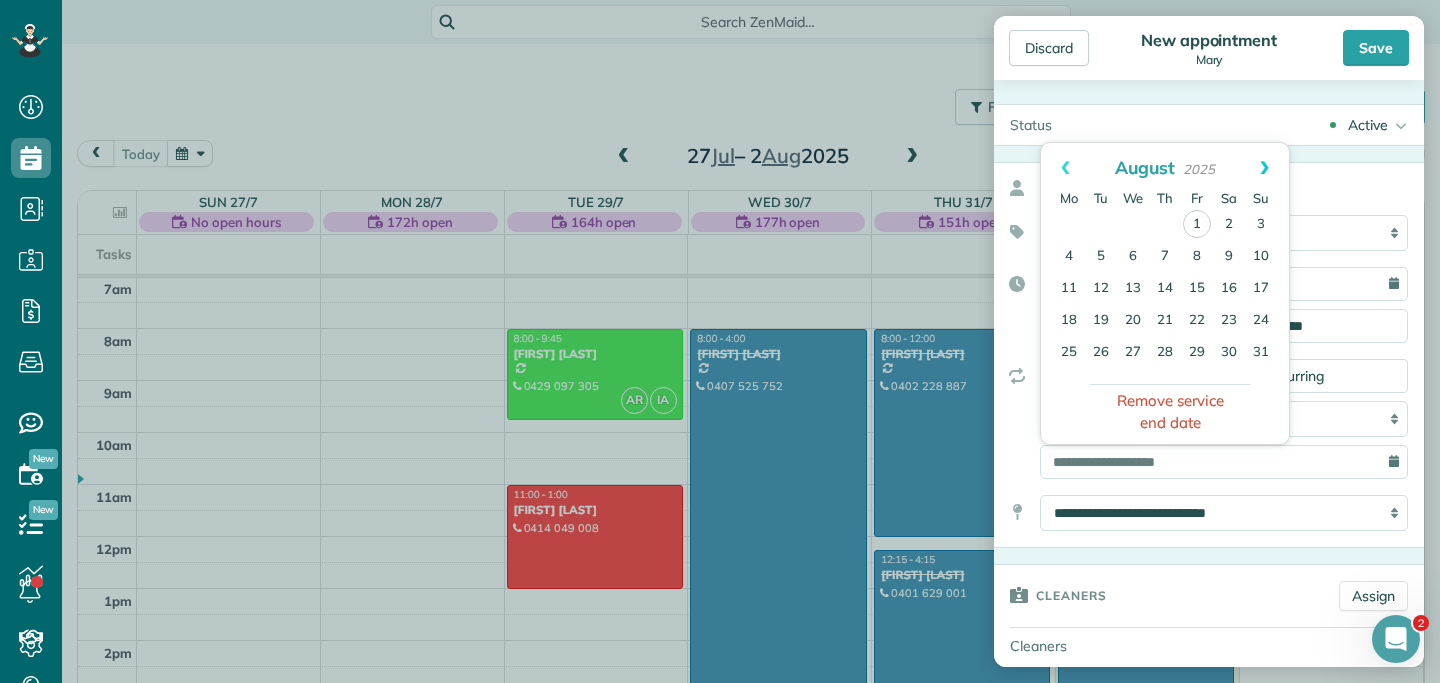 click on "Next" at bounding box center [1264, 168] 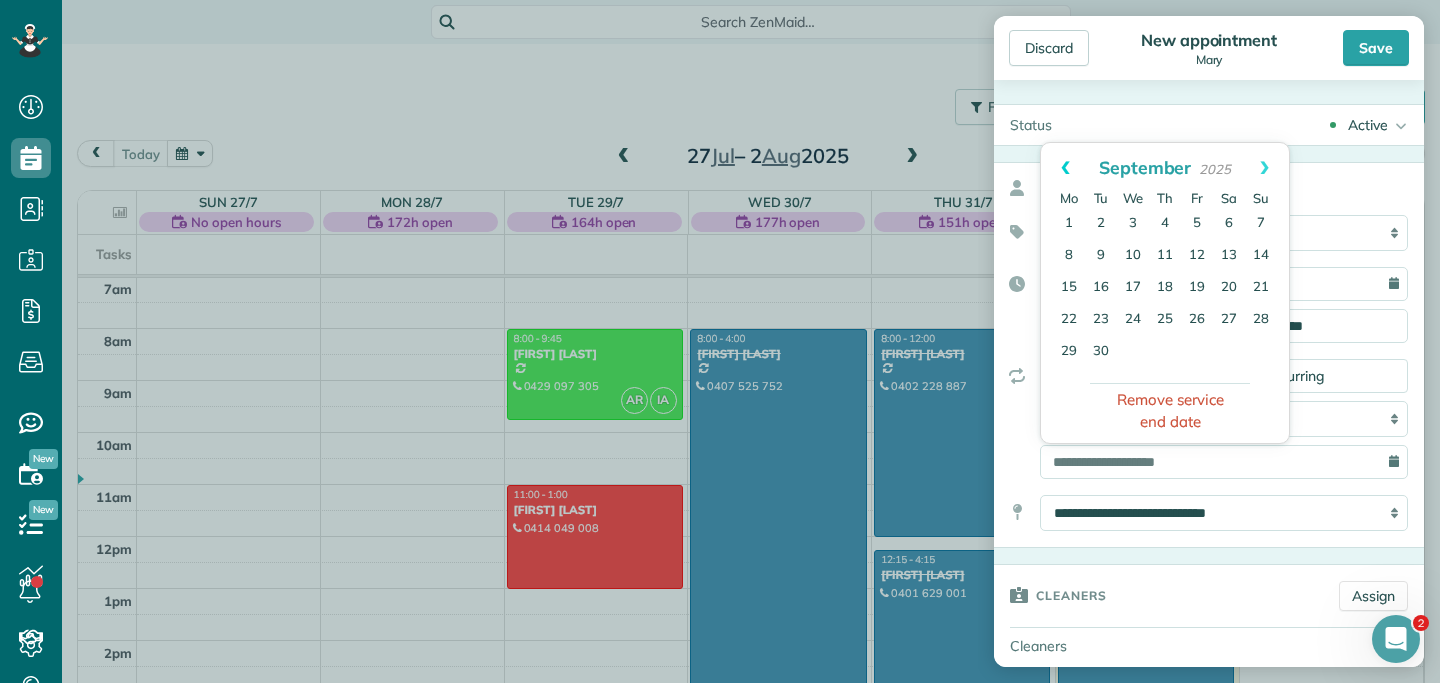 click on "Prev" at bounding box center [1065, 168] 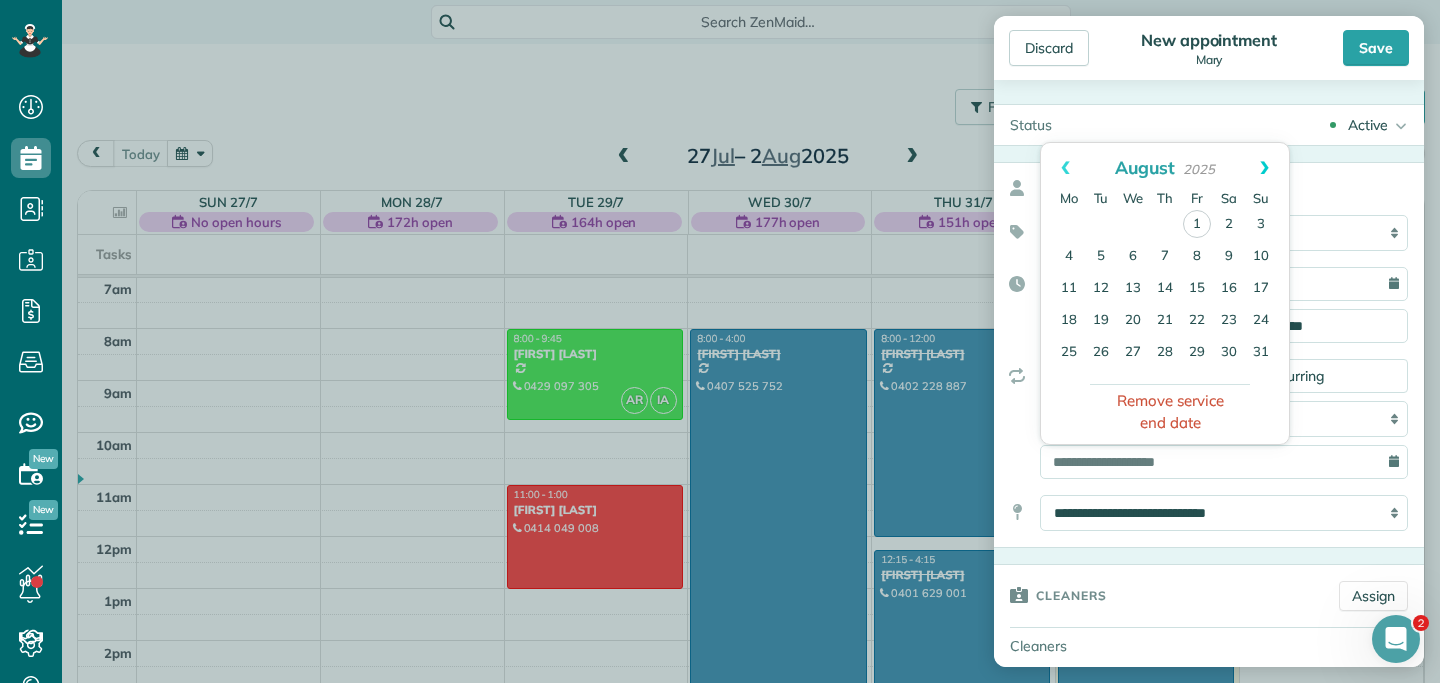 click on "Next" at bounding box center [1264, 168] 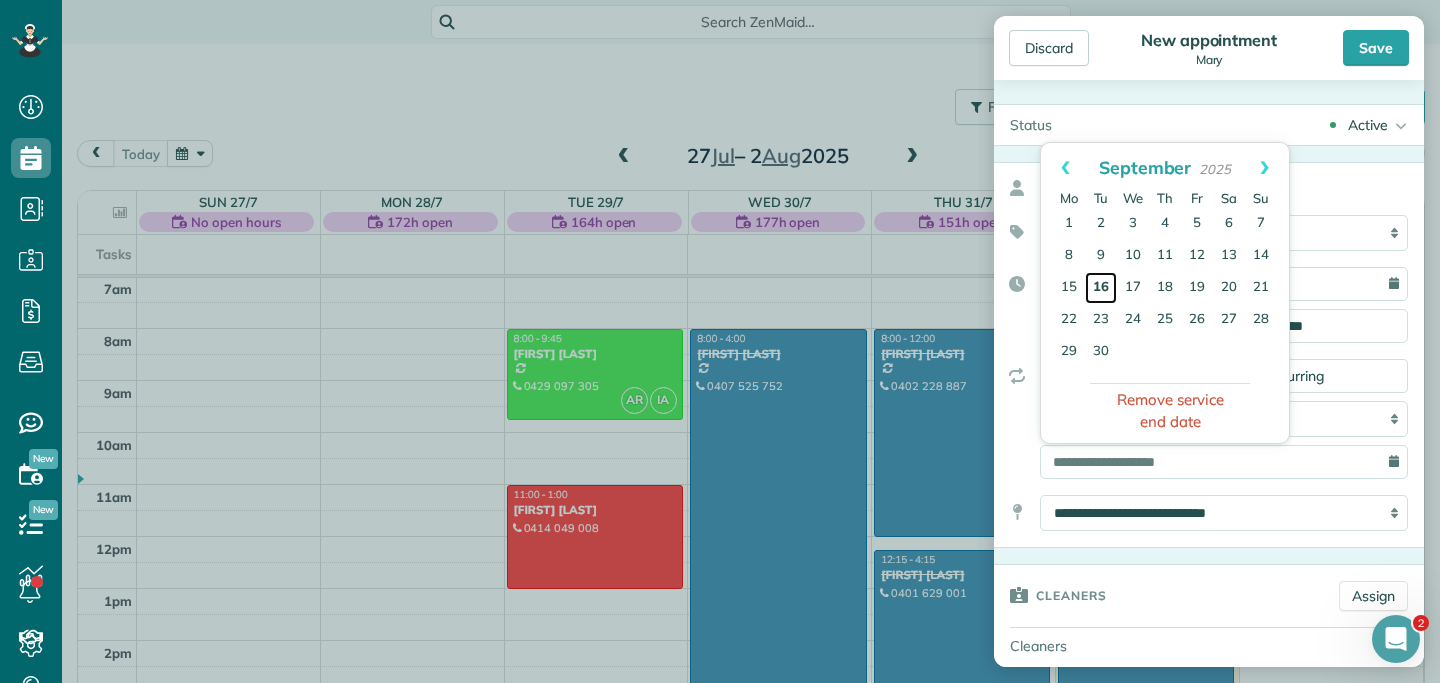 click on "16" at bounding box center (1101, 288) 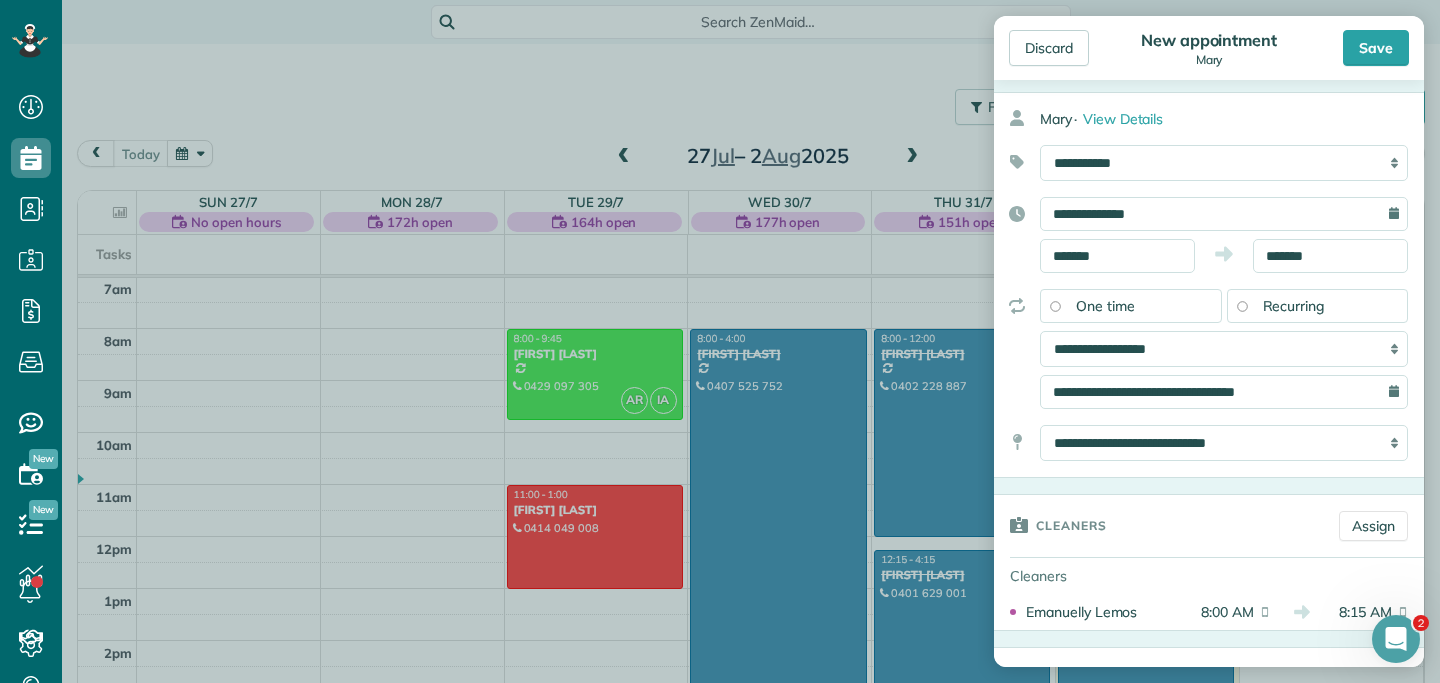 scroll, scrollTop: 86, scrollLeft: 0, axis: vertical 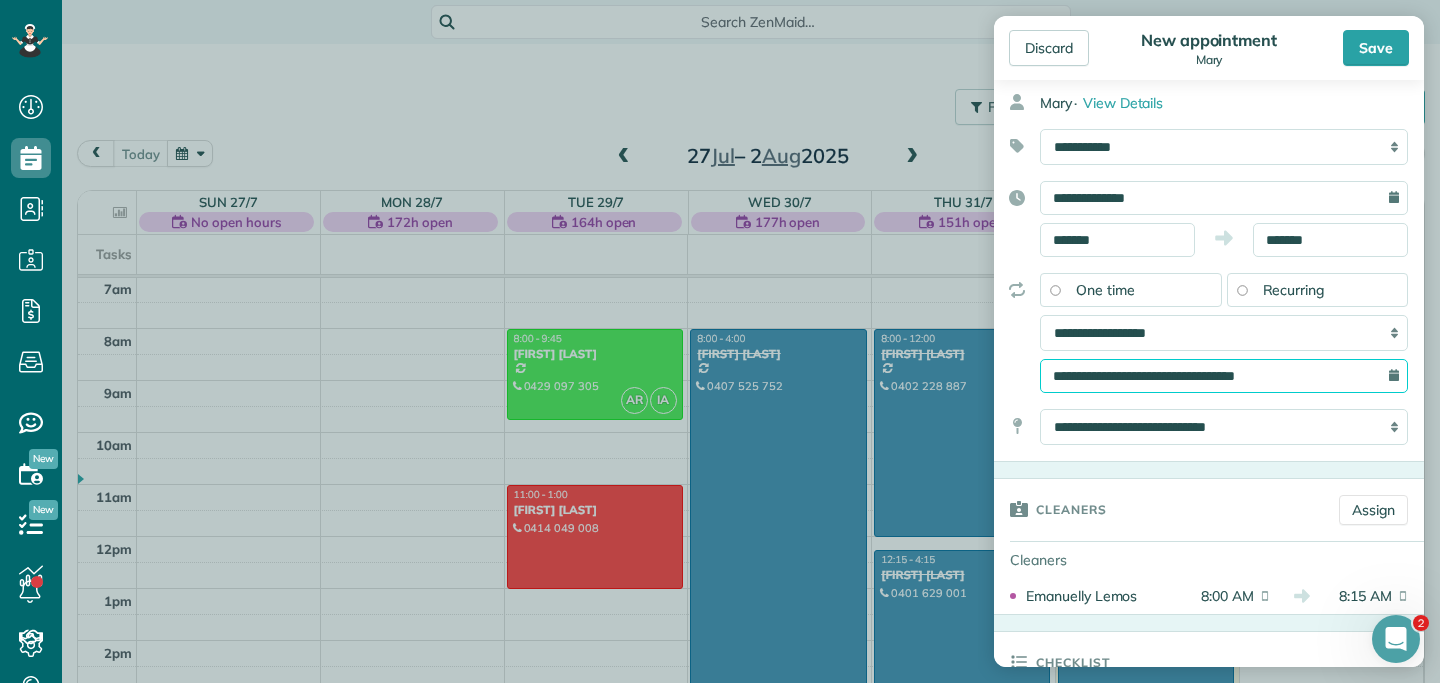 click on "**********" at bounding box center [1224, 376] 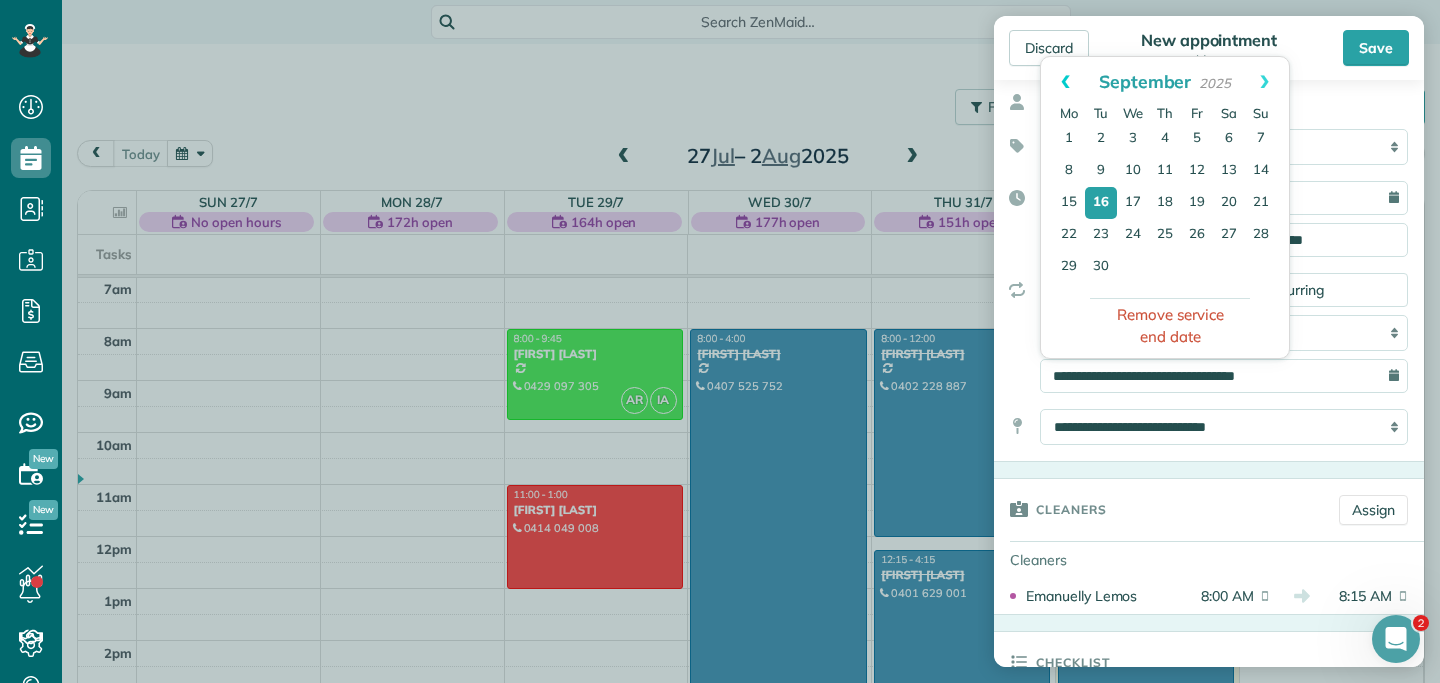 click on "Prev" at bounding box center [1065, 82] 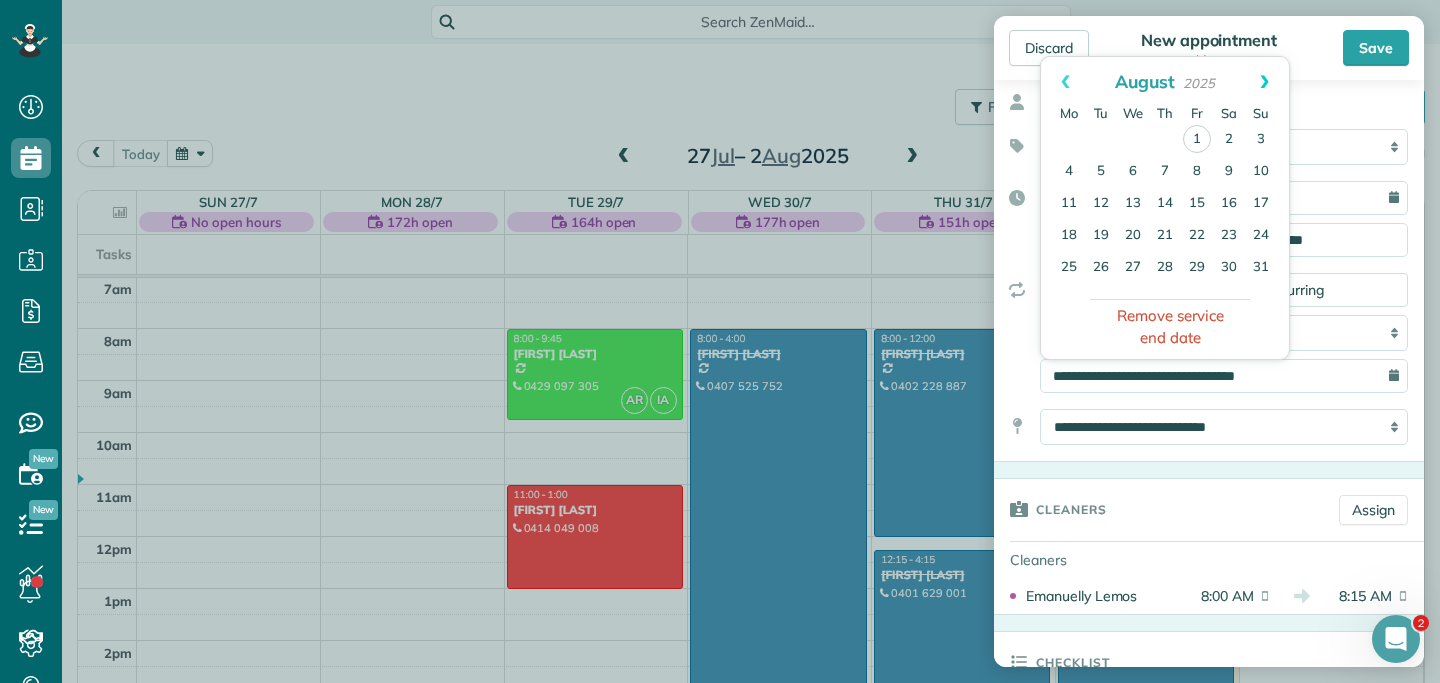 click on "Next" at bounding box center (1264, 82) 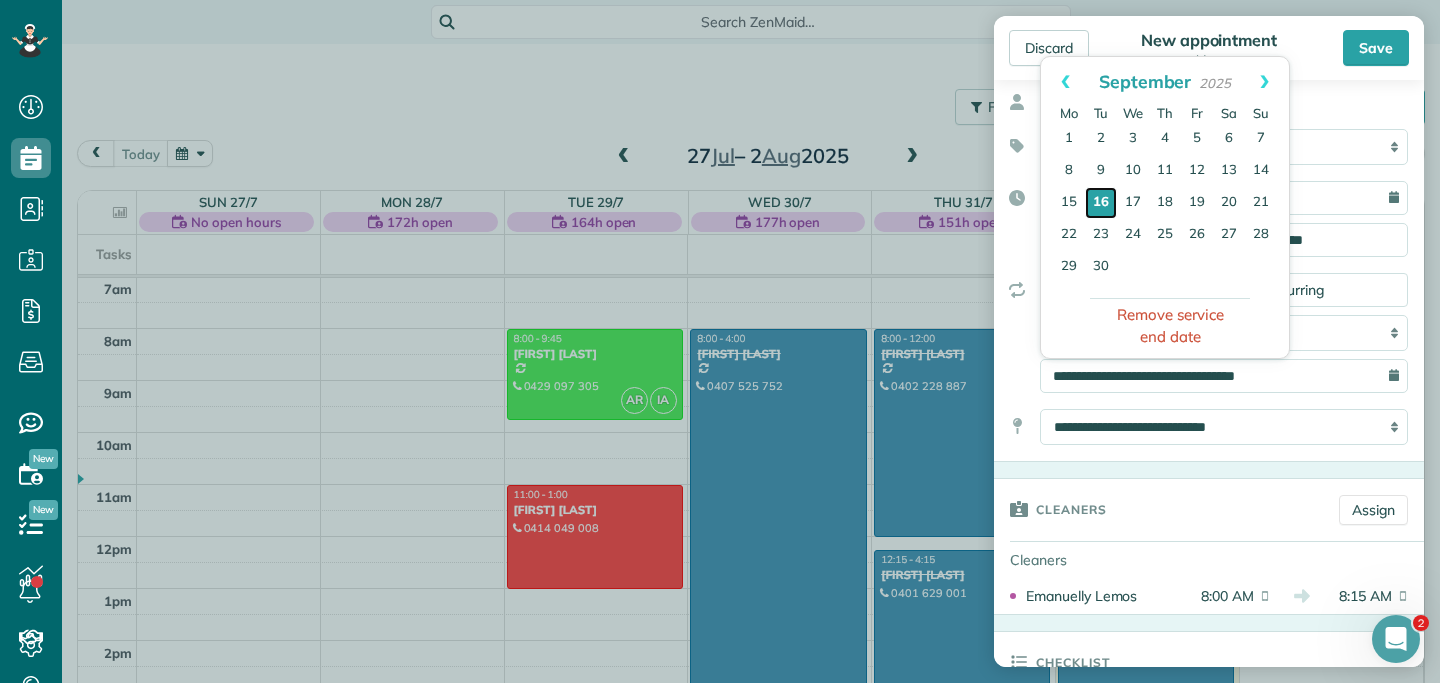 click on "16" at bounding box center [1101, 203] 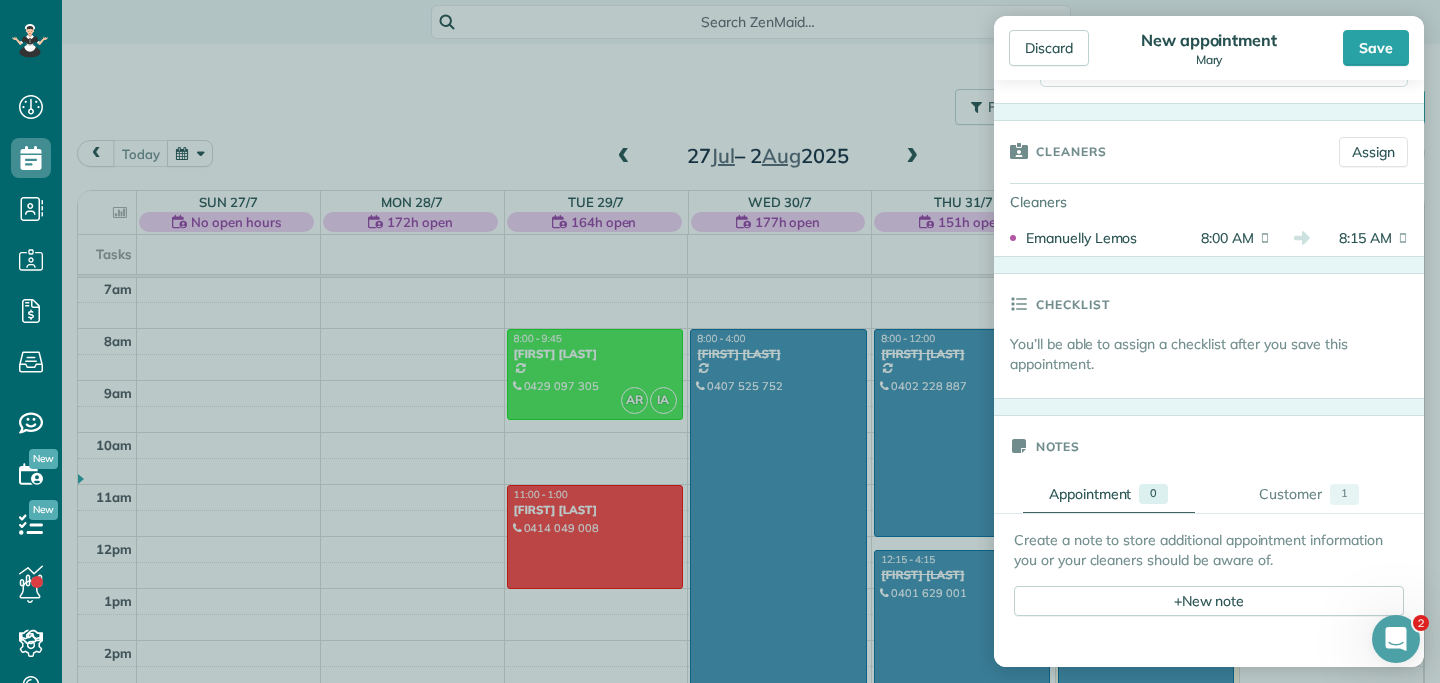 scroll, scrollTop: 499, scrollLeft: 0, axis: vertical 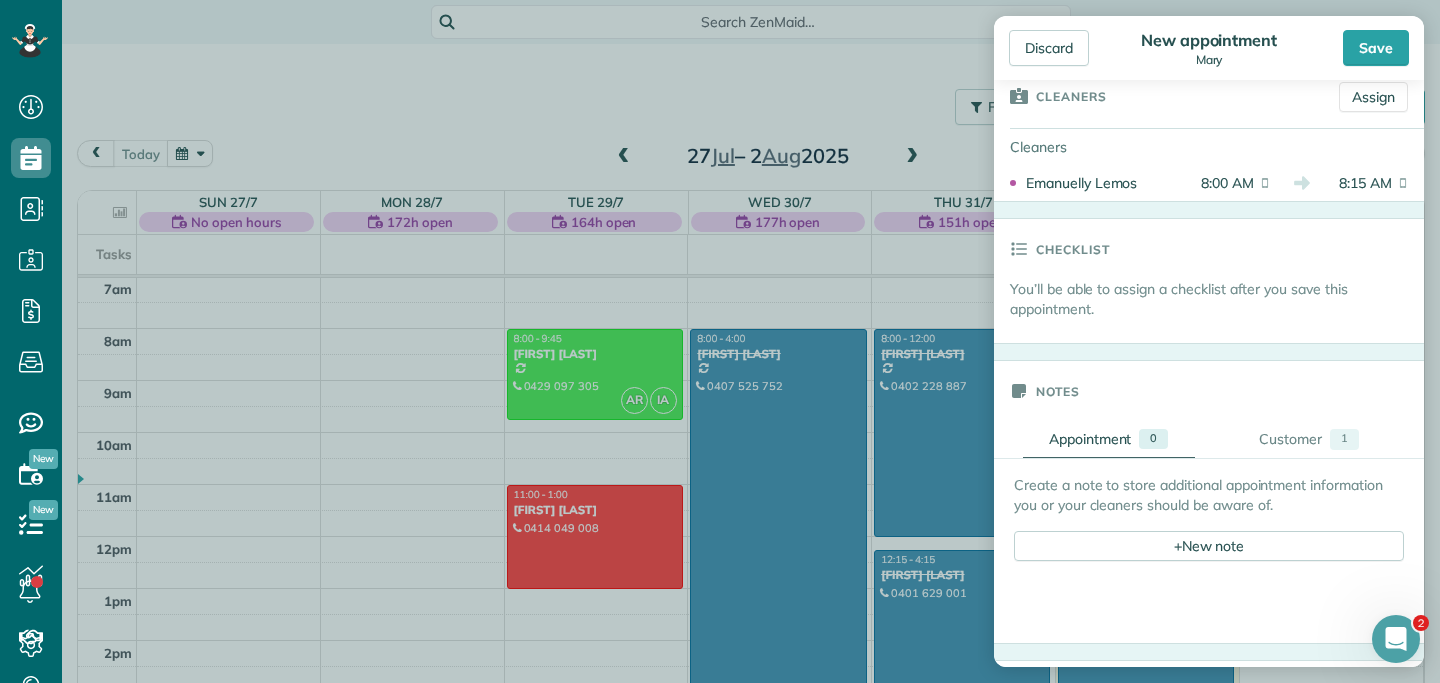 click on "Discard
New appointment
Mary
Save" at bounding box center [1209, 48] 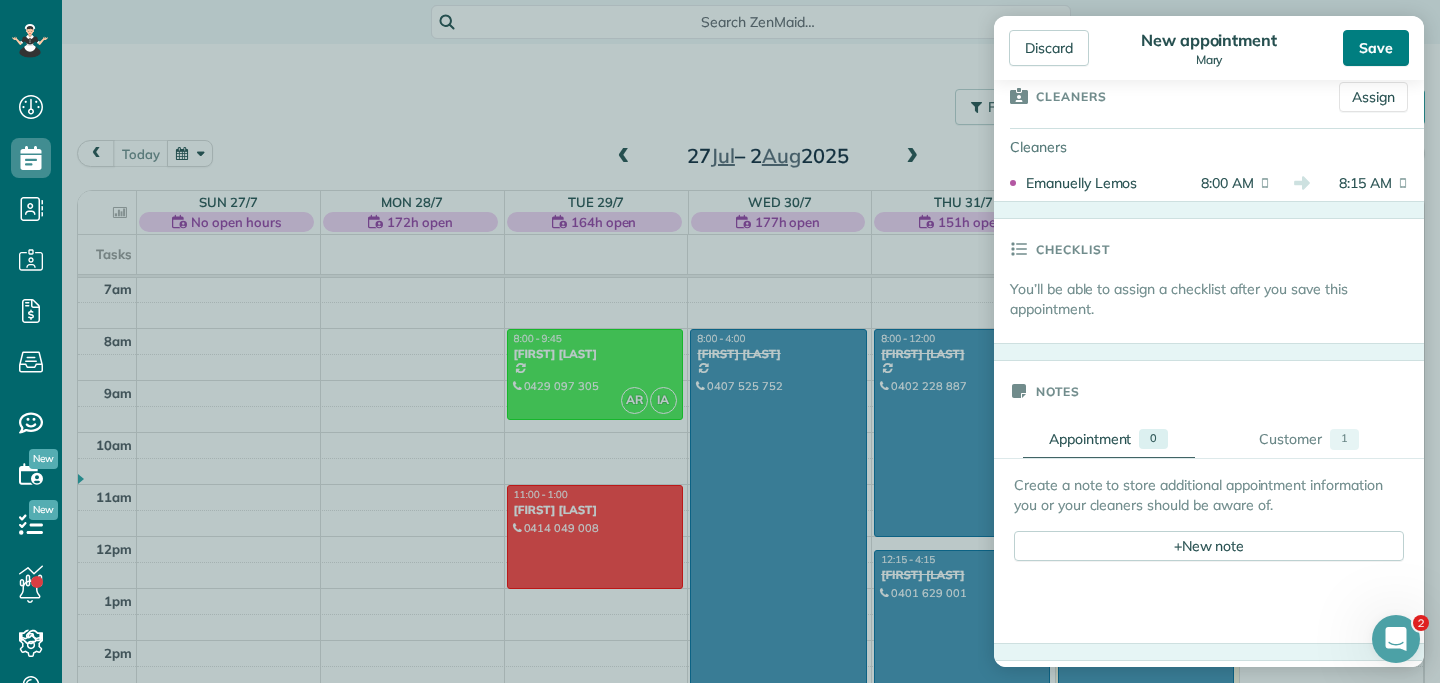 click on "Save" at bounding box center [1376, 48] 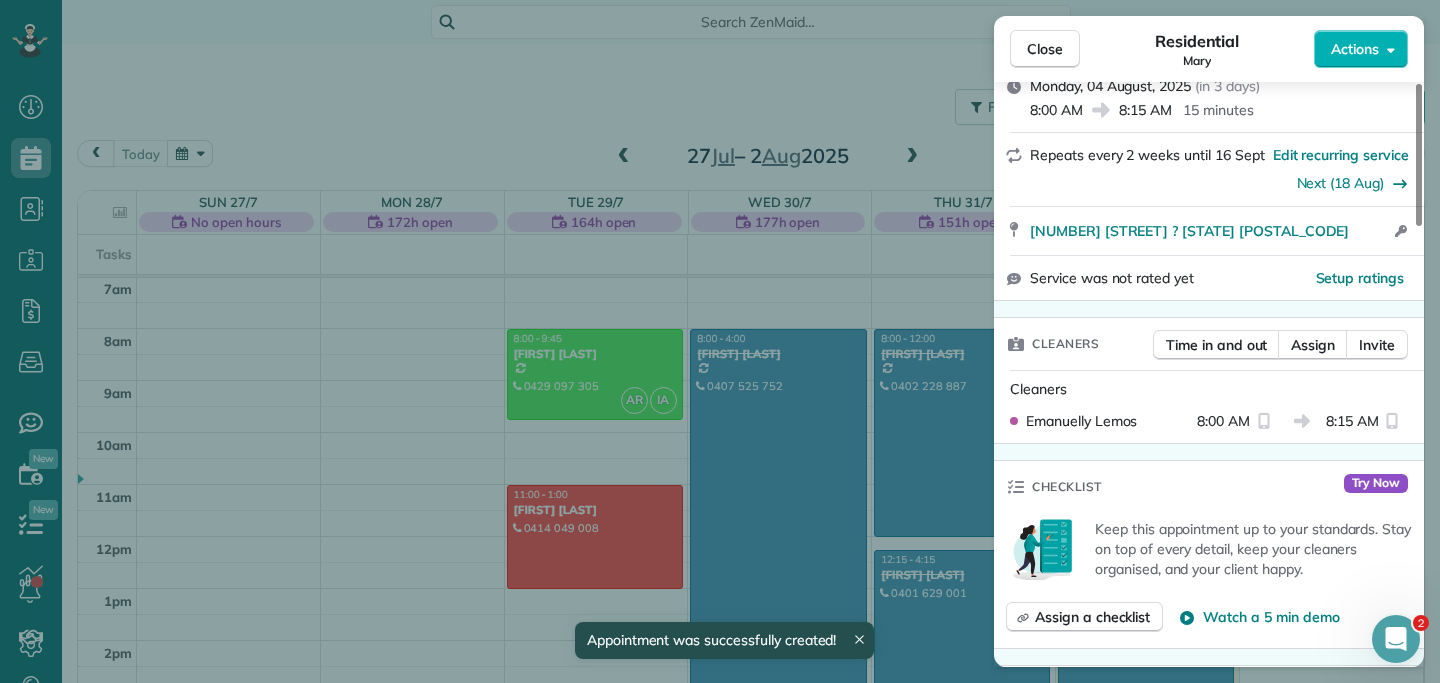 scroll, scrollTop: 315, scrollLeft: 0, axis: vertical 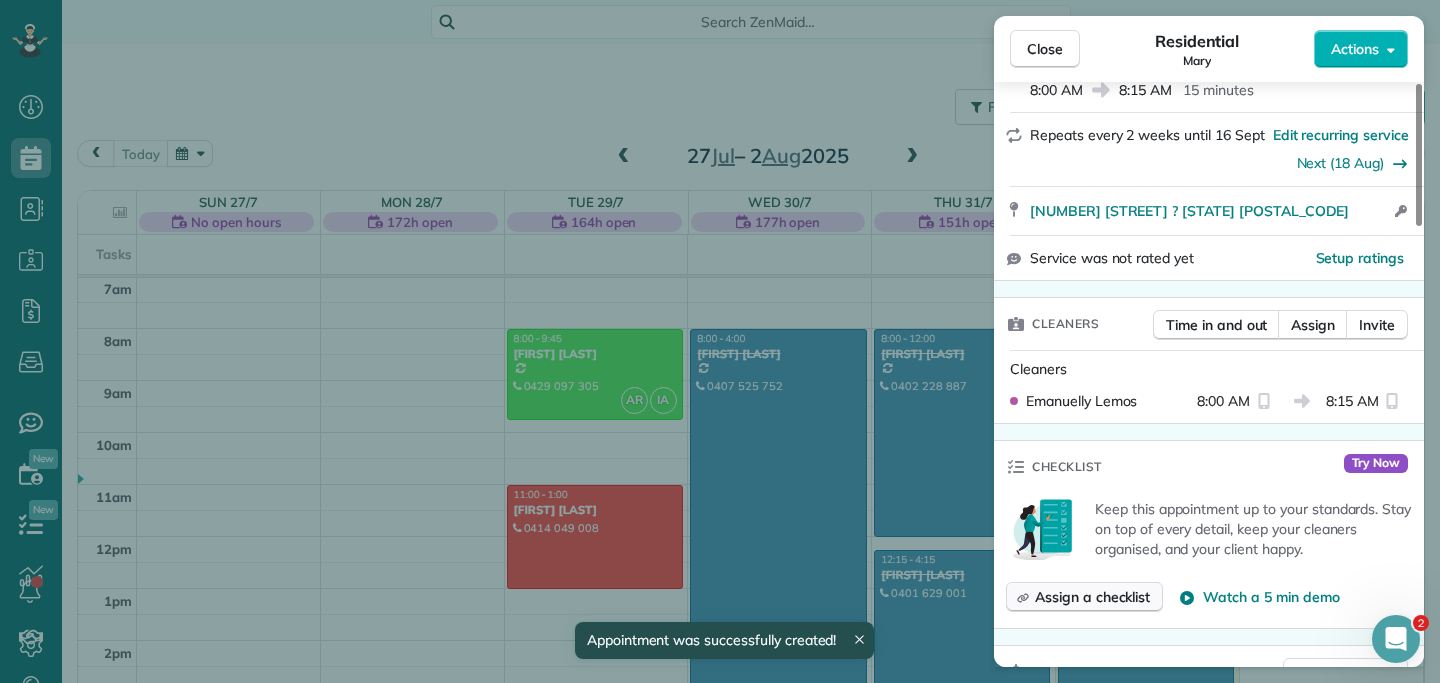 click on "Assign a checklist" at bounding box center [1092, 597] 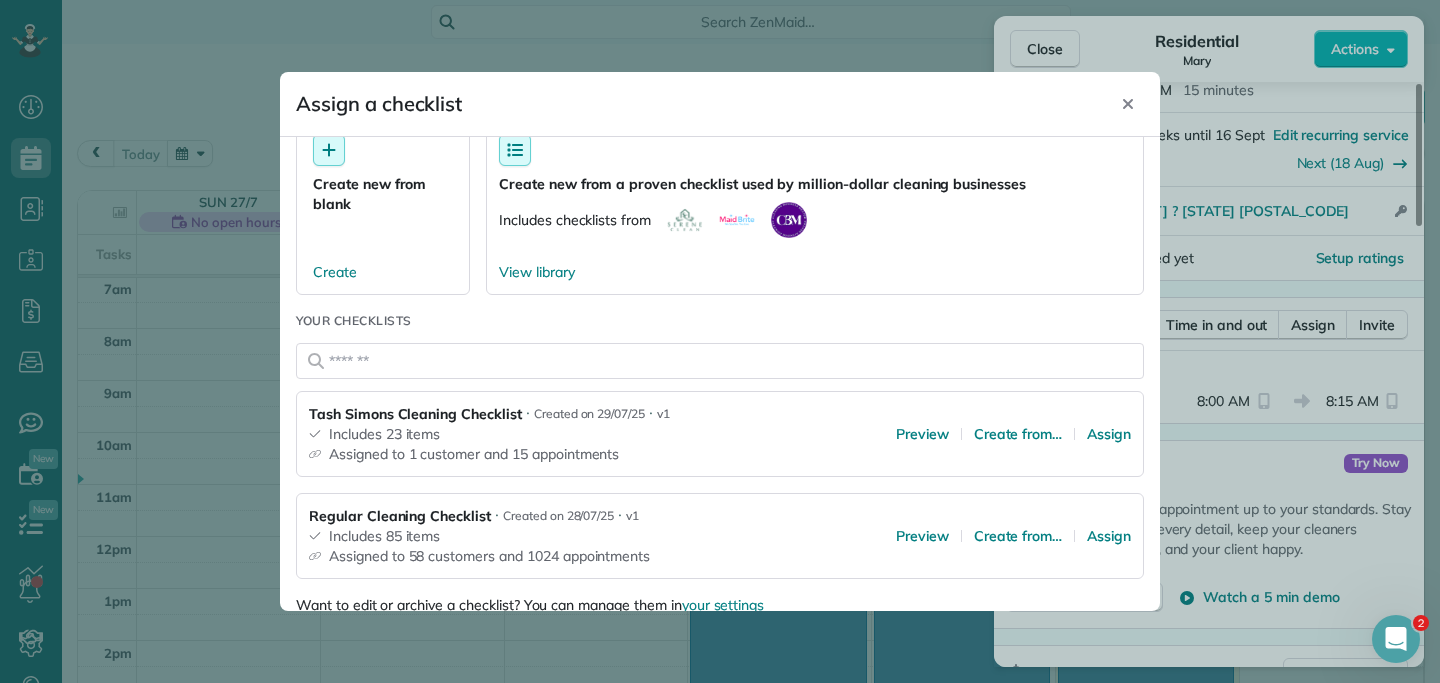 scroll, scrollTop: 74, scrollLeft: 0, axis: vertical 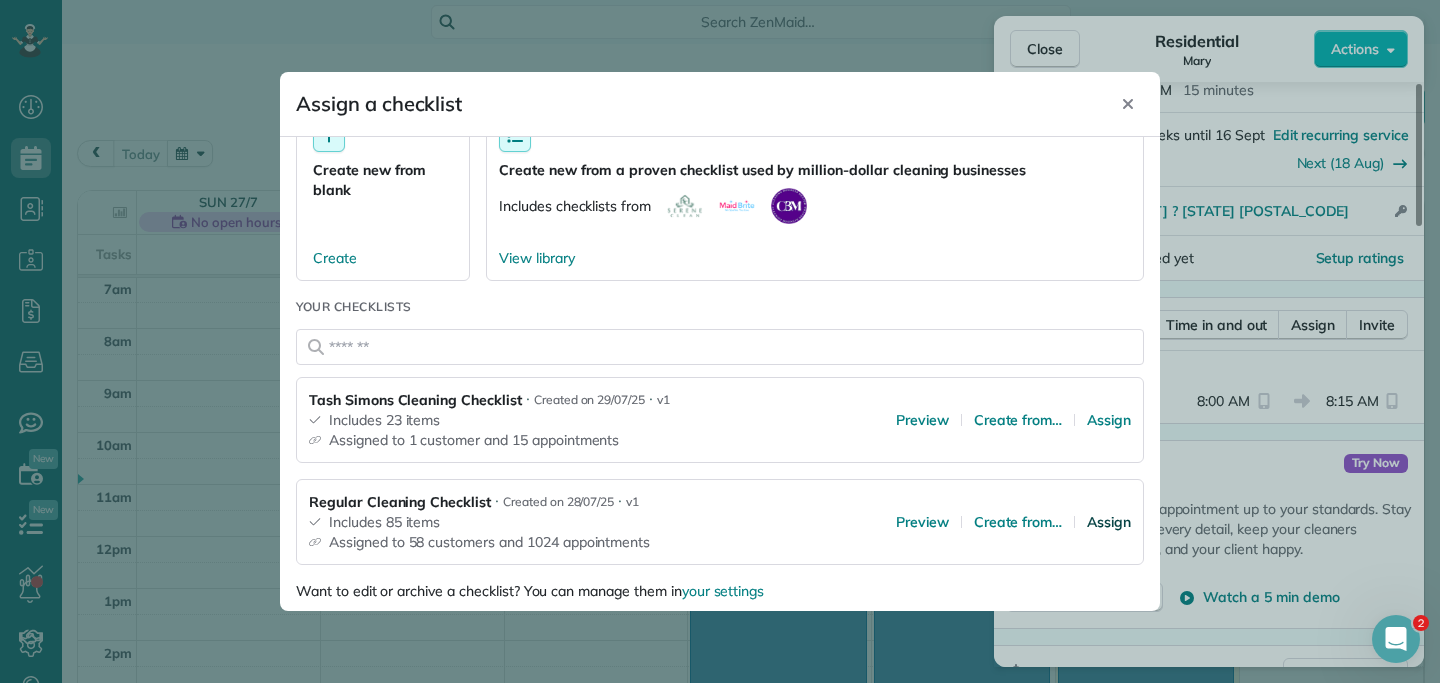 click on "Assign" at bounding box center (1109, 522) 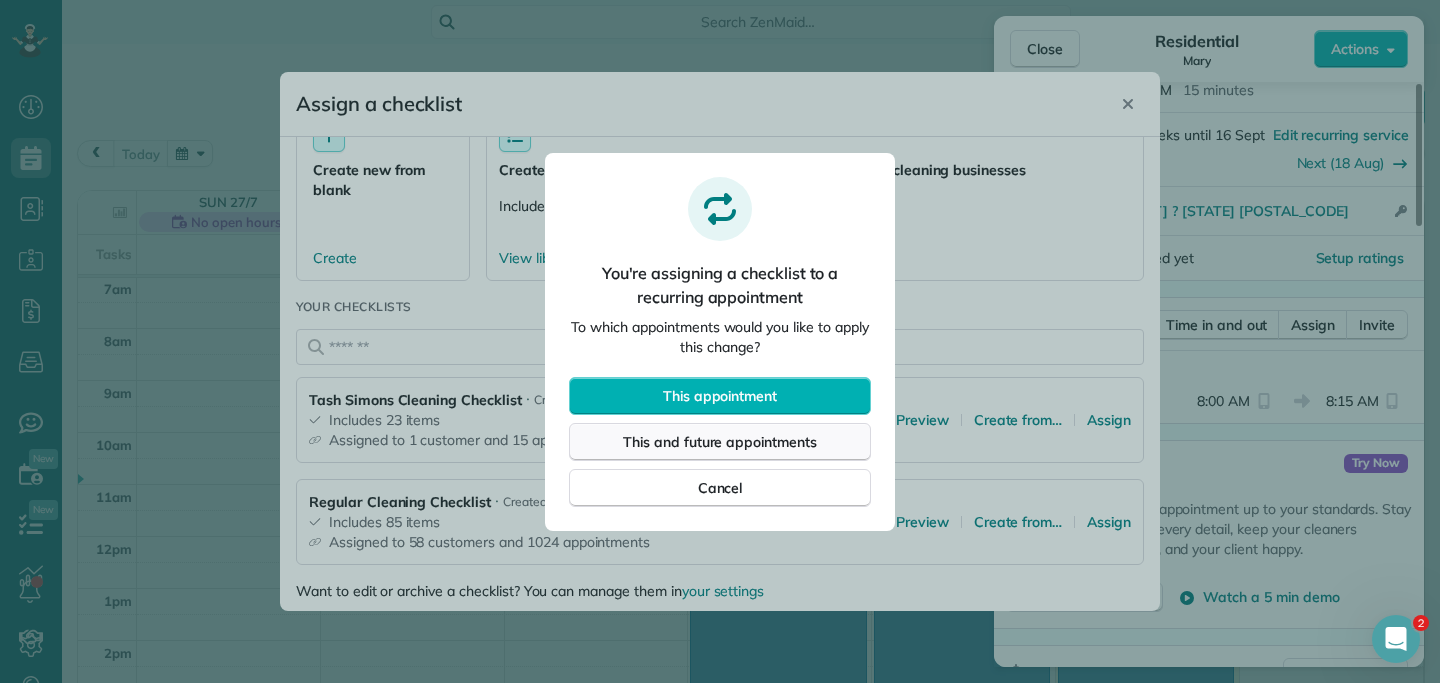 click on "This and future appointments" at bounding box center [720, 442] 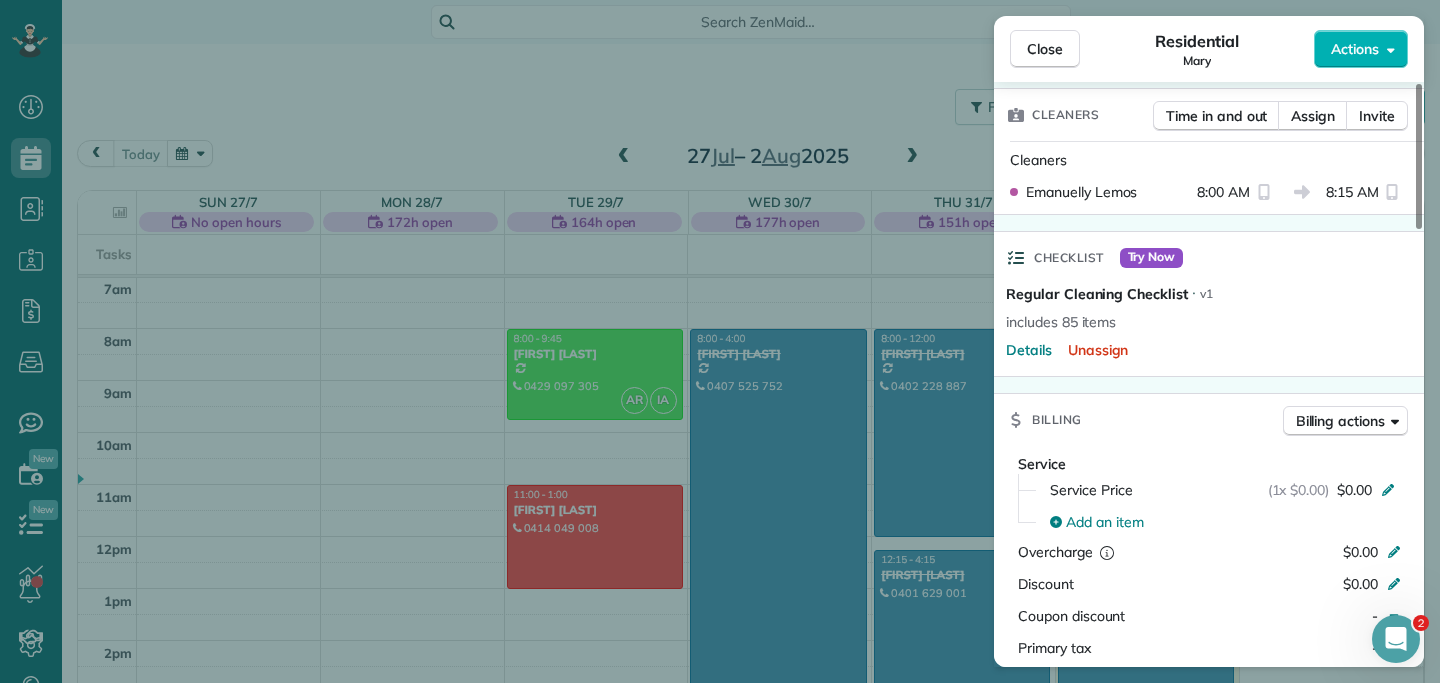 scroll, scrollTop: 630, scrollLeft: 0, axis: vertical 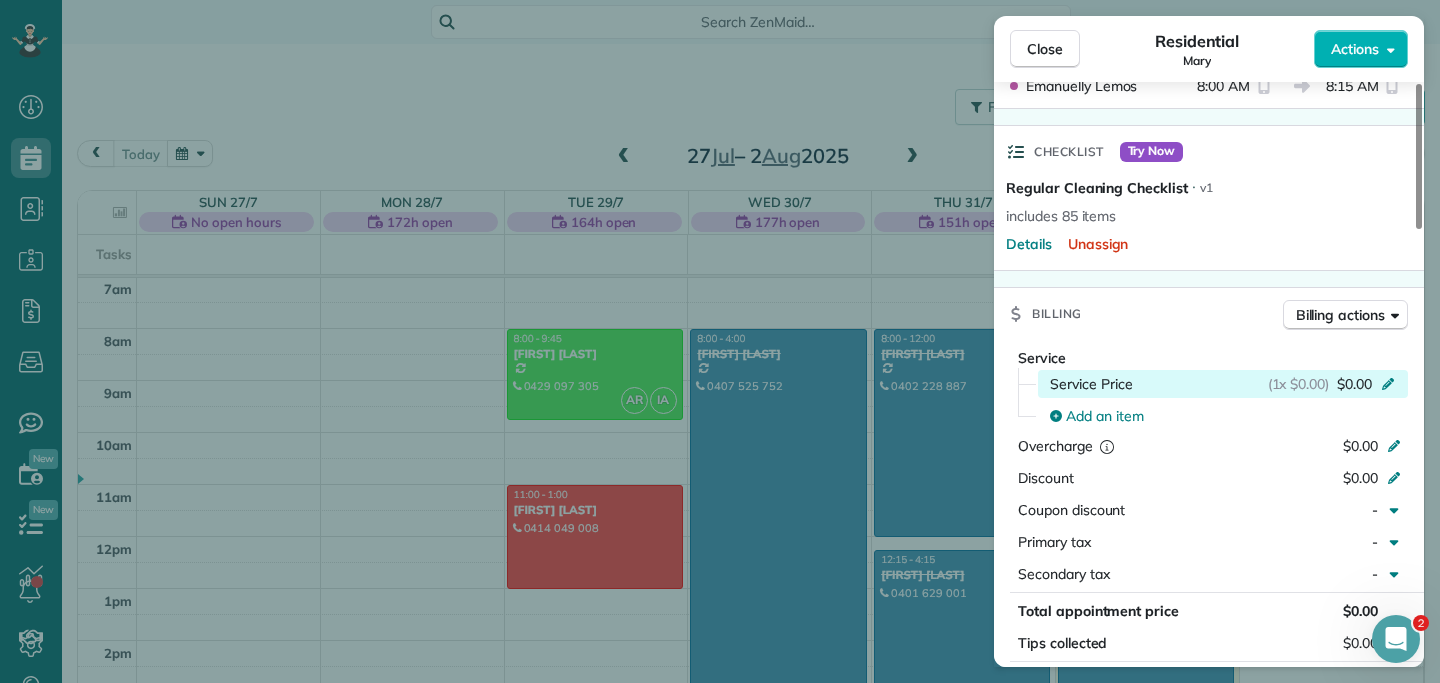 click 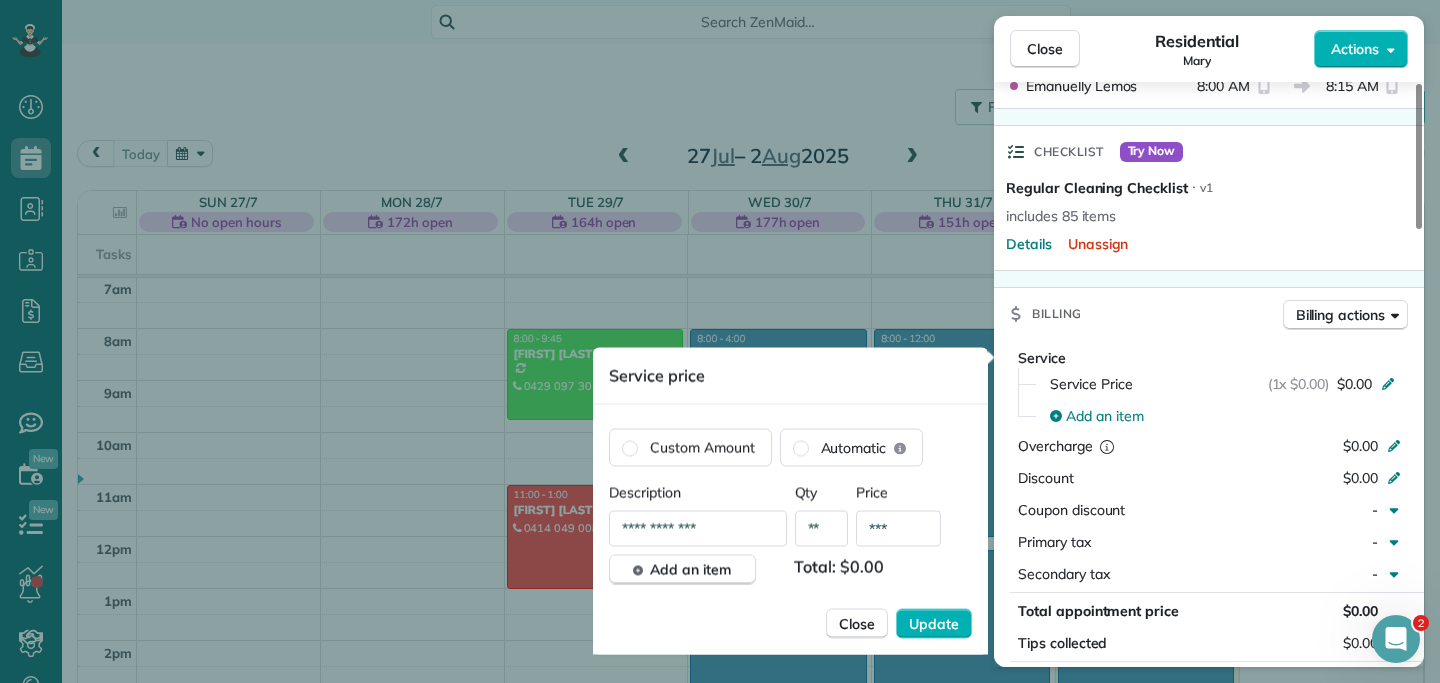 click on "**" at bounding box center (822, 529) 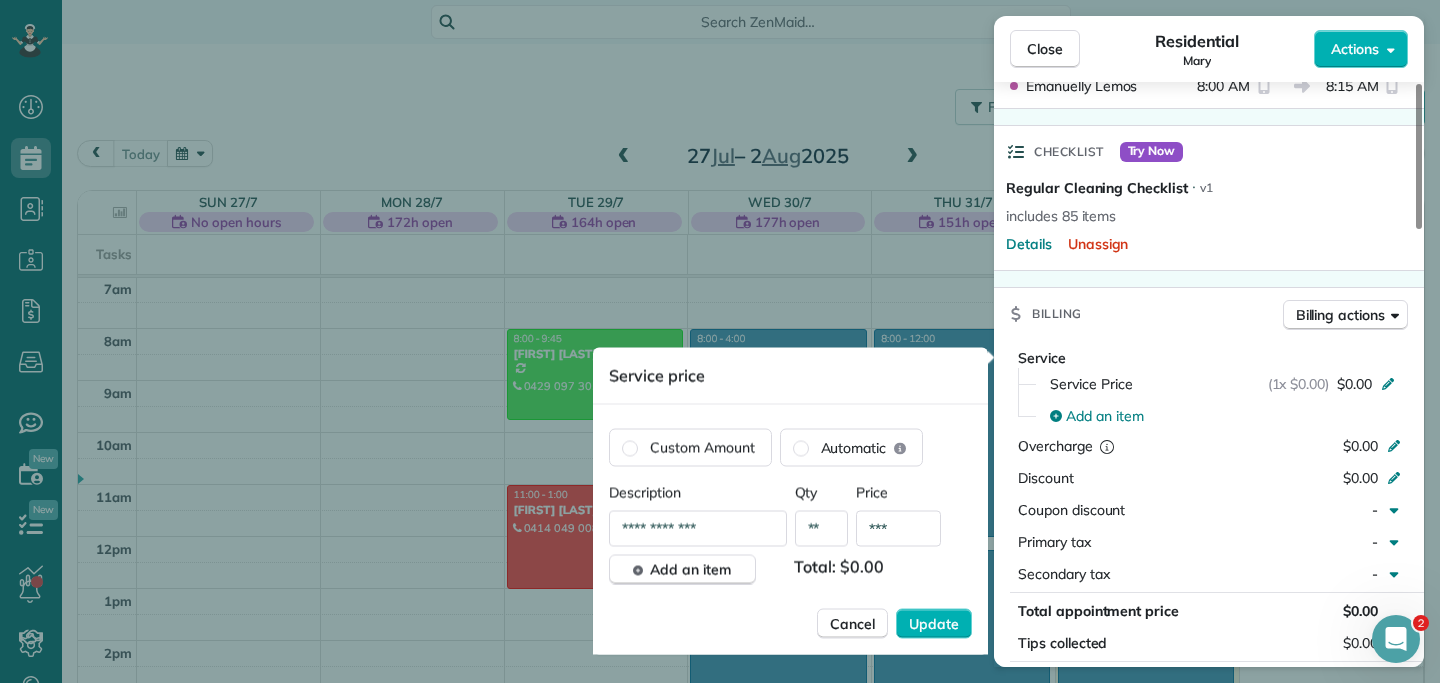 type on "**" 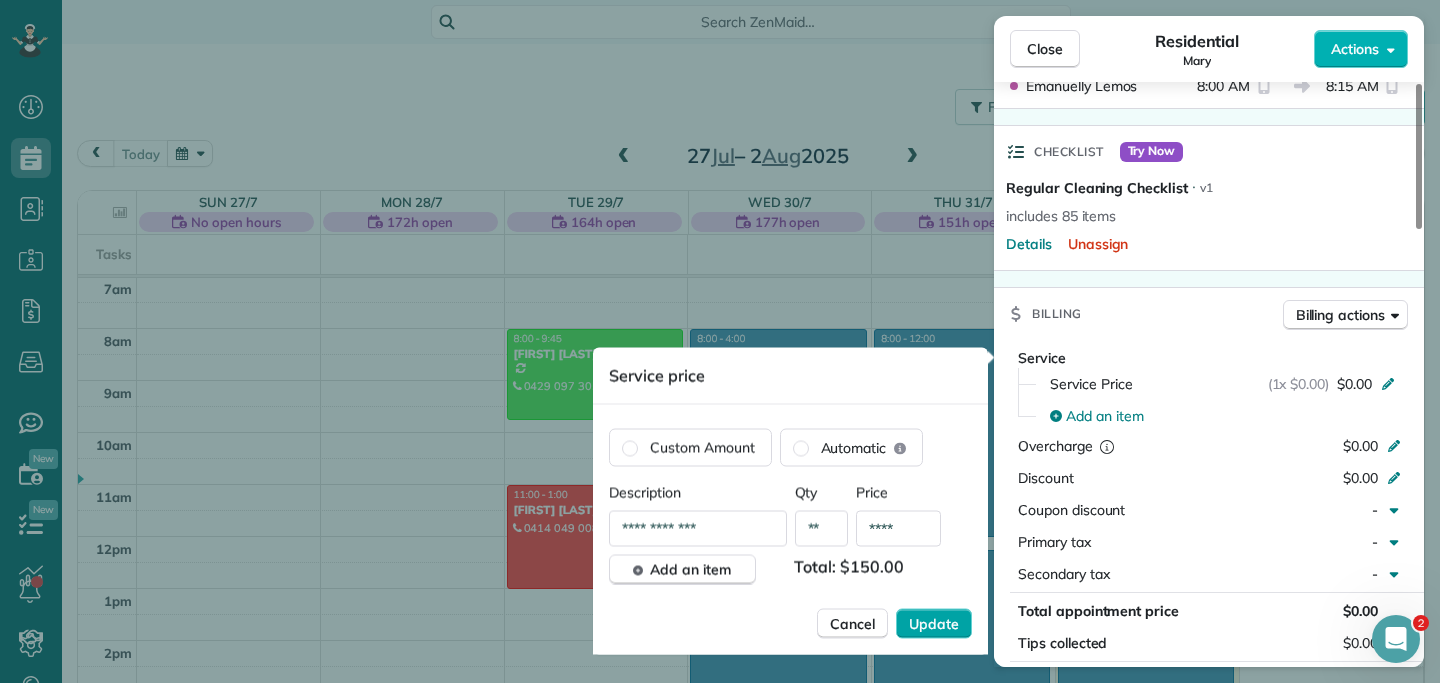 type on "****" 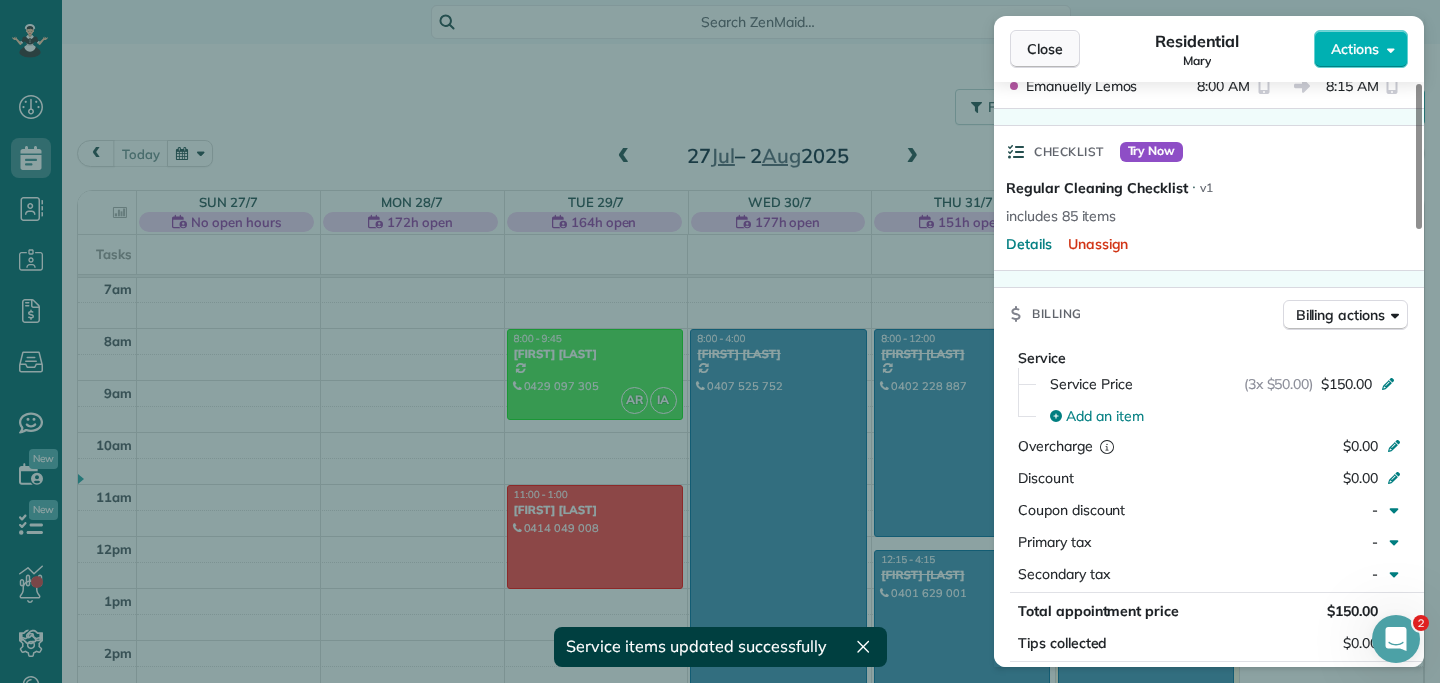 click on "Close" at bounding box center (1045, 49) 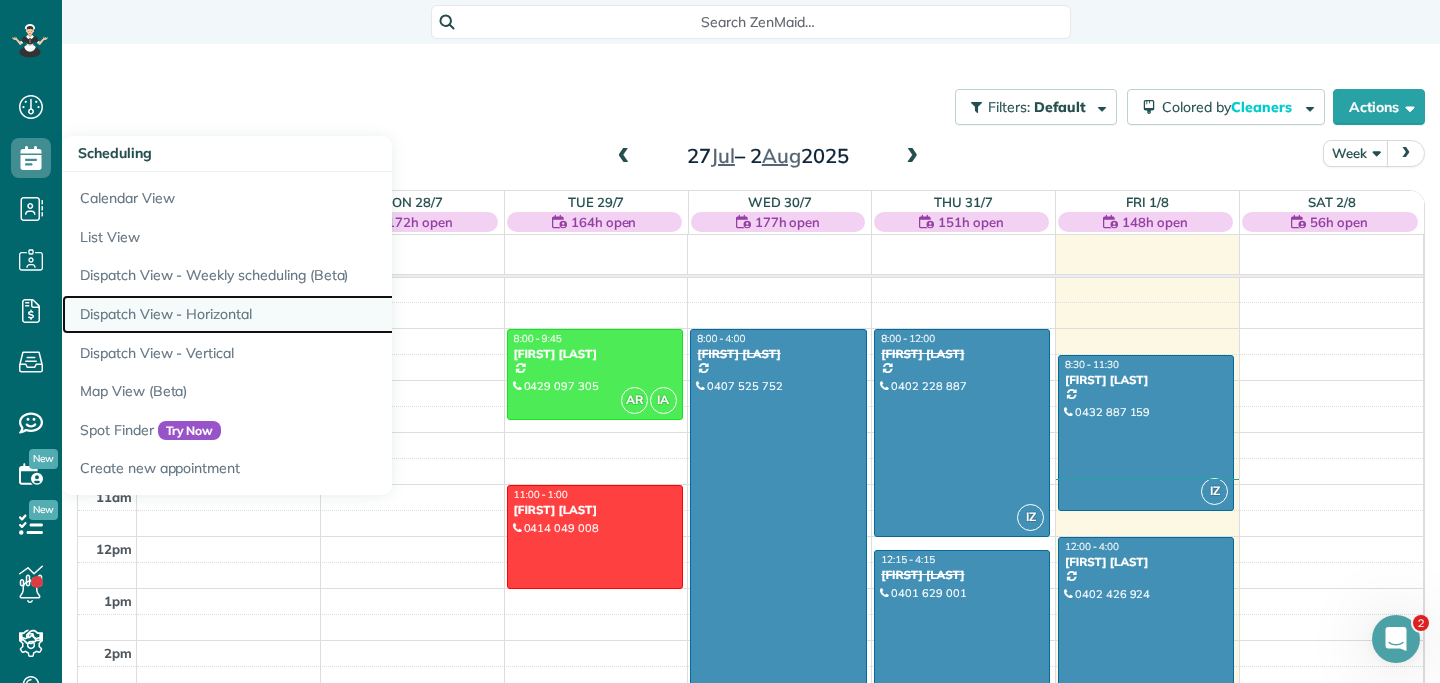 click on "Dispatch View - Horizontal" at bounding box center (312, 314) 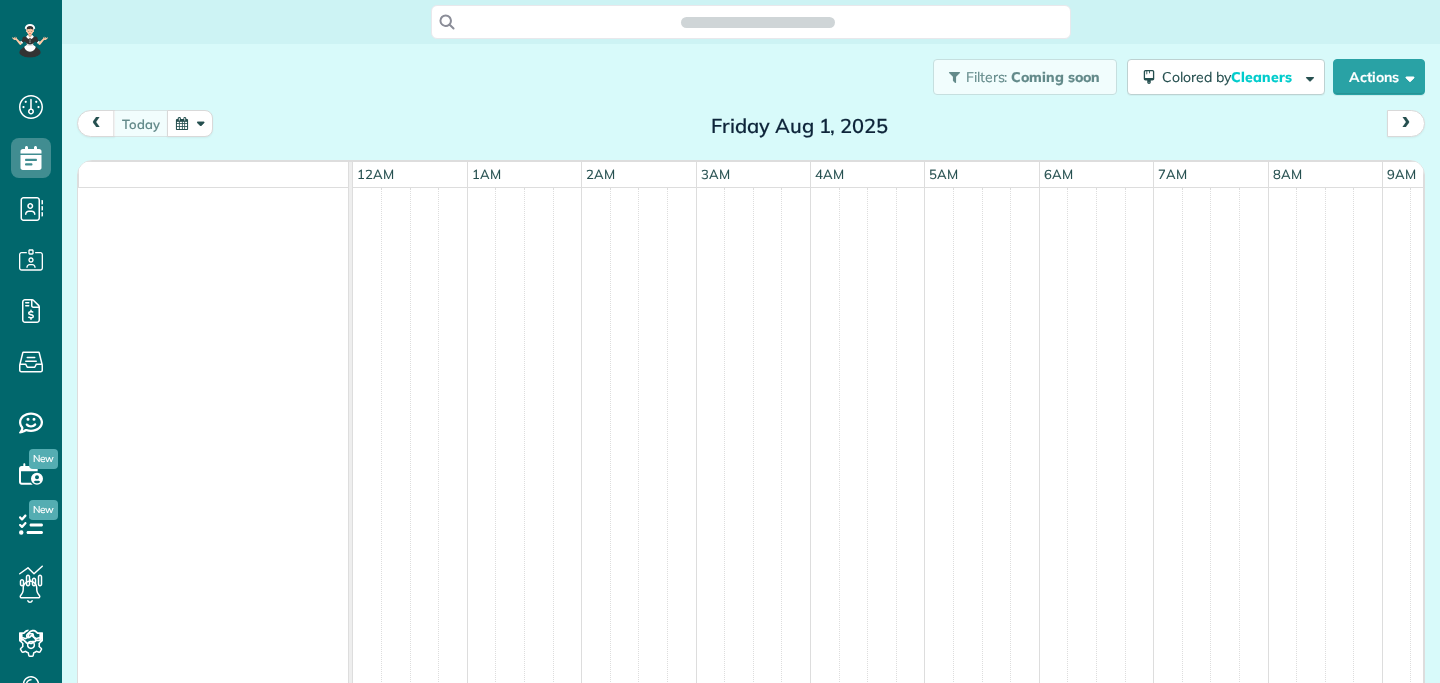scroll, scrollTop: 0, scrollLeft: 0, axis: both 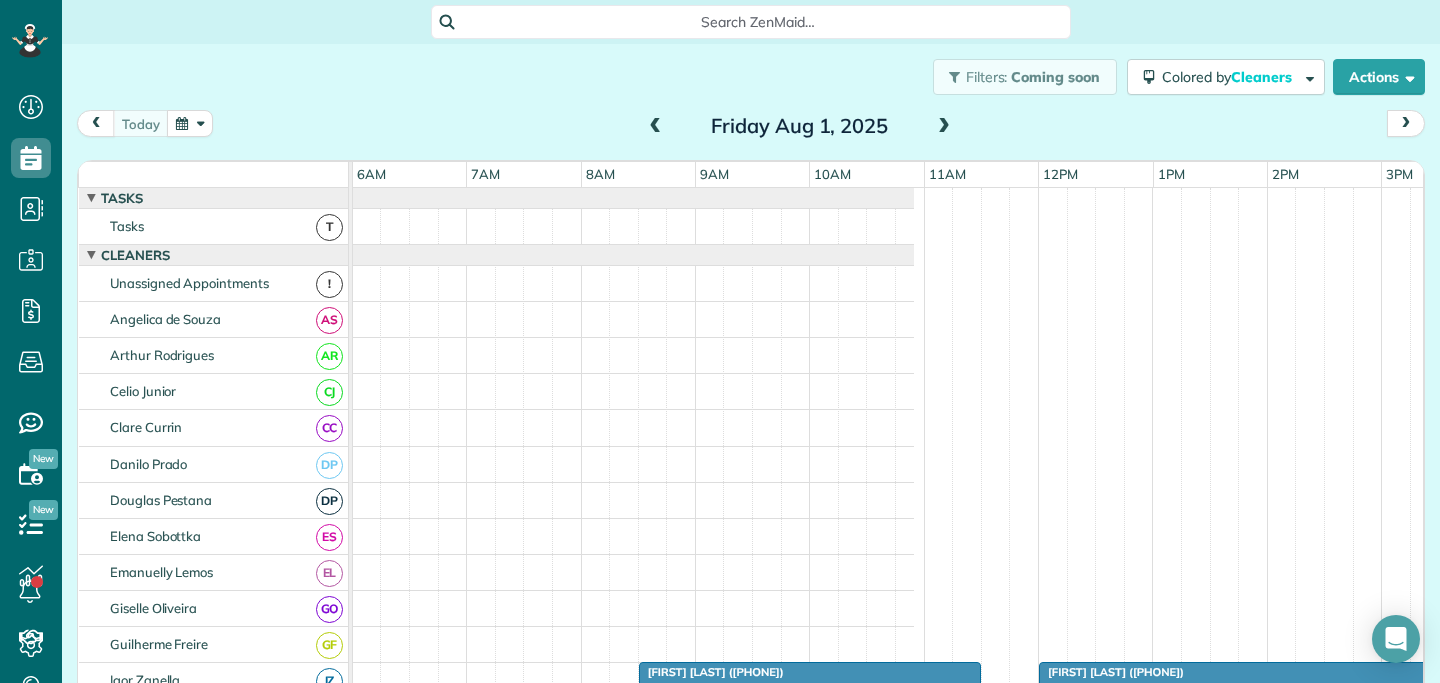 click at bounding box center [944, 127] 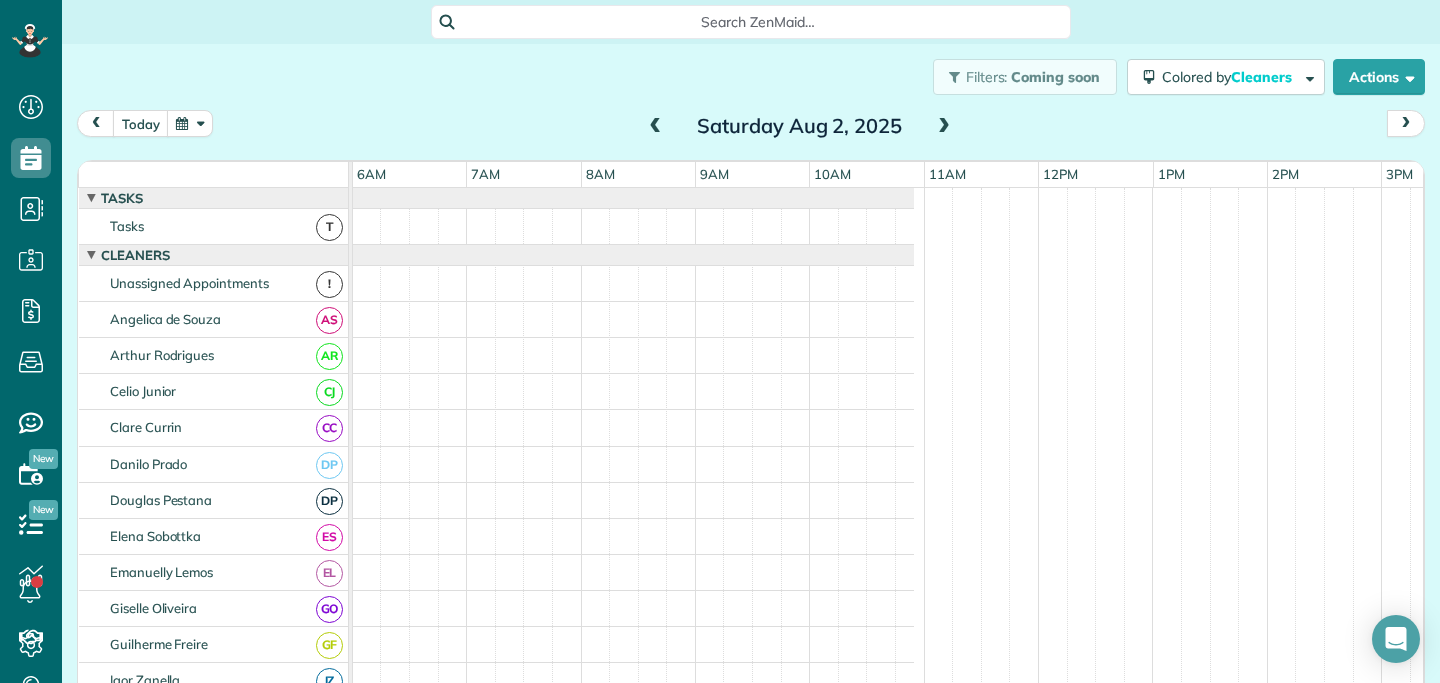 click at bounding box center [944, 127] 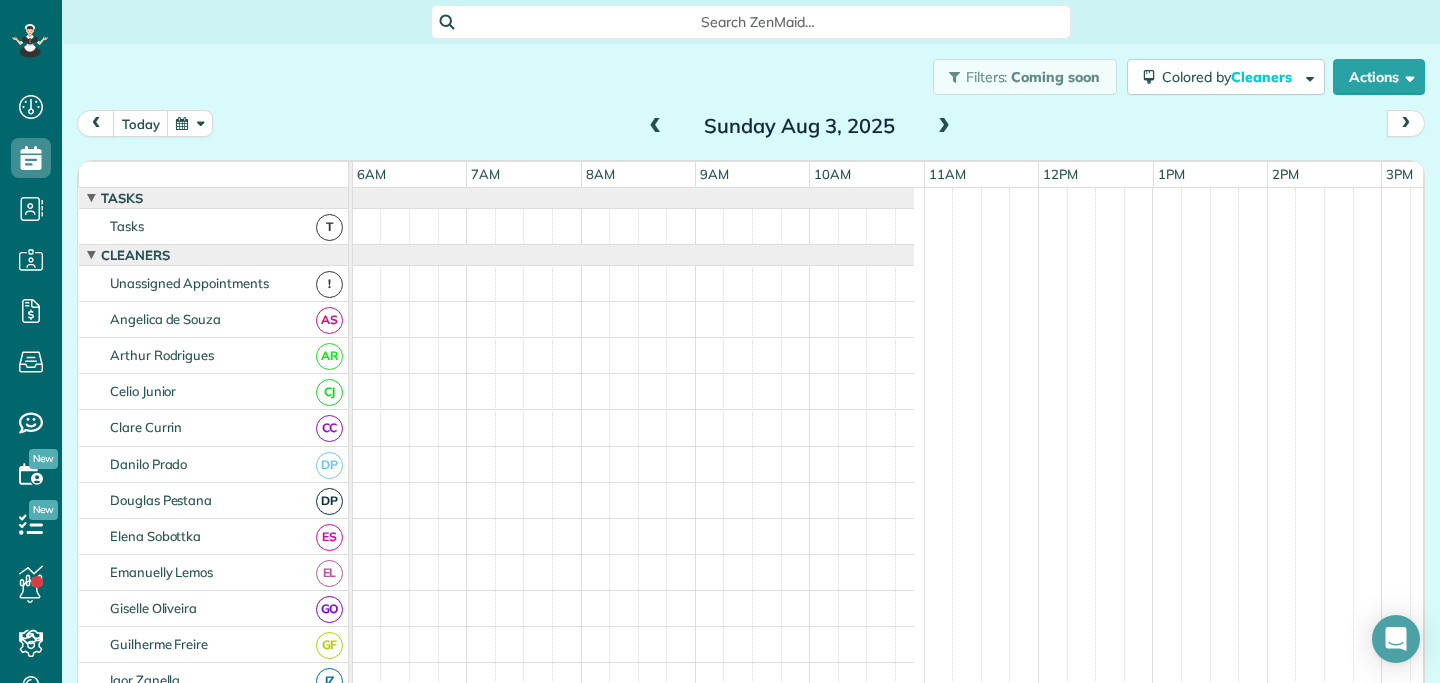 click at bounding box center (944, 127) 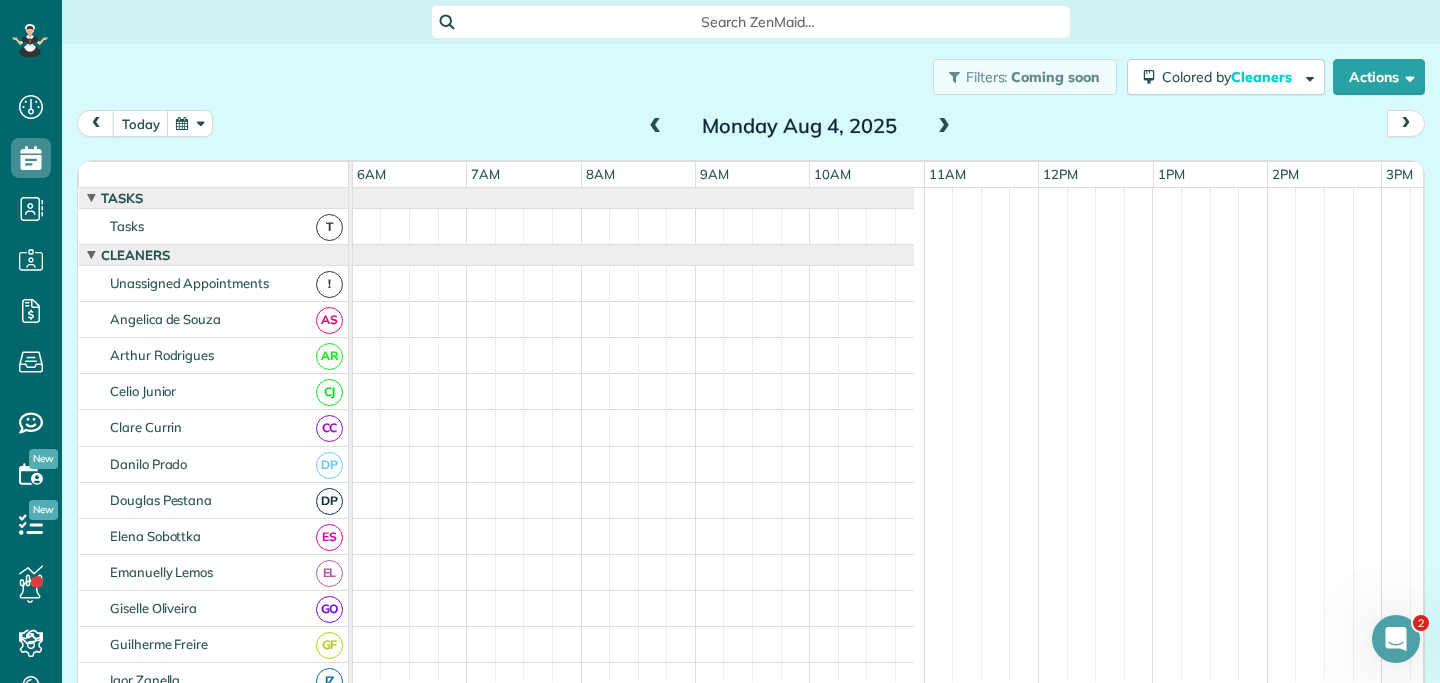 scroll, scrollTop: 0, scrollLeft: 0, axis: both 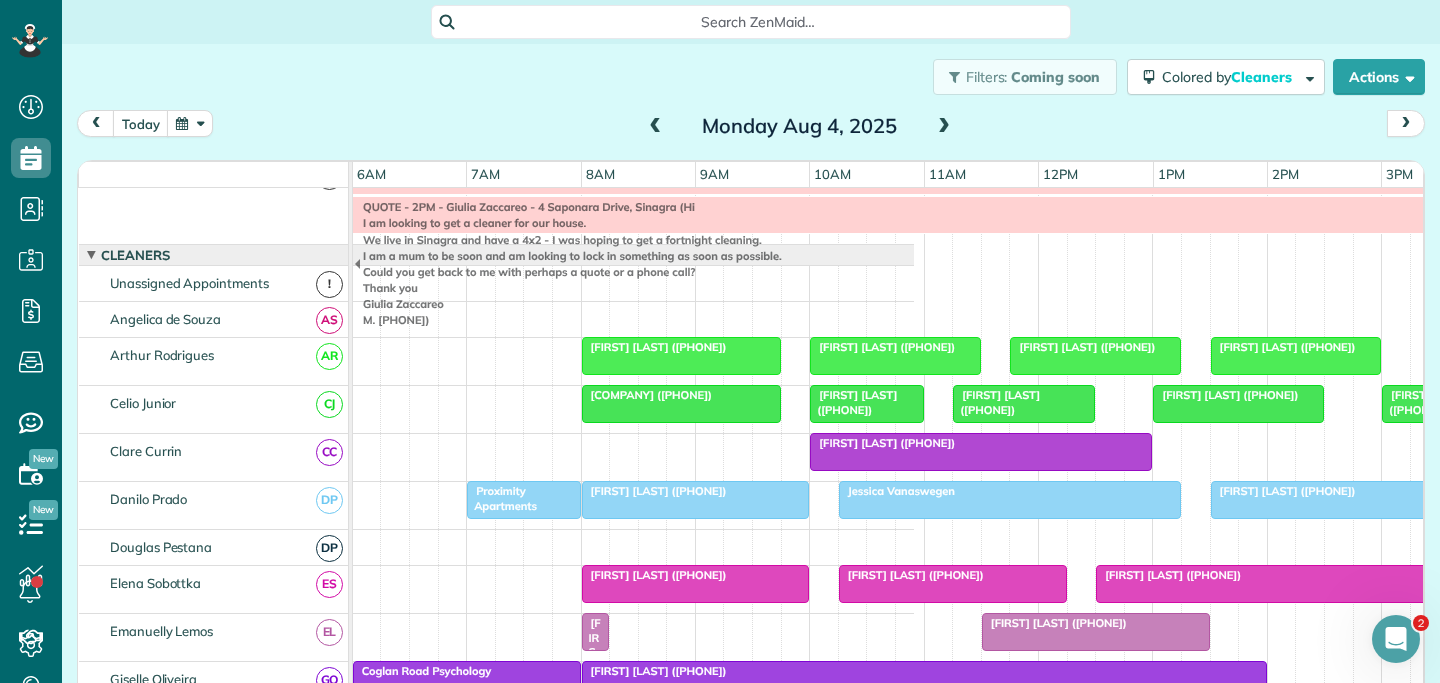 click on "Mary (+61438880154)" at bounding box center (591, 695) 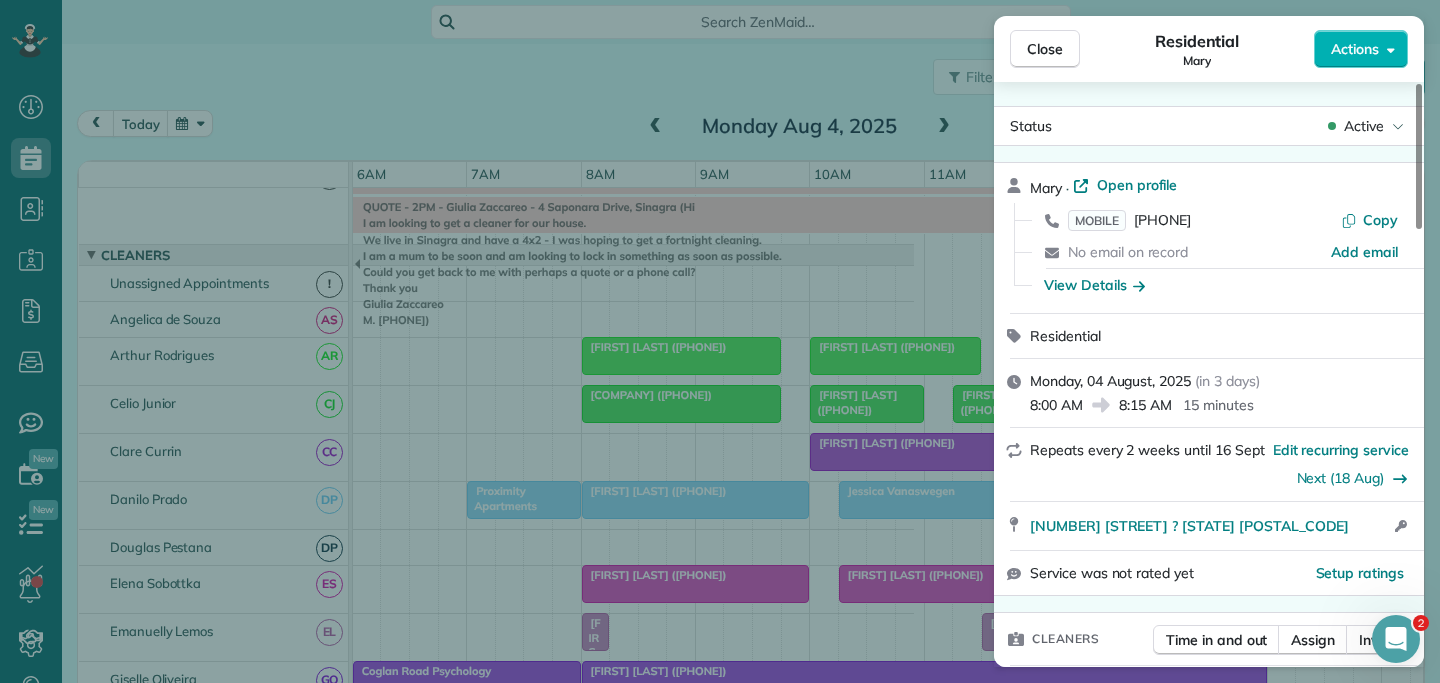 click on "8:15 AM" at bounding box center [1145, 405] 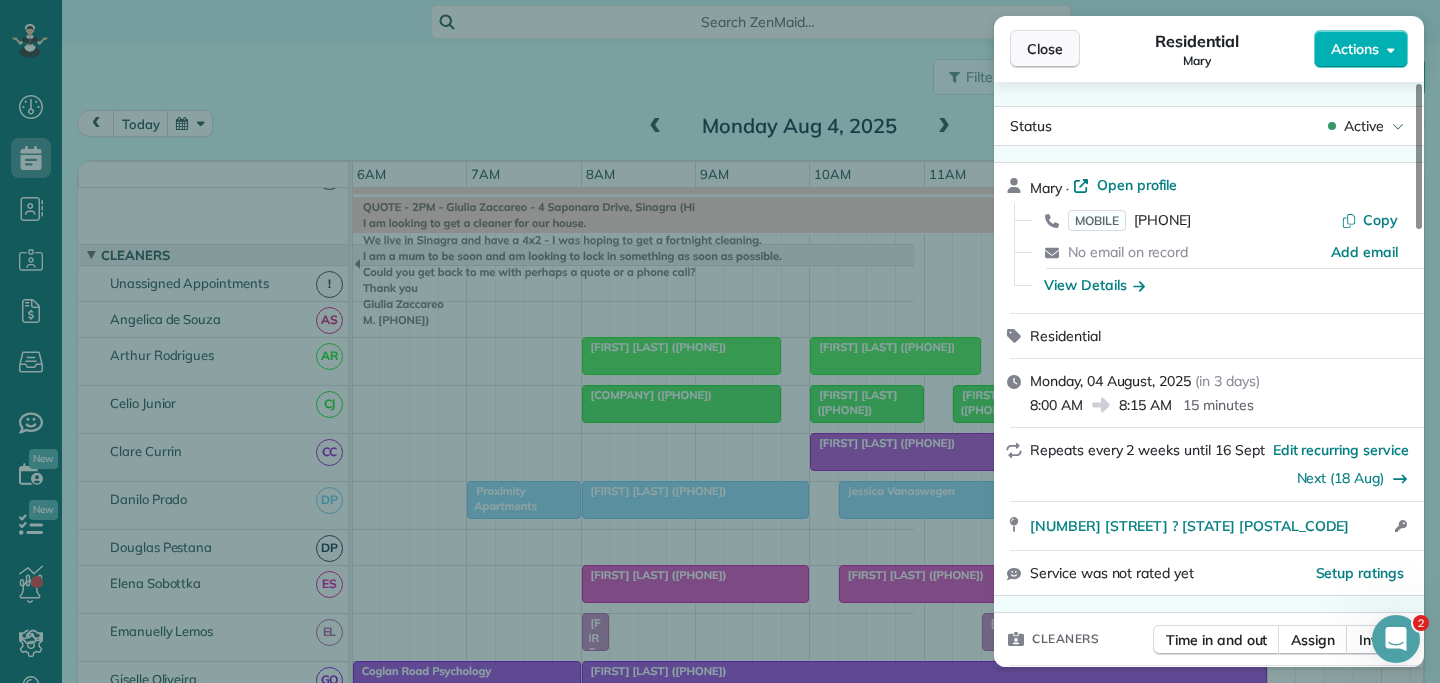 click on "Close" at bounding box center (1045, 49) 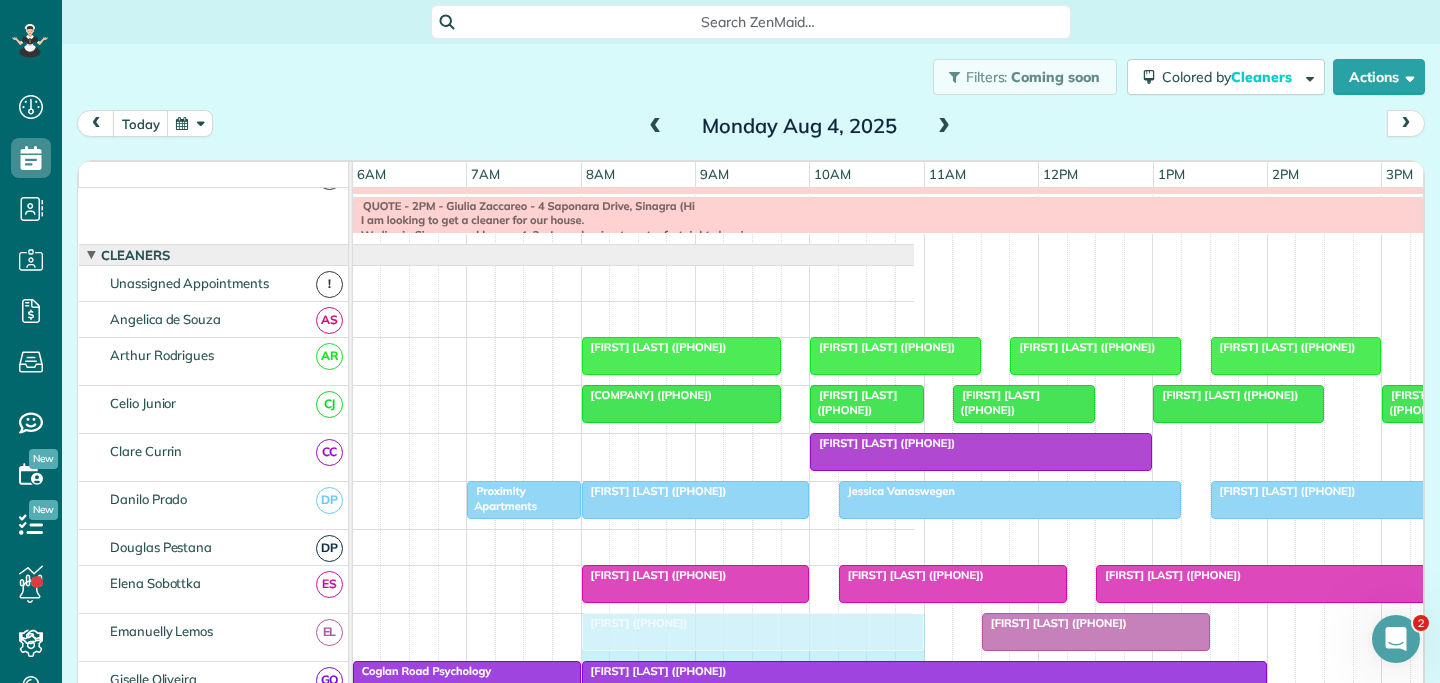 drag, startPoint x: 604, startPoint y: 634, endPoint x: 910, endPoint y: 635, distance: 306.00165 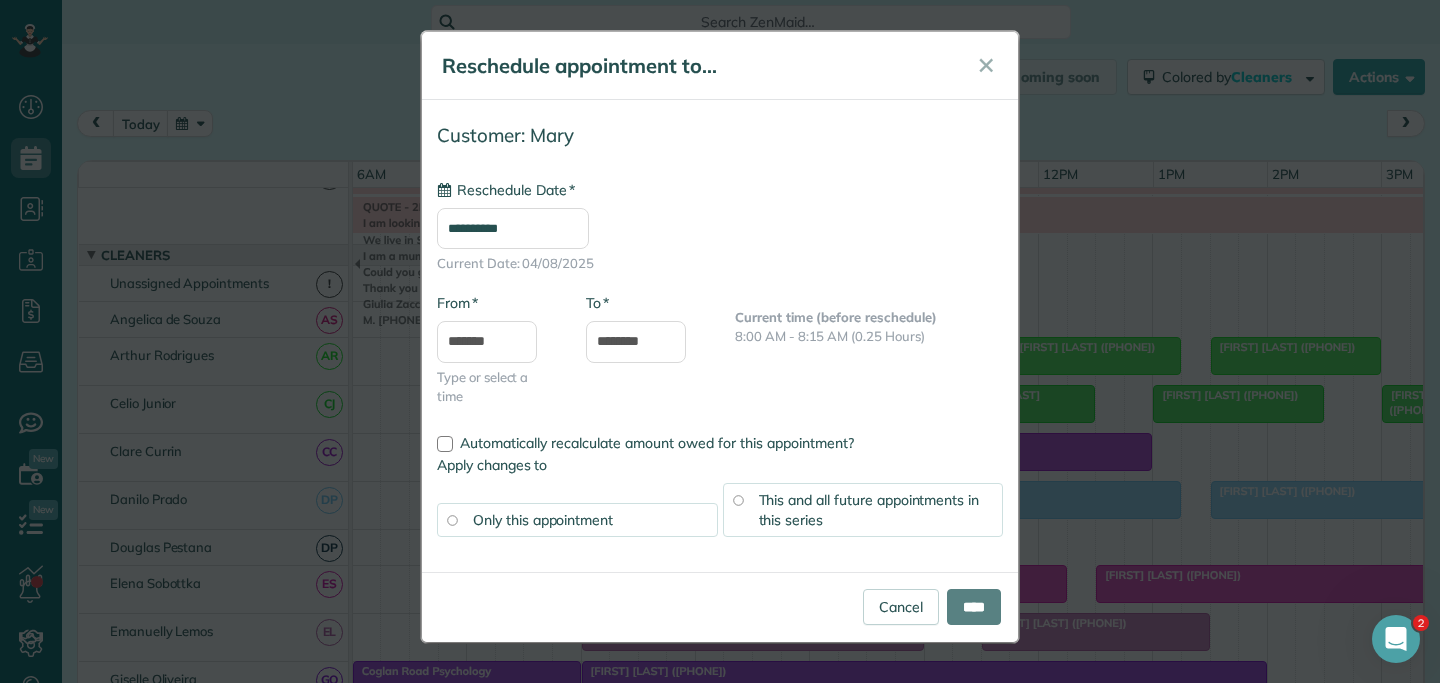 type on "**********" 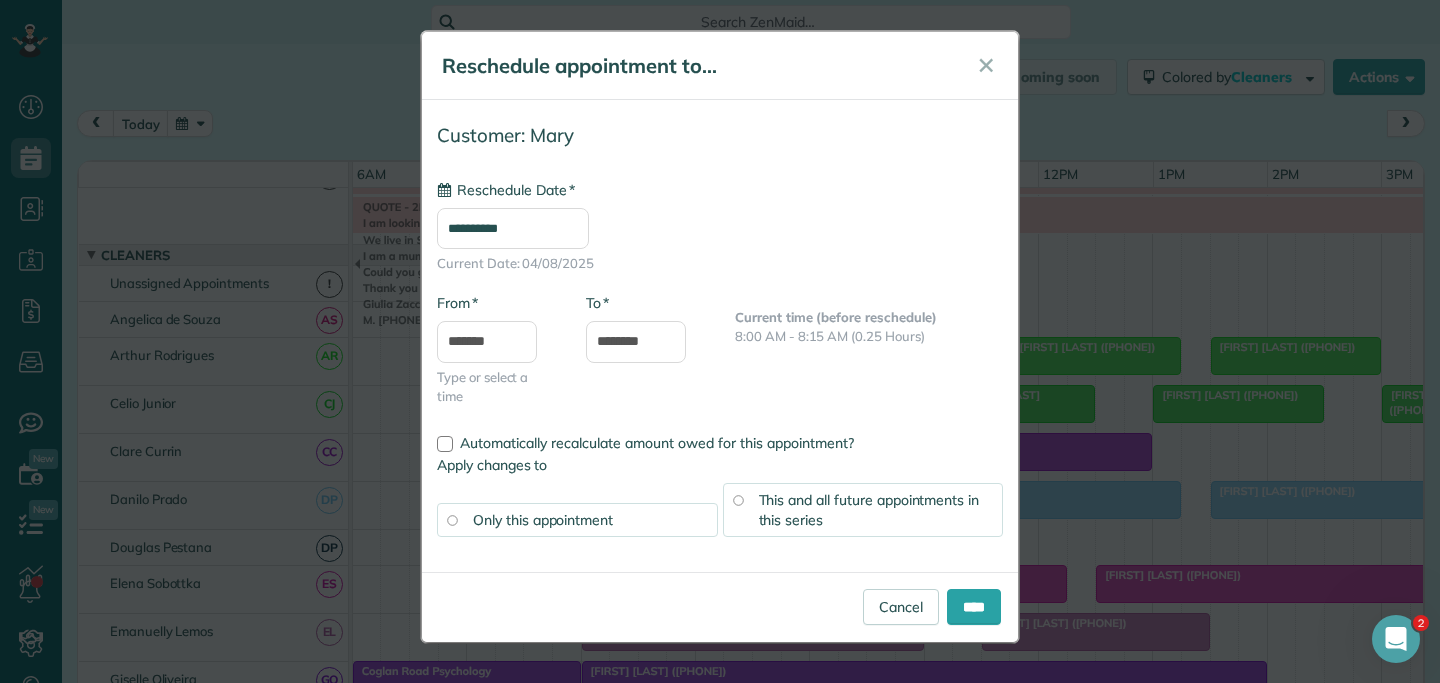 click on "This and all future appointments in this series" at bounding box center [869, 510] 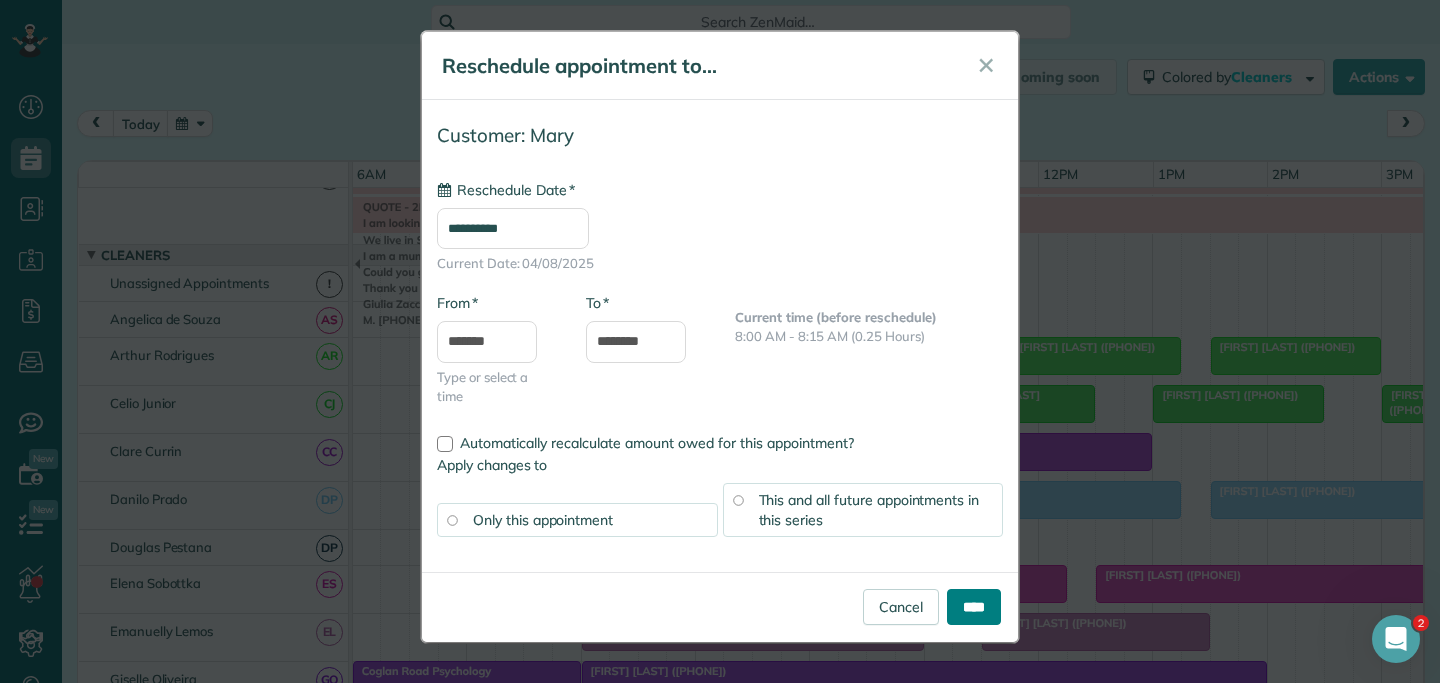 click on "****" at bounding box center [974, 607] 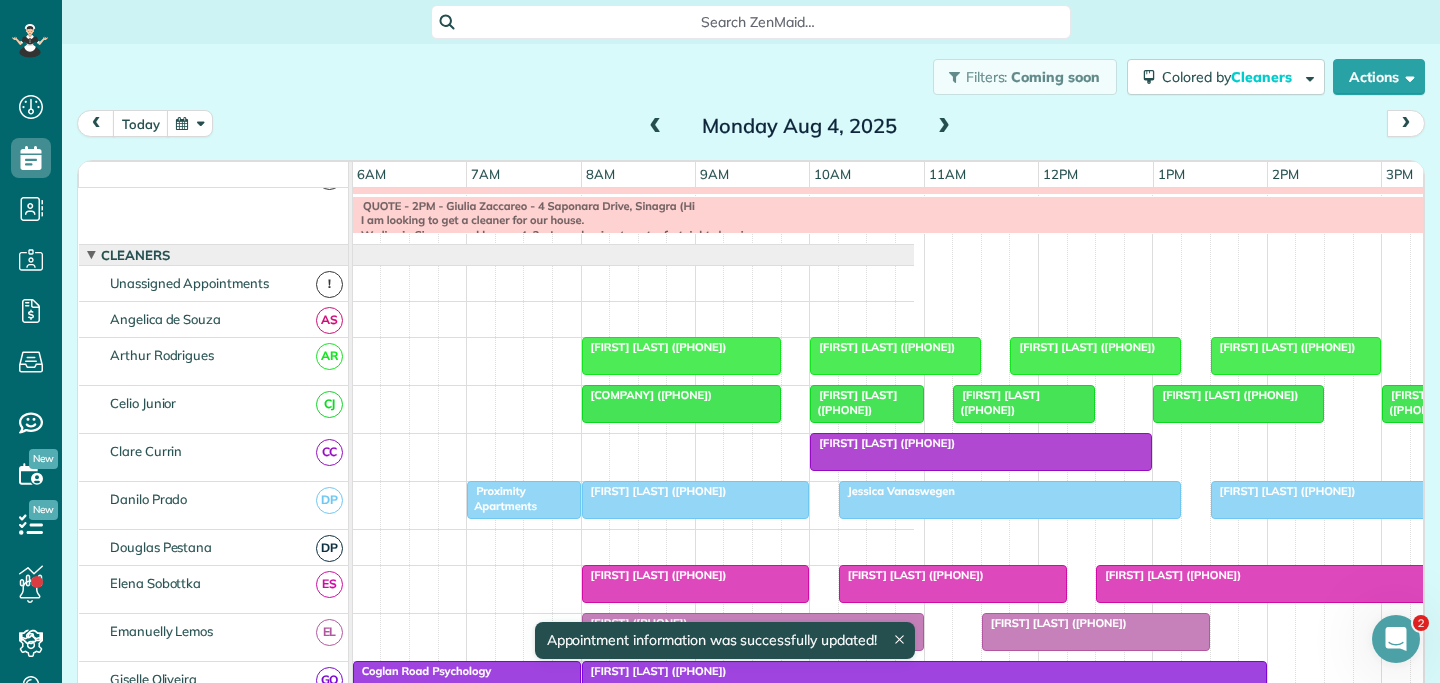 scroll, scrollTop: 113, scrollLeft: 687, axis: both 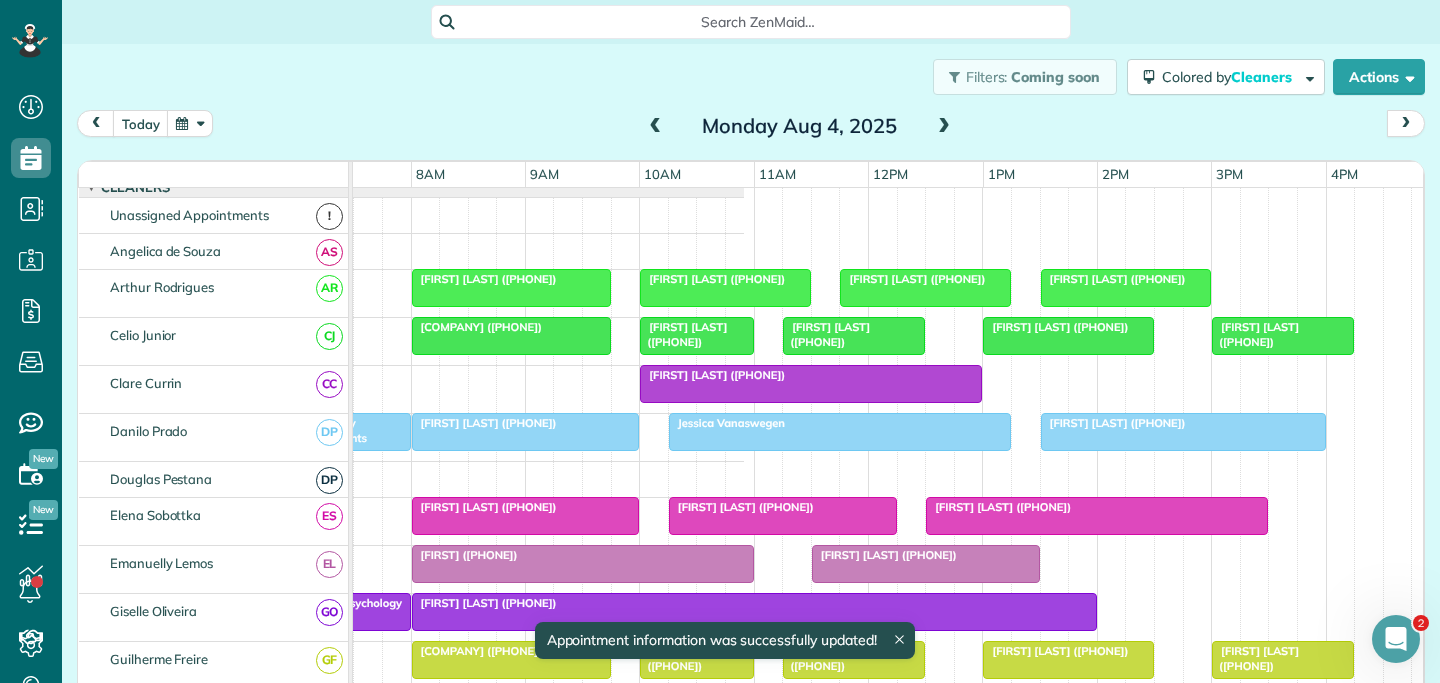 click on "QUOTE - 2PM - Giulia Zaccareo - 4 Saponara Drive, Sinagra (Hi
I am looking to get a cleaner for our house.
We live in Sinagra and have a 4x2 - I was hoping to get a fortnight cleaning.
I am a mum to be soon and am looking to lock in something as soon as possible.
Could you get back to me with perhaps a quote or a phone call?
Thank you
Giulia Zaccareo
M. 0421154355) Elena & Igor off                             Amber Knight (+61429190636) Anastacia Baleuva (+61457218912) Beth Hardingham (+61428784637) Rosalyn Richards (+61403926472)         Sheet Metal Solutions (+61418916551) Mario Georgiou (+61408911144) Sandra Adair (+61450777091) Callum Shand (+61400556799) Zenny Envangalista (+61438971323)         Acil Tayba (+61450797337)         Perry McKerlie (+61402881248) Proximity Apartments Jessica Vanaswegen Jeni Butler (+61402215208)                 Kristy Herd (+61481128088) Peter Eastwood (+61402486629) Laura Whyte (+61474723140)         Glen Lavrick (+61403226128) Mary (+61438880154)" at bounding box center [120, 981] 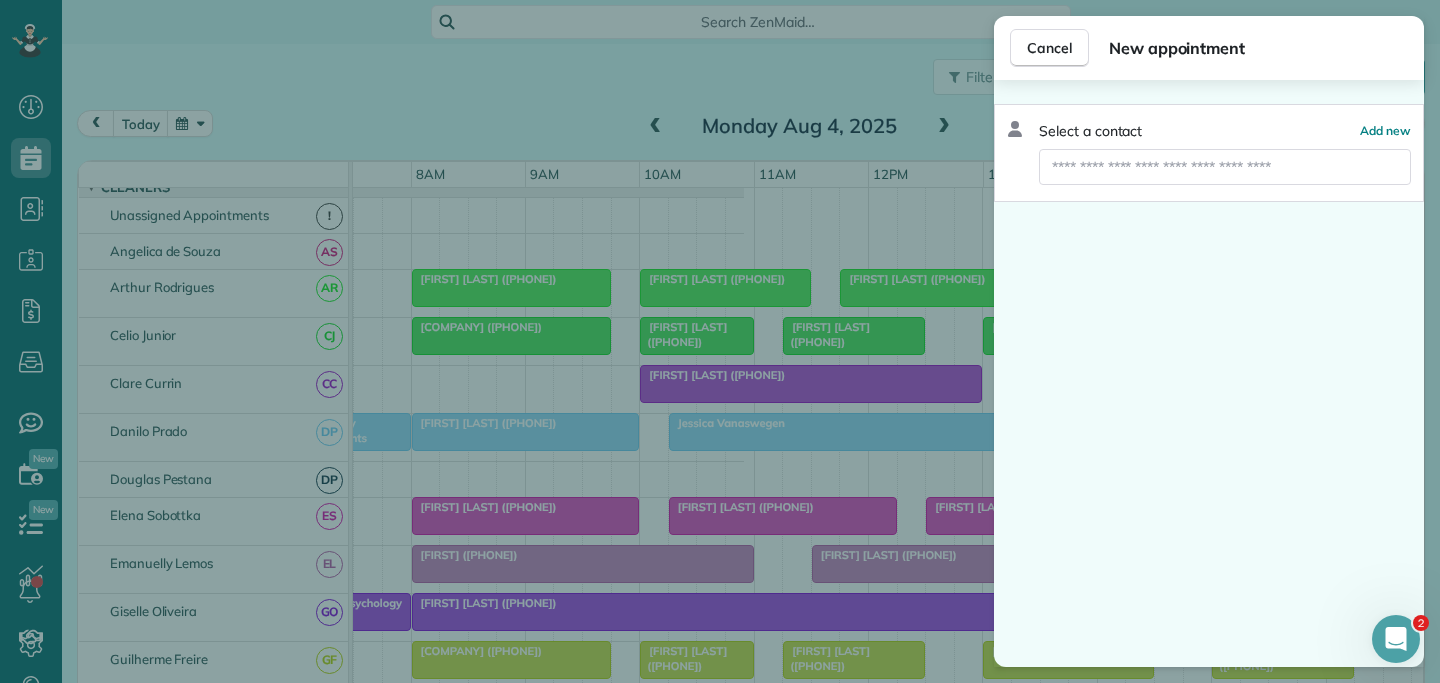 click on "Select a contact Add new" at bounding box center (1209, 153) 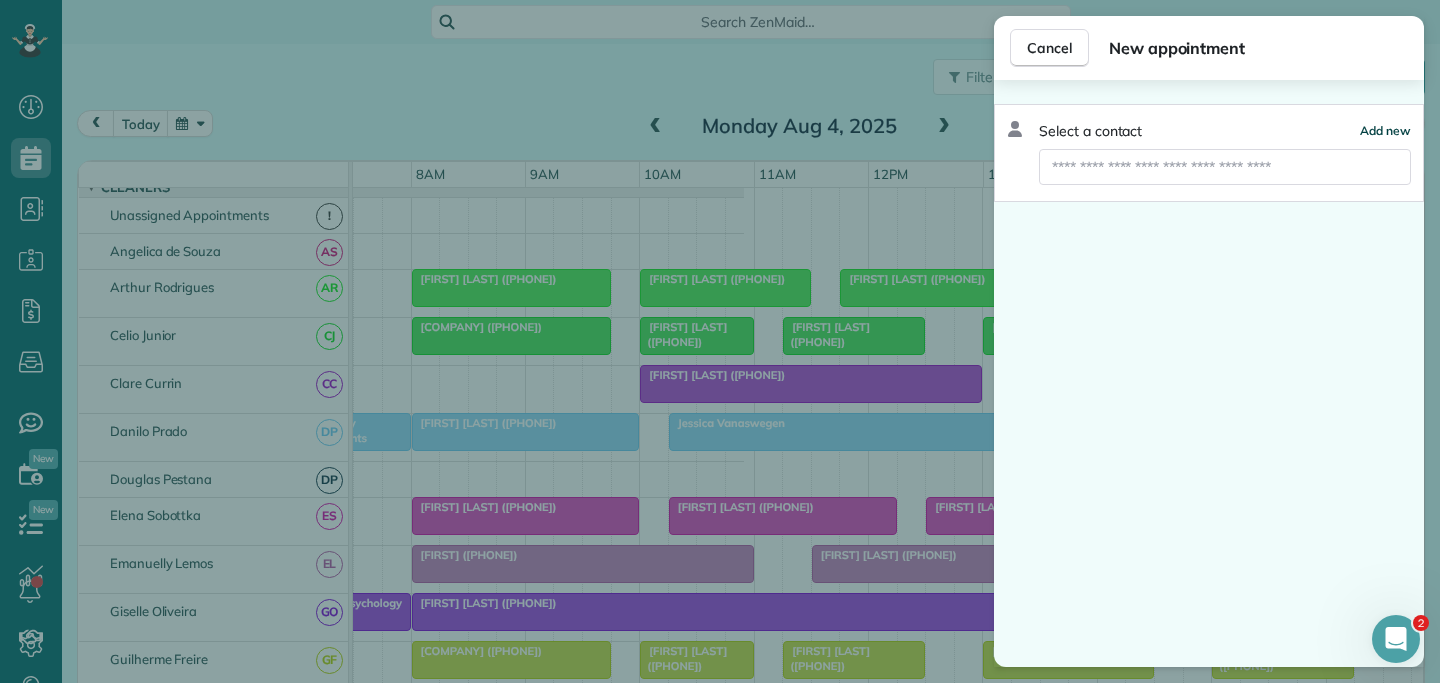 click on "Add new" at bounding box center [1385, 131] 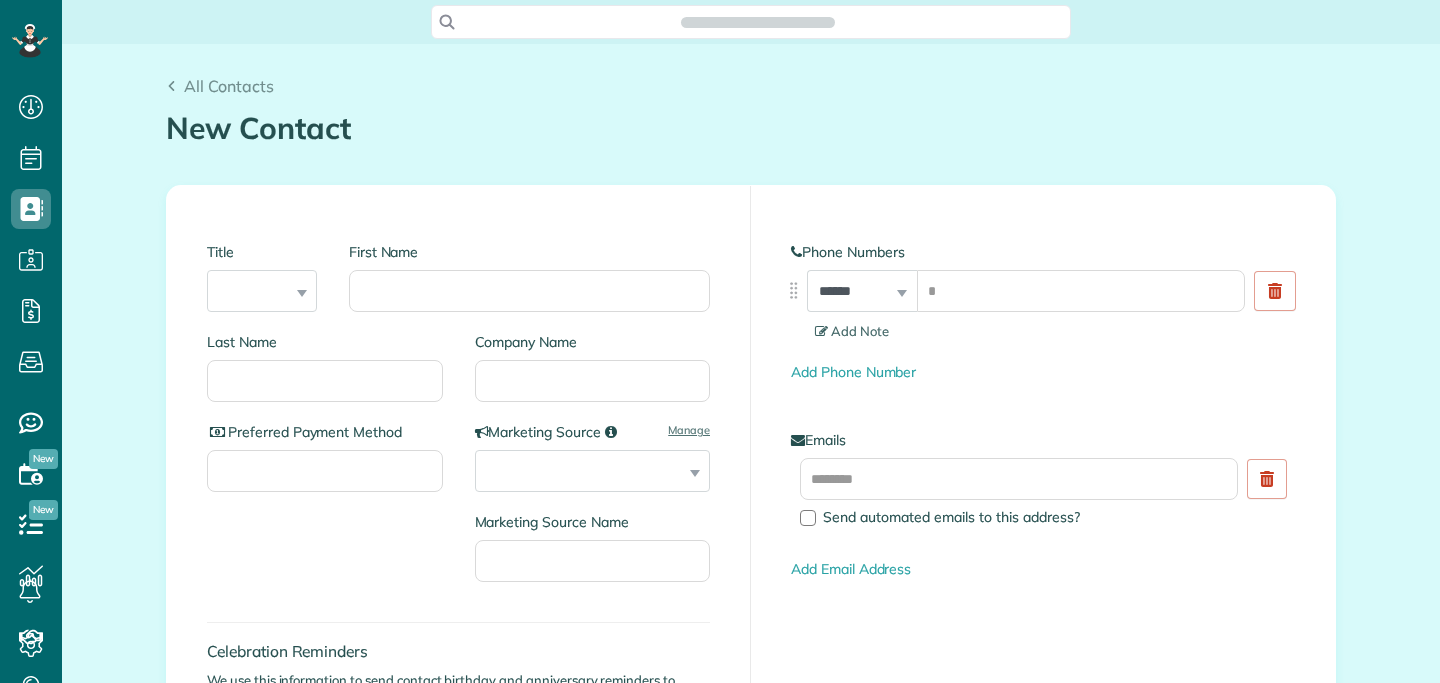 scroll, scrollTop: 0, scrollLeft: 0, axis: both 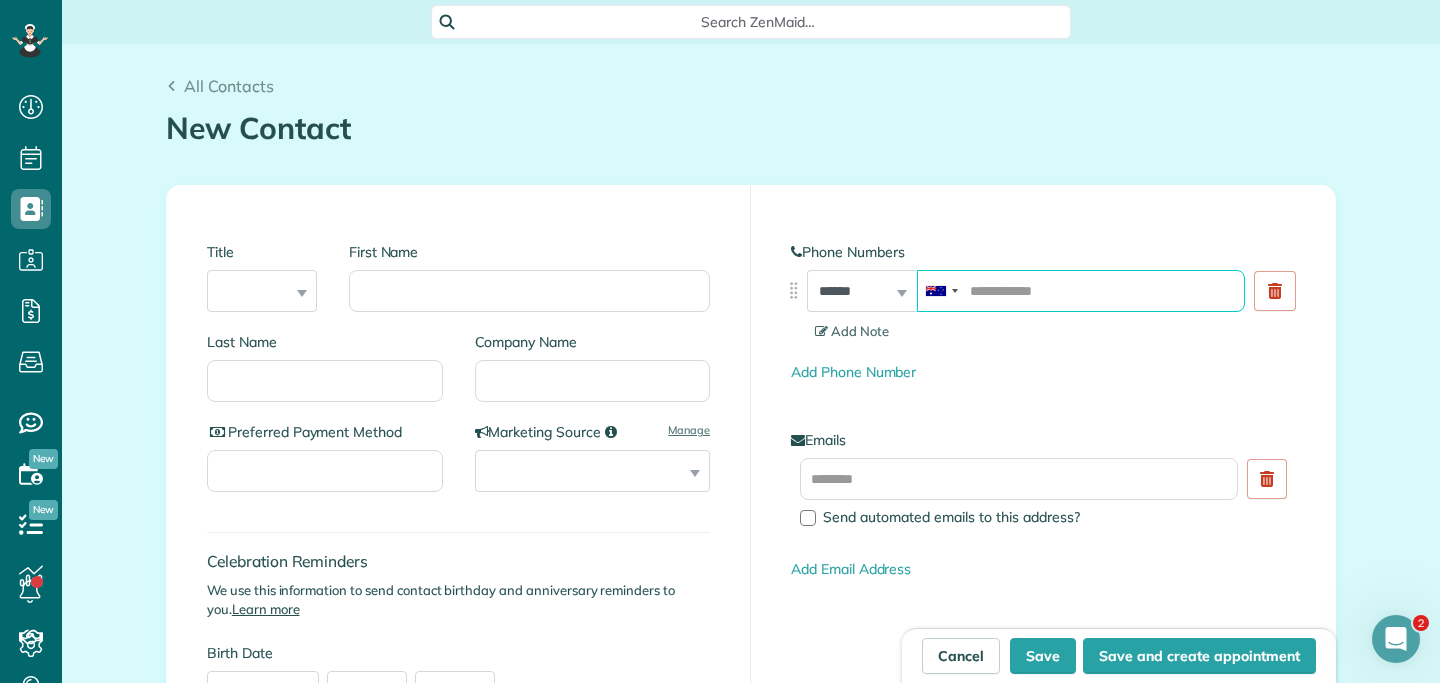 click at bounding box center (1081, 291) 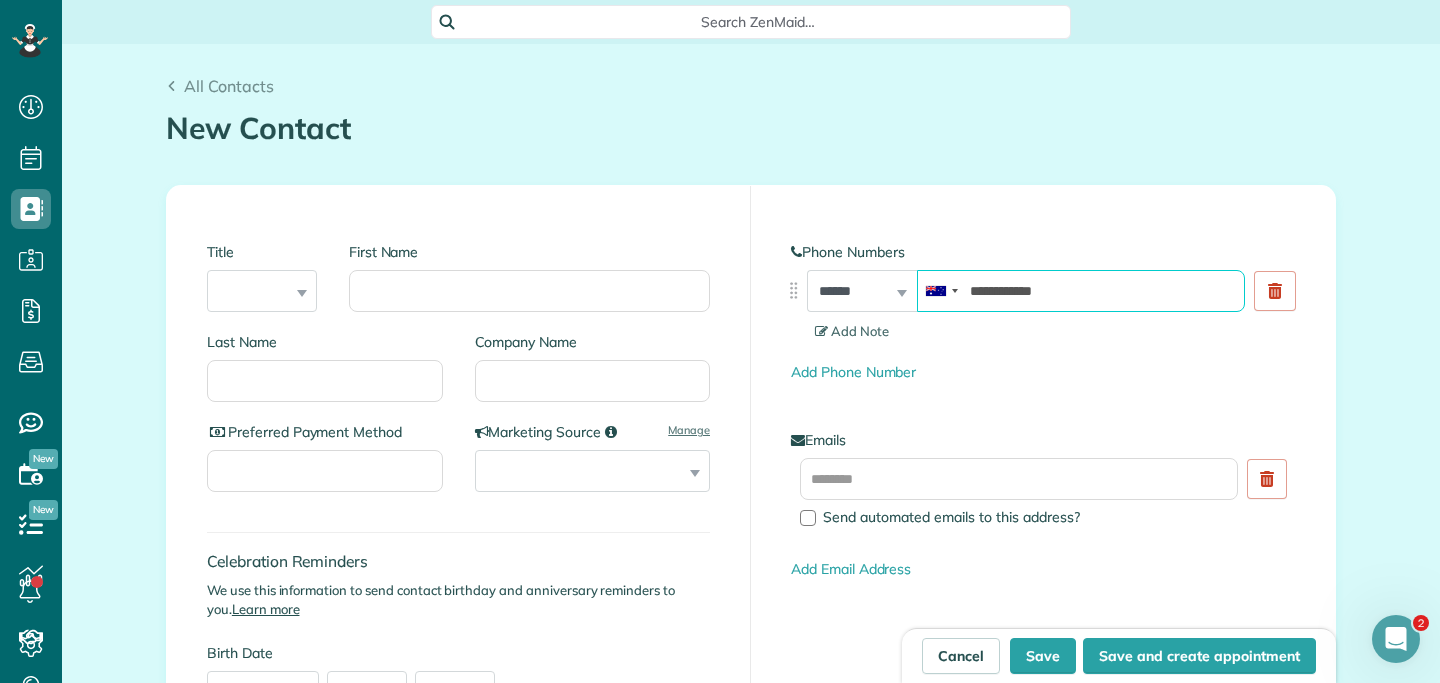 type on "**********" 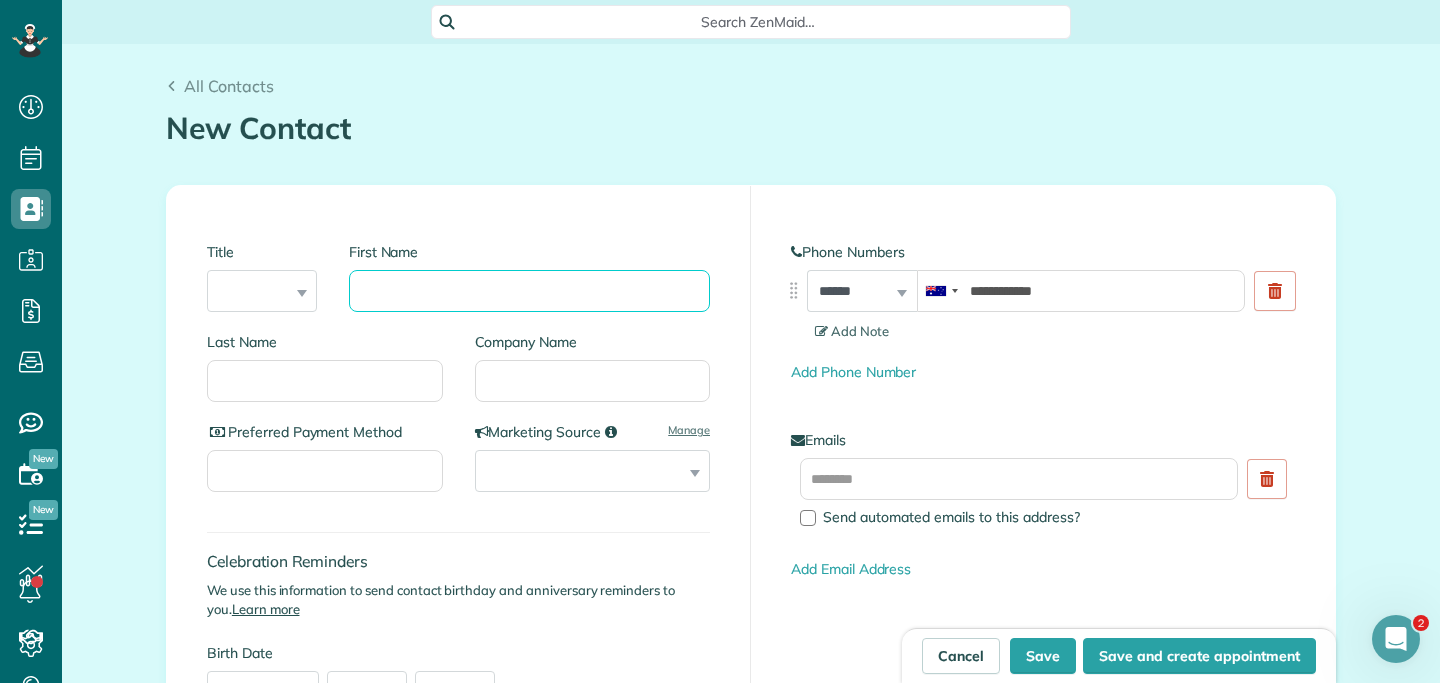 click on "First Name" at bounding box center (529, 291) 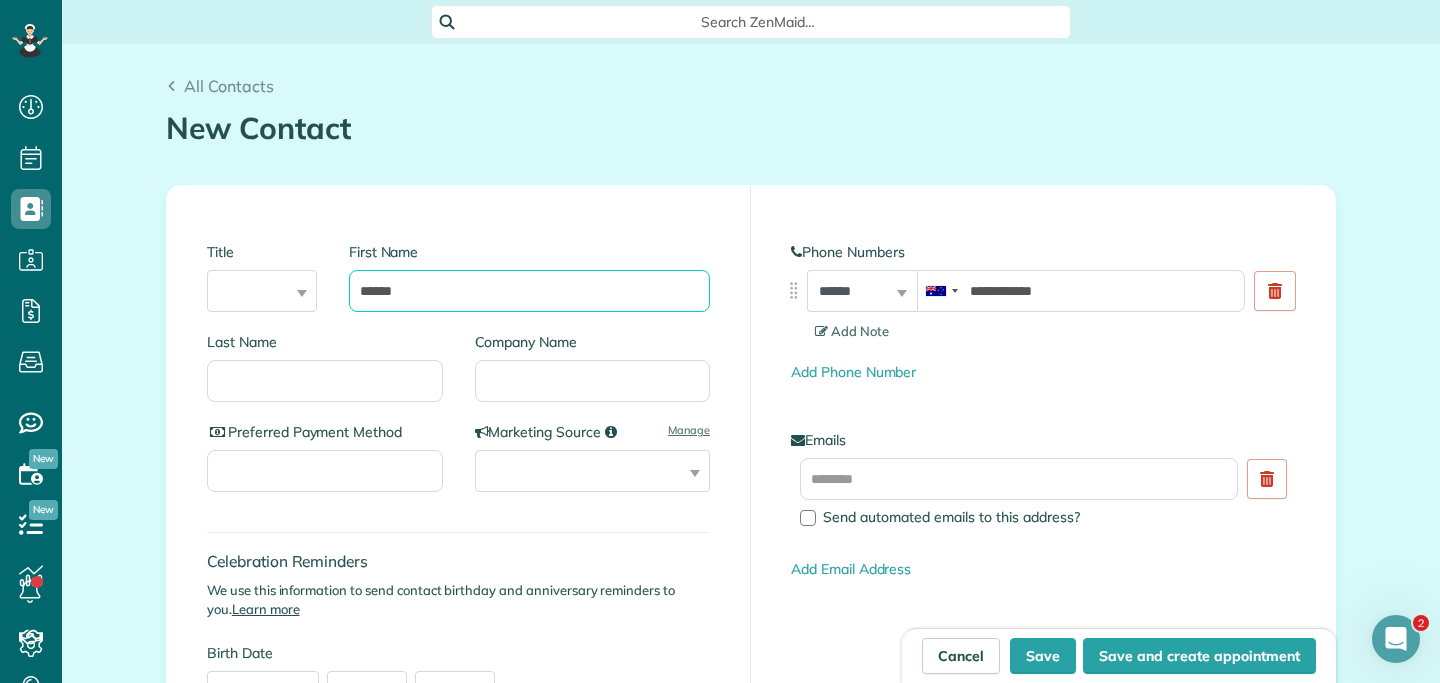 type on "******" 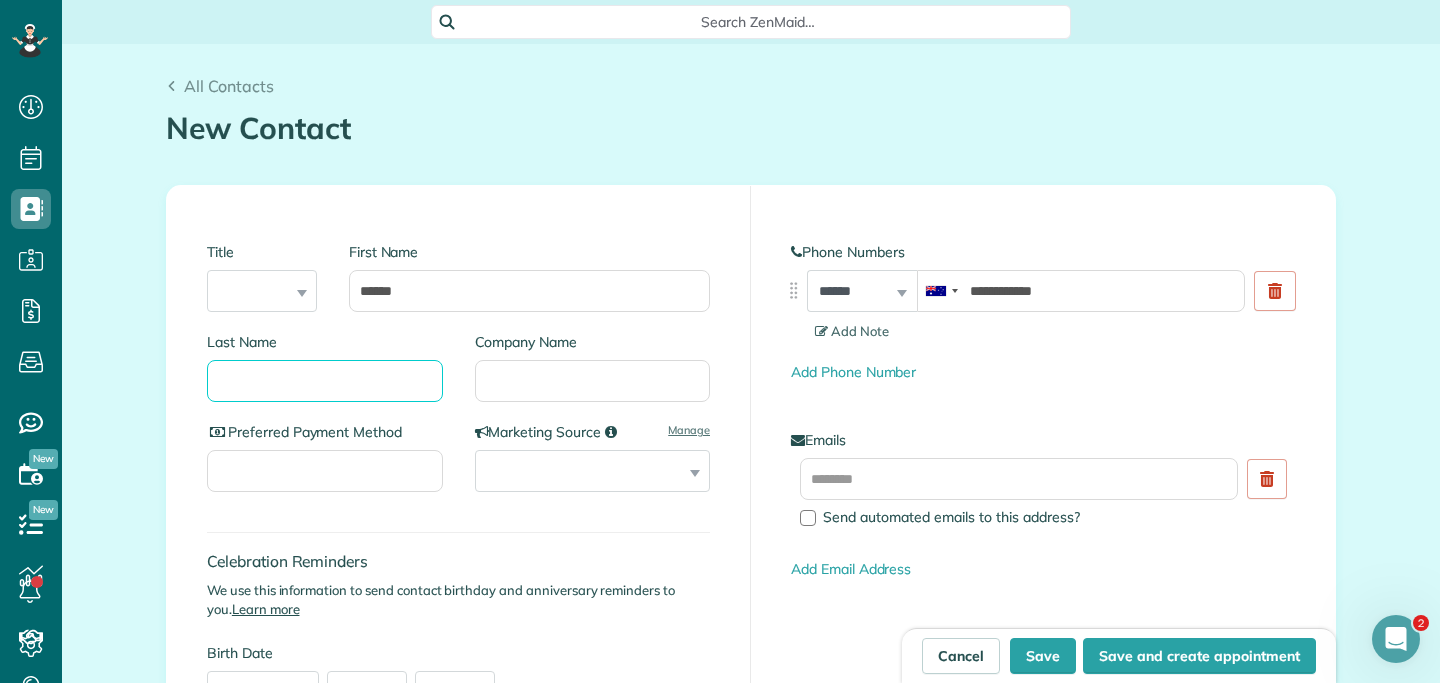 click on "Last Name" at bounding box center [325, 381] 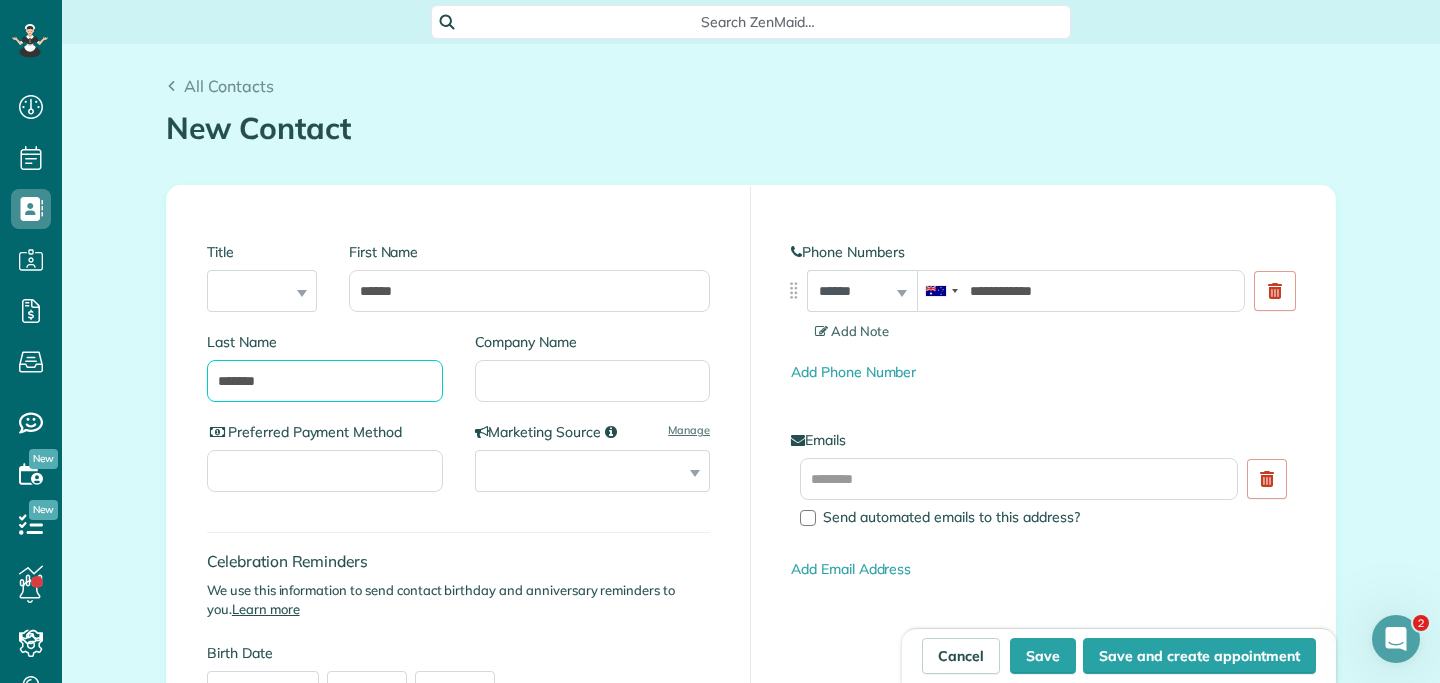 type on "*******" 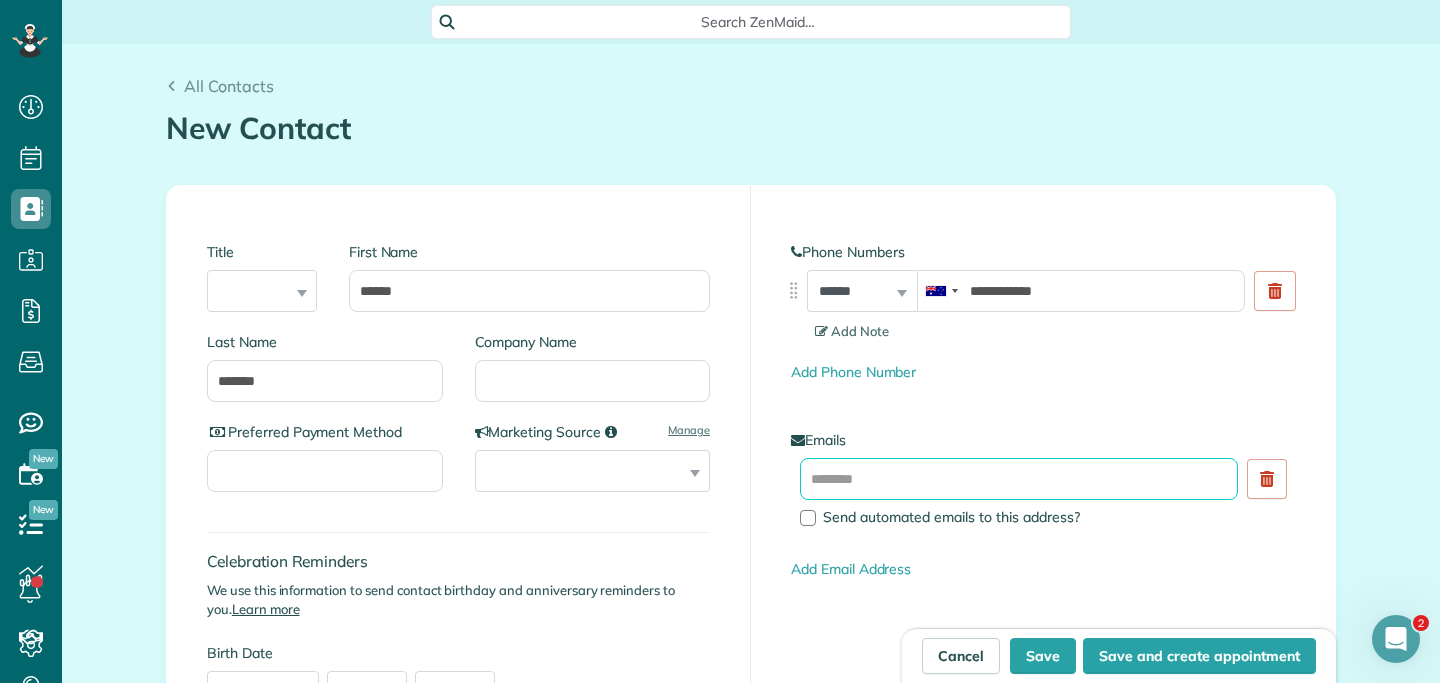 click at bounding box center (1019, 479) 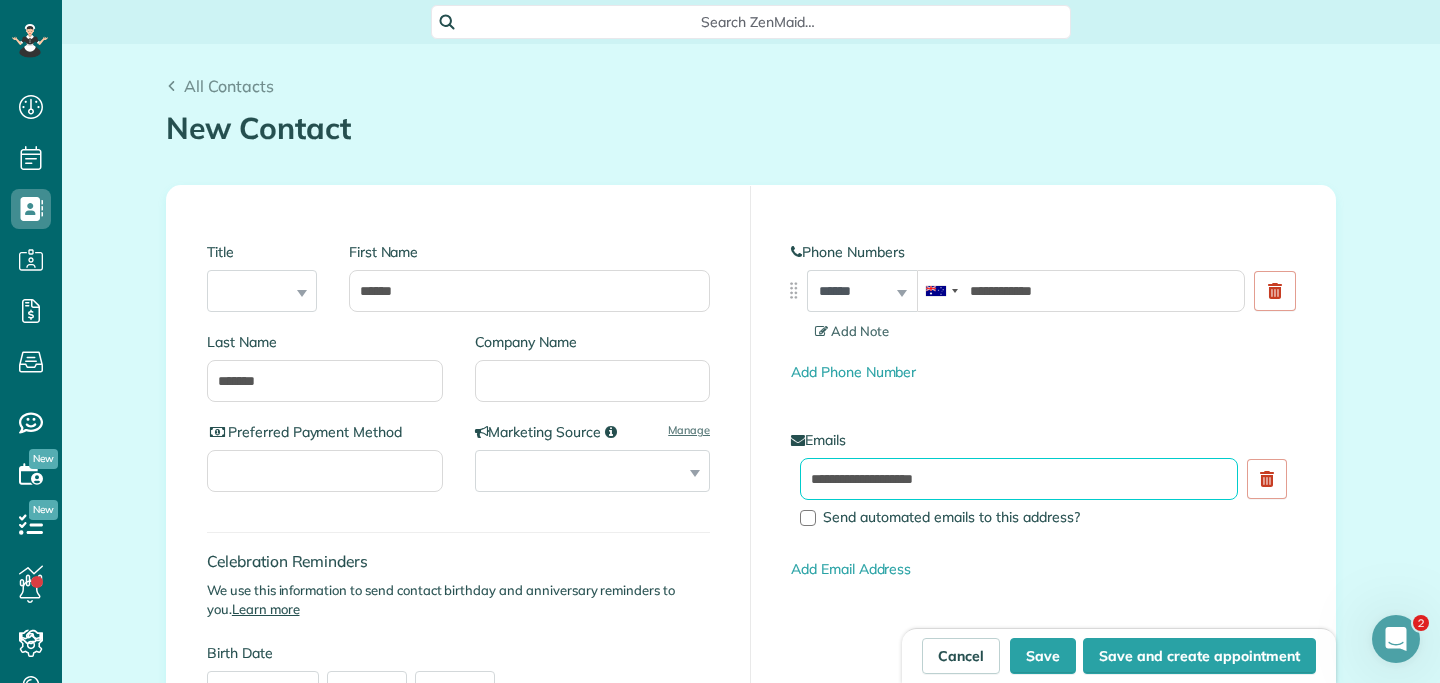 type on "**********" 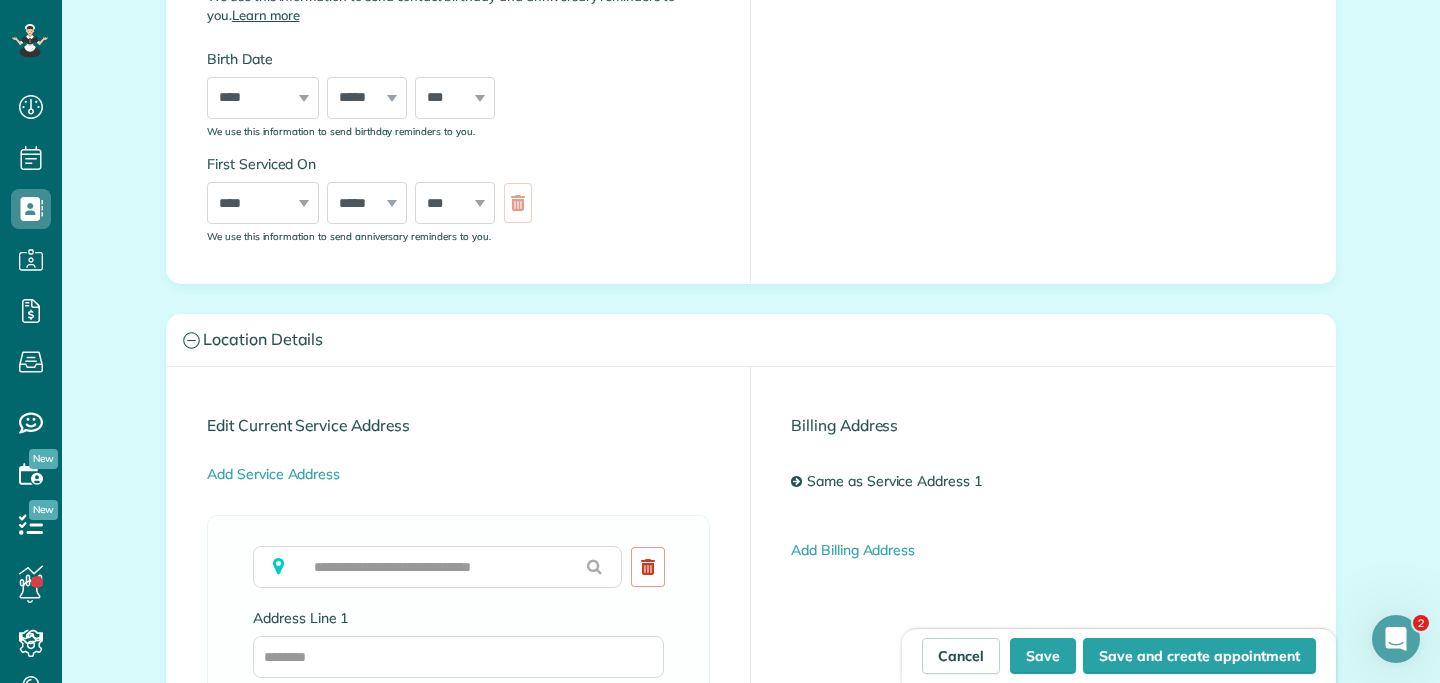 scroll, scrollTop: 603, scrollLeft: 0, axis: vertical 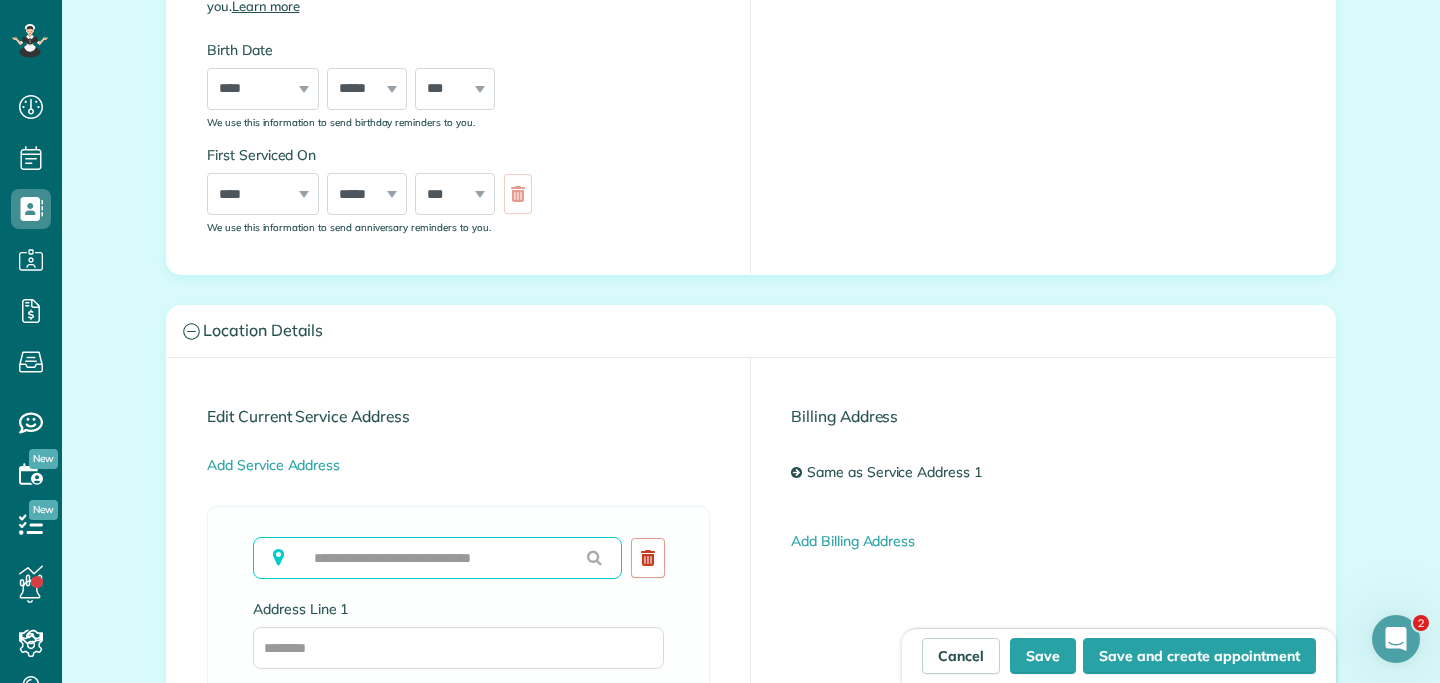 click at bounding box center (437, 558) 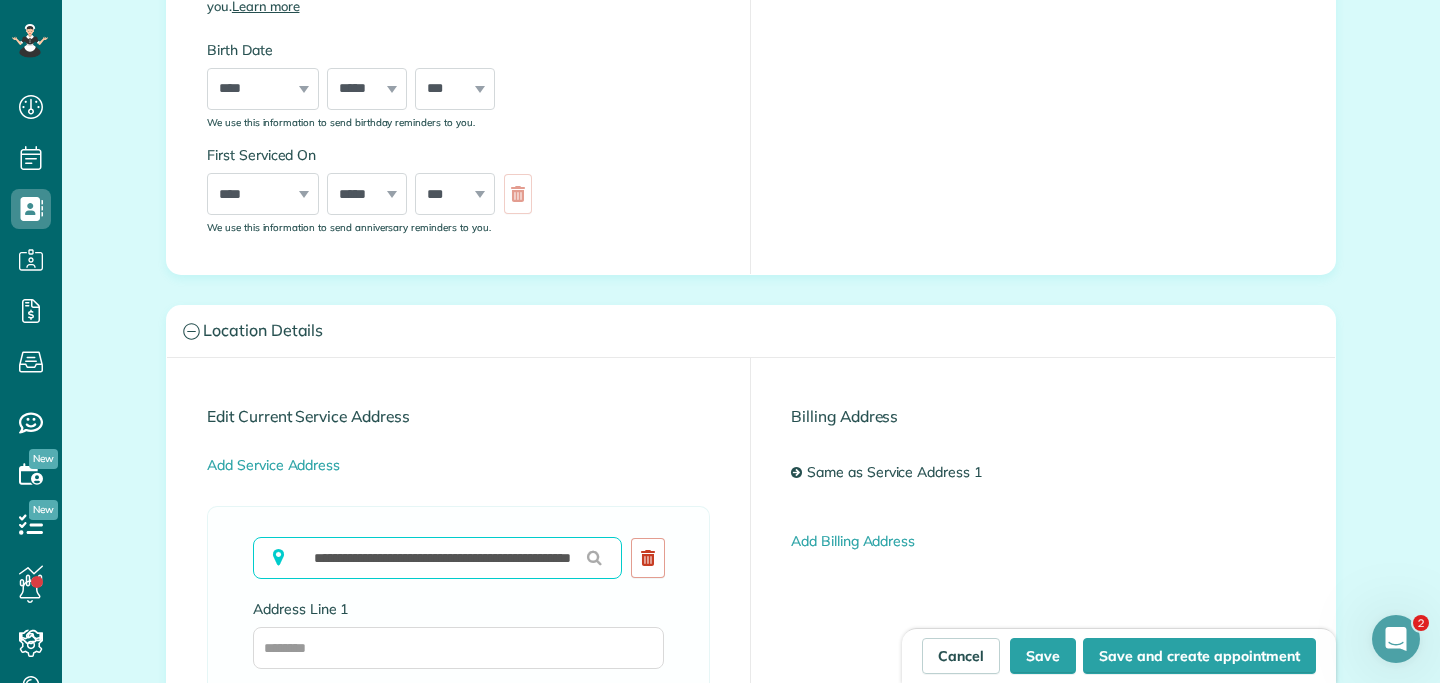 scroll, scrollTop: 0, scrollLeft: 71, axis: horizontal 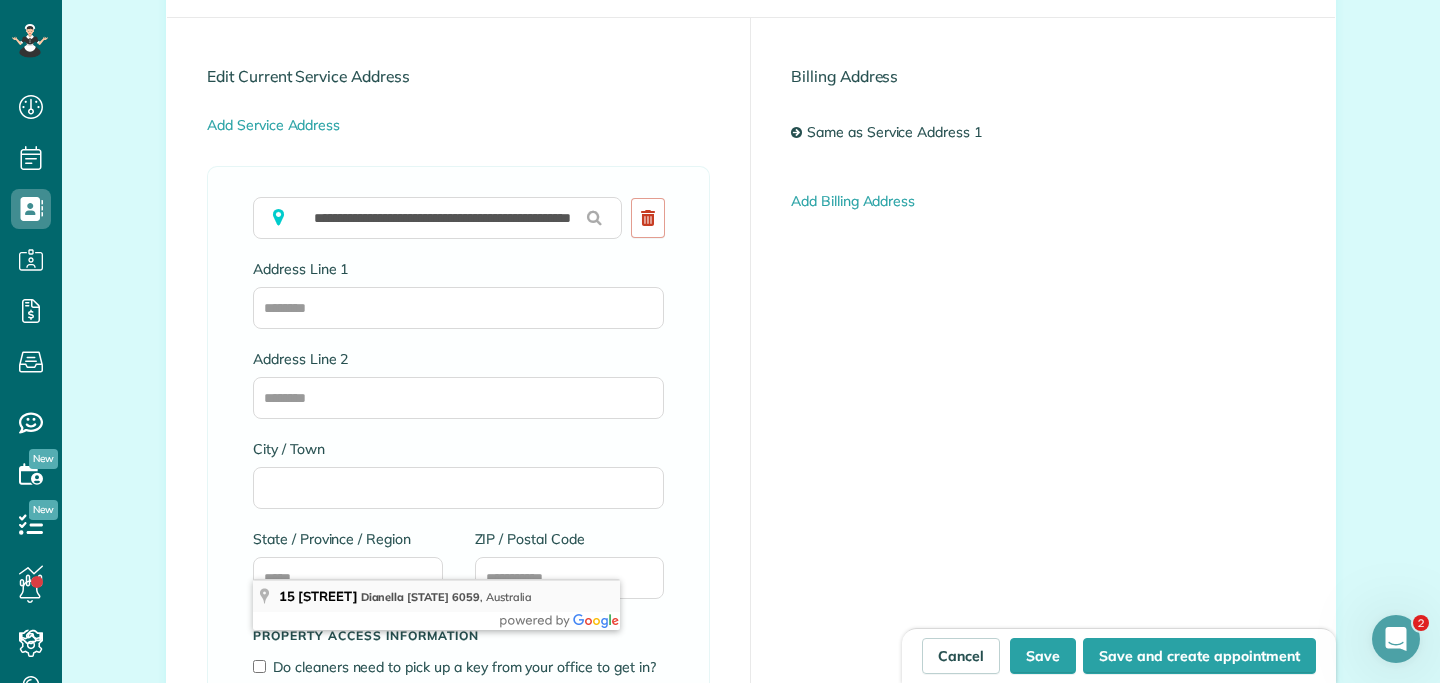 type on "**********" 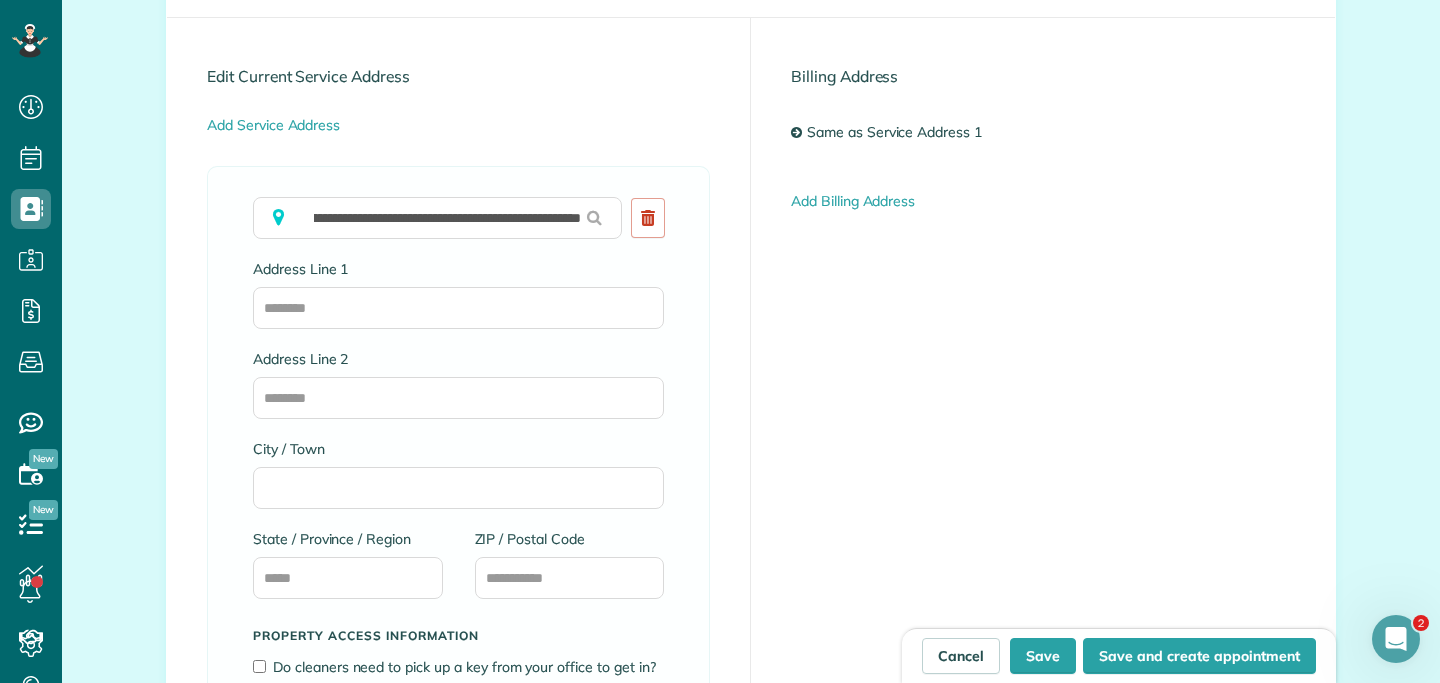 scroll, scrollTop: 0, scrollLeft: 0, axis: both 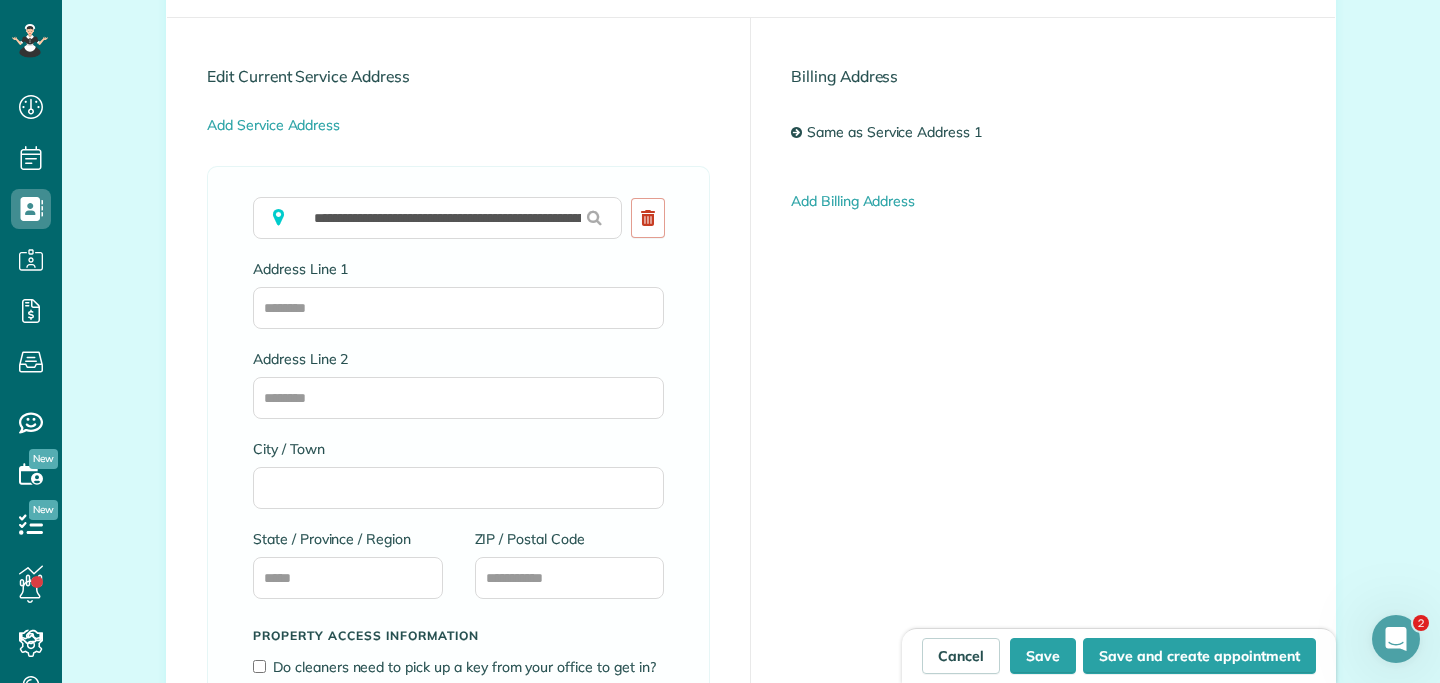 type on "**********" 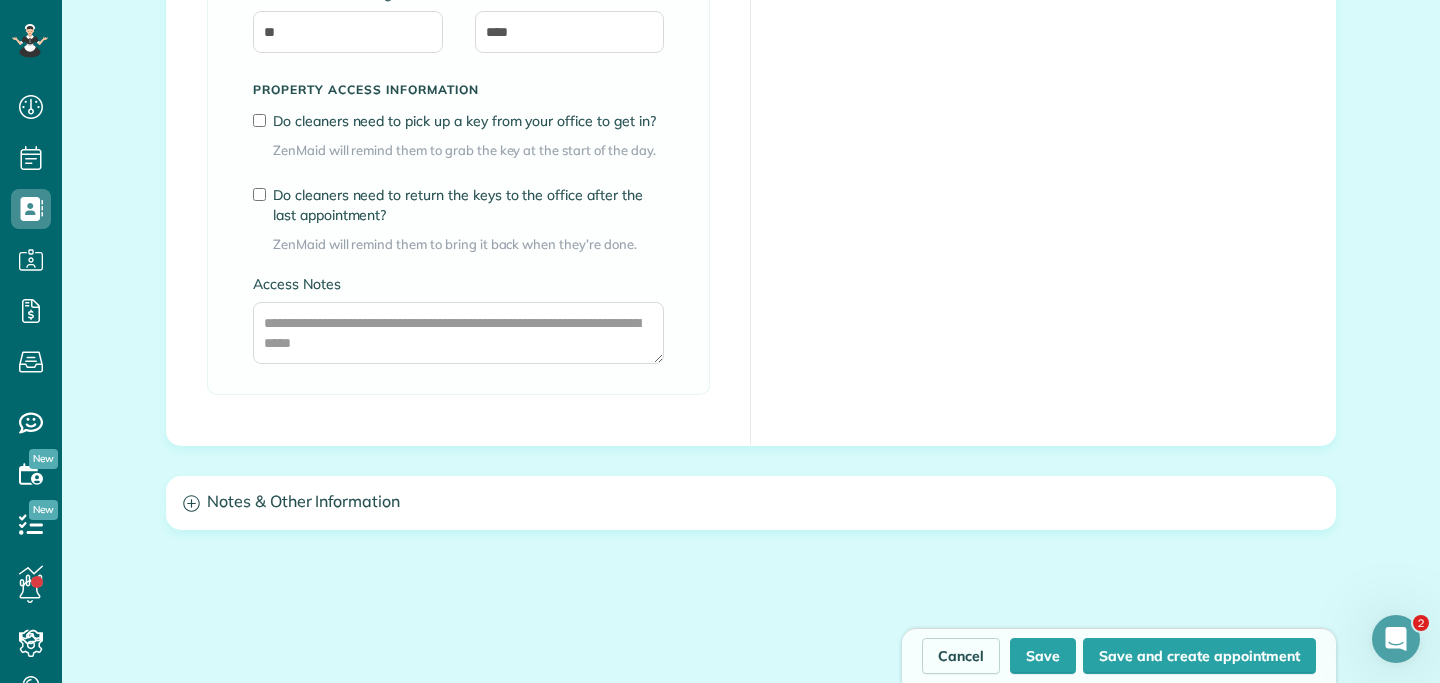 scroll, scrollTop: 1570, scrollLeft: 0, axis: vertical 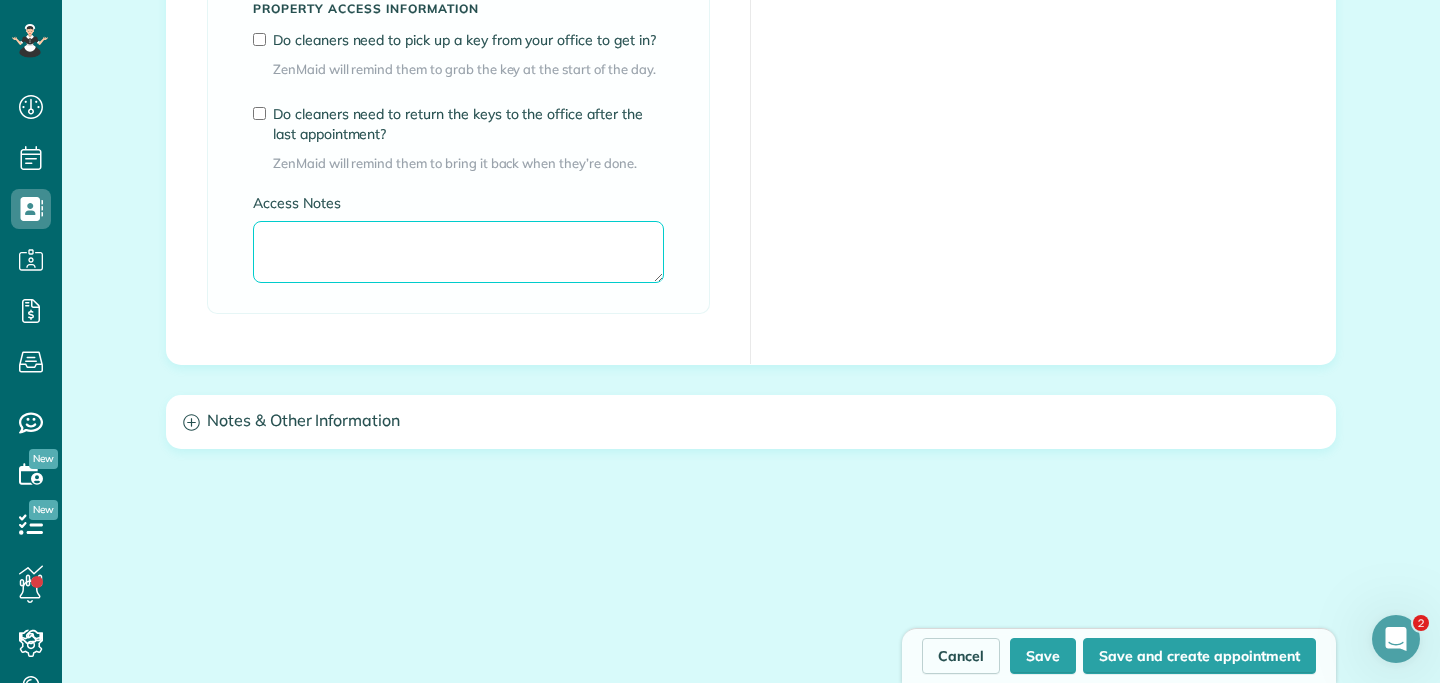 click on "Access Notes" at bounding box center (458, 252) 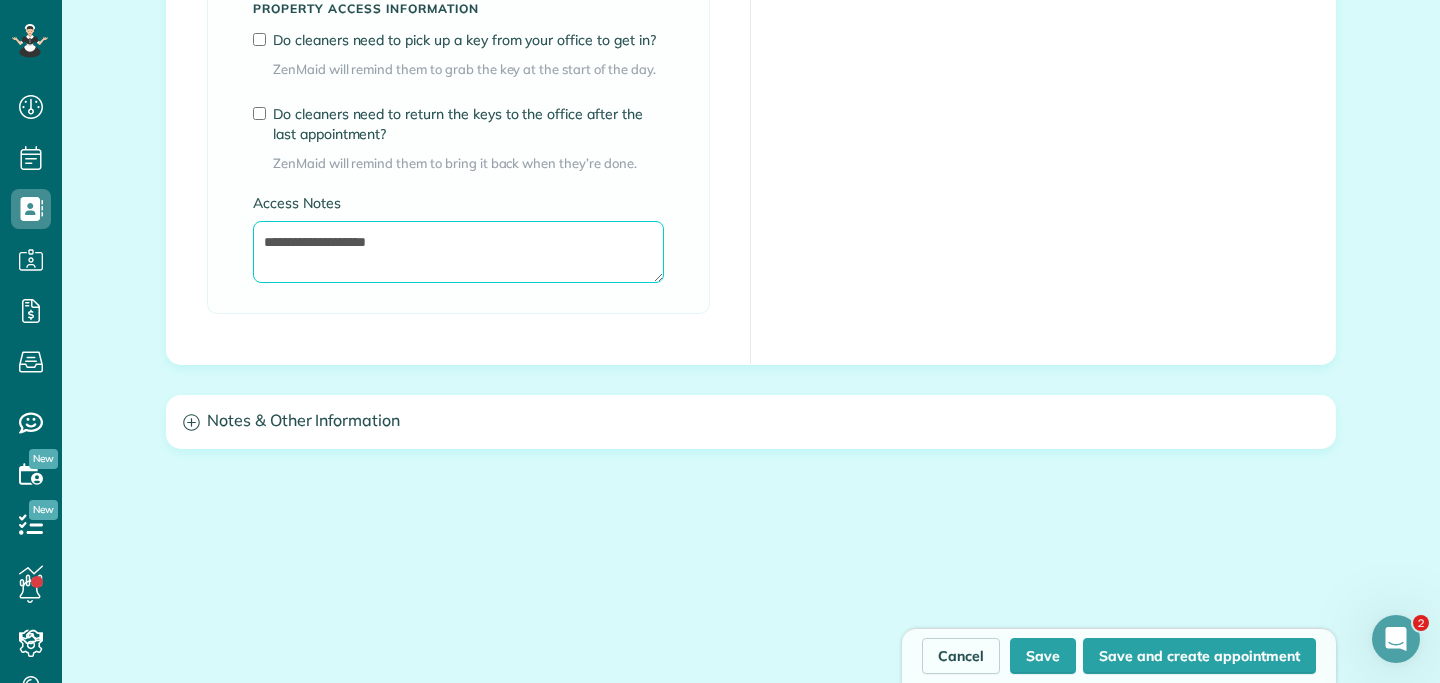 type on "**********" 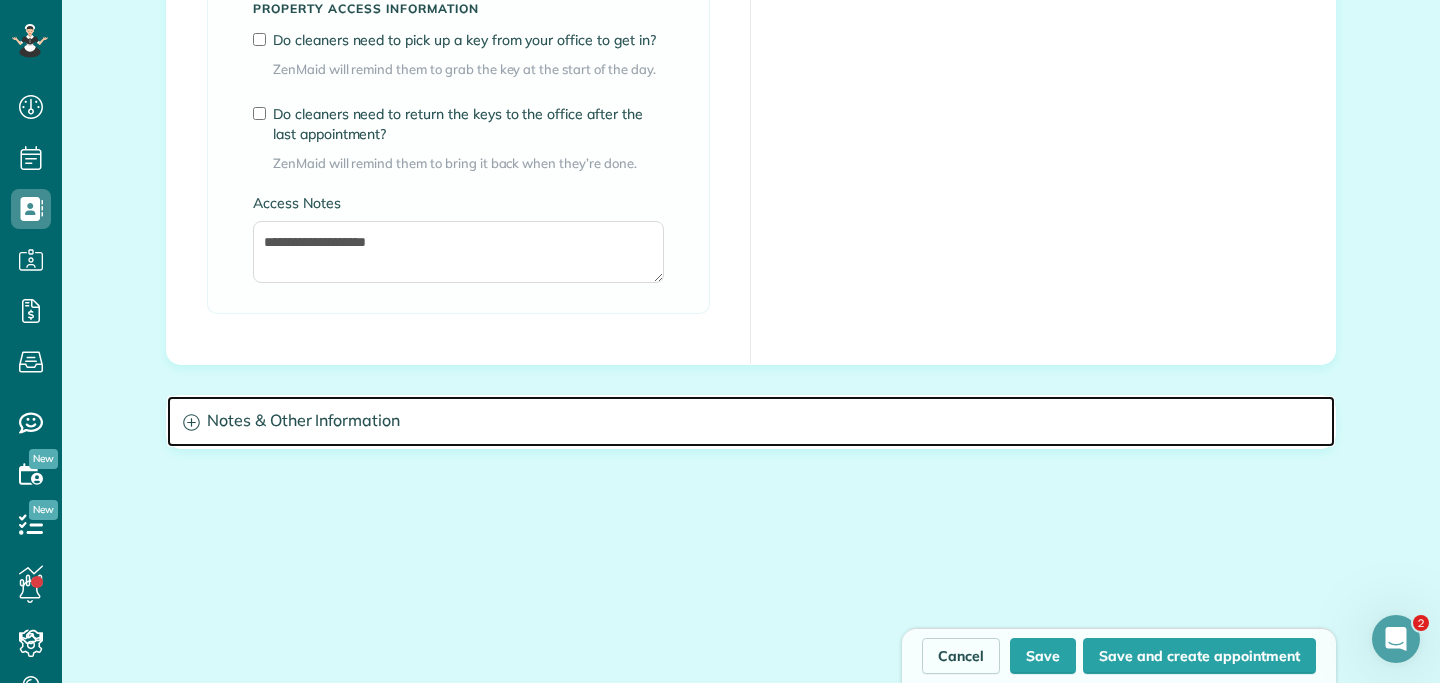 click on "Notes & Other Information" at bounding box center [751, 421] 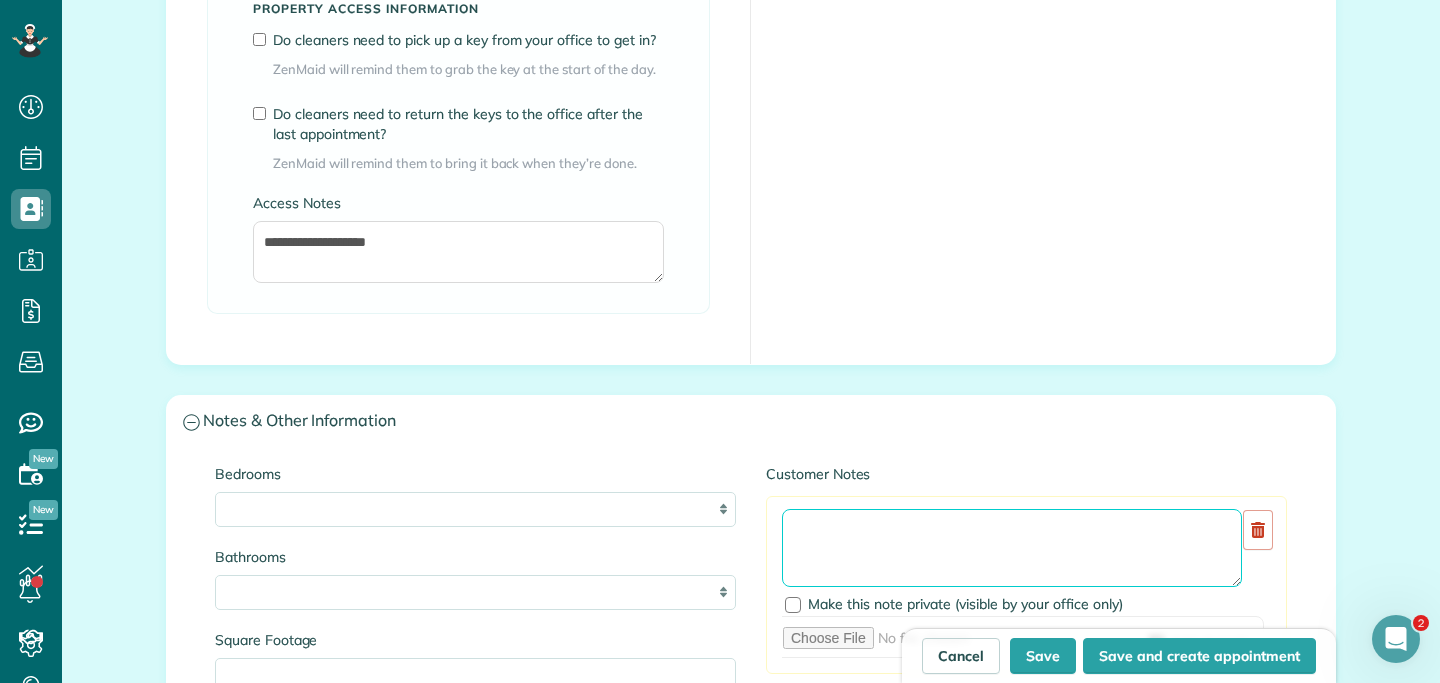 click at bounding box center (1012, 548) 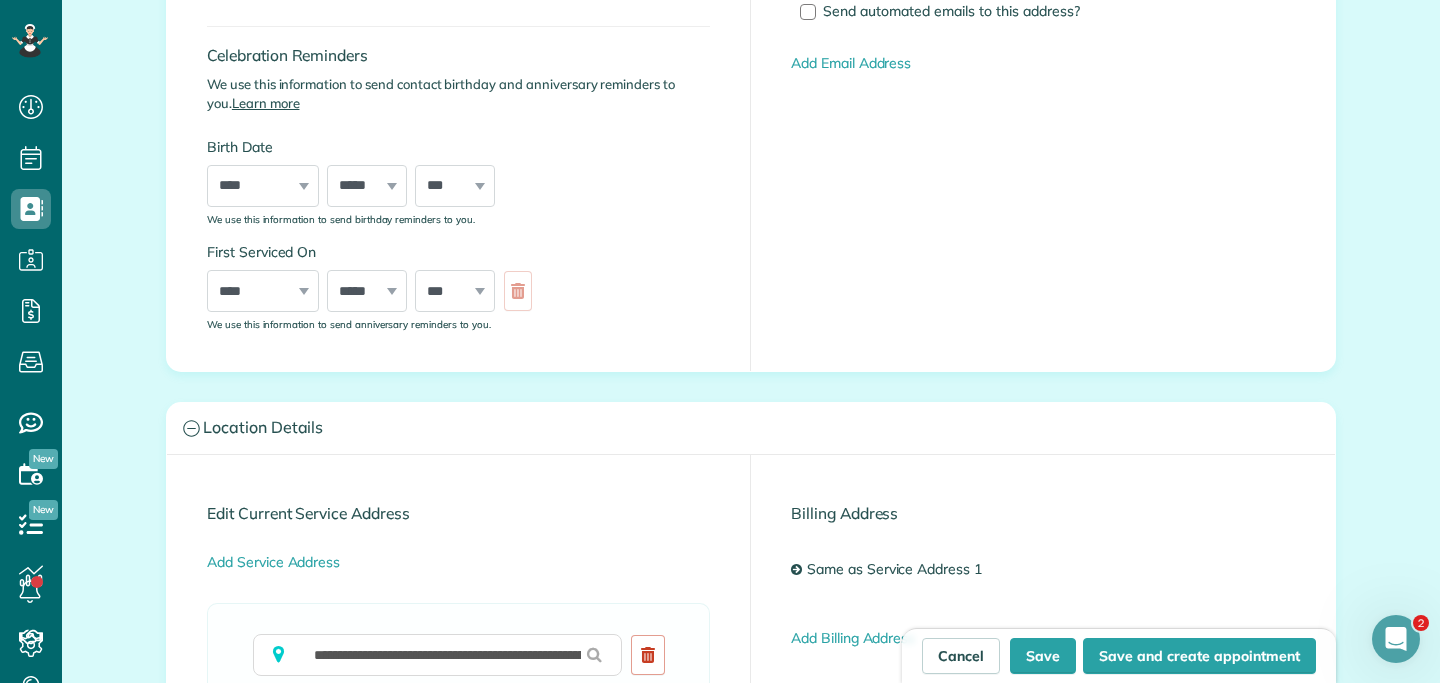 scroll, scrollTop: 0, scrollLeft: 0, axis: both 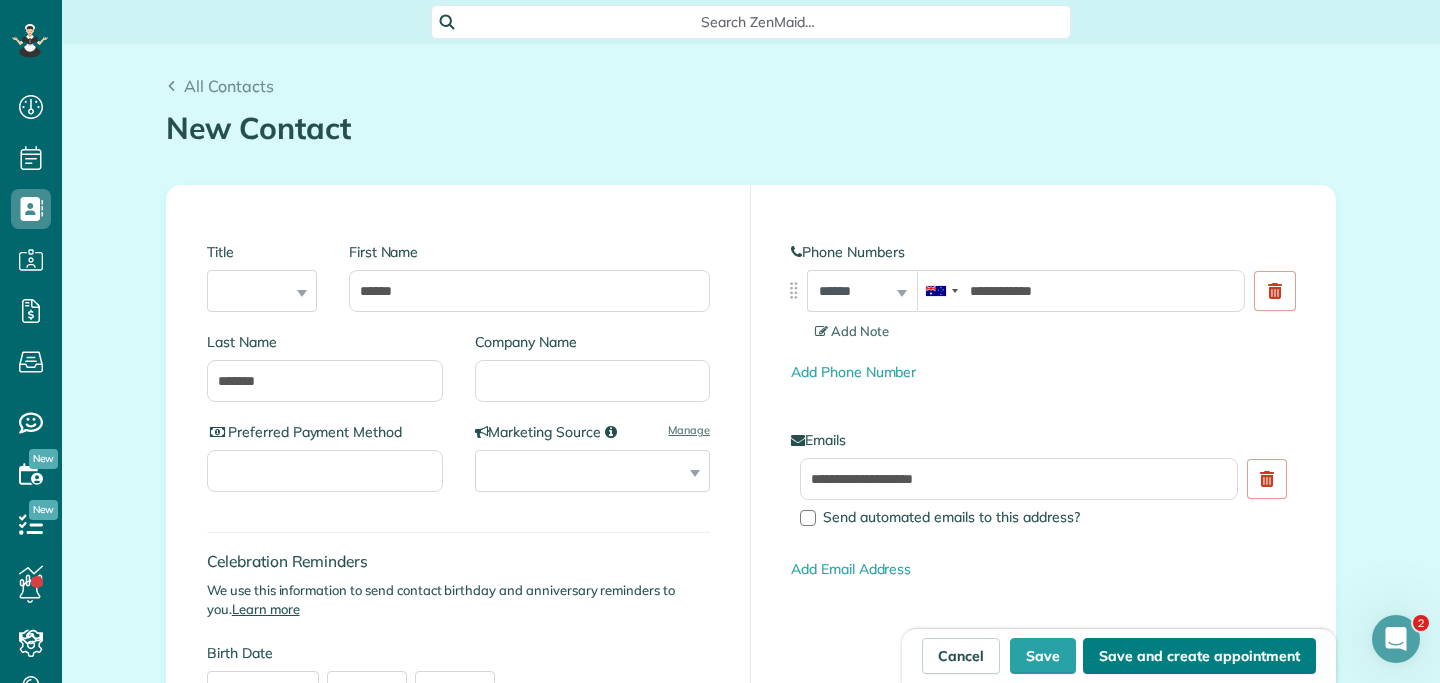 type on "********" 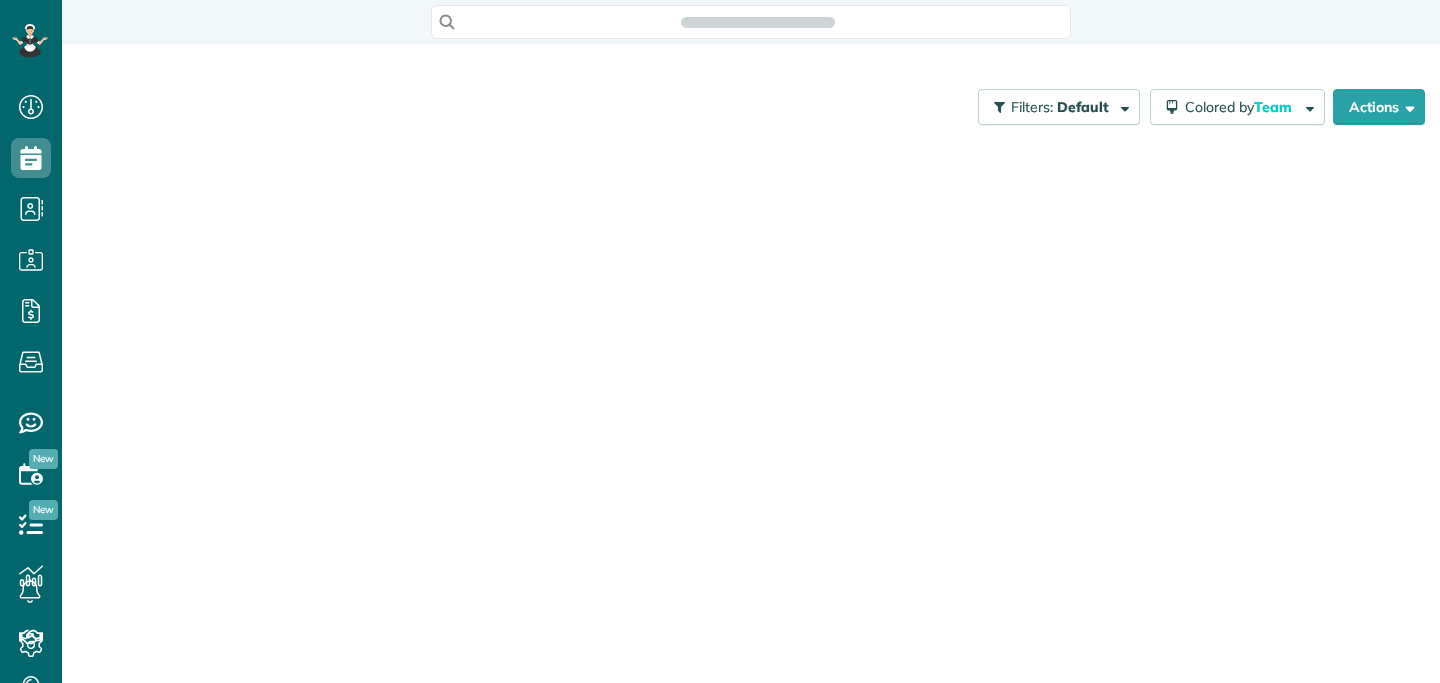 scroll, scrollTop: 0, scrollLeft: 0, axis: both 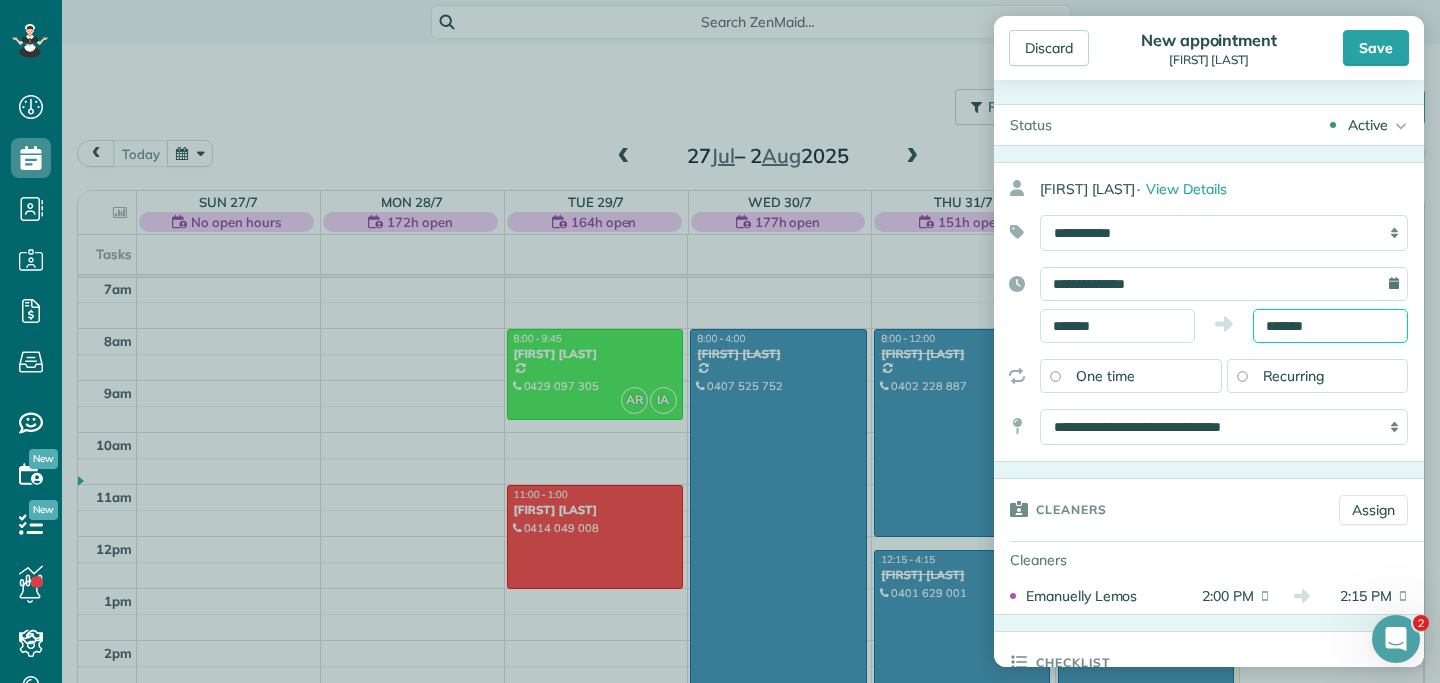click on "*******" at bounding box center [1330, 326] 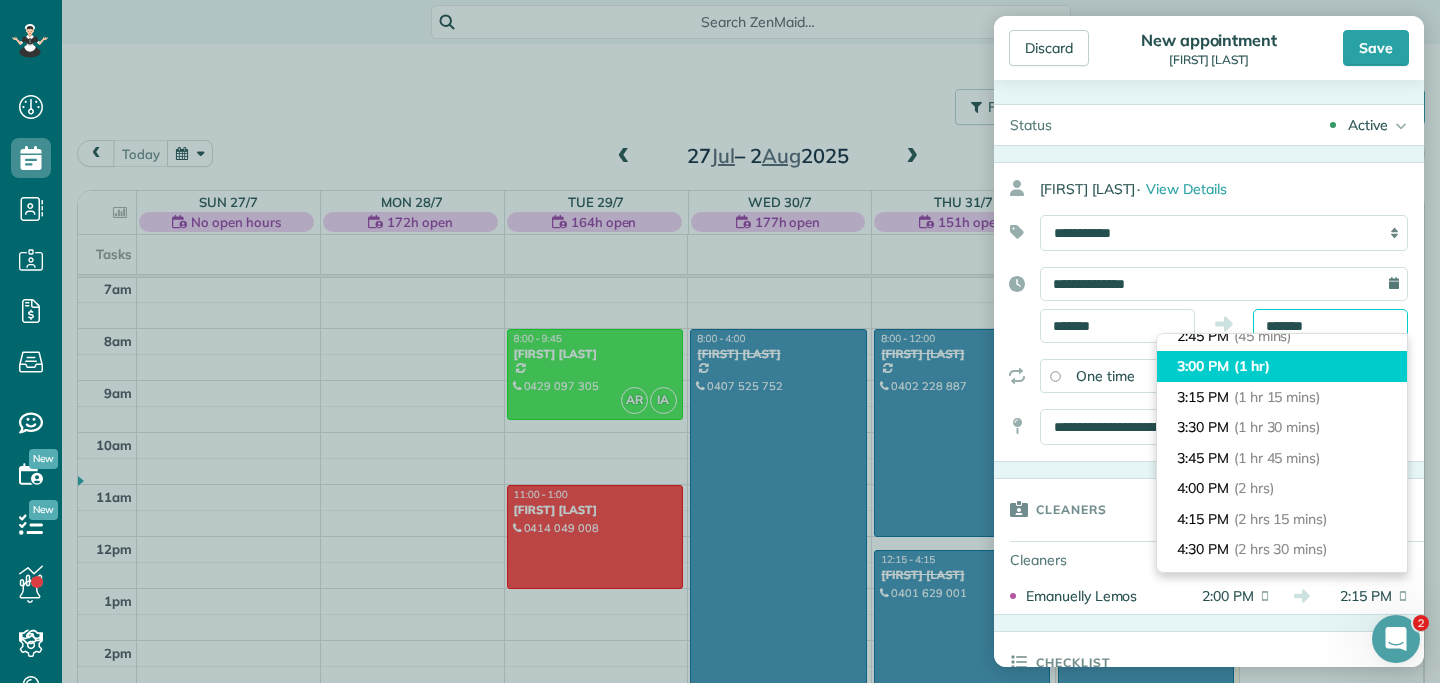 scroll, scrollTop: 112, scrollLeft: 0, axis: vertical 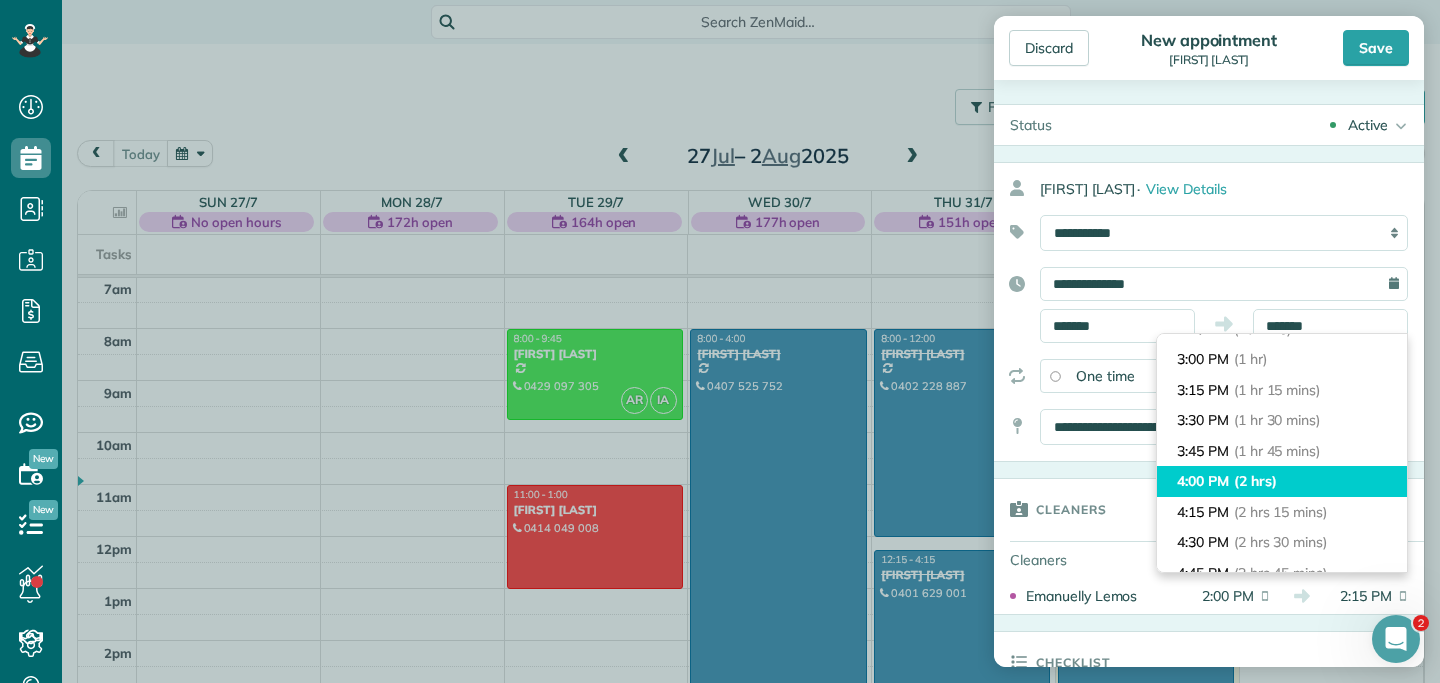 type on "*******" 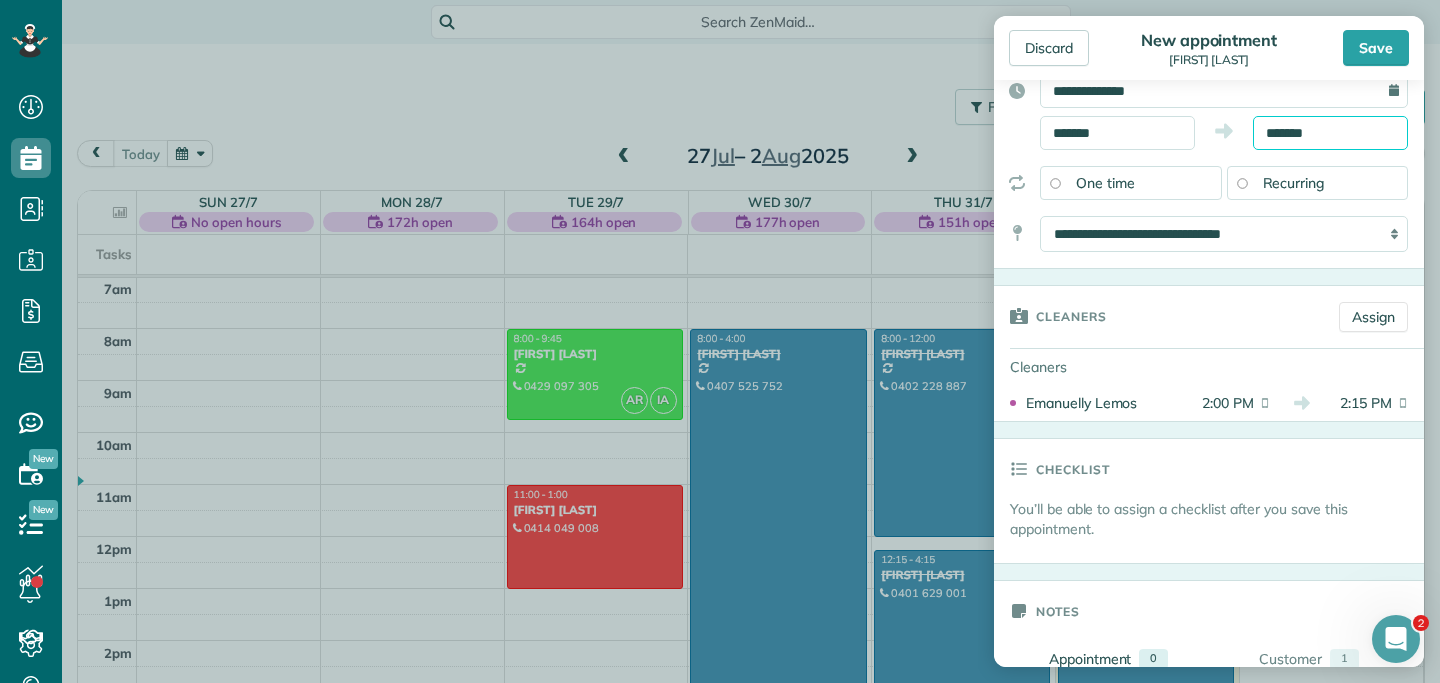 scroll, scrollTop: 90, scrollLeft: 0, axis: vertical 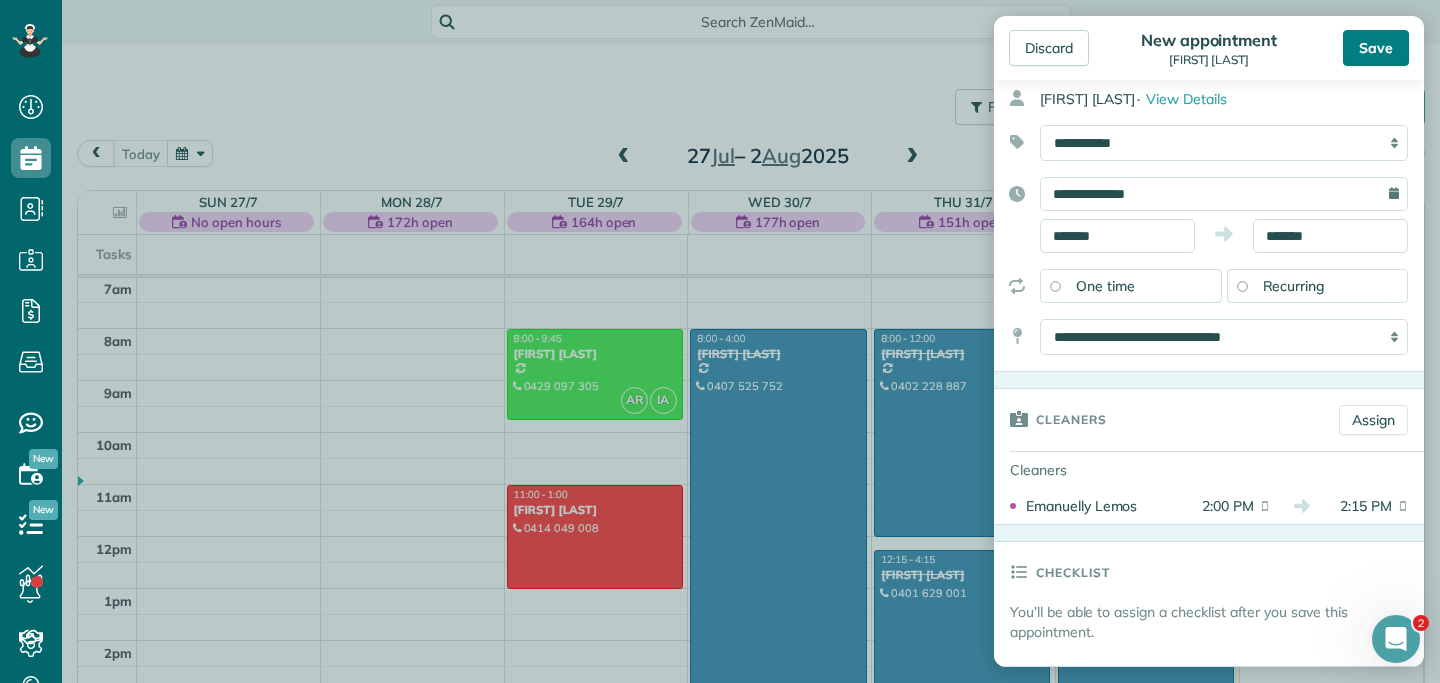 click on "Save" at bounding box center [1376, 48] 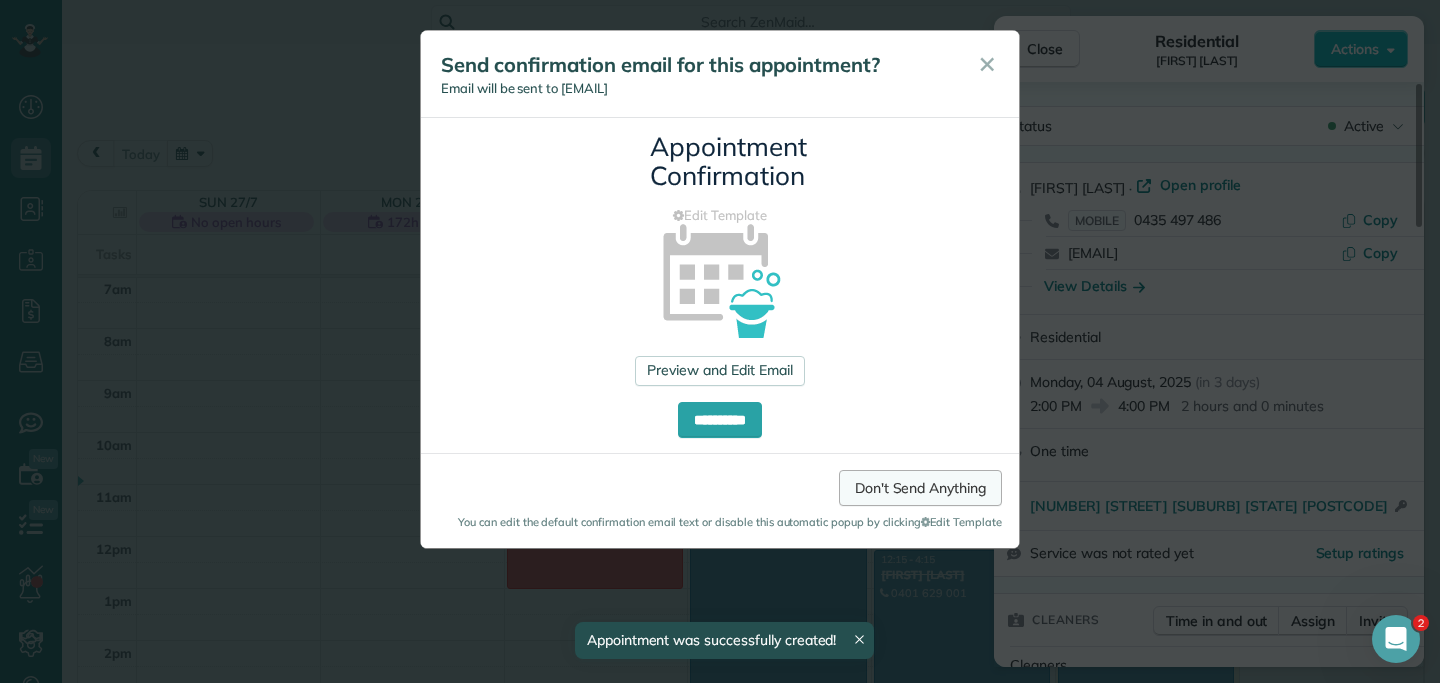 click on "Don't Send Anything" at bounding box center (920, 488) 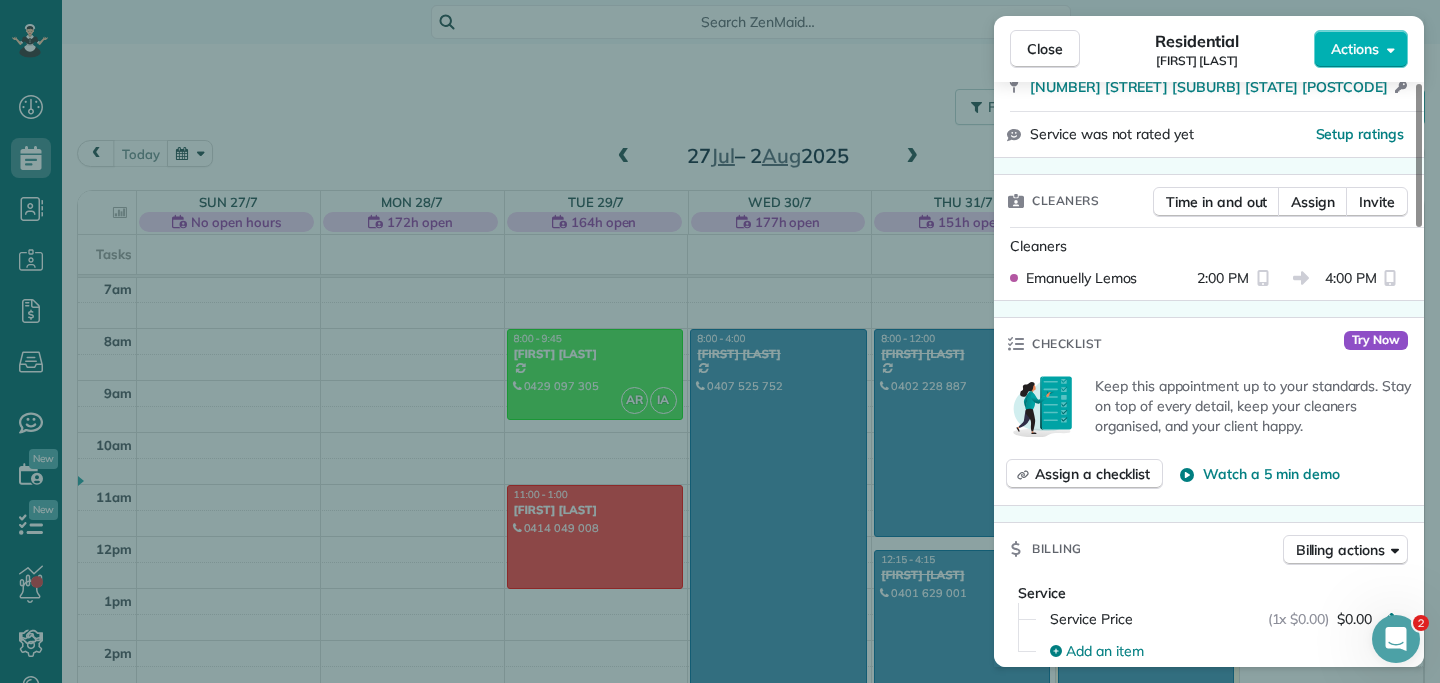 scroll, scrollTop: 438, scrollLeft: 0, axis: vertical 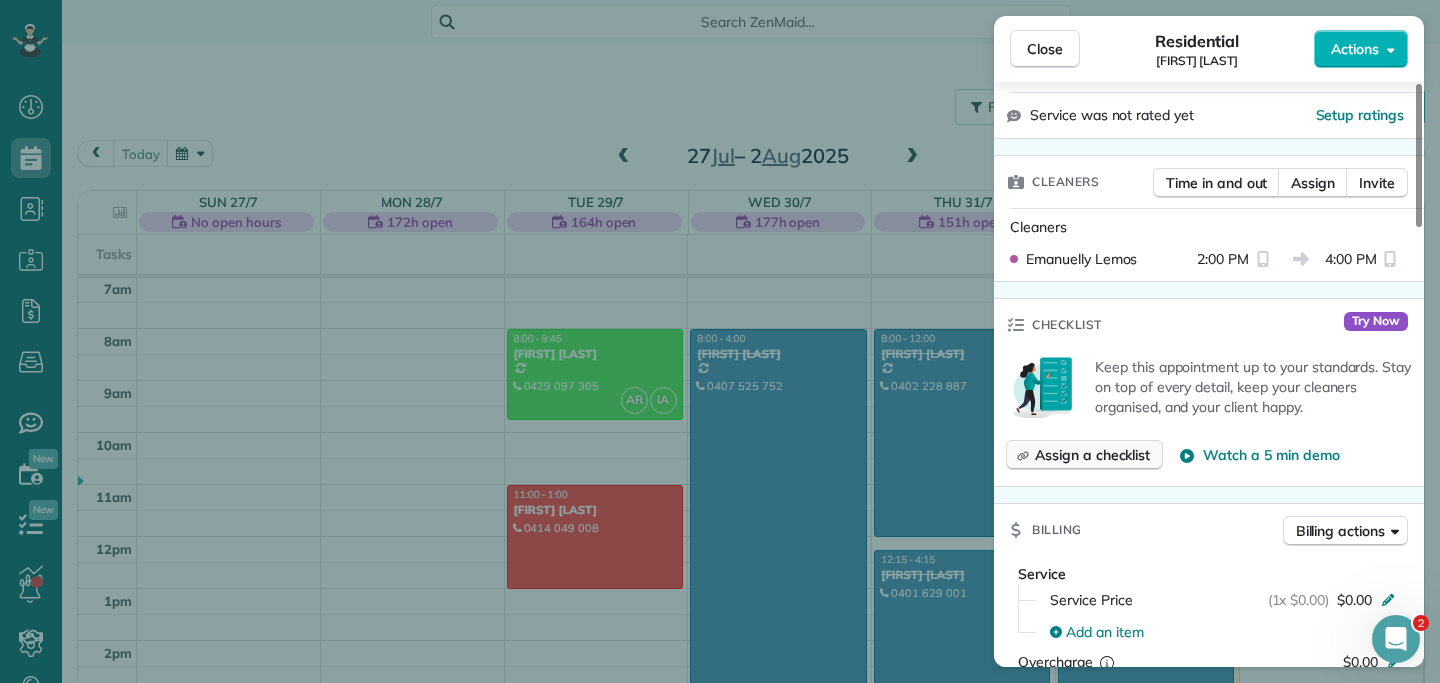 click on "Assign a checklist" at bounding box center [1092, 455] 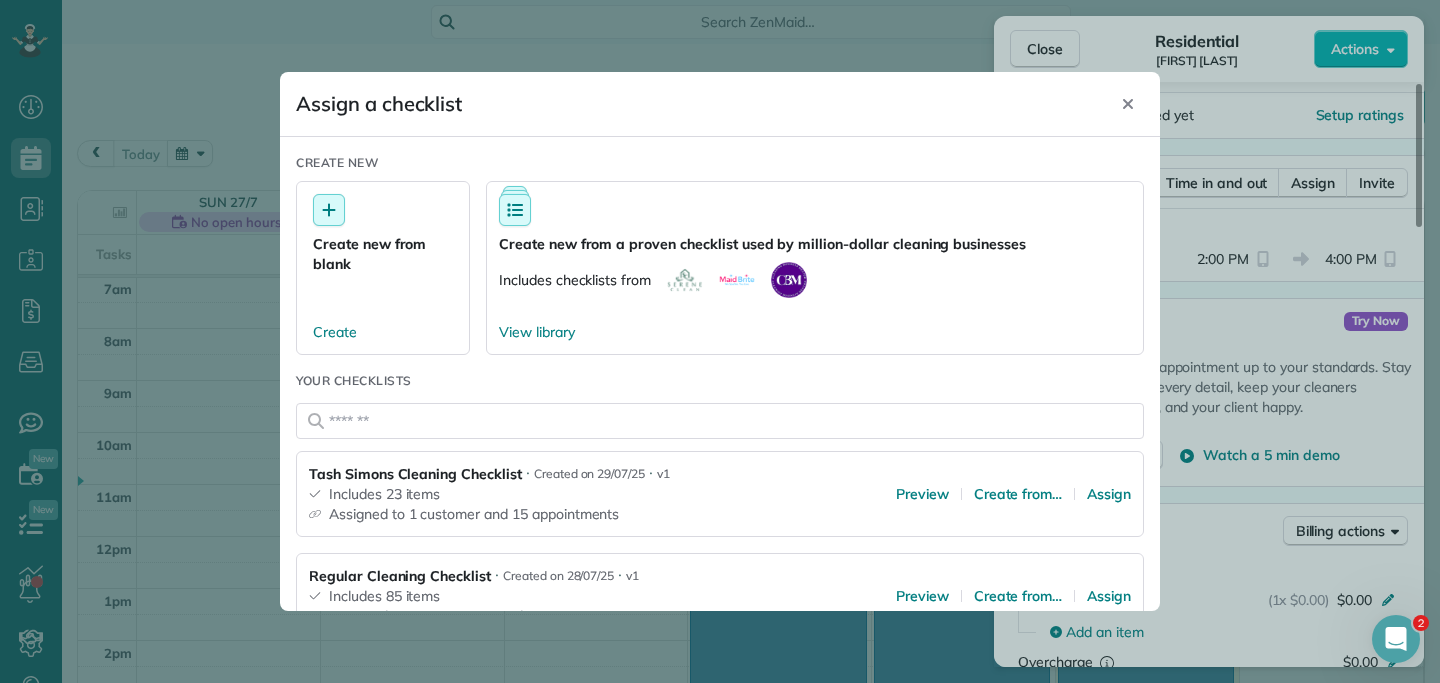 scroll, scrollTop: 79, scrollLeft: 0, axis: vertical 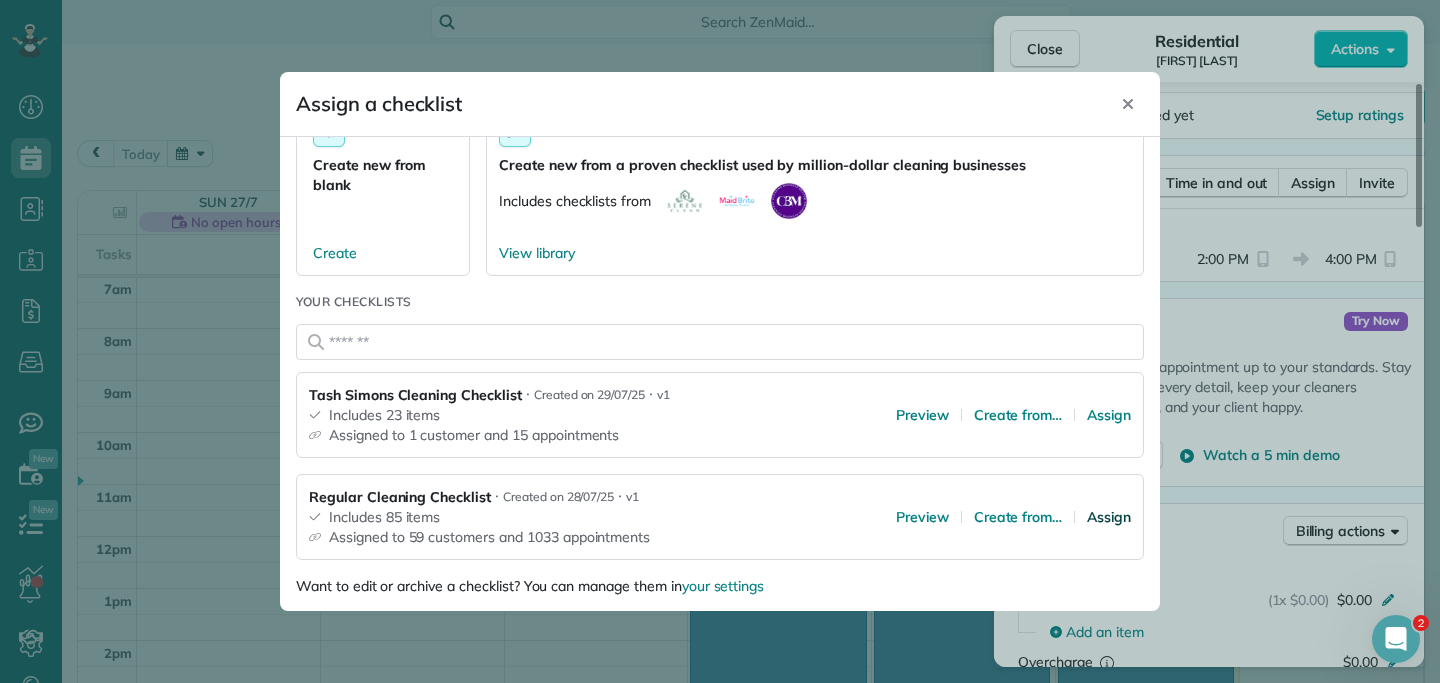 click on "Assign" at bounding box center (1109, 517) 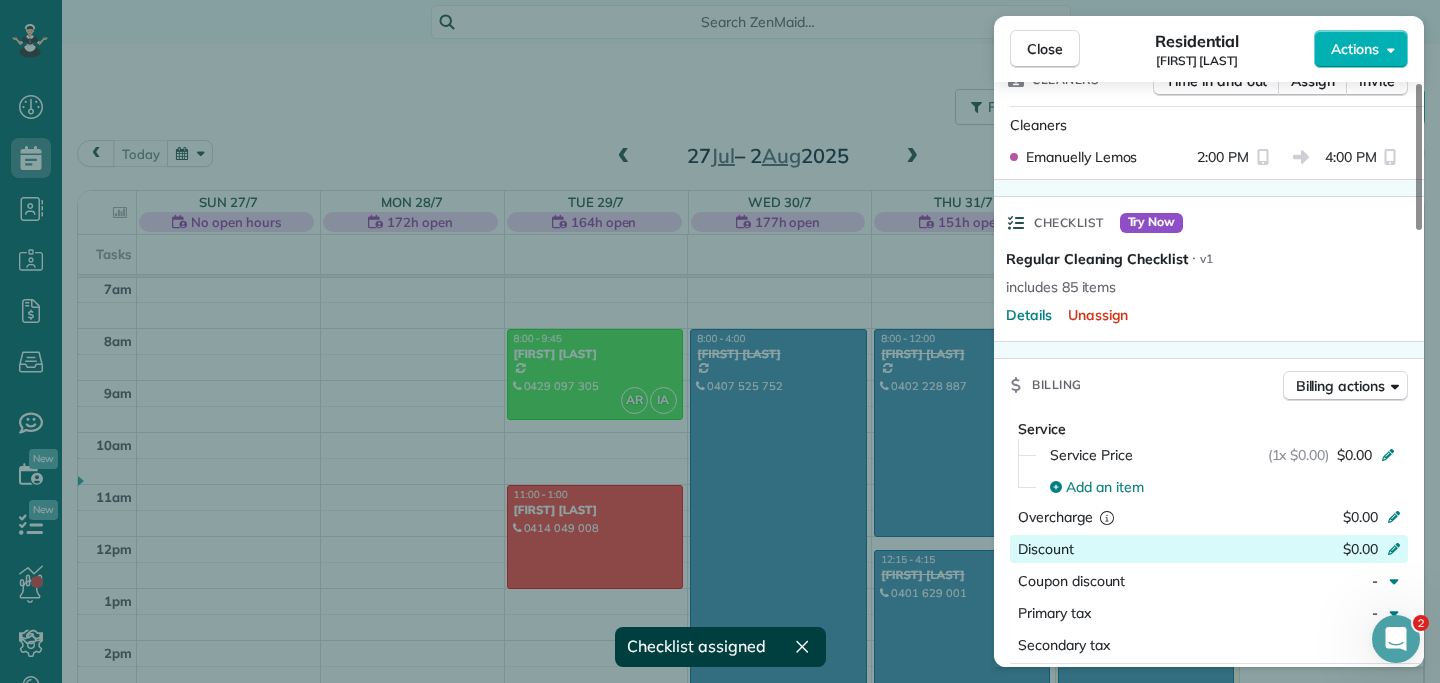 scroll, scrollTop: 574, scrollLeft: 0, axis: vertical 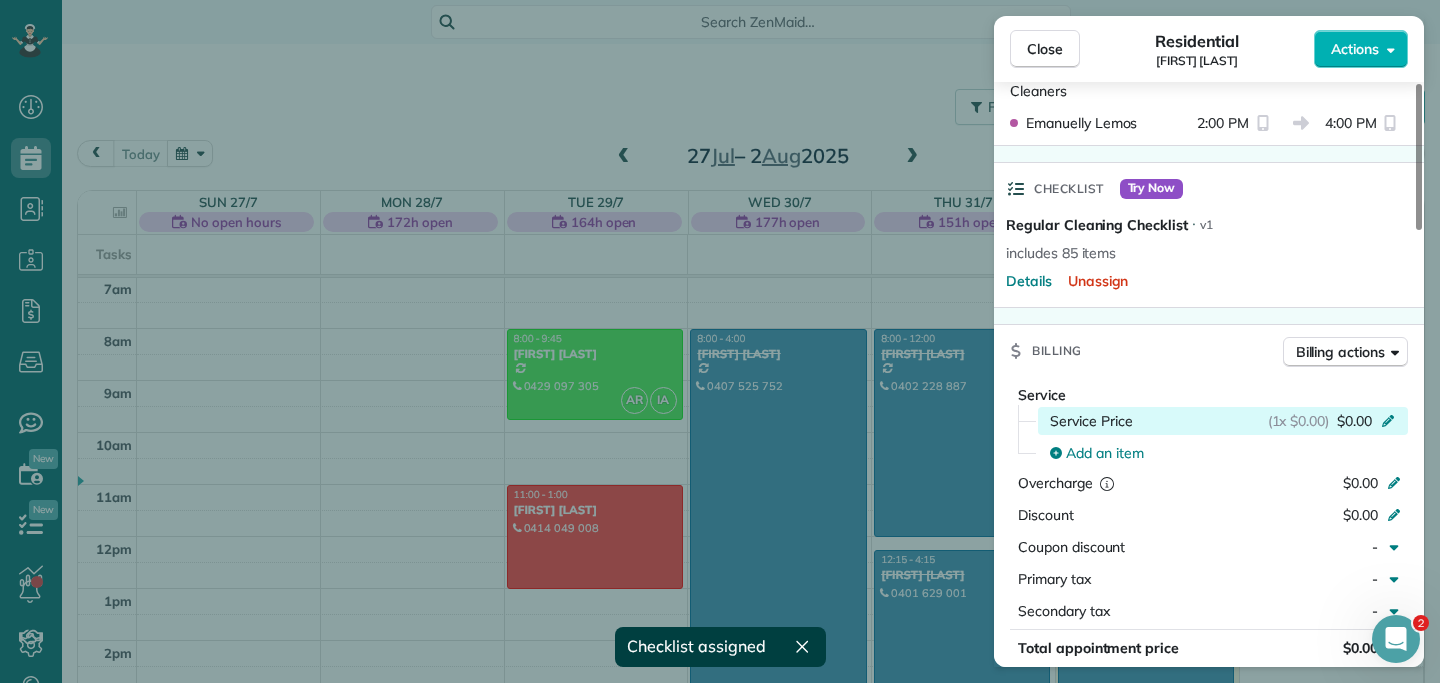 click 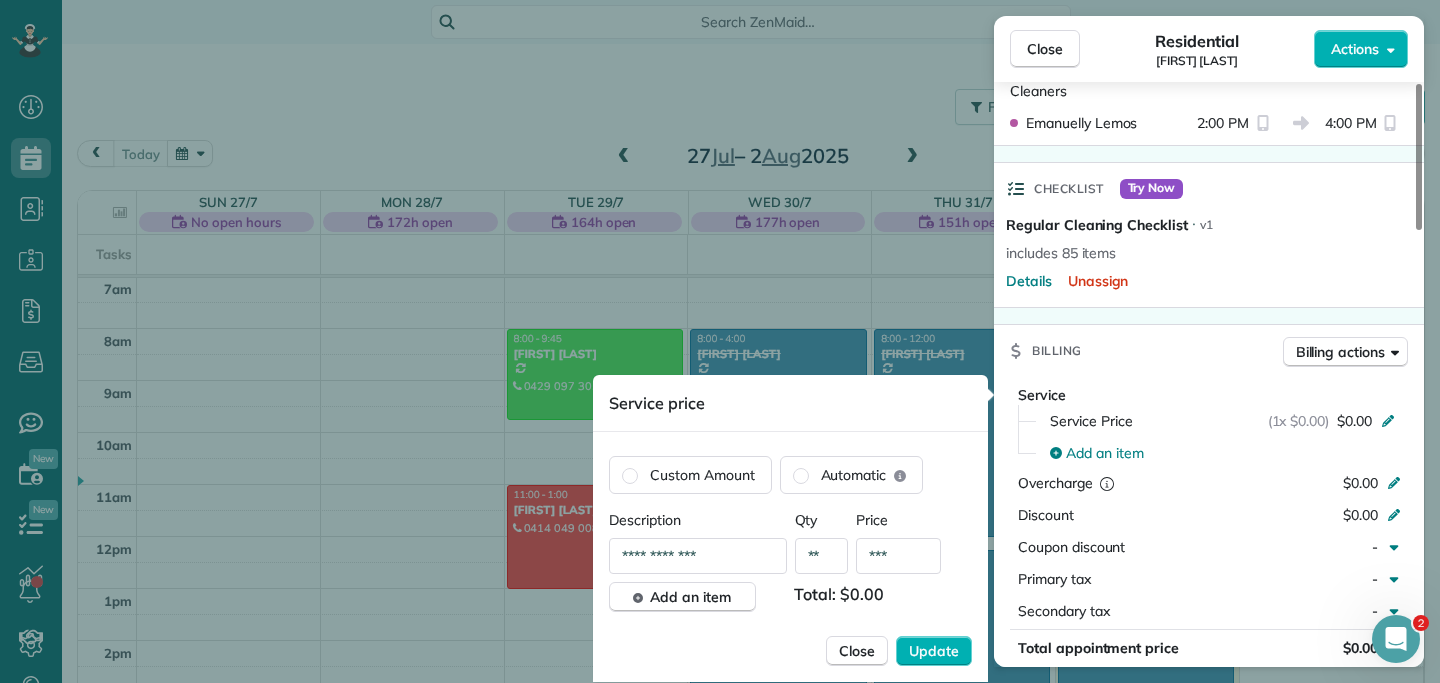 click on "***" at bounding box center (898, 556) 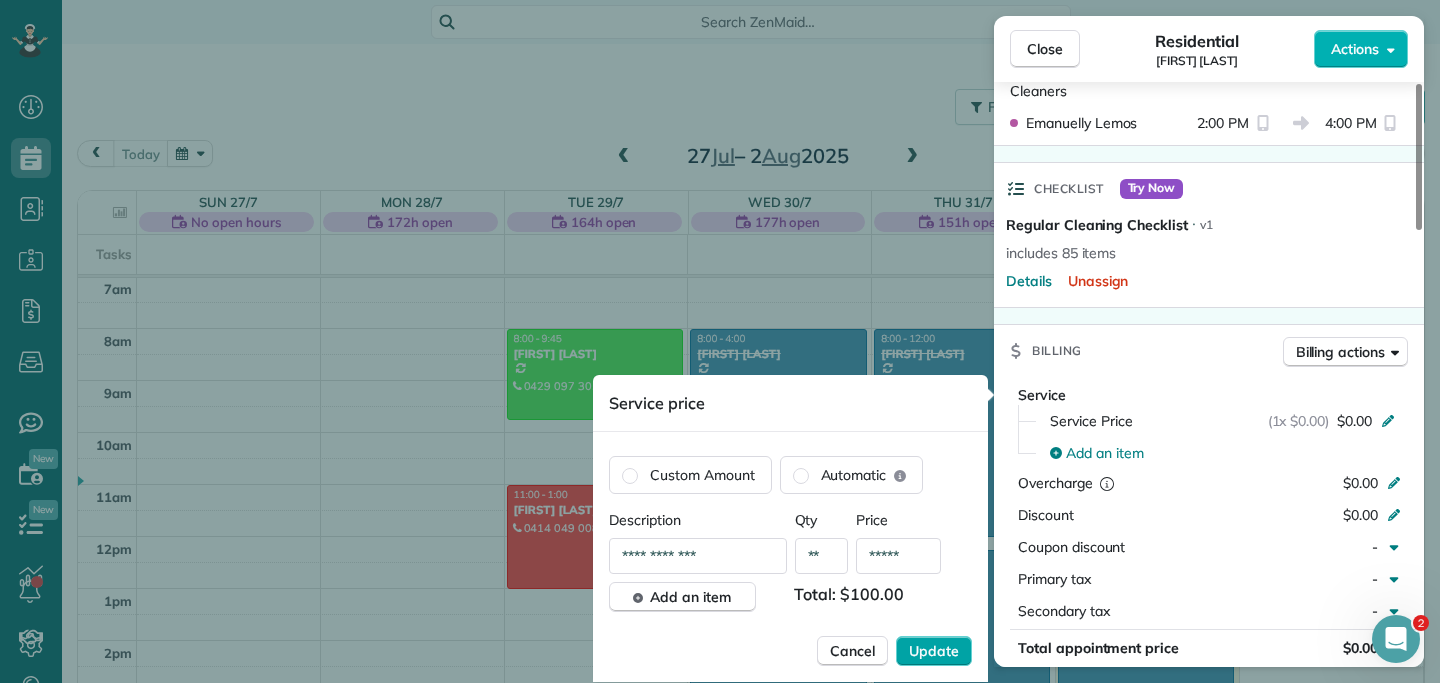 type on "*****" 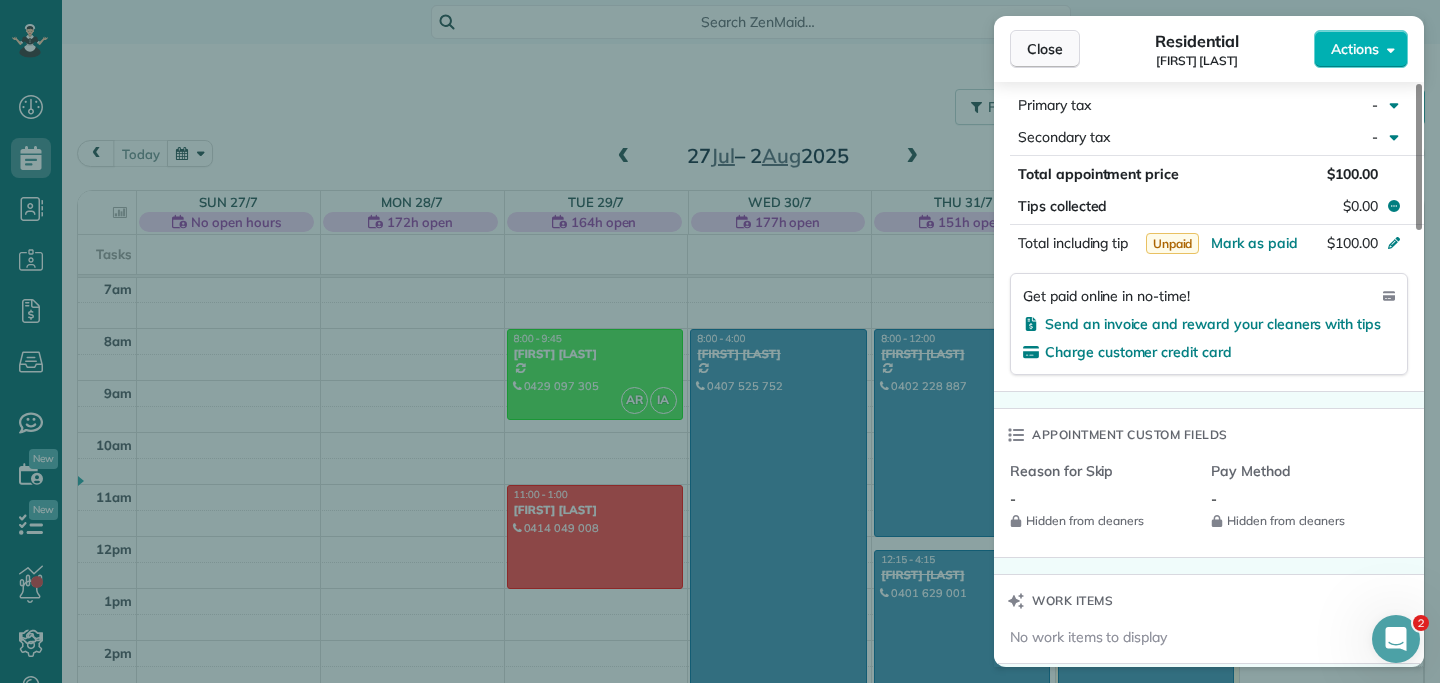 scroll, scrollTop: 1024, scrollLeft: 0, axis: vertical 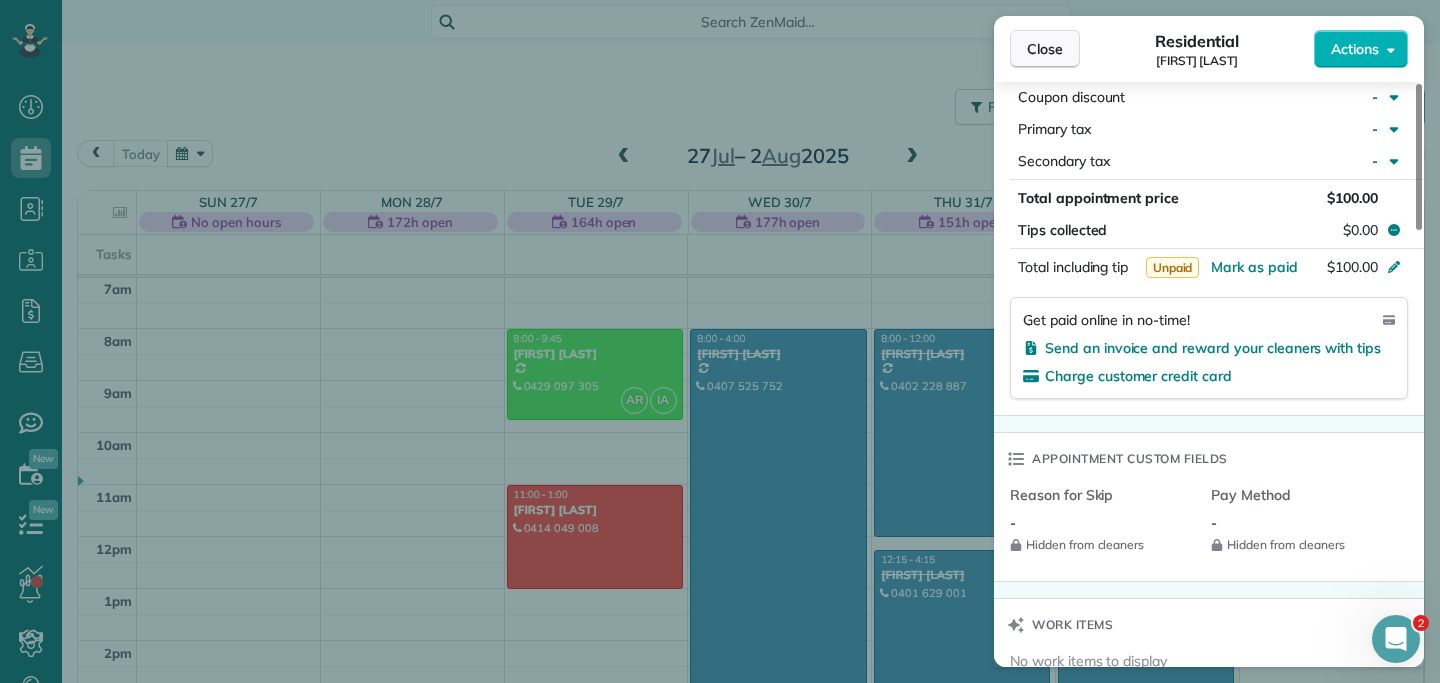 click on "Close" at bounding box center (1045, 49) 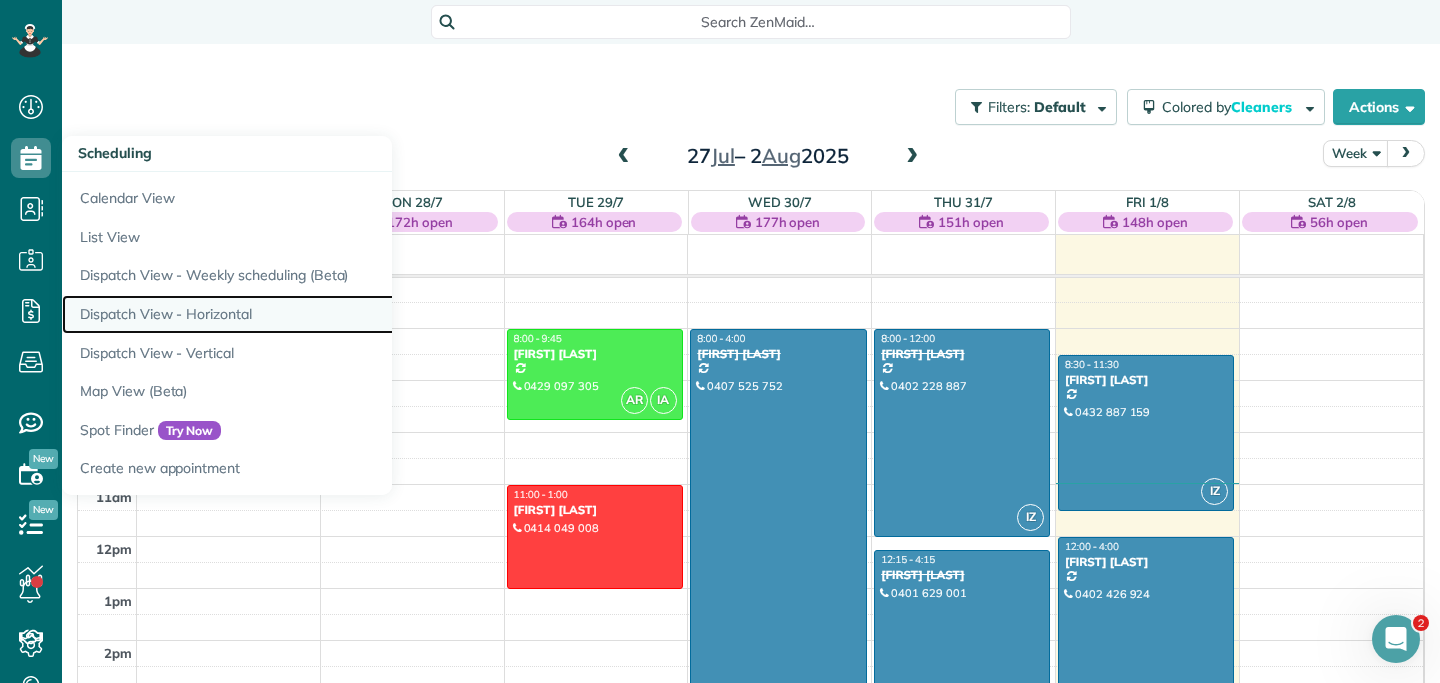 click on "Dispatch View - Horizontal" at bounding box center (312, 314) 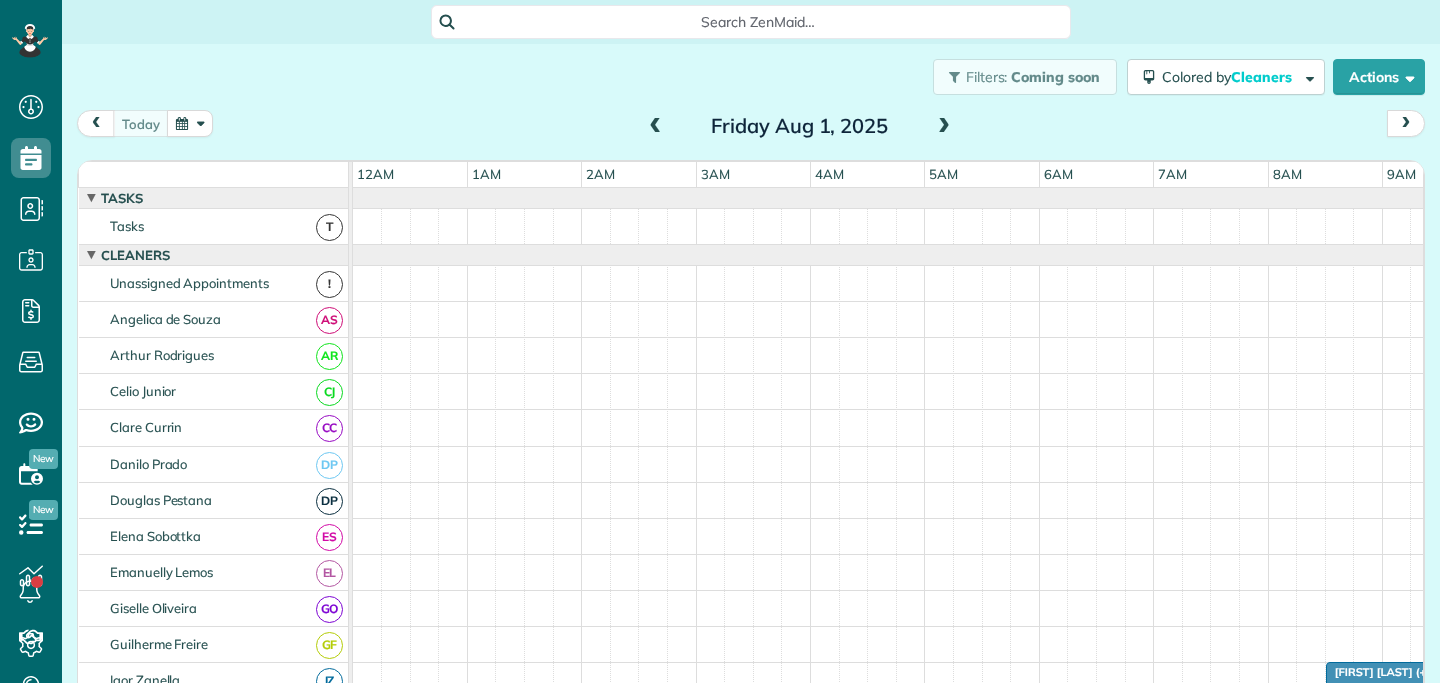 scroll, scrollTop: 0, scrollLeft: 0, axis: both 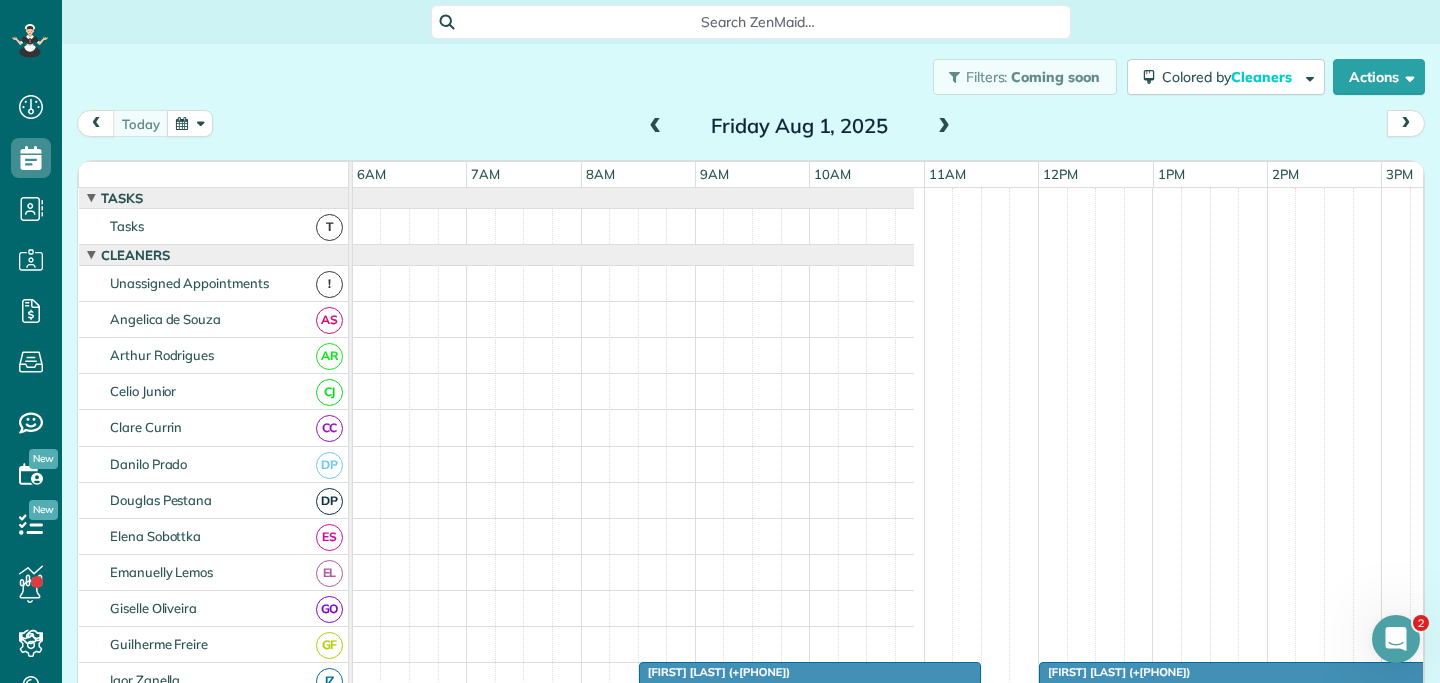 click at bounding box center (944, 127) 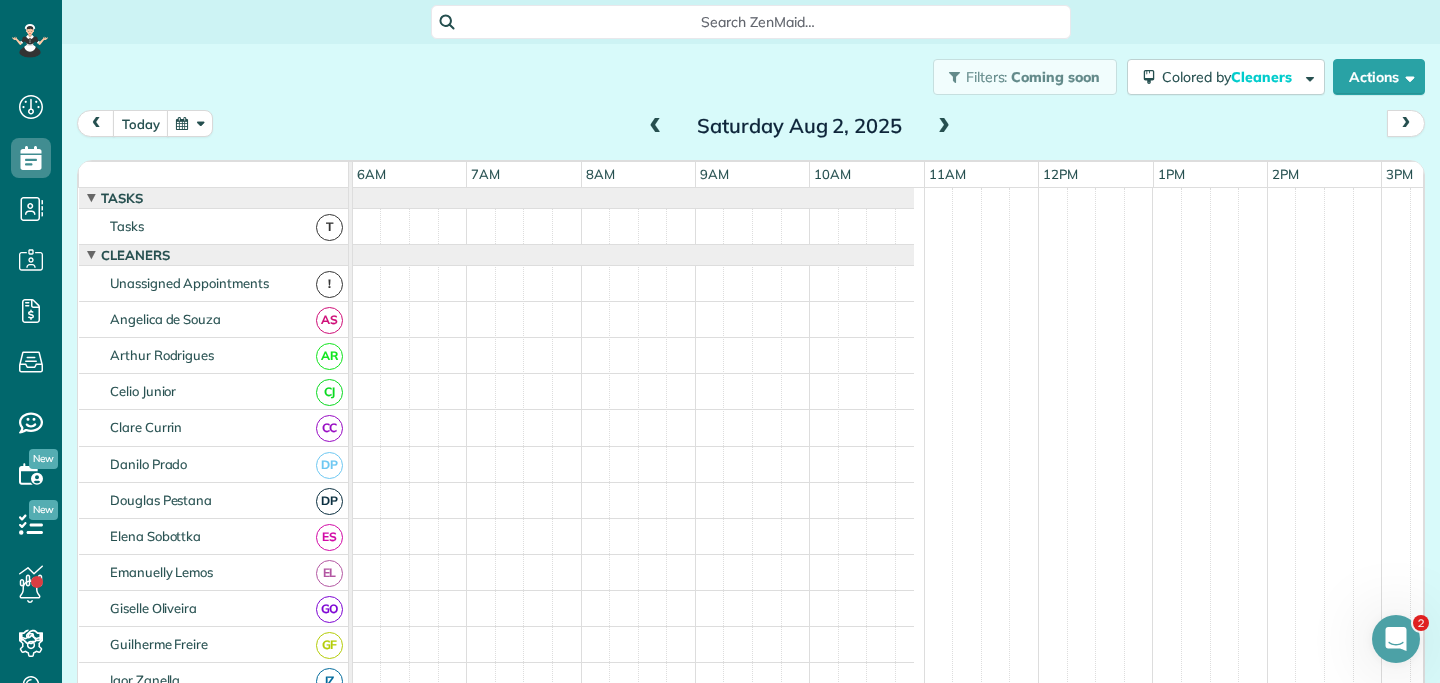 click at bounding box center (944, 127) 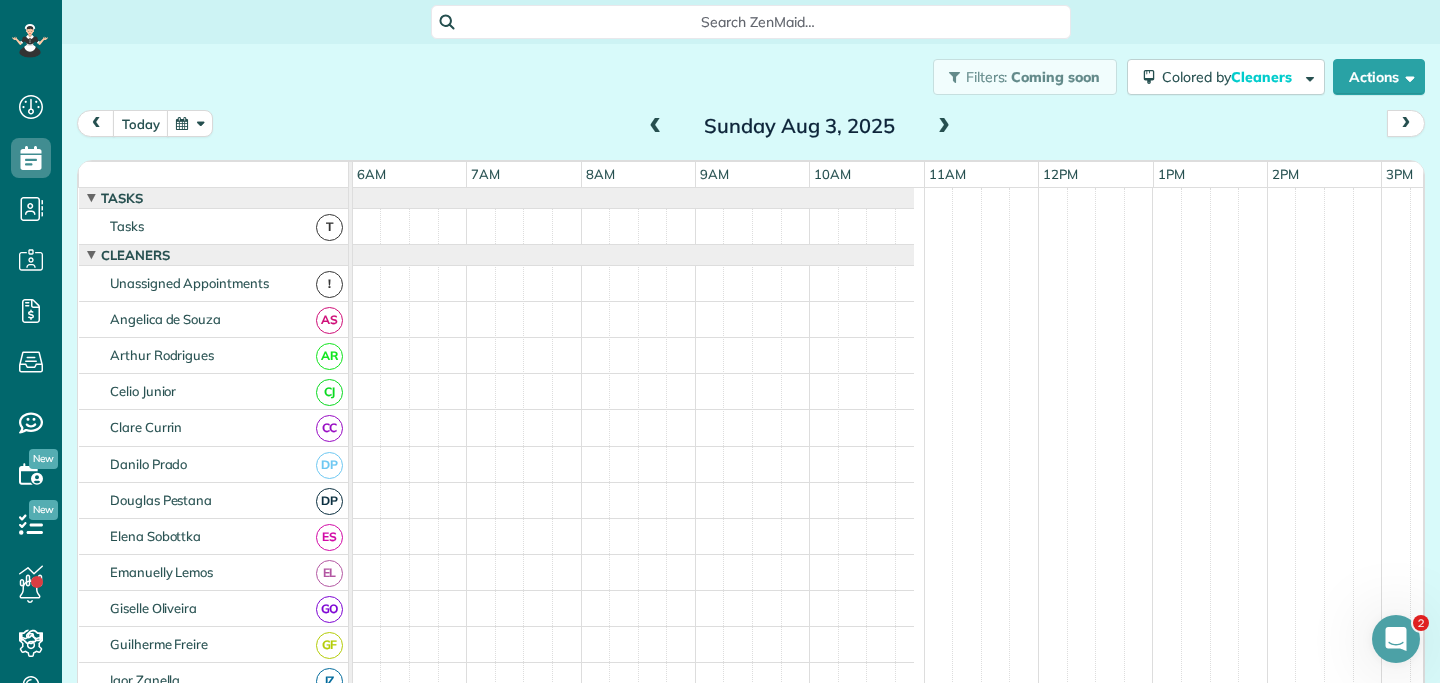 click at bounding box center [944, 127] 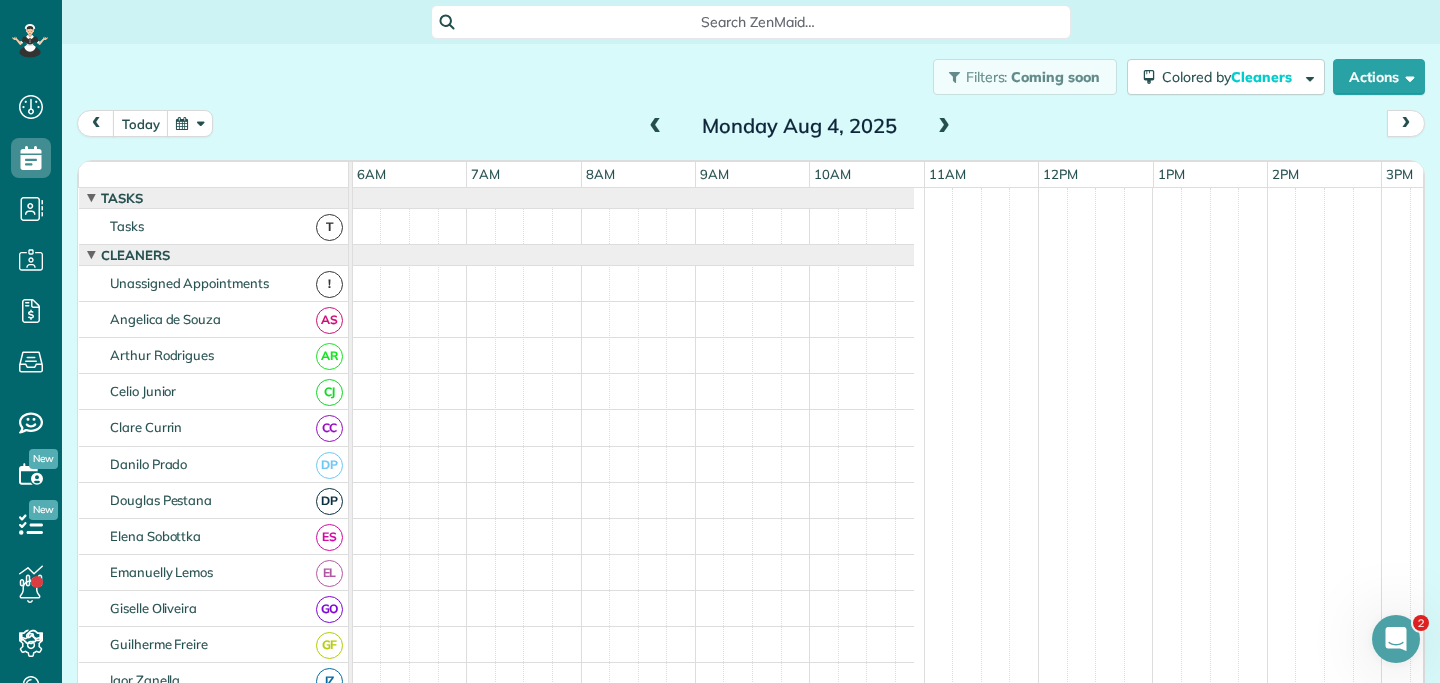 scroll, scrollTop: 51, scrollLeft: 687, axis: both 